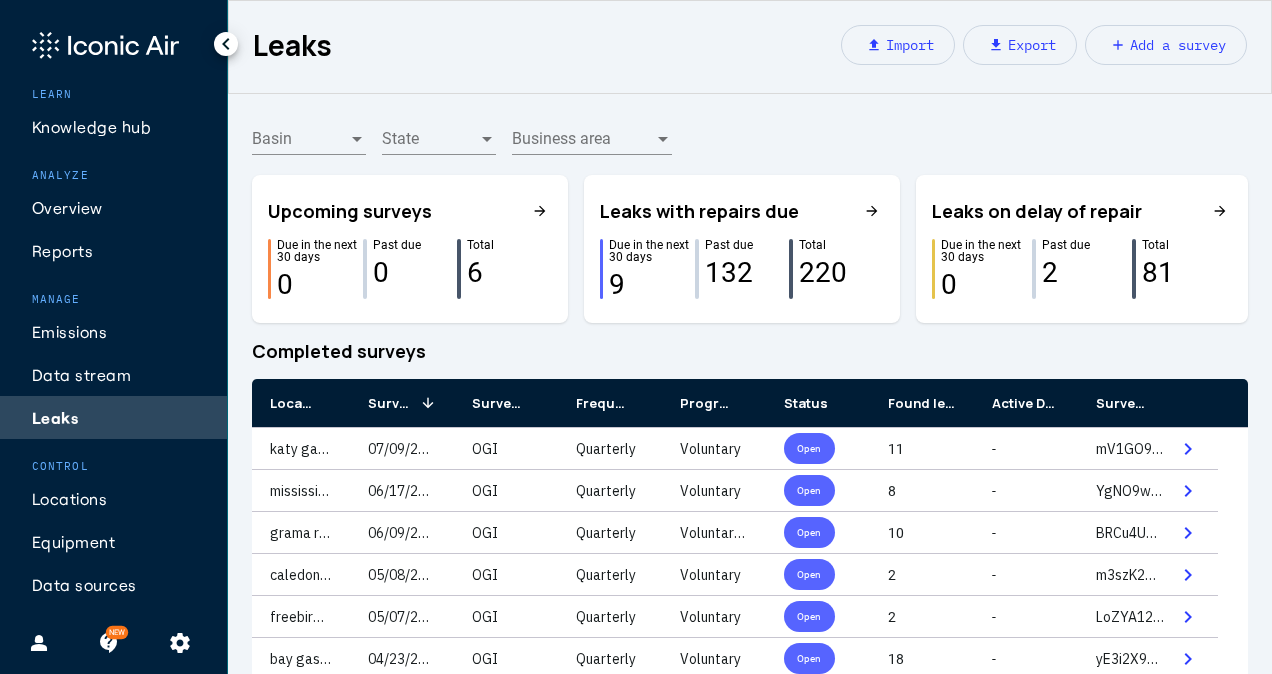 scroll, scrollTop: 0, scrollLeft: 0, axis: both 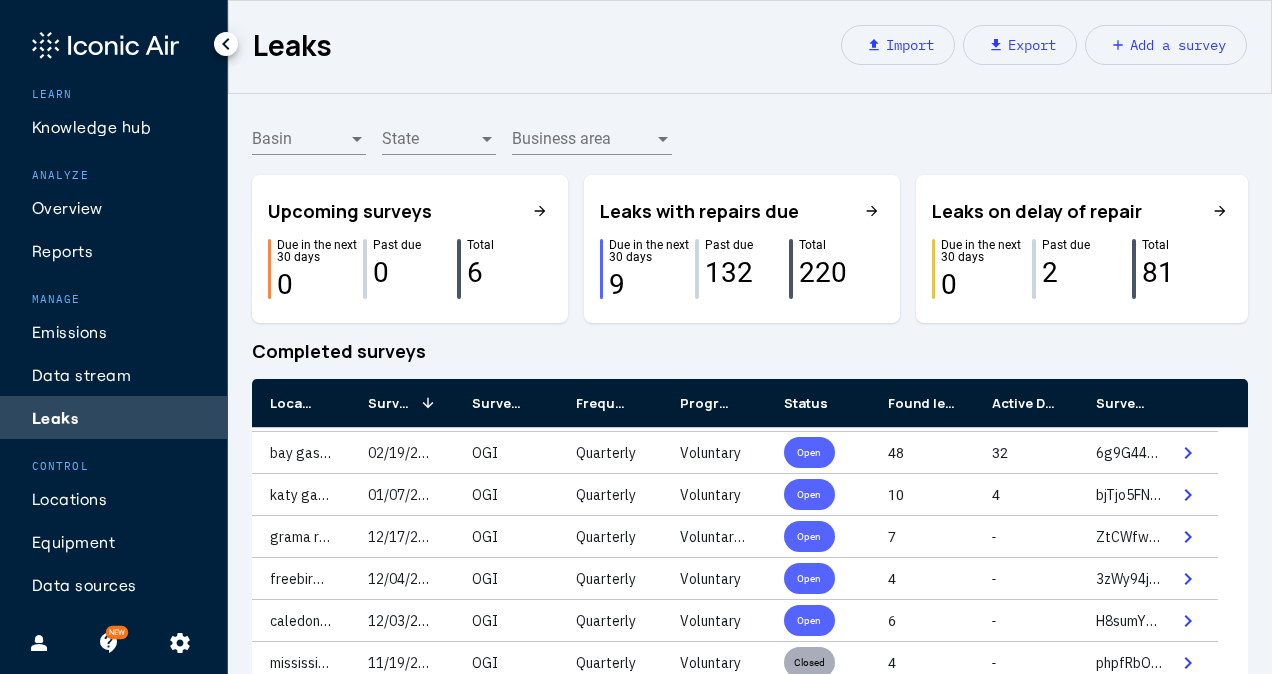 click on "chevron_left" 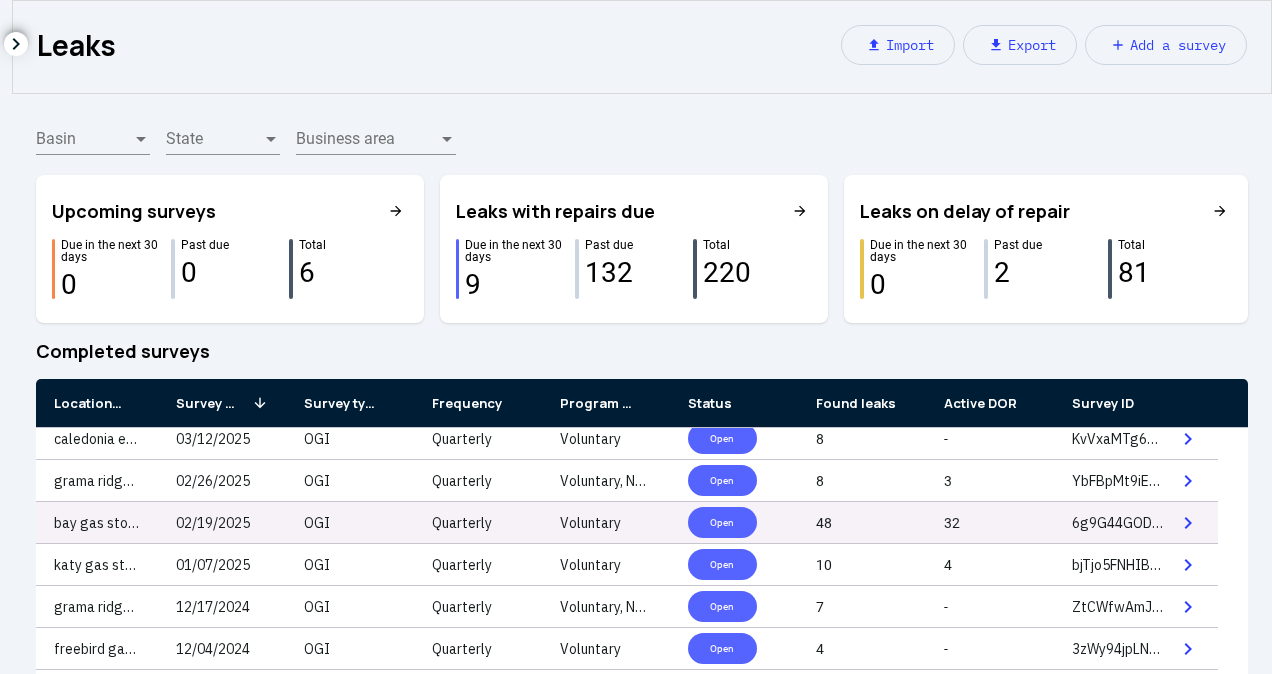 scroll, scrollTop: 500, scrollLeft: 0, axis: vertical 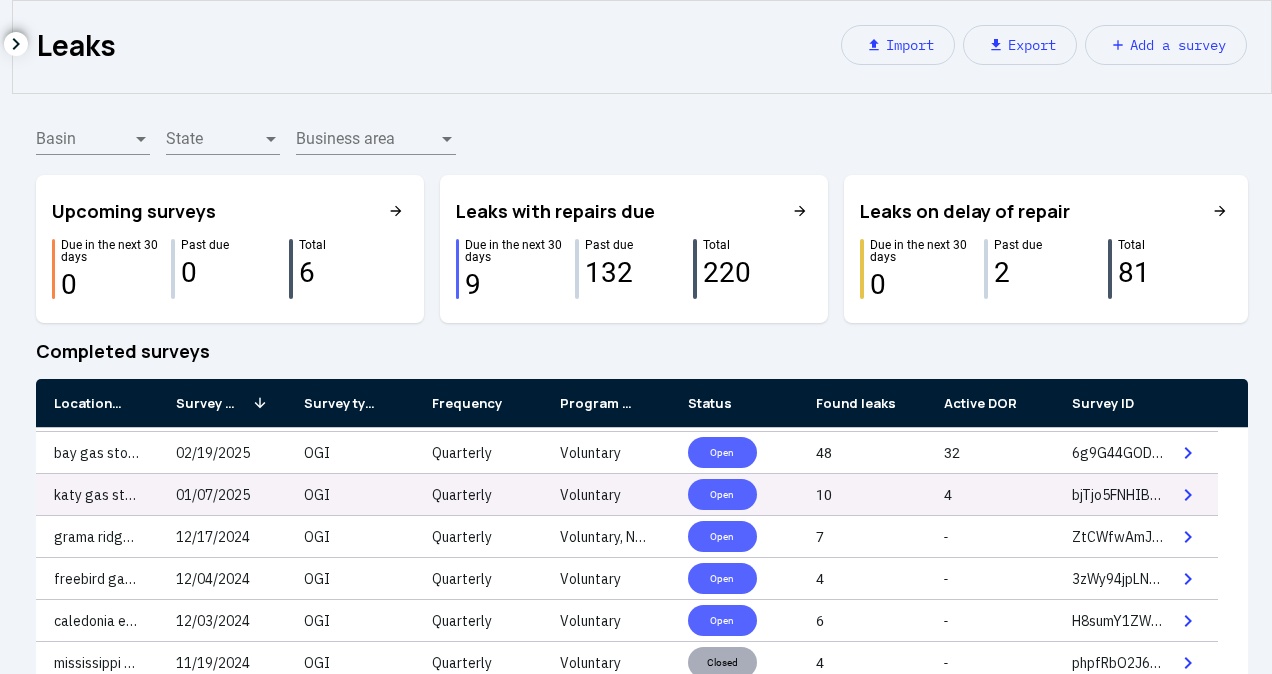 click on "katy gas storage" 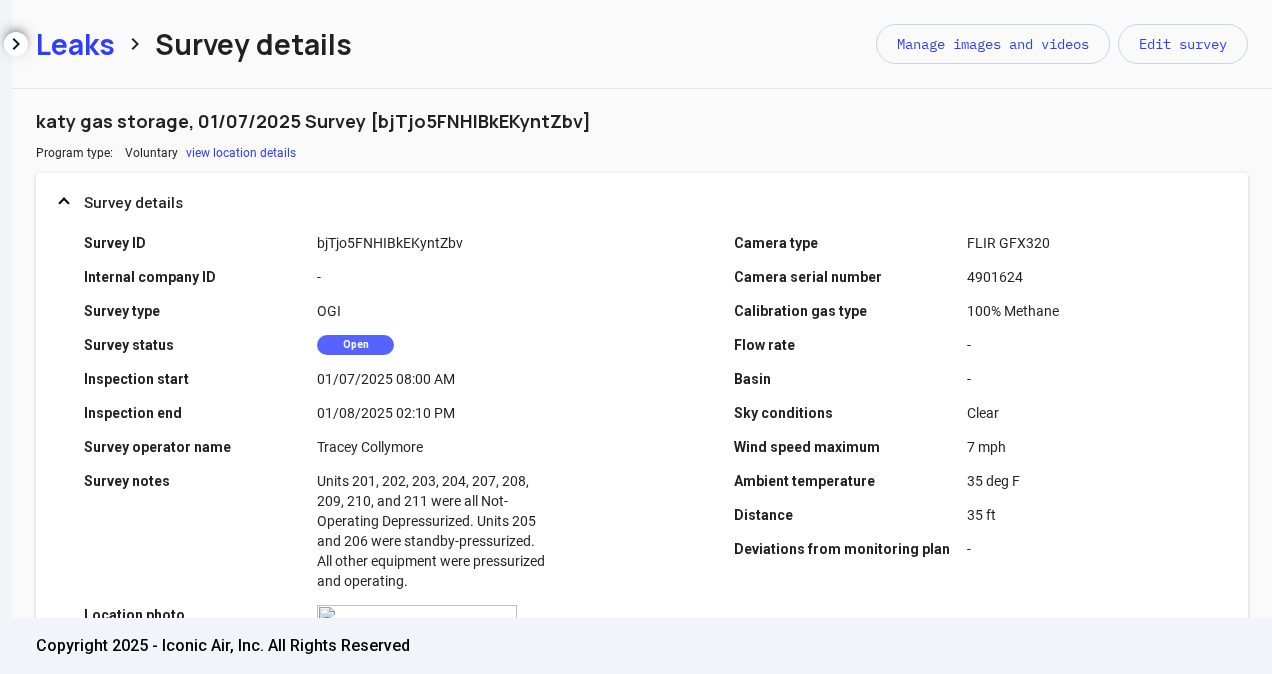 click on "Leaks" at bounding box center [75, 44] 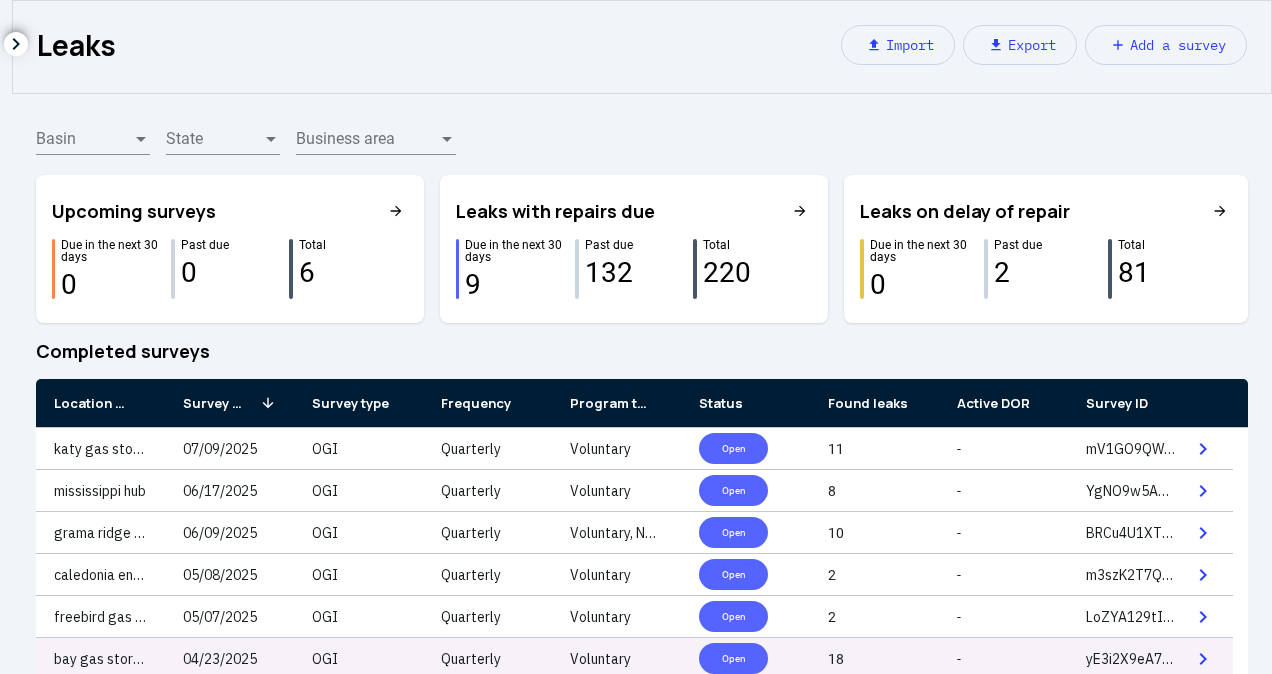 scroll, scrollTop: 400, scrollLeft: 0, axis: vertical 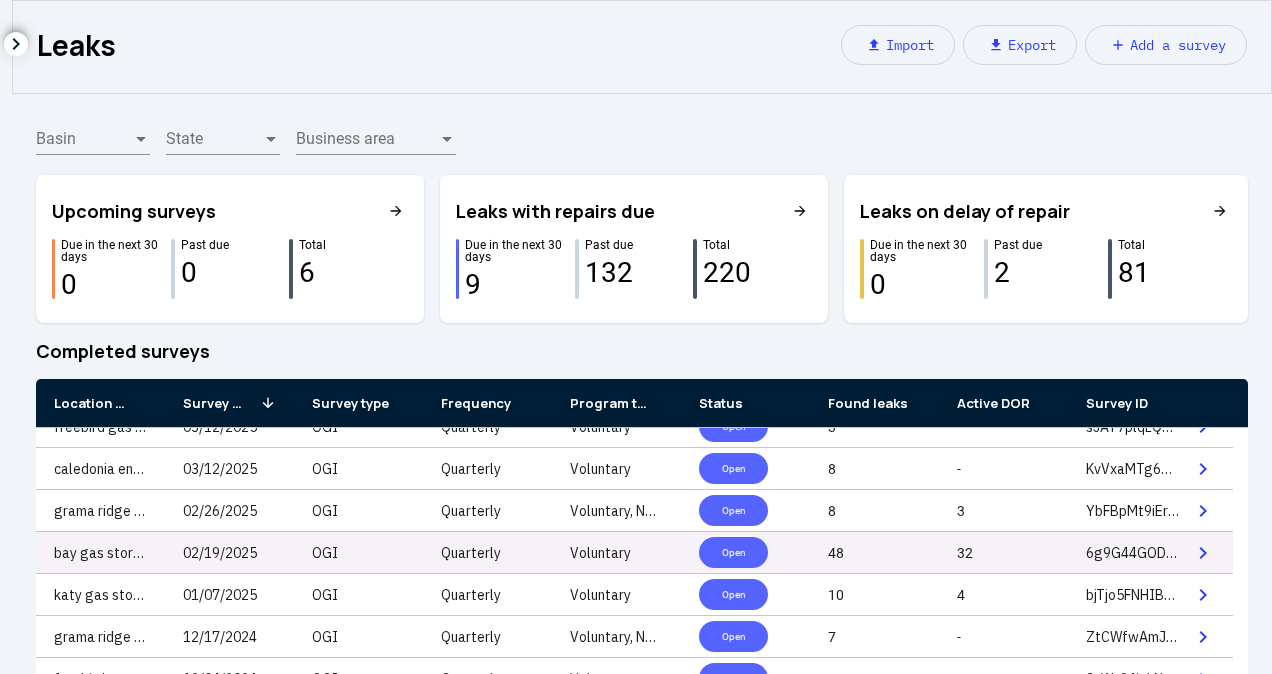 click on "bay gas storage" 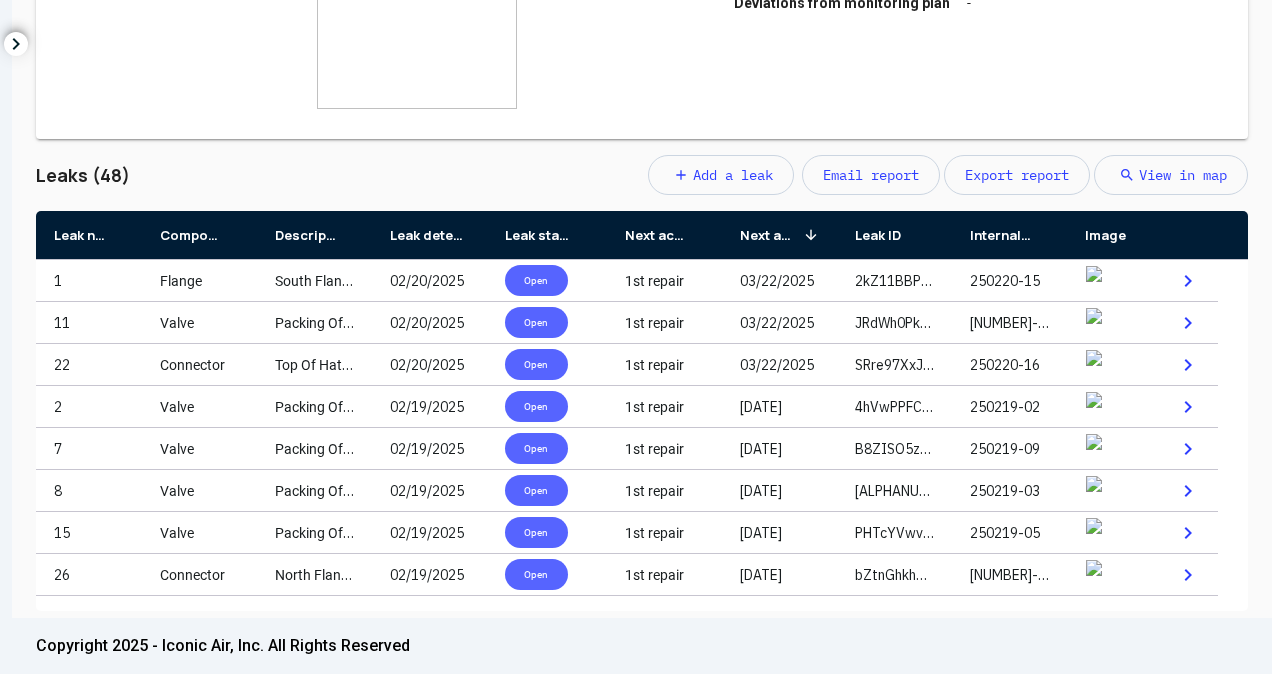 scroll, scrollTop: 546, scrollLeft: 0, axis: vertical 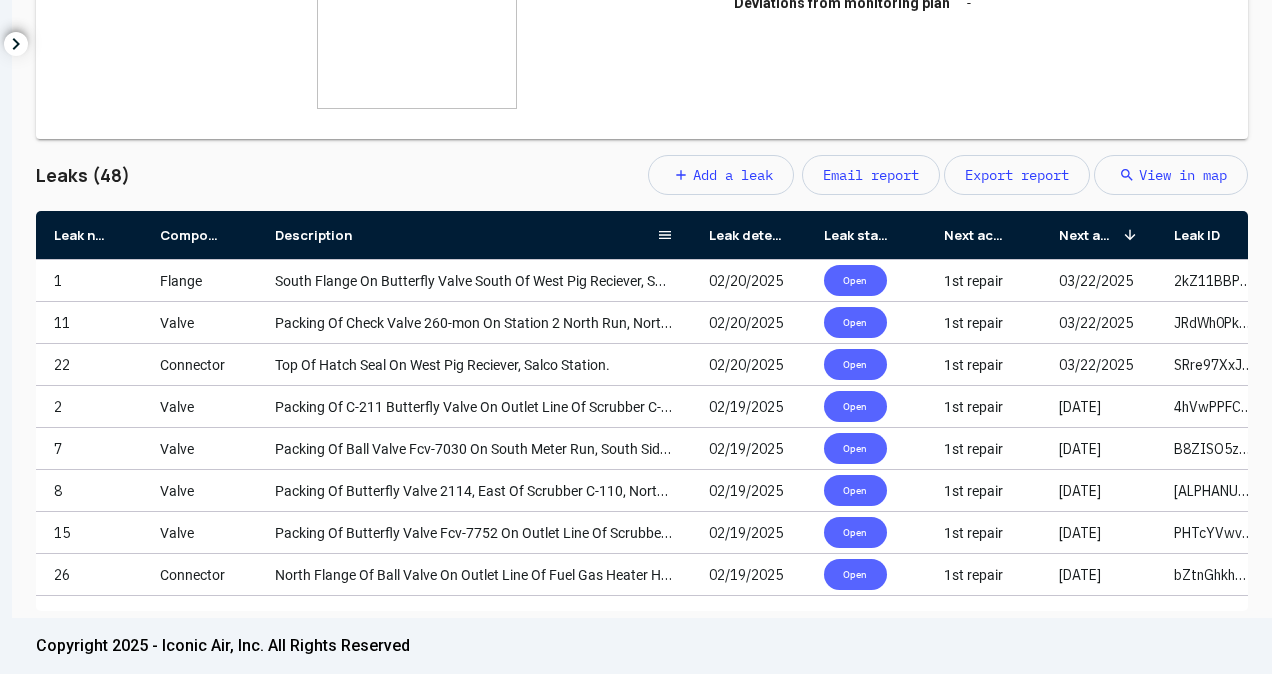 drag, startPoint x: 367, startPoint y: 234, endPoint x: 686, endPoint y: 232, distance: 319.00626 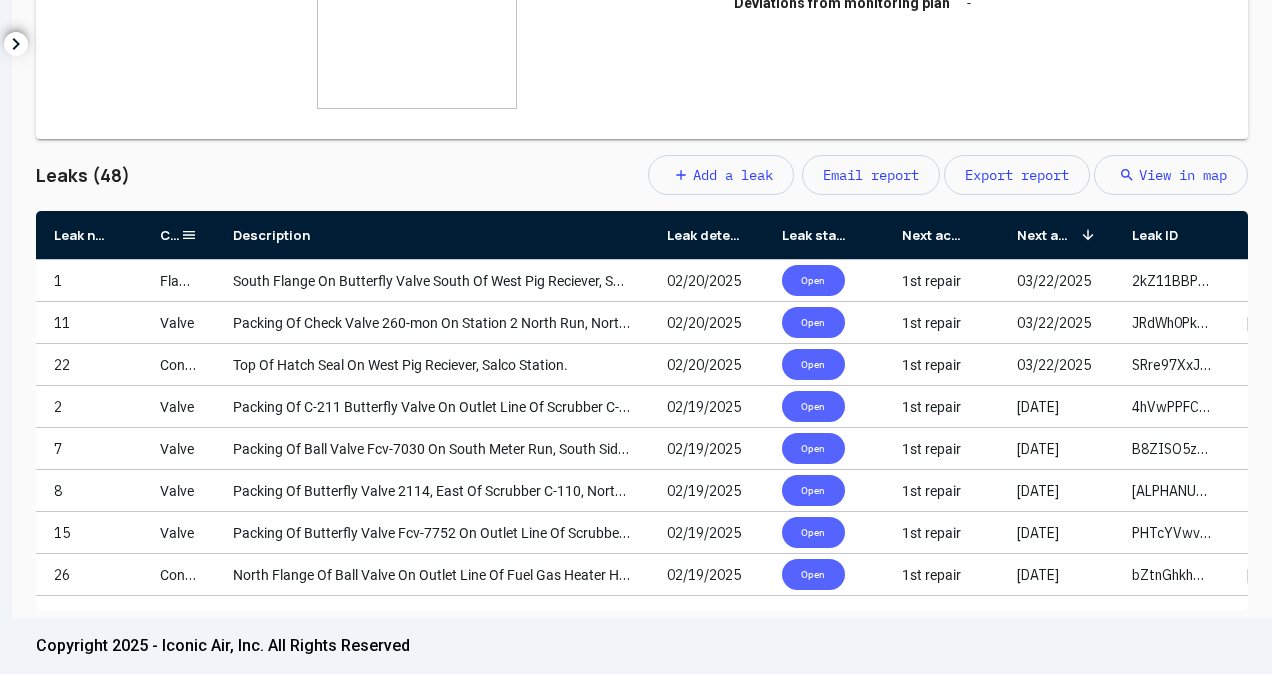 drag, startPoint x: 255, startPoint y: 236, endPoint x: 218, endPoint y: 227, distance: 38.078865 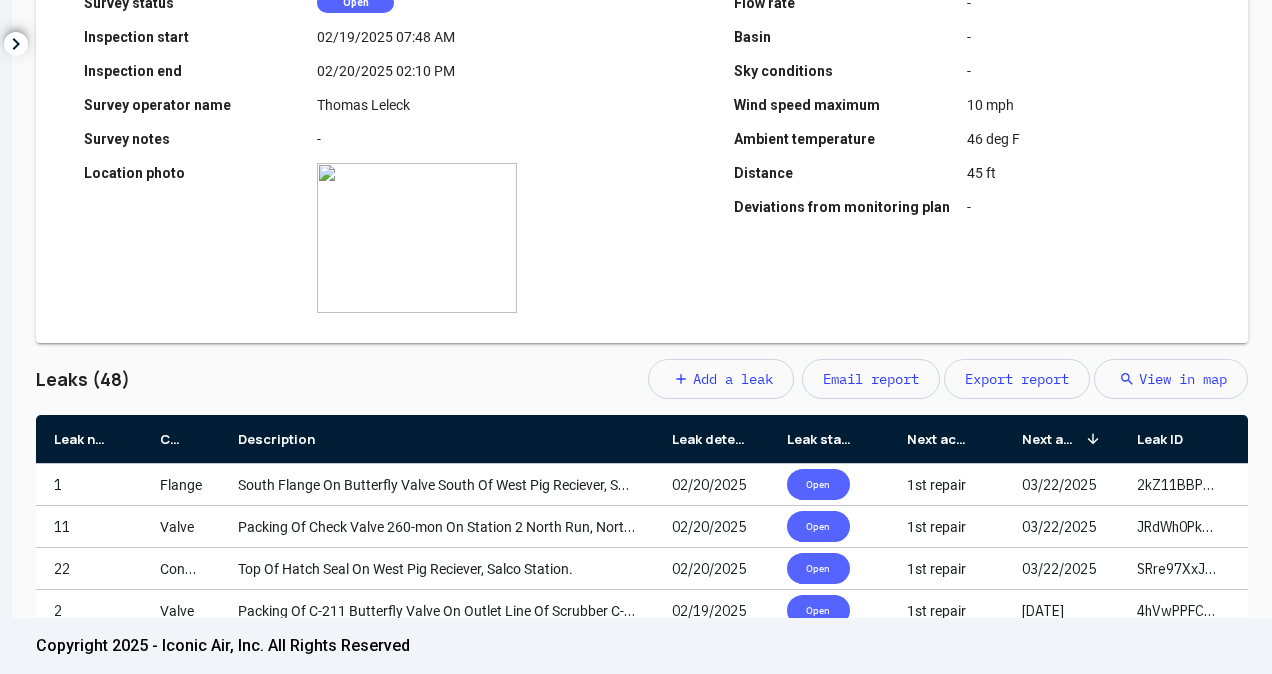 scroll, scrollTop: 546, scrollLeft: 0, axis: vertical 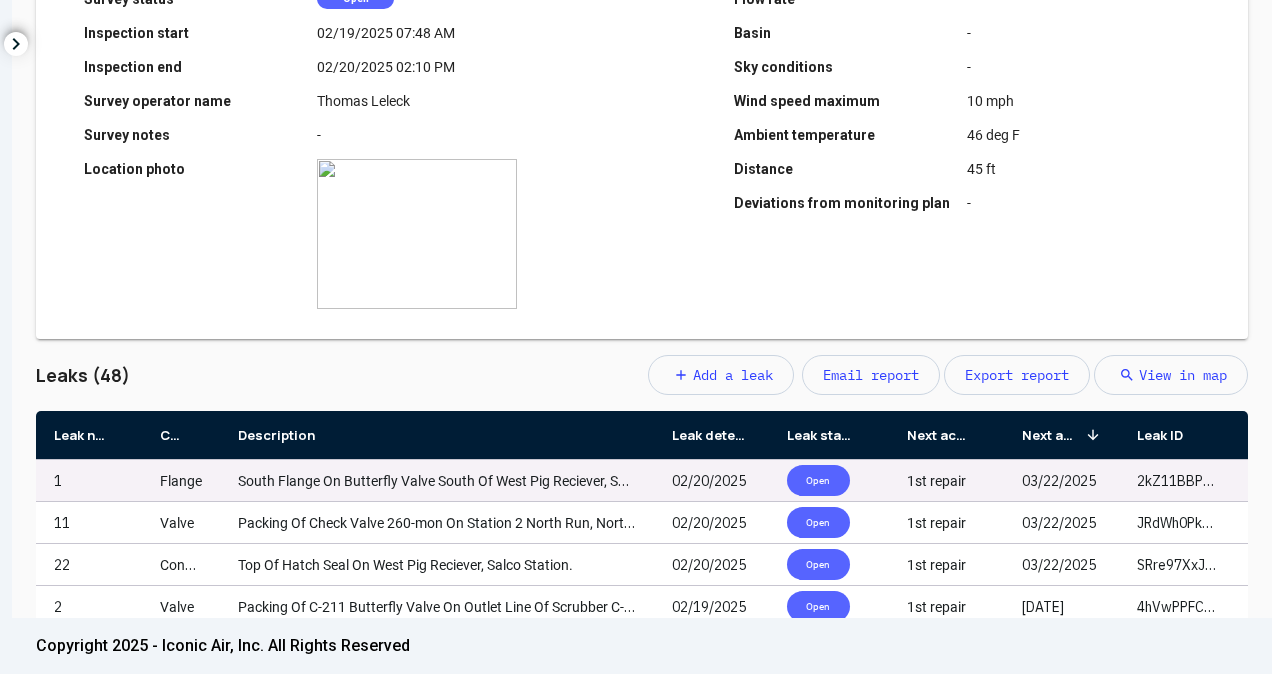 click on "South Flange On Butterfly Valve South Of West Pig Reciever, Salco Station." at bounding box center [467, 481] 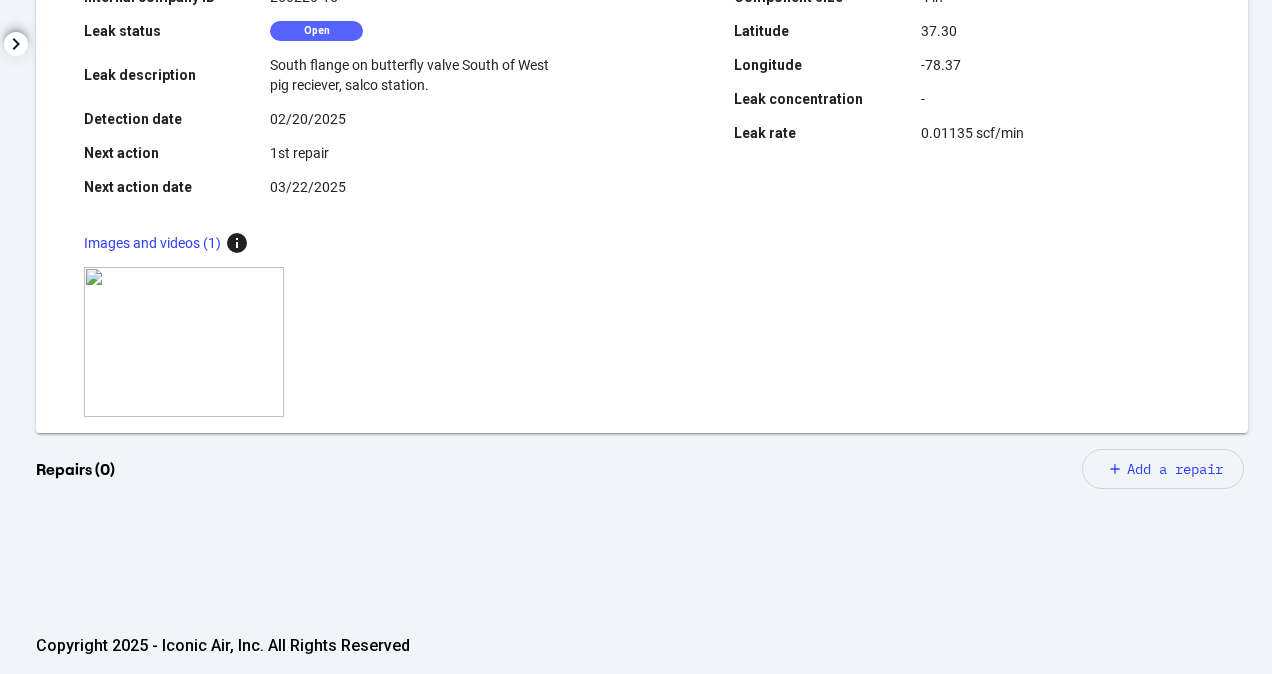 scroll, scrollTop: 266, scrollLeft: 0, axis: vertical 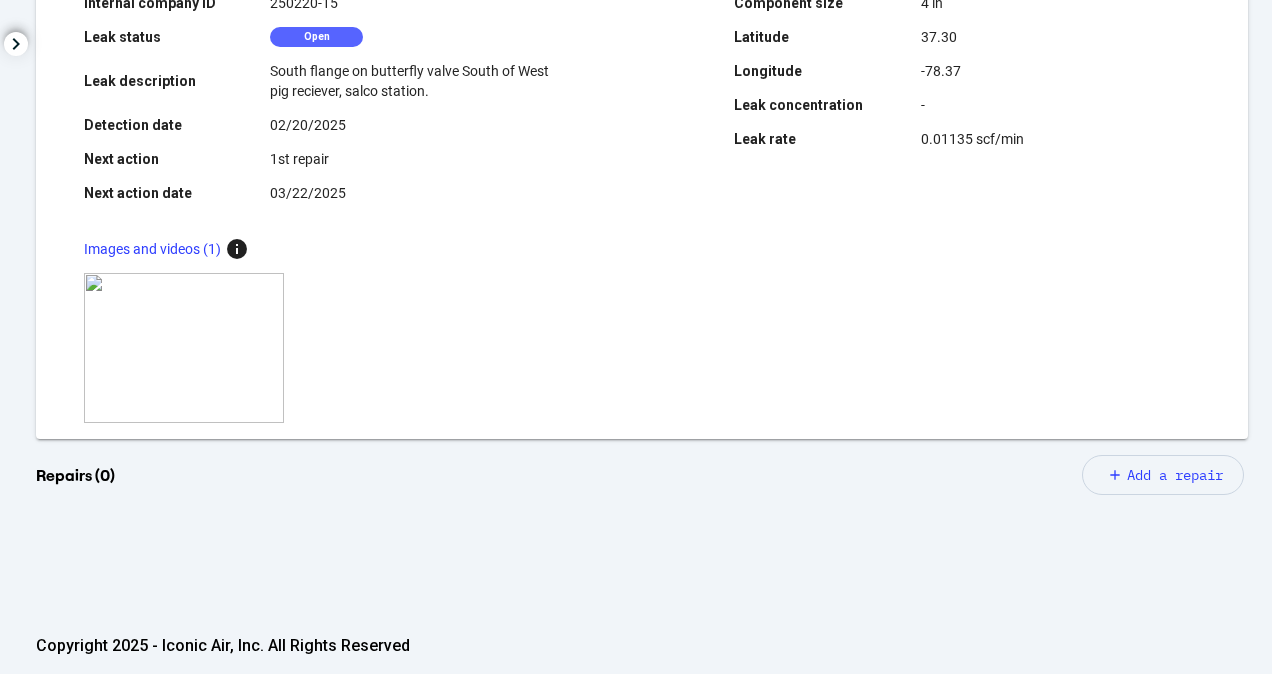 click on "bay gas storage, 02/19/2025 Survey [ 6g9G44GODD0U7c4nhmyi ]   Leak Details  Leak ID 2kZ11BBP7XzznzMwDGLb Internal company ID  250220-15  Leak status  Open  Leak description South flange on butterfly valve South of West pig reciever, salco station.  Detection date 02/20/2025 Next action  1st repair  Next action date  03/22/2025  Component type Flange Component size  4 in  Latitude 37.30 Longitude -78.37 Leak concentration  -  Leak rate  0.01135 scf/min   Images and videos (1)  info    zoom_in  Repairs (0)  add Add a repair  No repairs attempts made" 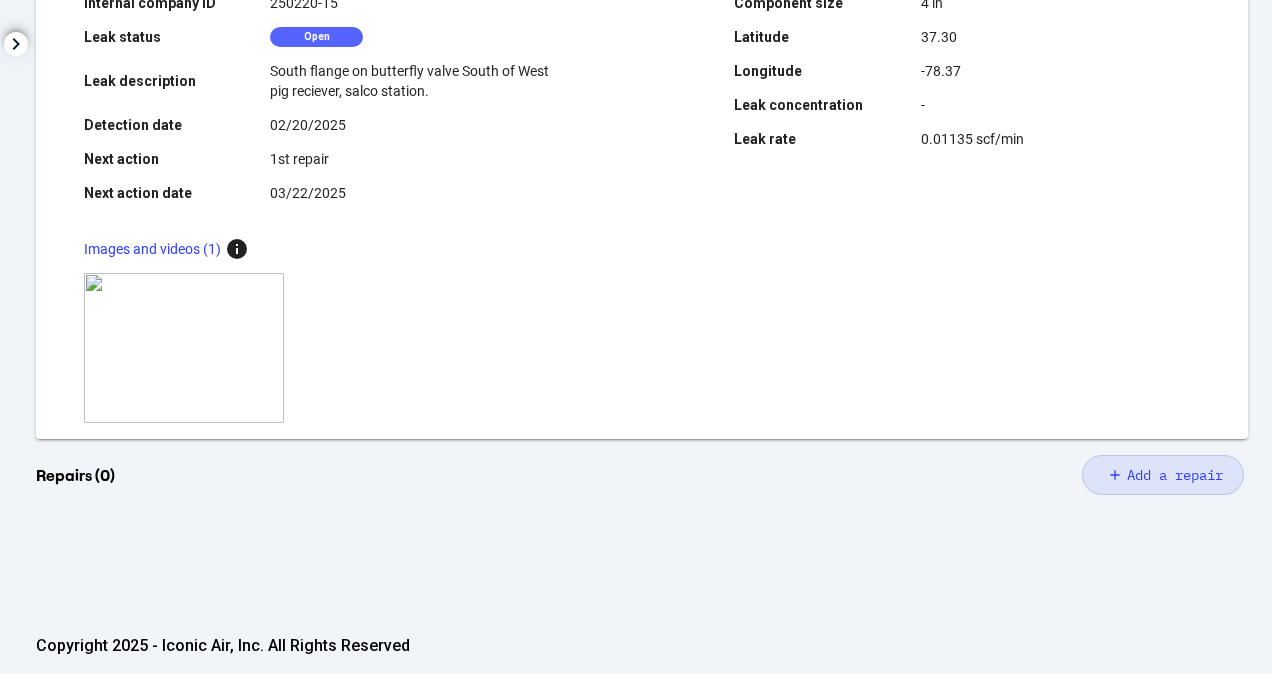 click on "add Add a repair" 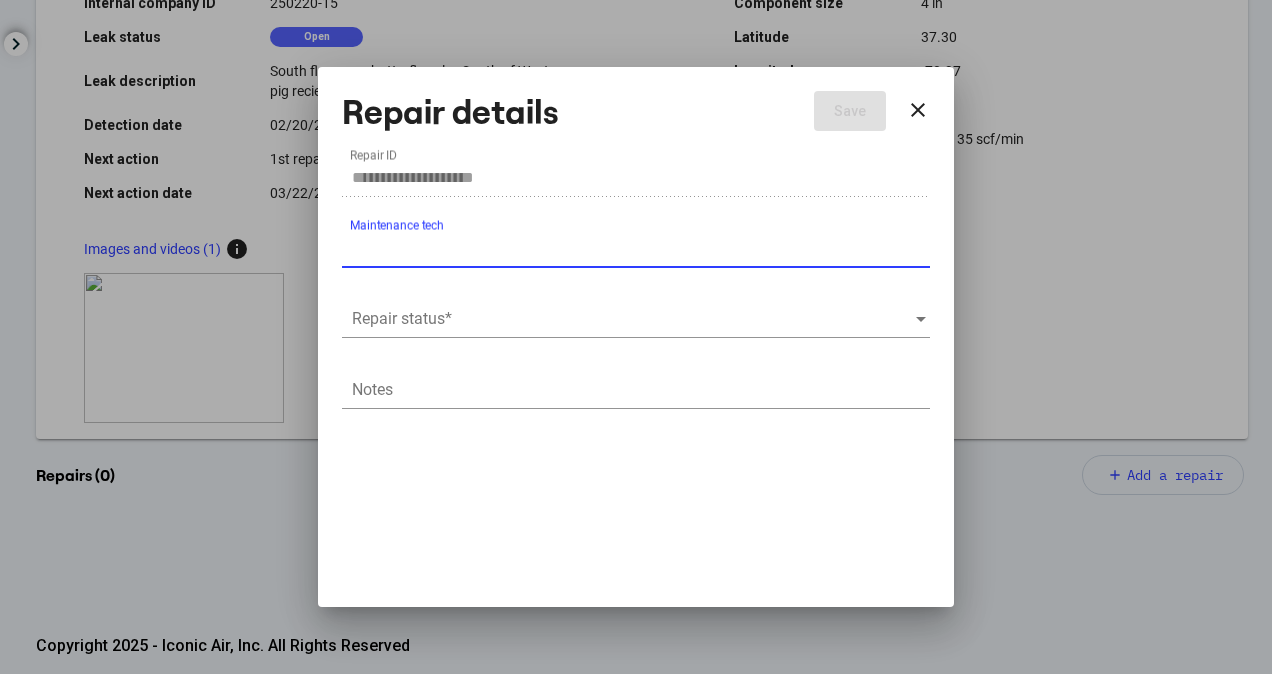 click at bounding box center [633, 319] 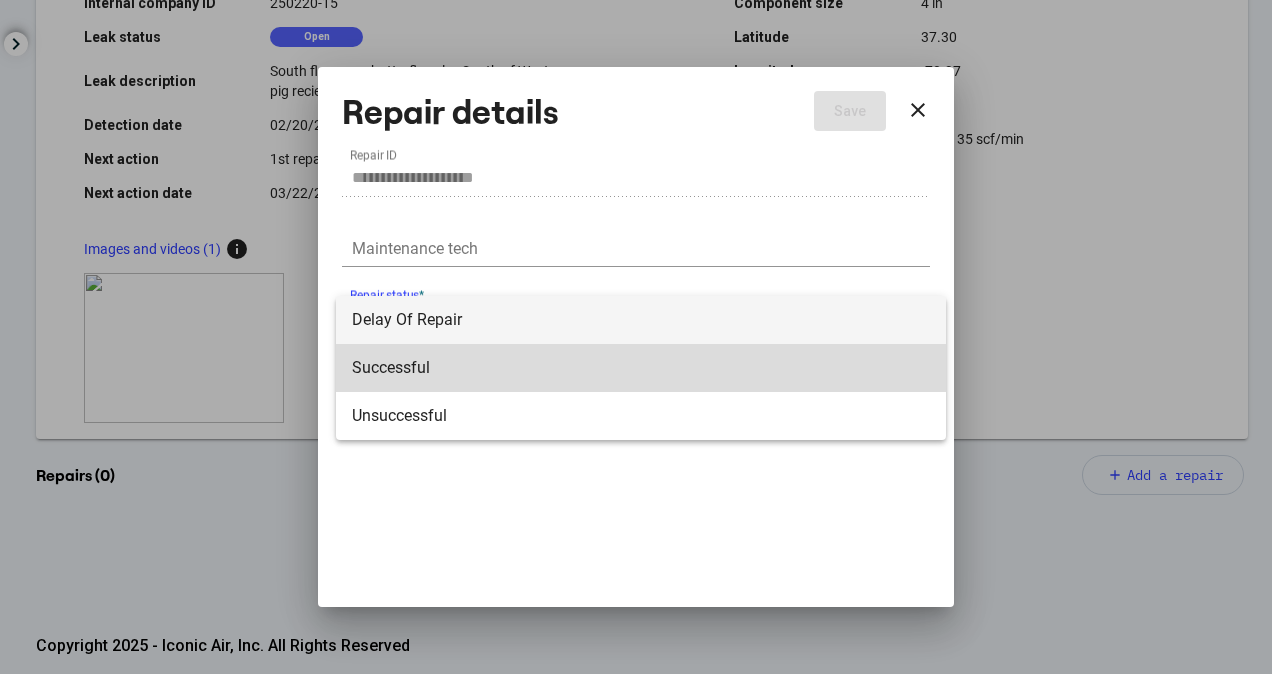 click on "Successful" at bounding box center [641, 368] 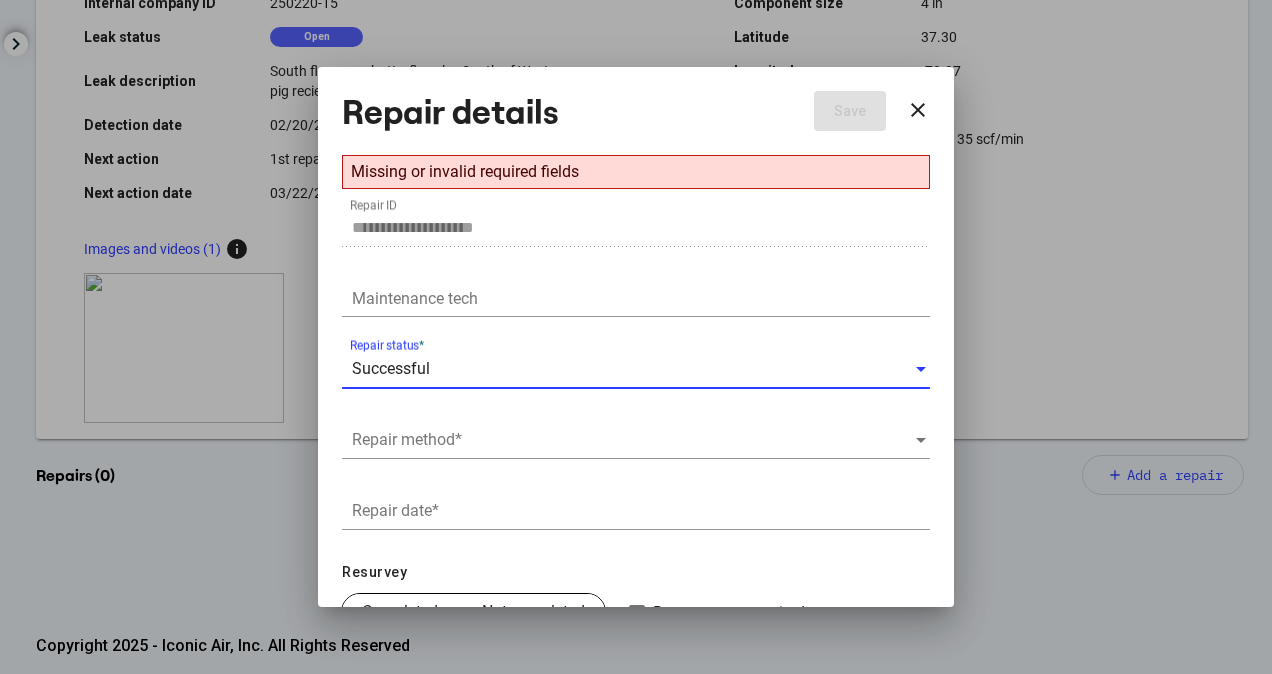 click on "Maintenance tech" at bounding box center [641, 298] 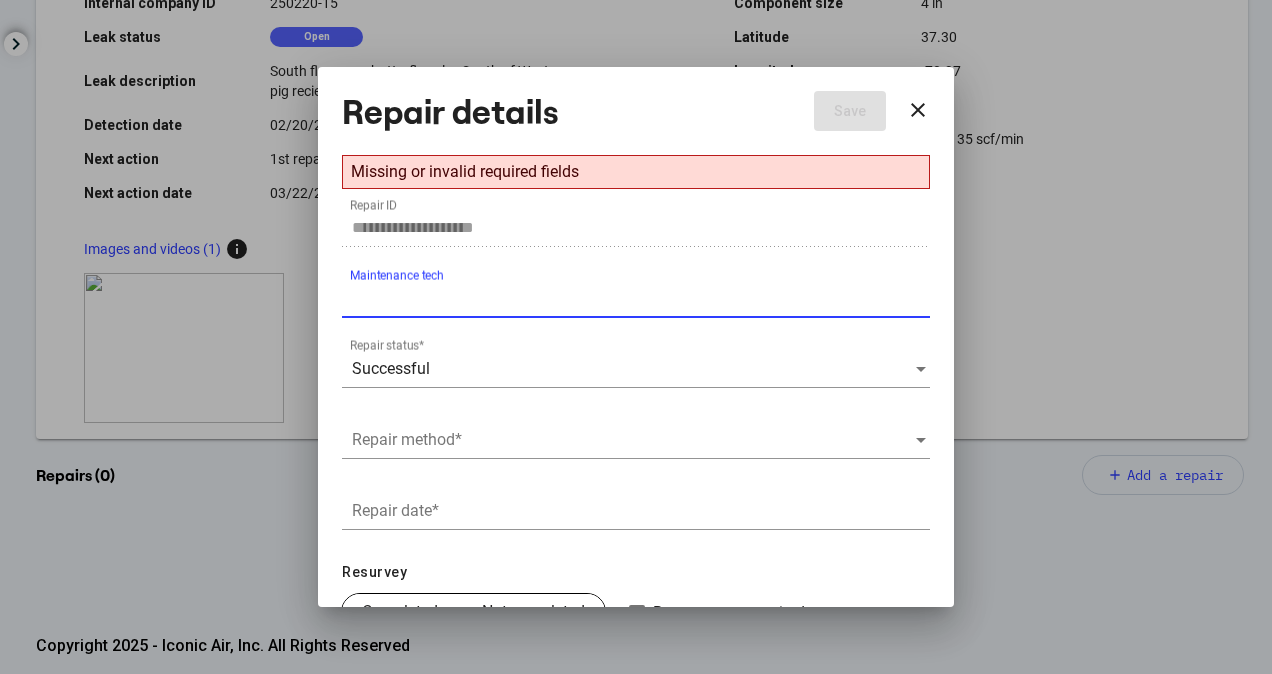 click on "Maintenance tech" at bounding box center [636, 292] 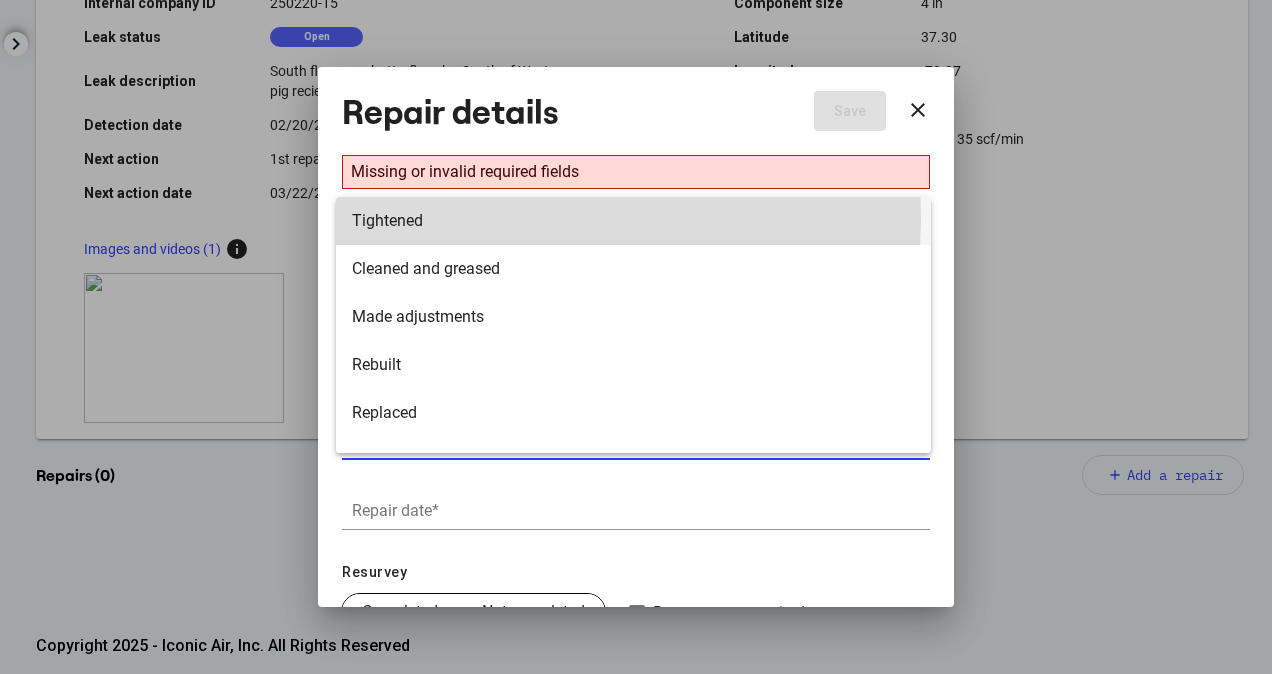 click on "Tightened" at bounding box center [633, 221] 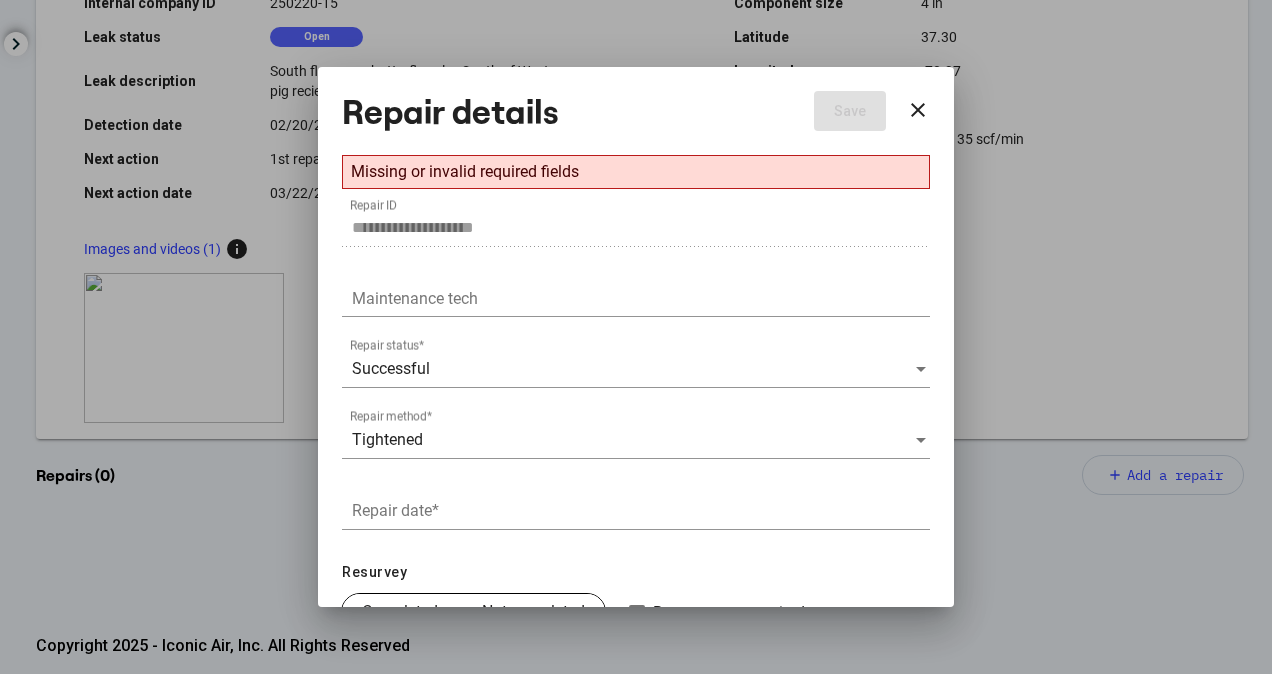 click on "Repair date  *" at bounding box center (636, 504) 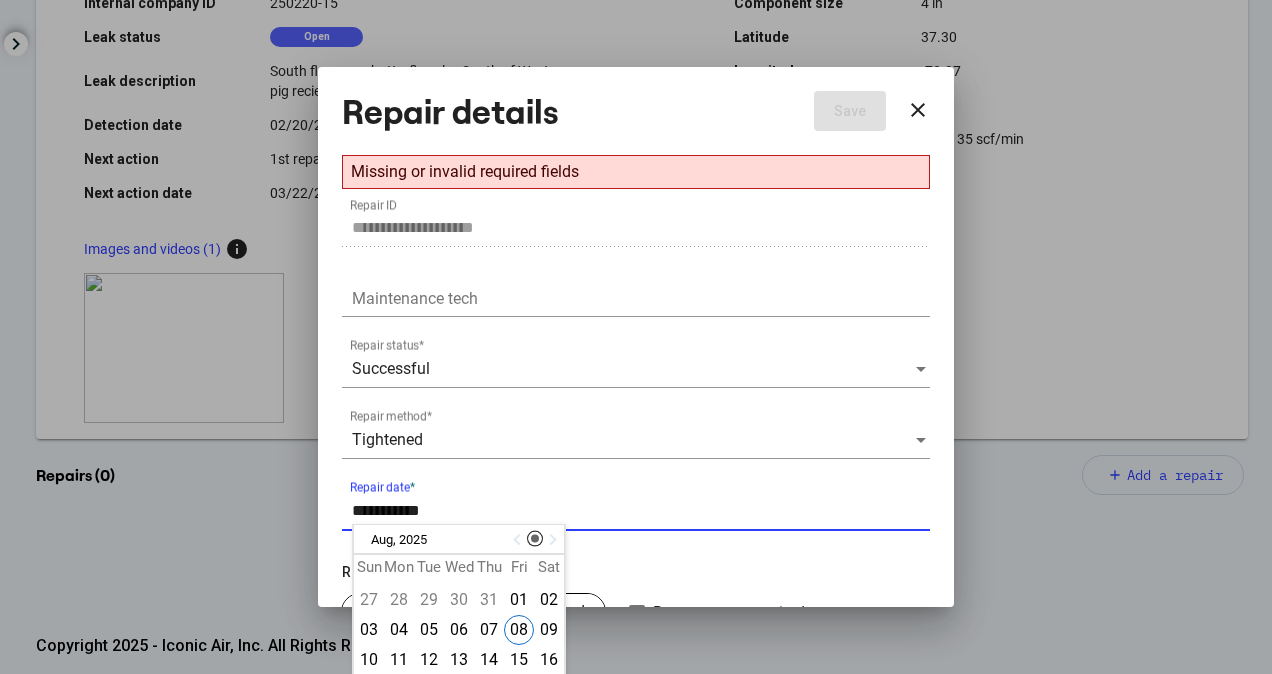 click on "Repair date  *" at bounding box center (641, 511) 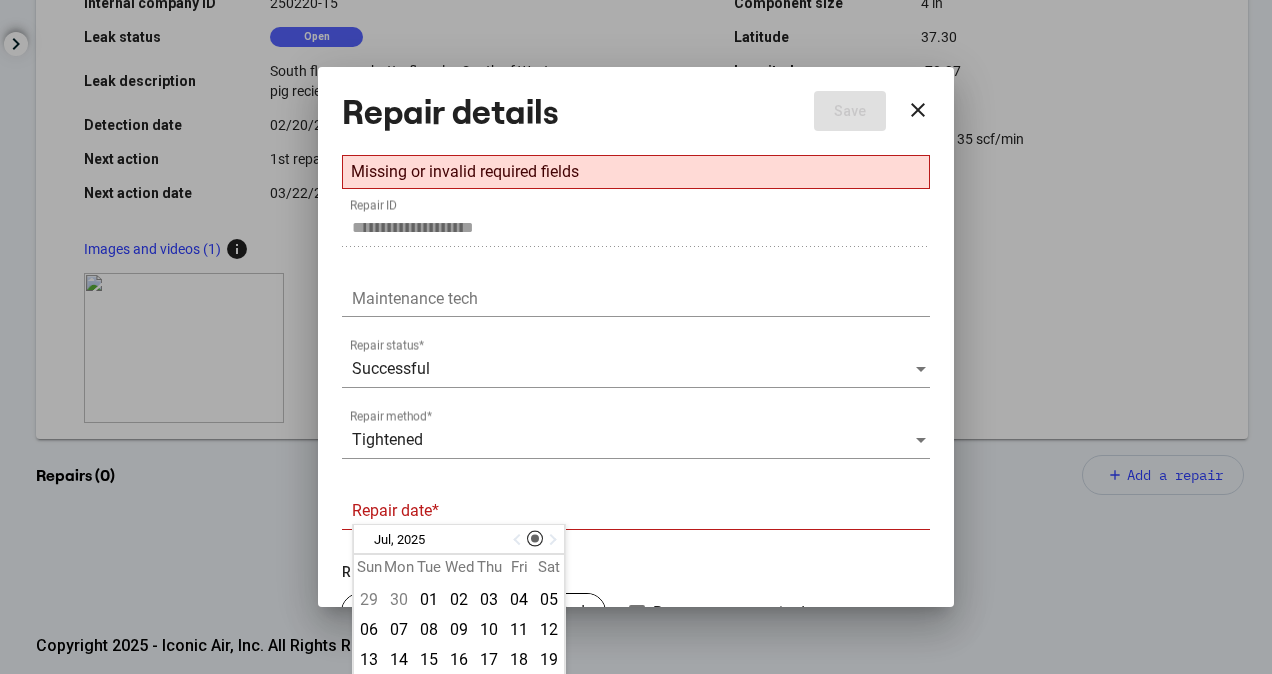 click at bounding box center (519, 540) 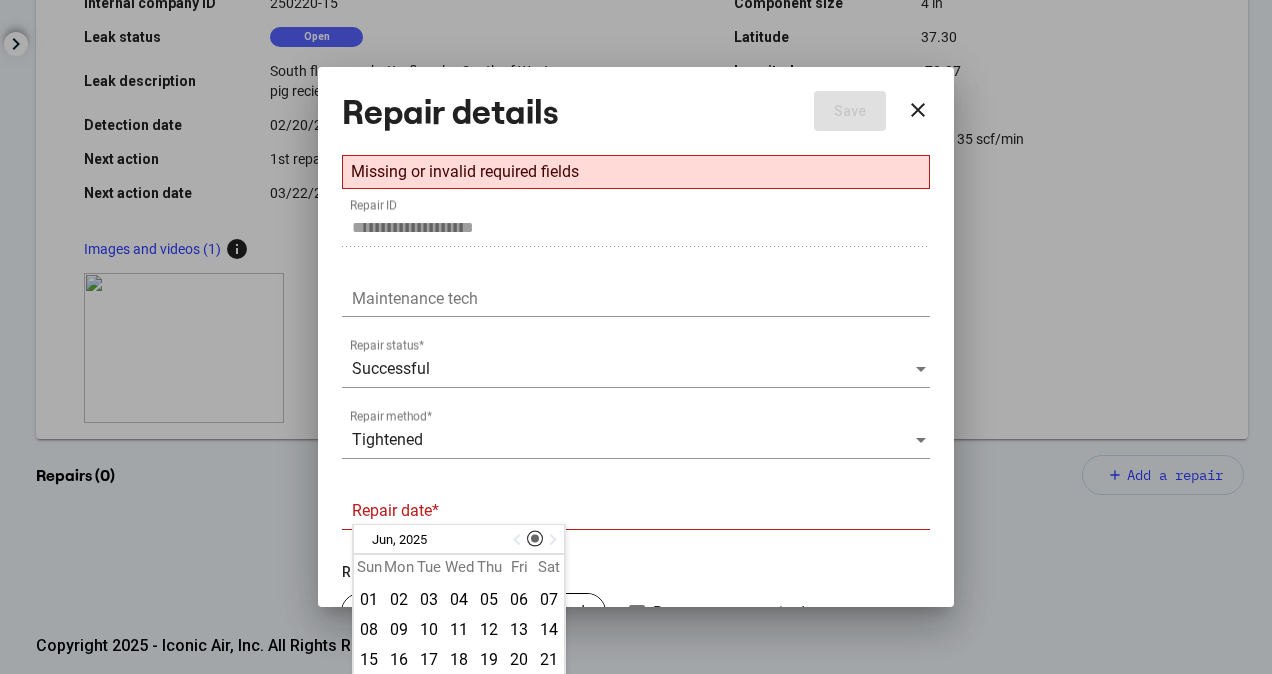 click at bounding box center (519, 540) 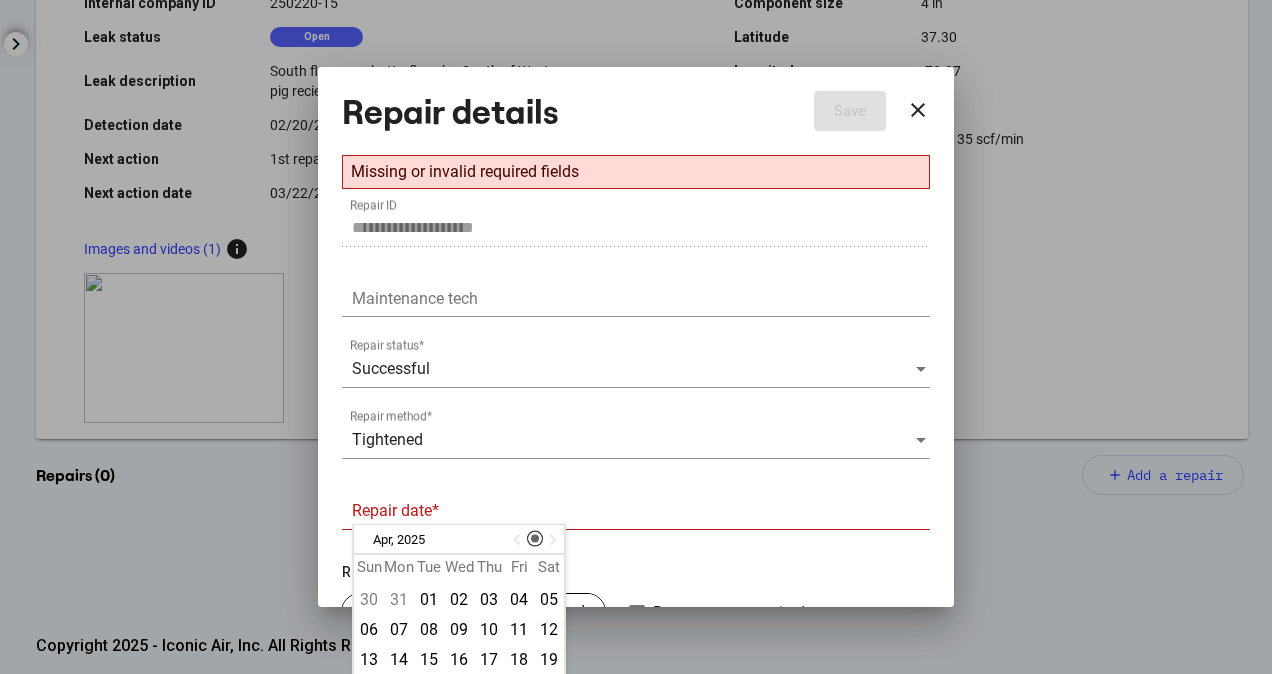 click at bounding box center (519, 540) 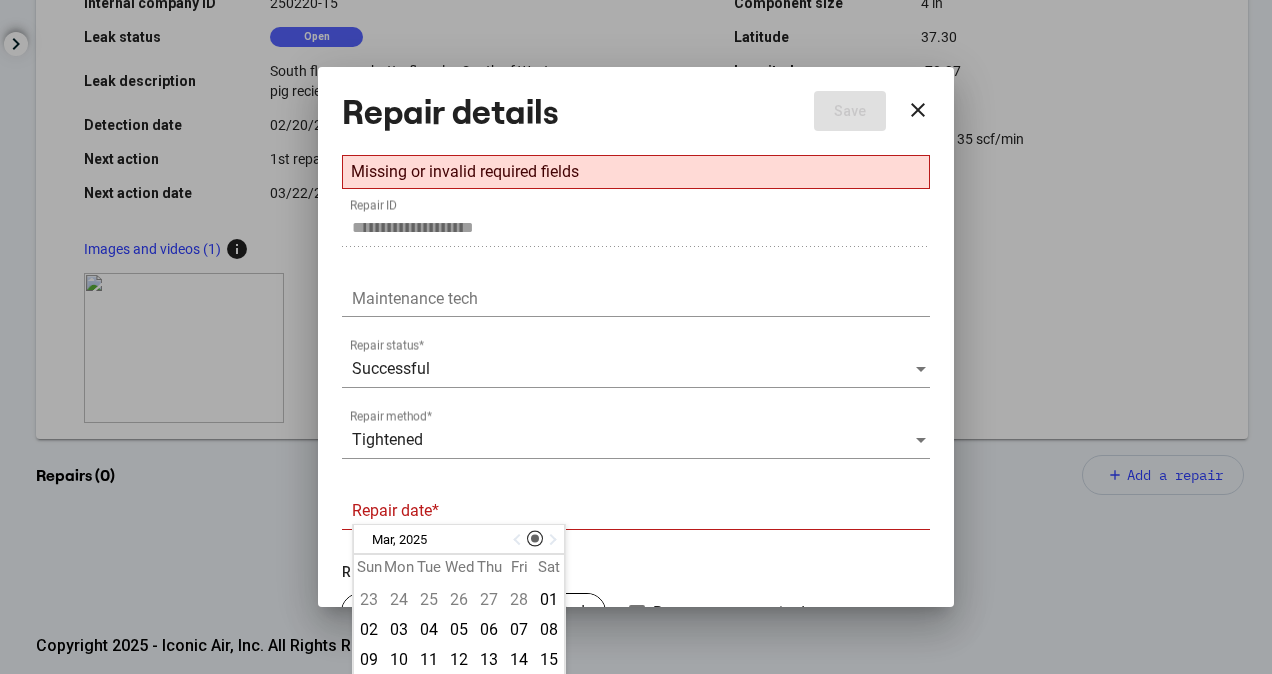click at bounding box center (519, 540) 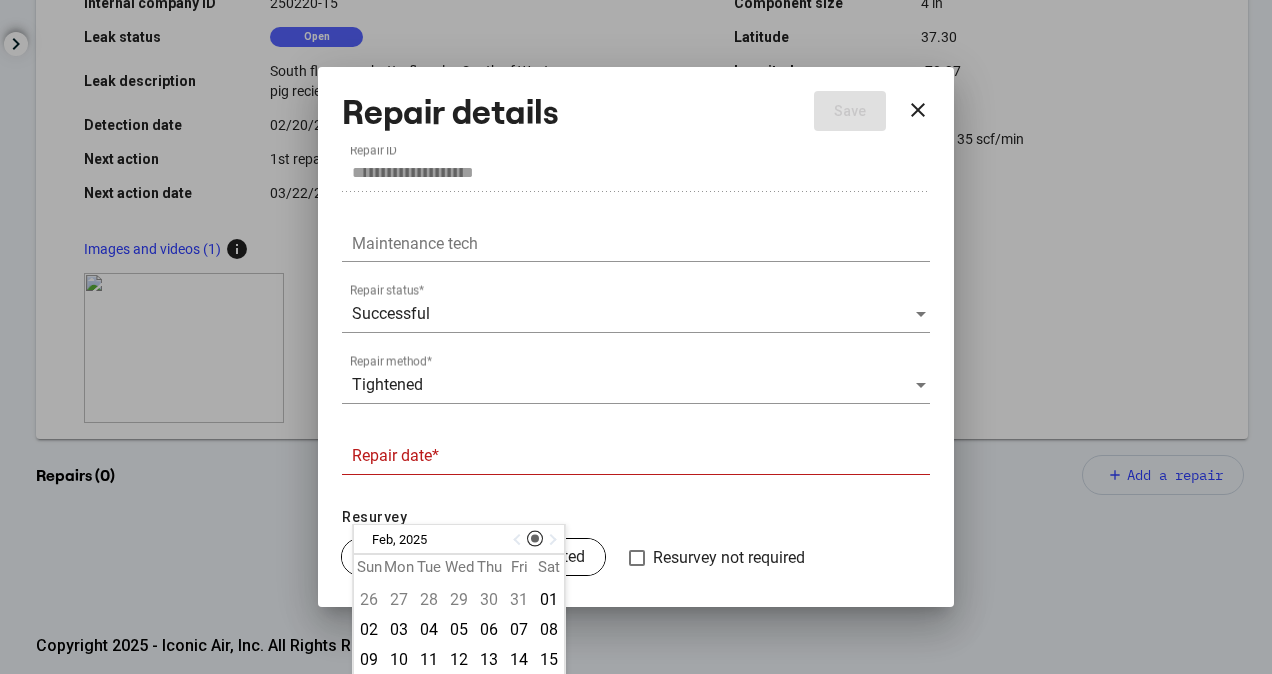 scroll, scrollTop: 108, scrollLeft: 0, axis: vertical 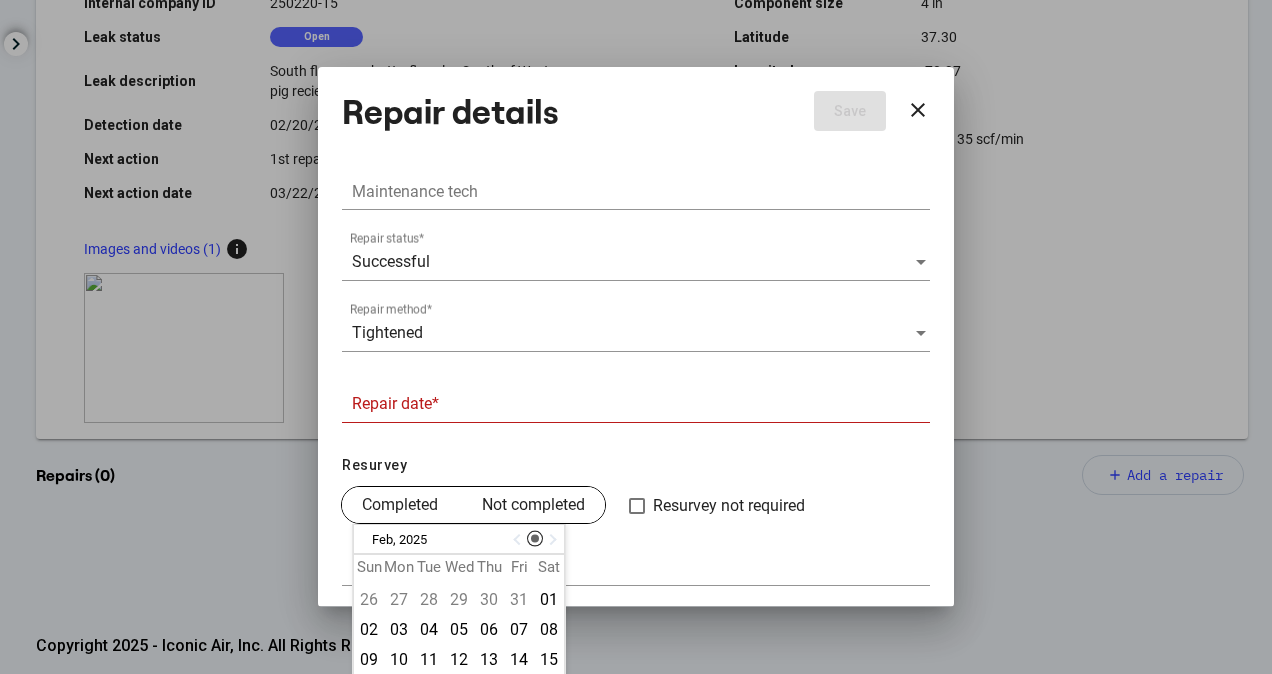 drag, startPoint x: 1265, startPoint y: 336, endPoint x: 1271, endPoint y: 396, distance: 60.299255 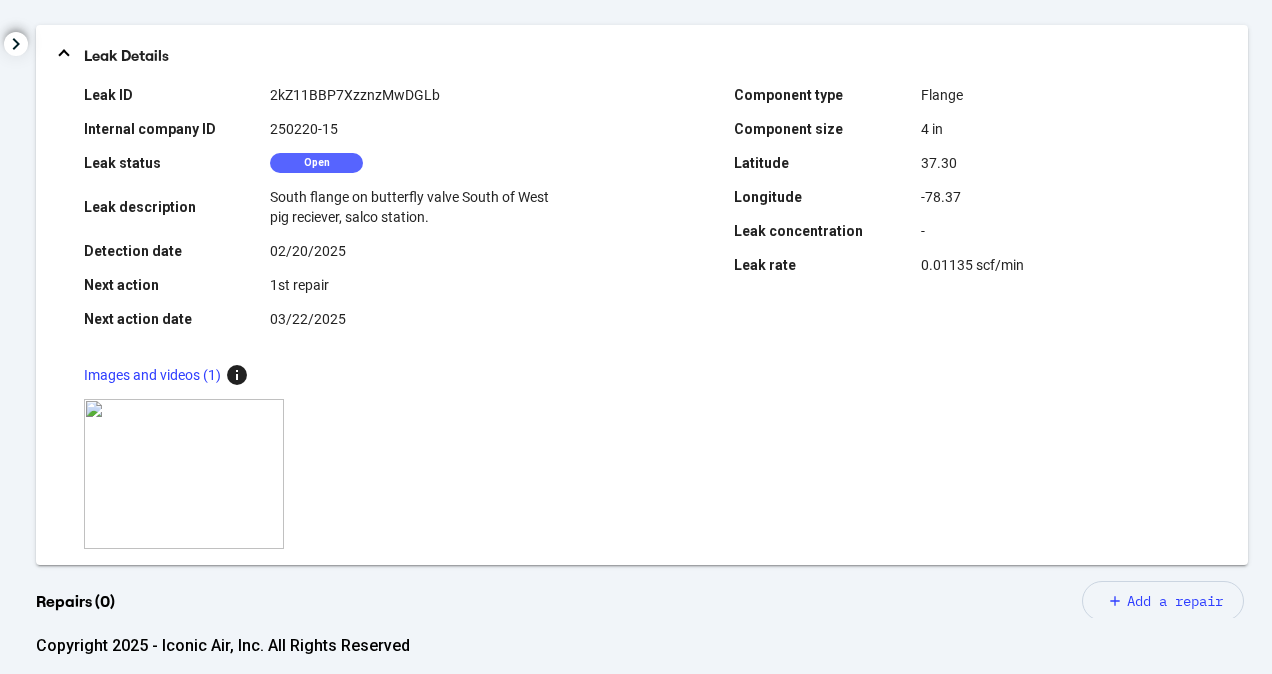 scroll, scrollTop: 400, scrollLeft: 0, axis: vertical 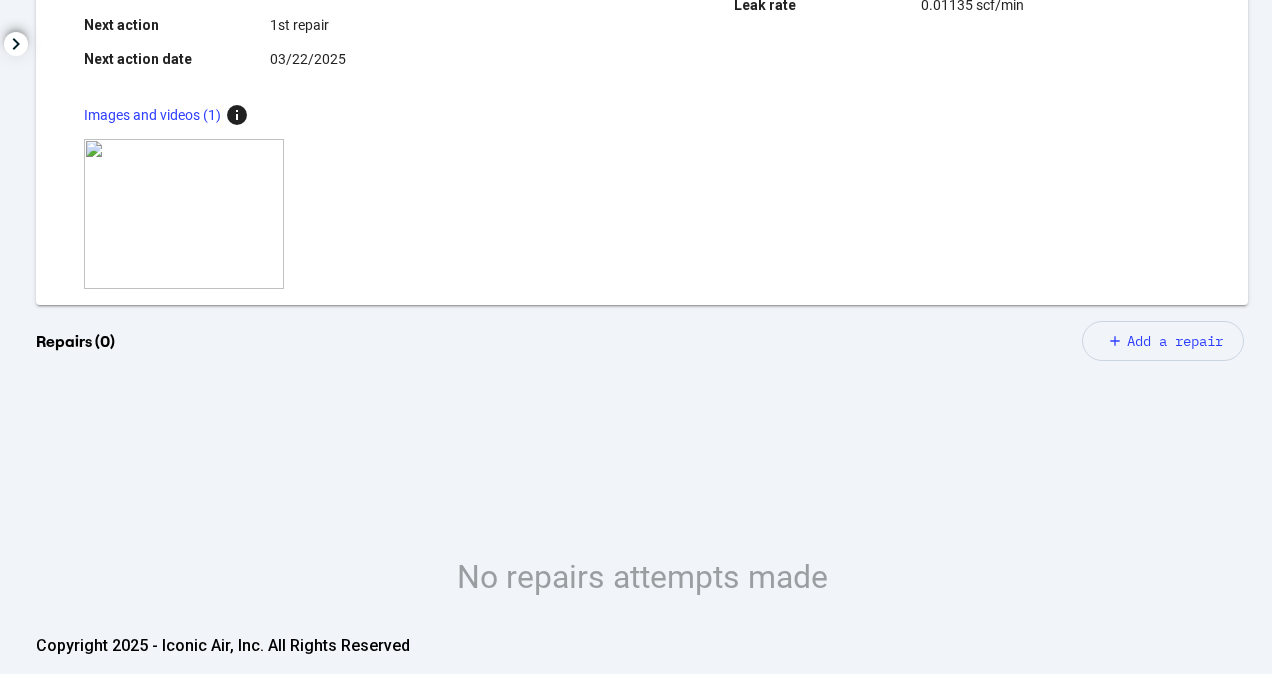 click on "bay gas storage, 02/19/2025 Survey [ 6g9G44GODD0U7c4nhmyi ]   Leak Details  Leak ID 2kZ11BBP7XzznzMwDGLb Internal company ID  250220-15  Leak status  Open  Leak description South flange on butterfly valve South of West pig reciever, salco station.  Detection date 02/20/2025 Next action  1st repair  Next action date  03/22/2025  Component type Flange Component size  4 in  Latitude 37.30 Longitude -78.37 Leak concentration  -  Leak rate  0.01135 scf/min   Images and videos (1)  info    zoom_in  Repairs (0)  add Add a repair  No repairs attempts made" 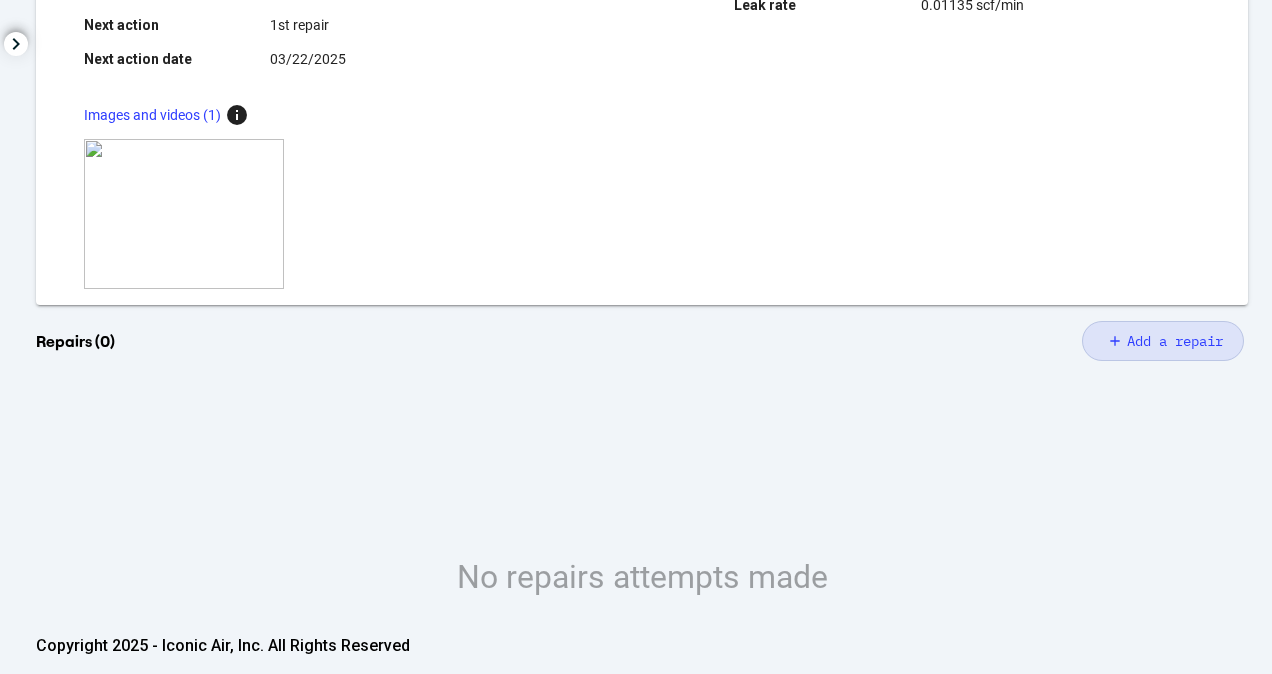 click on "Add a repair" 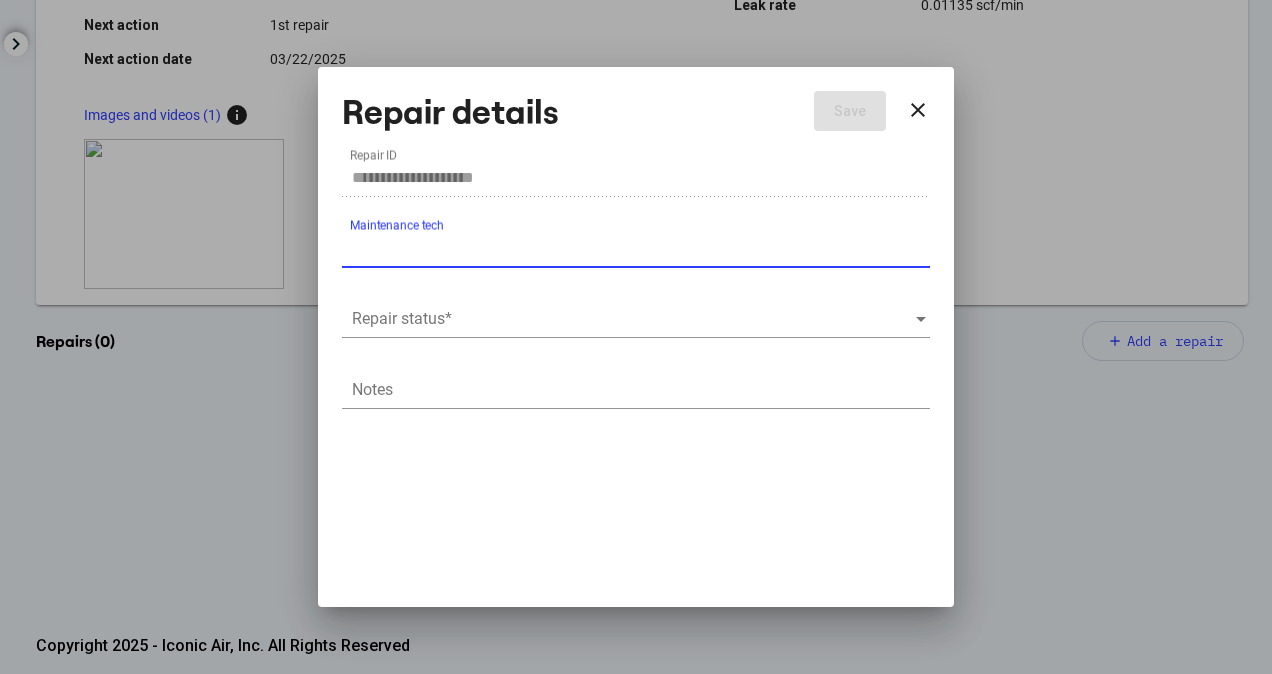click at bounding box center [633, 319] 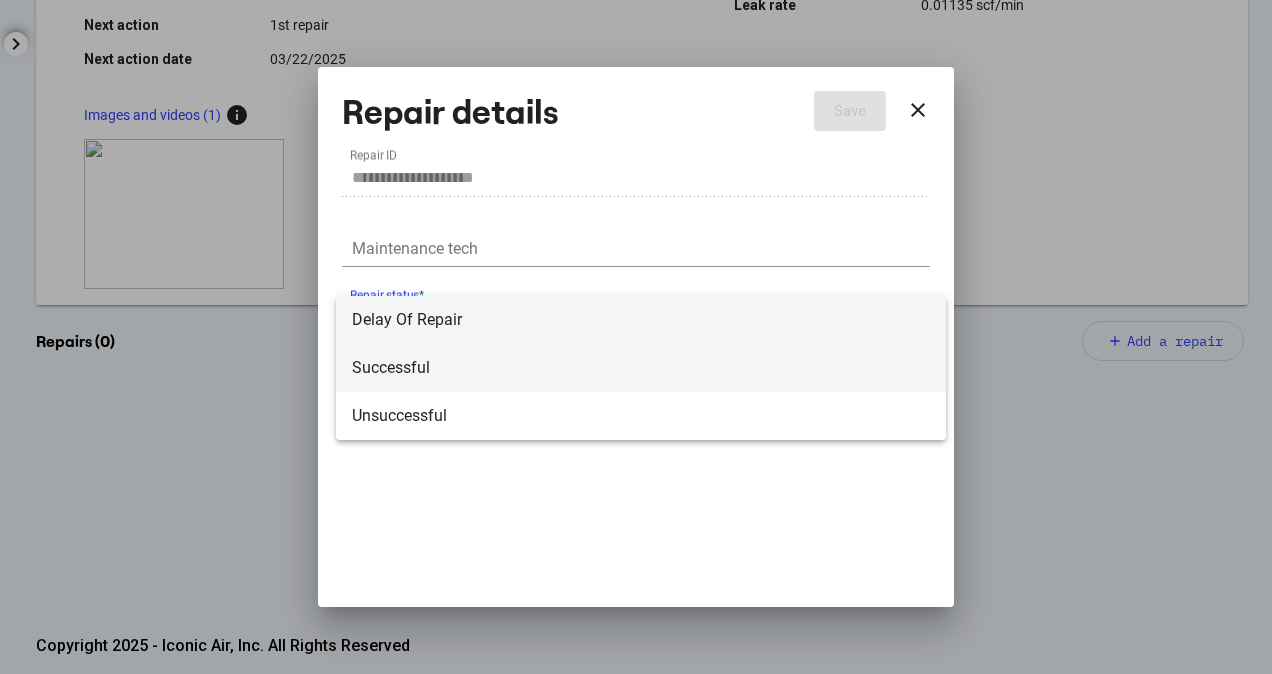 click on "Successful" at bounding box center [641, 368] 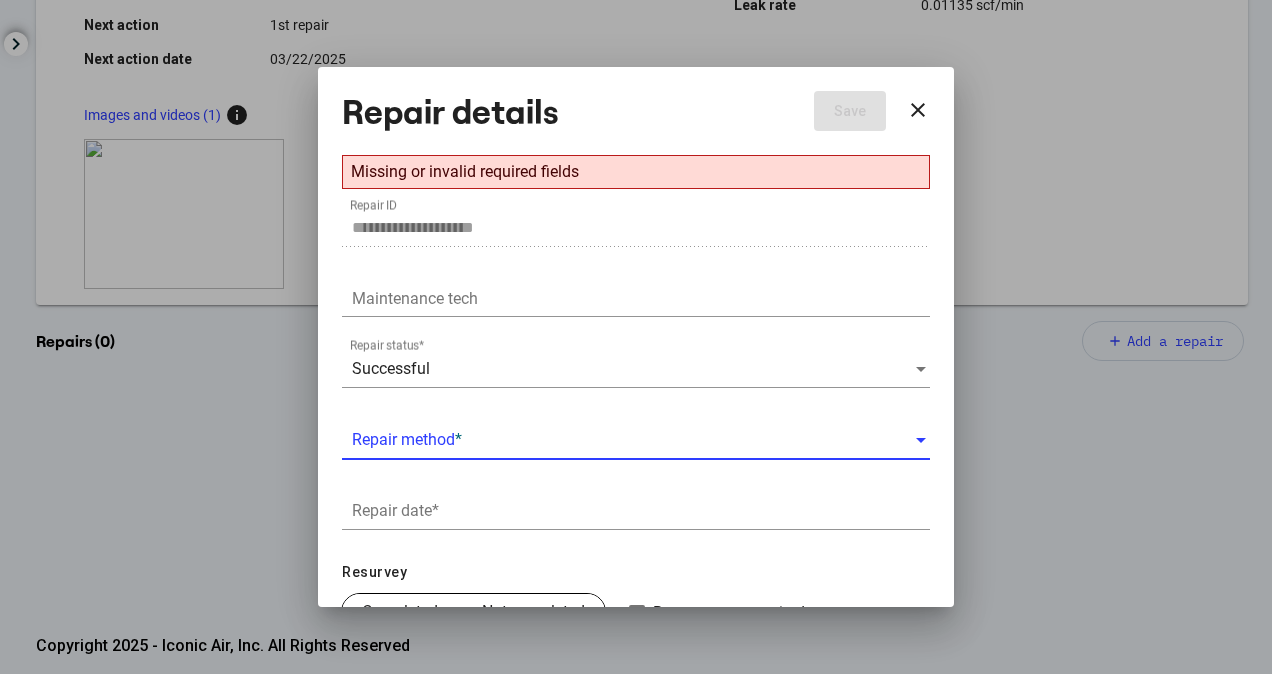 click at bounding box center (633, 440) 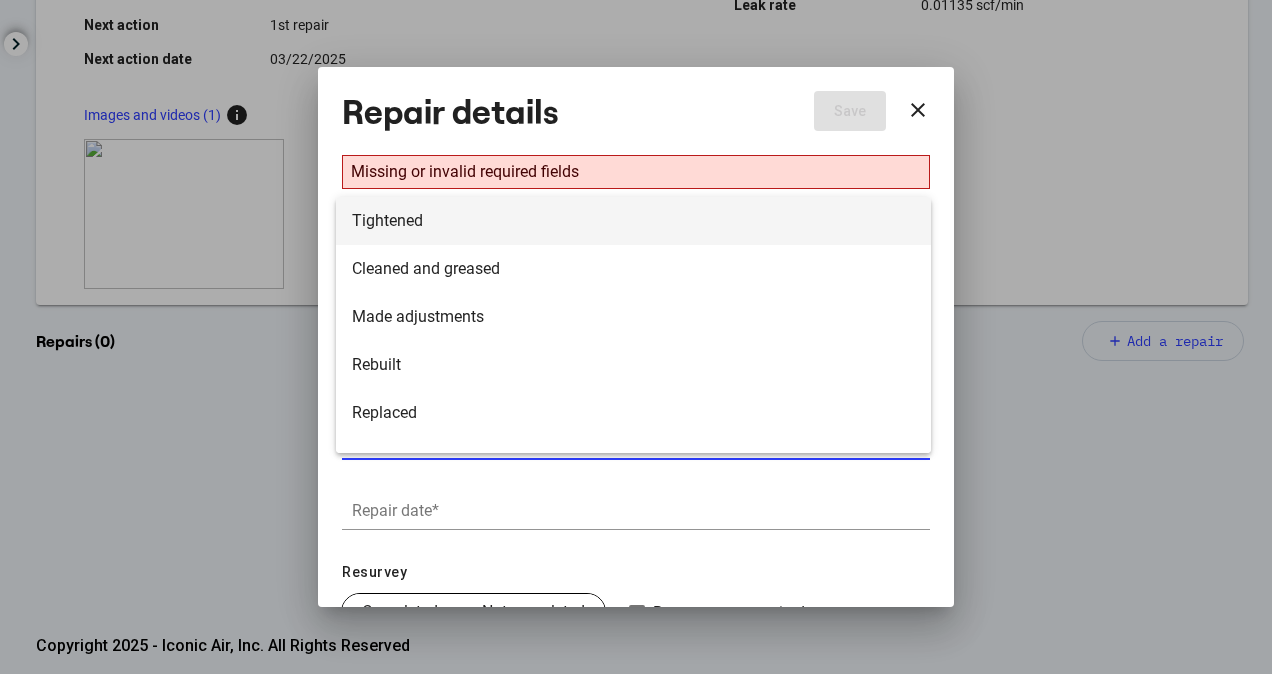 click on "Tightened" at bounding box center [633, 221] 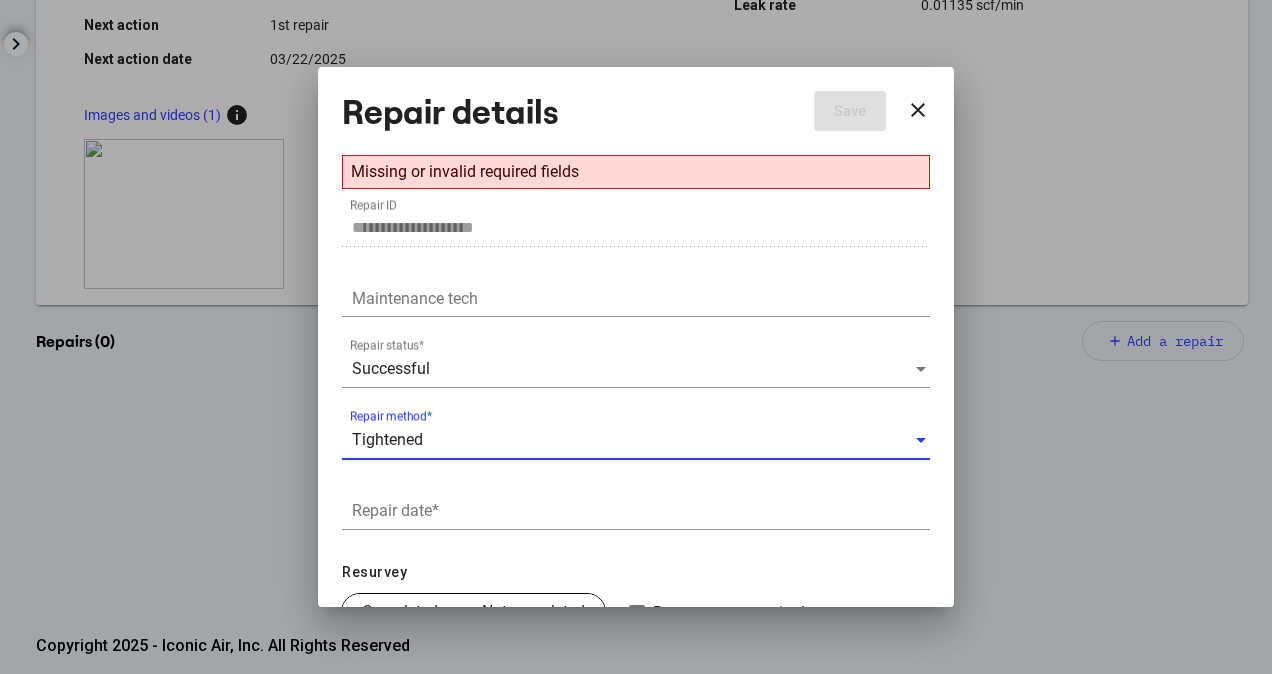 click on "Repair date  *" at bounding box center (641, 511) 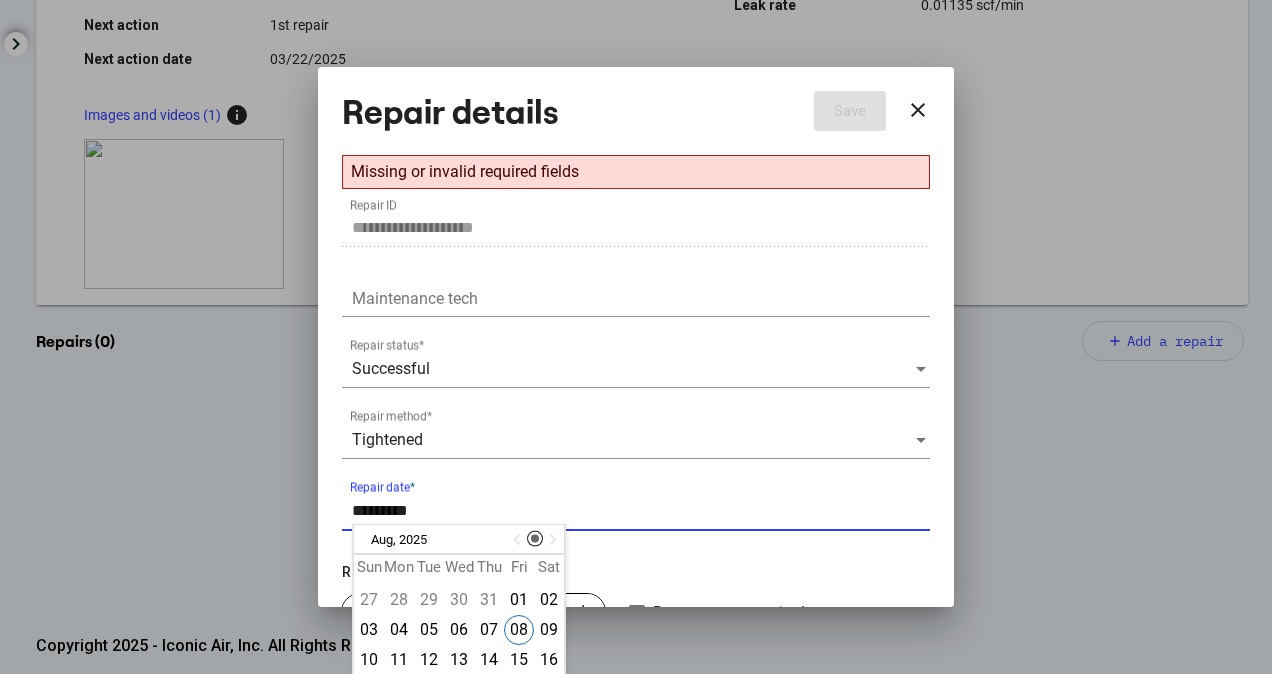 type on "*********" 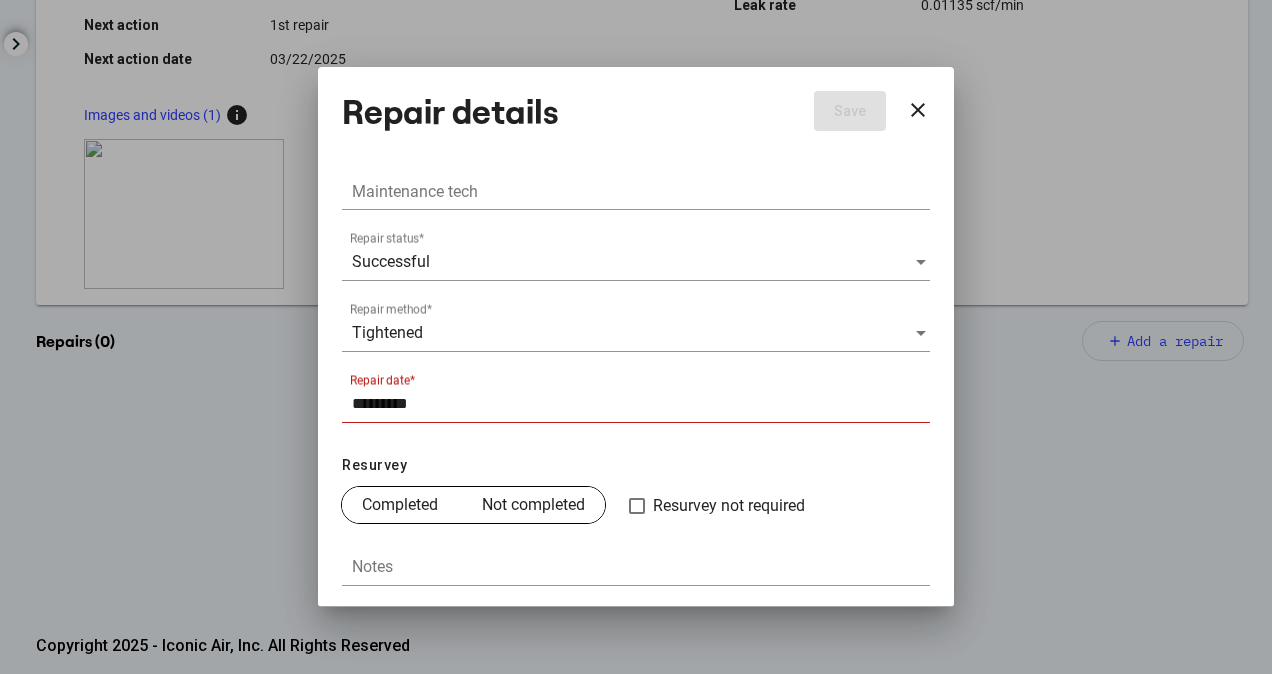 scroll, scrollTop: 108, scrollLeft: 0, axis: vertical 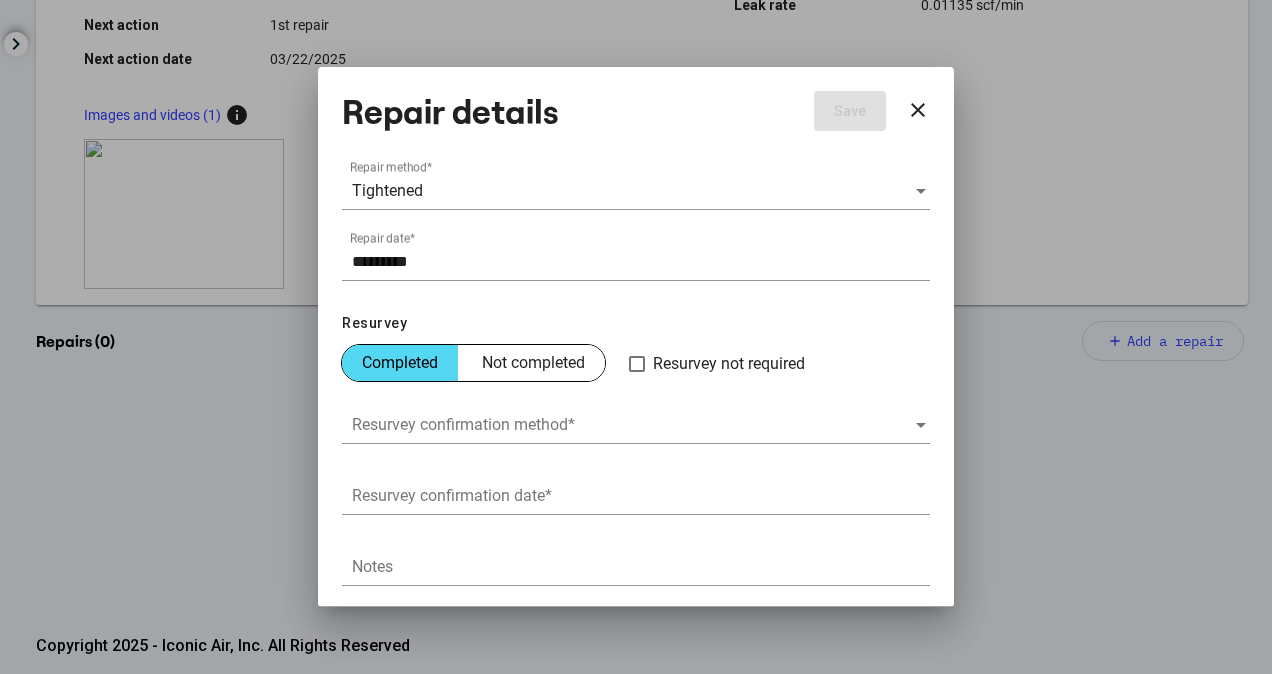 click at bounding box center (633, 425) 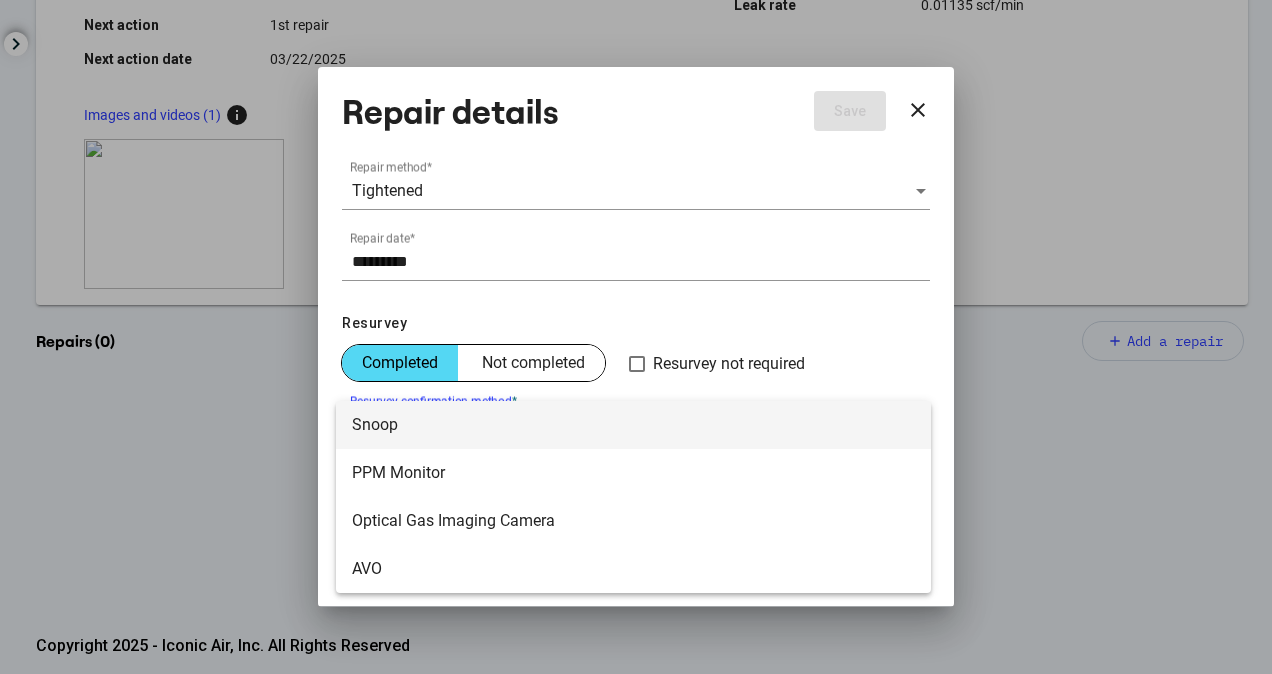 click on "Snoop" at bounding box center [633, 425] 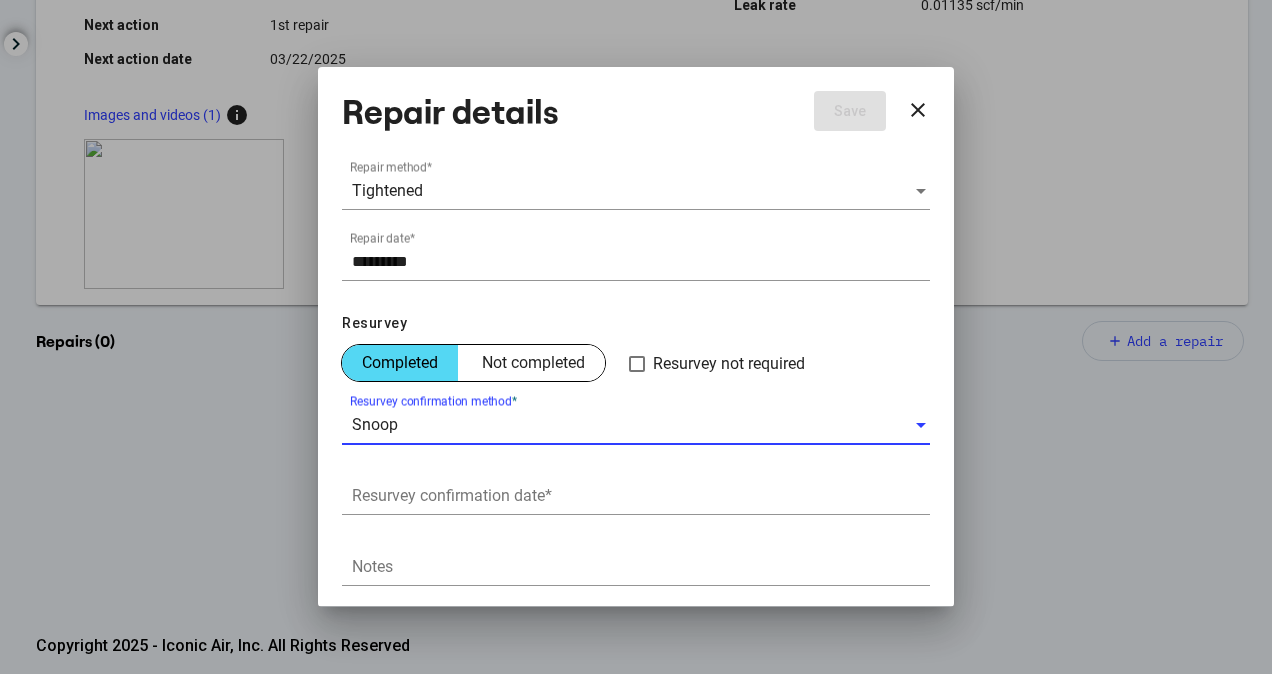 click on "Resurvey confirmation date  *" at bounding box center [641, 496] 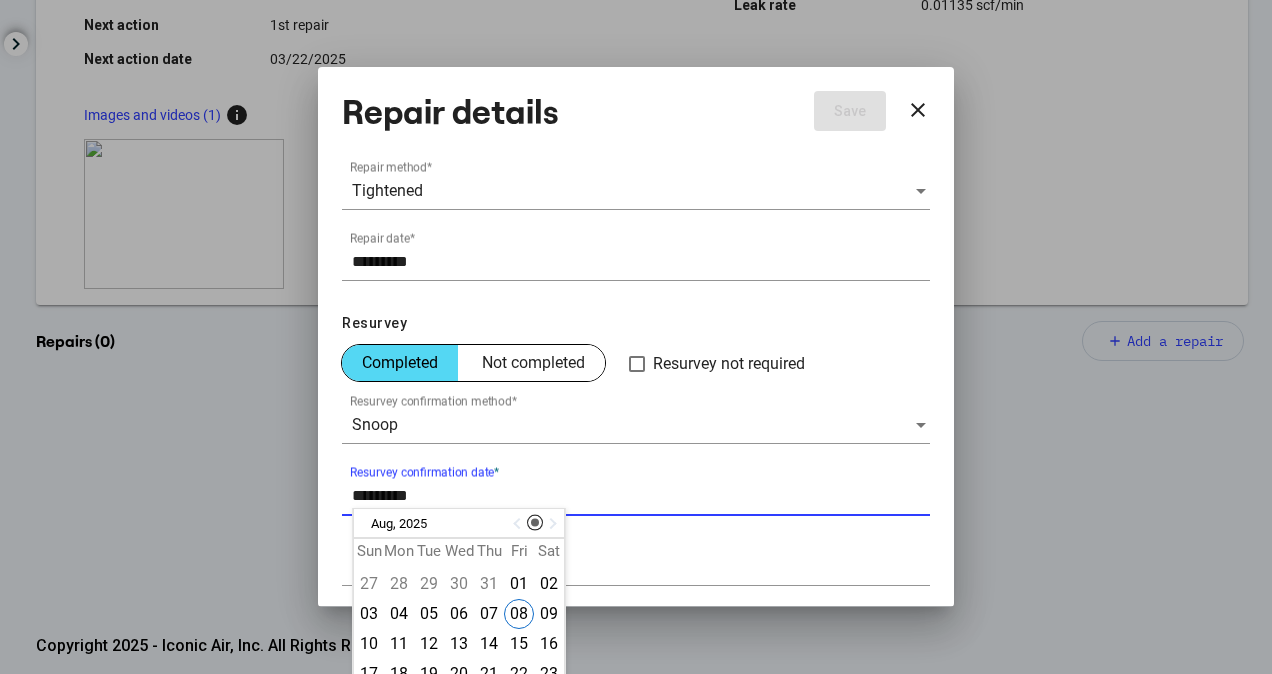 click on "Snoop" at bounding box center (633, 425) 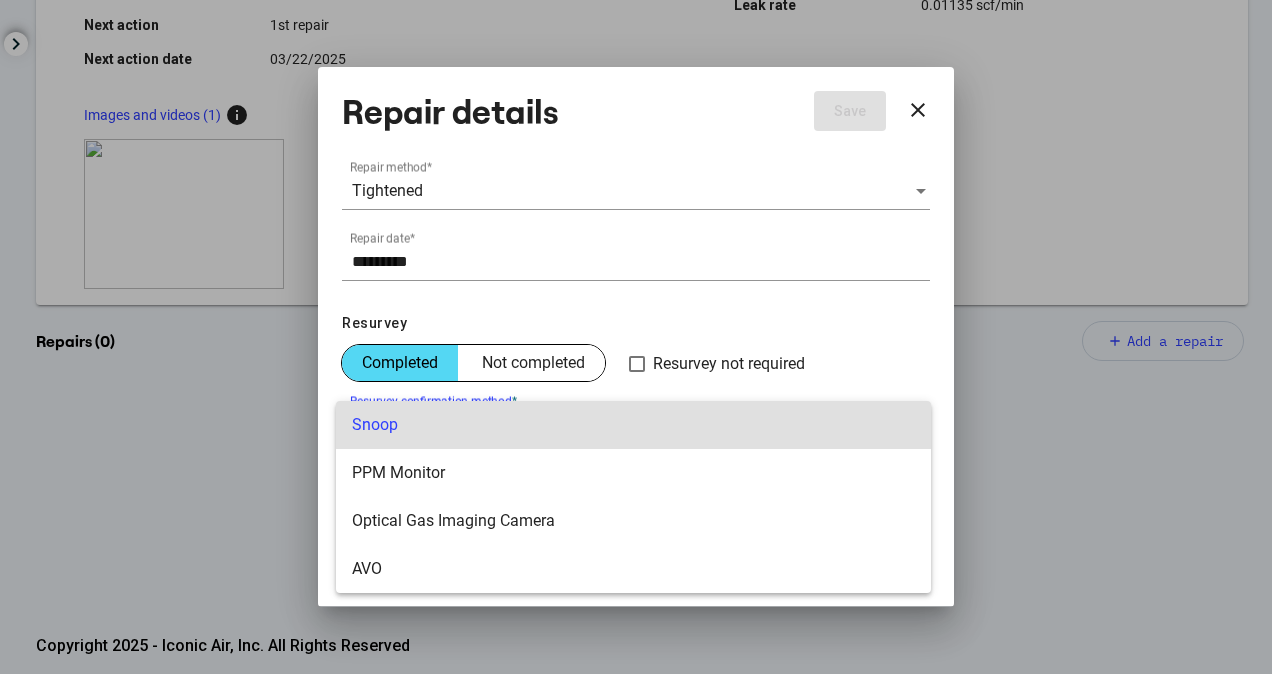 click at bounding box center [636, 337] 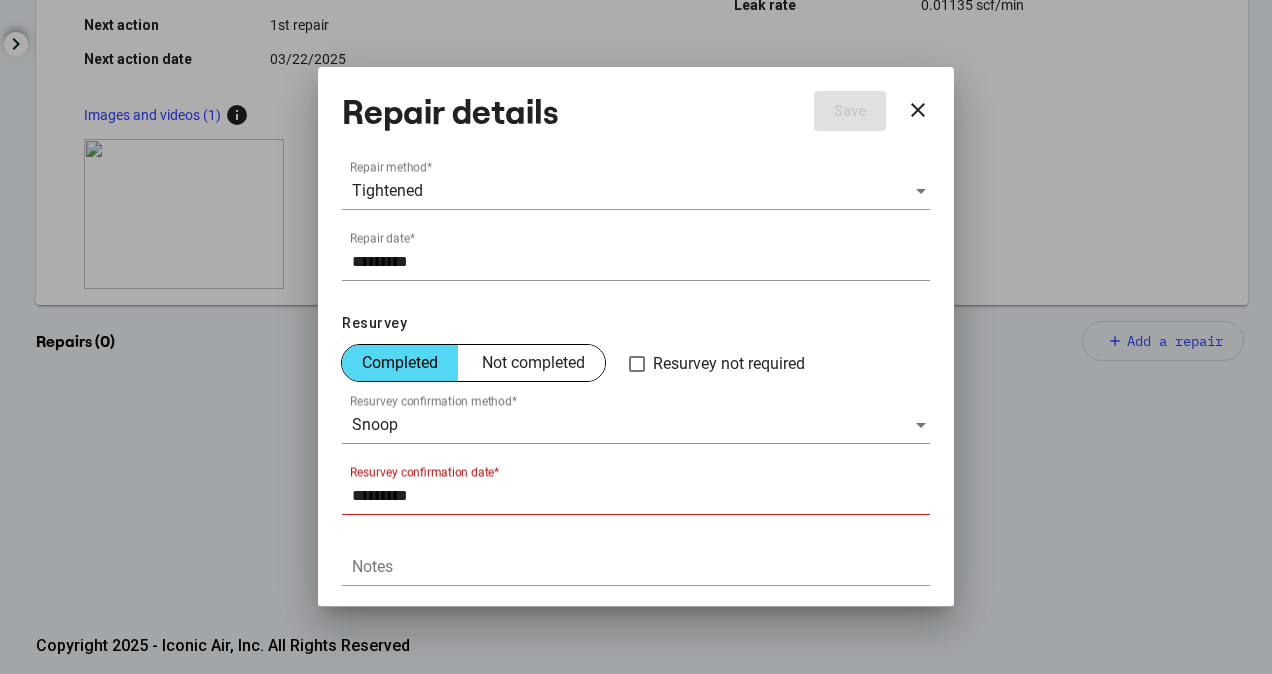 click on "********* ********* Resurvey confirmation date  *" at bounding box center [636, 489] 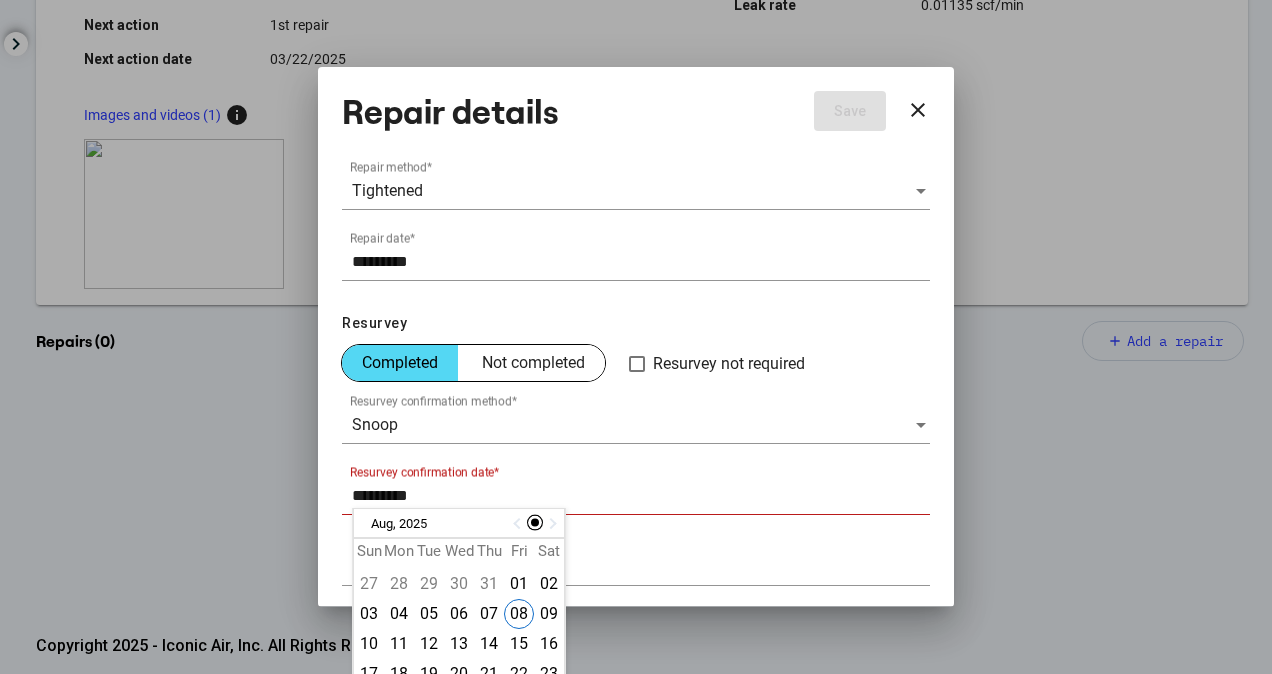 click at bounding box center [535, 523] 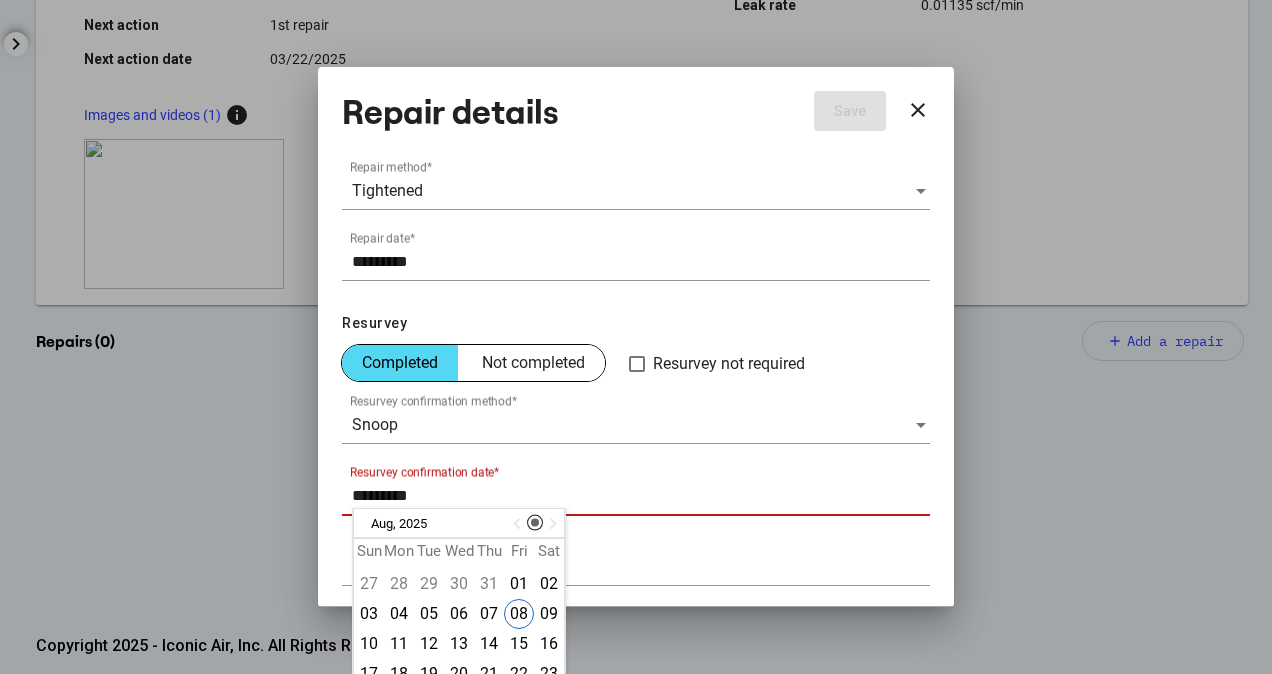 click on "*********" at bounding box center [641, 496] 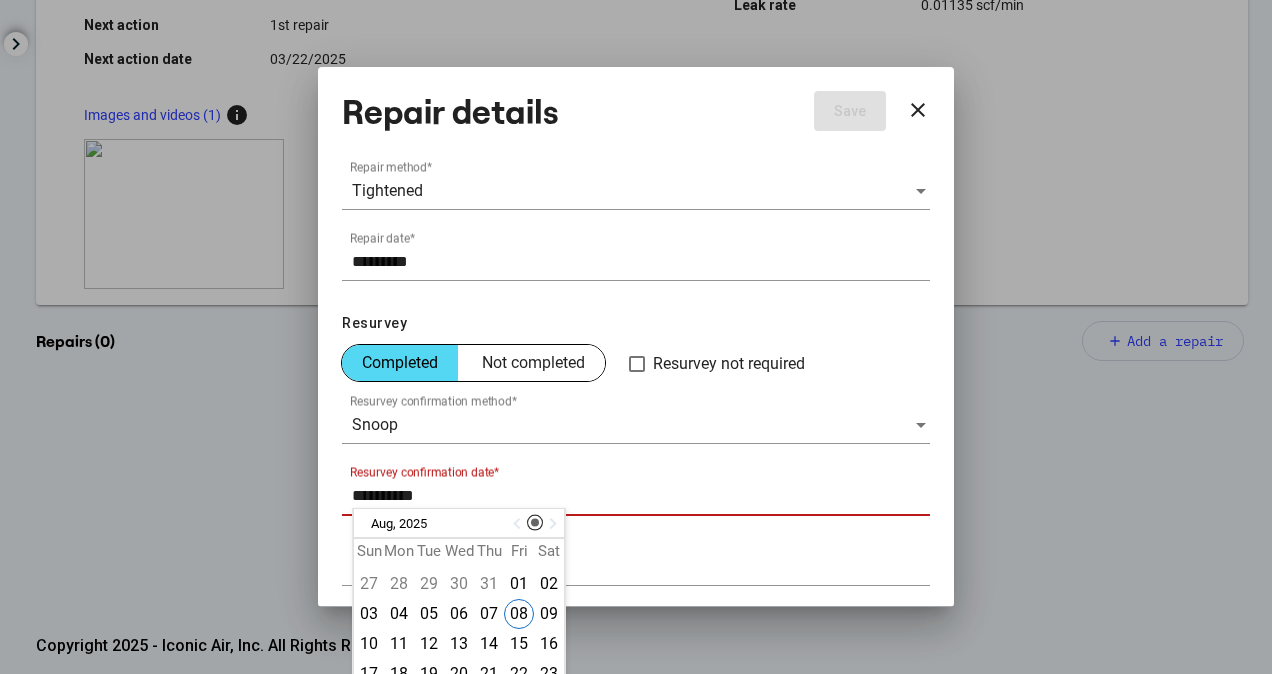 type on "**********" 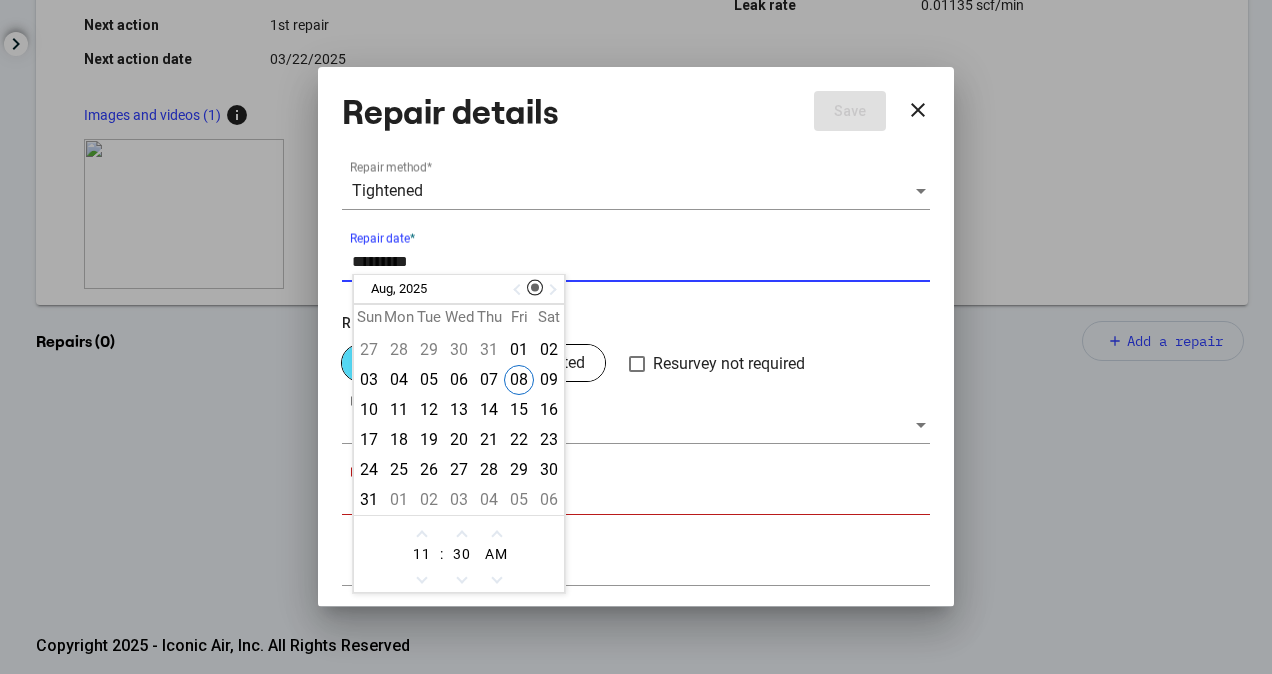 click on "********* ********* Repair date  *" at bounding box center [636, 255] 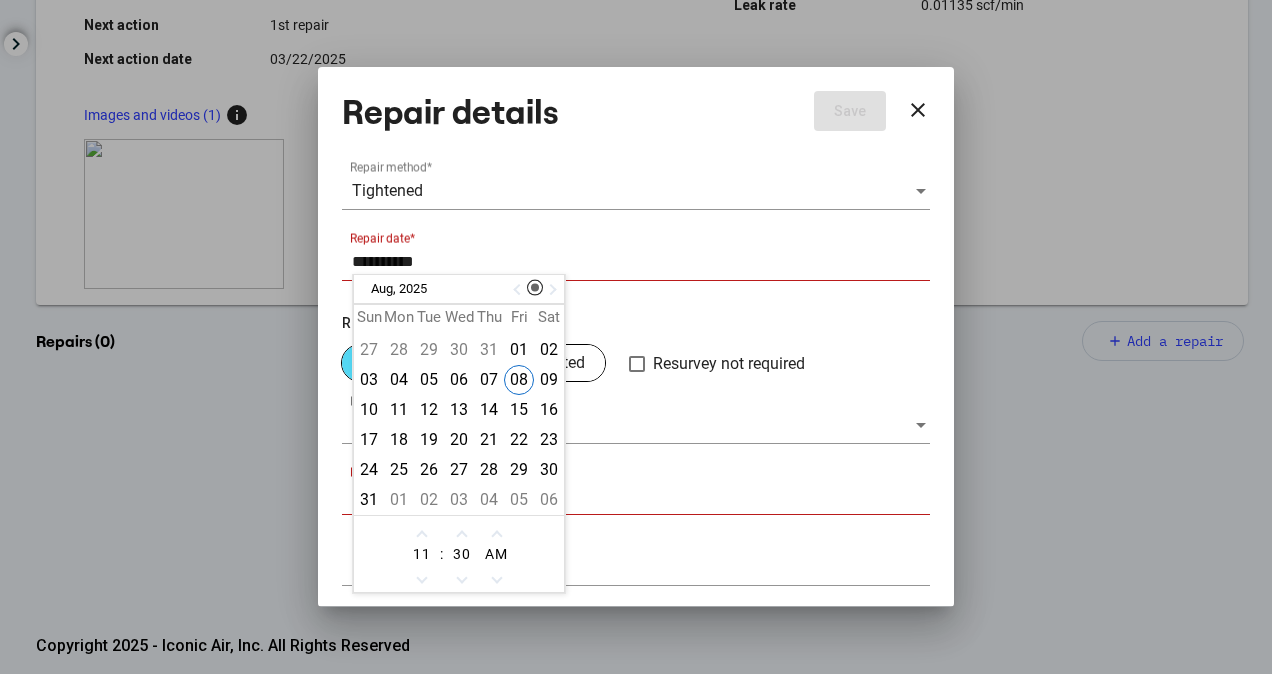 click on "**********" at bounding box center [641, 262] 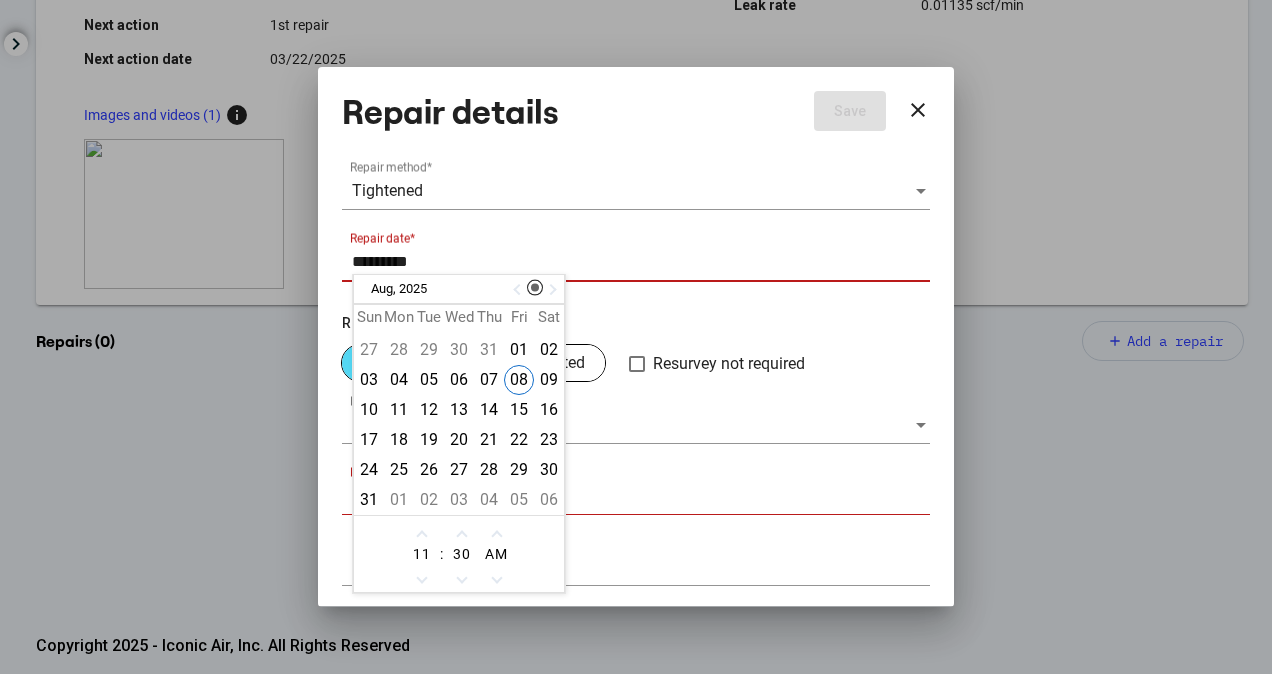 click on "*********" at bounding box center [641, 262] 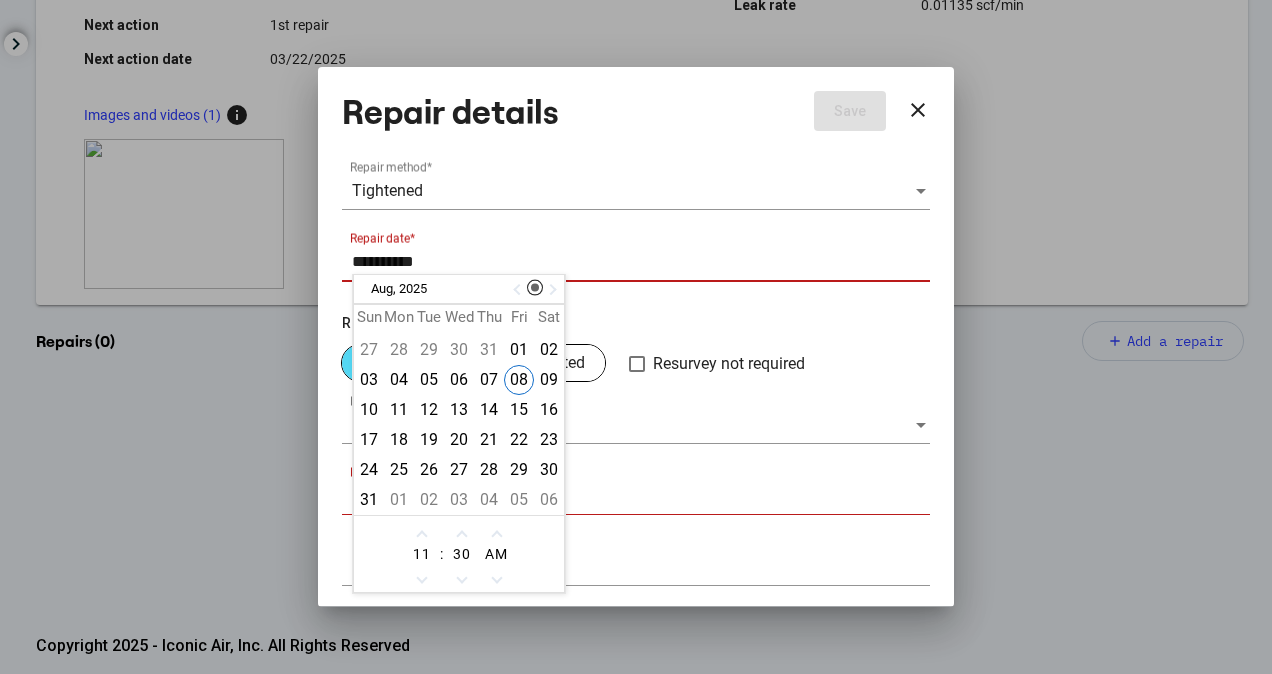 click on "Tightened" at bounding box center [633, 191] 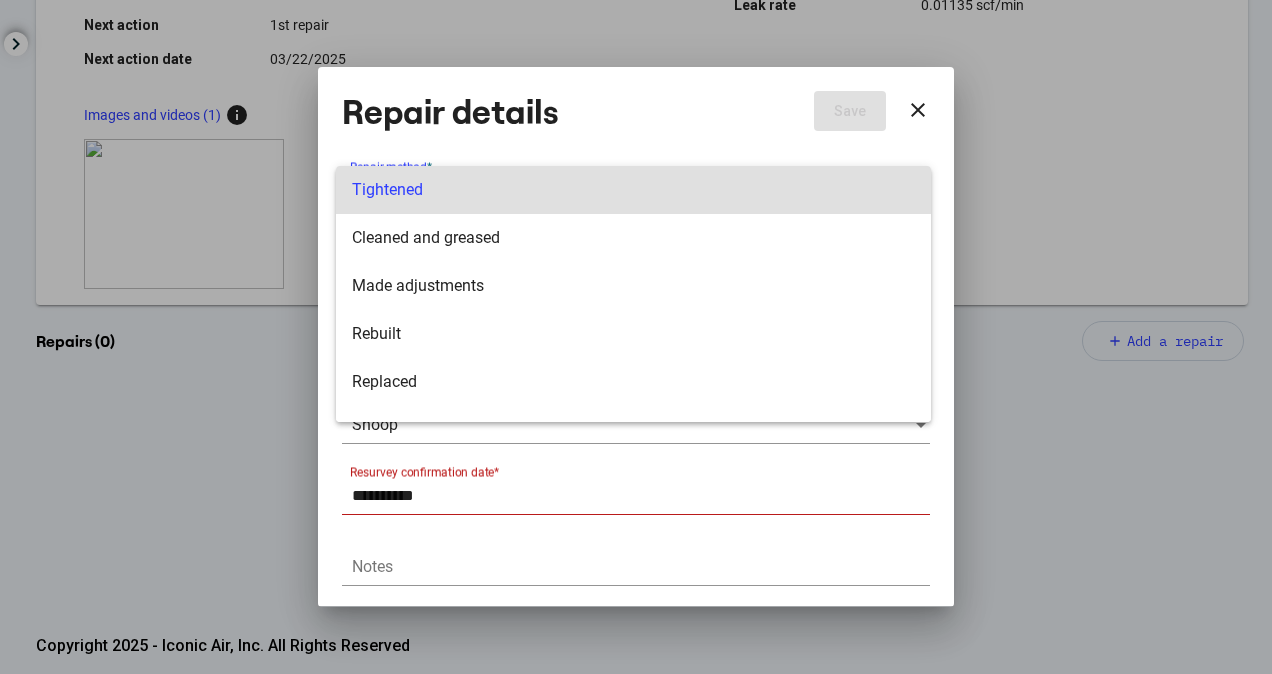 click at bounding box center [636, 337] 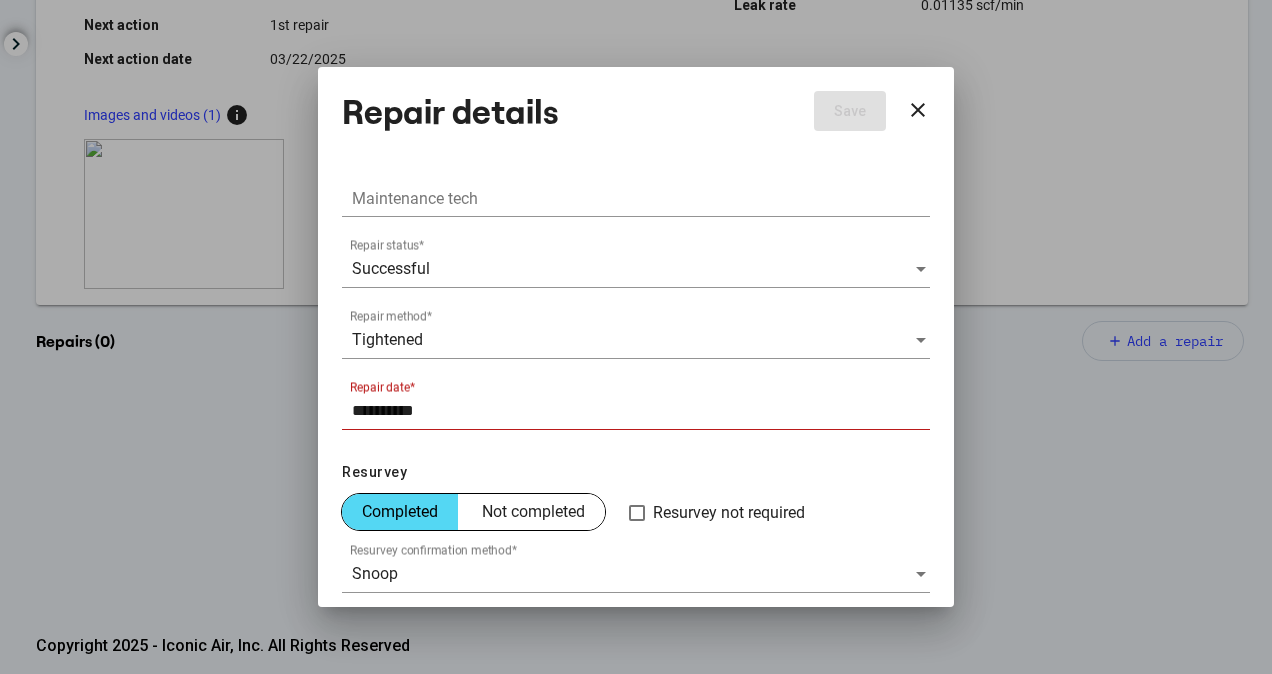 scroll, scrollTop: 250, scrollLeft: 0, axis: vertical 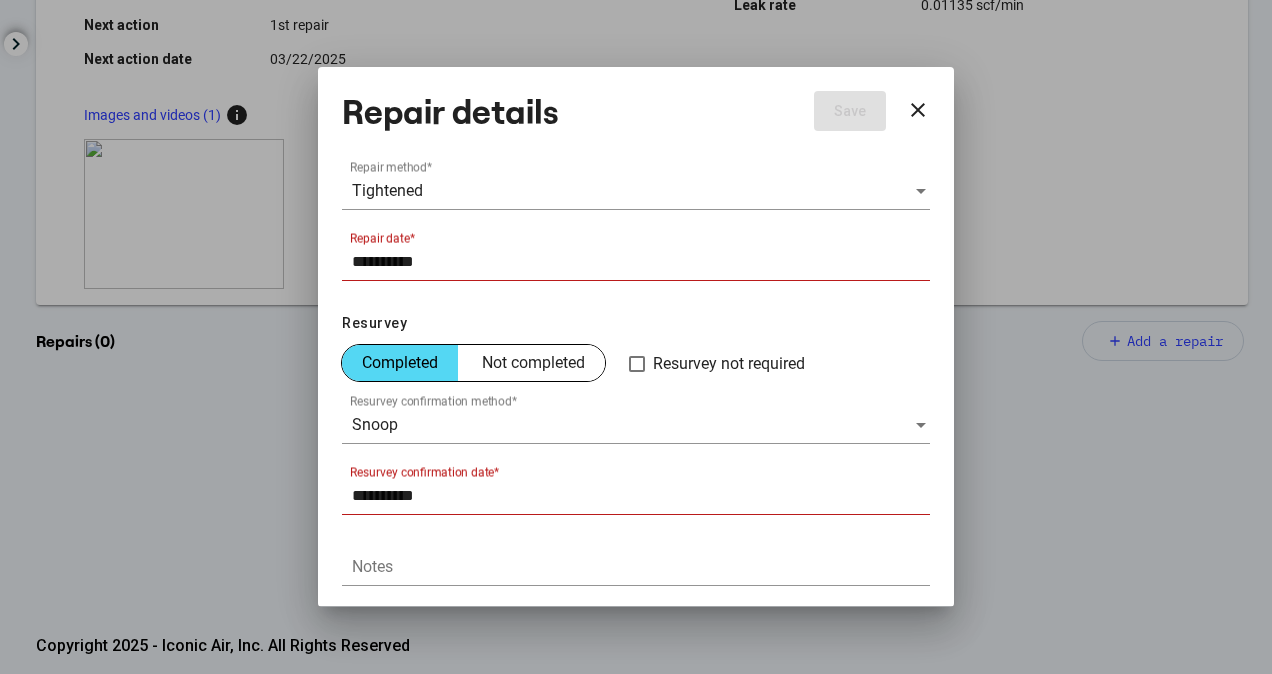 click on "Repair details  Save  close" at bounding box center [636, 107] 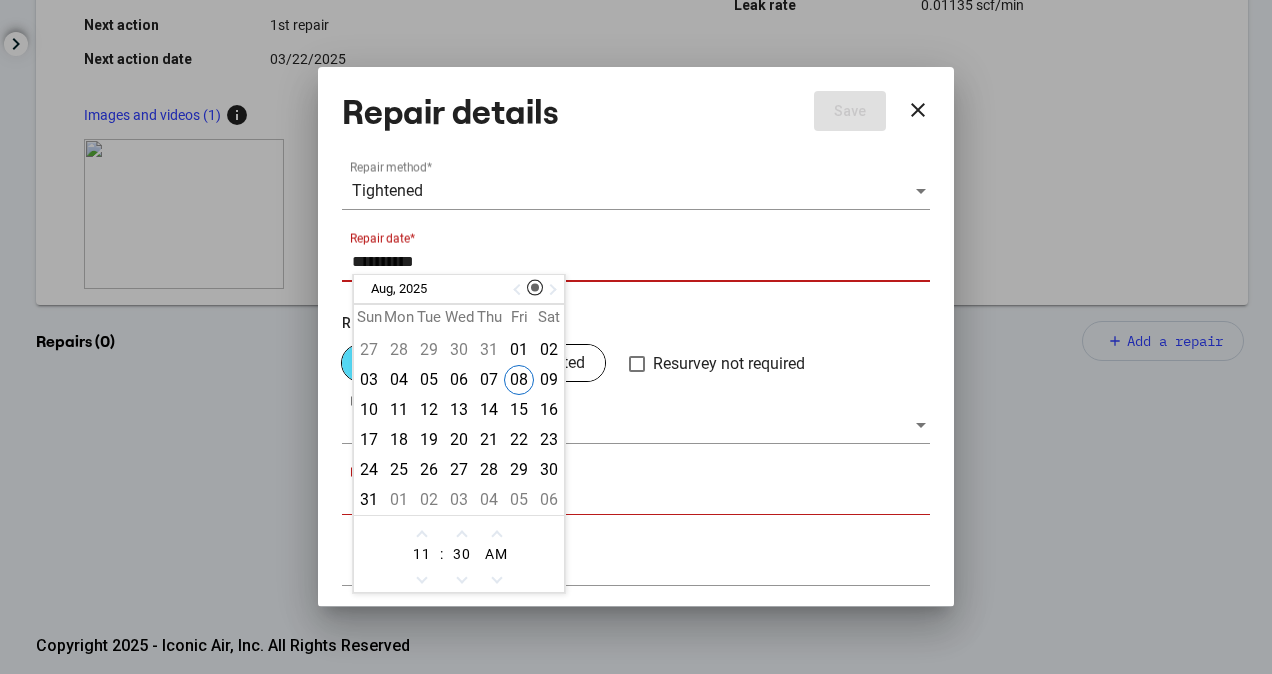 click on "**********" at bounding box center (641, 262) 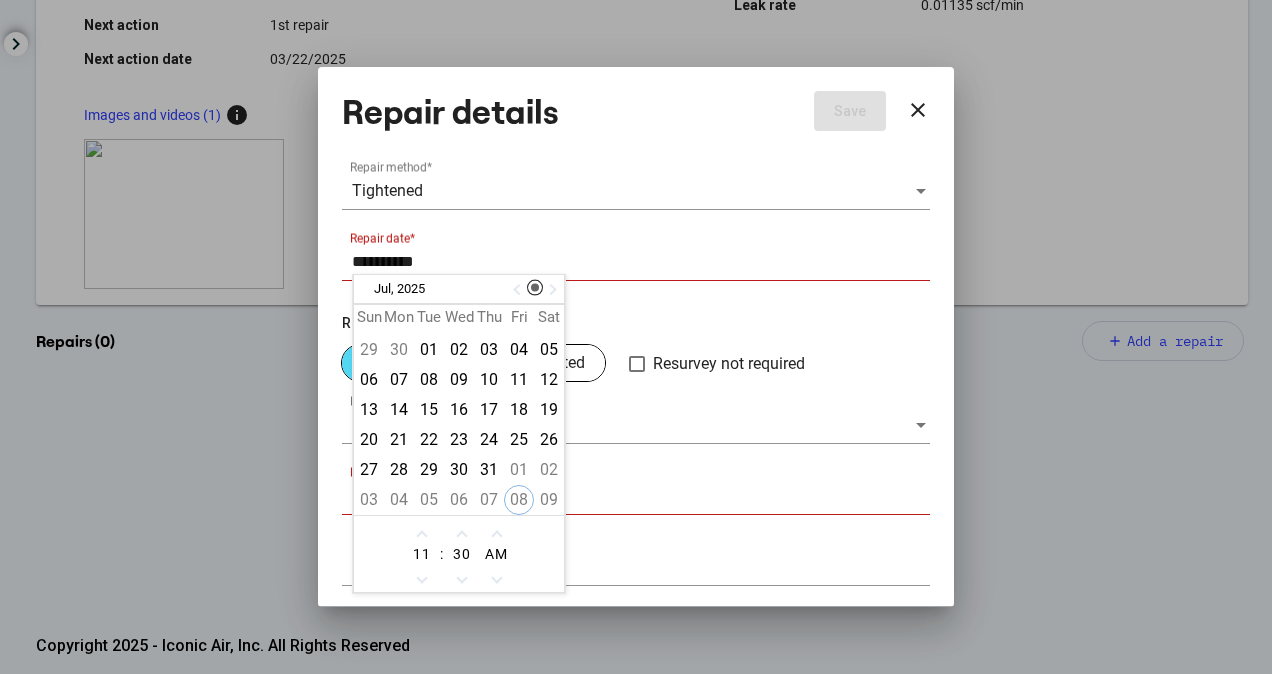 click at bounding box center [519, 289] 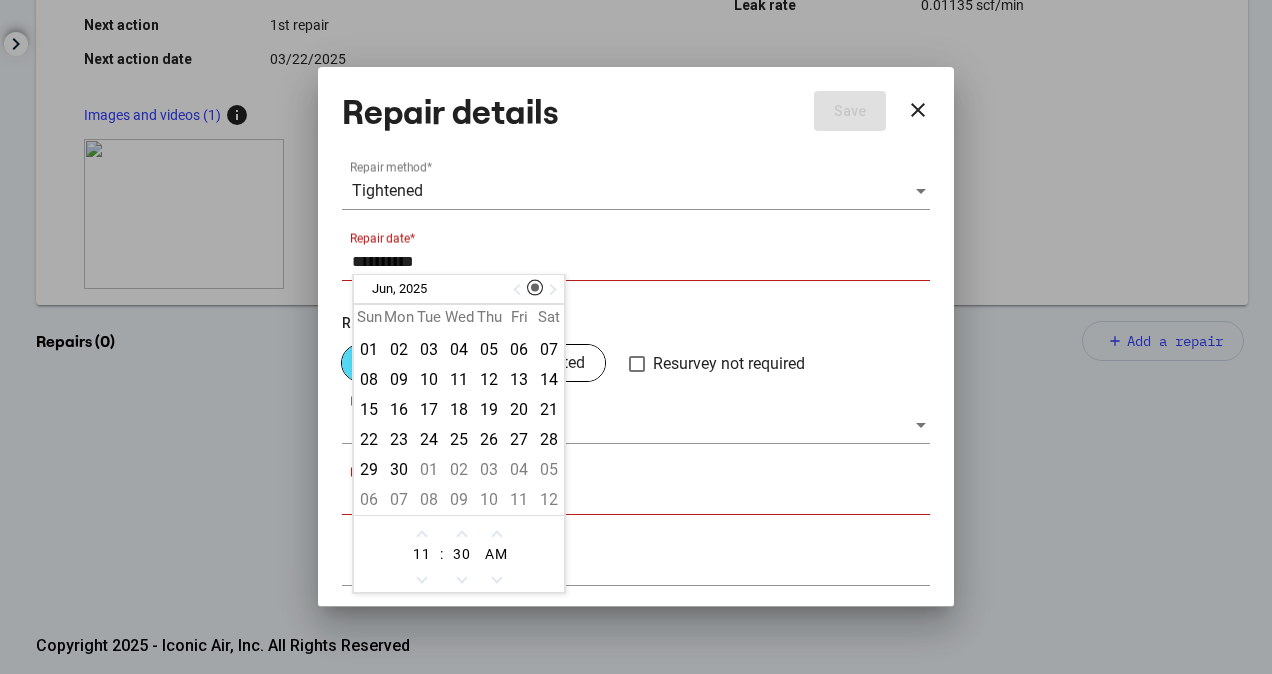 click at bounding box center (519, 289) 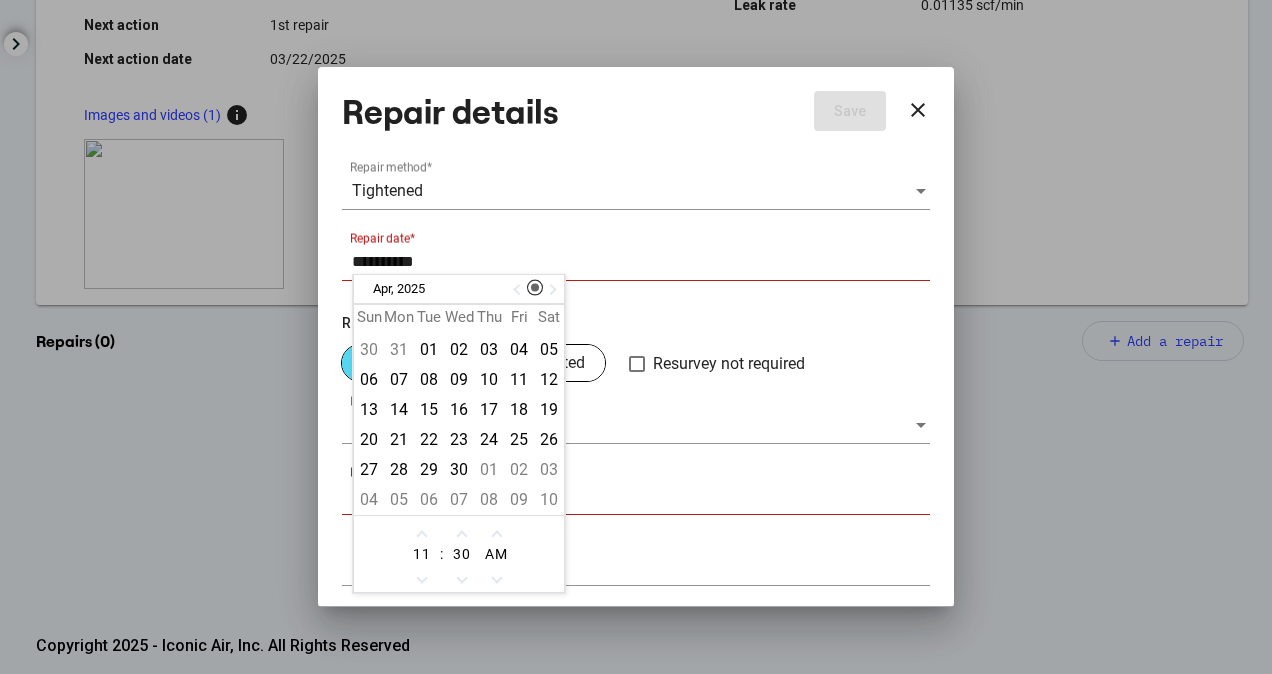 click at bounding box center [519, 289] 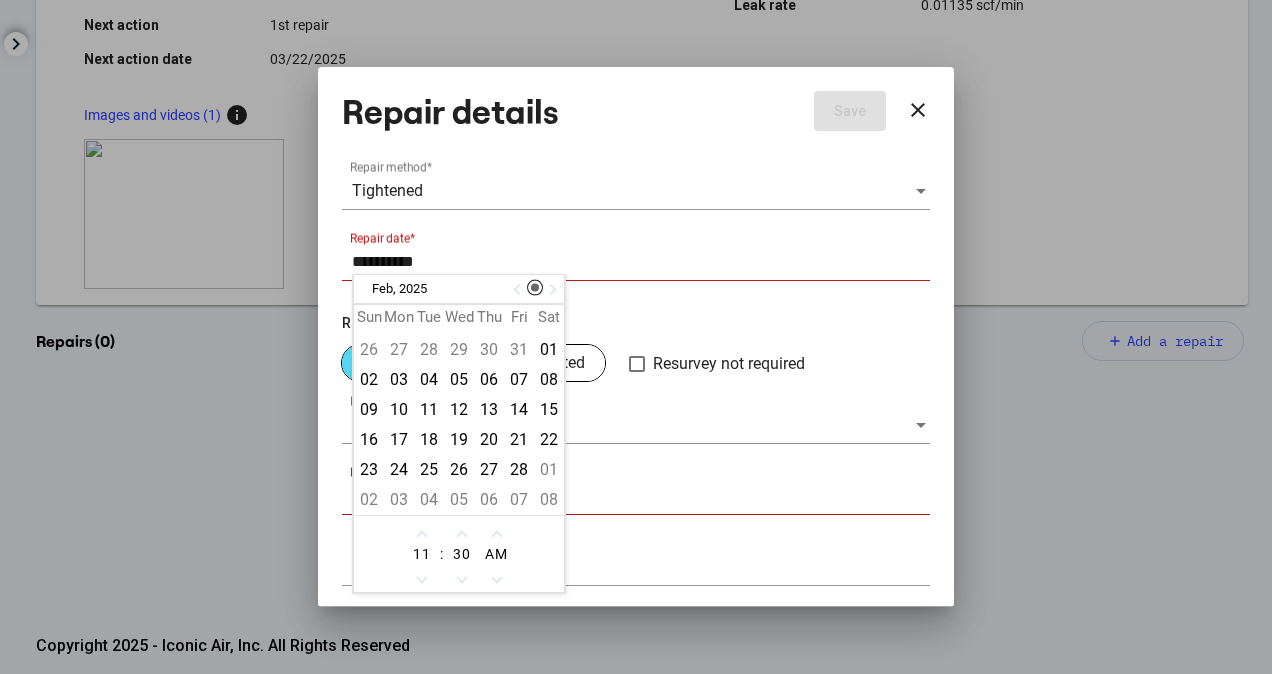 click at bounding box center [519, 289] 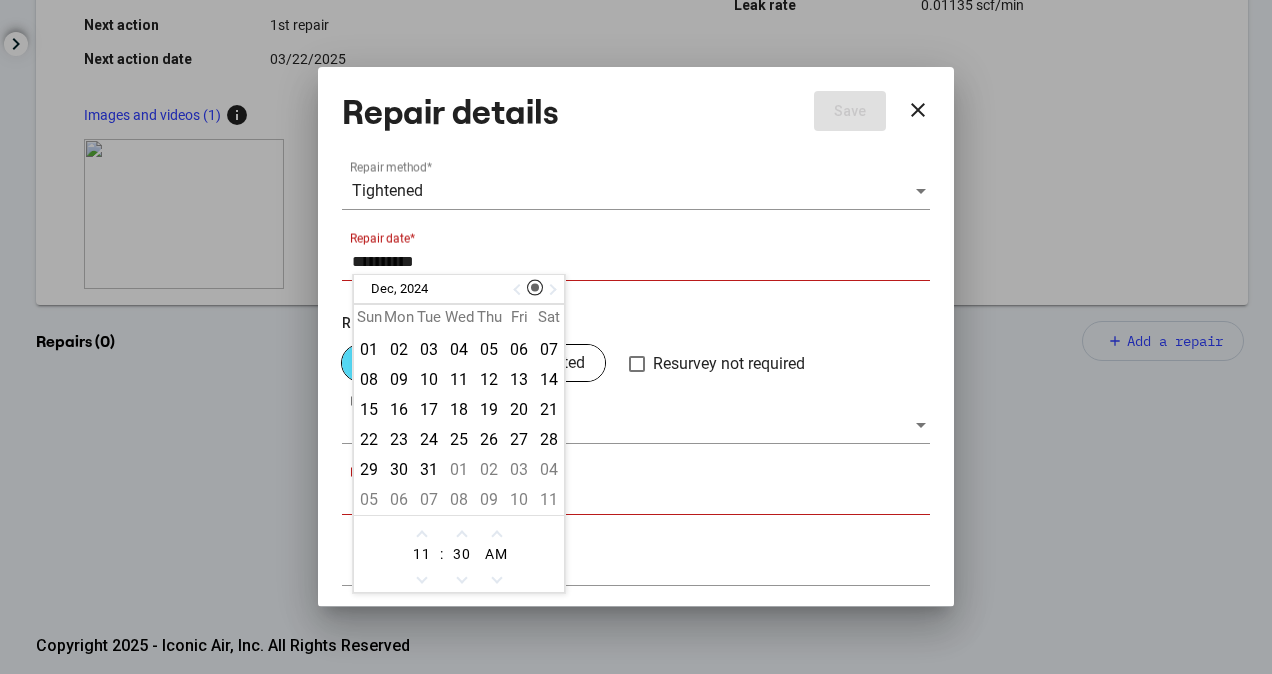 click at bounding box center (551, 289) 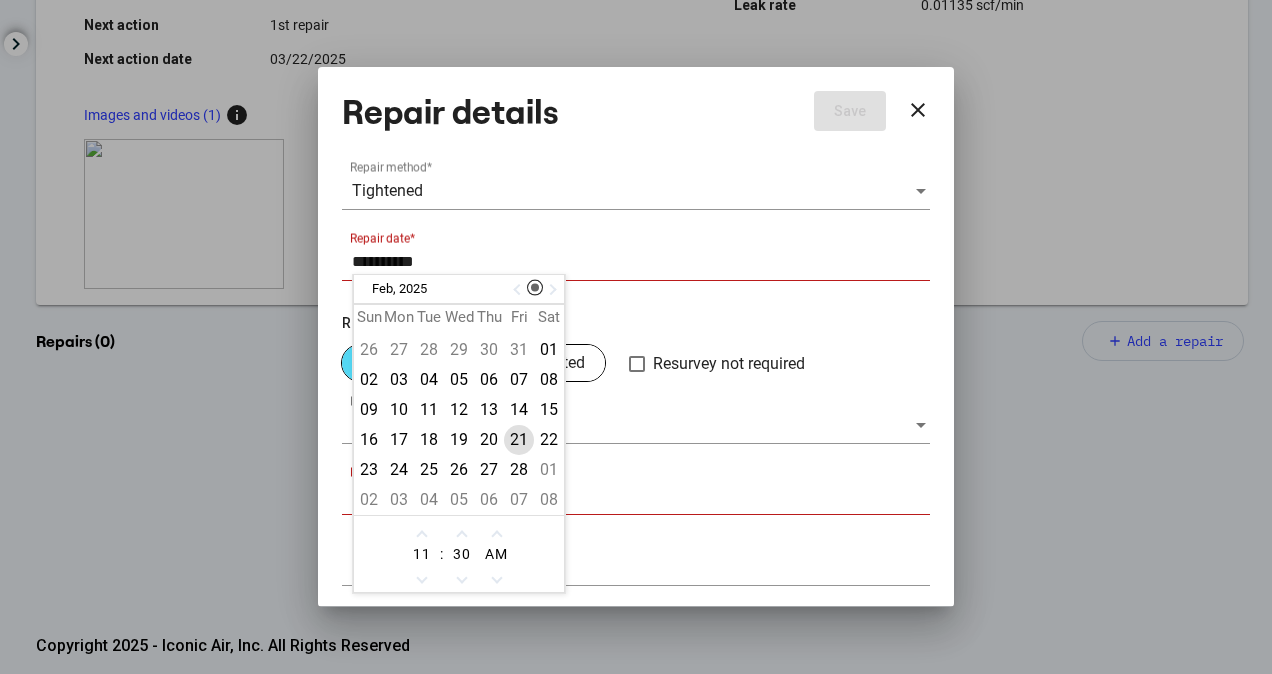 click on "21" at bounding box center [519, 440] 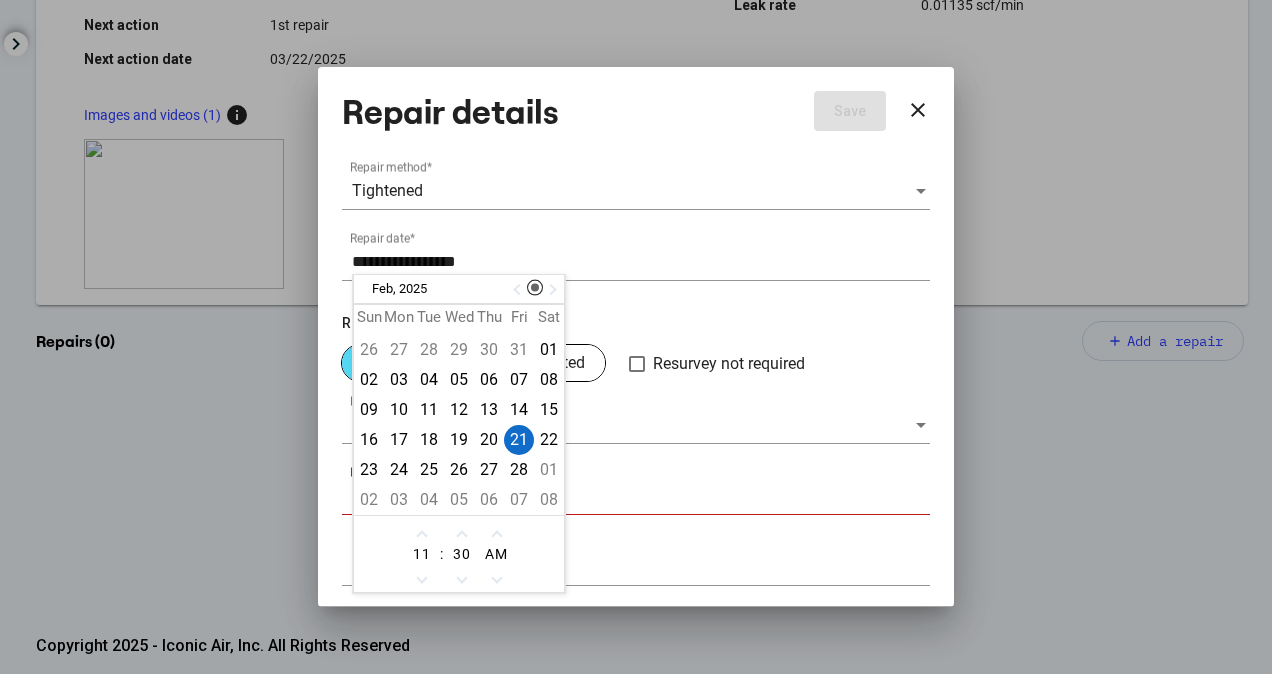 click on "**********" at bounding box center (636, 277) 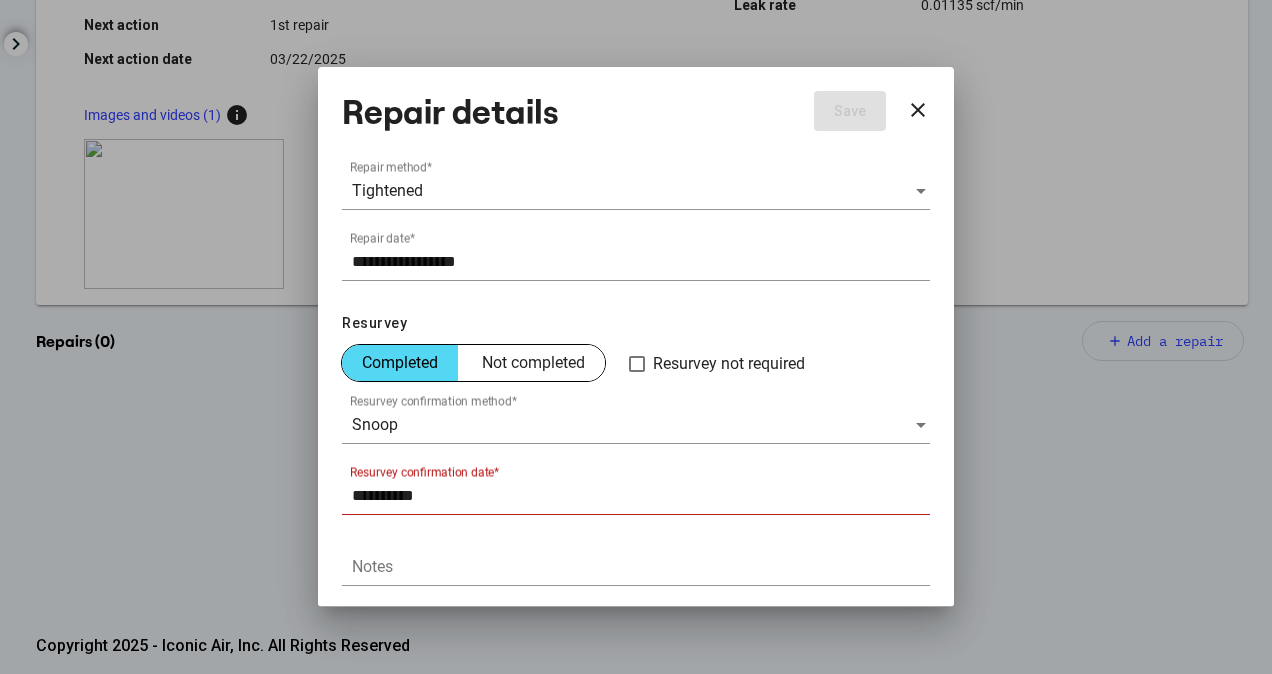 click on "**********" at bounding box center [641, 496] 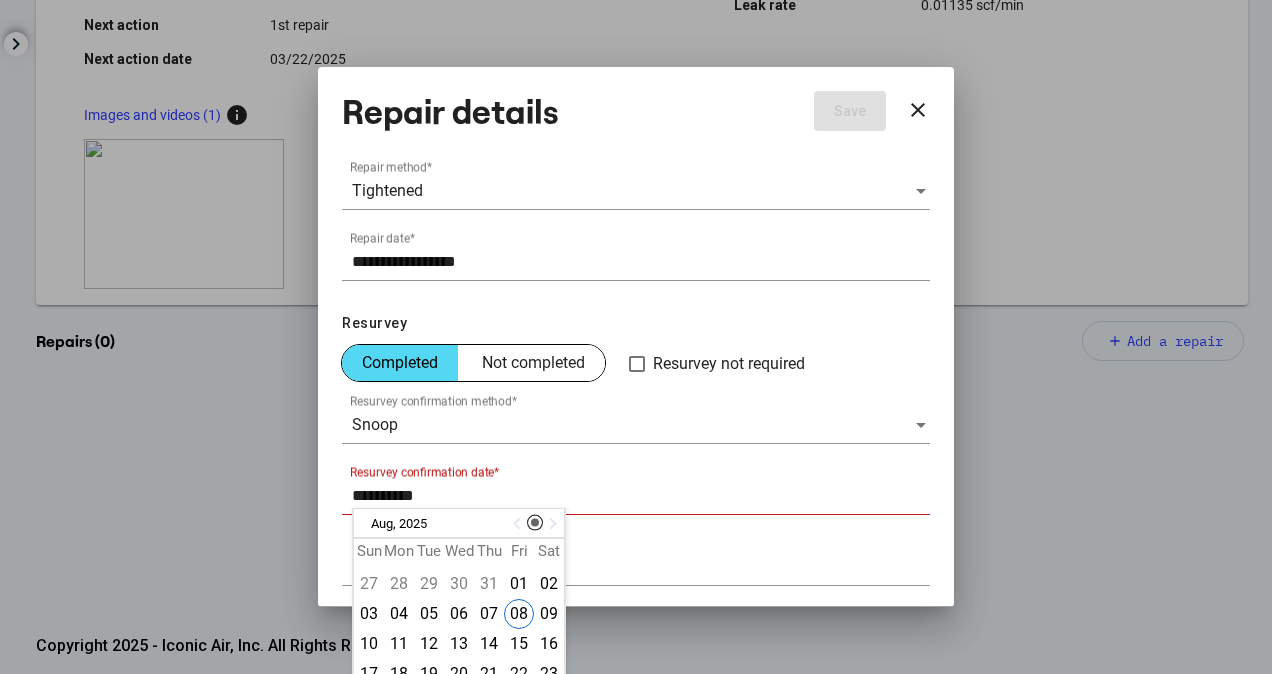 click at bounding box center (519, 524) 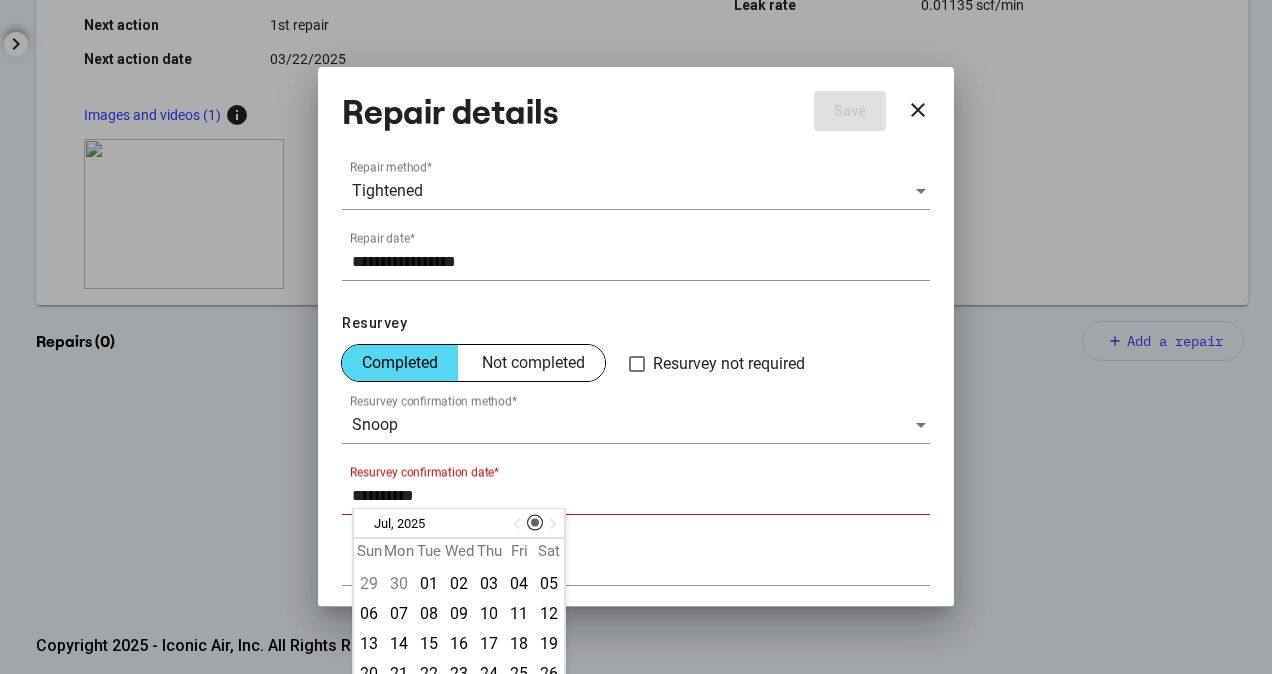 click at bounding box center [519, 524] 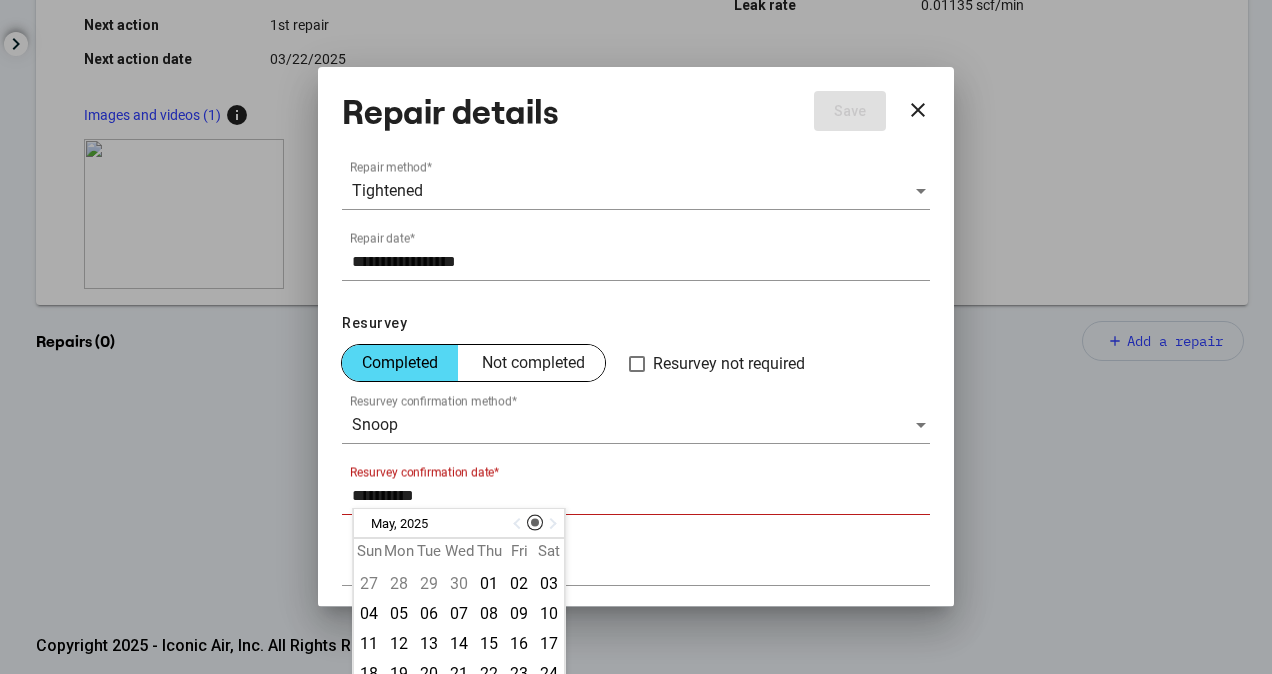 click at bounding box center [519, 524] 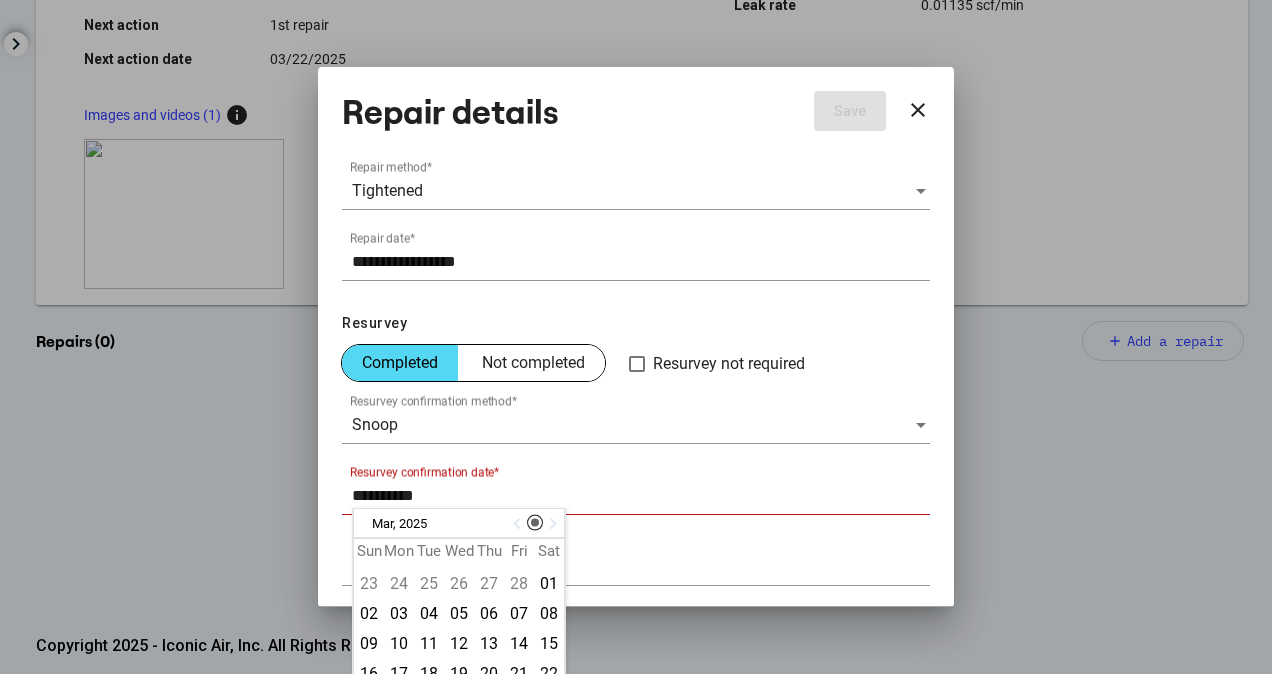 click at bounding box center [519, 524] 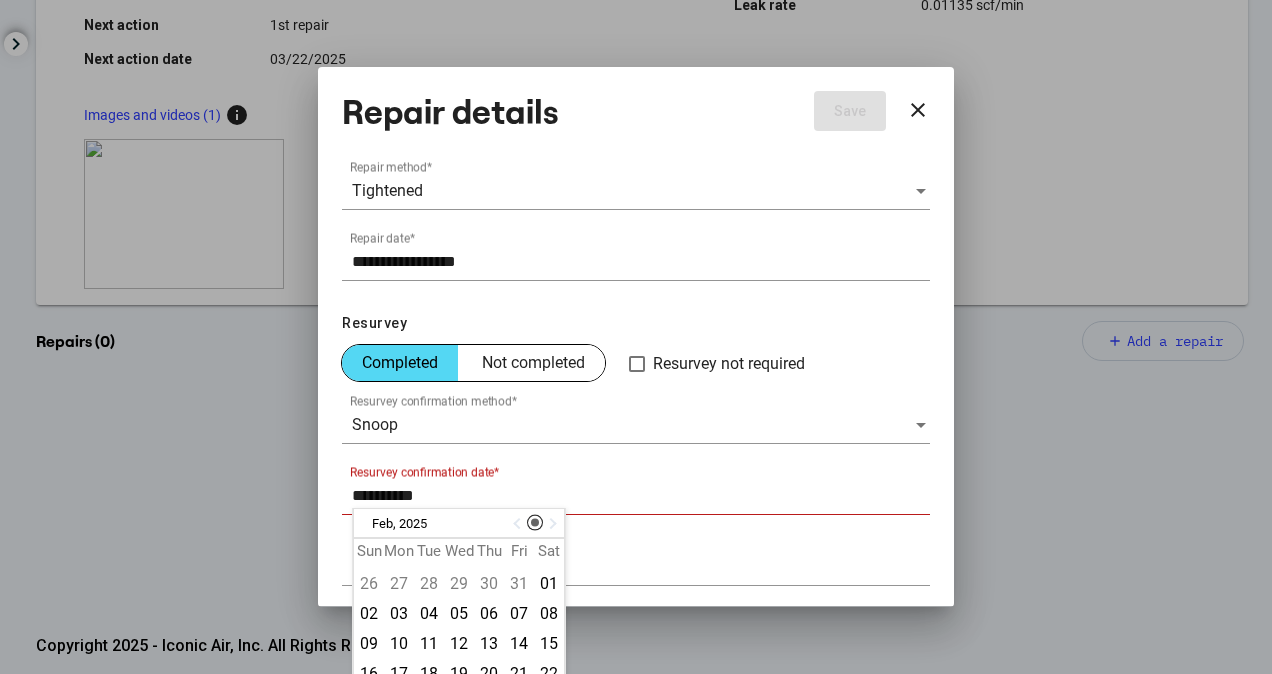 click at bounding box center (519, 524) 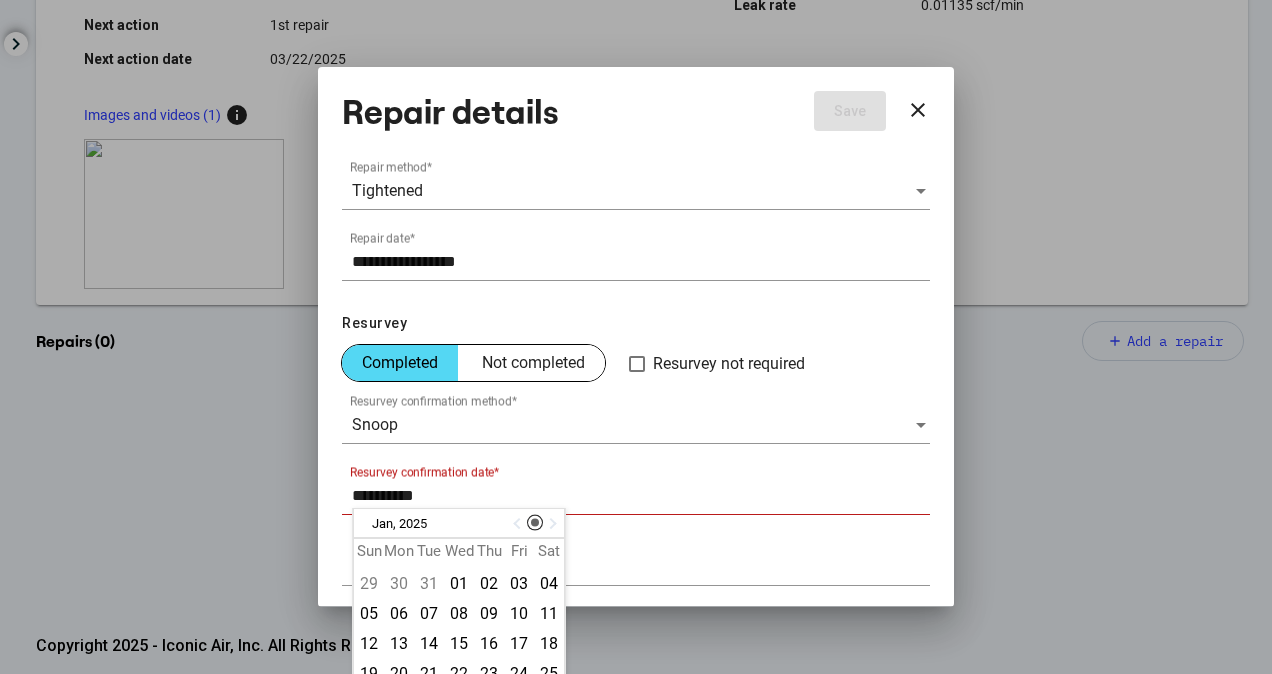 click at bounding box center (551, 524) 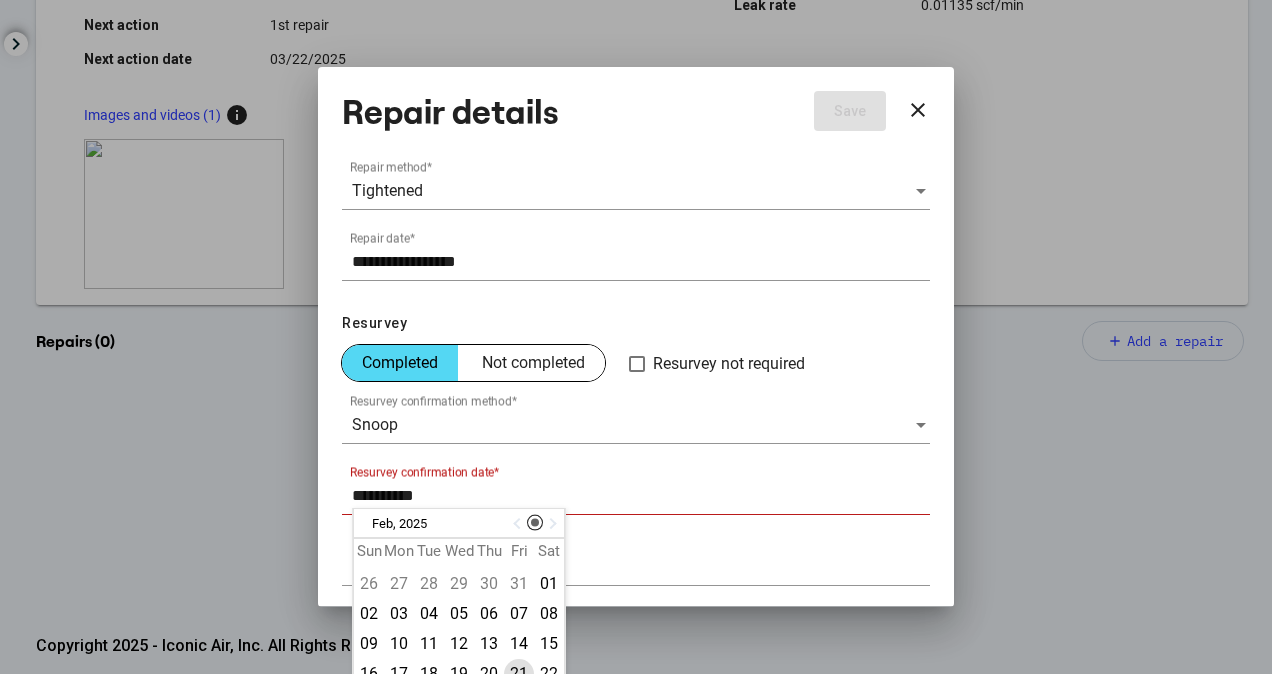 click on "21" at bounding box center (519, 674) 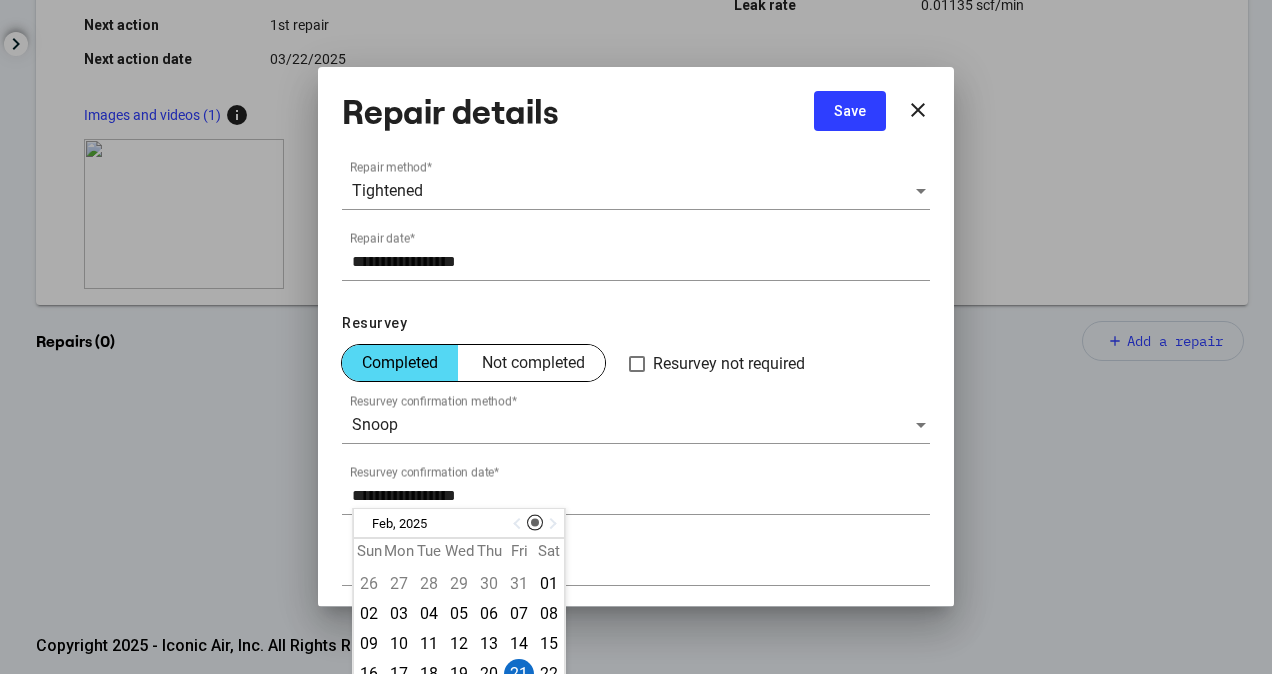 scroll, scrollTop: 201, scrollLeft: 0, axis: vertical 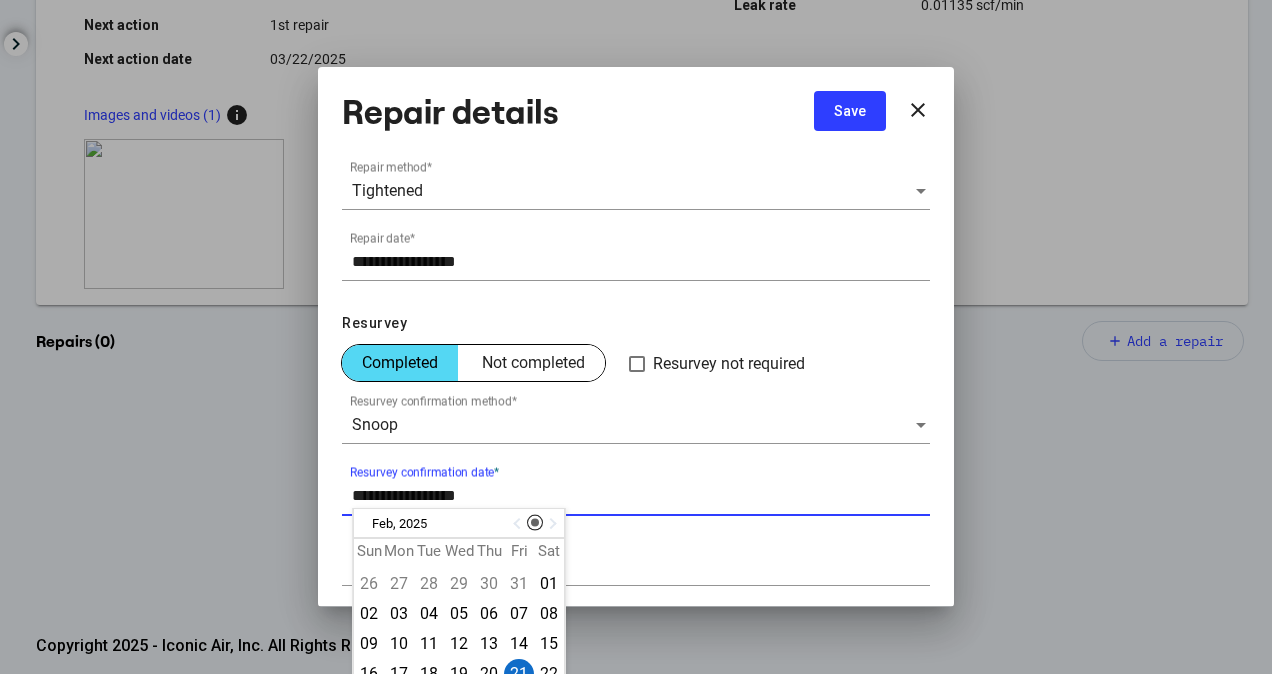 click on "Successful Repair status  *" at bounding box center (636, 123) 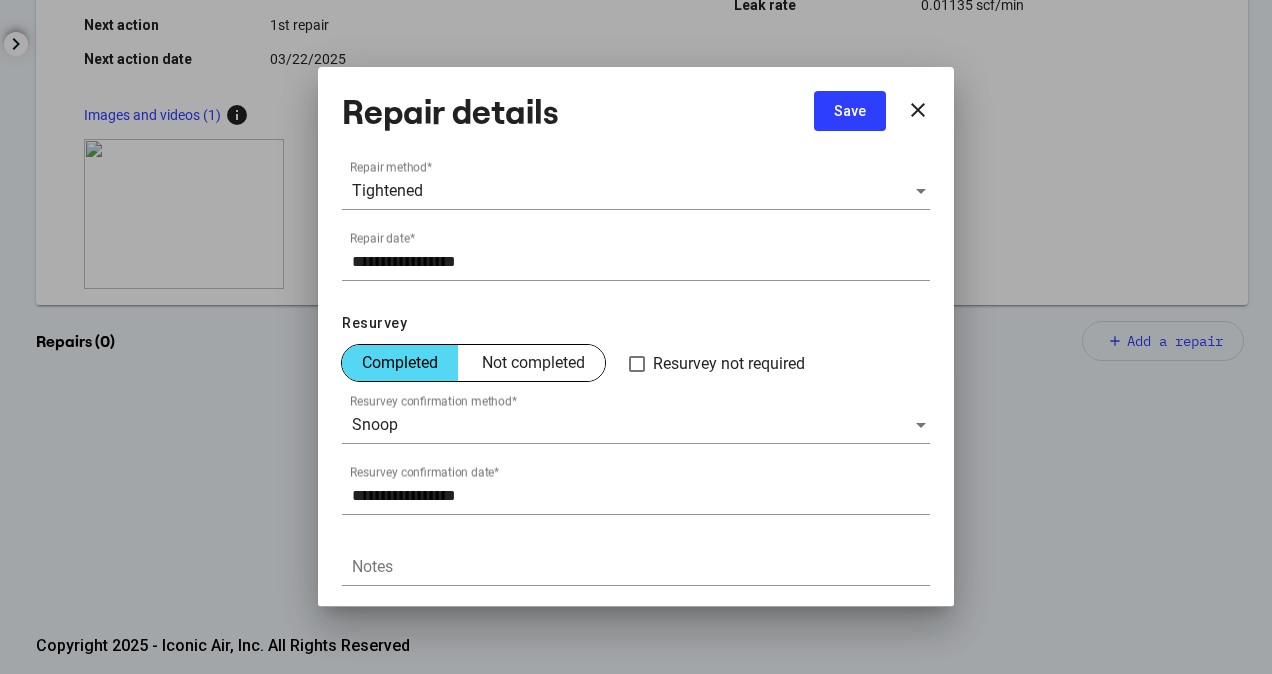 click on "Save" at bounding box center [850, 111] 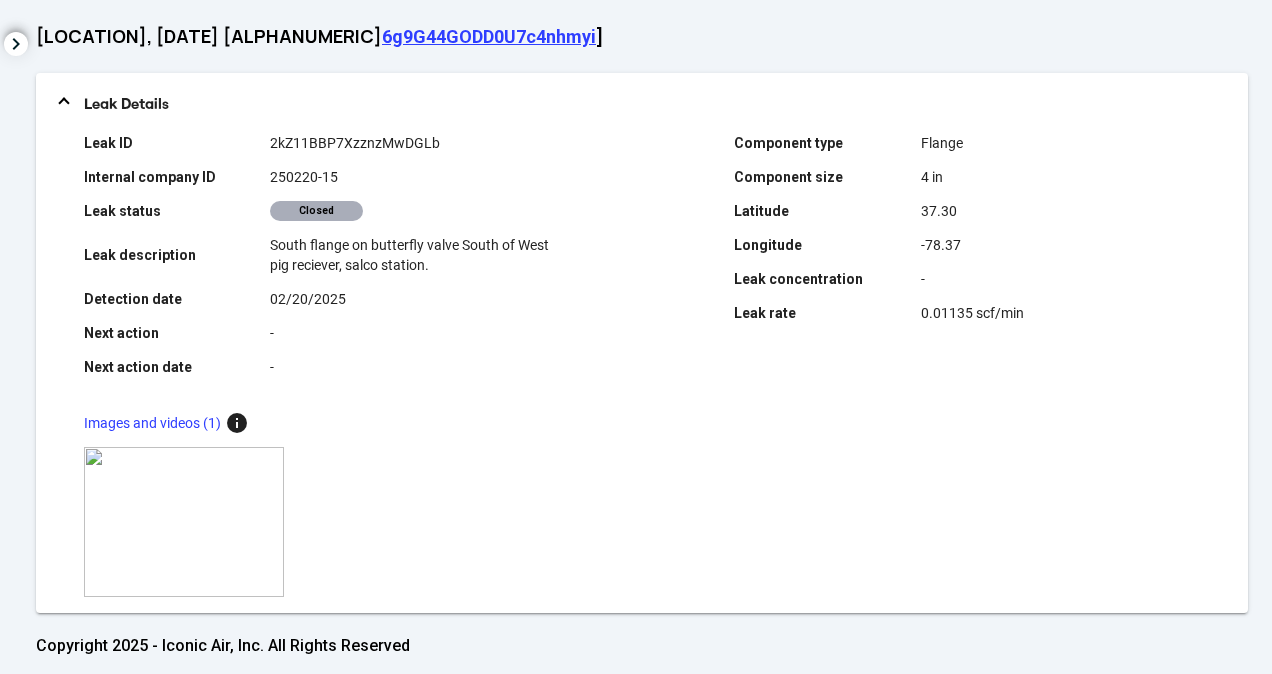 scroll, scrollTop: 0, scrollLeft: 0, axis: both 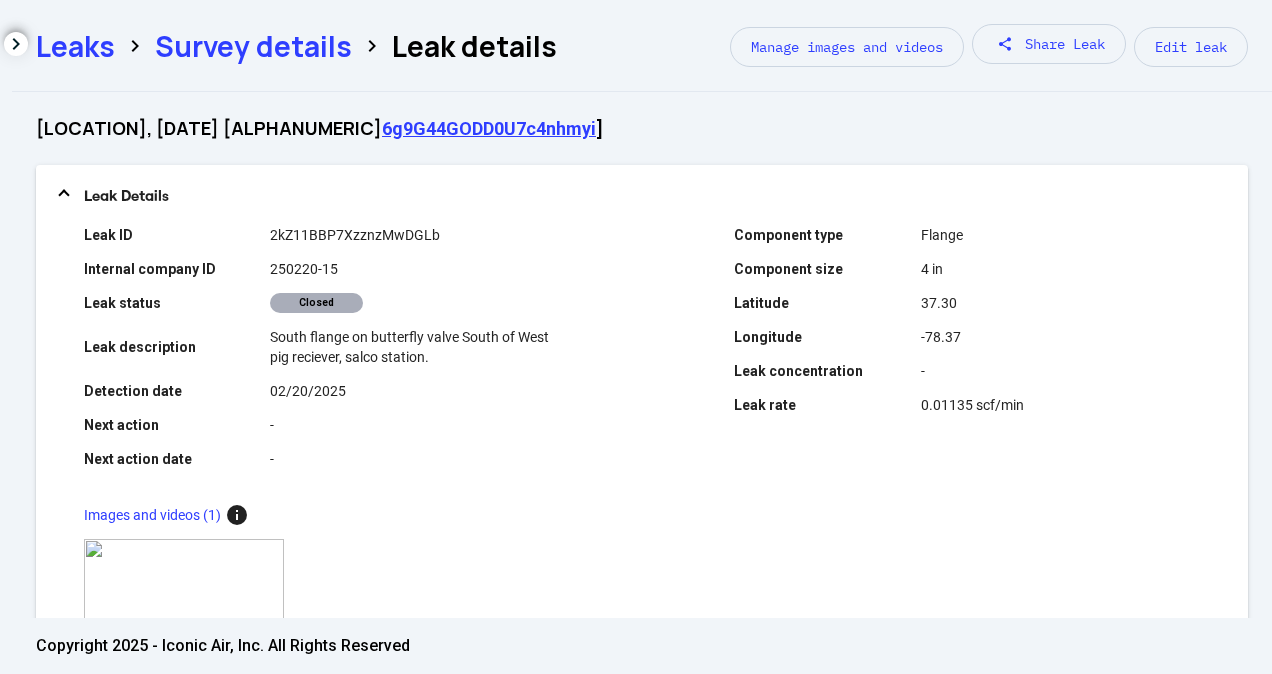 click on "Leaks  chevron_right  Survey details  chevron_right Leak details Manage images and videos share Share Leak Edit leak" 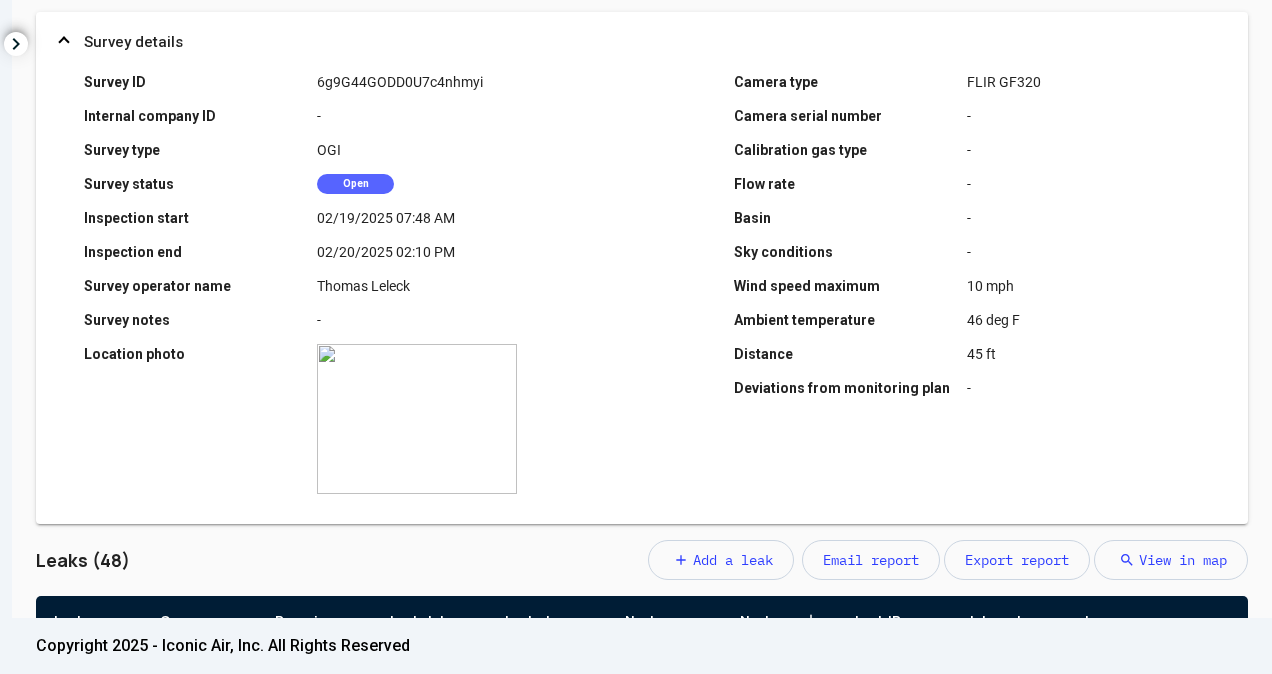 scroll, scrollTop: 546, scrollLeft: 0, axis: vertical 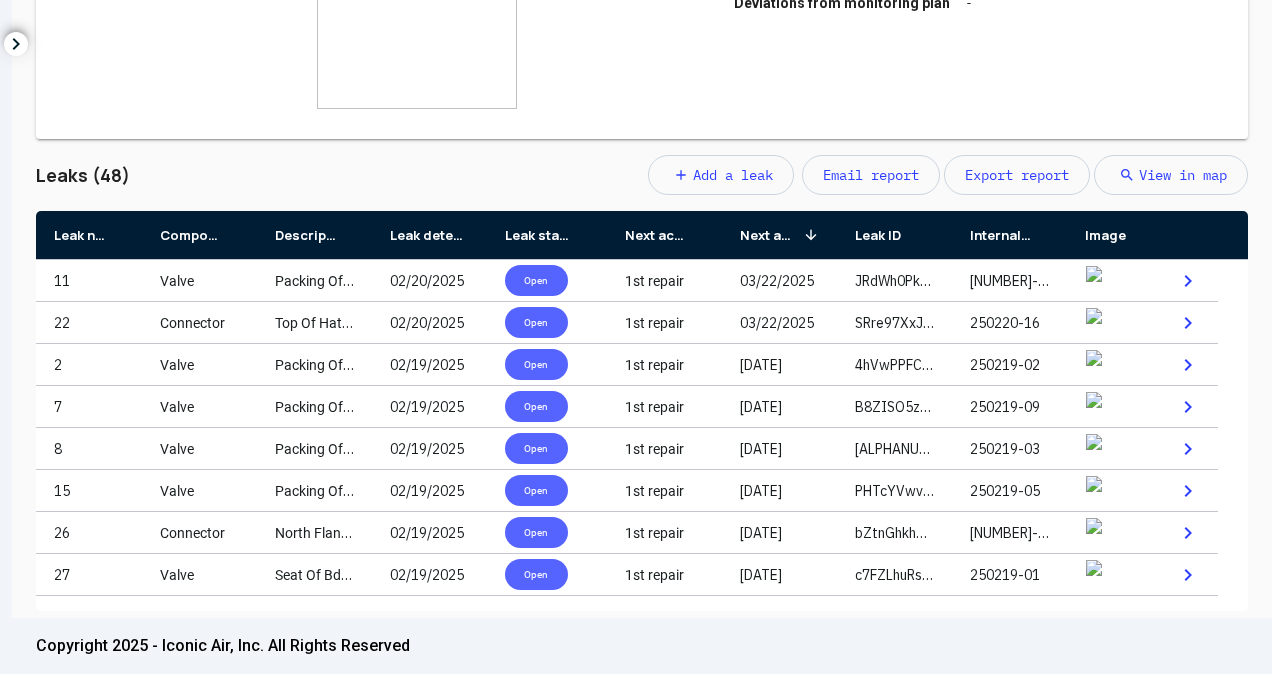 click on "Leak detection date" at bounding box center (429, 235) 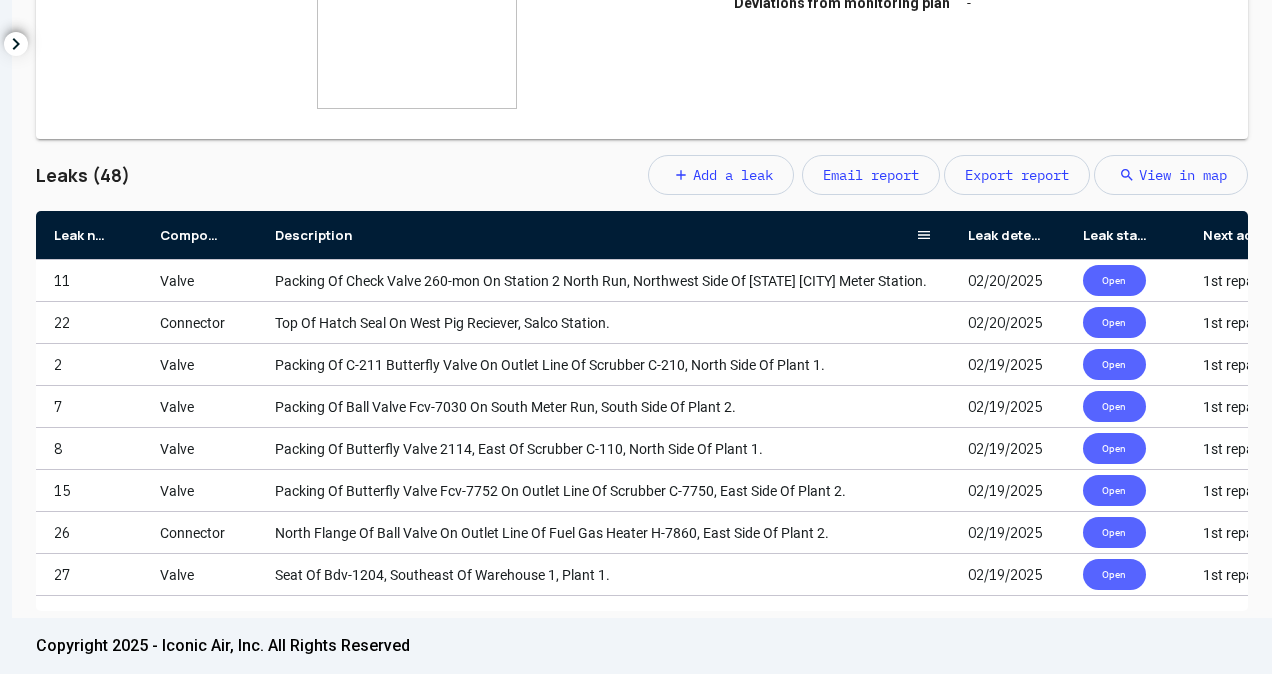 drag, startPoint x: 370, startPoint y: 239, endPoint x: 943, endPoint y: 228, distance: 573.1056 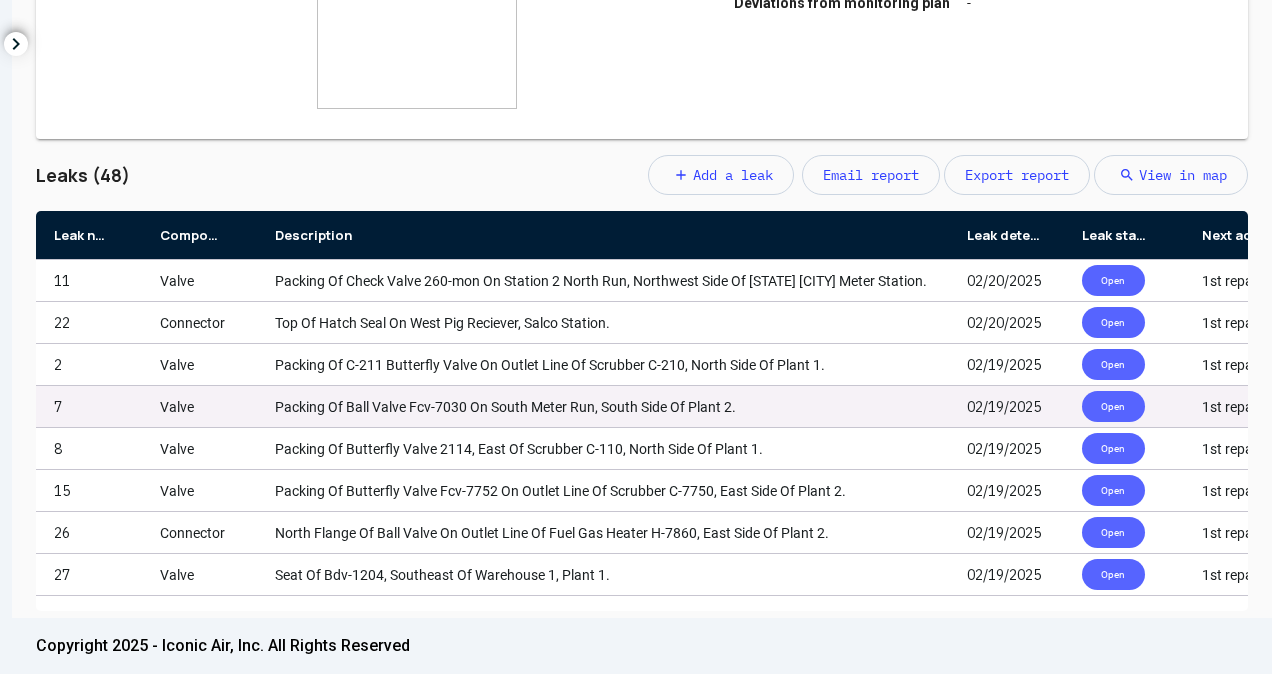 scroll, scrollTop: 446, scrollLeft: 0, axis: vertical 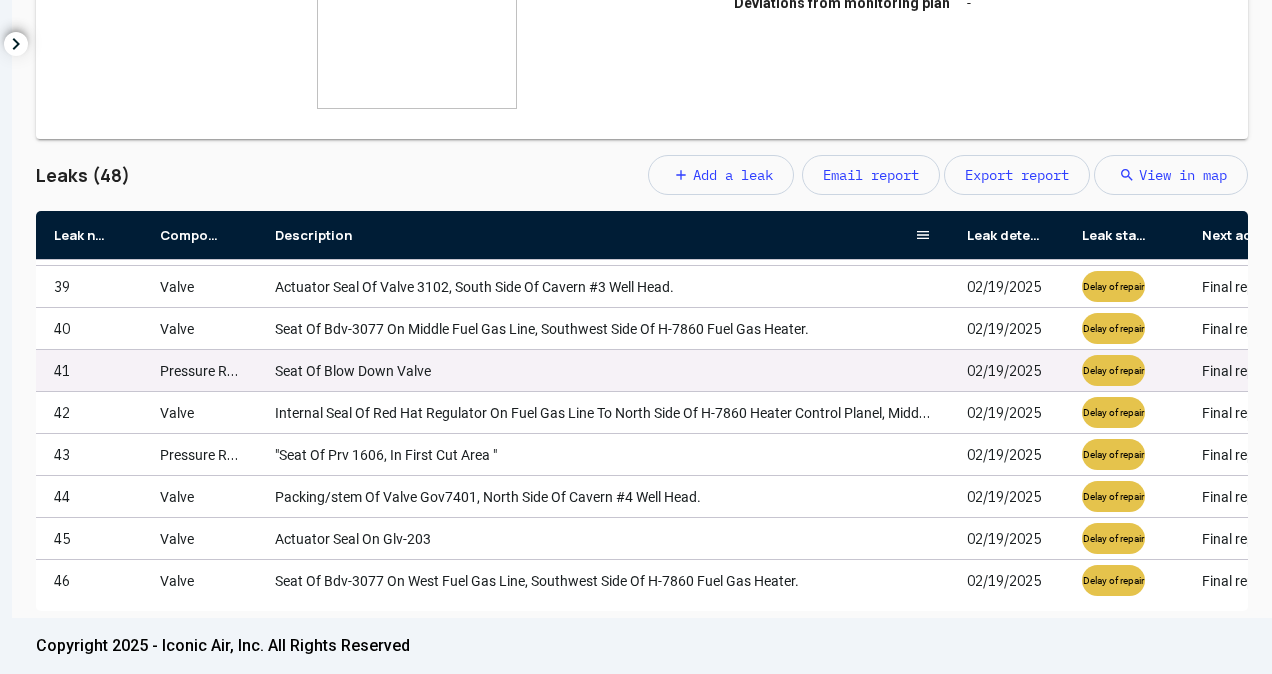 click on "Pressure Relief Valve" at bounding box center [199, 370] 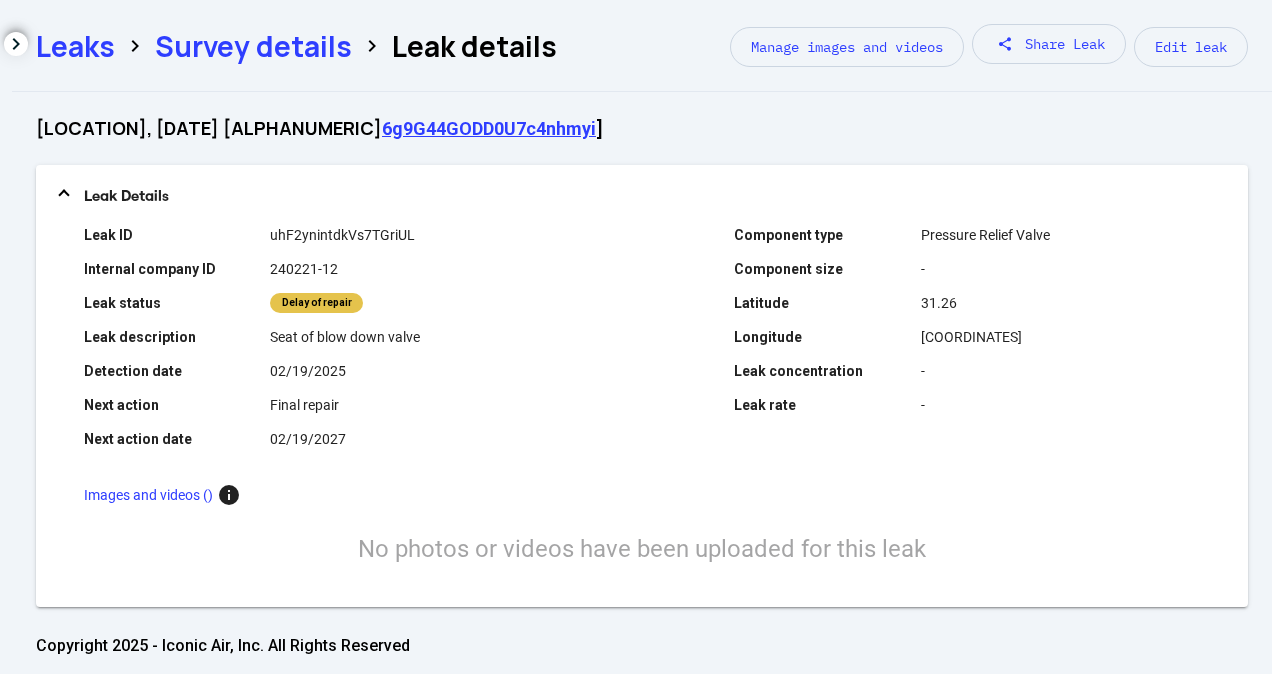 click on "Survey details" 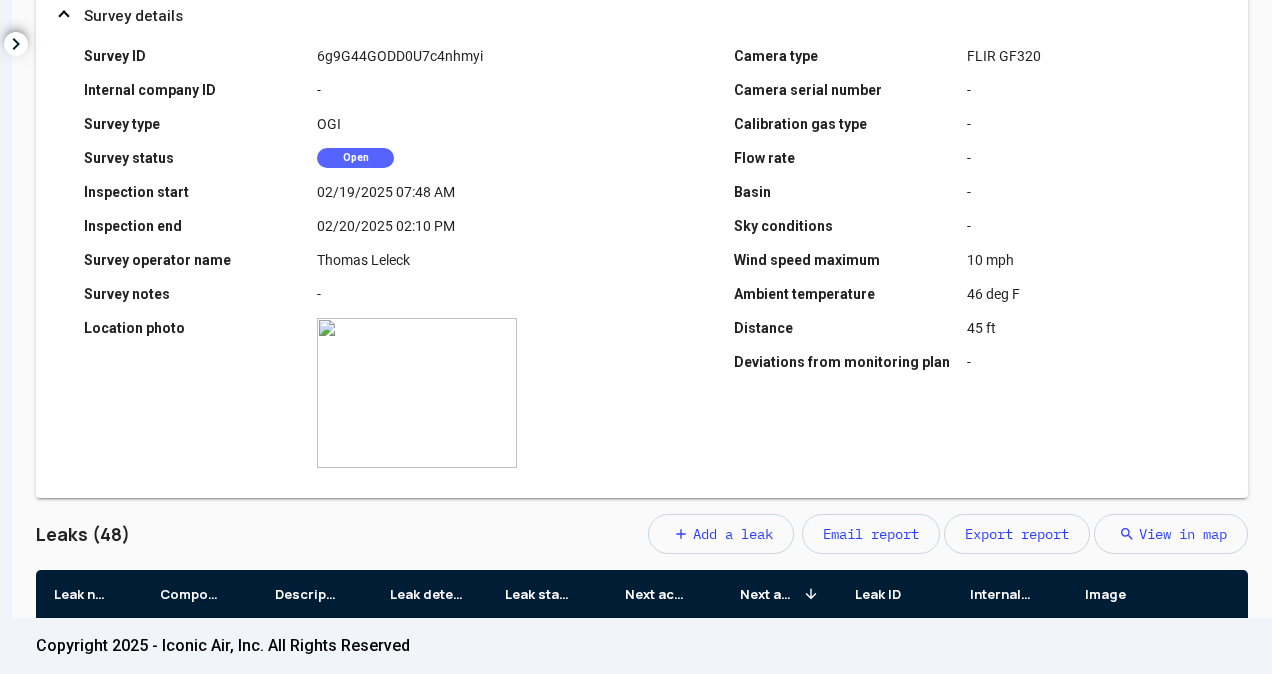 scroll, scrollTop: 546, scrollLeft: 0, axis: vertical 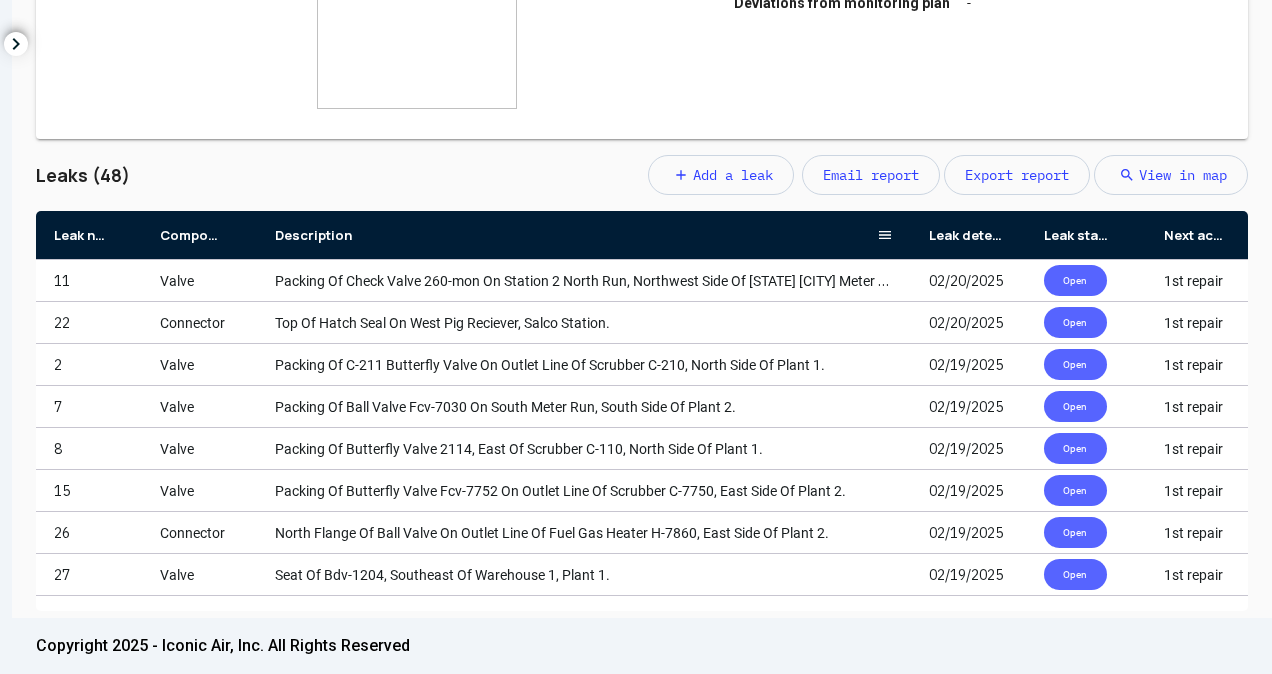 drag, startPoint x: 367, startPoint y: 236, endPoint x: 906, endPoint y: 240, distance: 539.01483 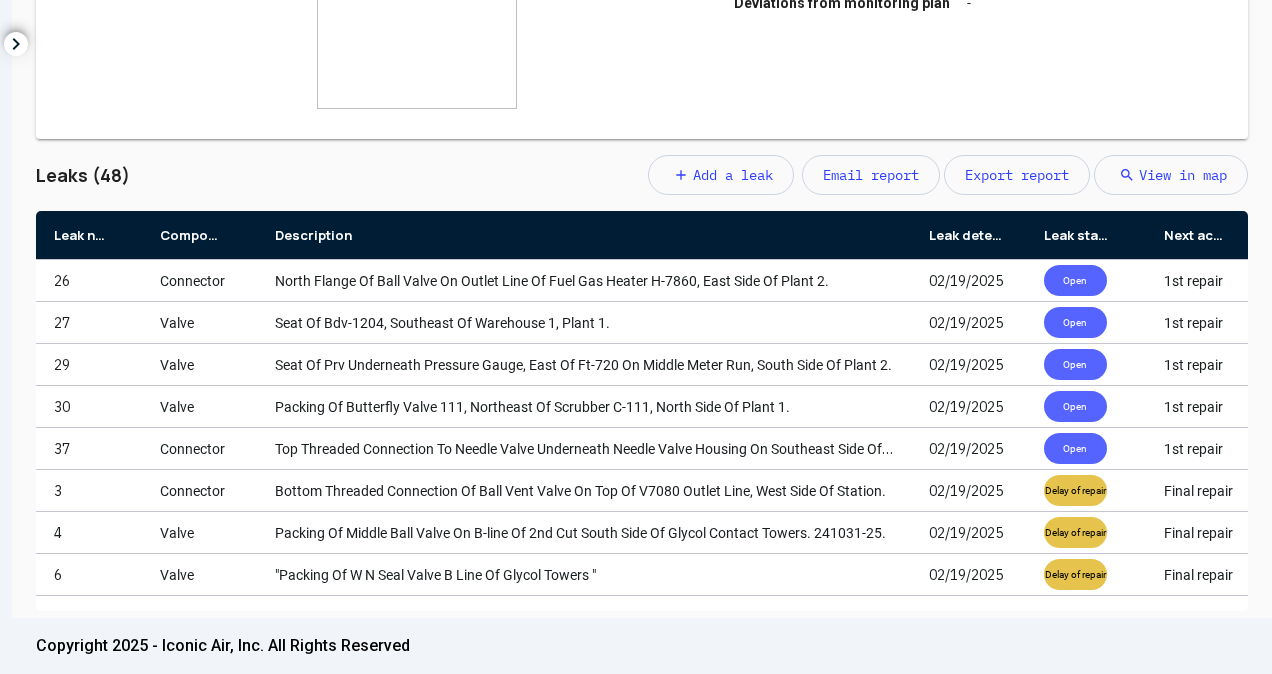 scroll, scrollTop: 180, scrollLeft: 0, axis: vertical 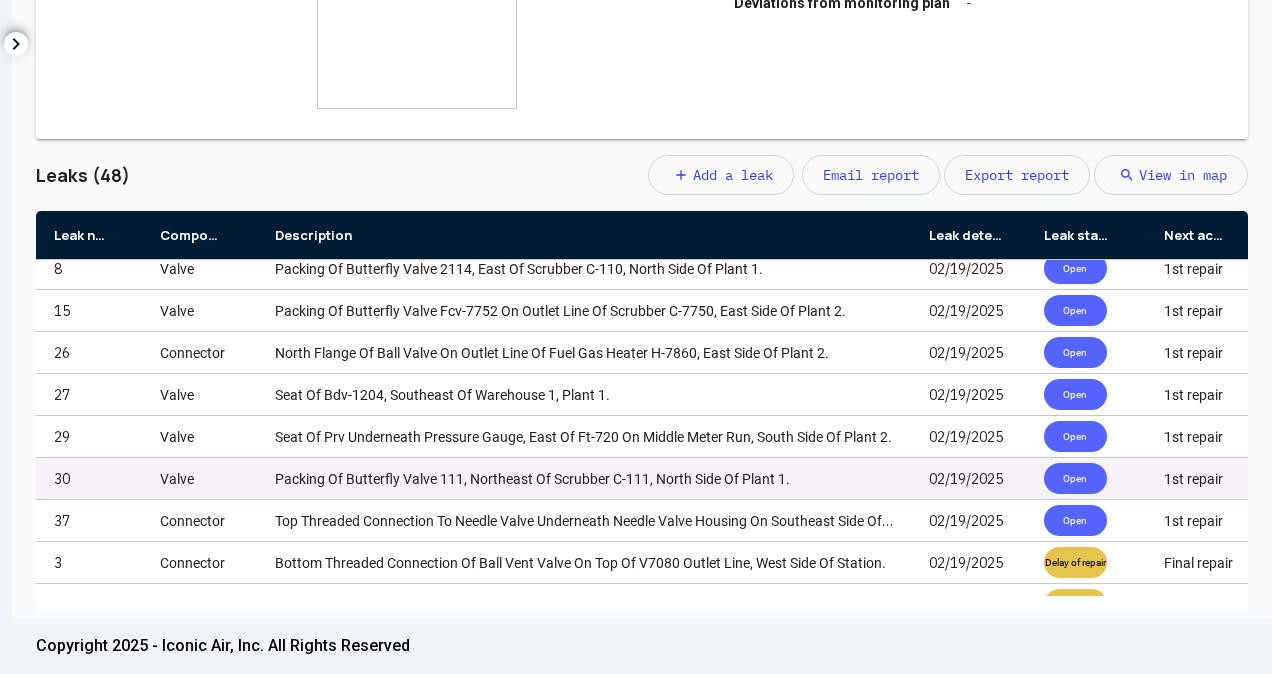 click on "Packing Of Butterfly Valve 111, Northeast Of Scrubber C-111, North Side Of Plant 1." at bounding box center (532, 479) 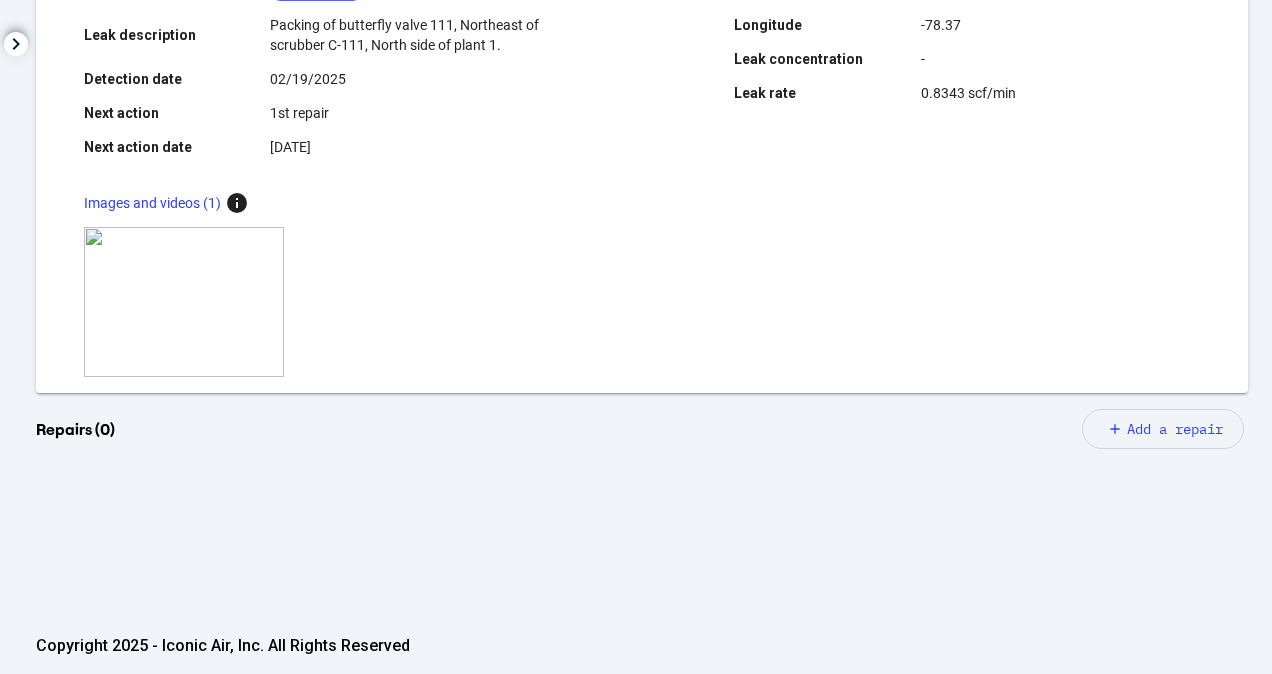 scroll, scrollTop: 400, scrollLeft: 0, axis: vertical 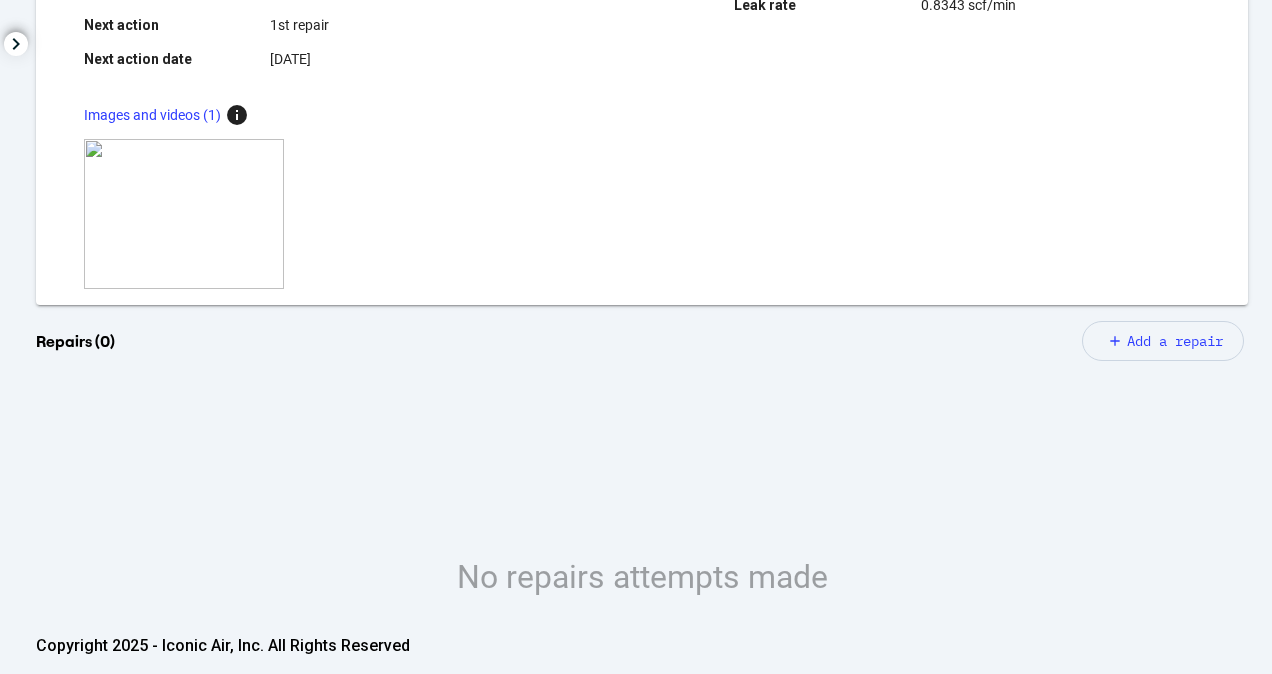 click on "Add a repair" 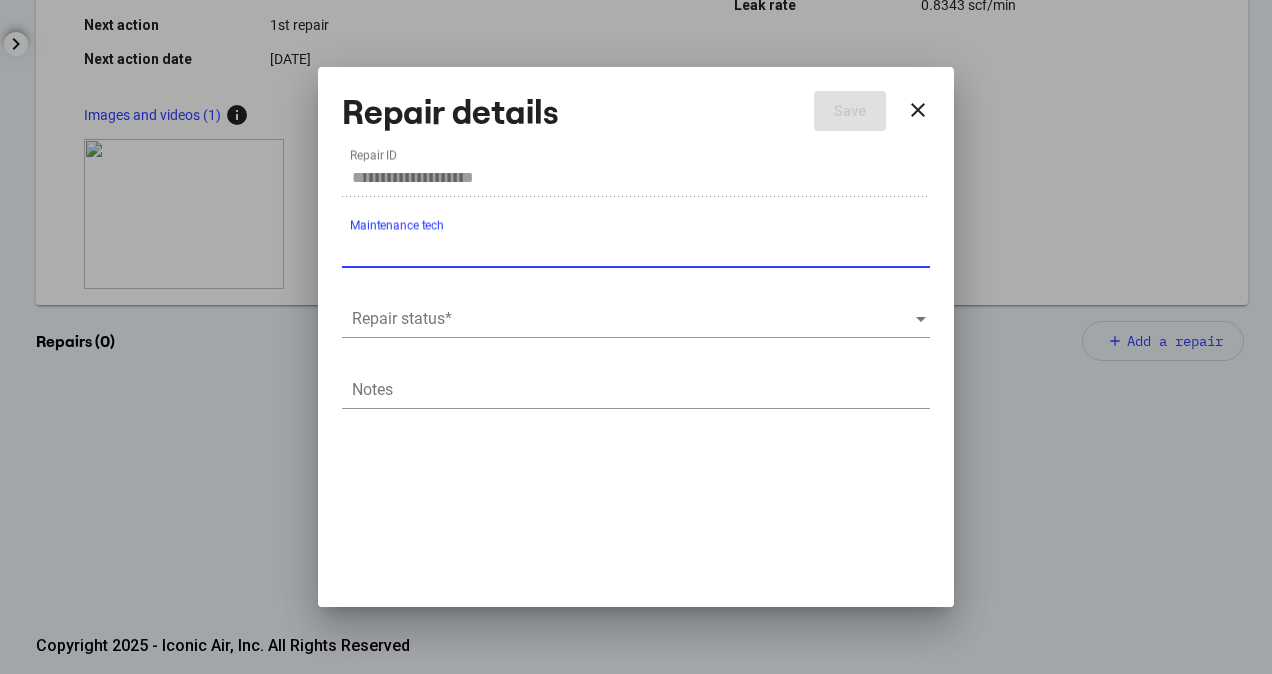 click at bounding box center (633, 319) 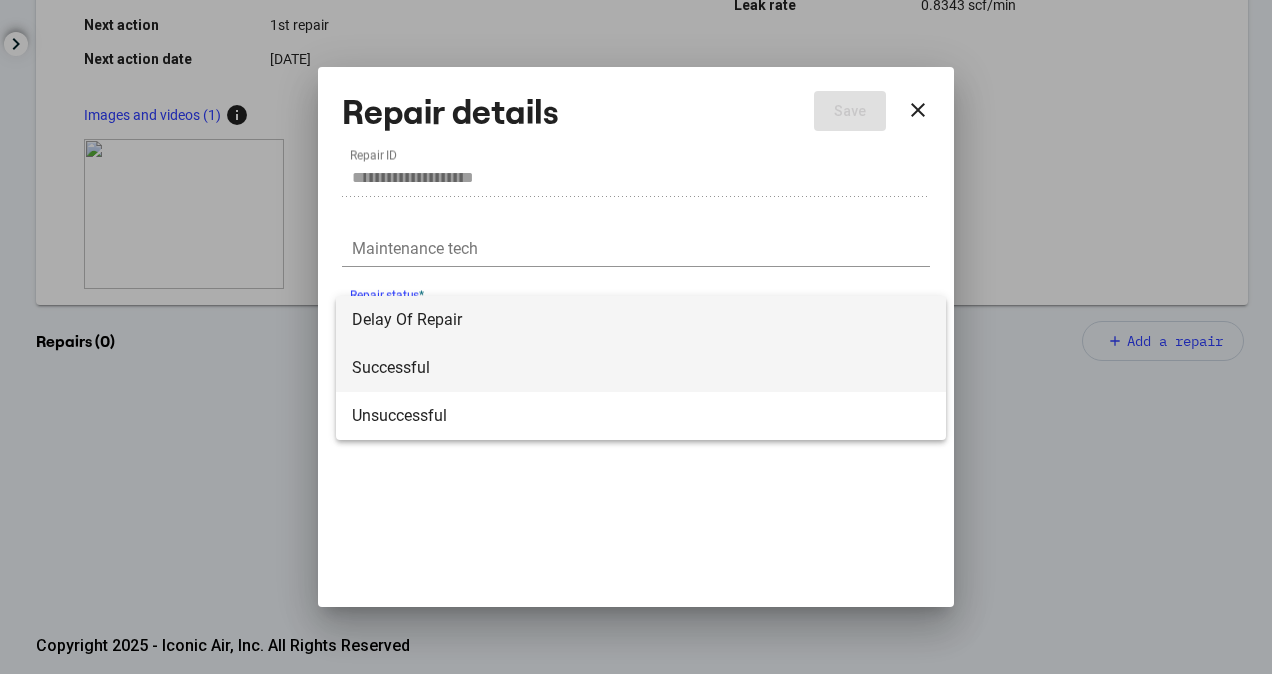 click on "Successful" at bounding box center [641, 368] 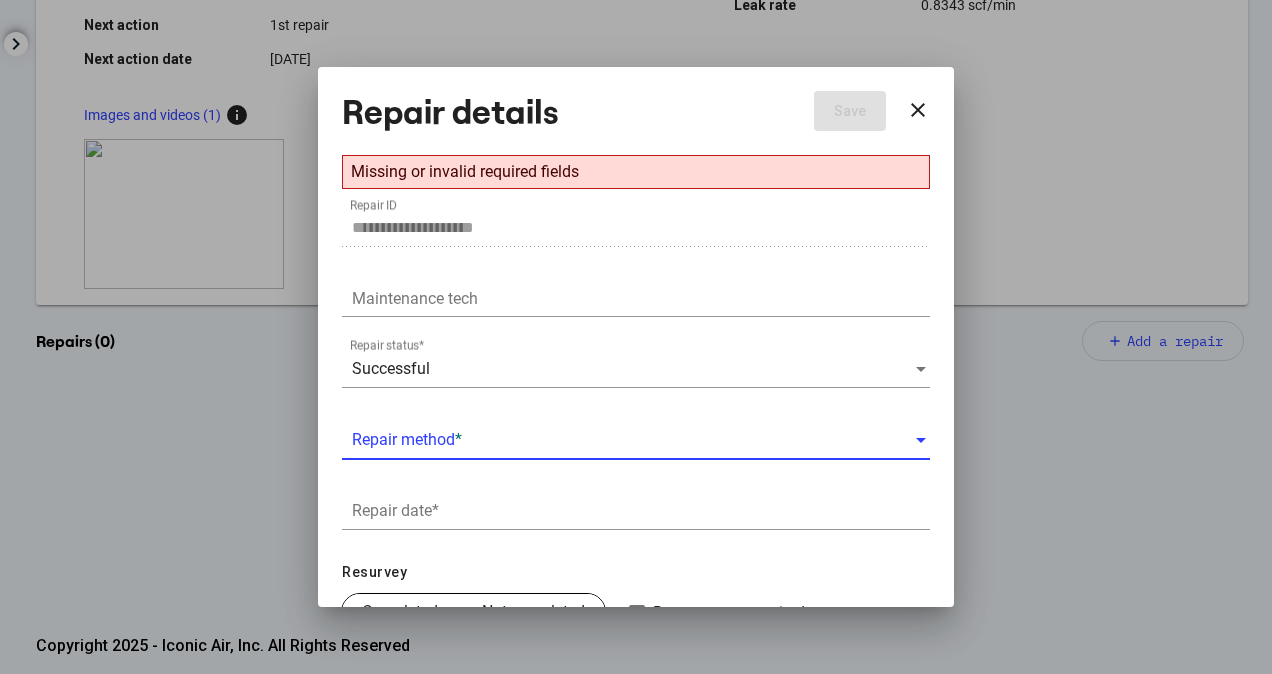 click at bounding box center (633, 440) 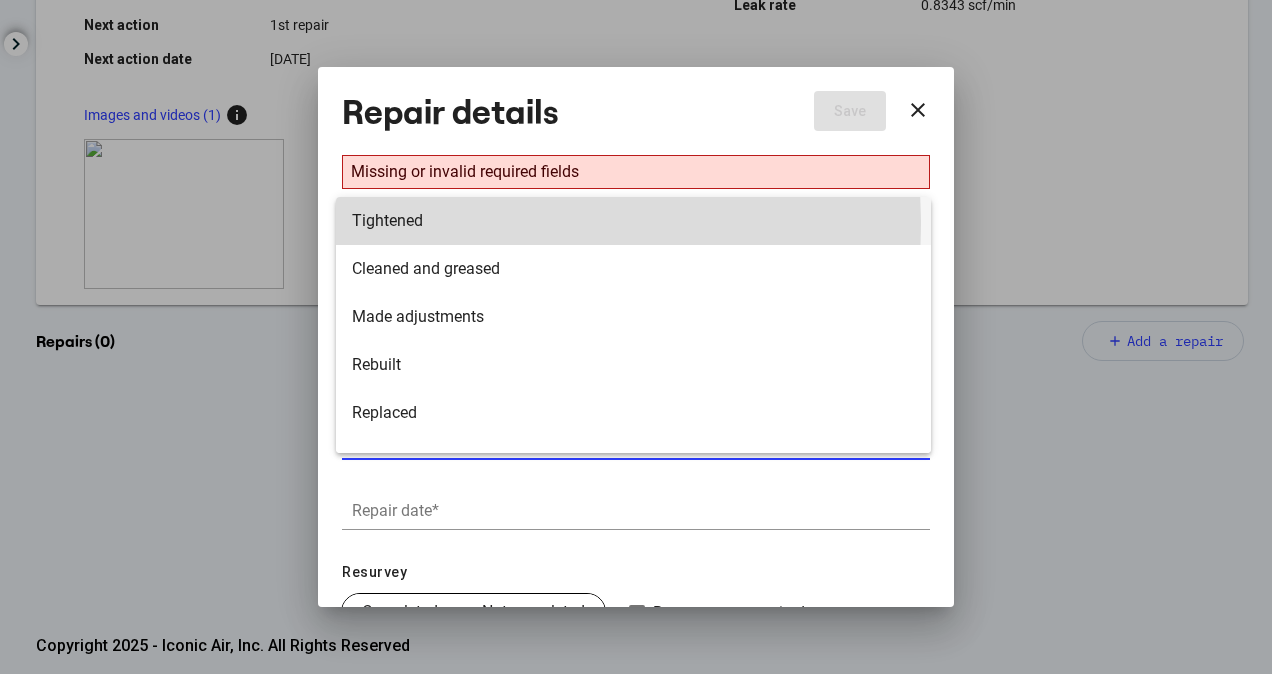 click on "Tightened" at bounding box center (633, 221) 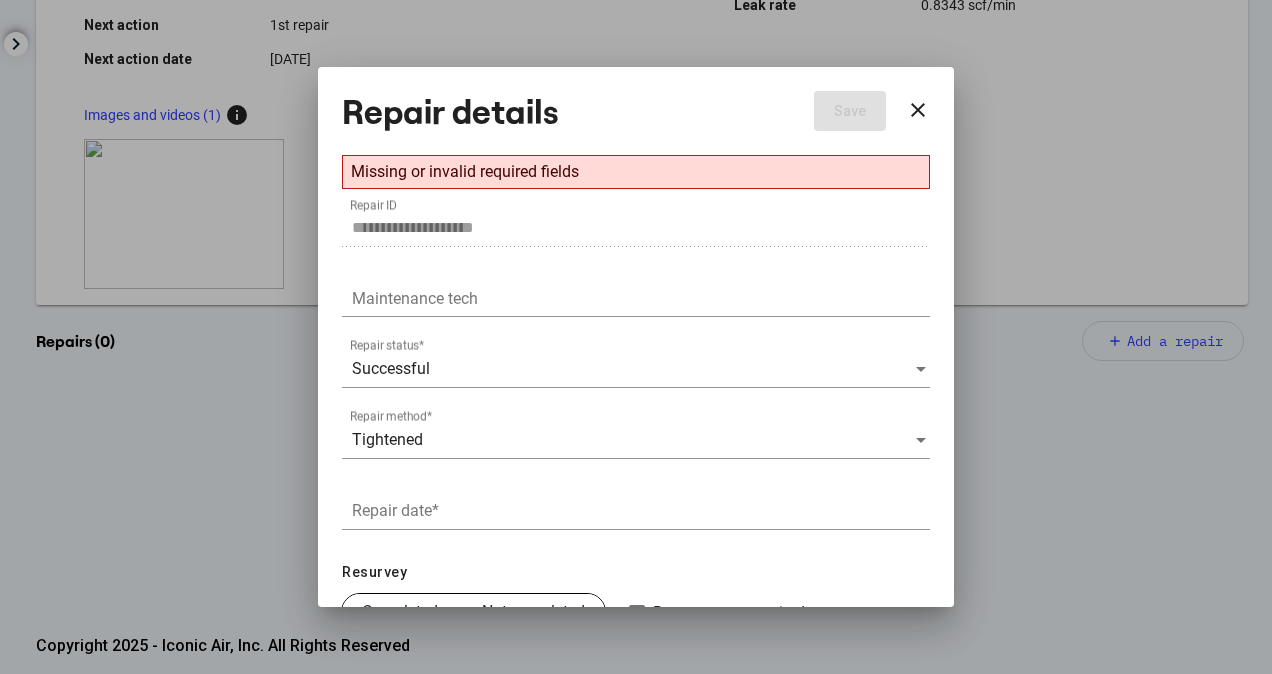 click on "Repair date  *" at bounding box center (636, 504) 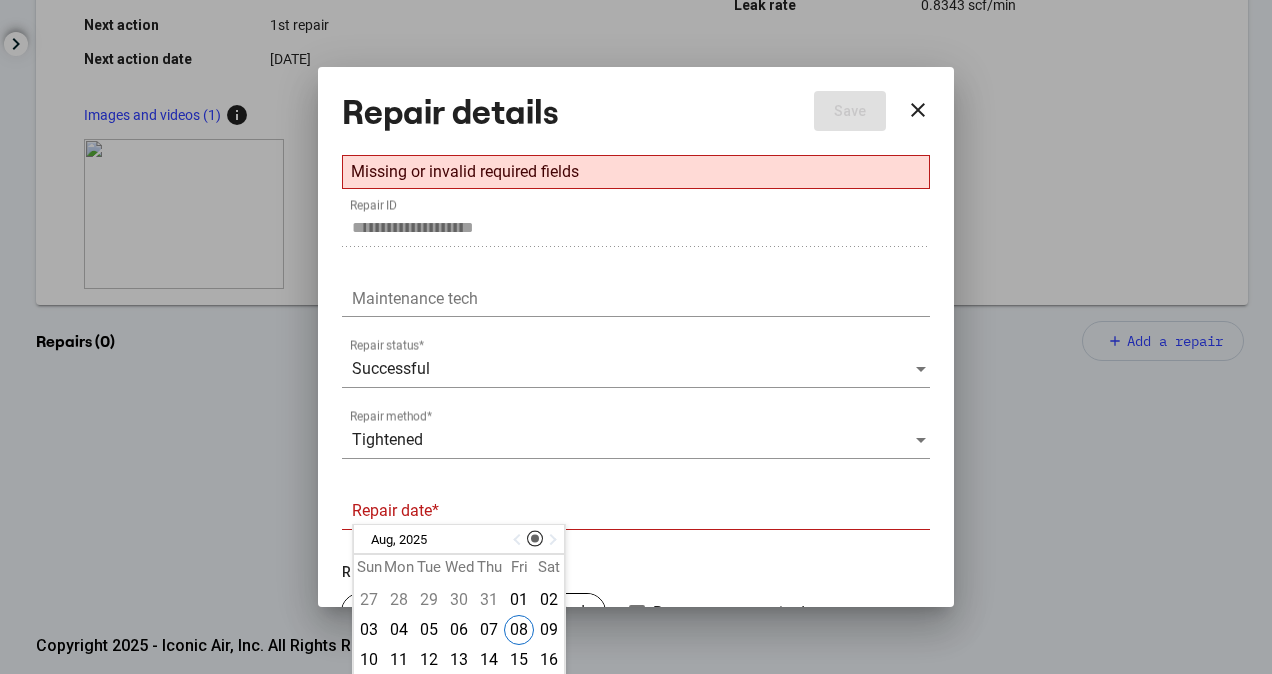 click at bounding box center [519, 540] 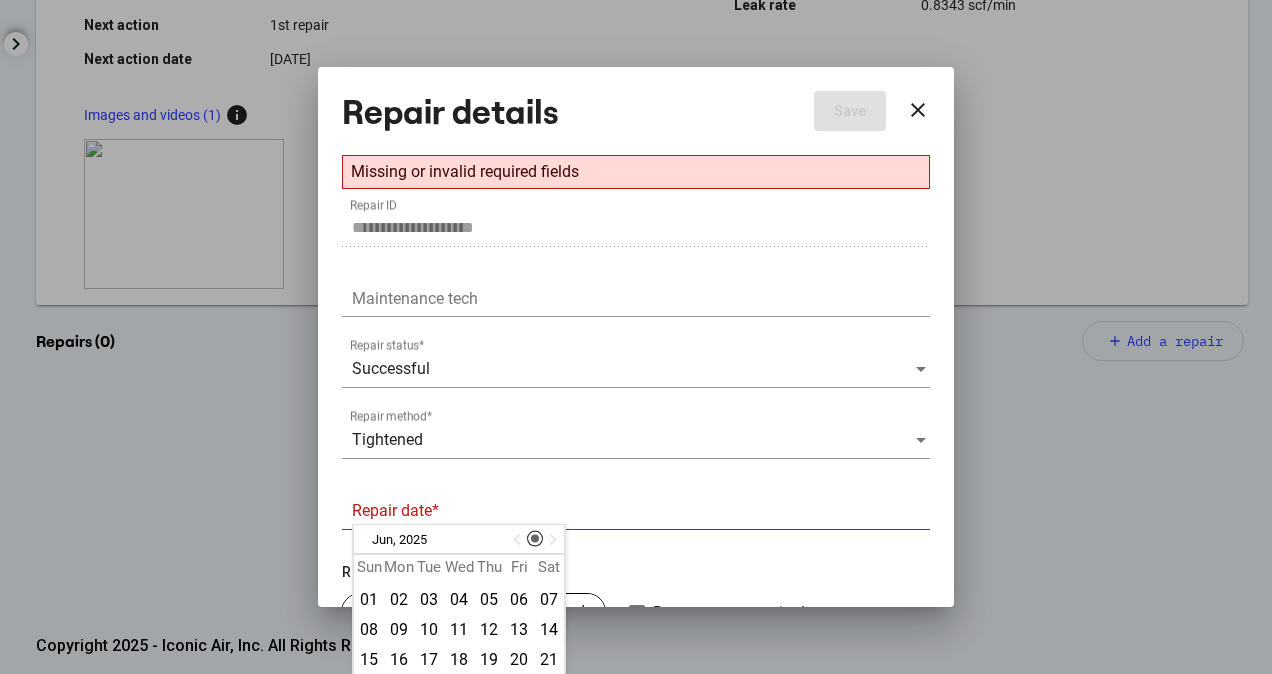 click at bounding box center (519, 540) 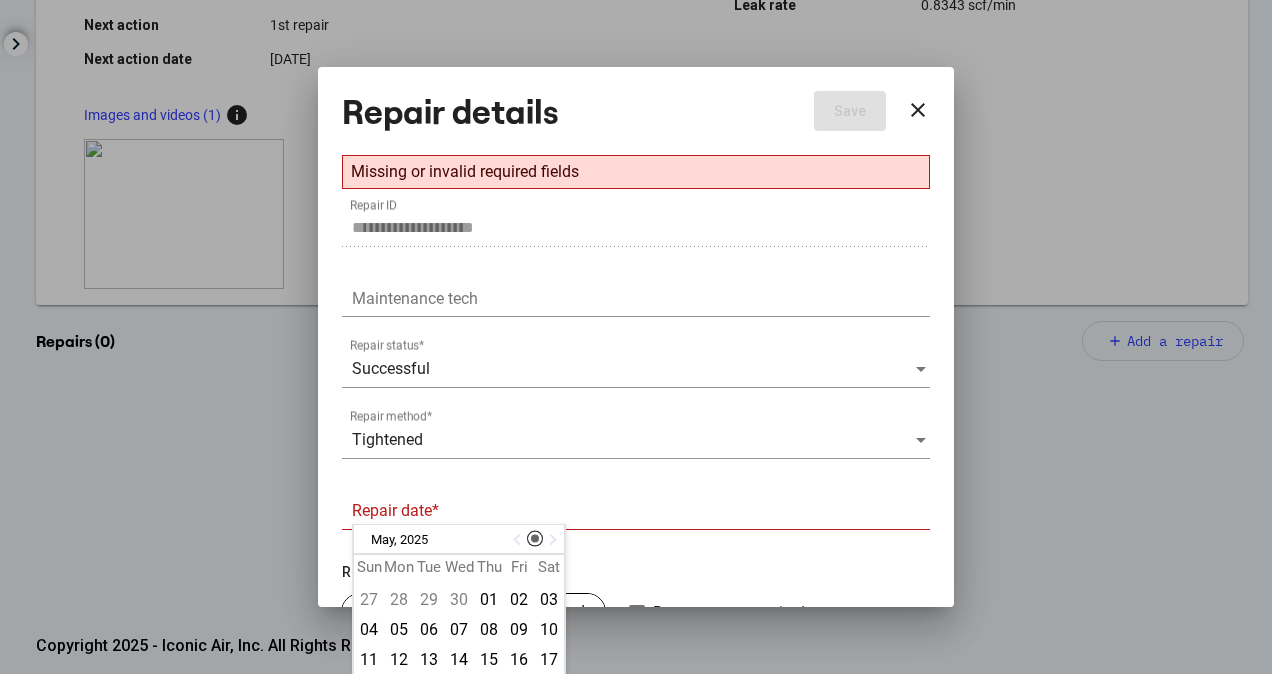 click at bounding box center [519, 540] 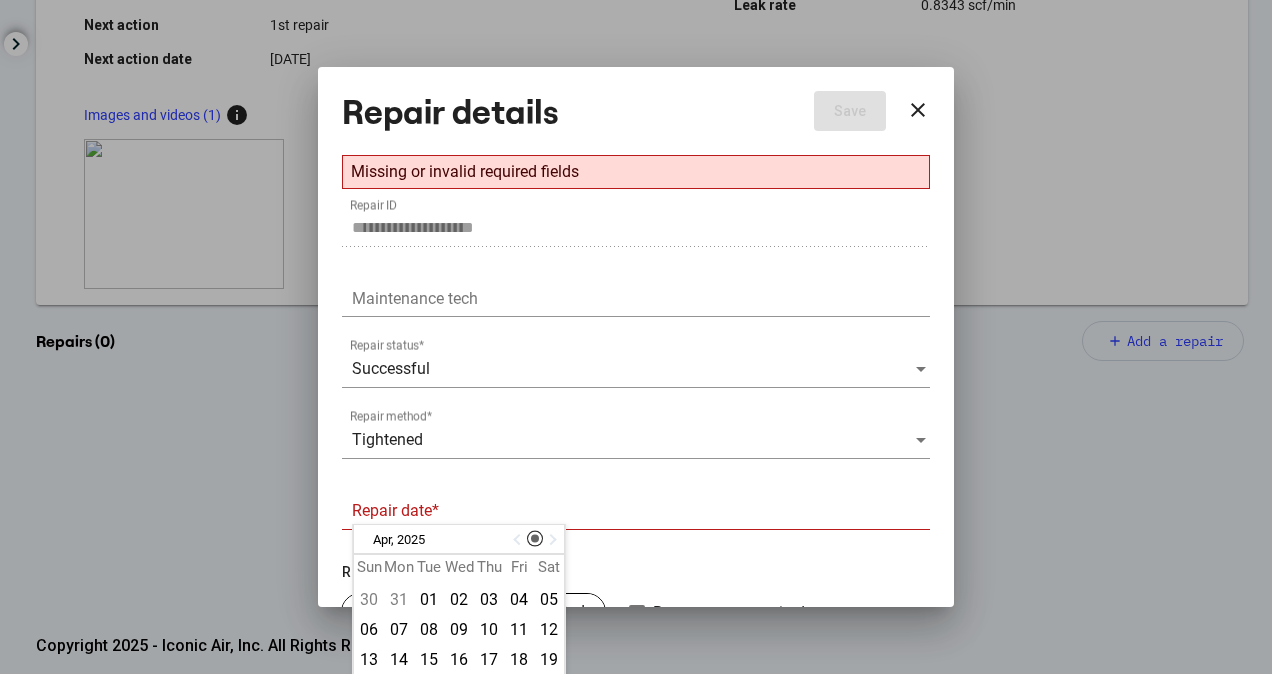 click at bounding box center (519, 540) 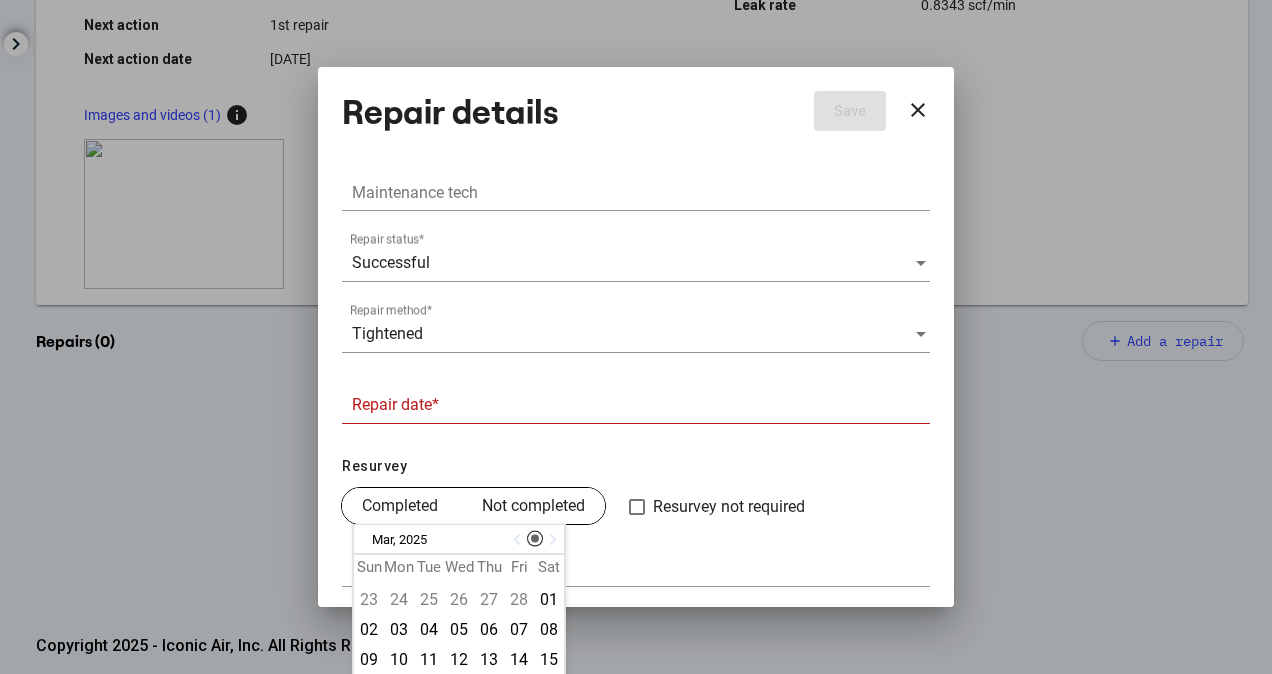 scroll, scrollTop: 108, scrollLeft: 0, axis: vertical 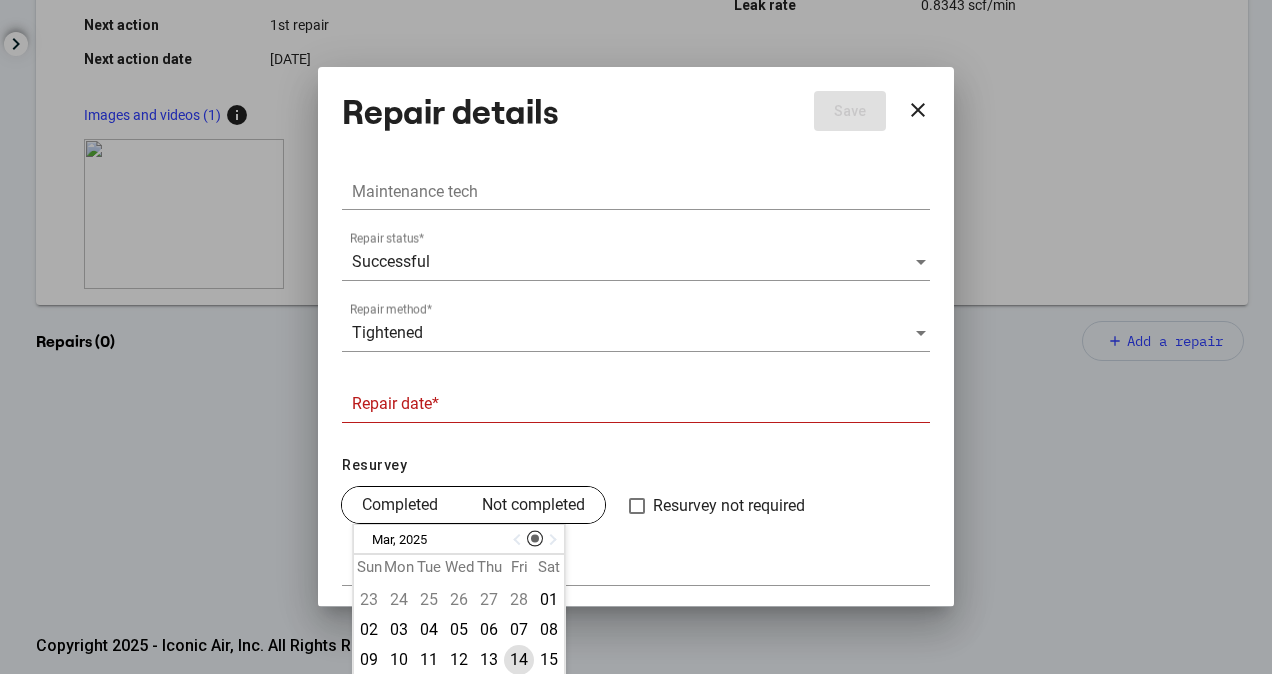click on "14" at bounding box center (519, 660) 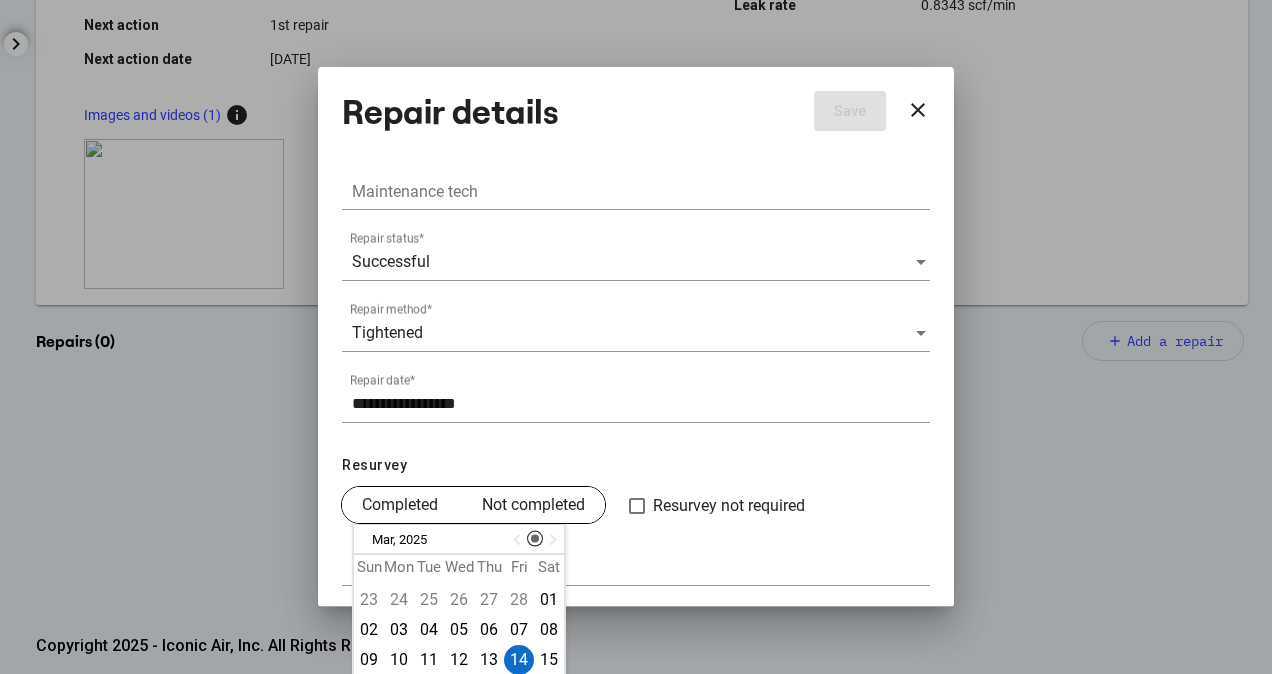 click on "**********" at bounding box center [641, 404] 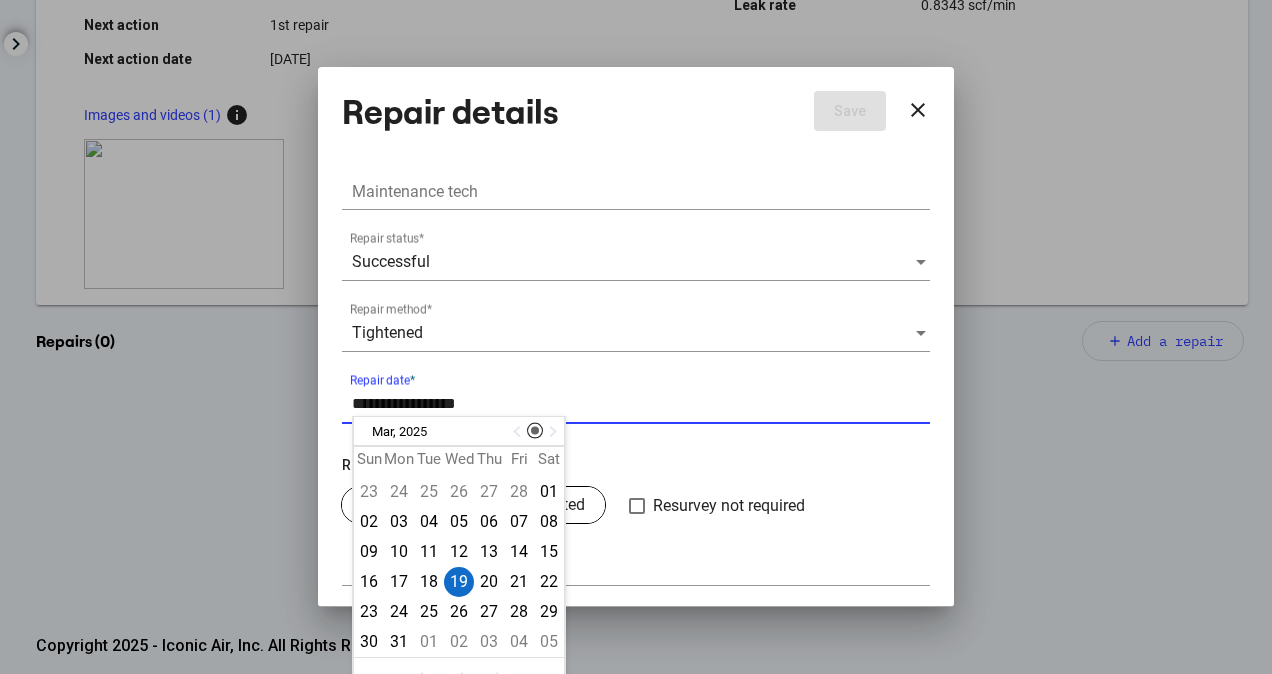 type on "**********" 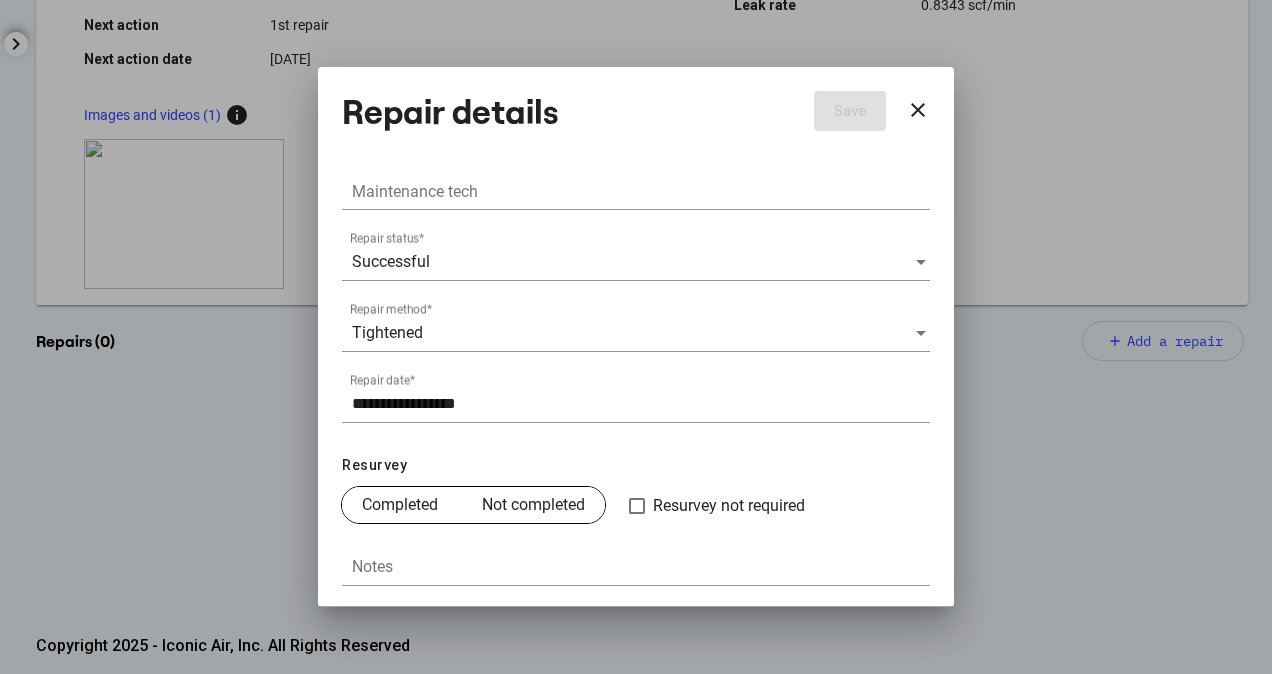 click on "Completed" at bounding box center [400, 505] 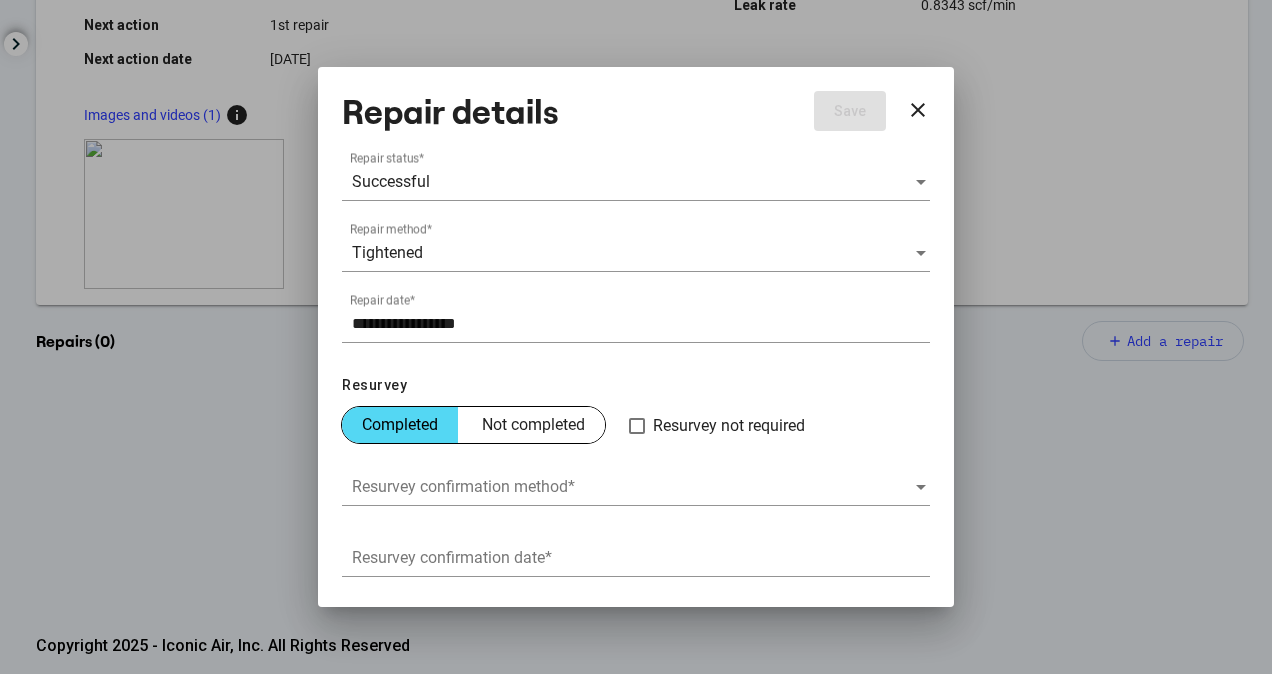 scroll, scrollTop: 250, scrollLeft: 0, axis: vertical 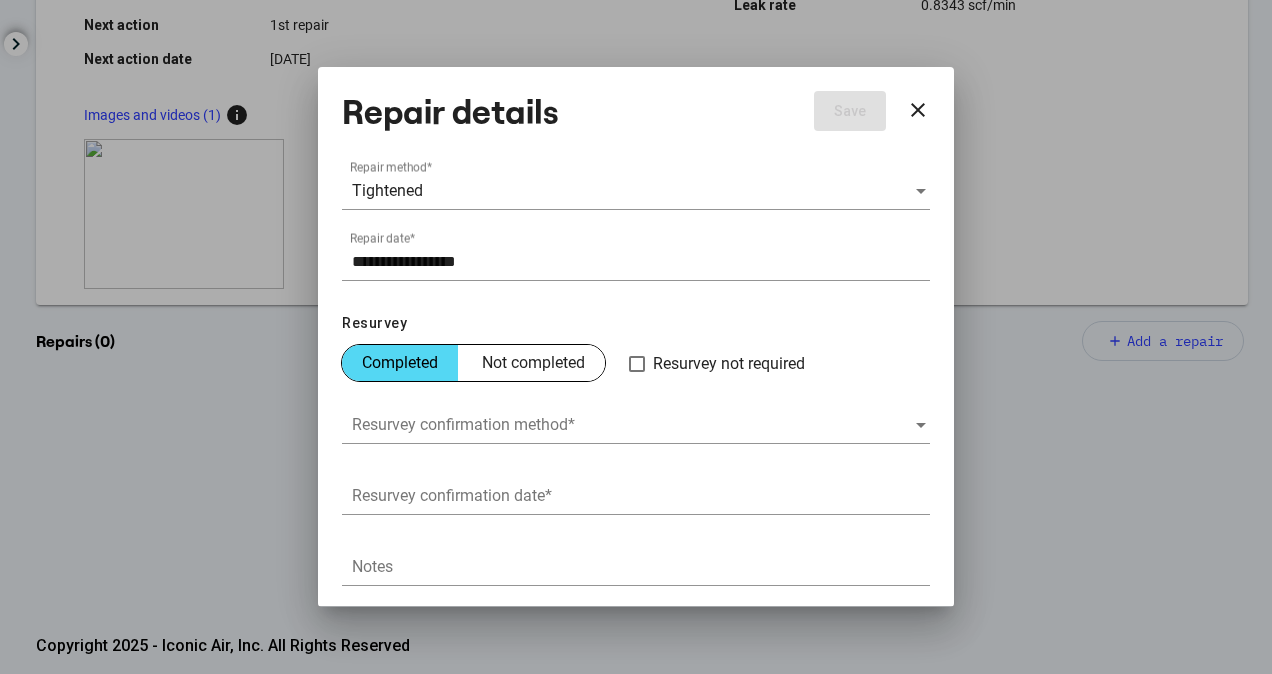 click at bounding box center [633, 425] 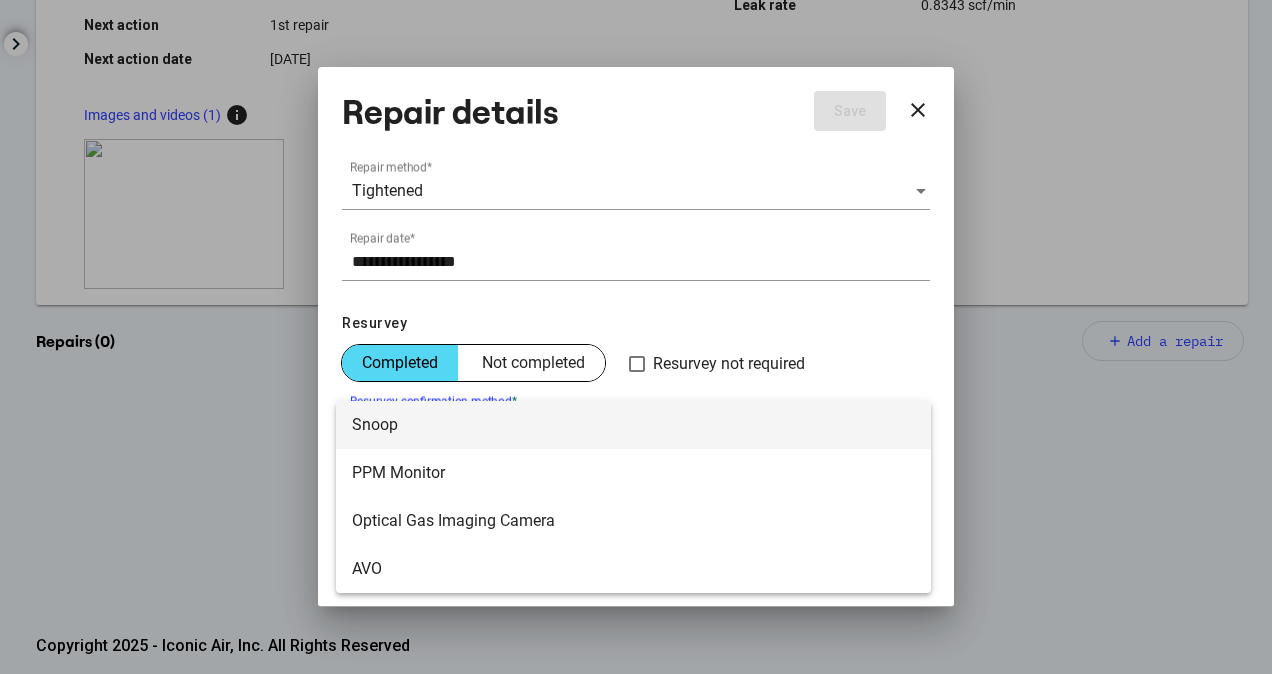 click on "Snoop" at bounding box center [633, 425] 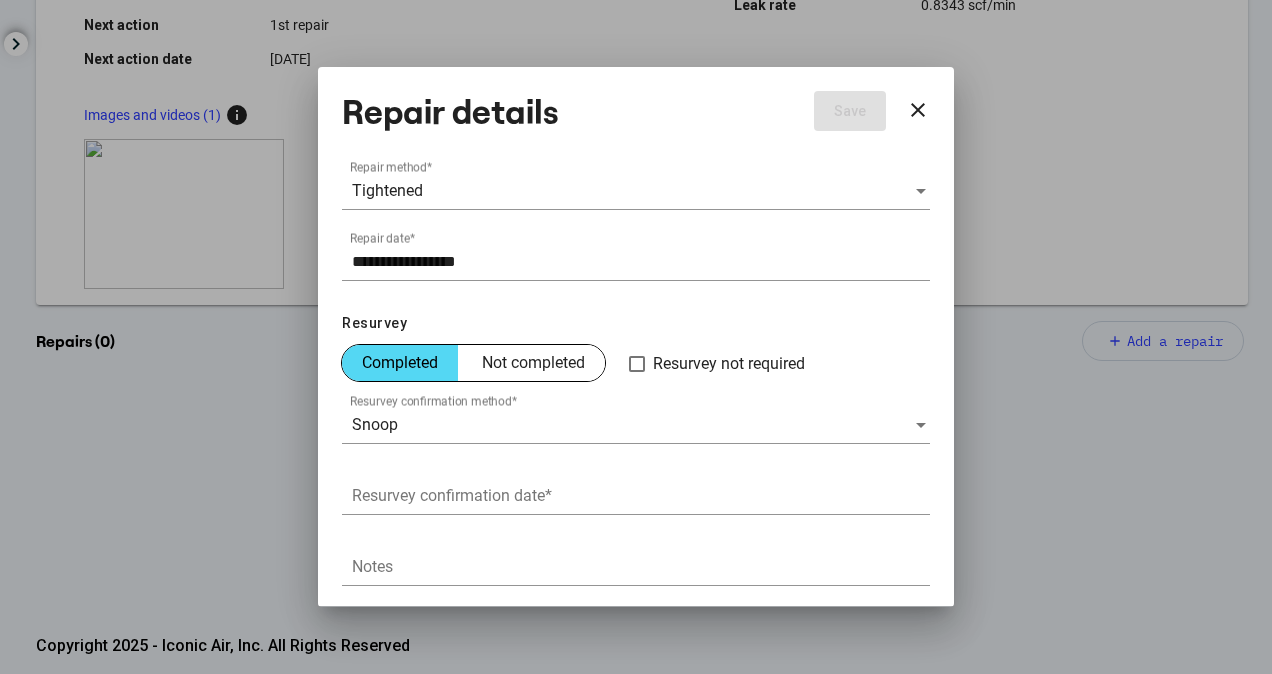 click on "Resurvey confirmation date  *" at bounding box center (636, 489) 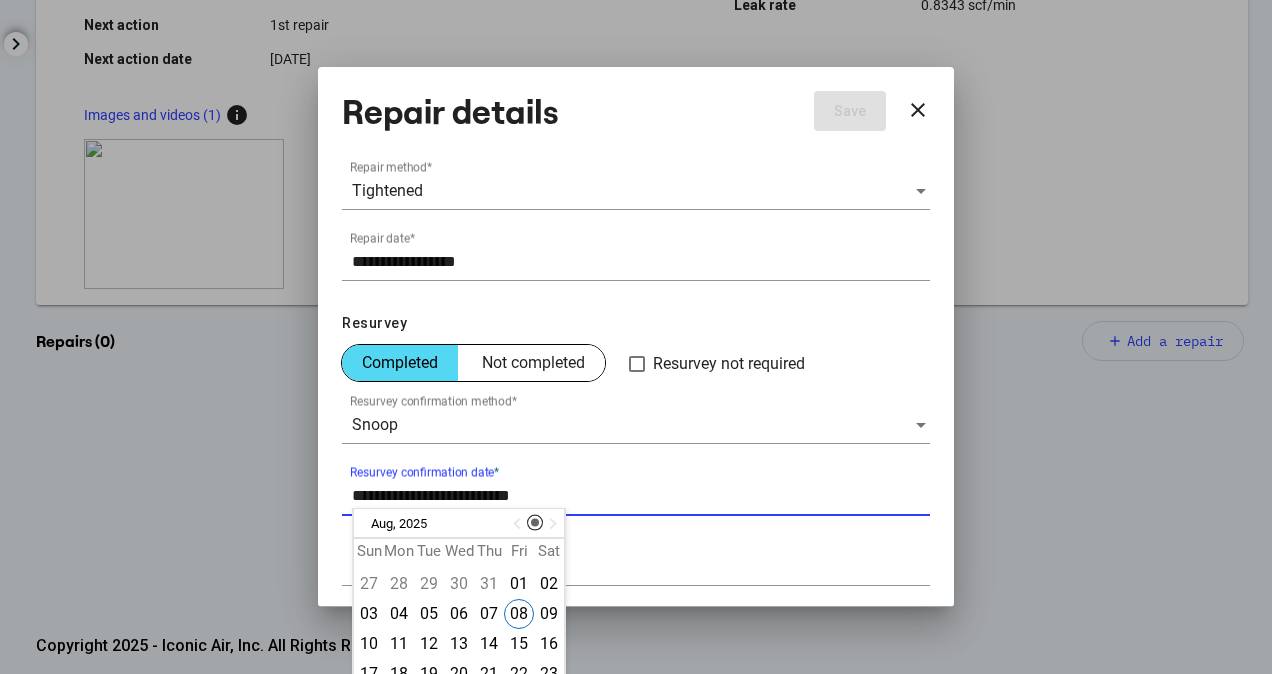 click at bounding box center (519, 524) 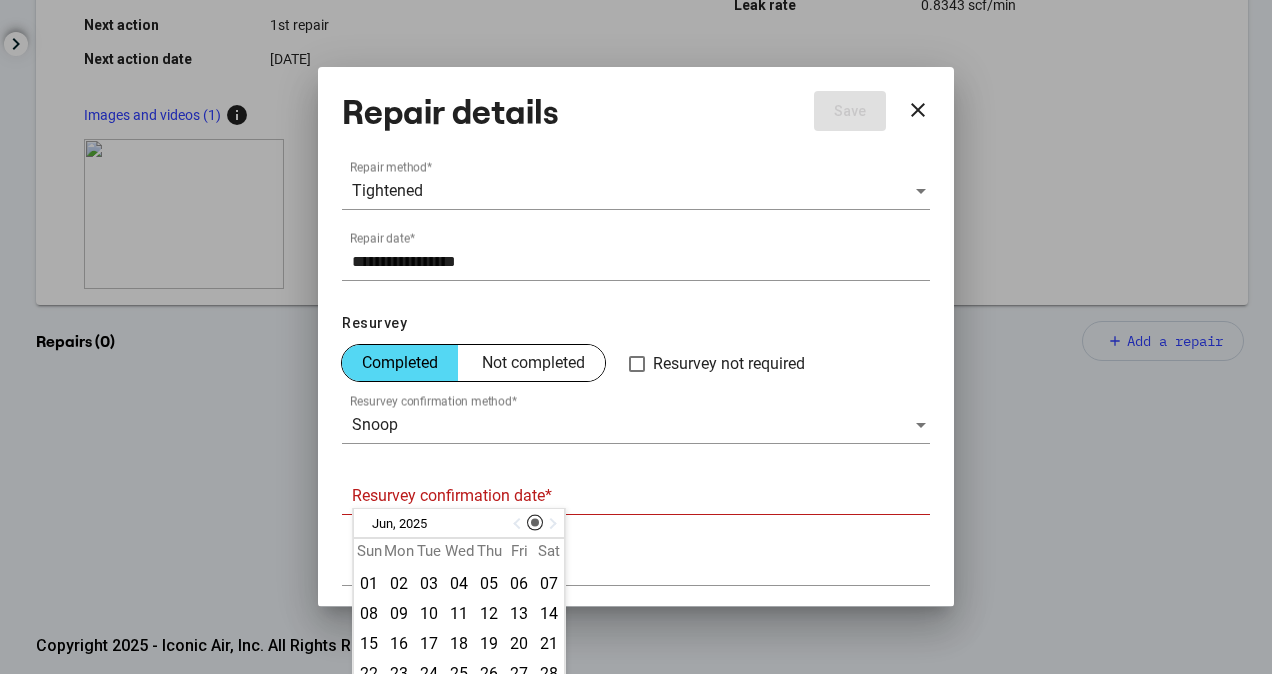 click at bounding box center (519, 524) 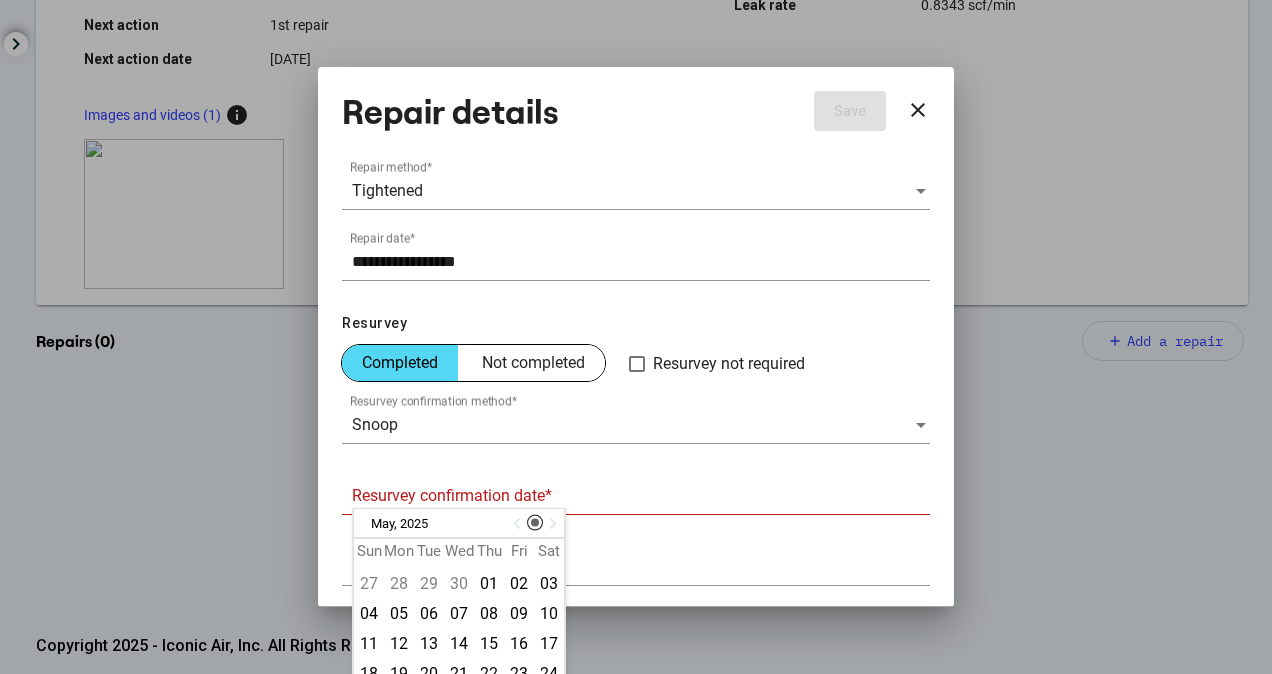 click at bounding box center [519, 524] 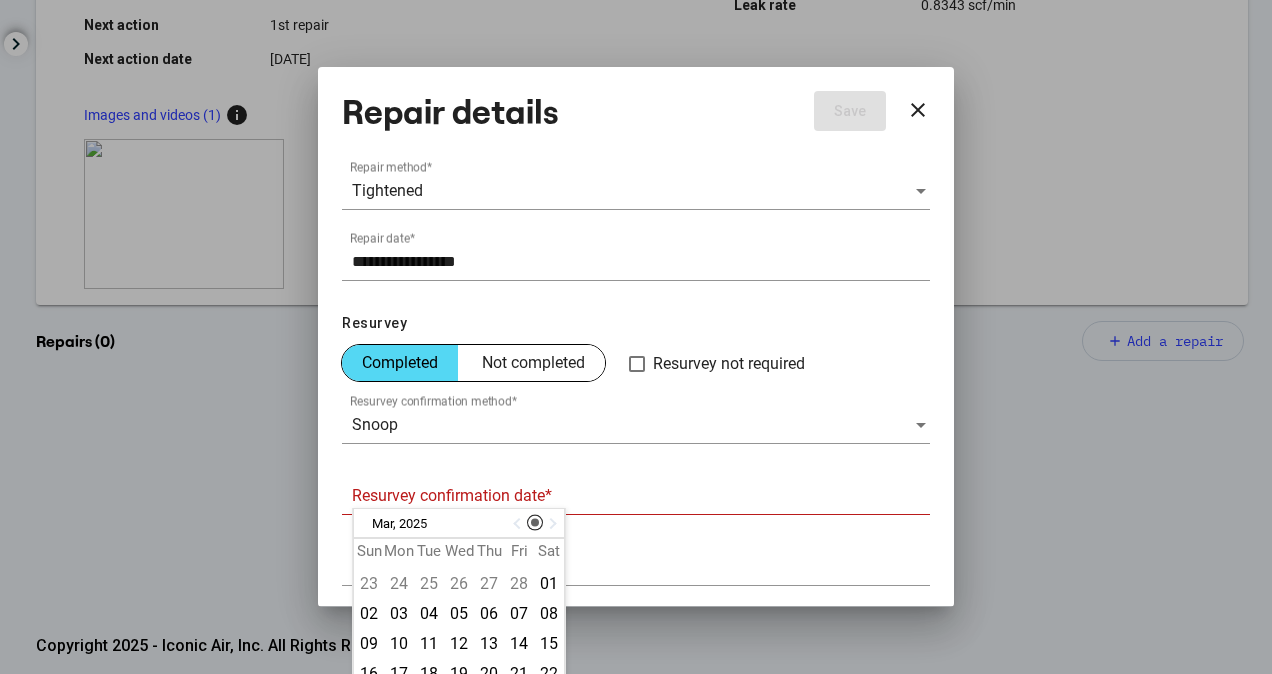 click at bounding box center [519, 524] 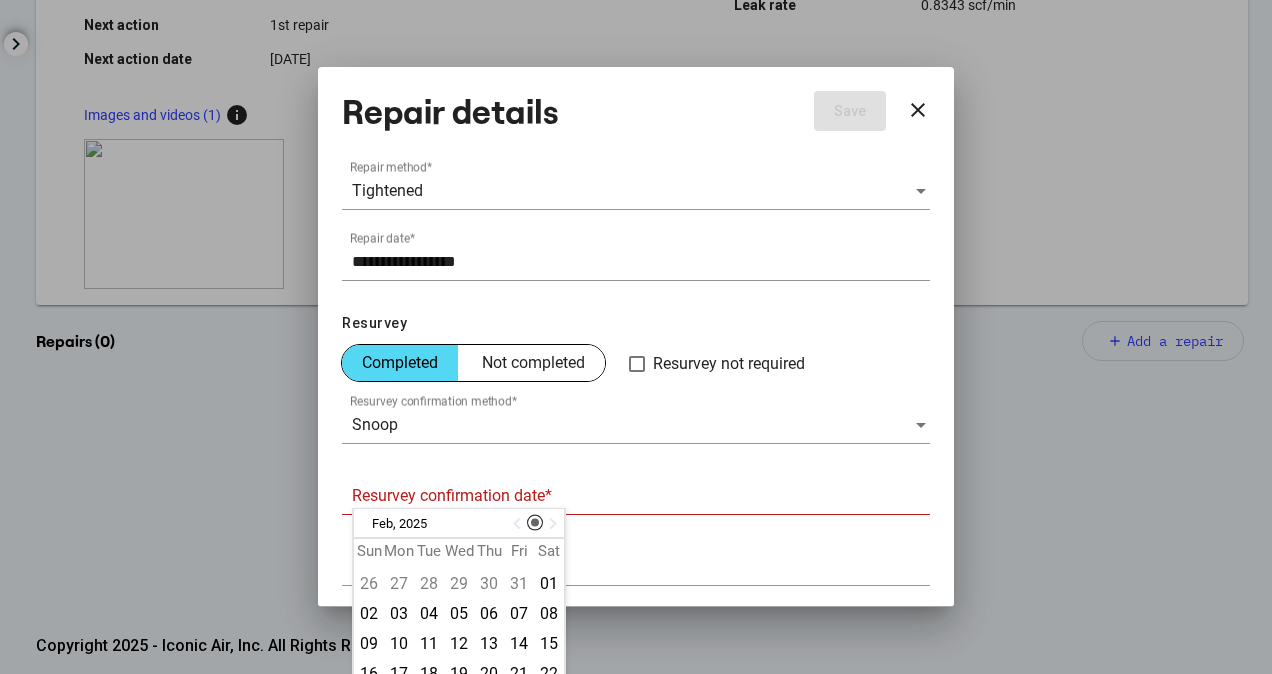 click at bounding box center (551, 524) 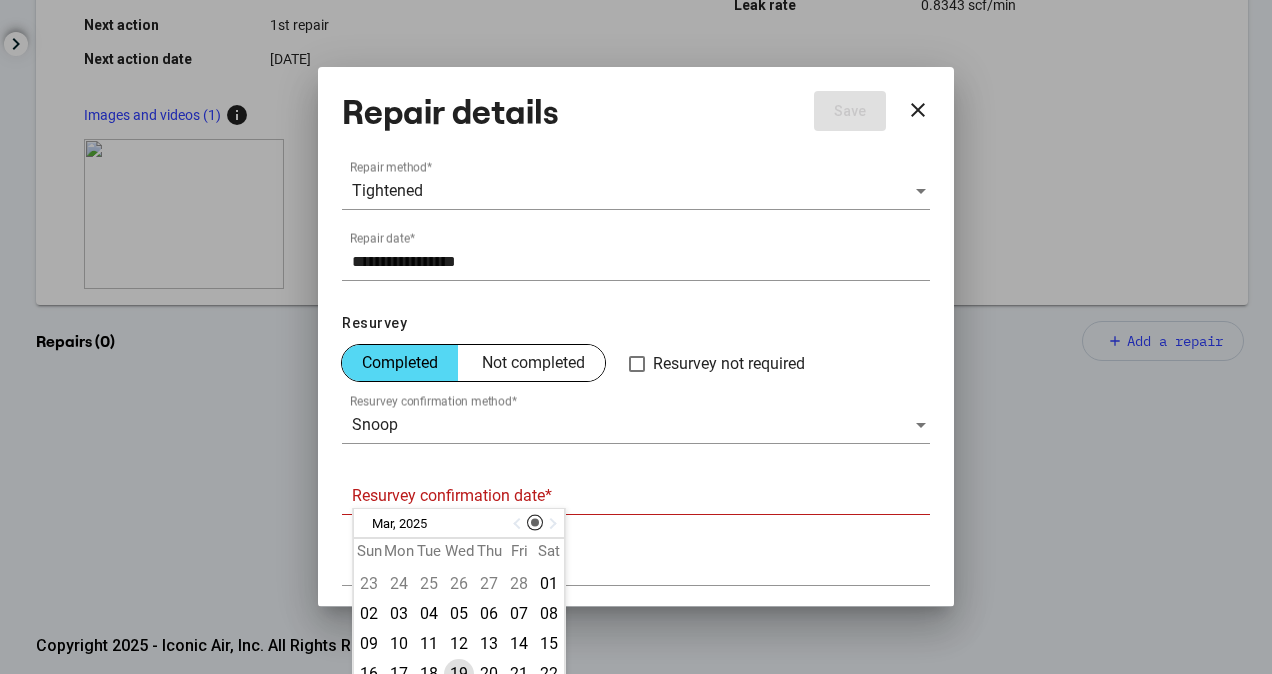 click on "19" at bounding box center [459, 674] 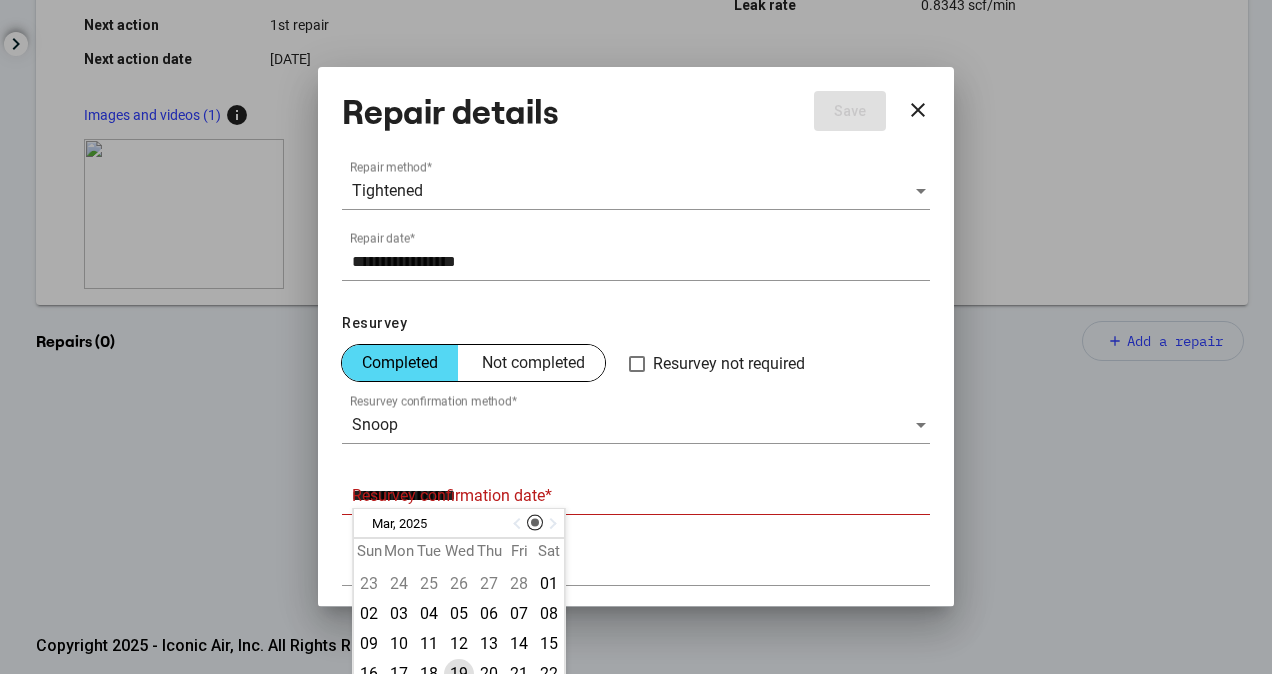 scroll, scrollTop: 201, scrollLeft: 0, axis: vertical 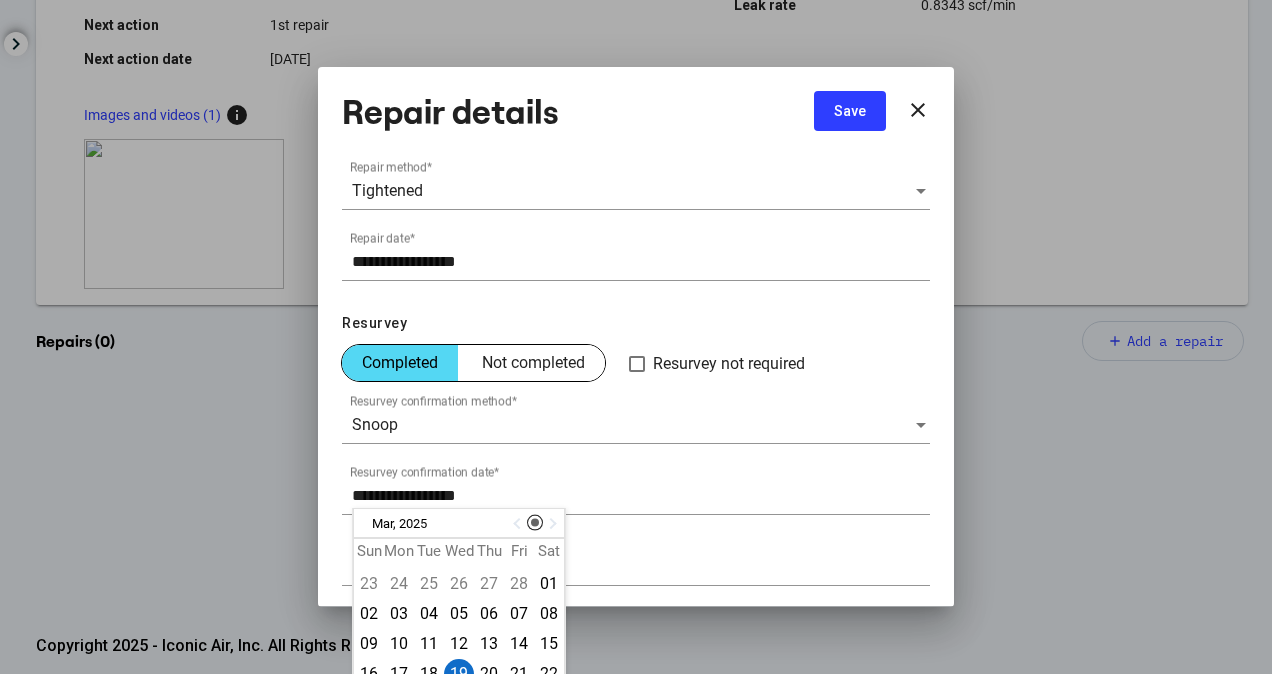 click on "**********" at bounding box center (636, 489) 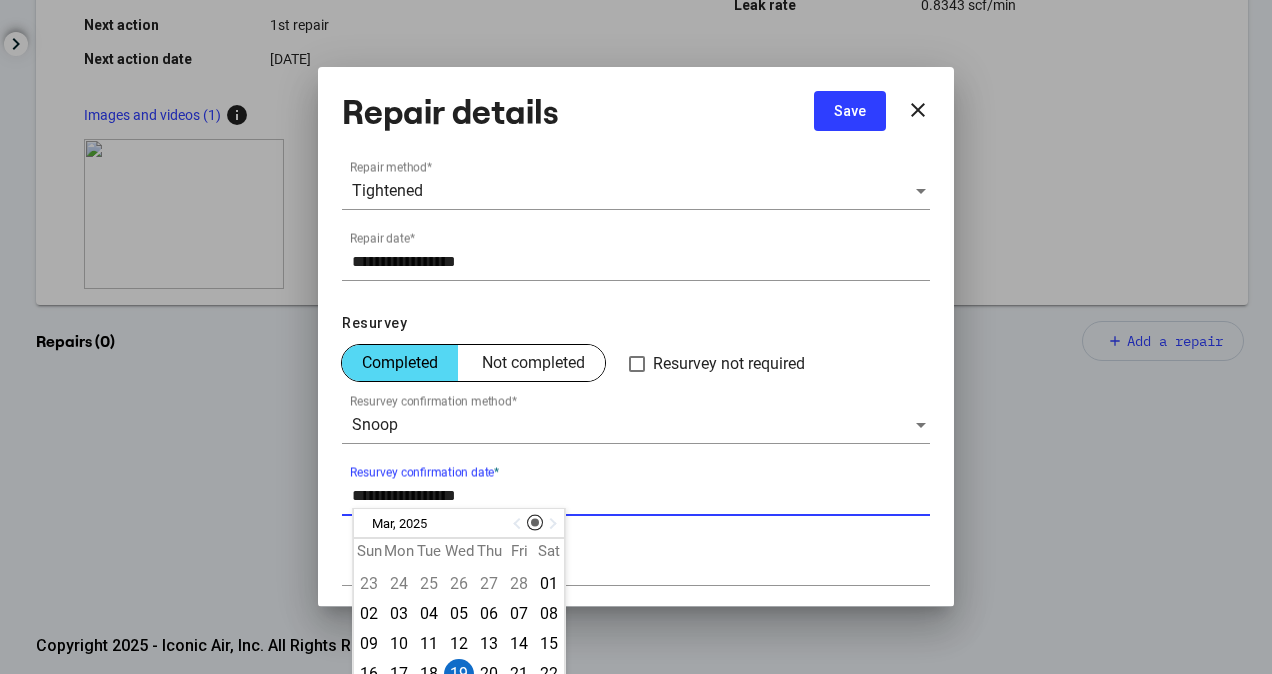 click on "Save" at bounding box center (850, 111) 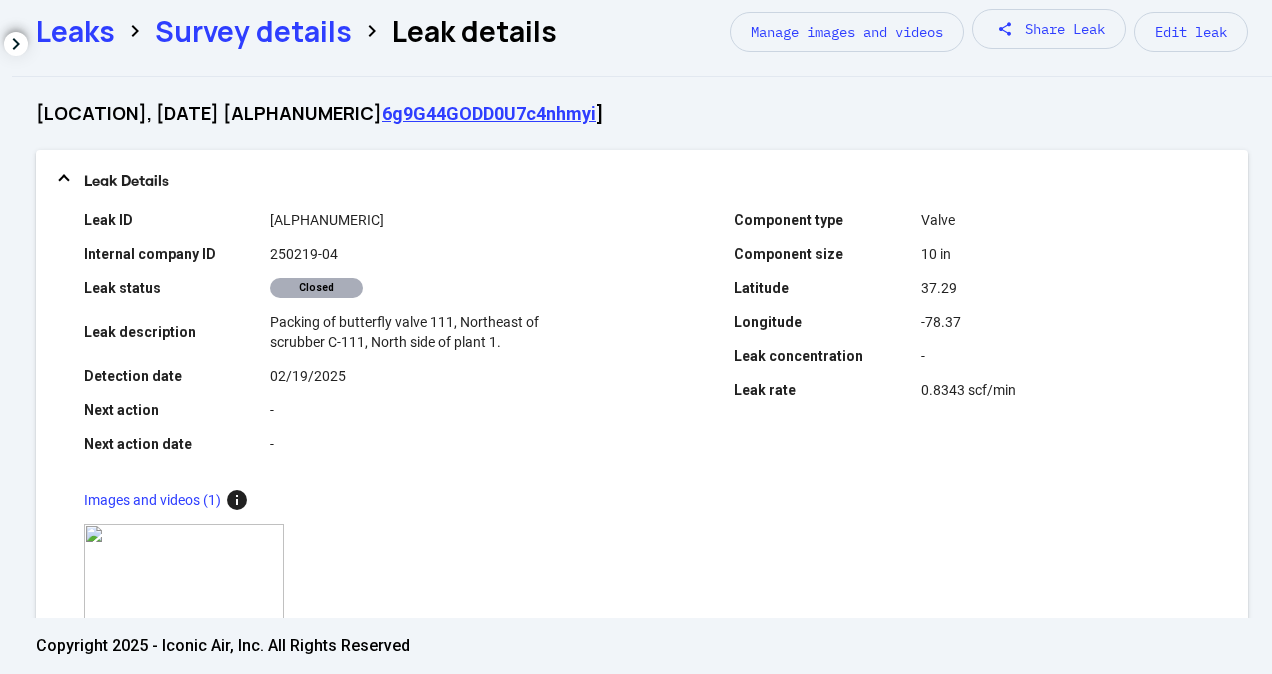 scroll, scrollTop: 0, scrollLeft: 0, axis: both 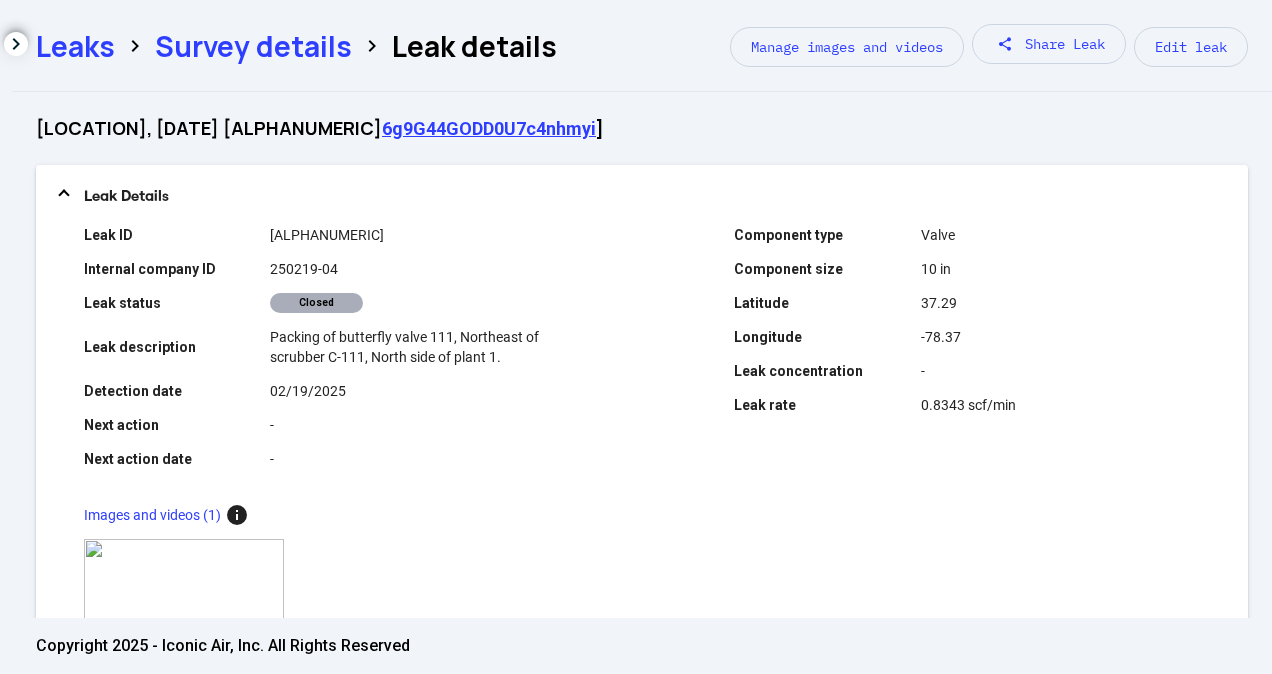 click on "Leaks  chevron_right  Survey details  chevron_right Leak details Manage images and videos share Share Leak Edit leak" 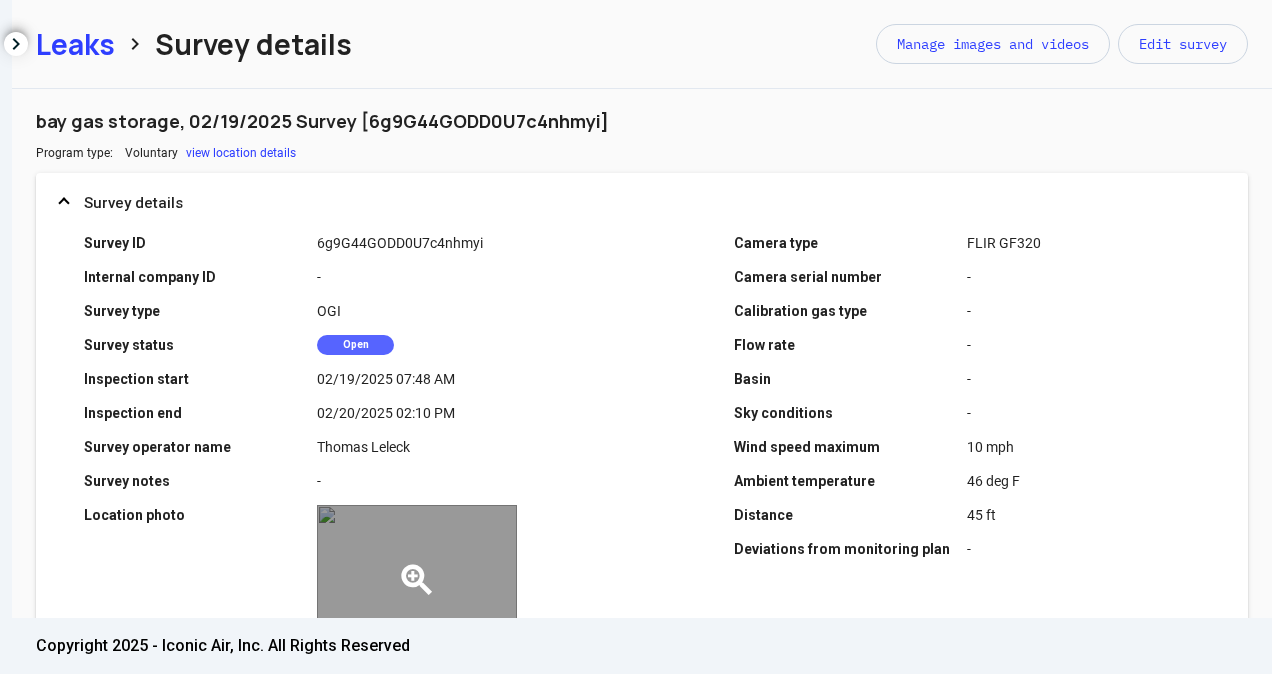 scroll, scrollTop: 546, scrollLeft: 0, axis: vertical 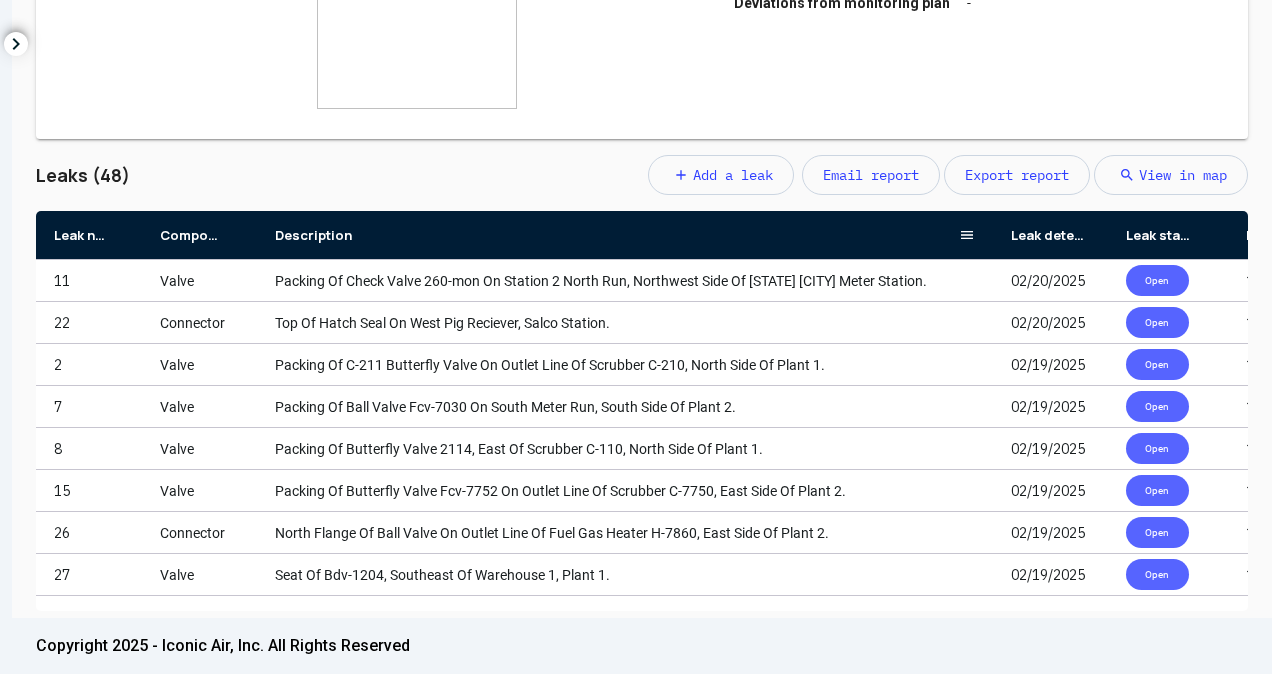 drag, startPoint x: 369, startPoint y: 240, endPoint x: 991, endPoint y: 257, distance: 622.2323 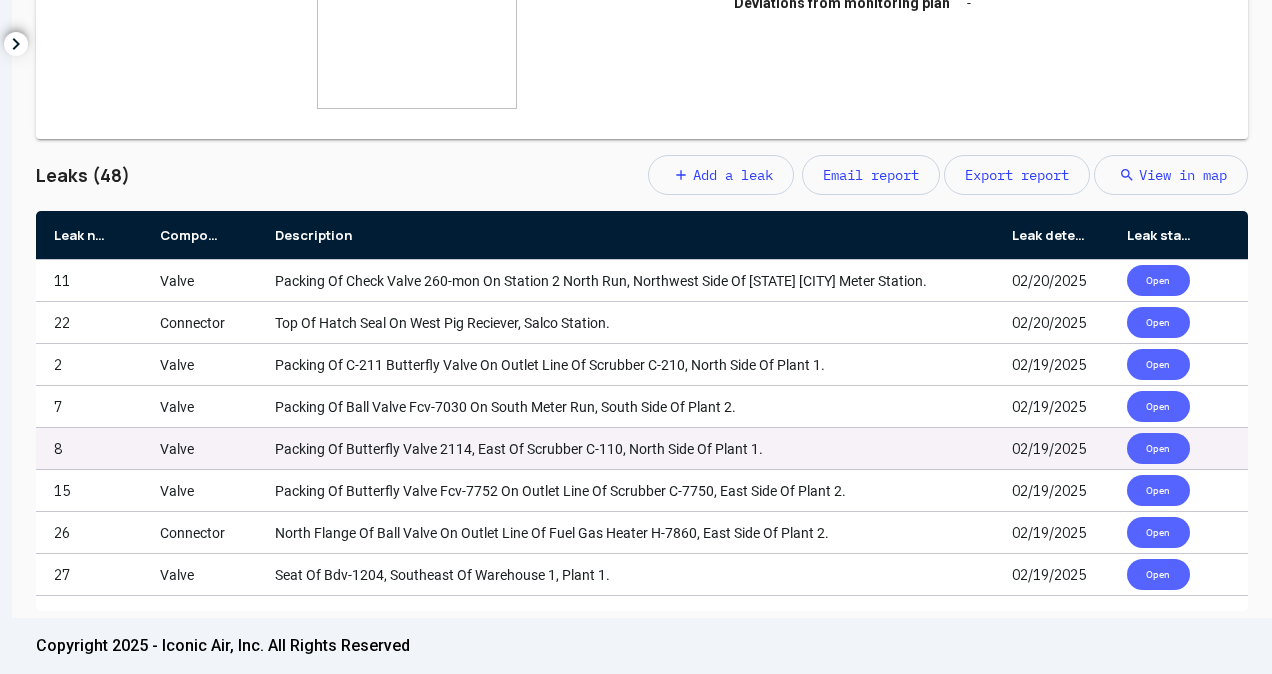 click on "8" at bounding box center (89, 448) 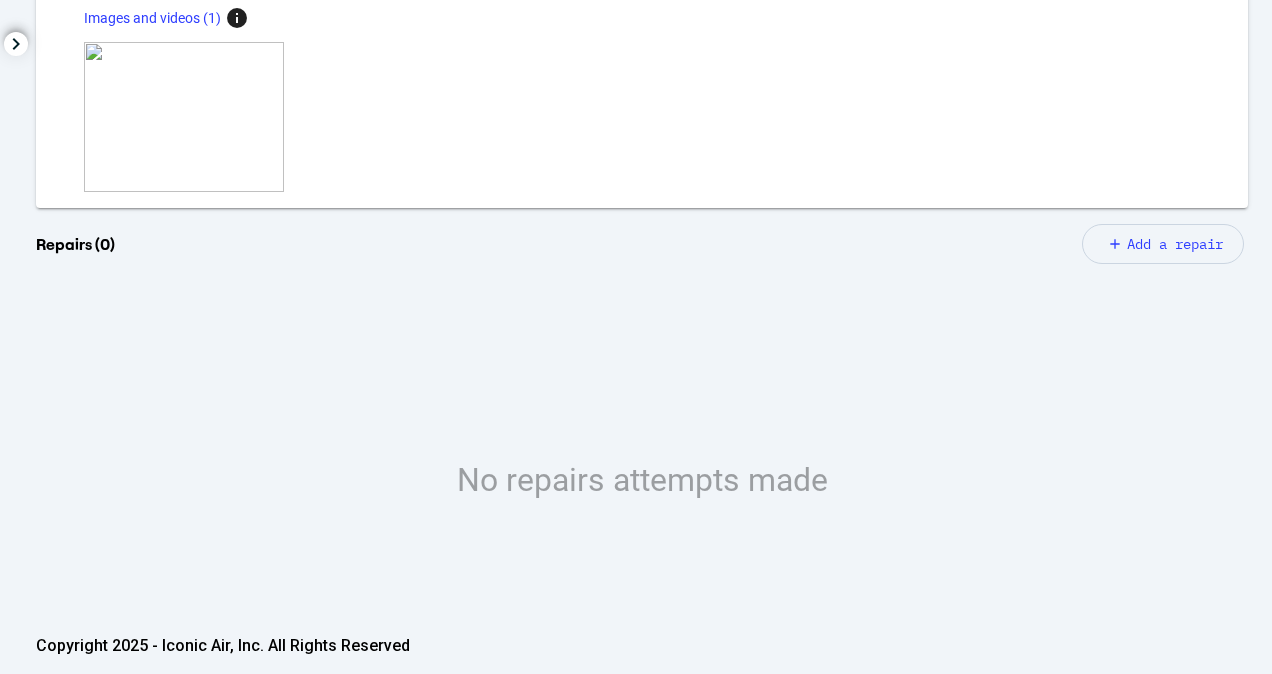 scroll, scrollTop: 466, scrollLeft: 0, axis: vertical 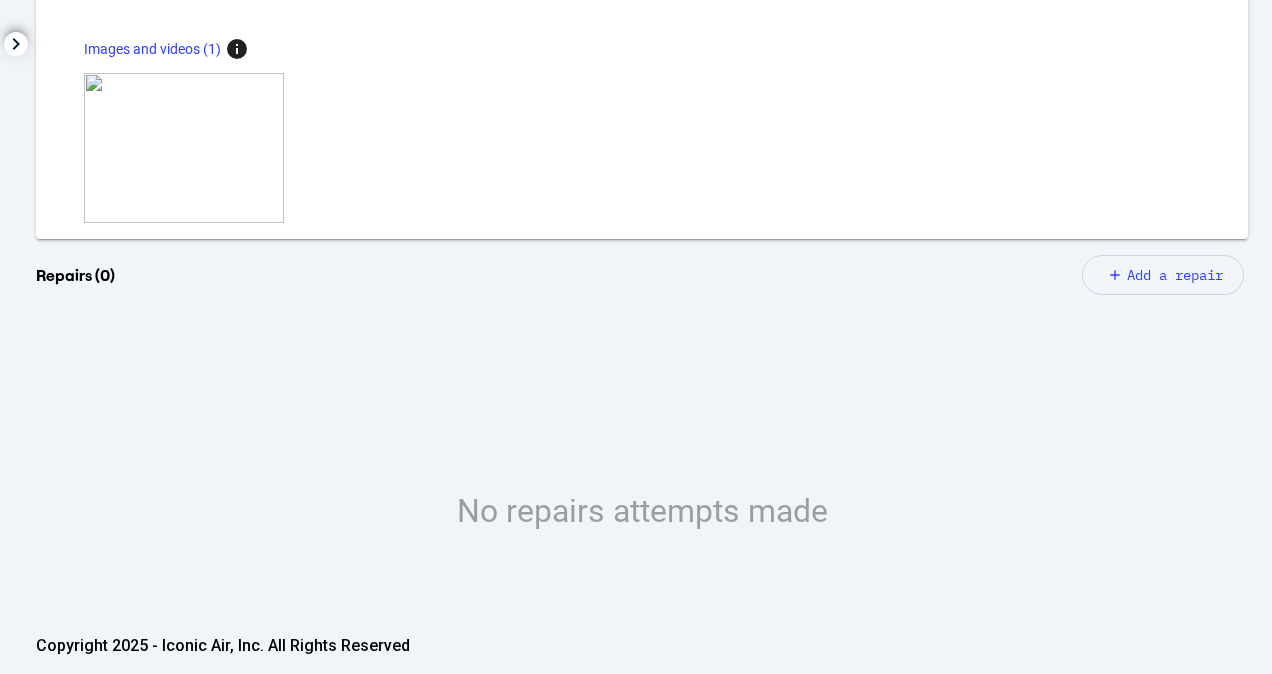 click on "add Add a repair" 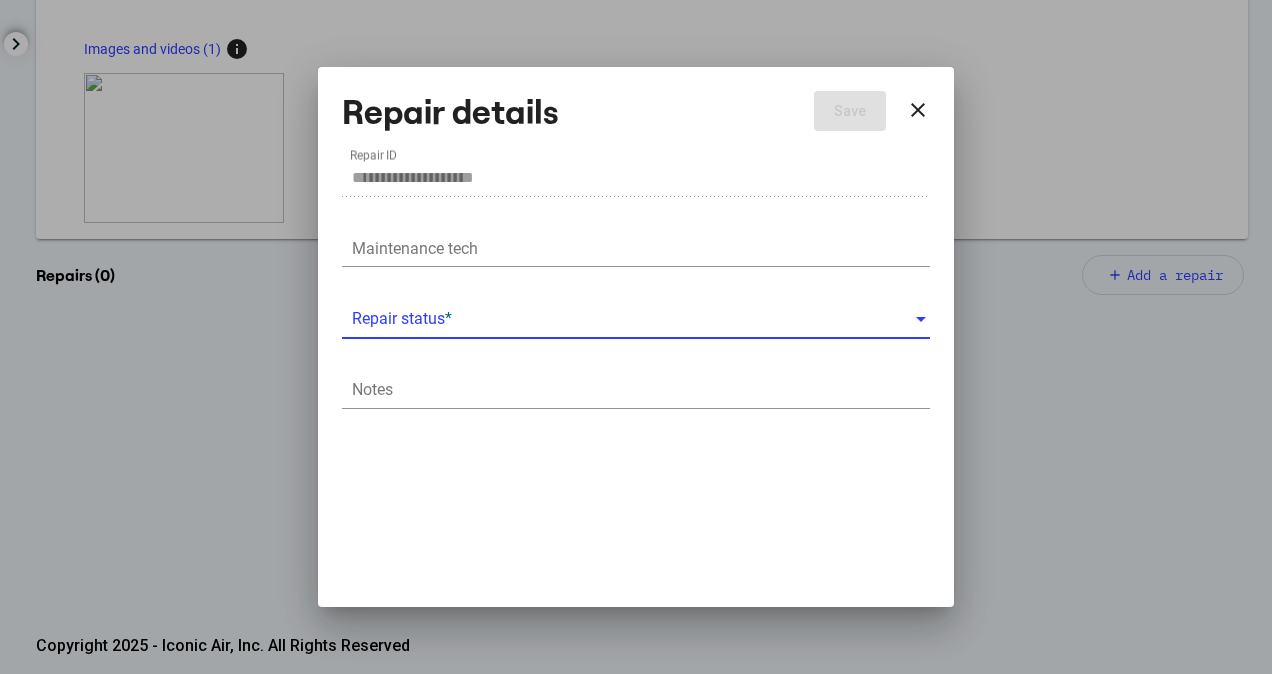 click at bounding box center [633, 319] 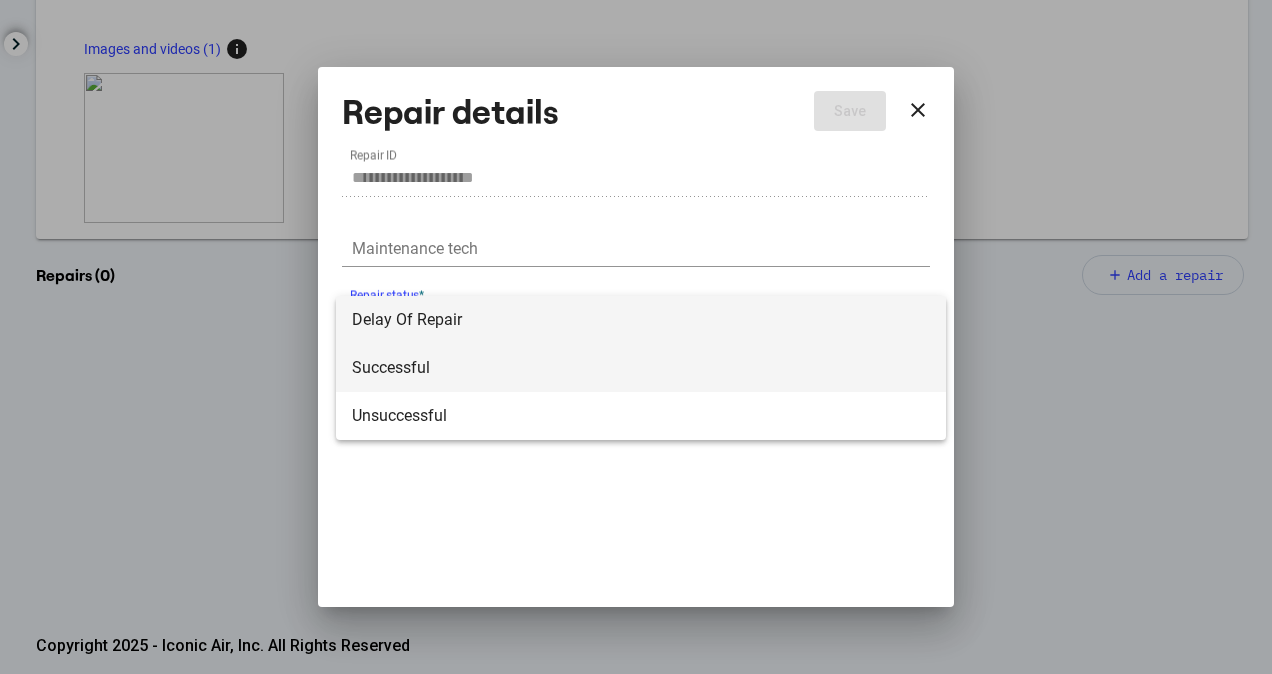 click on "Successful" at bounding box center (641, 368) 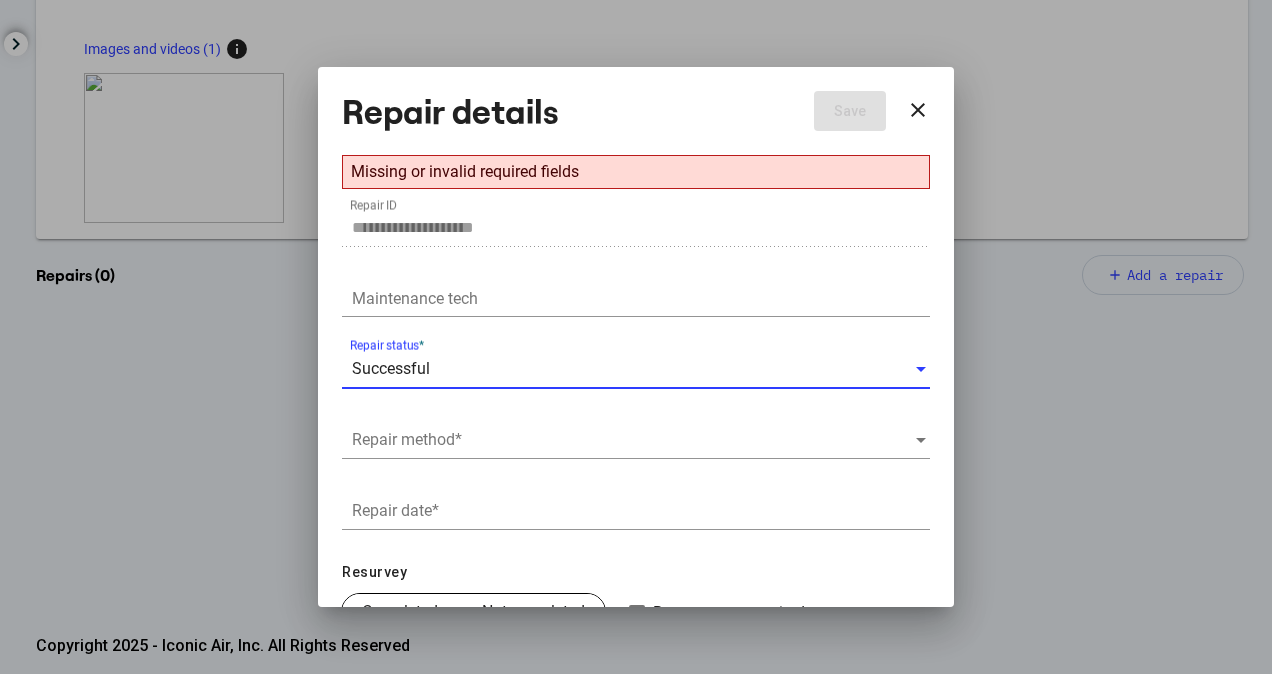 click at bounding box center [633, 440] 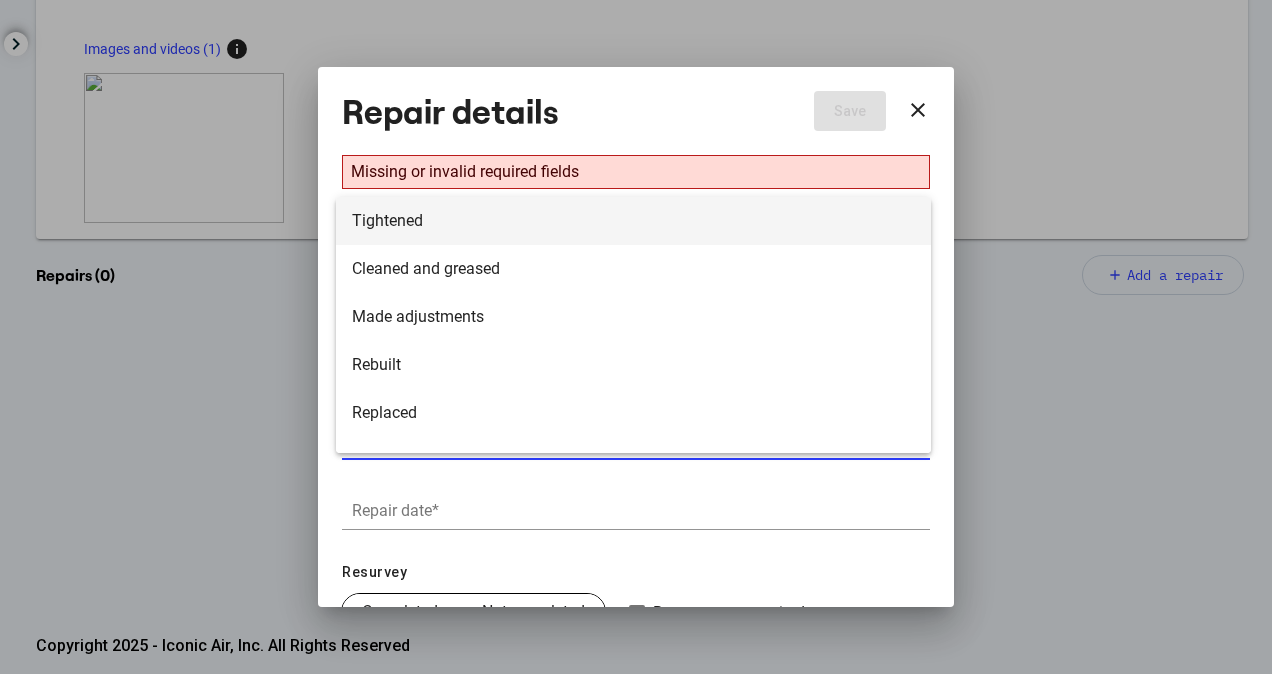 click on "Tightened" at bounding box center (633, 221) 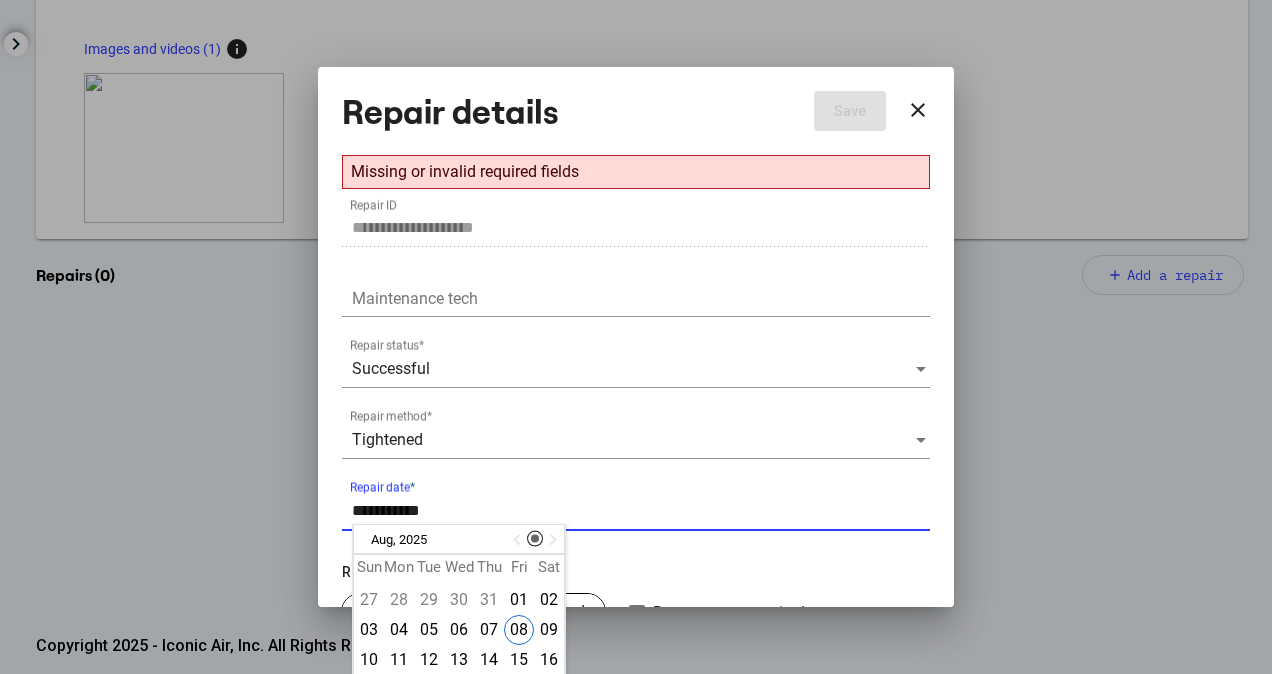 click on "Repair date  *" at bounding box center (641, 511) 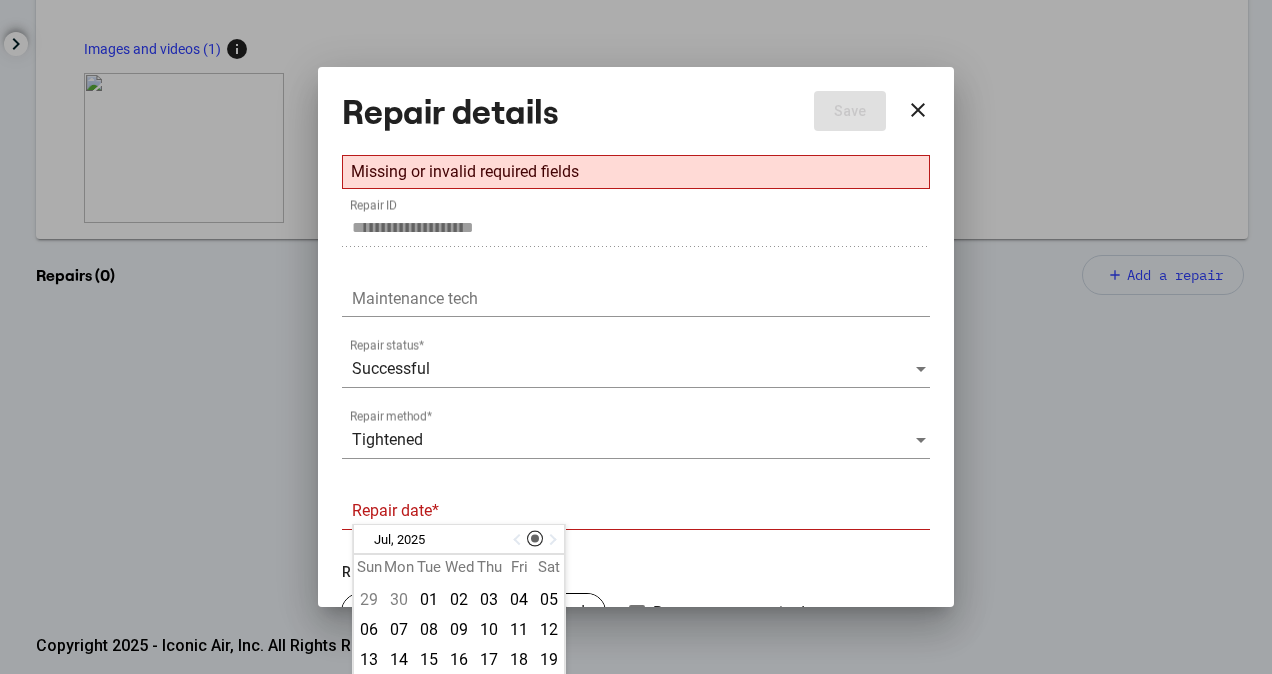 click at bounding box center [519, 540] 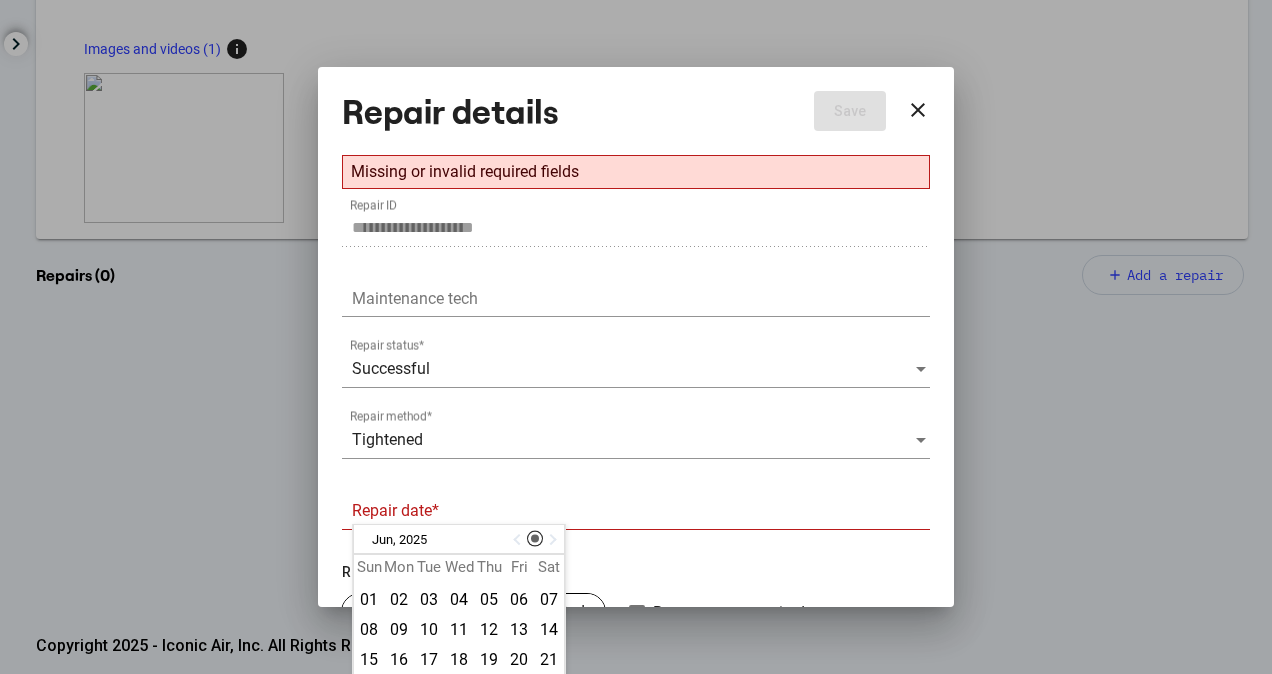 click at bounding box center (519, 540) 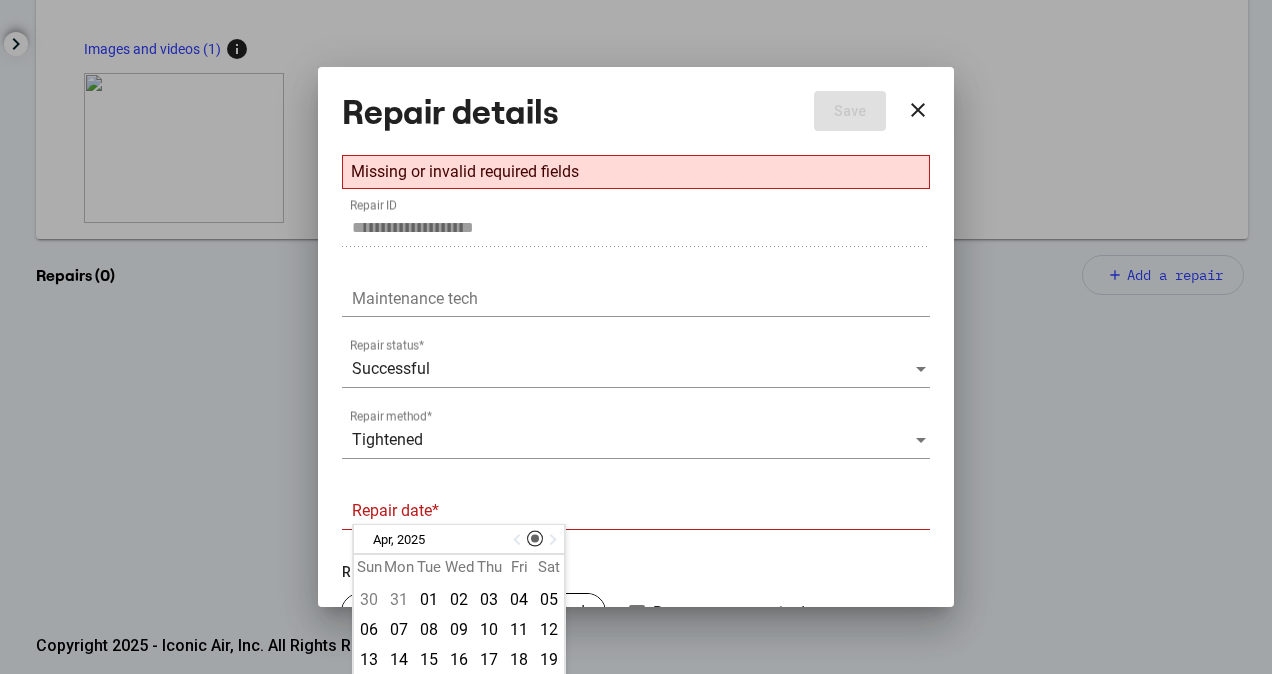click at bounding box center [519, 540] 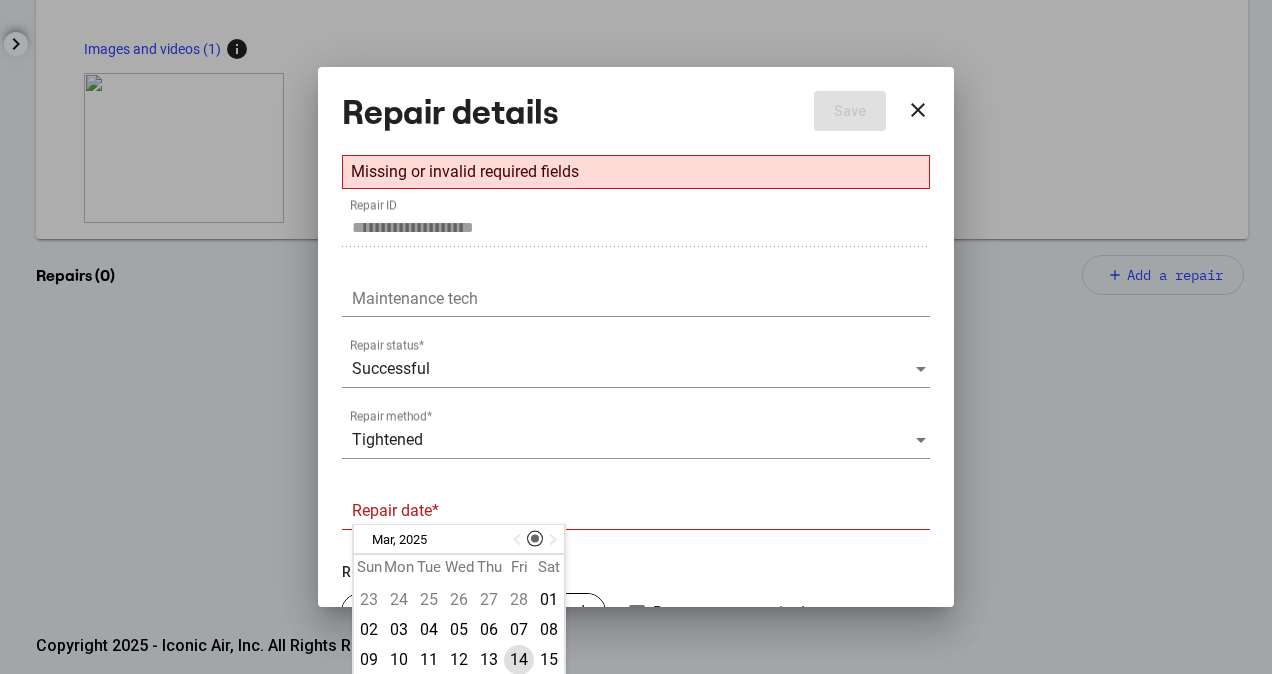 click on "14" at bounding box center (519, 660) 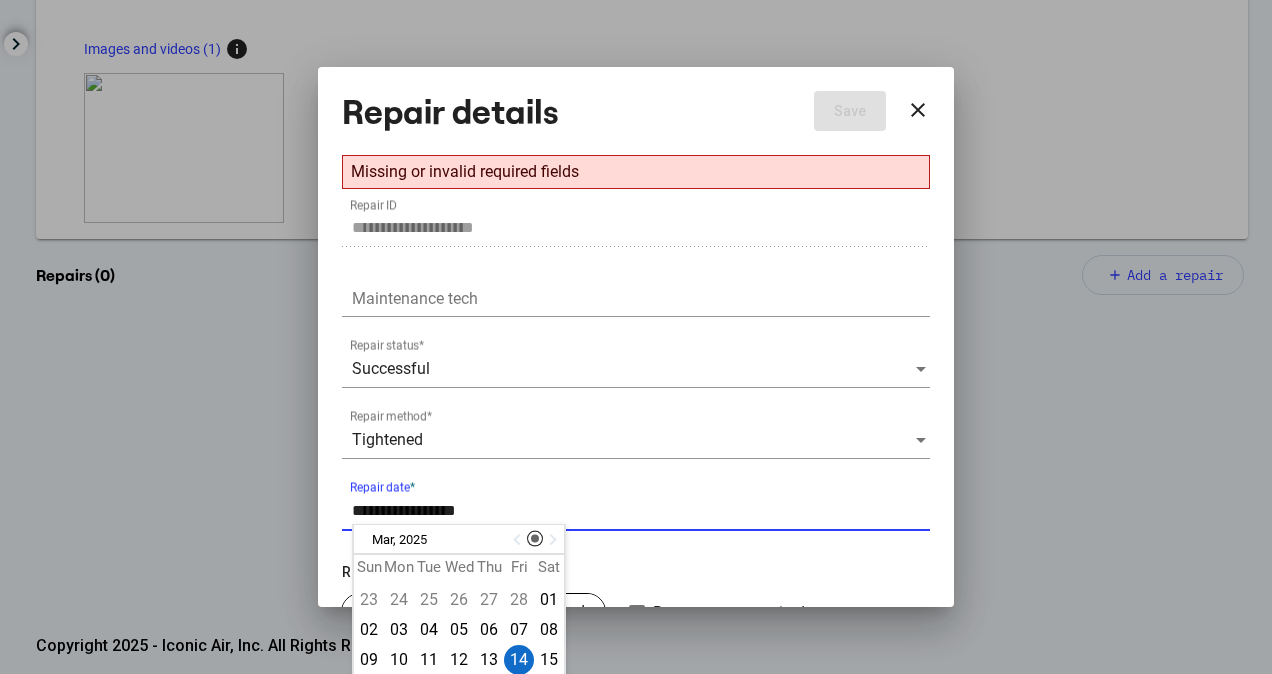 click on "**********" at bounding box center [641, 511] 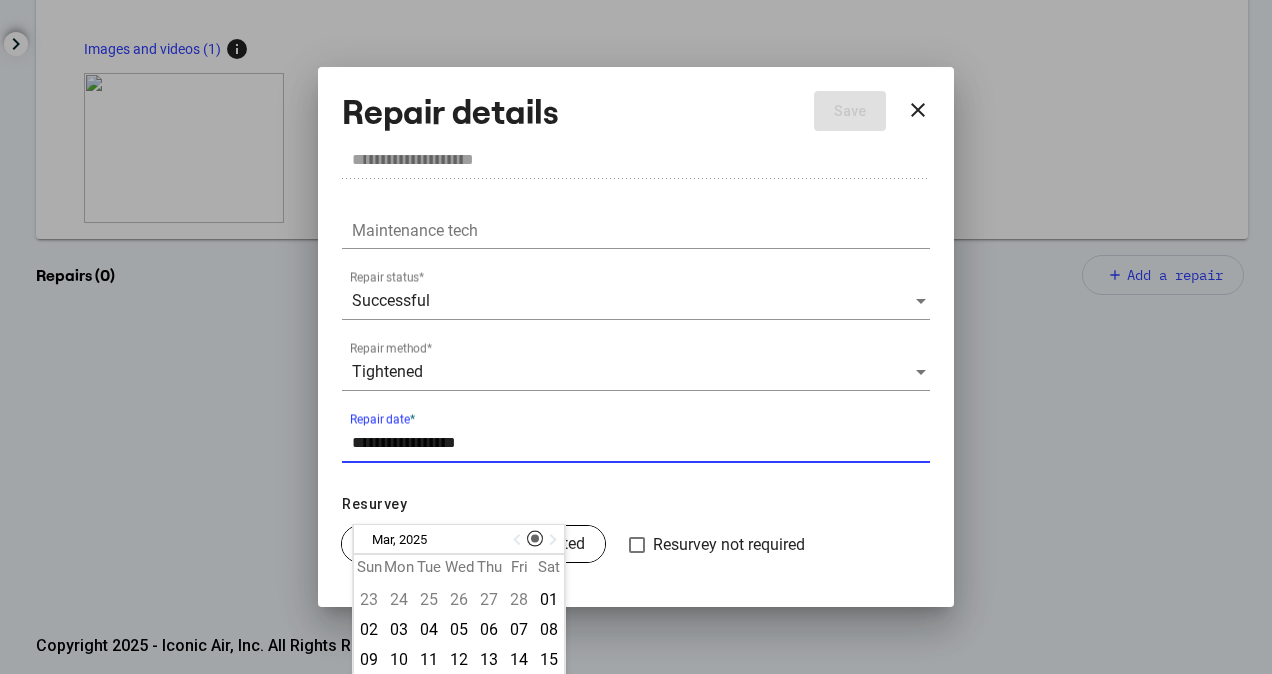 scroll, scrollTop: 108, scrollLeft: 0, axis: vertical 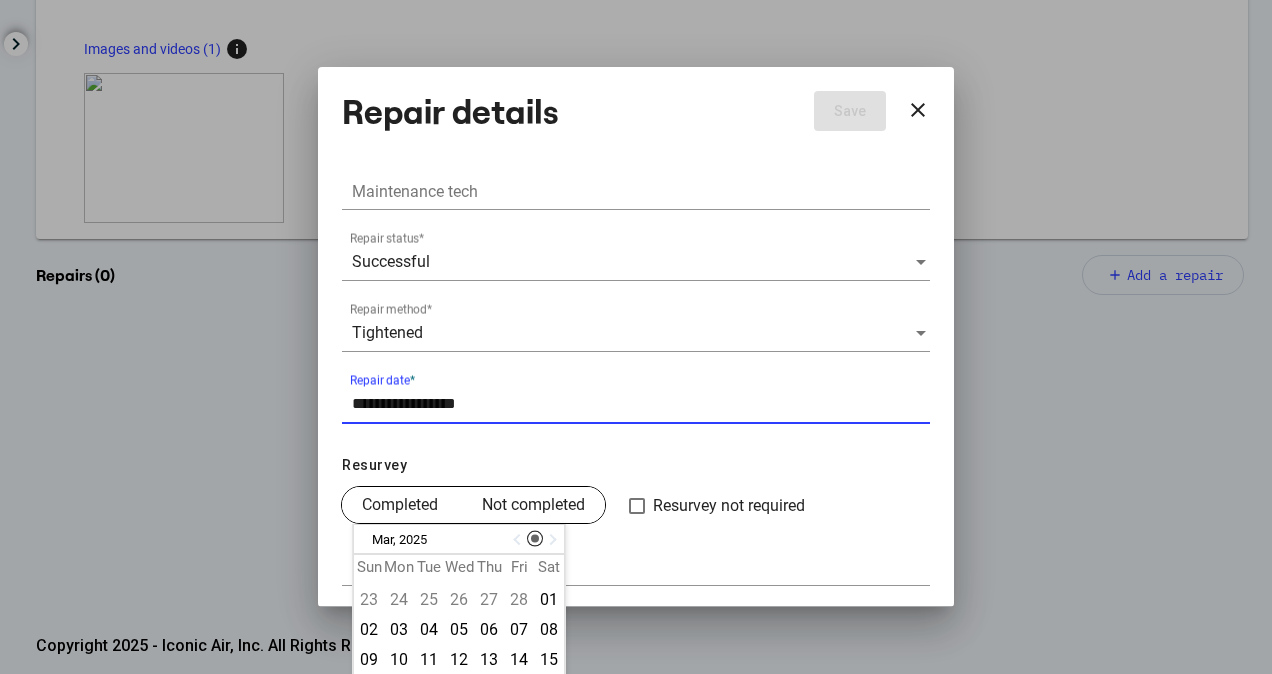 type on "**********" 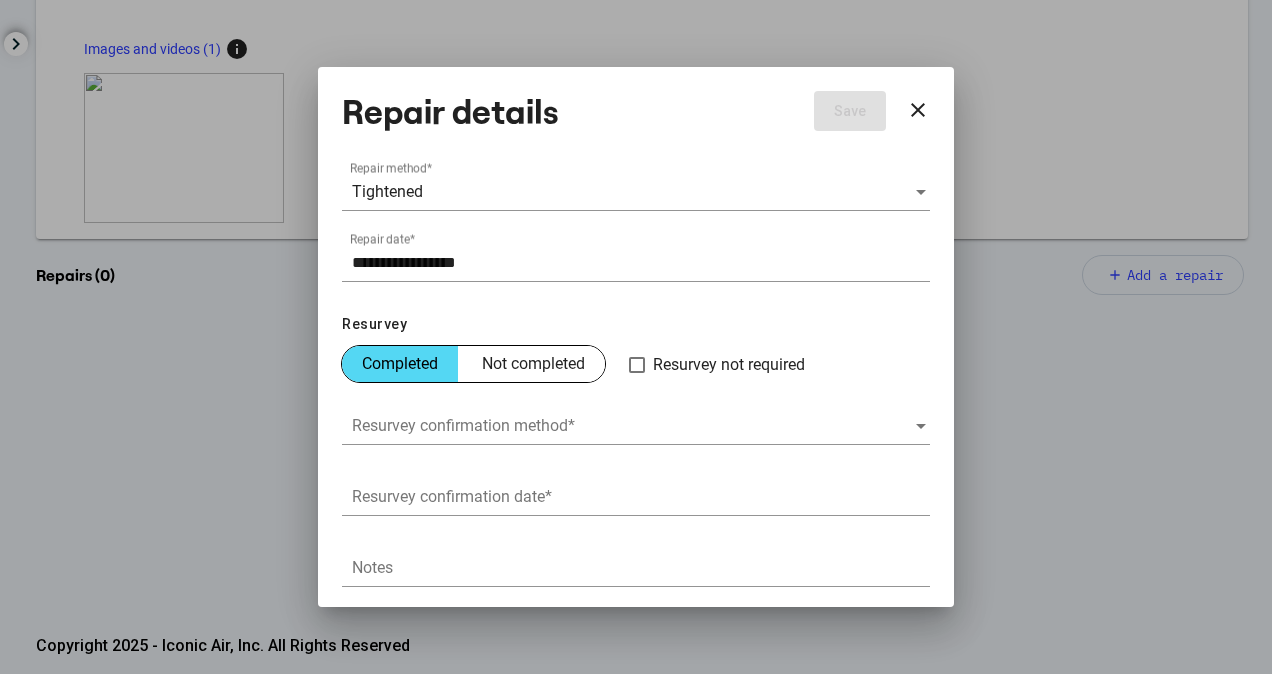 scroll, scrollTop: 250, scrollLeft: 0, axis: vertical 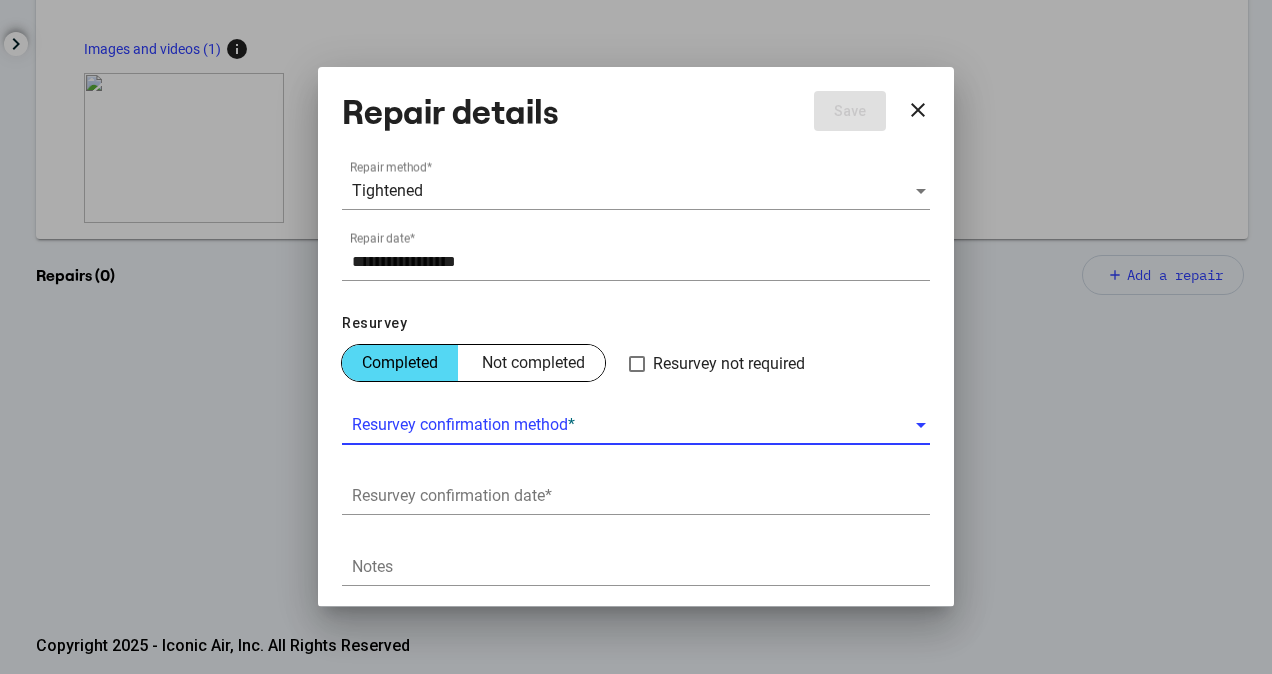 click at bounding box center (633, 425) 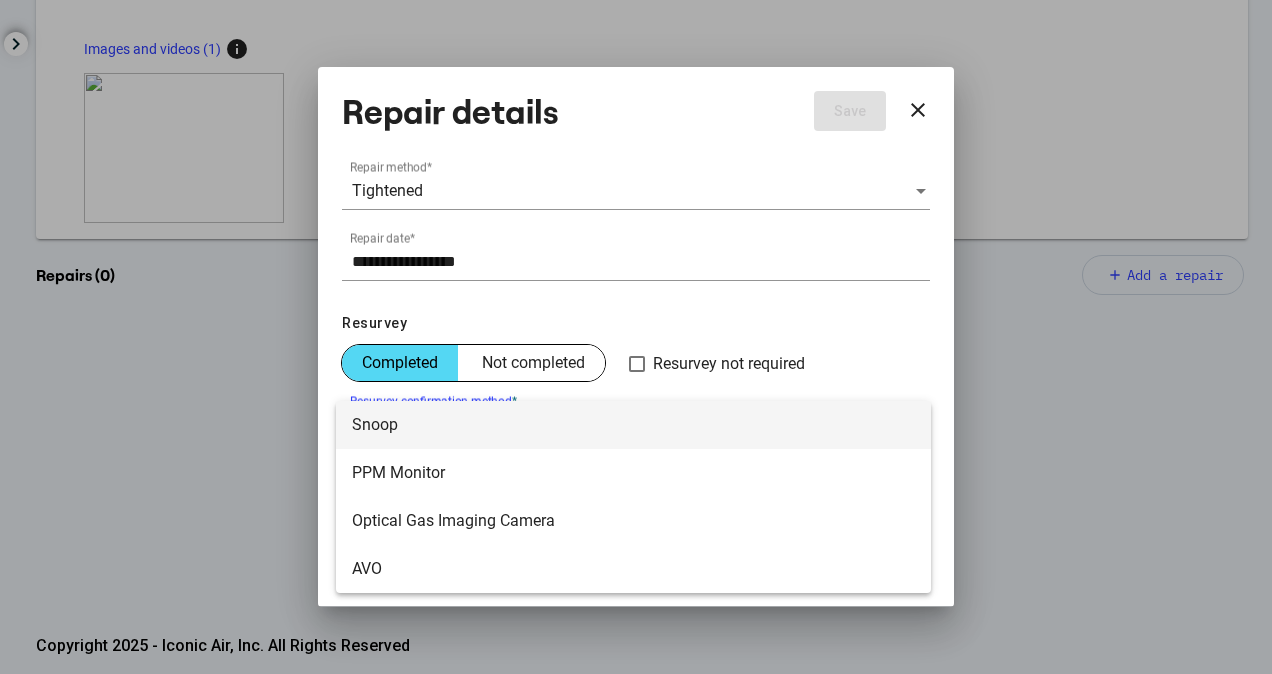 click on "Snoop" at bounding box center [633, 425] 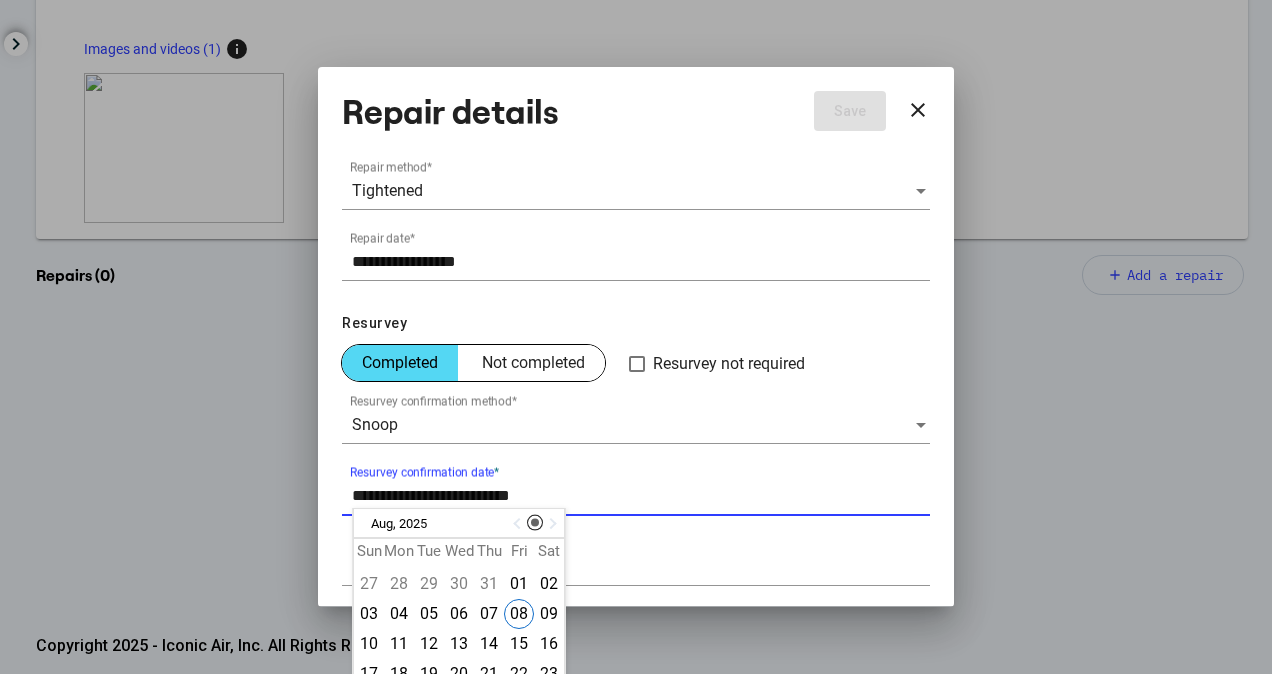 click on "Resurvey confirmation date  *" at bounding box center [641, 496] 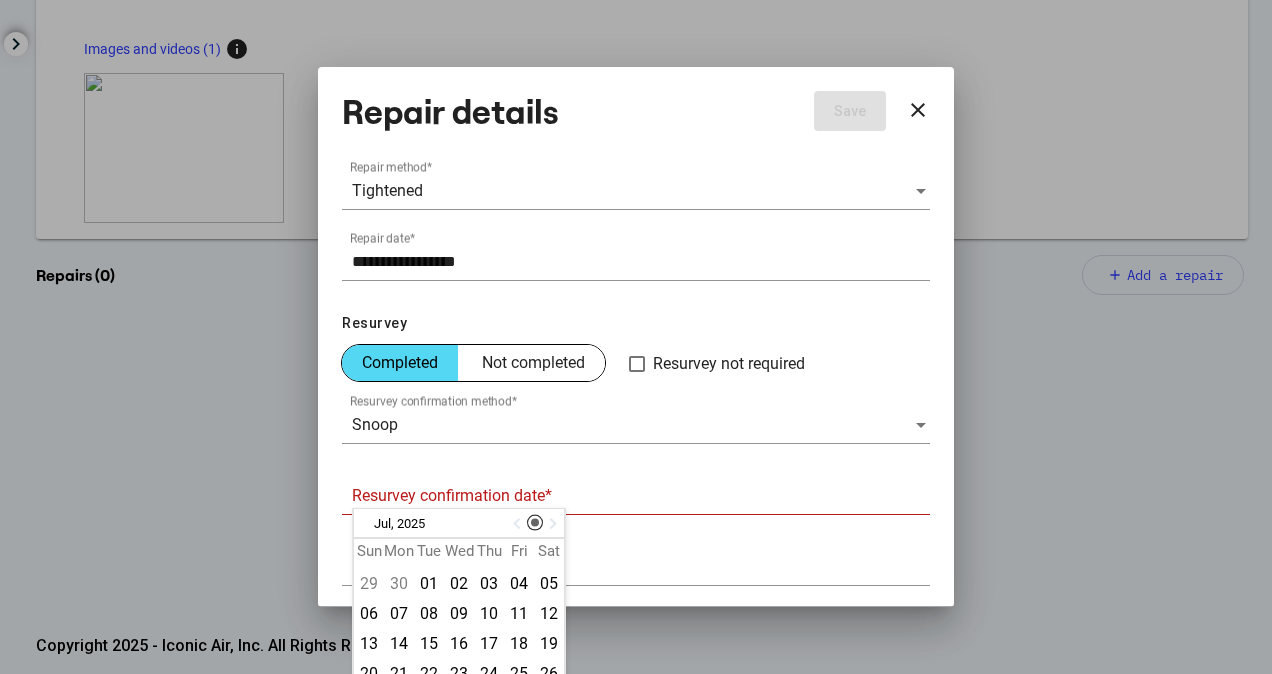 click at bounding box center [519, 524] 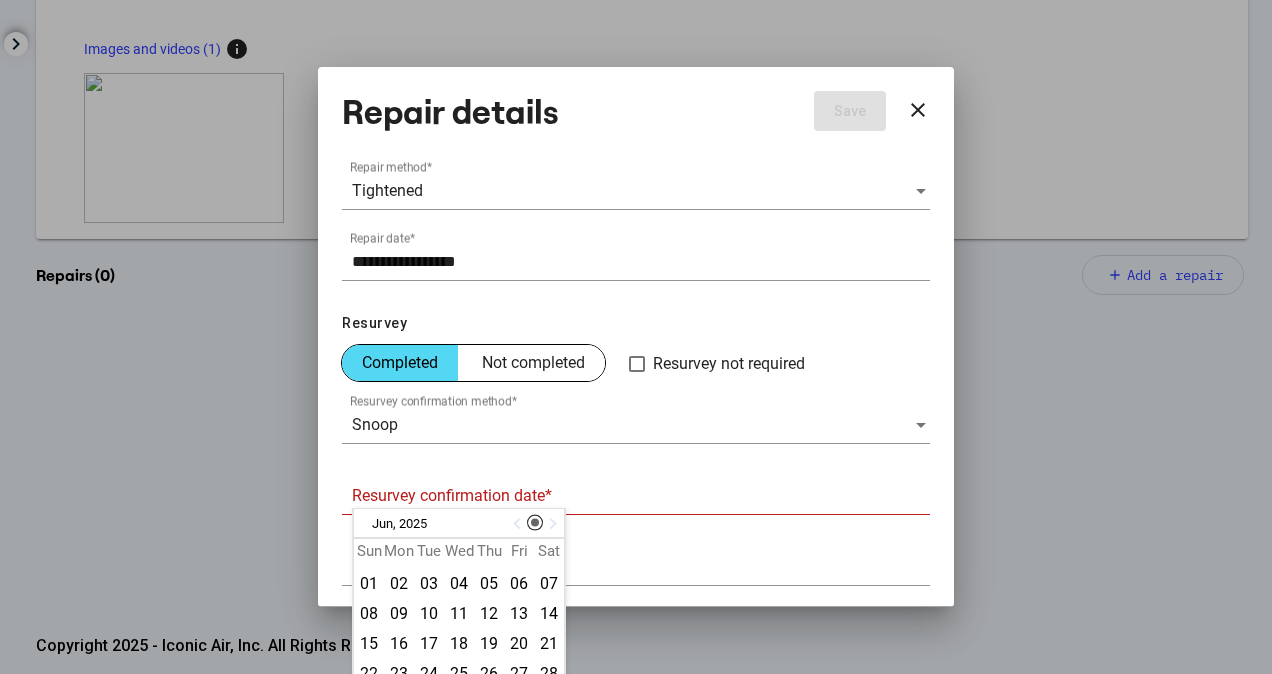 click at bounding box center [519, 524] 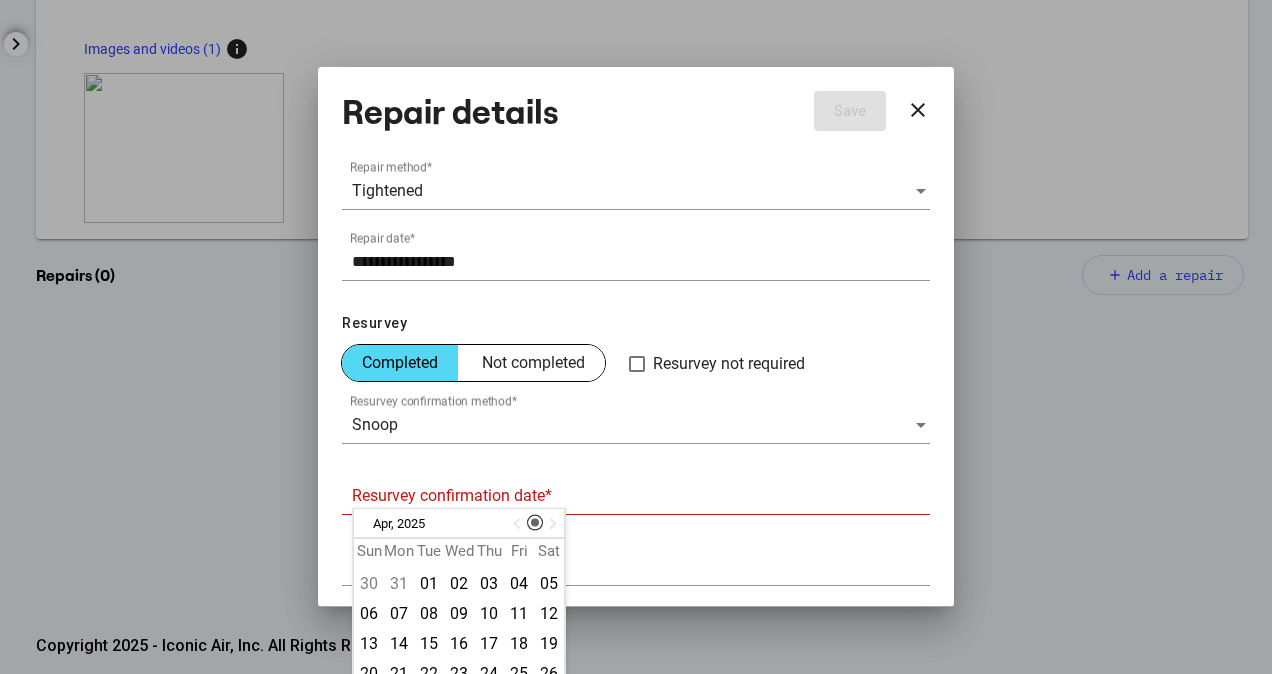 click at bounding box center (519, 524) 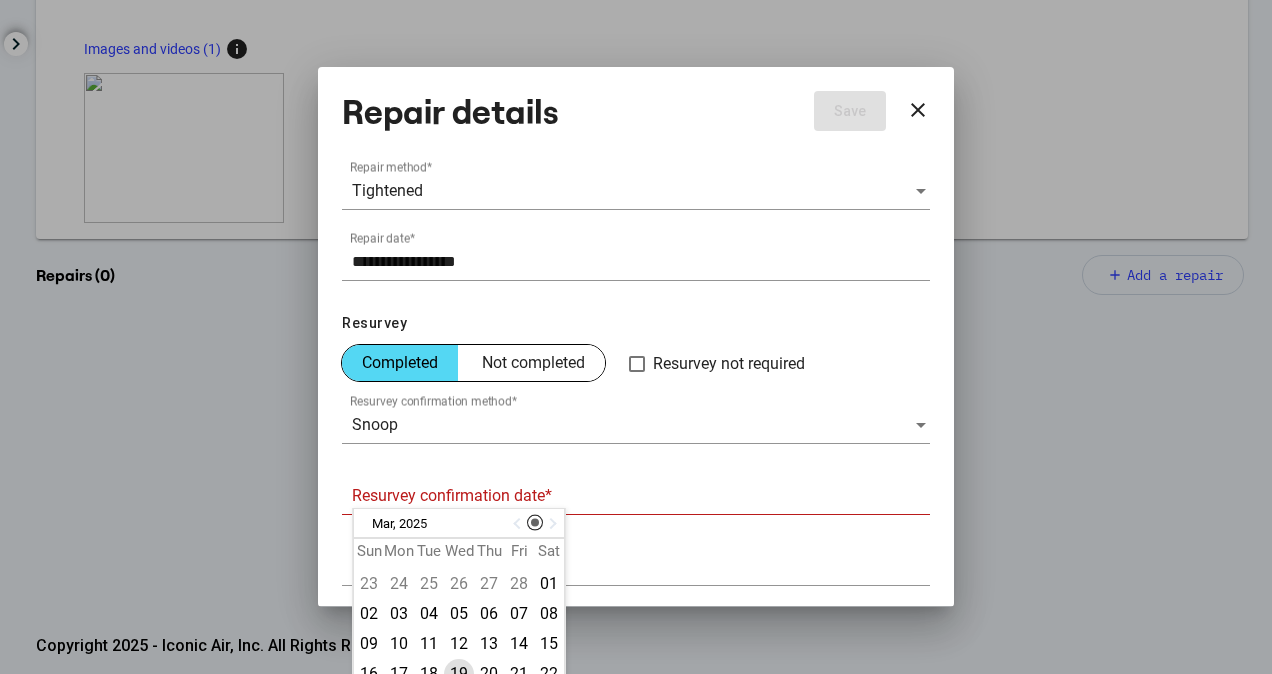 click on "You are currently acting as an ADMIN for ENSTOR GAS.  close  LEARN   Knowledge hub   ANALYZE   Overview   Reports   MANAGE   Emissions   Data stream   Leaks   CONTROL   Locations   Equipment   Data sources  person_2 contact_support  NEW
settings chevron_left menu  Leaks  chevron_right  Survey details  chevron_right Leak details Manage images and videos share Share Leak Edit leak  bay gas storage, 02/19/2025 Survey [ 6g9G44GODD0U7c4nhmyi ]   Leak Details  Leak ID CXR8LhliHLD30B7gzt8e Internal company ID  250219-03  Leak status  Open  Leak description Packing of butterfly valve 2114, East of scrubber C-110, North side of plant 1.  Detection date 02/19/2025 Next action  1st repair  Next action date  03/21/2025  Component type Valve Component size  10 in  Latitude 37.30 Longitude -78.37 Leak concentration  1.179 ppm  Leak rate  0.1866 scf/min   Images and videos (1)  info    zoom_in  Repairs (0)  add Add a repair  No repairs attempts made   Copyright 2025 - Iconic Air, Inc. All Rights Reserved" at bounding box center [636, 337] 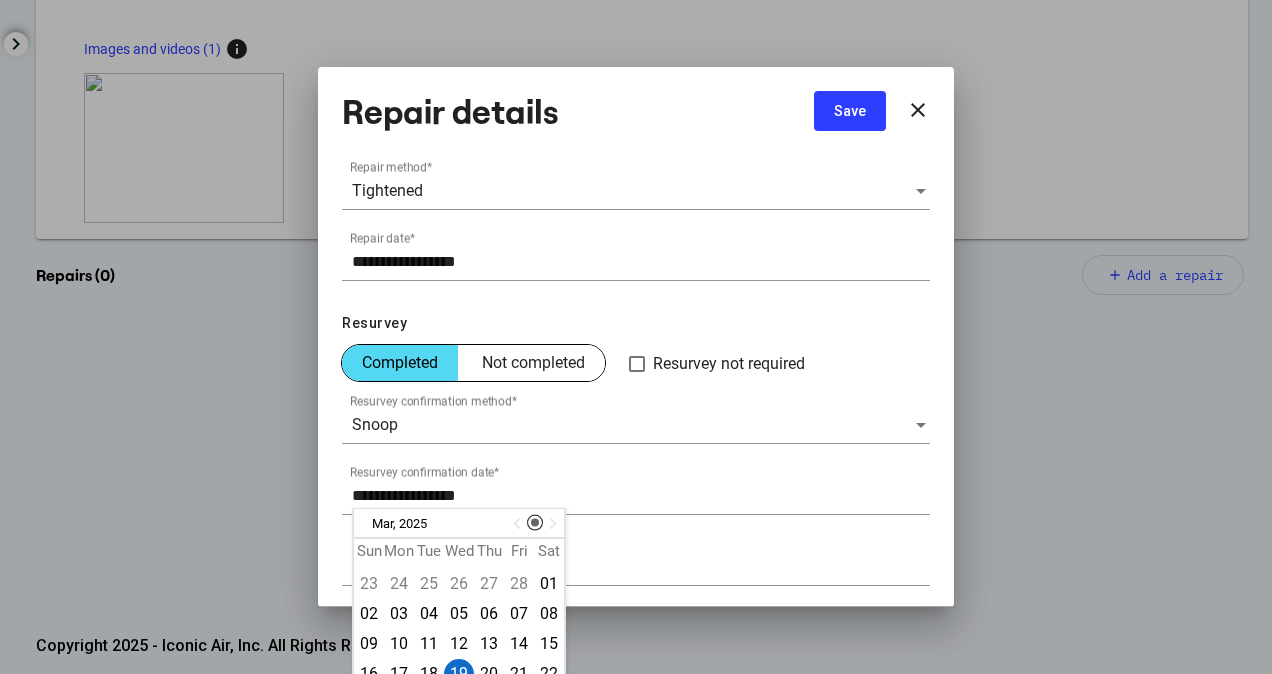 scroll, scrollTop: 201, scrollLeft: 0, axis: vertical 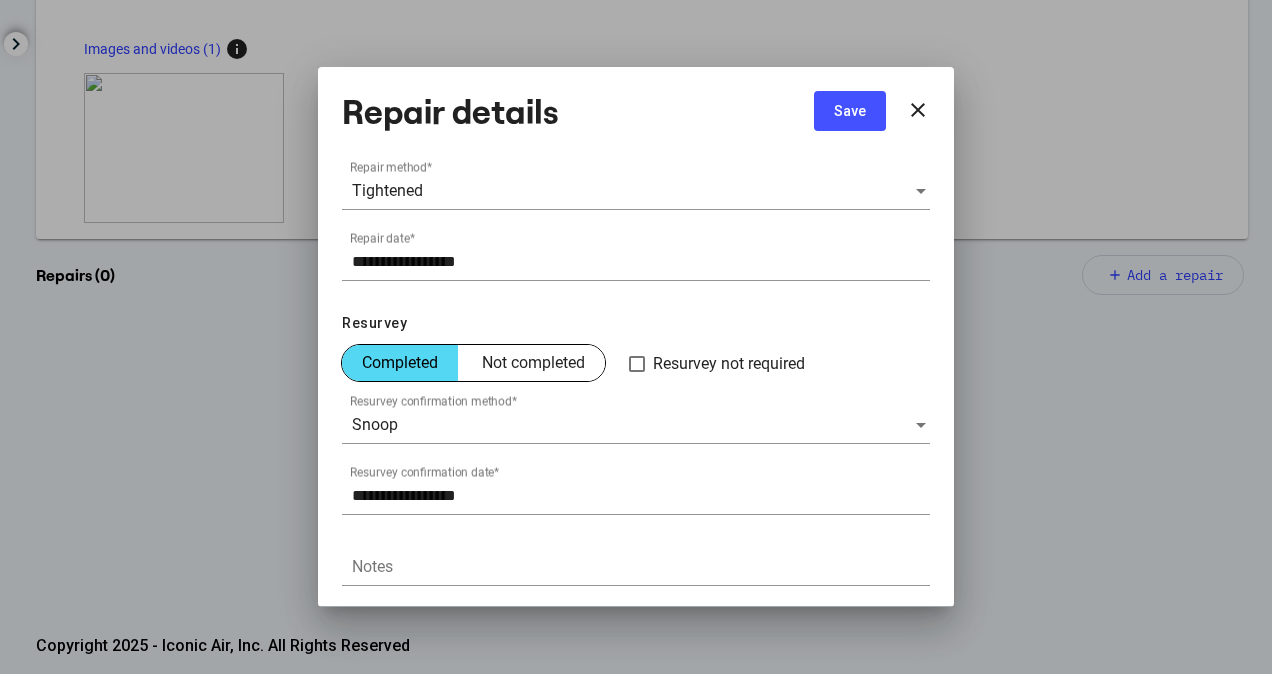 click on "Save" at bounding box center [850, 111] 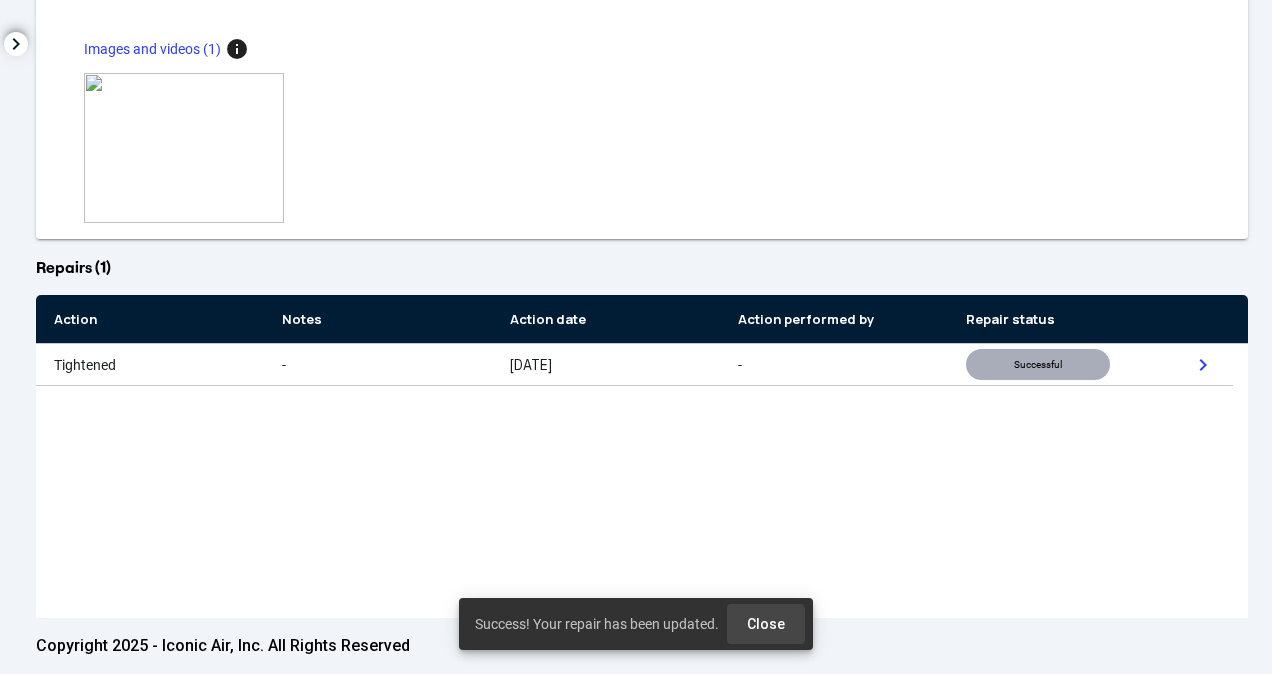 drag, startPoint x: 763, startPoint y: 632, endPoint x: 792, endPoint y: 636, distance: 29.274563 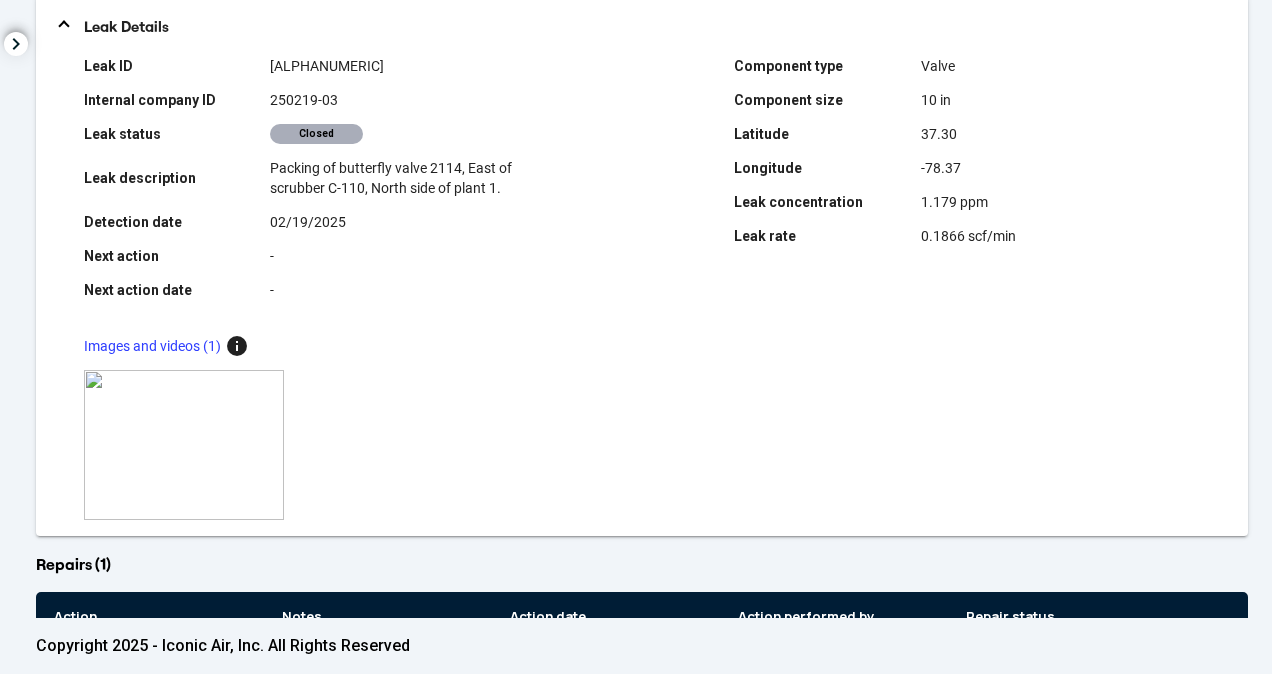 scroll, scrollTop: 0, scrollLeft: 0, axis: both 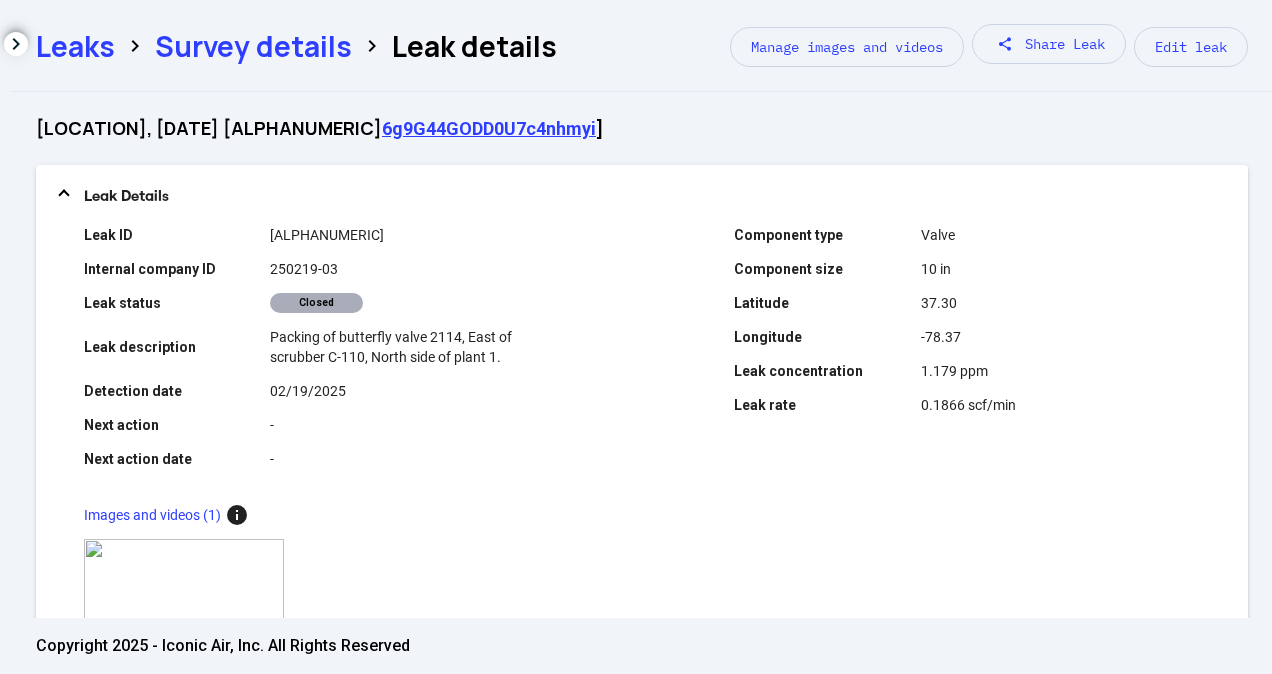 click on "Survey details" 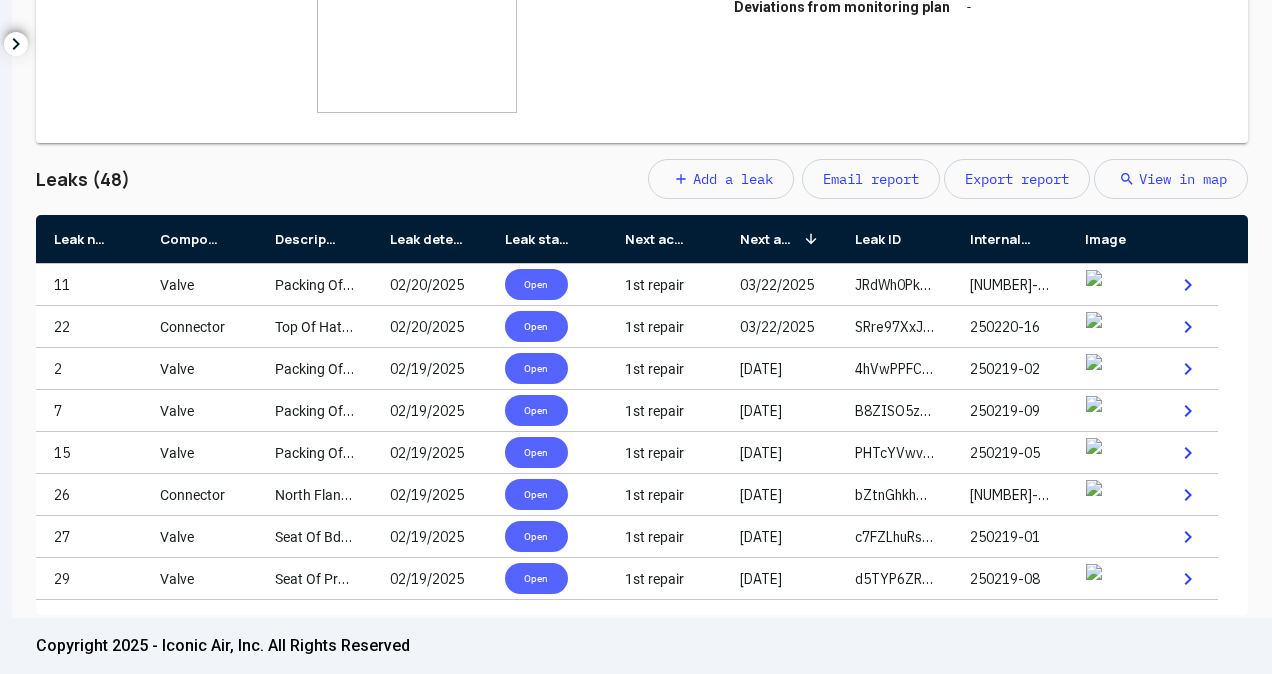 scroll, scrollTop: 546, scrollLeft: 0, axis: vertical 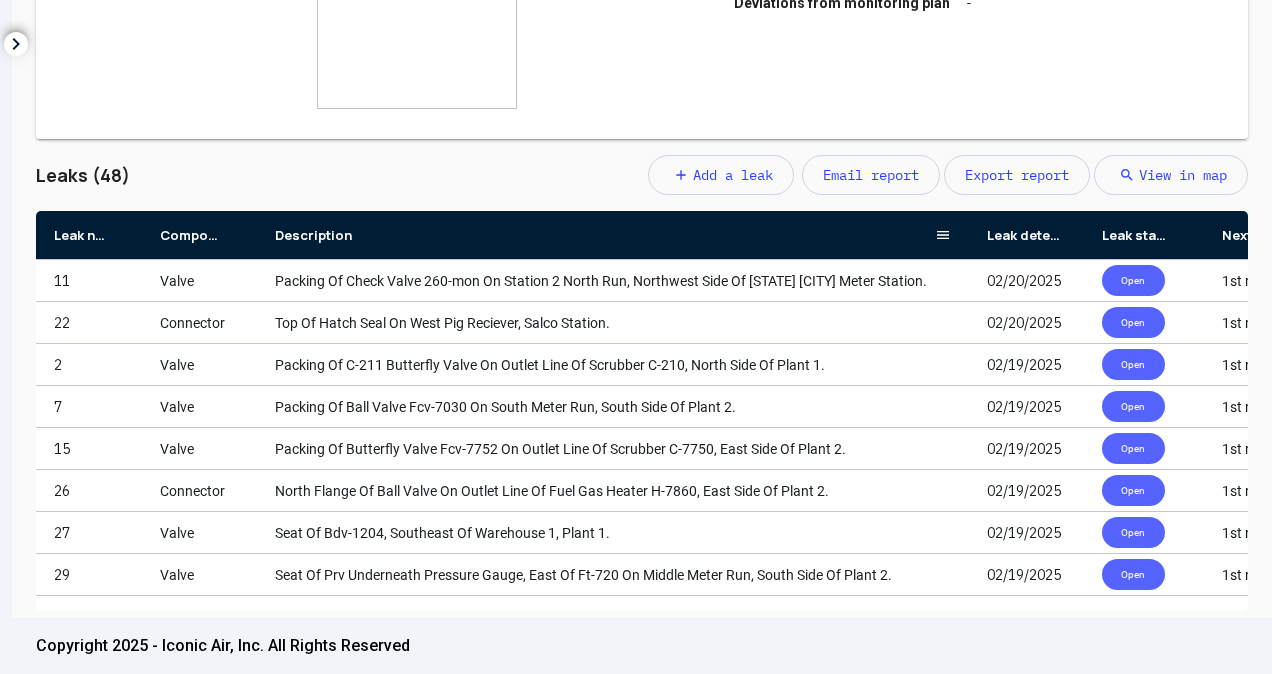 drag, startPoint x: 369, startPoint y: 236, endPoint x: 966, endPoint y: 254, distance: 597.2713 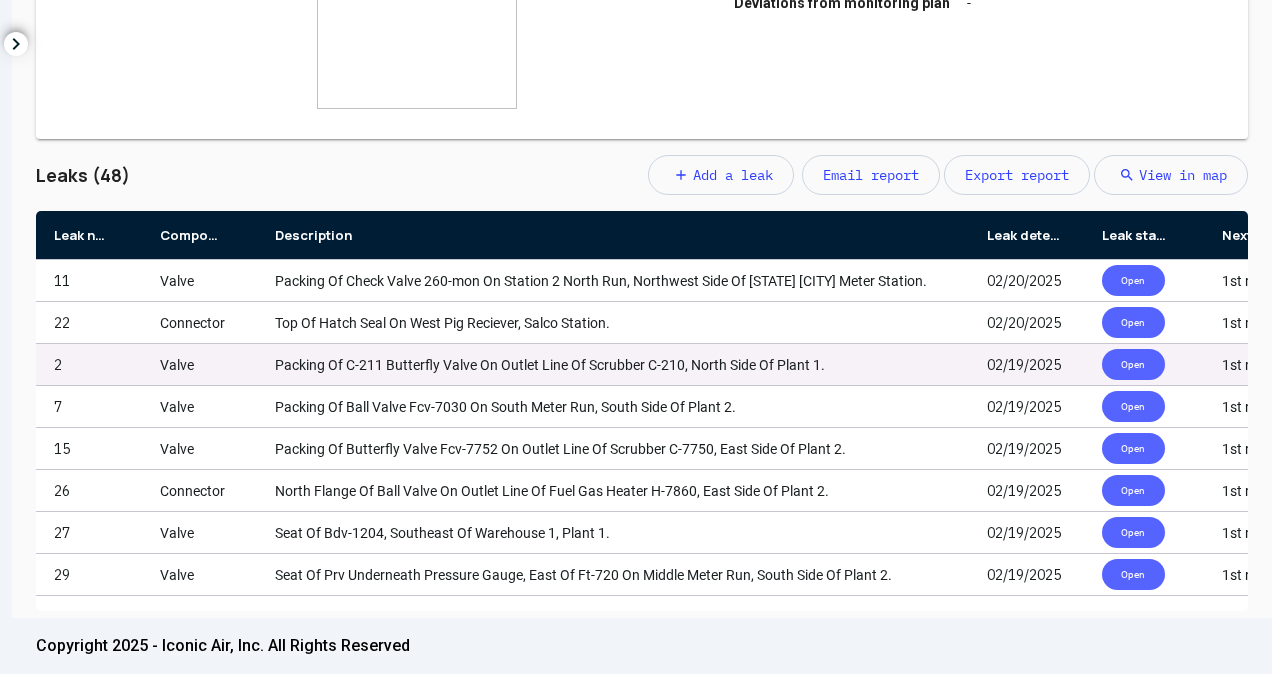 click on "2" at bounding box center [89, 364] 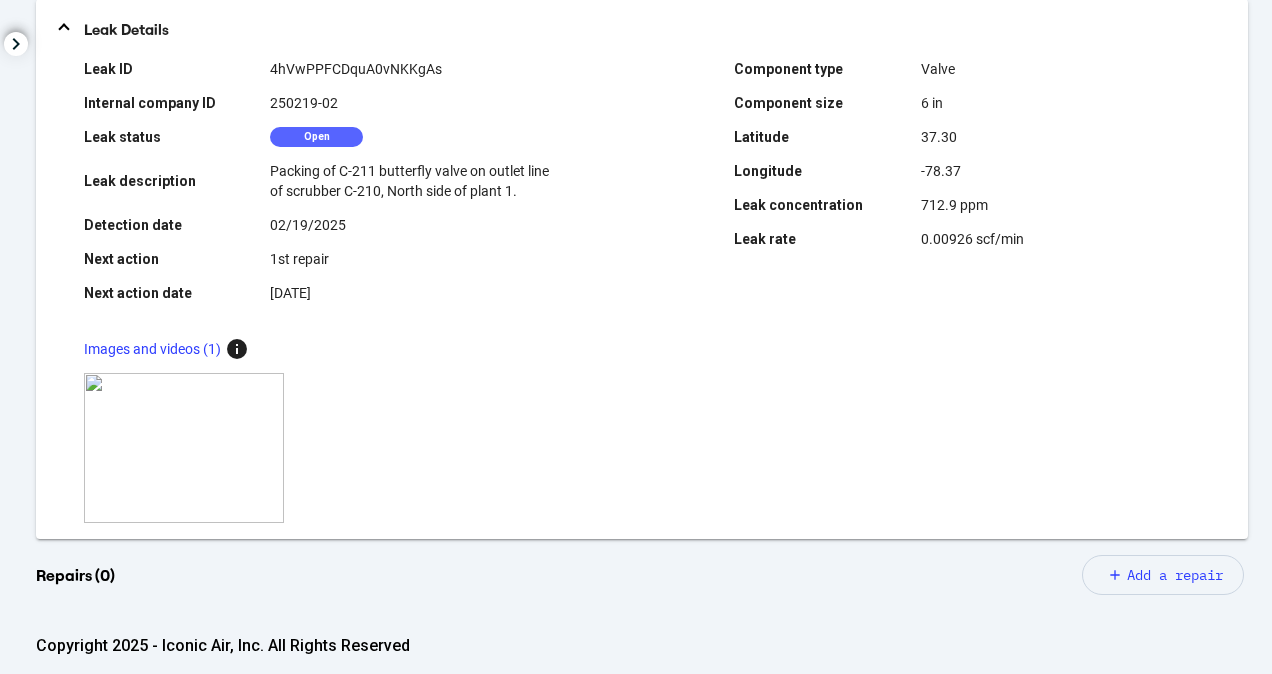 scroll, scrollTop: 566, scrollLeft: 0, axis: vertical 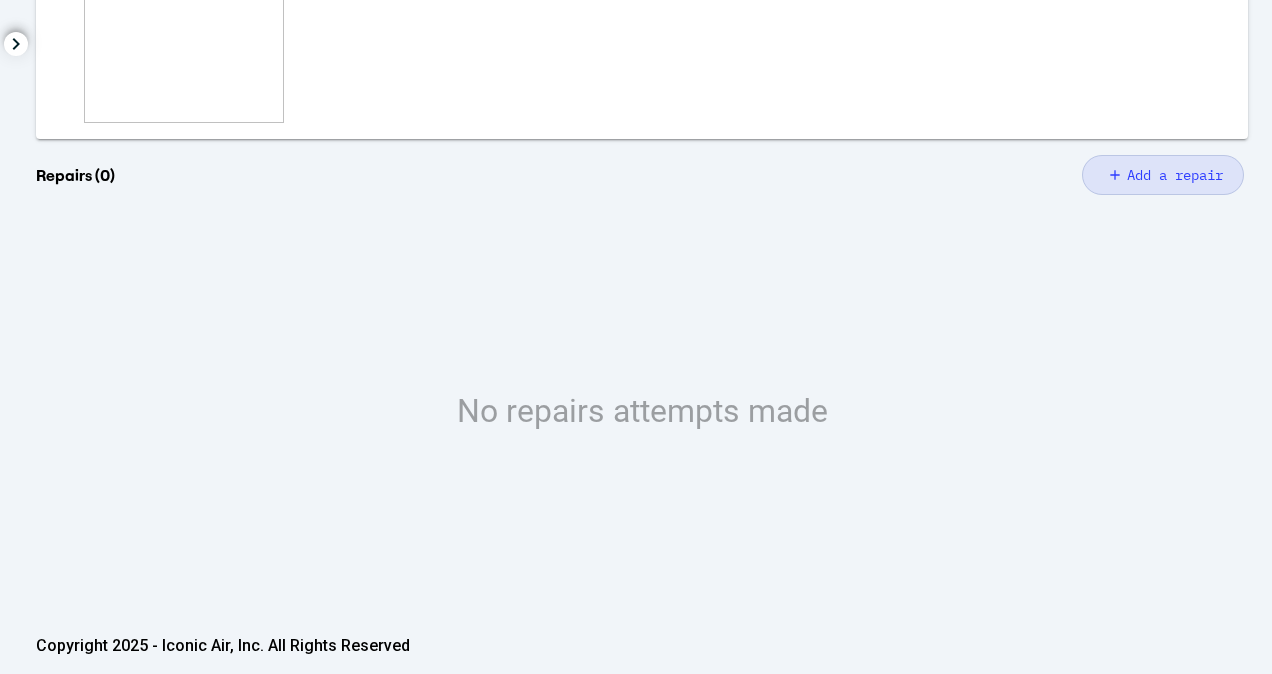 click on "add Add a repair" 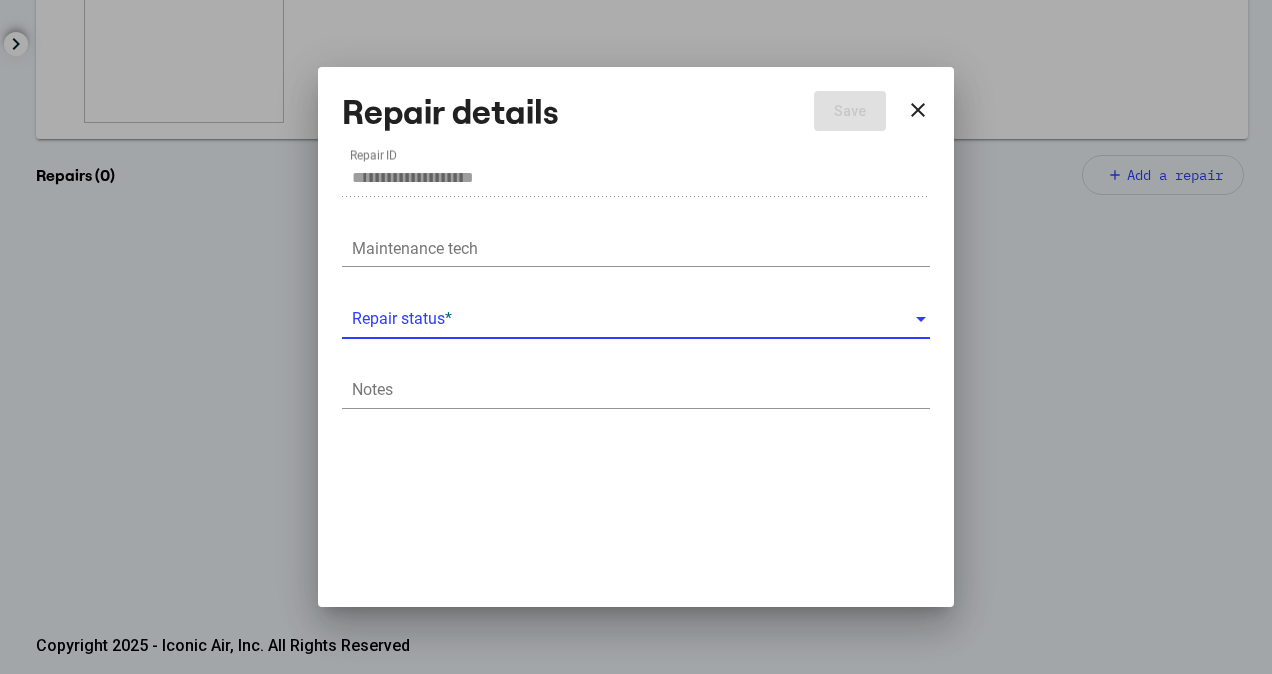 click at bounding box center [633, 319] 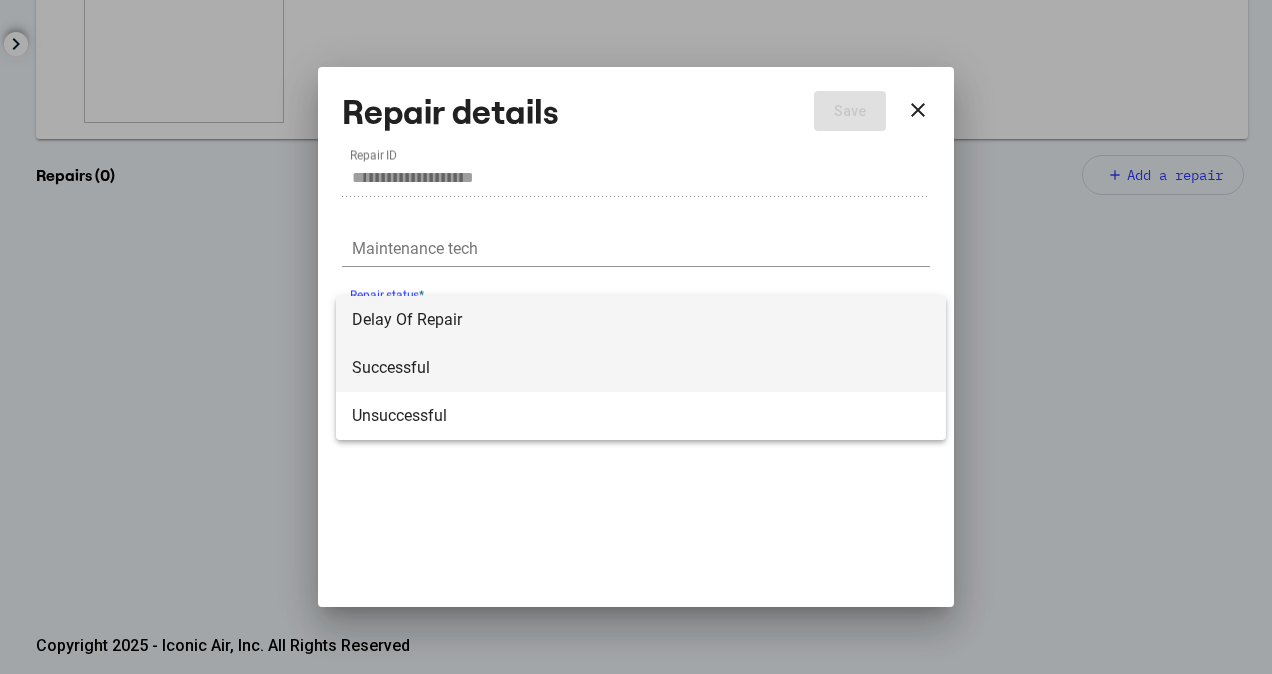 click on "Successful" at bounding box center (641, 368) 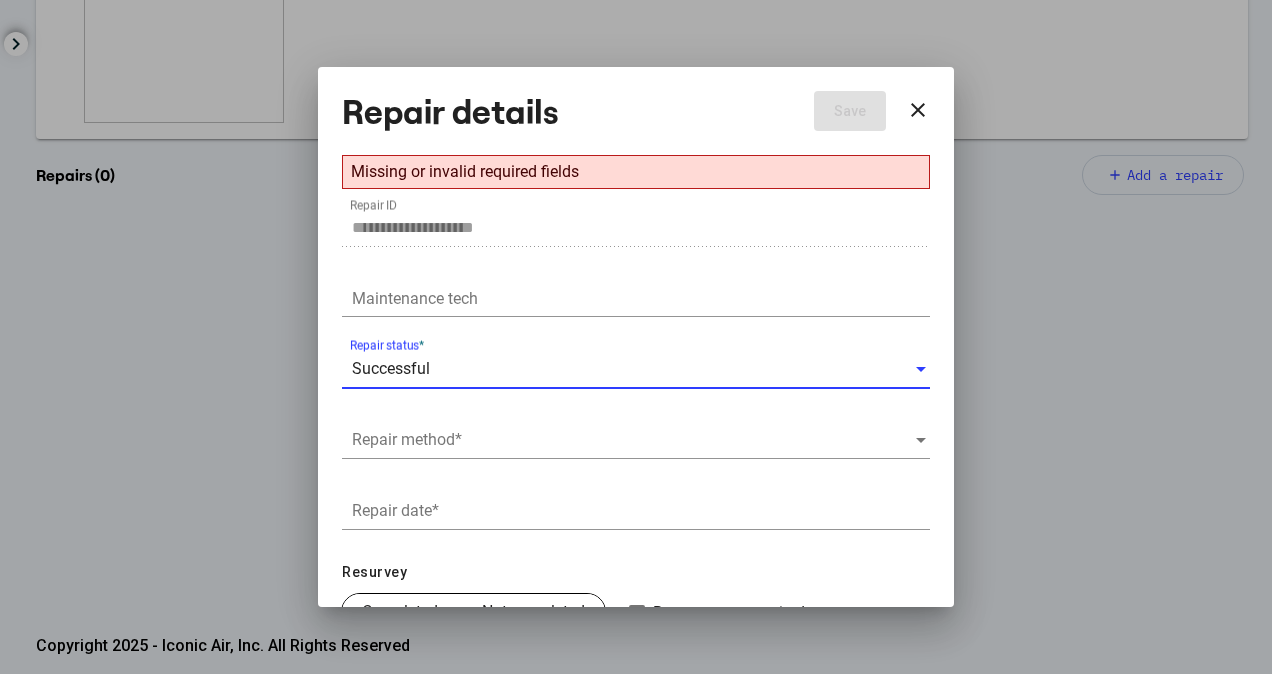 click at bounding box center (633, 440) 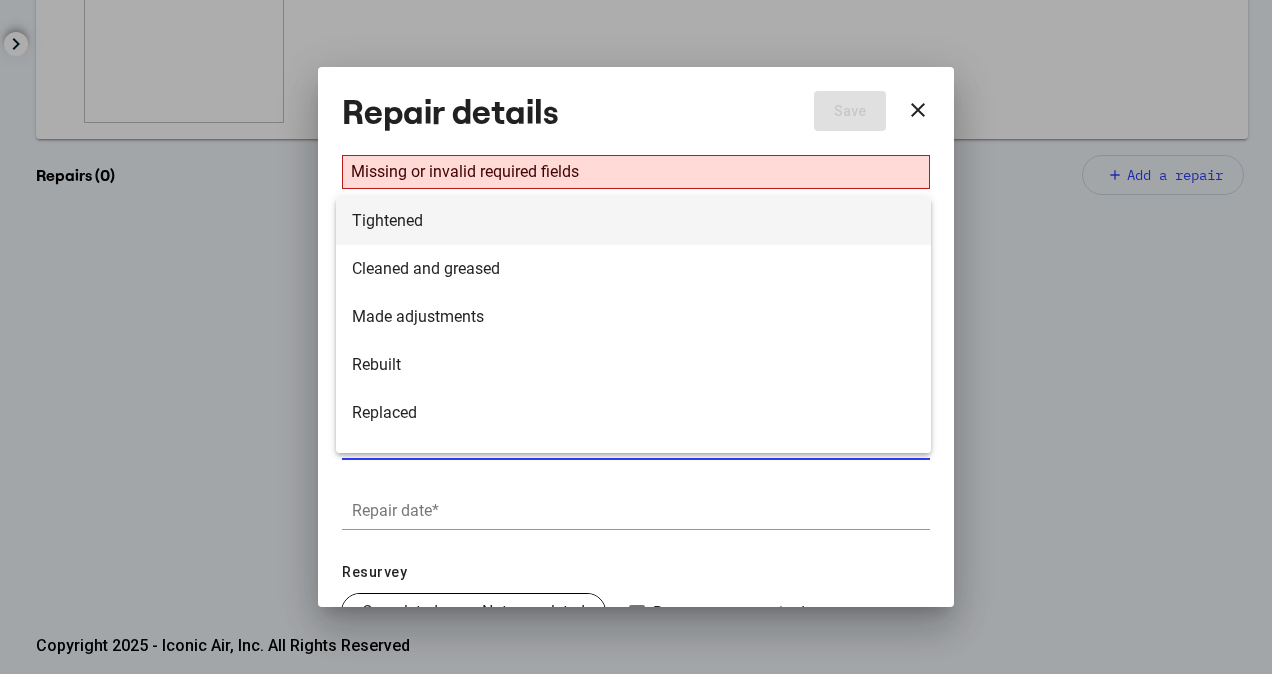 click on "Tightened" at bounding box center [633, 221] 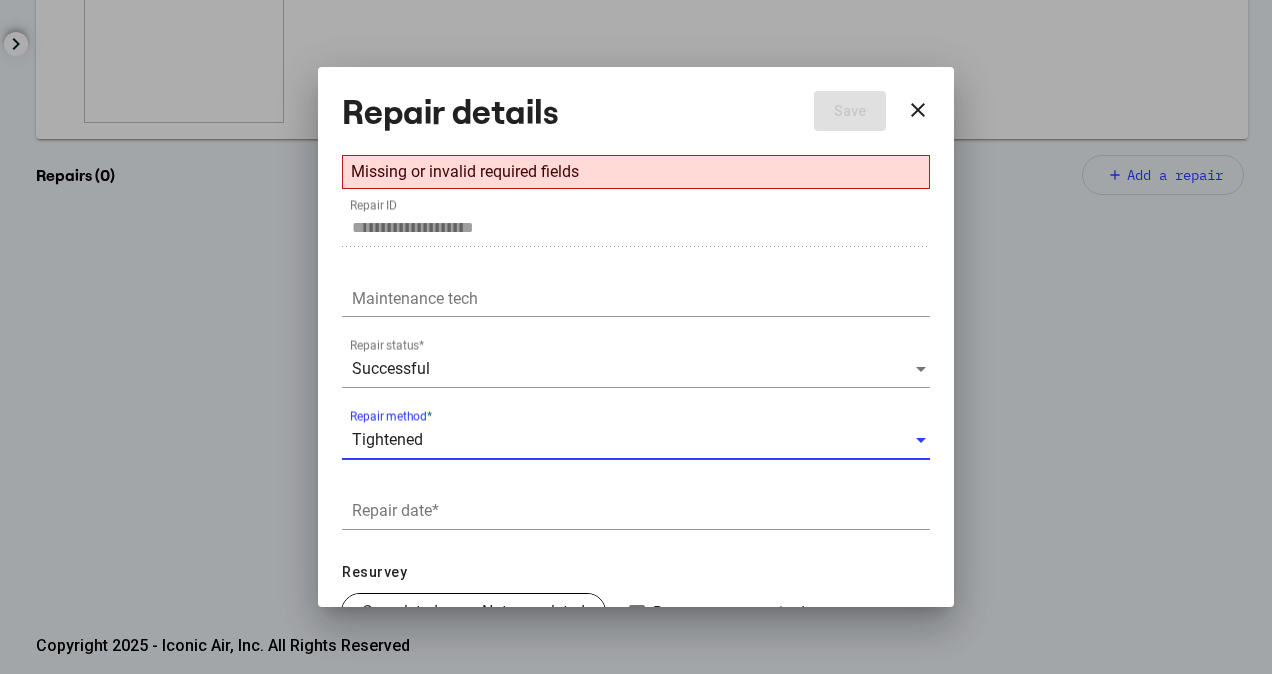 click on "Repair date  *" at bounding box center (641, 511) 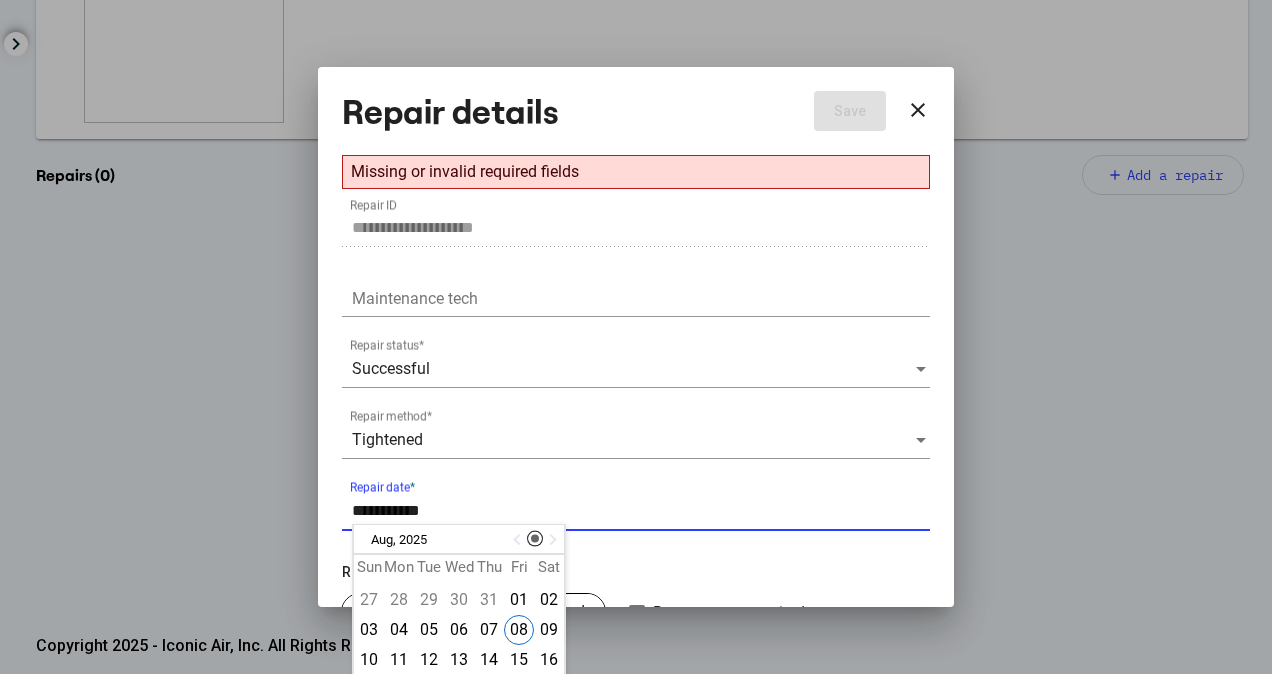 click at bounding box center [519, 539] 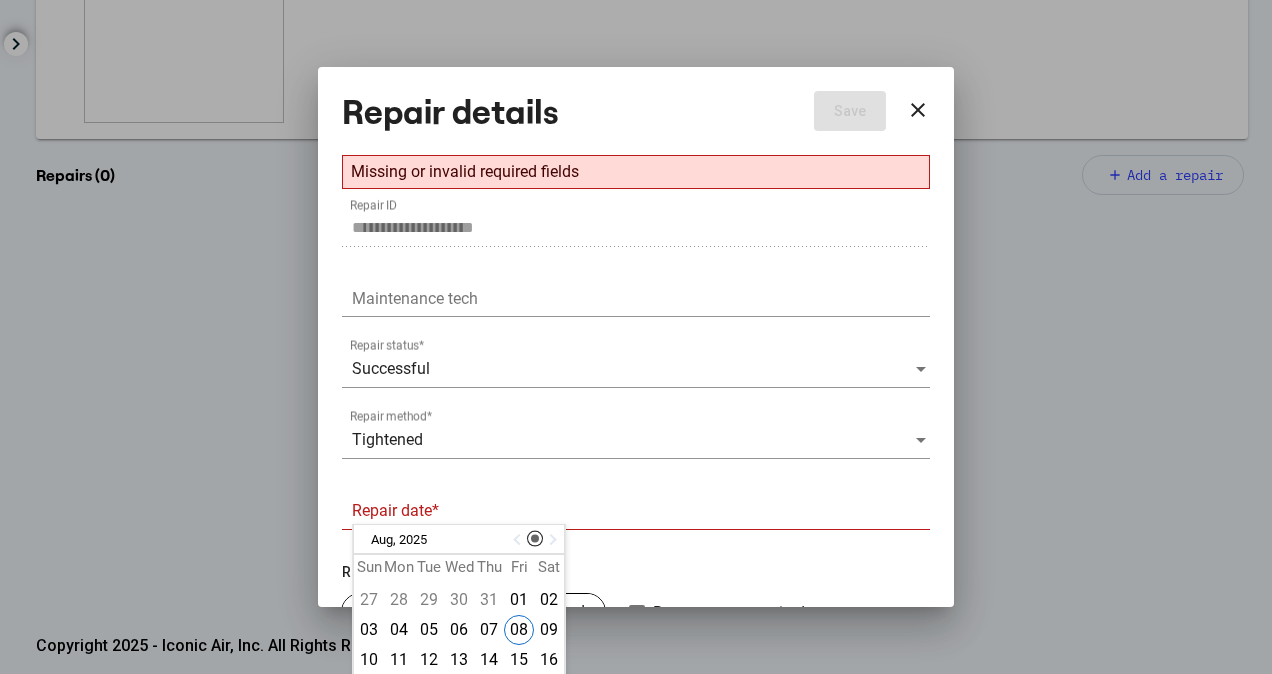 click at bounding box center [519, 540] 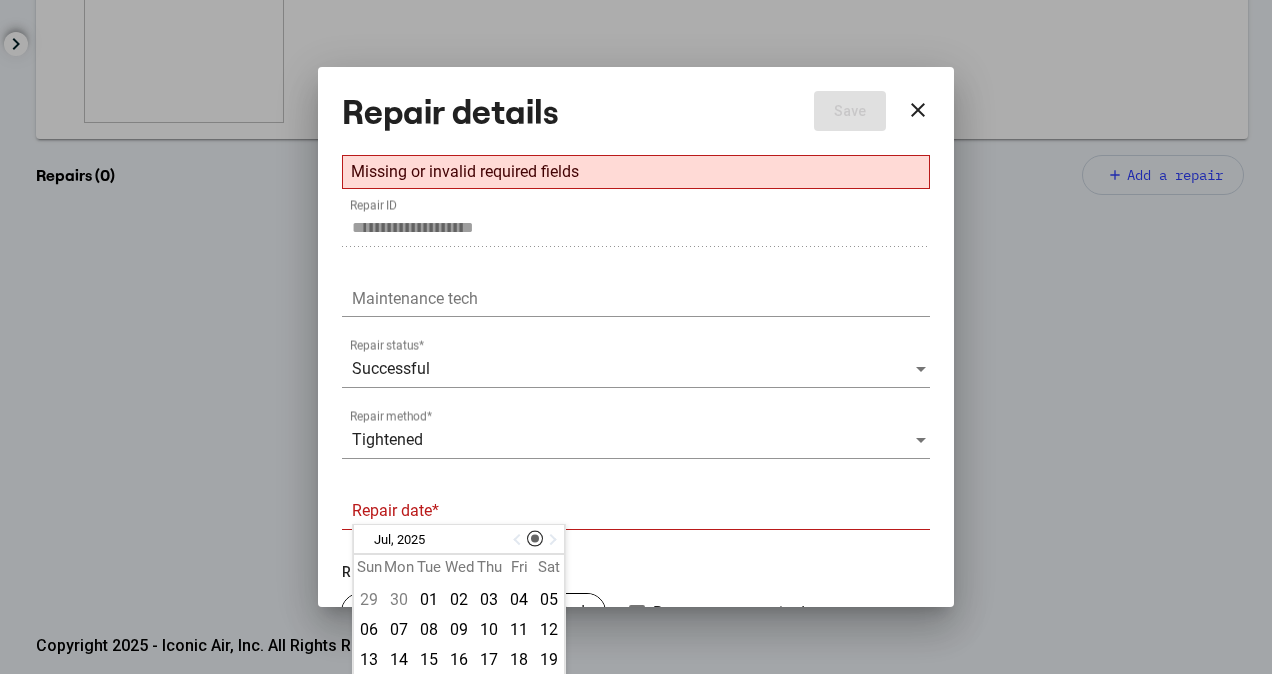 click at bounding box center [519, 540] 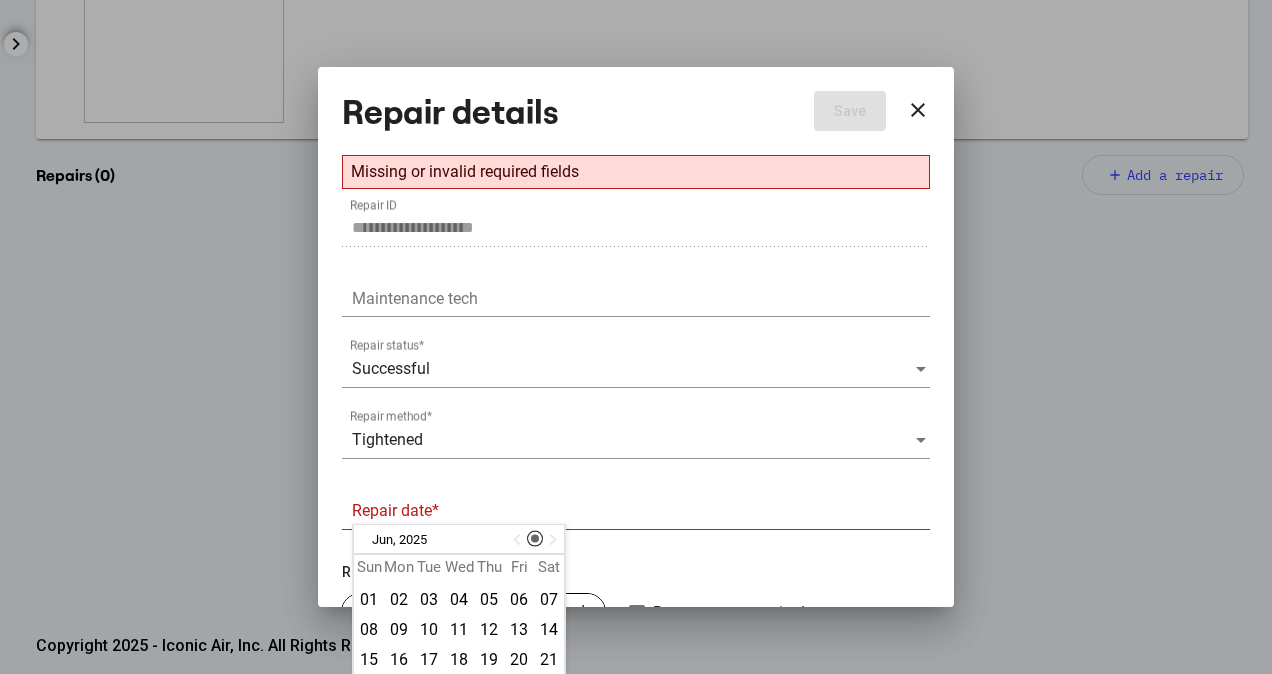 click on "Jun, 2025 Jun, 2025" at bounding box center (459, 539) 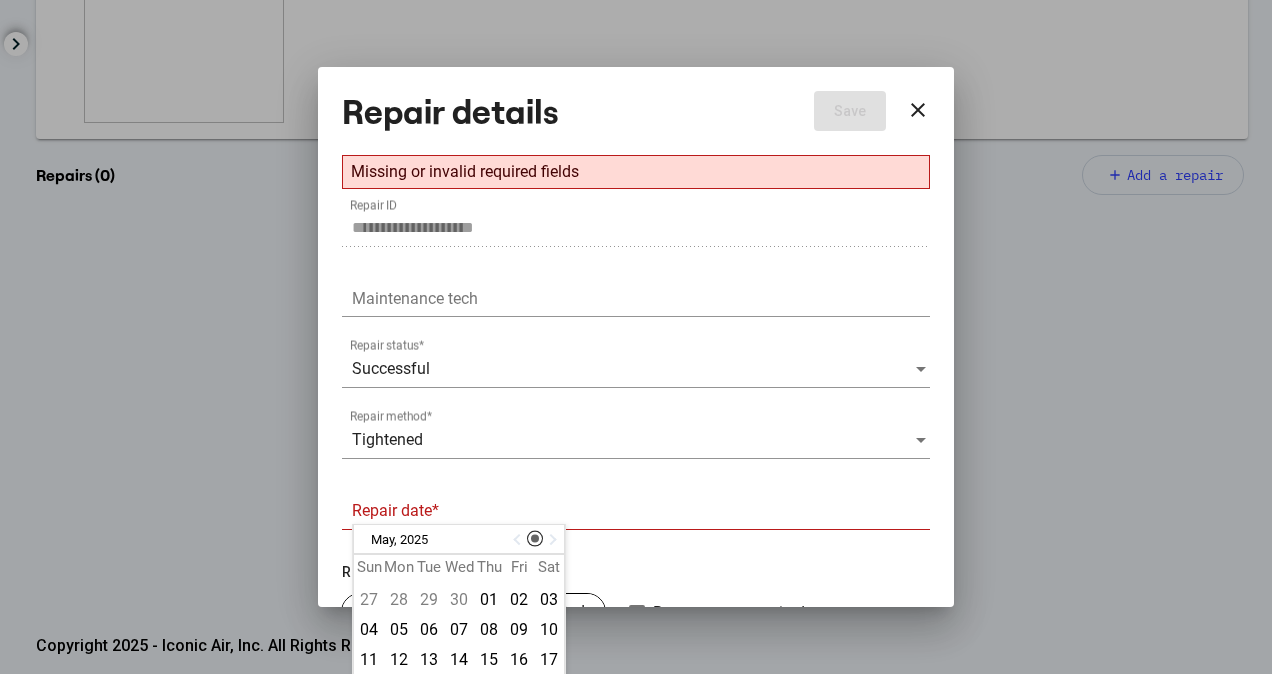 click at bounding box center [519, 540] 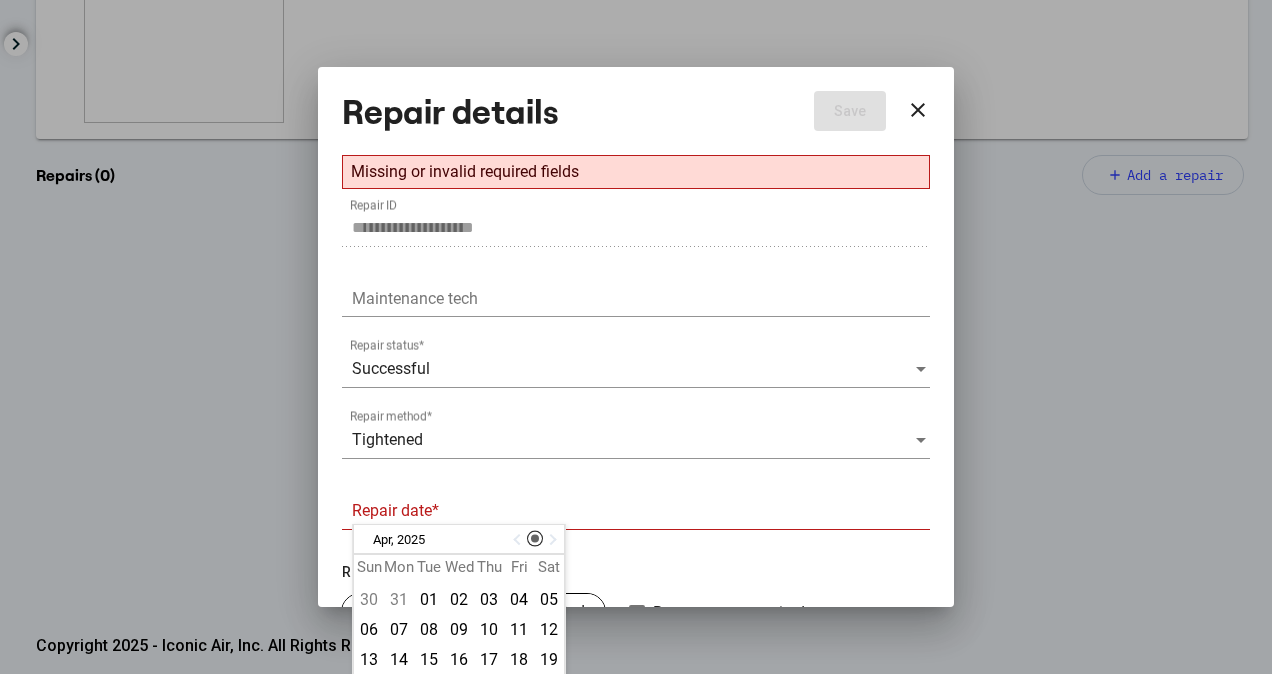 click at bounding box center (519, 540) 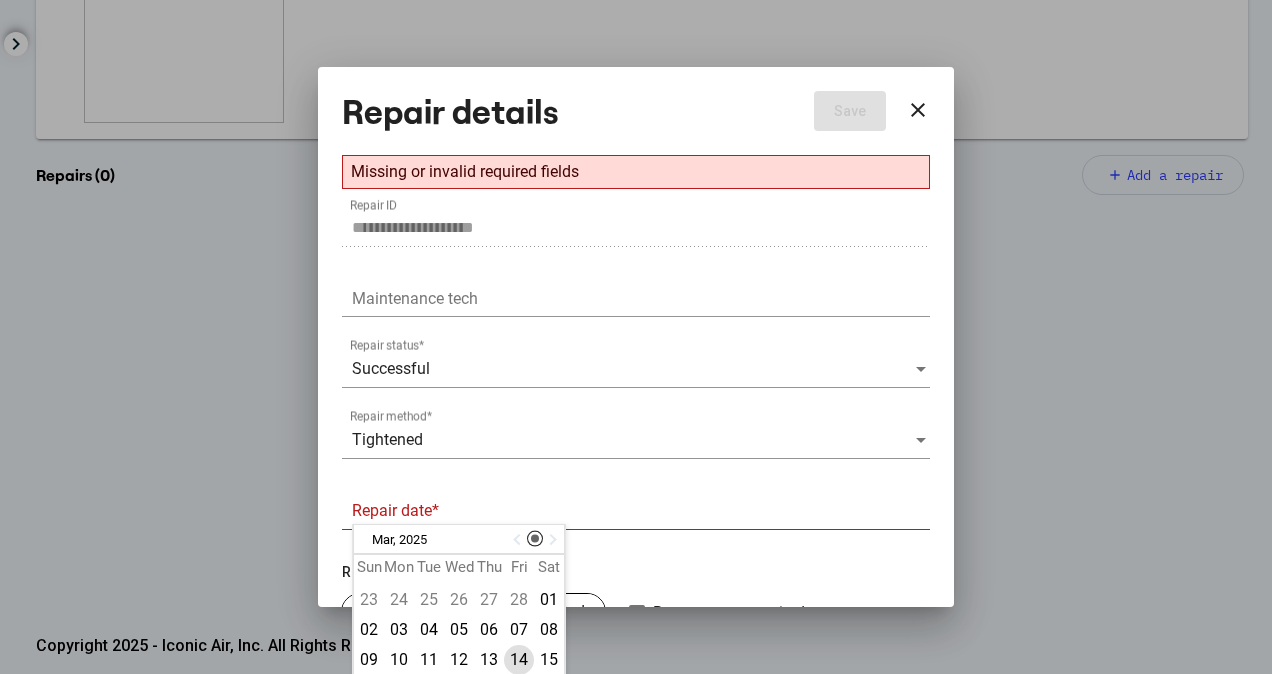 click on "14" at bounding box center [519, 660] 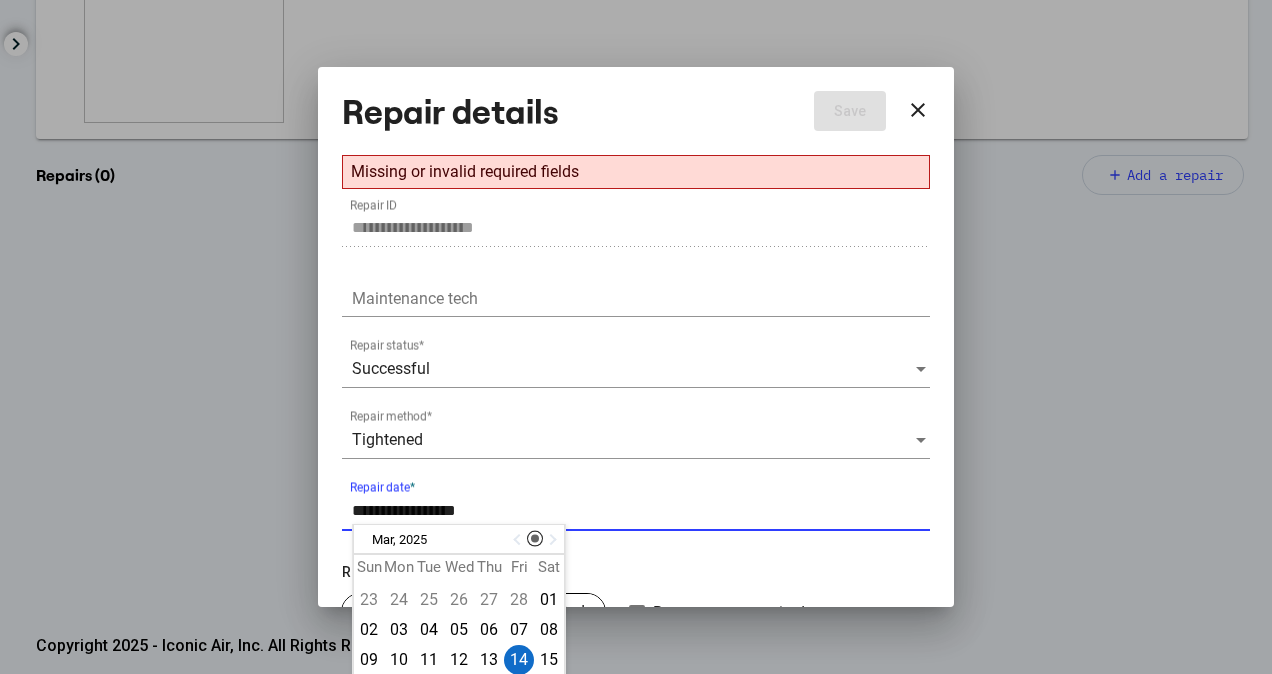 drag, startPoint x: 396, startPoint y: 512, endPoint x: 500, endPoint y: 493, distance: 105.72133 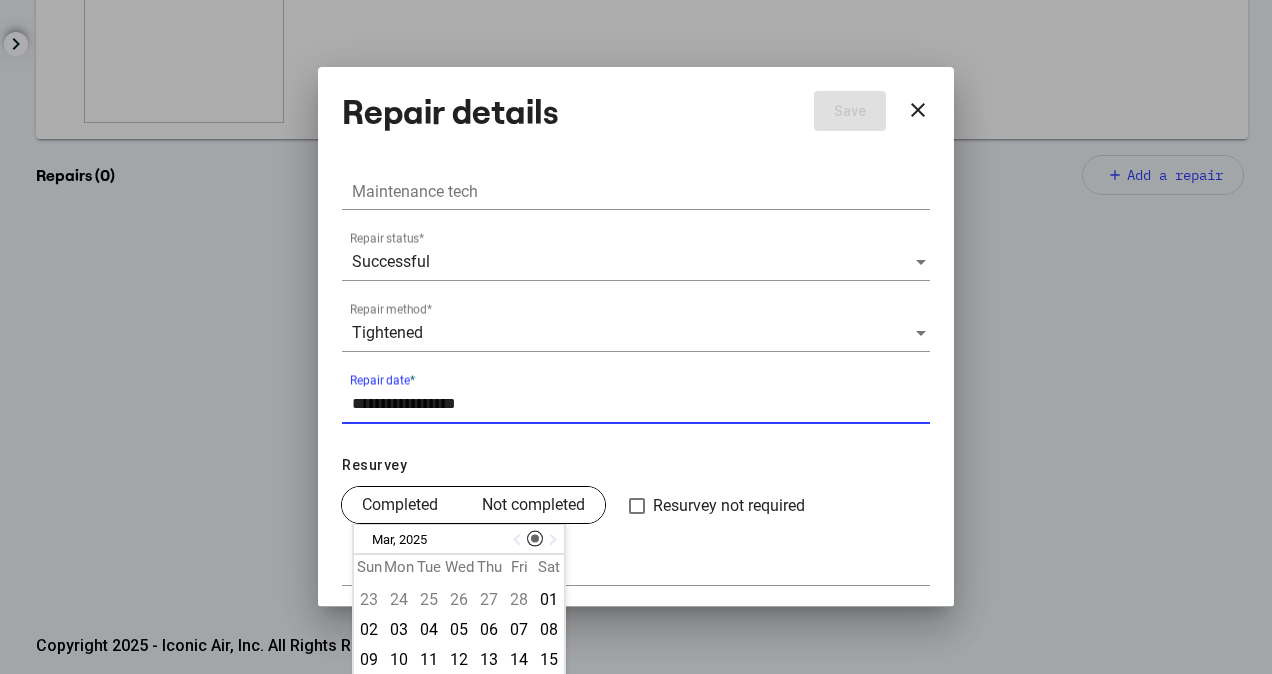 type on "**********" 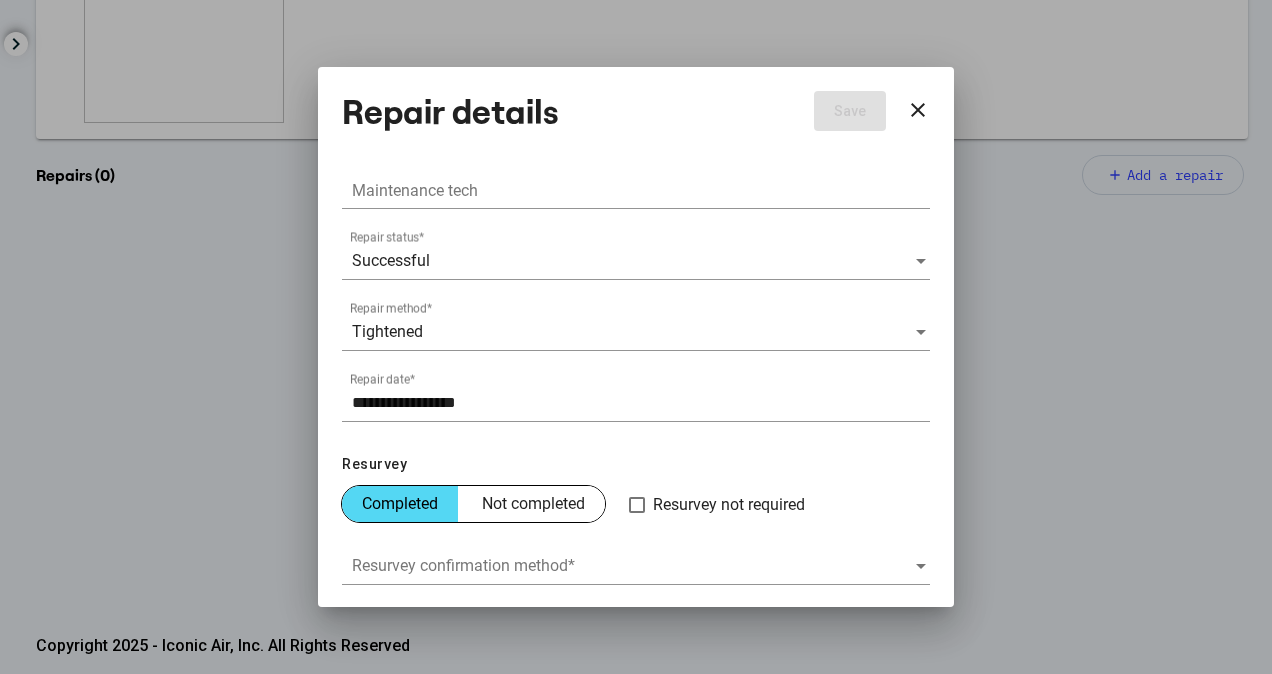 scroll, scrollTop: 250, scrollLeft: 0, axis: vertical 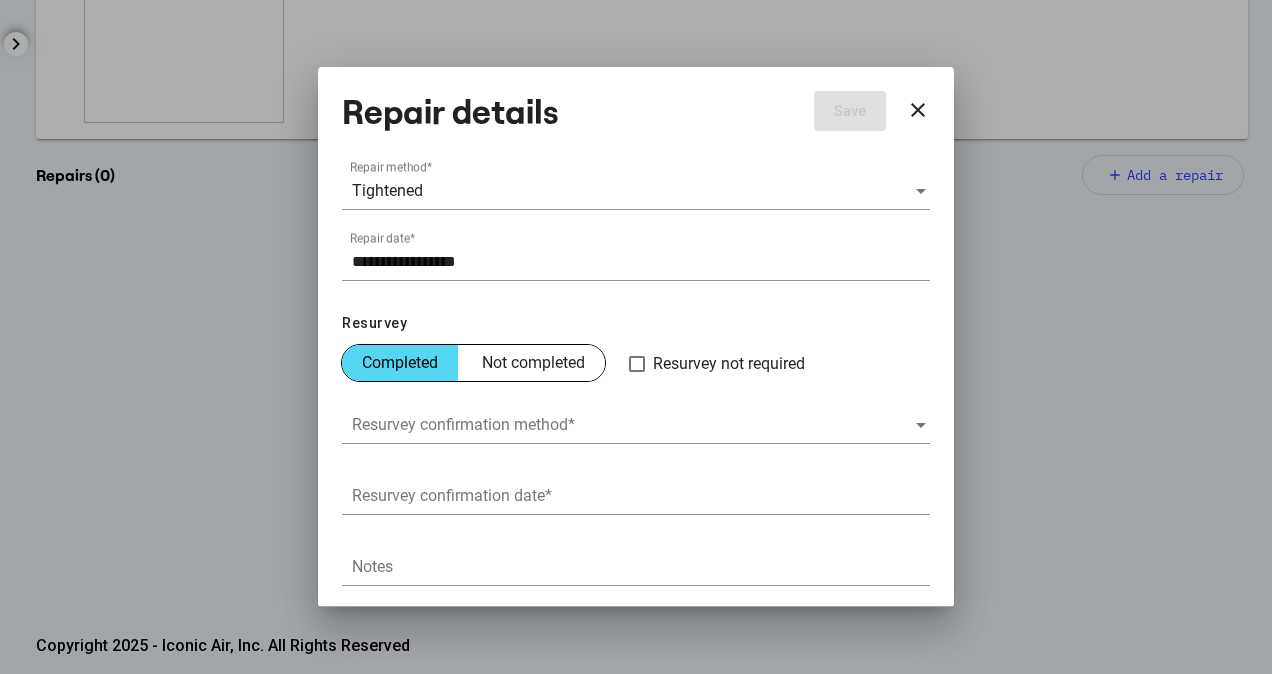 click at bounding box center [633, 425] 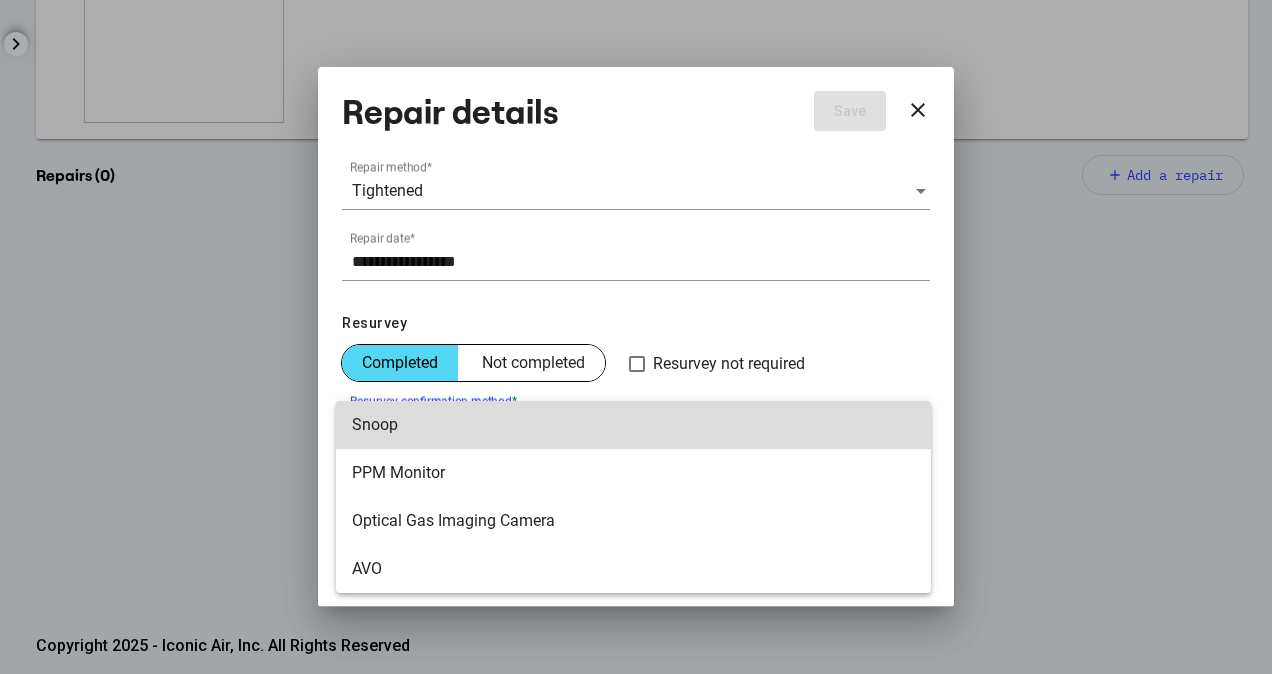 click on "Snoop" at bounding box center (633, 425) 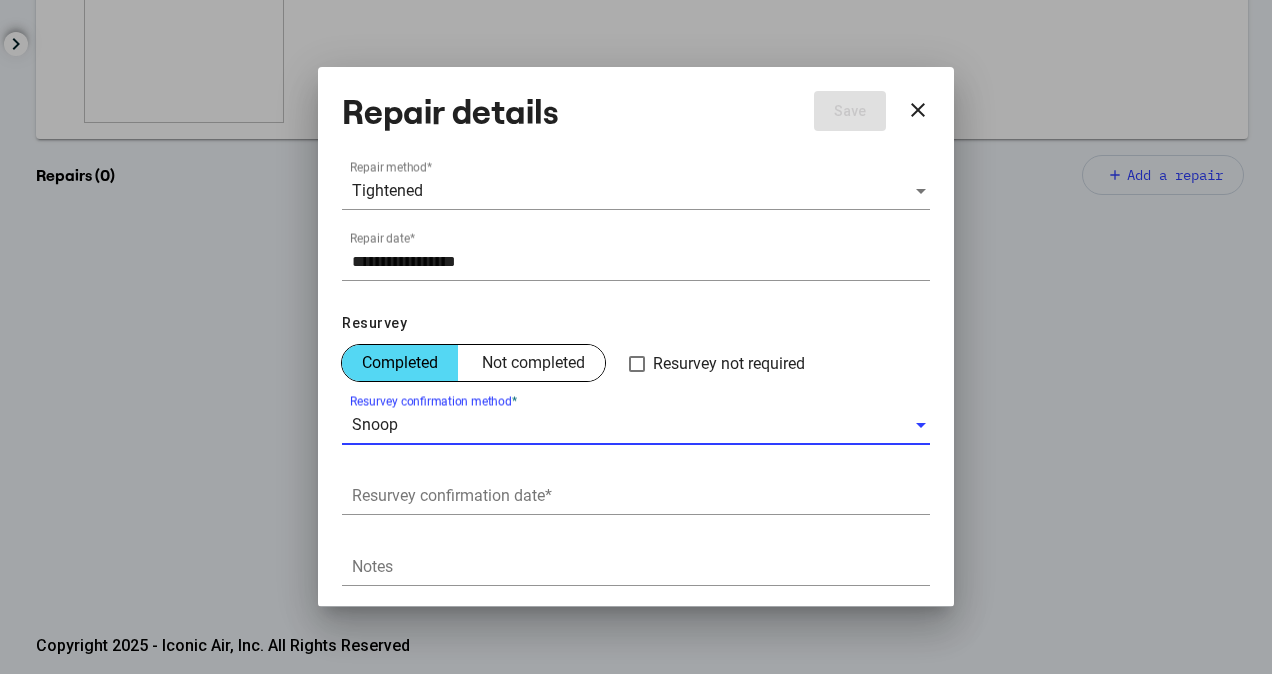 click on "Resurvey confirmation date  *" at bounding box center (641, 496) 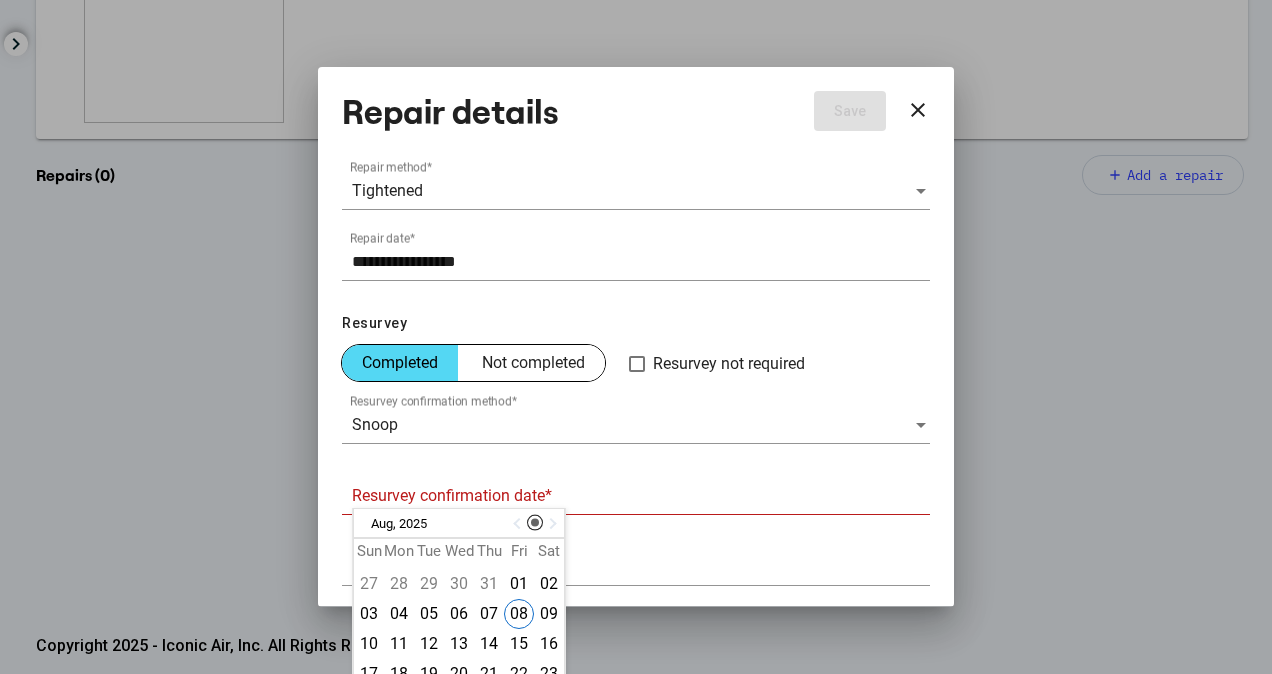 click at bounding box center [519, 524] 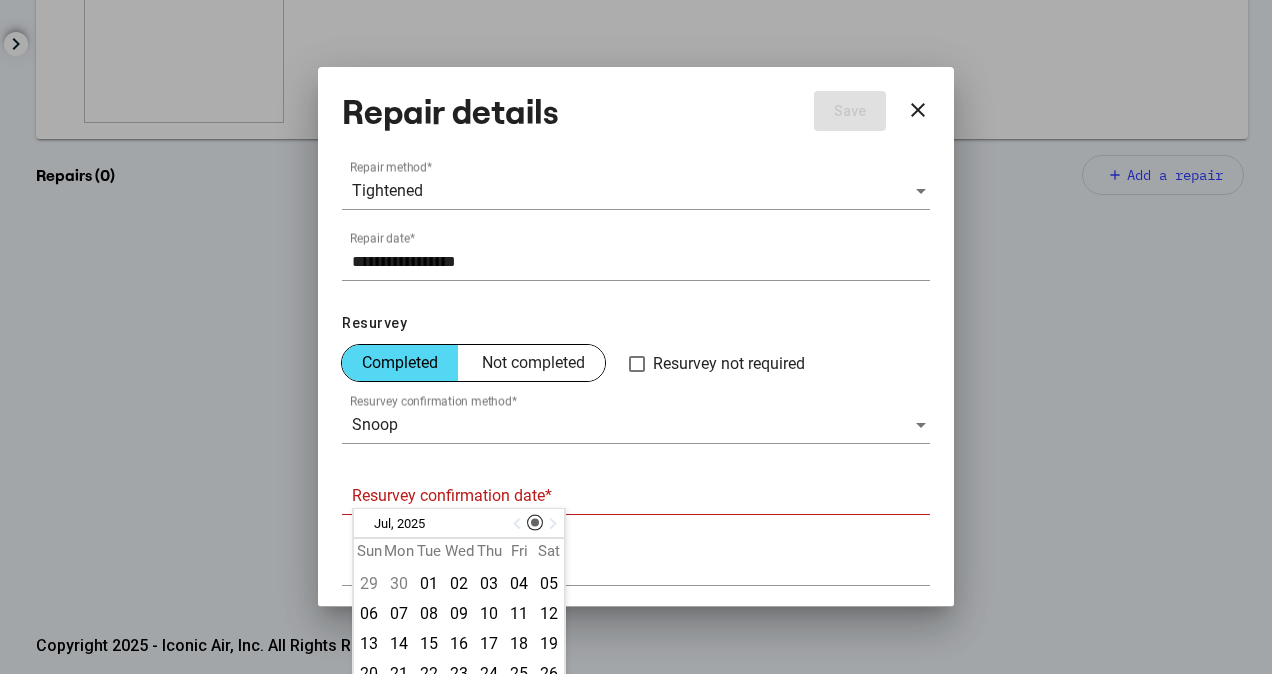 click at bounding box center (519, 524) 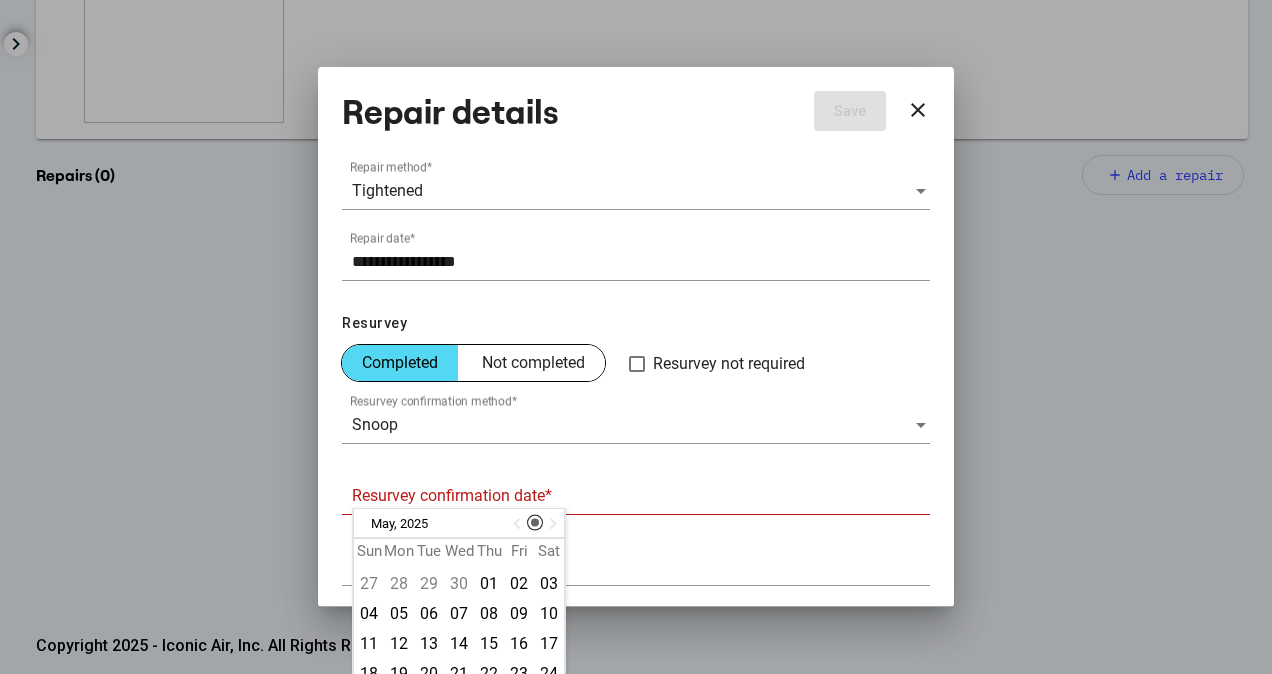 click at bounding box center [519, 524] 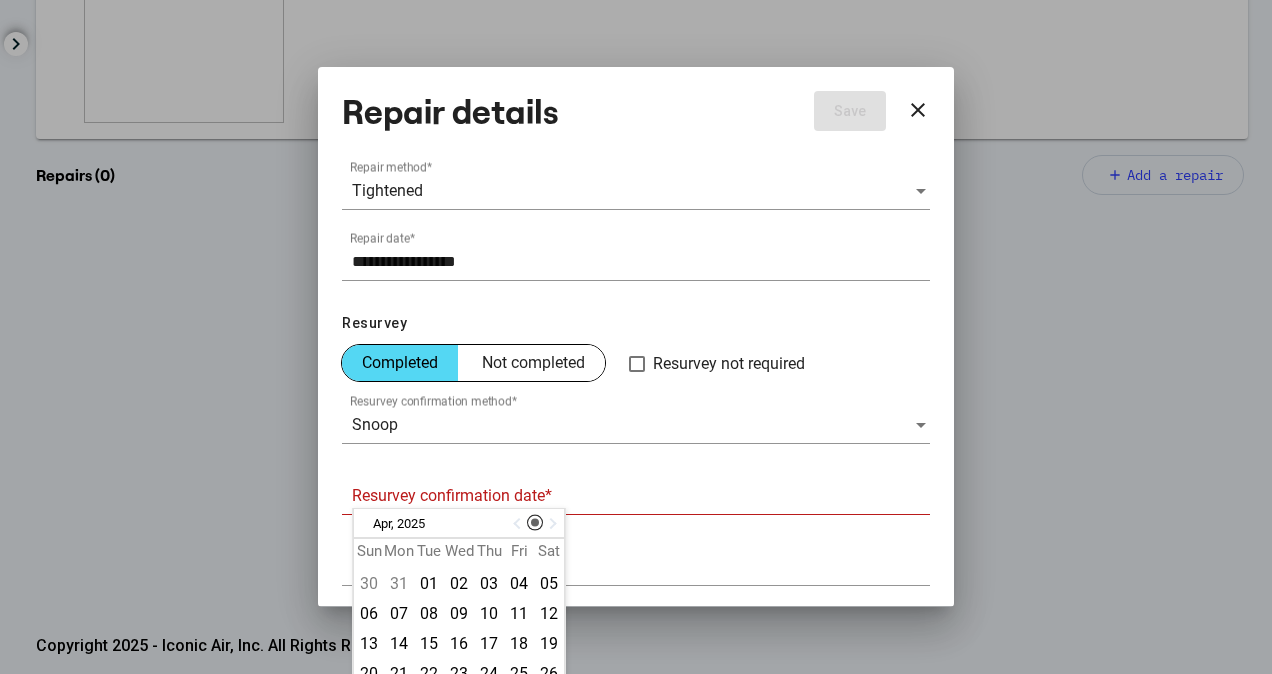 click at bounding box center (519, 524) 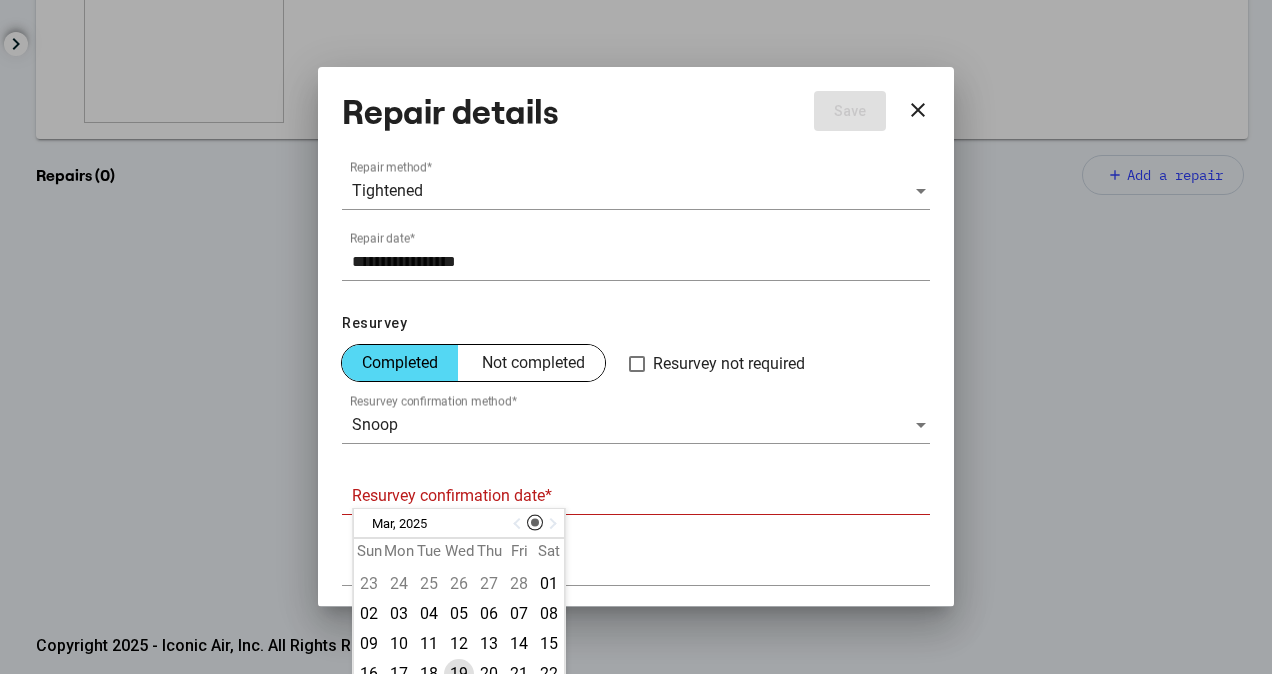 click on "19" at bounding box center (459, 674) 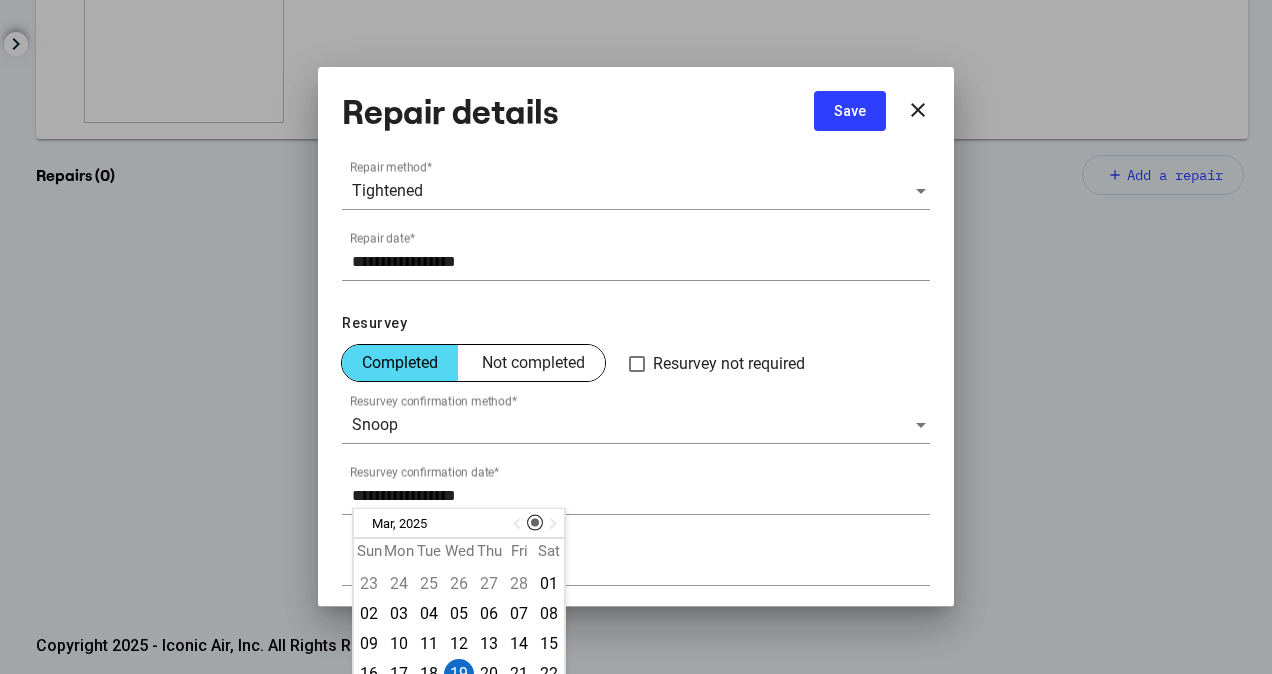 scroll, scrollTop: 201, scrollLeft: 0, axis: vertical 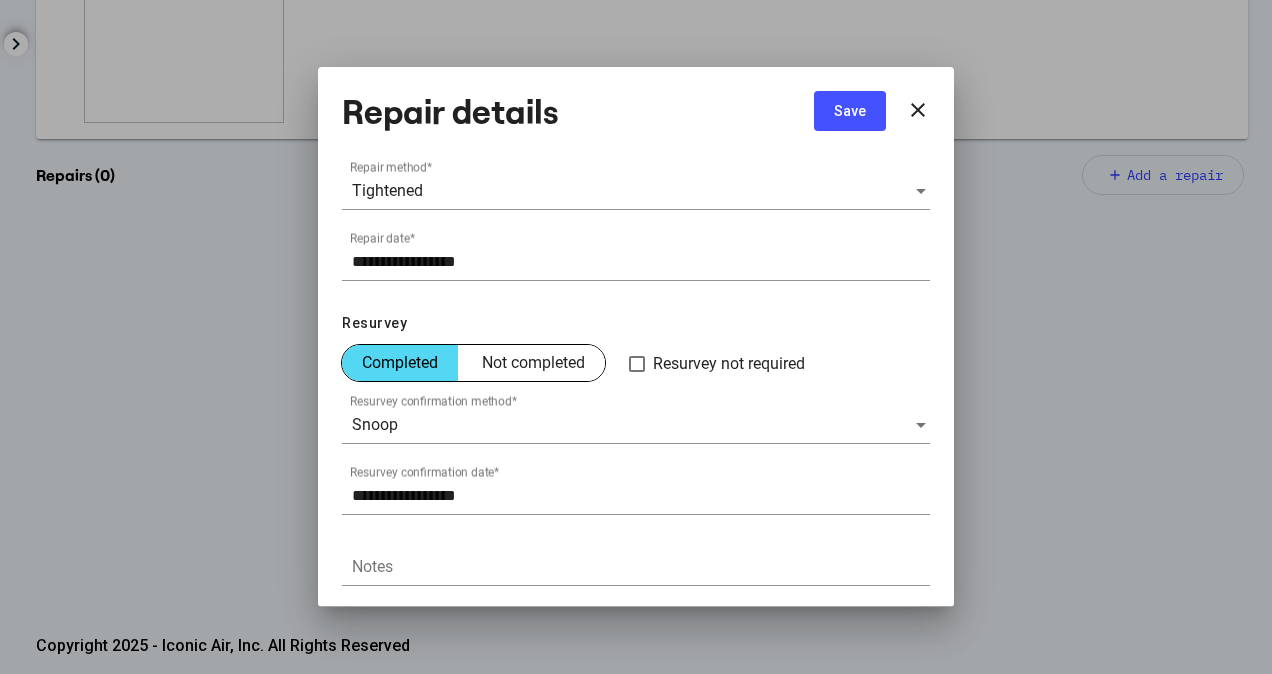 click on "Save" at bounding box center [850, 111] 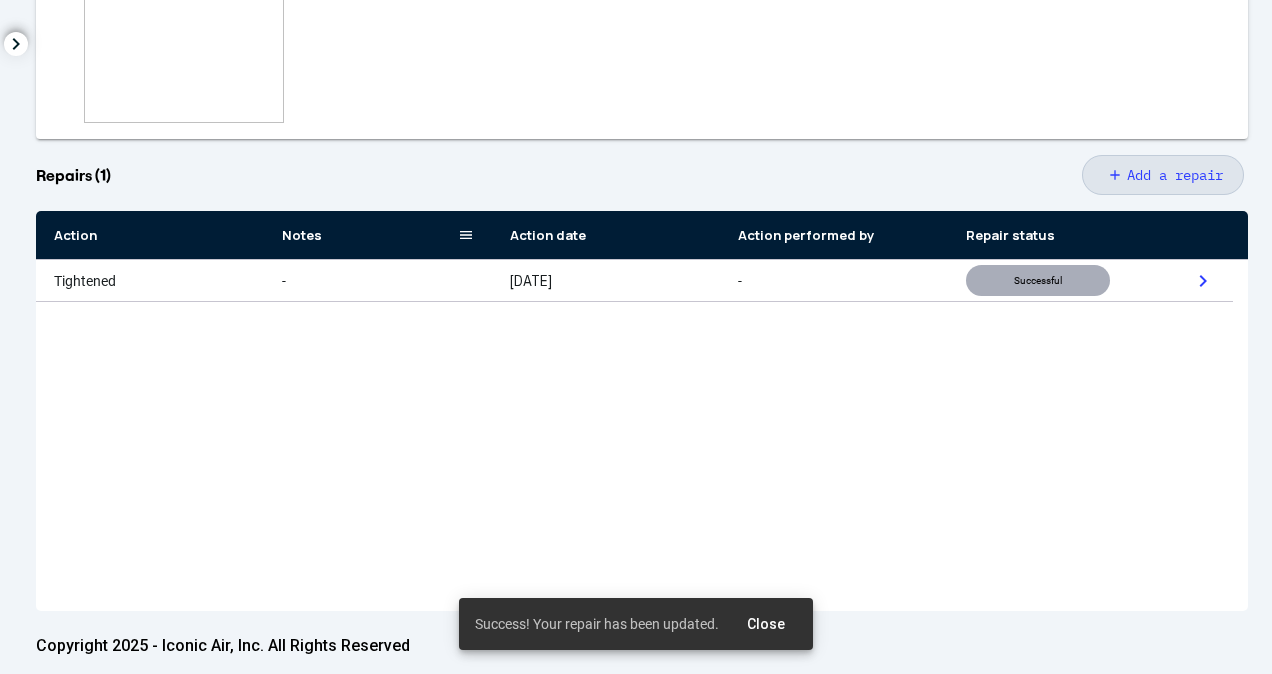 scroll, scrollTop: 0, scrollLeft: 0, axis: both 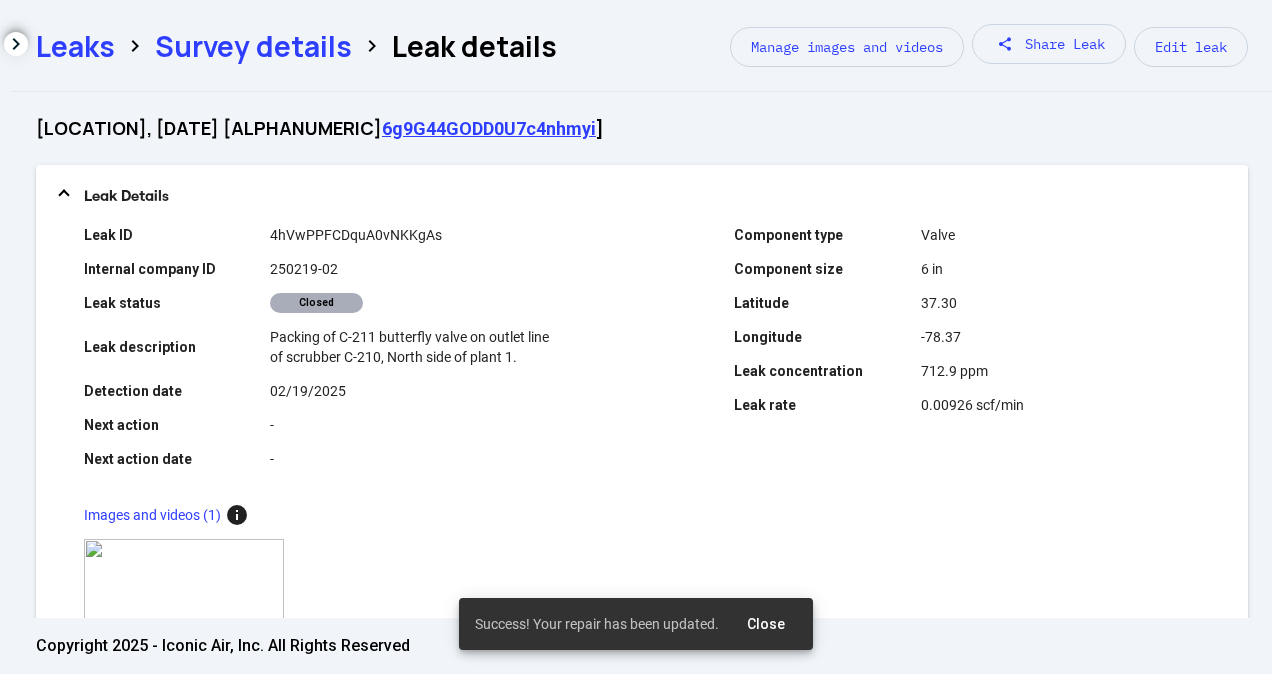 click on "Survey details" 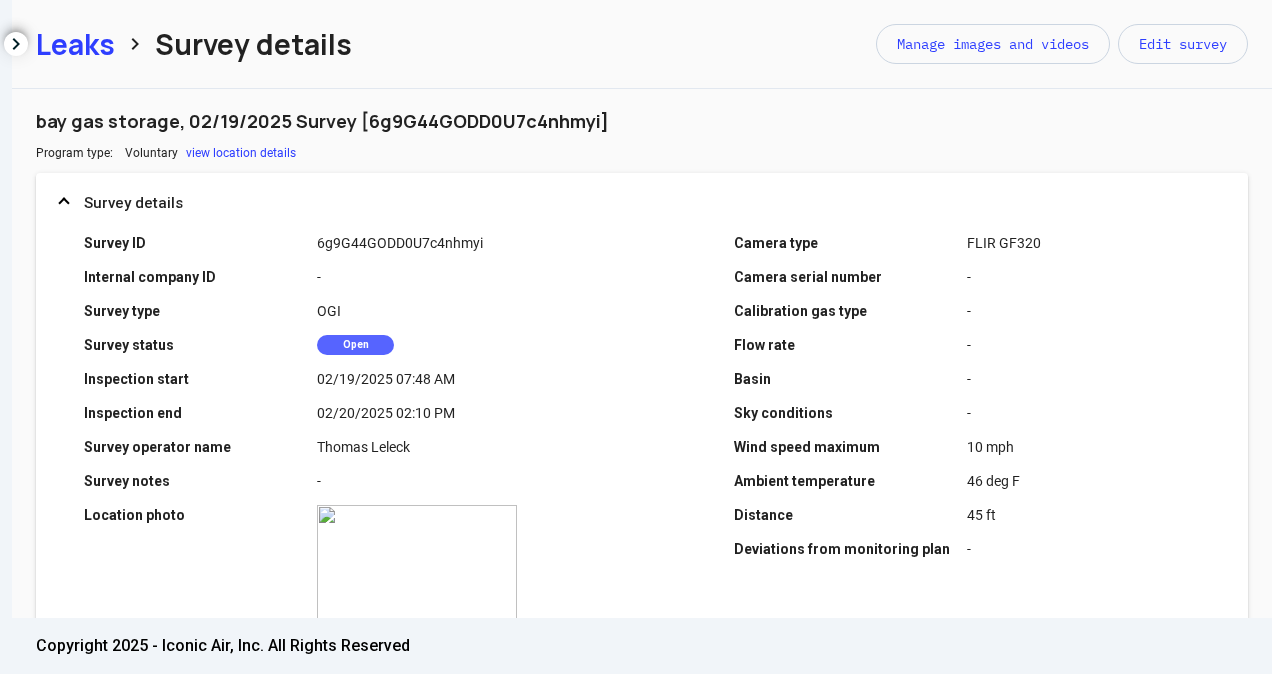 scroll, scrollTop: 546, scrollLeft: 0, axis: vertical 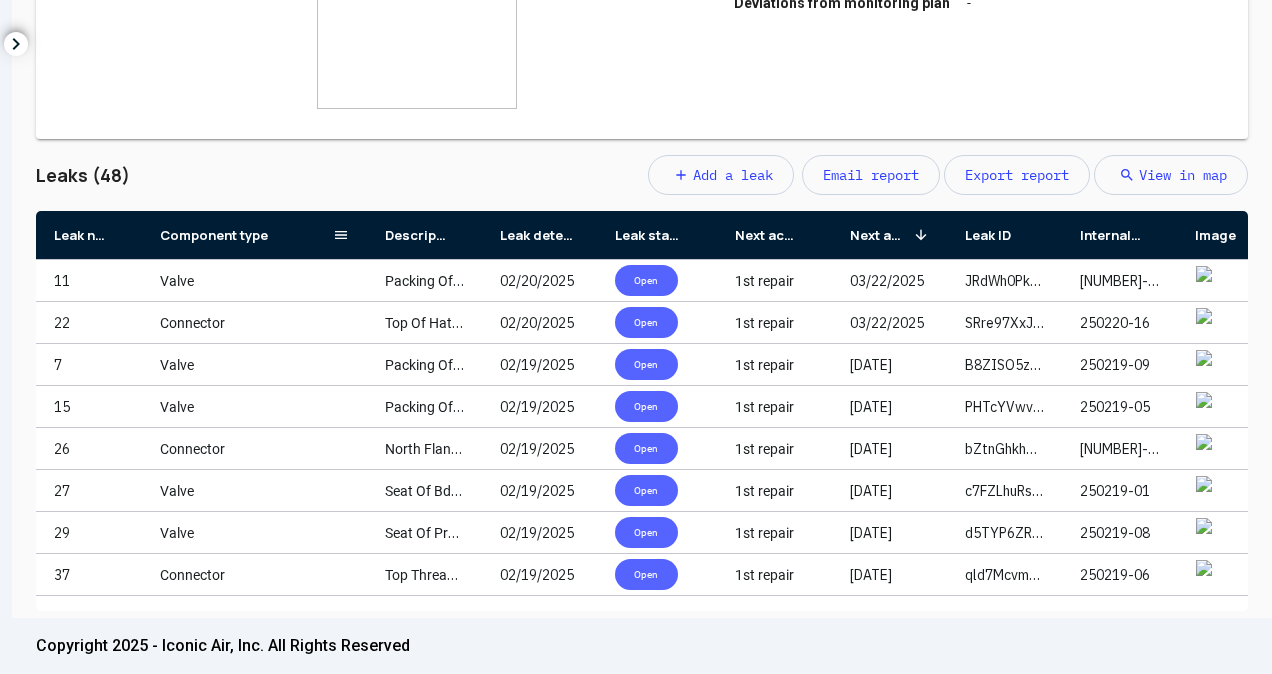 drag, startPoint x: 256, startPoint y: 241, endPoint x: 158, endPoint y: 265, distance: 100.89599 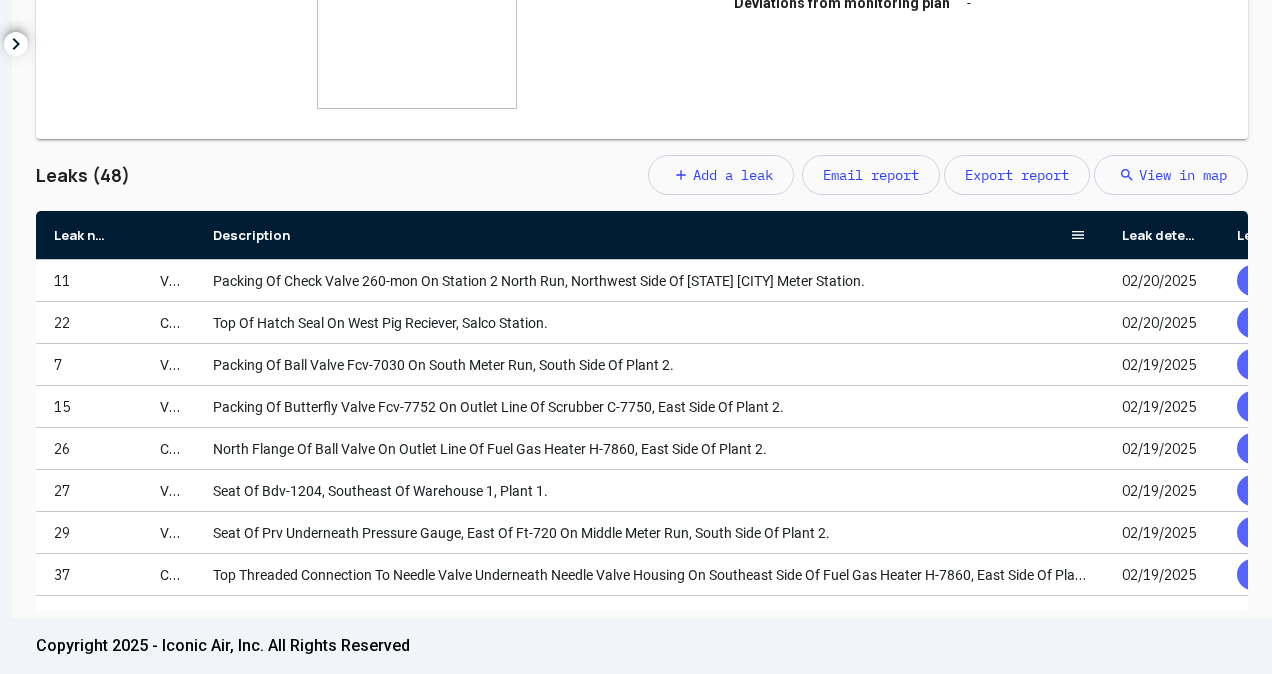 drag, startPoint x: 308, startPoint y: 242, endPoint x: 1102, endPoint y: 240, distance: 794.0025 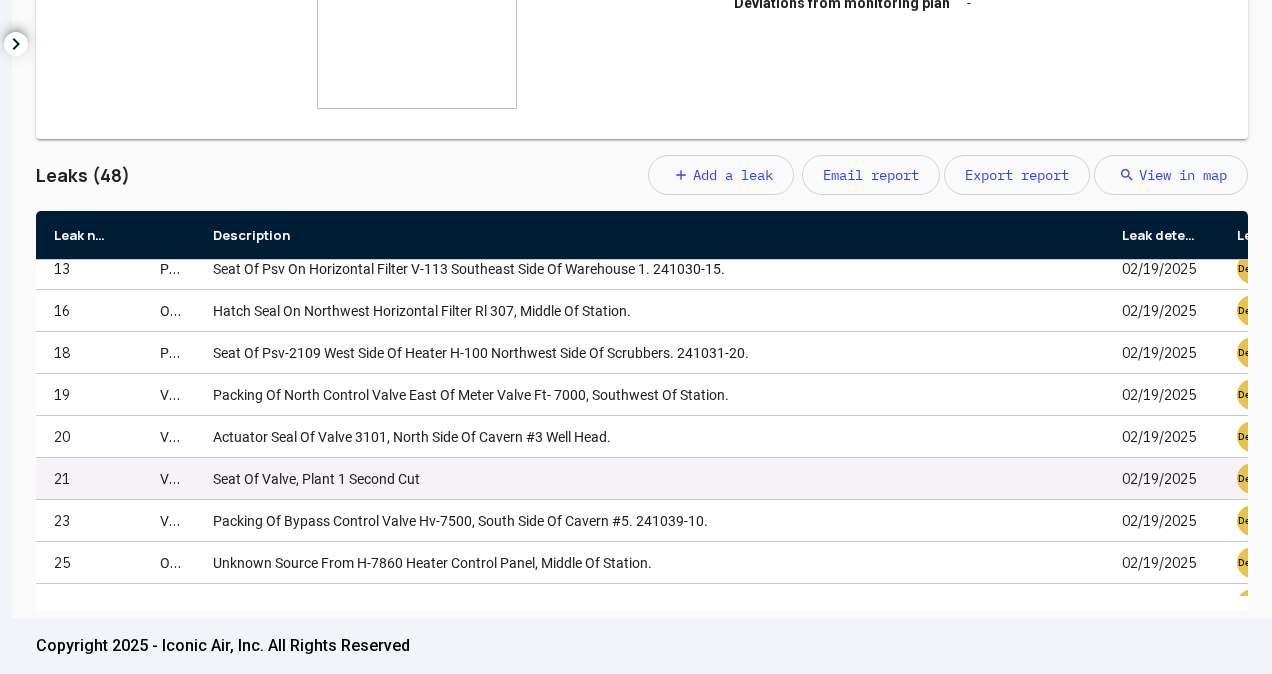 scroll, scrollTop: 700, scrollLeft: 0, axis: vertical 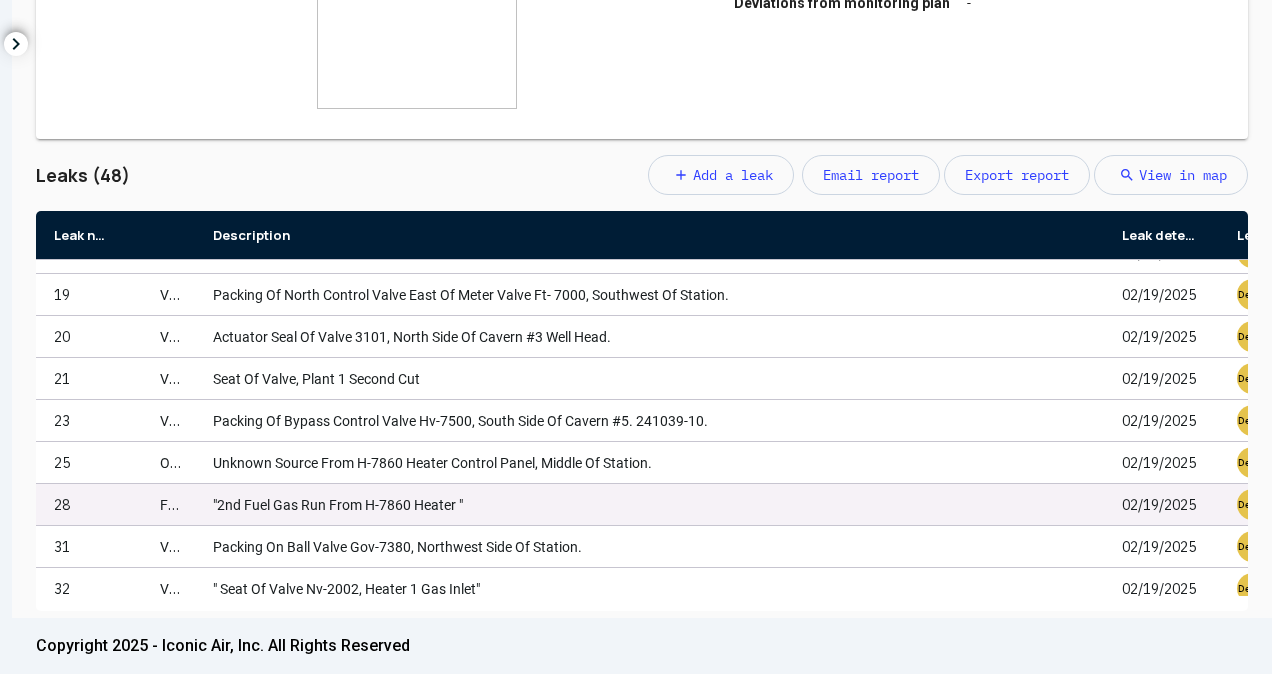 click on "28" at bounding box center (89, 504) 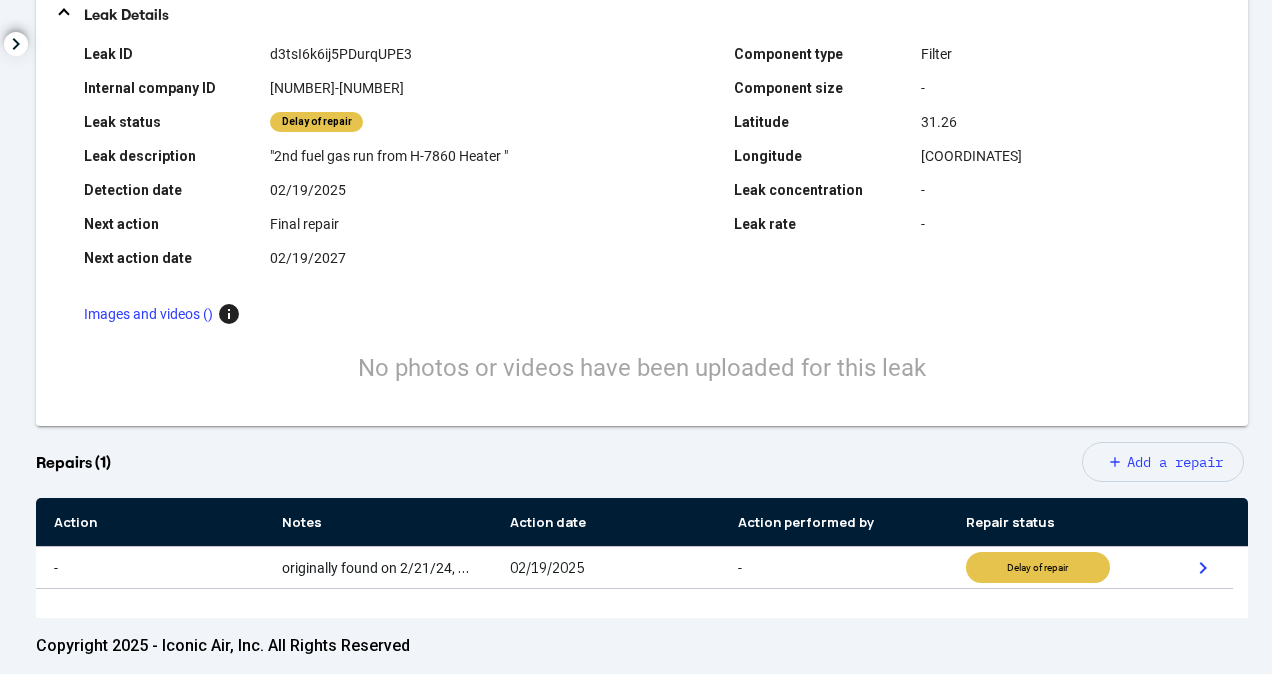 scroll, scrollTop: 468, scrollLeft: 0, axis: vertical 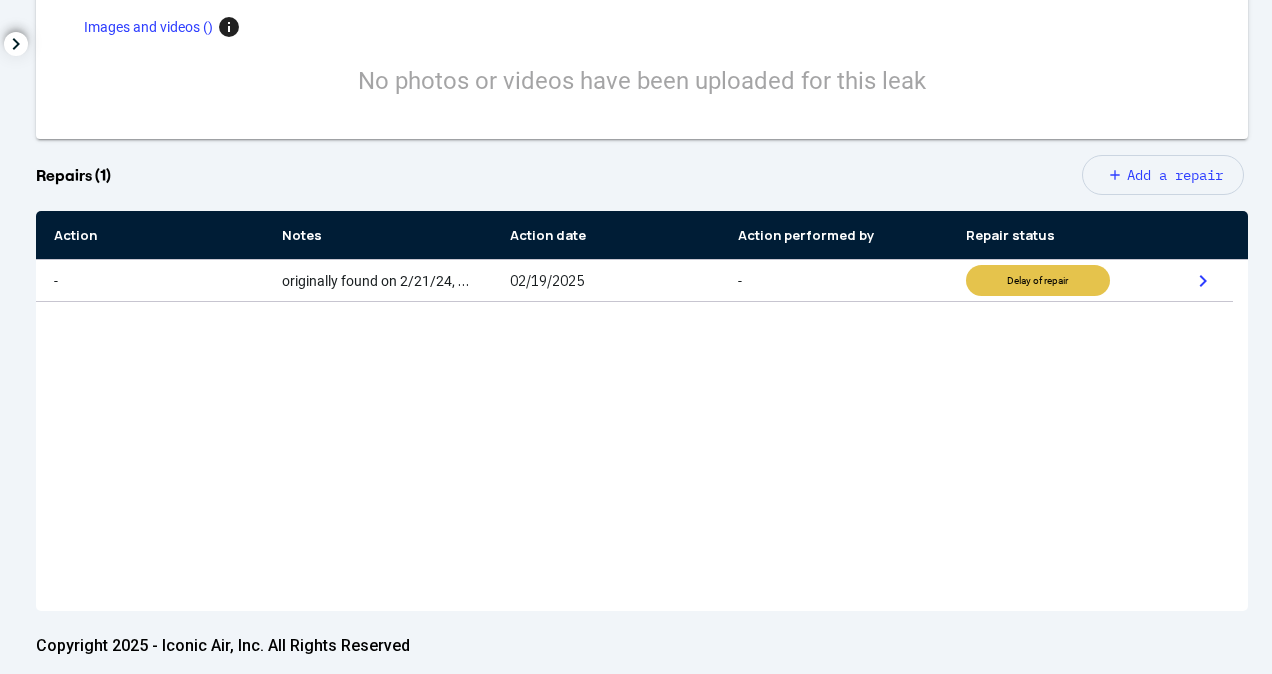 click on "Add a repair" 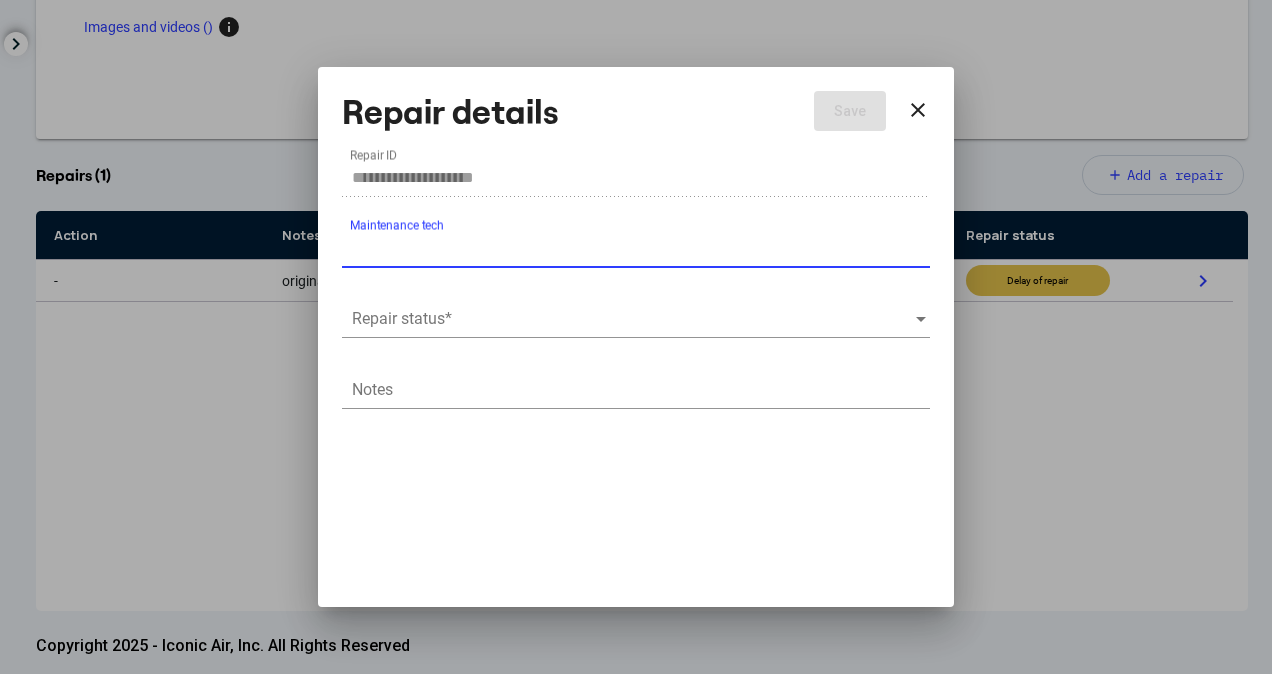 click at bounding box center (633, 319) 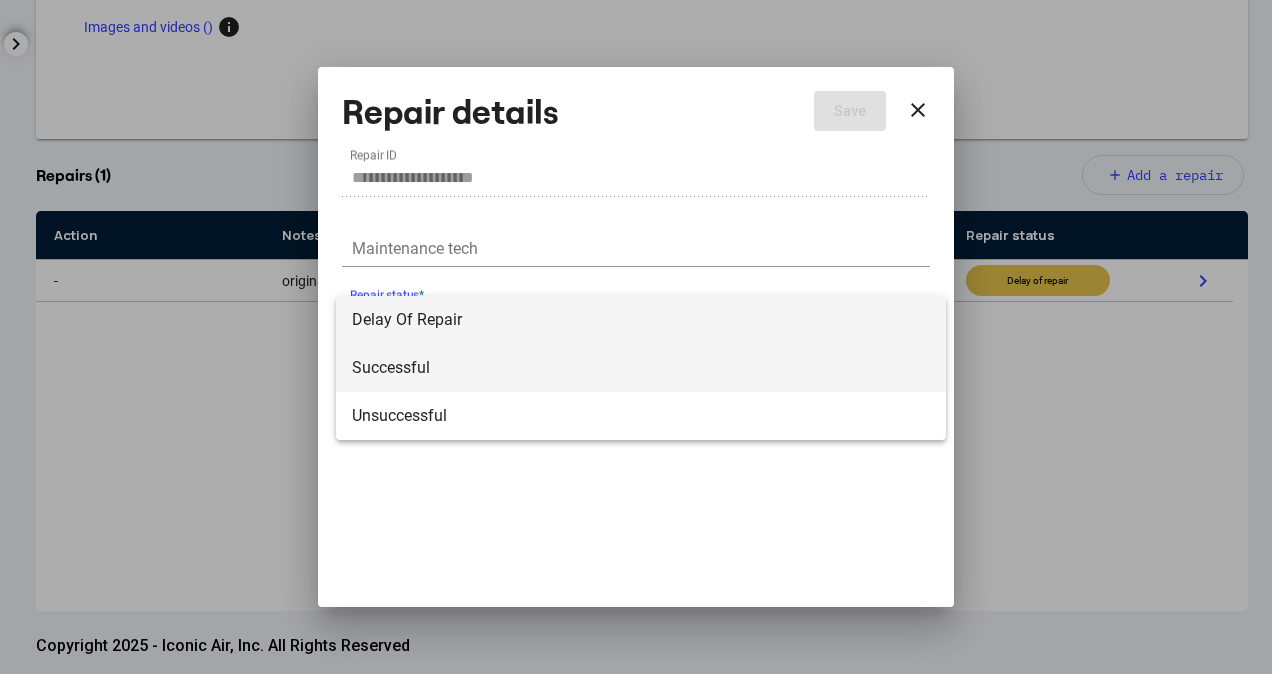 click on "Successful" at bounding box center (641, 368) 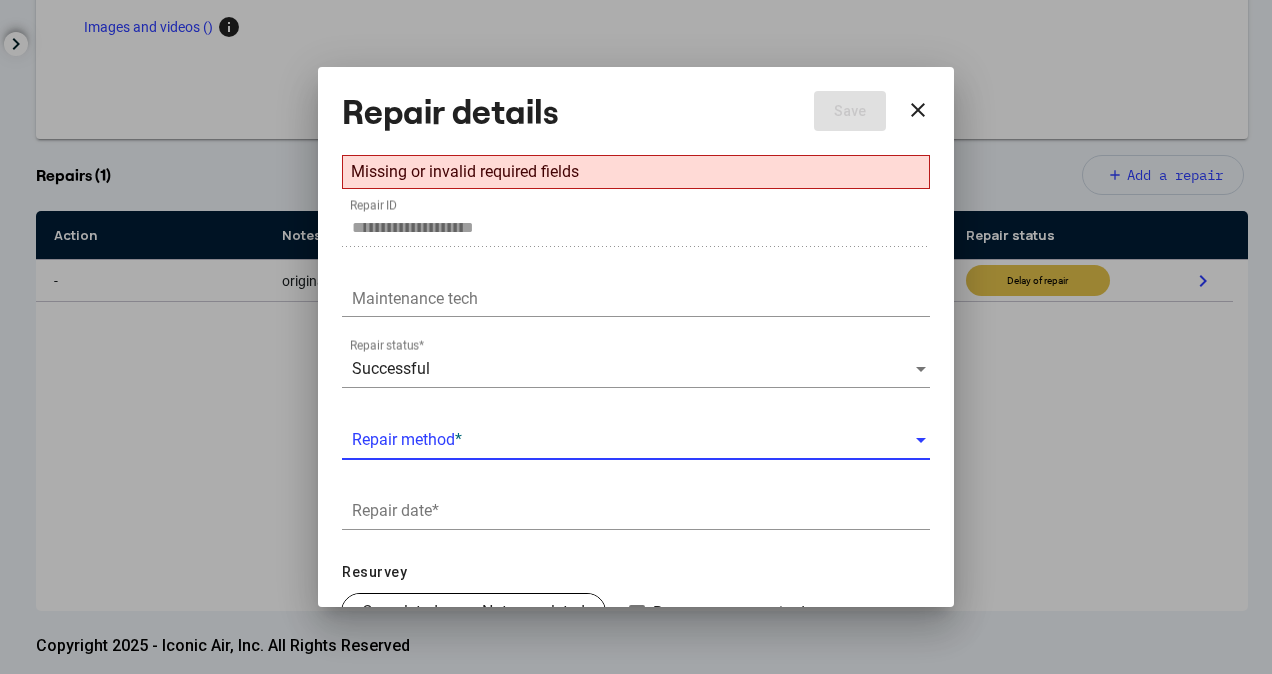 click at bounding box center (633, 440) 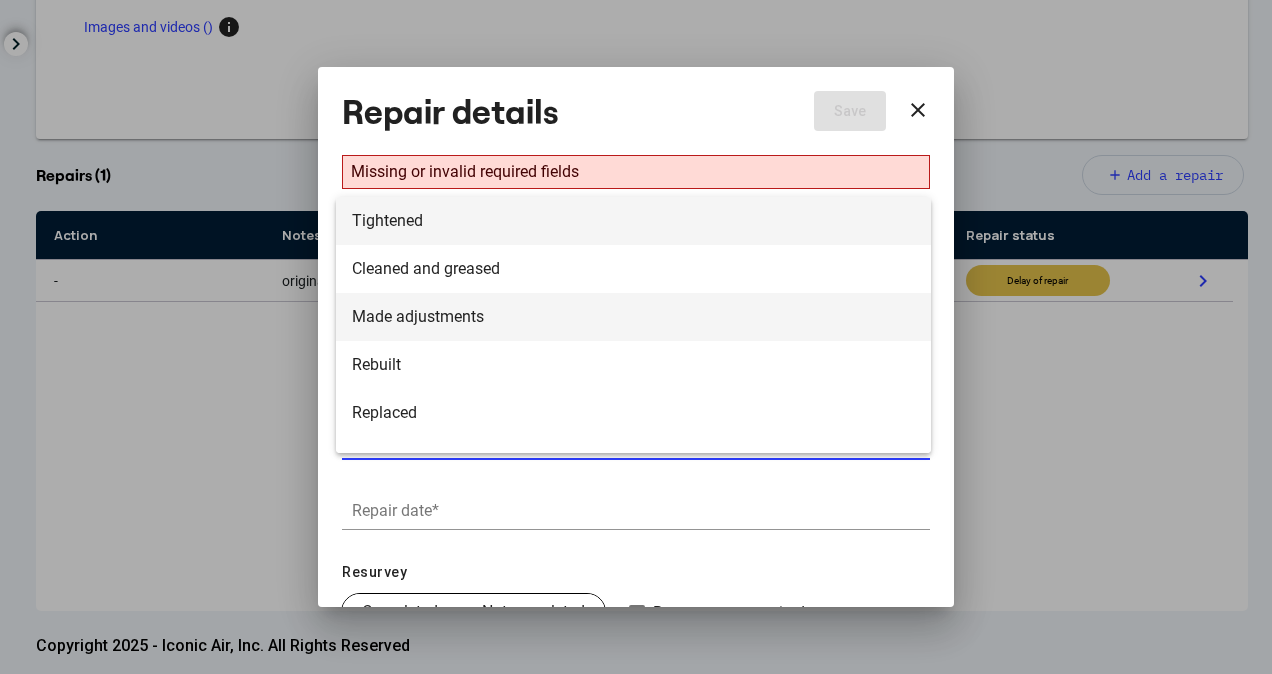 click on "Made adjustments" at bounding box center [633, 317] 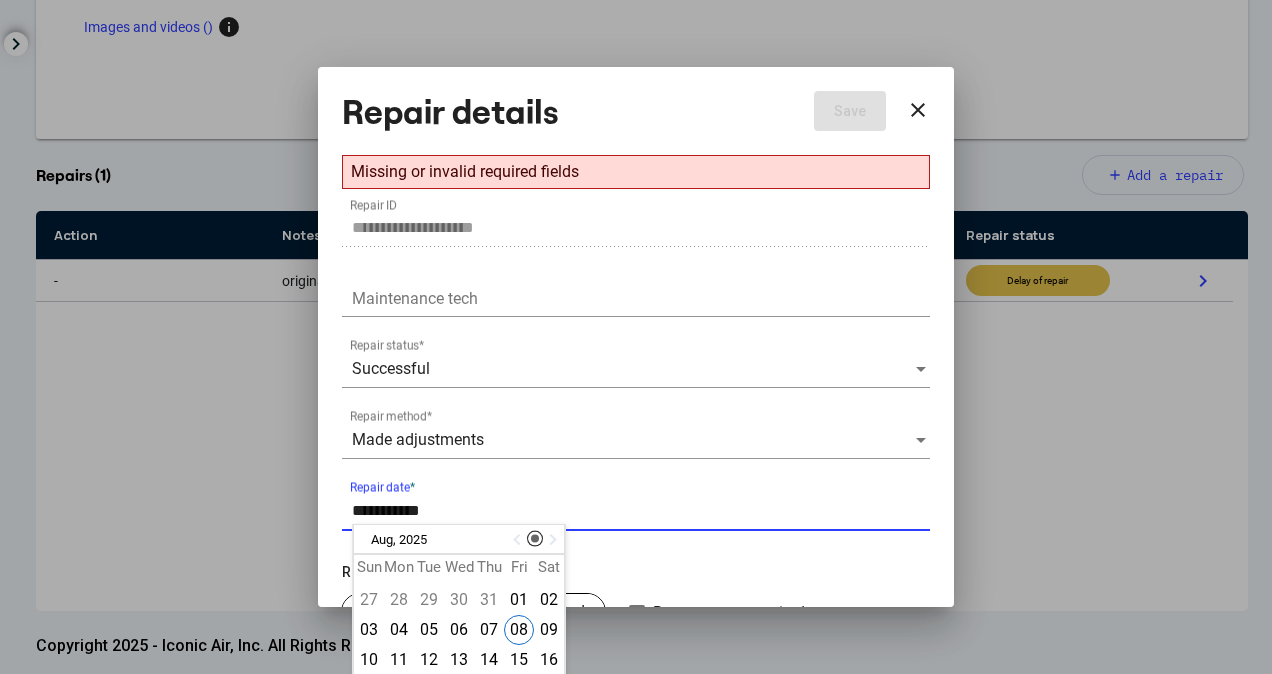 click on "Repair date  *" at bounding box center (641, 511) 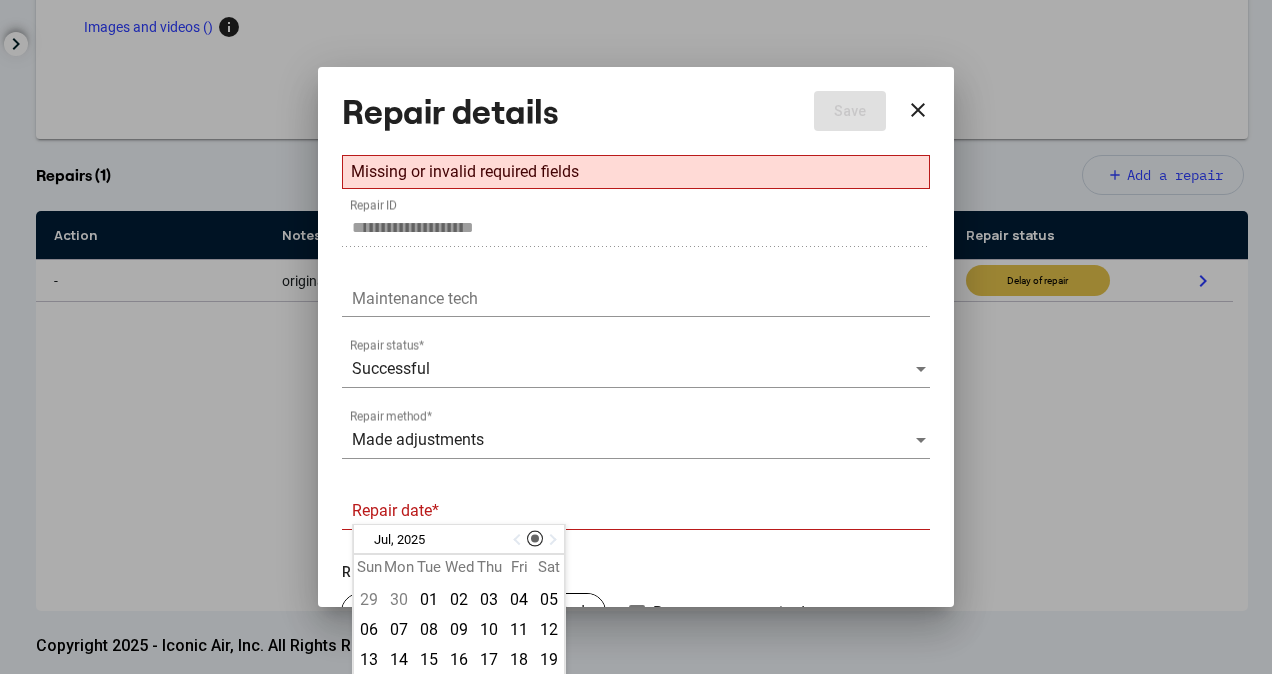 click at bounding box center (519, 540) 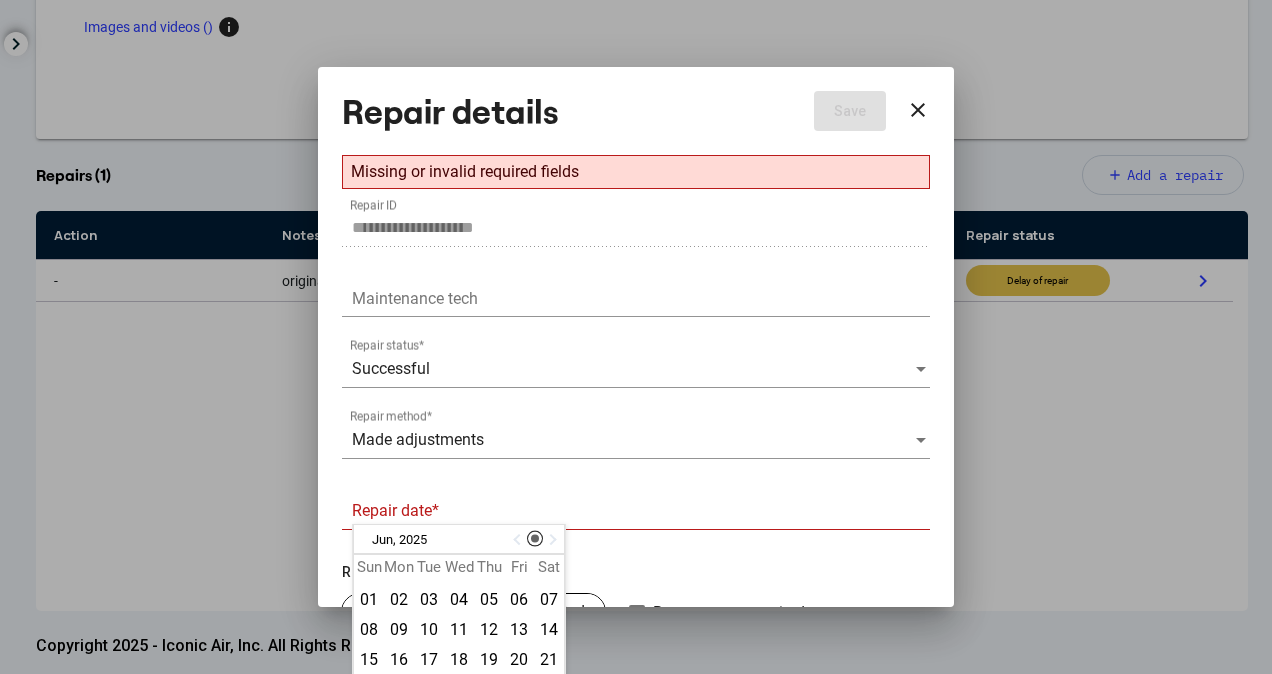 click at bounding box center [519, 540] 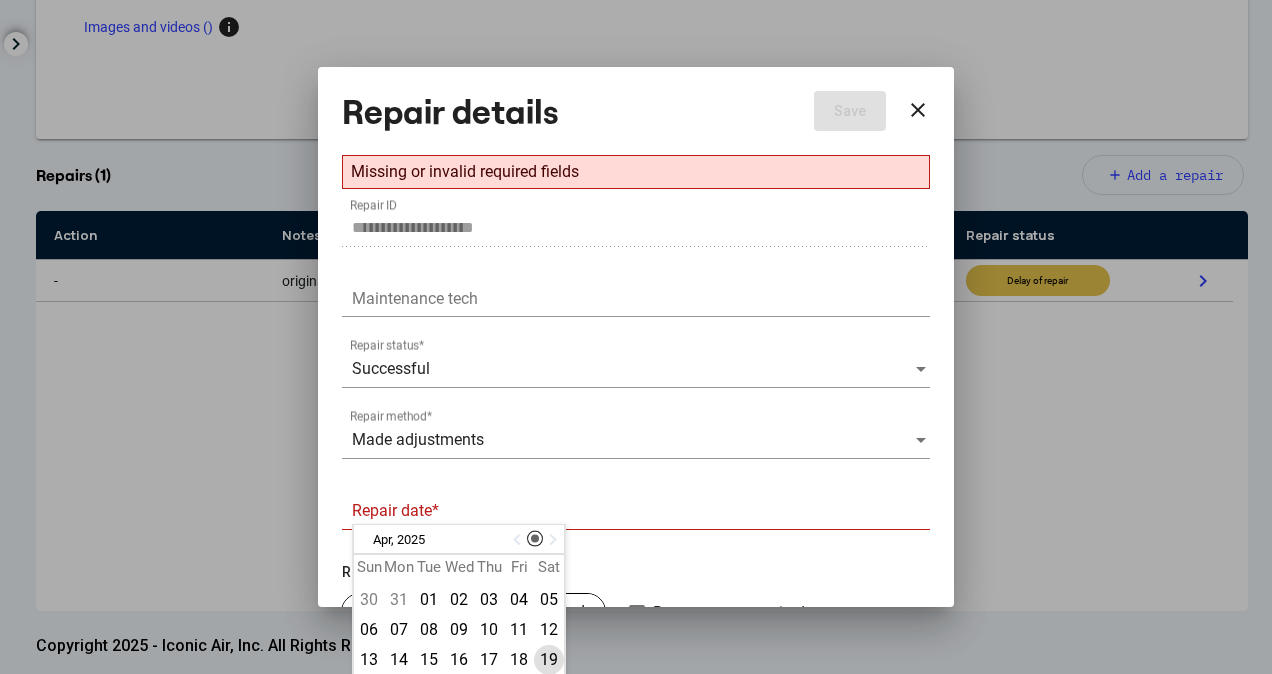 click on "19" at bounding box center [549, 660] 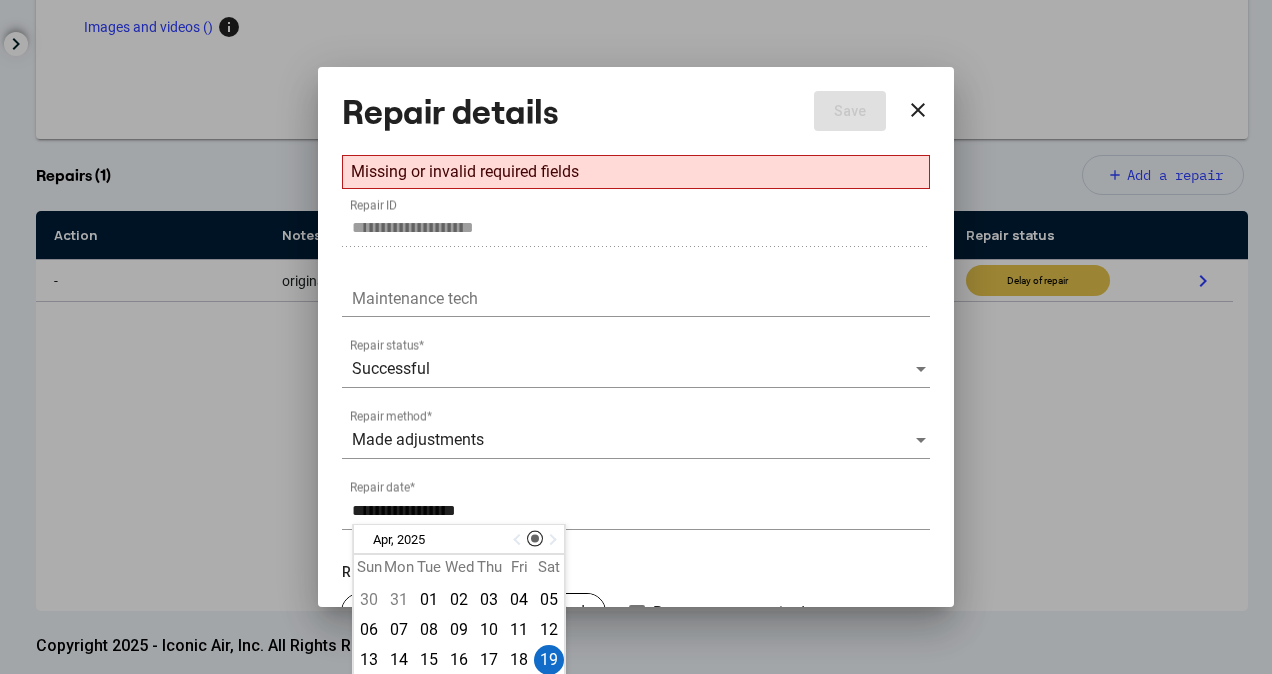 click on "**********" at bounding box center (641, 511) 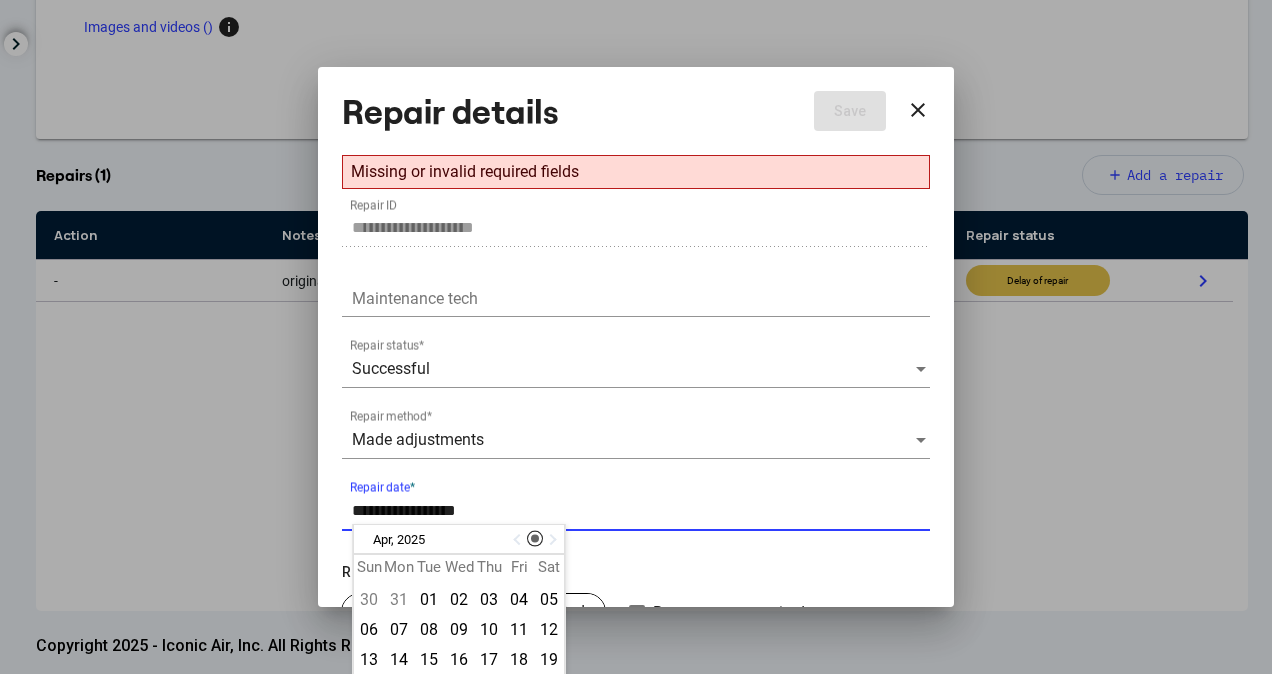 type on "**********" 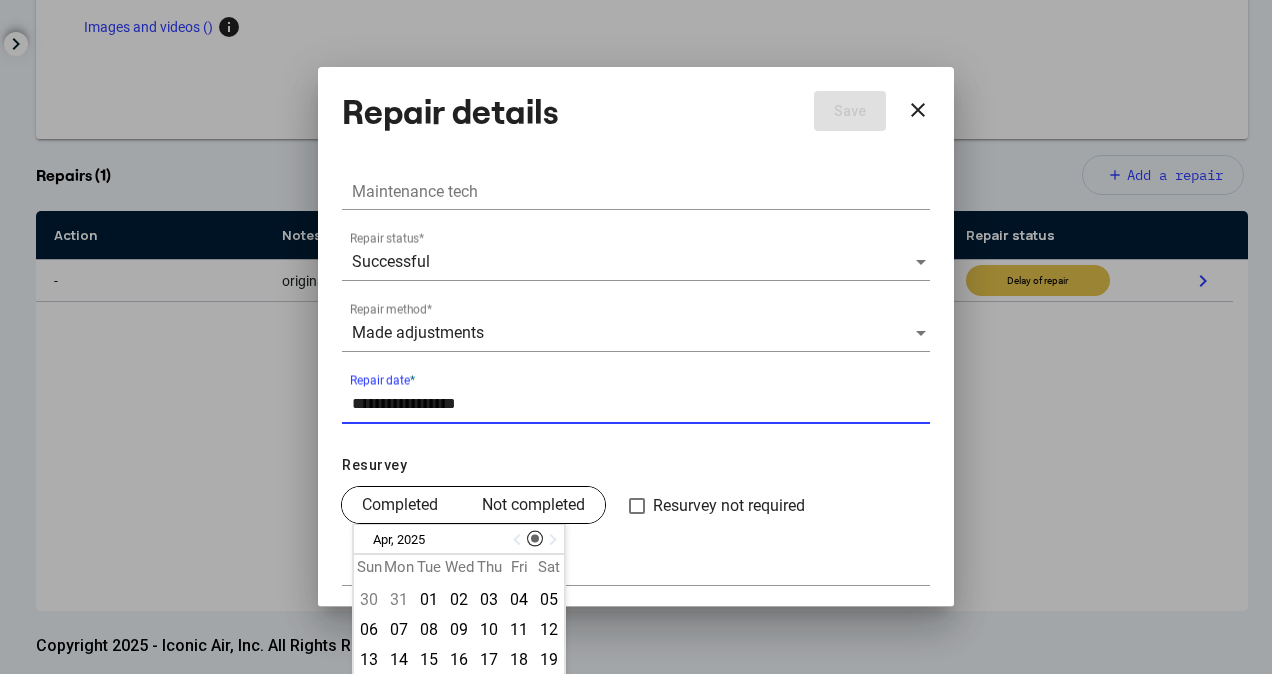 click on "Completed" at bounding box center (400, 505) 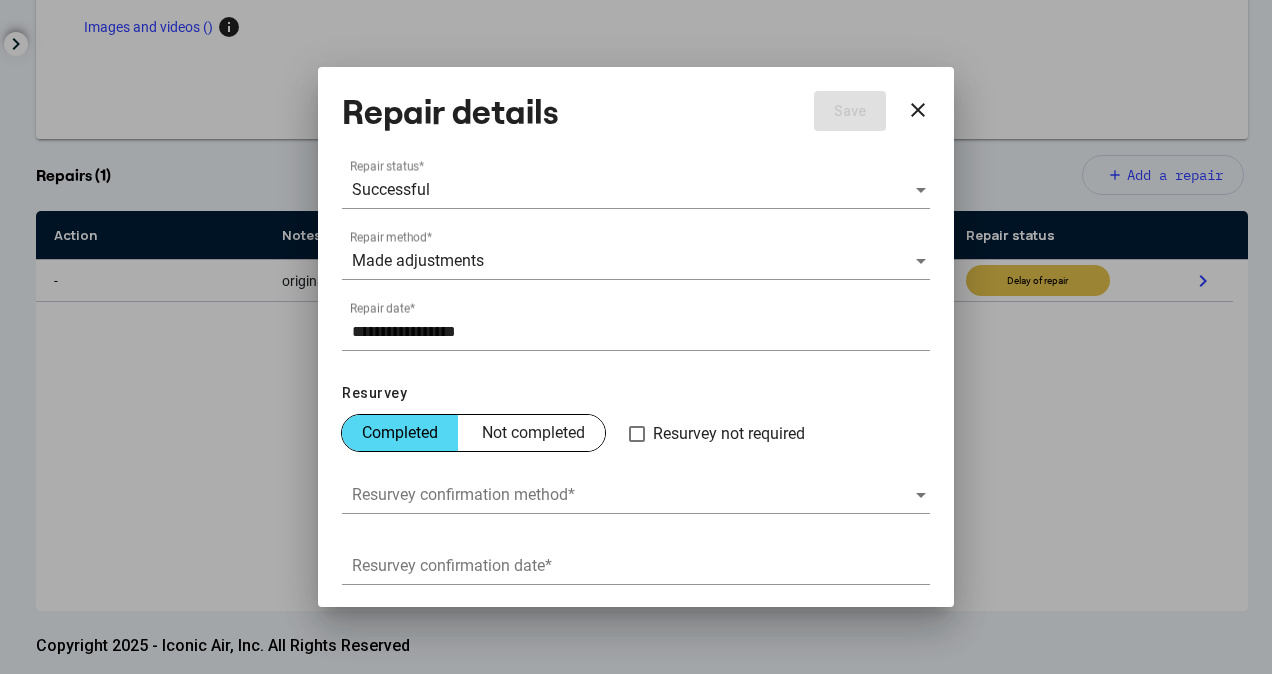 scroll, scrollTop: 250, scrollLeft: 0, axis: vertical 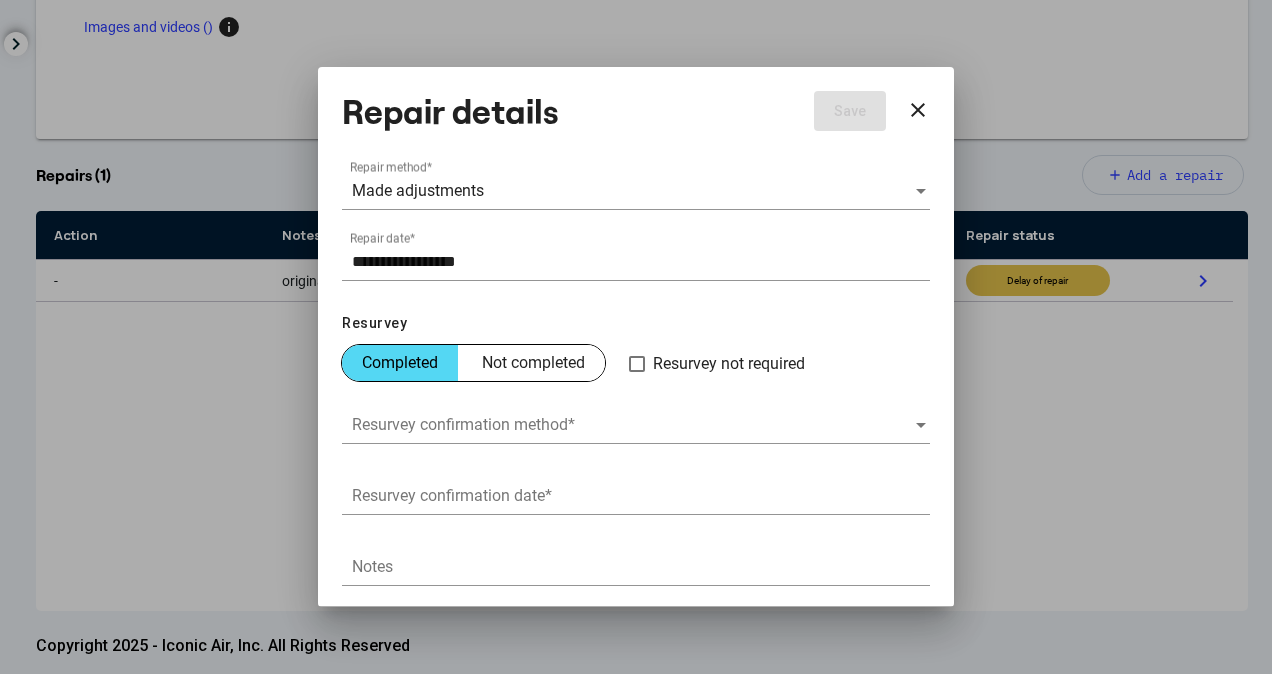 click at bounding box center (633, 425) 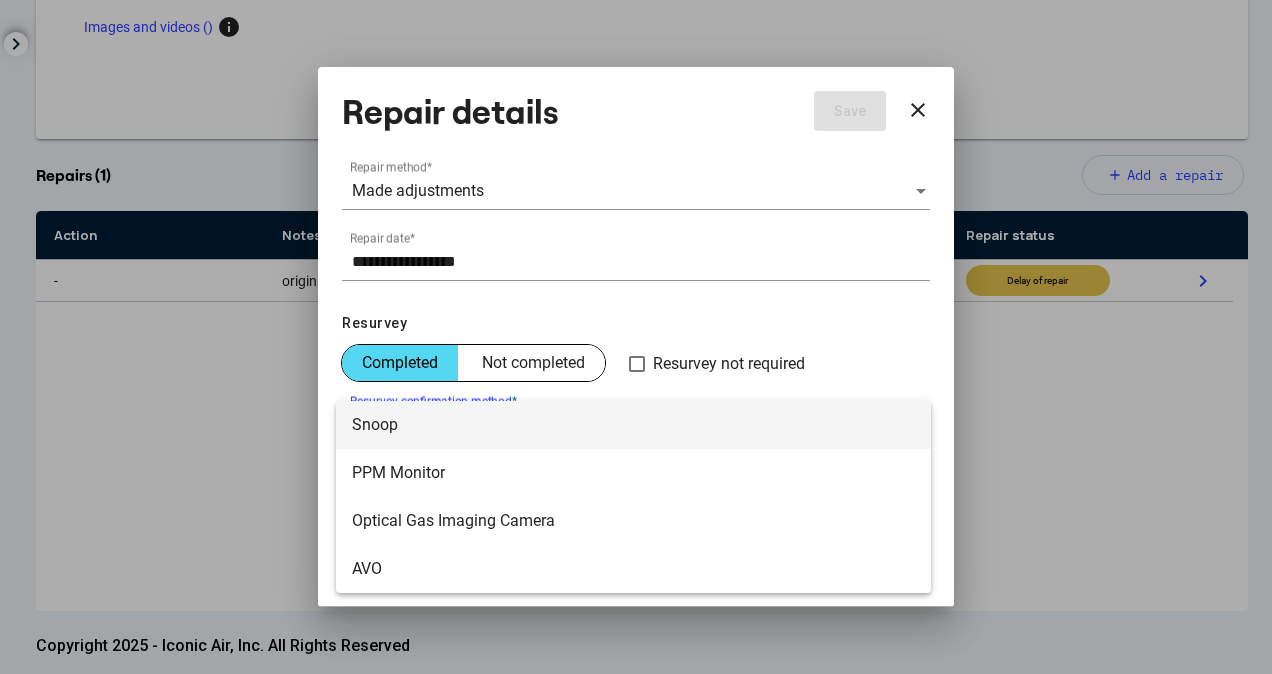 click on "Snoop" at bounding box center [633, 425] 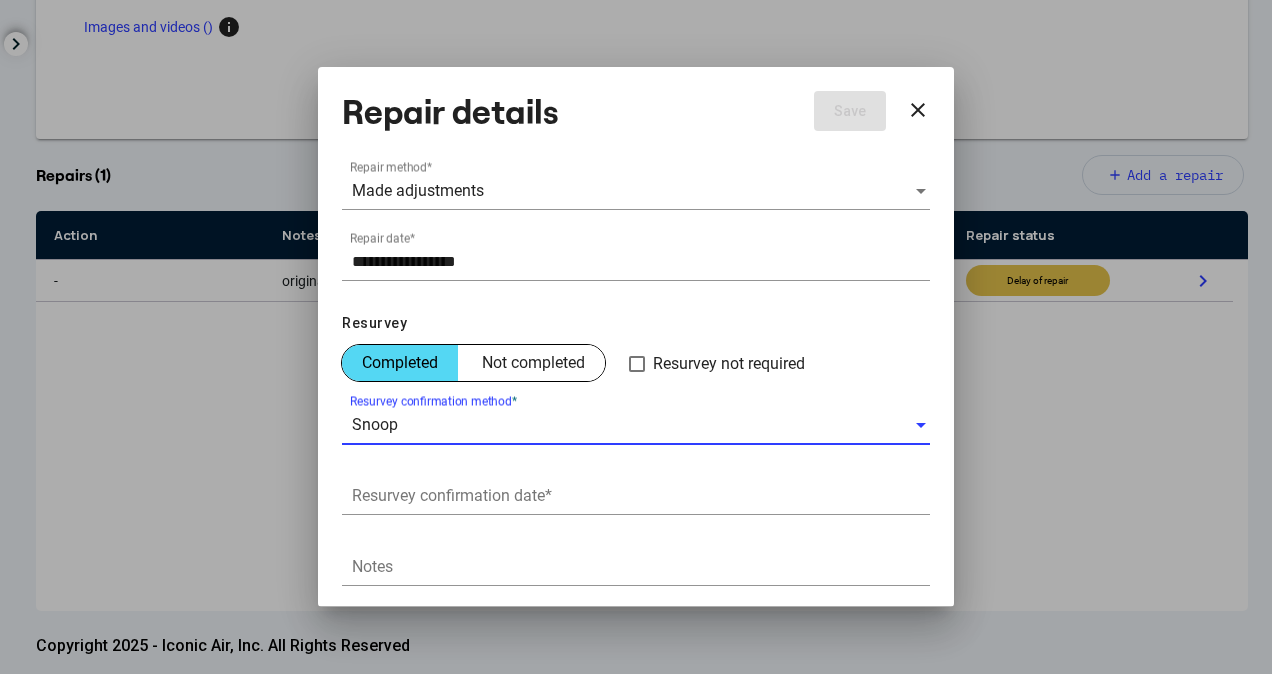 click on "Resurvey confirmation date  *" at bounding box center [636, 489] 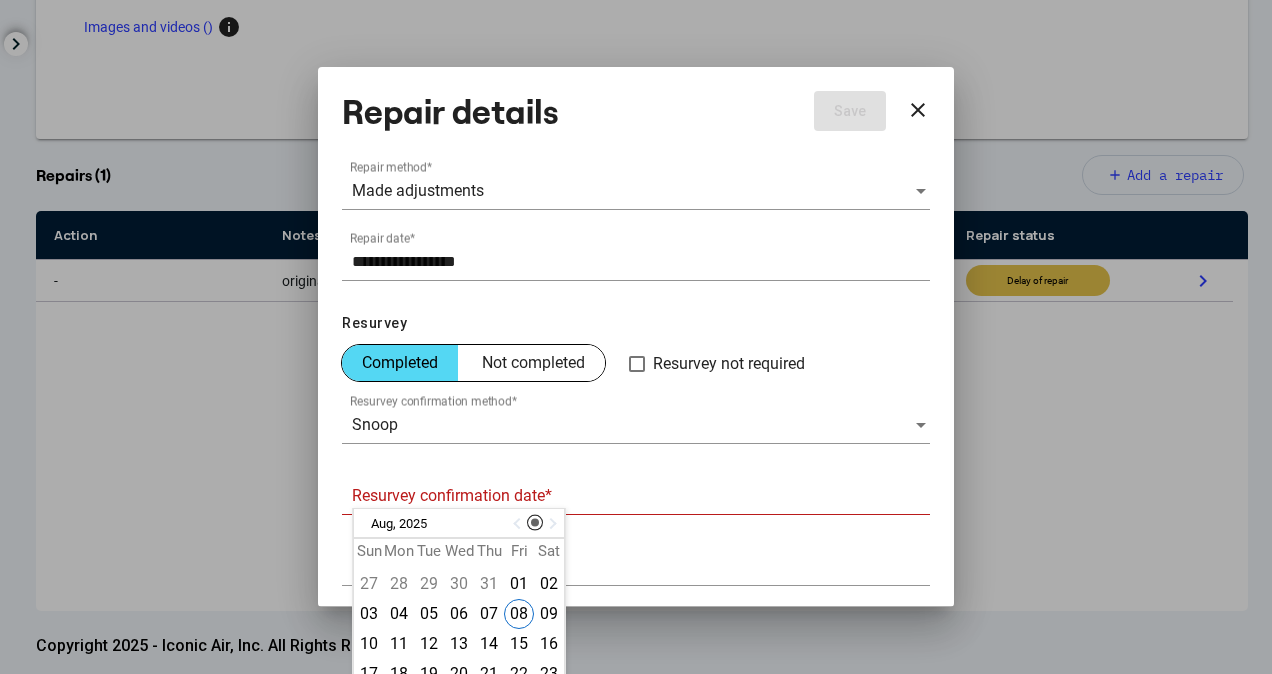 click at bounding box center (519, 524) 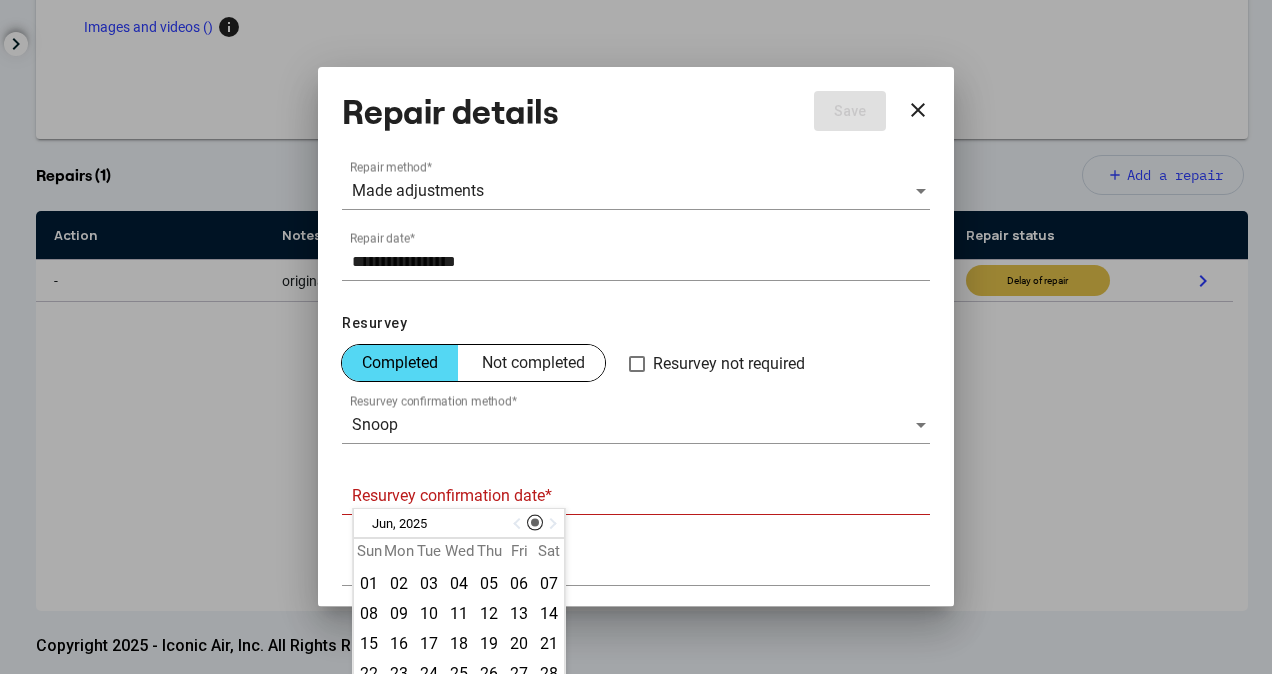 click at bounding box center [519, 524] 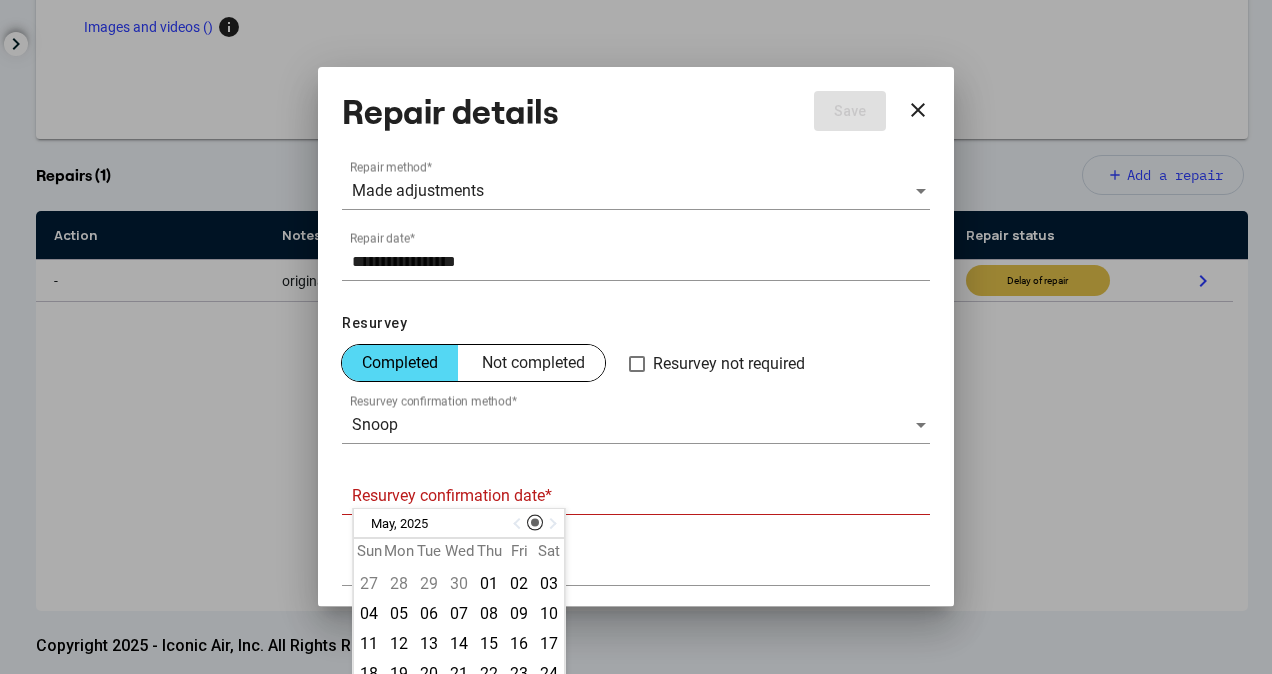 click at bounding box center (519, 524) 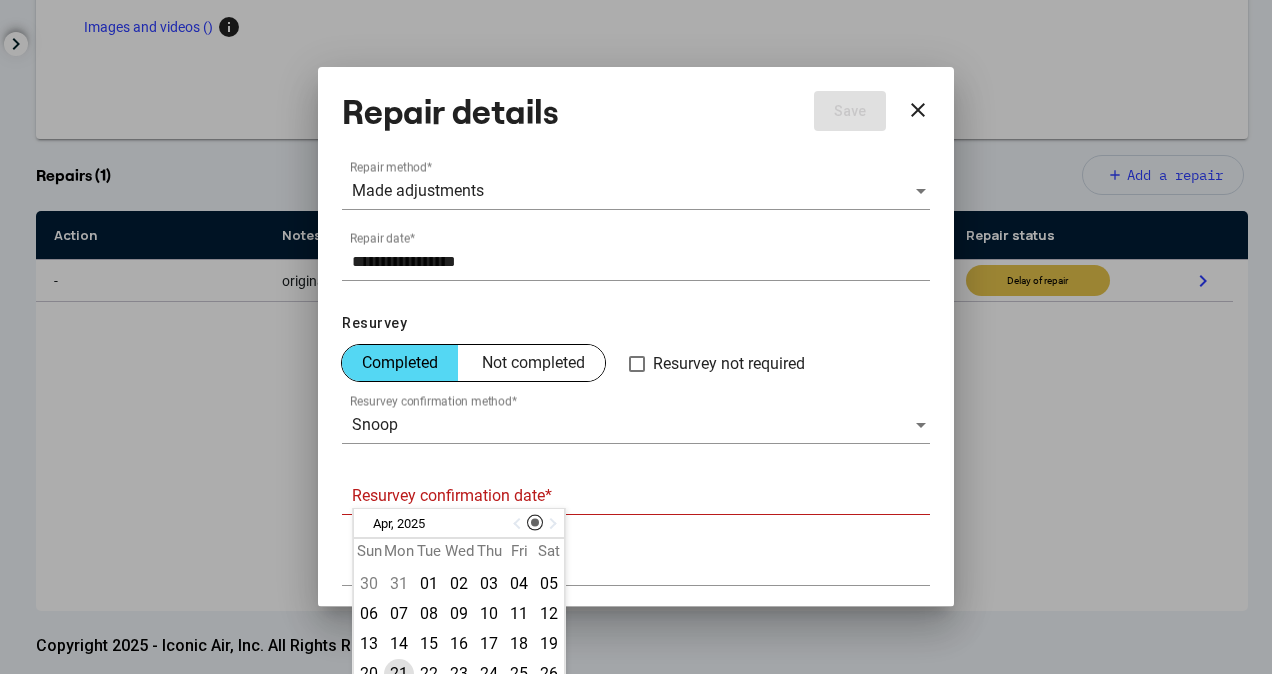 click on "21" at bounding box center [399, 674] 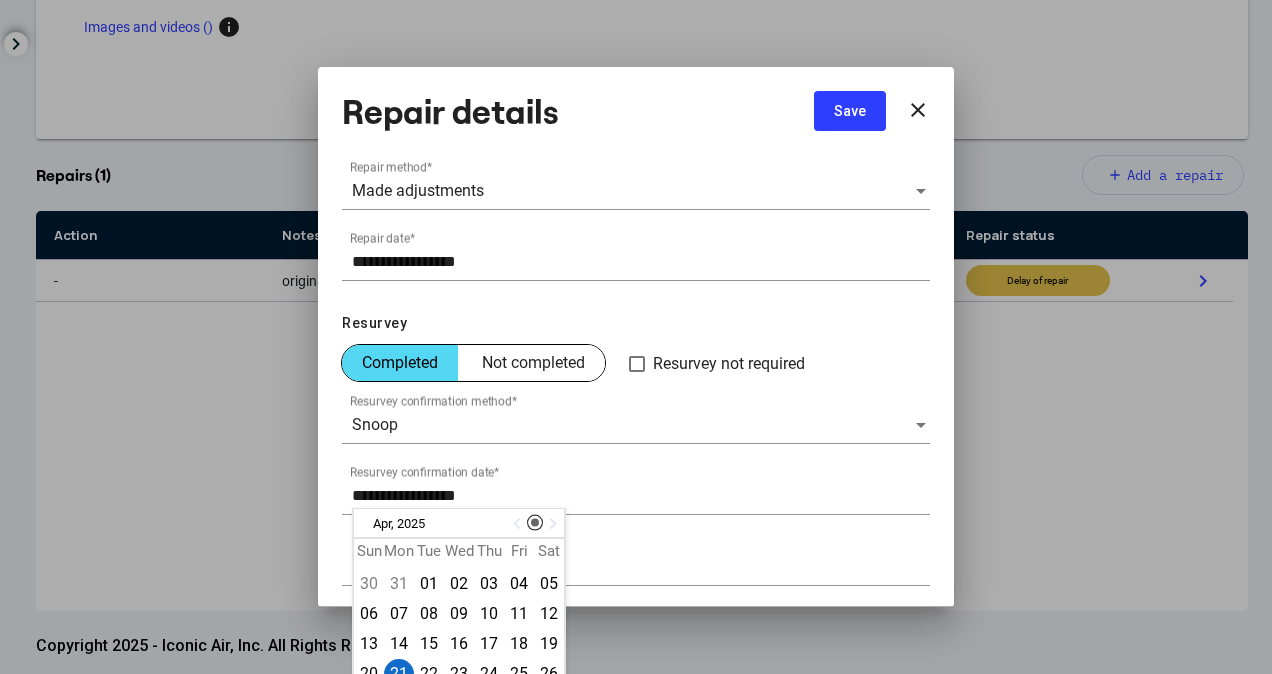 scroll, scrollTop: 201, scrollLeft: 0, axis: vertical 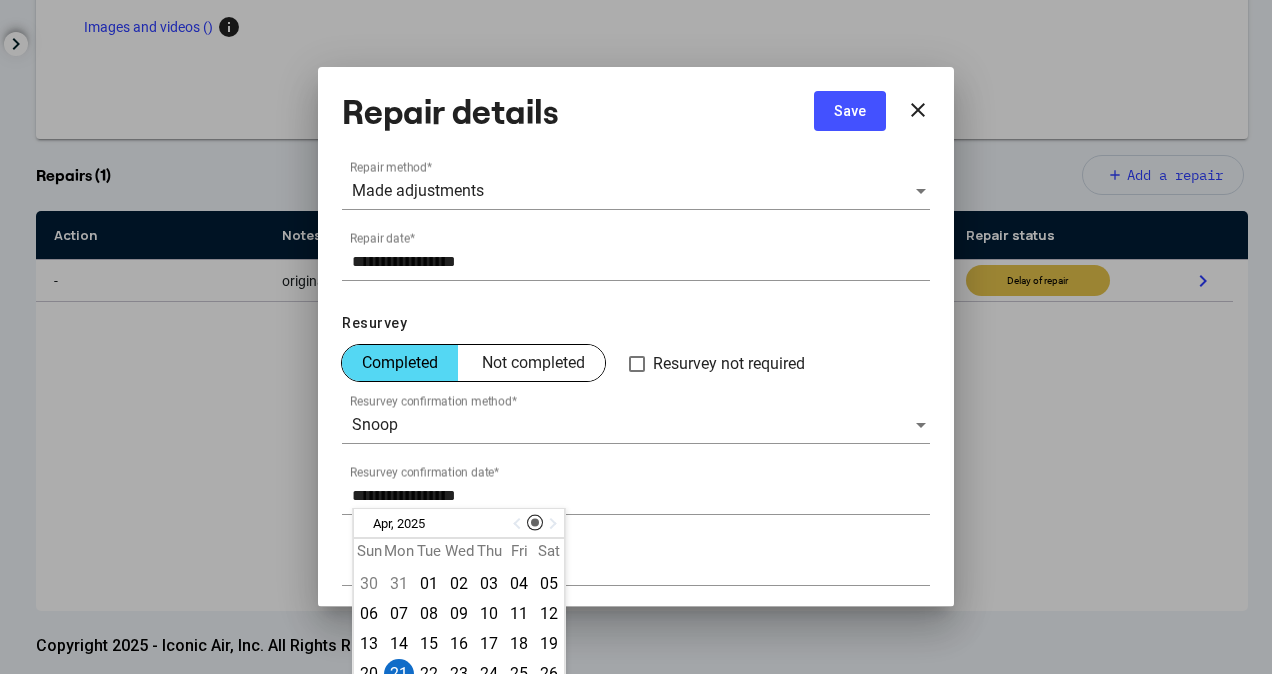click on "Save" at bounding box center [850, 111] 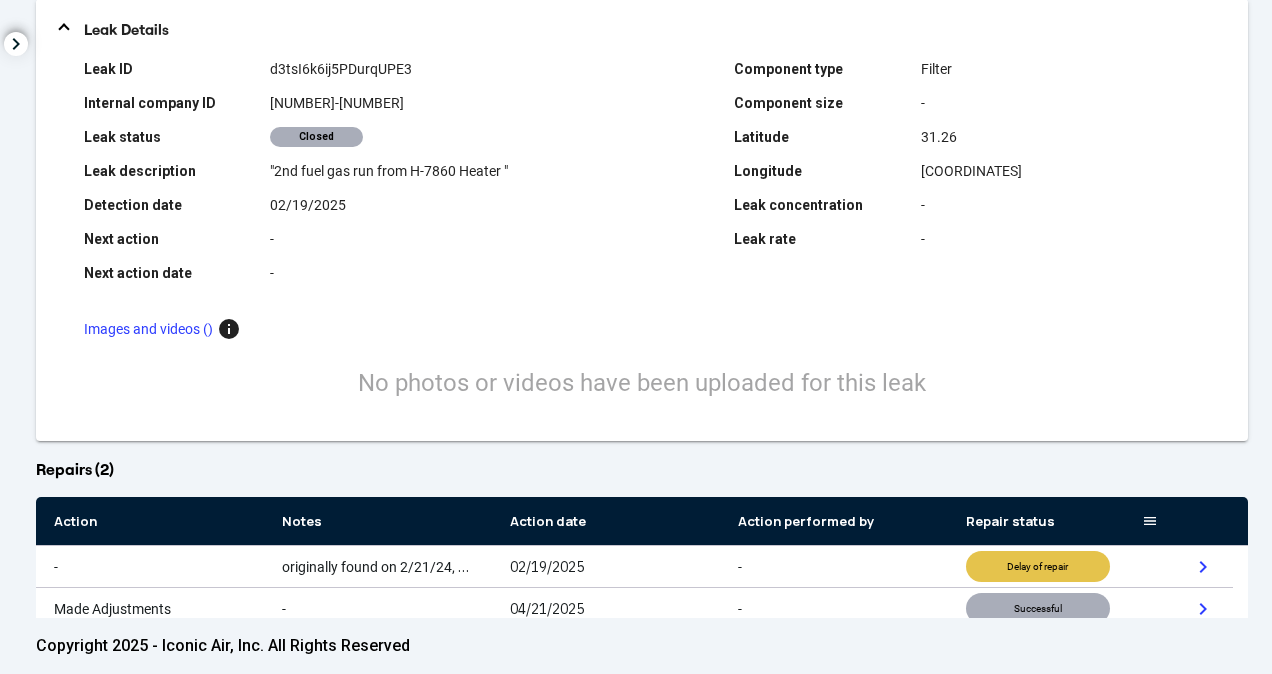 scroll, scrollTop: 0, scrollLeft: 0, axis: both 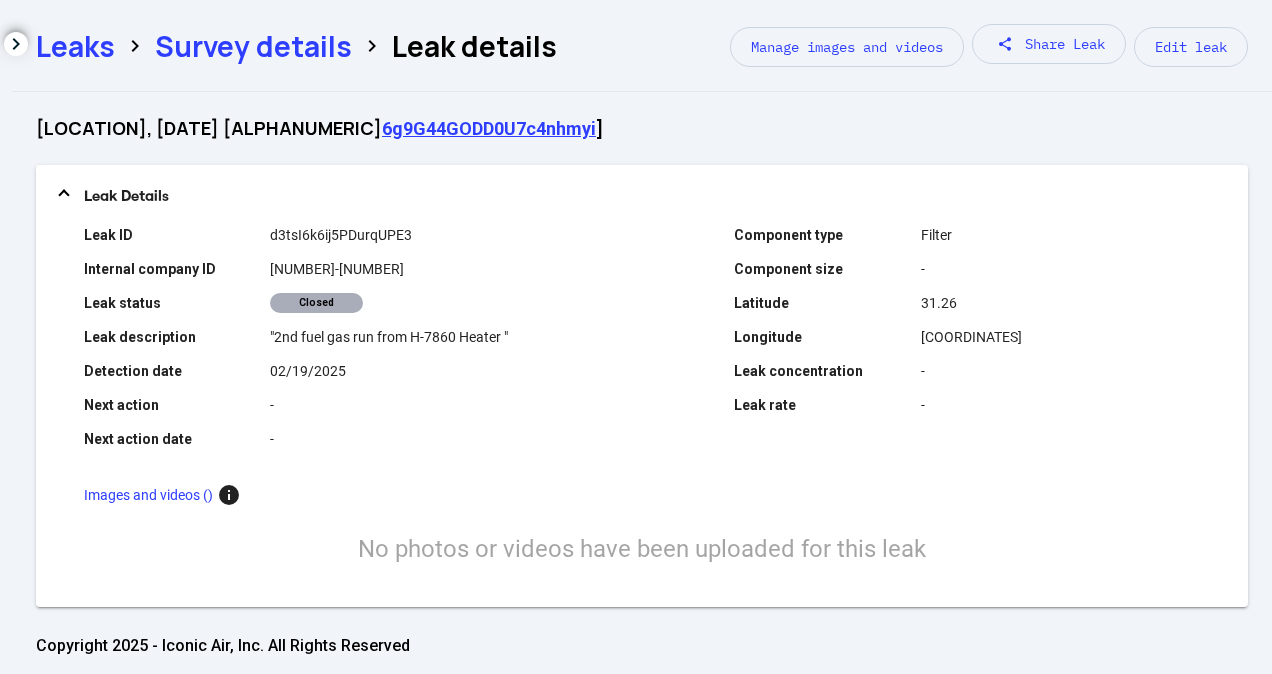 click on "Survey details" 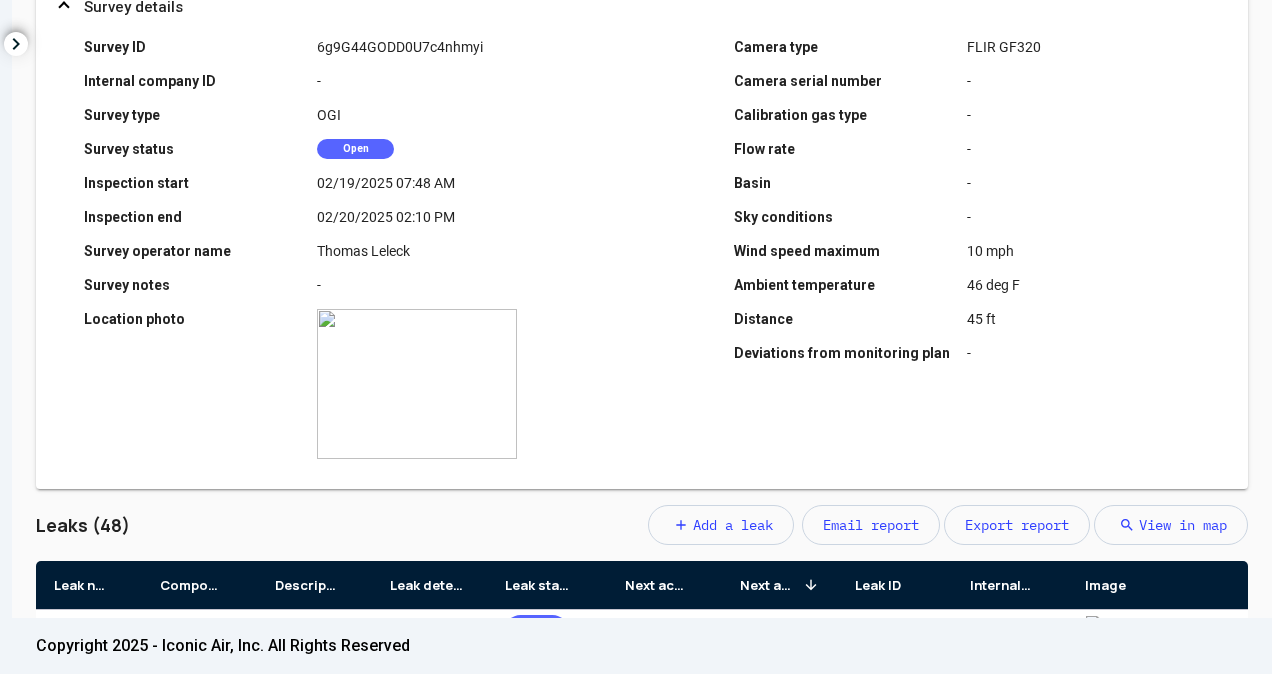 scroll, scrollTop: 500, scrollLeft: 0, axis: vertical 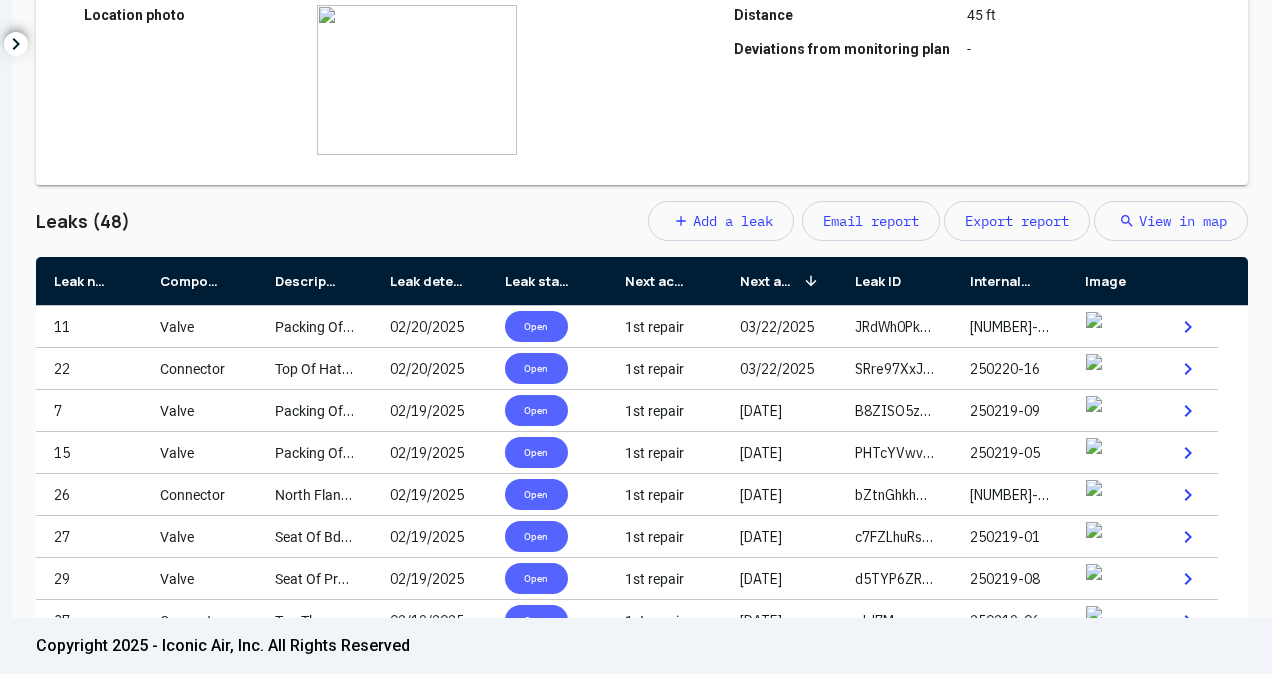 click on "Leak detection date" at bounding box center (429, 281) 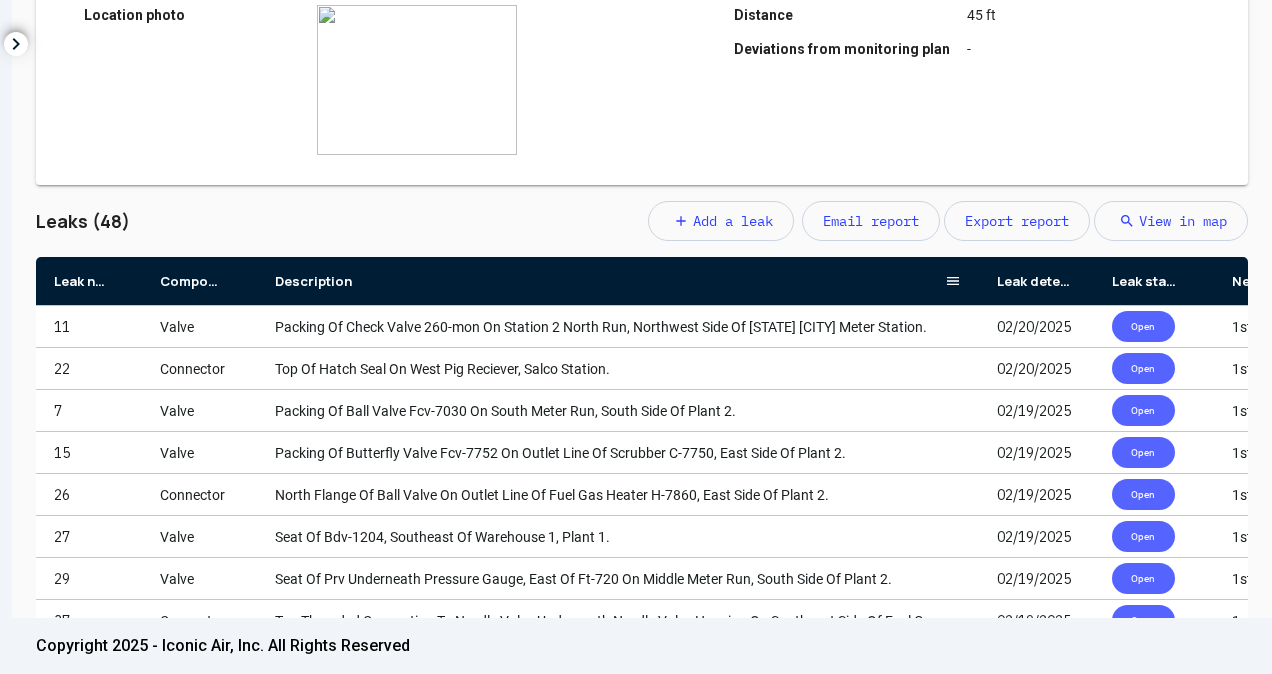drag, startPoint x: 368, startPoint y: 286, endPoint x: 975, endPoint y: 284, distance: 607.0033 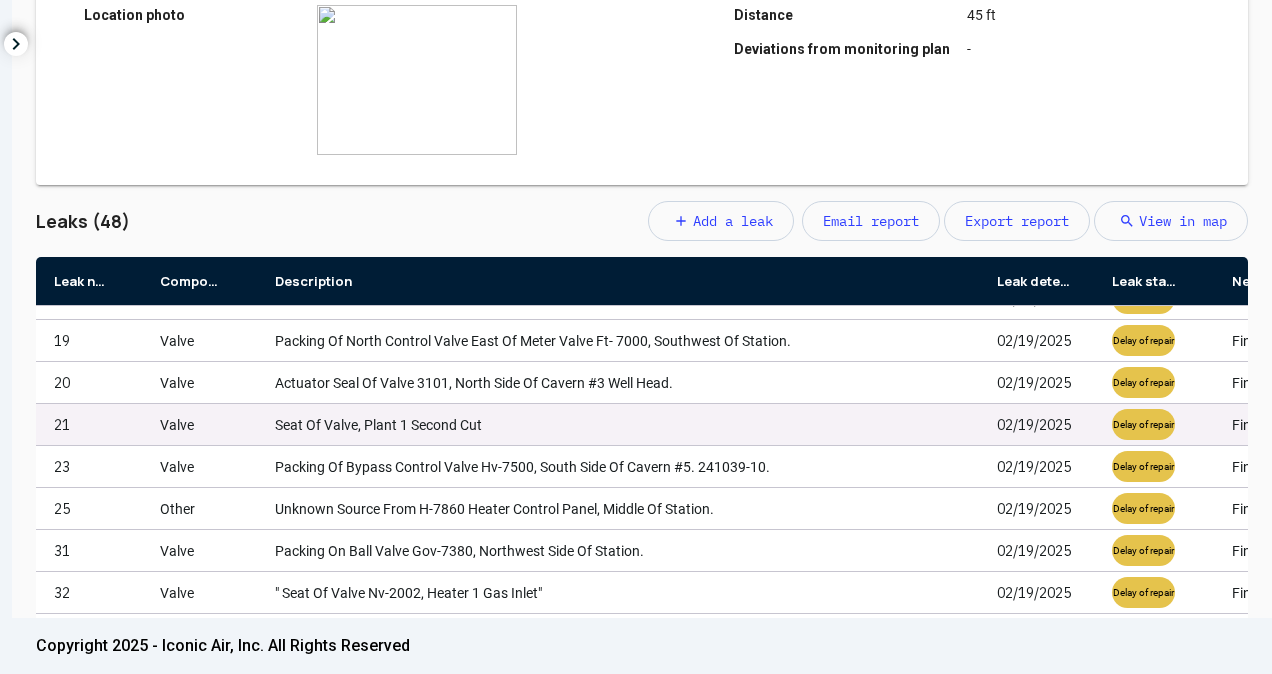 scroll, scrollTop: 800, scrollLeft: 0, axis: vertical 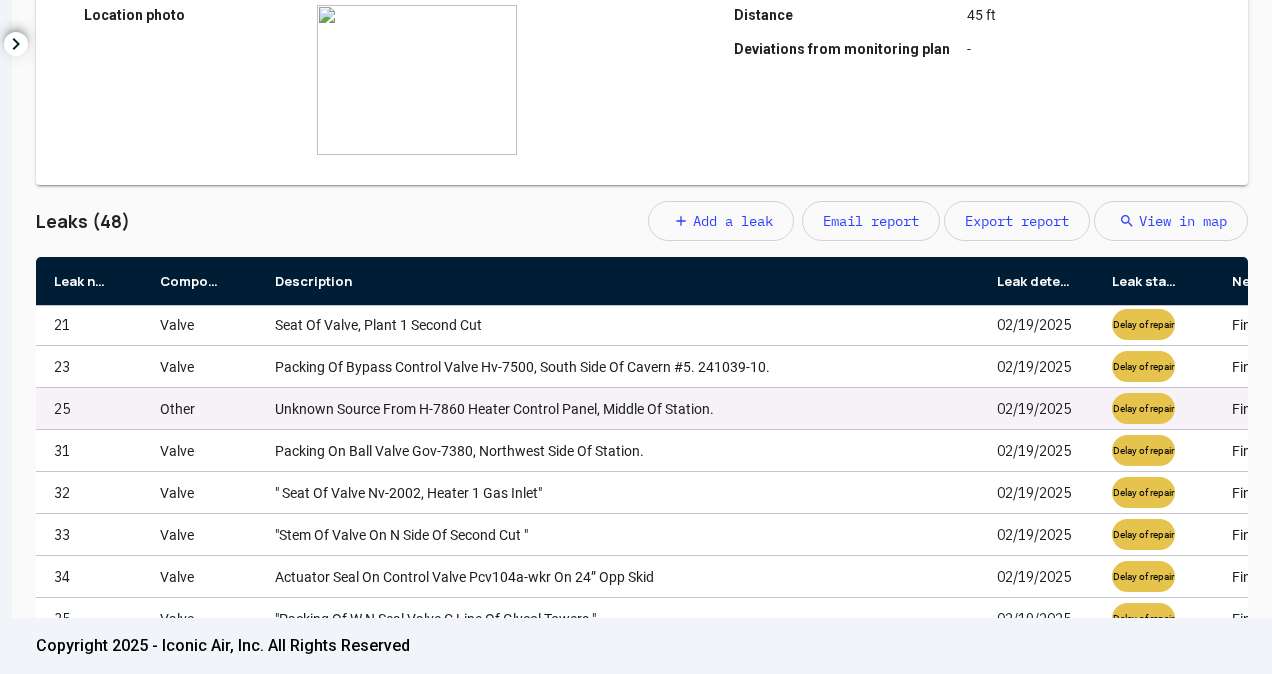 click on "25" at bounding box center [89, 408] 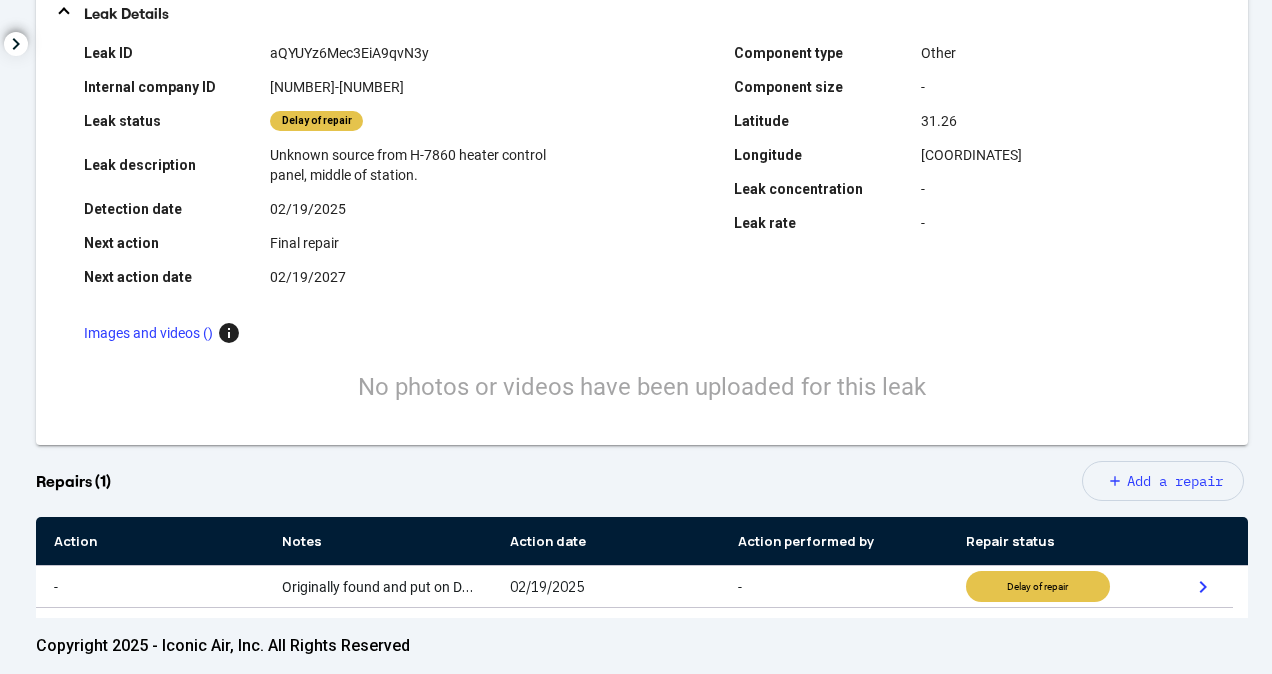 scroll, scrollTop: 488, scrollLeft: 0, axis: vertical 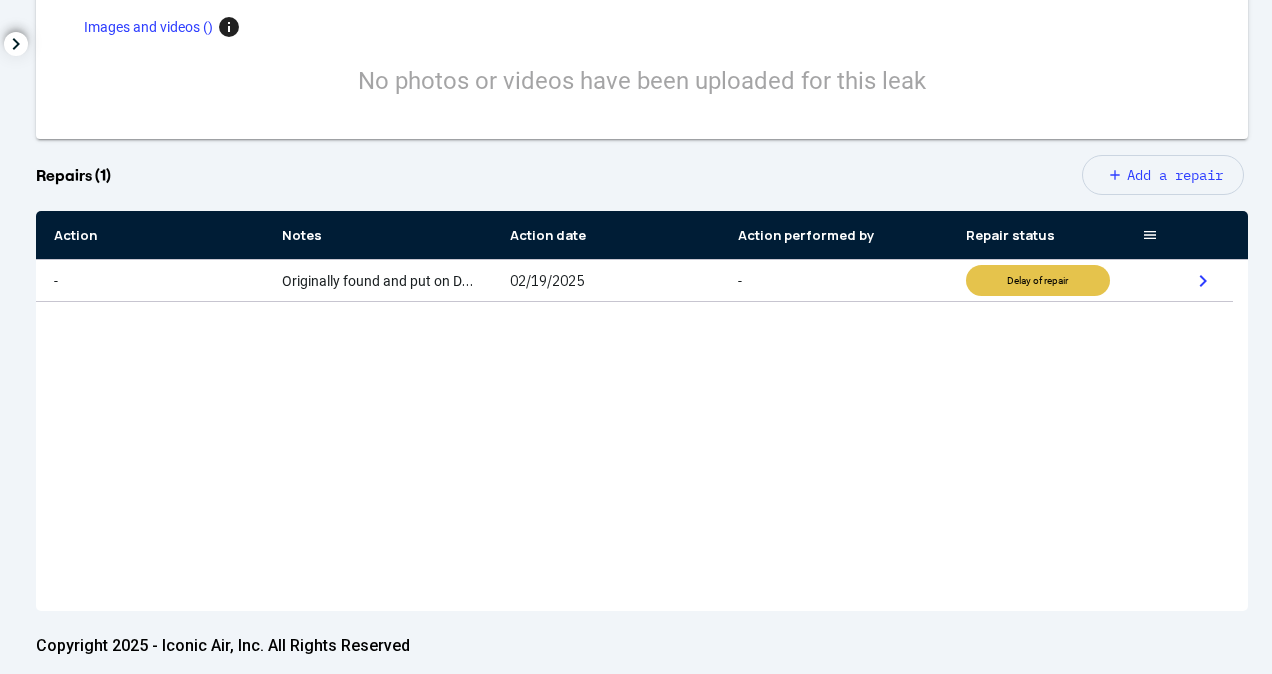 click on "add Add a repair" 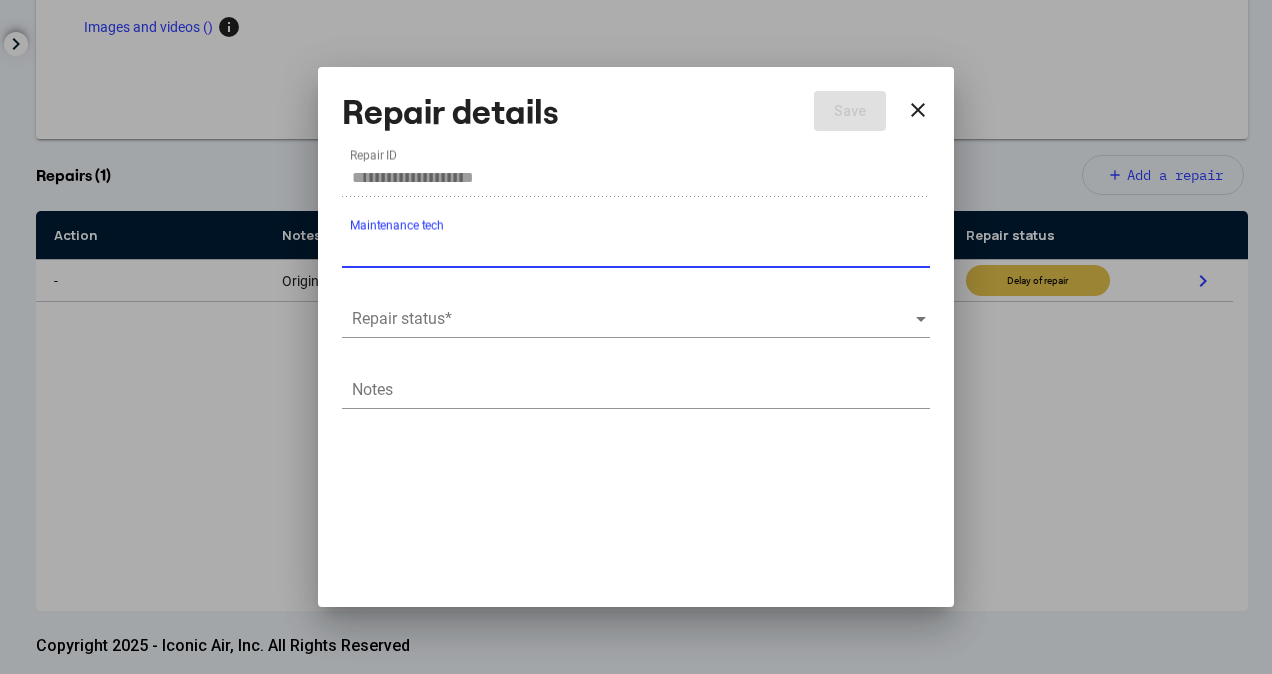 click on "Maintenance tech" at bounding box center (641, 248) 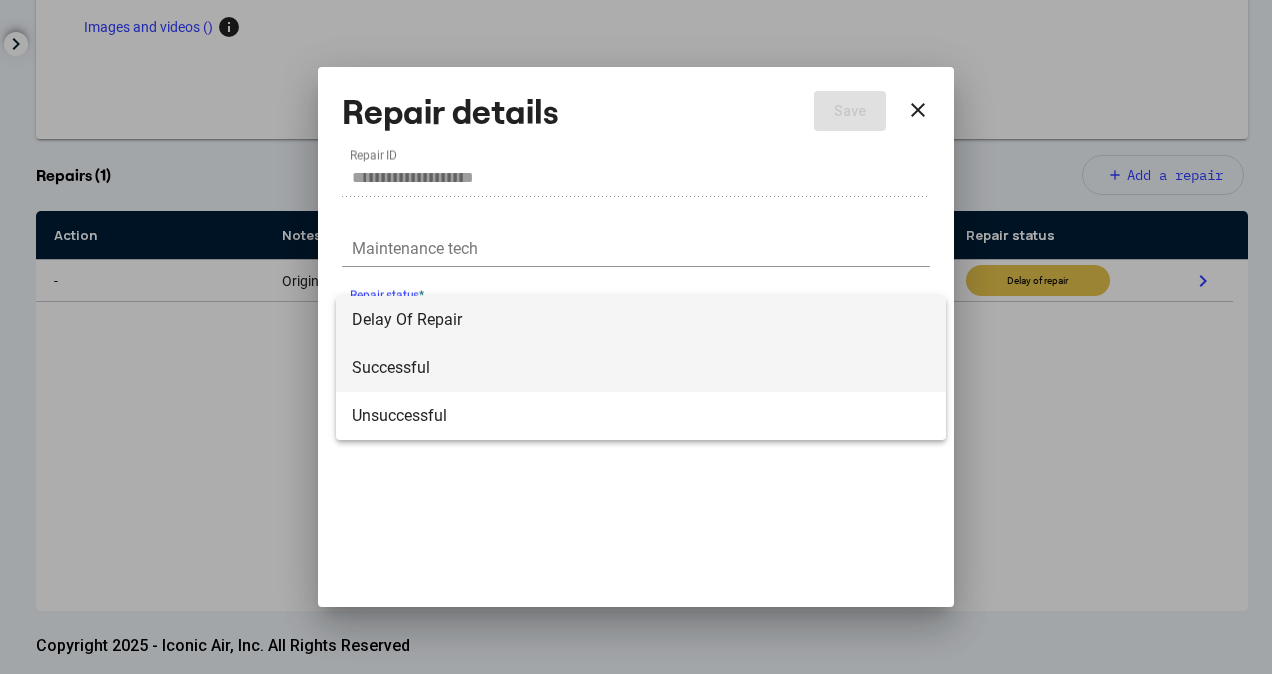 click on "Successful" at bounding box center [641, 368] 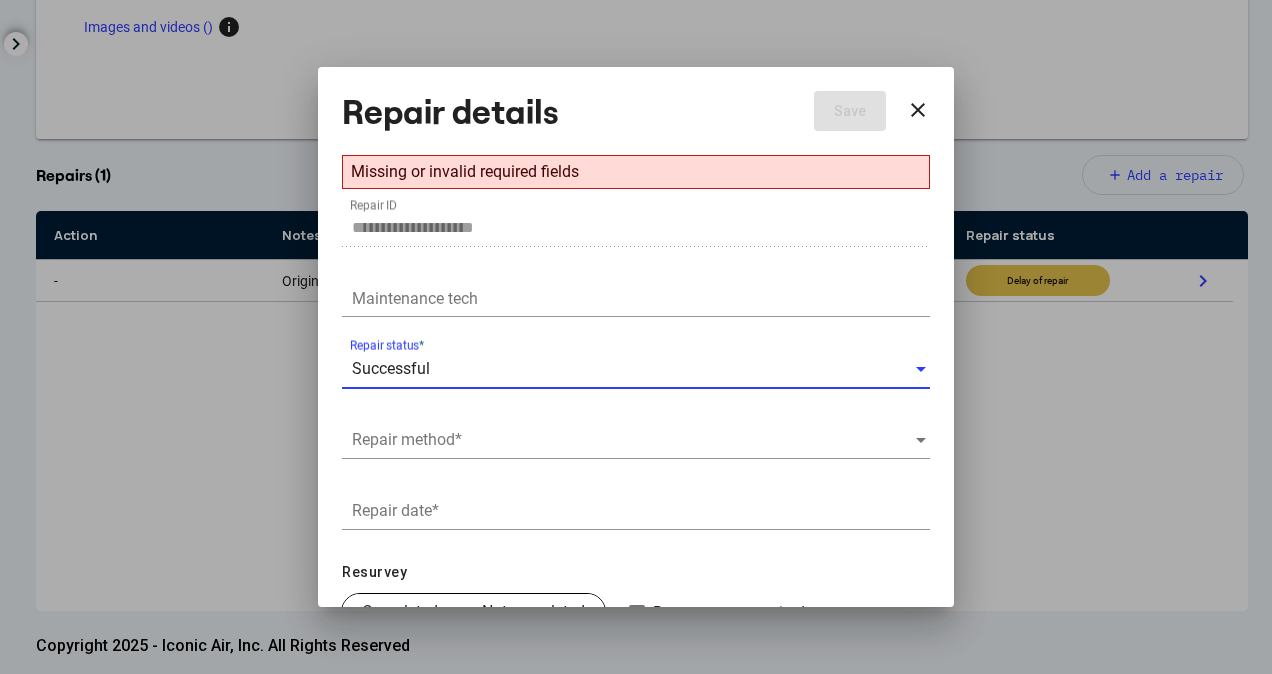 click at bounding box center (633, 440) 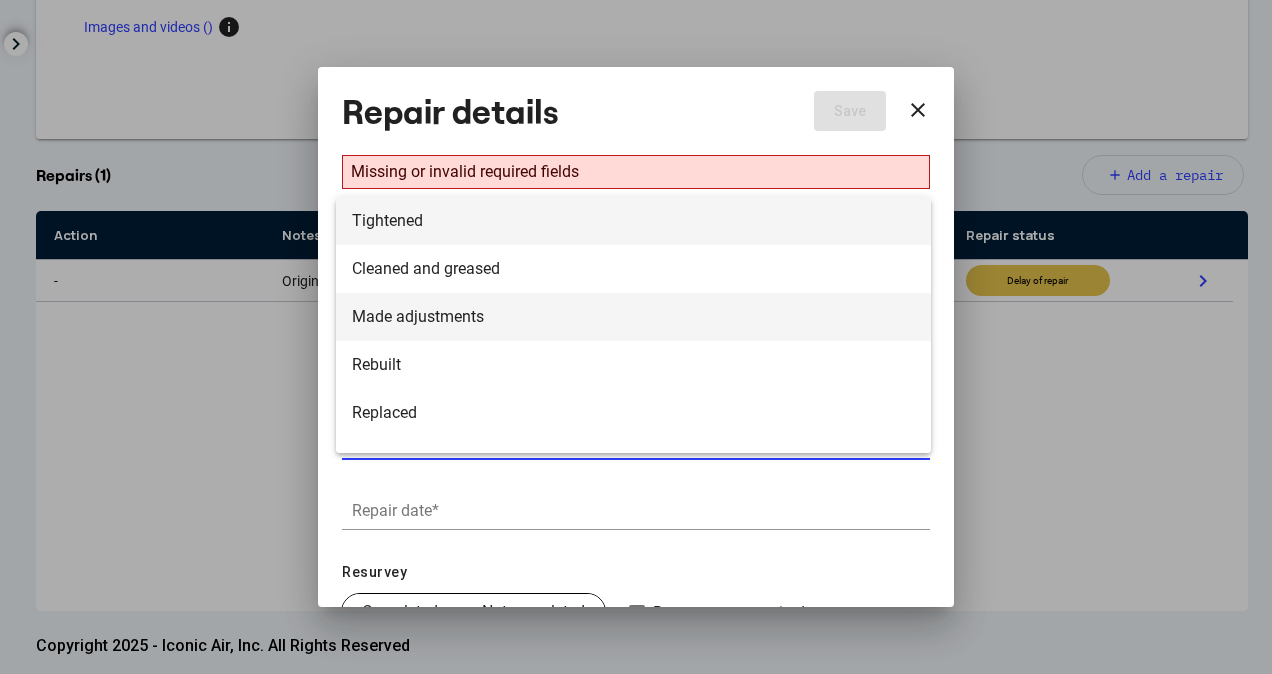 click on "Made adjustments" at bounding box center [633, 317] 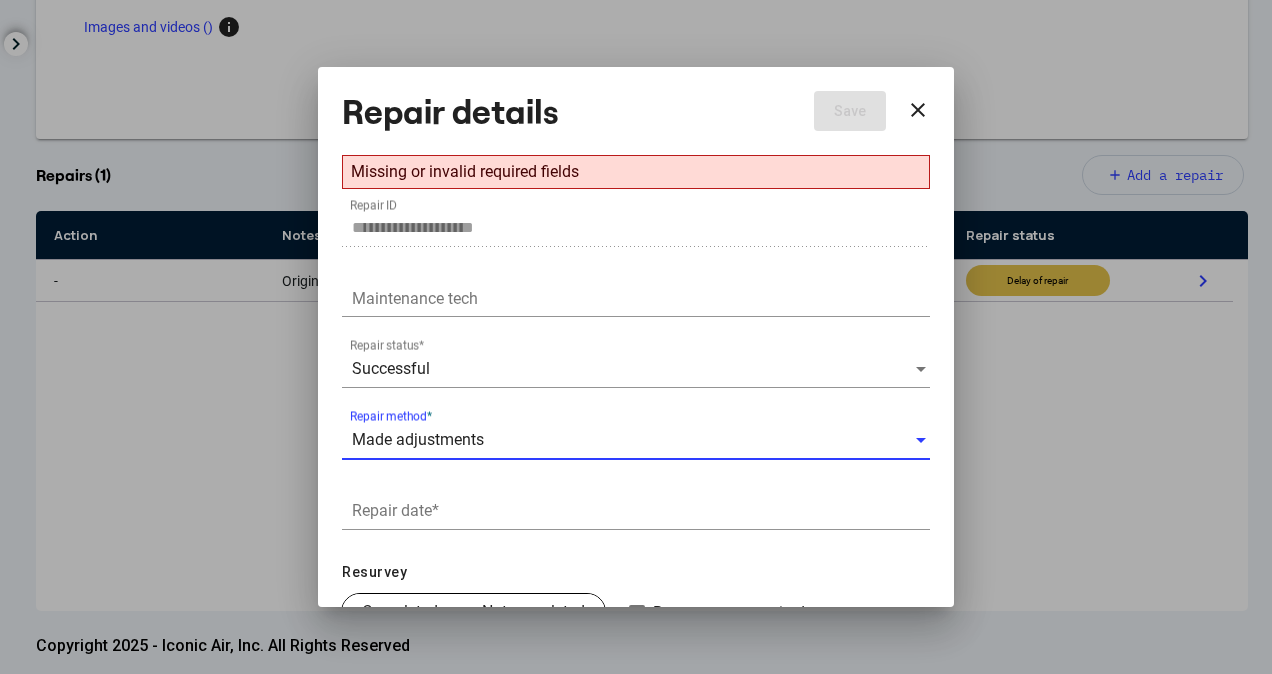 click on "Repair date  *" at bounding box center (641, 511) 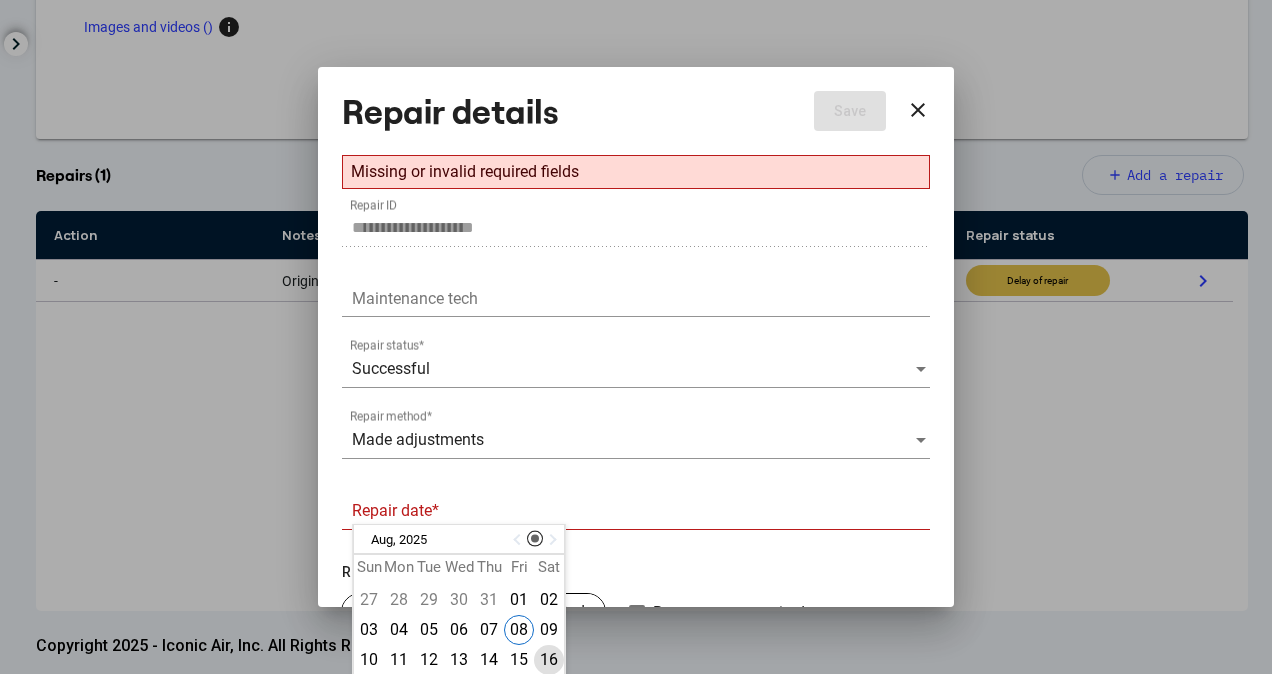 click on "16" at bounding box center (549, 660) 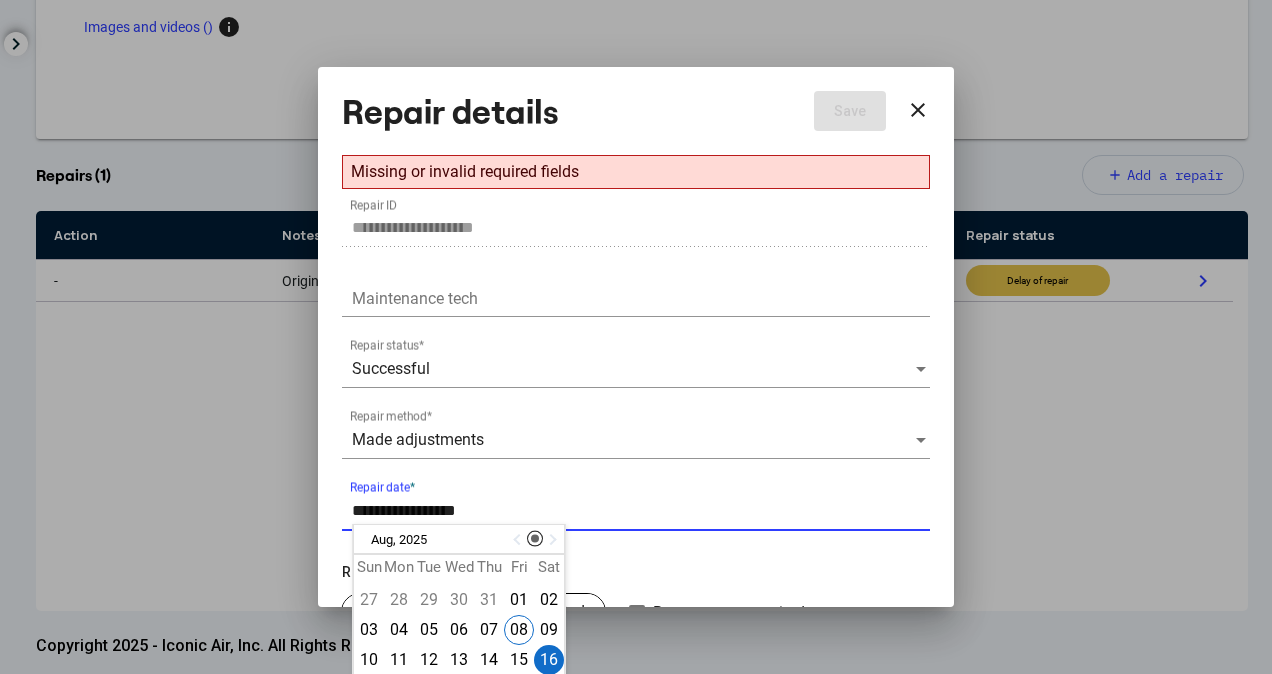 drag, startPoint x: 393, startPoint y: 512, endPoint x: 381, endPoint y: 512, distance: 12 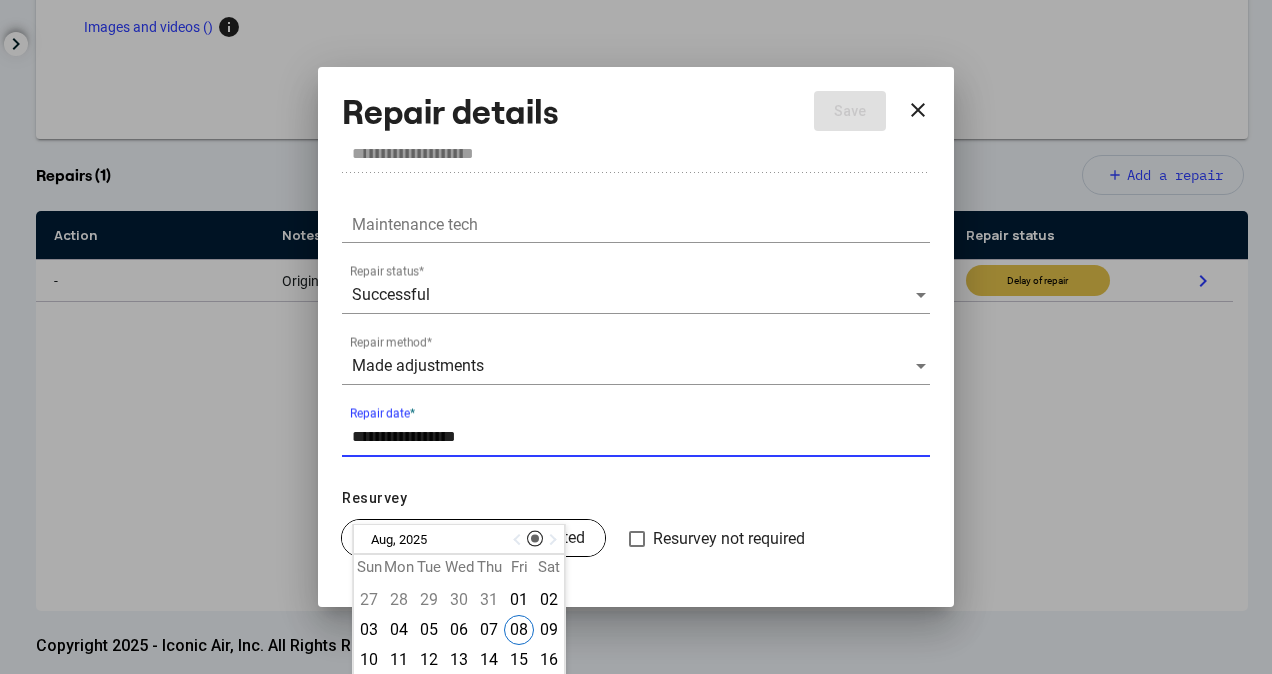 scroll, scrollTop: 108, scrollLeft: 0, axis: vertical 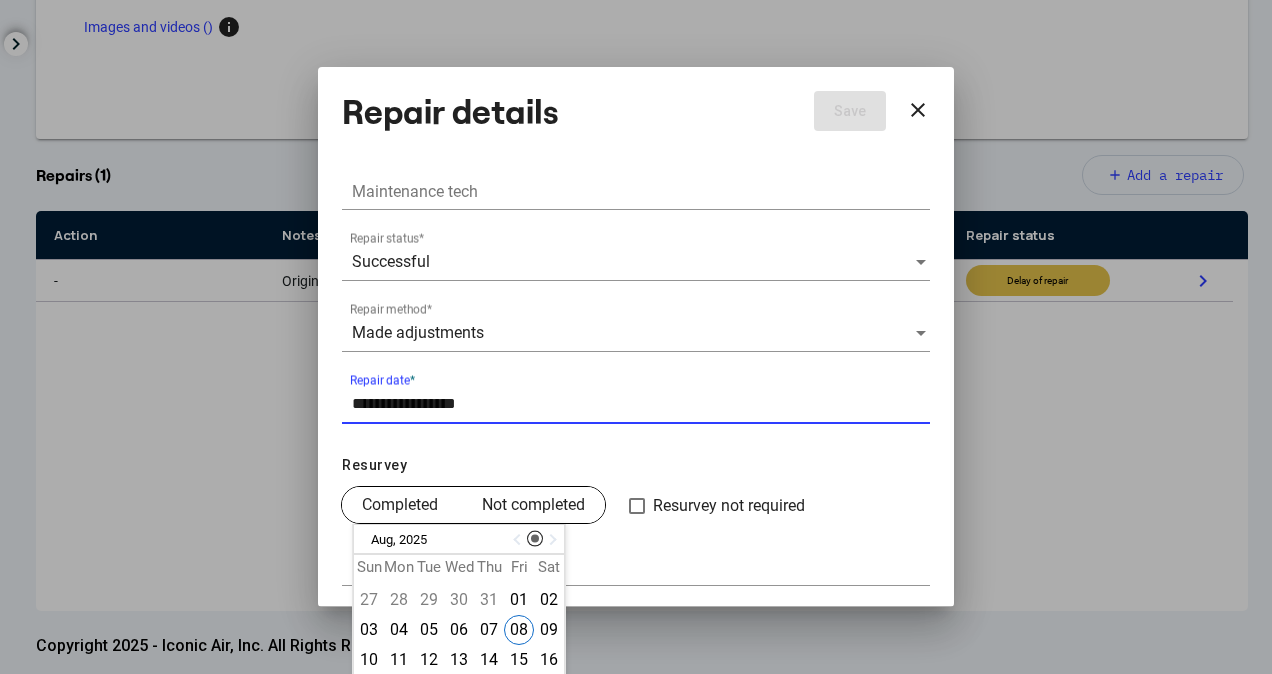 type on "**********" 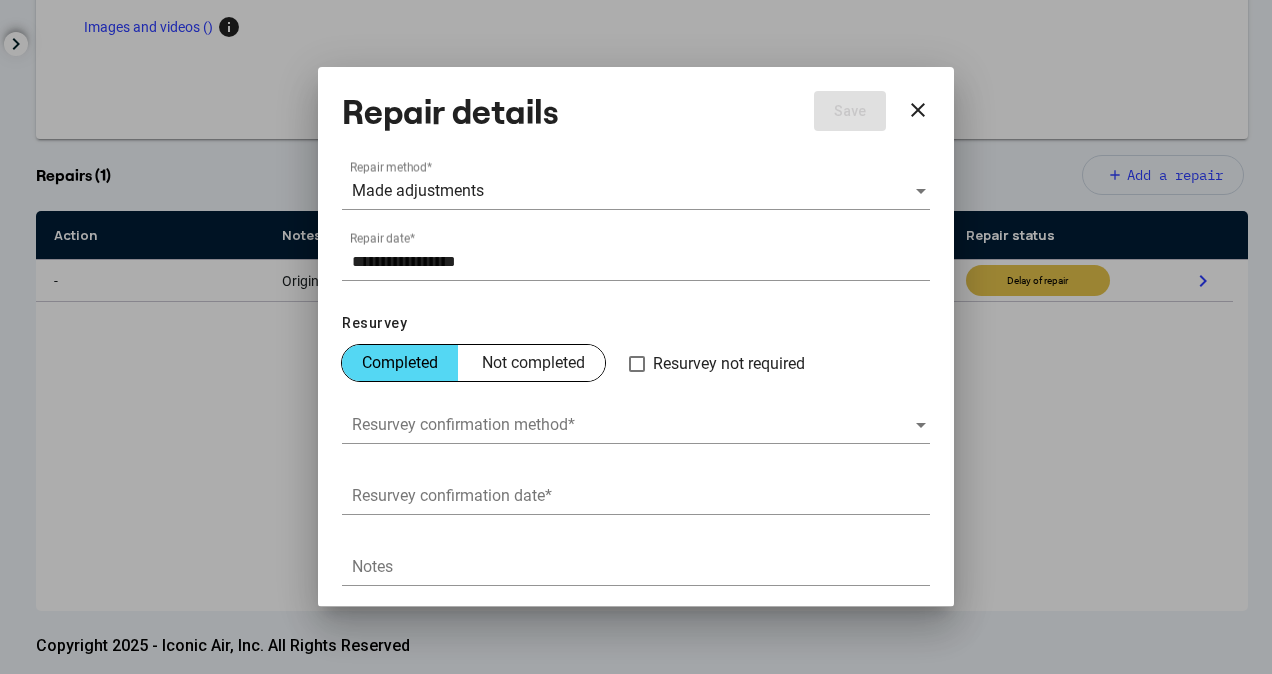 scroll, scrollTop: 250, scrollLeft: 0, axis: vertical 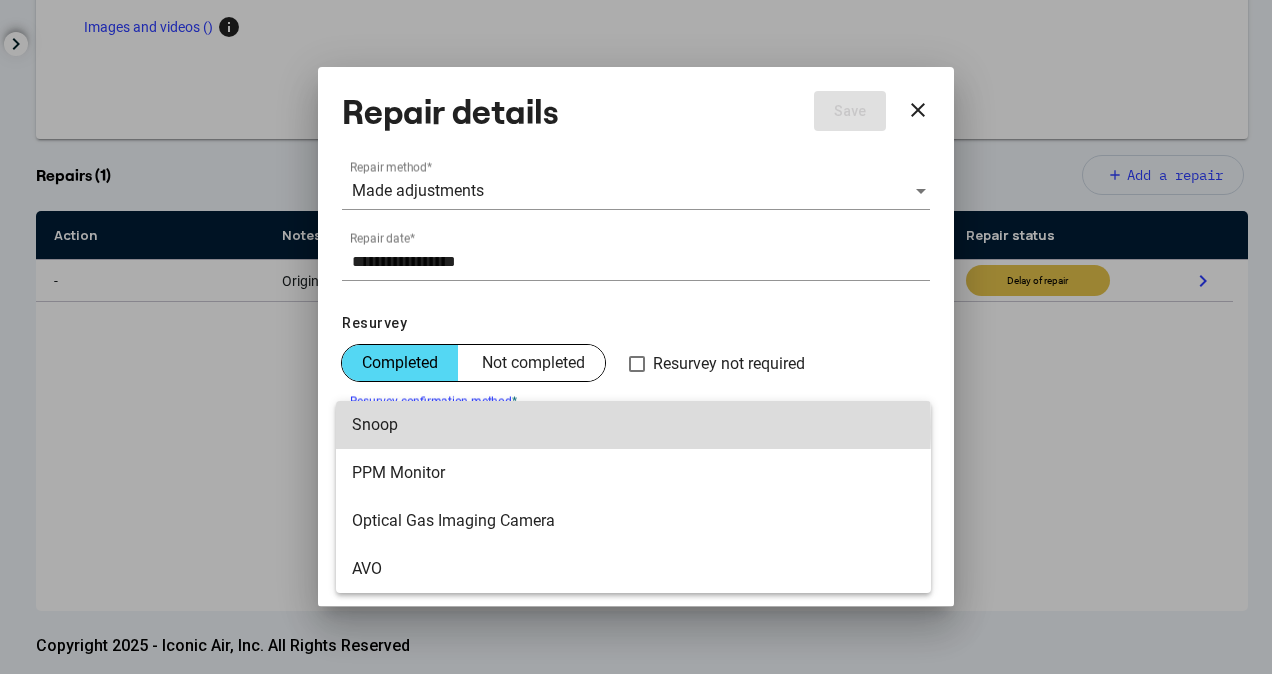 click on "Snoop" at bounding box center (633, 425) 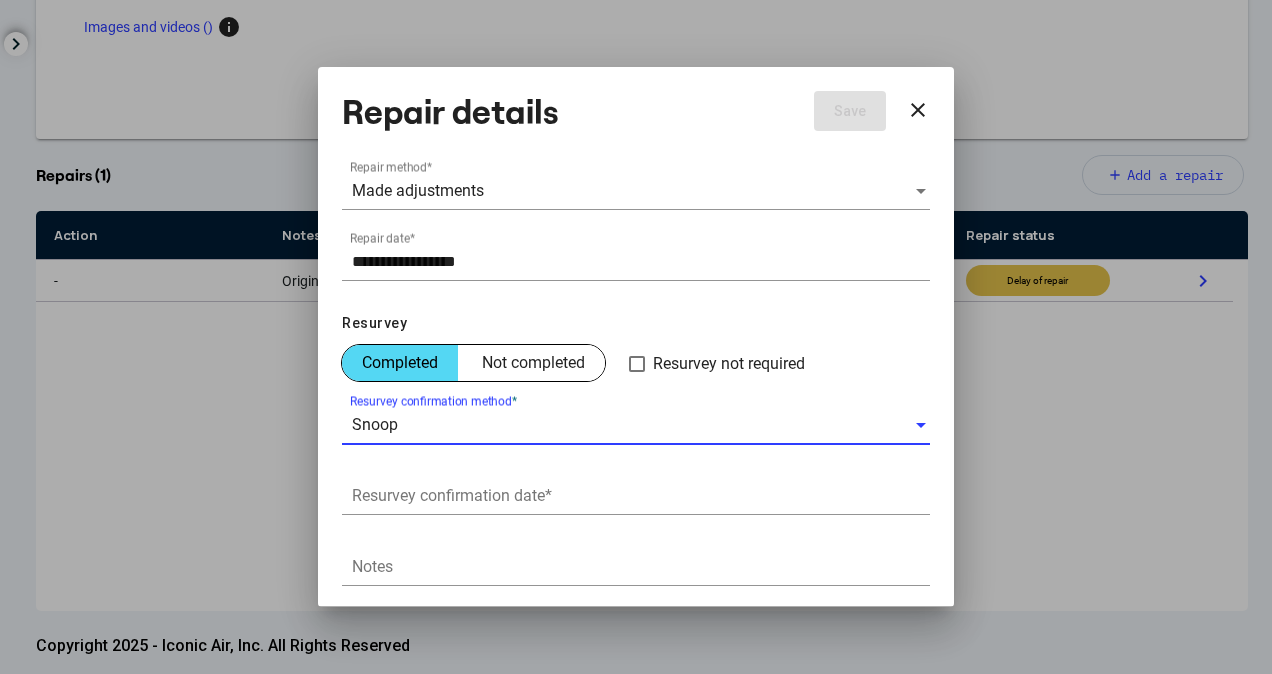 click on "Resurvey confirmation date  *" at bounding box center (641, 496) 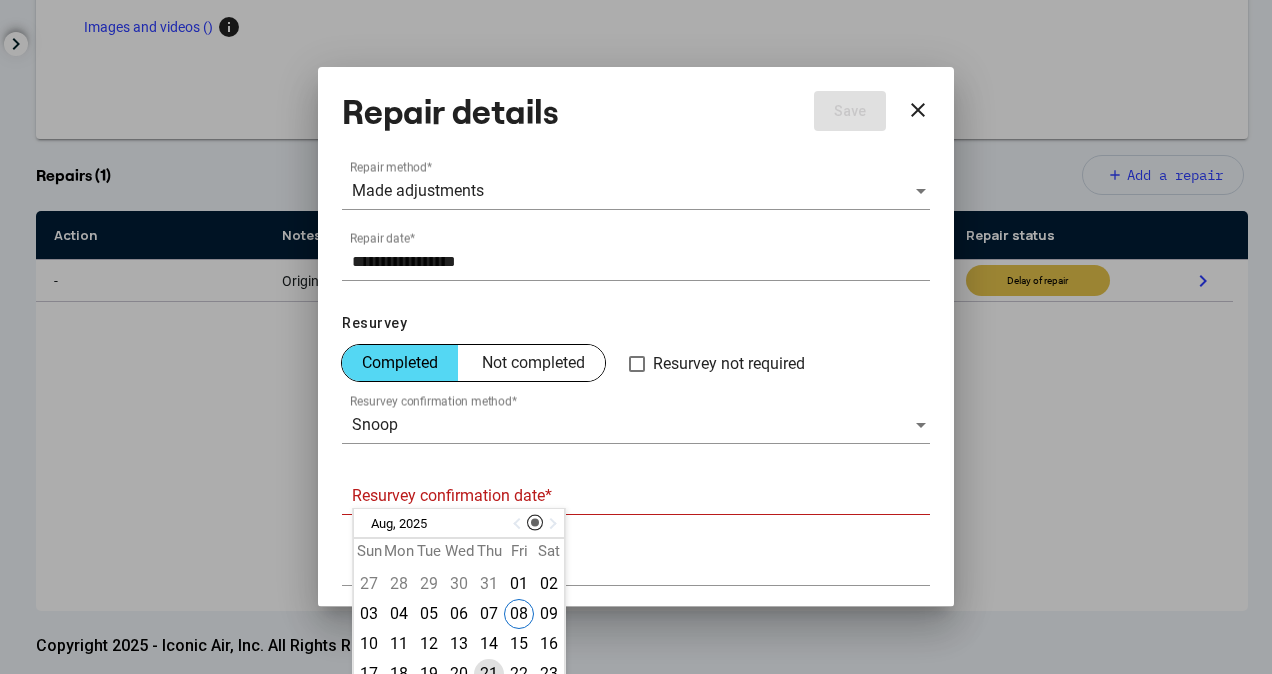 click on "21" at bounding box center (489, 674) 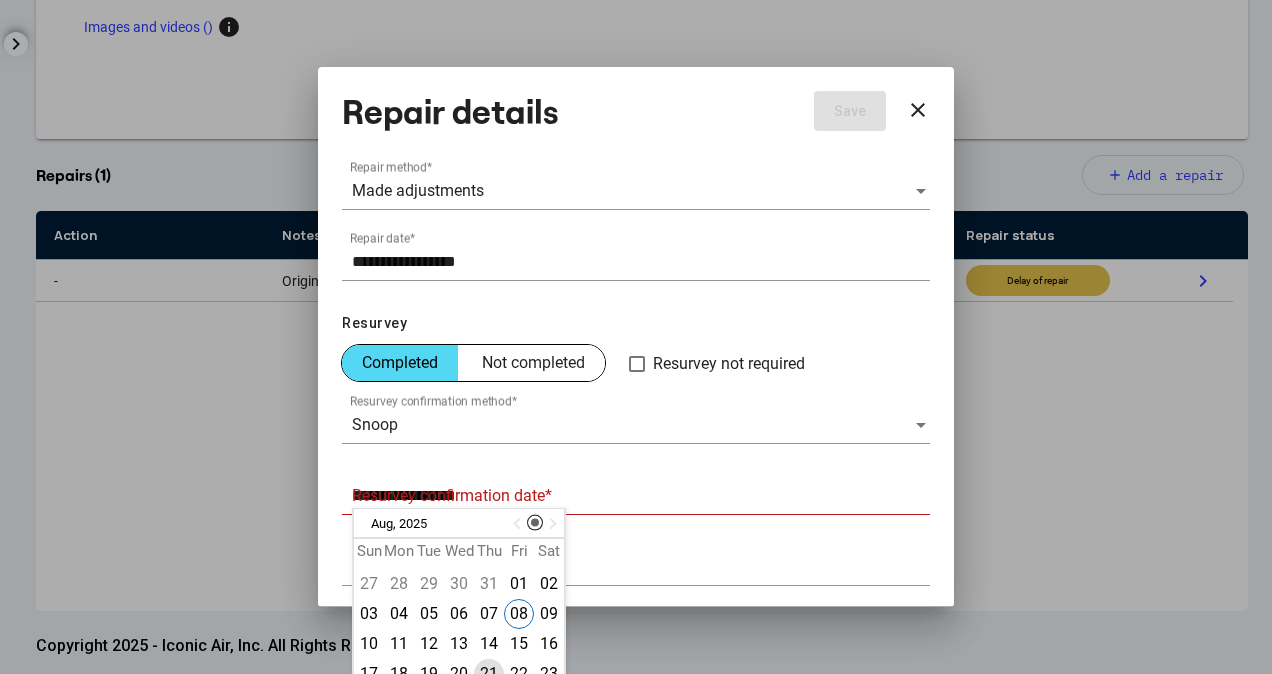 scroll, scrollTop: 201, scrollLeft: 0, axis: vertical 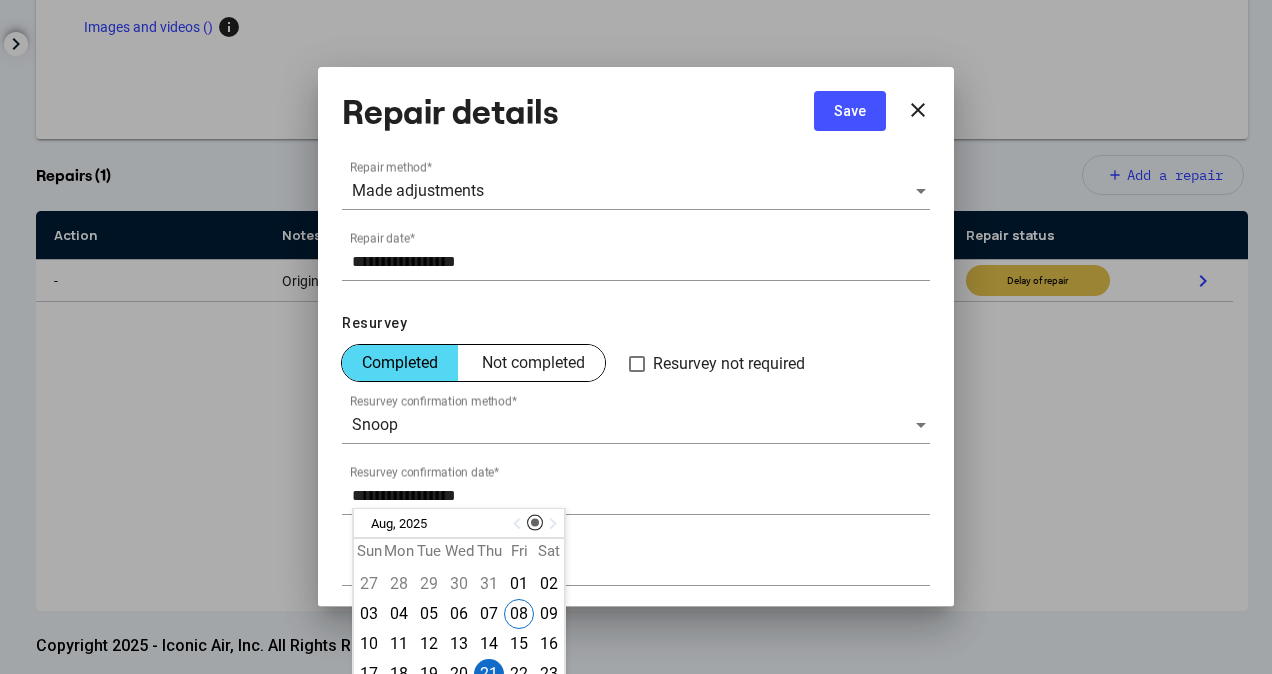 click on "Save" at bounding box center (850, 111) 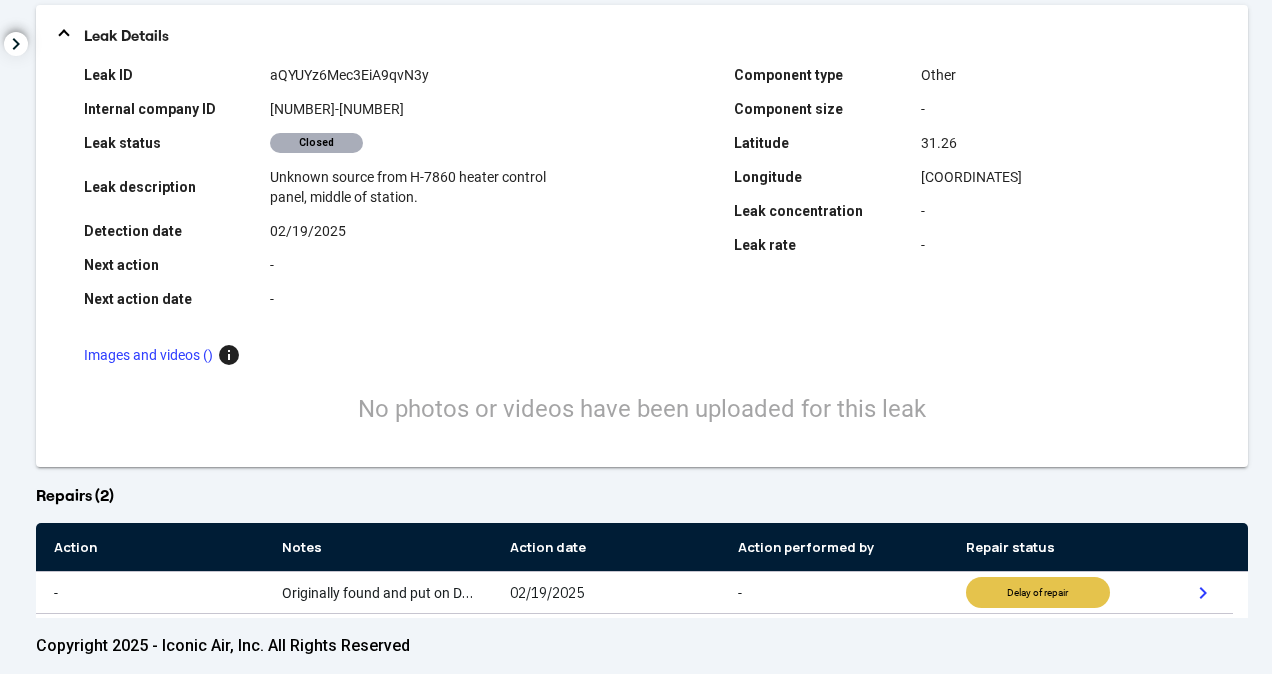 scroll, scrollTop: 0, scrollLeft: 0, axis: both 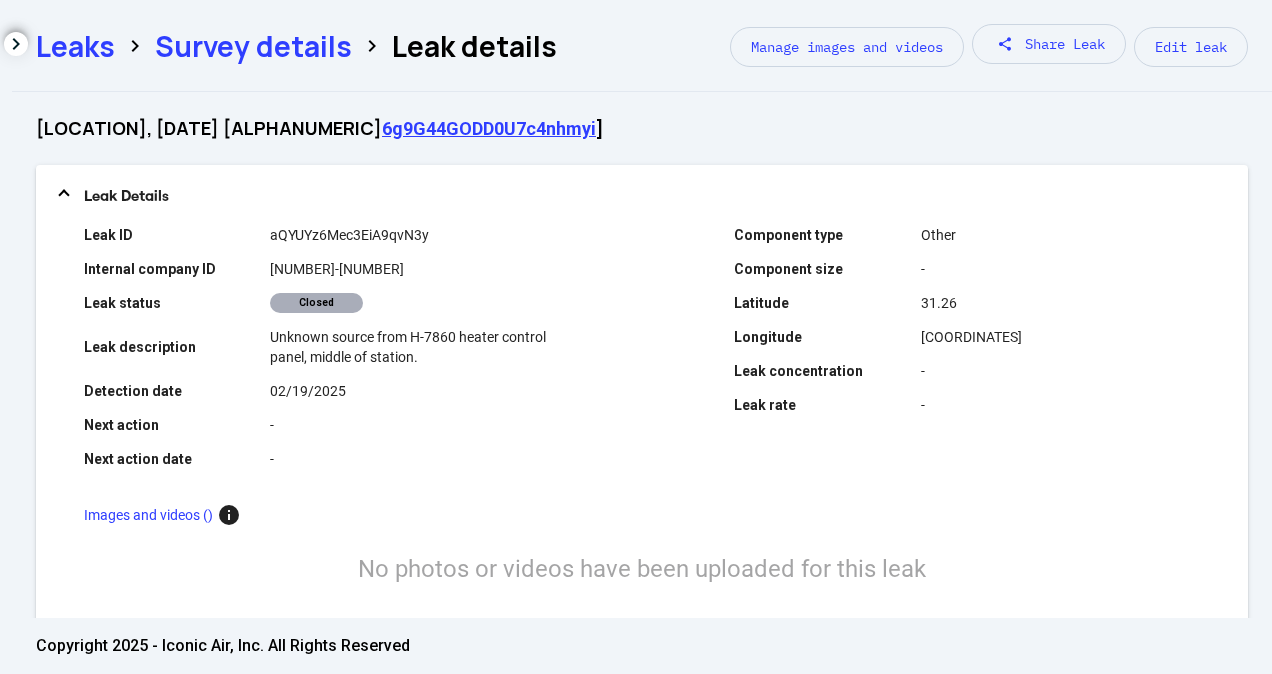 click on "Survey details" 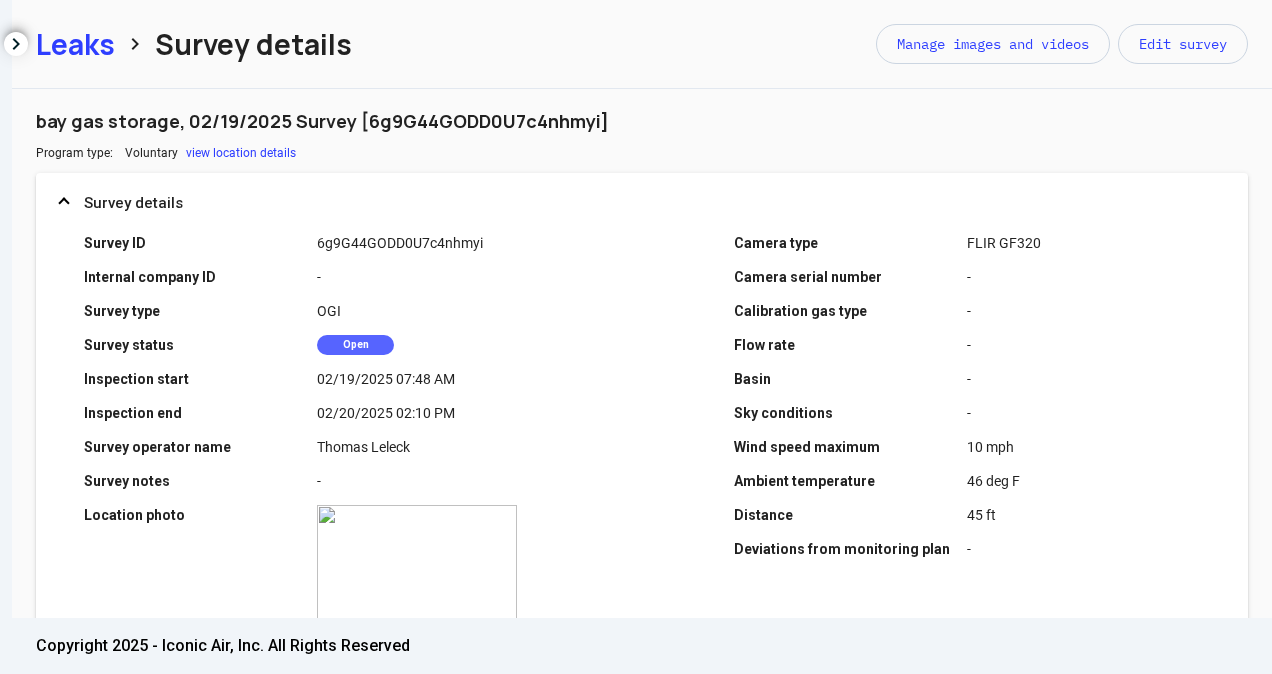 scroll, scrollTop: 546, scrollLeft: 0, axis: vertical 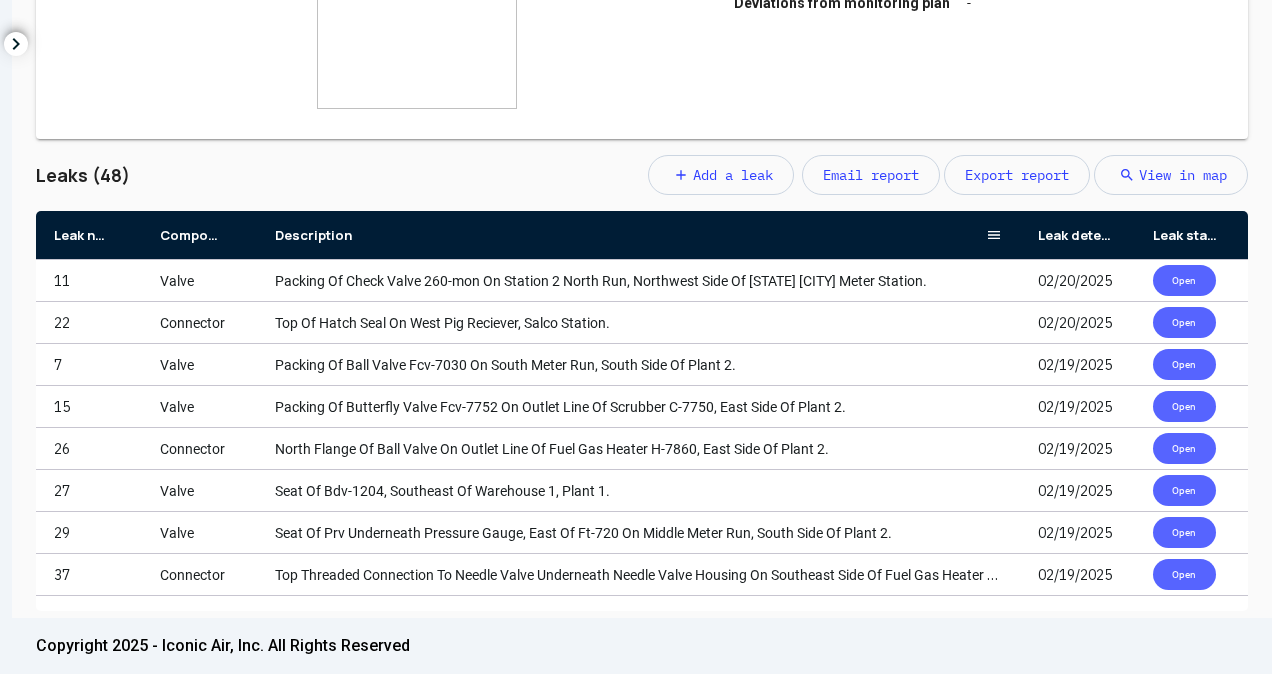 drag, startPoint x: 370, startPoint y: 236, endPoint x: 1018, endPoint y: 249, distance: 648.1304 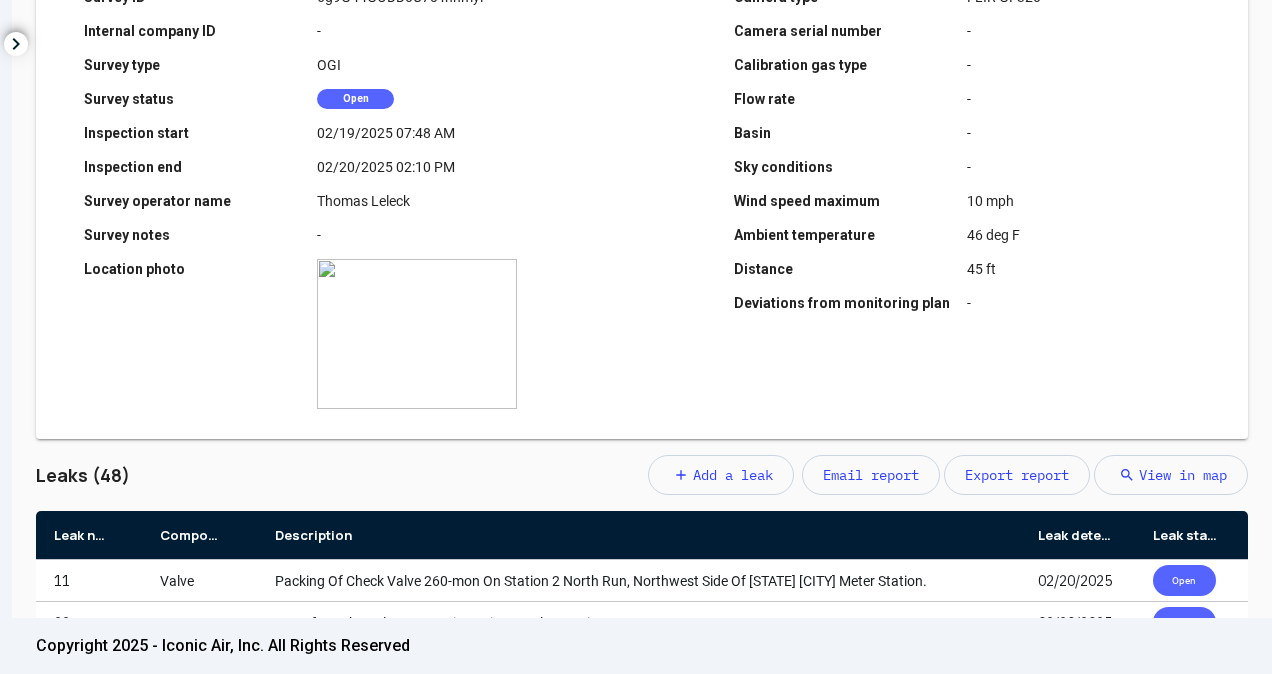 scroll, scrollTop: 546, scrollLeft: 0, axis: vertical 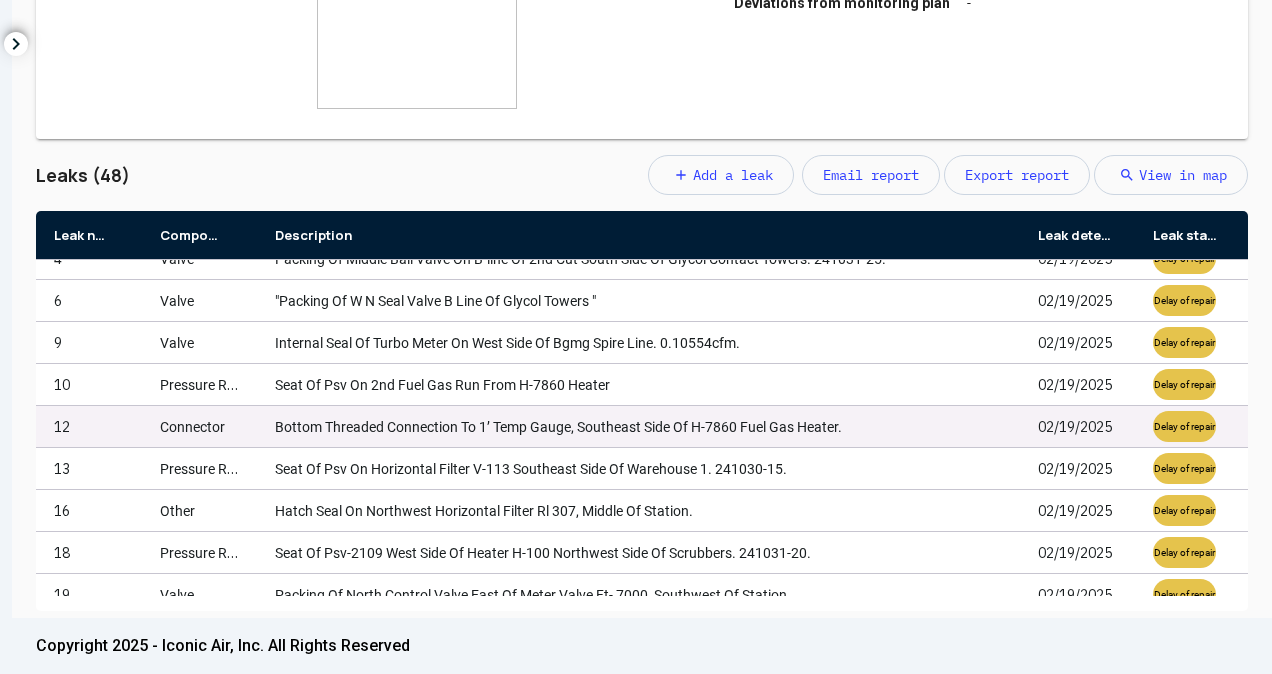 click on "Bottom Threaded Connection To 1’ Temp Gauge, Southeast Side Of H-[NUMBER] Fuel Gas Heater." at bounding box center [558, 427] 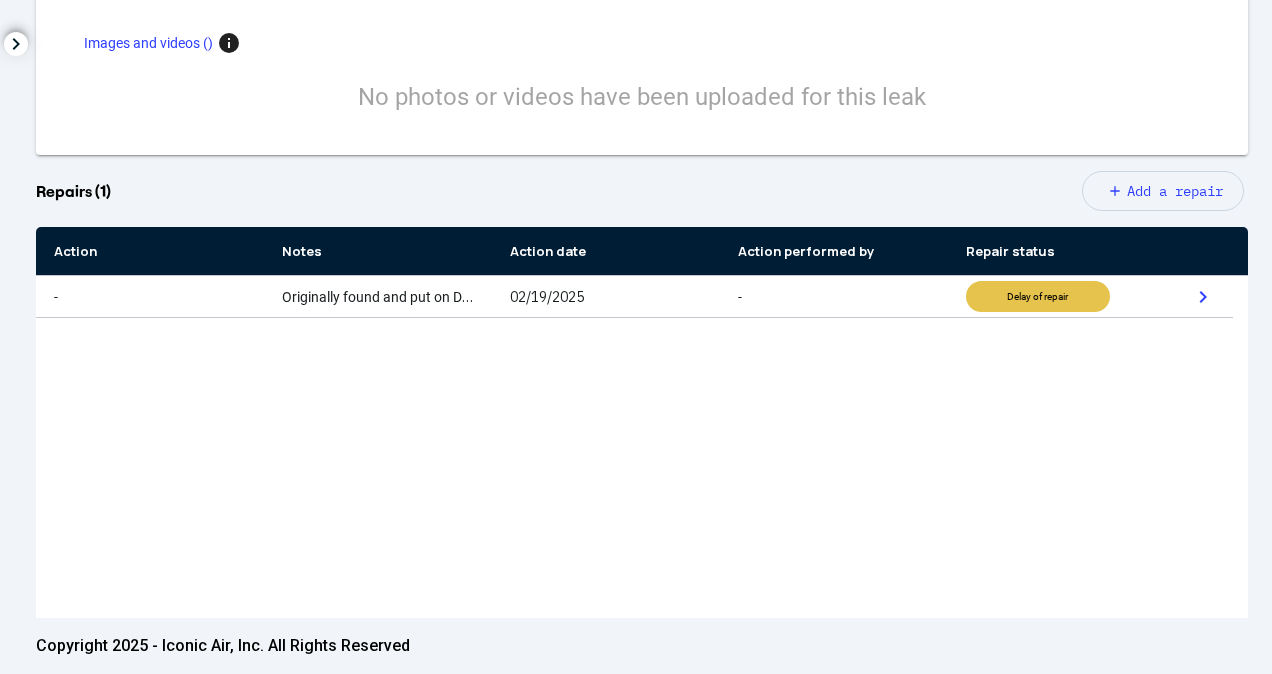scroll, scrollTop: 500, scrollLeft: 0, axis: vertical 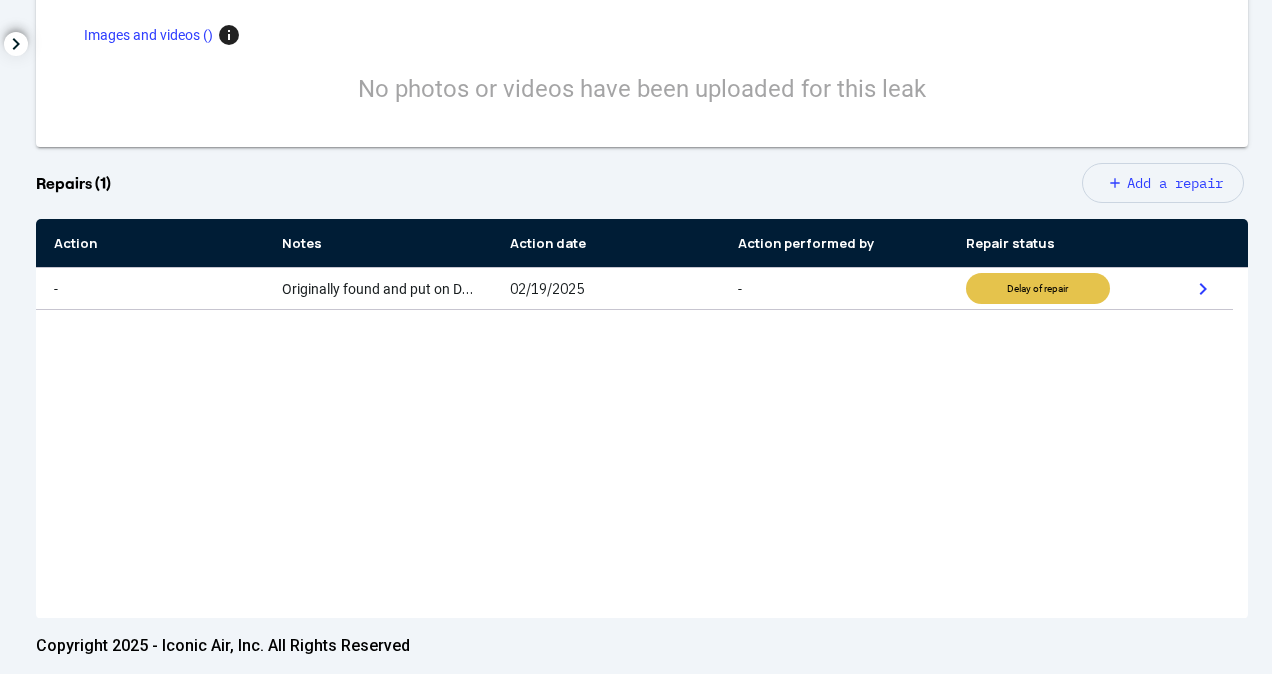 click on "Add a repair" 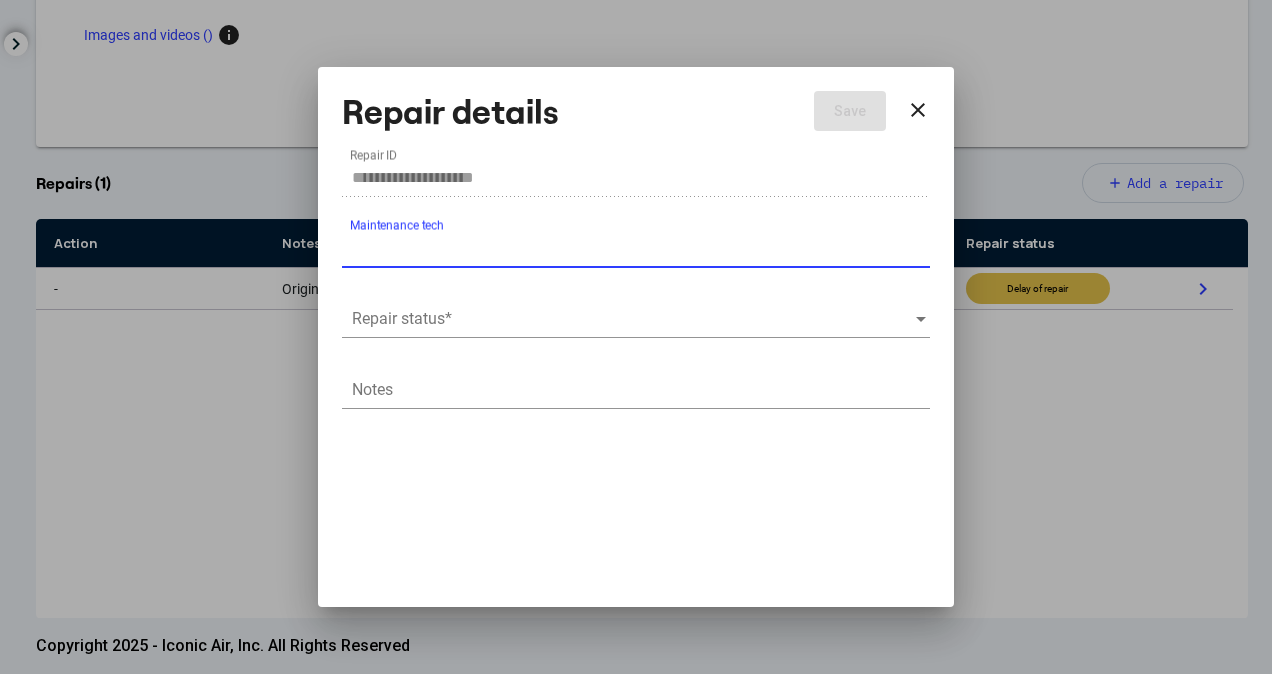 click on "Repair status  *" at bounding box center [636, 312] 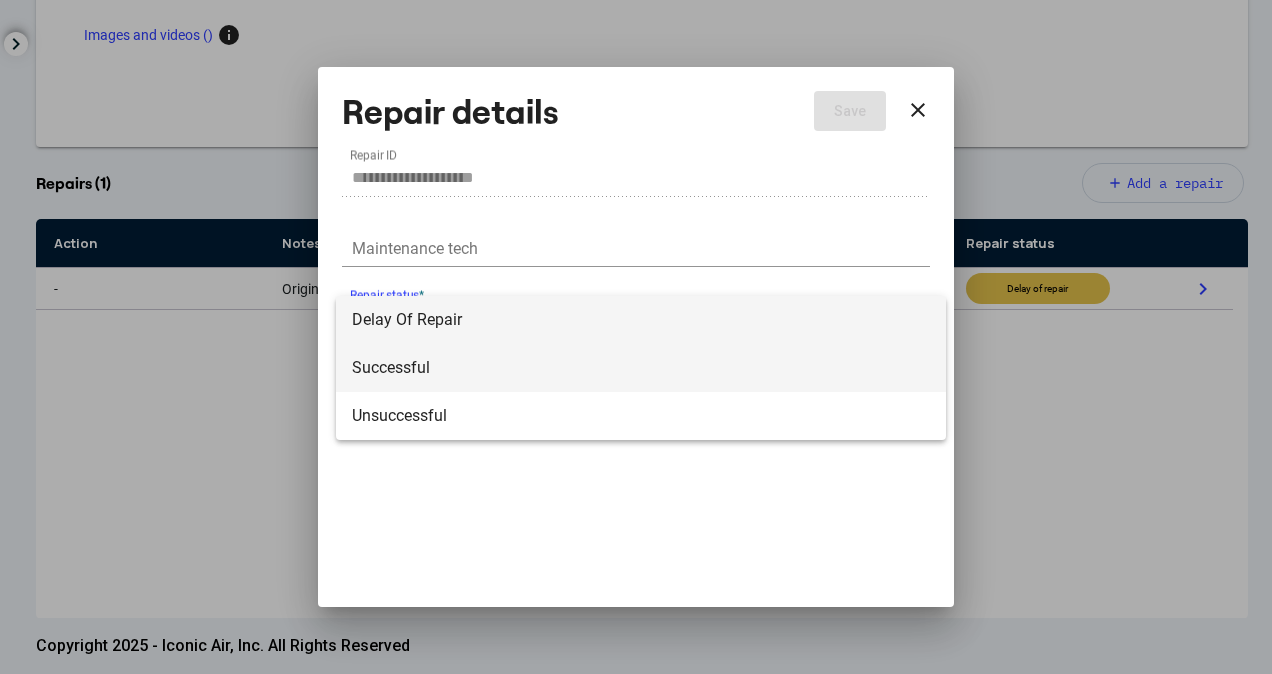 click on "Successful" at bounding box center [641, 368] 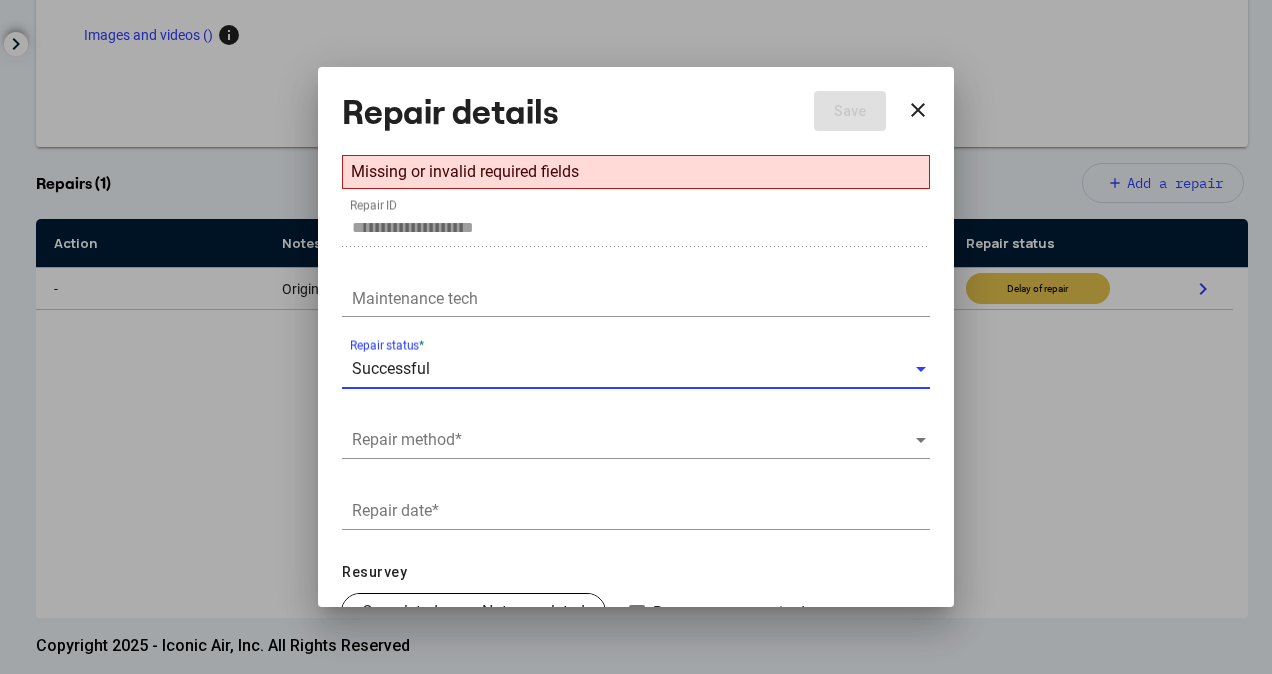 click at bounding box center [633, 440] 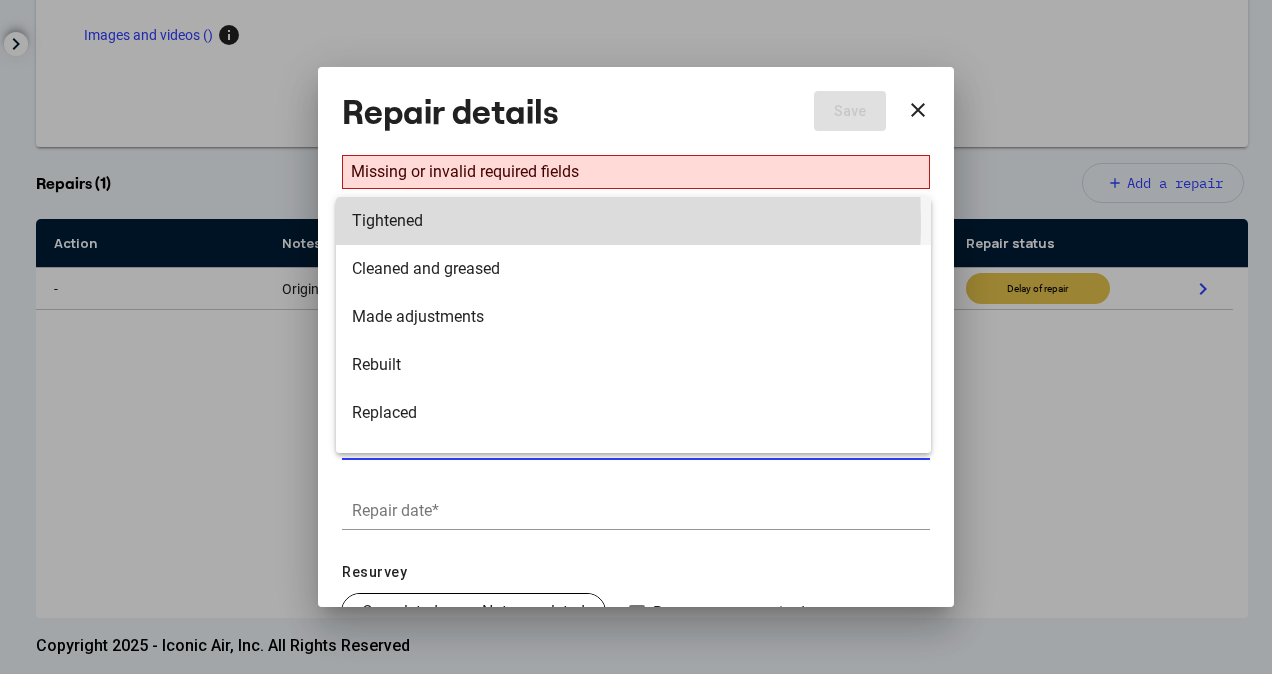 click on "Tightened" at bounding box center (633, 221) 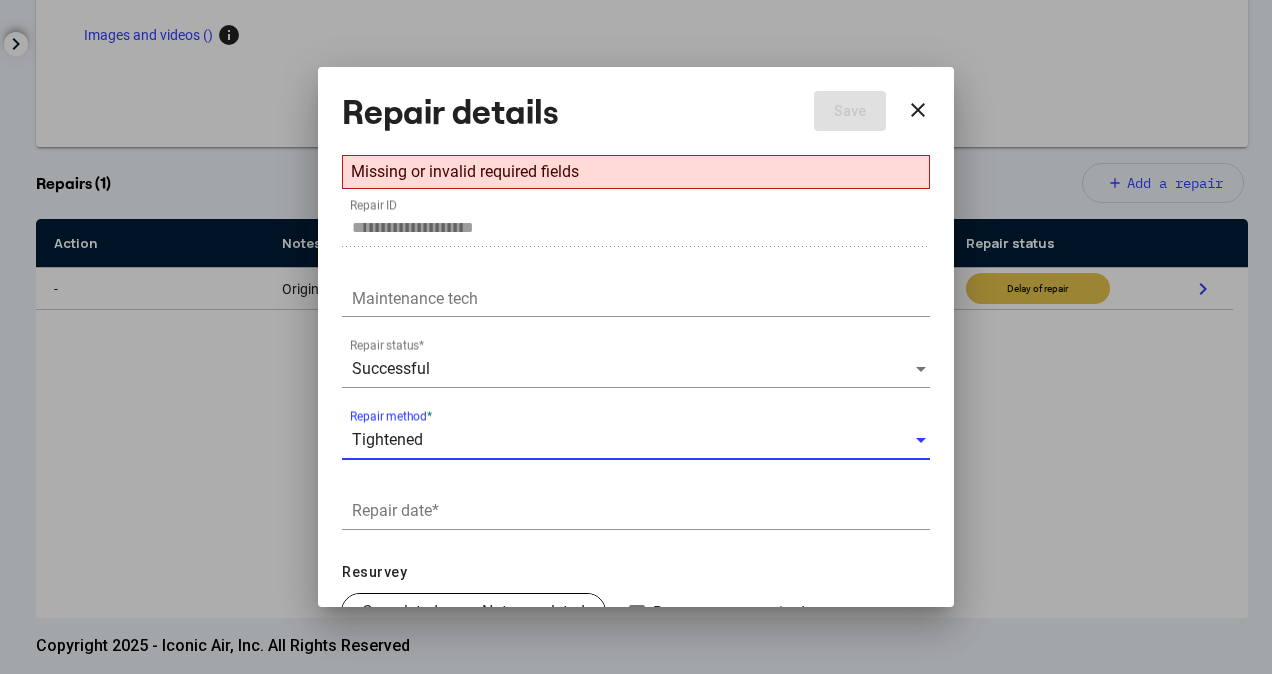 click on "Repair date  *" at bounding box center [641, 511] 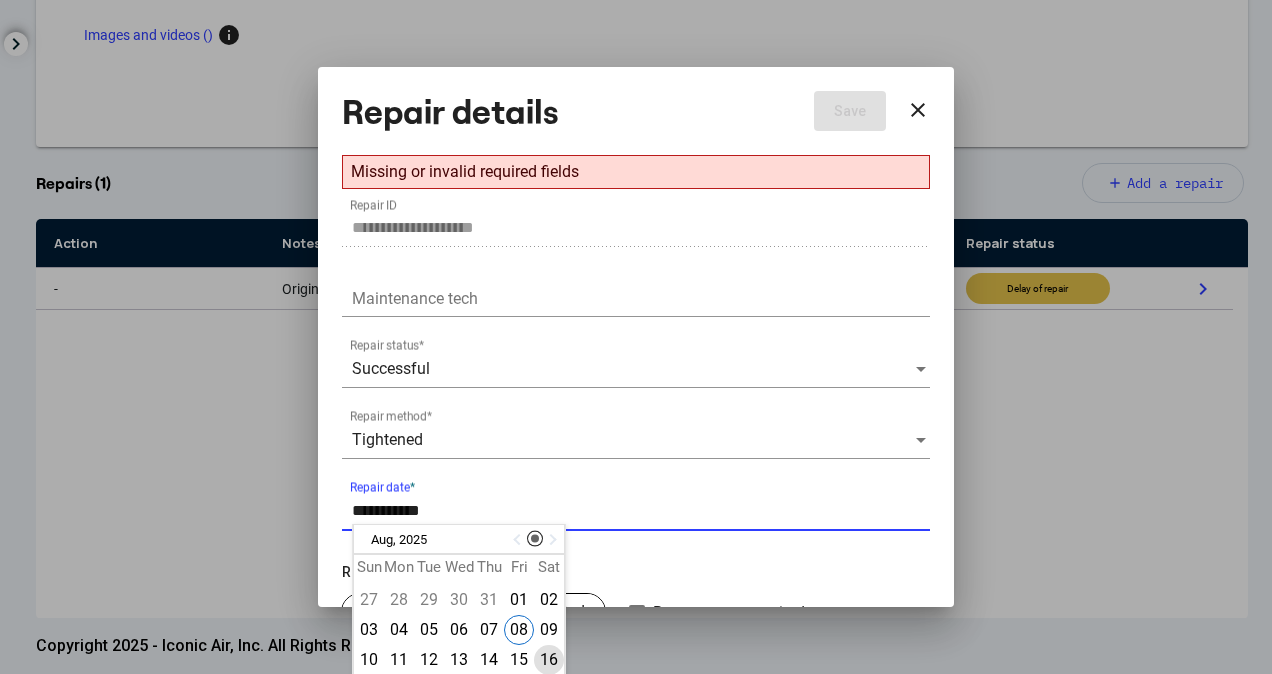 click on "16" at bounding box center [549, 660] 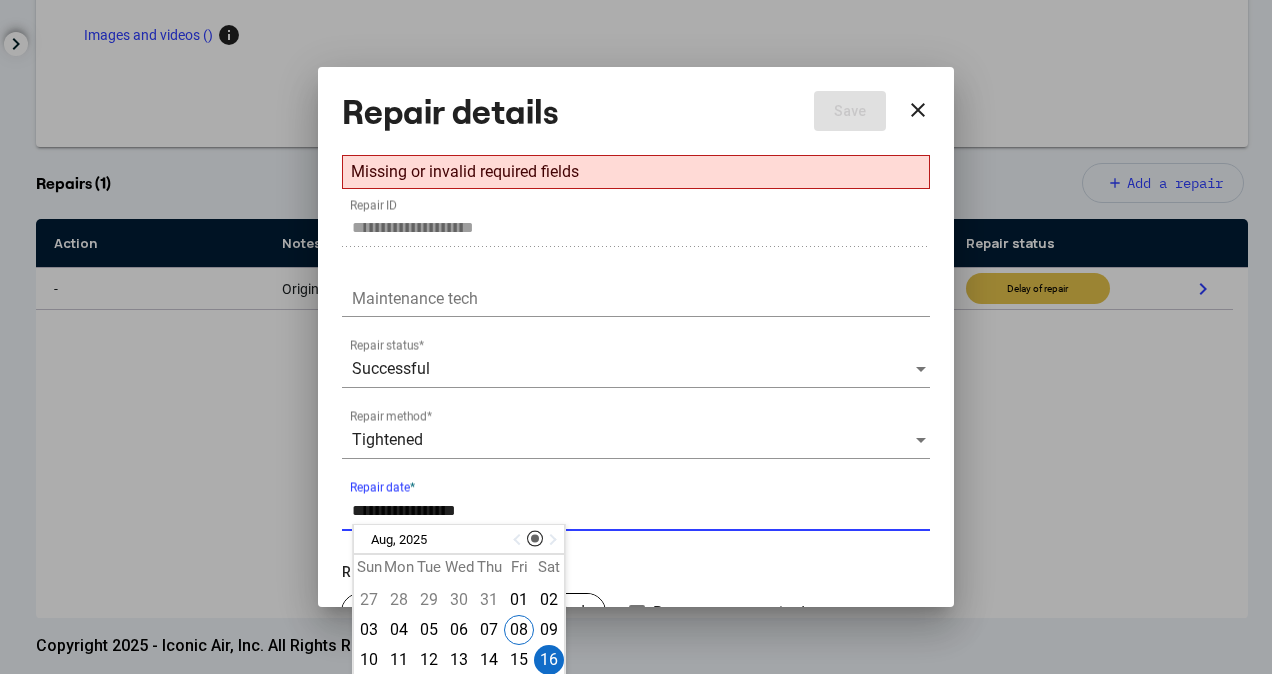 drag, startPoint x: 394, startPoint y: 511, endPoint x: 380, endPoint y: 506, distance: 14.866069 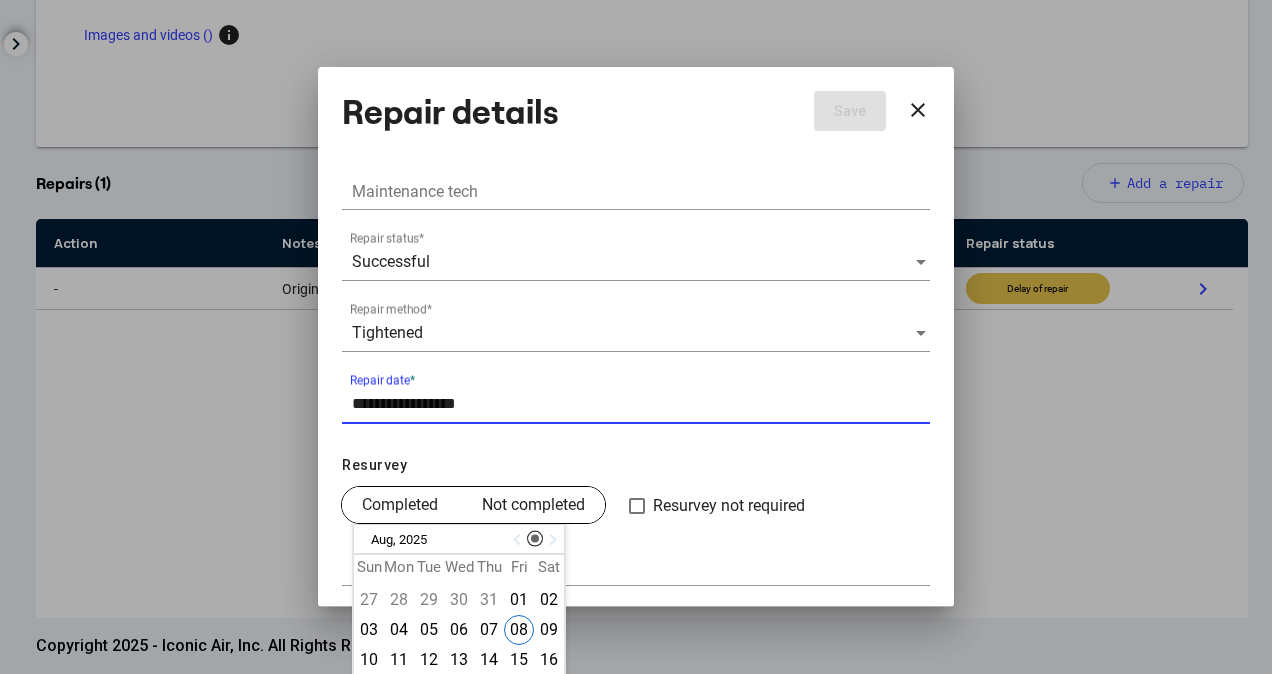 type on "**********" 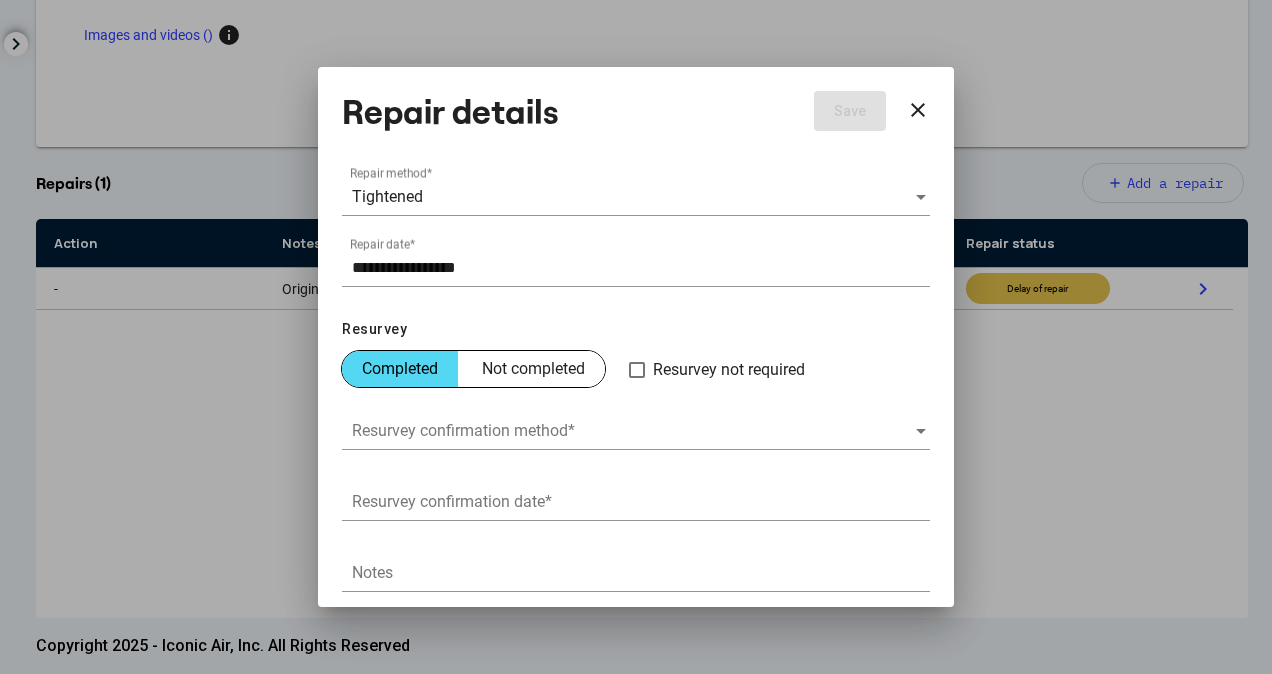 scroll, scrollTop: 250, scrollLeft: 0, axis: vertical 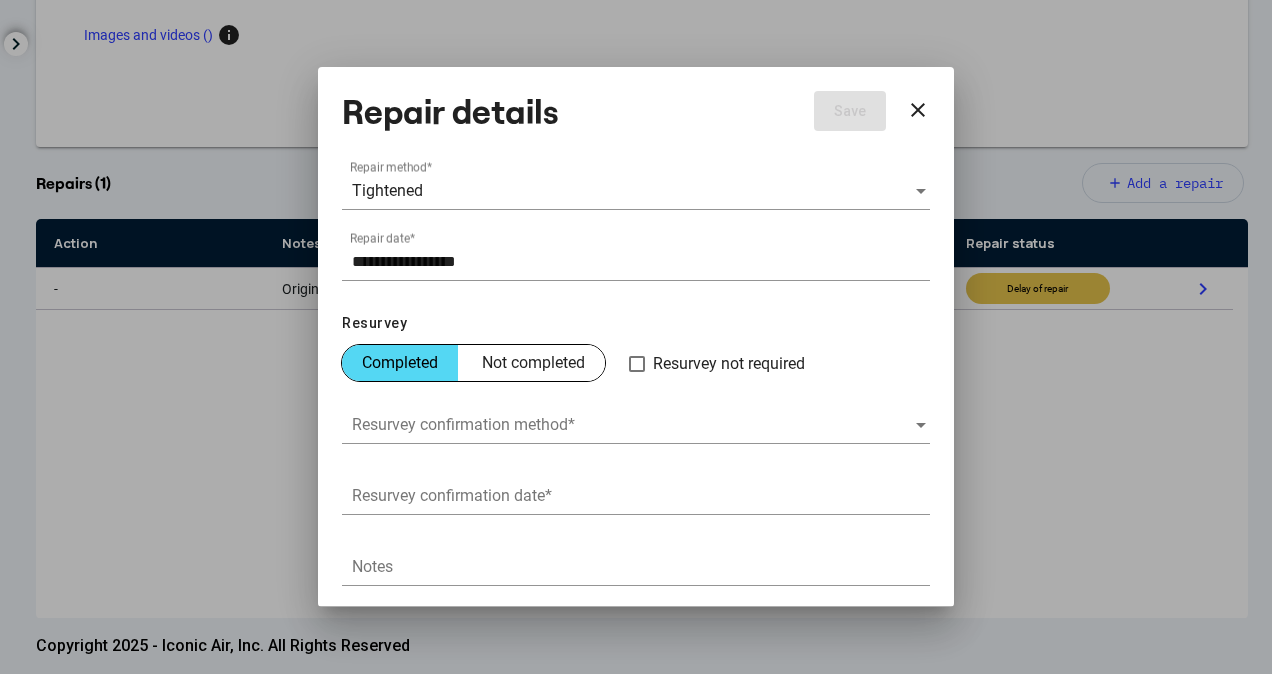 click at bounding box center [633, 425] 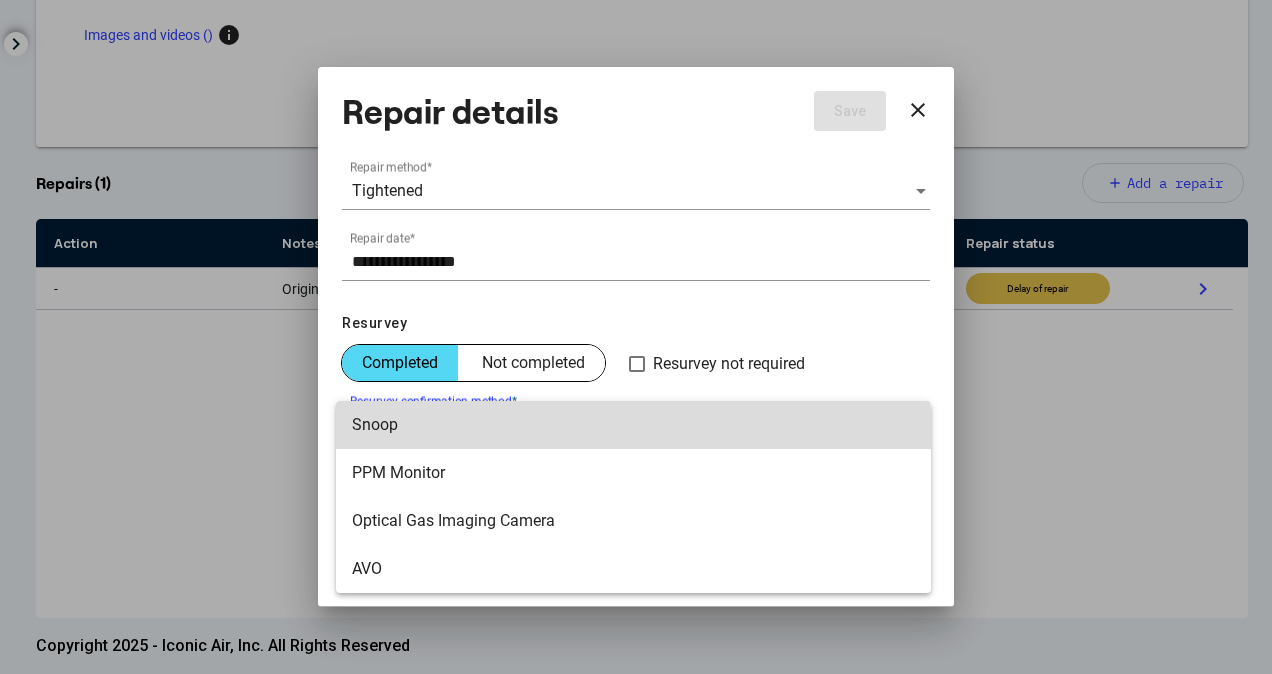 click on "Snoop" at bounding box center (633, 425) 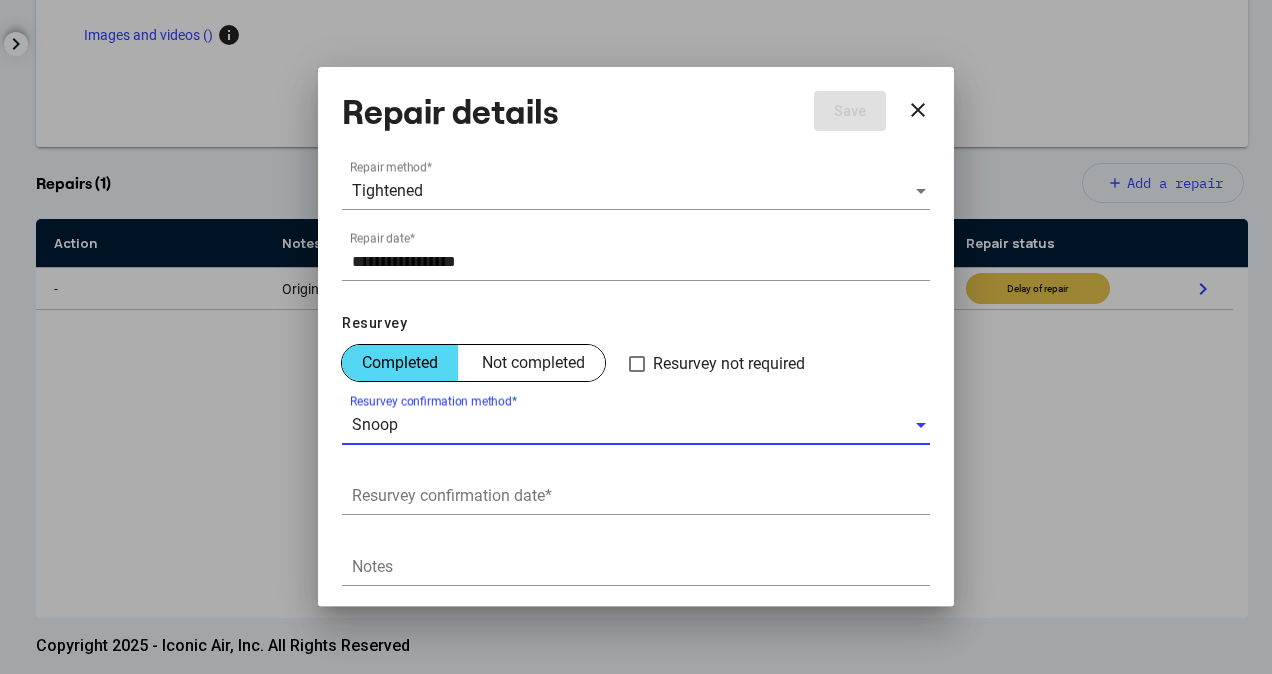 click on "Resurvey confirmation date  *" at bounding box center [641, 496] 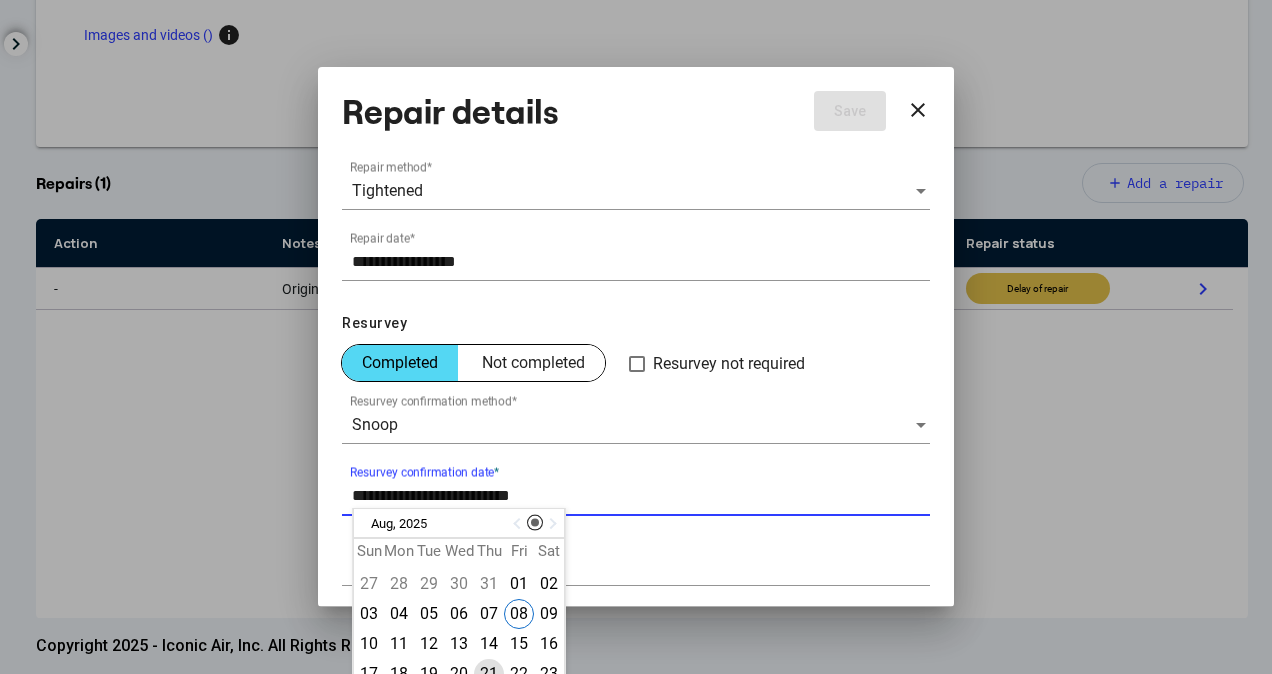 click on "21" at bounding box center (489, 674) 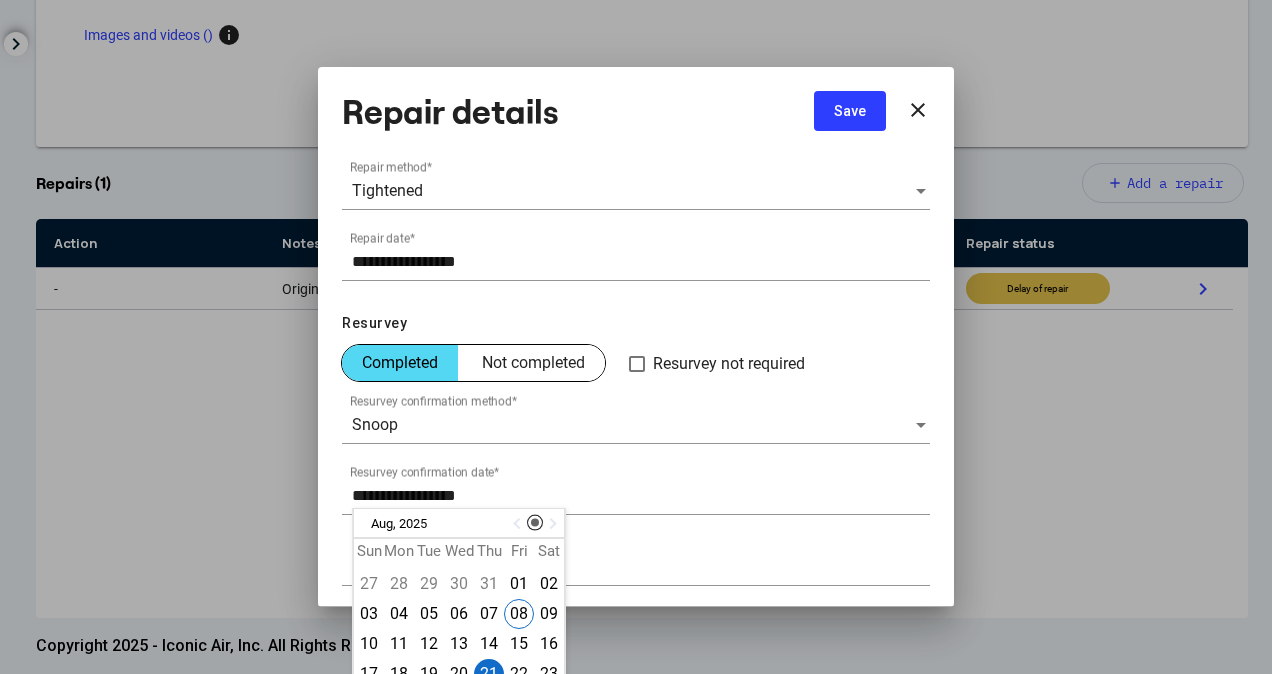 scroll, scrollTop: 201, scrollLeft: 0, axis: vertical 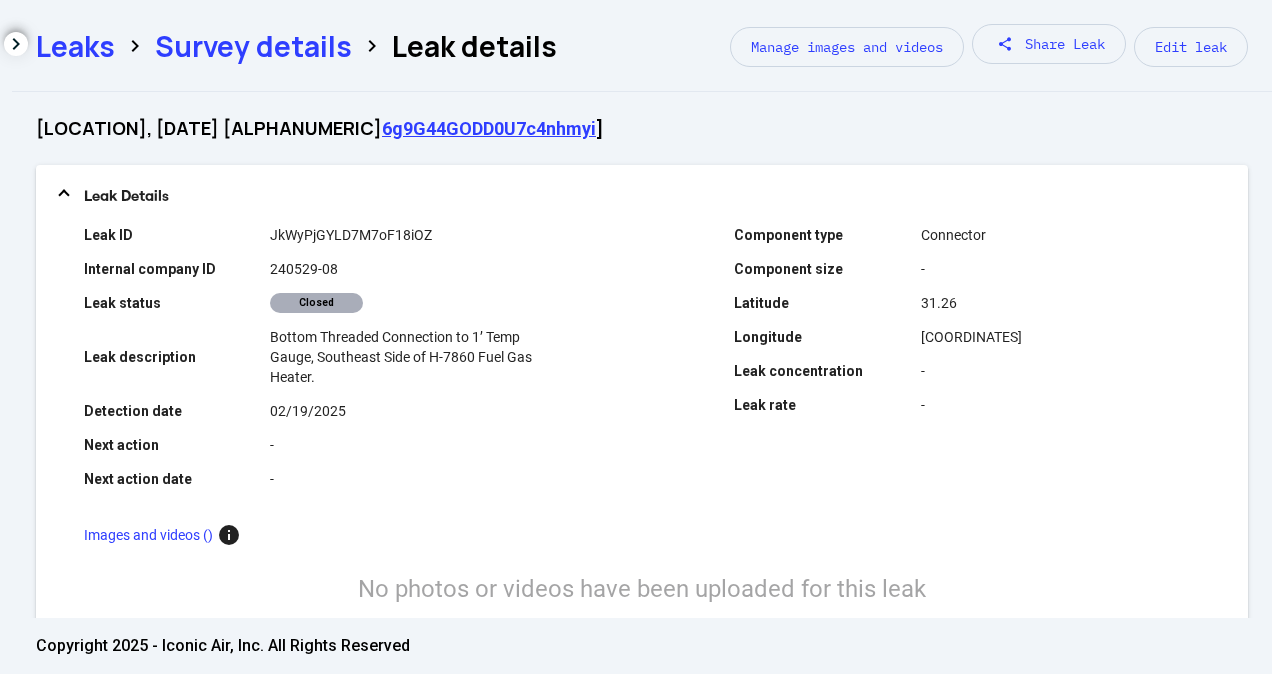 click on "Leaks  chevron_right  Survey details  chevron_right Leak details Manage images and videos share Share Leak Edit leak" 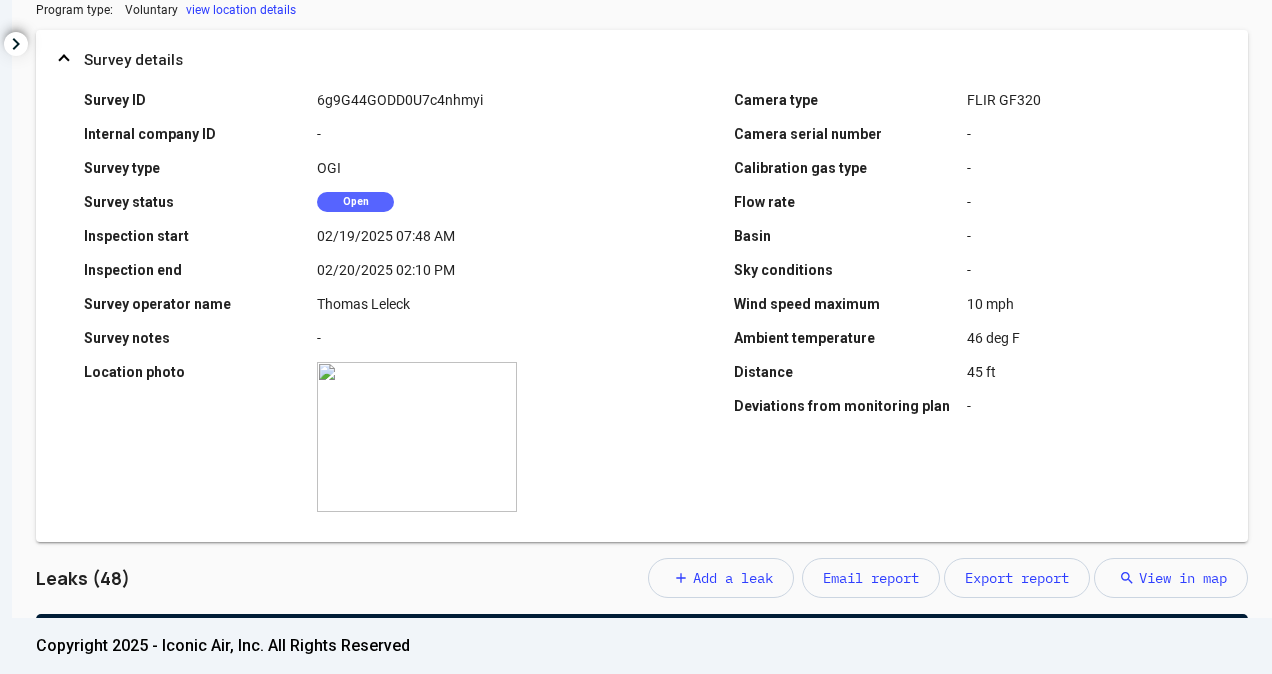 scroll, scrollTop: 546, scrollLeft: 0, axis: vertical 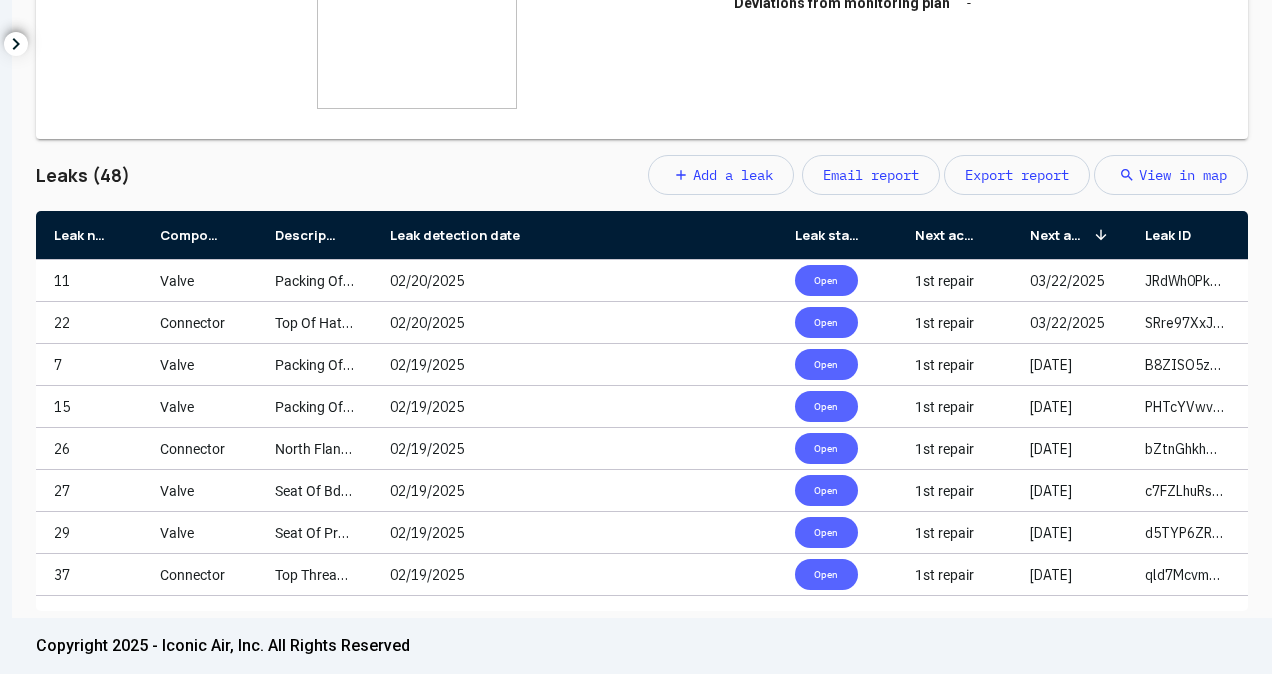 drag, startPoint x: 483, startPoint y: 241, endPoint x: 679, endPoint y: 238, distance: 196.02296 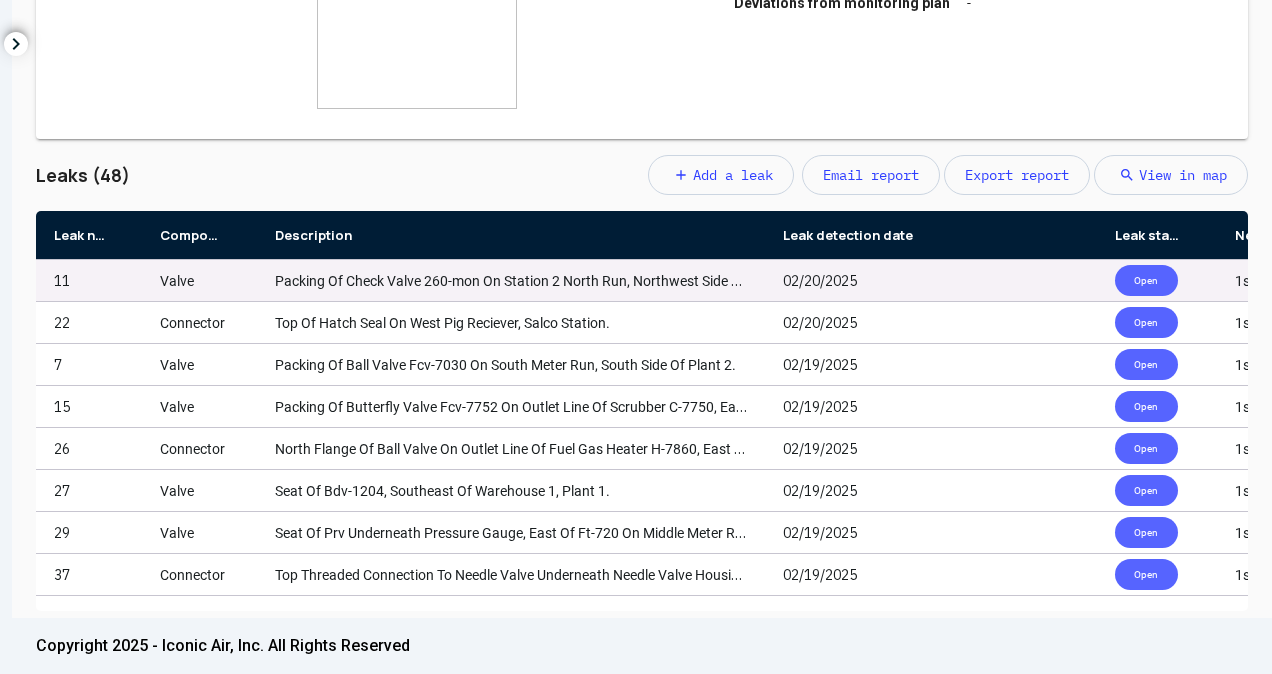 drag, startPoint x: 370, startPoint y: 242, endPoint x: 763, endPoint y: 267, distance: 393.79437 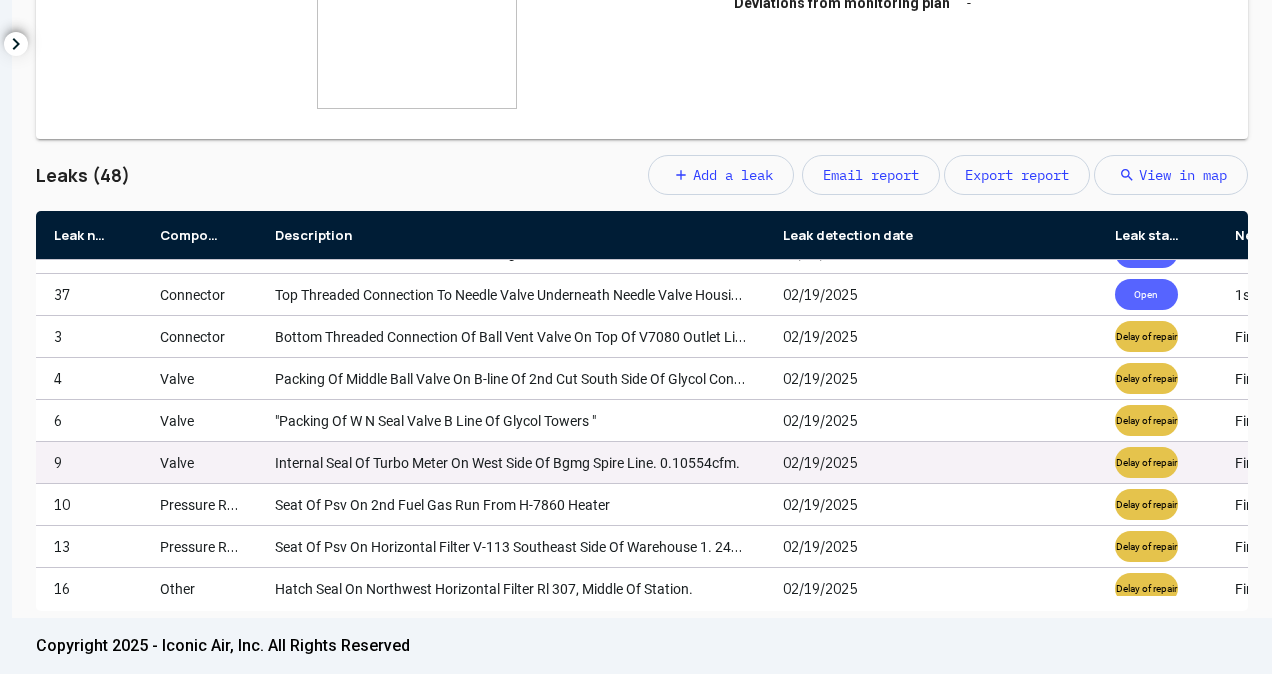 scroll, scrollTop: 180, scrollLeft: 0, axis: vertical 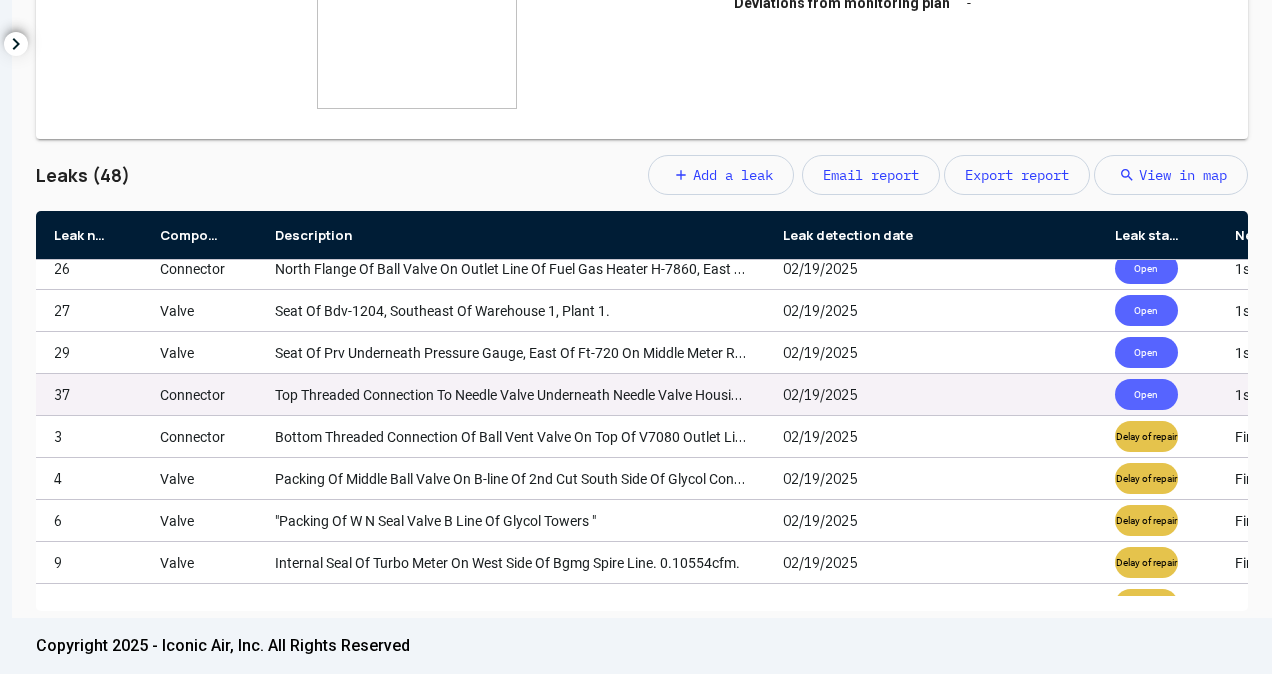 click on "Top Threaded Connection To Needle Valve Underneath Needle Valve Housing On Southeast Side Of Fuel Gas Heater H-7860, East Side Of Plant 2." at bounding box center (511, 394) 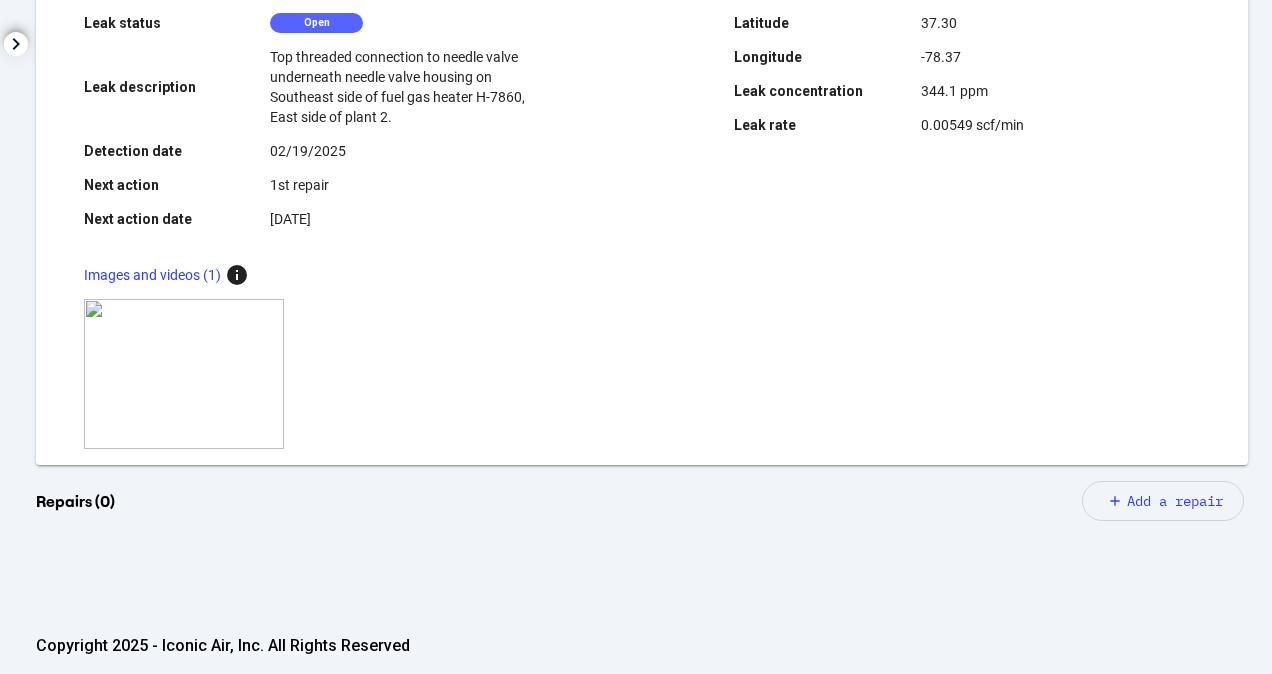 scroll, scrollTop: 606, scrollLeft: 0, axis: vertical 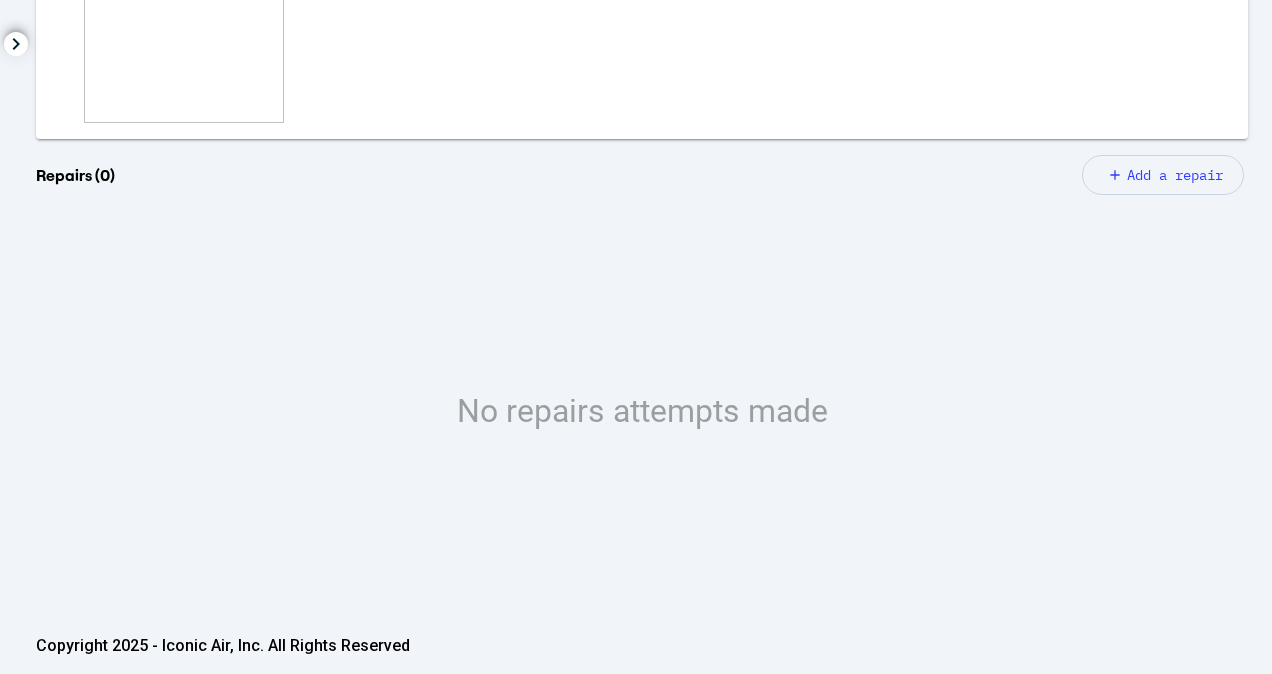 click on "add Add a repair" 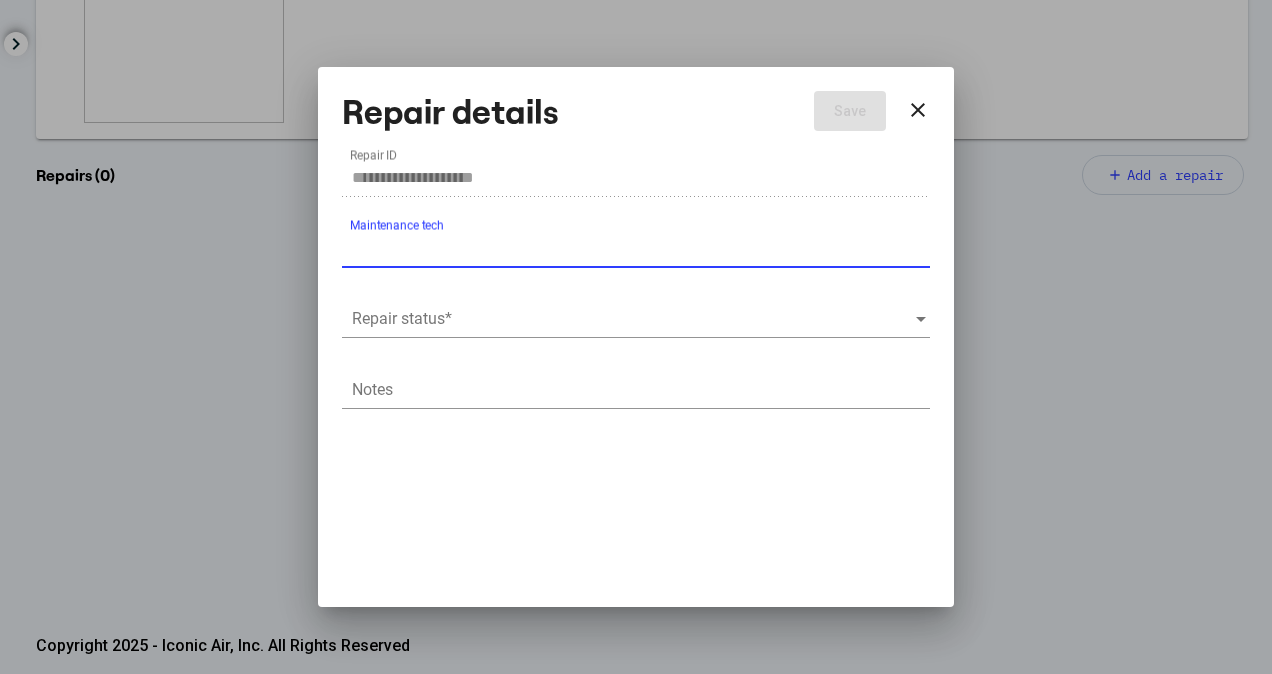 click at bounding box center (633, 319) 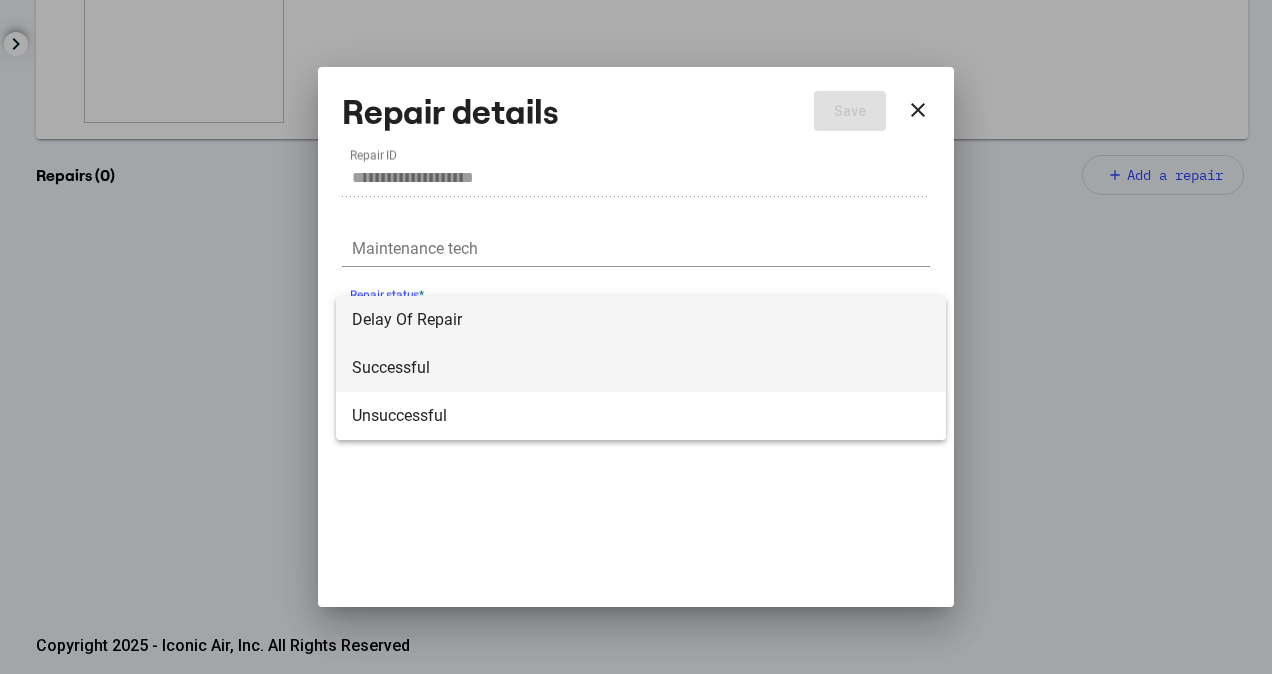 click on "Successful" at bounding box center (641, 368) 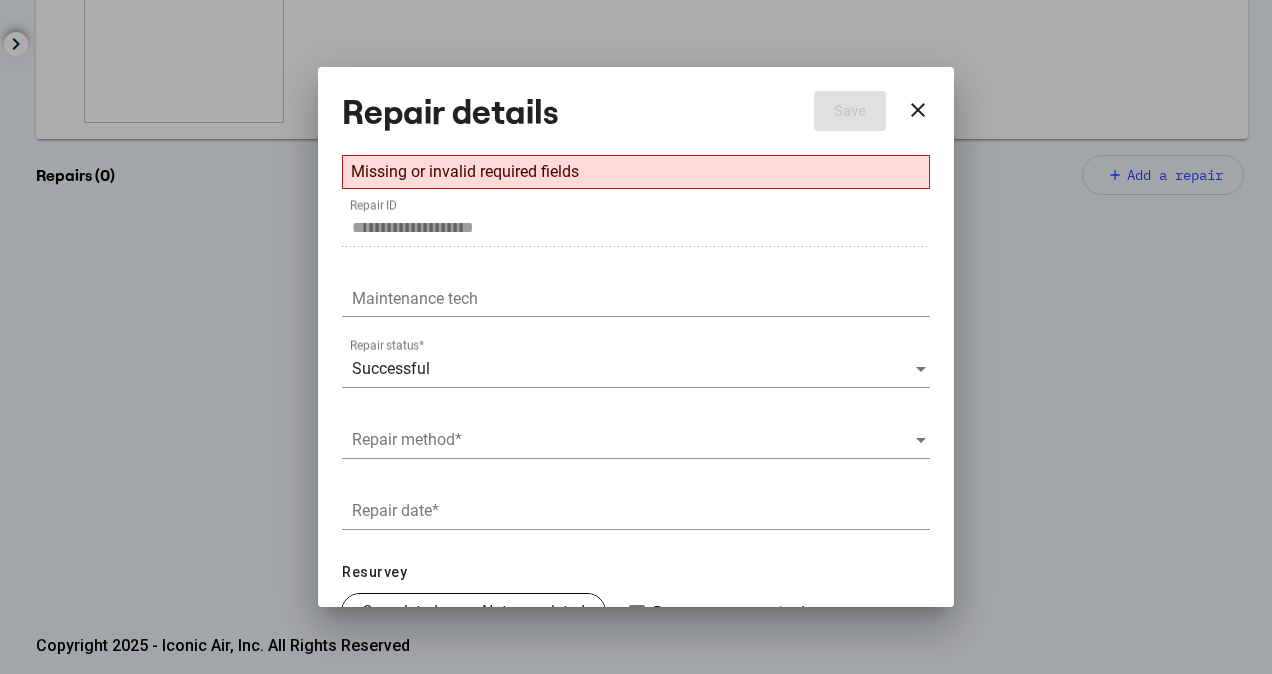 click on "Repair method  *" at bounding box center (636, 443) 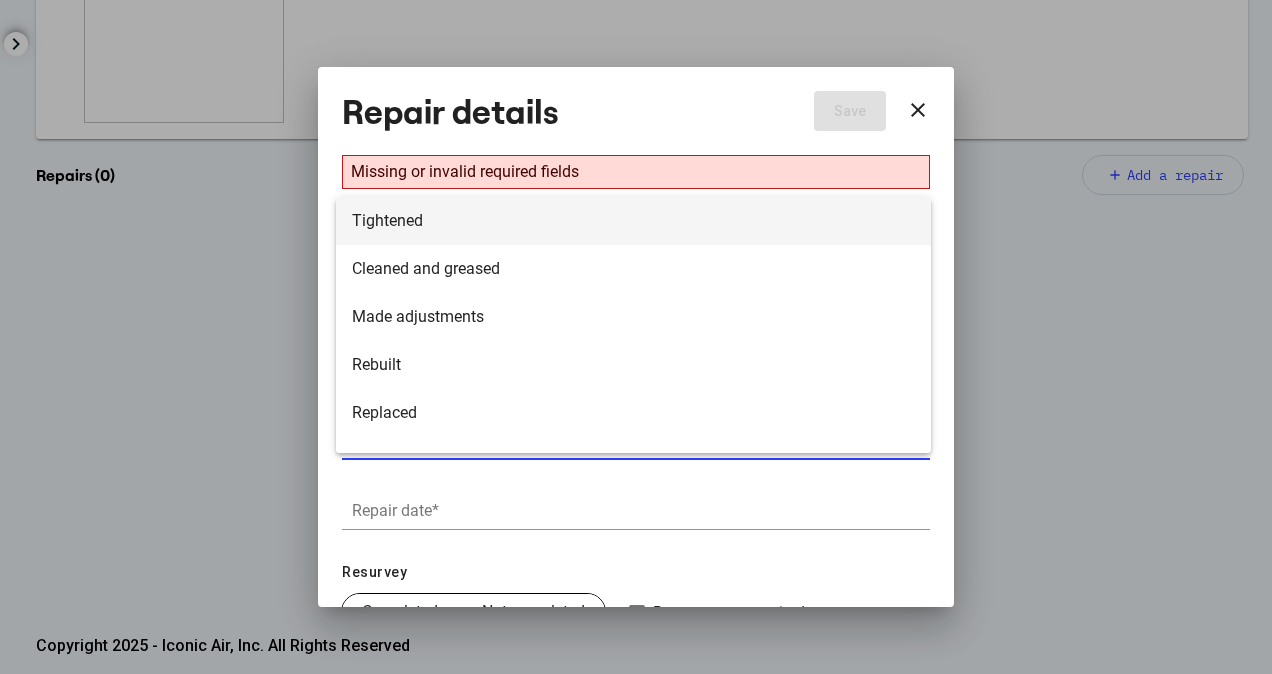 click on "Tightened" at bounding box center (633, 221) 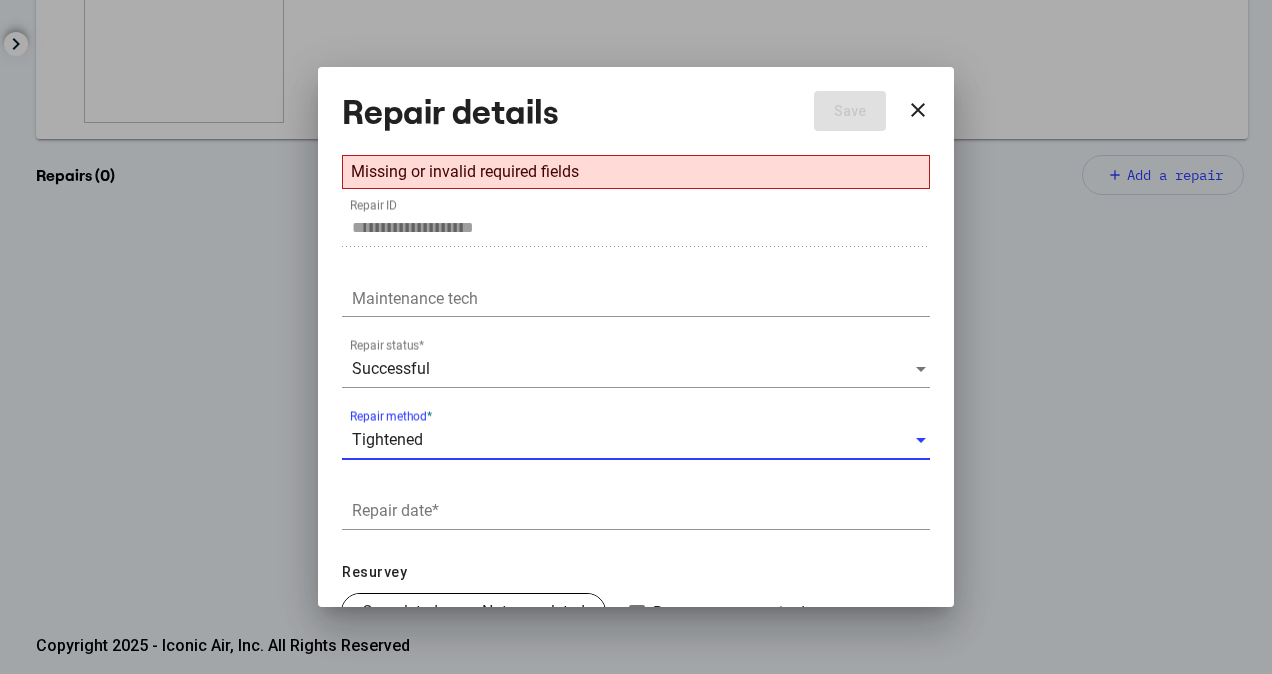 click on "Repair date  *" at bounding box center (641, 511) 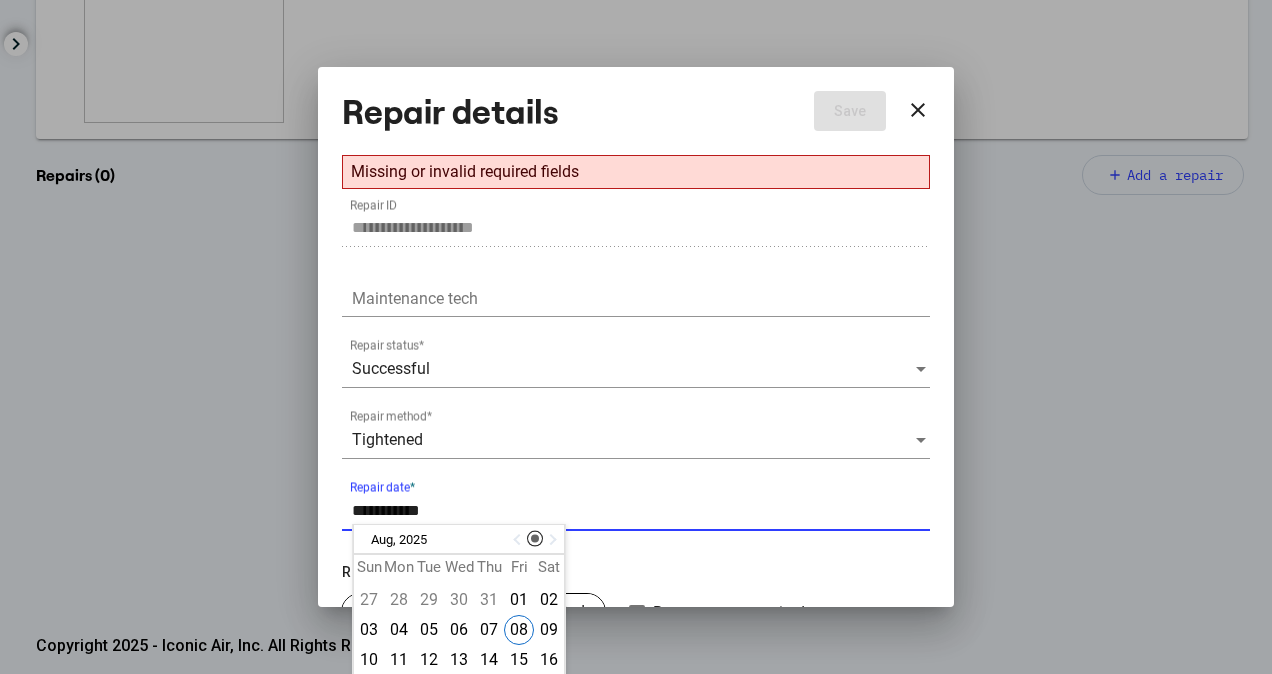 click at bounding box center (519, 539) 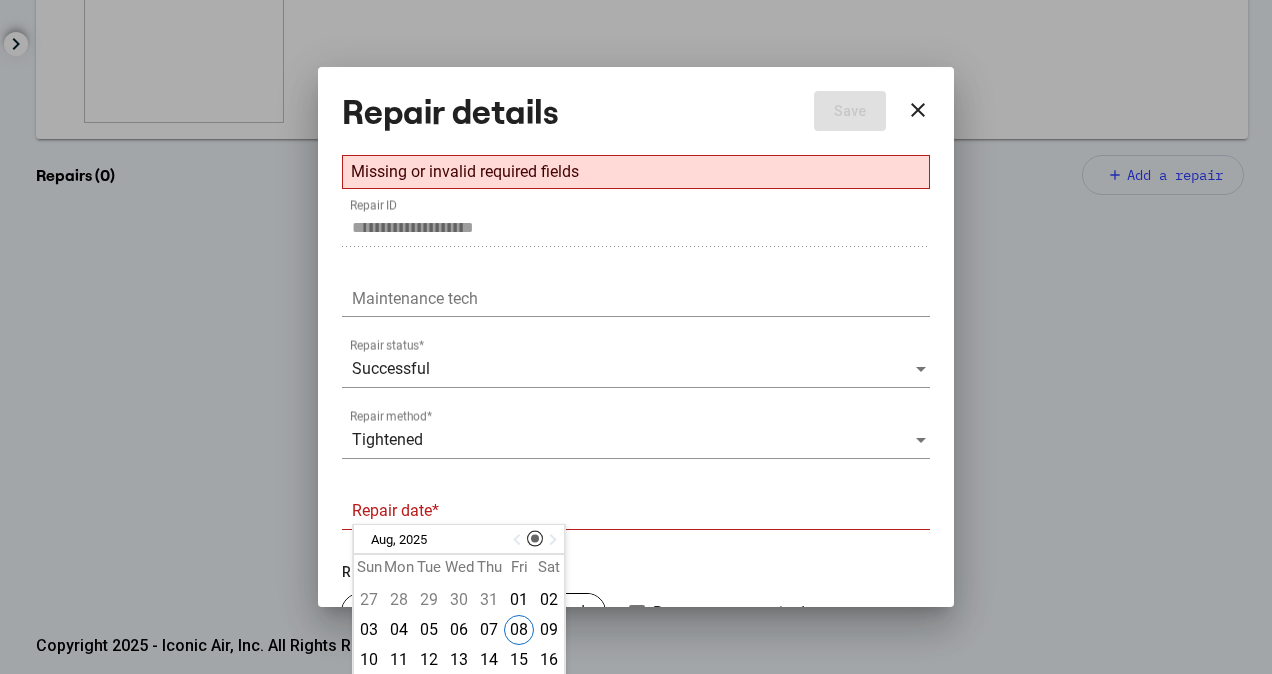 click at bounding box center [519, 539] 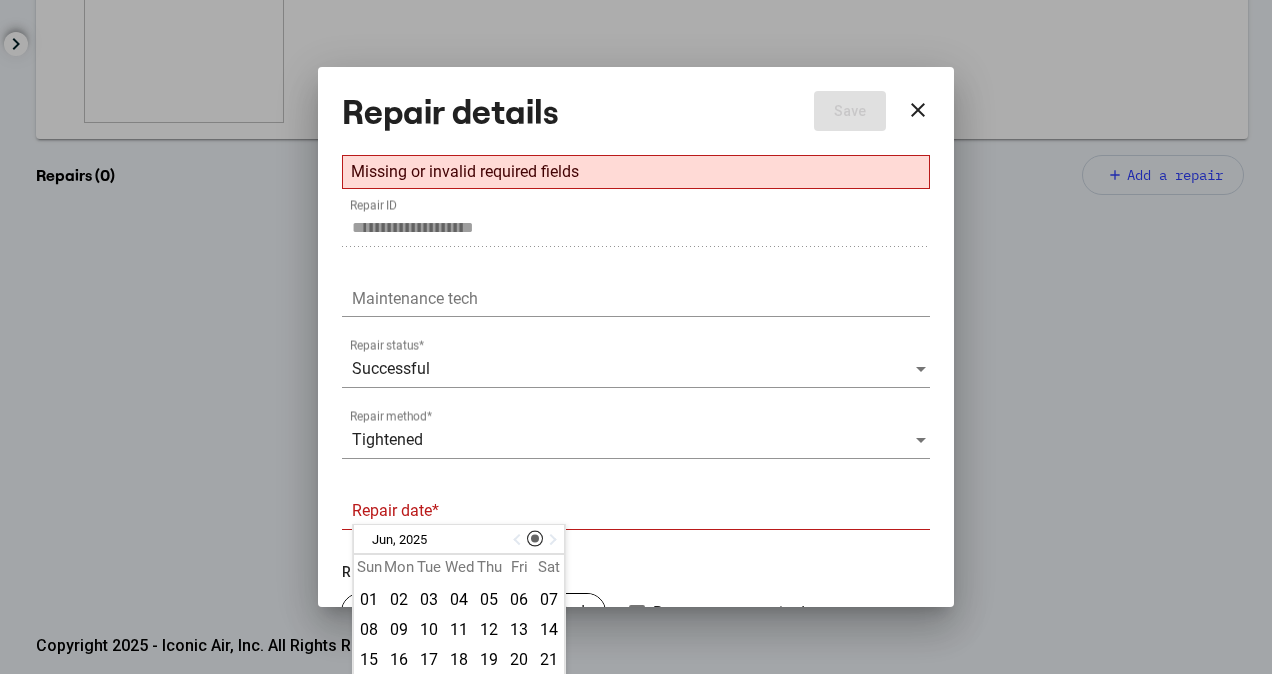 click at bounding box center [519, 540] 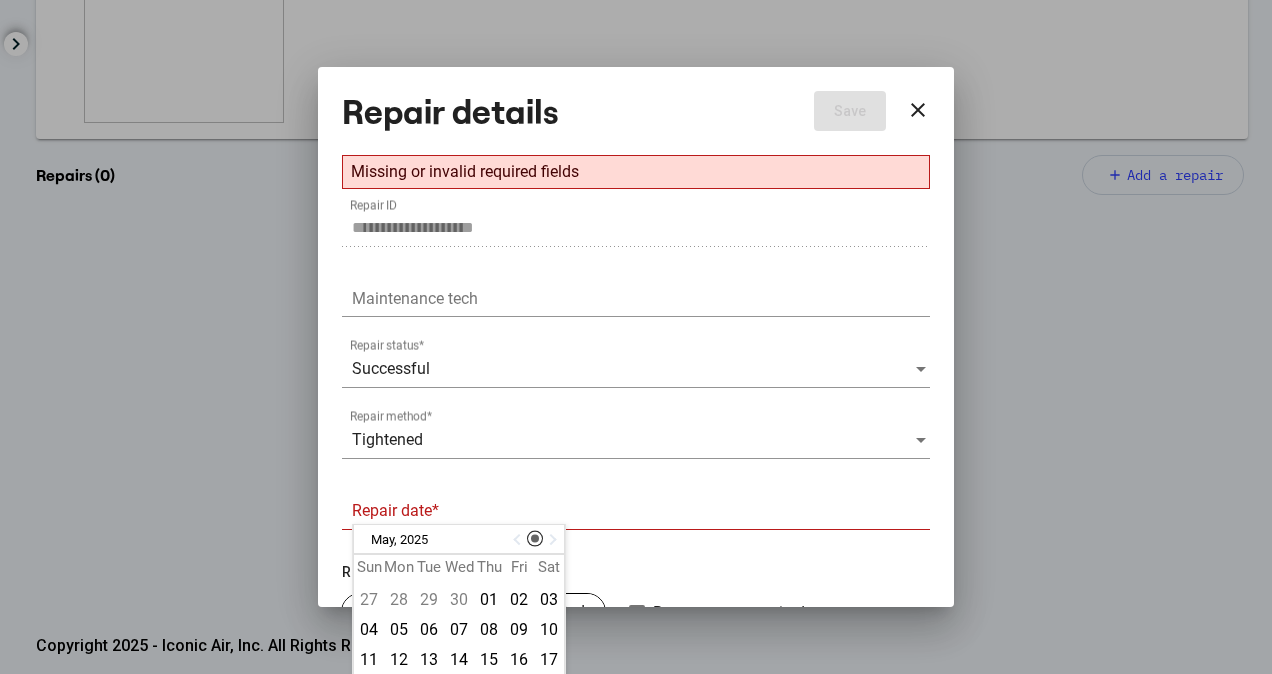 click at bounding box center [519, 540] 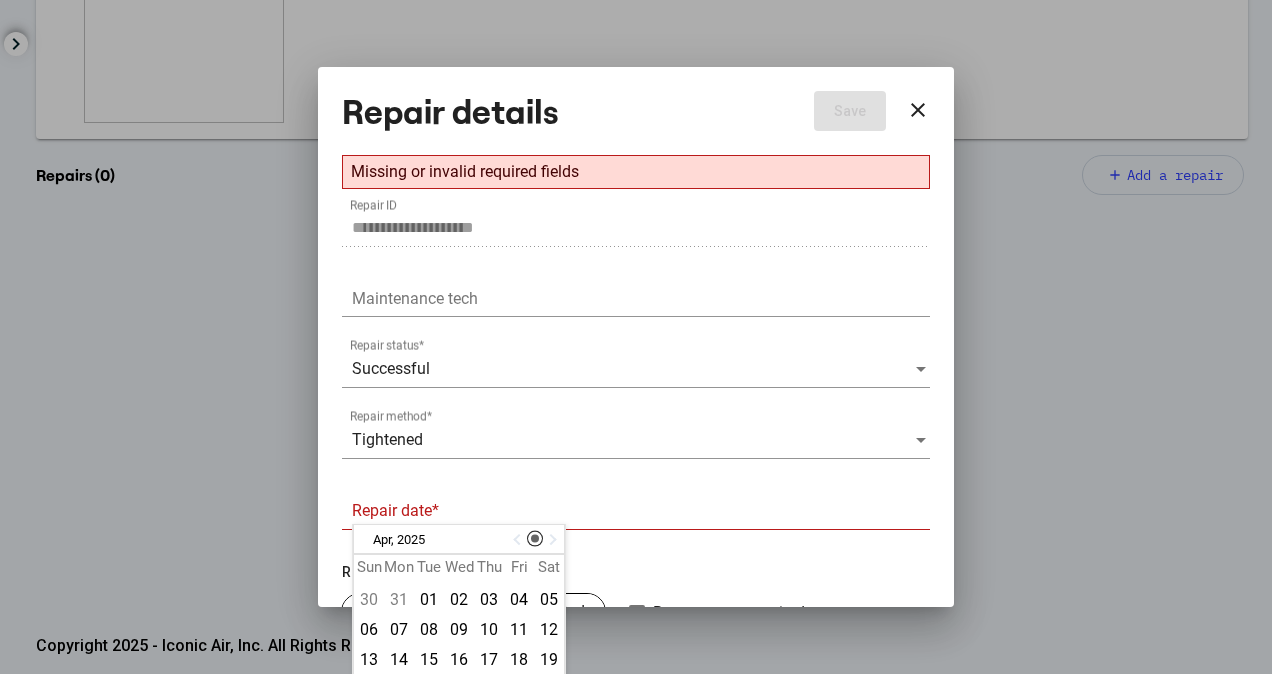 click at bounding box center [519, 540] 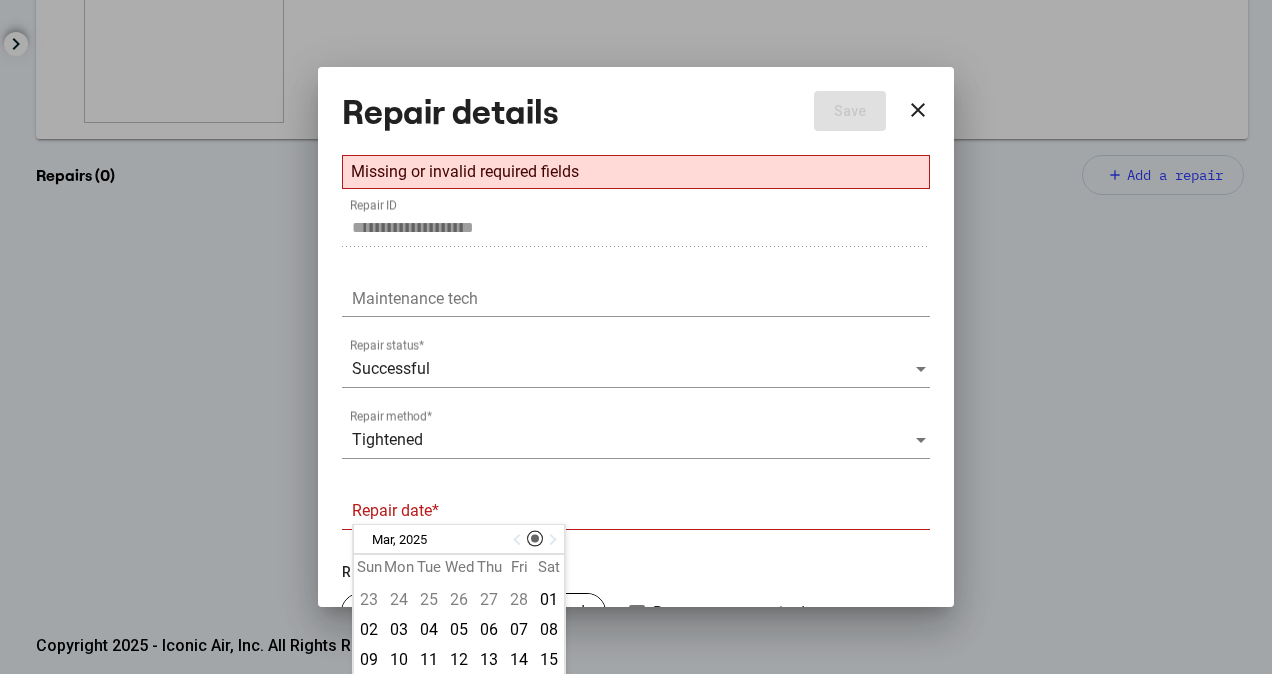 click at bounding box center (551, 540) 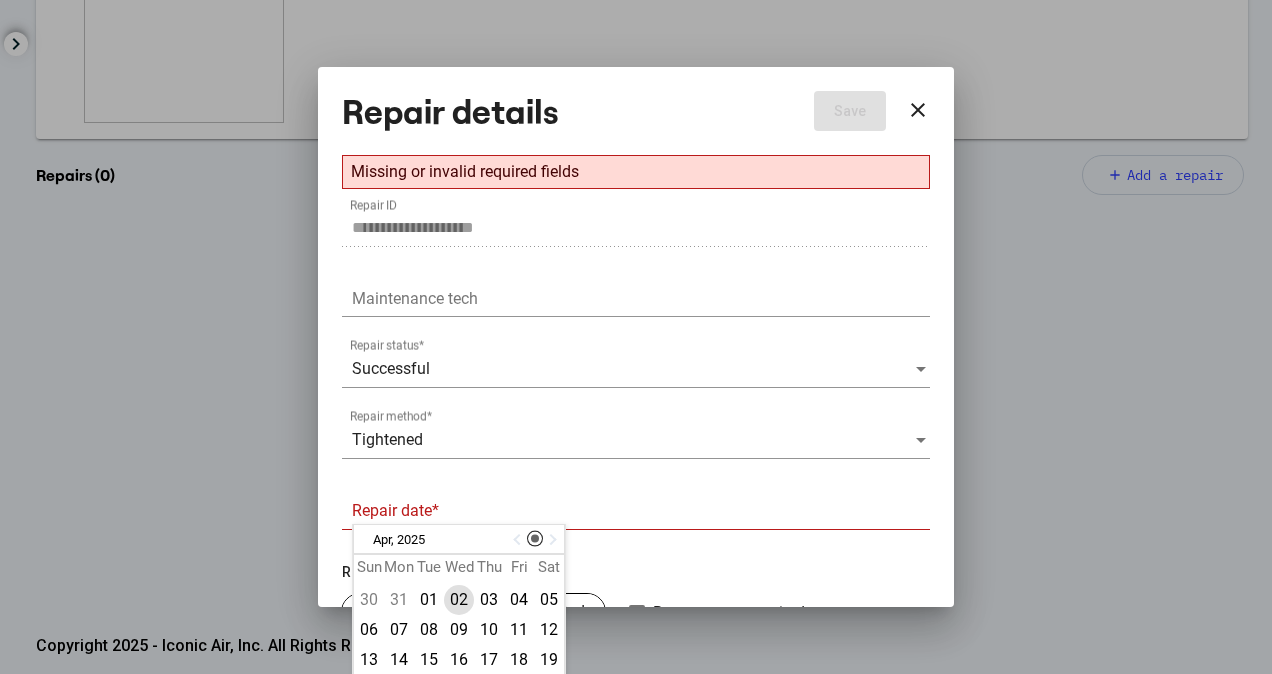 click on "02" at bounding box center (459, 600) 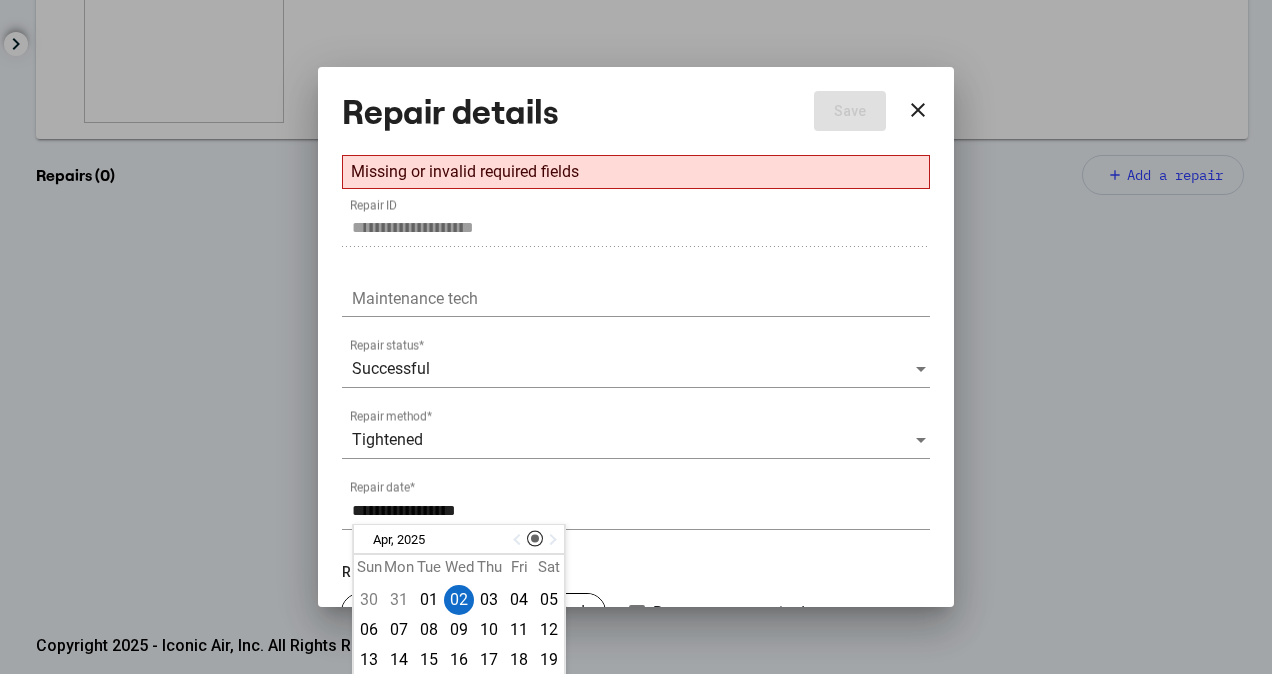 click on "Resurvey" at bounding box center (636, 572) 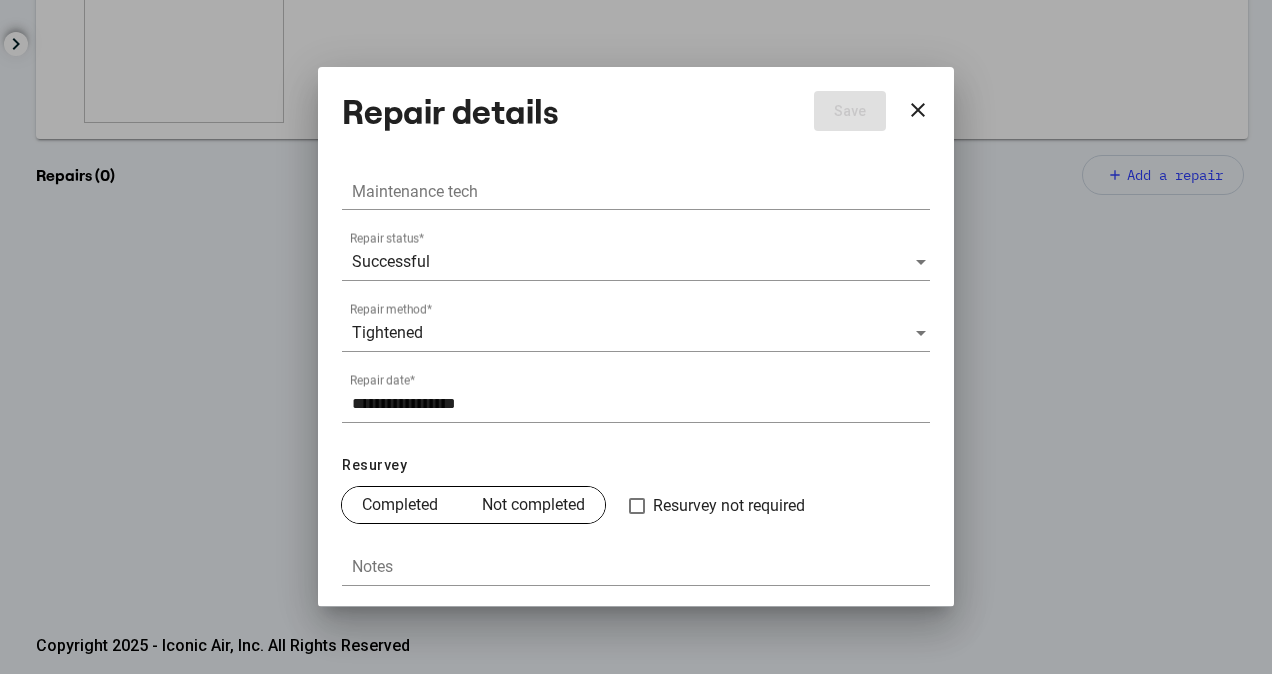 click on "Completed" at bounding box center (400, 505) 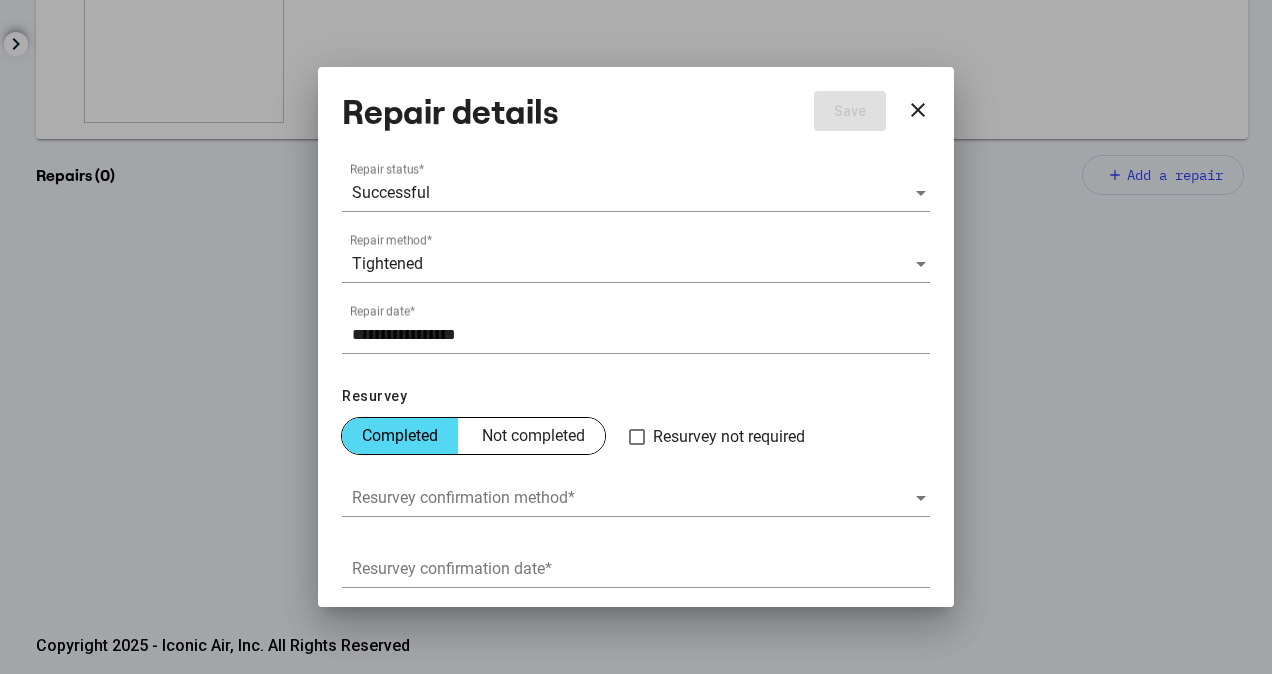 scroll, scrollTop: 250, scrollLeft: 0, axis: vertical 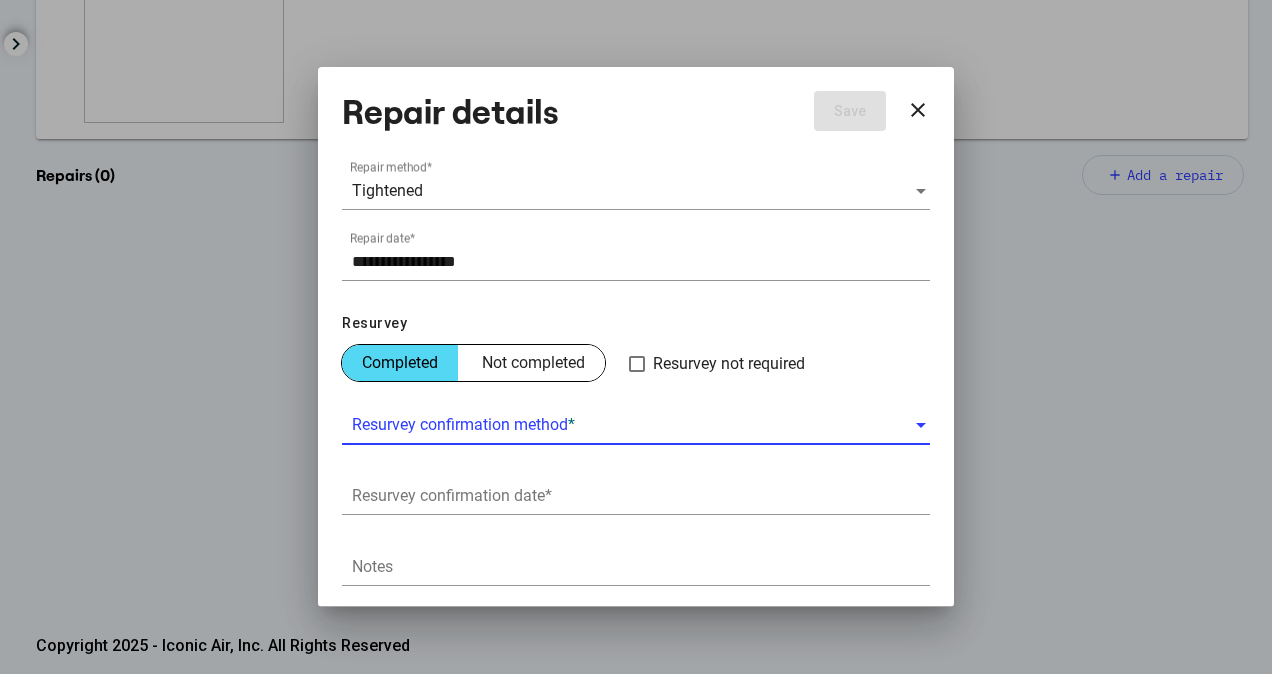 click at bounding box center (633, 425) 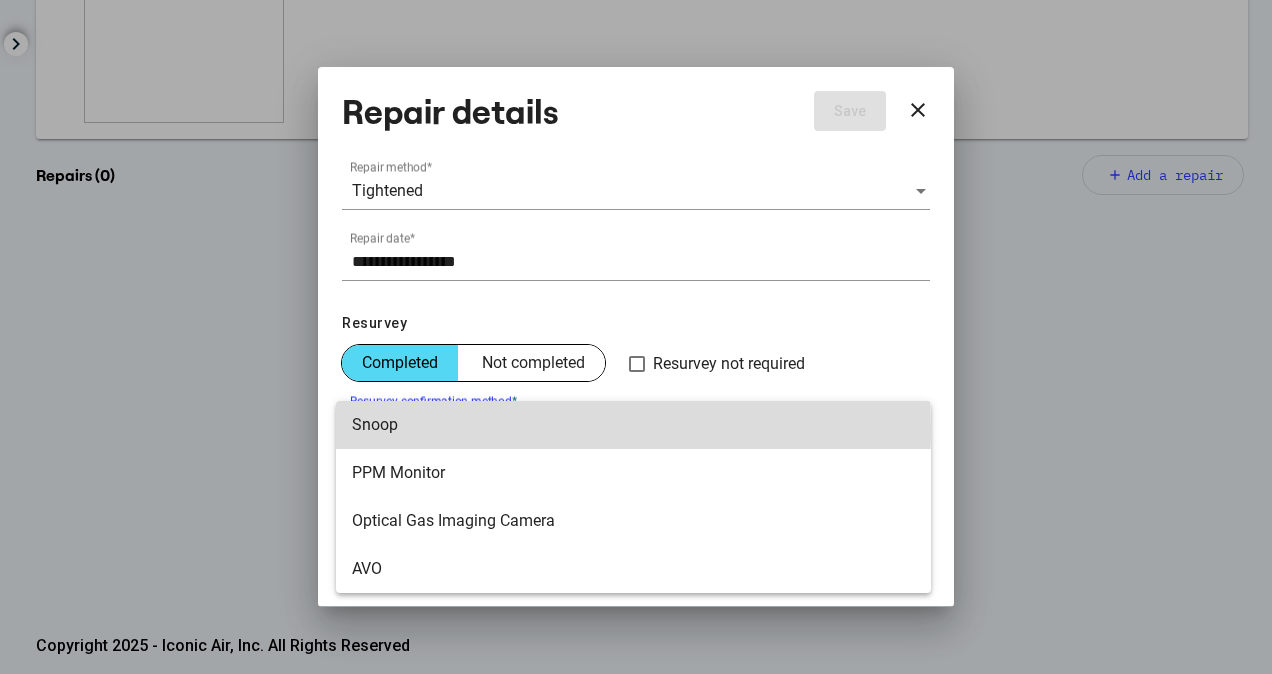 click on "Snoop" at bounding box center [633, 425] 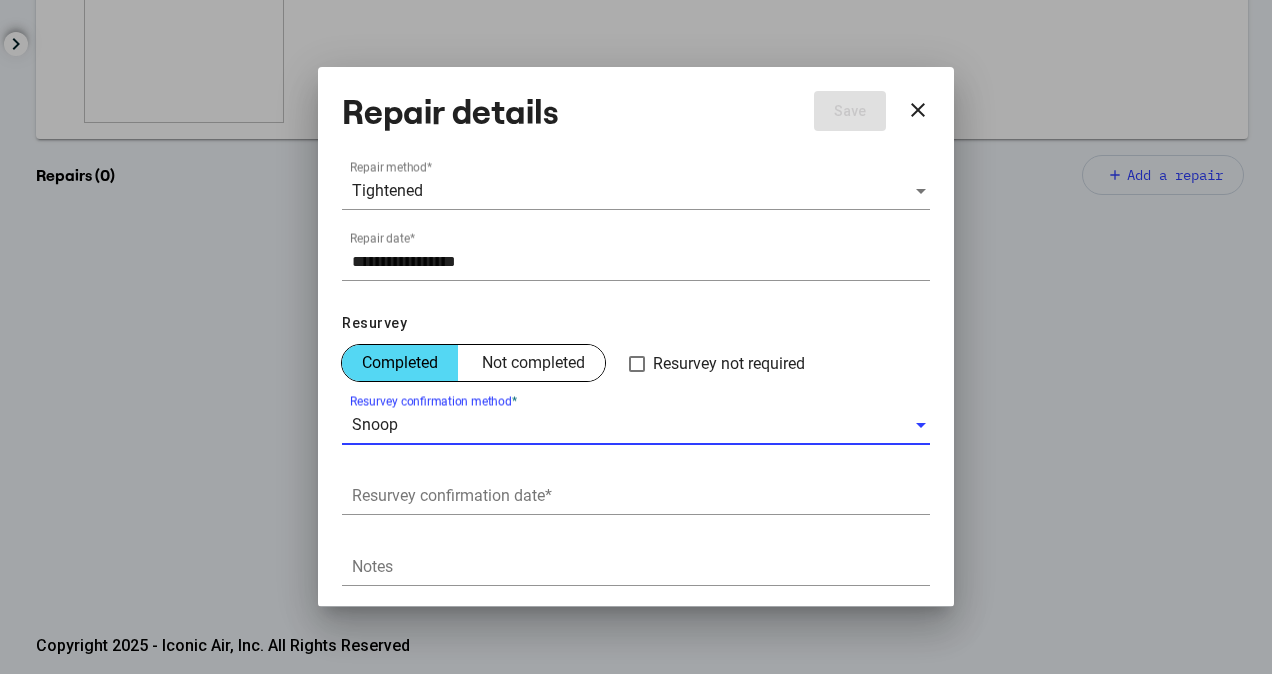 click on "Resurvey confirmation date  *" at bounding box center (641, 496) 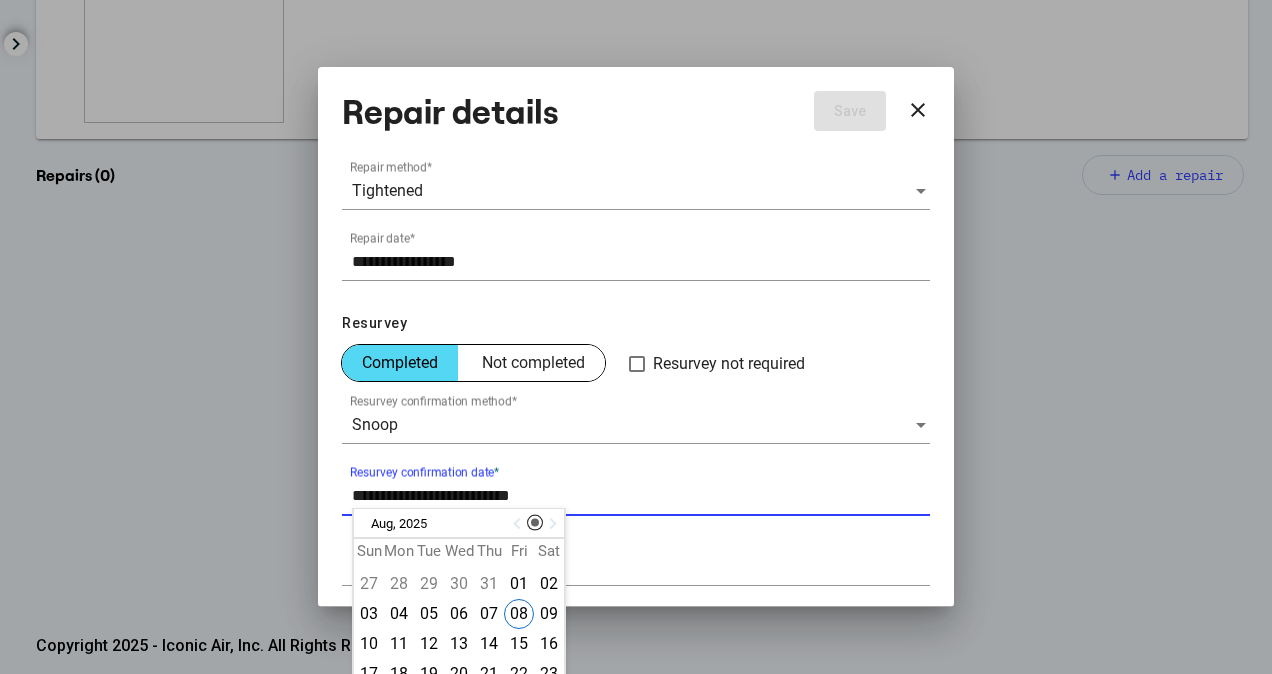 click at bounding box center (519, 524) 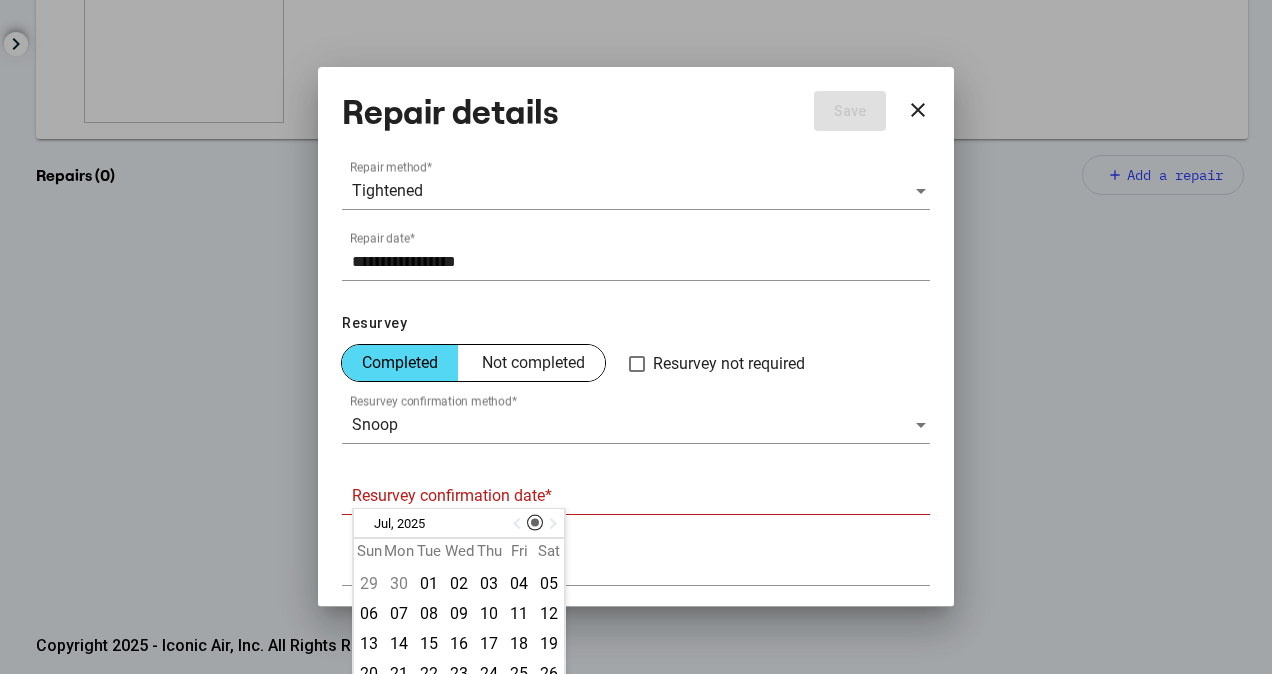 click at bounding box center (519, 524) 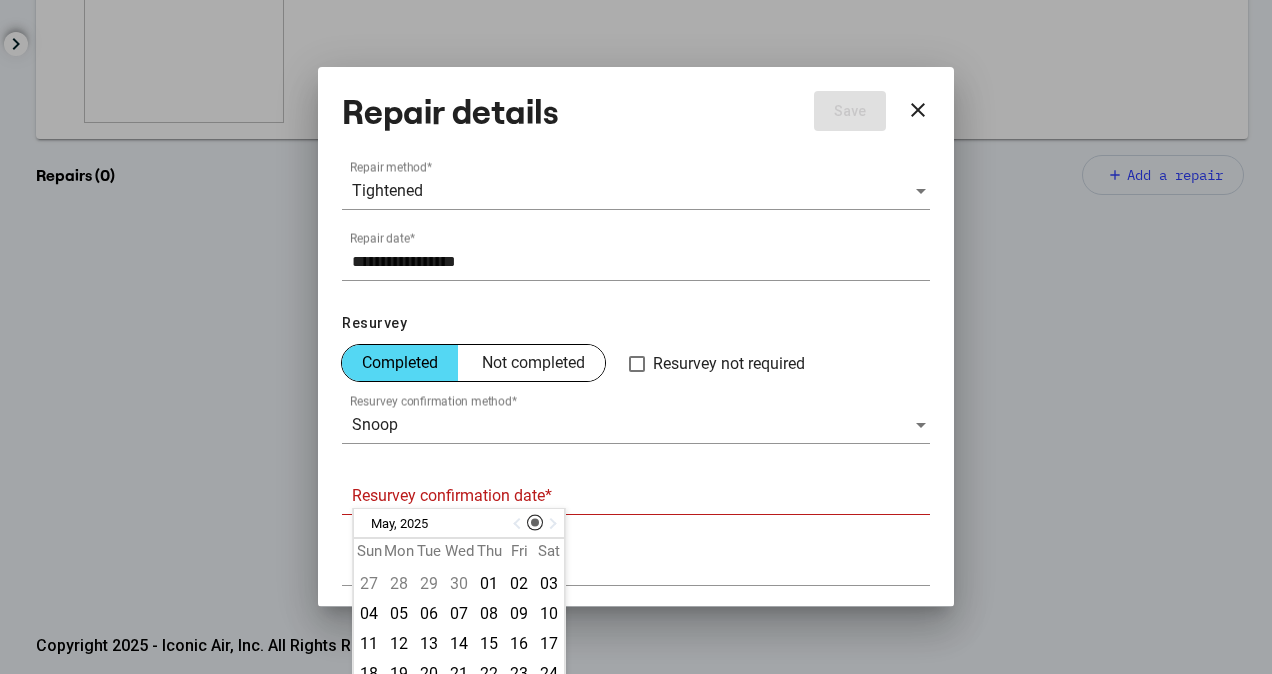 click at bounding box center (519, 524) 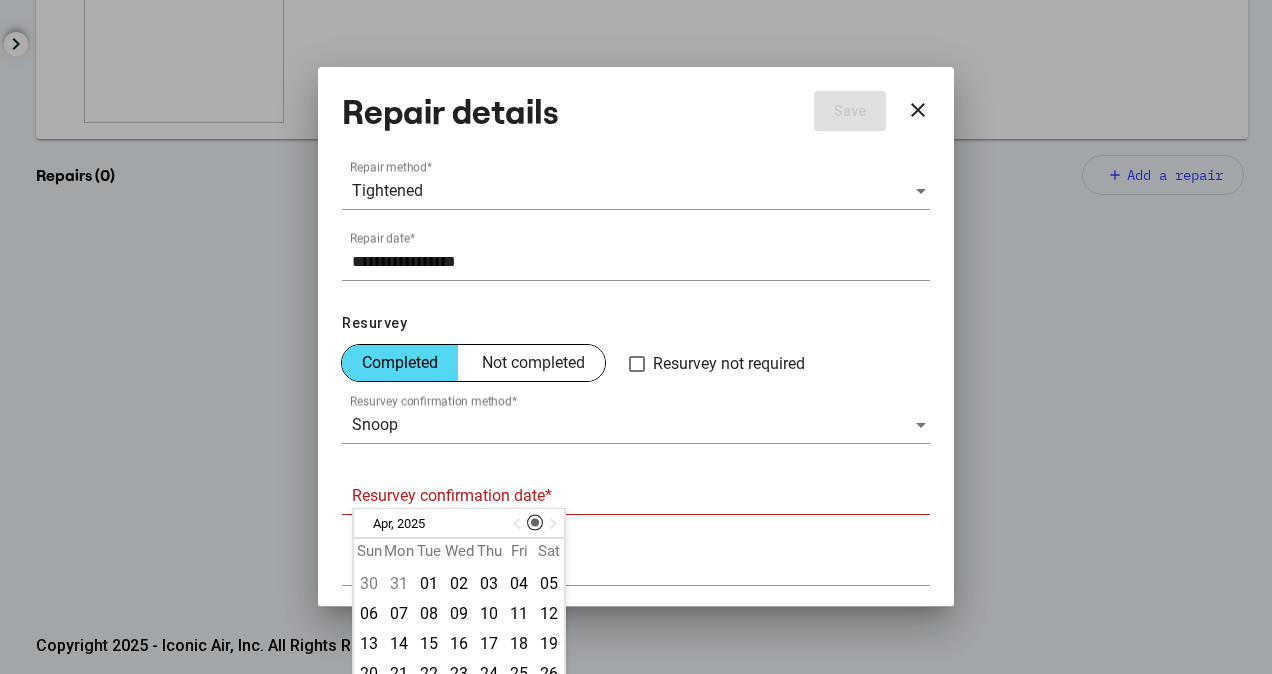 click at bounding box center (519, 524) 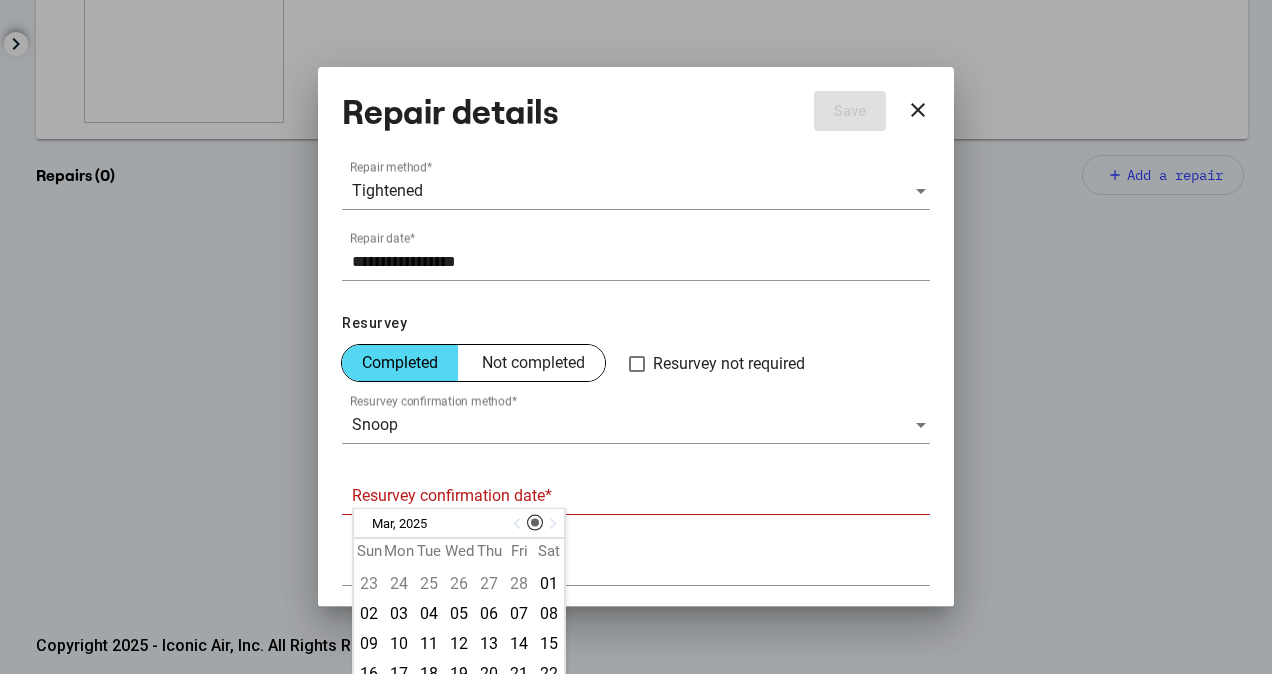 click at bounding box center [551, 523] 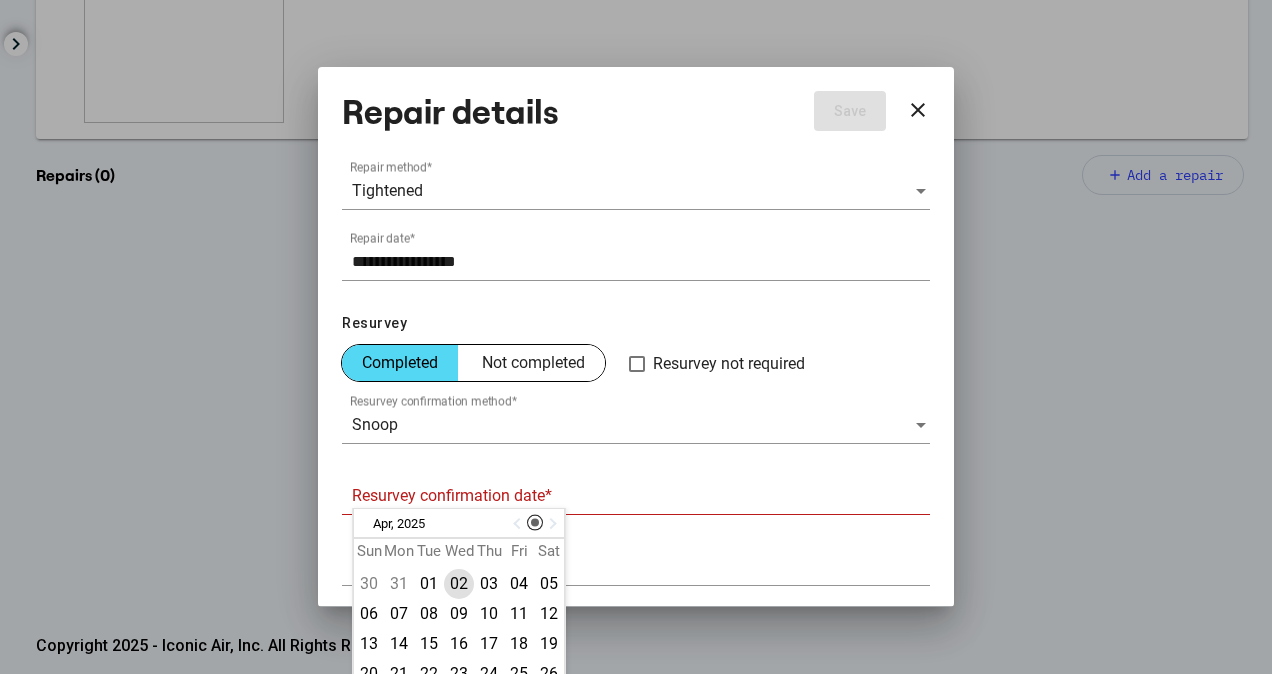 click on "02" at bounding box center [459, 584] 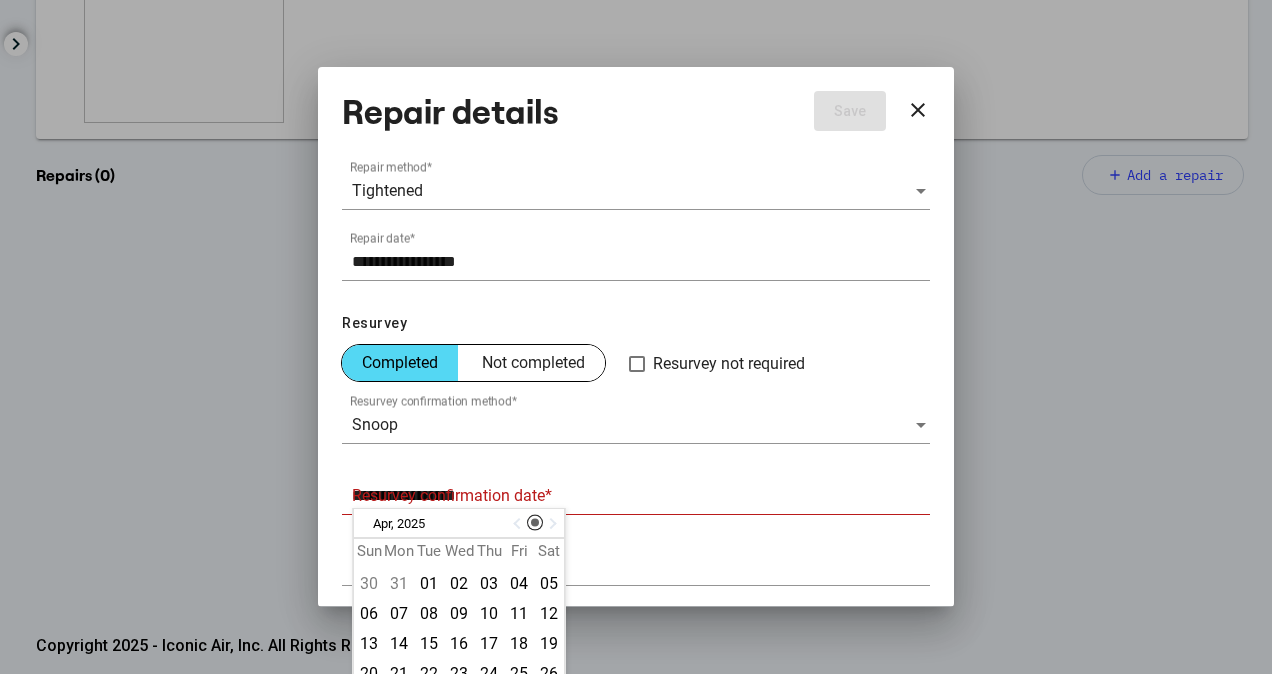 scroll, scrollTop: 201, scrollLeft: 0, axis: vertical 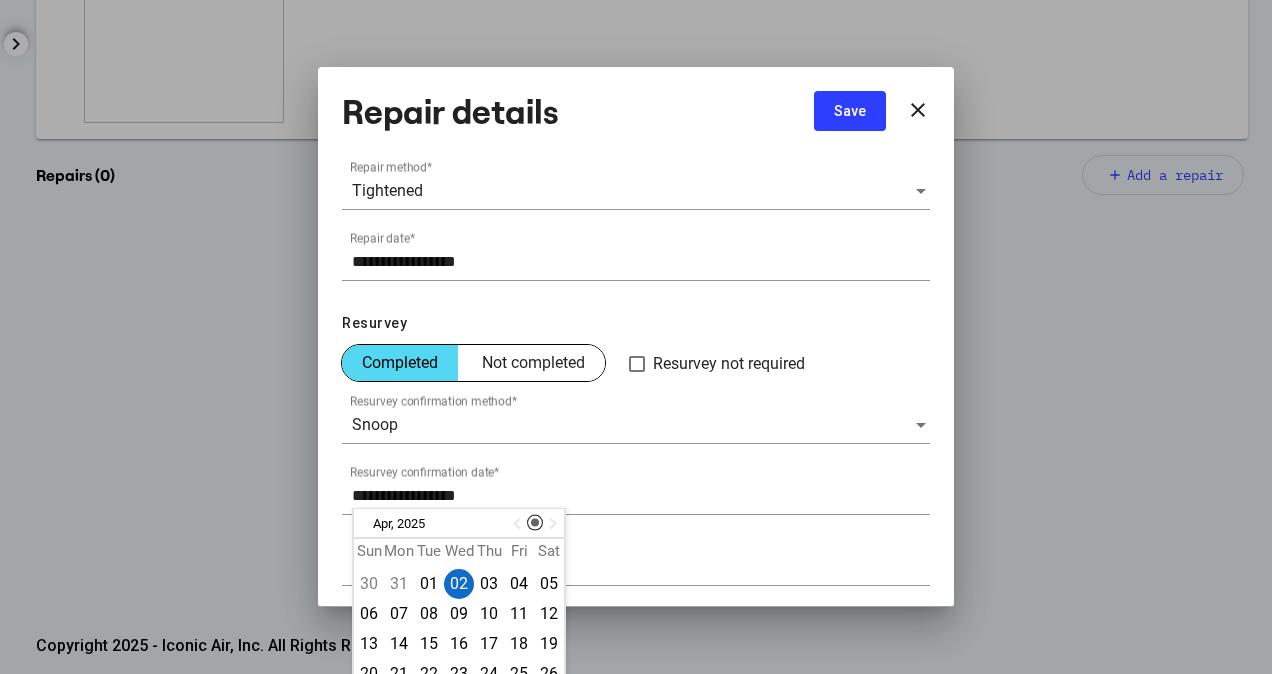 click on "Save" at bounding box center [850, 111] 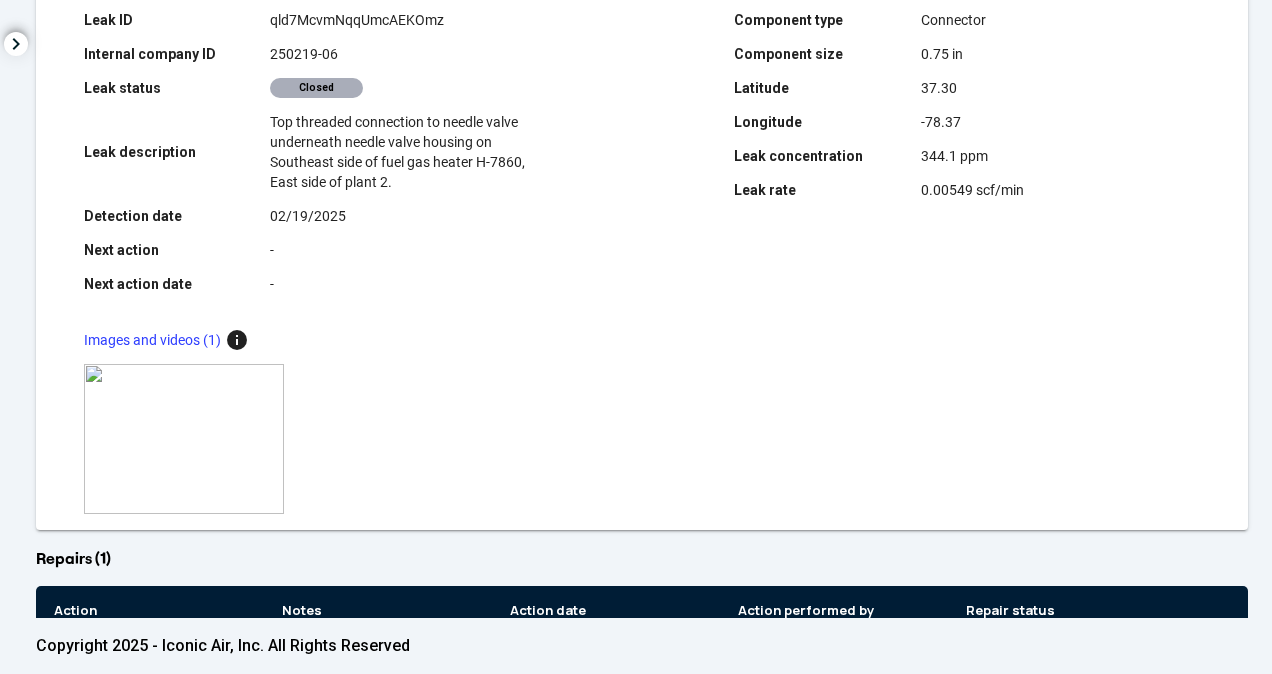 scroll, scrollTop: 0, scrollLeft: 0, axis: both 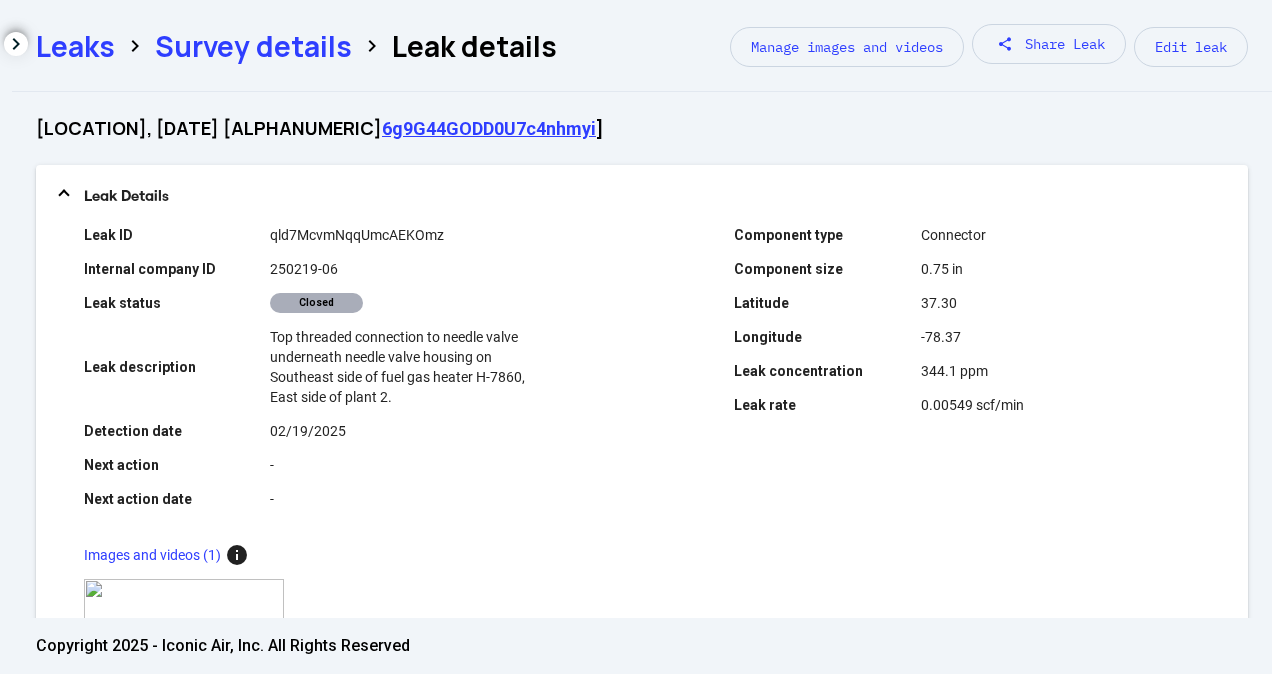 click on "Survey details" 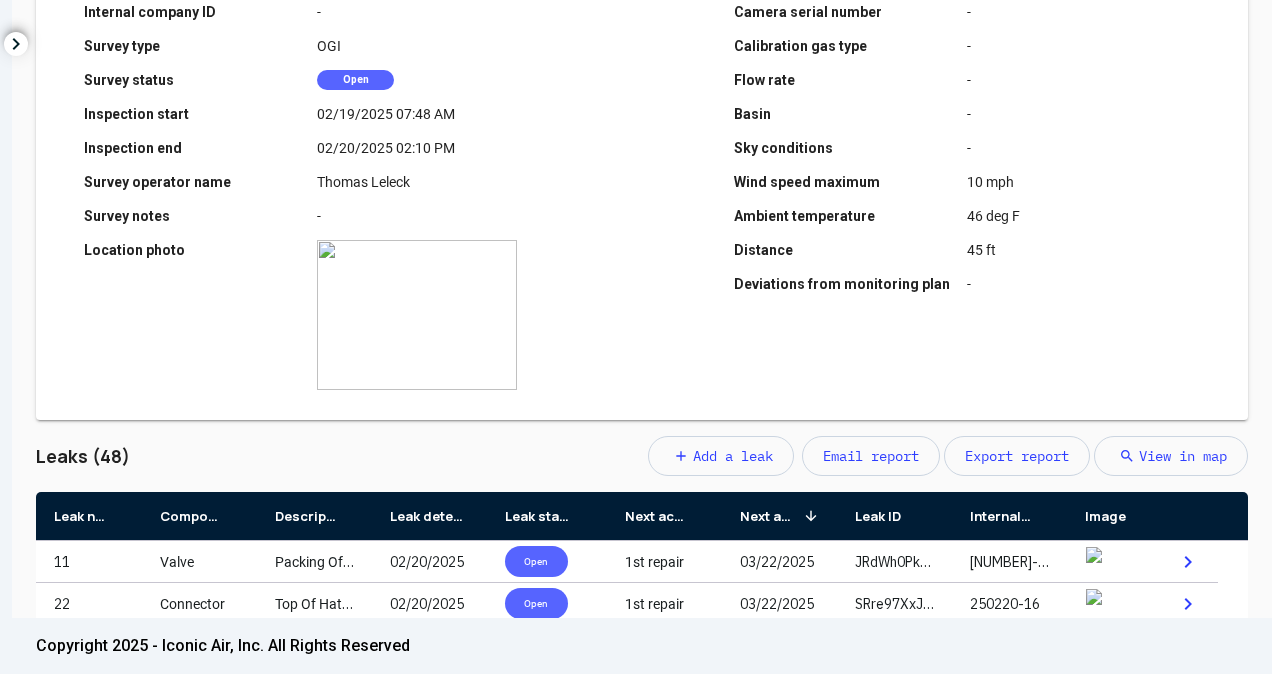 scroll, scrollTop: 500, scrollLeft: 0, axis: vertical 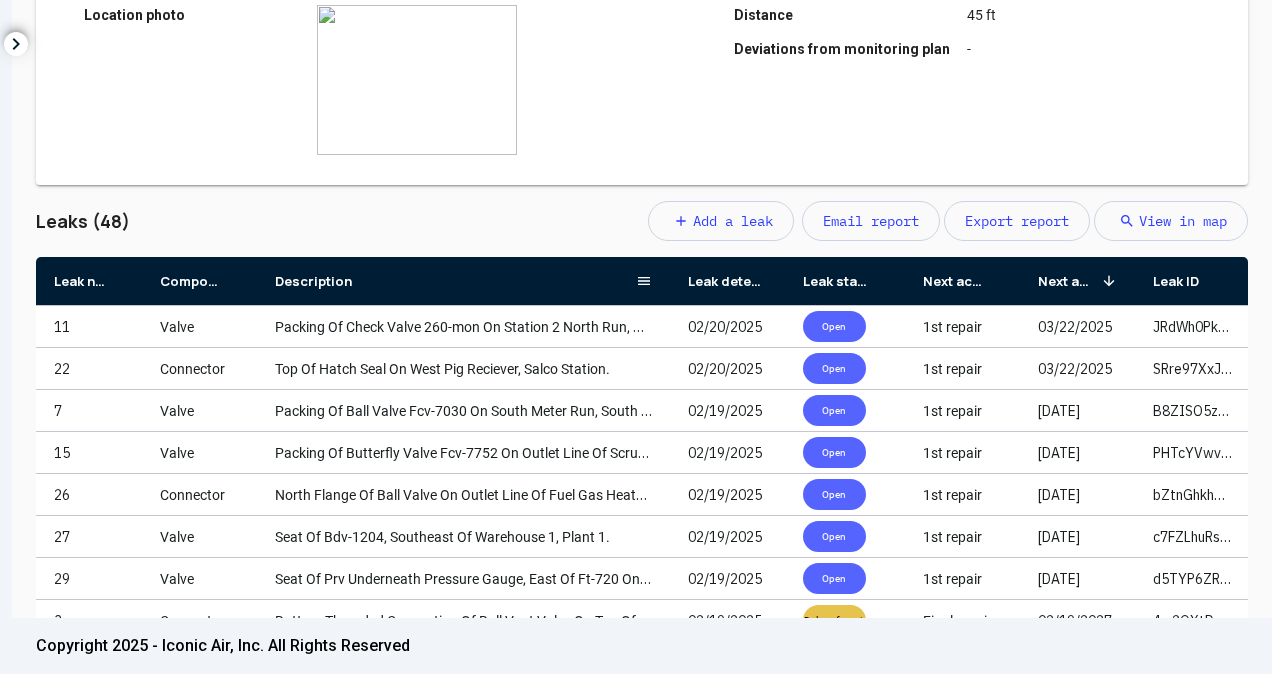 drag, startPoint x: 370, startPoint y: 282, endPoint x: 825, endPoint y: 294, distance: 455.1582 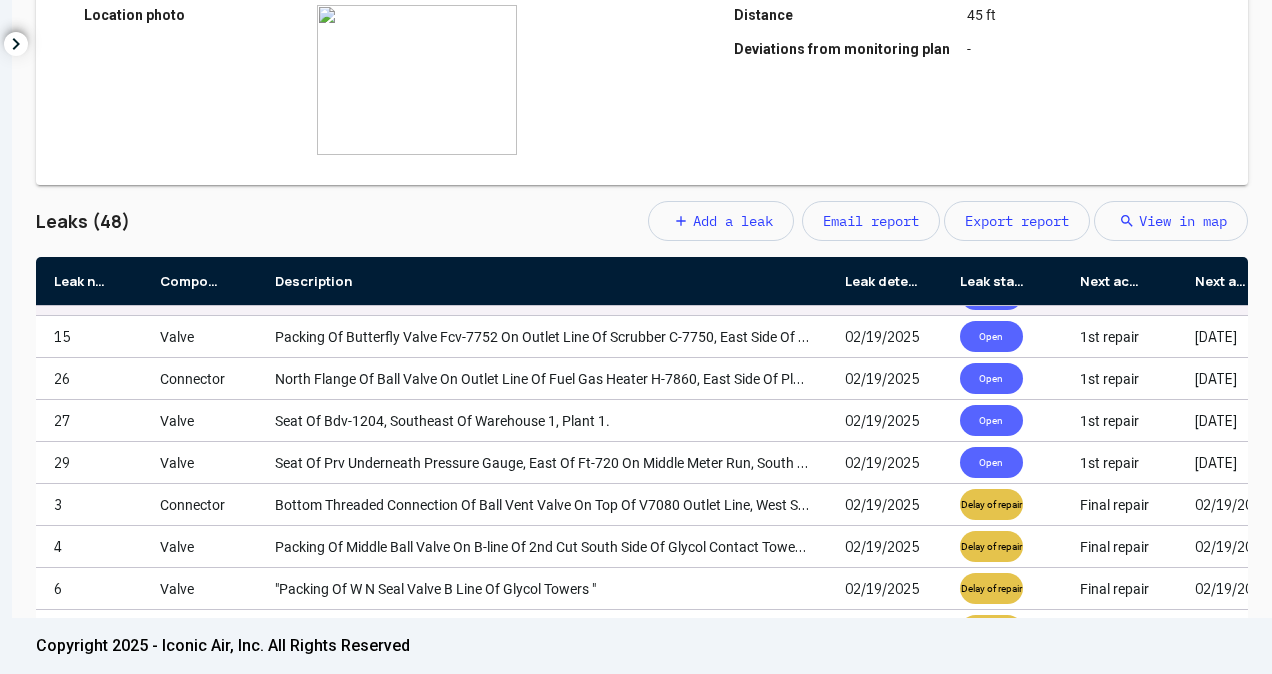 scroll, scrollTop: 0, scrollLeft: 0, axis: both 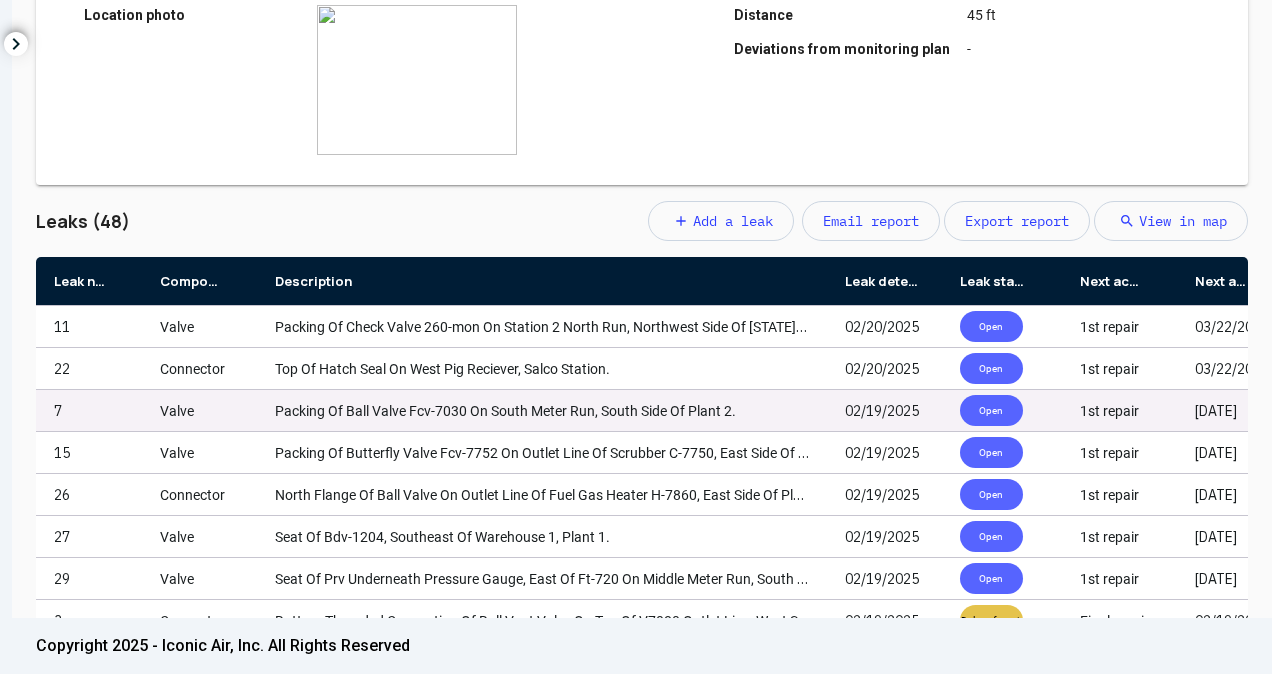 click on "7" at bounding box center [89, 410] 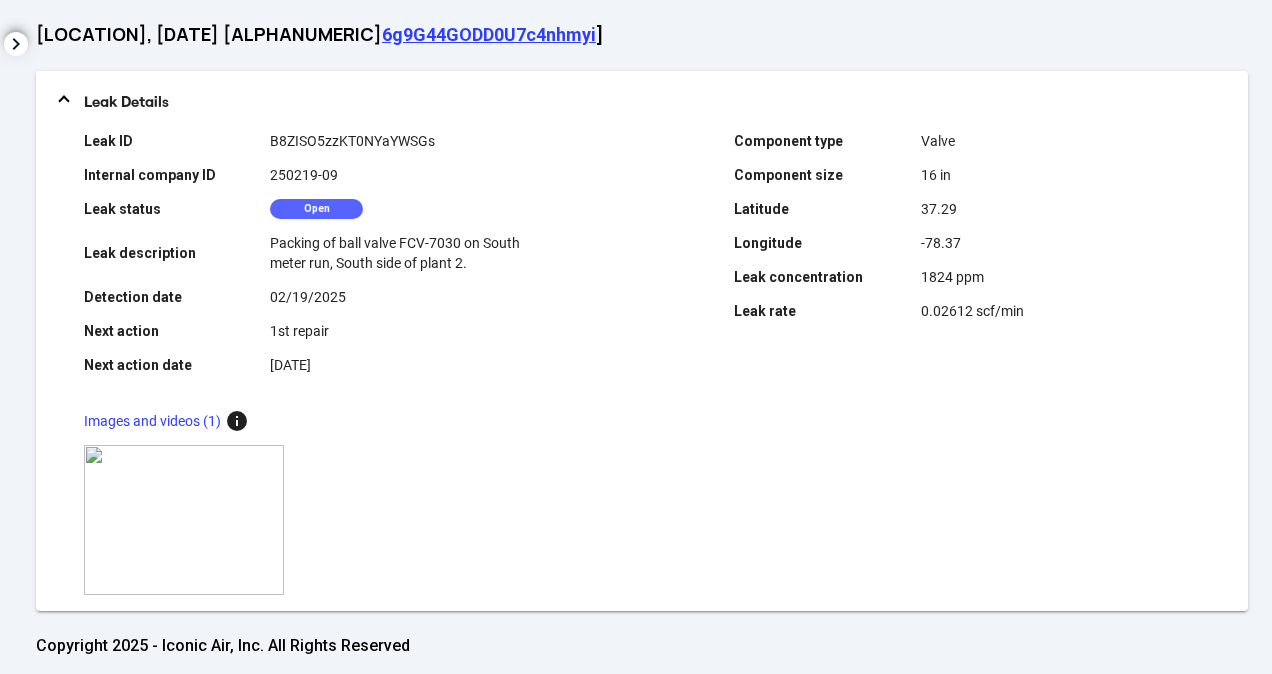 scroll, scrollTop: 566, scrollLeft: 0, axis: vertical 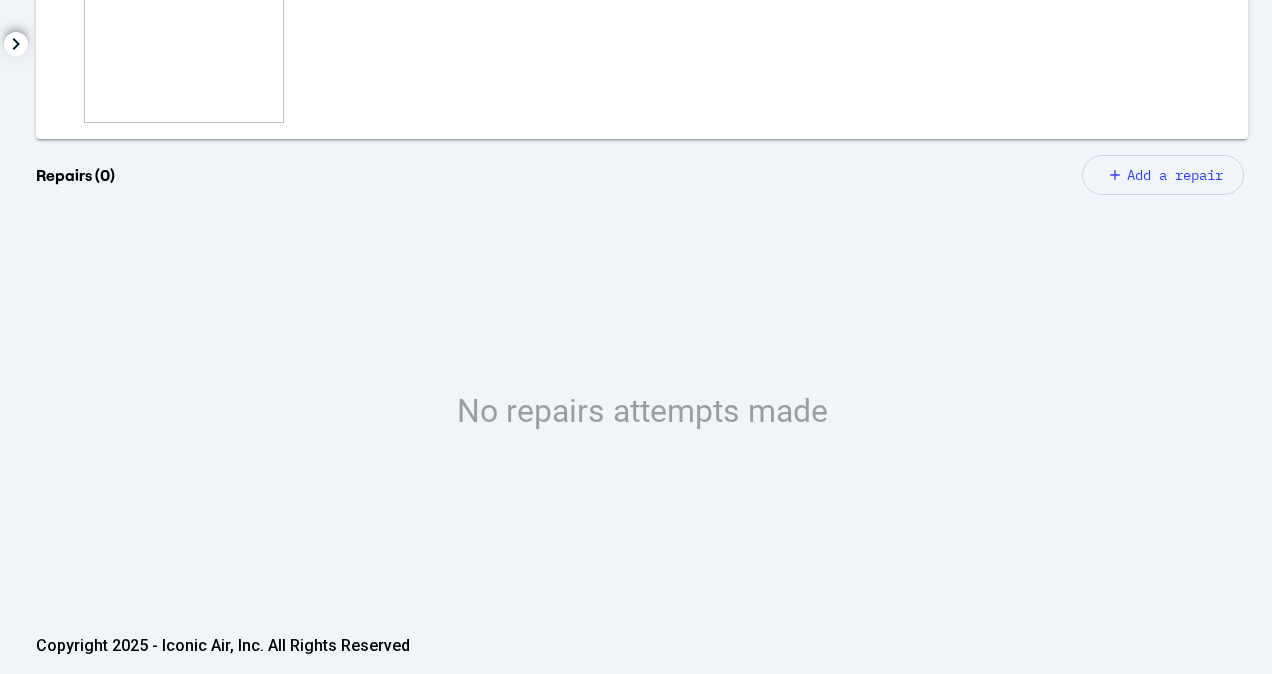 click on "add Add a repair" 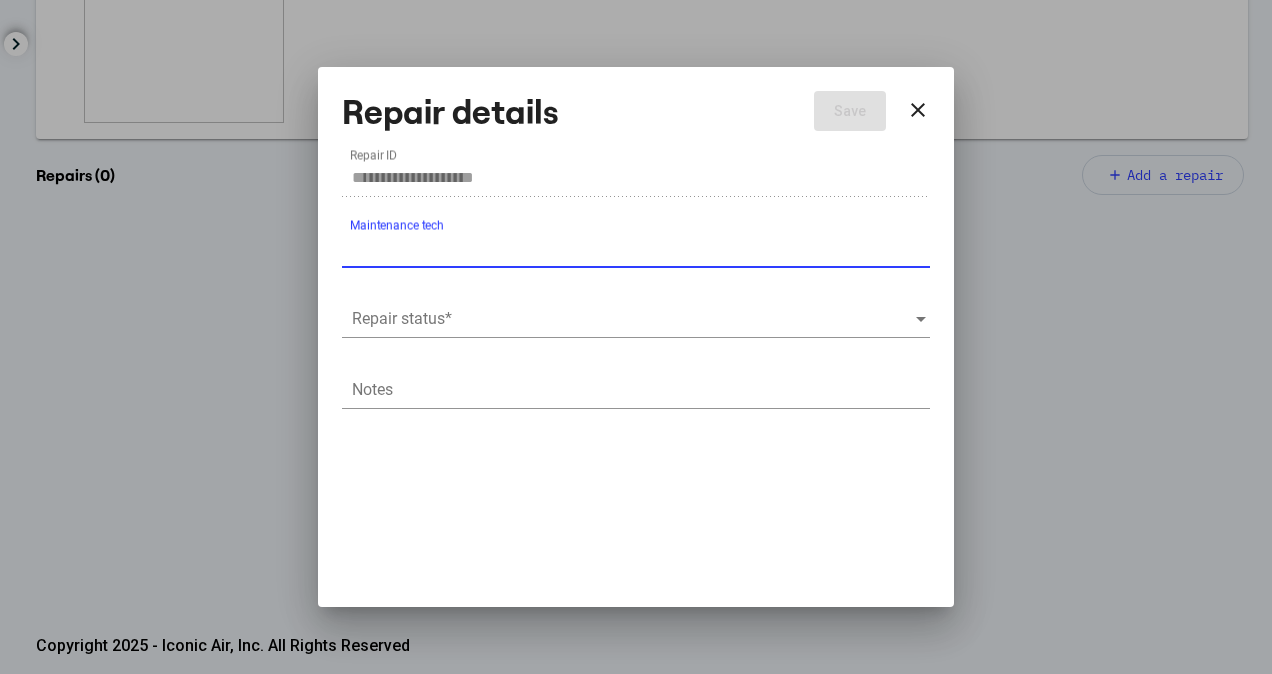 click on "Repair status  *" at bounding box center [636, 312] 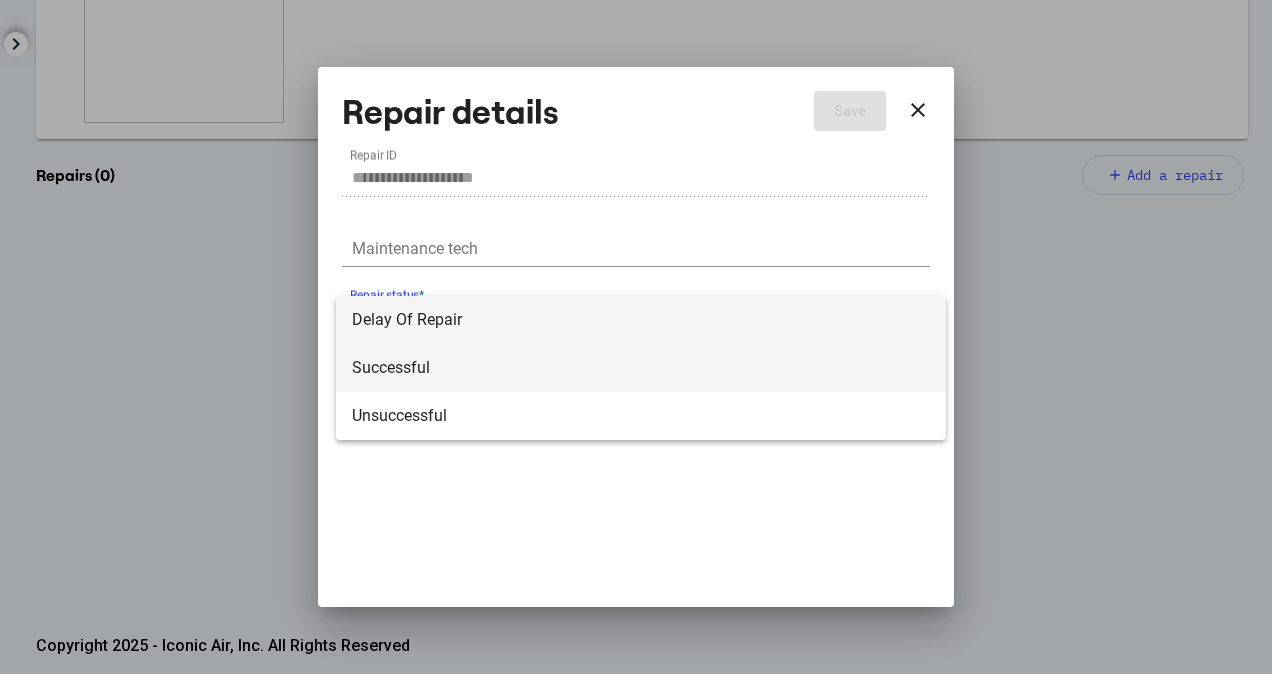 click on "Successful" at bounding box center [641, 368] 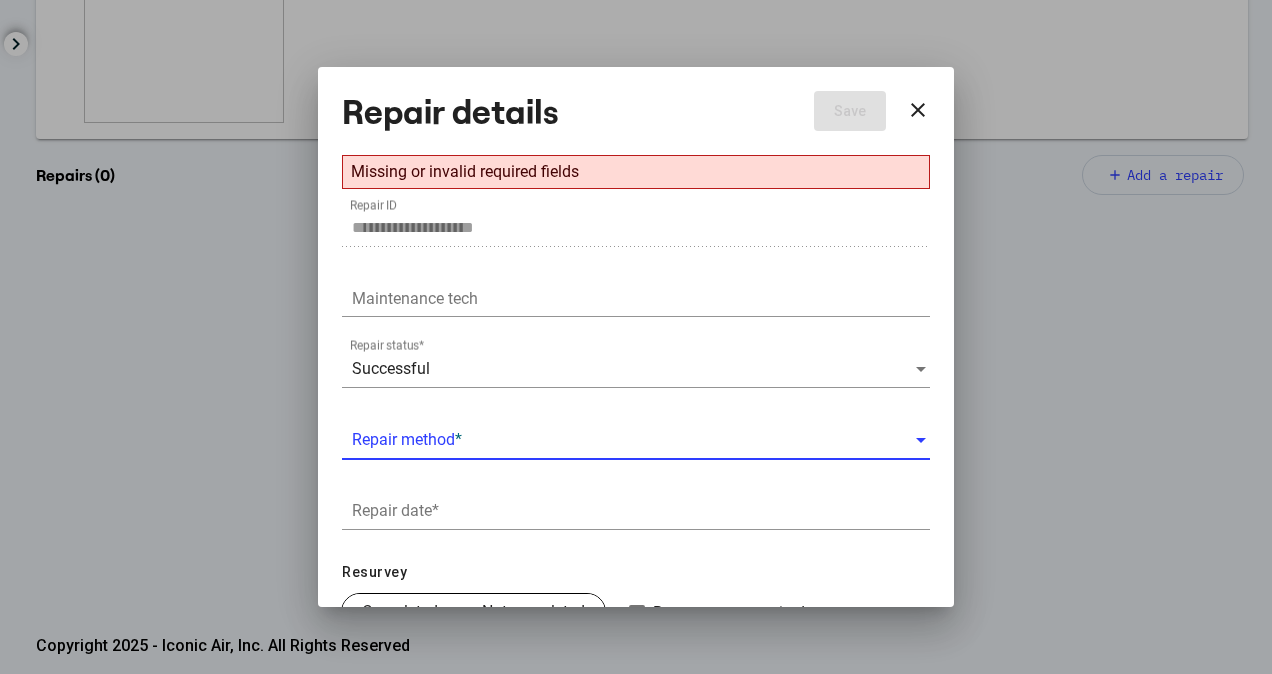 click at bounding box center [633, 440] 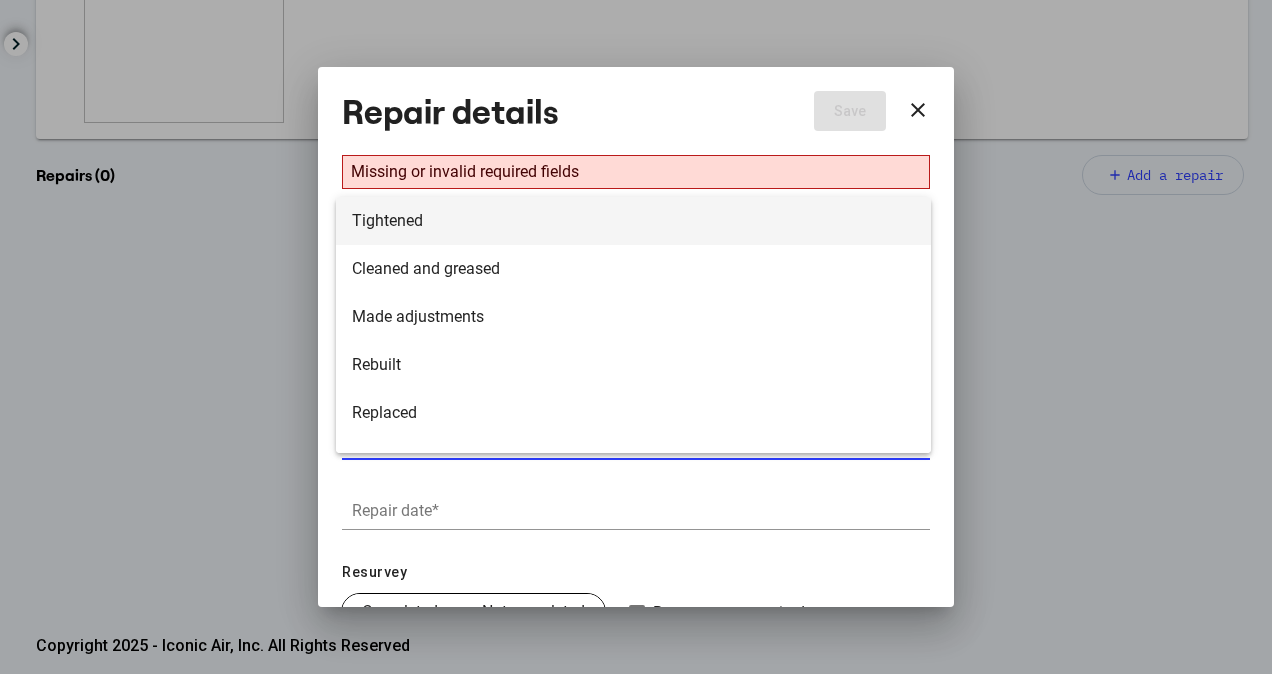 click on "Tightened" at bounding box center [633, 221] 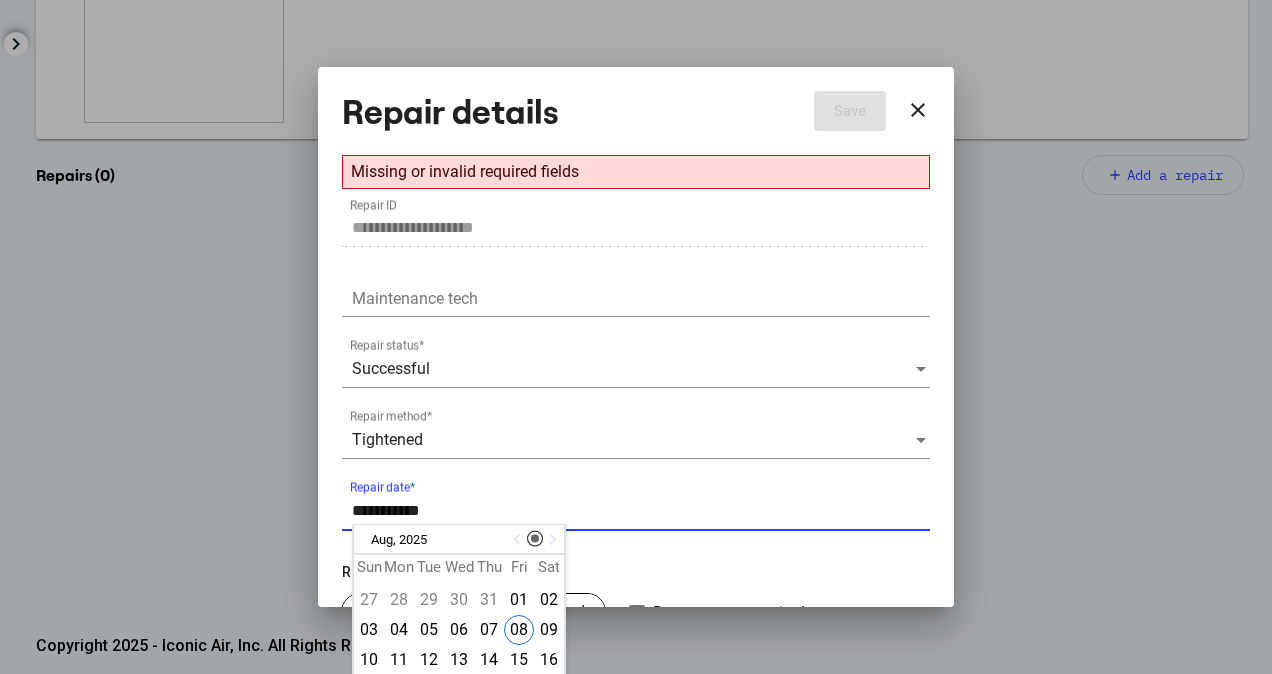 click on "Repair date  *" at bounding box center (641, 511) 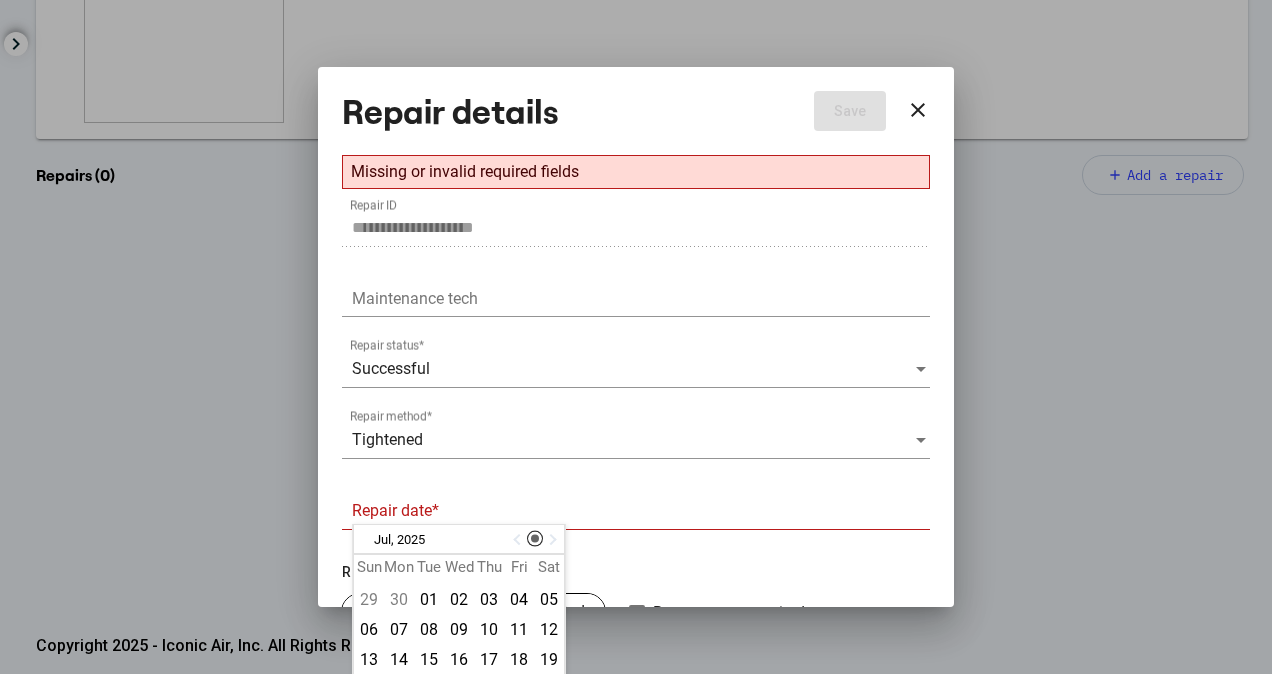 click at bounding box center (519, 540) 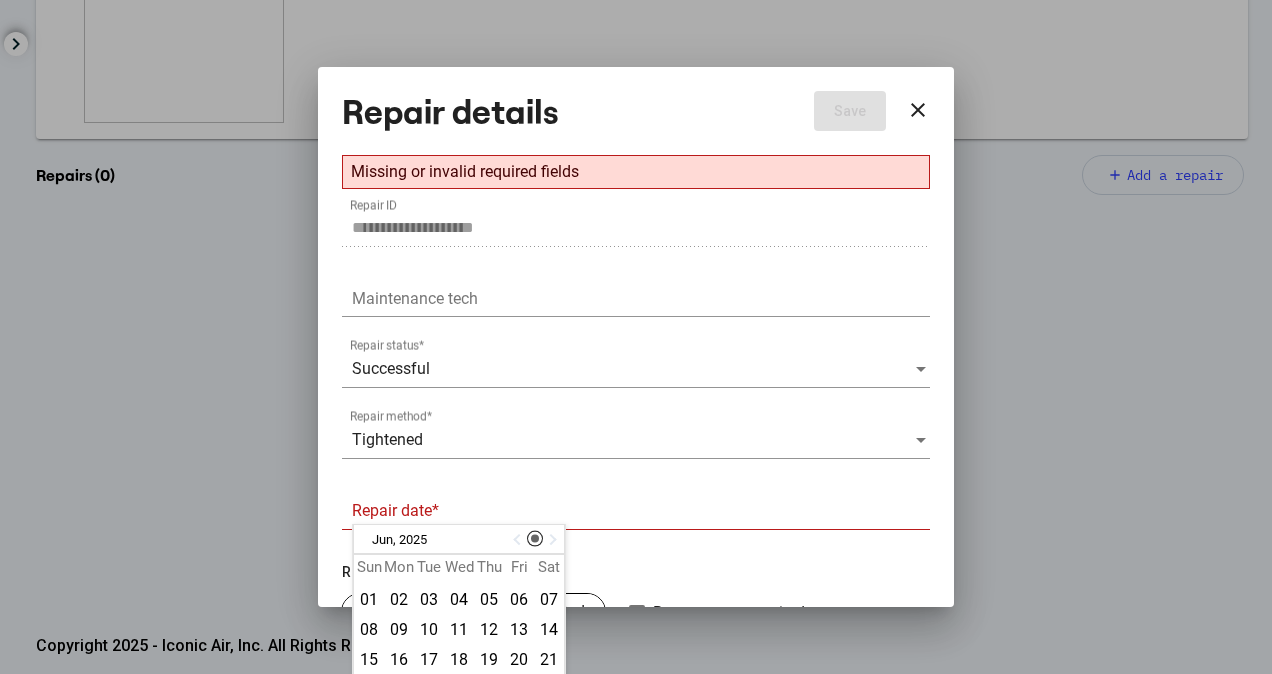 click at bounding box center (551, 540) 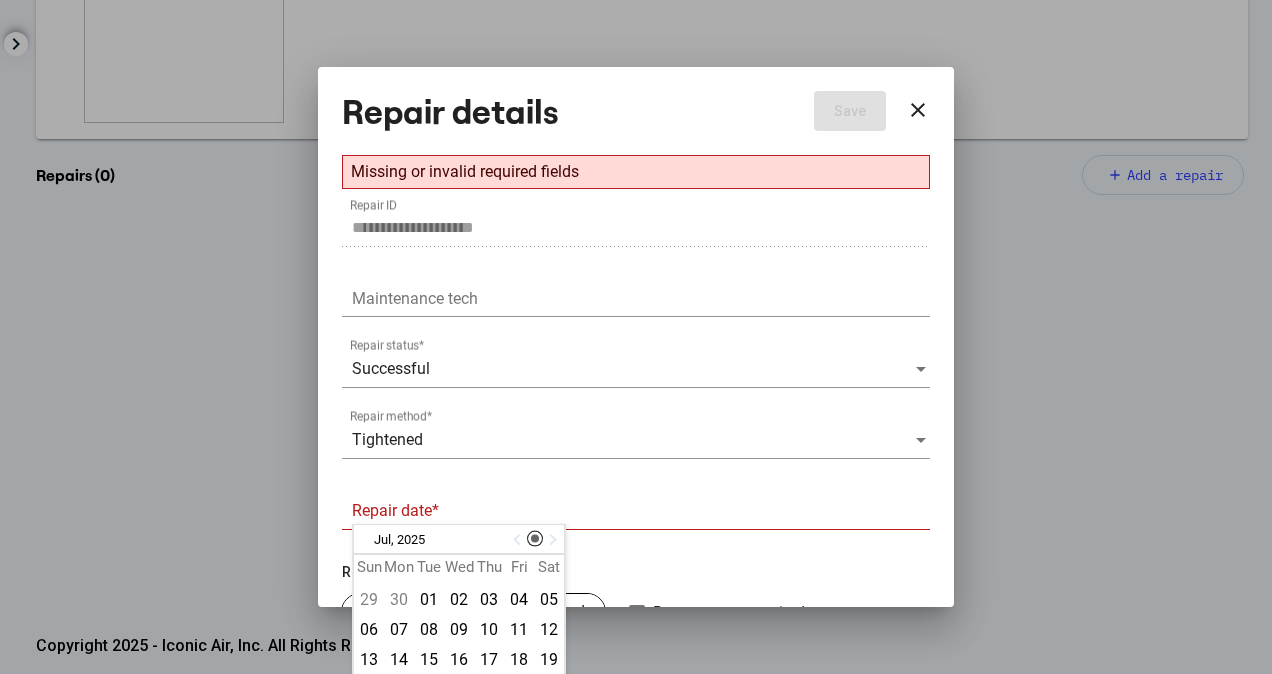 click at bounding box center (519, 540) 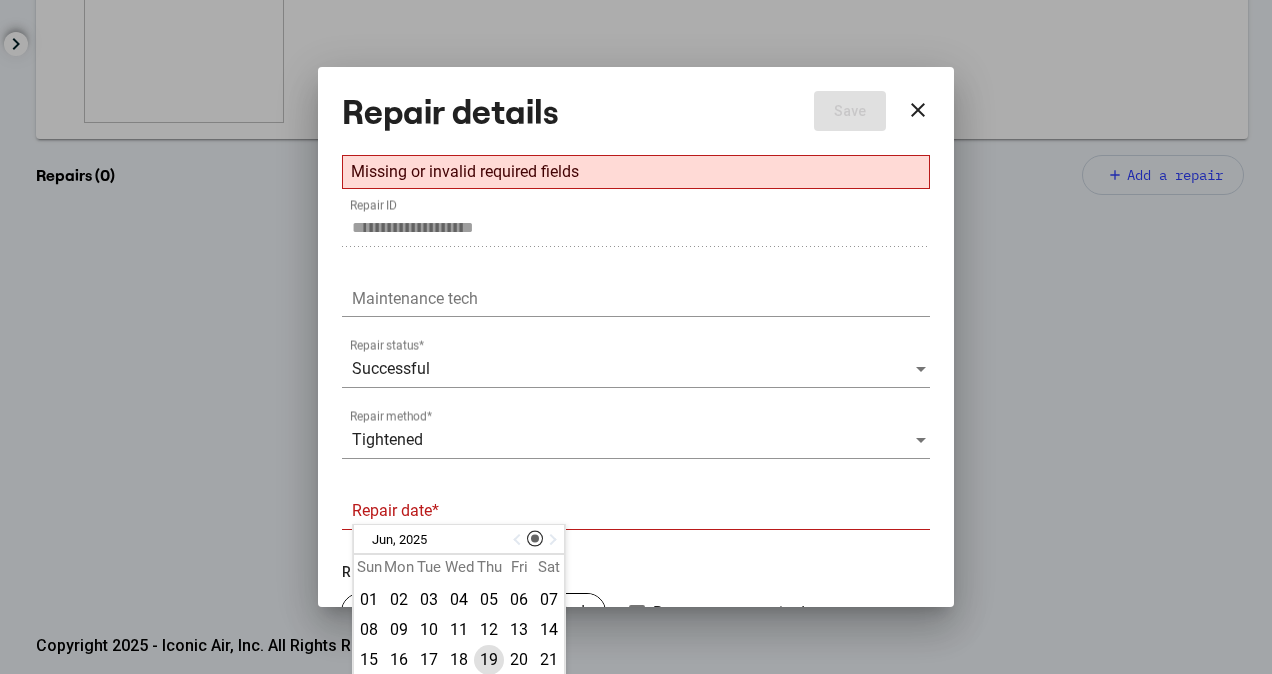 click on "19" at bounding box center (489, 660) 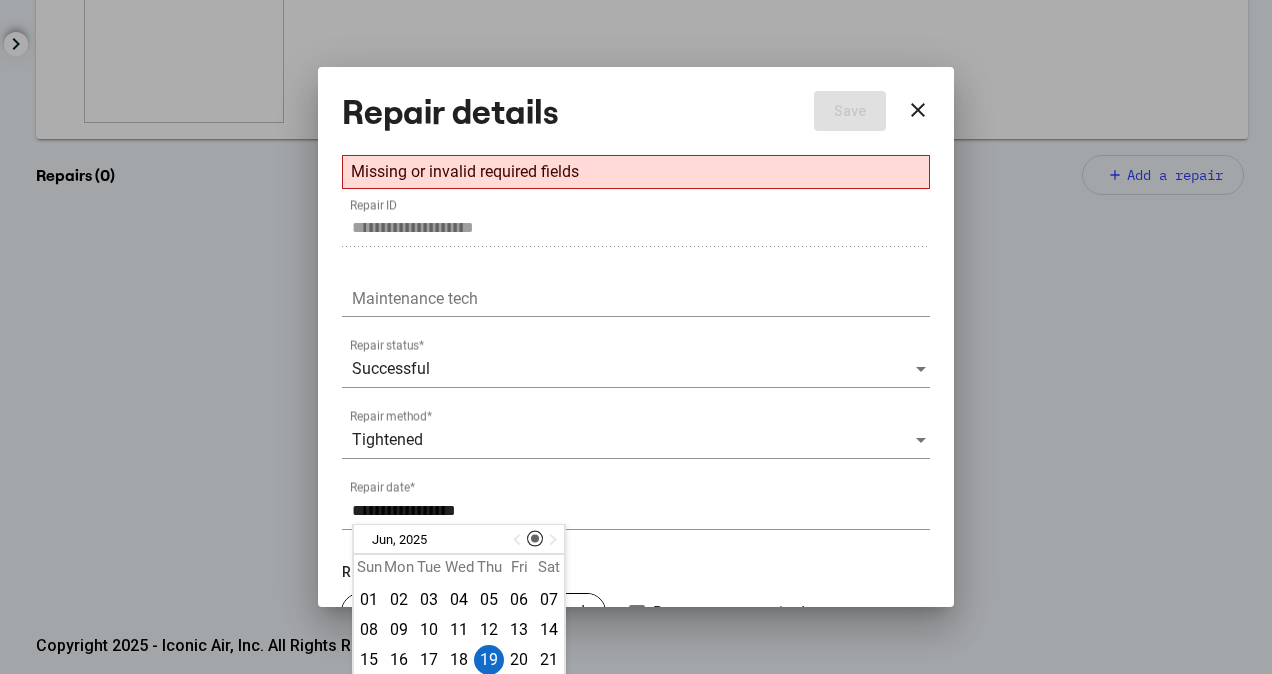 click on "Resurvey" at bounding box center [636, 572] 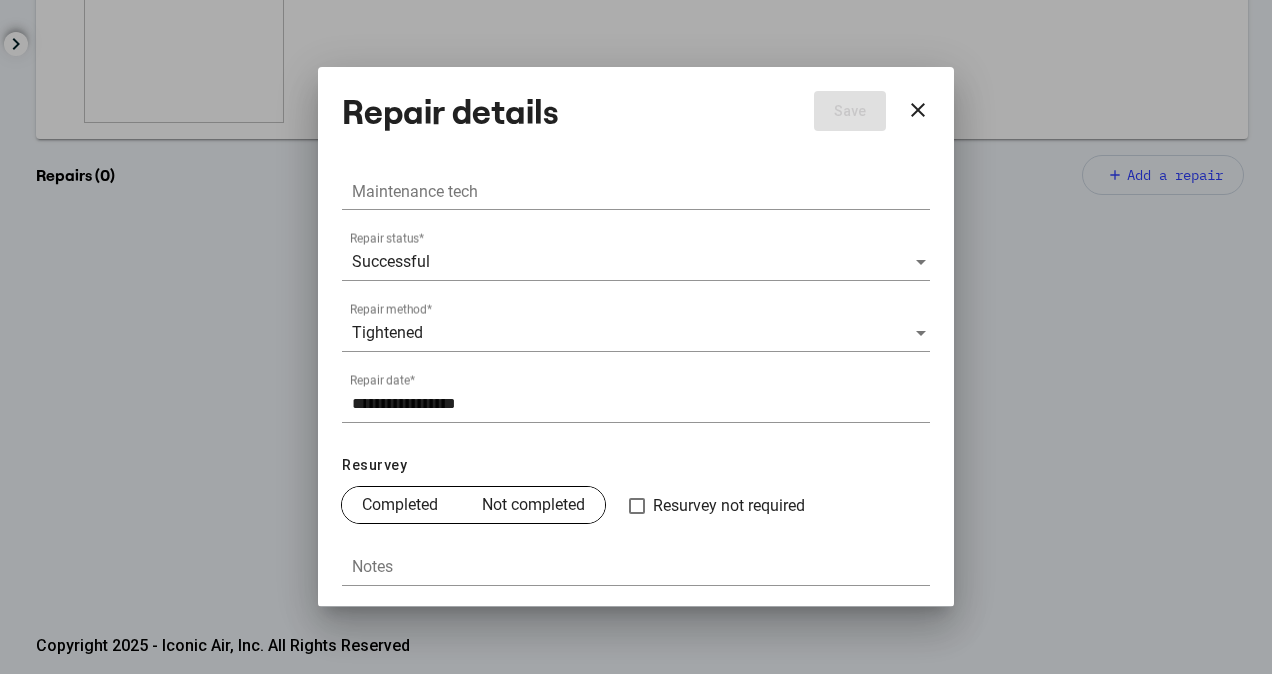 click on "Completed" at bounding box center [400, 505] 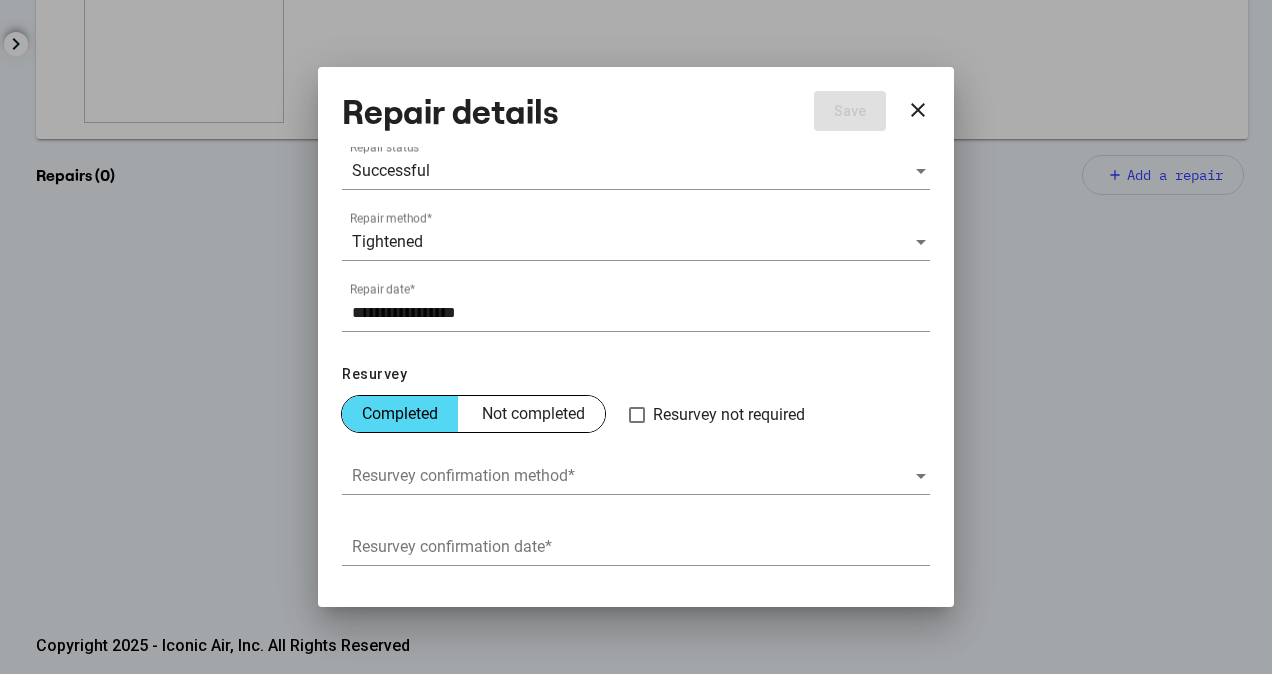 scroll, scrollTop: 250, scrollLeft: 0, axis: vertical 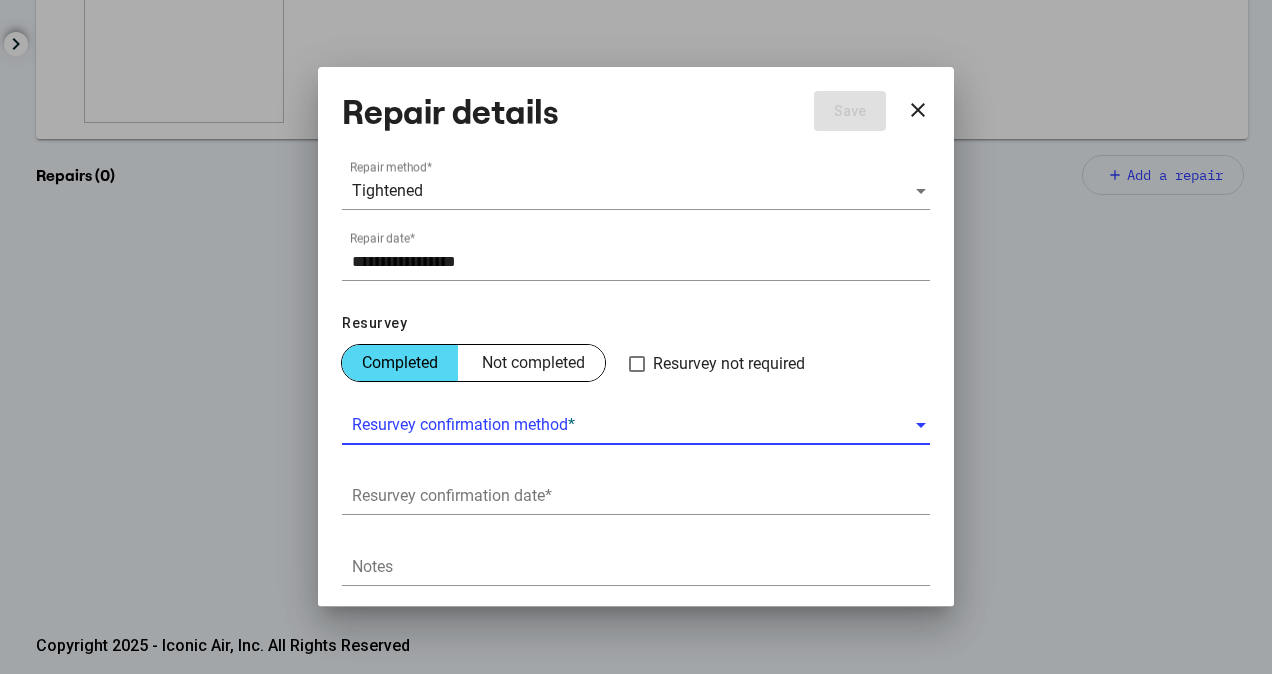 click at bounding box center [633, 425] 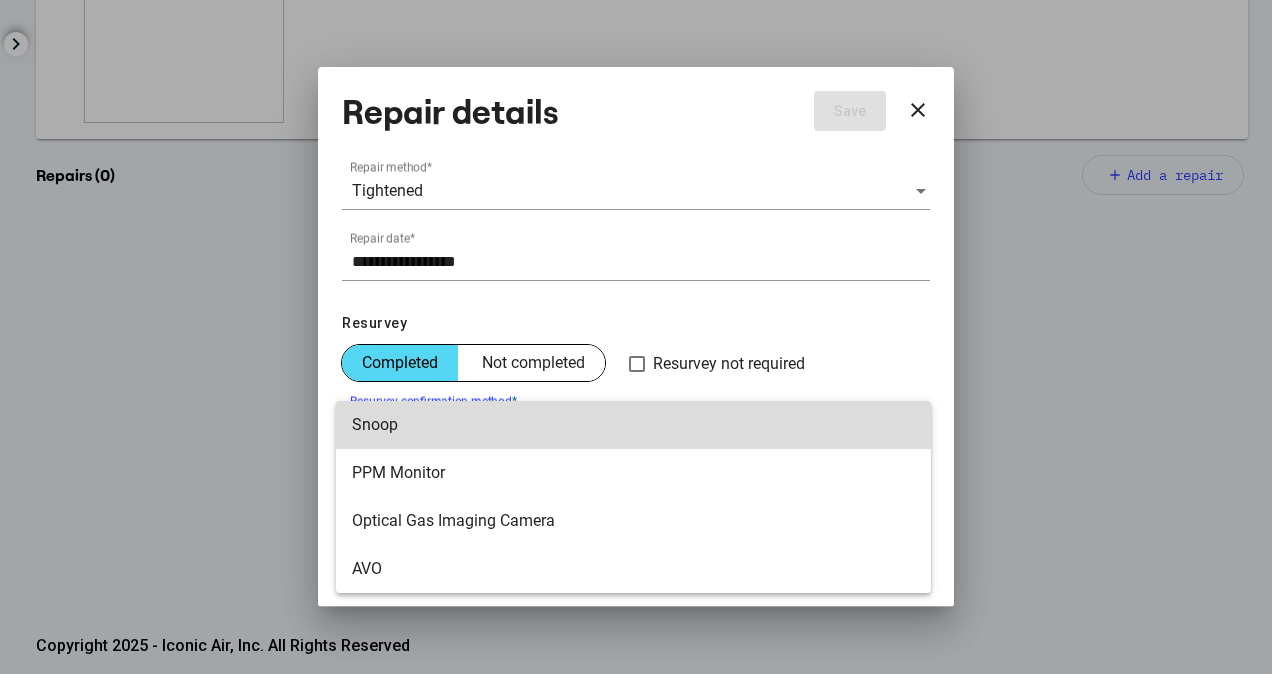 click on "Snoop" at bounding box center (633, 425) 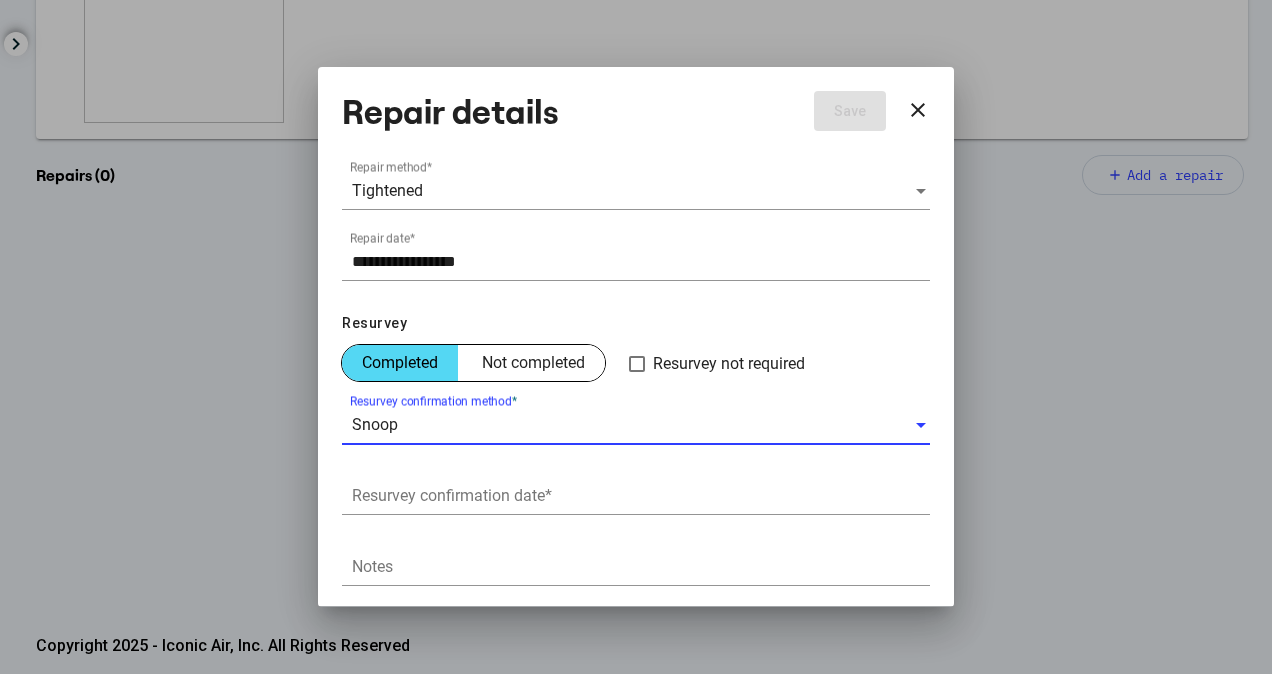 click on "Resurvey confirmation date  *" at bounding box center (641, 496) 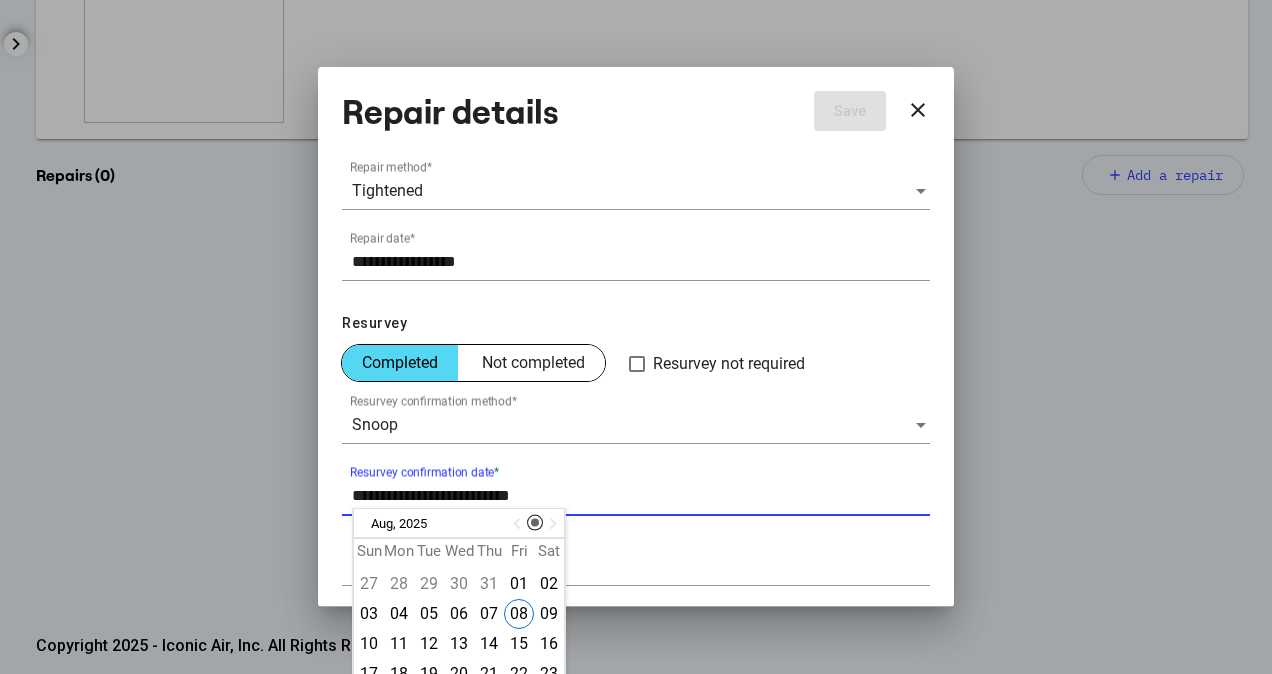 click at bounding box center [519, 524] 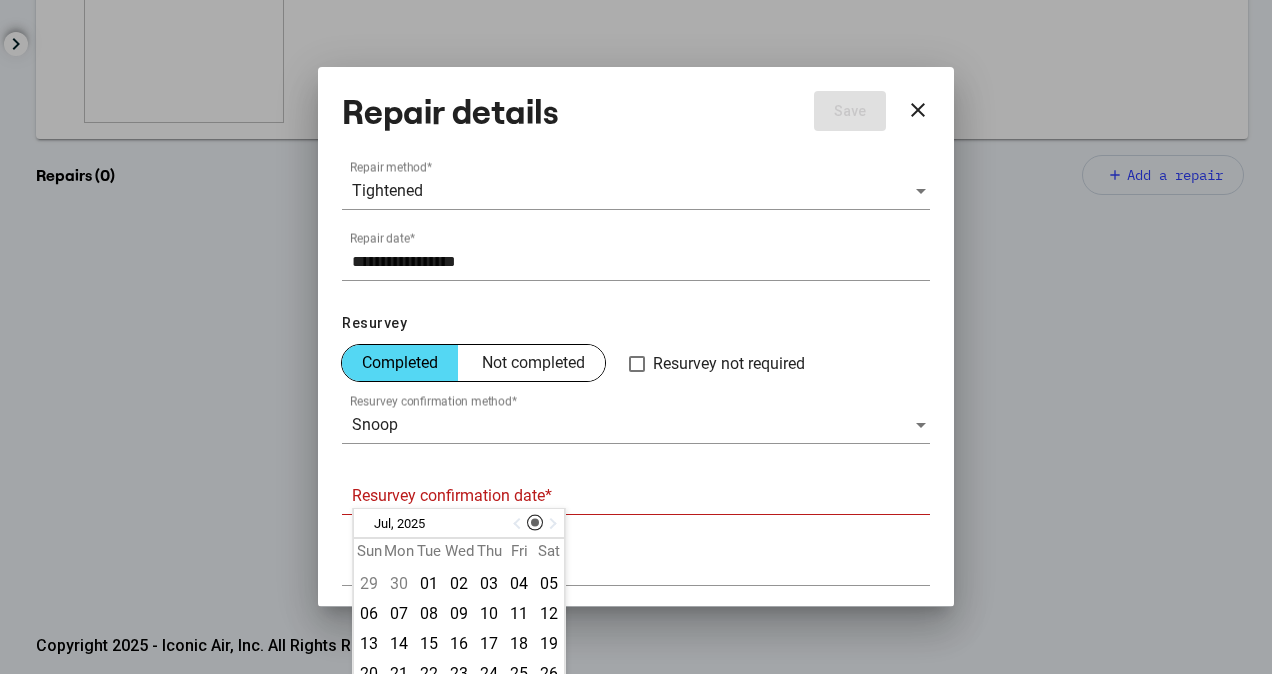 click at bounding box center (519, 524) 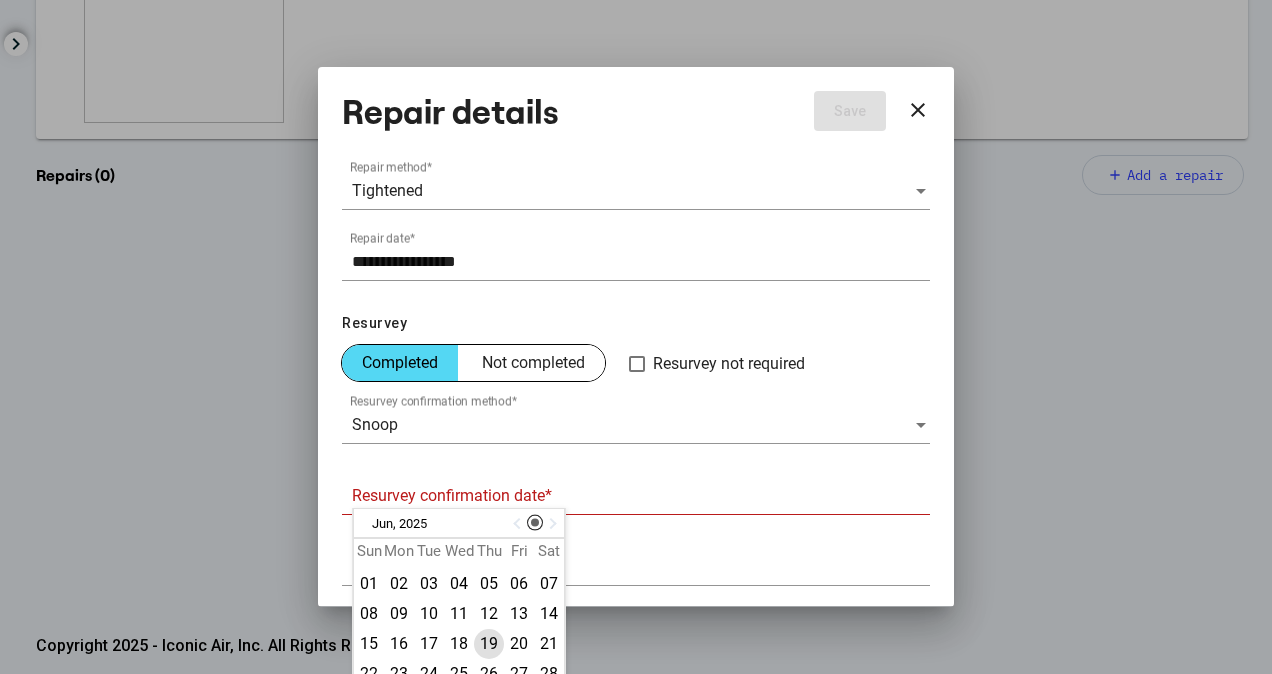 click on "19" at bounding box center [489, 644] 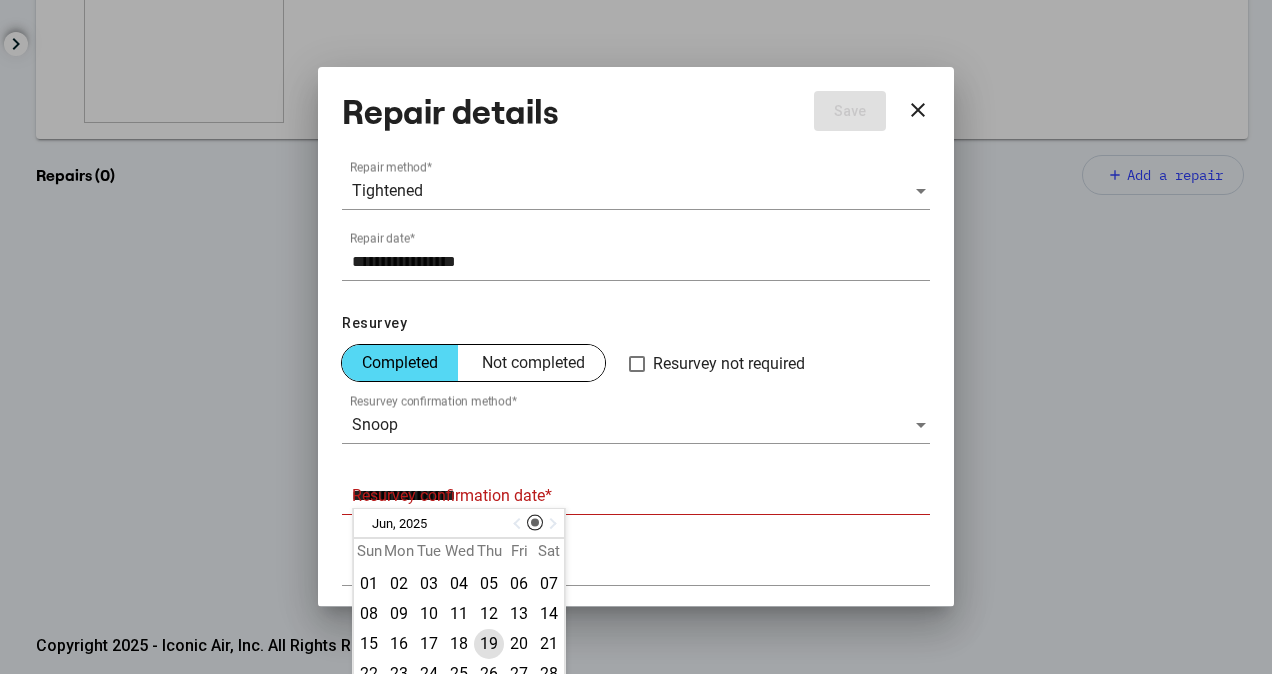 scroll, scrollTop: 201, scrollLeft: 0, axis: vertical 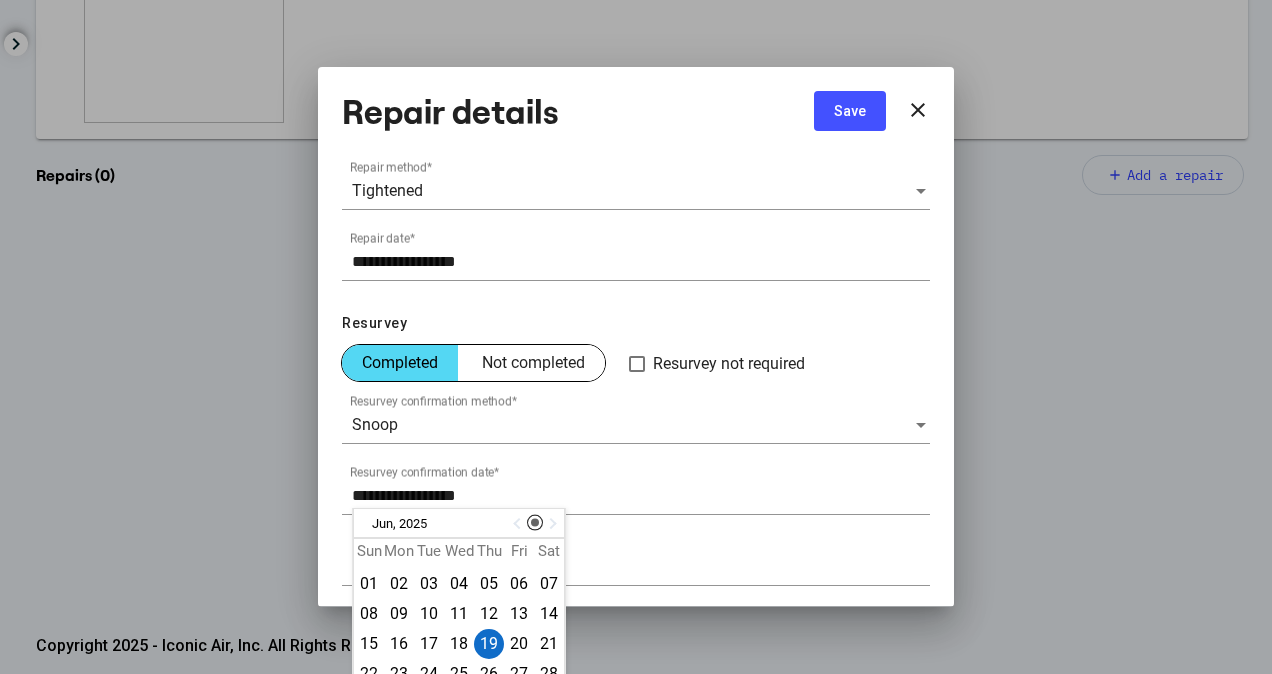 click on "Save" at bounding box center (850, 111) 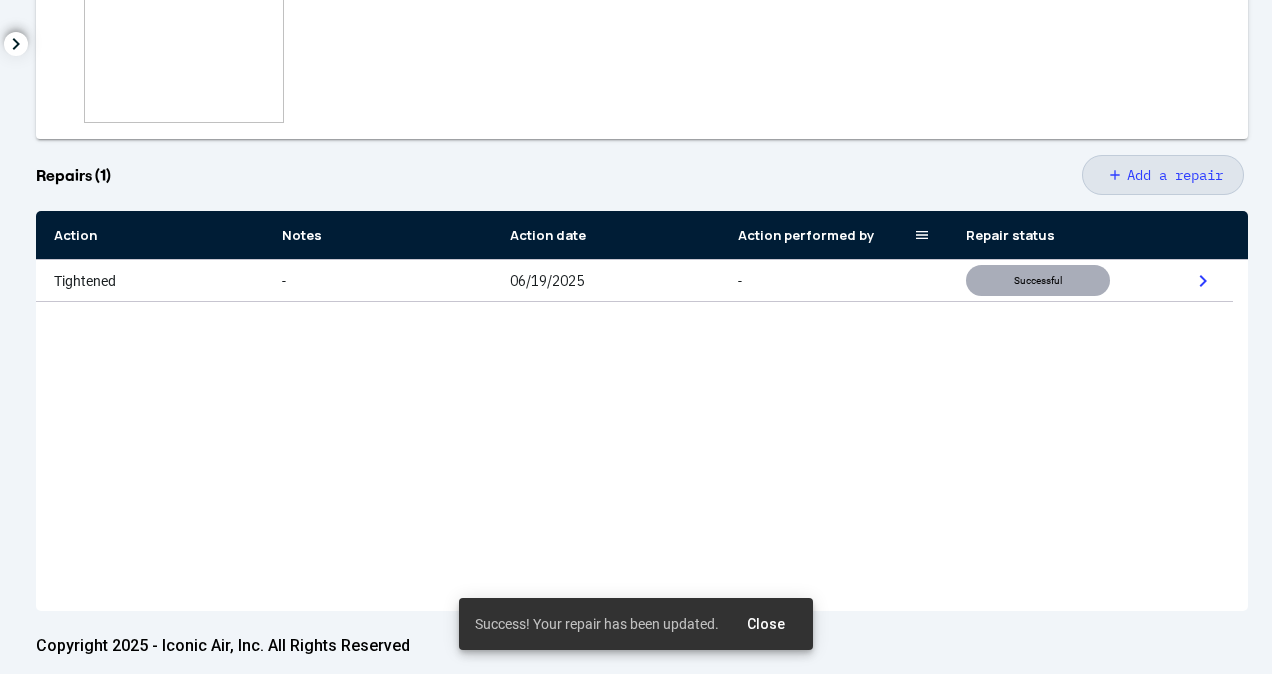 scroll, scrollTop: 0, scrollLeft: 0, axis: both 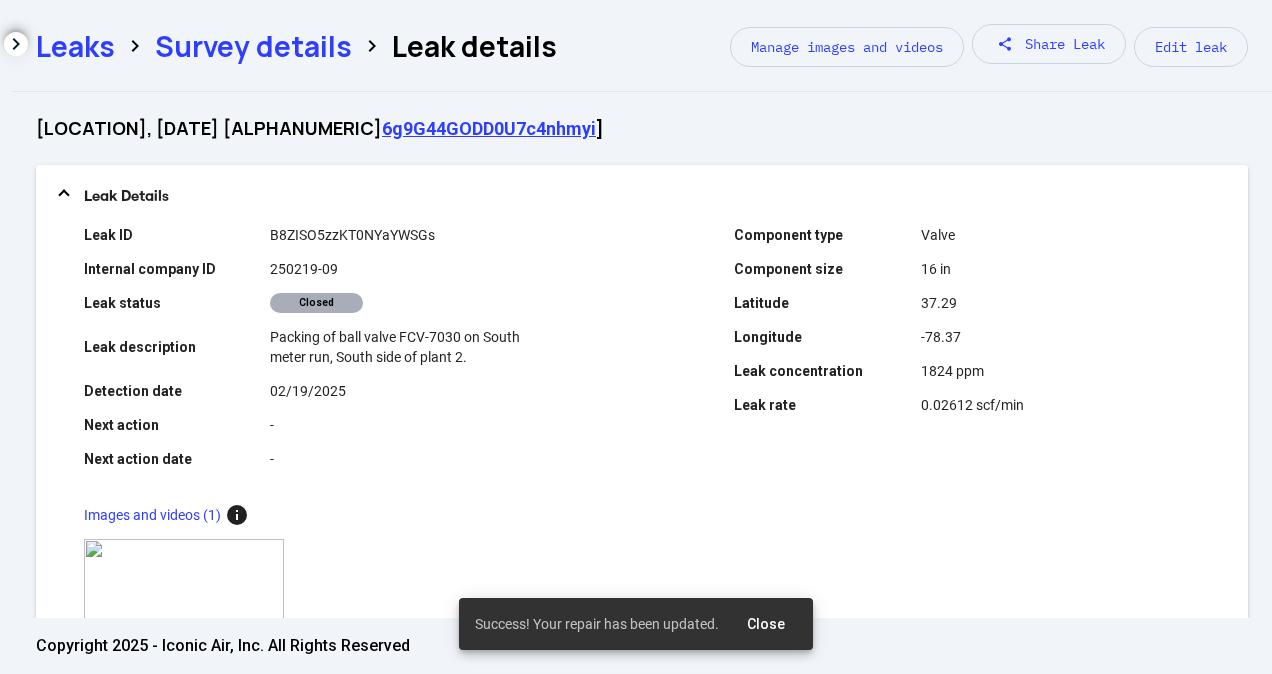 click on "Survey details" 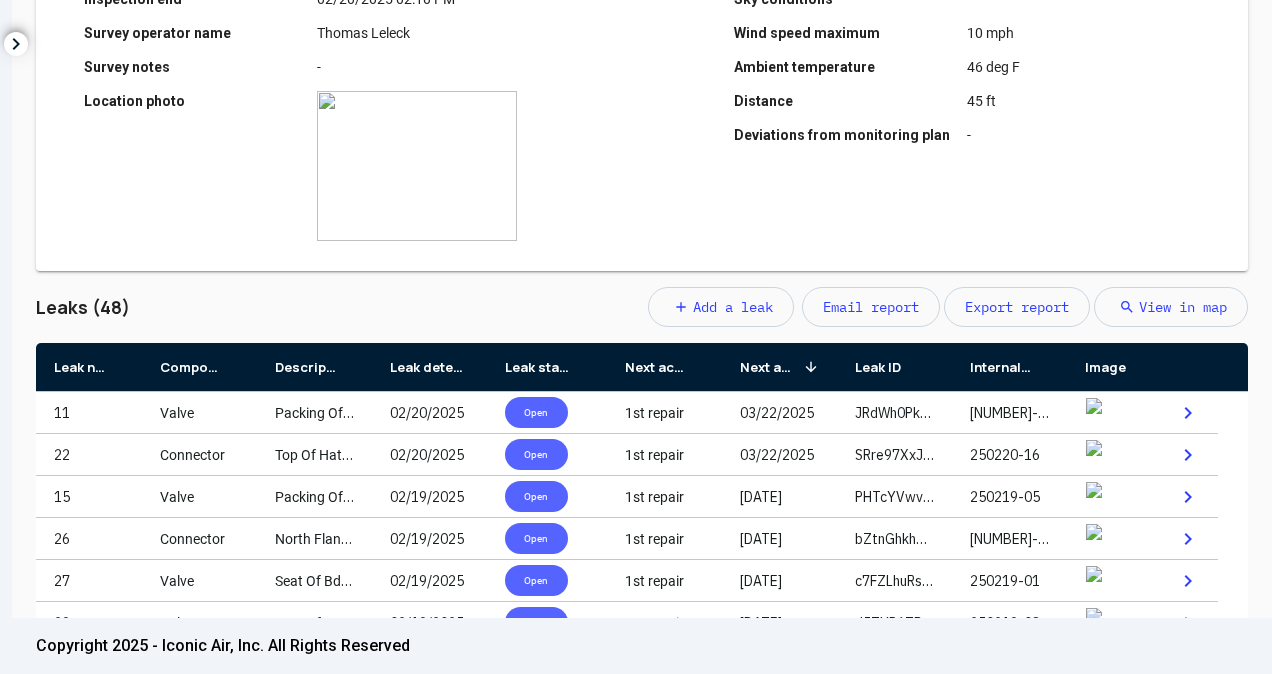scroll, scrollTop: 546, scrollLeft: 0, axis: vertical 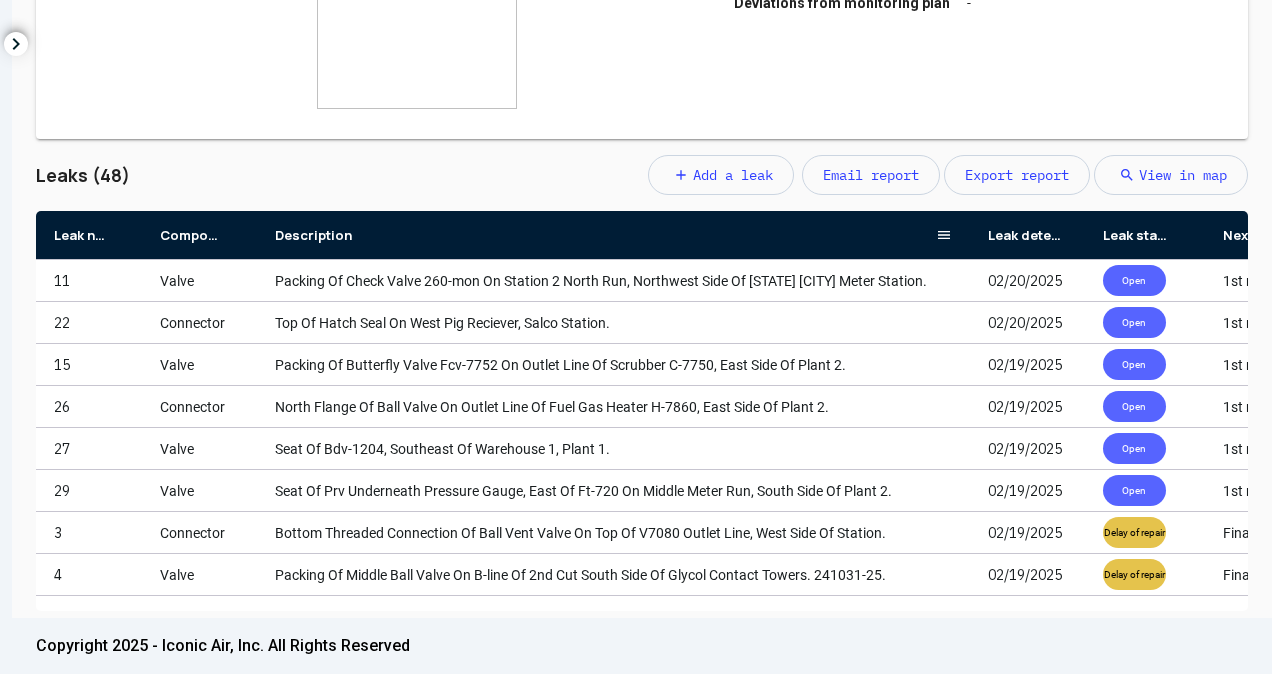 drag, startPoint x: 368, startPoint y: 240, endPoint x: 984, endPoint y: 226, distance: 616.15906 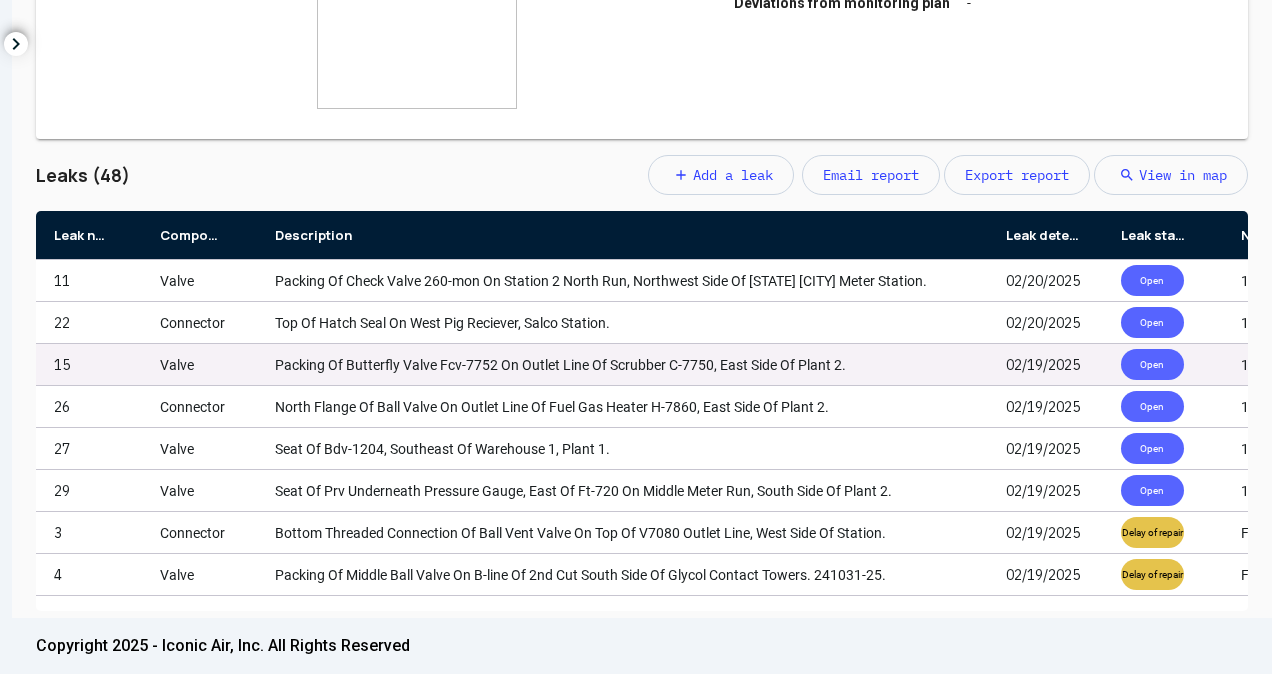 click on "Packing Of Butterfly Valve Fcv-[NUMBER] On Outlet Line Of Scrubber C-[NUMBER], East Side Of Plant [NUMBER]." at bounding box center (560, 365) 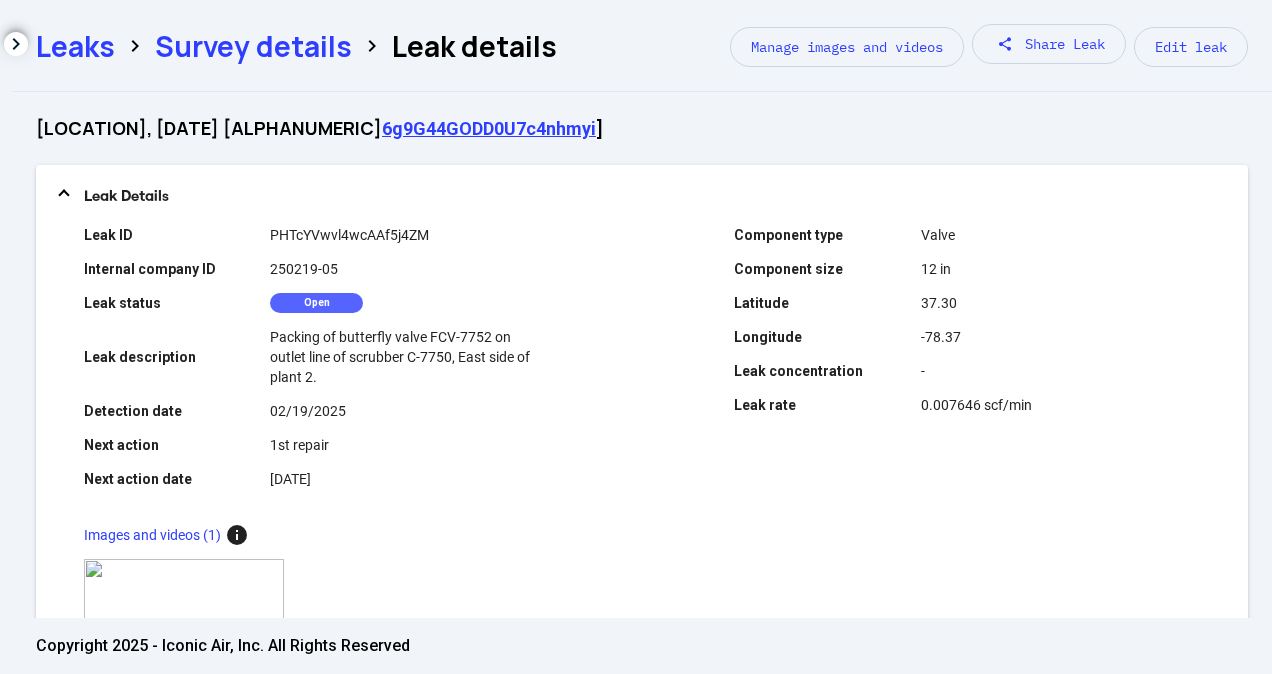 scroll, scrollTop: 586, scrollLeft: 0, axis: vertical 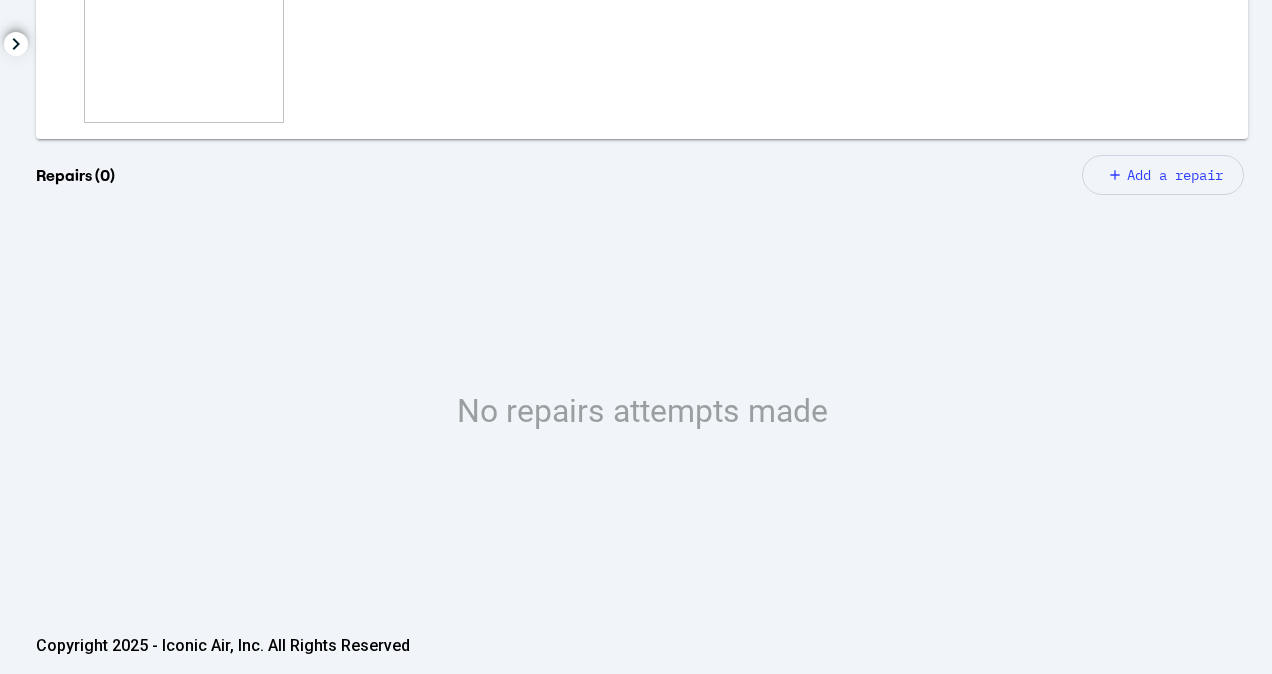 click on "add Add a repair" 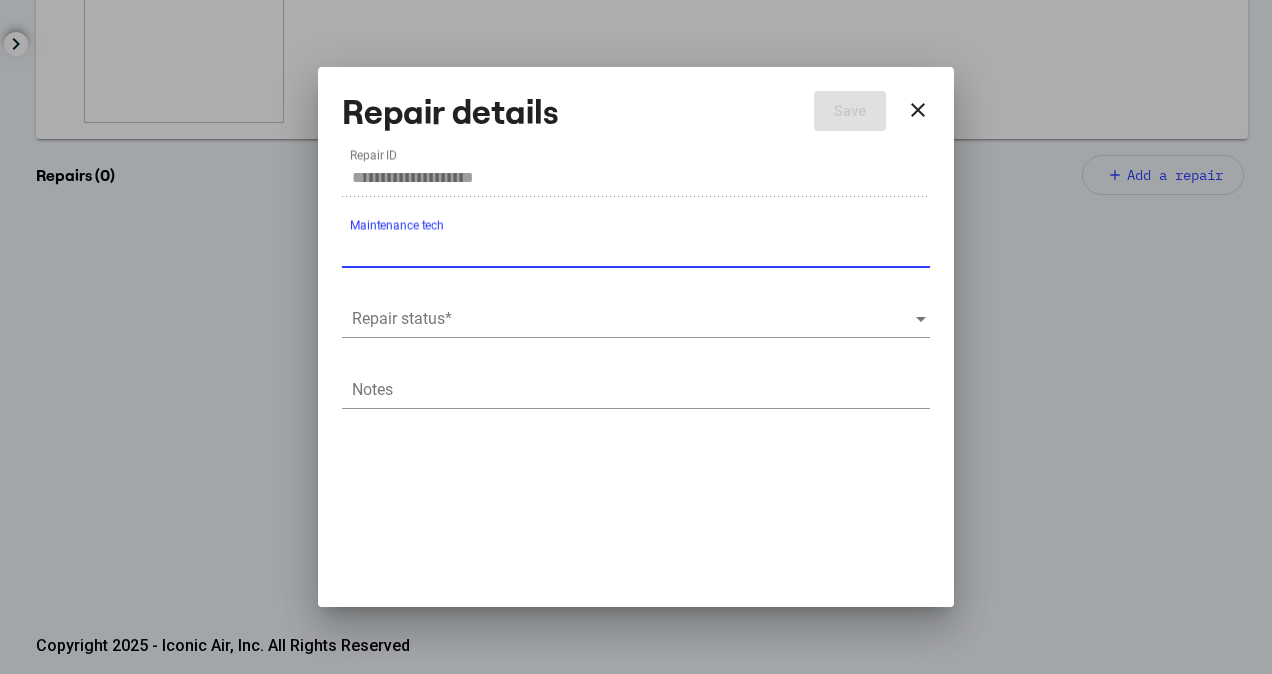 click at bounding box center [633, 319] 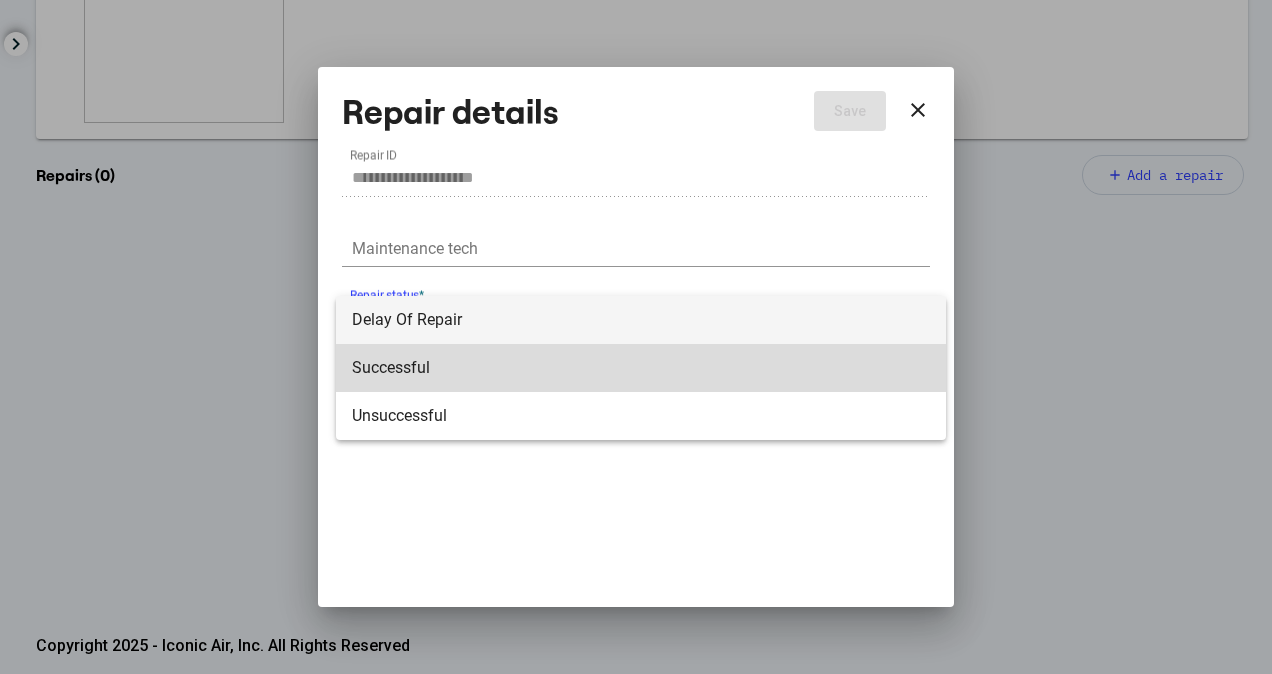 click on "Successful" at bounding box center (641, 368) 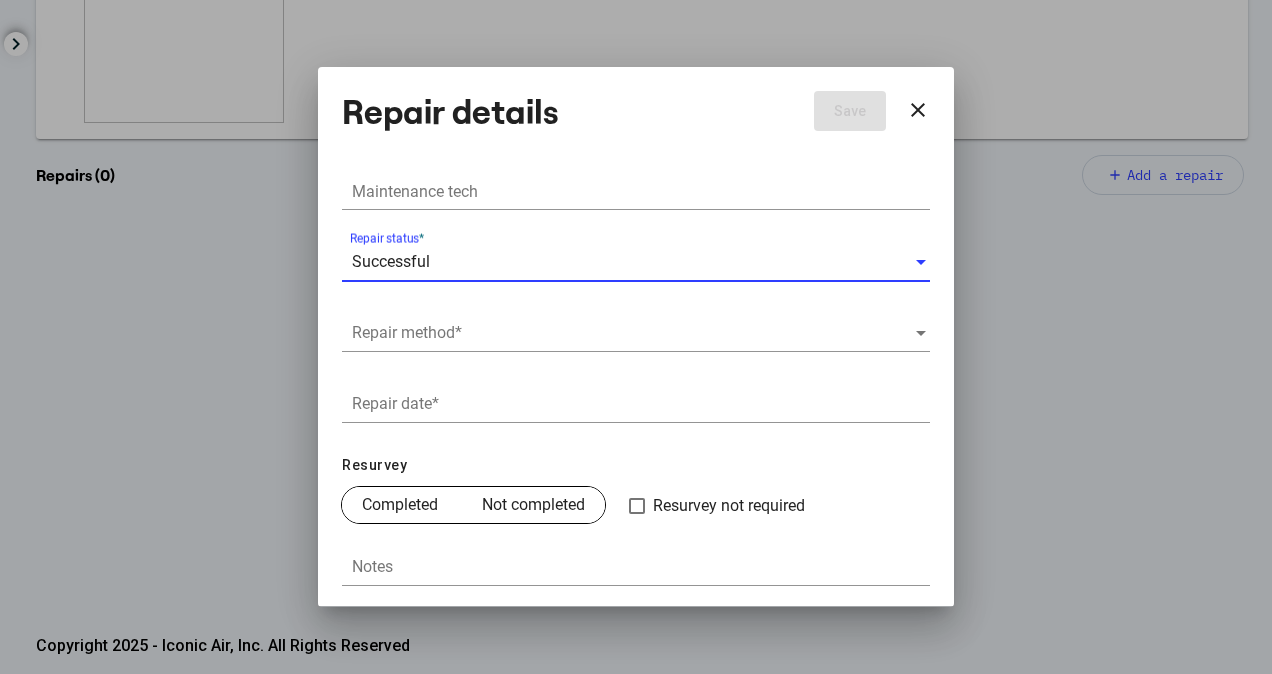 scroll, scrollTop: 108, scrollLeft: 0, axis: vertical 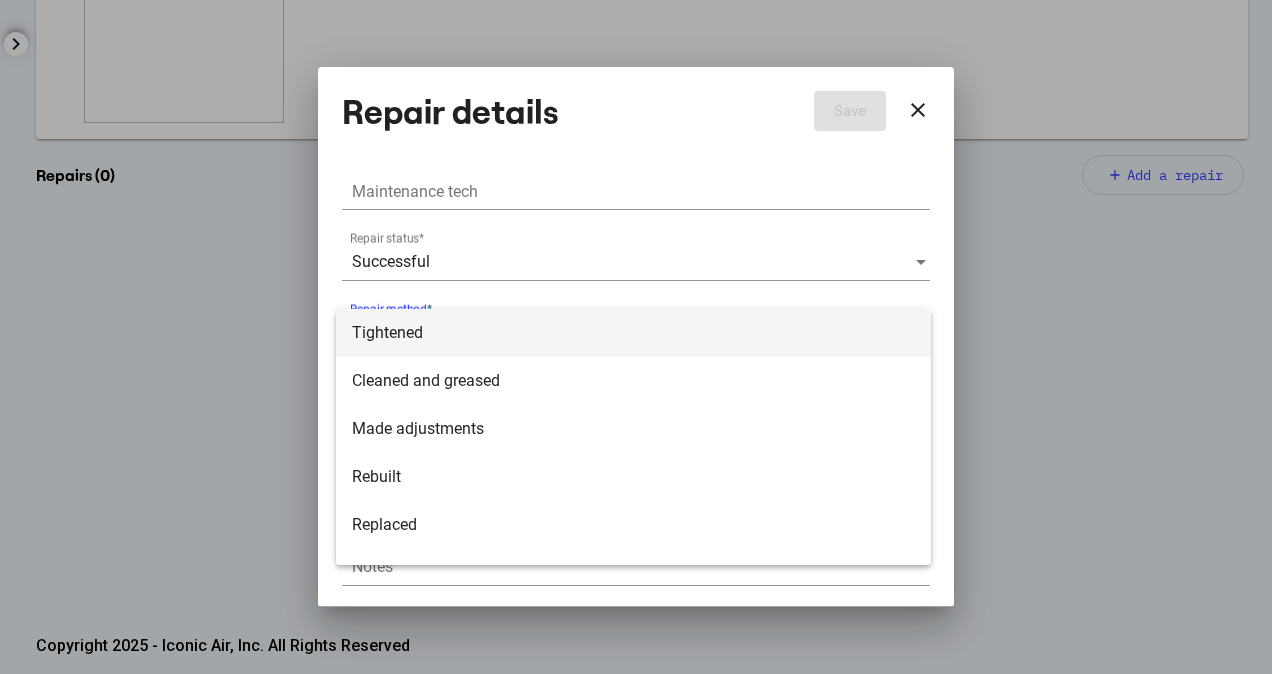 click on "Tightened" at bounding box center [633, 333] 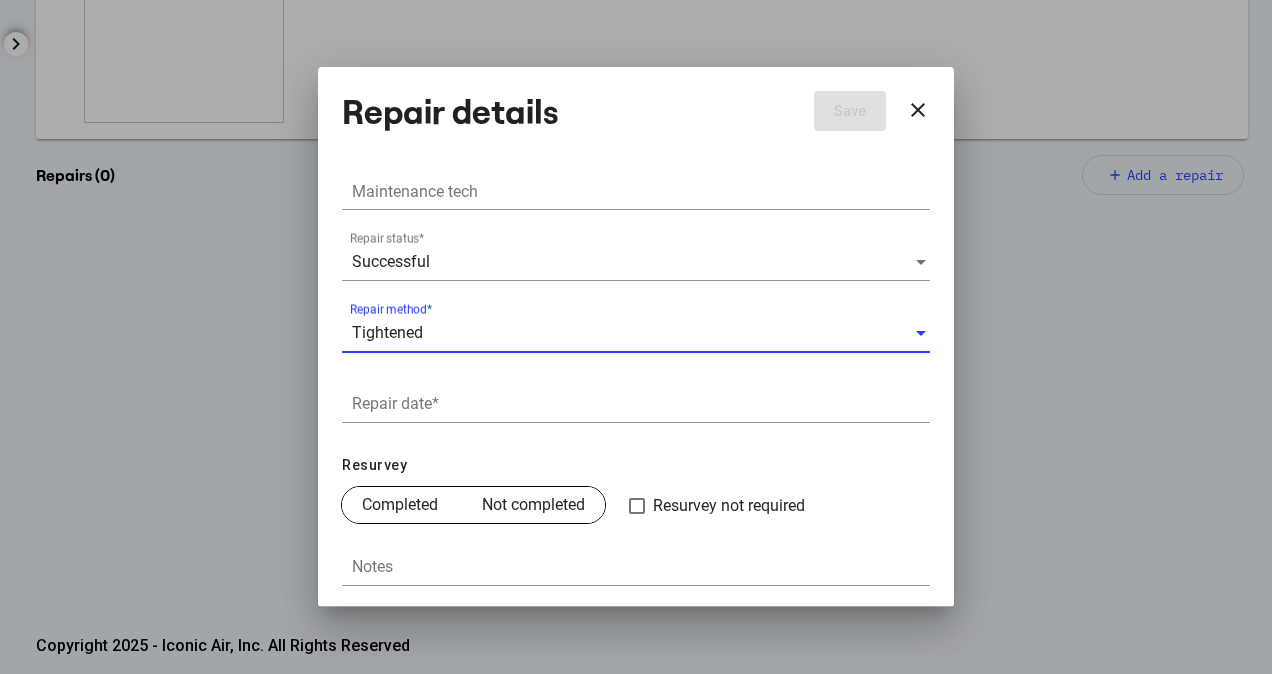 click on "Repair date  *" at bounding box center (641, 404) 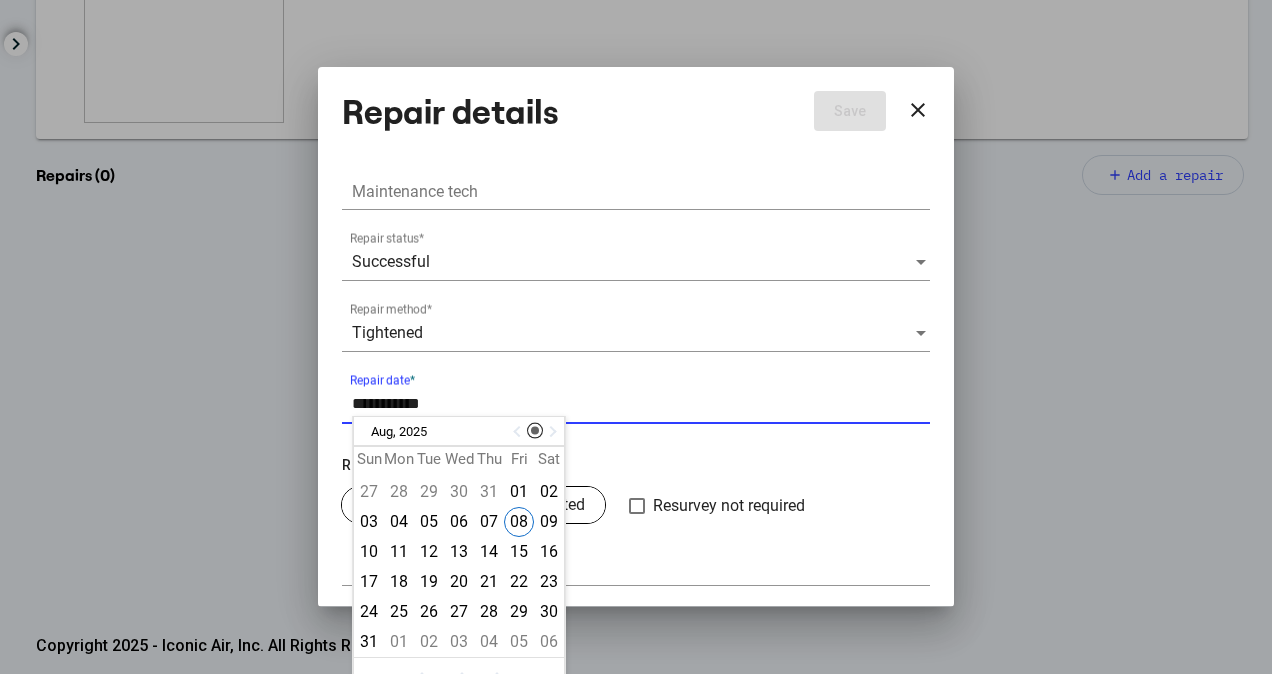click at bounding box center (519, 432) 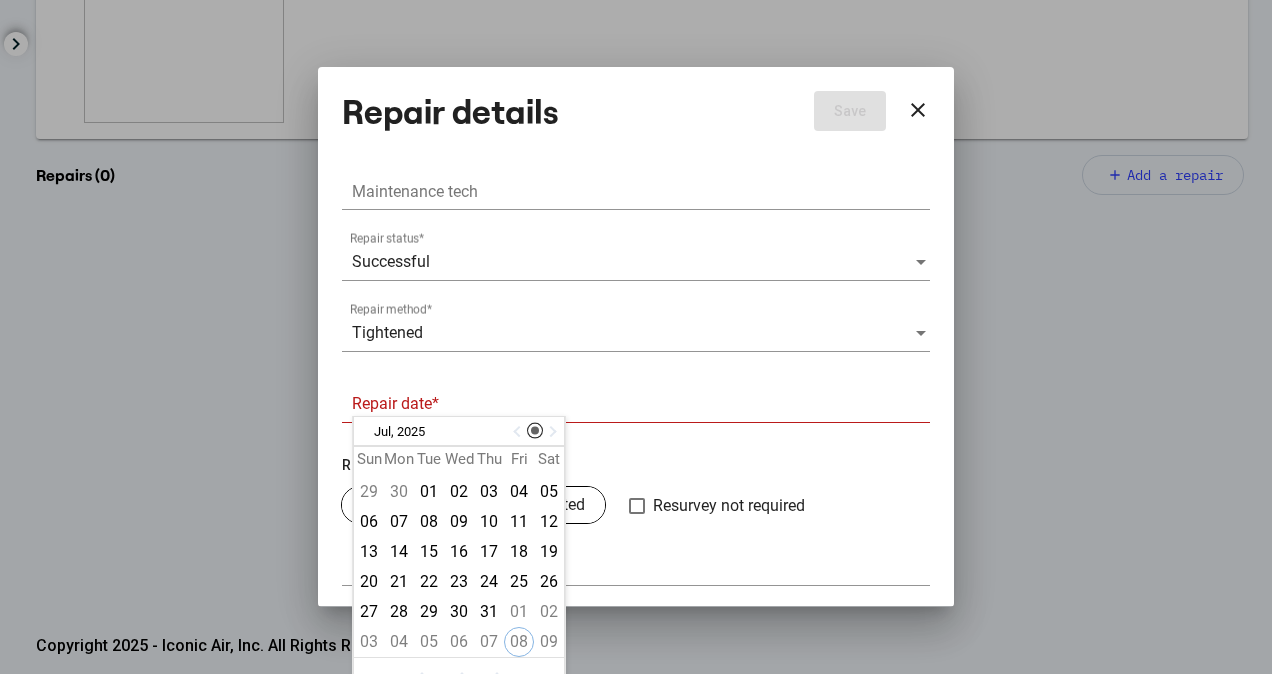 click at bounding box center (519, 432) 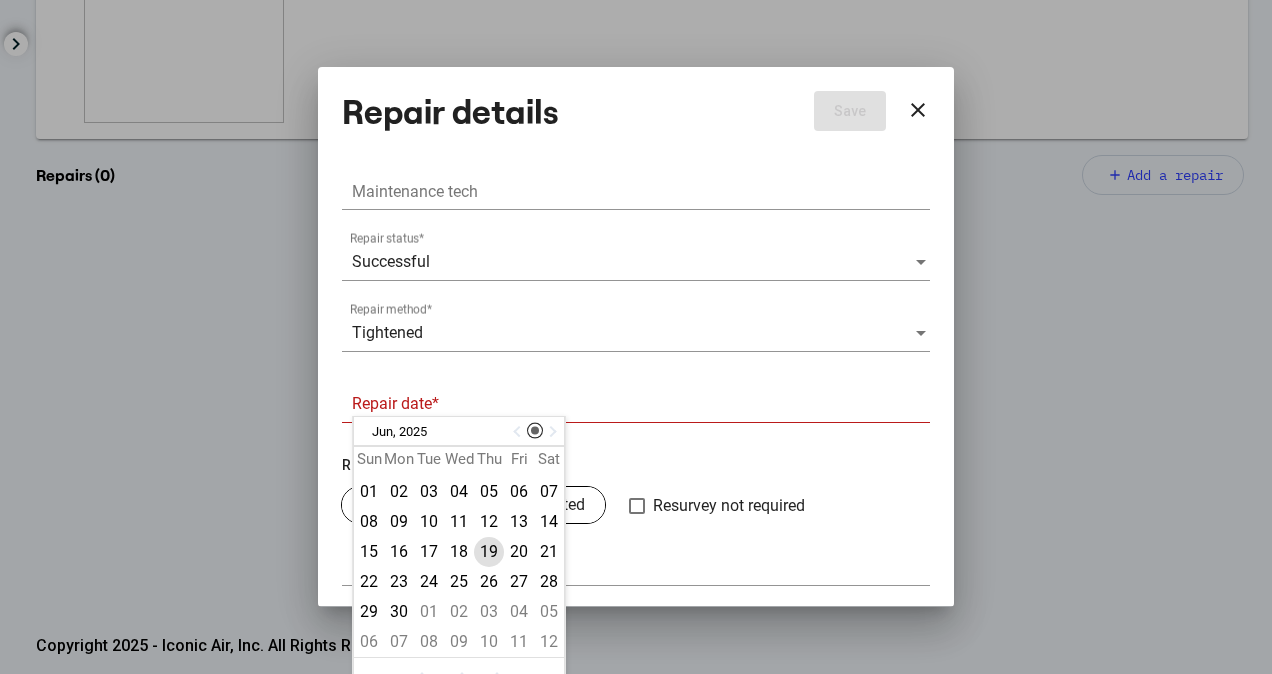 click on "19" at bounding box center (489, 552) 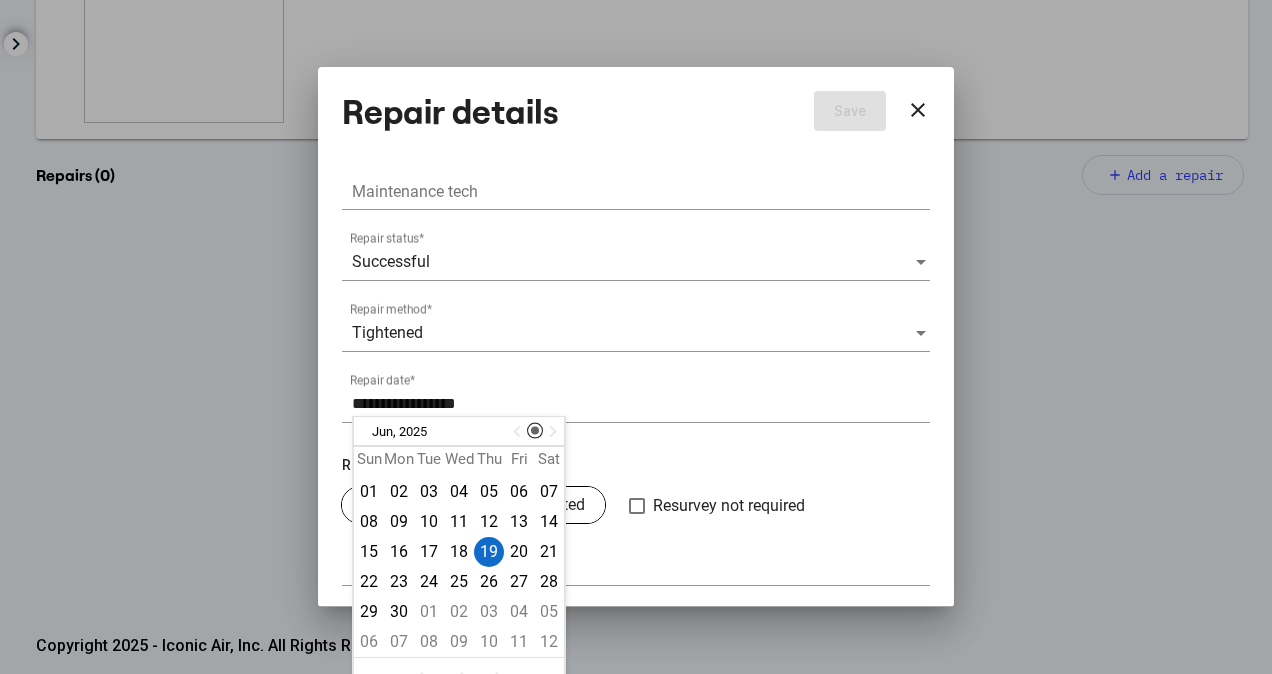 click on "Resurvey" at bounding box center (636, 465) 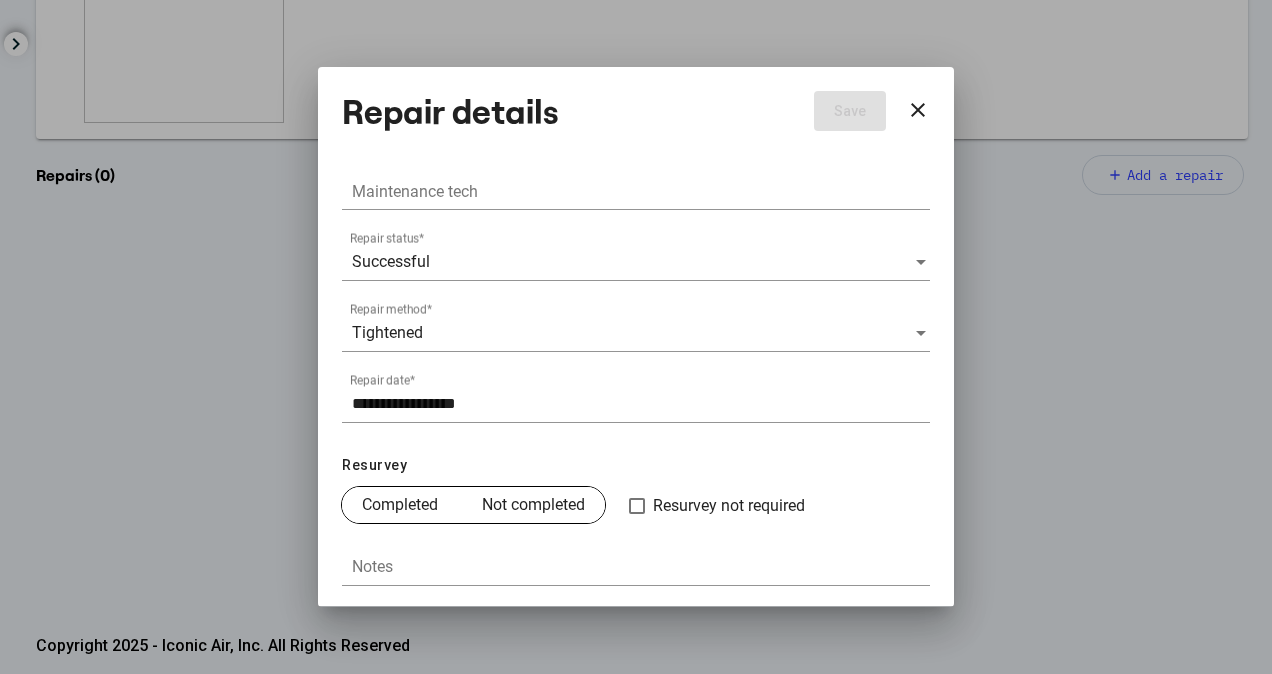 click on "Completed" at bounding box center [400, 505] 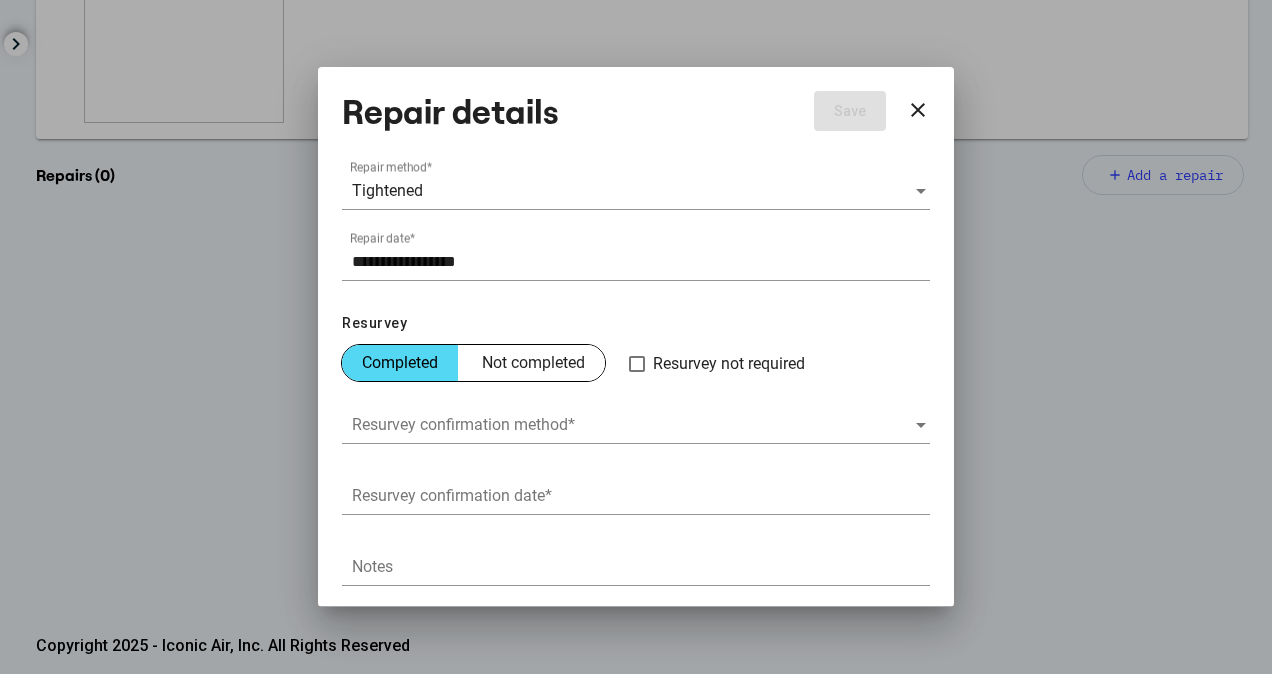 scroll, scrollTop: 250, scrollLeft: 0, axis: vertical 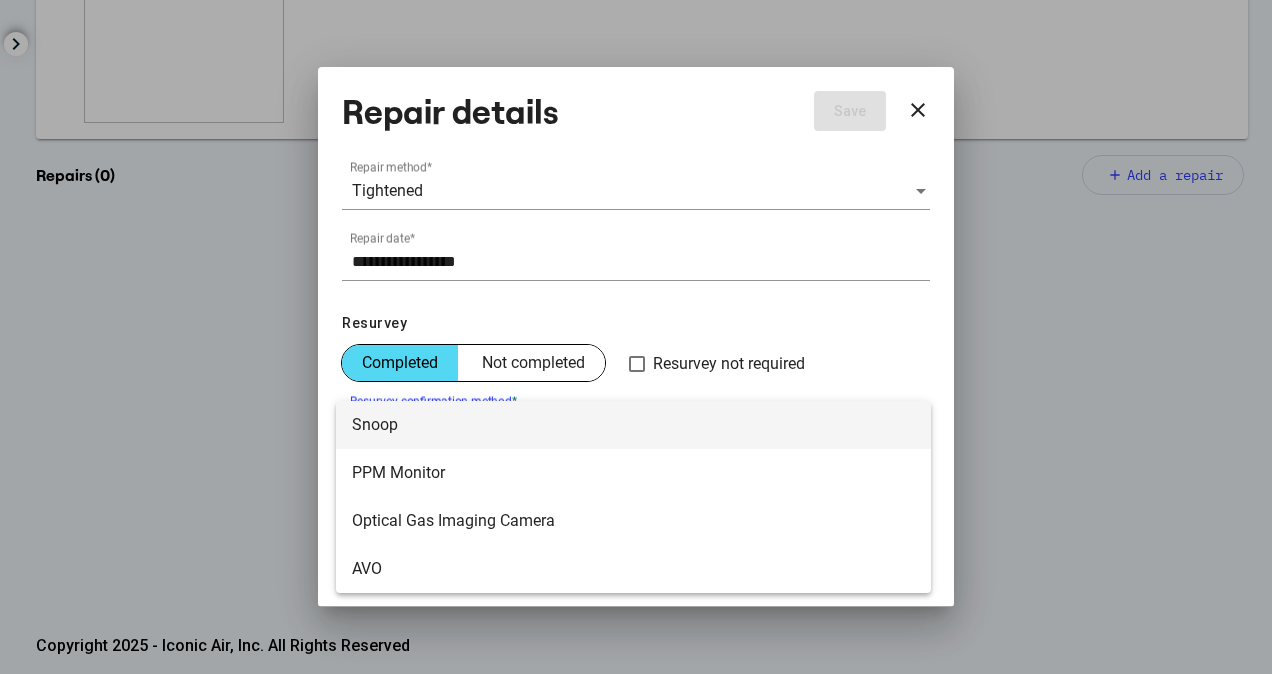 click on "Snoop" at bounding box center (633, 425) 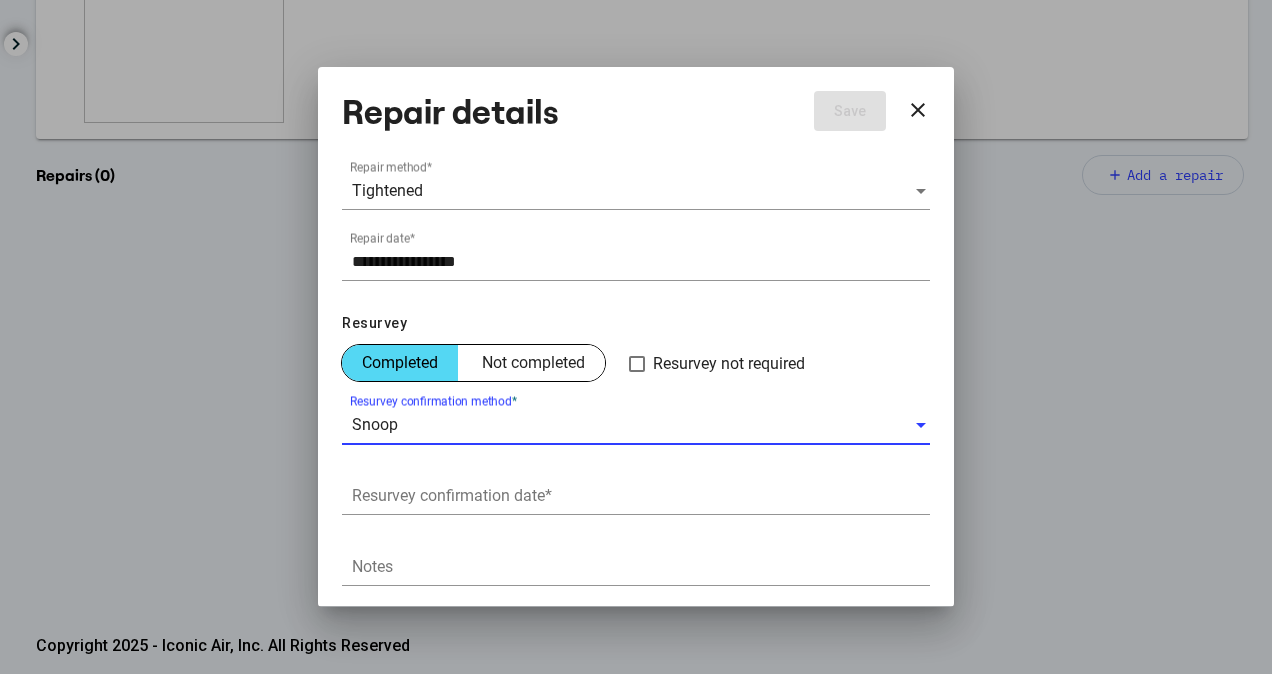 click on "Resurvey confirmation date  *" at bounding box center (641, 496) 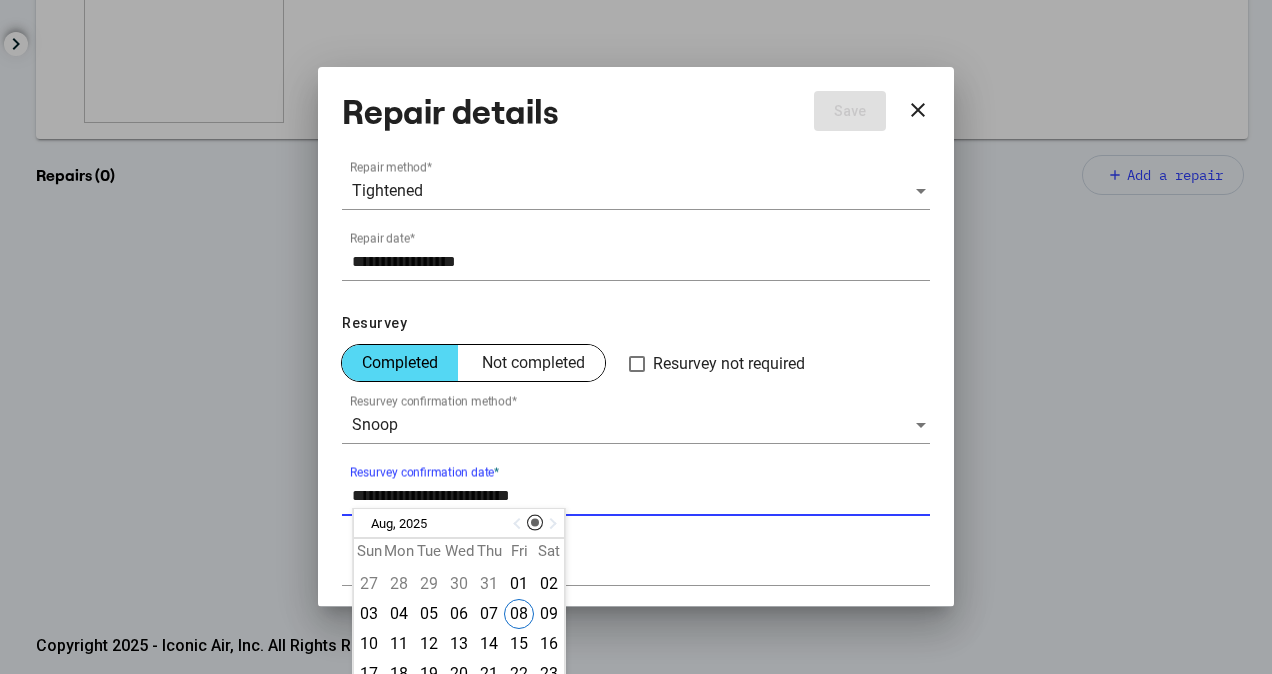 click at bounding box center (519, 524) 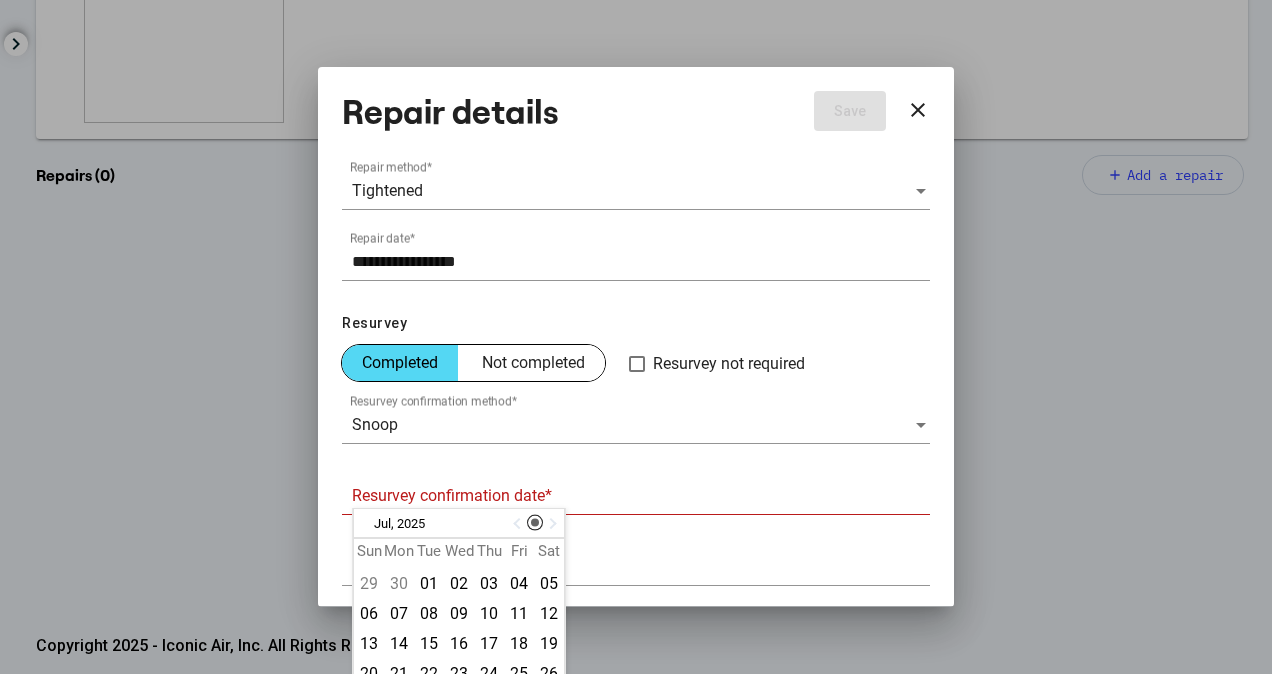 click at bounding box center [519, 524] 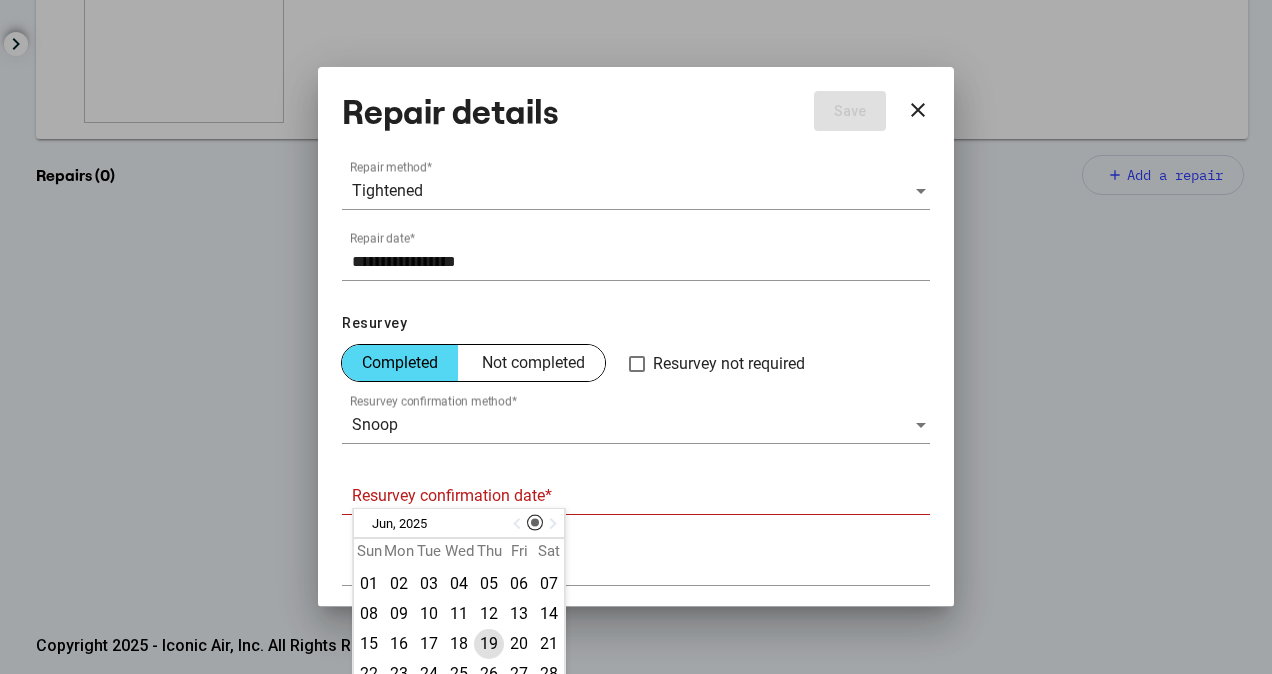 click on "19" at bounding box center [489, 644] 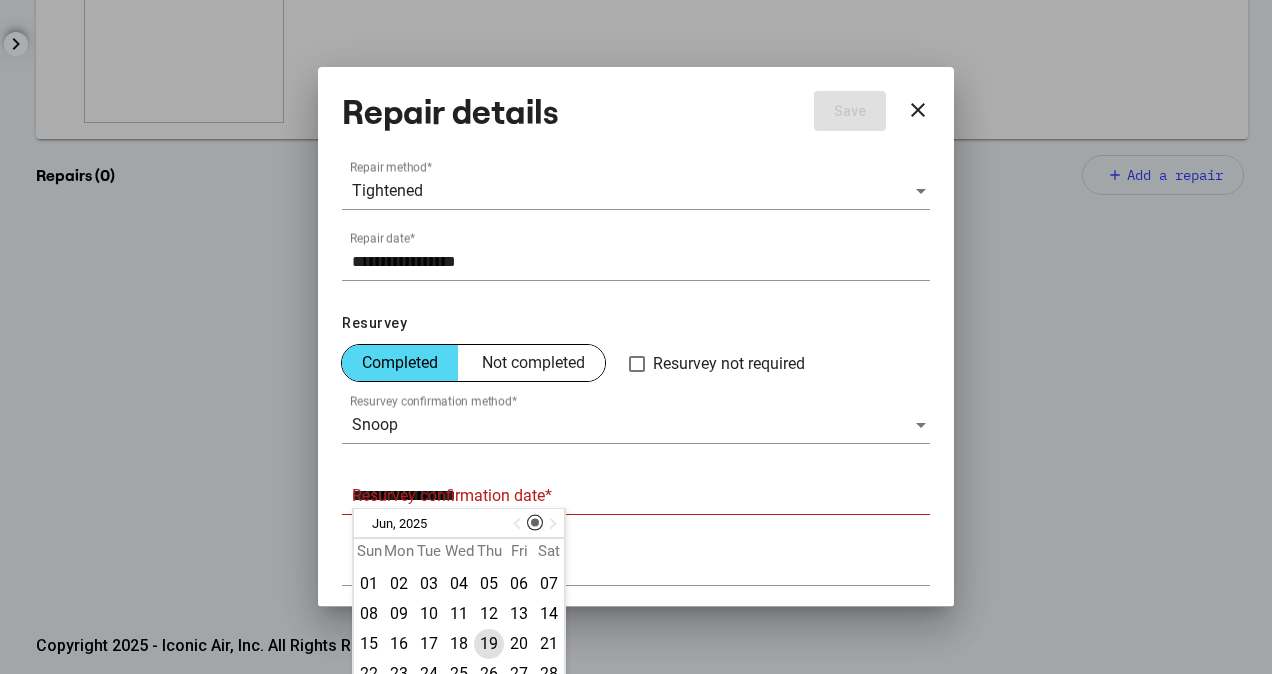 scroll, scrollTop: 201, scrollLeft: 0, axis: vertical 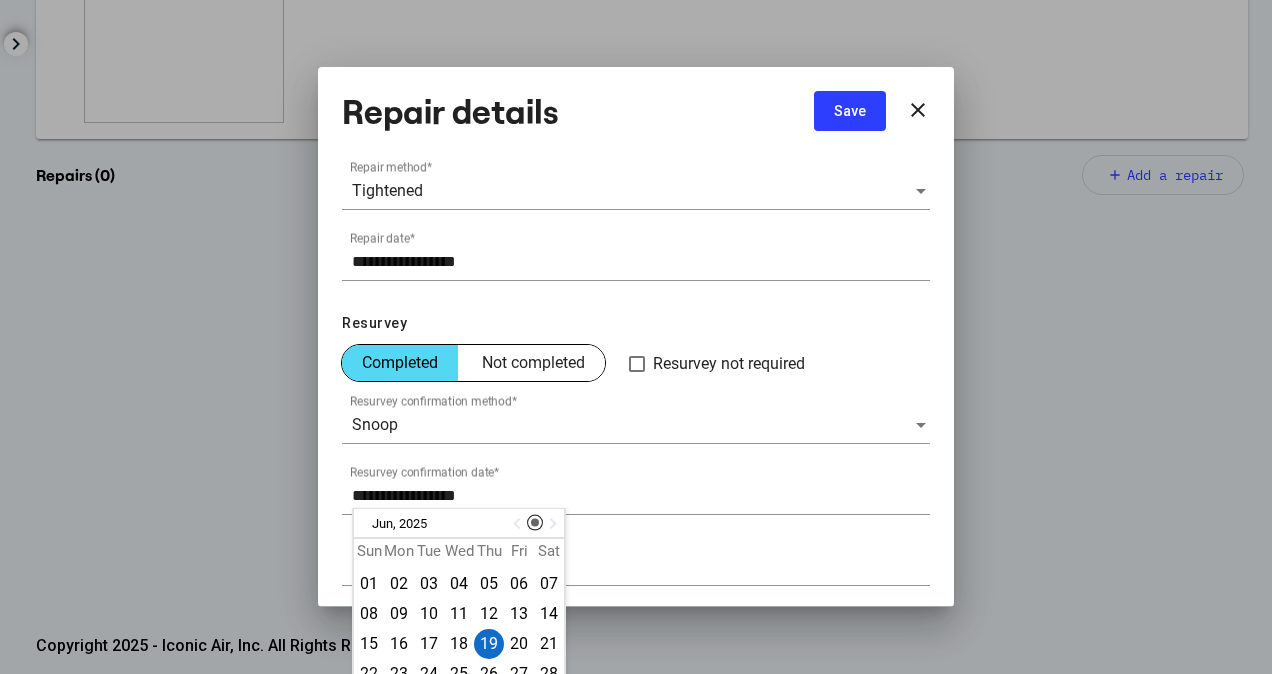 click on "Save" at bounding box center [850, 111] 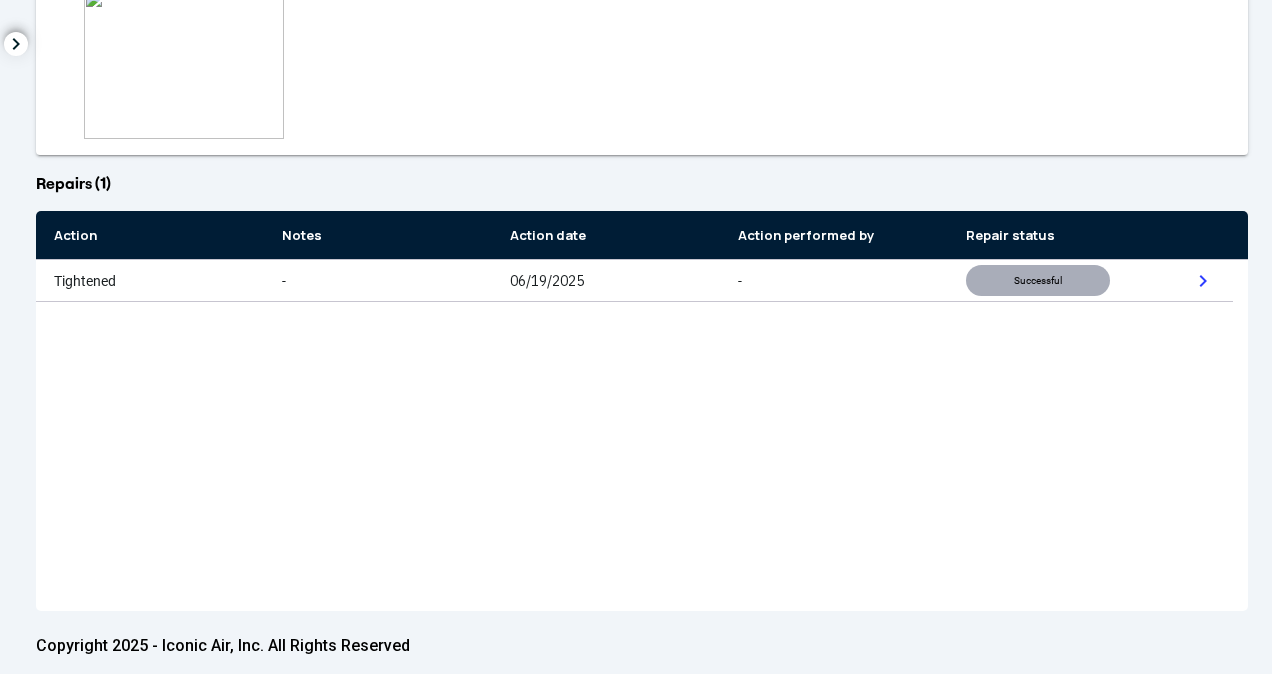 scroll, scrollTop: 0, scrollLeft: 0, axis: both 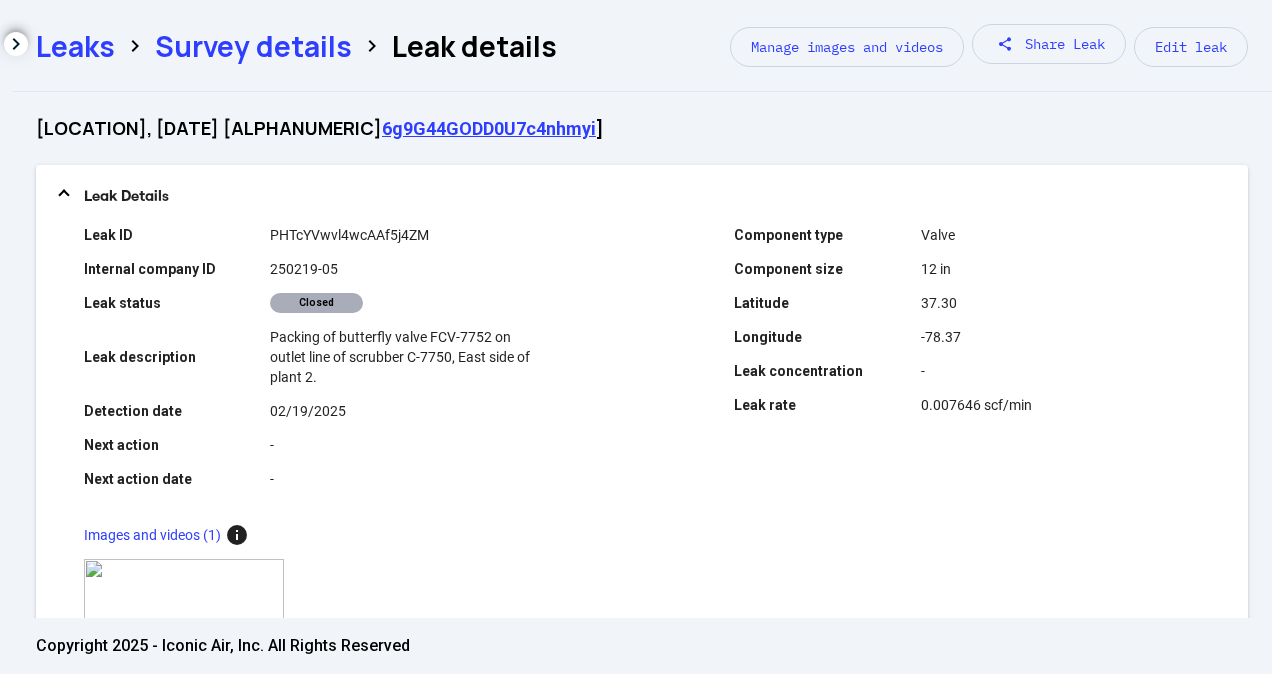 click on "Survey details" 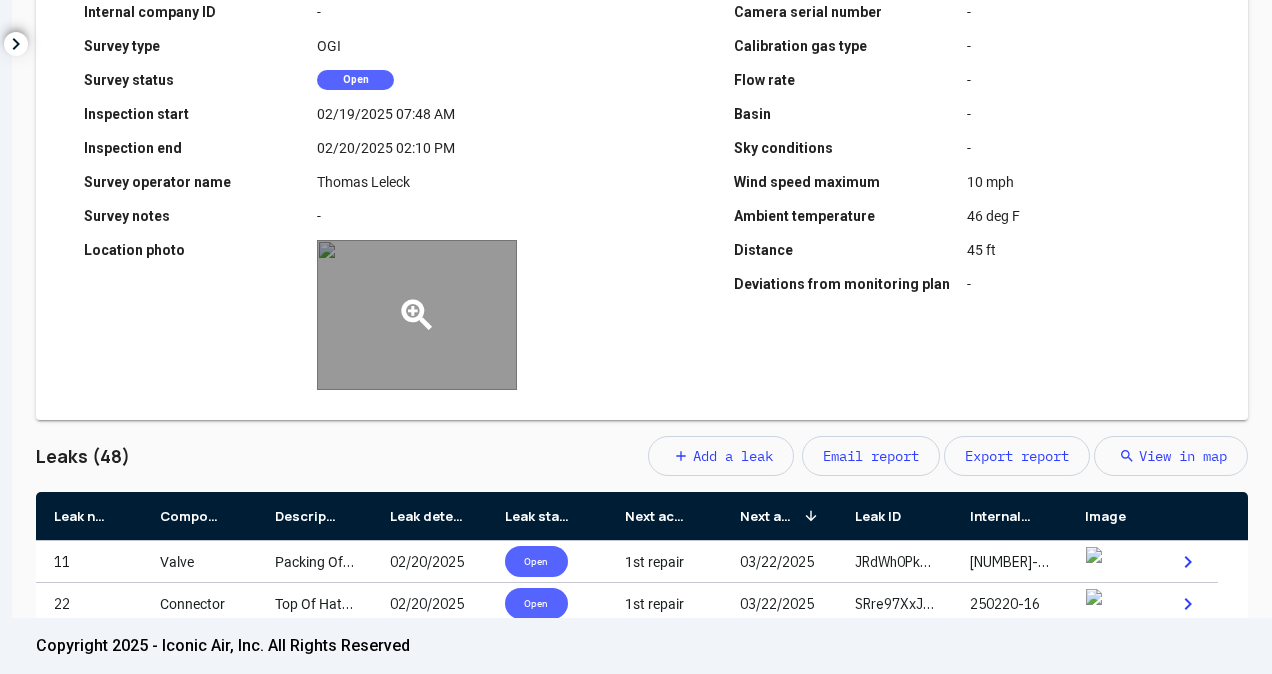 scroll, scrollTop: 546, scrollLeft: 0, axis: vertical 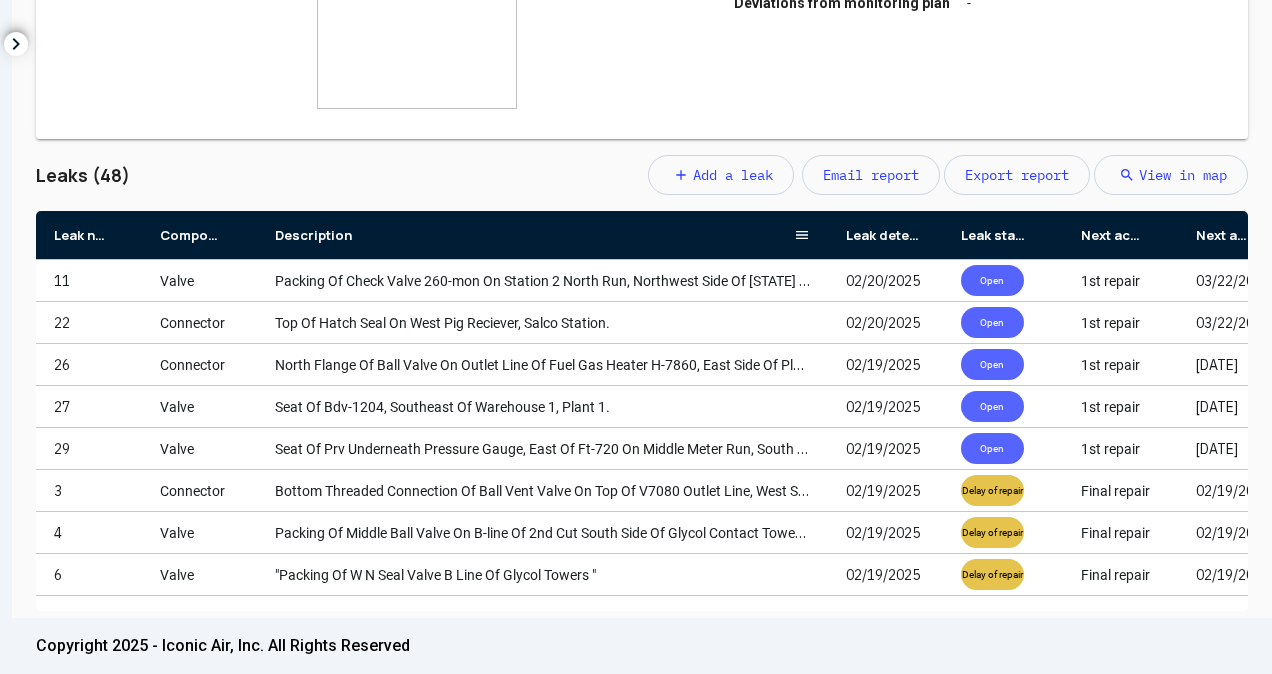 drag, startPoint x: 368, startPoint y: 242, endPoint x: 824, endPoint y: 234, distance: 456.07016 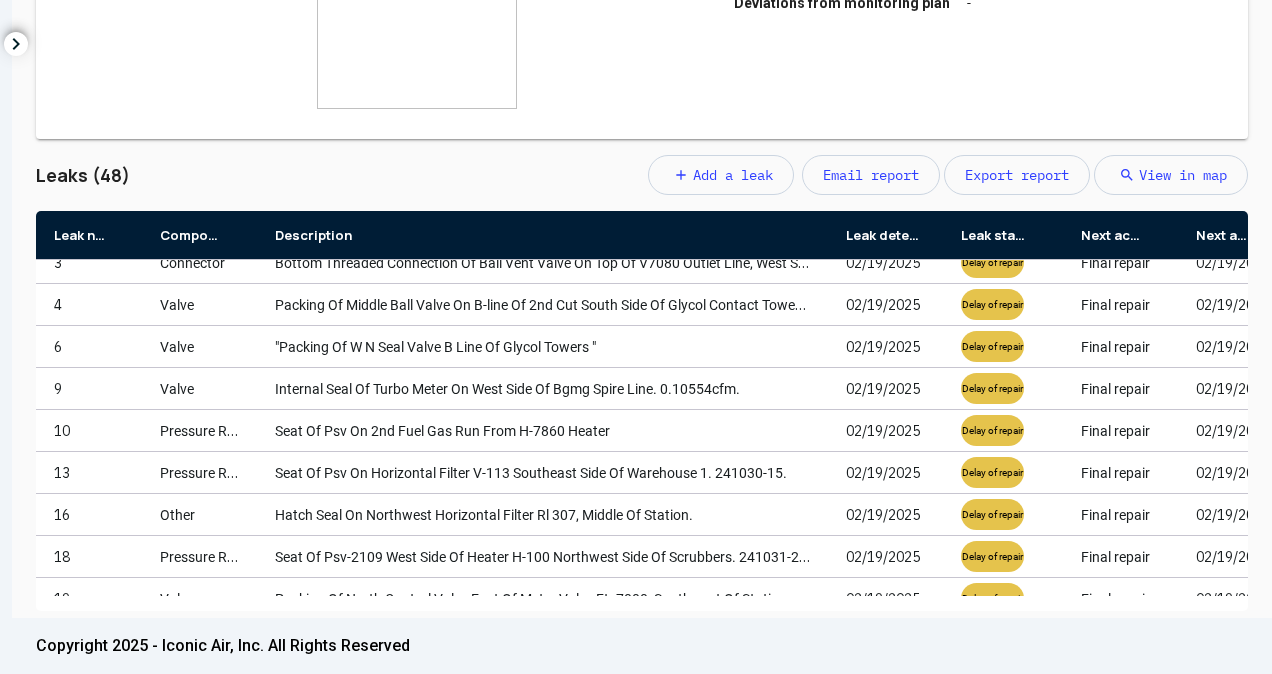 scroll, scrollTop: 0, scrollLeft: 0, axis: both 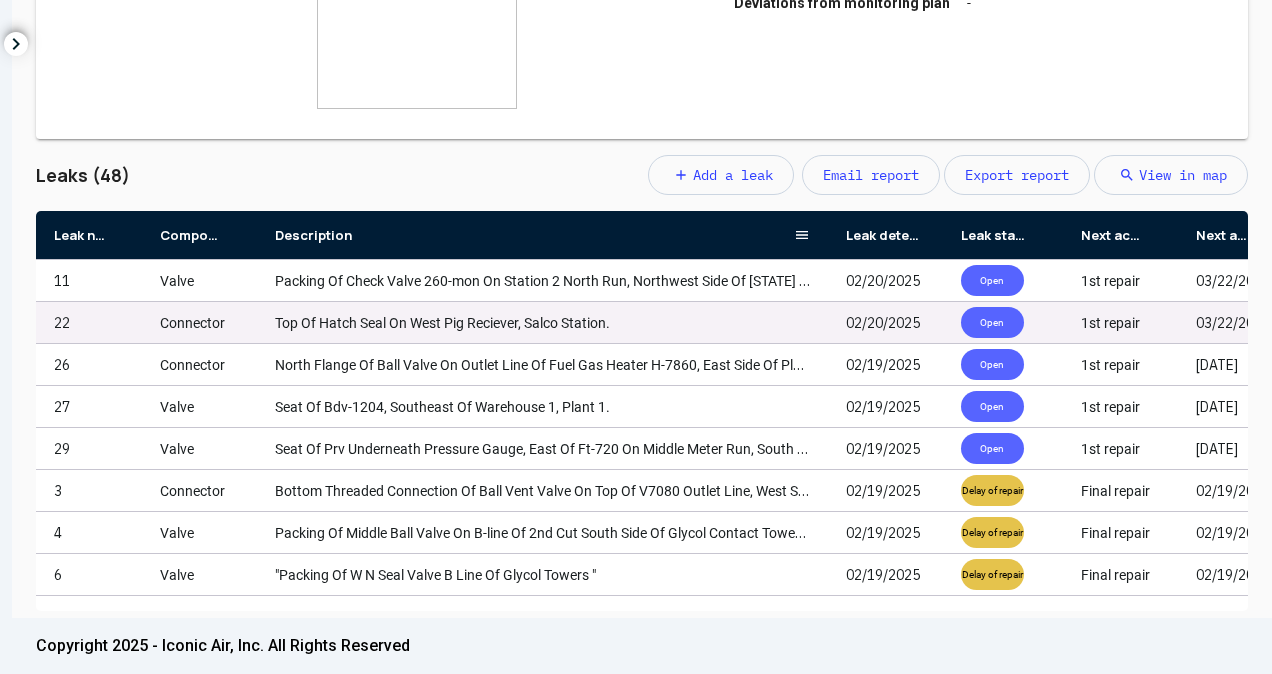 click on "Connector" at bounding box center (192, 323) 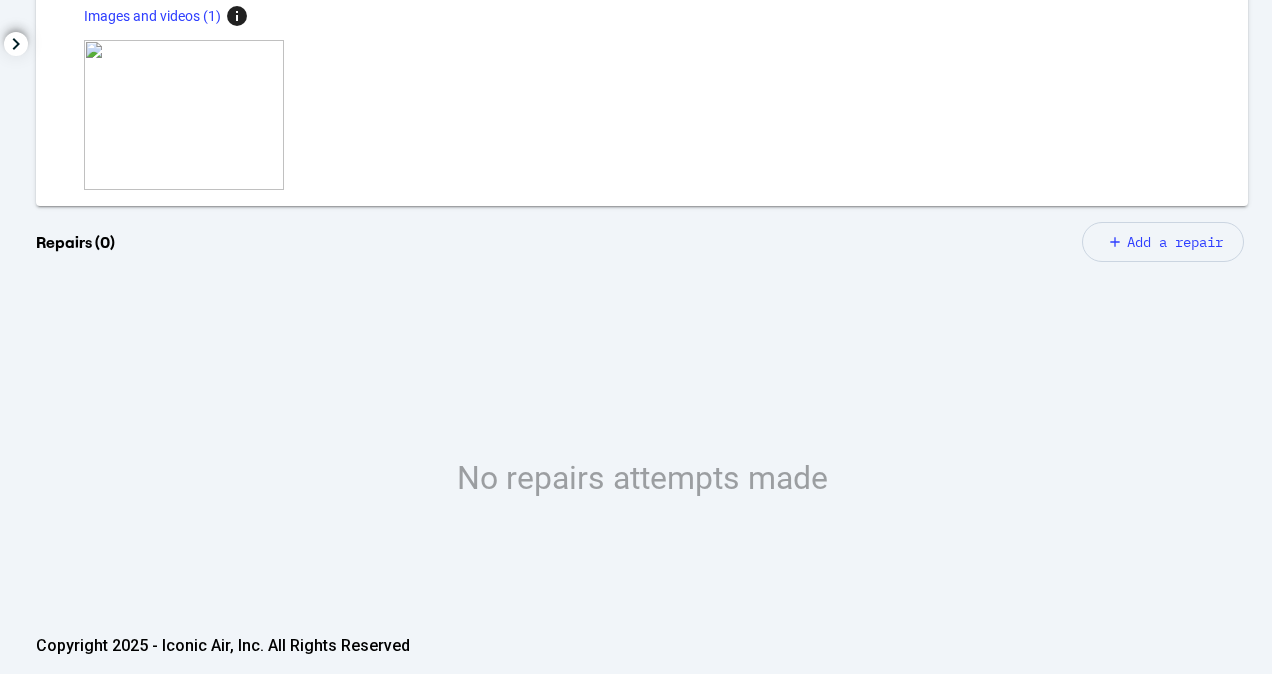 scroll, scrollTop: 500, scrollLeft: 0, axis: vertical 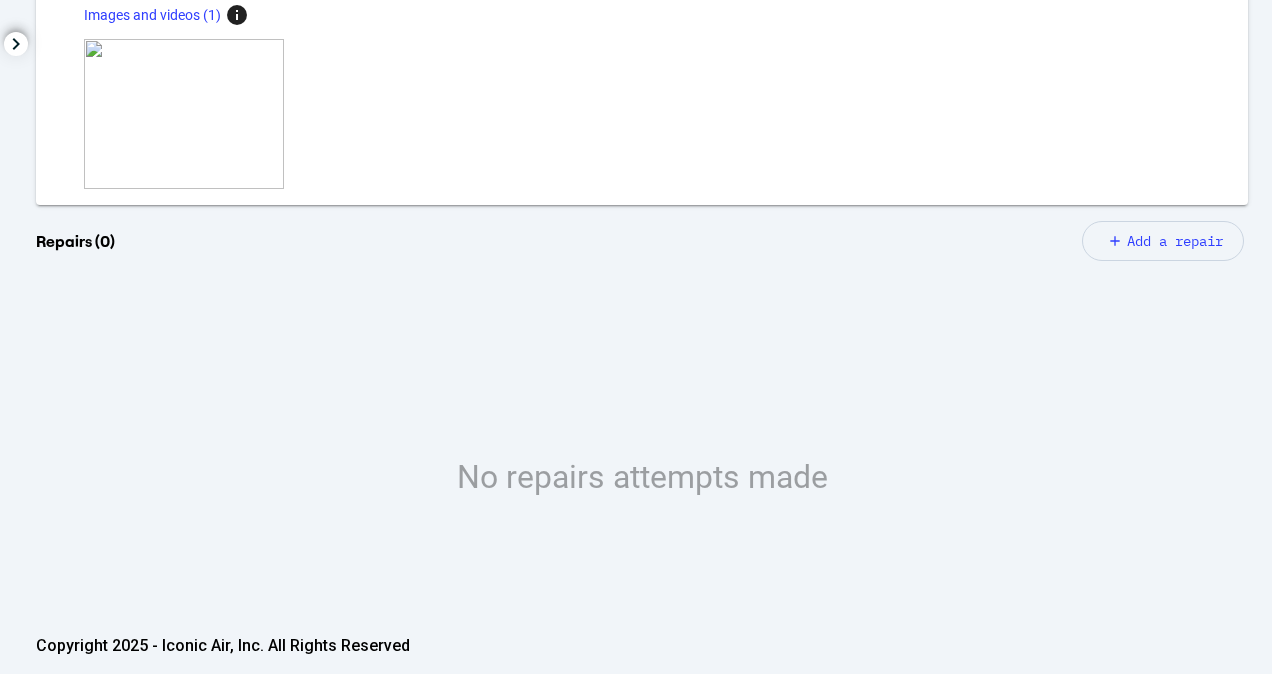 click on "add" 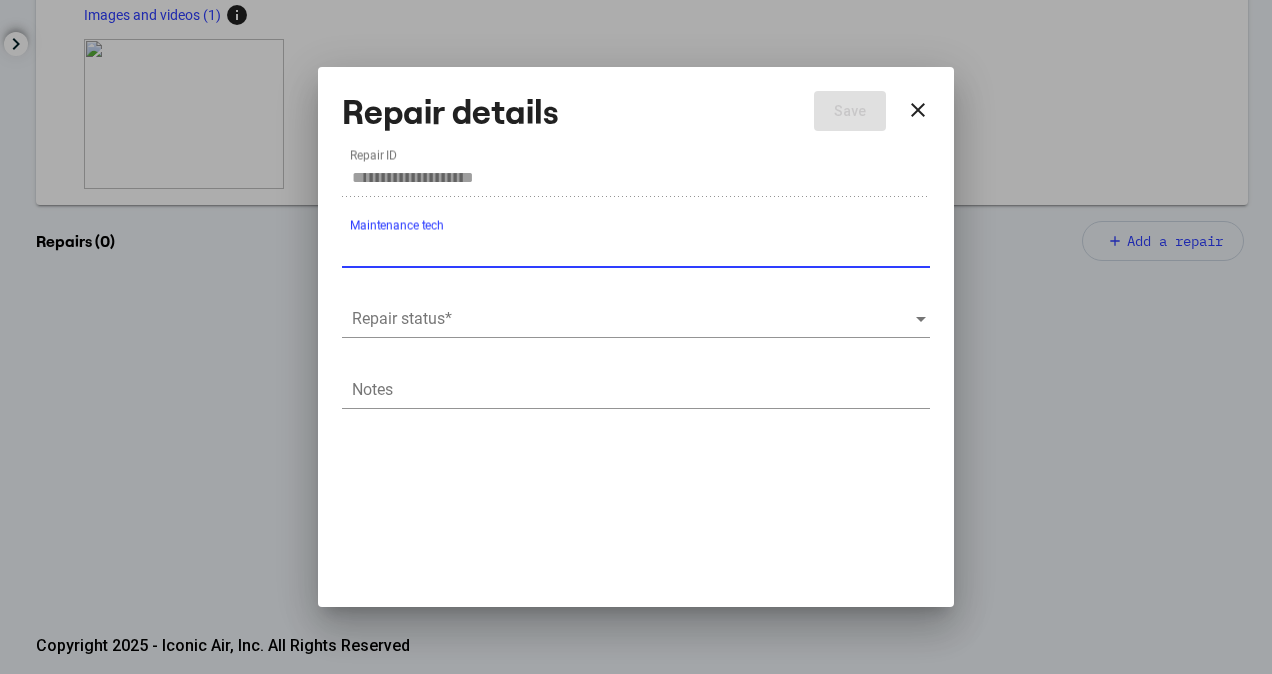 click at bounding box center [633, 319] 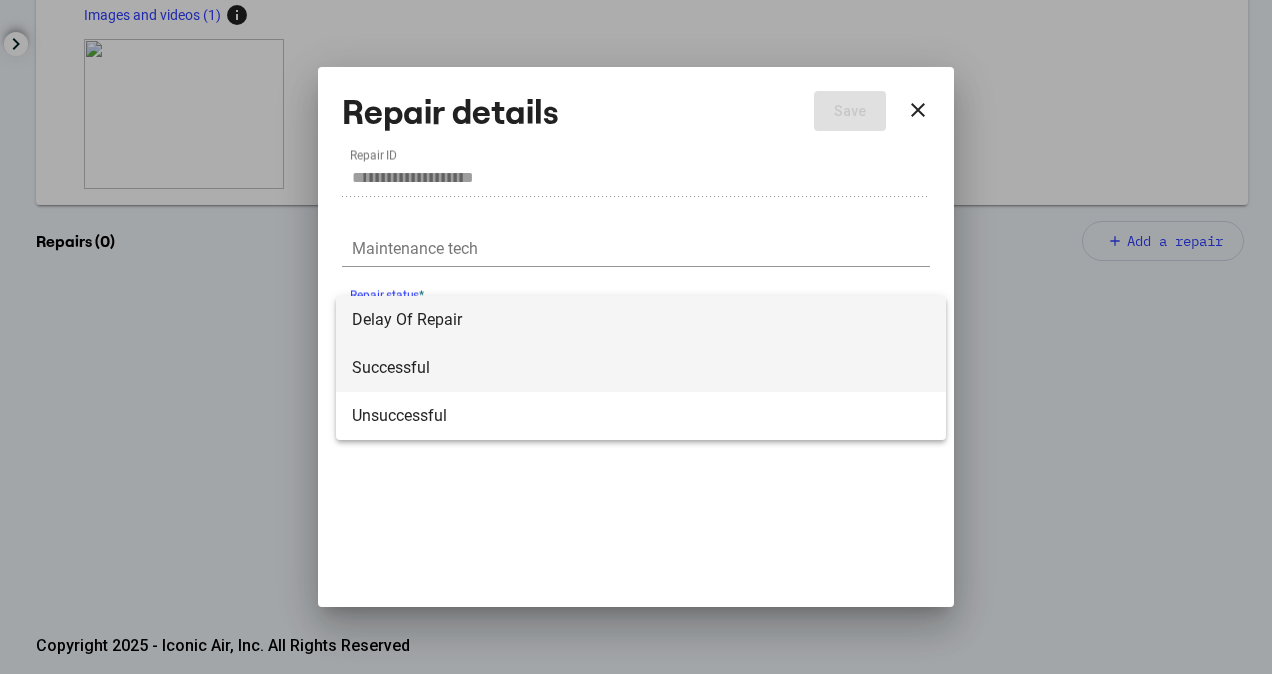 click on "Successful" at bounding box center (641, 368) 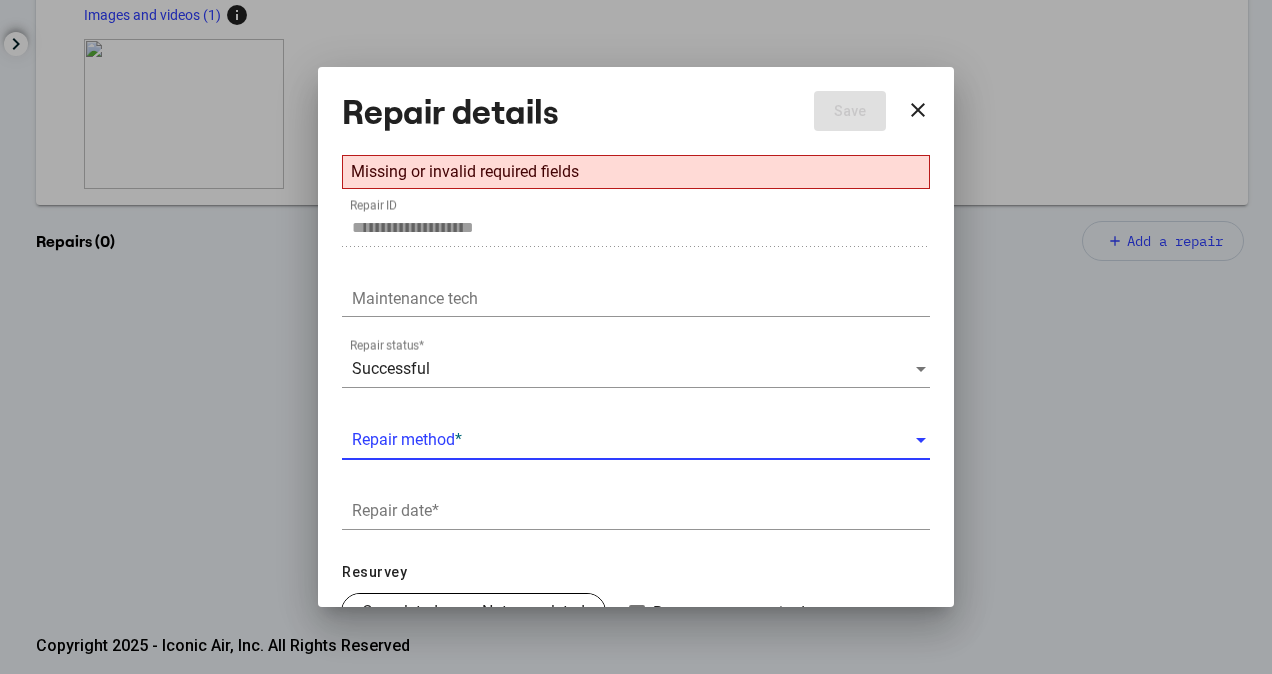 click at bounding box center [633, 440] 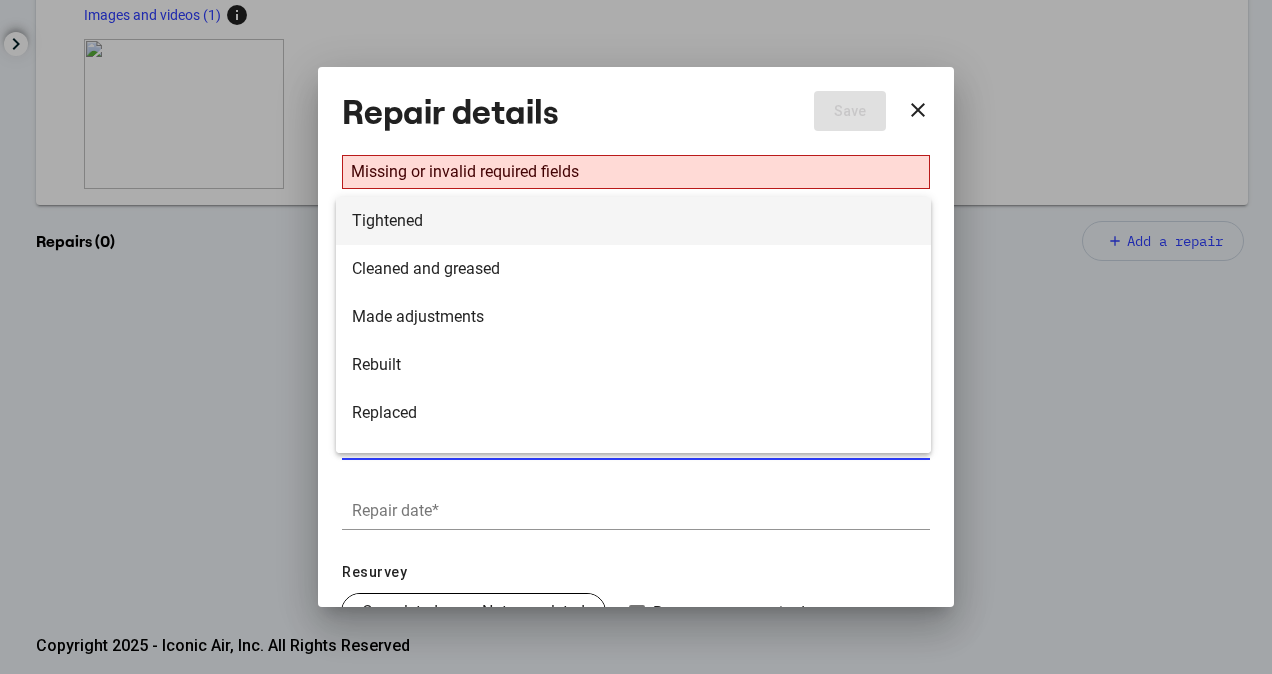 click on "Tightened" at bounding box center (633, 221) 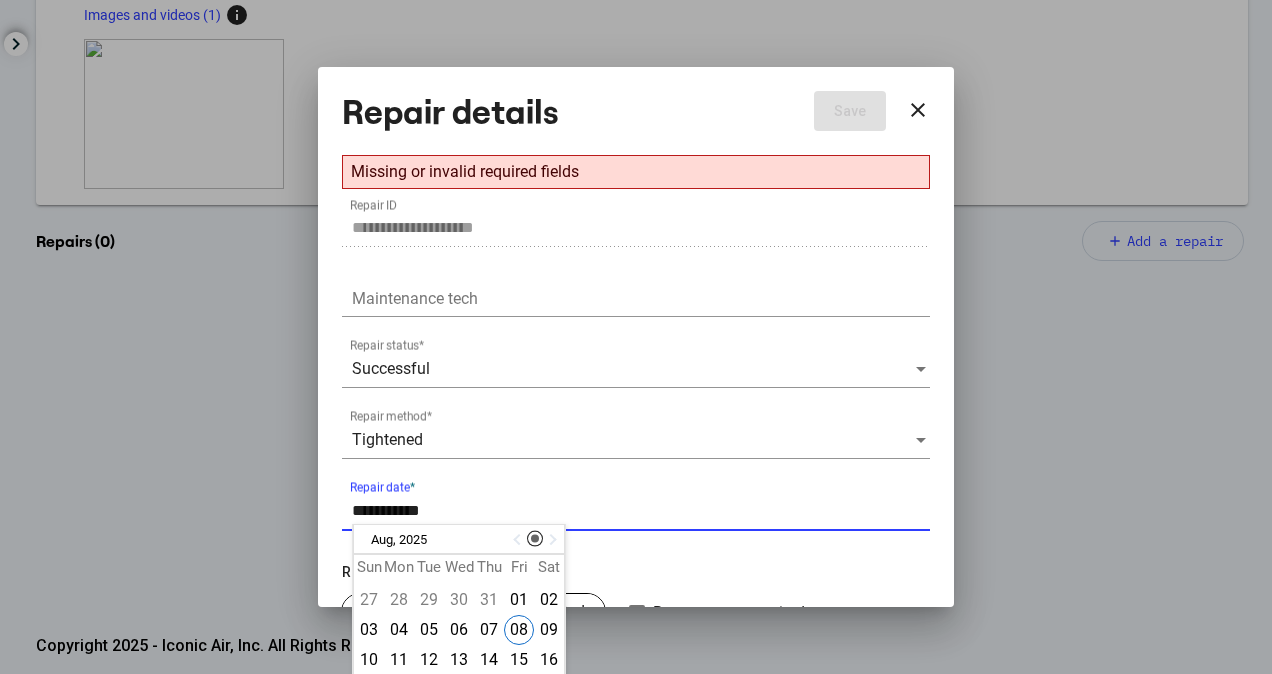 click on "Repair date  *" at bounding box center (641, 511) 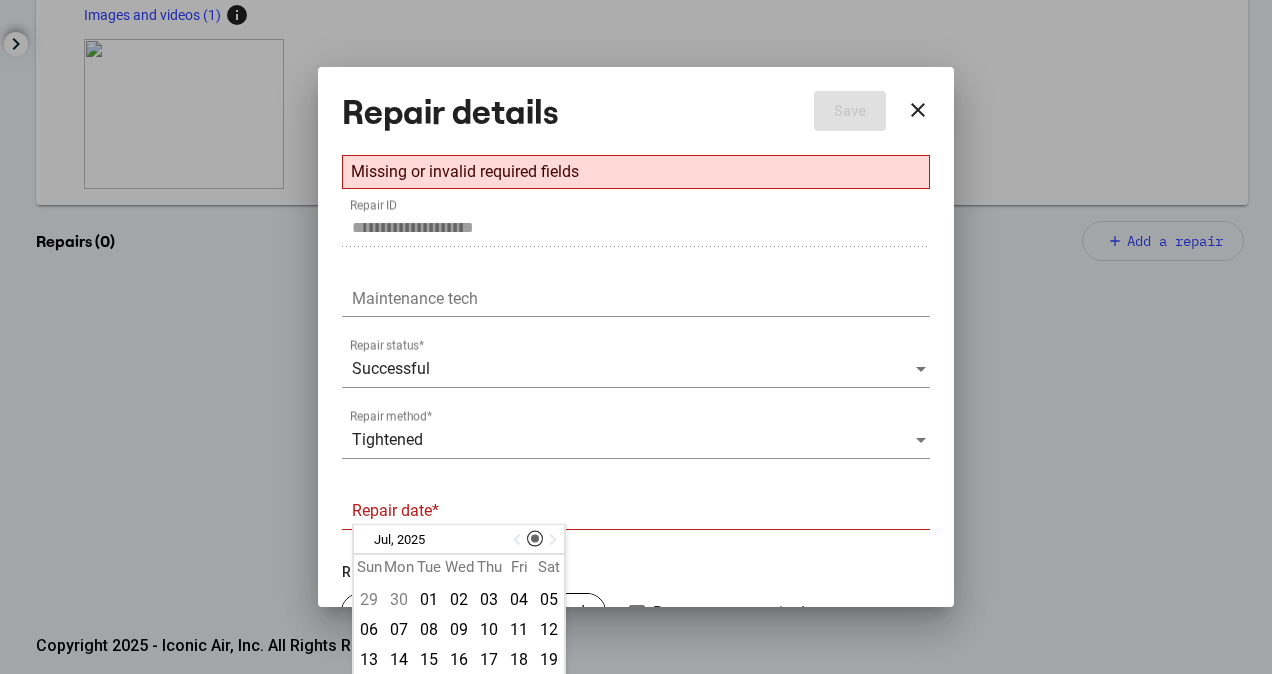click at bounding box center [519, 540] 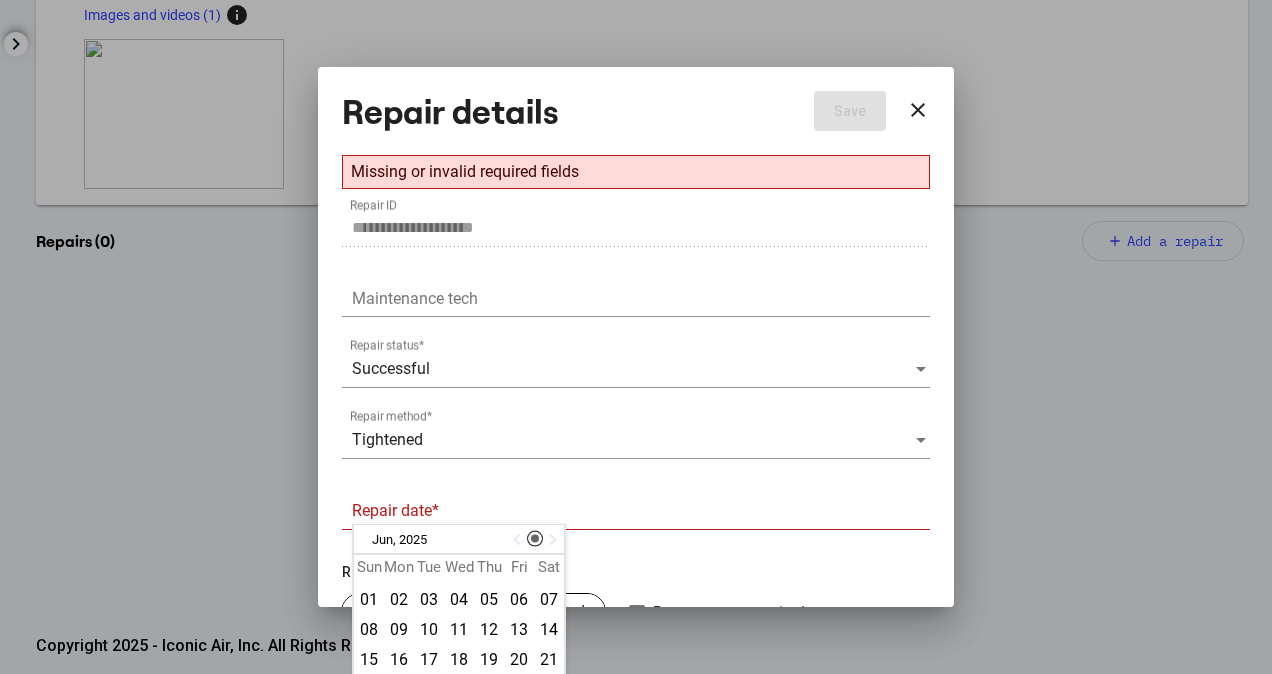 click at bounding box center (519, 540) 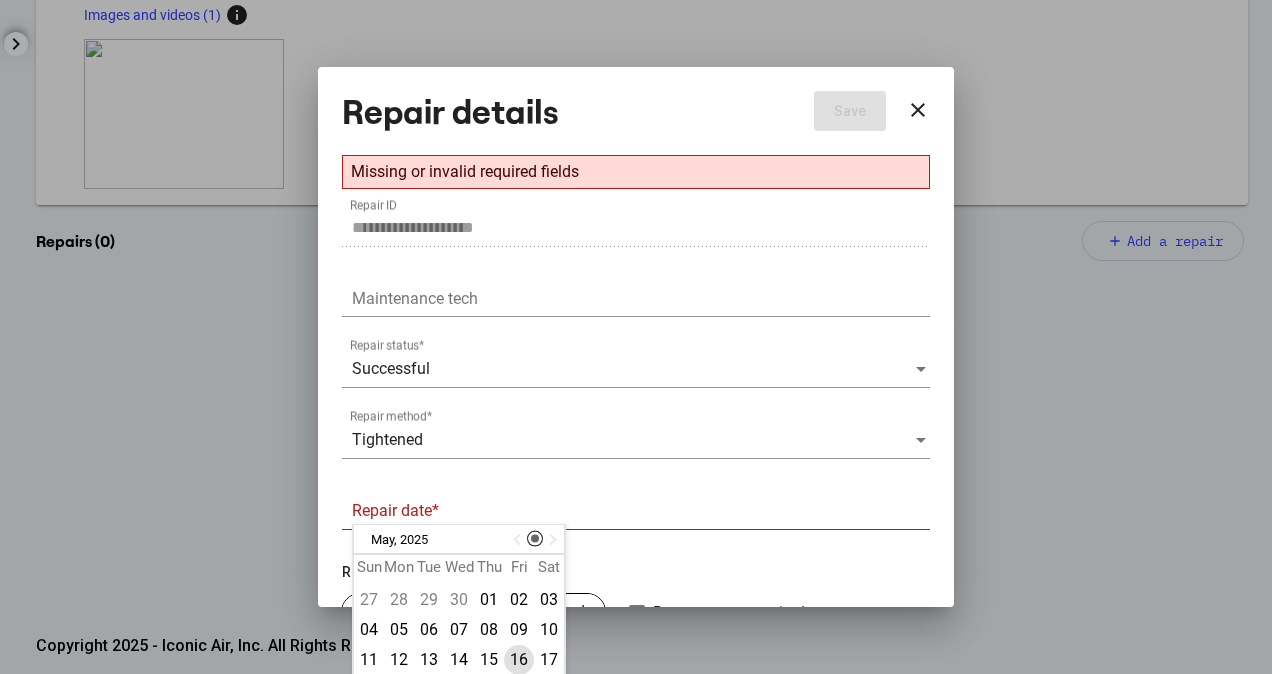 click on "16" at bounding box center [519, 660] 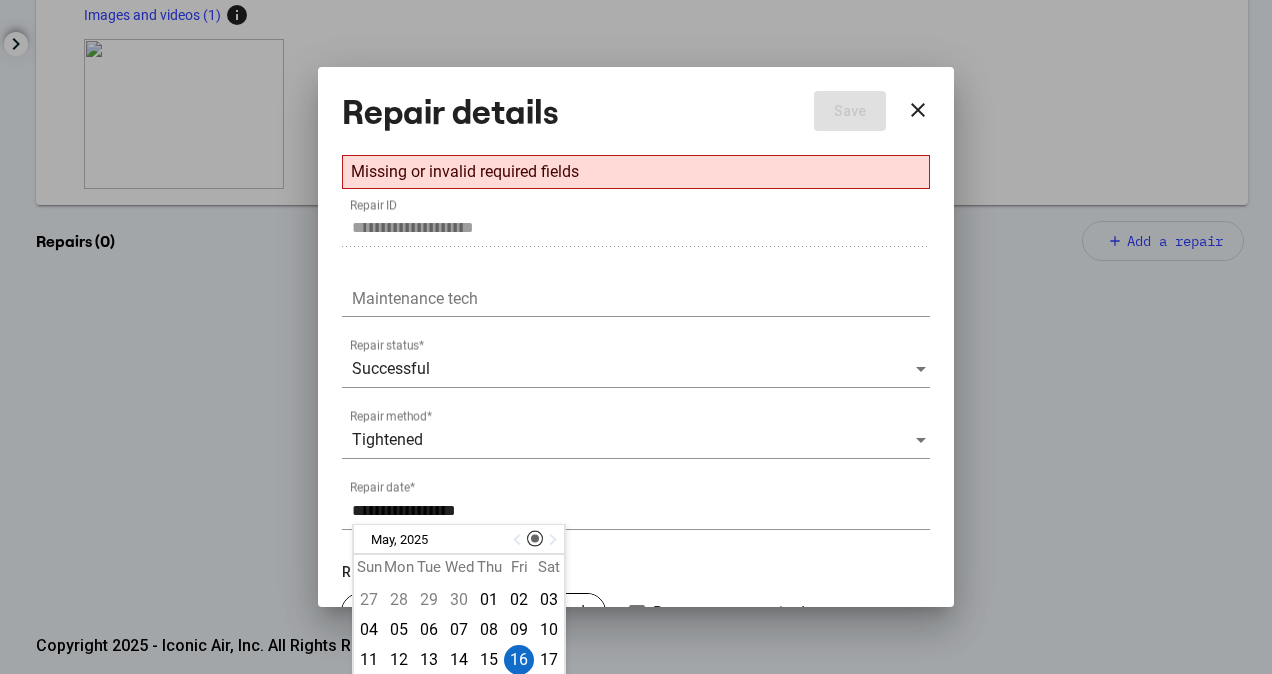 click on "**********" at bounding box center (641, 511) 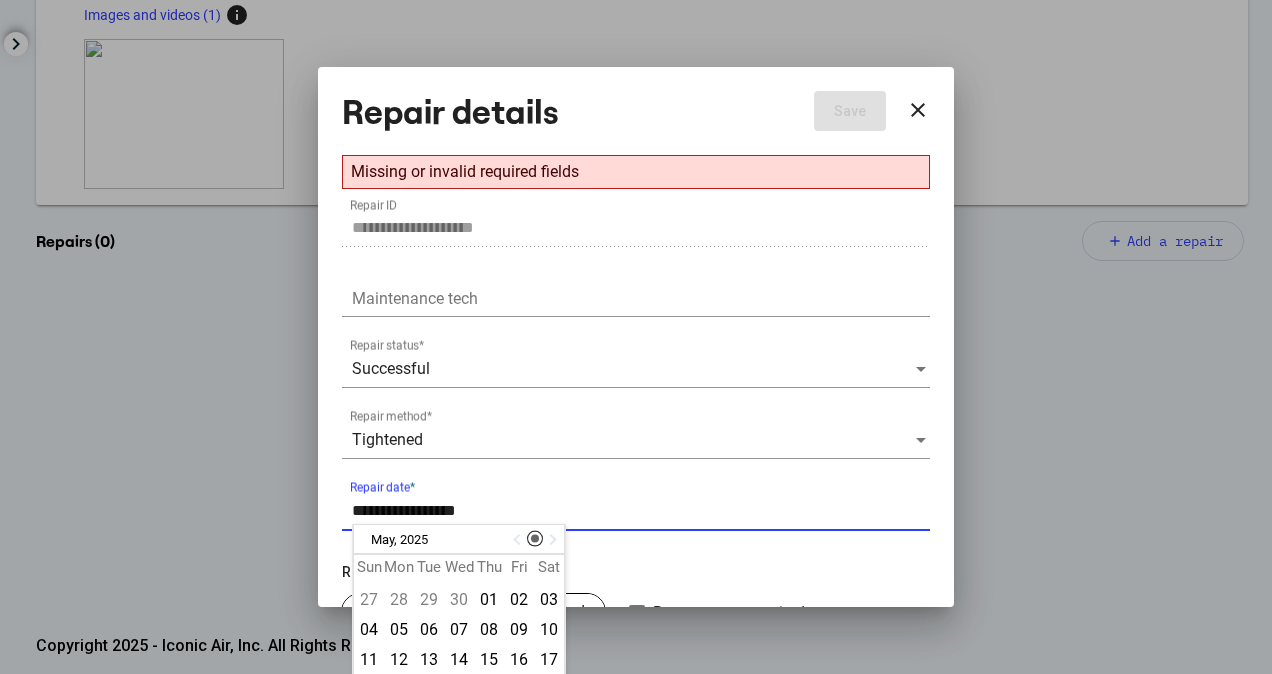 type on "**********" 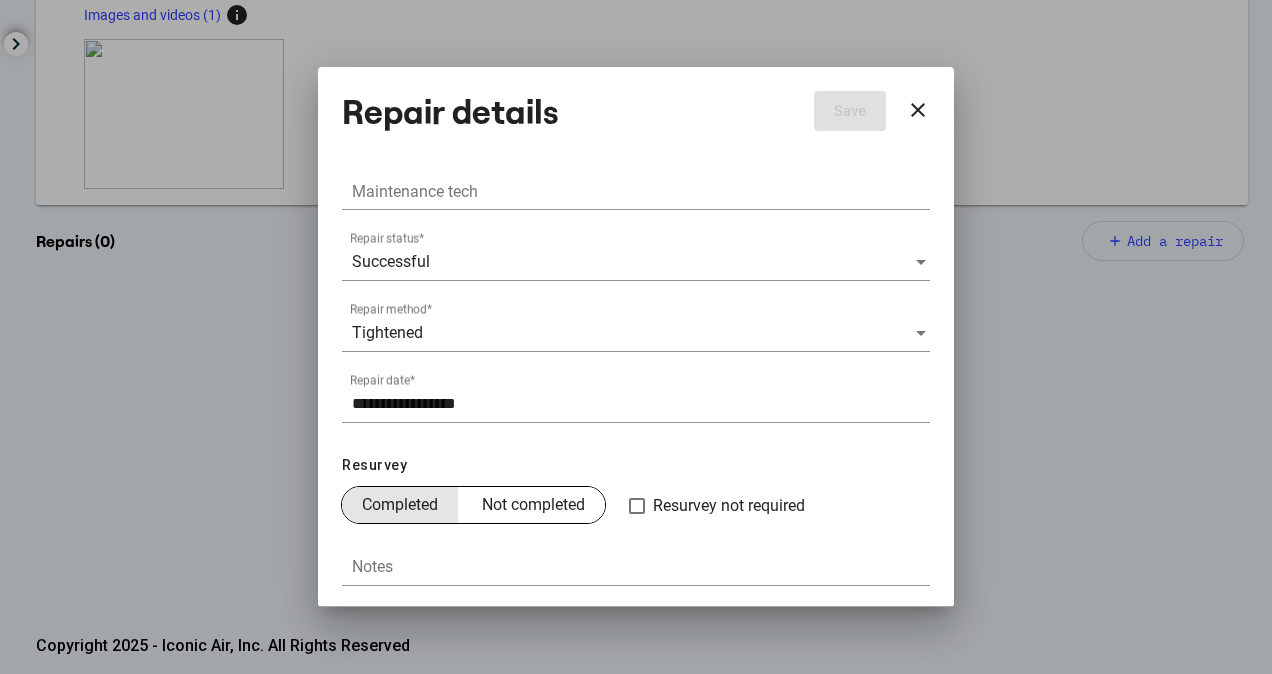 click on "Completed" at bounding box center (400, 505) 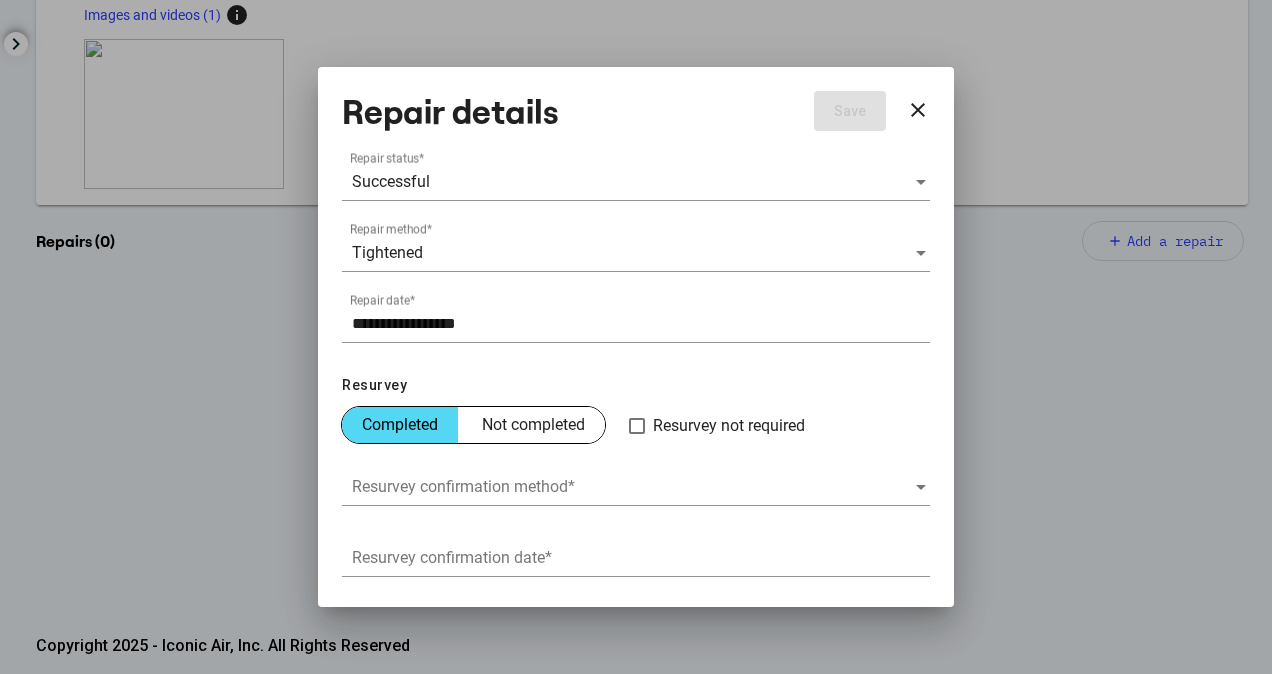 scroll, scrollTop: 250, scrollLeft: 0, axis: vertical 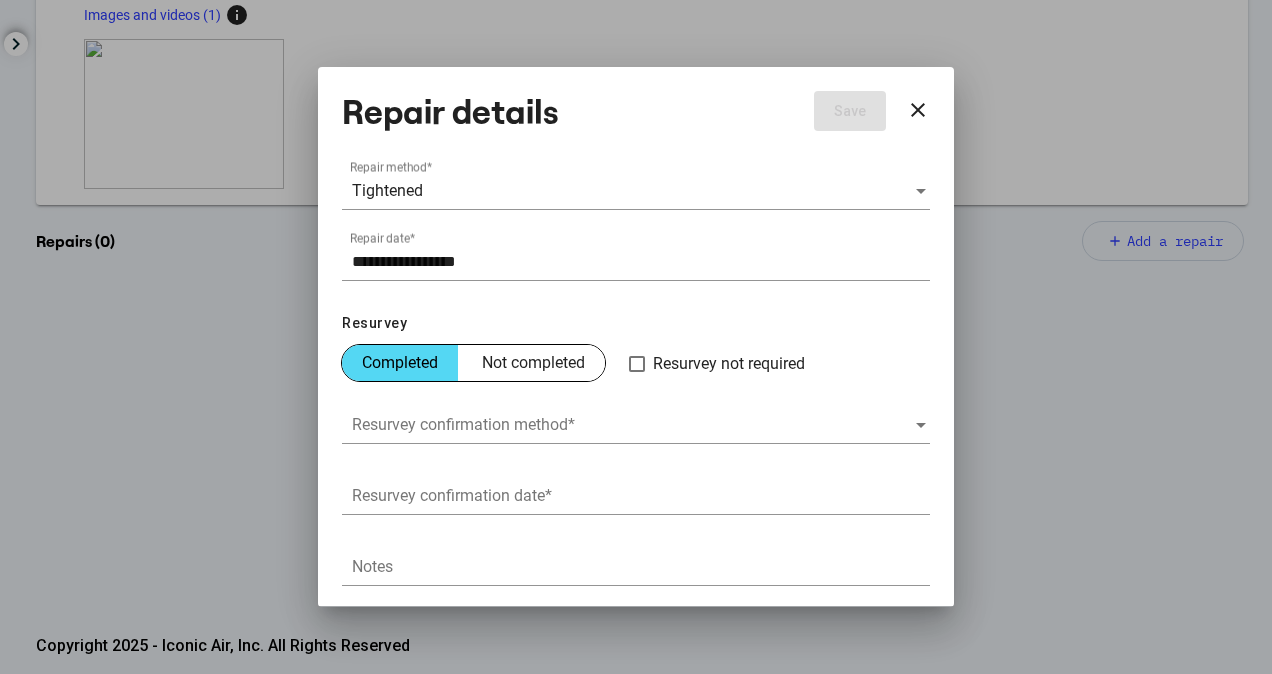 click on "Resurvey confirmation method  *" at bounding box center [636, 418] 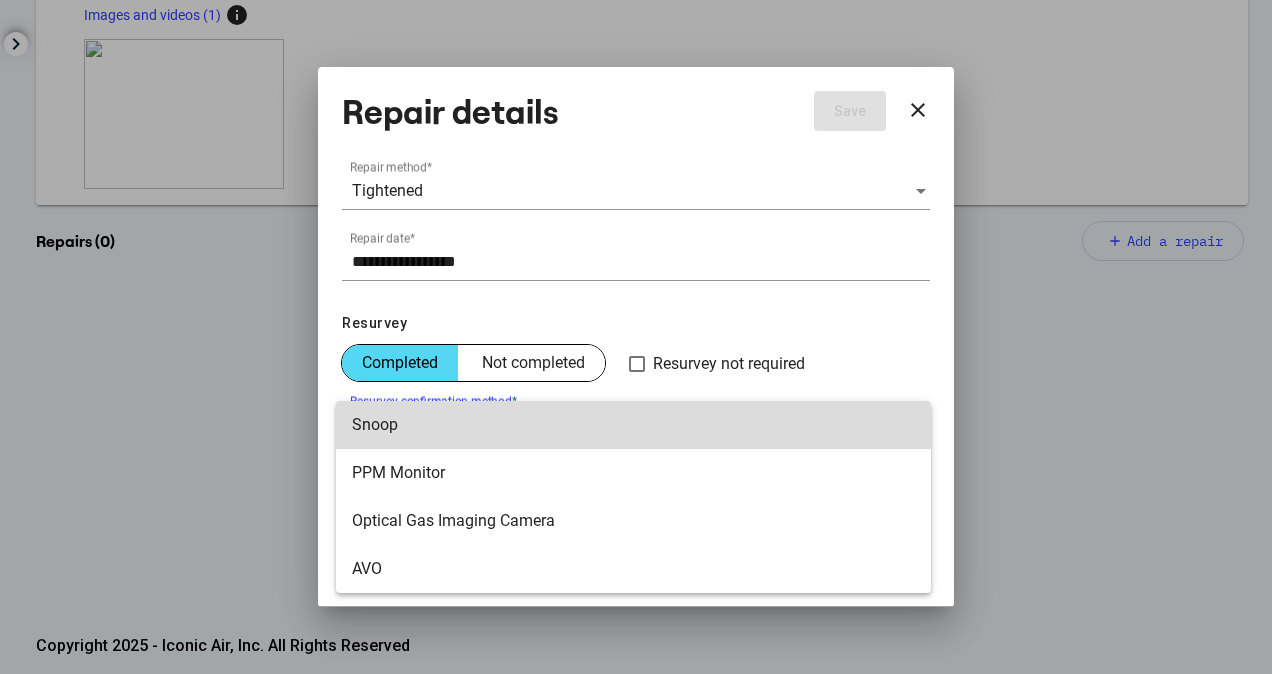 click on "Snoop" at bounding box center (633, 425) 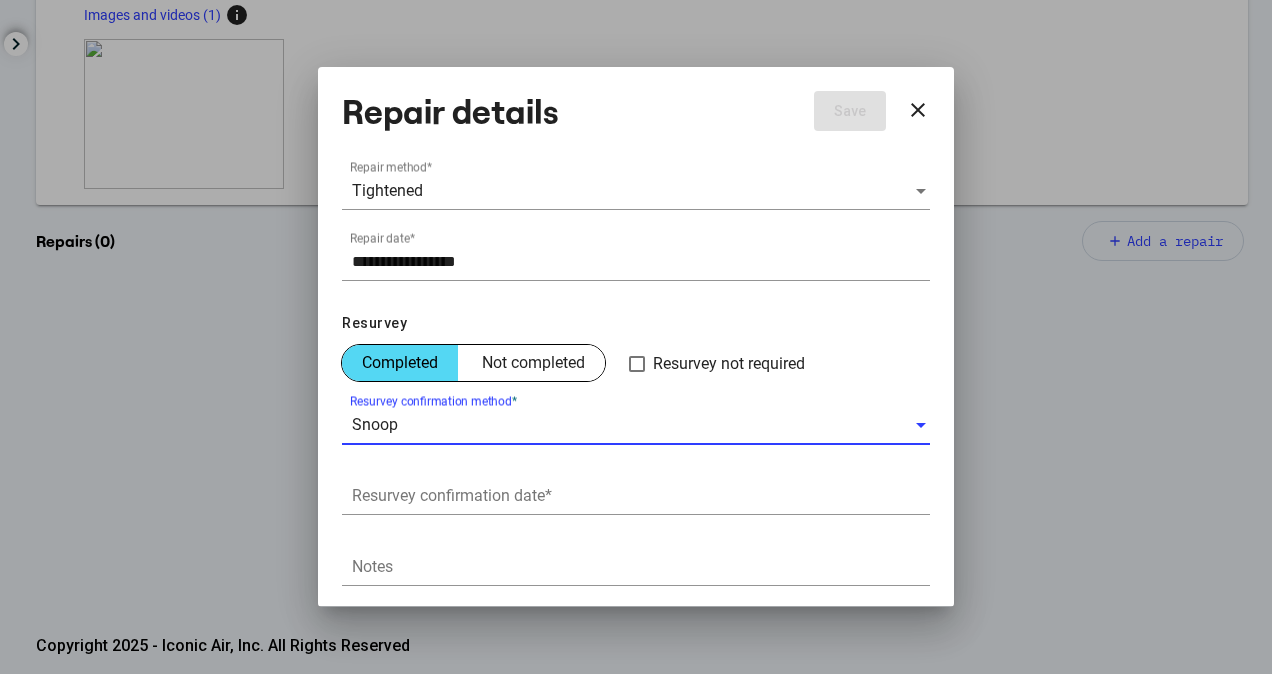 click on "Resurvey confirmation date  *" at bounding box center (641, 496) 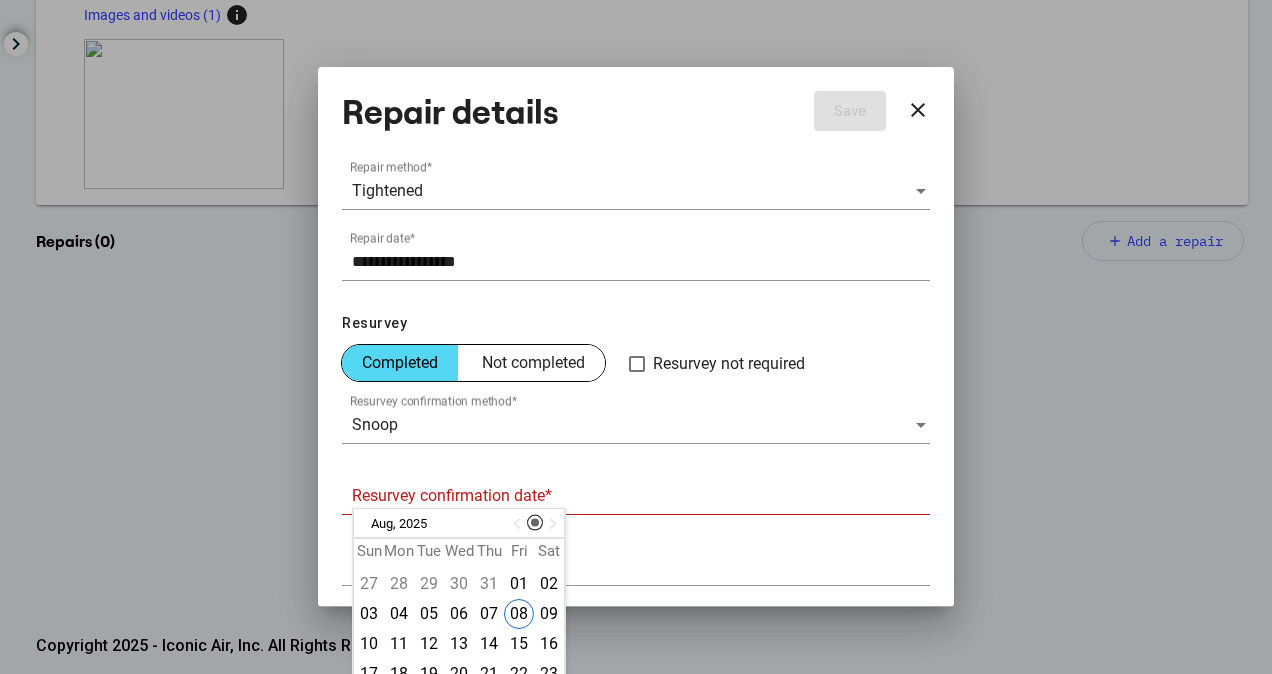 click at bounding box center (519, 524) 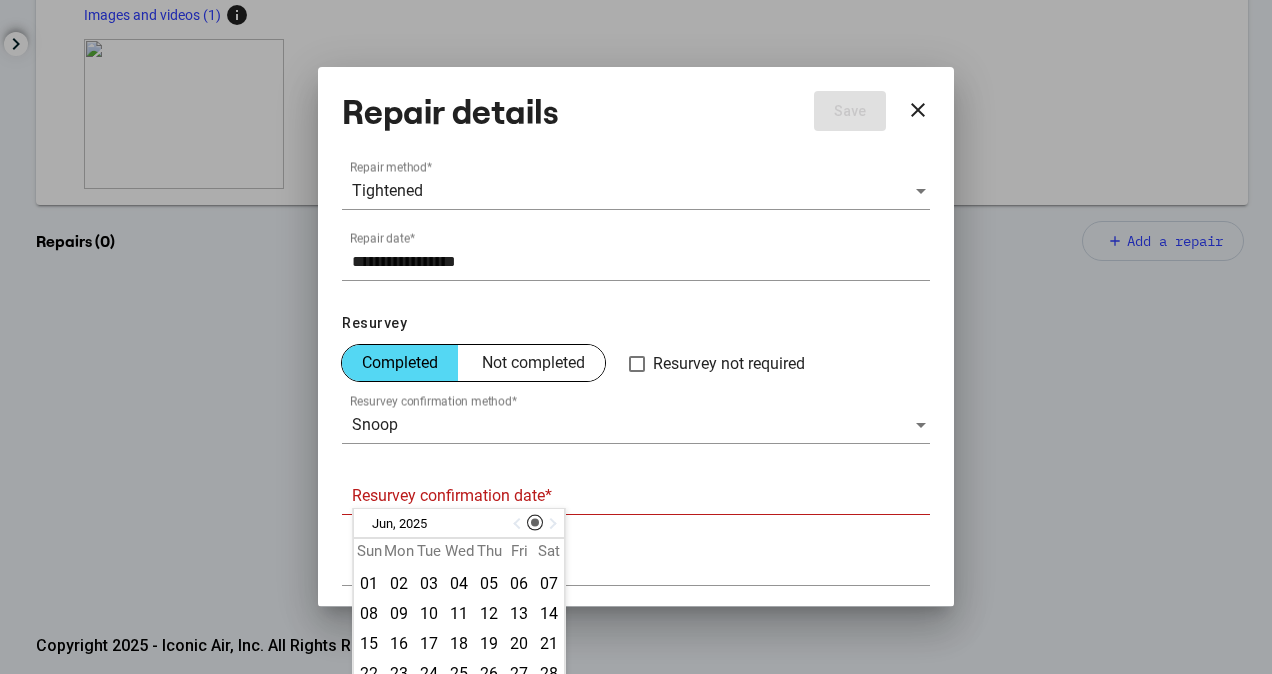 click at bounding box center (519, 524) 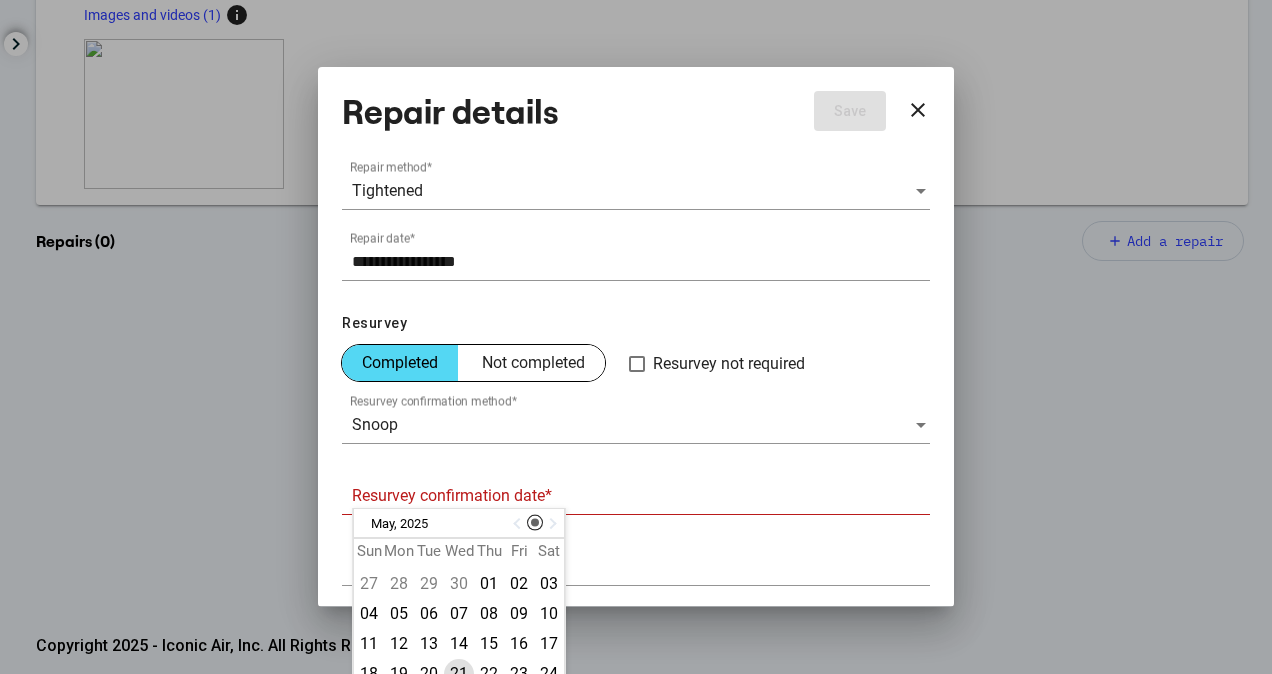 click on "21" at bounding box center (459, 674) 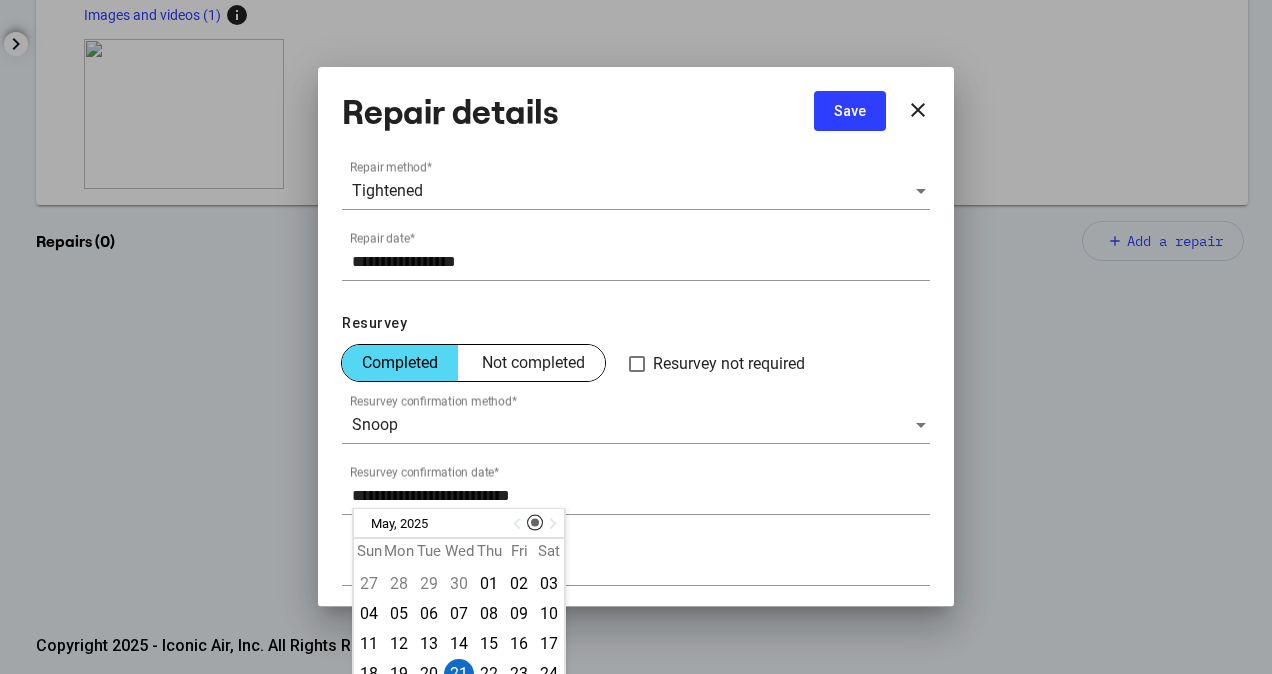 type on "**********" 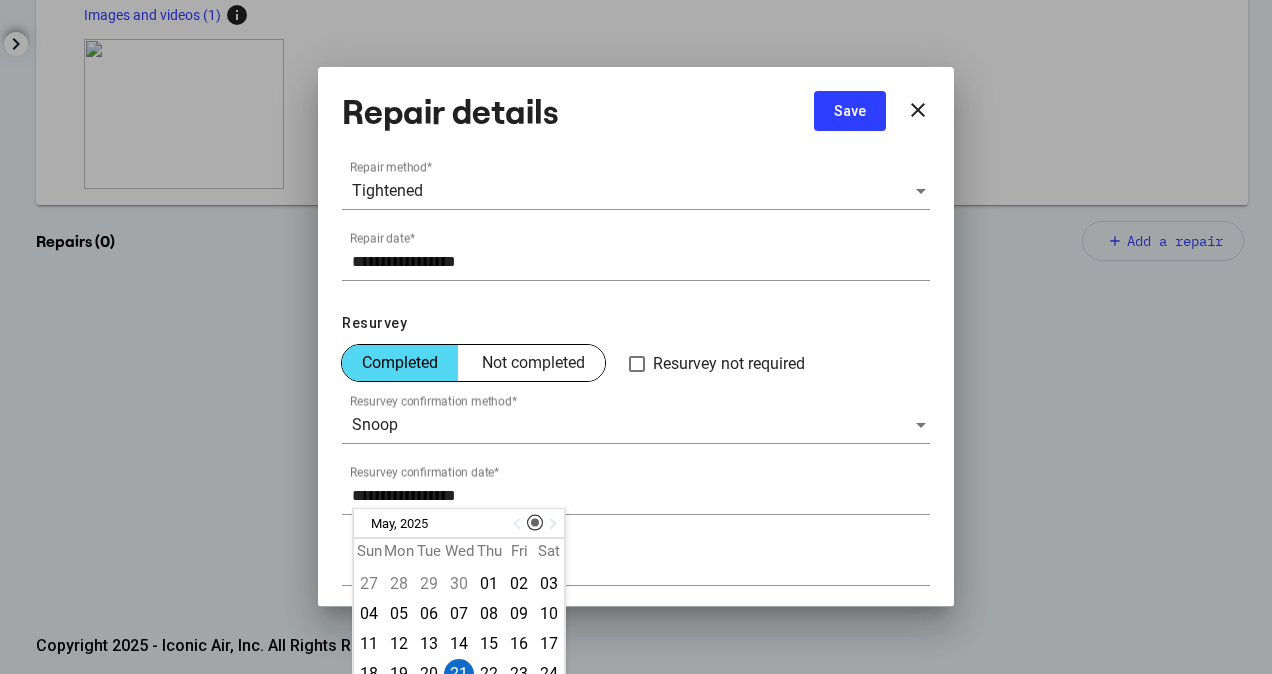 scroll, scrollTop: 201, scrollLeft: 0, axis: vertical 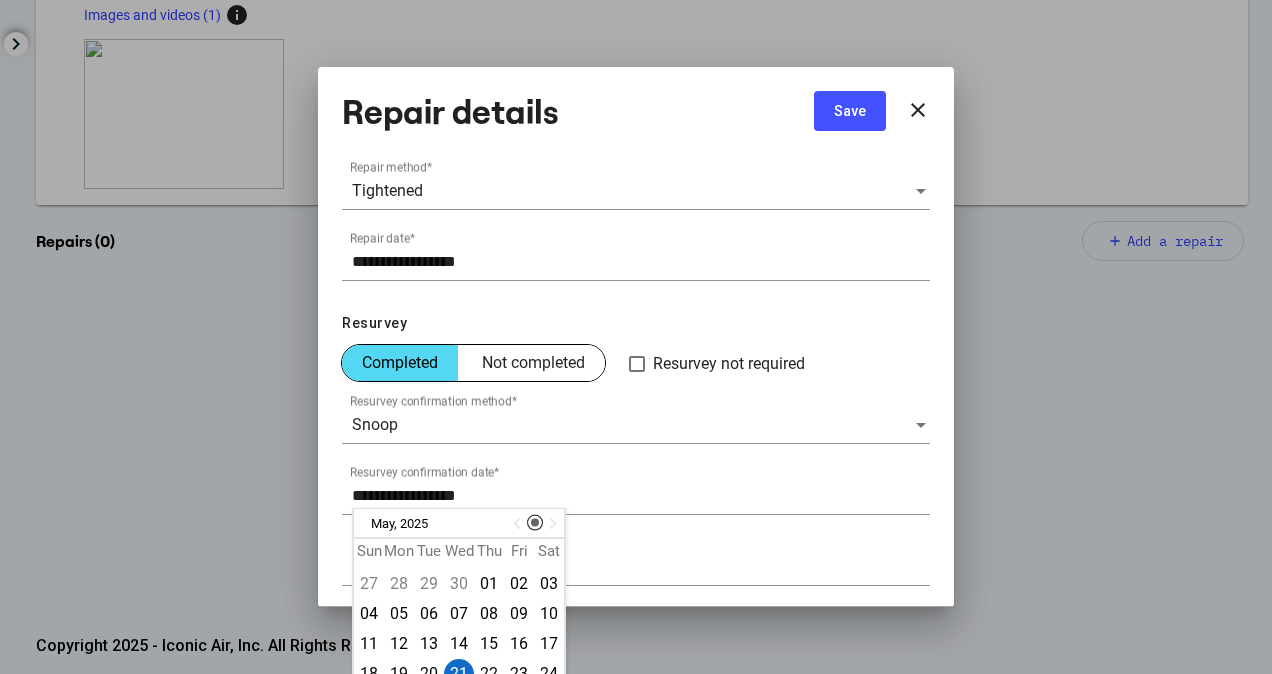 click on "Save" at bounding box center [850, 111] 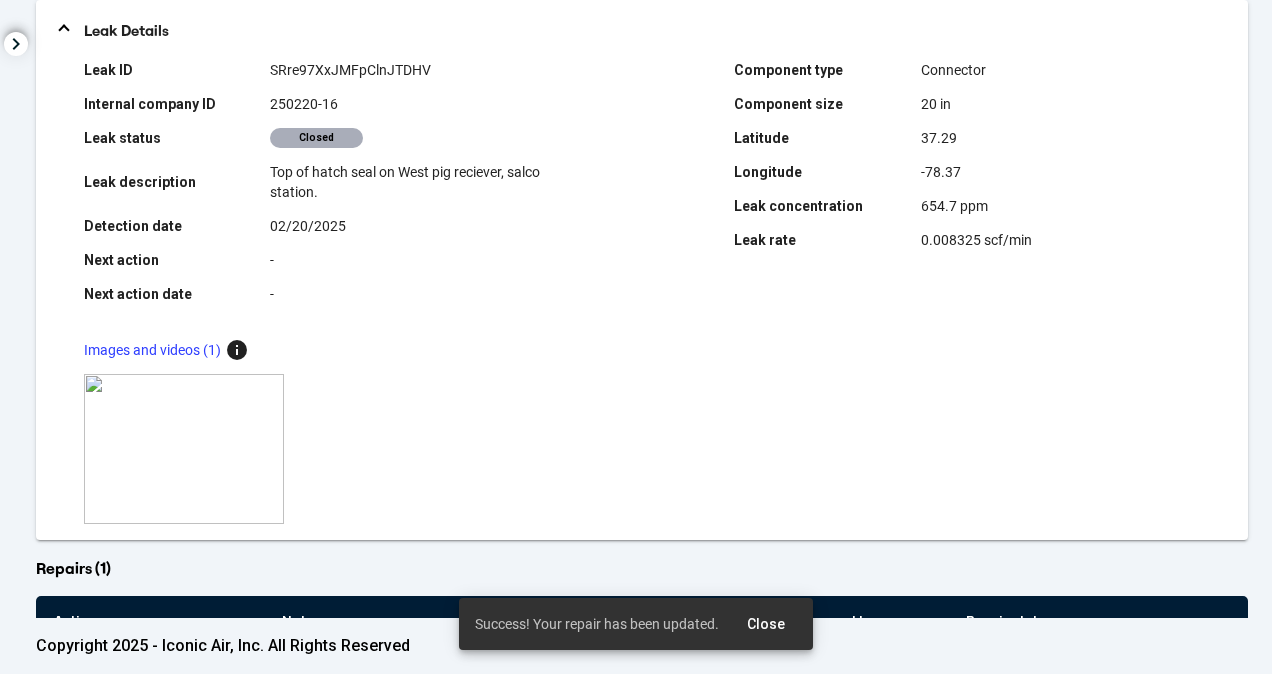 scroll, scrollTop: 0, scrollLeft: 0, axis: both 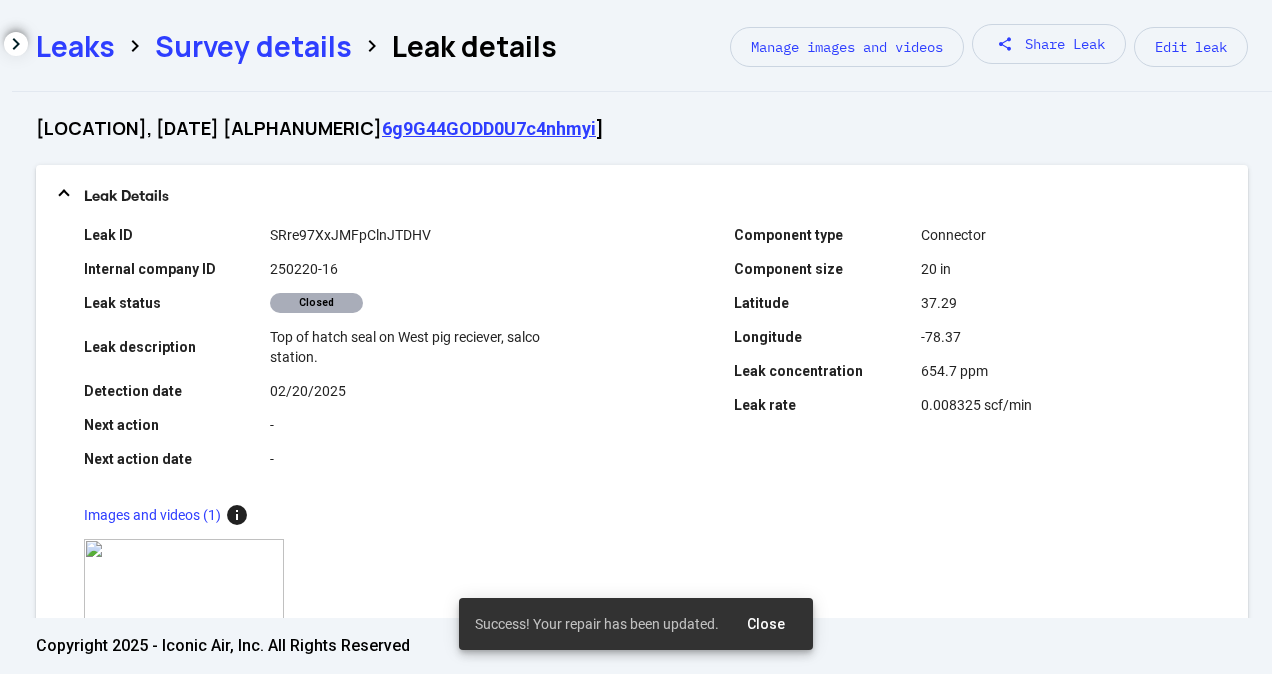 click on "Survey details" 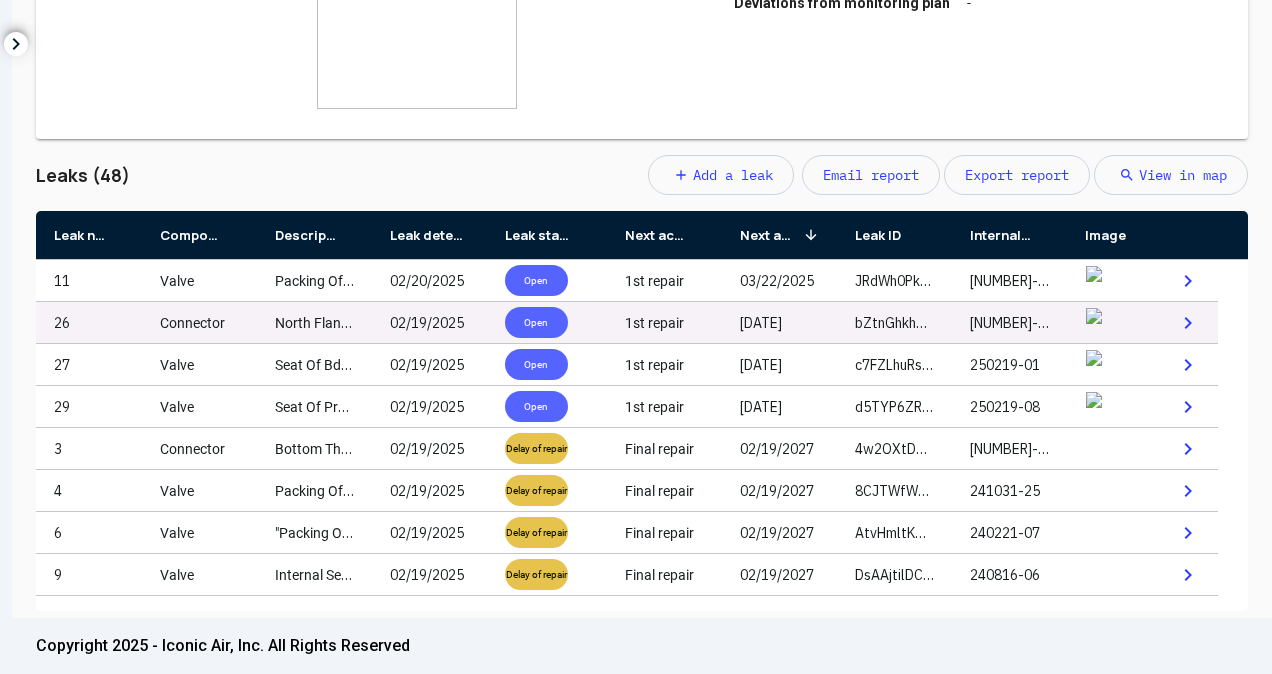 scroll, scrollTop: 546, scrollLeft: 0, axis: vertical 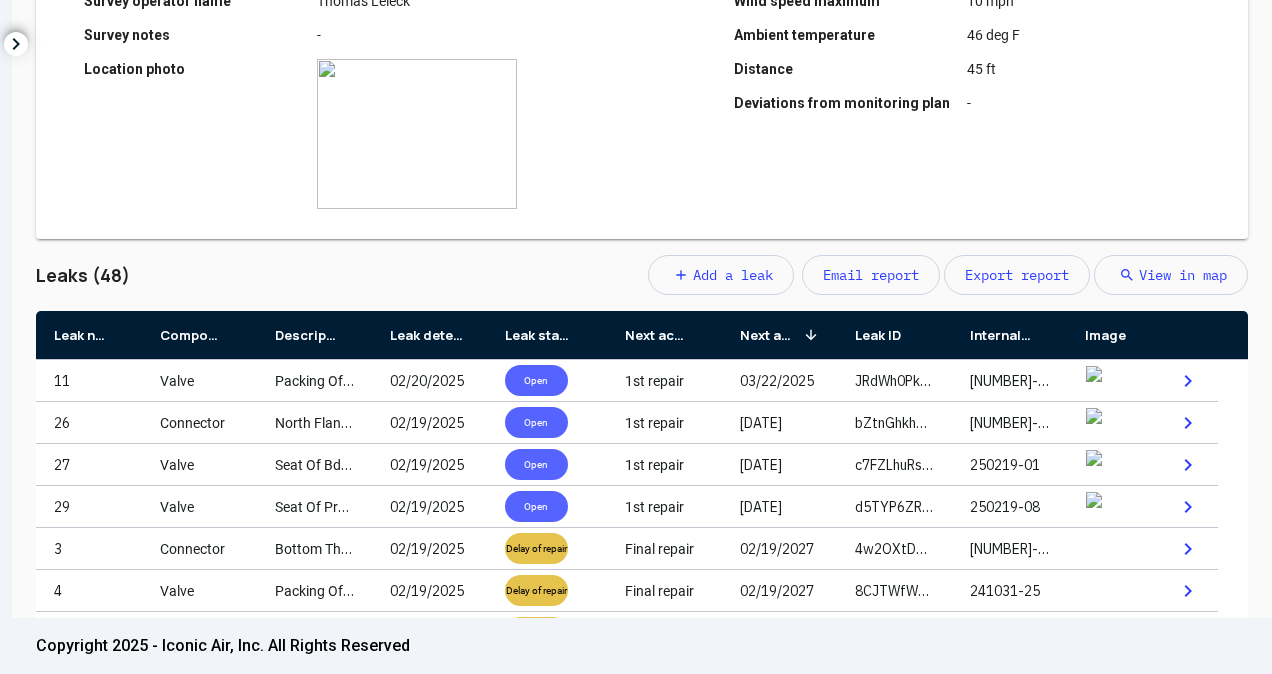click on "Leak detection date" at bounding box center [429, 335] 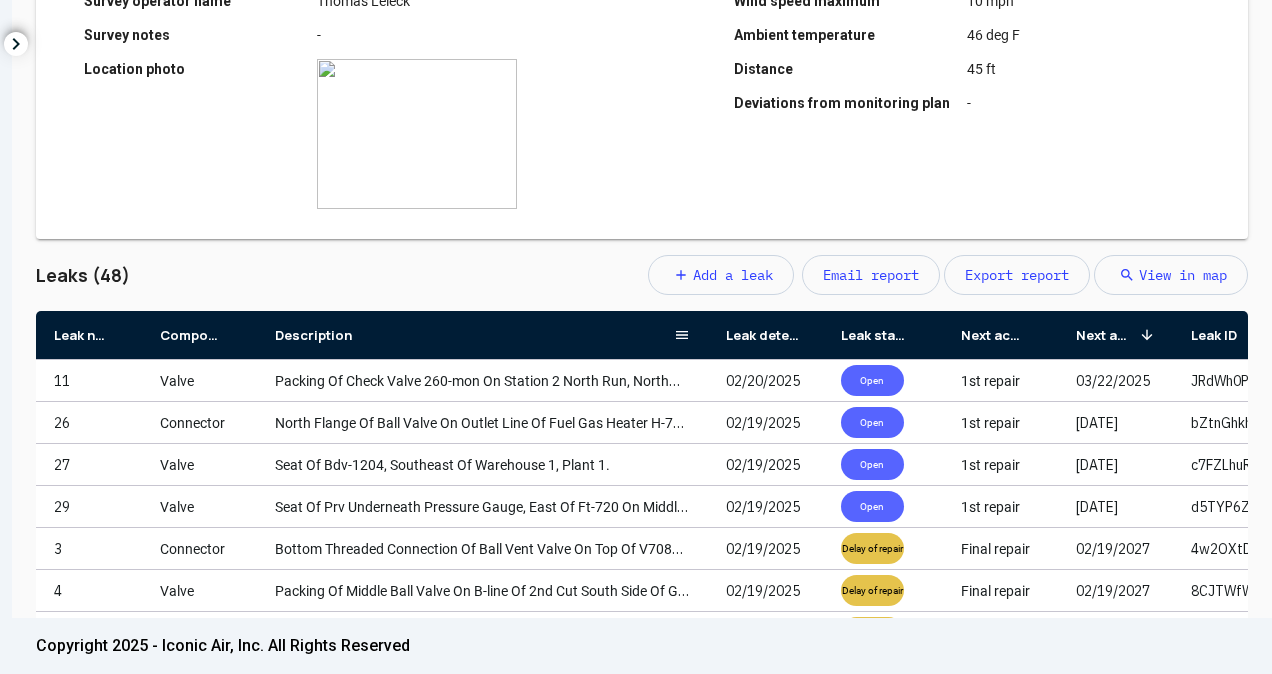 drag, startPoint x: 370, startPoint y: 340, endPoint x: 844, endPoint y: 322, distance: 474.34164 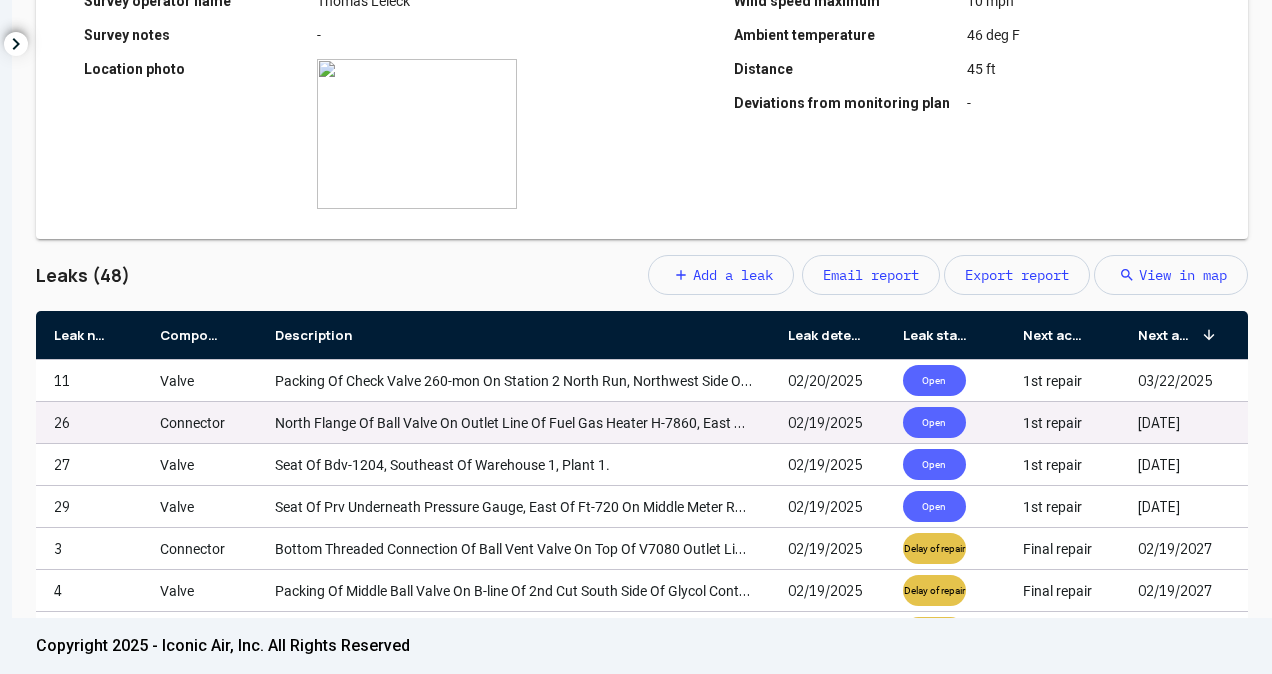 click on "North Flange Of Ball Valve On Outlet Line Of Fuel Gas Heater H-7860, East Side Of Plant 2." at bounding box center [513, 422] 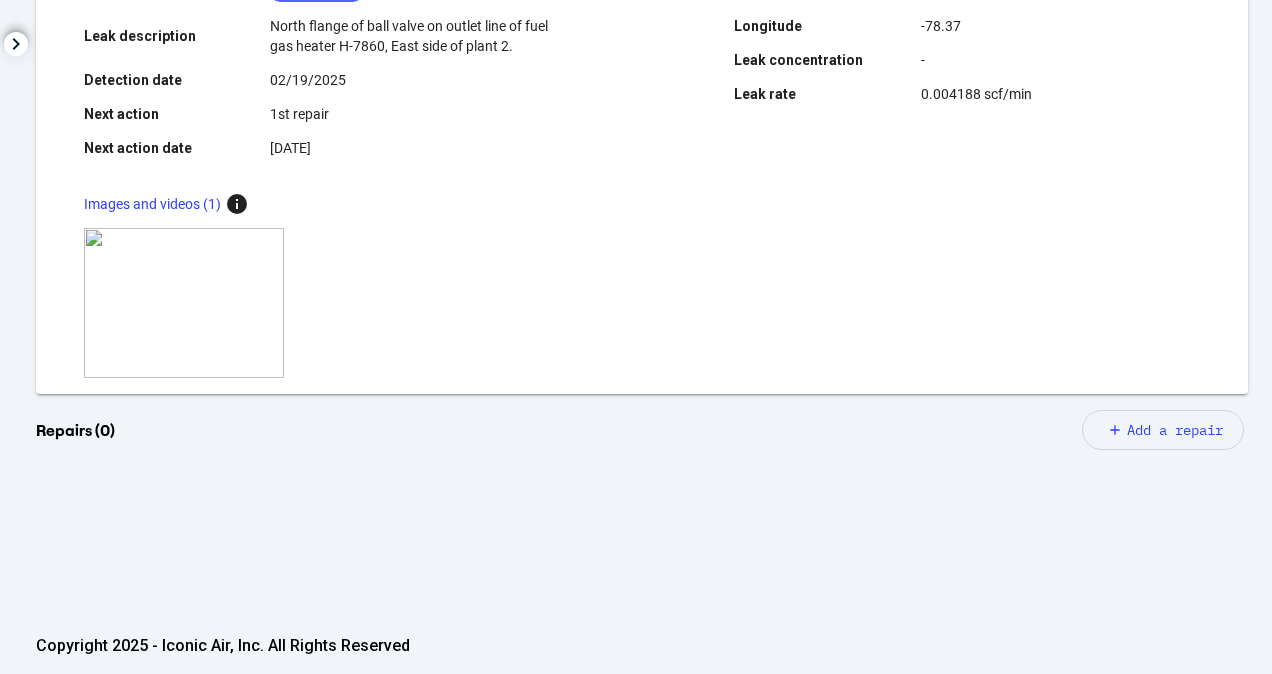 scroll, scrollTop: 566, scrollLeft: 0, axis: vertical 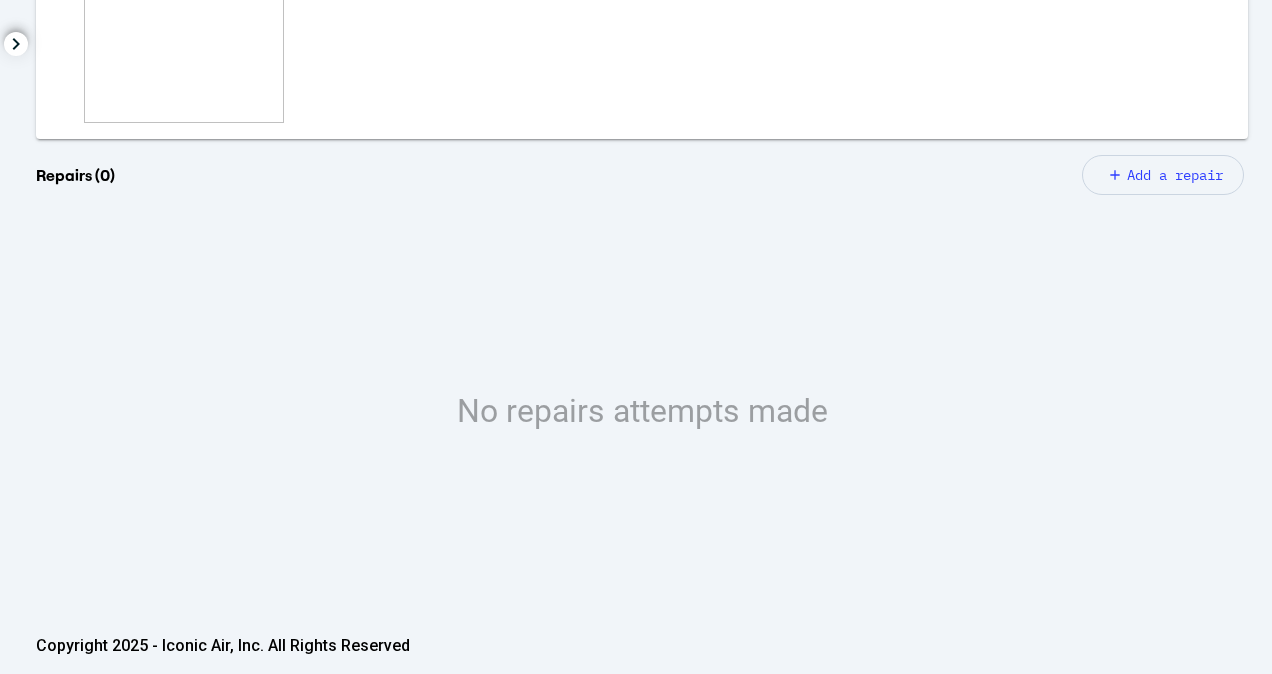 click on "Add a repair" 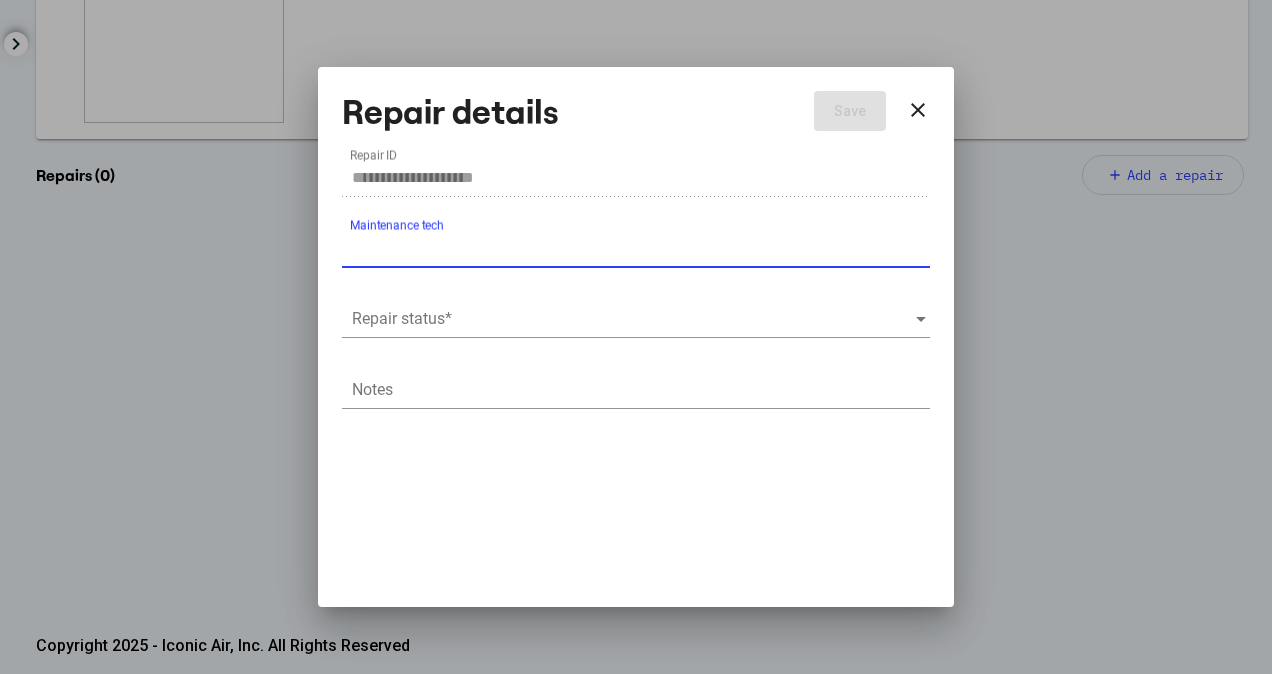 click at bounding box center (633, 319) 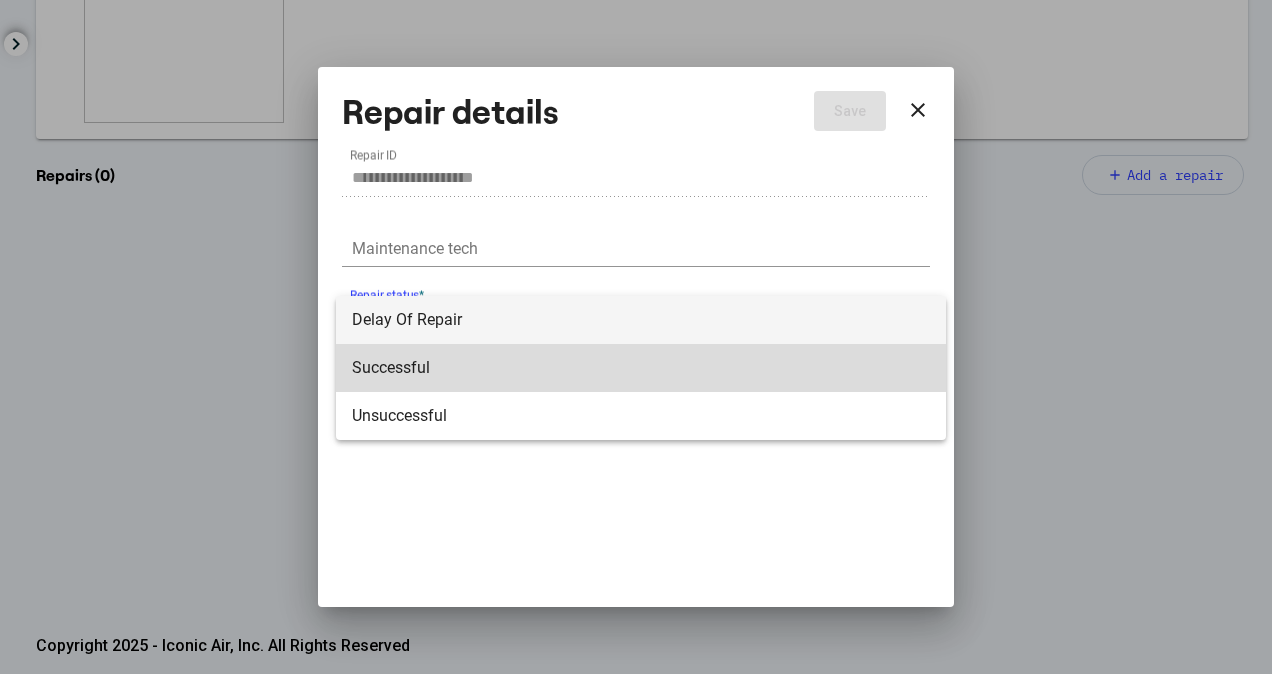 click on "Successful" at bounding box center [641, 368] 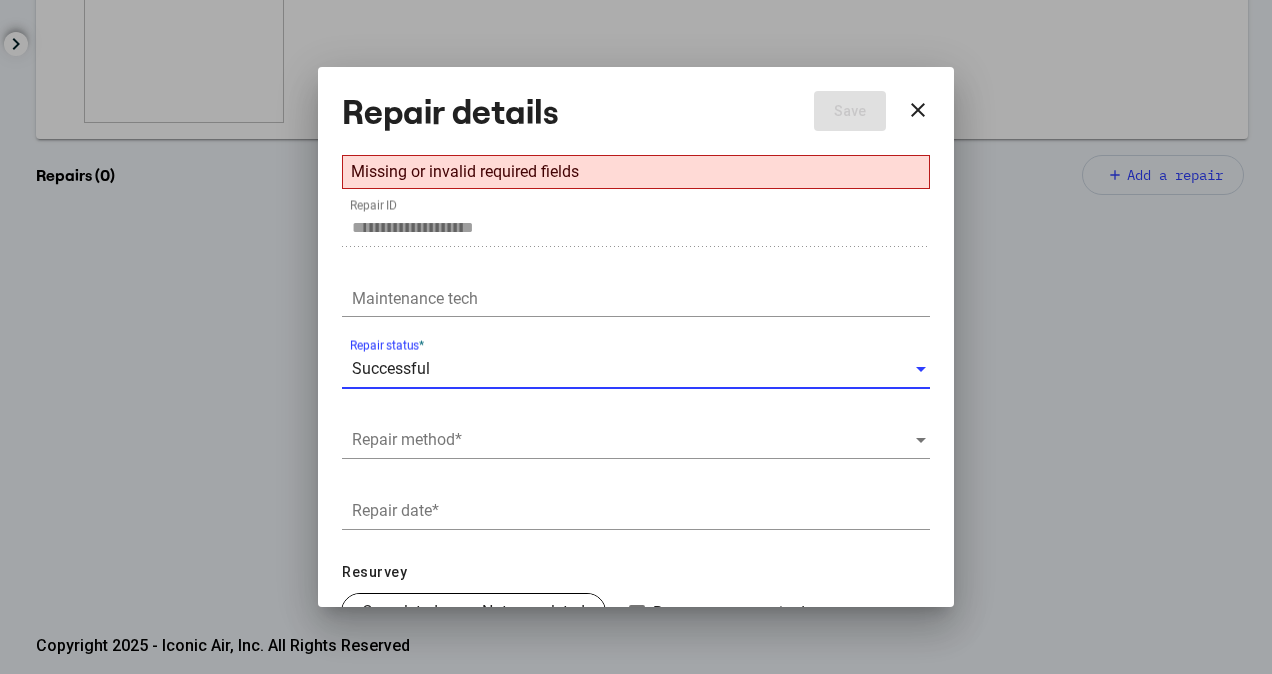 click at bounding box center (633, 440) 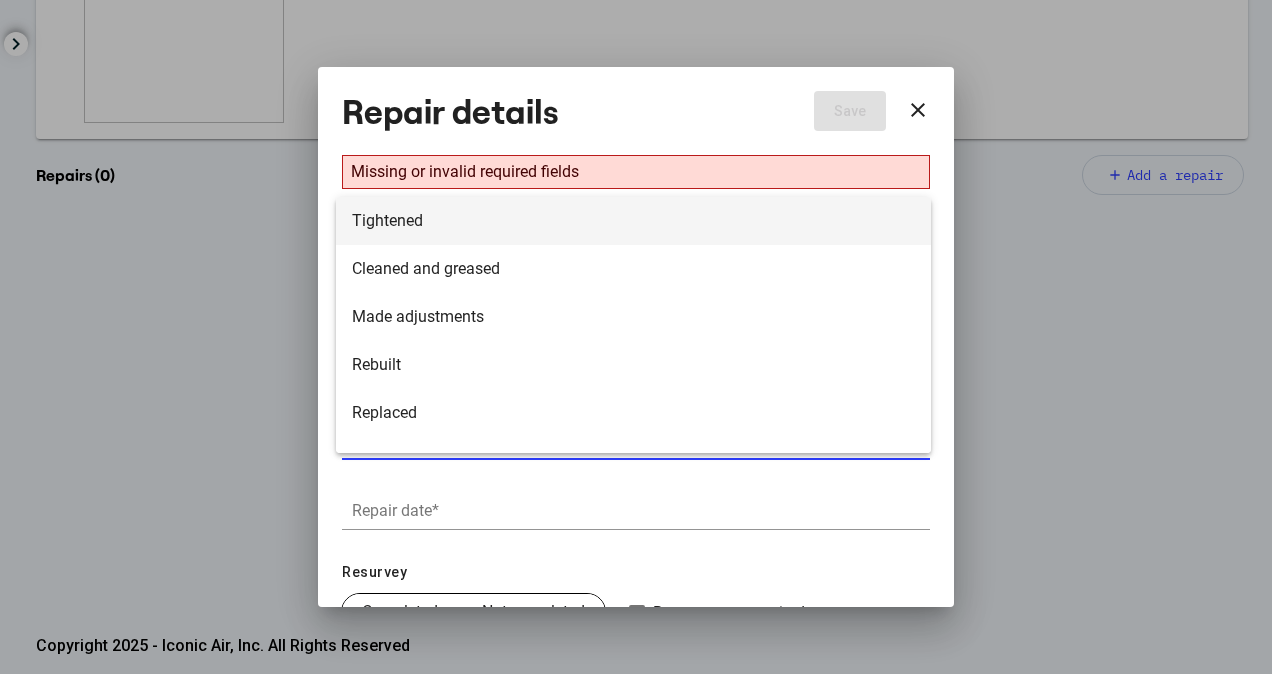click on "Tightened" at bounding box center (633, 221) 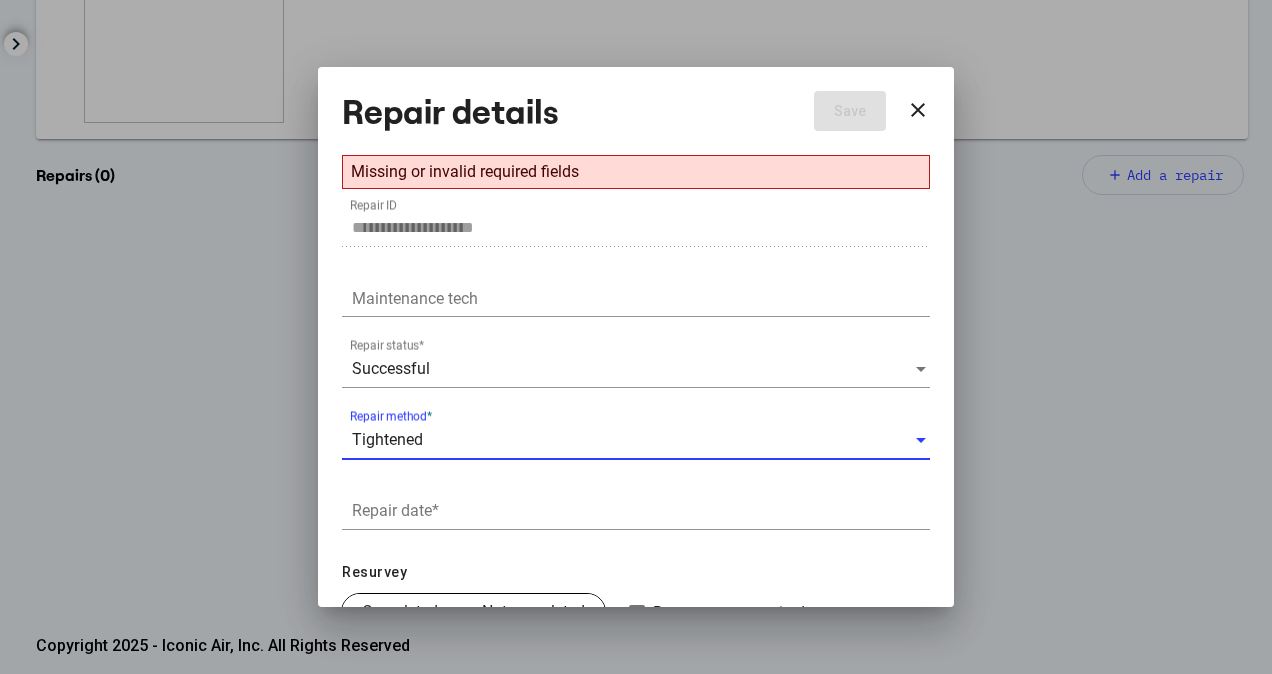 click on "**********" at bounding box center [636, 337] 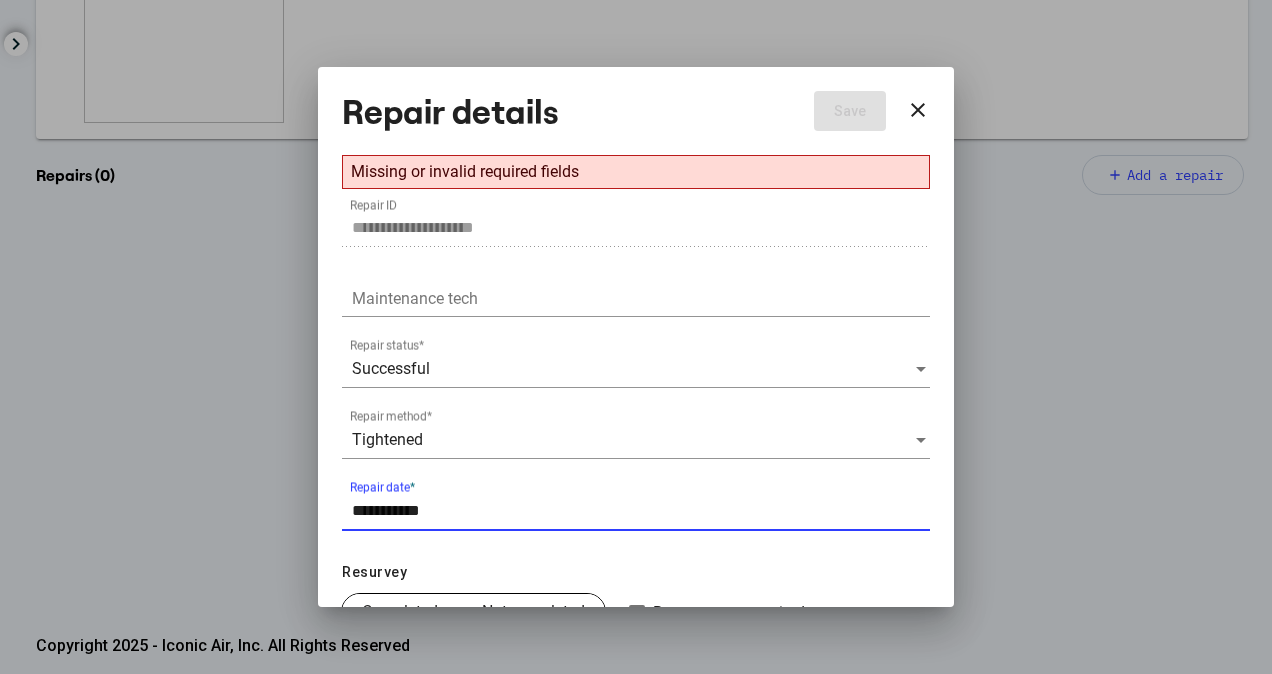 click on "Repair date  *" at bounding box center (641, 511) 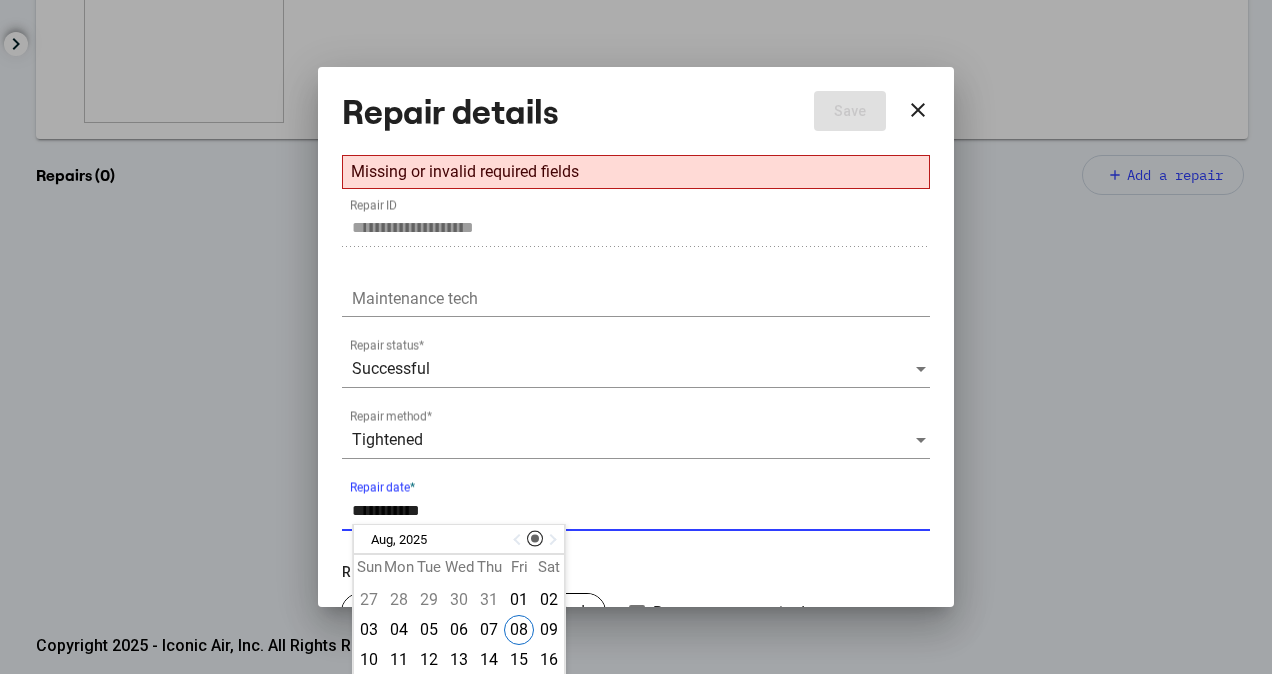 click at bounding box center [519, 540] 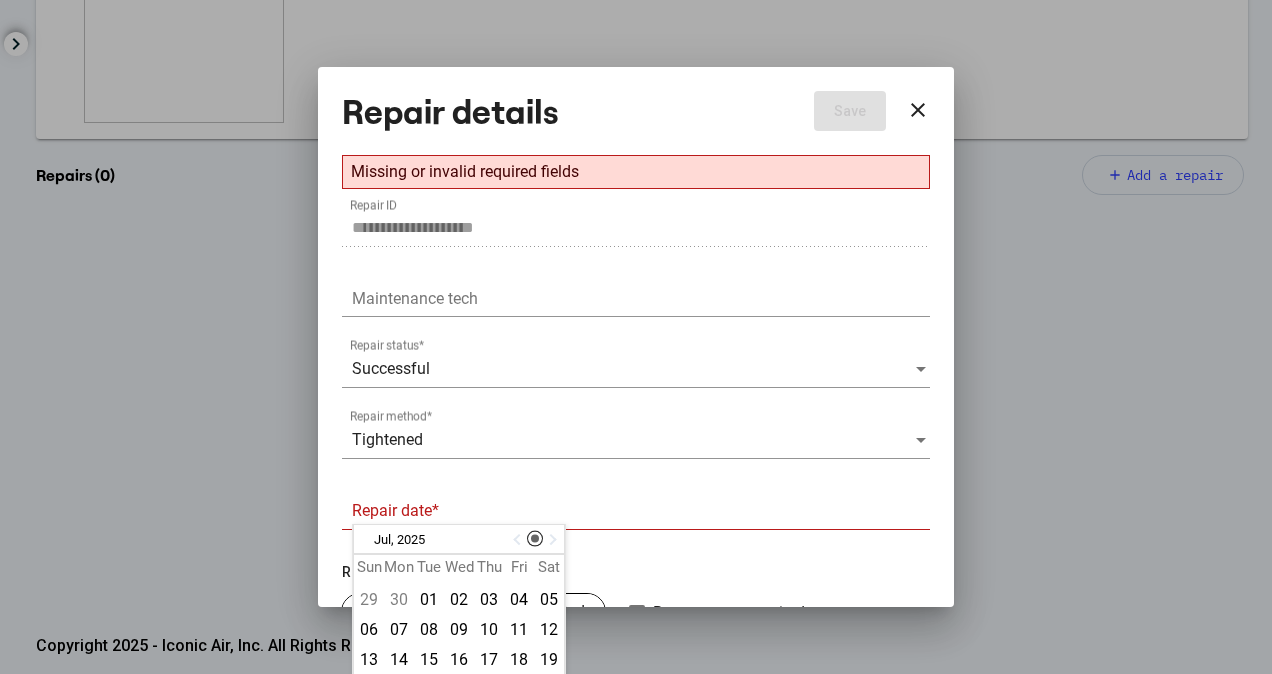 click at bounding box center (519, 540) 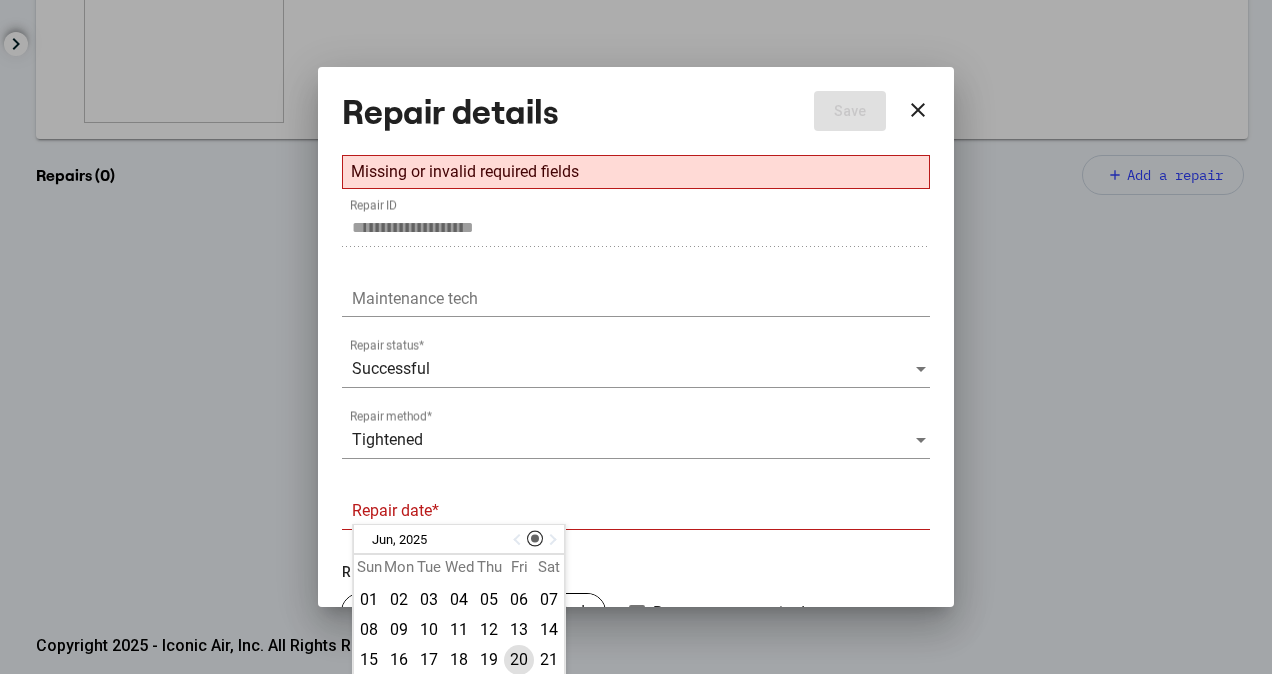 click on "20" at bounding box center (519, 660) 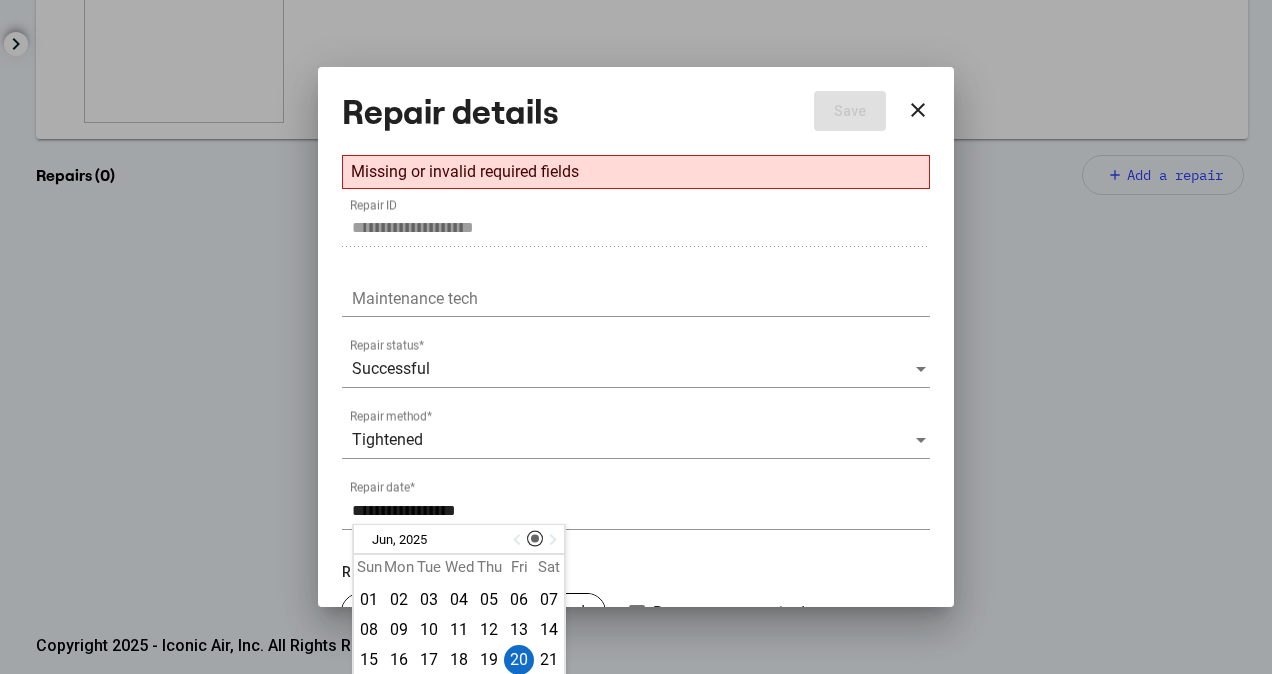 click on "**********" at bounding box center (641, 511) 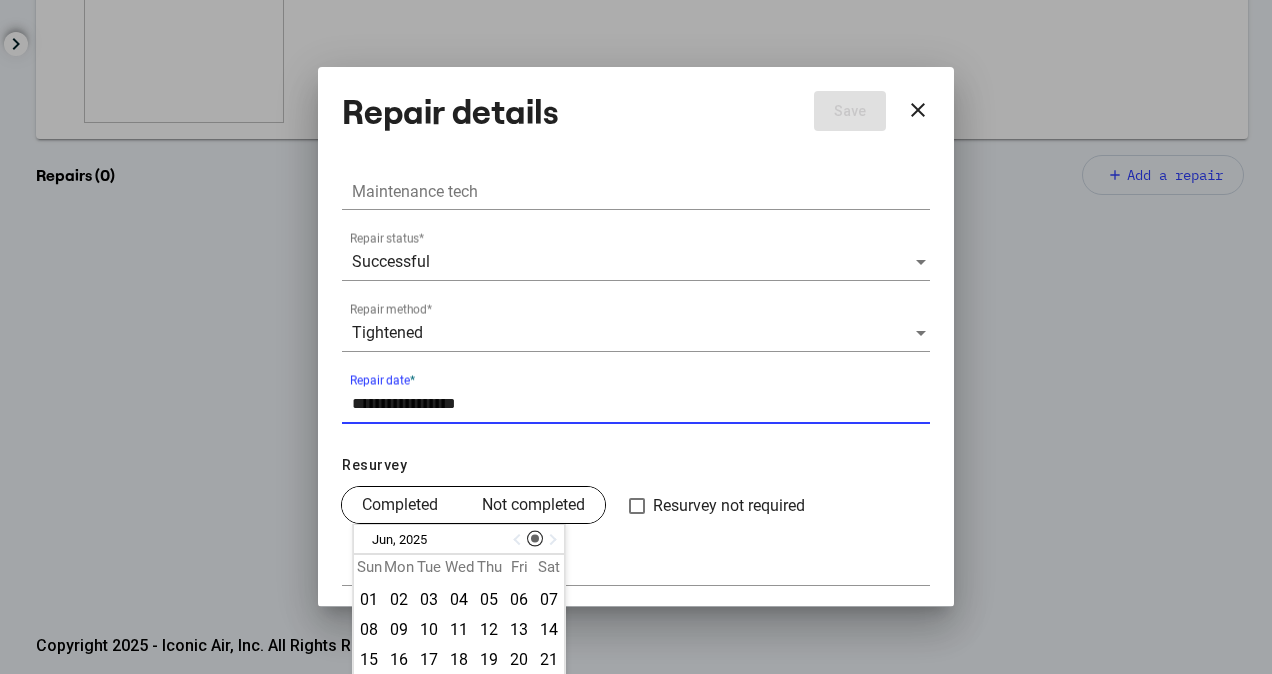 type on "**********" 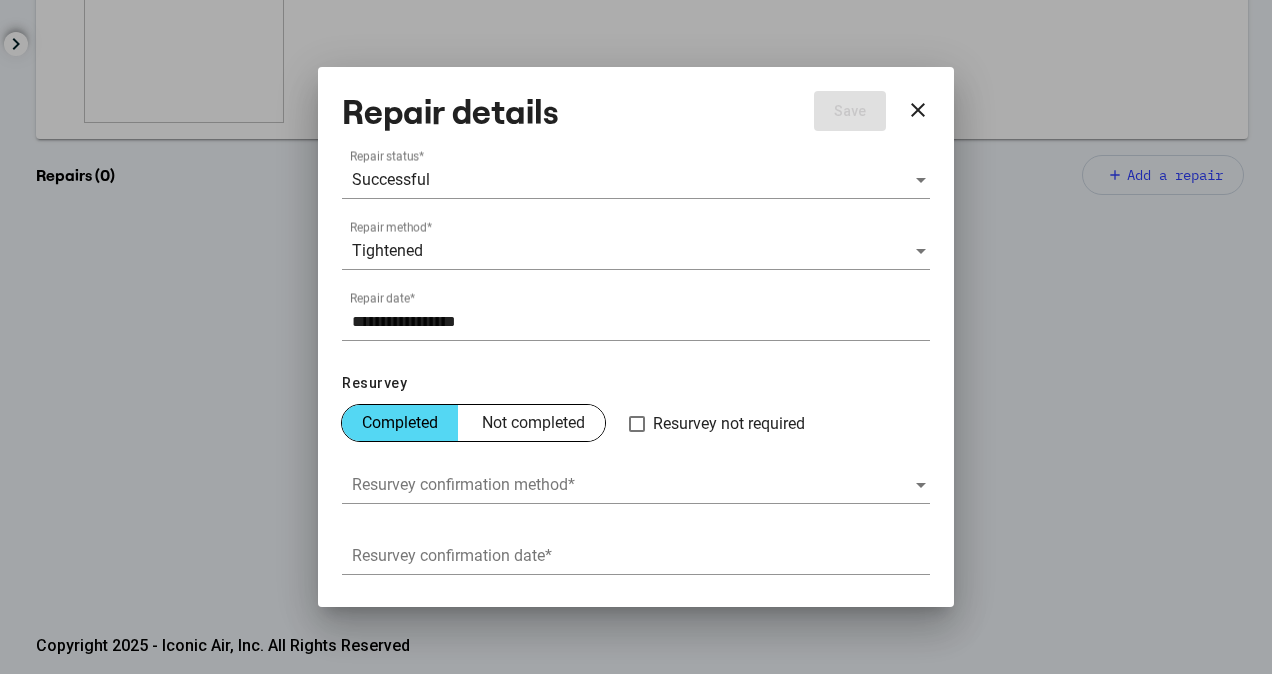 scroll, scrollTop: 250, scrollLeft: 0, axis: vertical 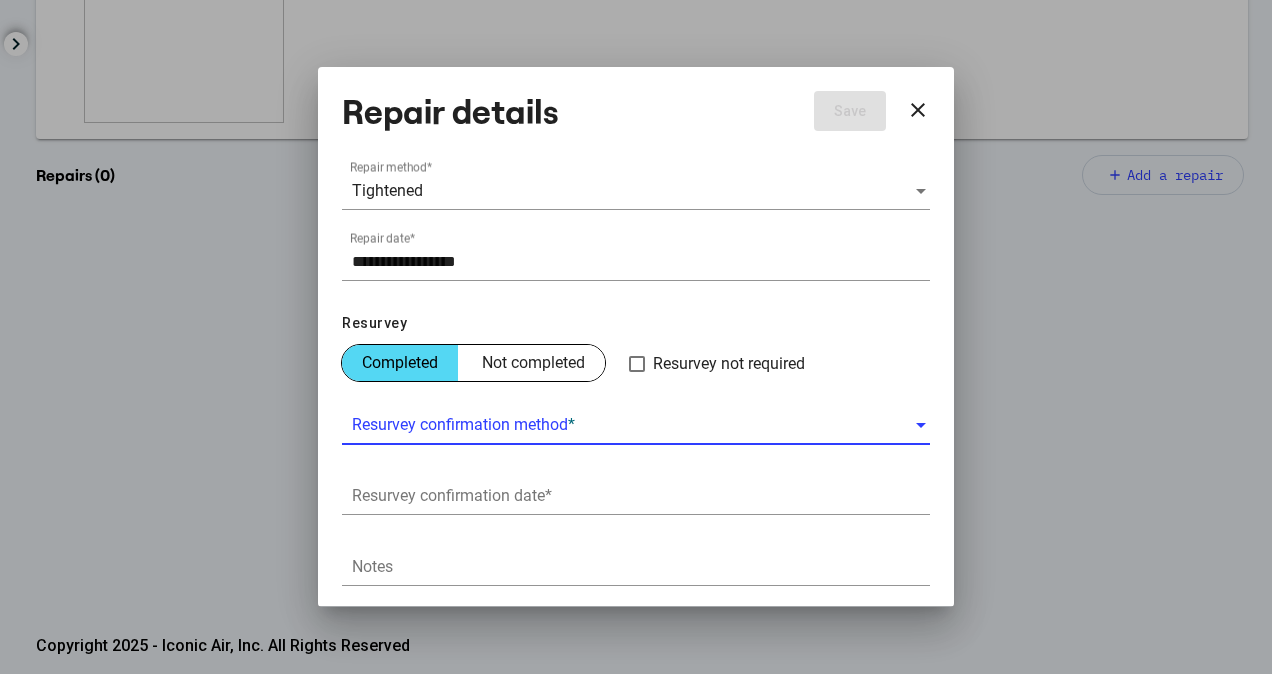click at bounding box center (633, 425) 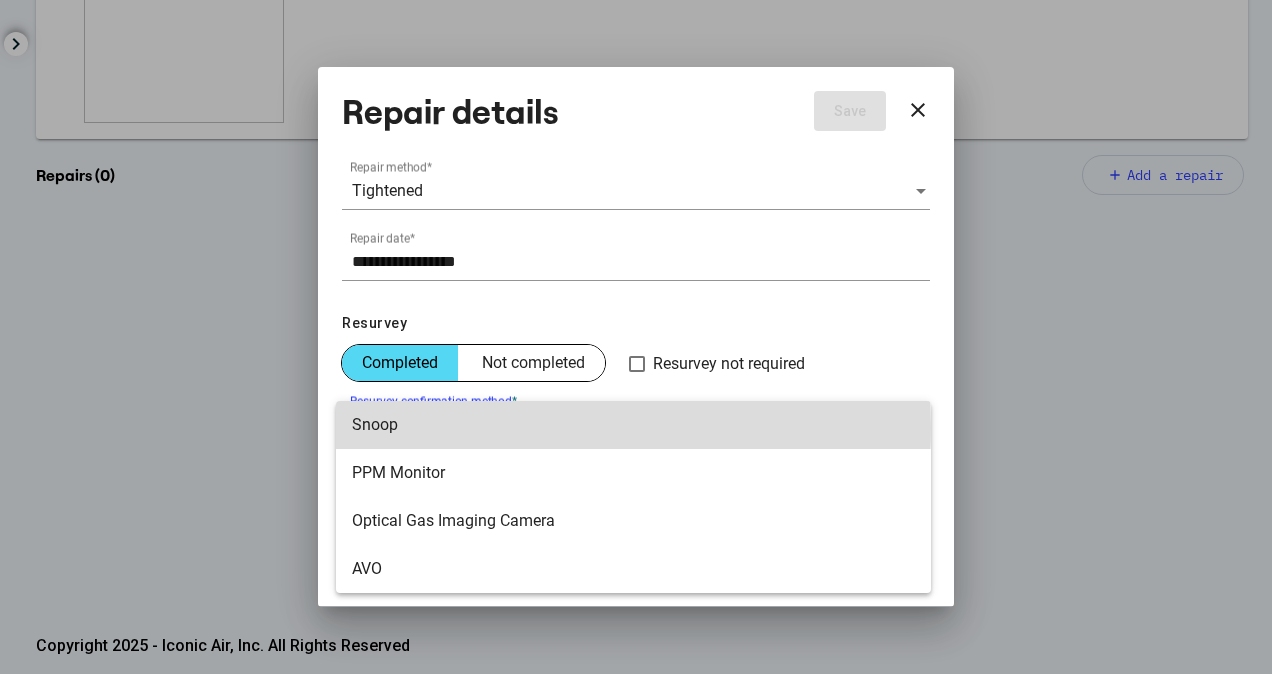 click on "Snoop" at bounding box center (633, 425) 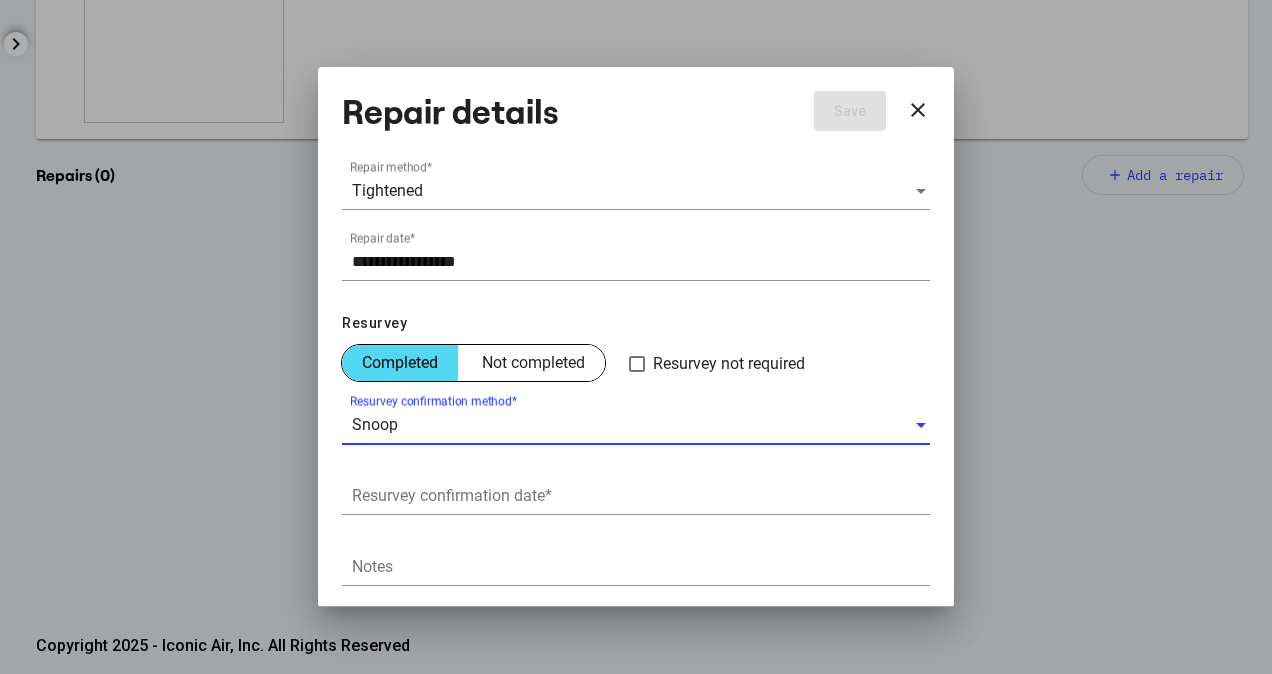 click on "Resurvey confirmation date  *" at bounding box center [641, 496] 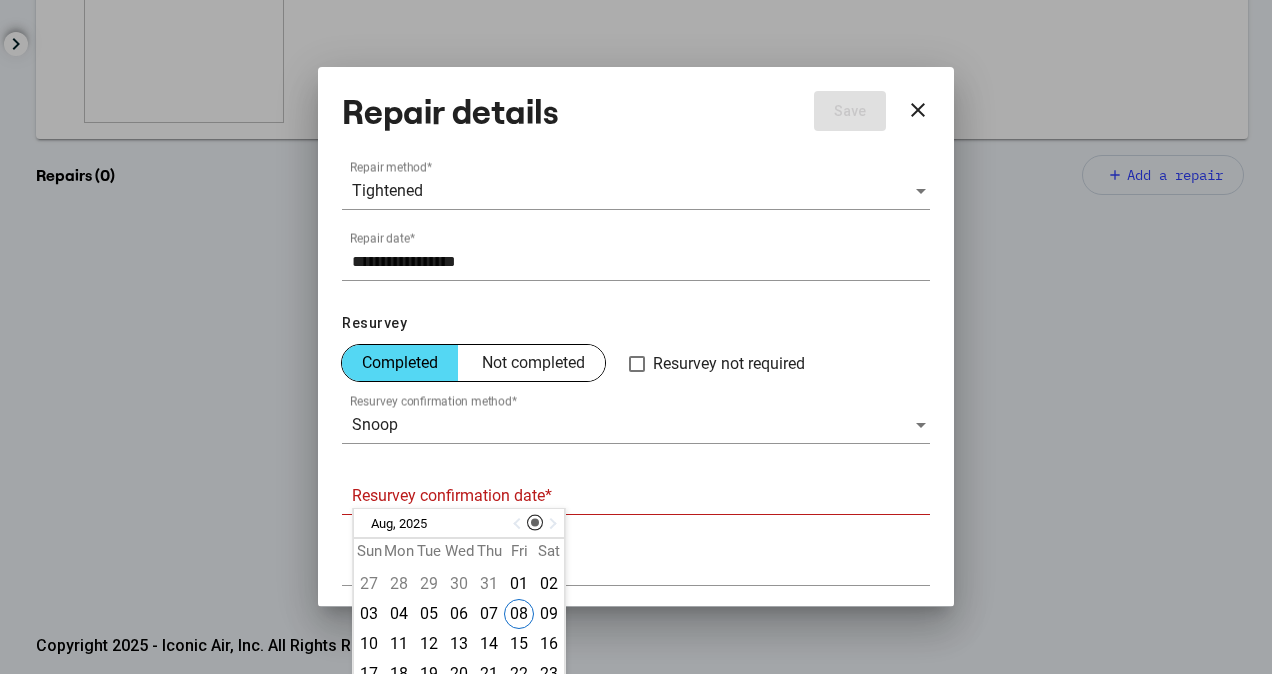 click at bounding box center (519, 523) 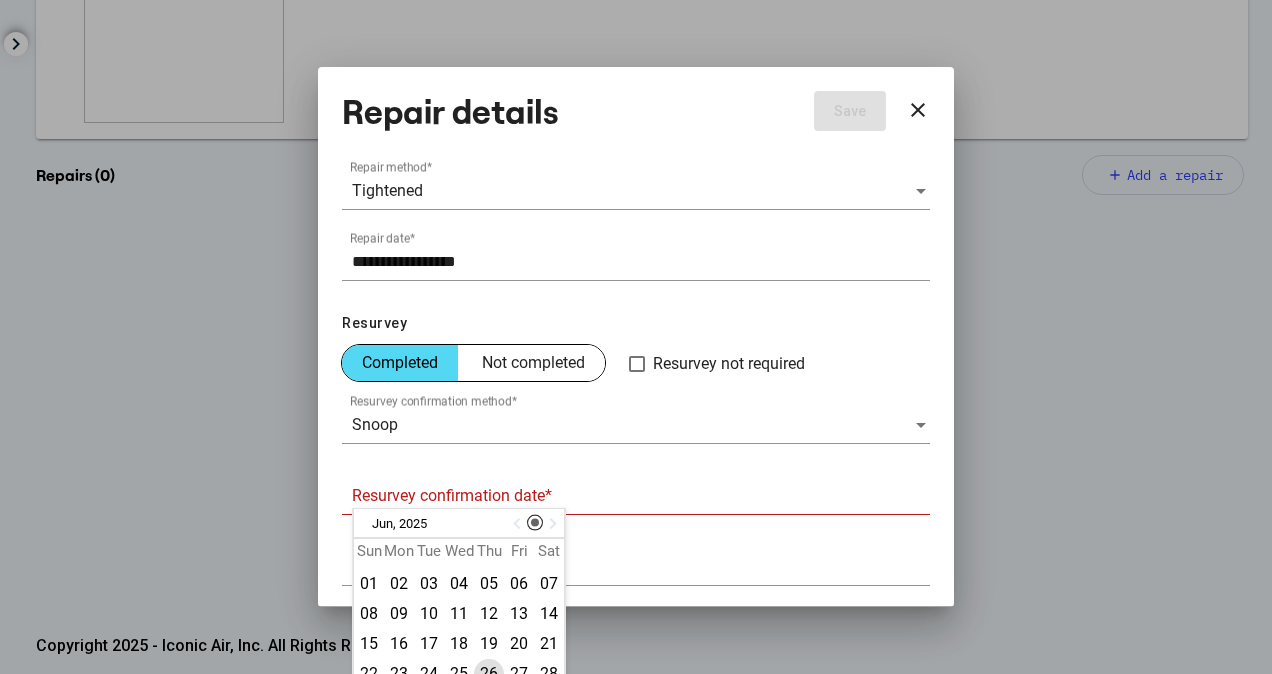 drag, startPoint x: 516, startPoint y: 526, endPoint x: 482, endPoint y: 668, distance: 146.0137 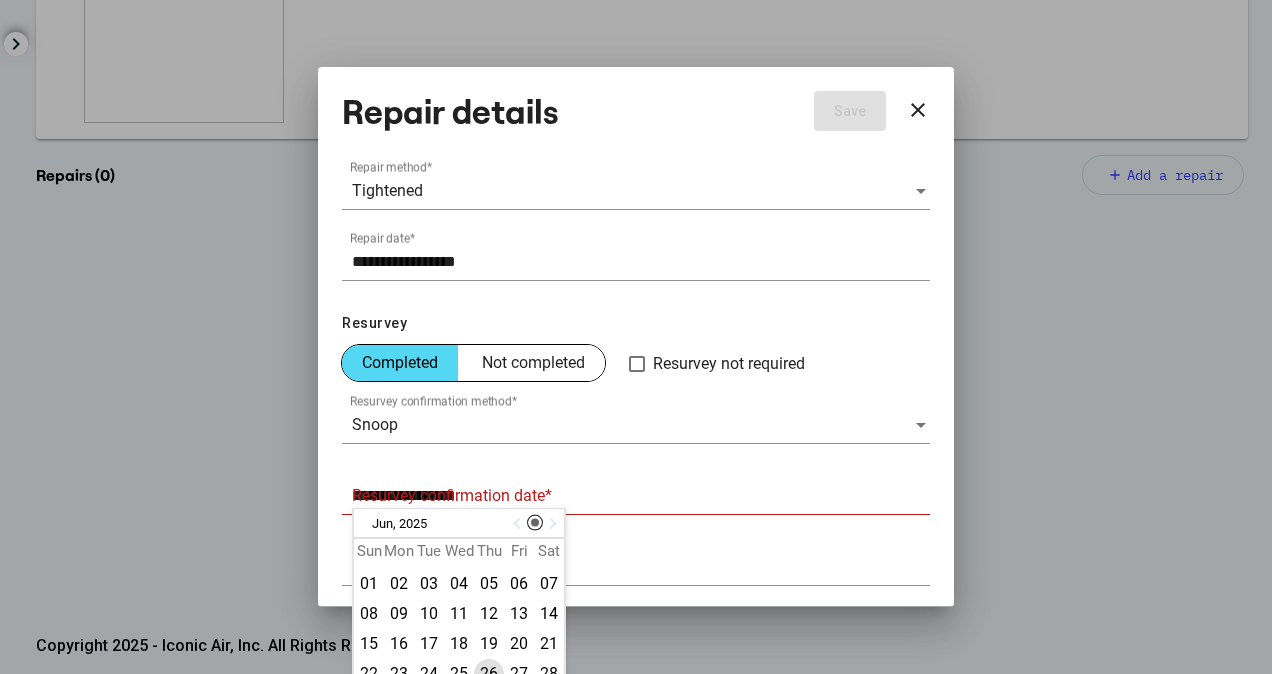 scroll, scrollTop: 201, scrollLeft: 0, axis: vertical 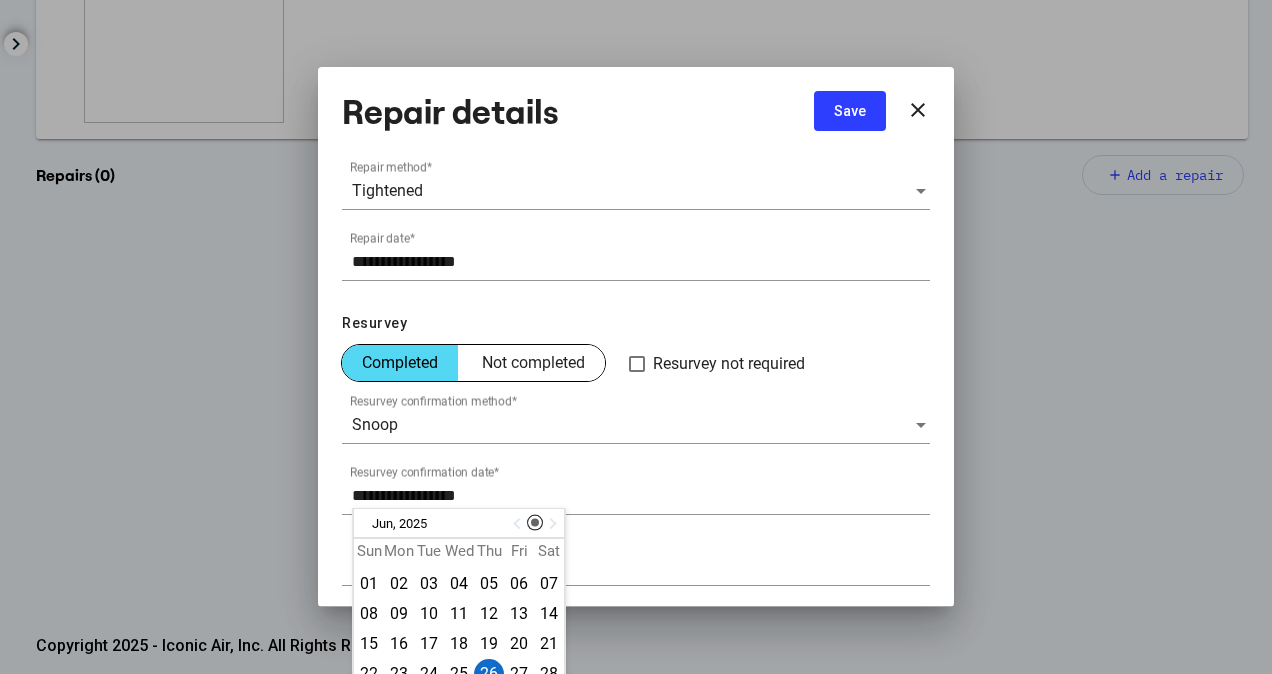 click on "Save" at bounding box center [850, 111] 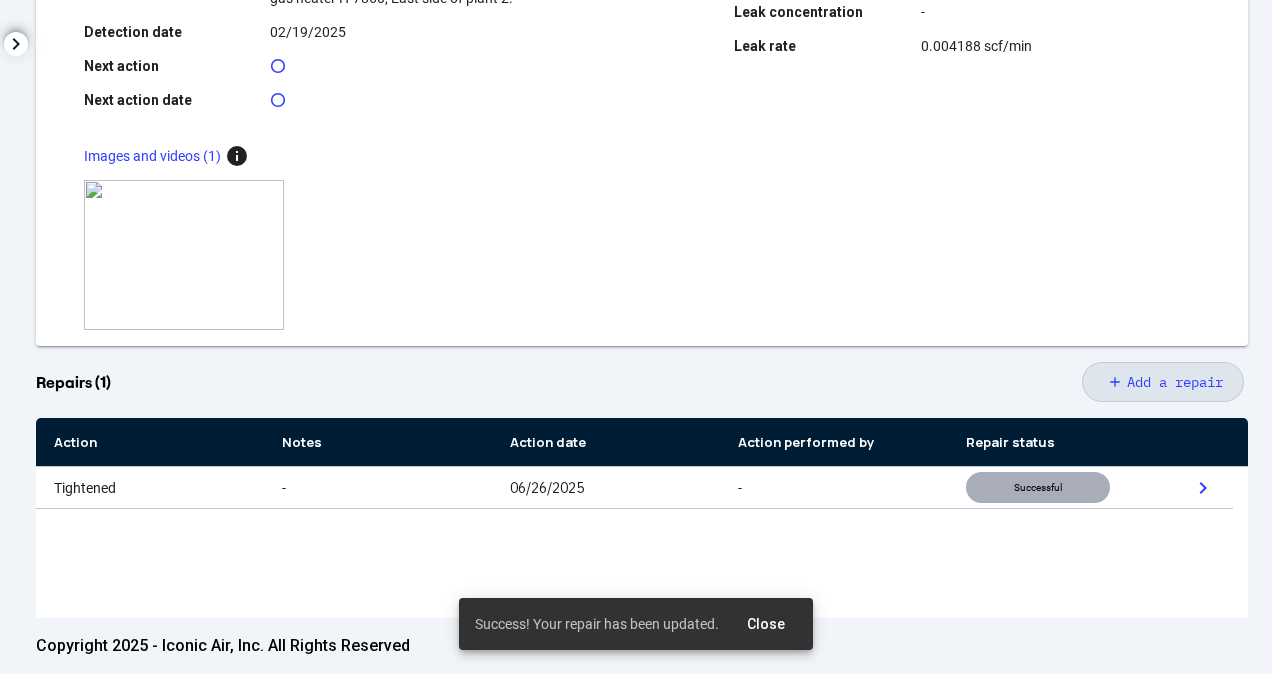 scroll, scrollTop: 0, scrollLeft: 0, axis: both 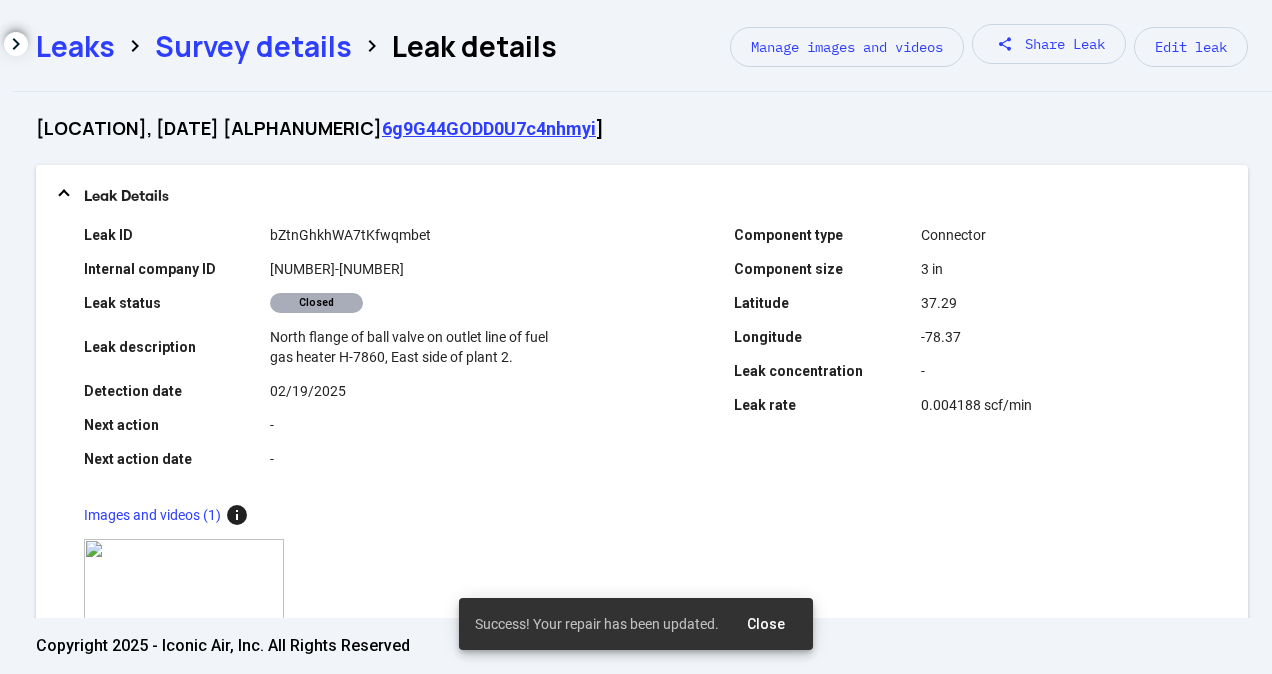 click on "Survey details" 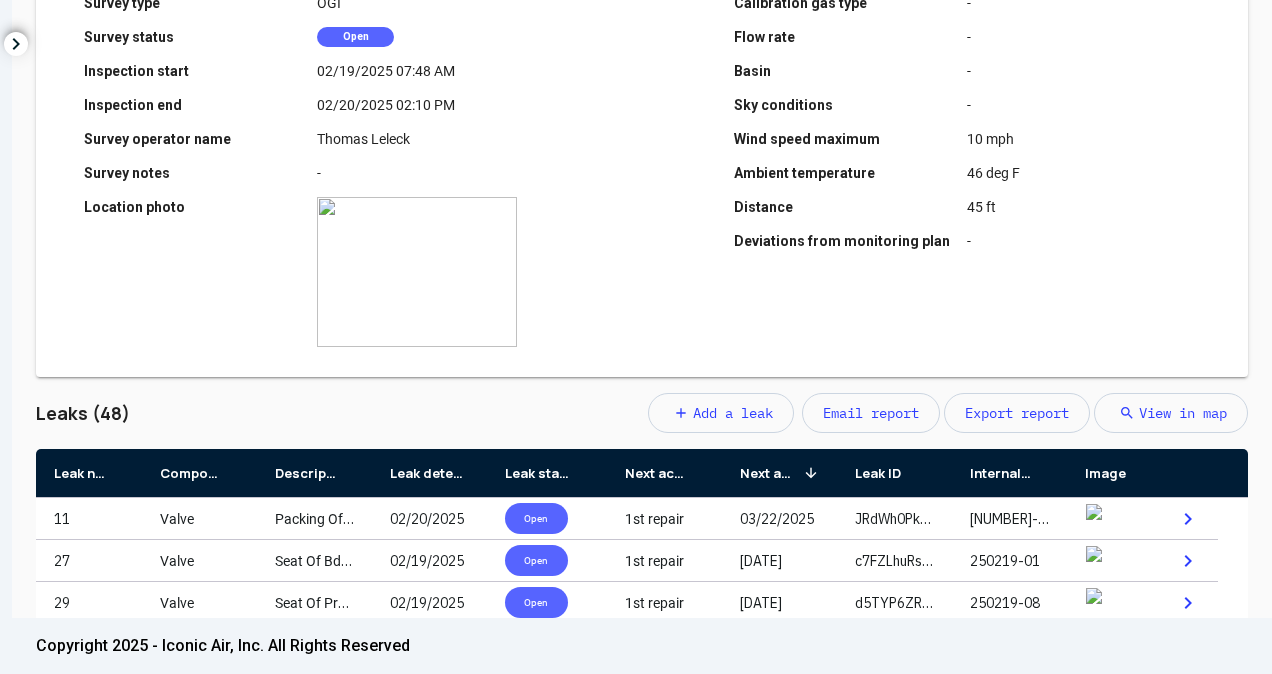 scroll, scrollTop: 500, scrollLeft: 0, axis: vertical 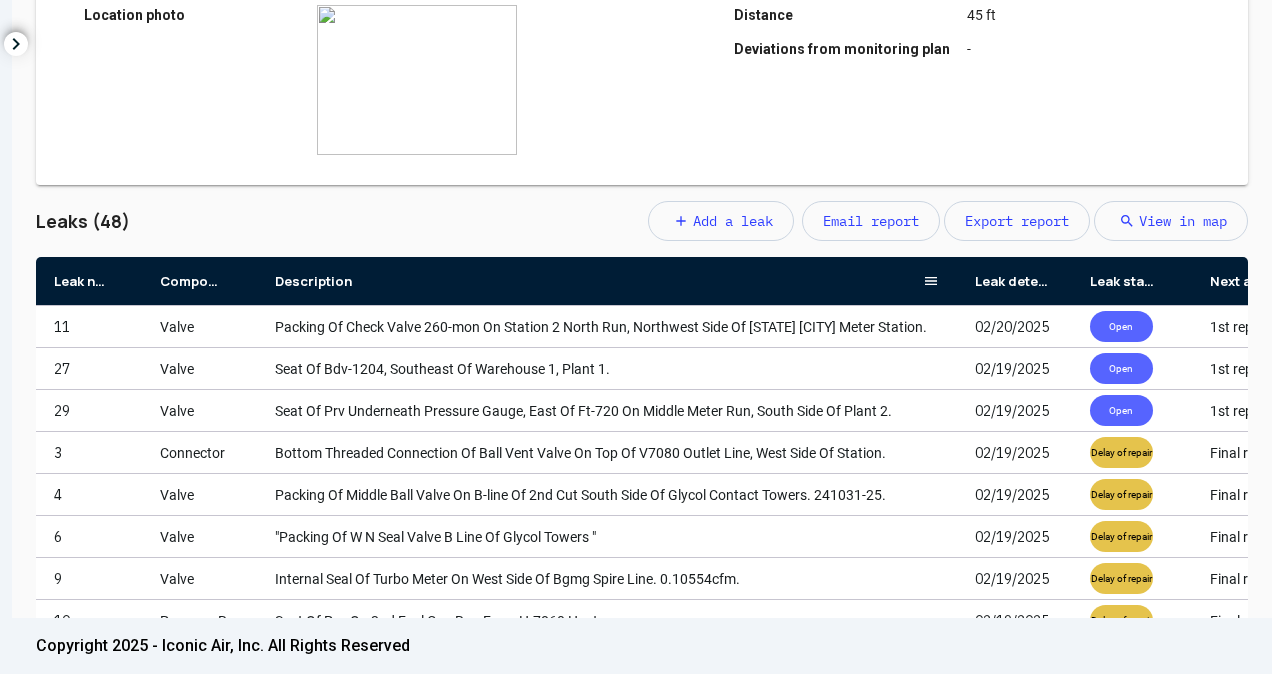 drag, startPoint x: 371, startPoint y: 276, endPoint x: 956, endPoint y: 277, distance: 585.00085 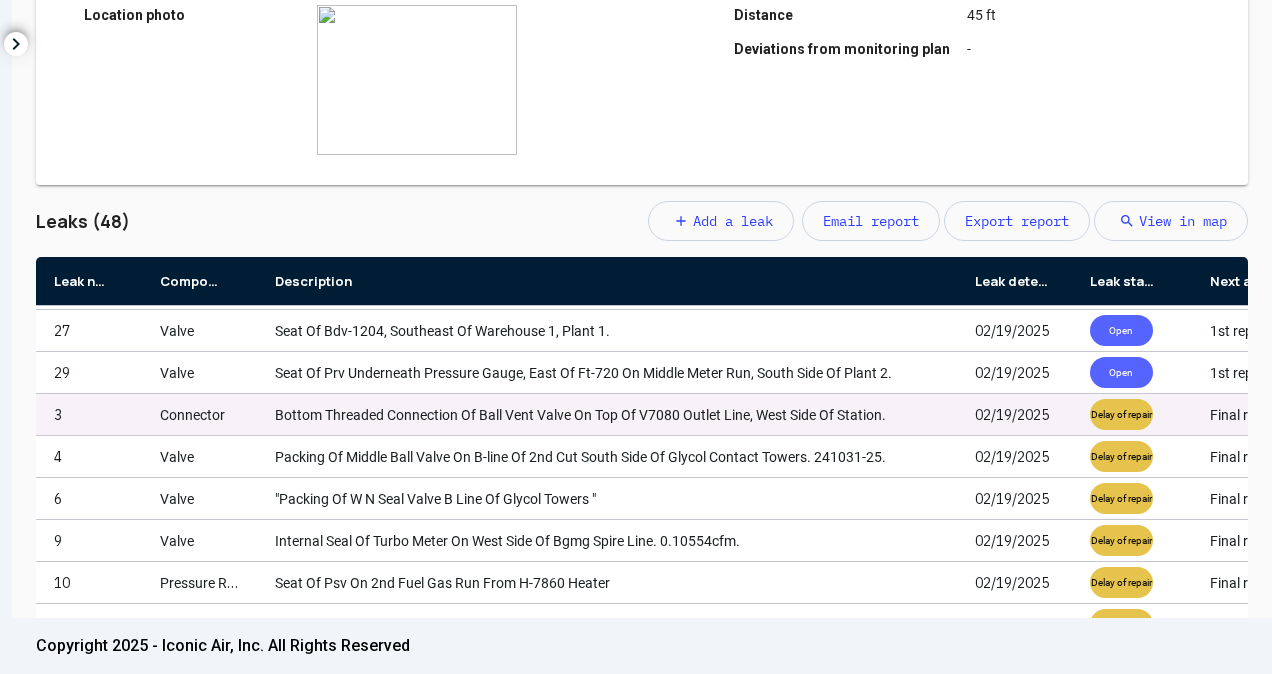 scroll, scrollTop: 0, scrollLeft: 0, axis: both 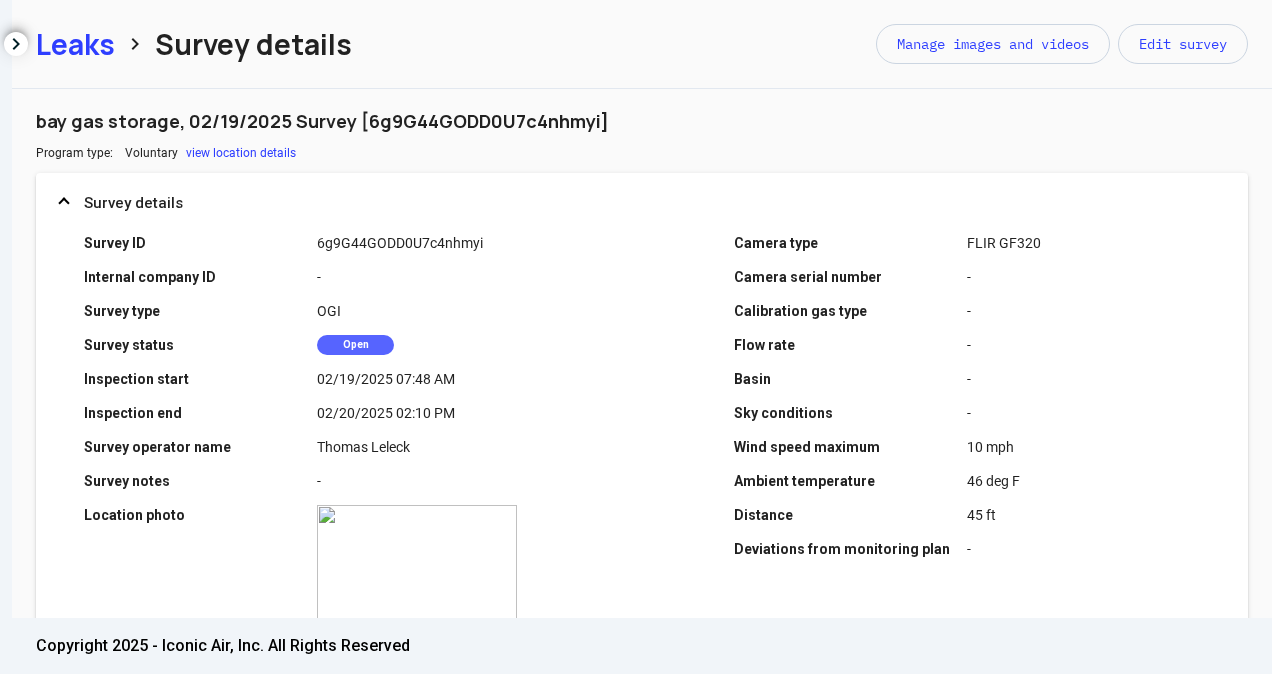 click on "Leaks" at bounding box center [75, 44] 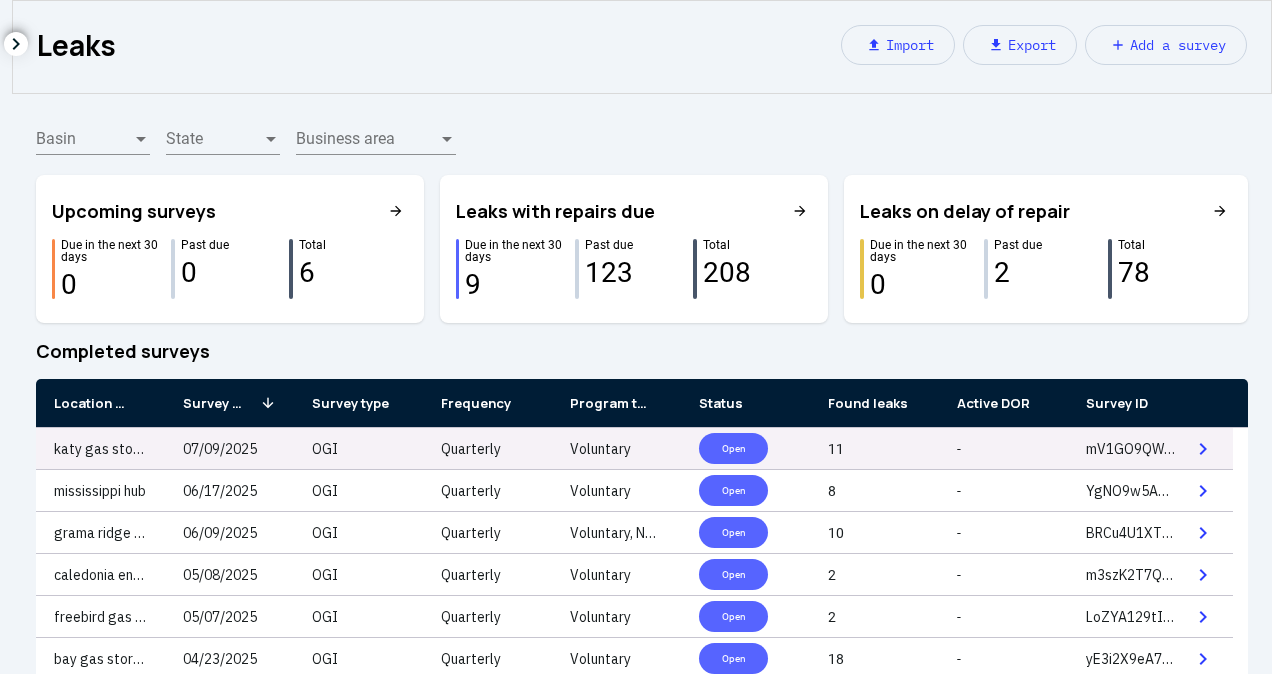 scroll, scrollTop: 400, scrollLeft: 0, axis: vertical 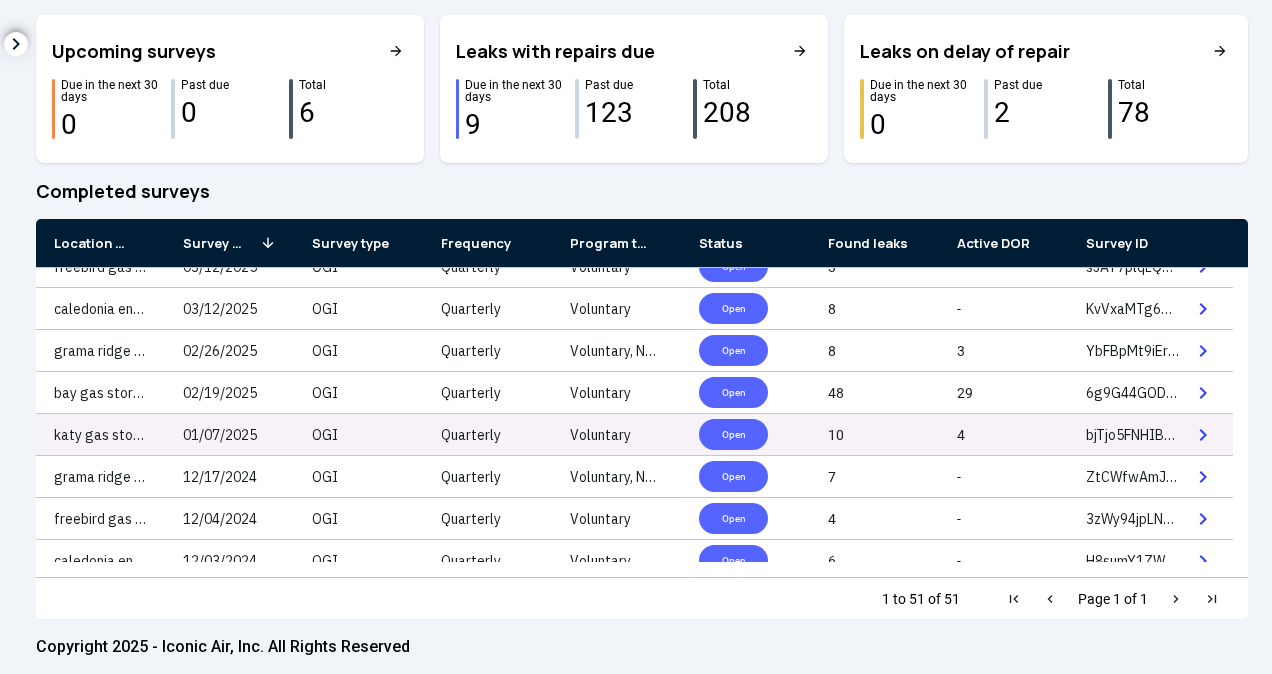 click on "01/07/2025" 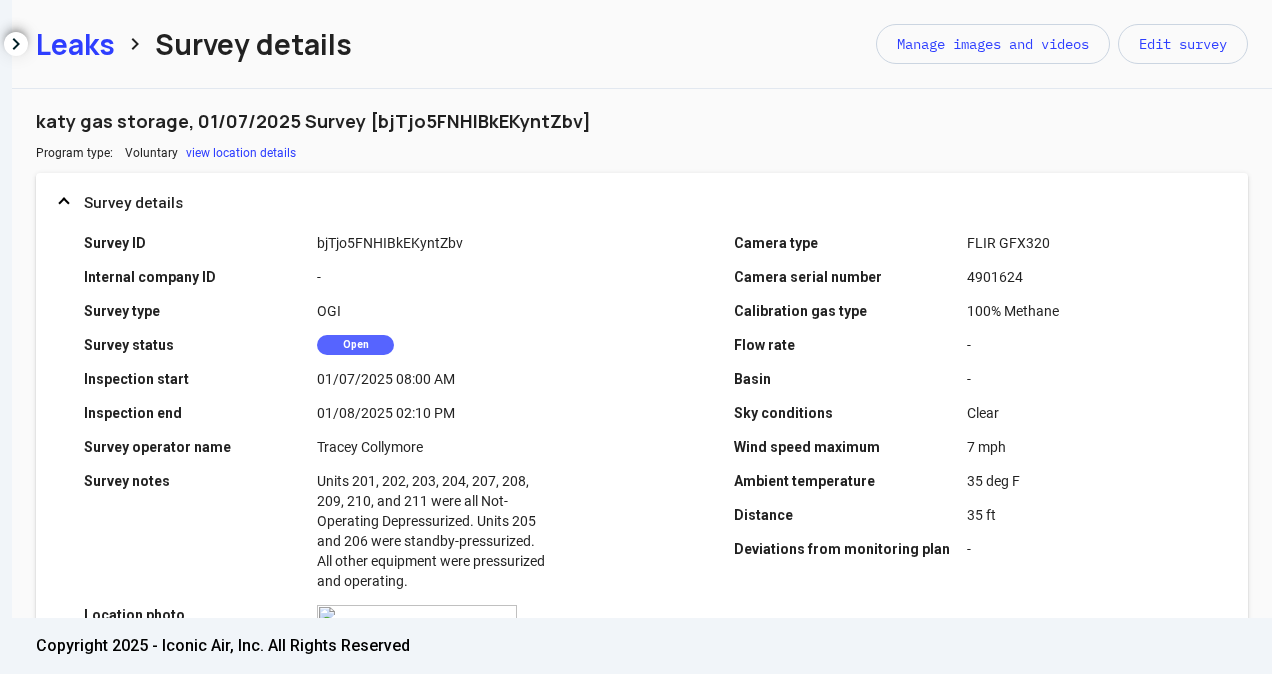 click on "Leaks" at bounding box center [75, 44] 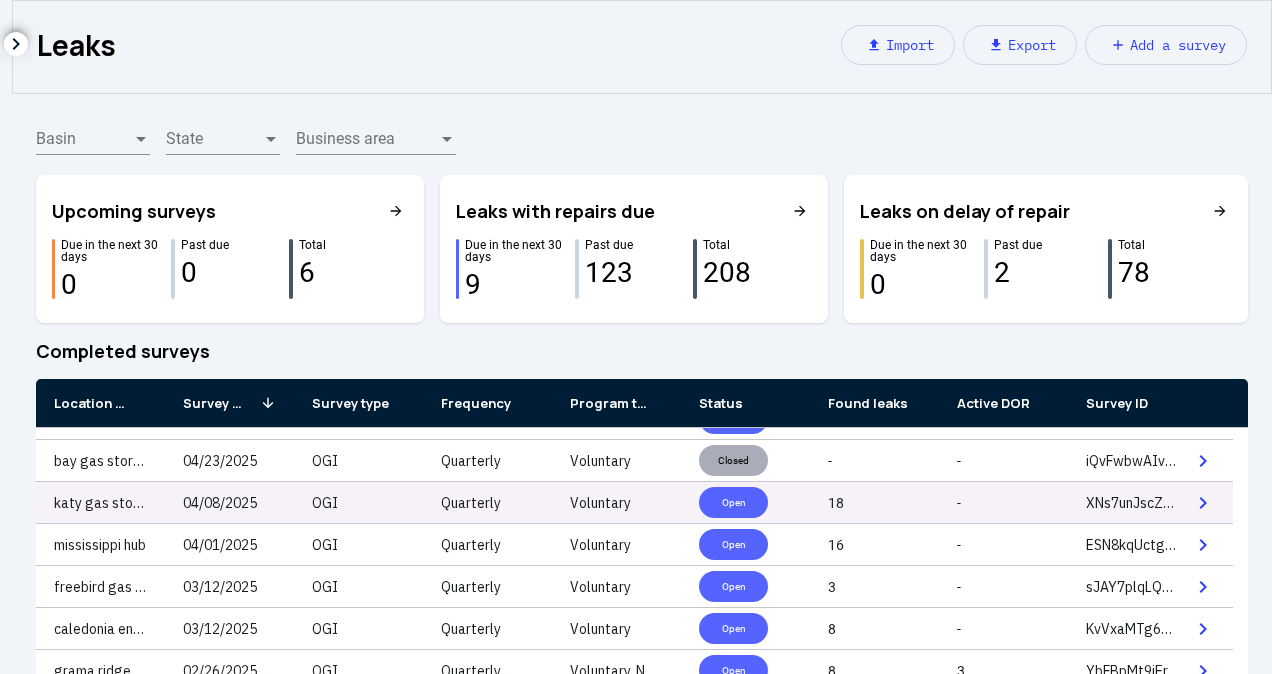 scroll, scrollTop: 200, scrollLeft: 0, axis: vertical 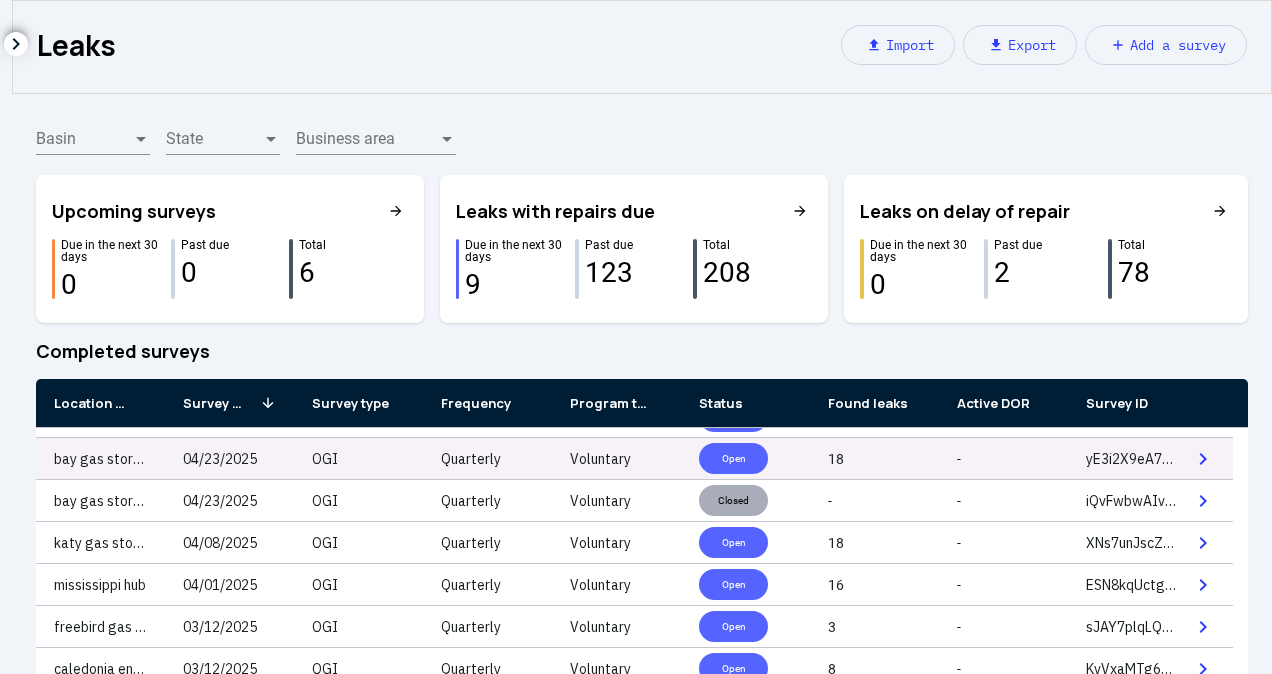 click on "OGI" 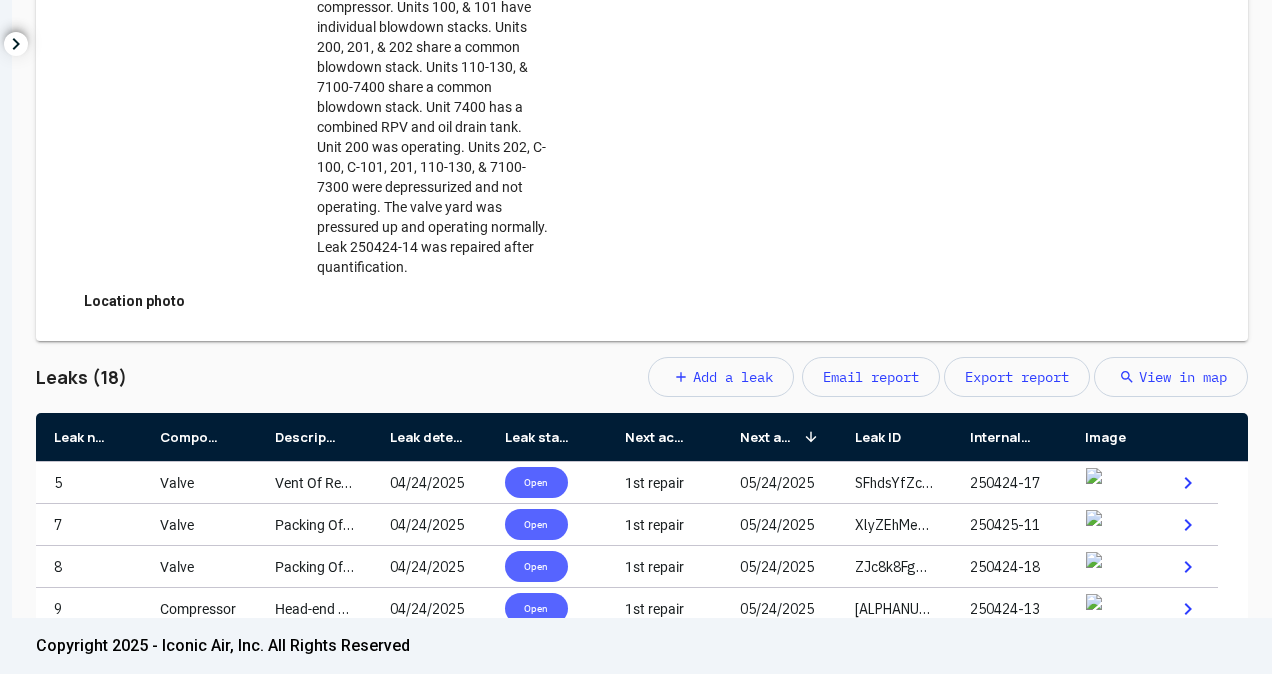 scroll, scrollTop: 956, scrollLeft: 0, axis: vertical 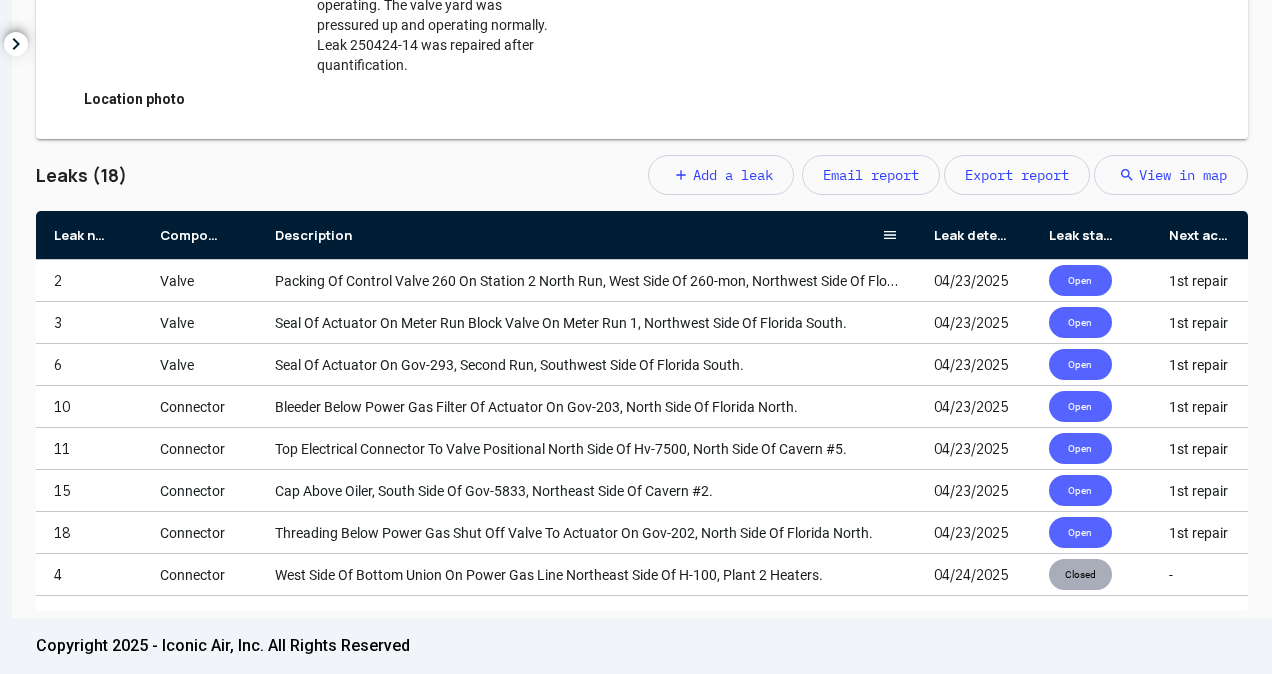 drag, startPoint x: 369, startPoint y: 231, endPoint x: 913, endPoint y: 236, distance: 544.02295 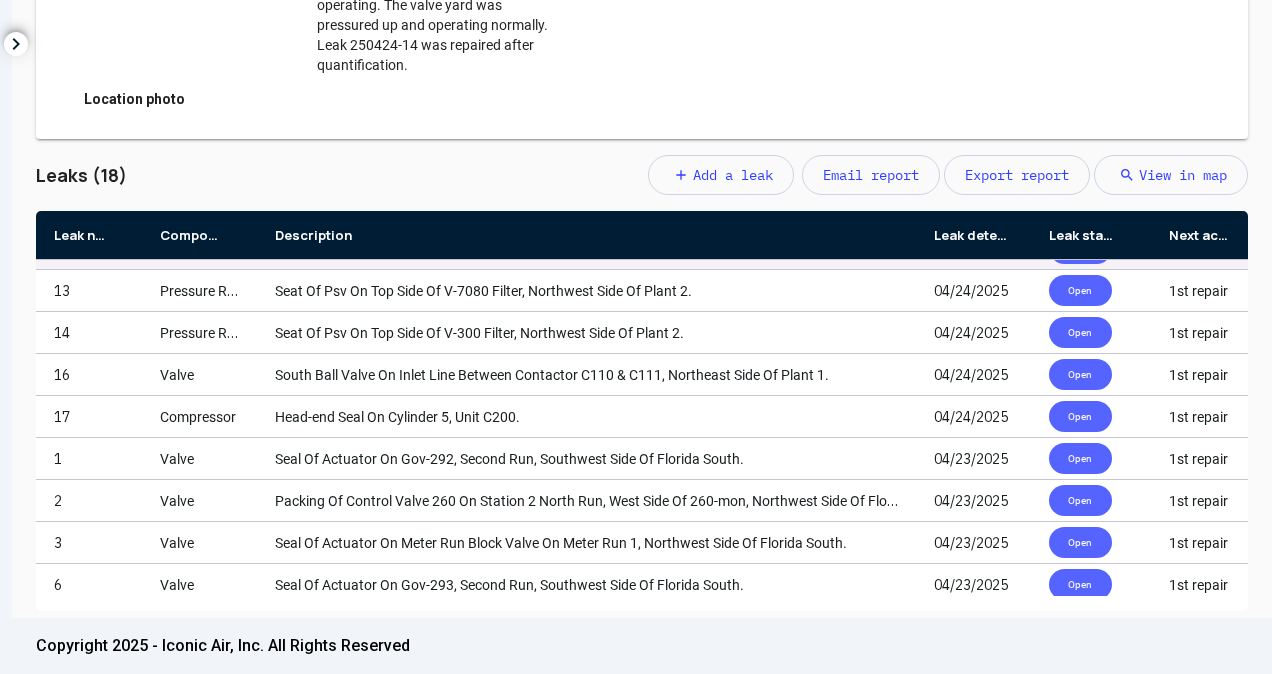 scroll, scrollTop: 0, scrollLeft: 0, axis: both 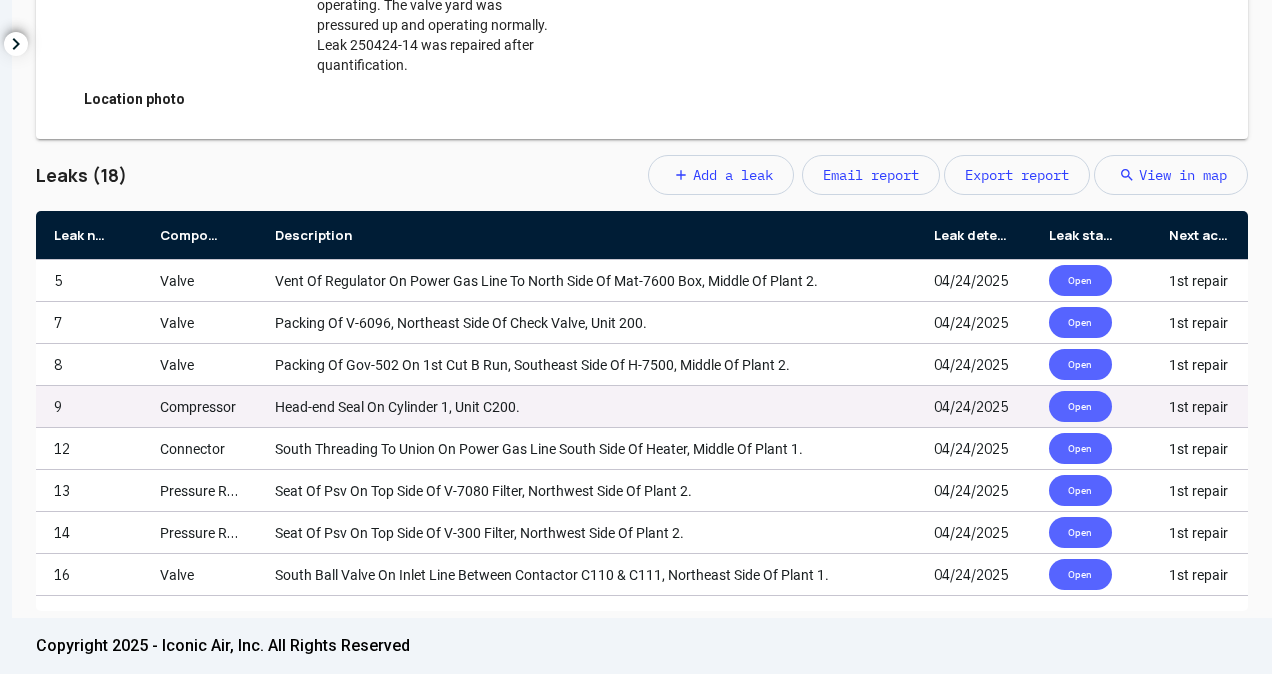 click on "Head-end Seal On Cylinder 1, Unit C200." at bounding box center (397, 407) 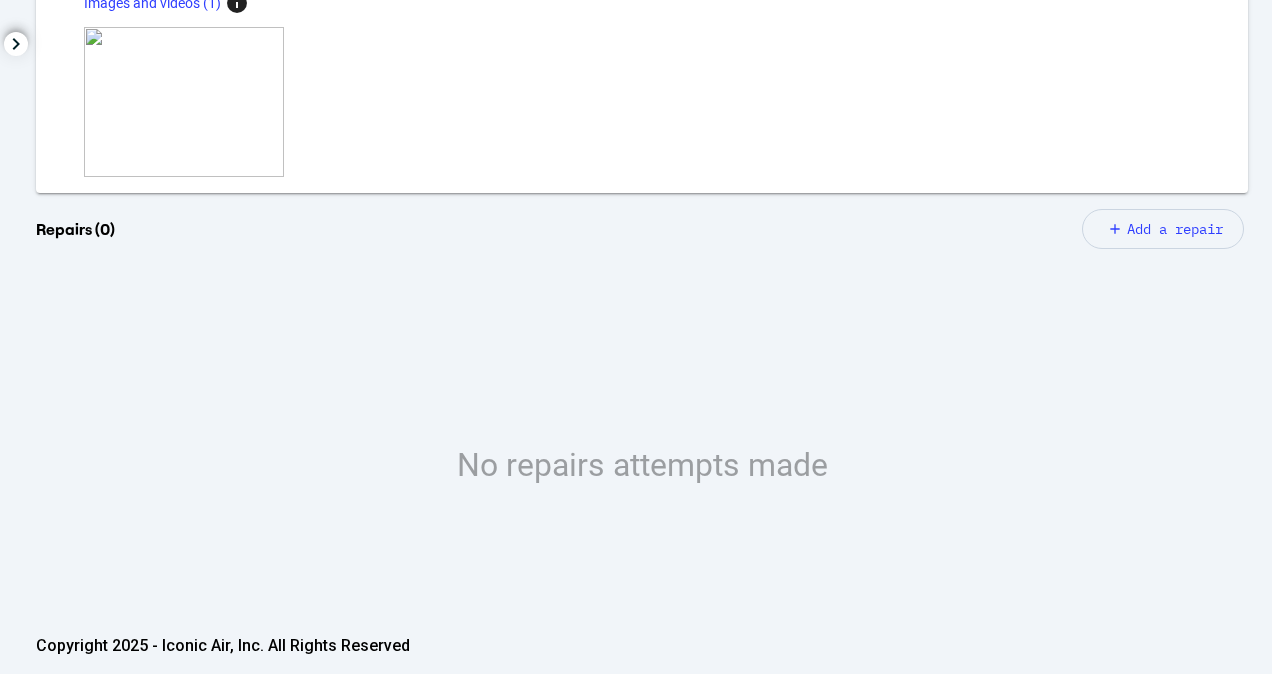 scroll, scrollTop: 346, scrollLeft: 0, axis: vertical 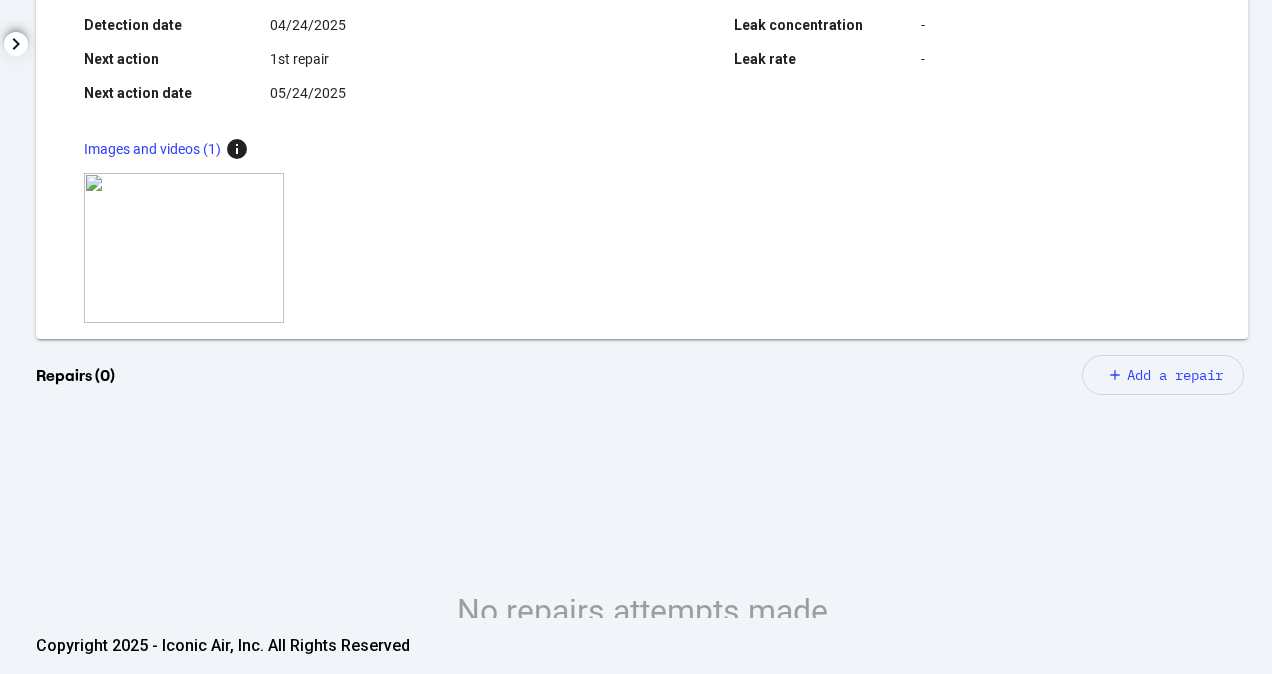 click on "Add a repair" 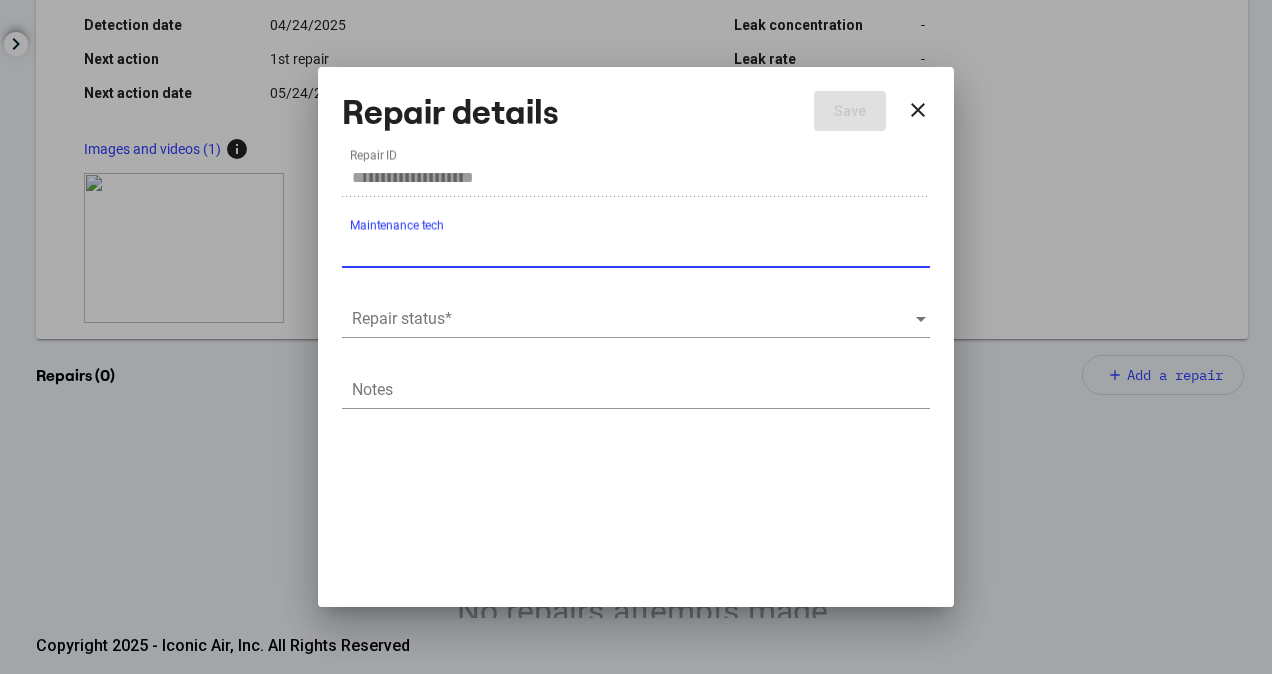 click at bounding box center [633, 319] 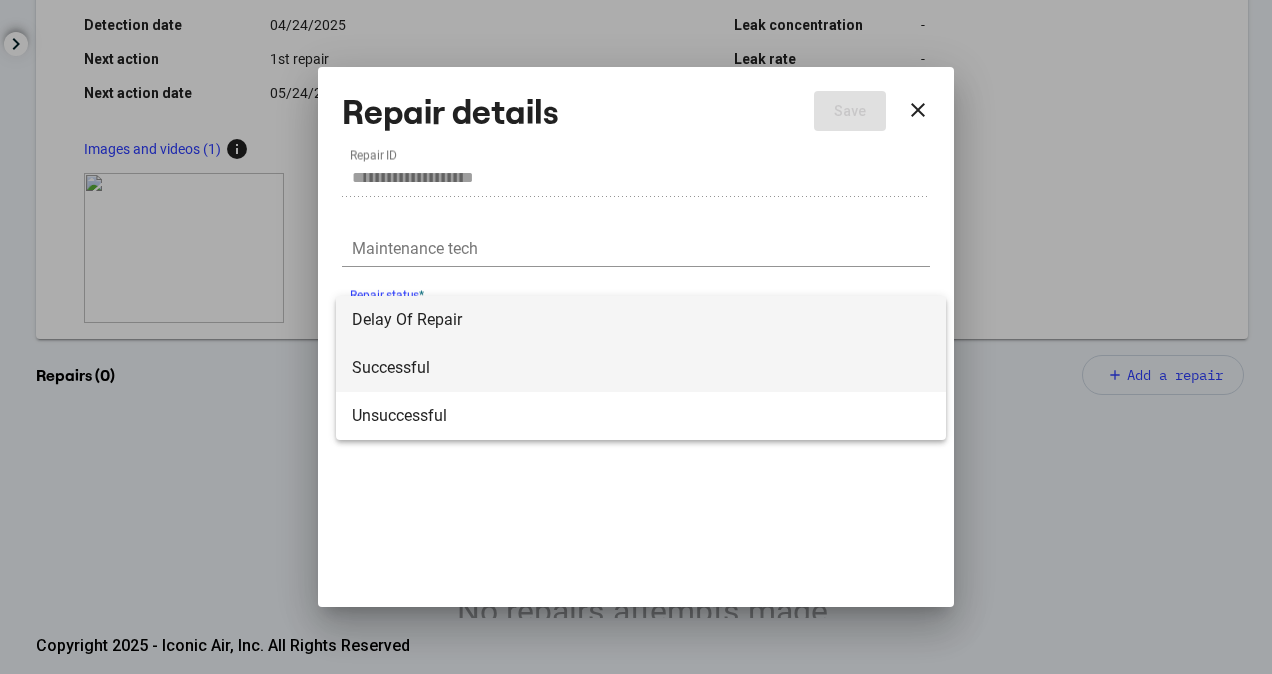 click on "Successful" at bounding box center [641, 368] 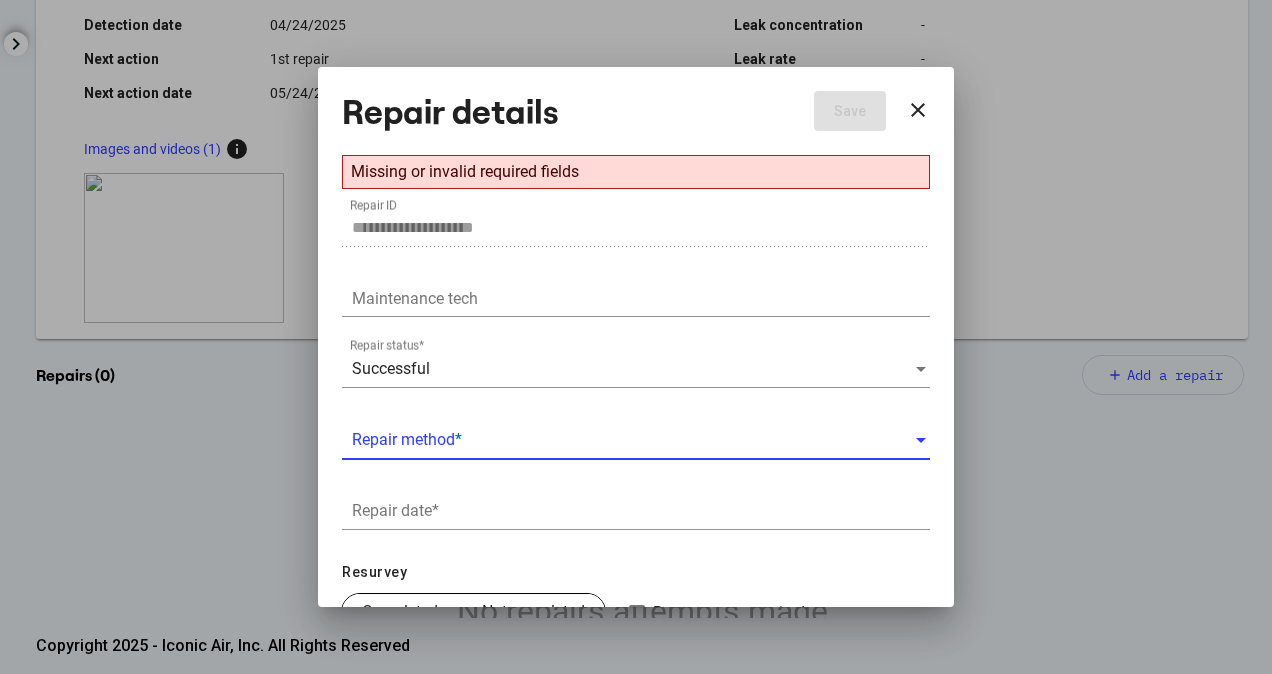 click at bounding box center [633, 440] 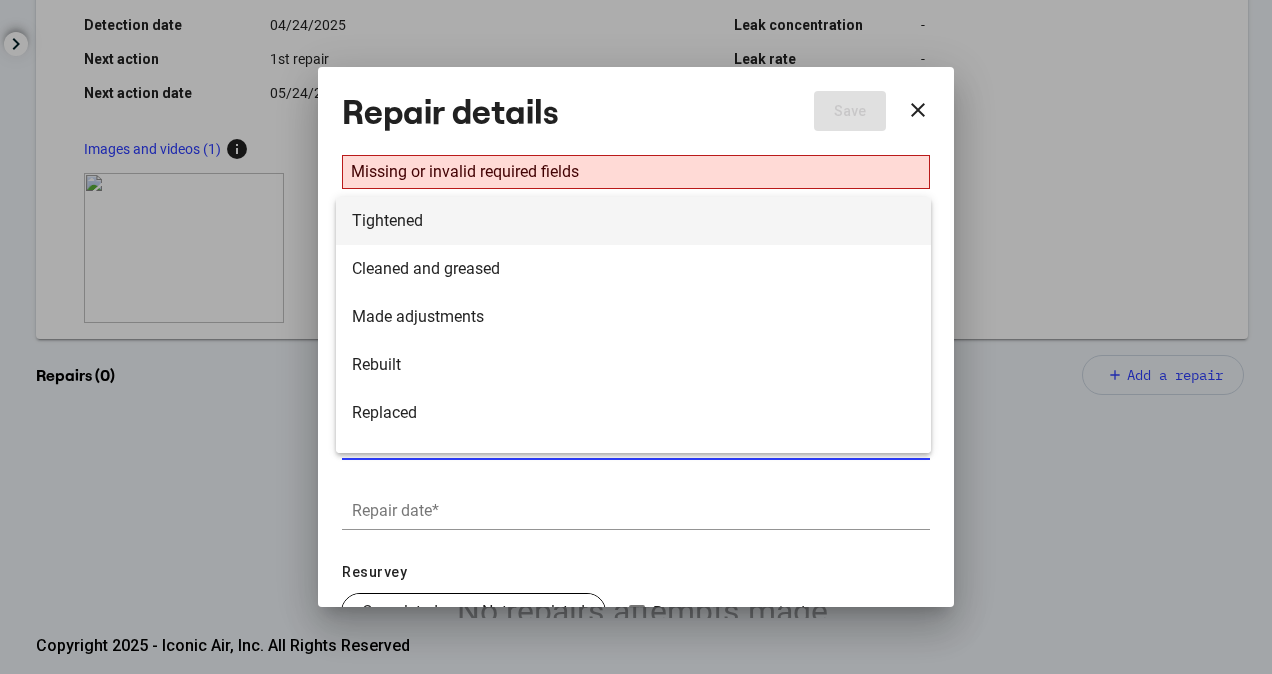 click on "Tightened" at bounding box center (633, 221) 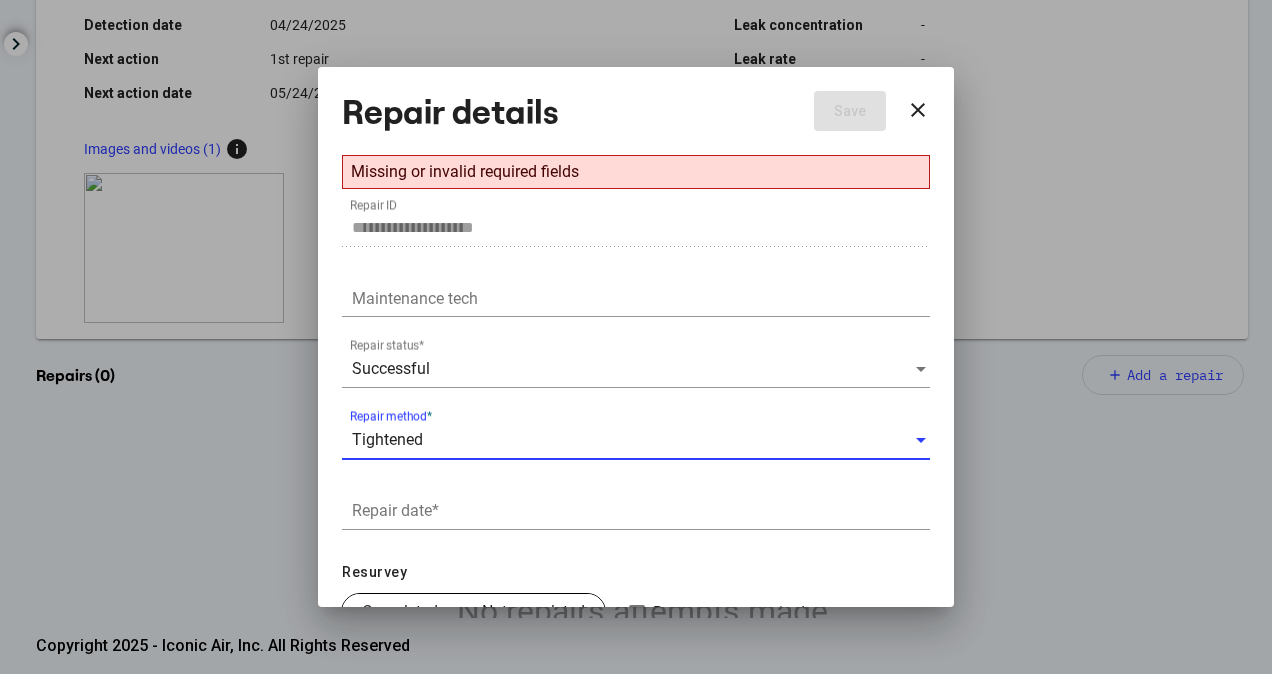click on "Repair date  *" at bounding box center [636, 504] 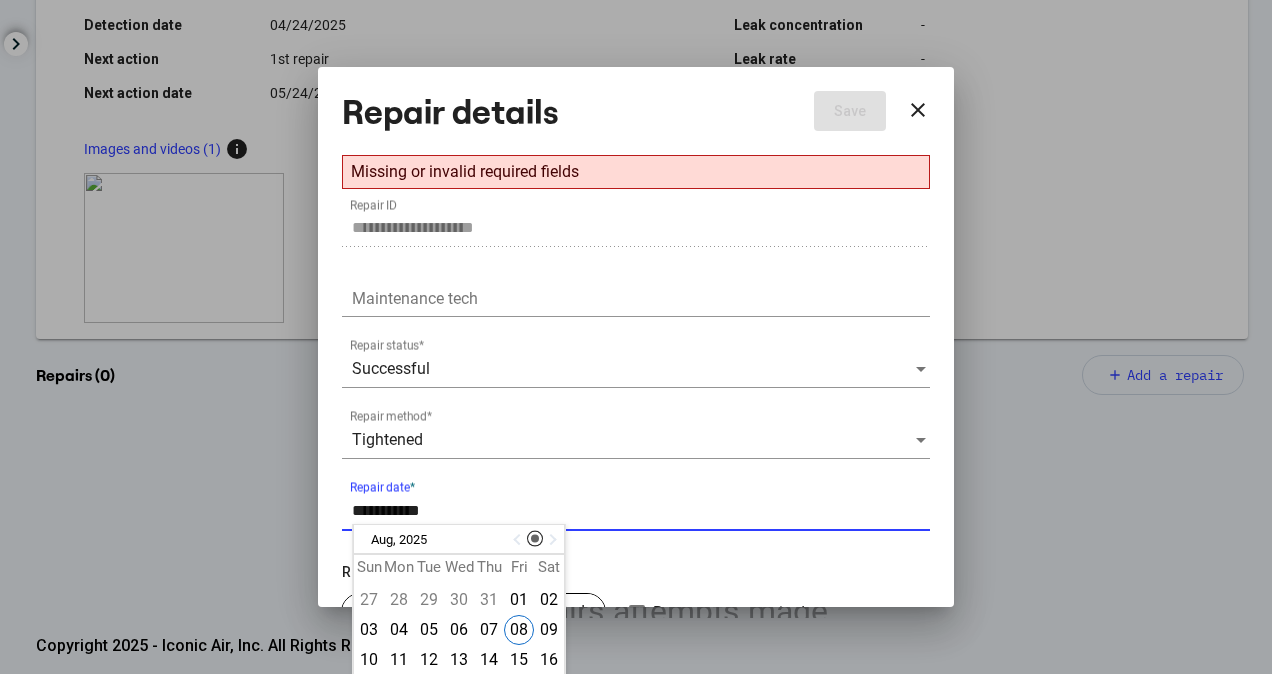click at bounding box center [519, 540] 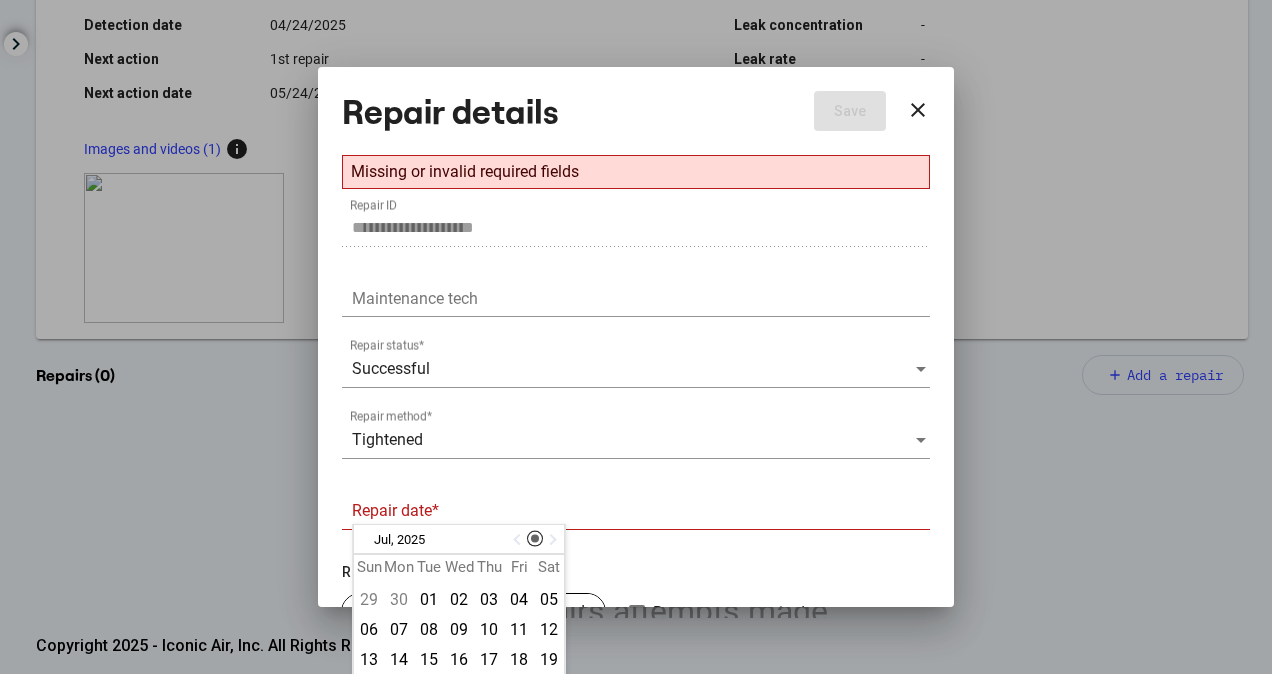 click at bounding box center (519, 540) 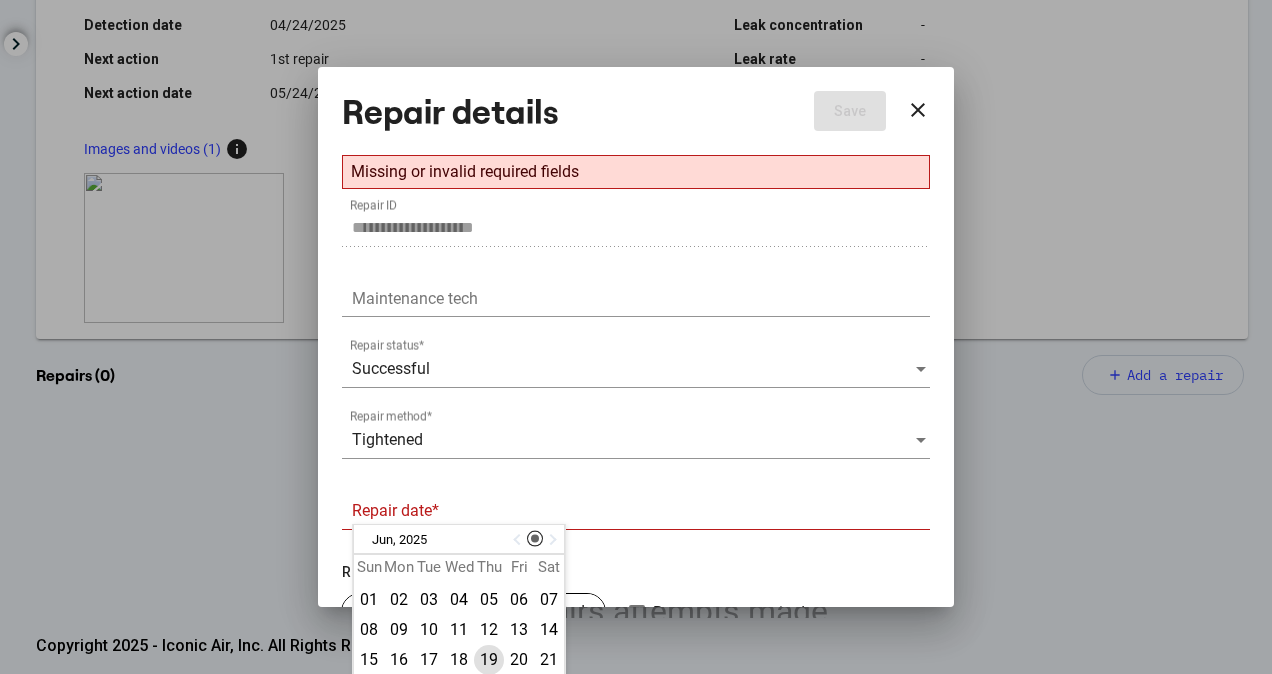 click on "19" at bounding box center (489, 660) 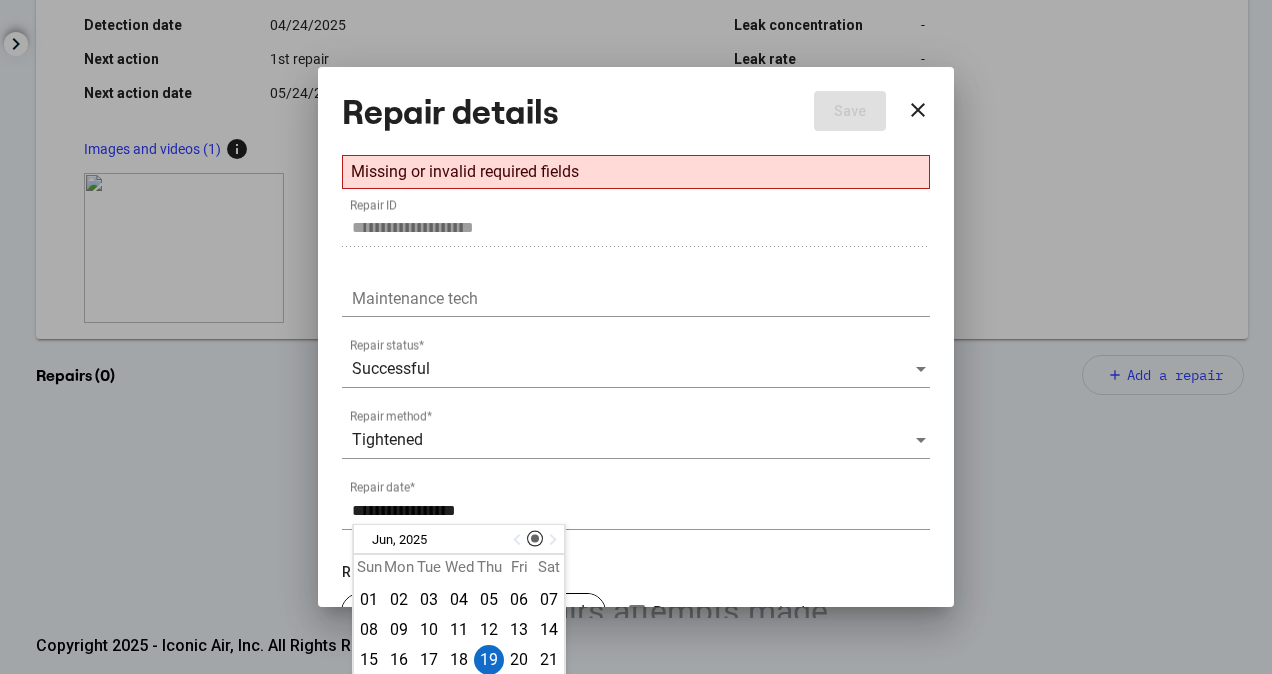 click on "**********" at bounding box center [636, 336] 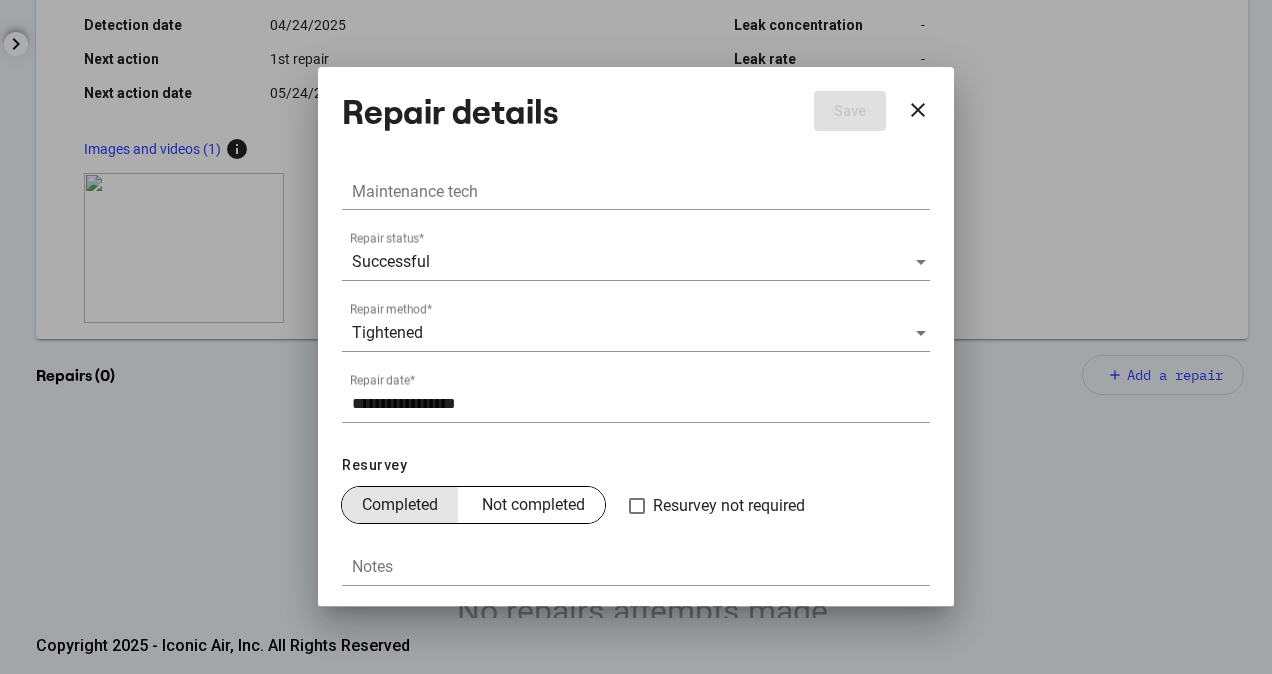 click on "Completed" at bounding box center [400, 505] 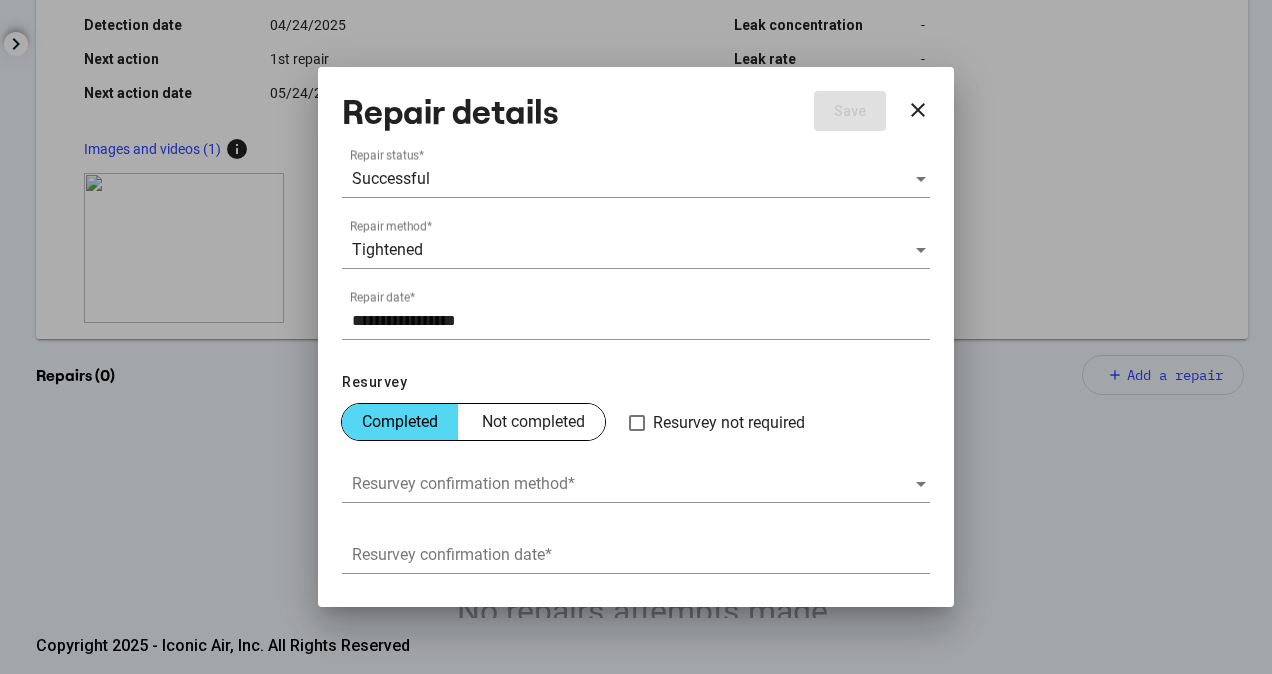 scroll, scrollTop: 250, scrollLeft: 0, axis: vertical 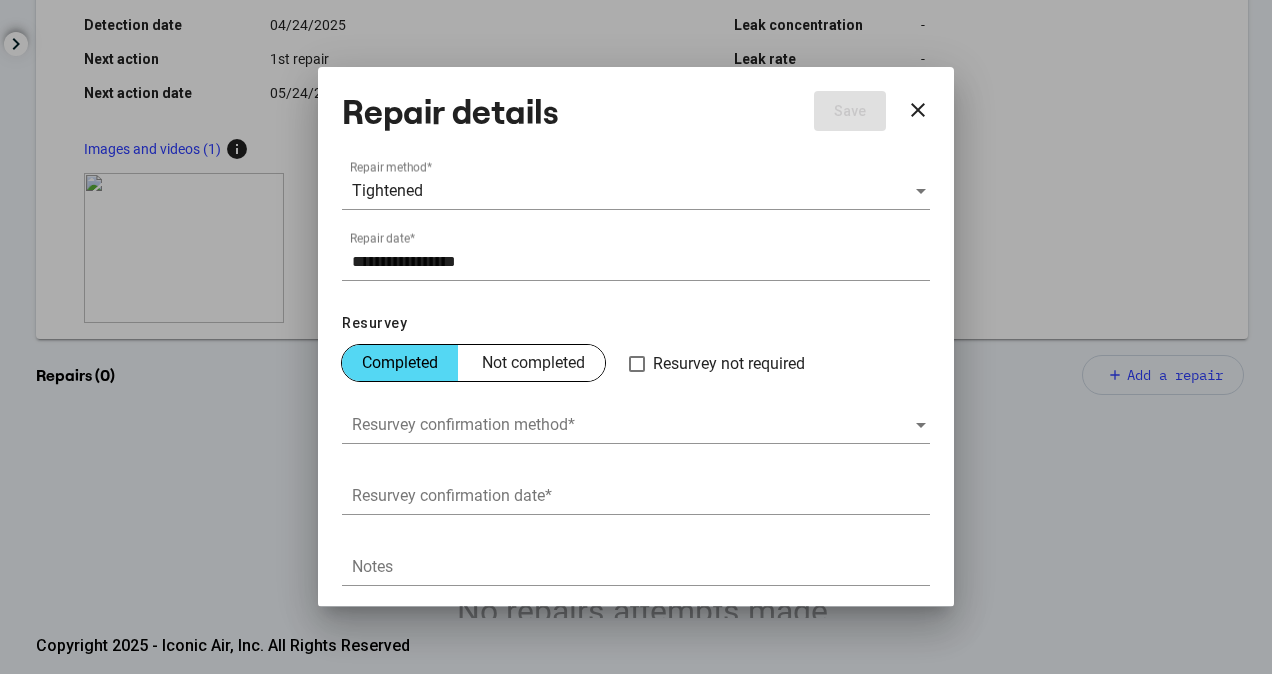 click at bounding box center (633, 425) 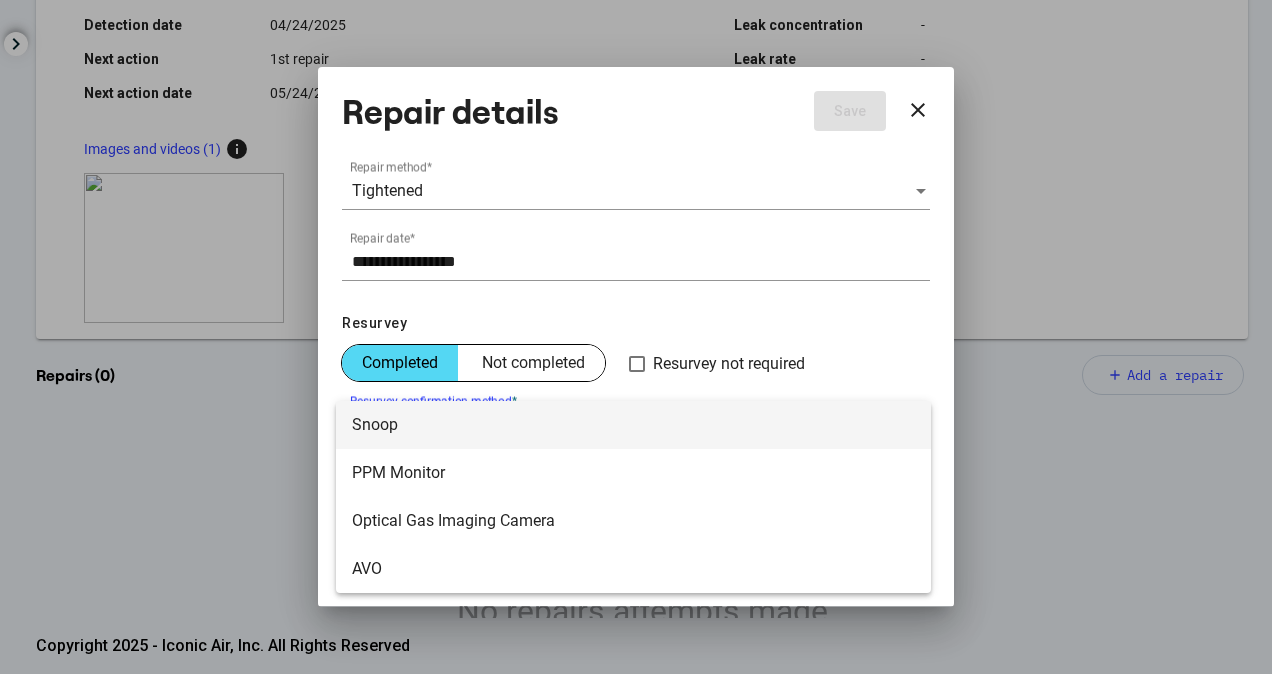 click on "Snoop" at bounding box center (633, 425) 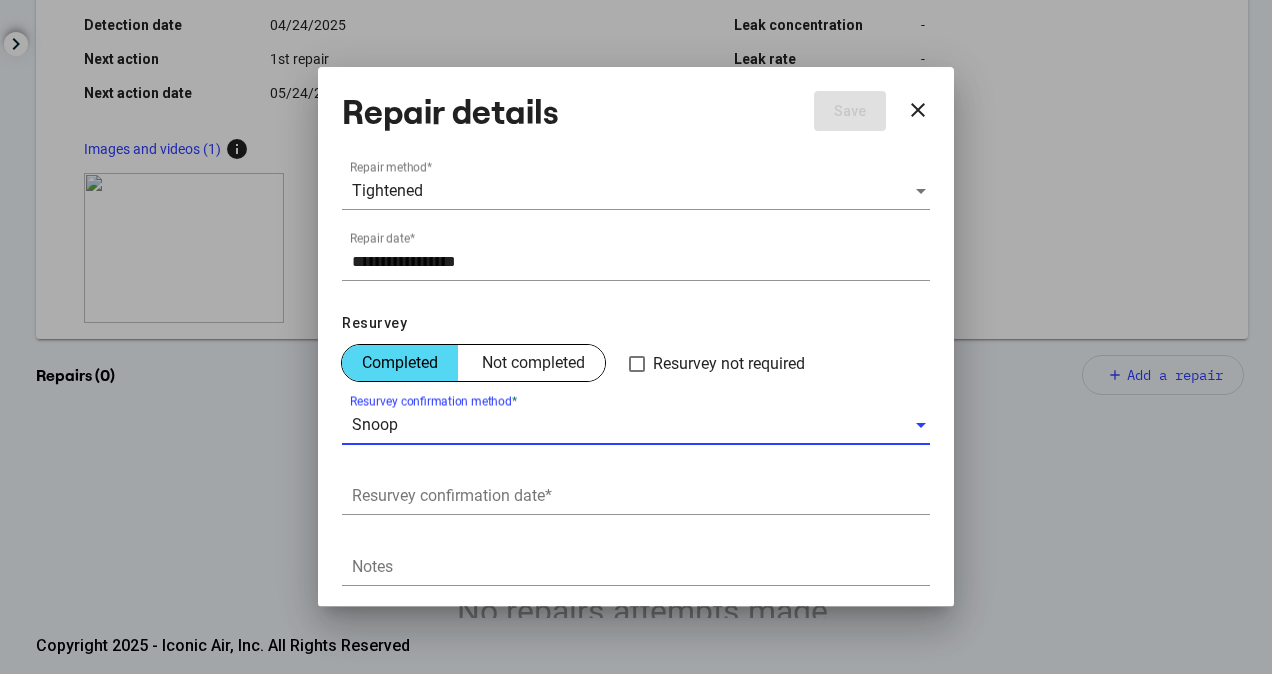click on "Resurvey confirmation date  *" at bounding box center [641, 496] 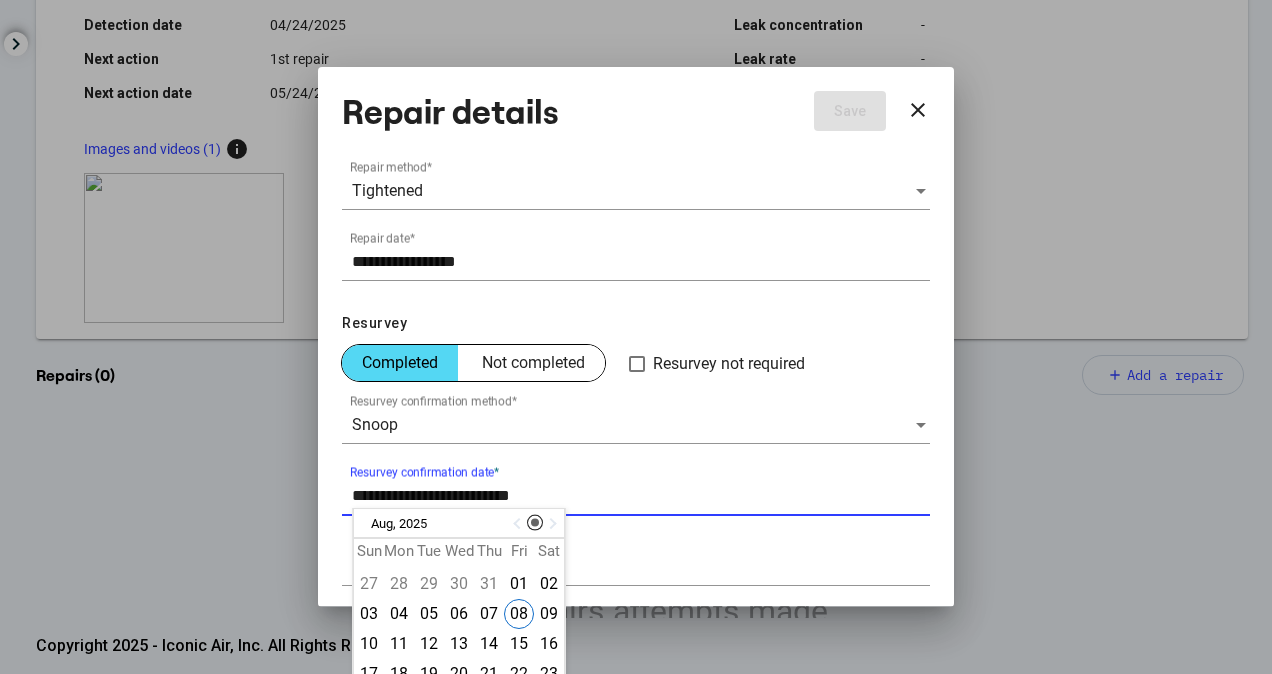 click at bounding box center [519, 524] 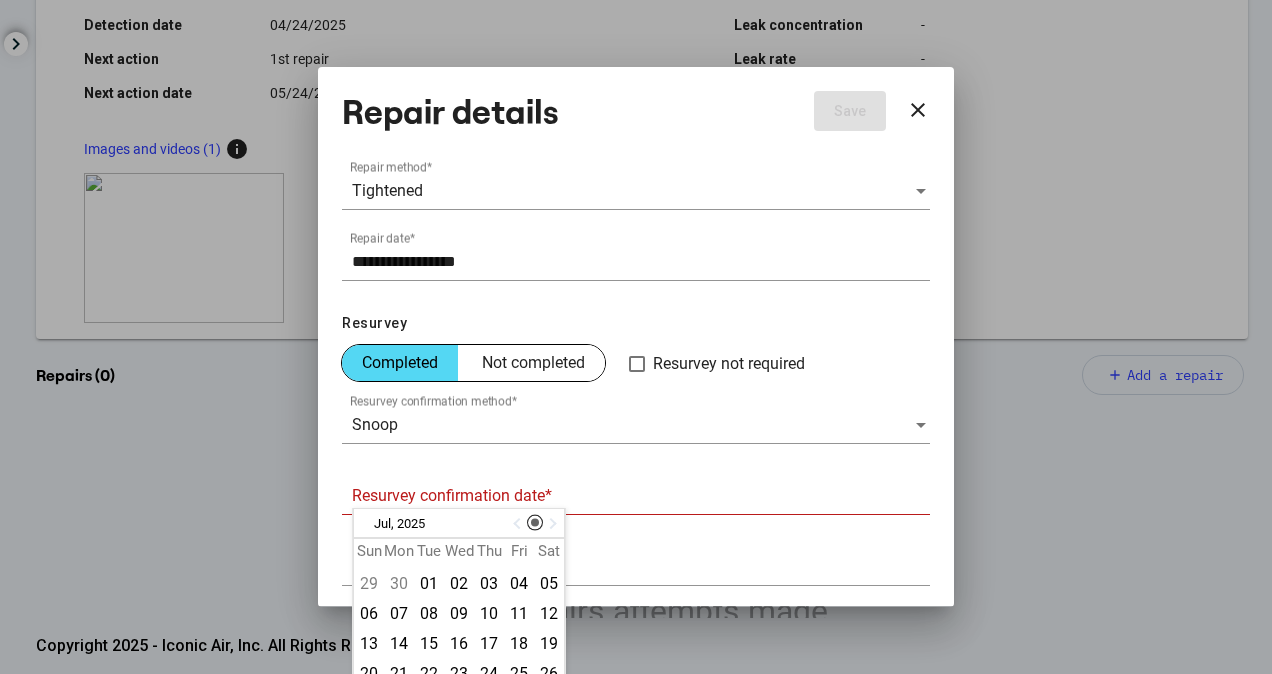 click at bounding box center (519, 524) 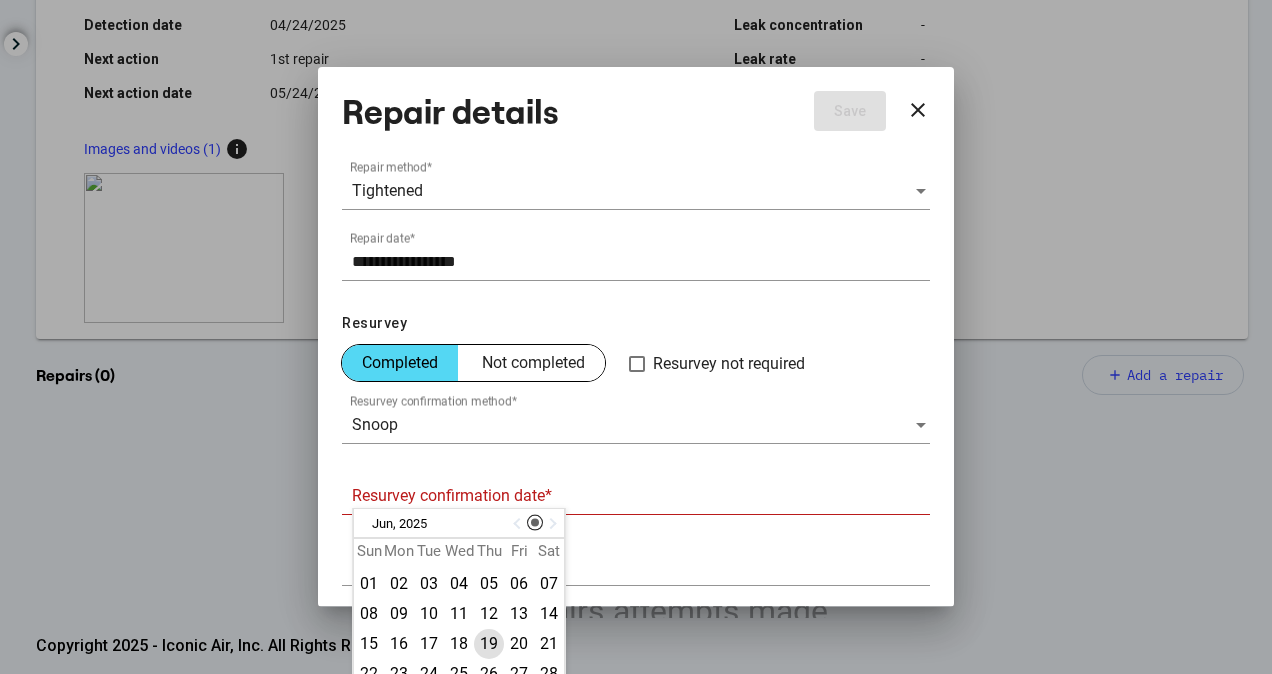 click on "19" at bounding box center (489, 644) 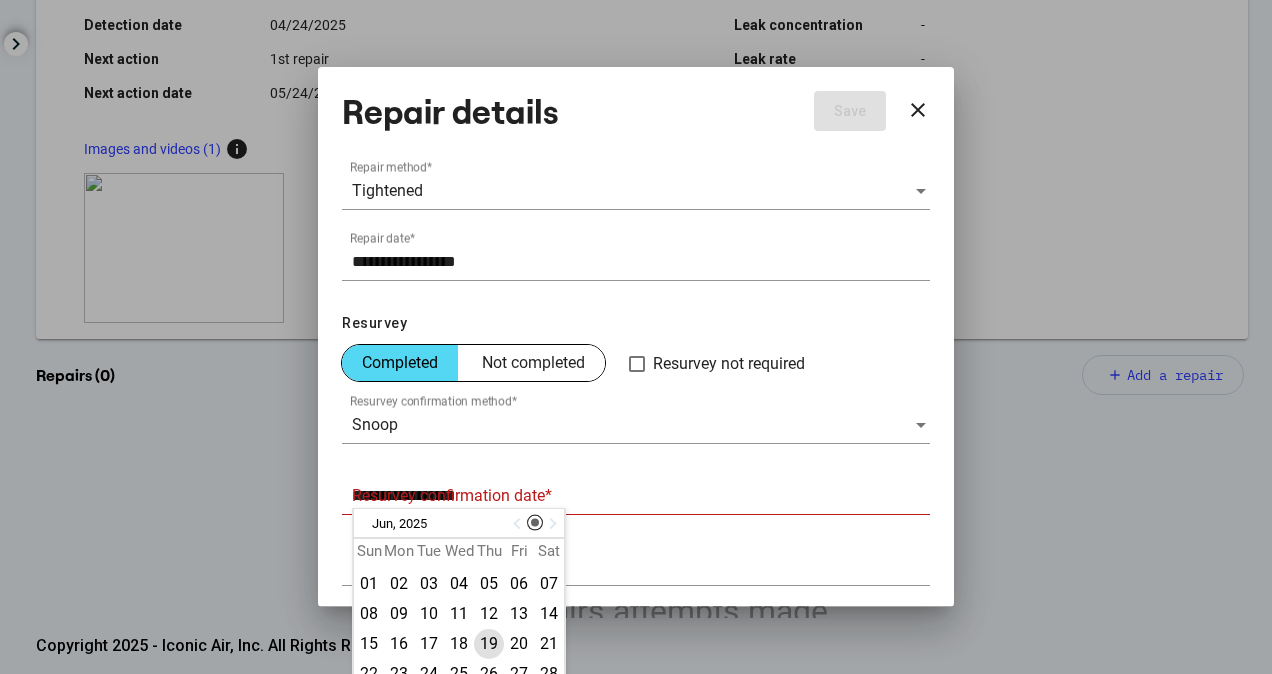 scroll, scrollTop: 201, scrollLeft: 0, axis: vertical 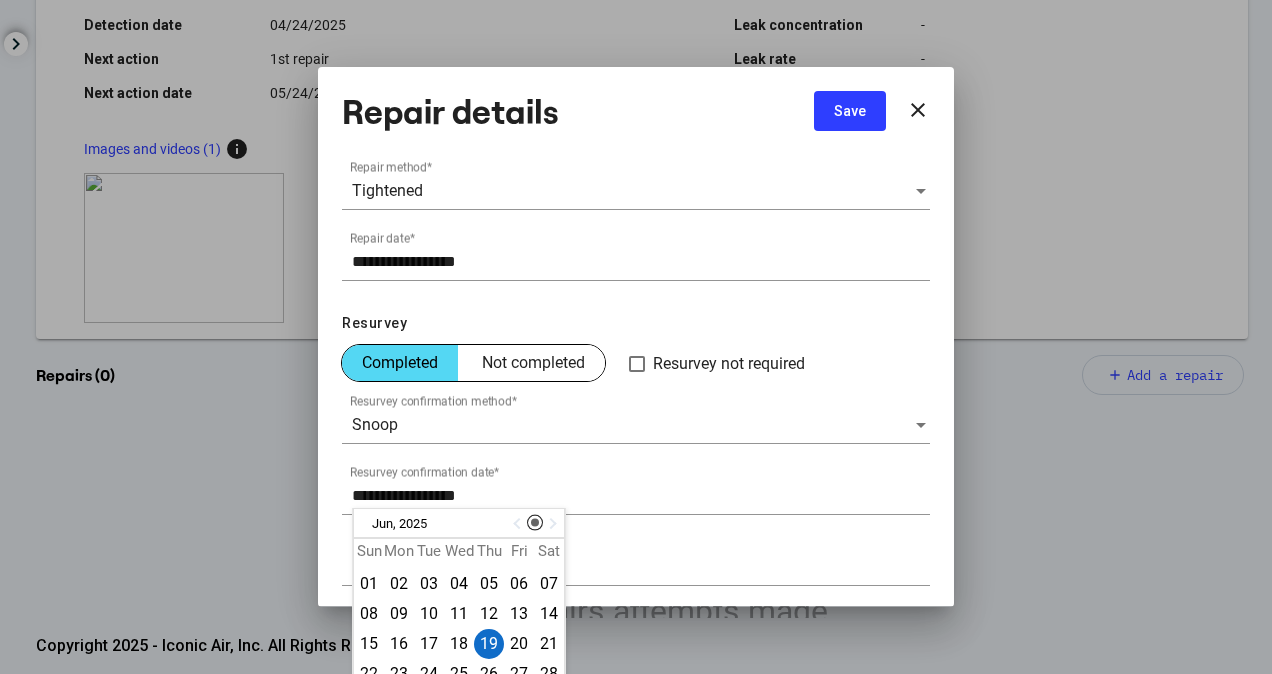 click at bounding box center [636, 337] 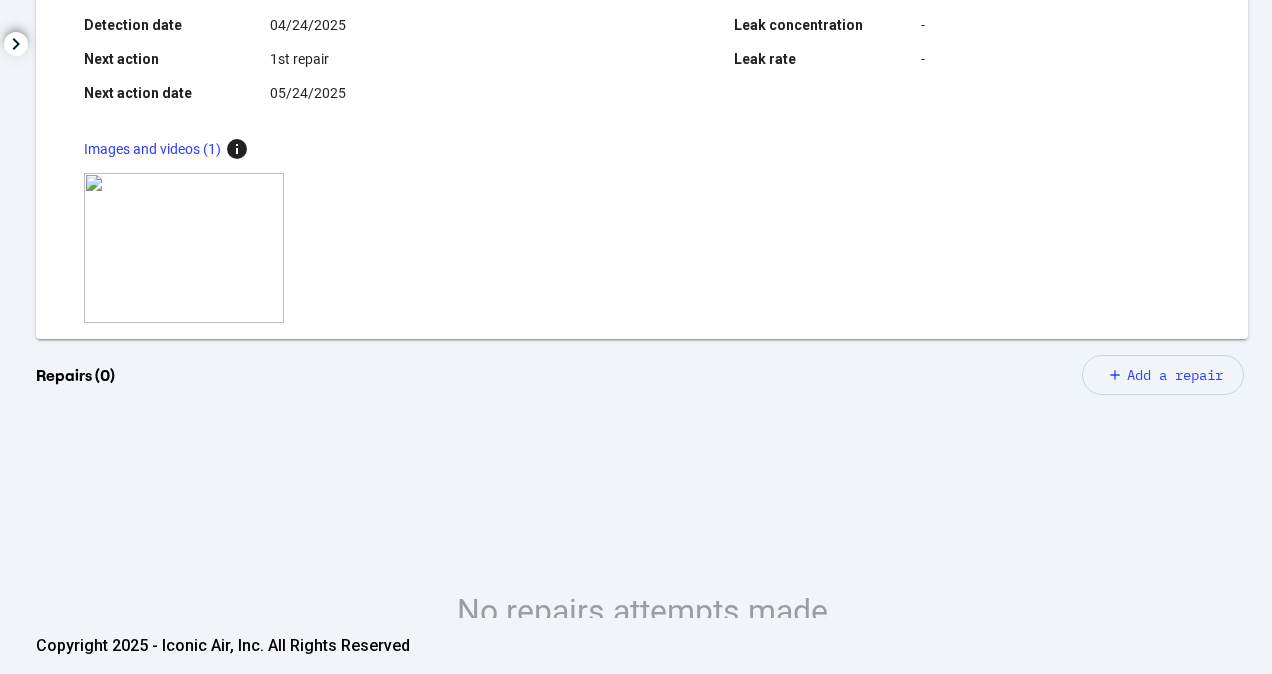 click on "add Add a repair" 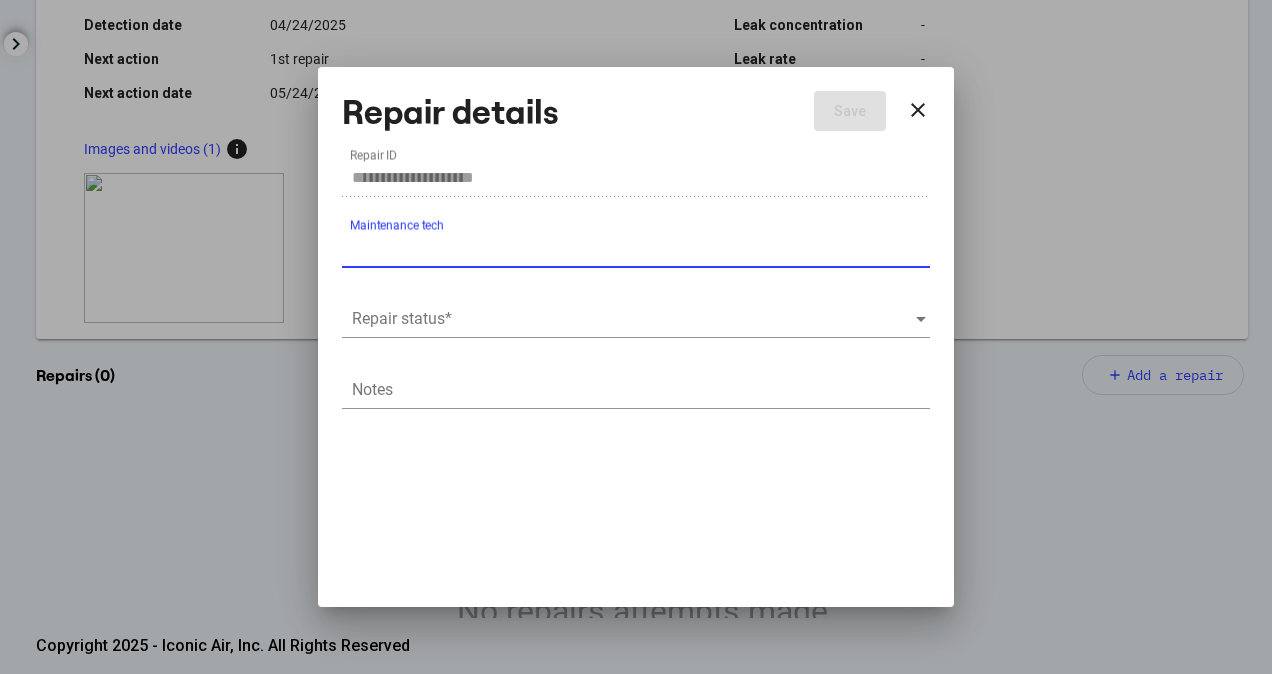 click at bounding box center [633, 319] 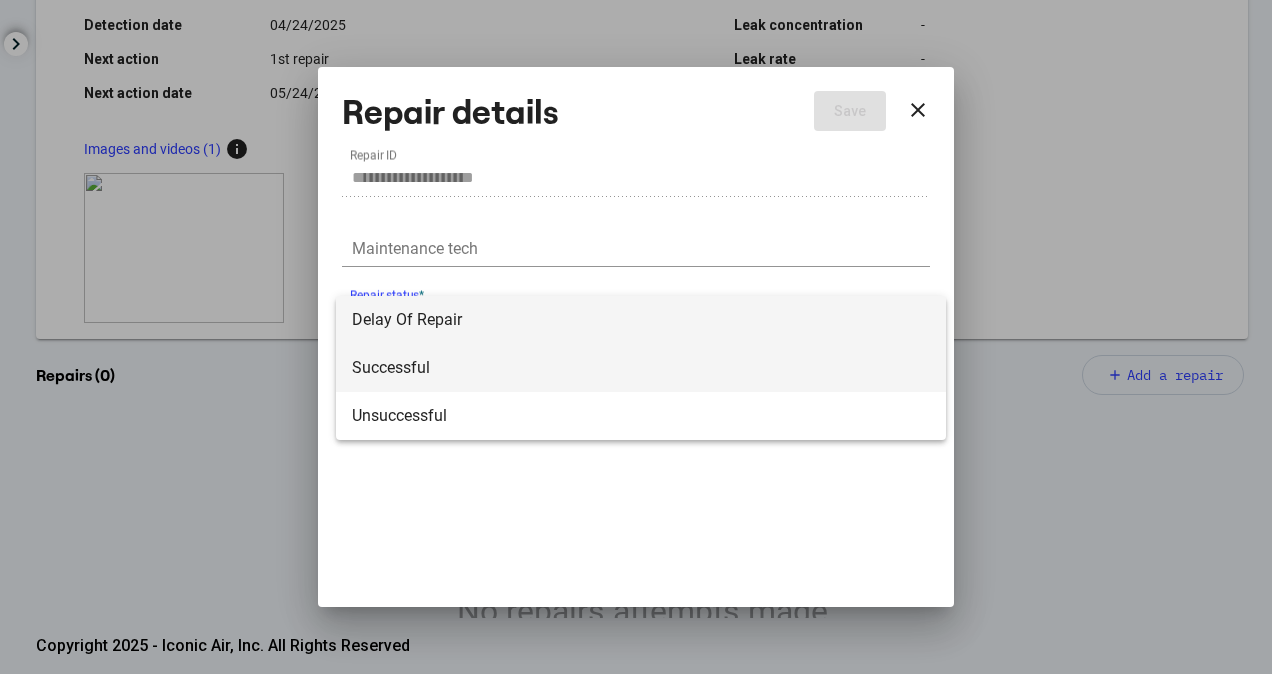 click on "Successful" at bounding box center (641, 368) 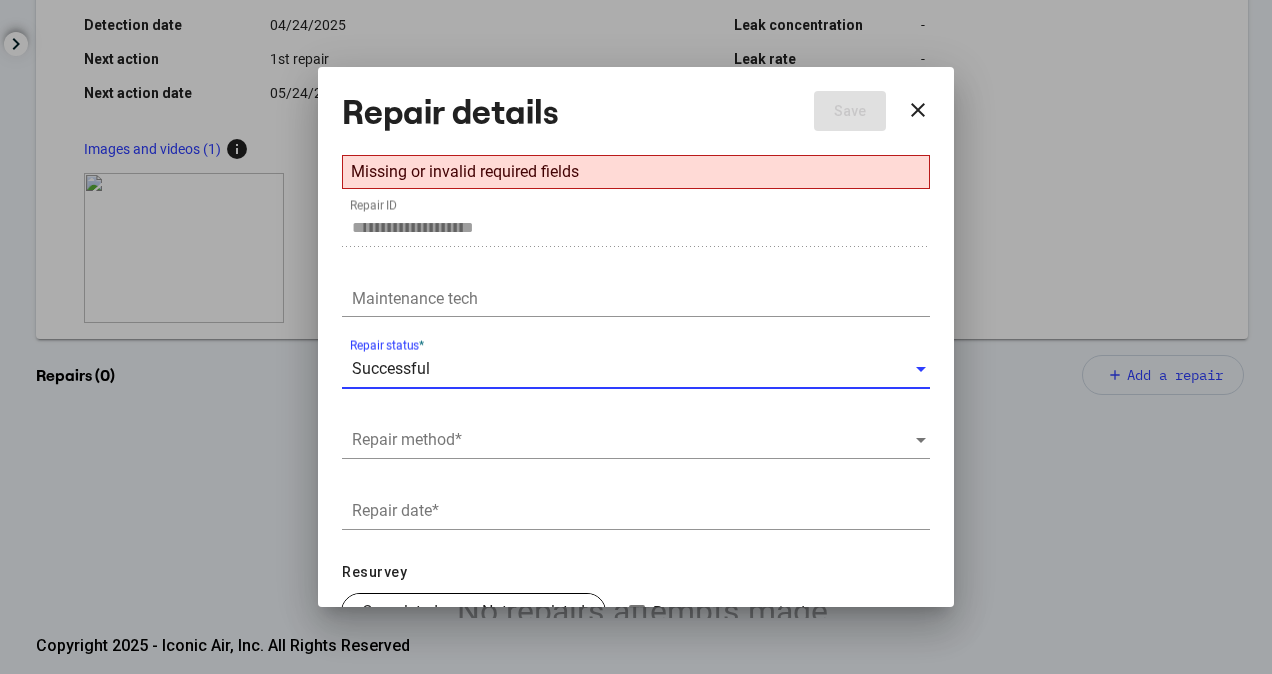 click at bounding box center [633, 440] 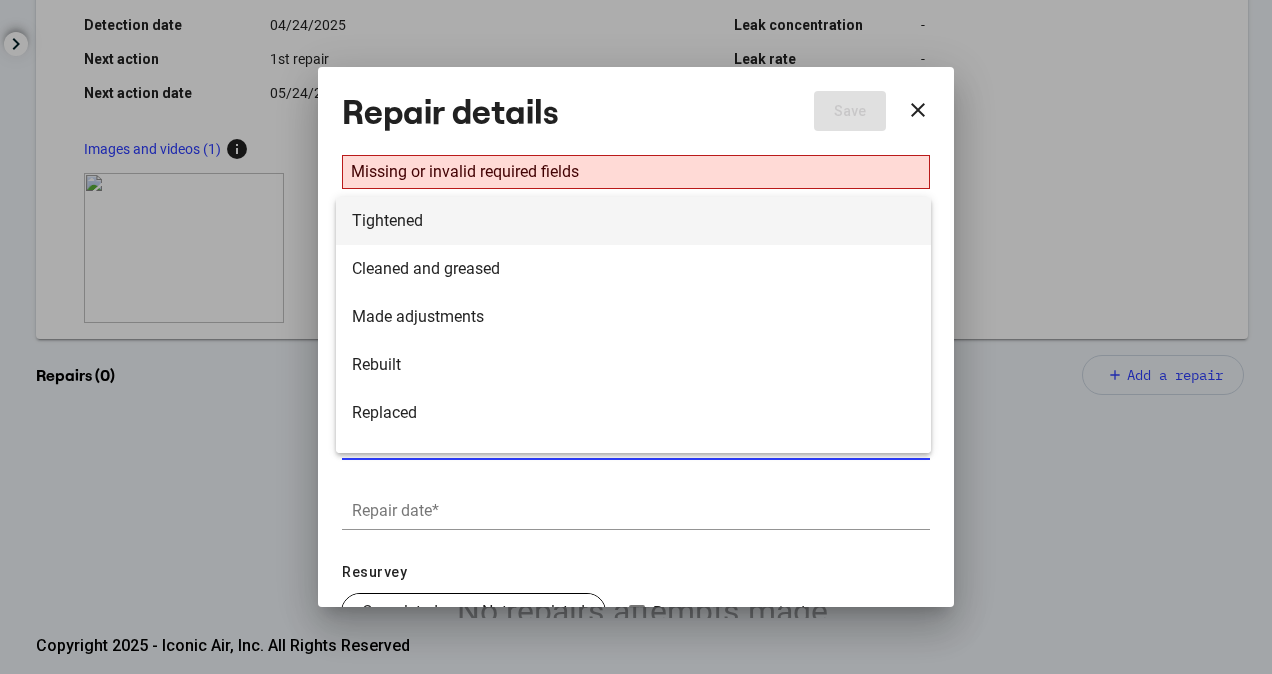 click on "Tightened" at bounding box center [633, 221] 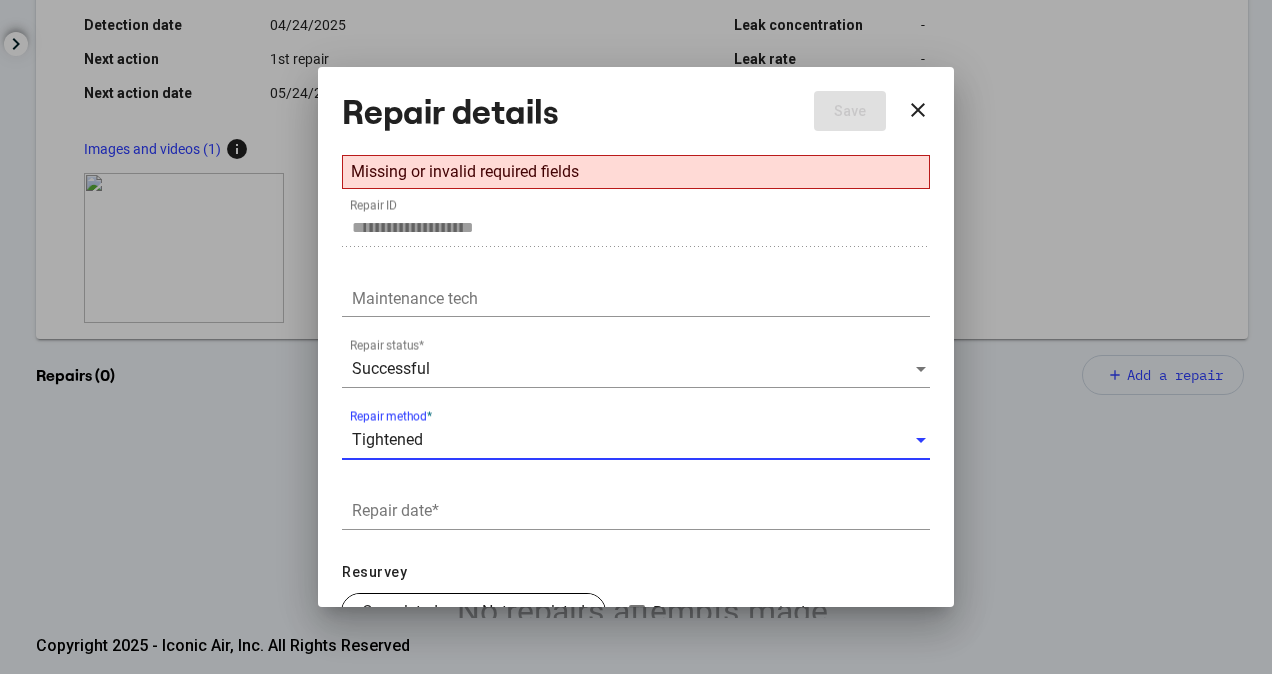 click on "Repair date  *" at bounding box center (636, 504) 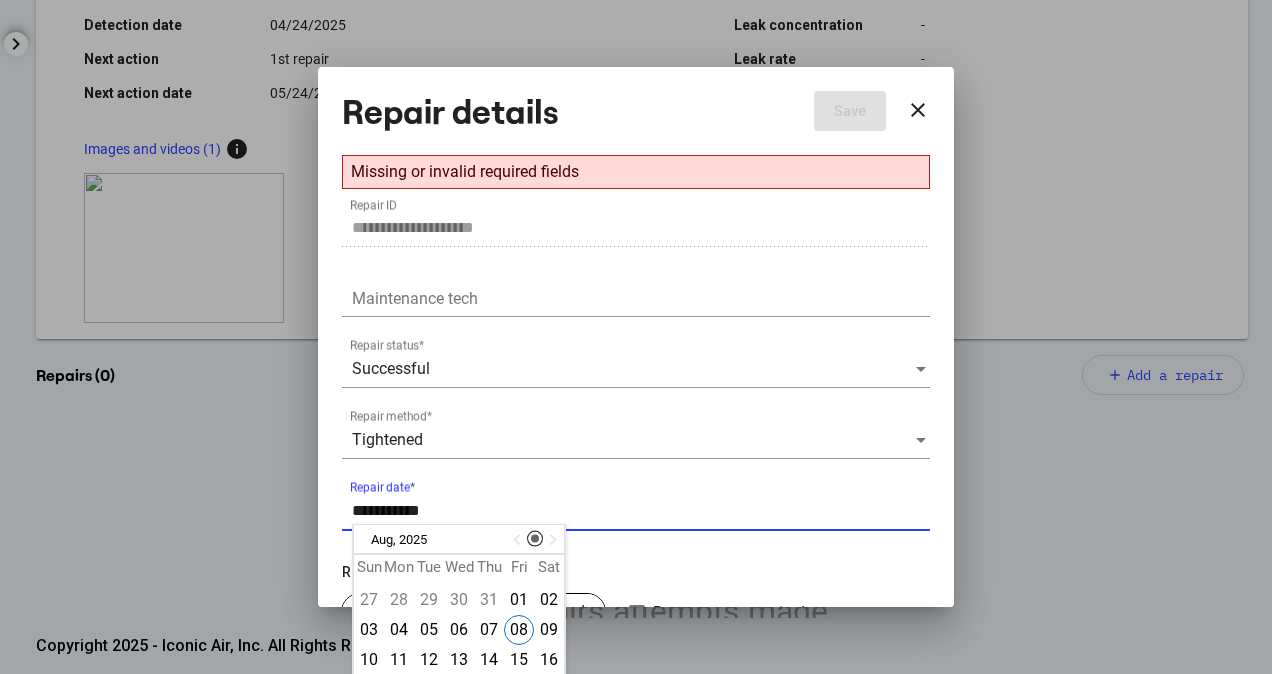 click at bounding box center (519, 540) 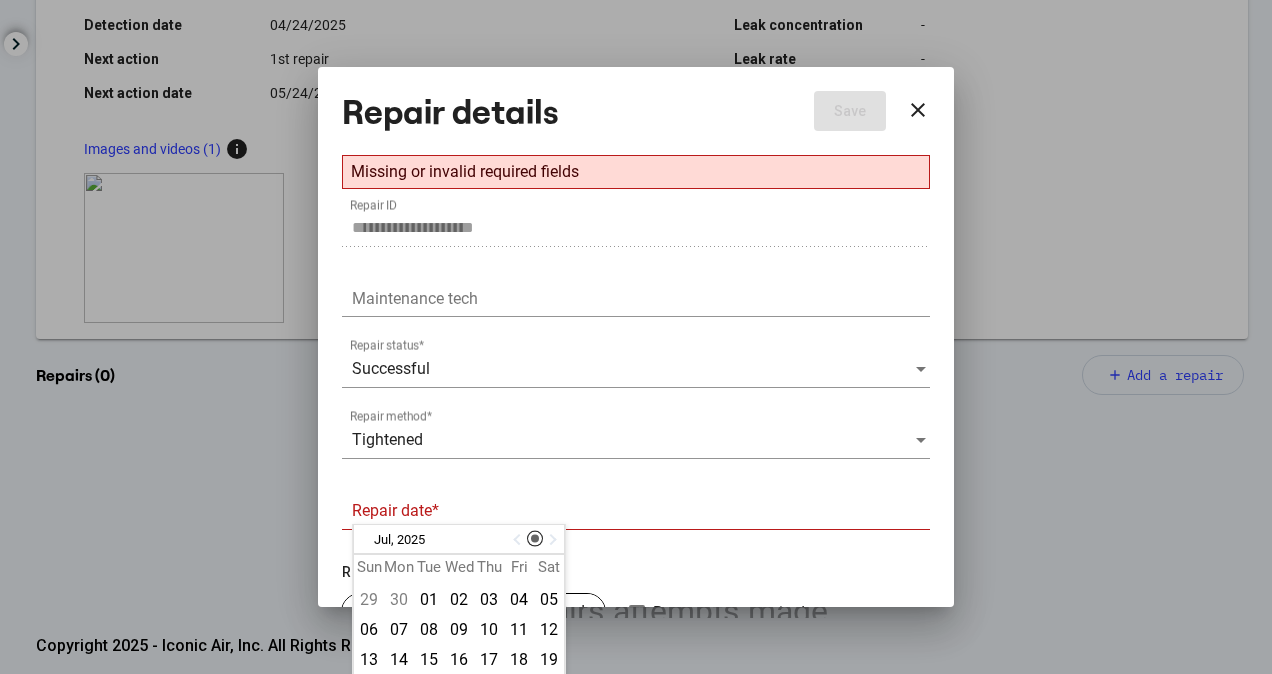 click at bounding box center [519, 540] 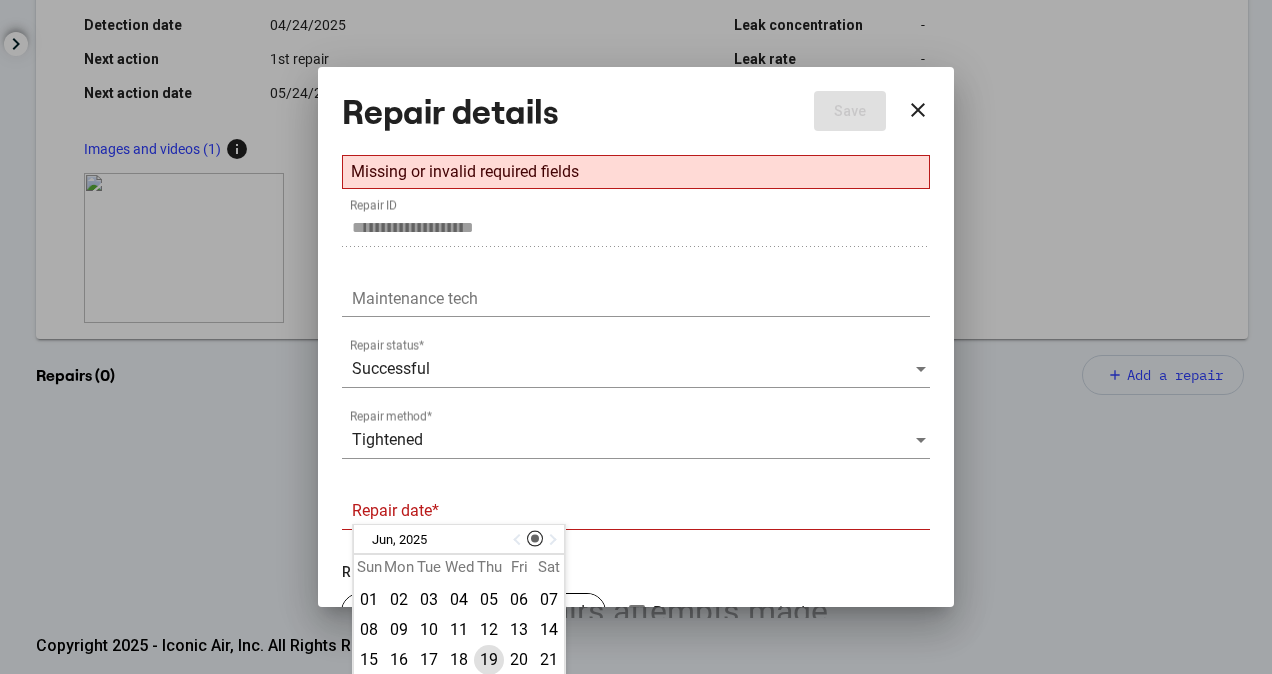 click on "19" at bounding box center (489, 660) 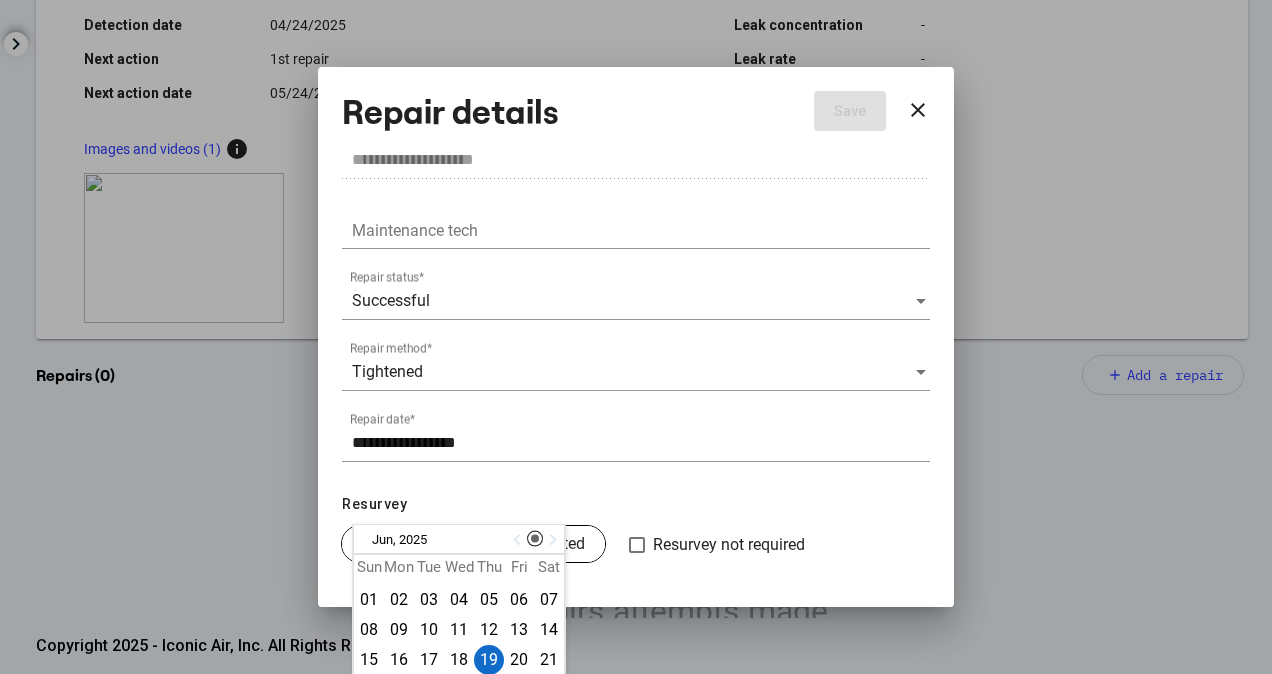 scroll, scrollTop: 100, scrollLeft: 0, axis: vertical 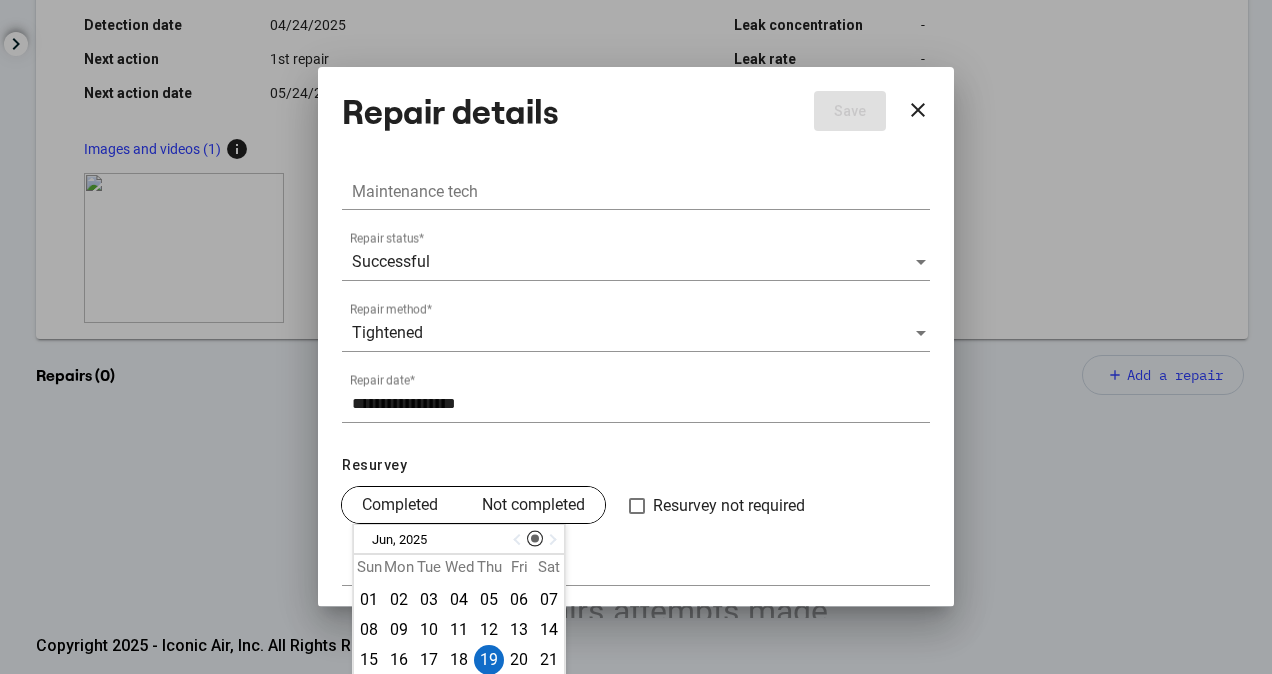 click on "Completed" at bounding box center (400, 505) 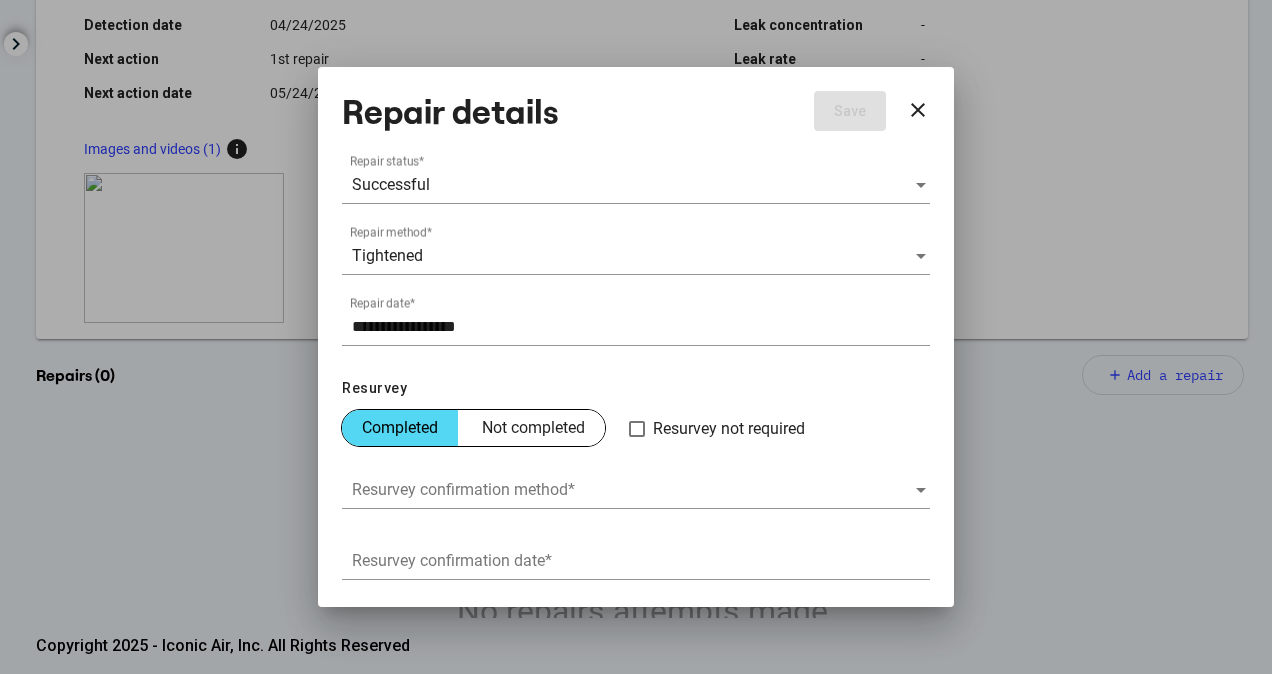 scroll, scrollTop: 250, scrollLeft: 0, axis: vertical 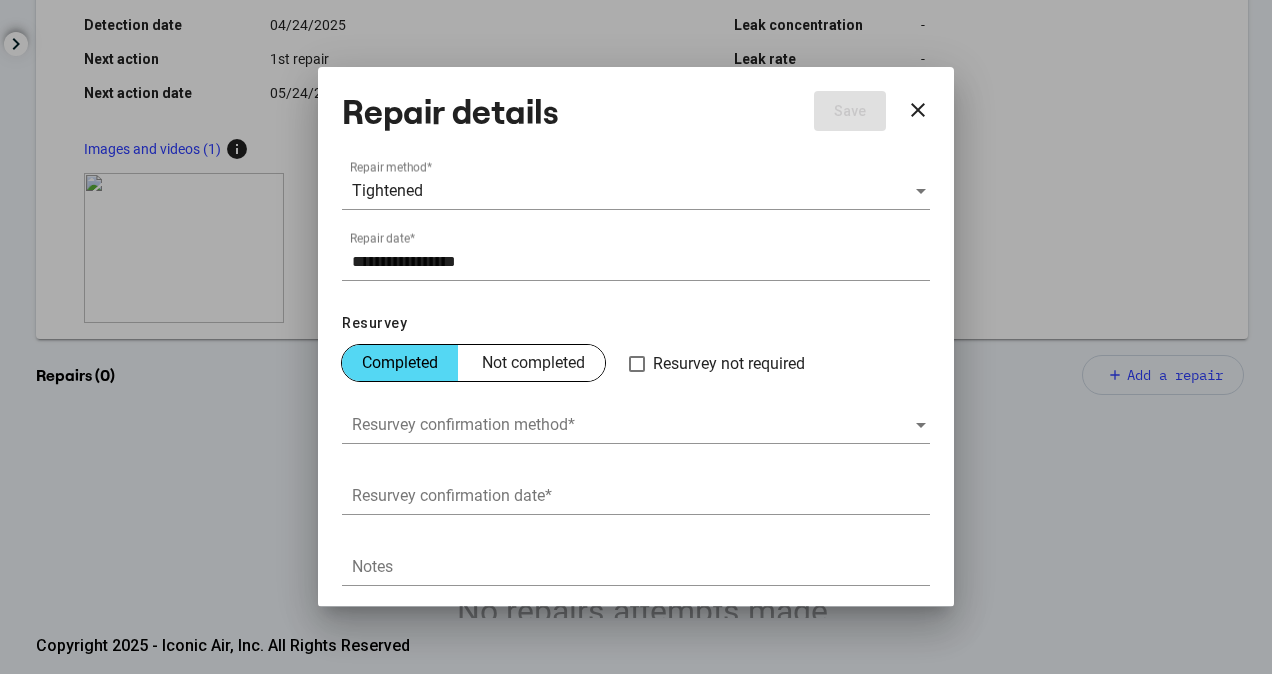 click at bounding box center [633, 425] 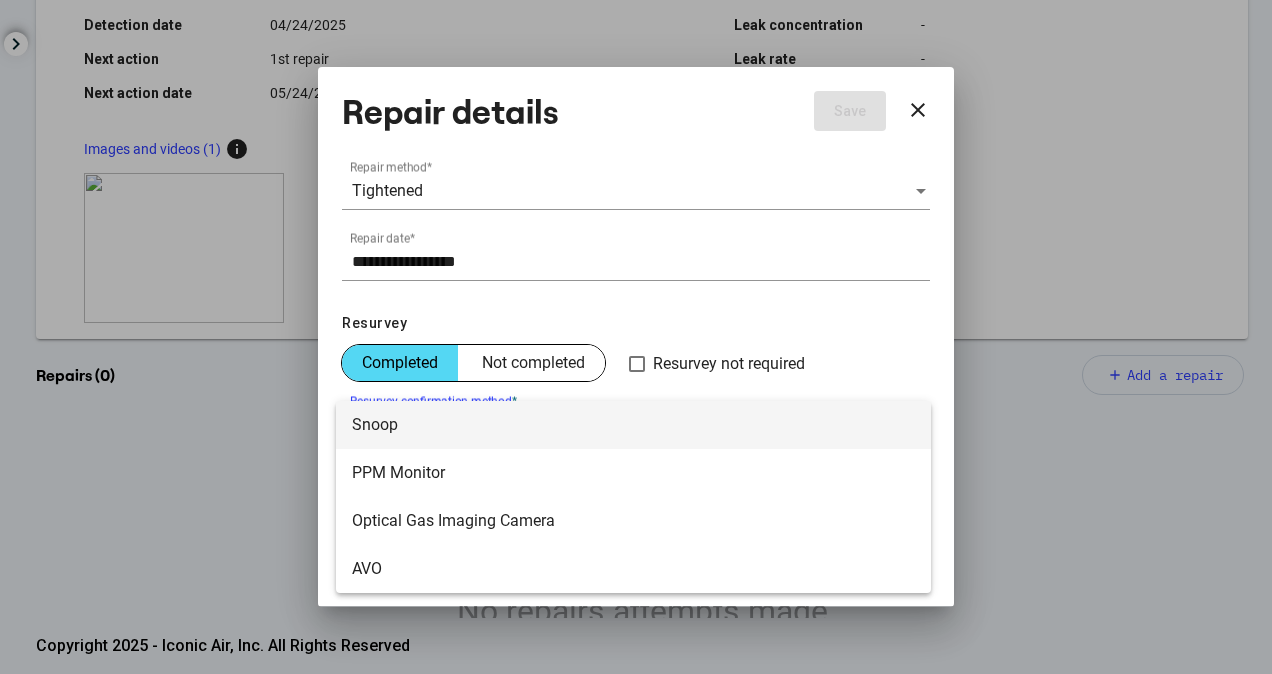 click on "Snoop" at bounding box center [633, 425] 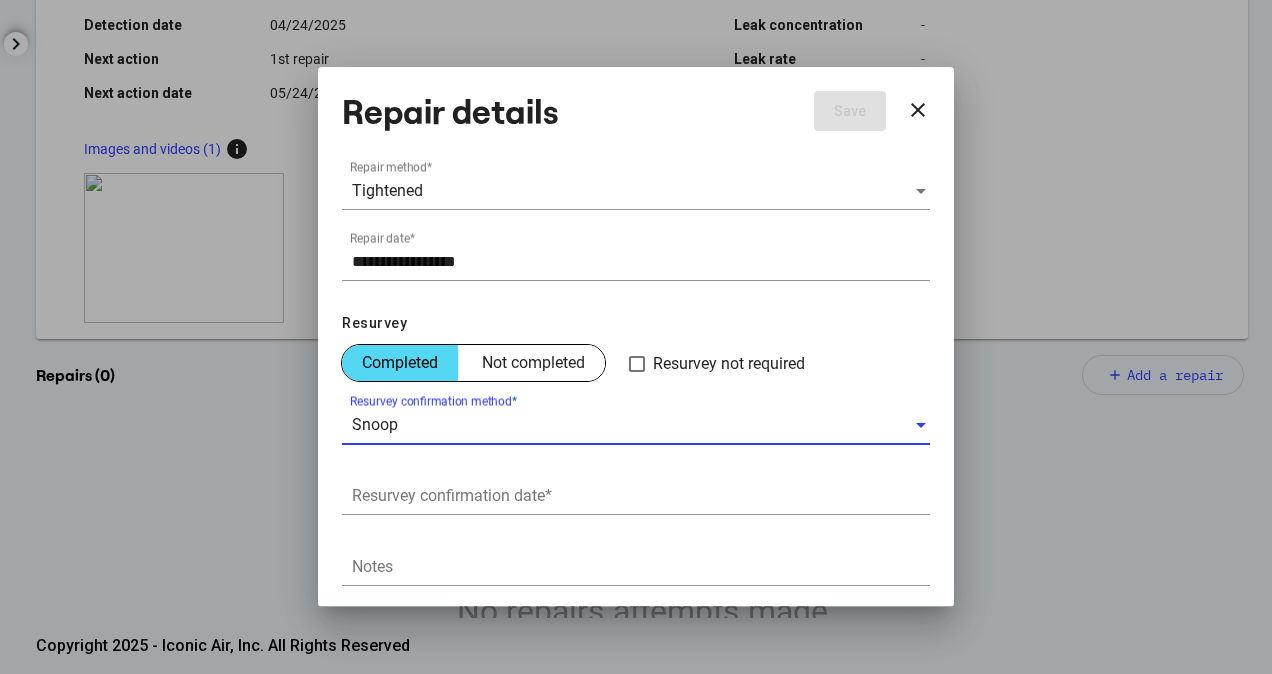 click on "Resurvey confirmation date  *" at bounding box center (641, 496) 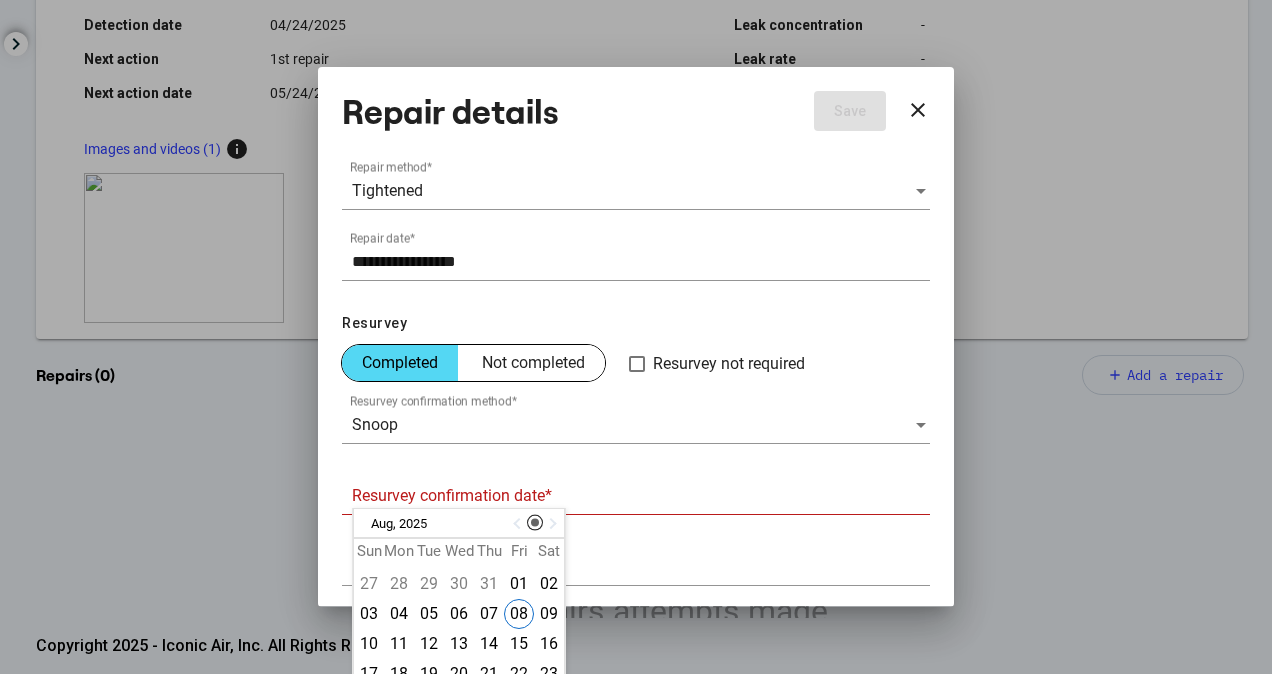 click at bounding box center [519, 524] 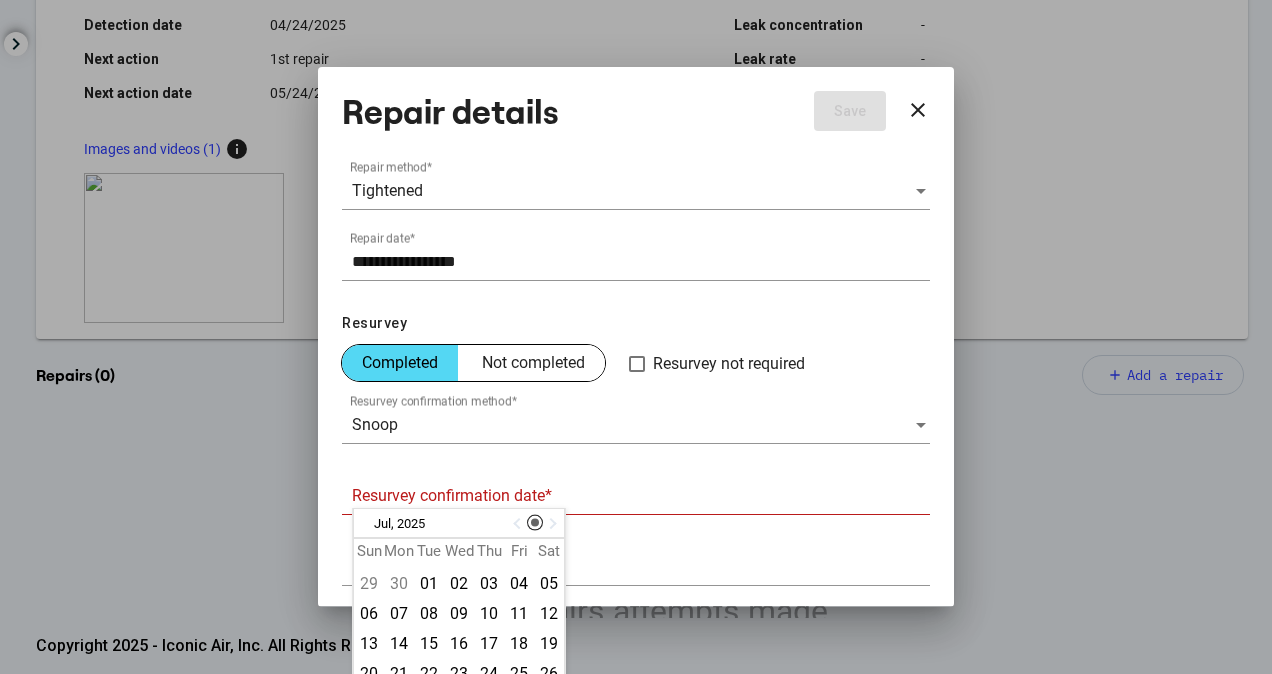 click at bounding box center [519, 524] 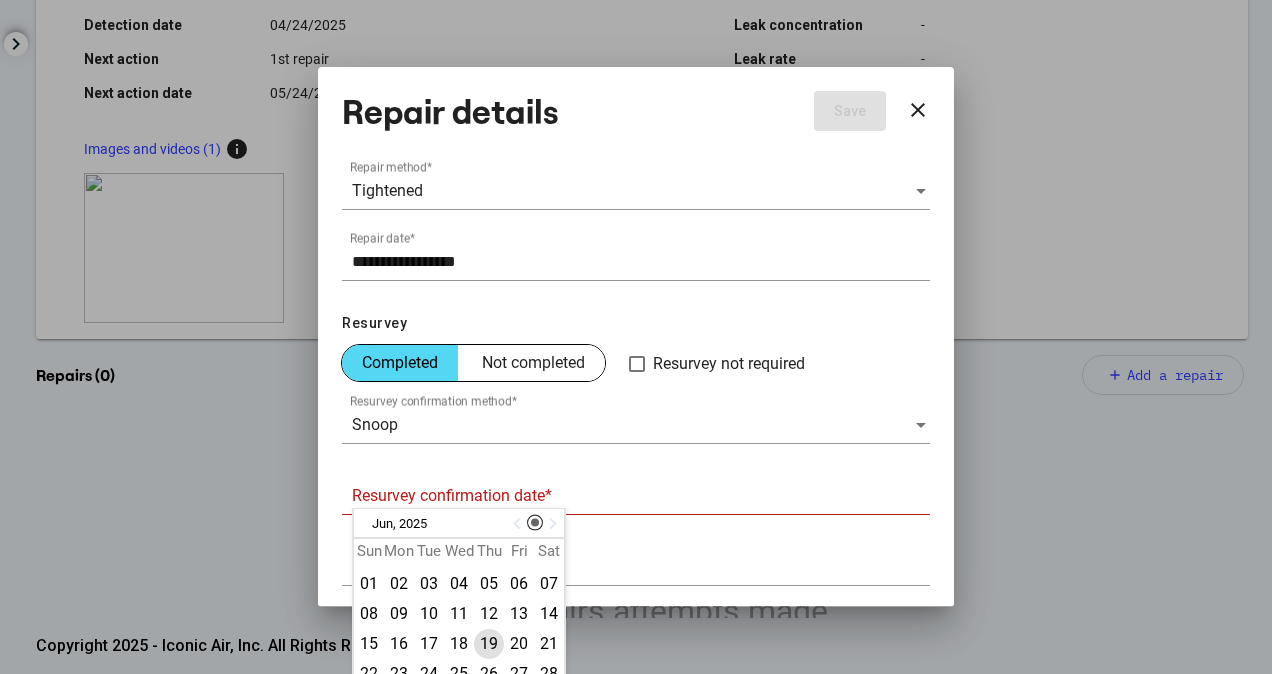 click on "19" at bounding box center (489, 644) 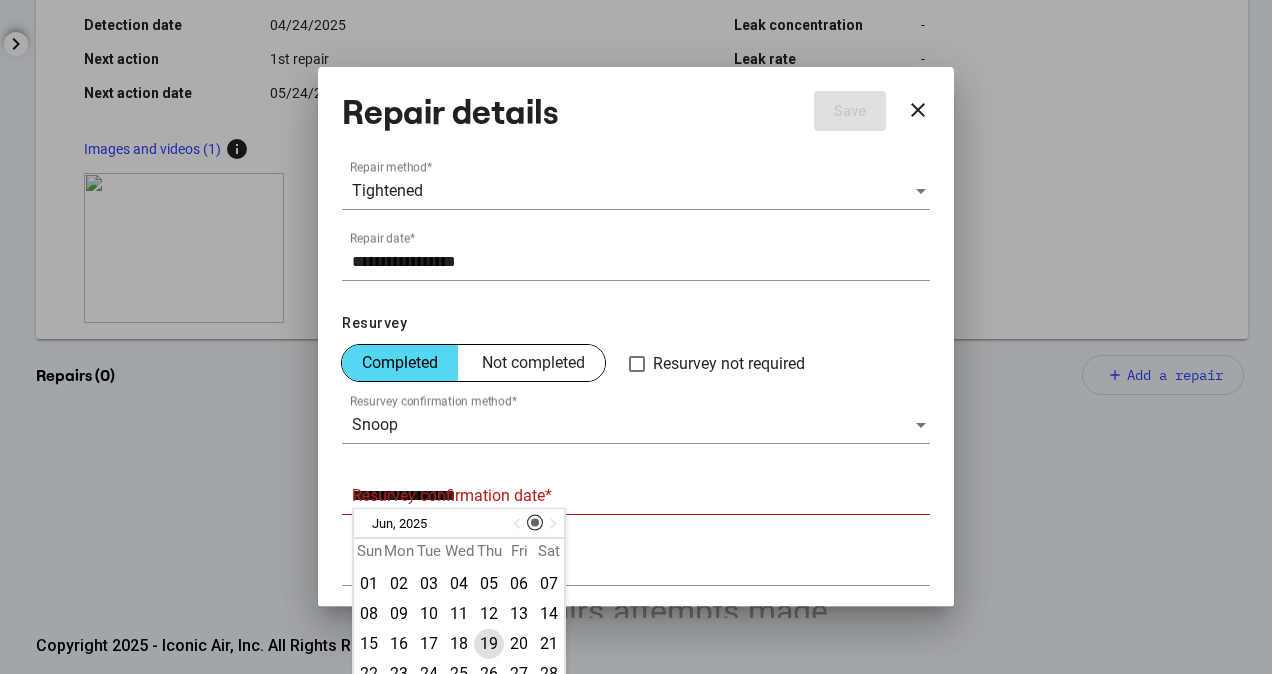 scroll, scrollTop: 201, scrollLeft: 0, axis: vertical 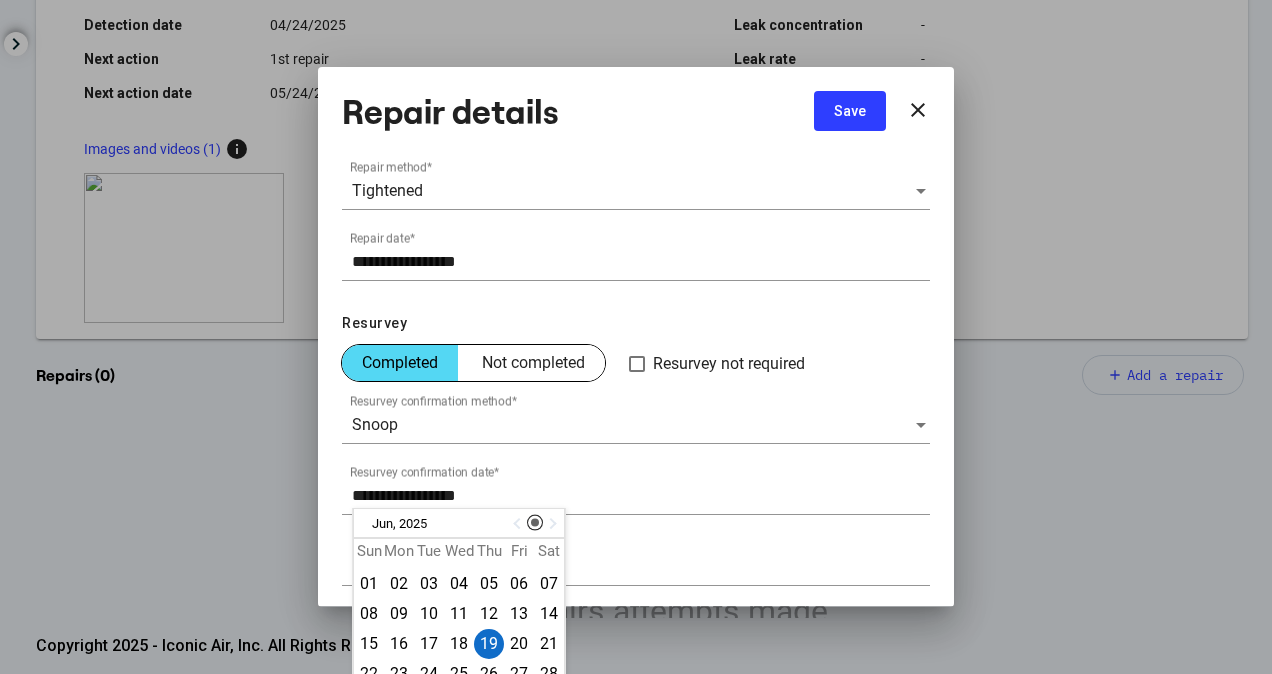 click on "Save" at bounding box center [850, 111] 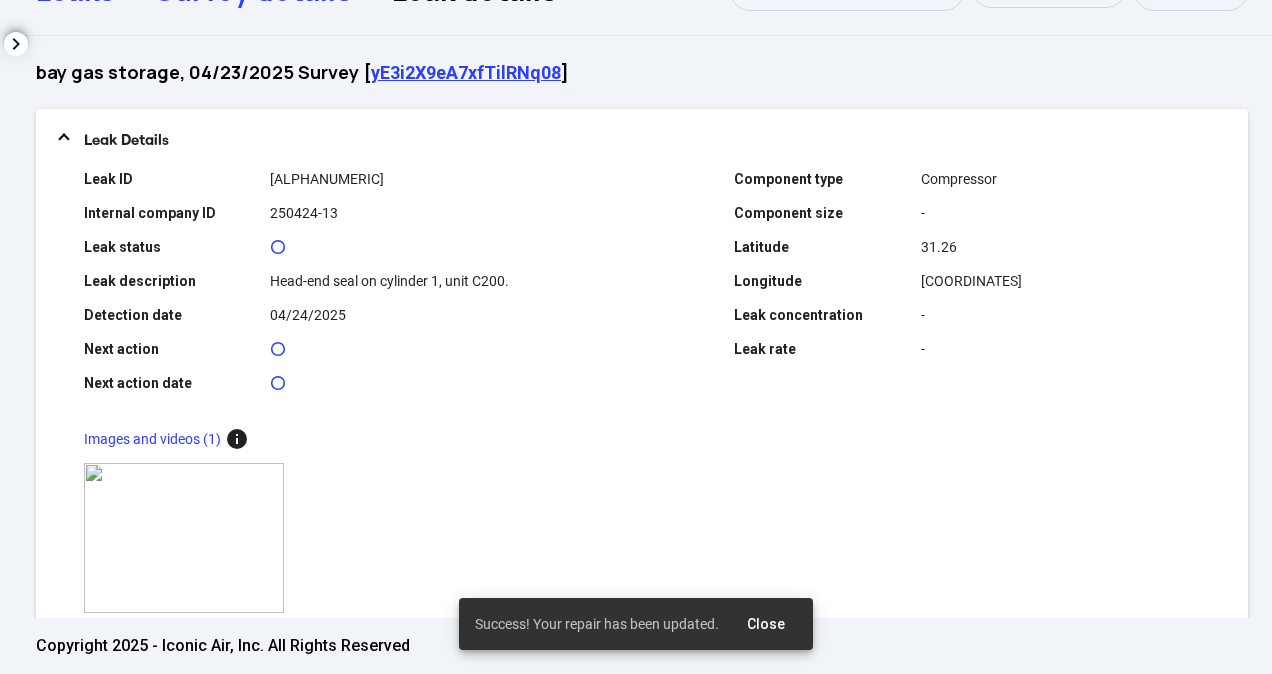 scroll, scrollTop: 0, scrollLeft: 0, axis: both 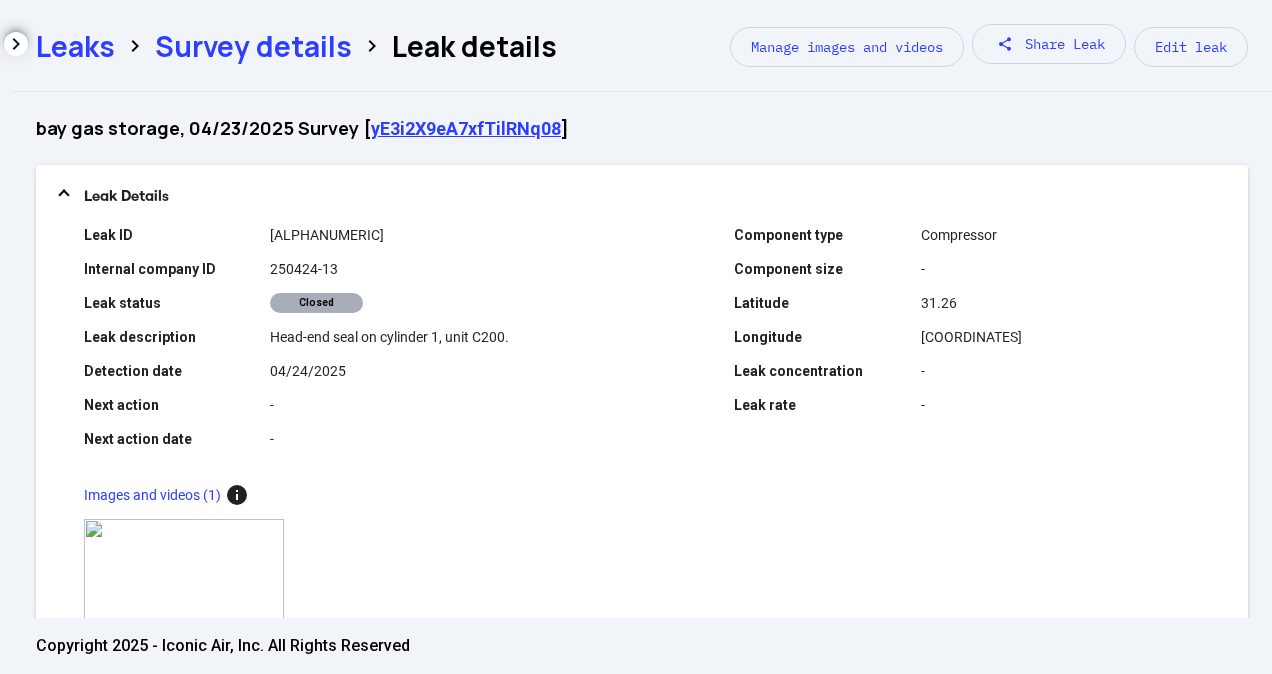 click on "Survey details" 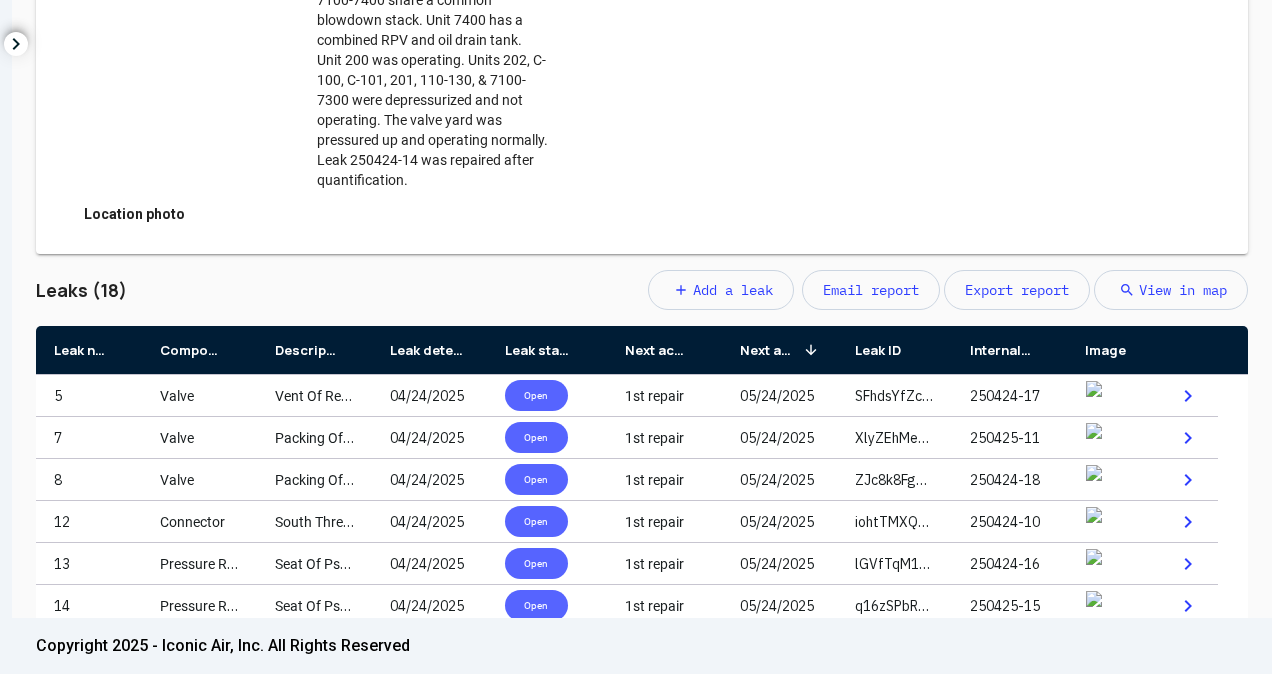 scroll, scrollTop: 956, scrollLeft: 0, axis: vertical 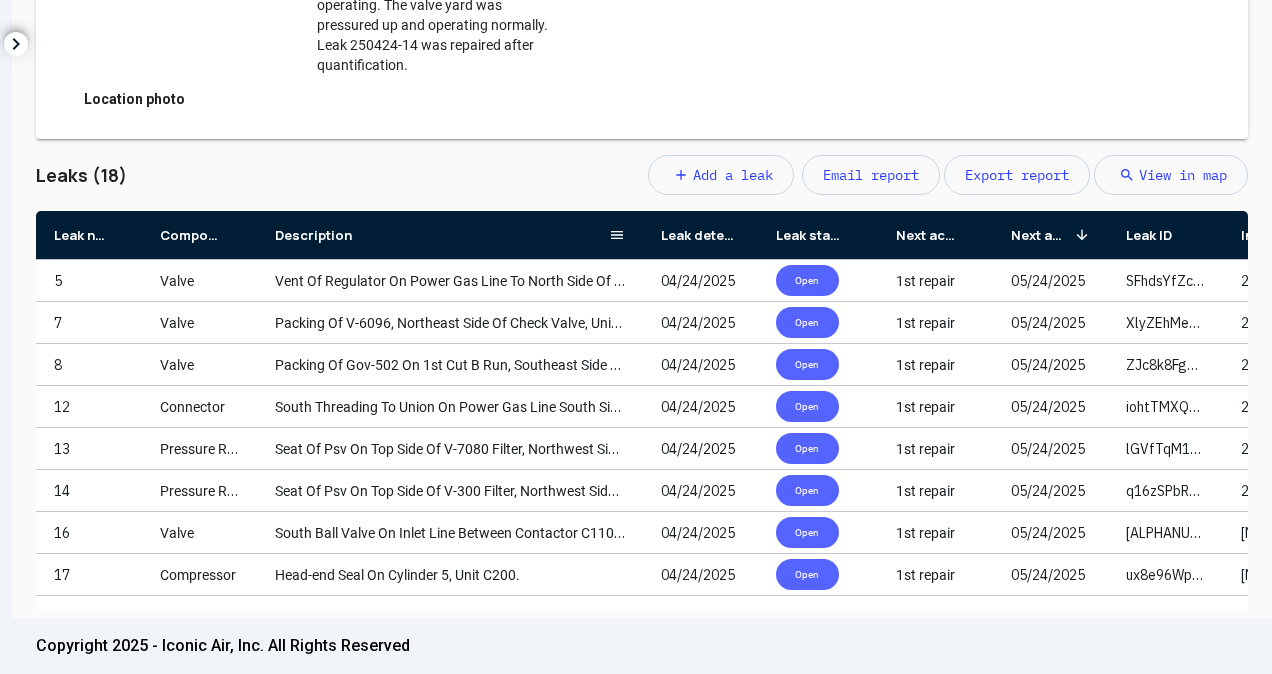 drag, startPoint x: 367, startPoint y: 234, endPoint x: 740, endPoint y: 244, distance: 373.13403 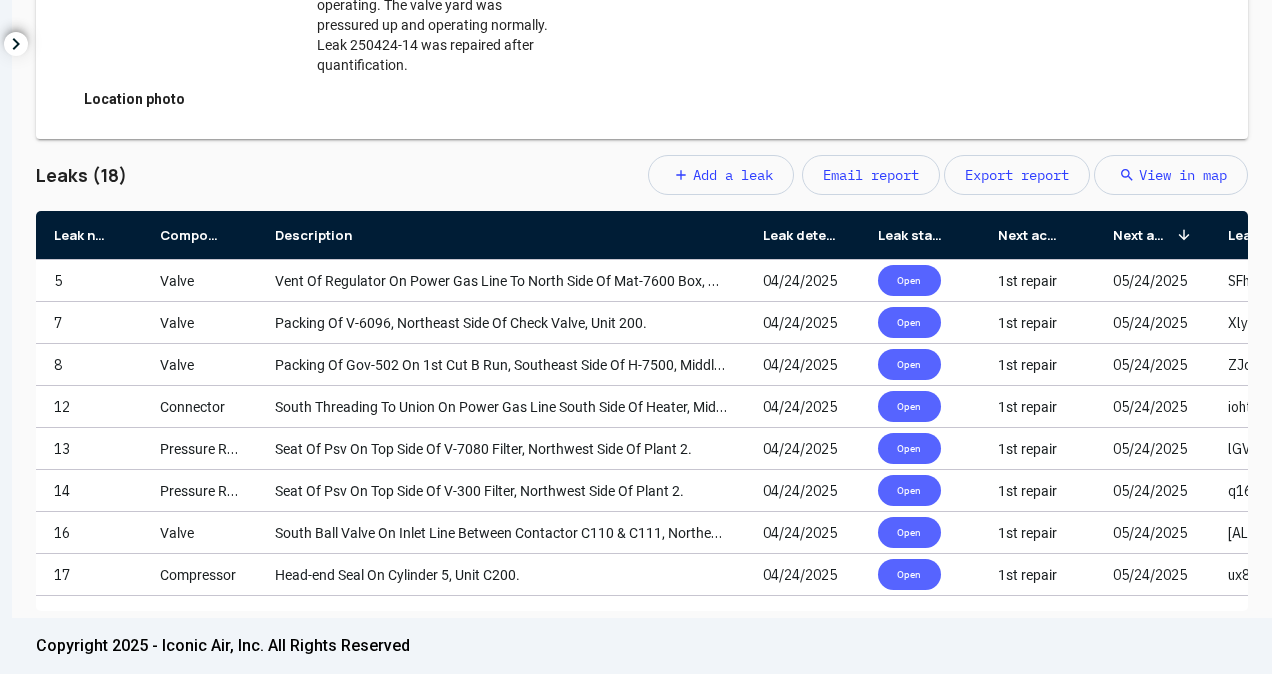 click on "Head-end Seal On Cylinder 5, Unit C200." at bounding box center [501, 574] 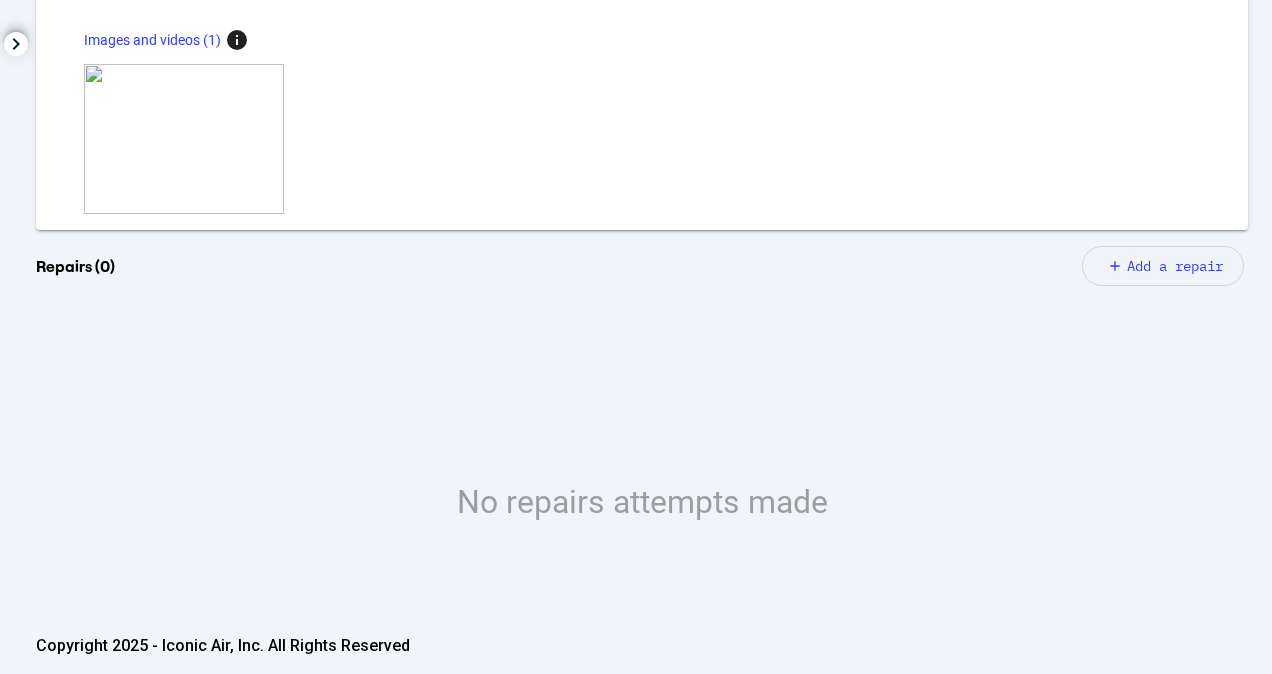 scroll, scrollTop: 546, scrollLeft: 0, axis: vertical 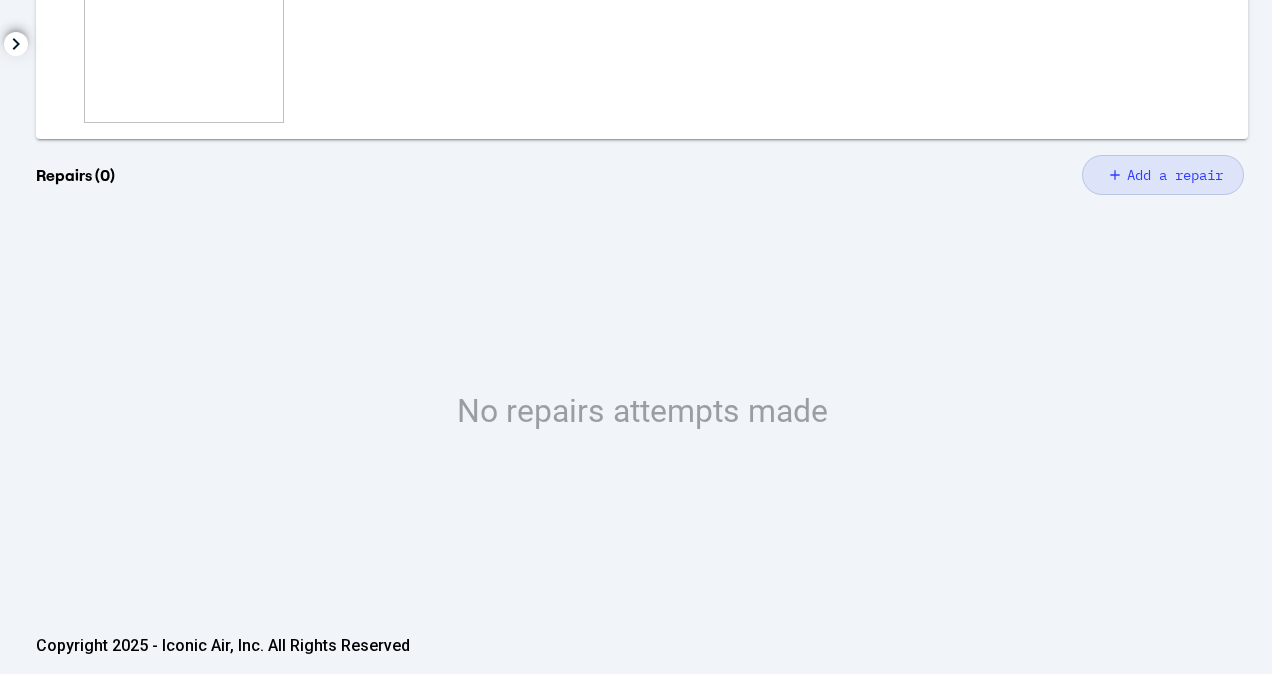 click on "Add a repair" 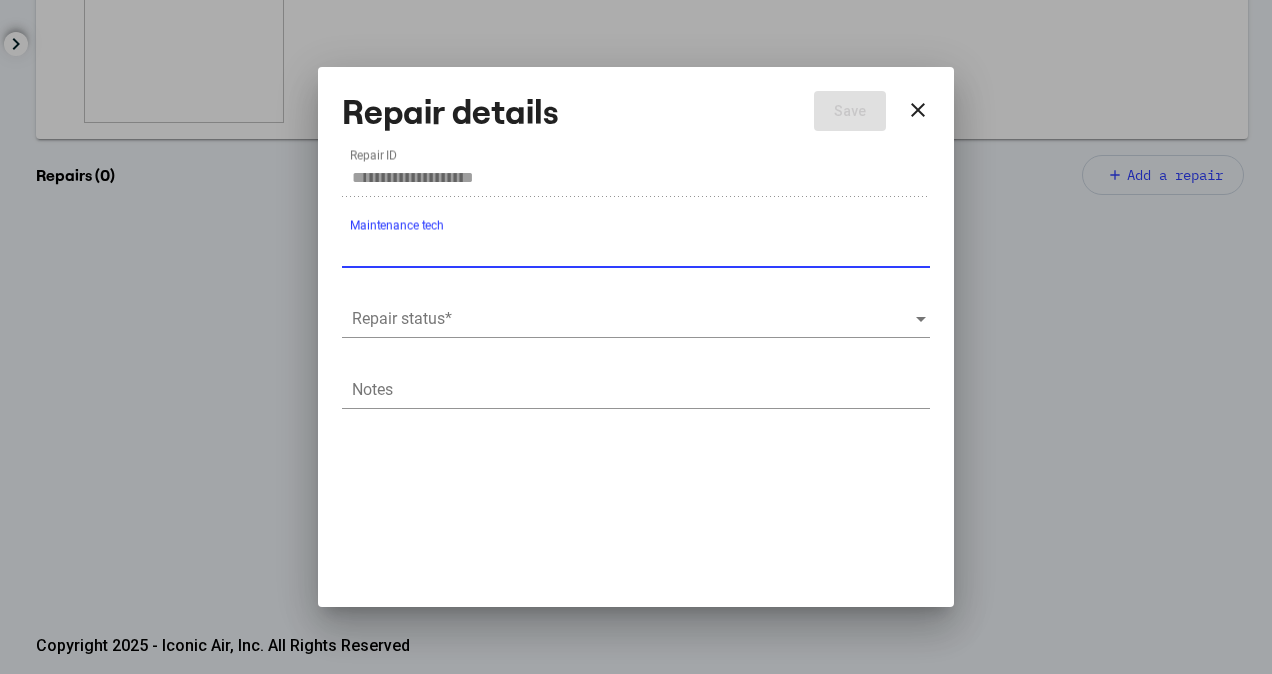 click at bounding box center [633, 319] 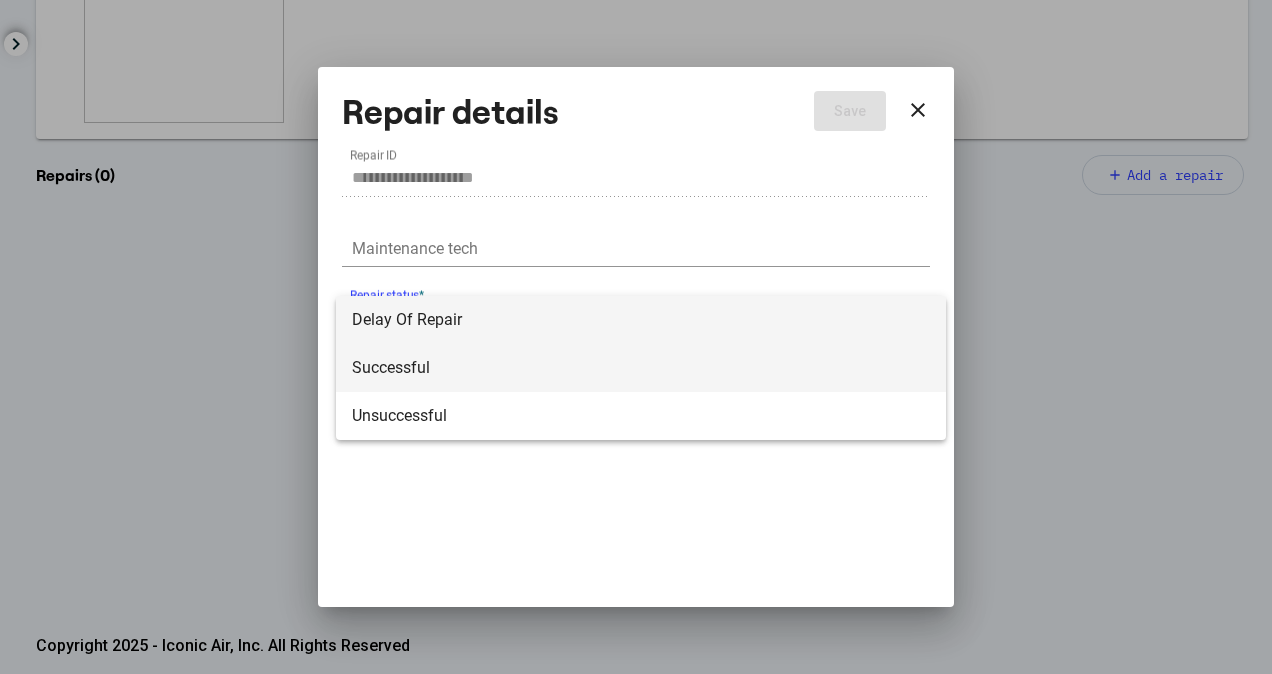 click on "Successful" at bounding box center [641, 368] 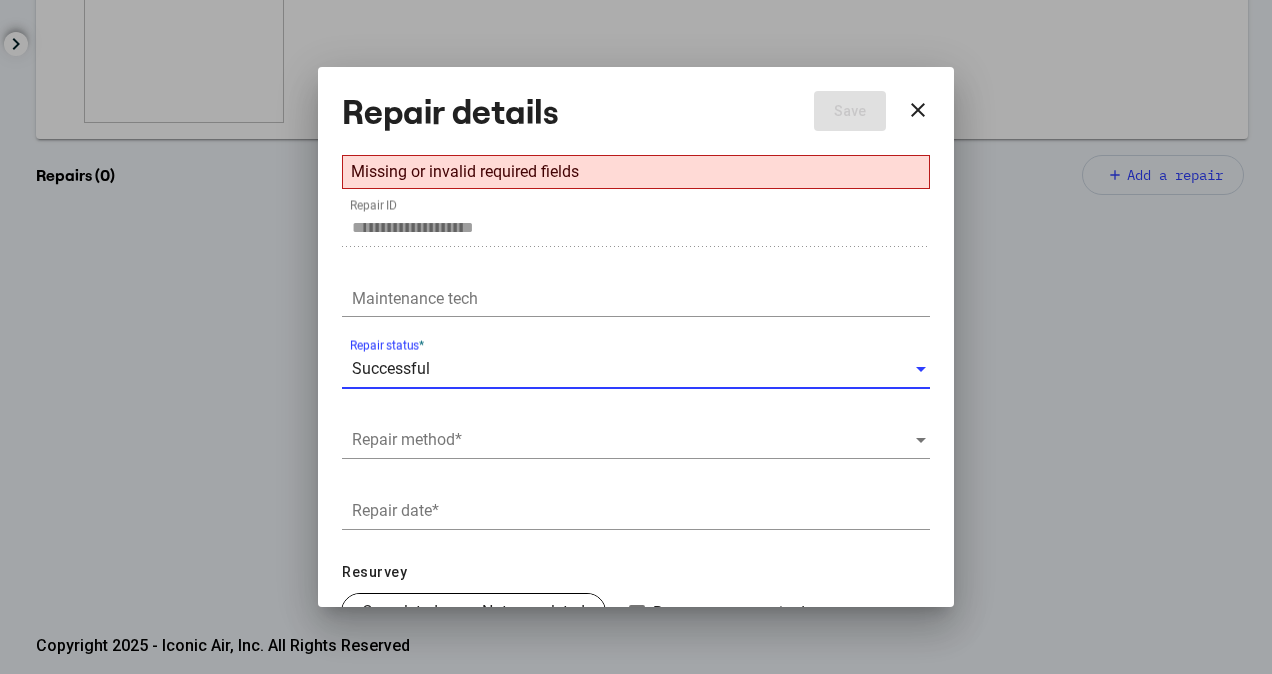 click at bounding box center (633, 440) 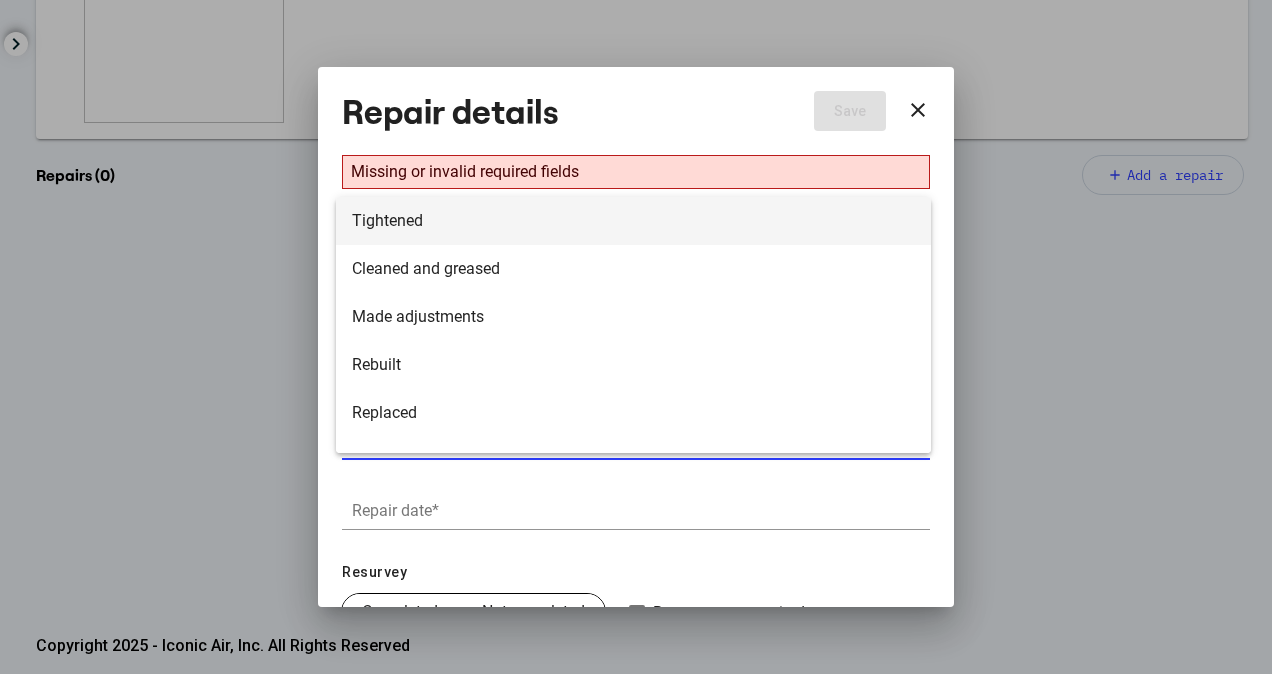 click on "Tightened" at bounding box center [633, 221] 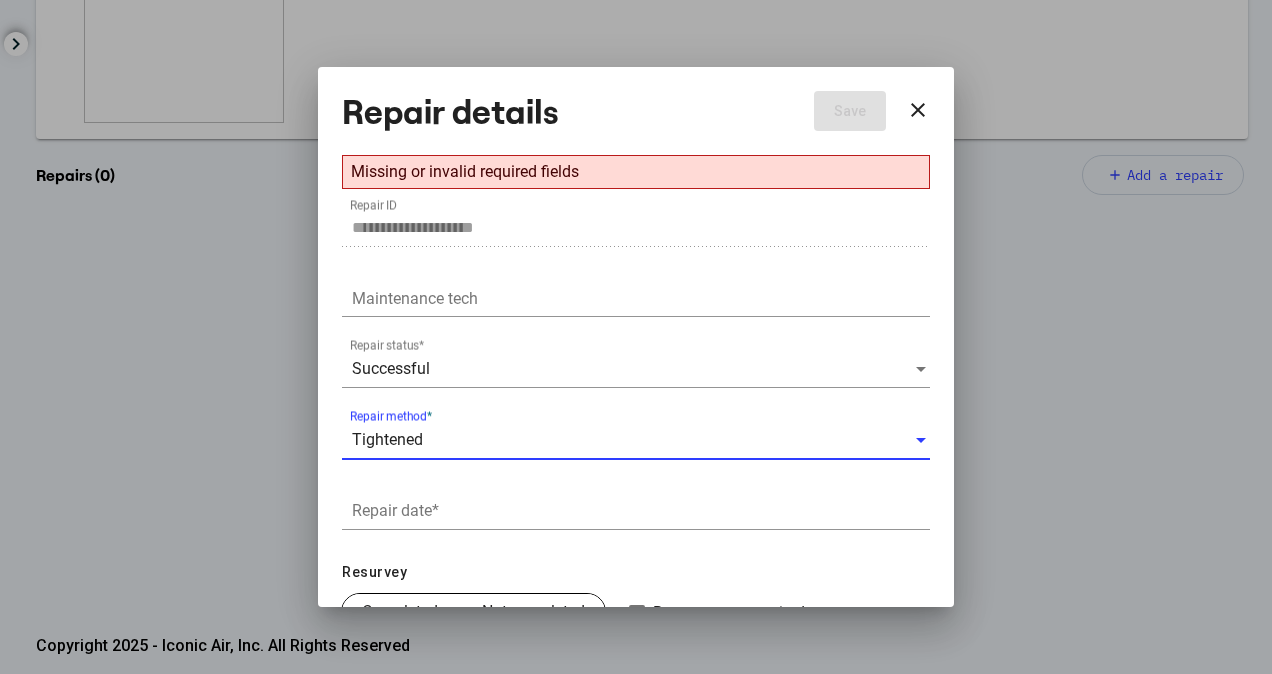 click on "Repair date  *" at bounding box center [641, 511] 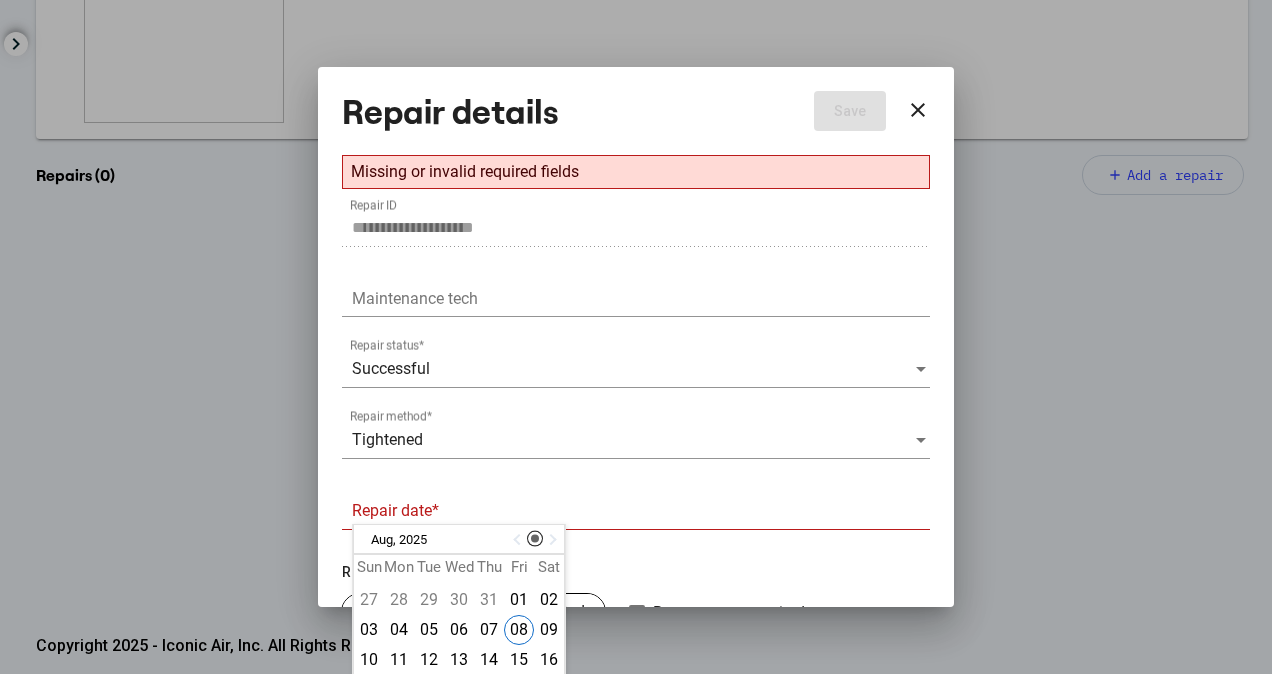 click at bounding box center [519, 539] 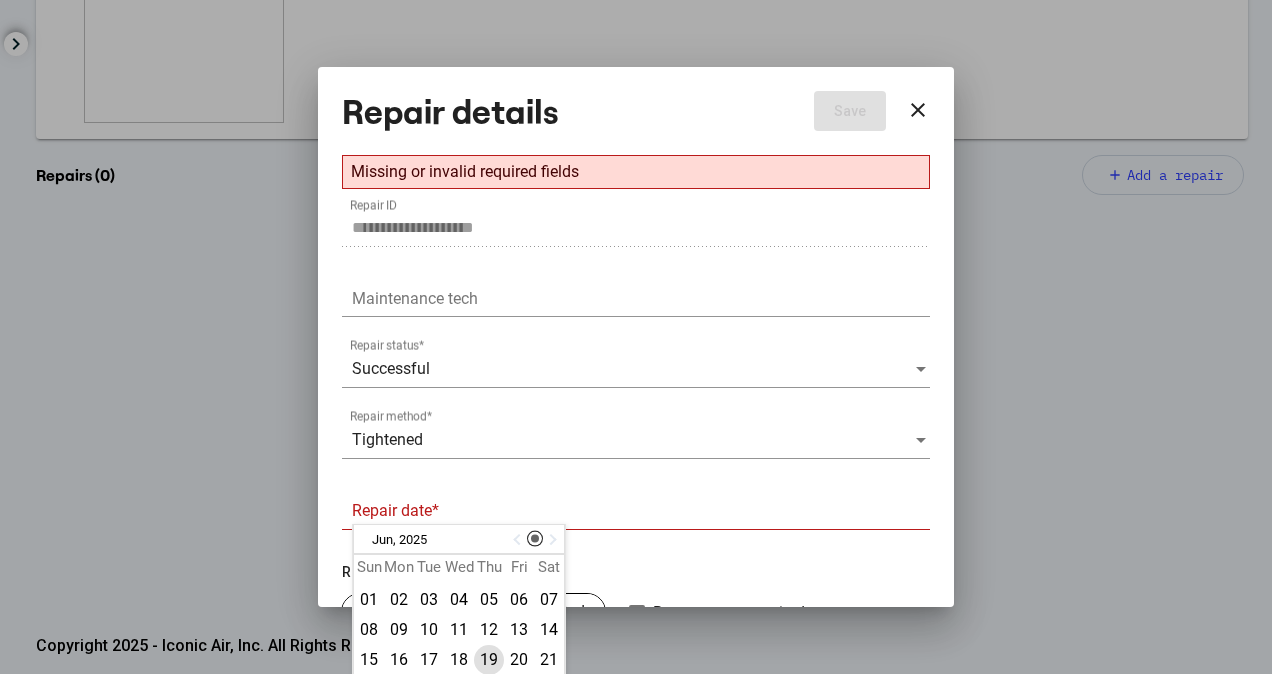 click on "19" at bounding box center [489, 660] 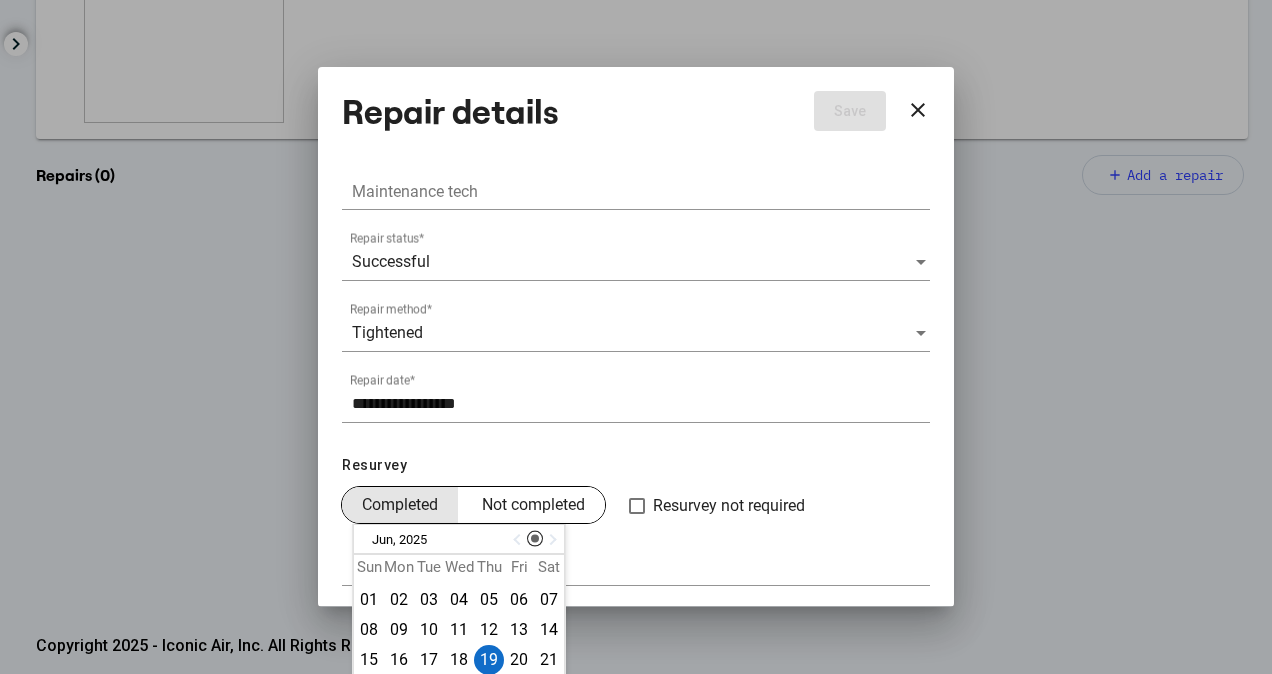 click on "Completed" at bounding box center [400, 505] 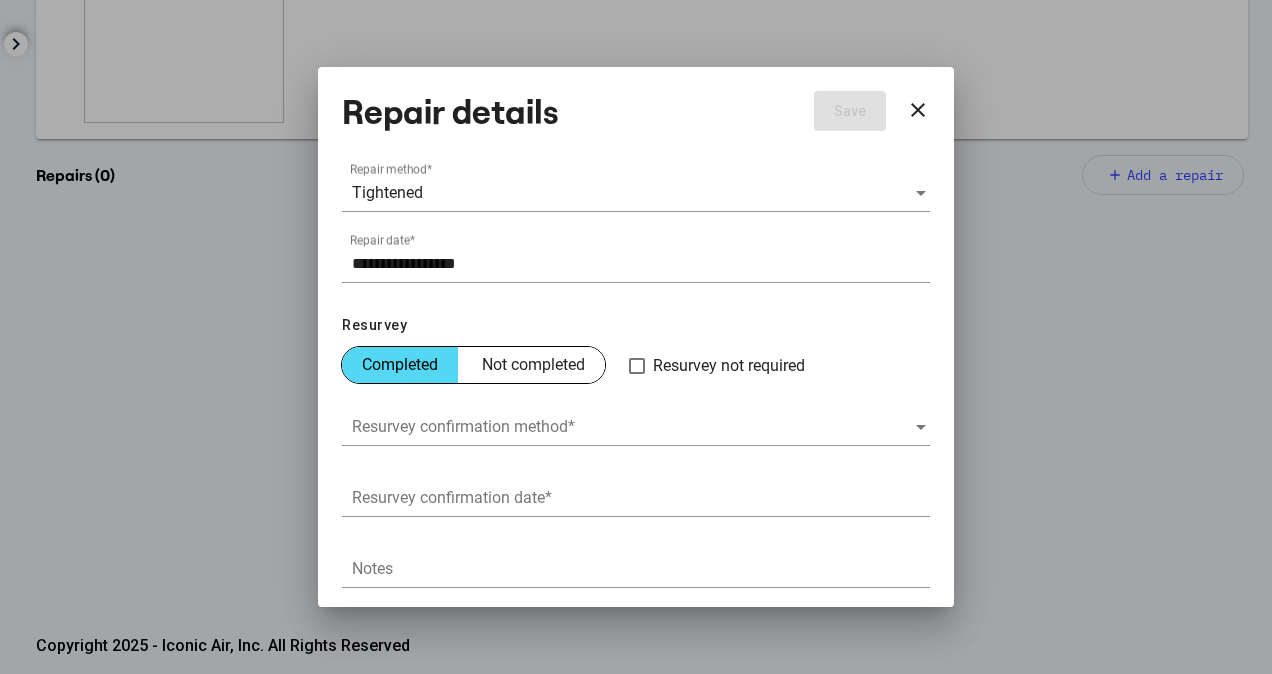 scroll, scrollTop: 250, scrollLeft: 0, axis: vertical 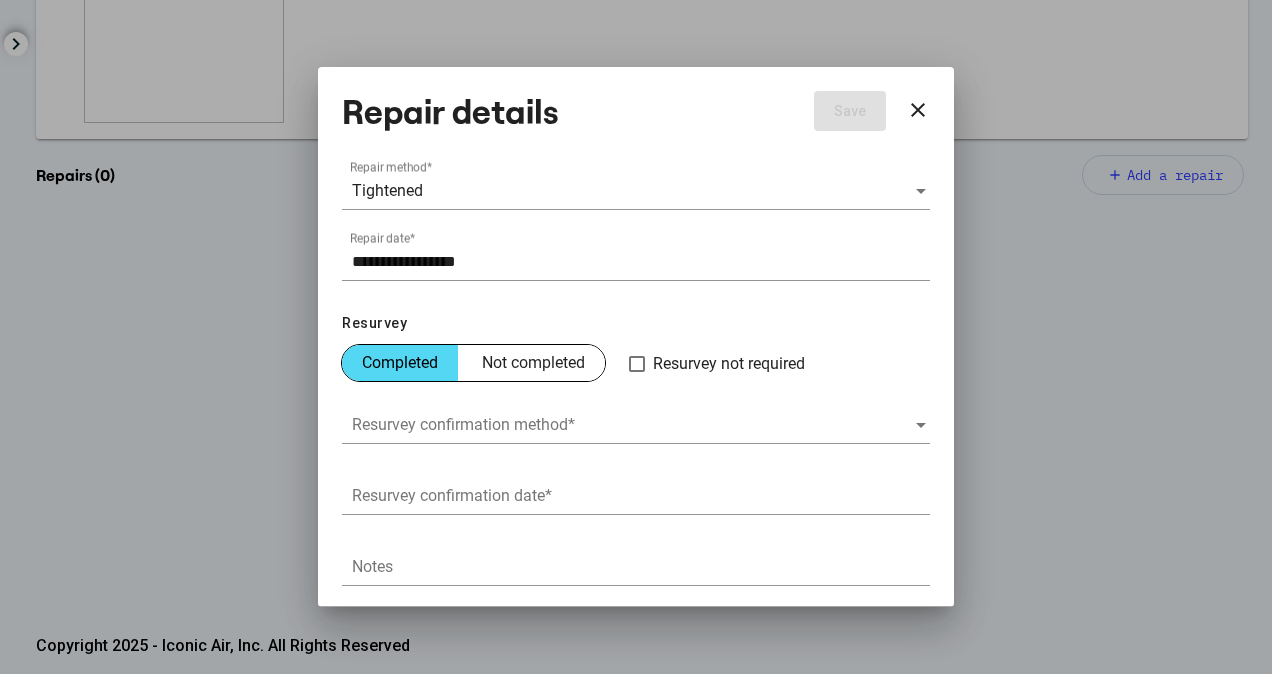 click on "Resurvey confirmation method  *" at bounding box center (636, 428) 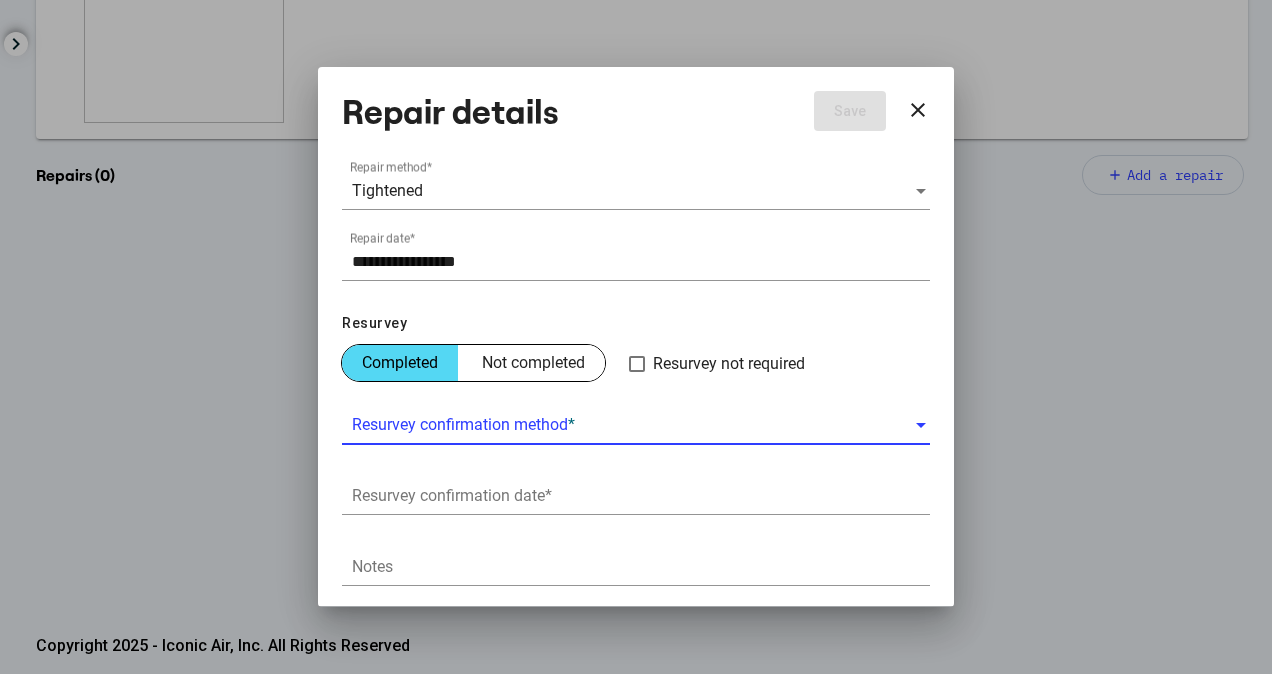 click at bounding box center (633, 425) 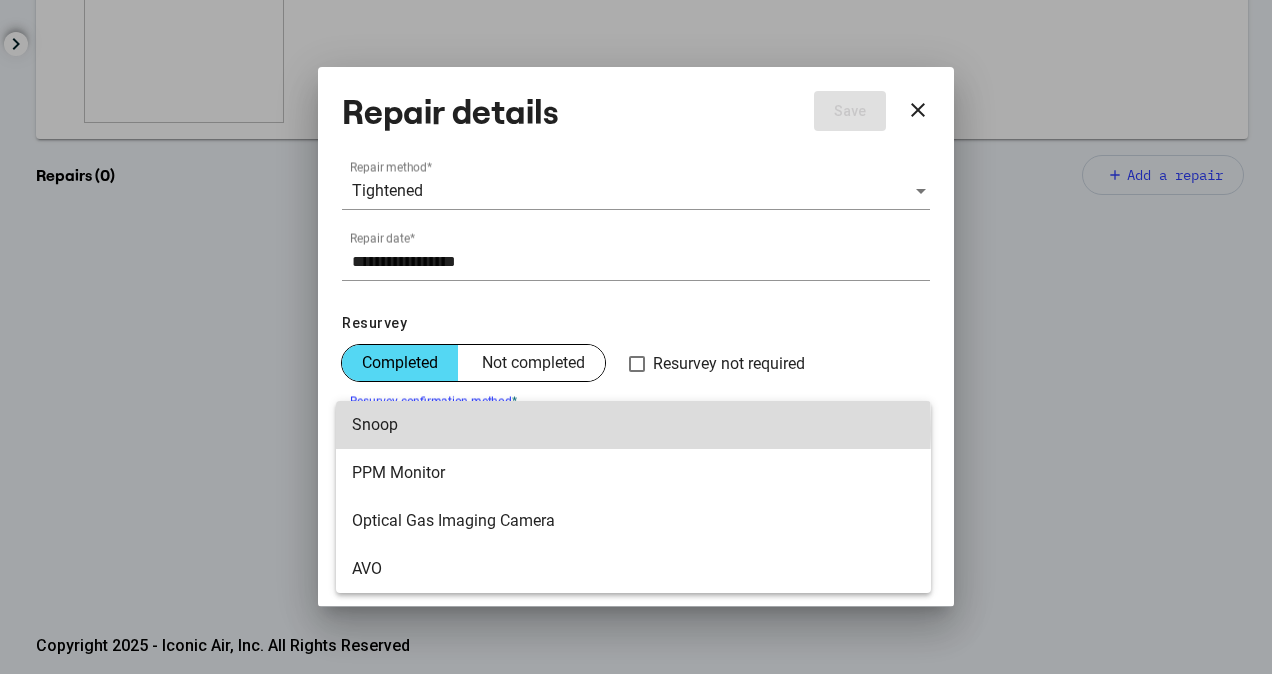 click on "Snoop" at bounding box center [633, 425] 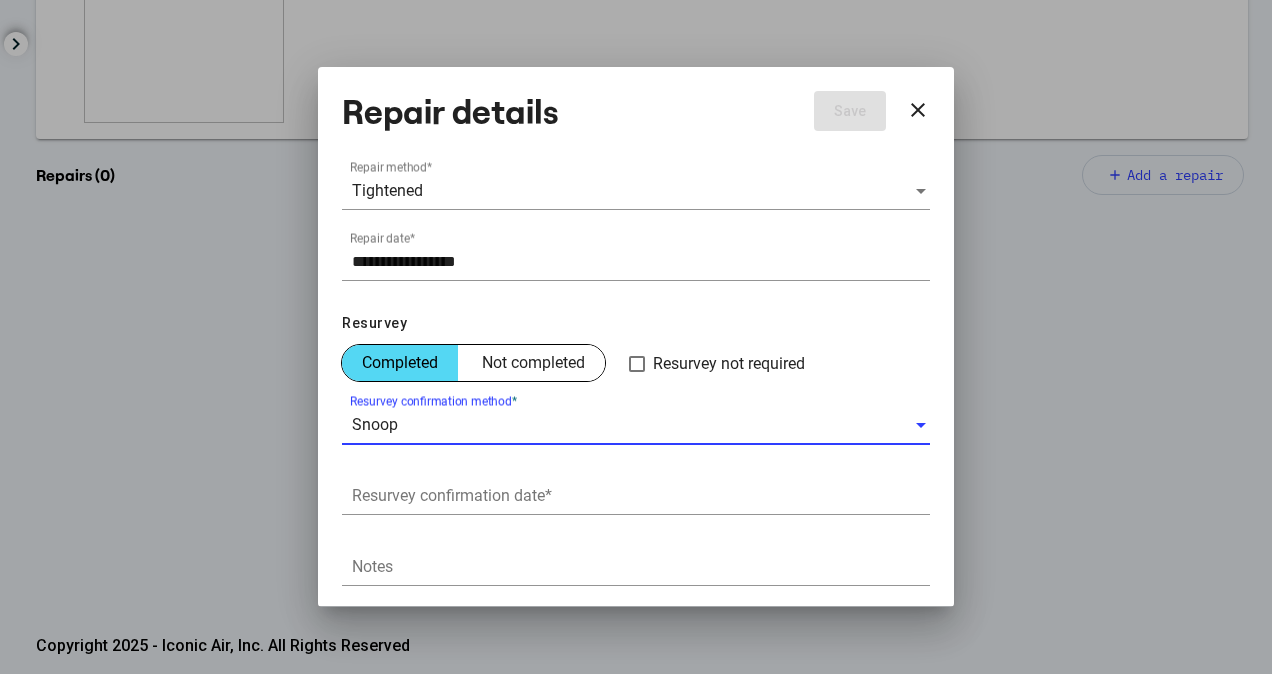 click on "Resurvey confirmation date  *" at bounding box center [636, 489] 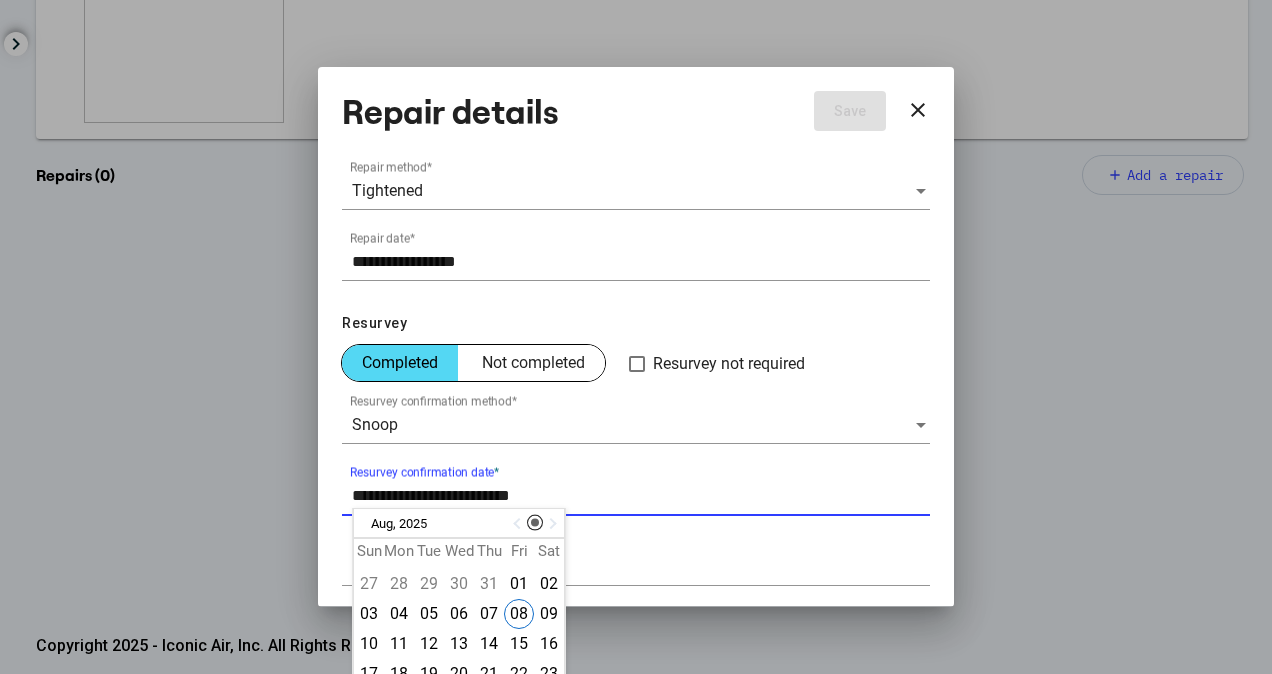 click at bounding box center (535, 523) 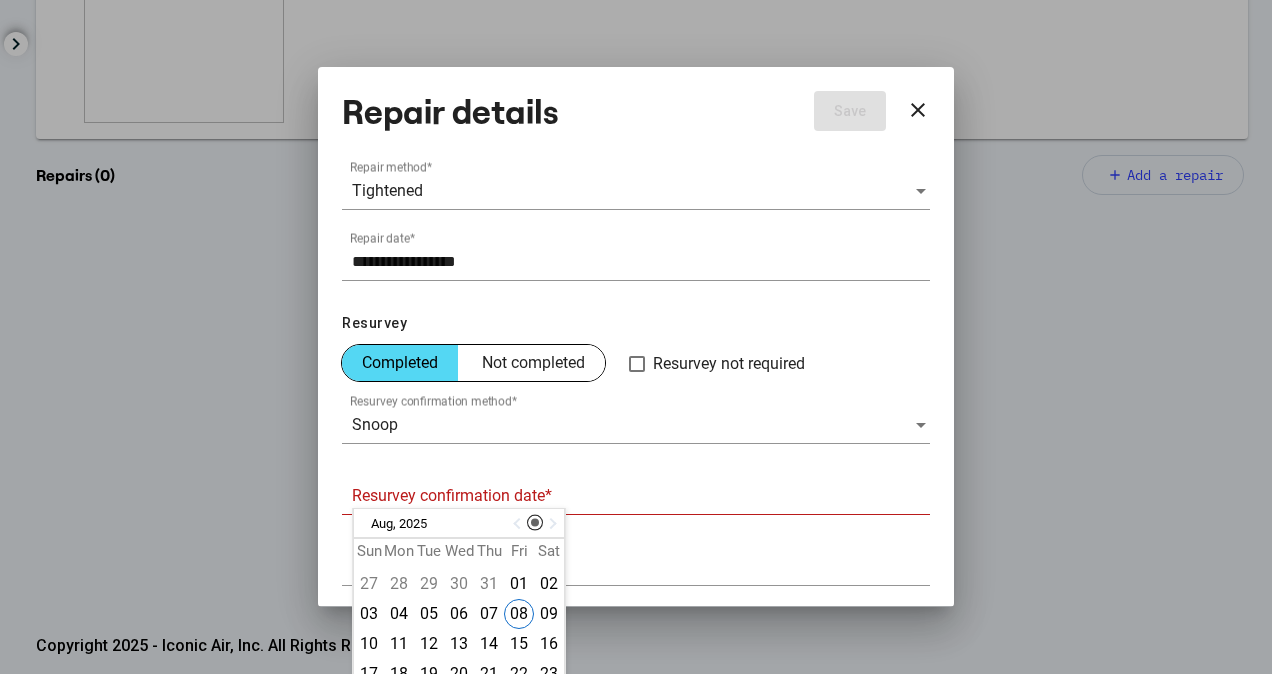 click at bounding box center [519, 523] 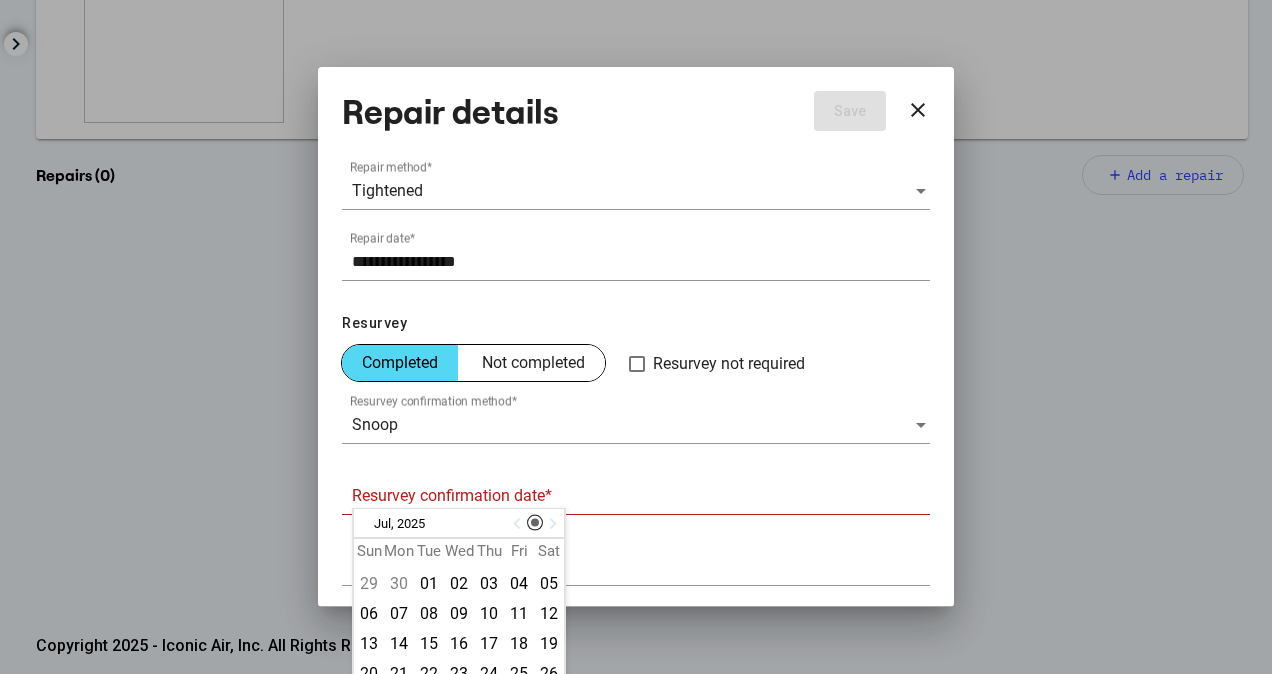 click at bounding box center (519, 524) 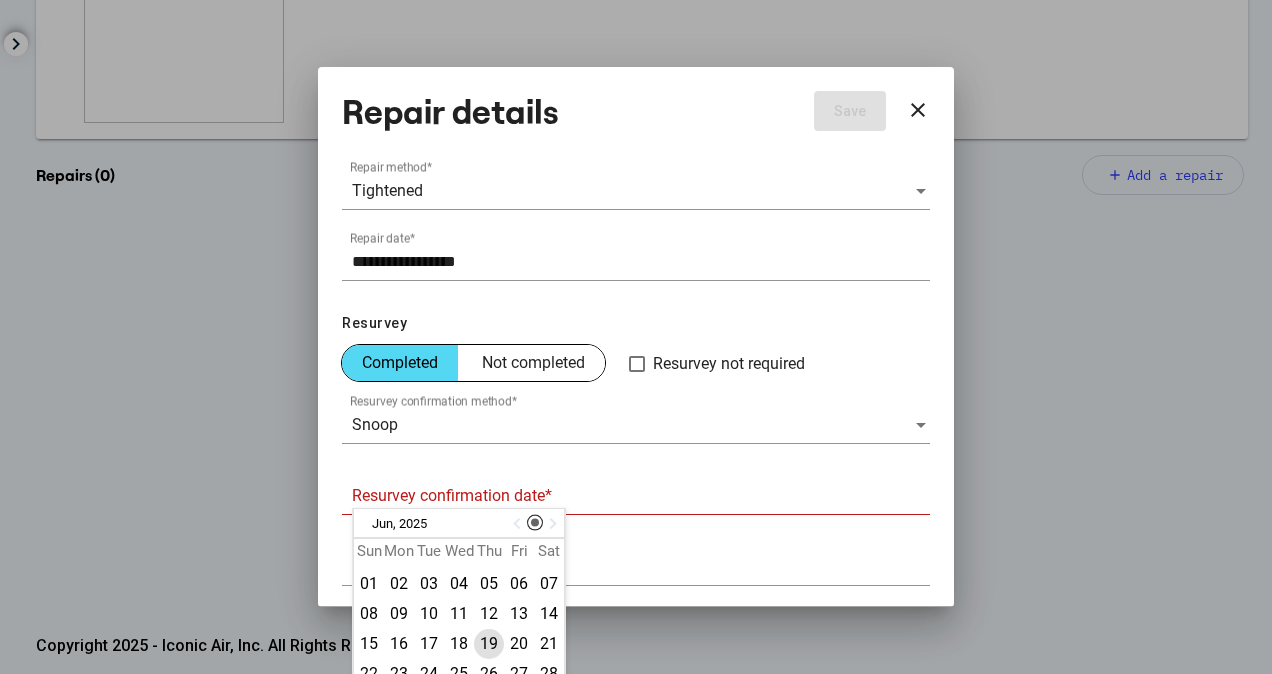 click on "19" at bounding box center [489, 644] 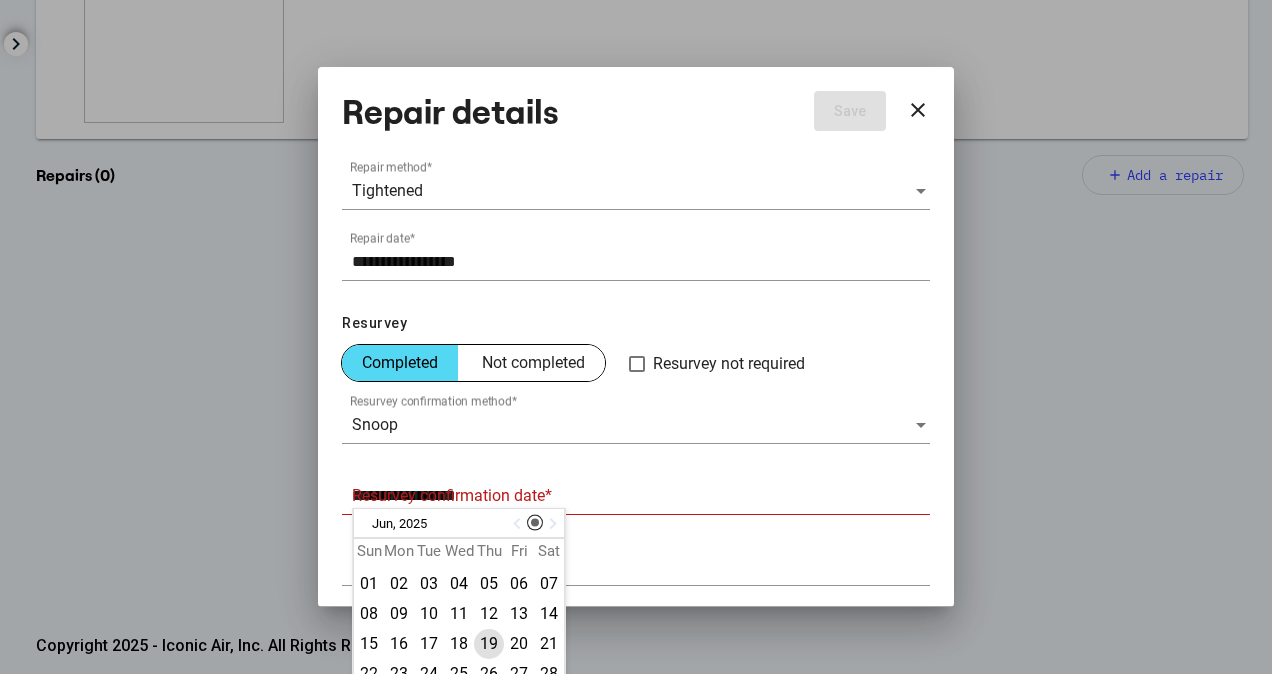 scroll, scrollTop: 201, scrollLeft: 0, axis: vertical 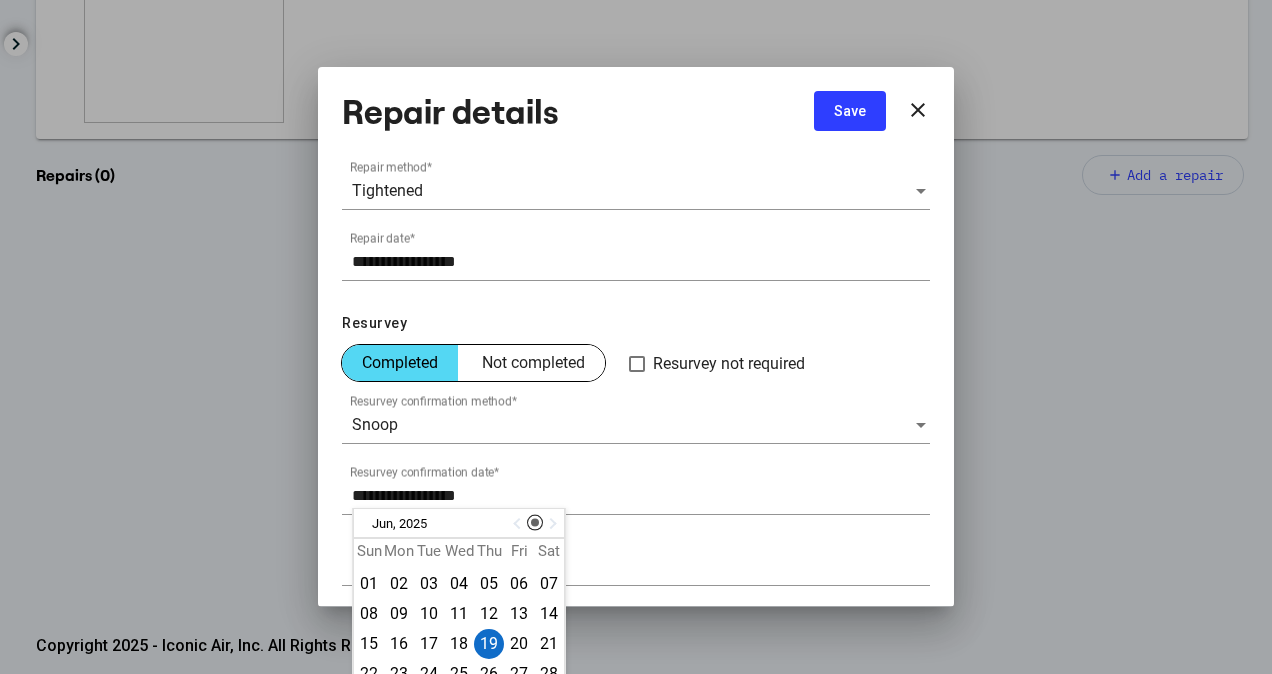 click on "**********" at bounding box center [636, 336] 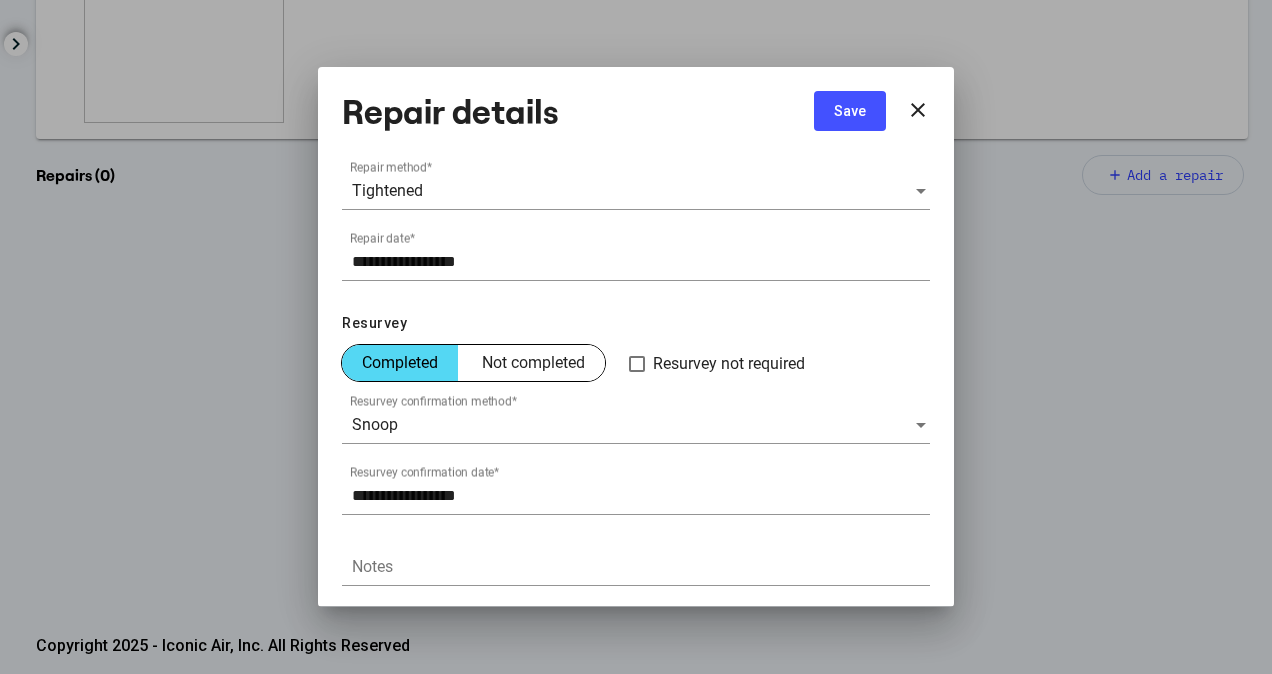 click on "Save" at bounding box center (850, 111) 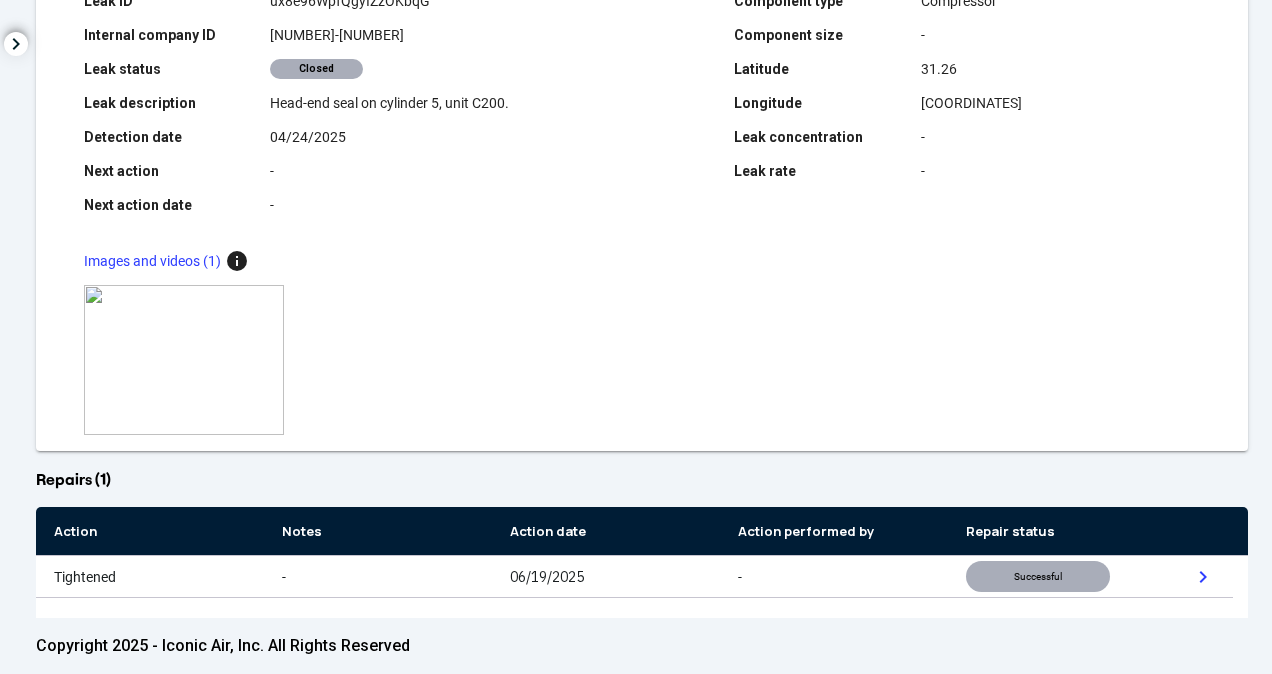 scroll, scrollTop: 0, scrollLeft: 0, axis: both 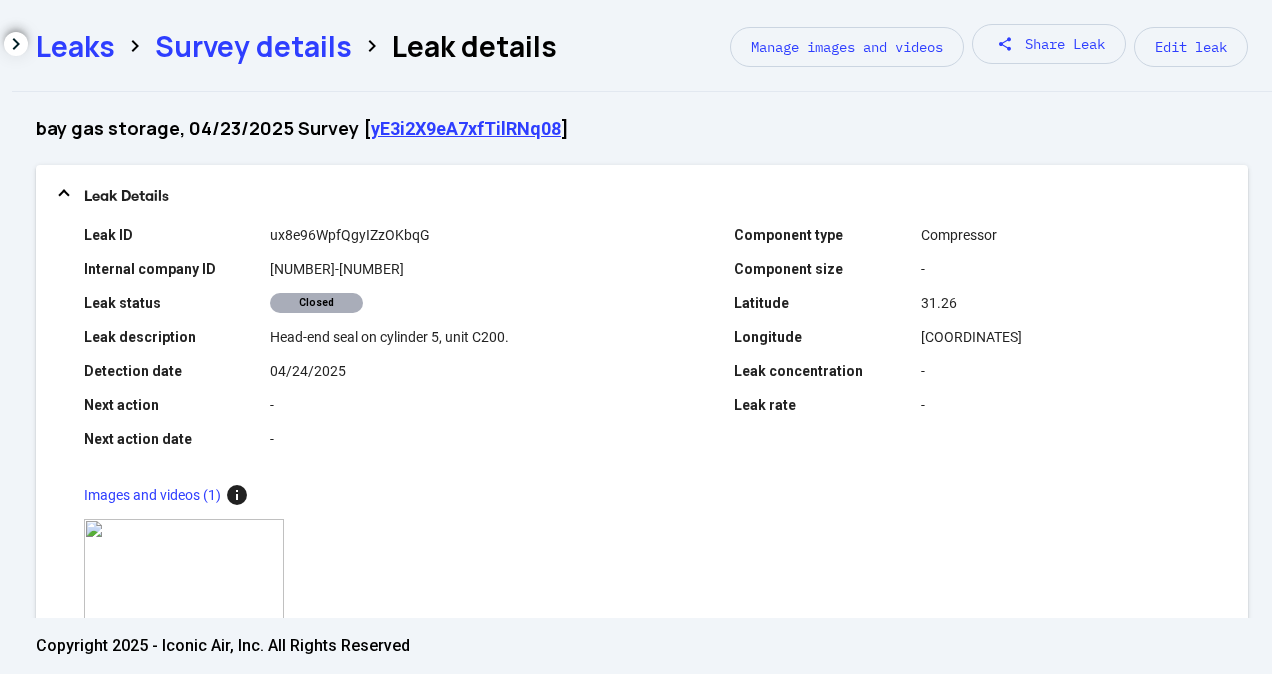 click on "Survey details" 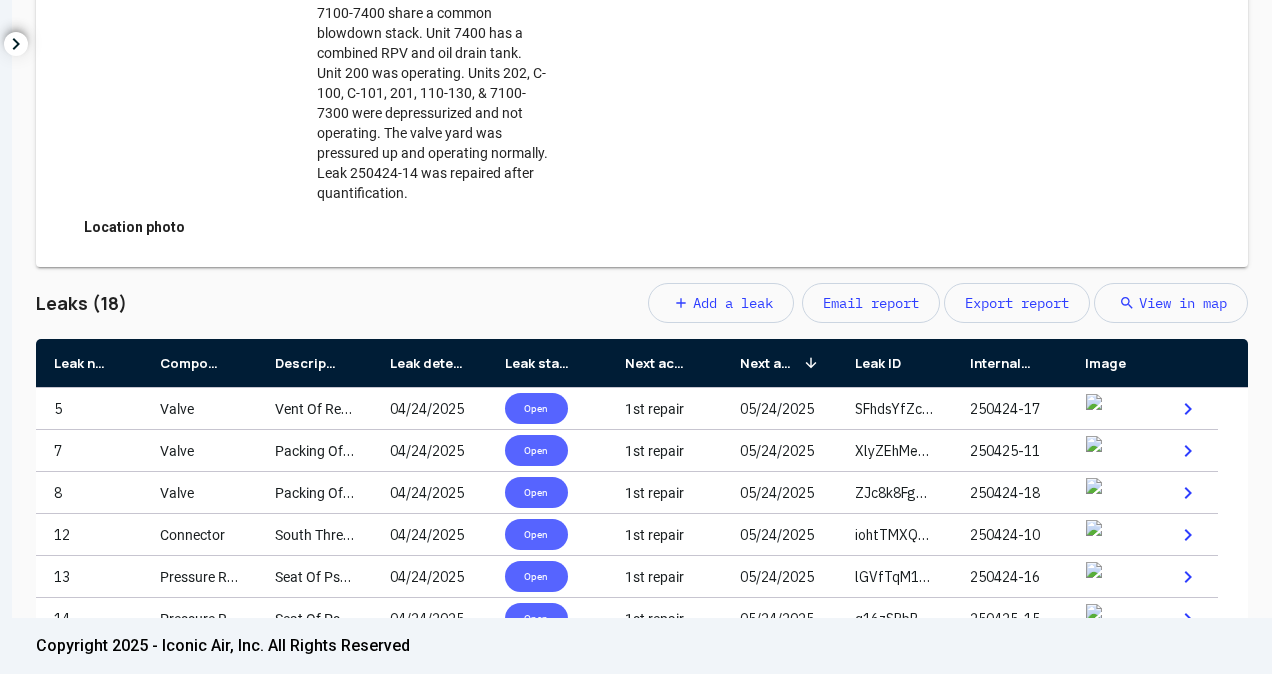scroll, scrollTop: 956, scrollLeft: 0, axis: vertical 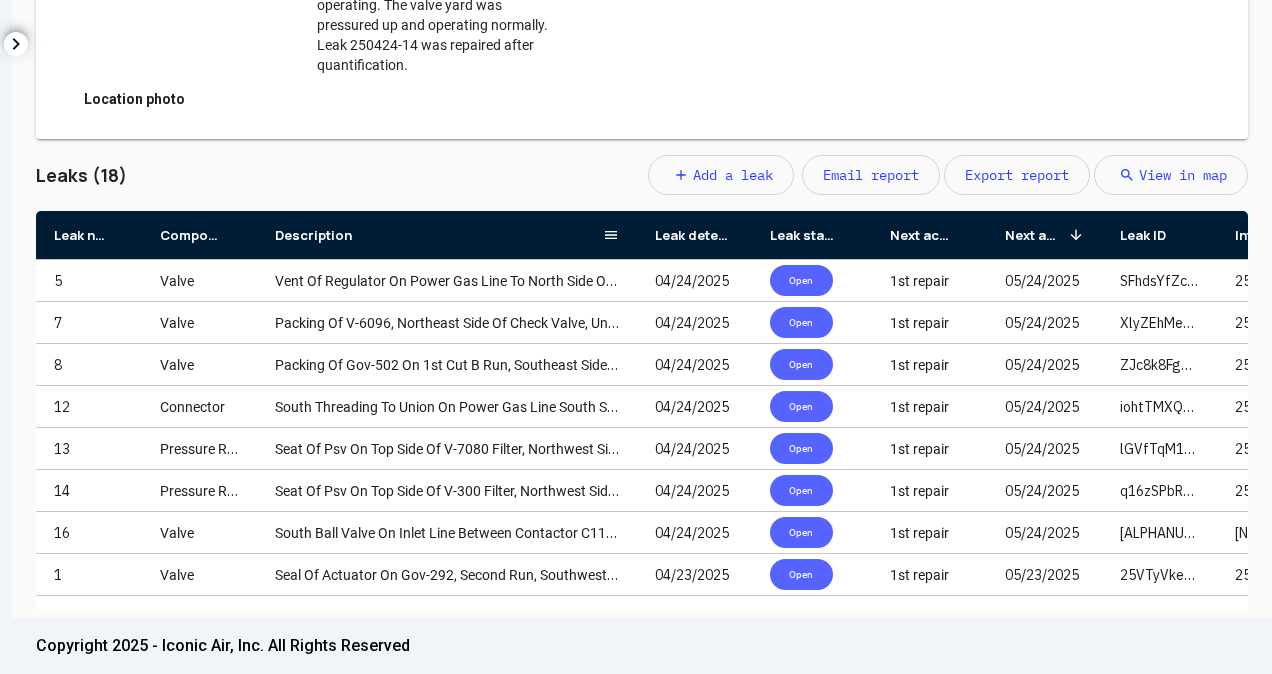 drag, startPoint x: 370, startPoint y: 246, endPoint x: 635, endPoint y: 230, distance: 265.48257 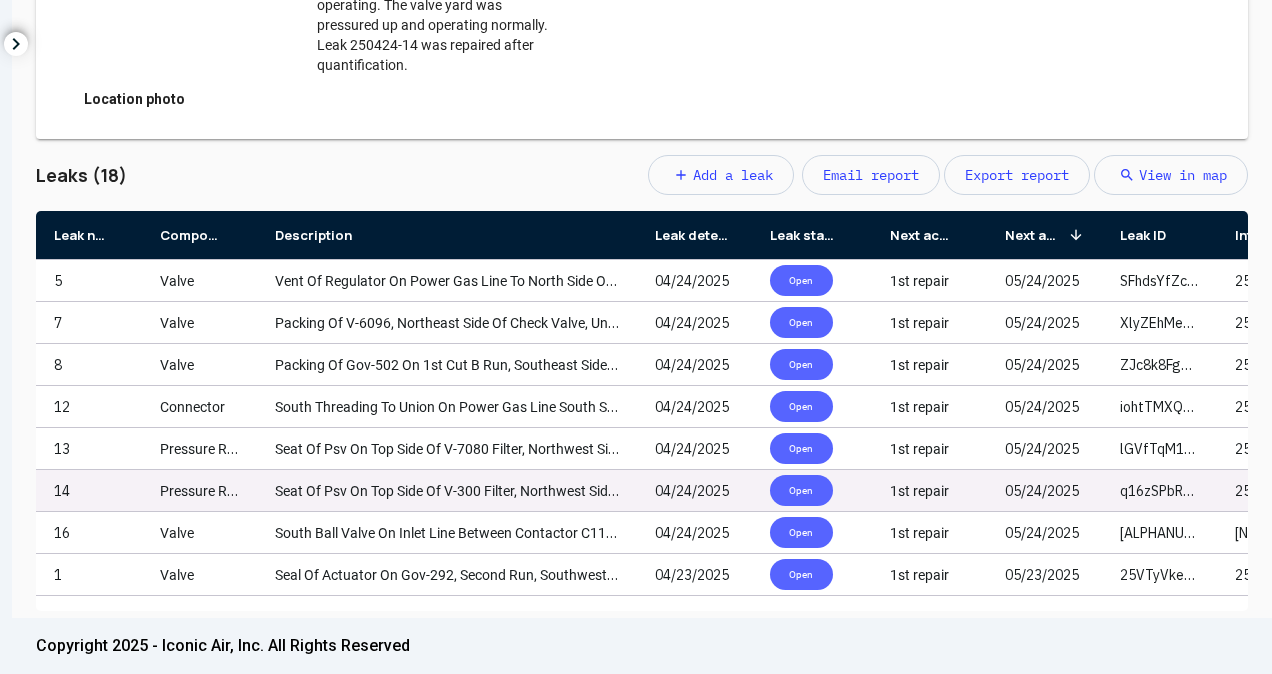 click on "Seat Of Psv On Top Side Of V-[NUMBER] Filter, Northwest Side Of Plant [NUMBER]." at bounding box center [479, 491] 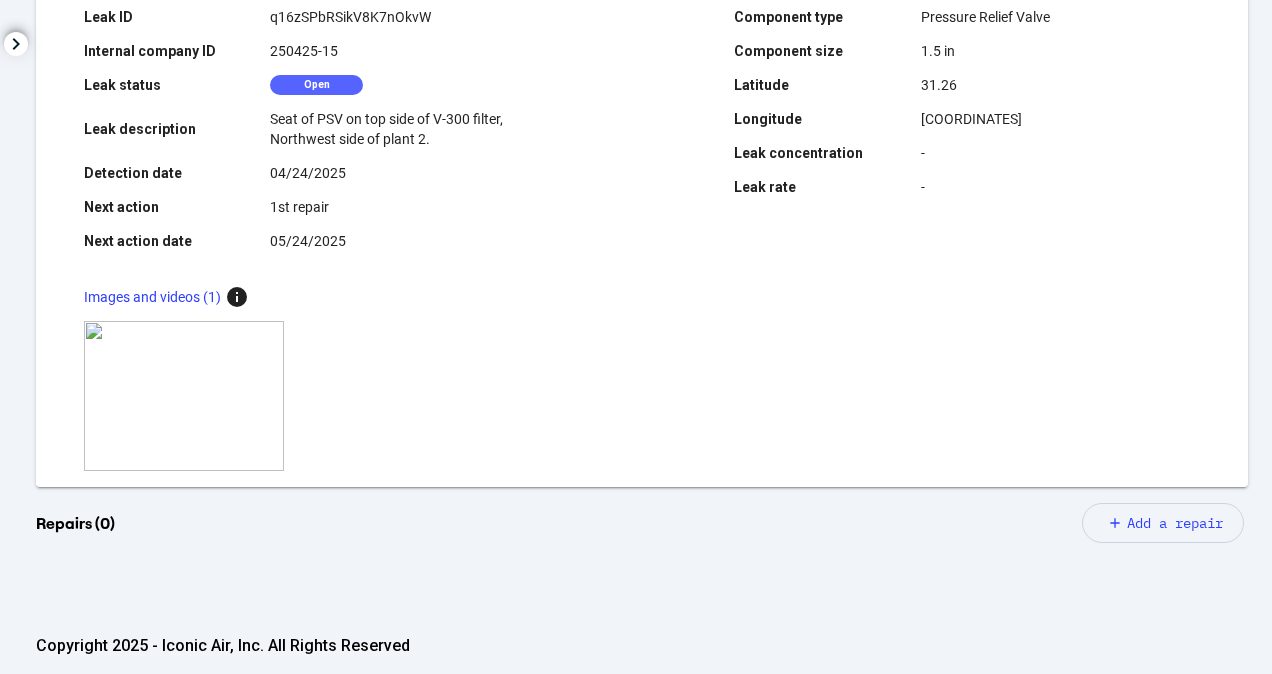 scroll, scrollTop: 566, scrollLeft: 0, axis: vertical 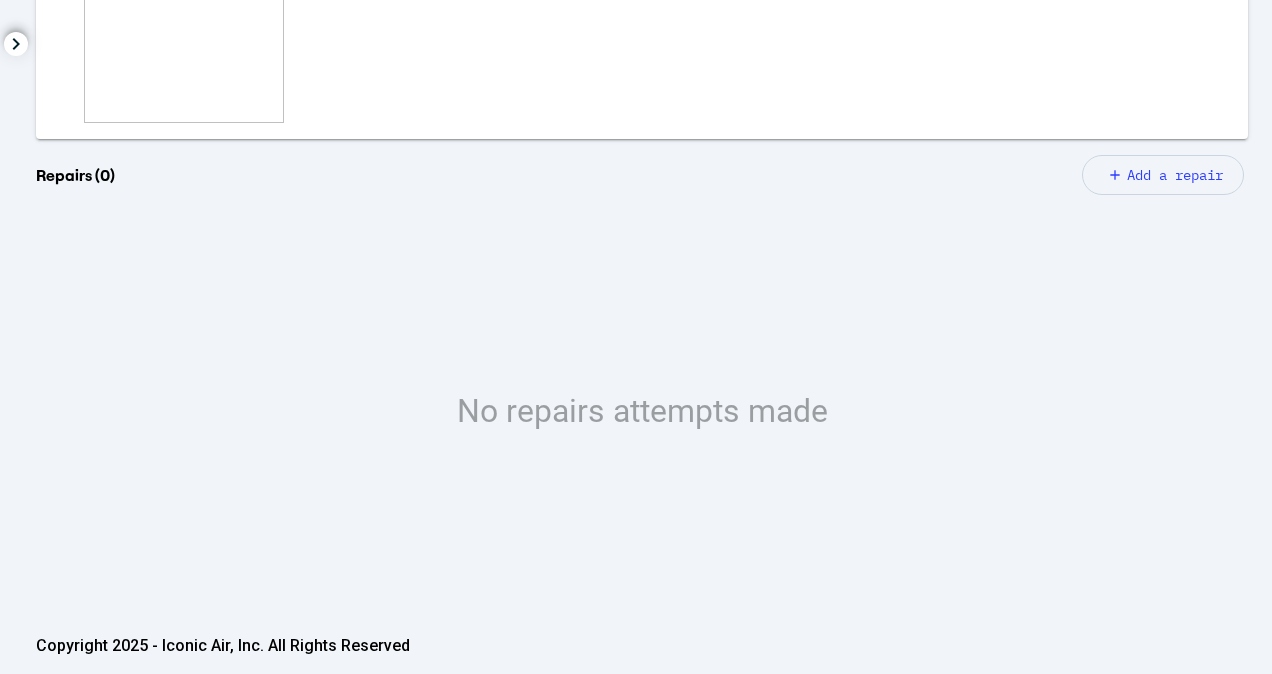 click on "bay gas storage, 04/23/2025 Survey [ yE3i2X9eA7xfTilRNq08 ]   Leak Details  Leak ID q16zSPbRSikV8K7nOkvW Internal company ID  250425-15  Leak status  Open  Leak description Seat of PSV on top side of V-300 filter, Northwest side of plant 2.  Detection date 04/24/2025 Next action  1st repair  Next action date  05/24/2025  Component type Pressure Relief Valve Component size  1.5 in  Latitude 31.26 Longitude -88.01 Leak concentration  -  Leak rate  -   Images and videos (1)  info    zoom_in  Repairs (0)  add Add a repair  No repairs attempts made" 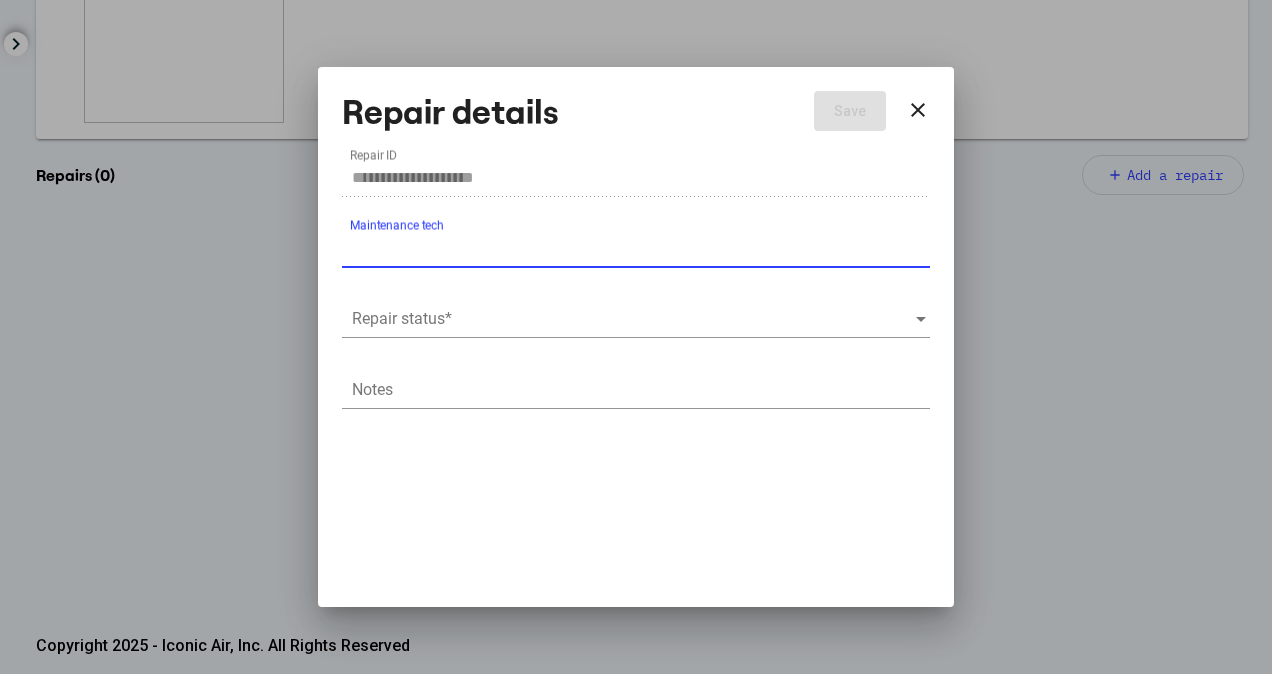 click at bounding box center [633, 319] 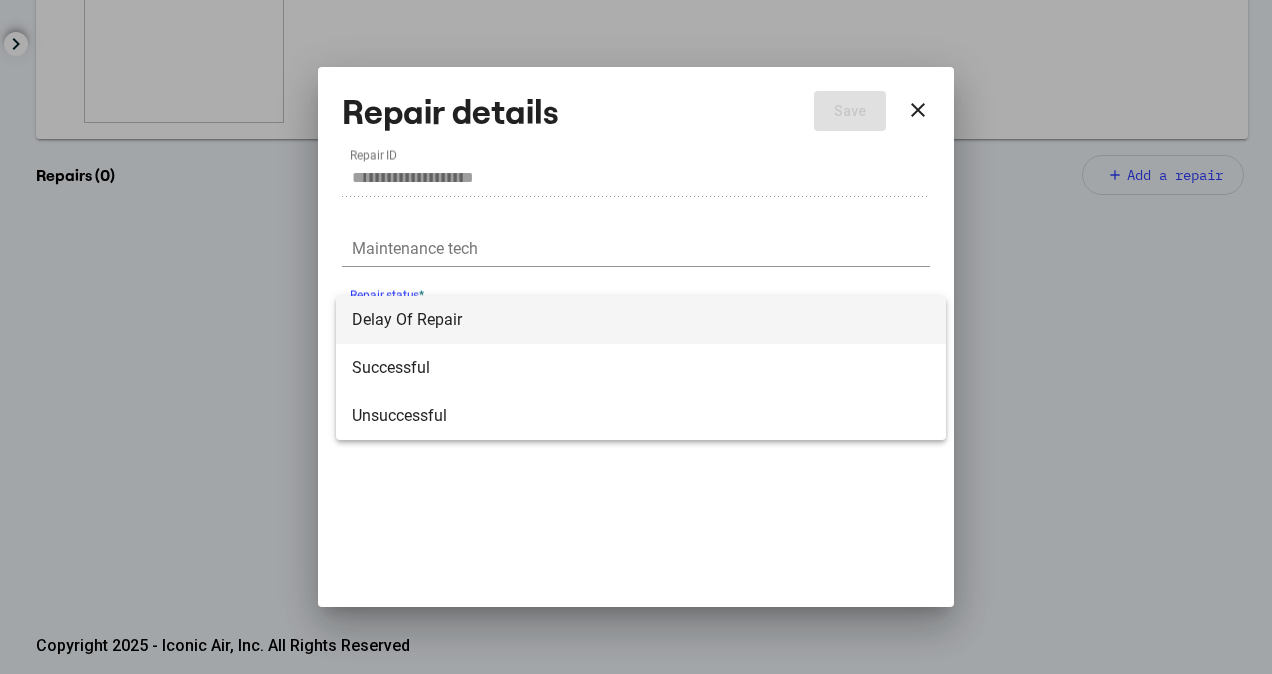 click on "Delay Of Repair" at bounding box center (641, 320) 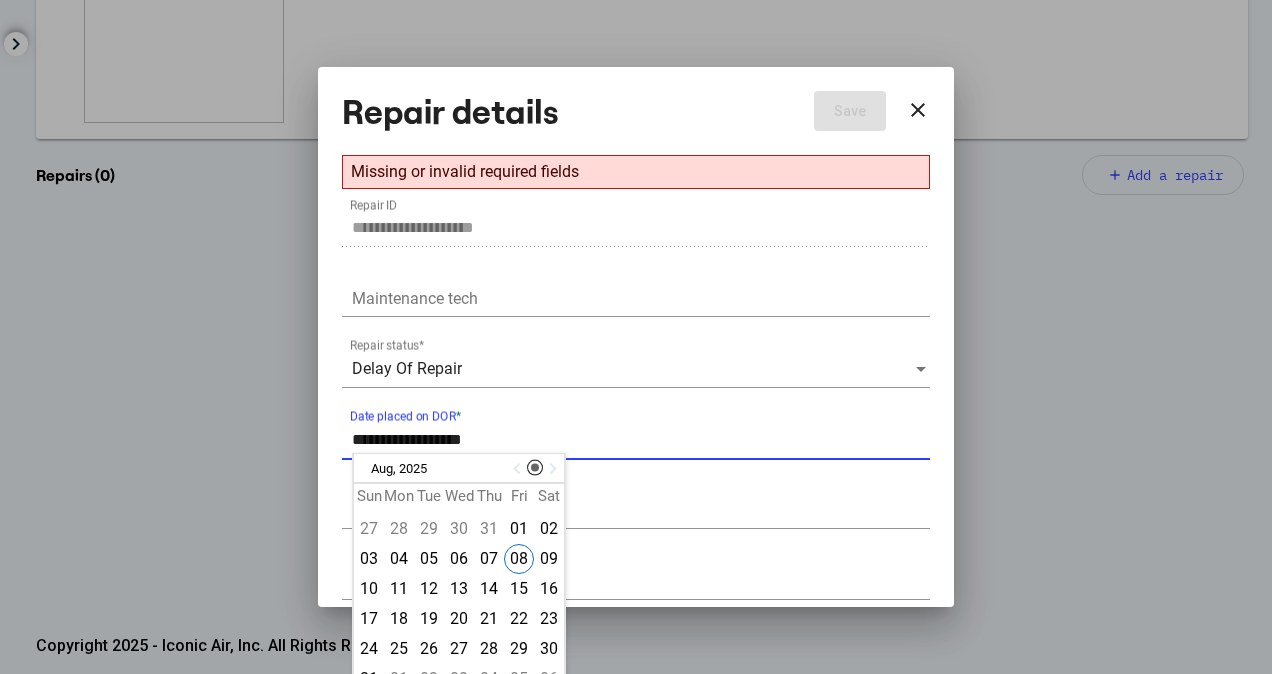 click on "Date placed on DOR  *" at bounding box center (641, 440) 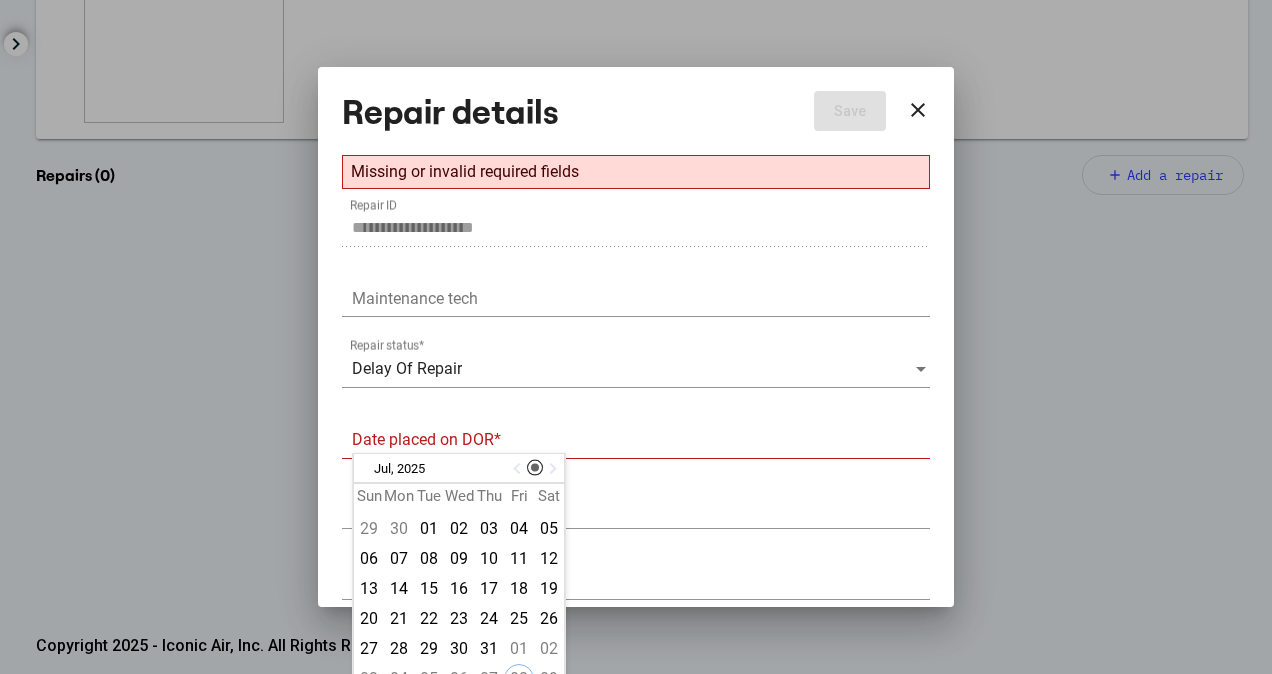 click at bounding box center [519, 469] 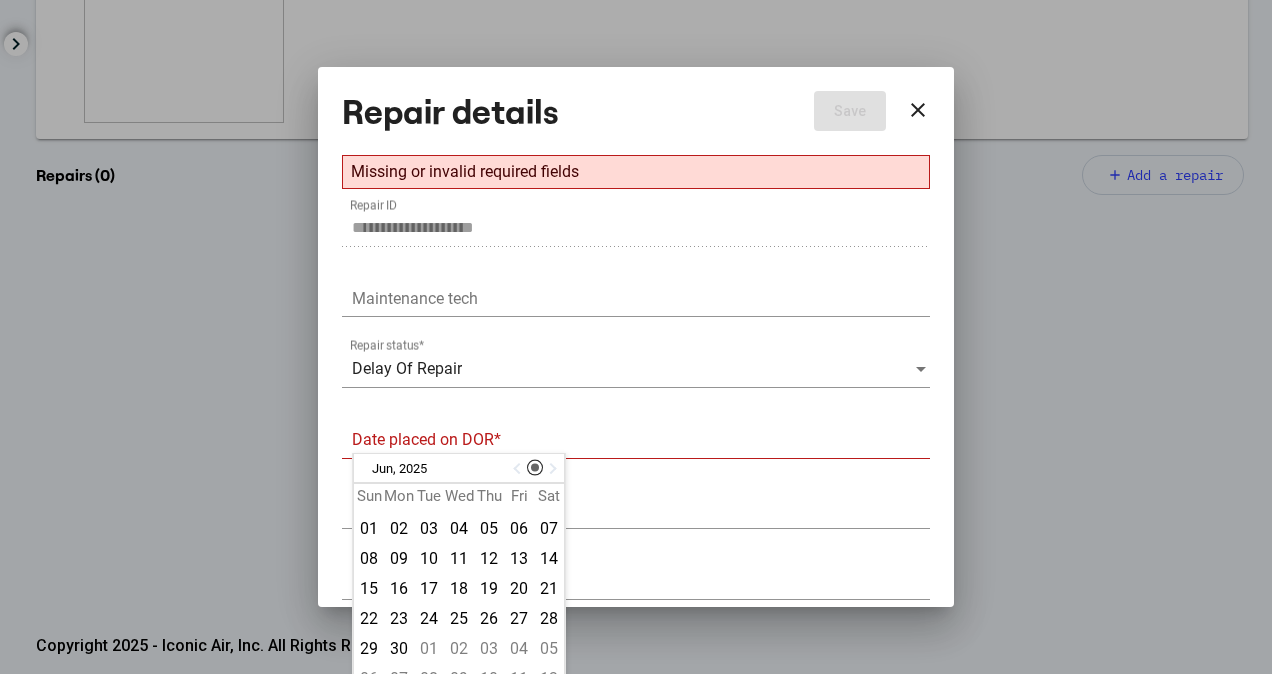 click at bounding box center (519, 469) 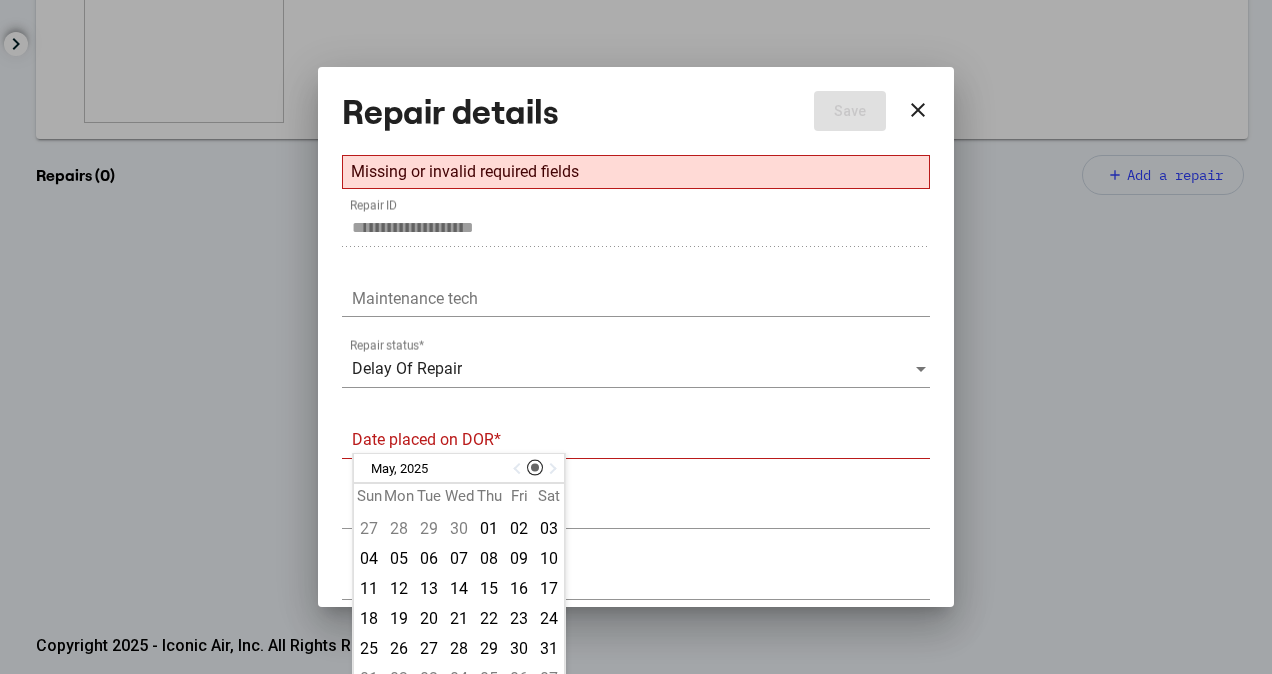 click at bounding box center (519, 469) 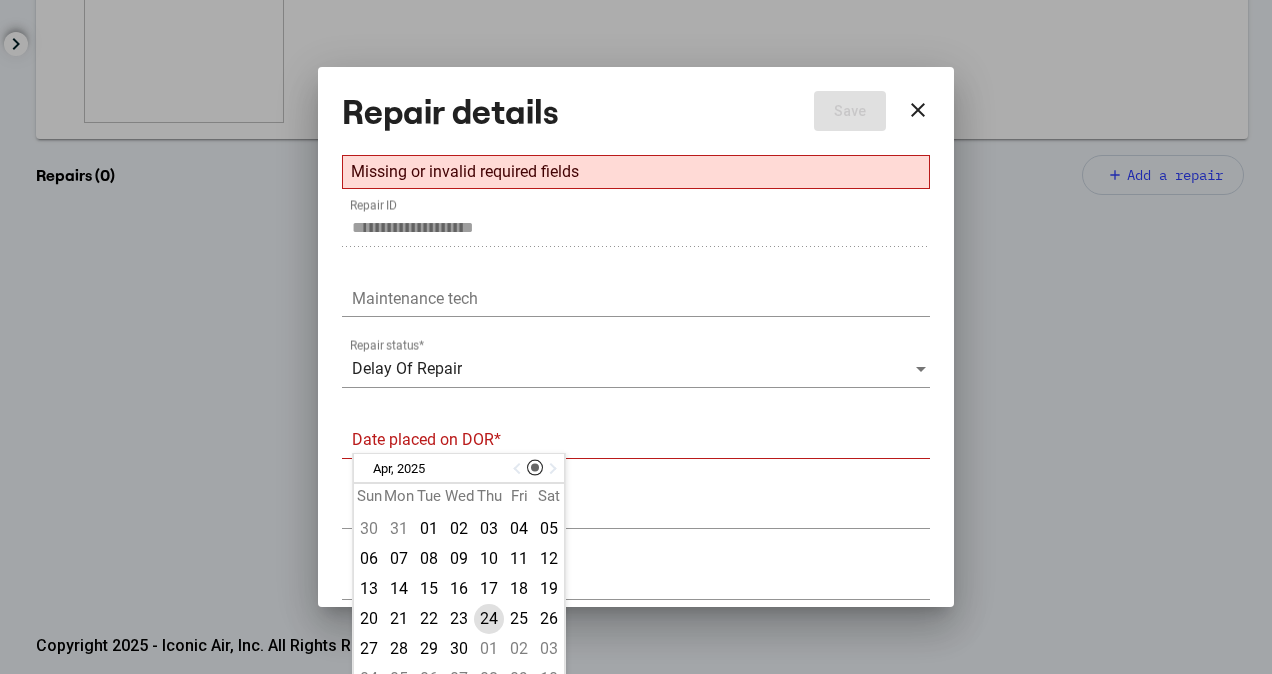 click on "24" at bounding box center (489, 619) 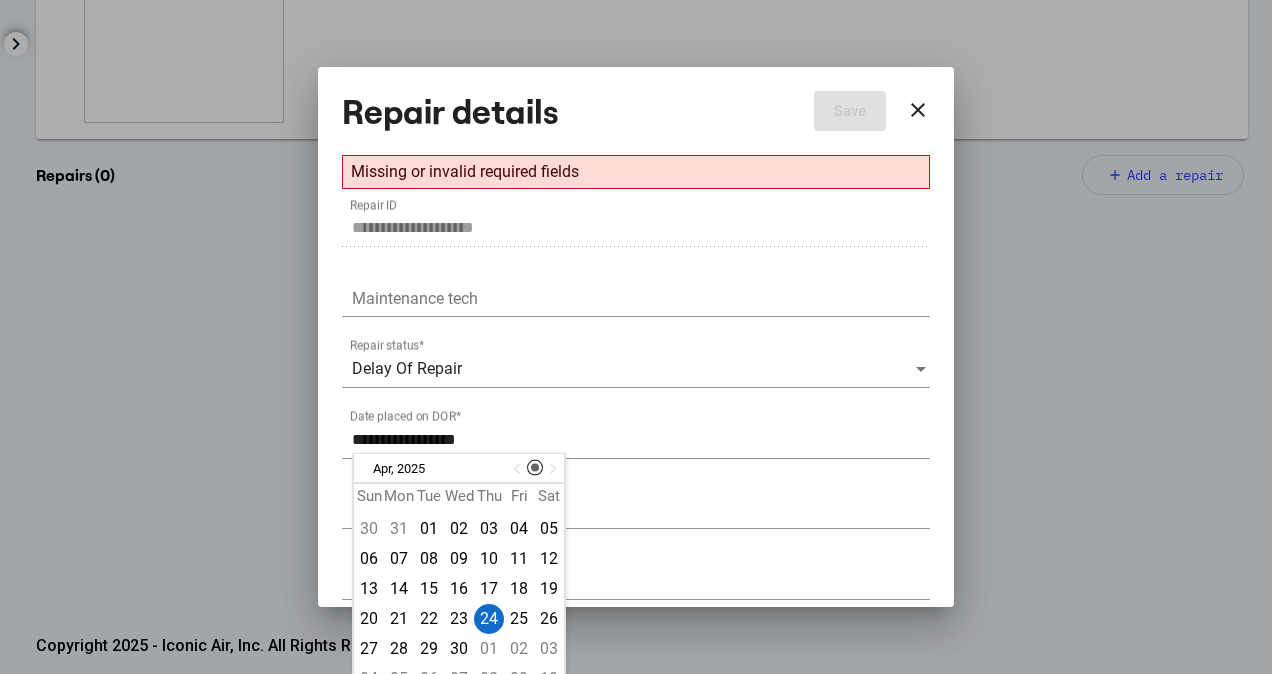 click on "**********" at bounding box center [636, 336] 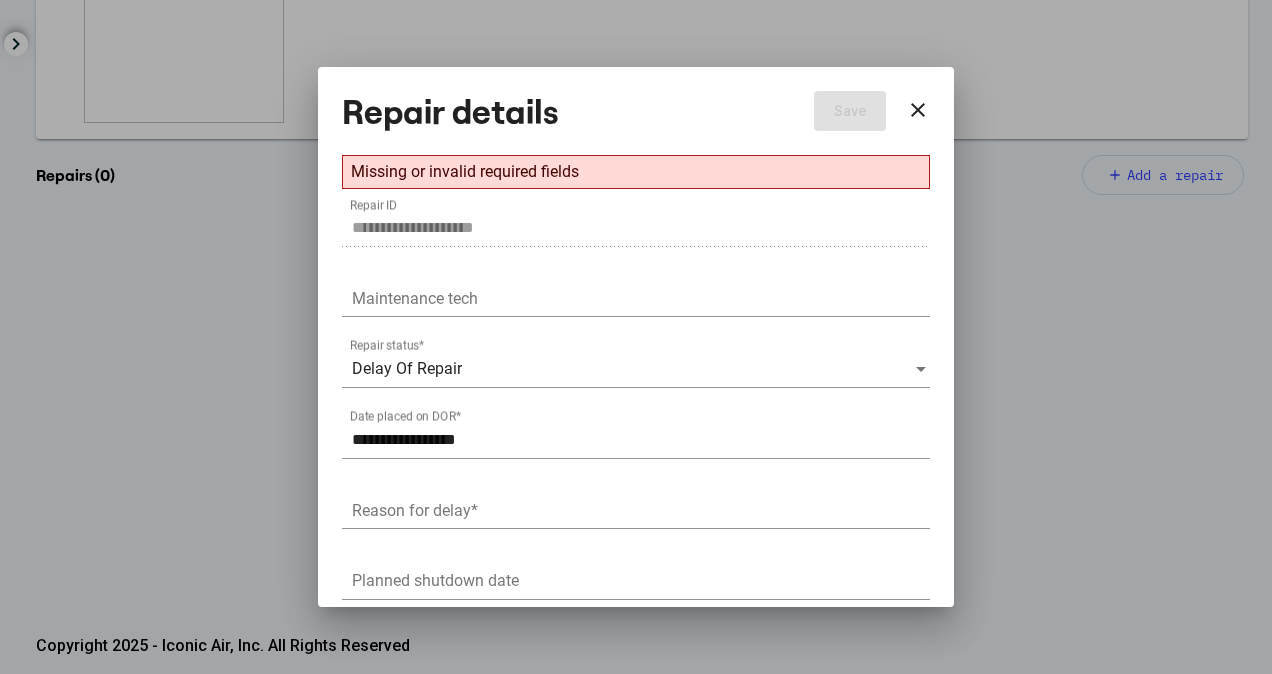 click on "Reason for delay  *" at bounding box center [641, 510] 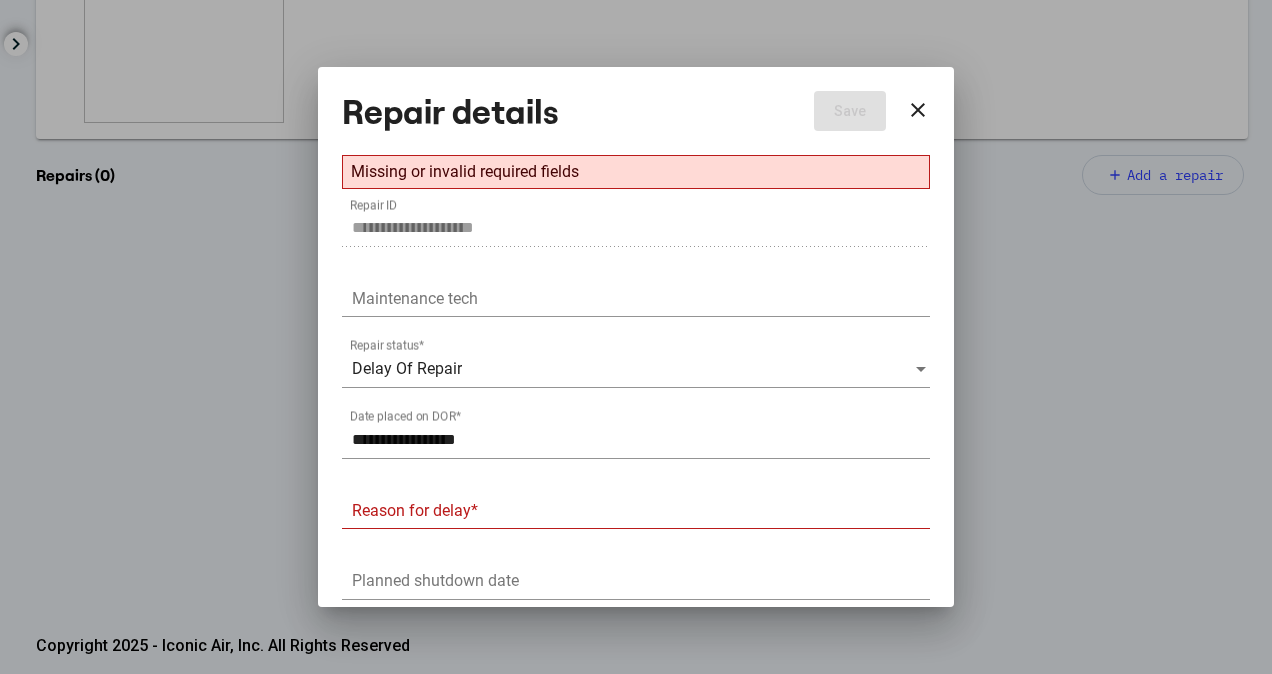 click on "Reason for delay  *" at bounding box center (641, 510) 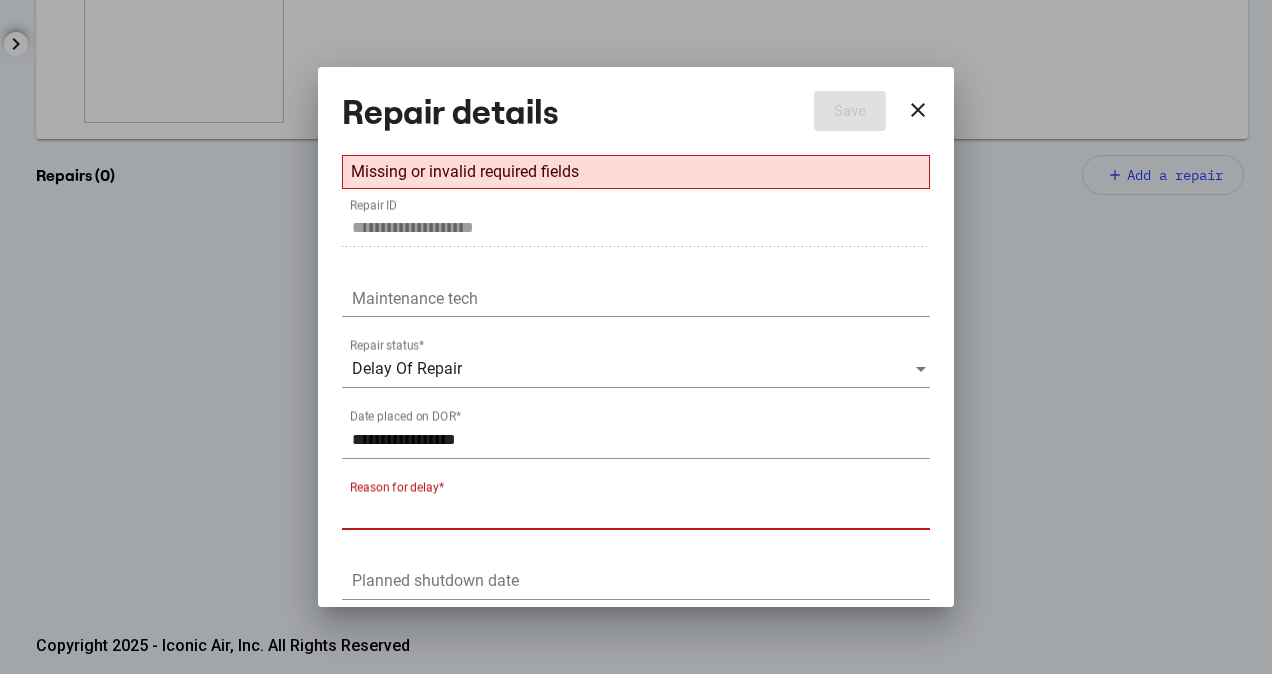 paste on "**********" 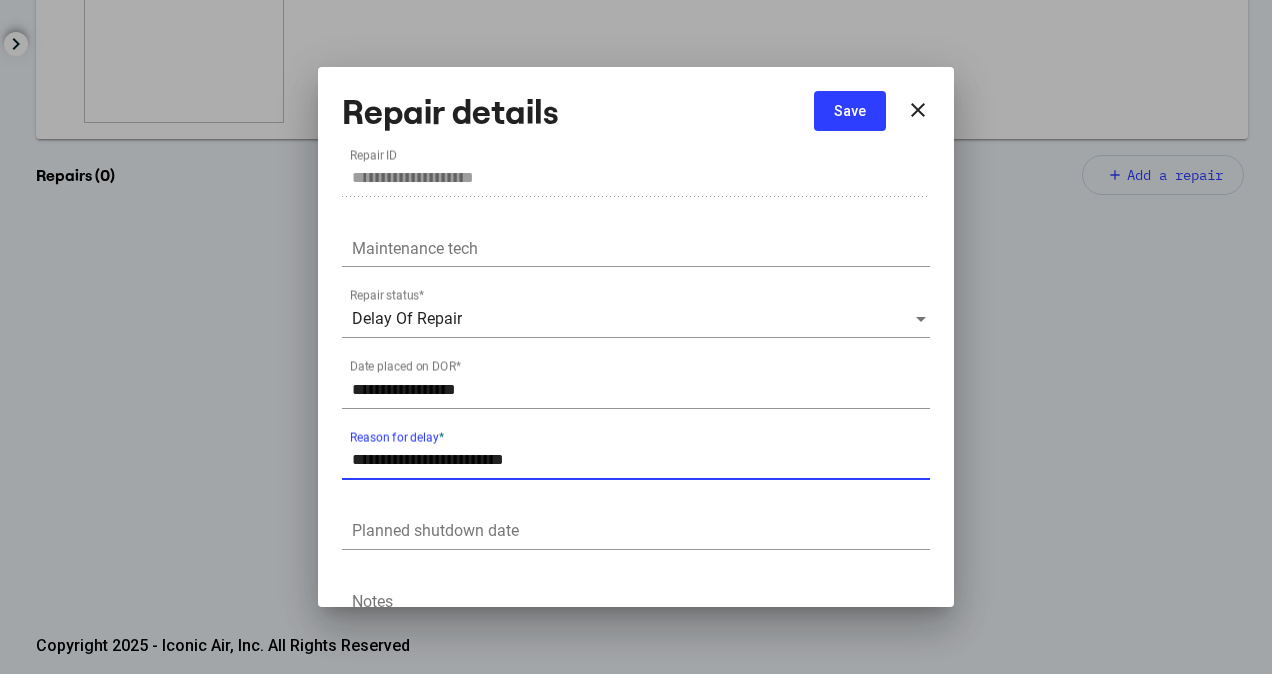 click on "**********" at bounding box center [641, 460] 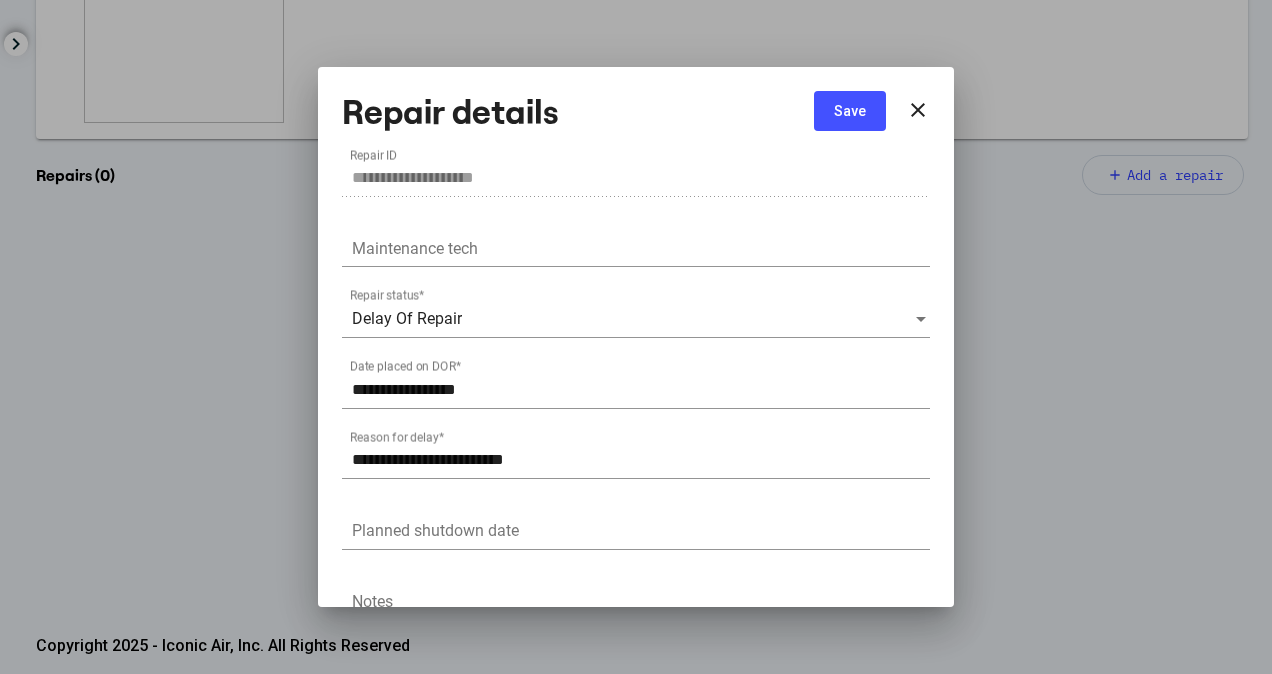 click on "Save" at bounding box center [850, 111] 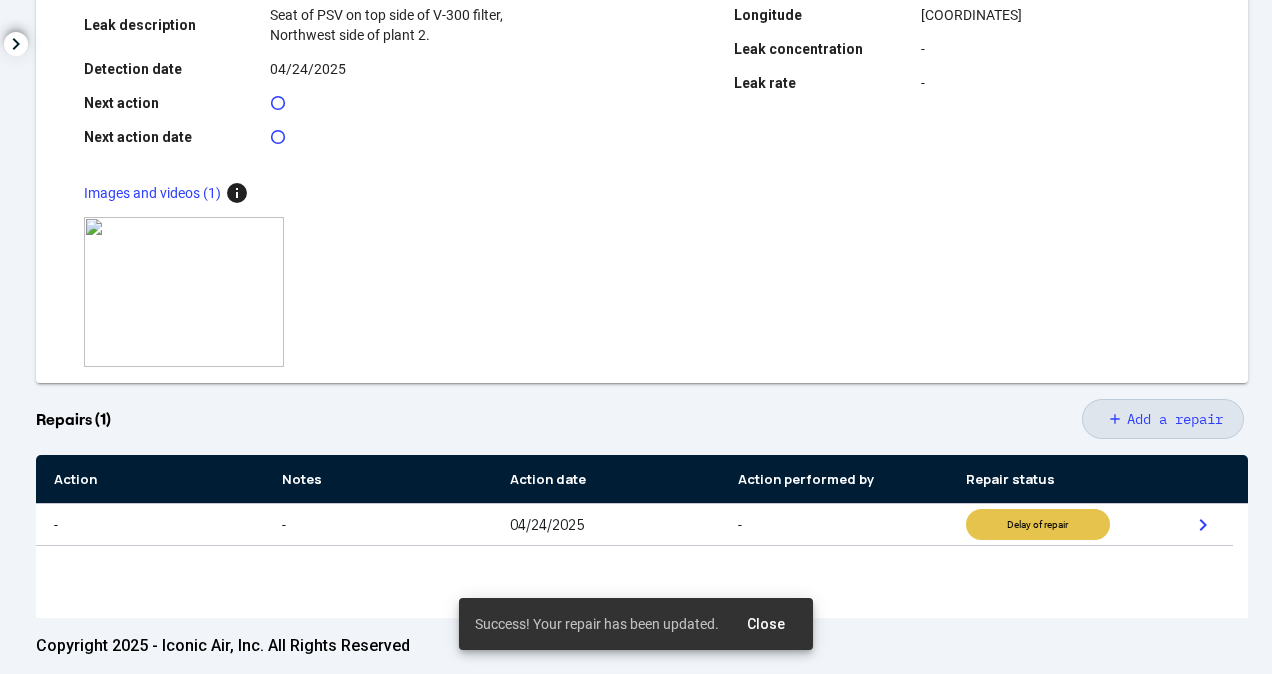scroll, scrollTop: 0, scrollLeft: 0, axis: both 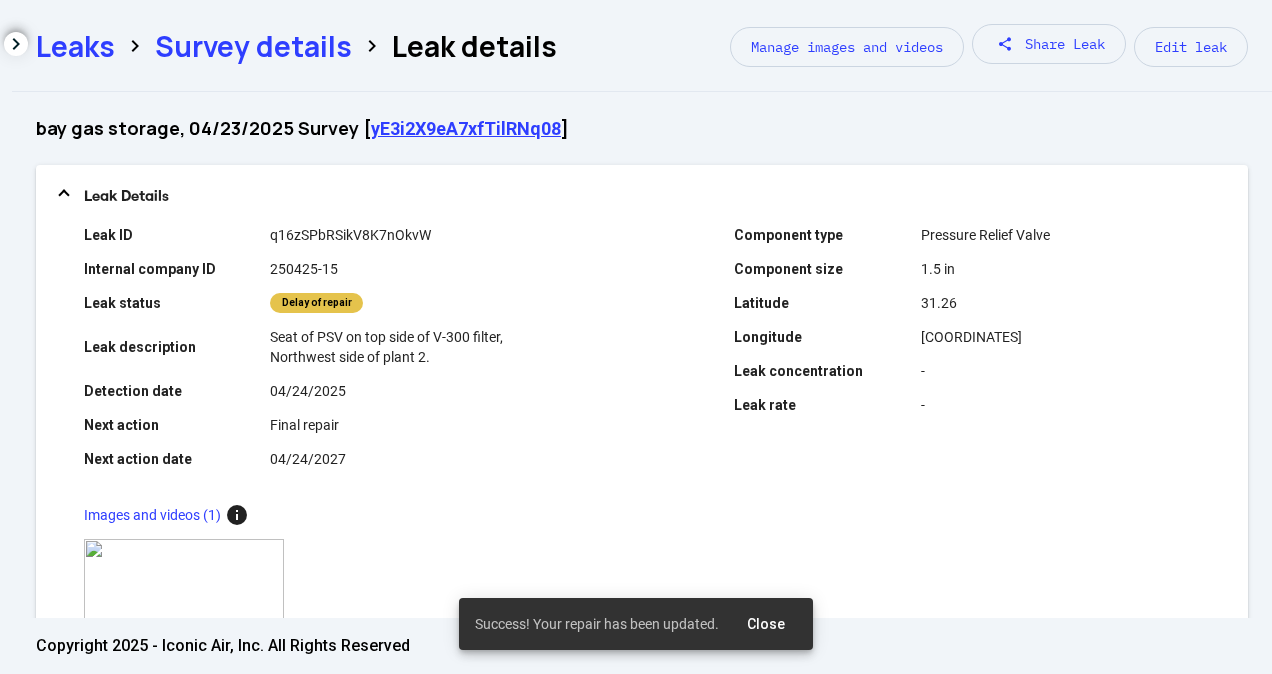 click on "Survey details" 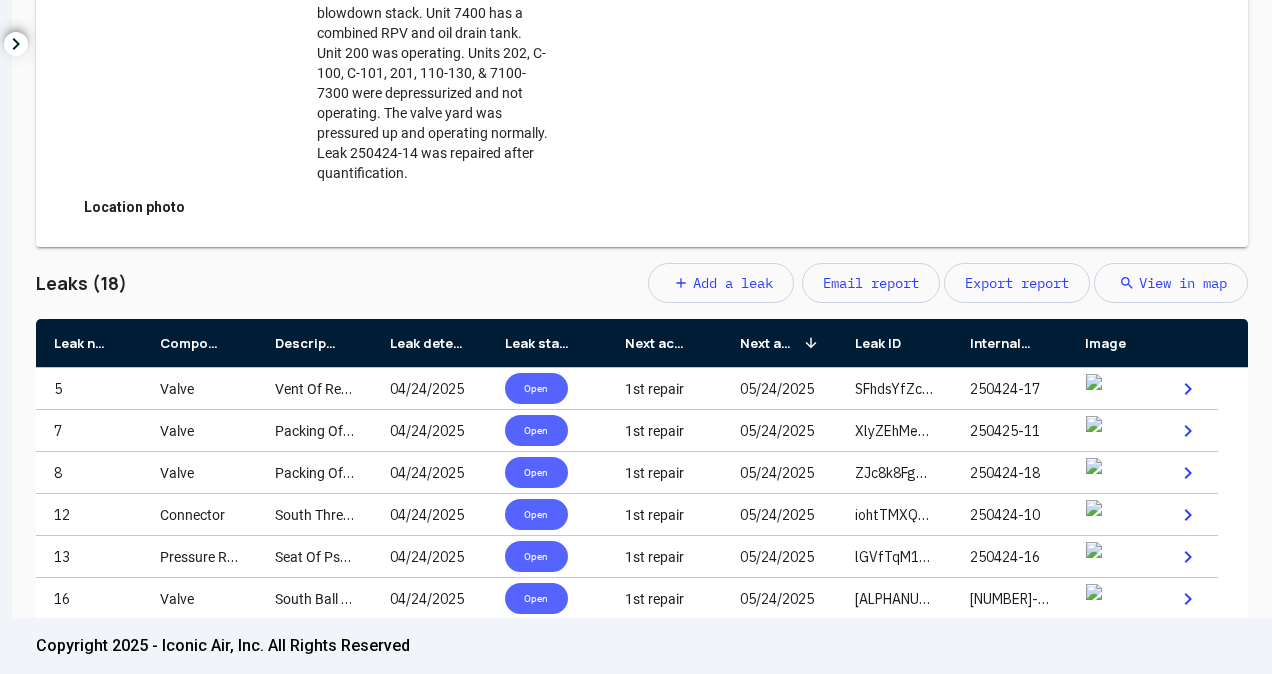 scroll, scrollTop: 956, scrollLeft: 0, axis: vertical 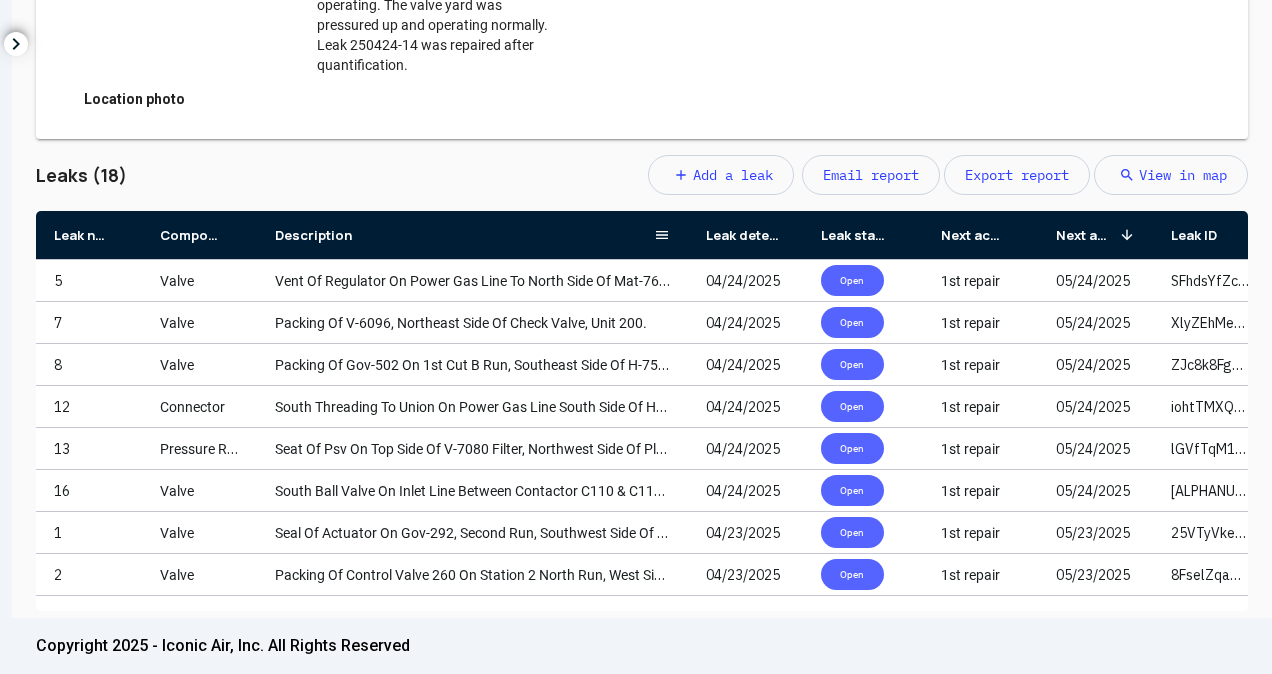 drag, startPoint x: 371, startPoint y: 242, endPoint x: 676, endPoint y: 276, distance: 306.88922 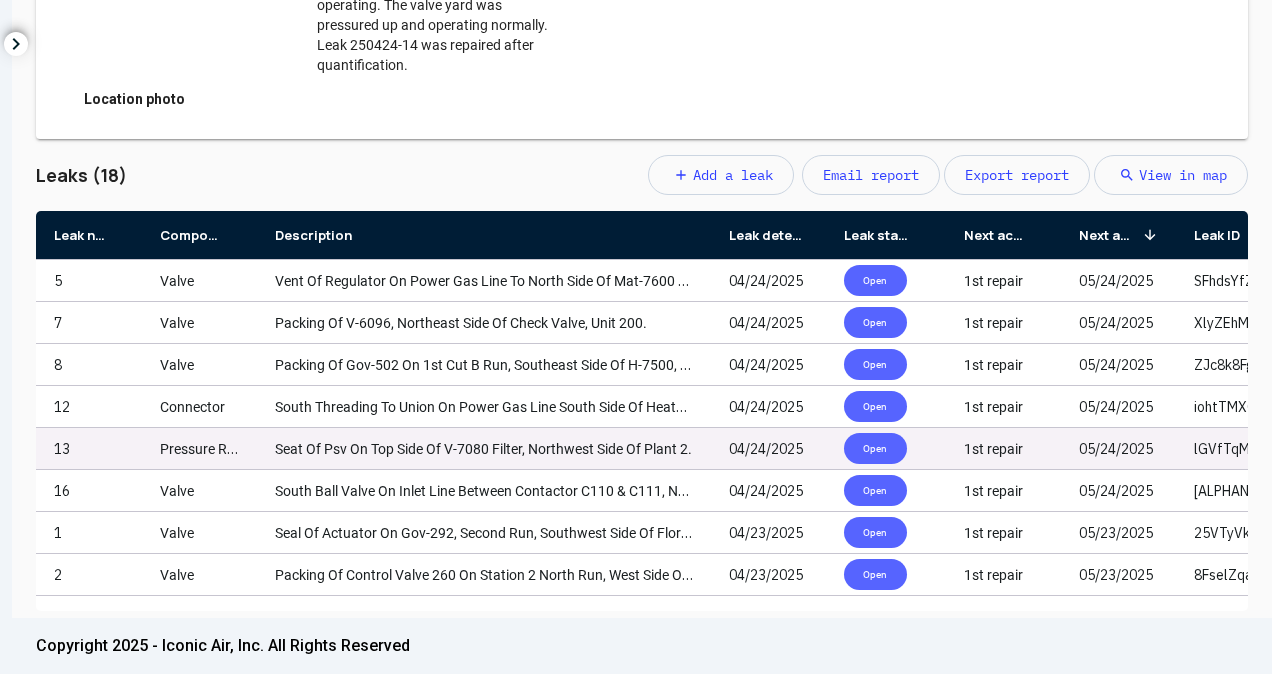 click on "Seat Of Psv On Top Side Of V-7080 Filter, Northwest Side Of Plant 2." at bounding box center [484, 448] 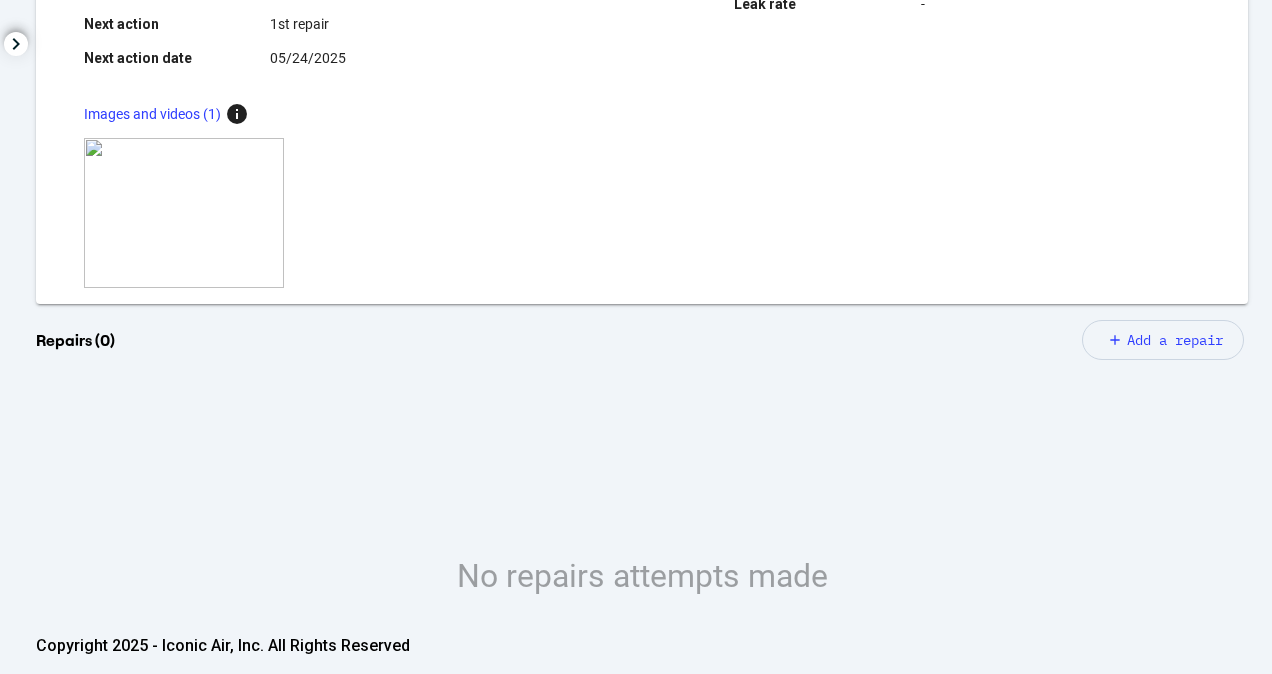 scroll, scrollTop: 466, scrollLeft: 0, axis: vertical 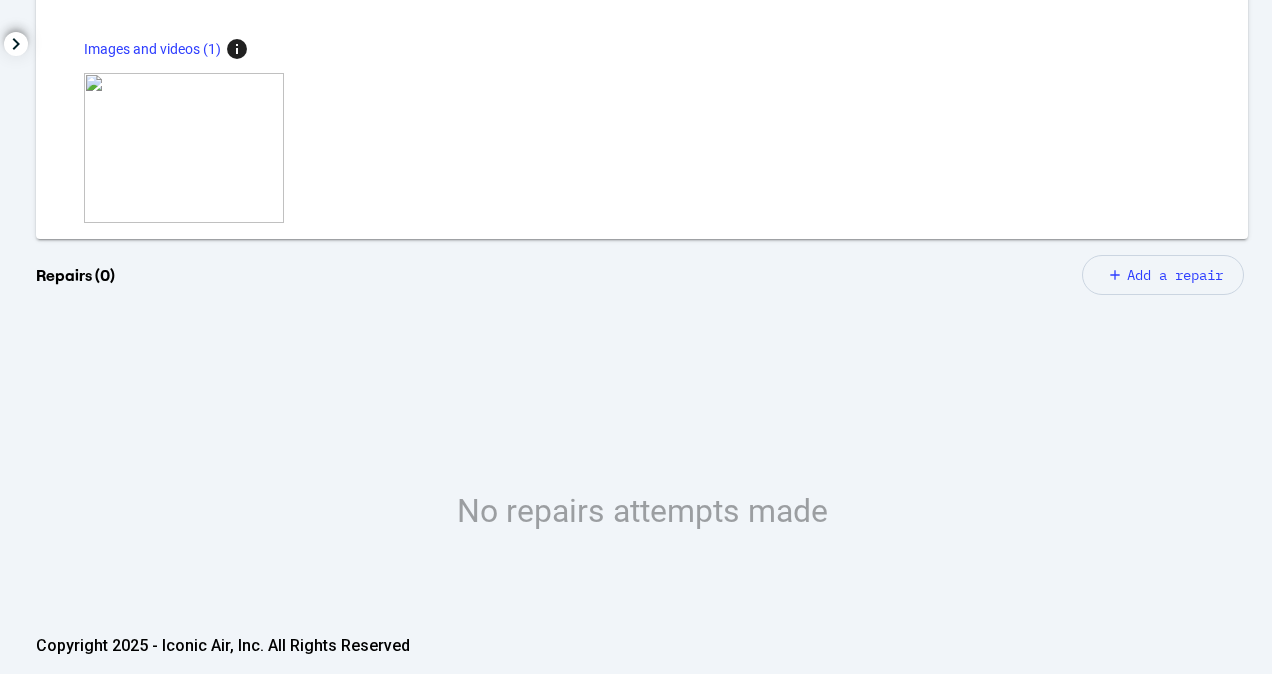 click on "Add a repair" 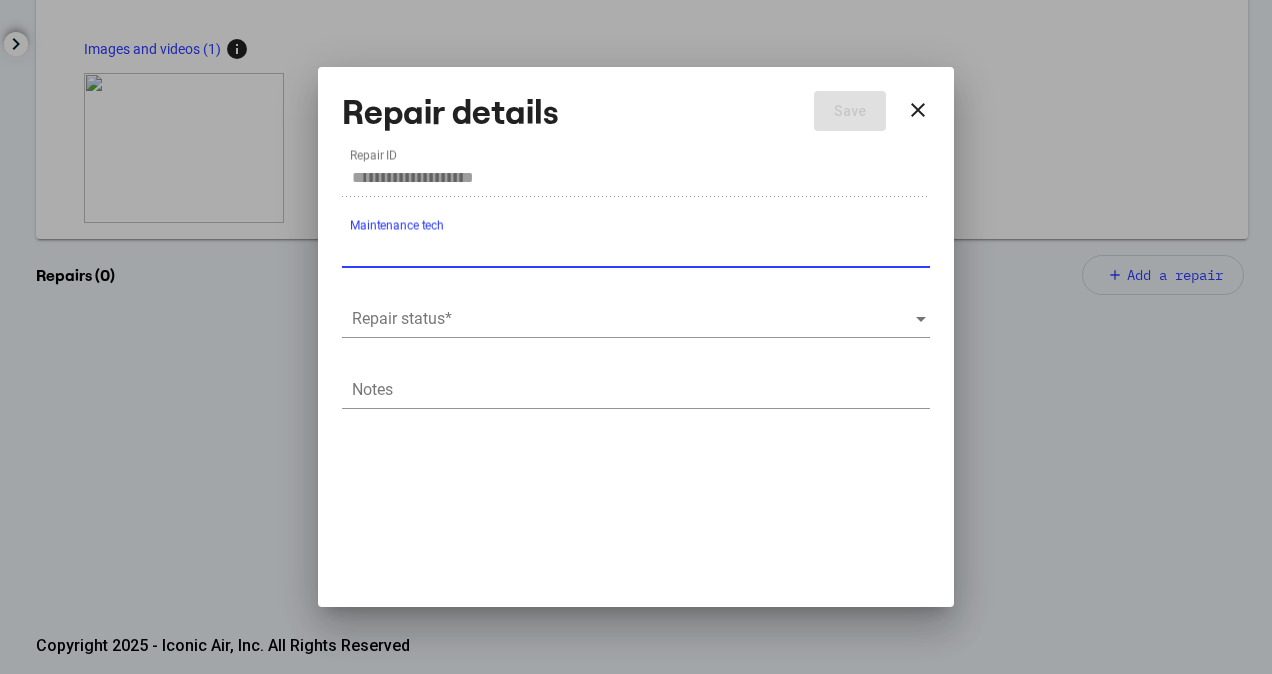 click at bounding box center (633, 319) 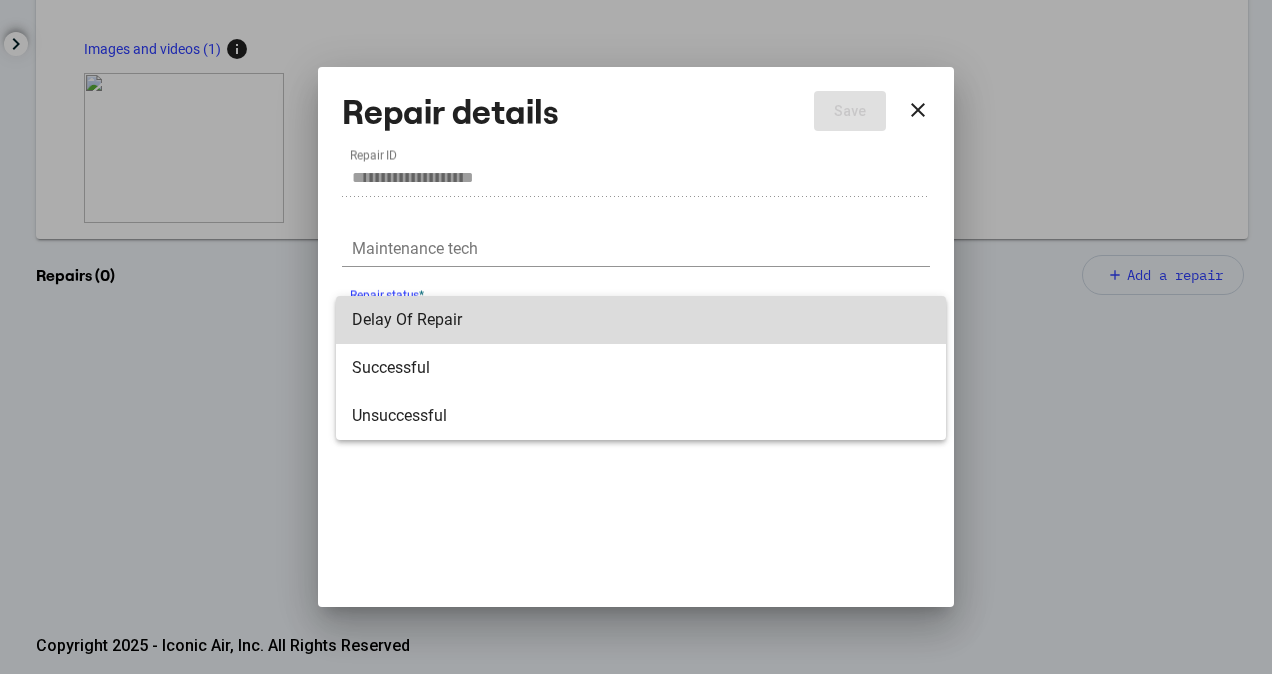 click on "Delay Of Repair" at bounding box center [641, 320] 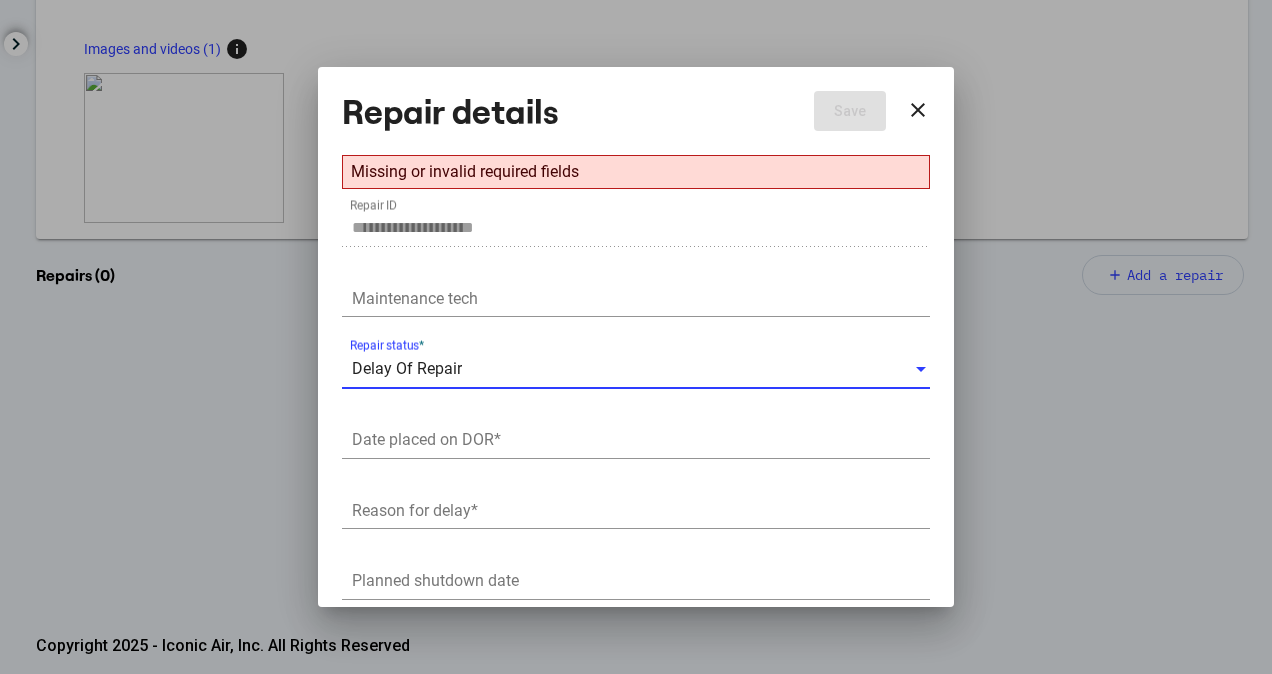 click on "Date placed on DOR  *" at bounding box center [641, 440] 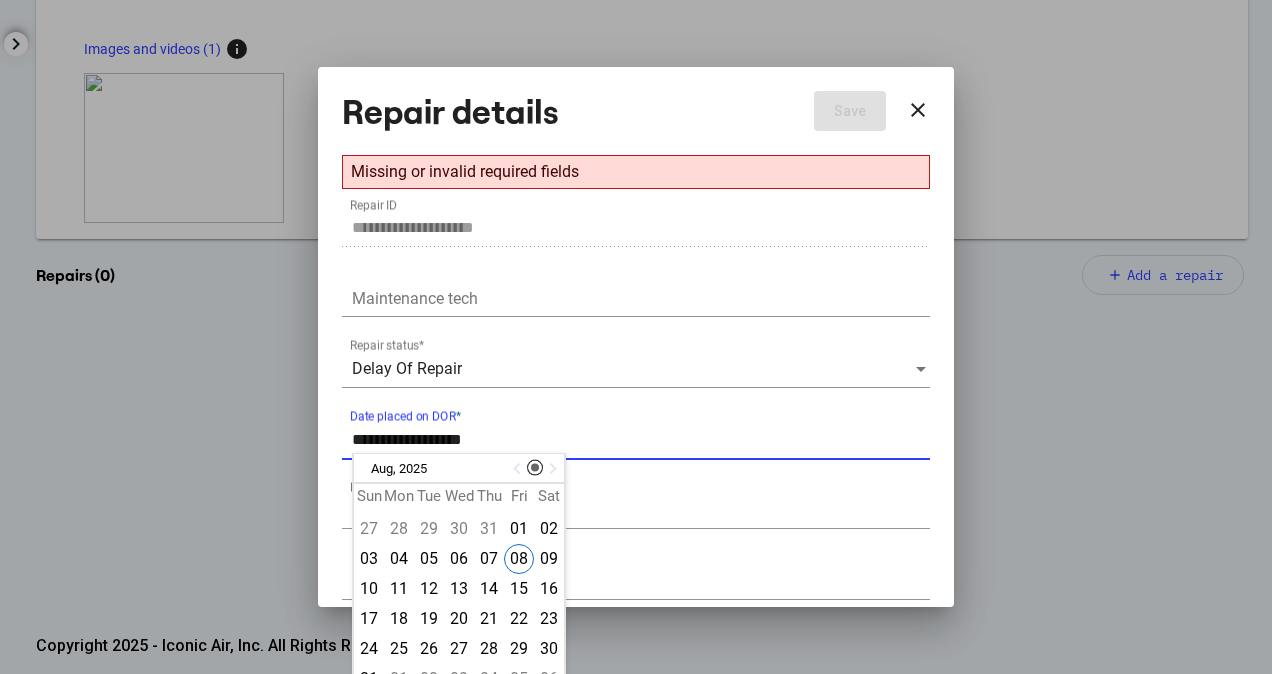 type on "**********" 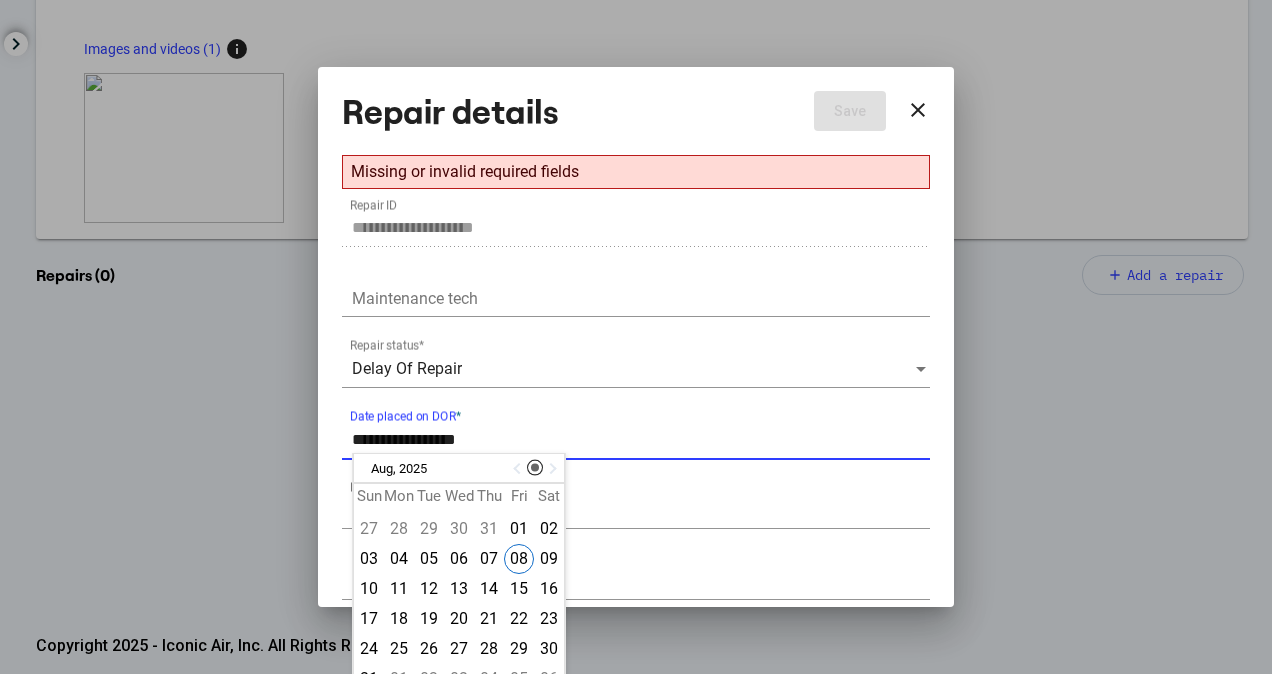 type on "**********" 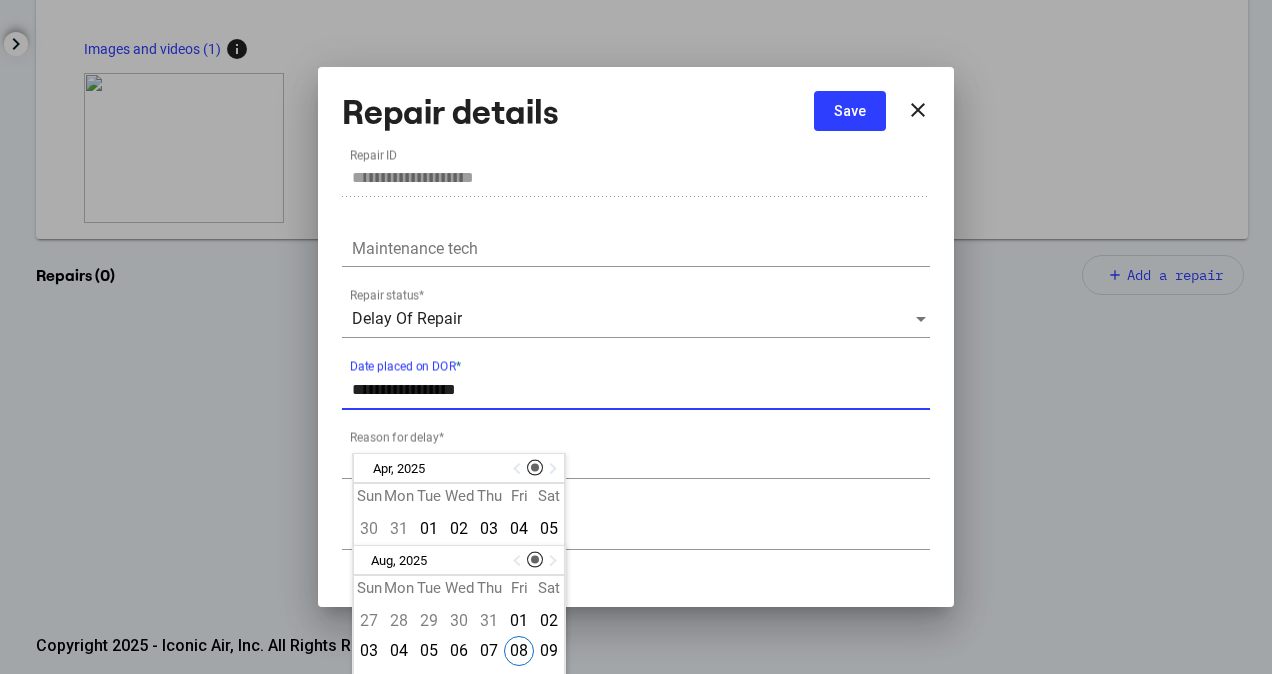 click on "**********" at bounding box center (636, 336) 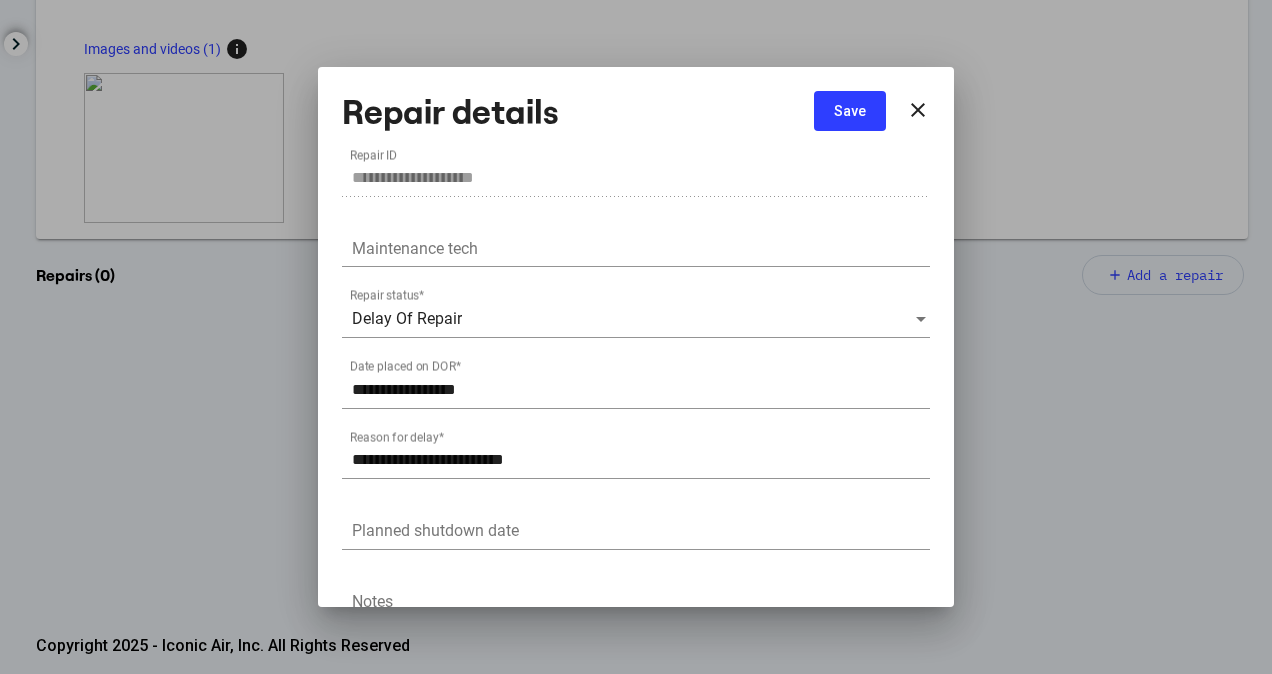 click on "Save" at bounding box center (850, 111) 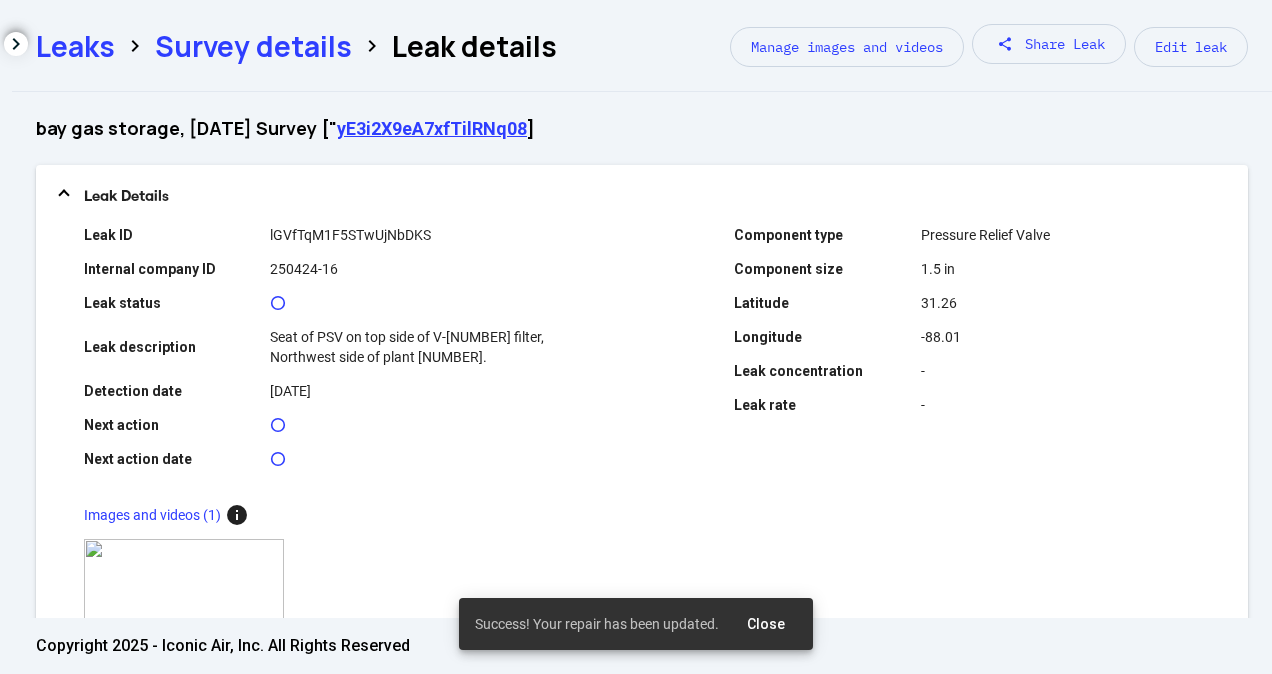 scroll, scrollTop: 0, scrollLeft: 0, axis: both 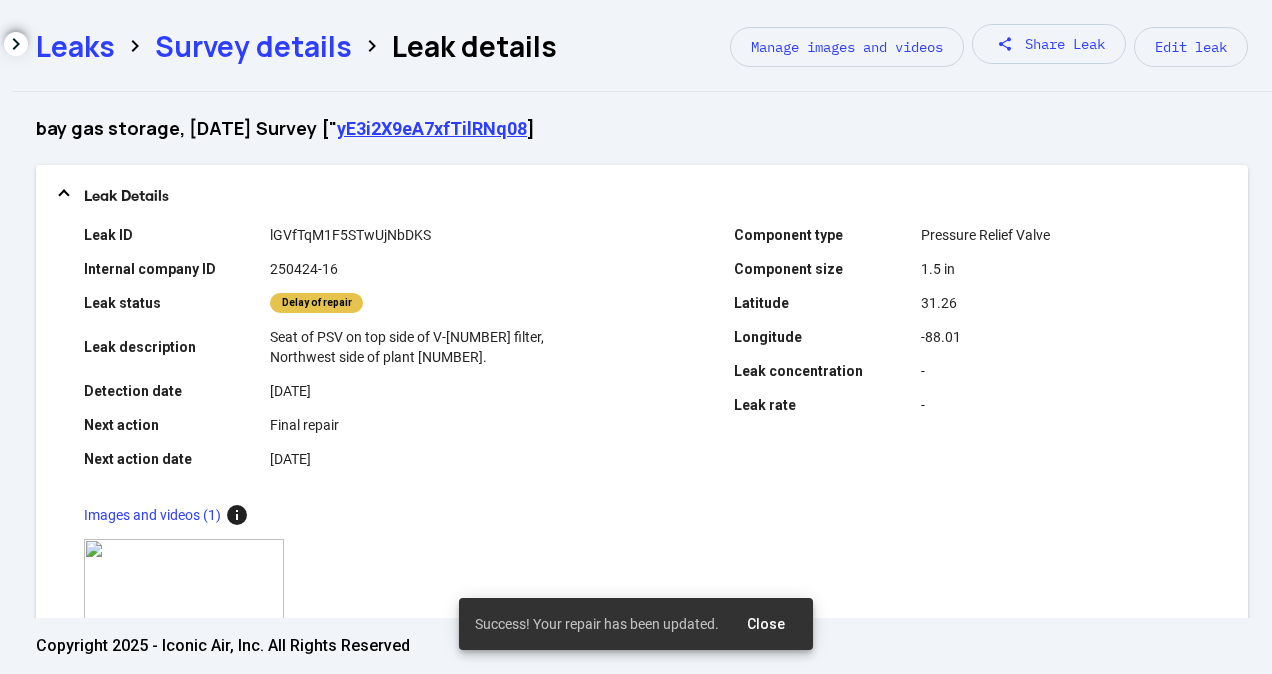 click on "Survey details" 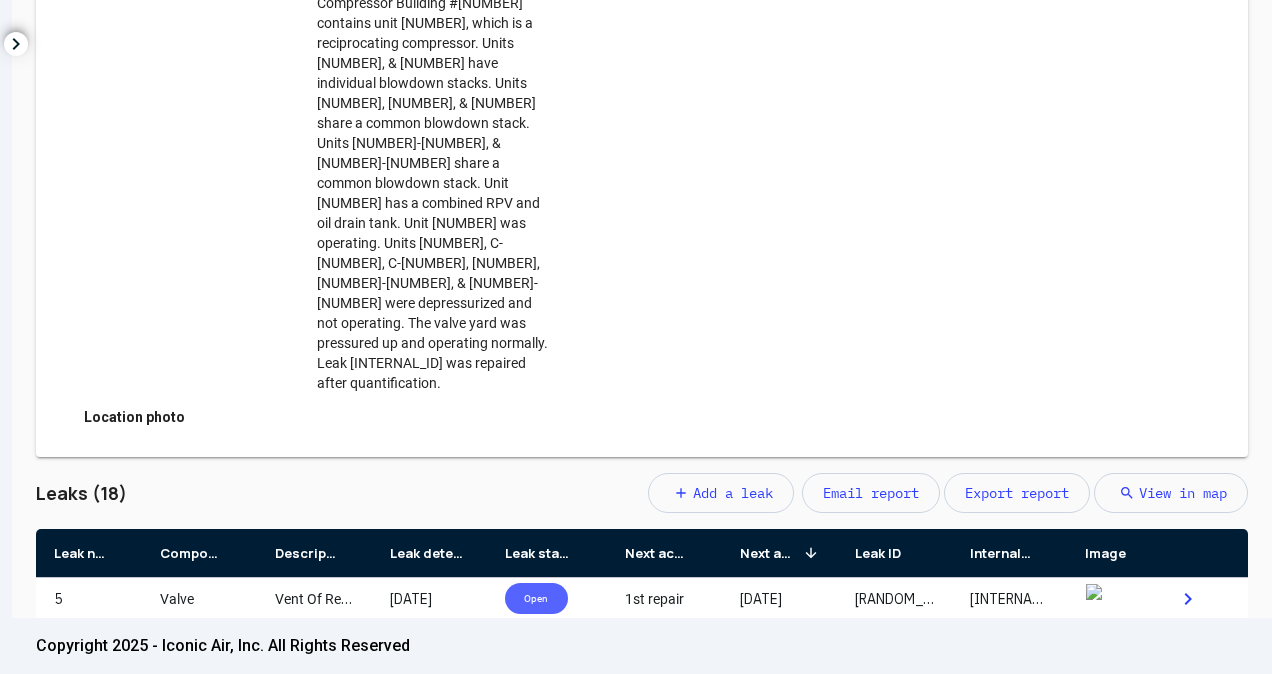 scroll, scrollTop: 956, scrollLeft: 0, axis: vertical 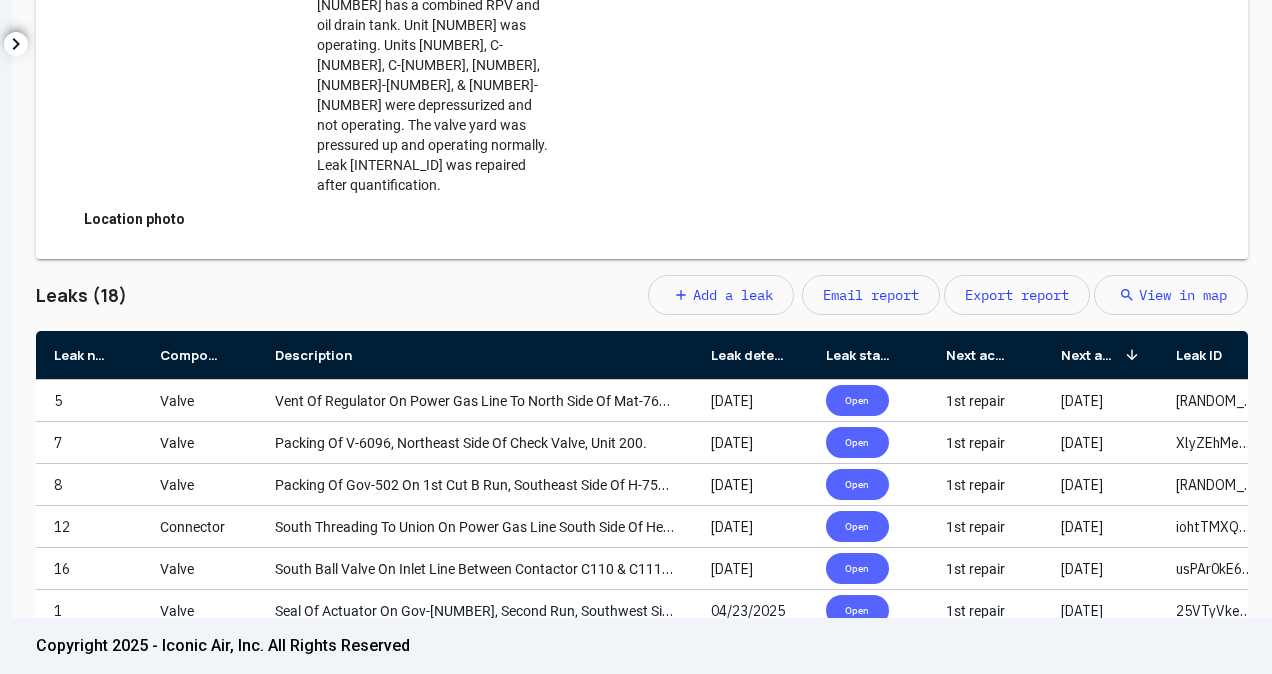 drag, startPoint x: 371, startPoint y: 244, endPoint x: 728, endPoint y: 248, distance: 357.0224 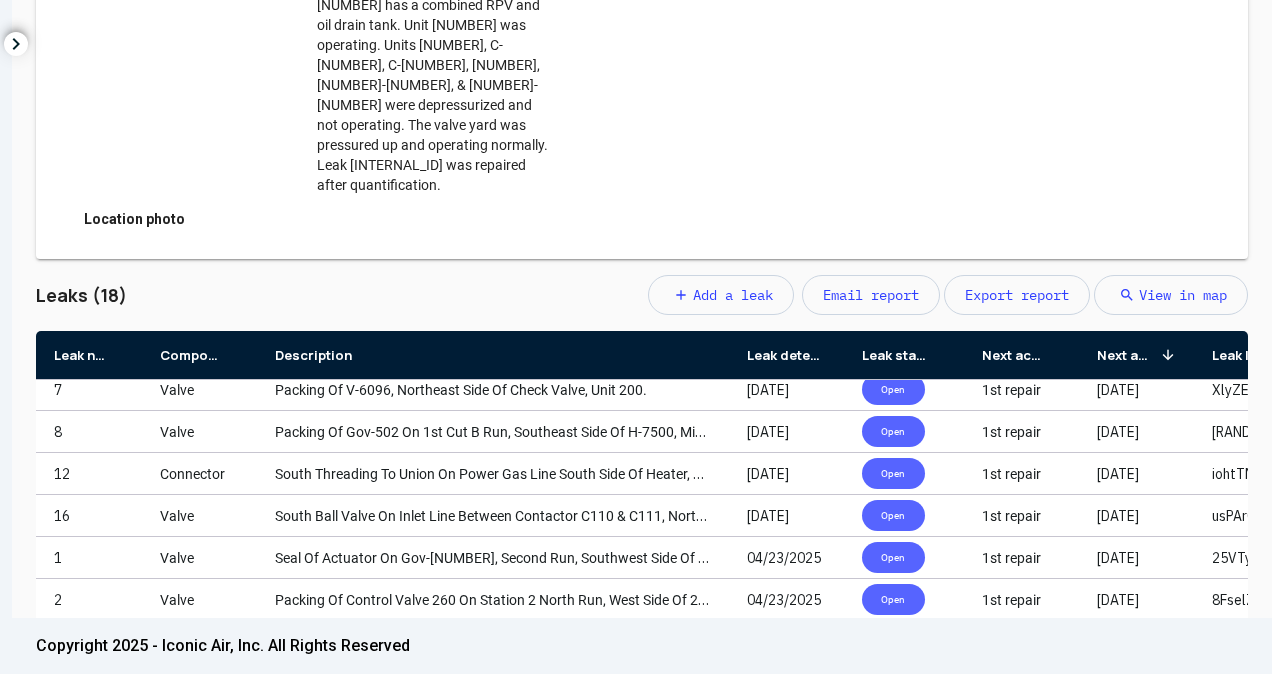 scroll, scrollTop: 0, scrollLeft: 0, axis: both 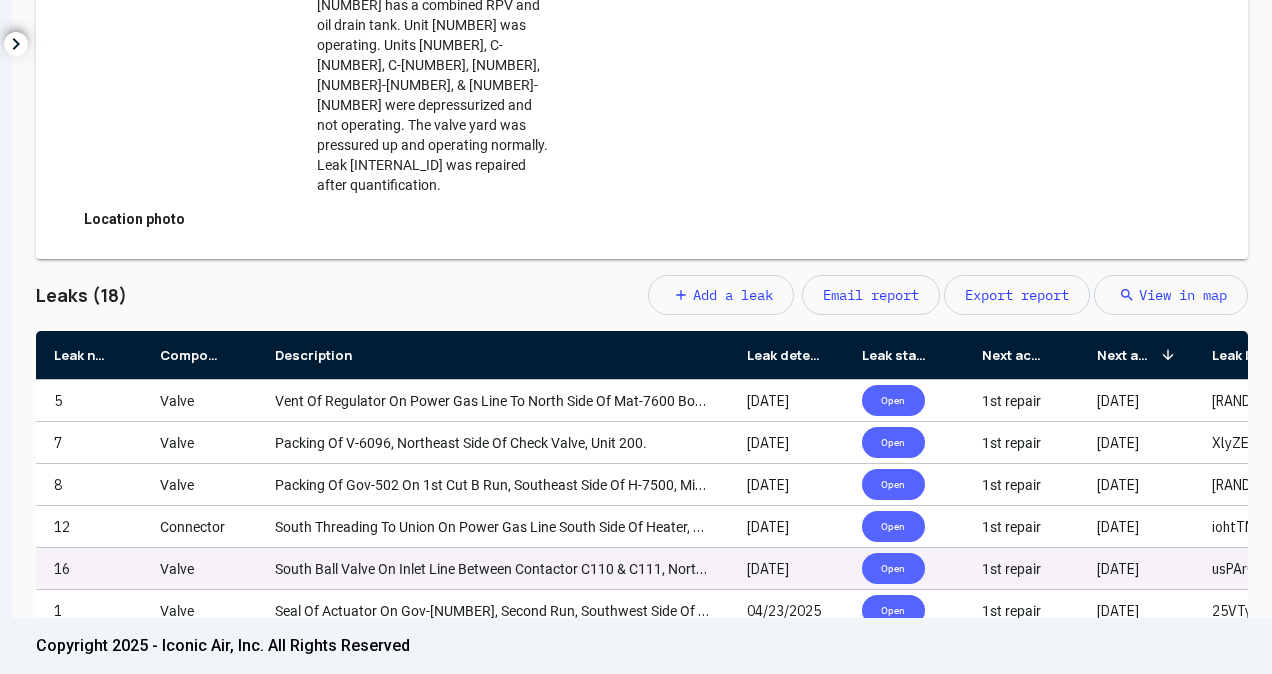 click on "South Ball Valve On Inlet Line Between Contactor C110 & C111, Northeast Side Of Plant 1." at bounding box center (552, 569) 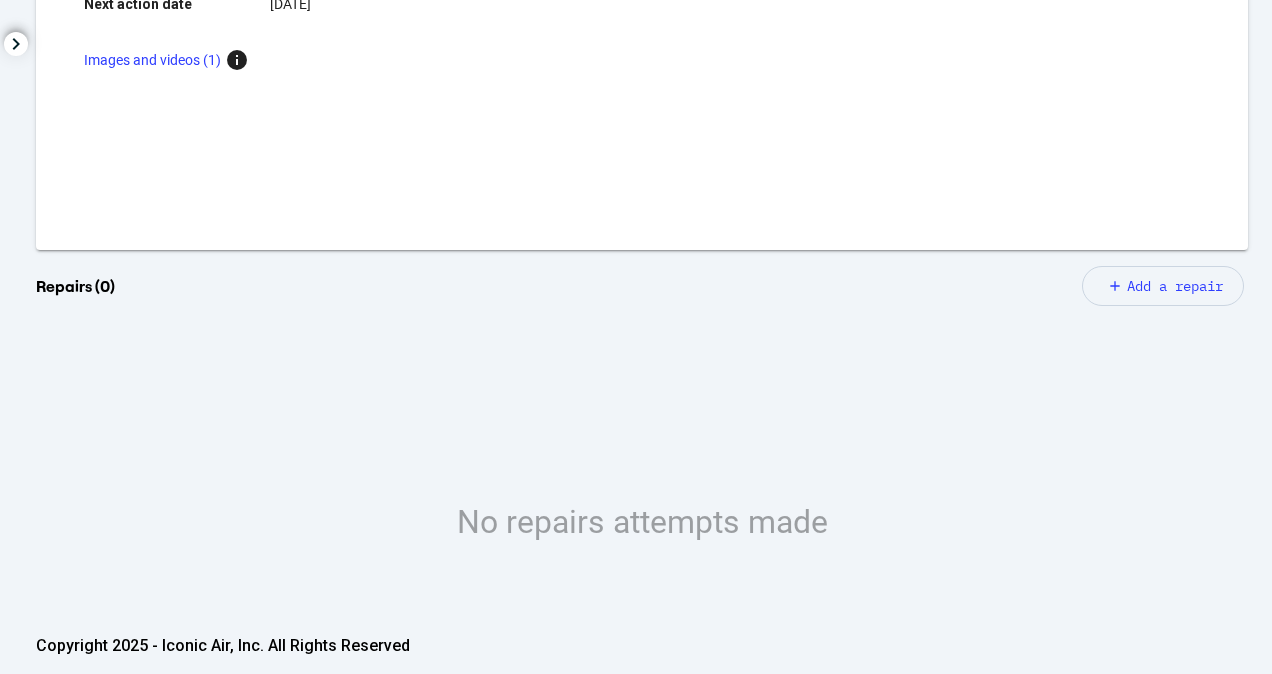 scroll, scrollTop: 500, scrollLeft: 0, axis: vertical 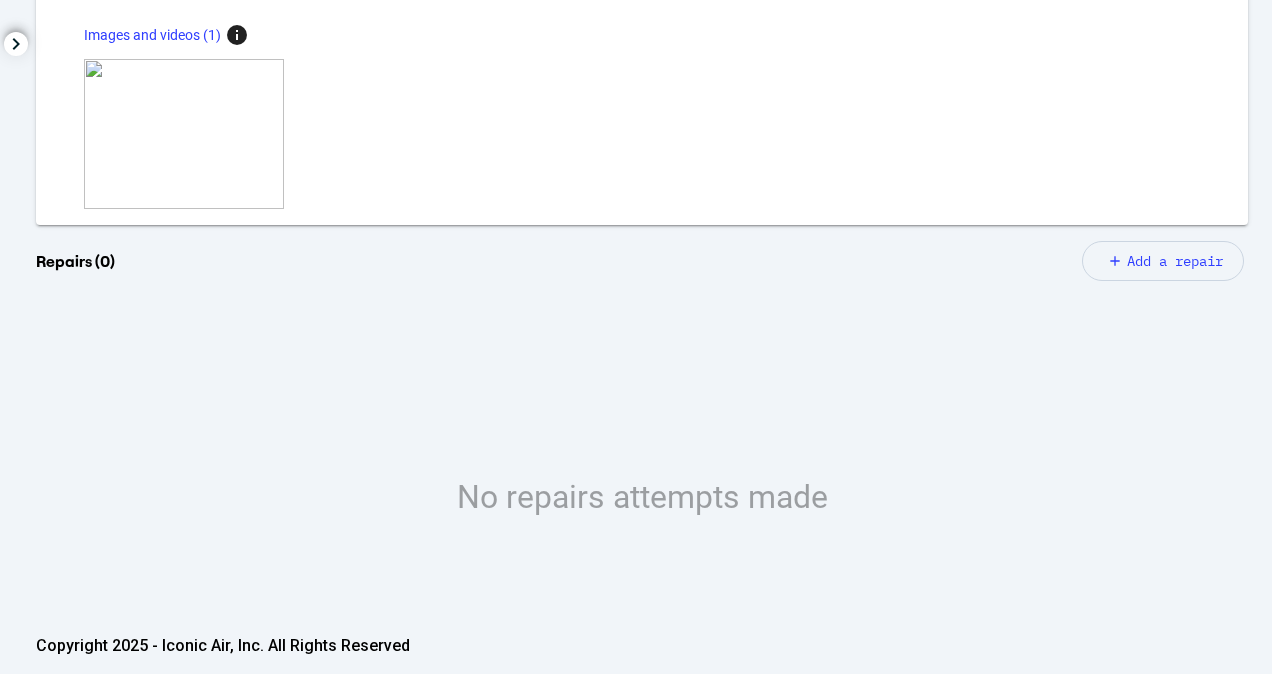 click on "bay gas storage, [DATE] Survey [ RANDOM_STRING ]   Leak Details  Leak ID [ RANDOM_STRING ] Internal company ID  [NUMBER]  Leak status  Open  Leak description South ball valve on inlet line between contactor C110 & C111, Northeast side of plant 1.    Detection date [DATE] Next action  1st repair  Next action date  [DATE]  Component type Valve Component size  8 in  Latitude 31.26 Longitude -88.01 Leak concentration  -  Leak rate  -   Images and videos (1)  info    zoom_in  Repairs (0)  add Add a repair  No repairs attempts made" 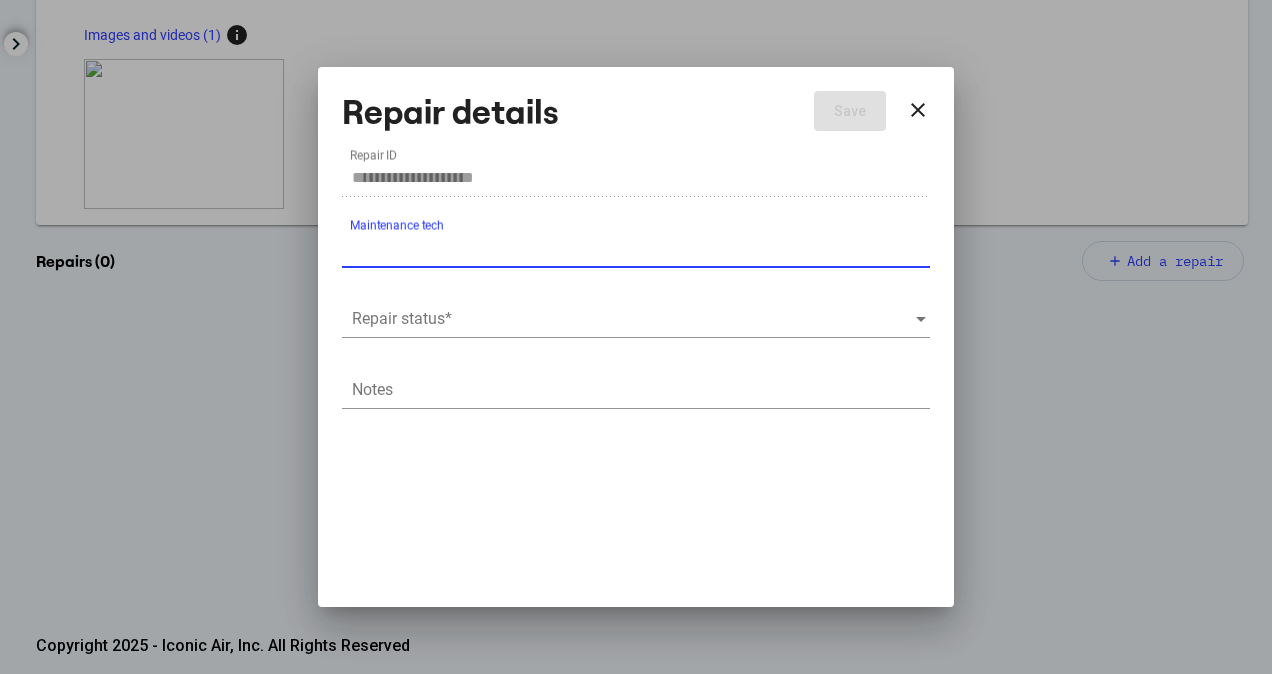 click at bounding box center (633, 319) 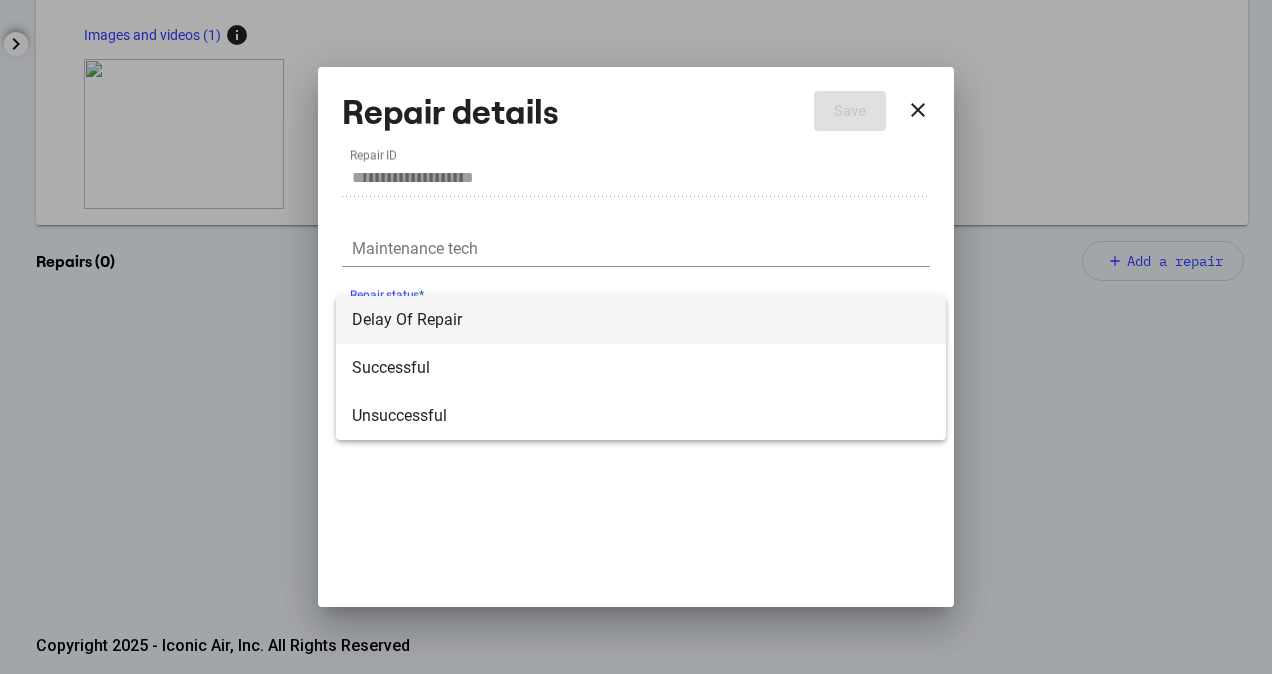 click on "Delay Of Repair" at bounding box center [641, 320] 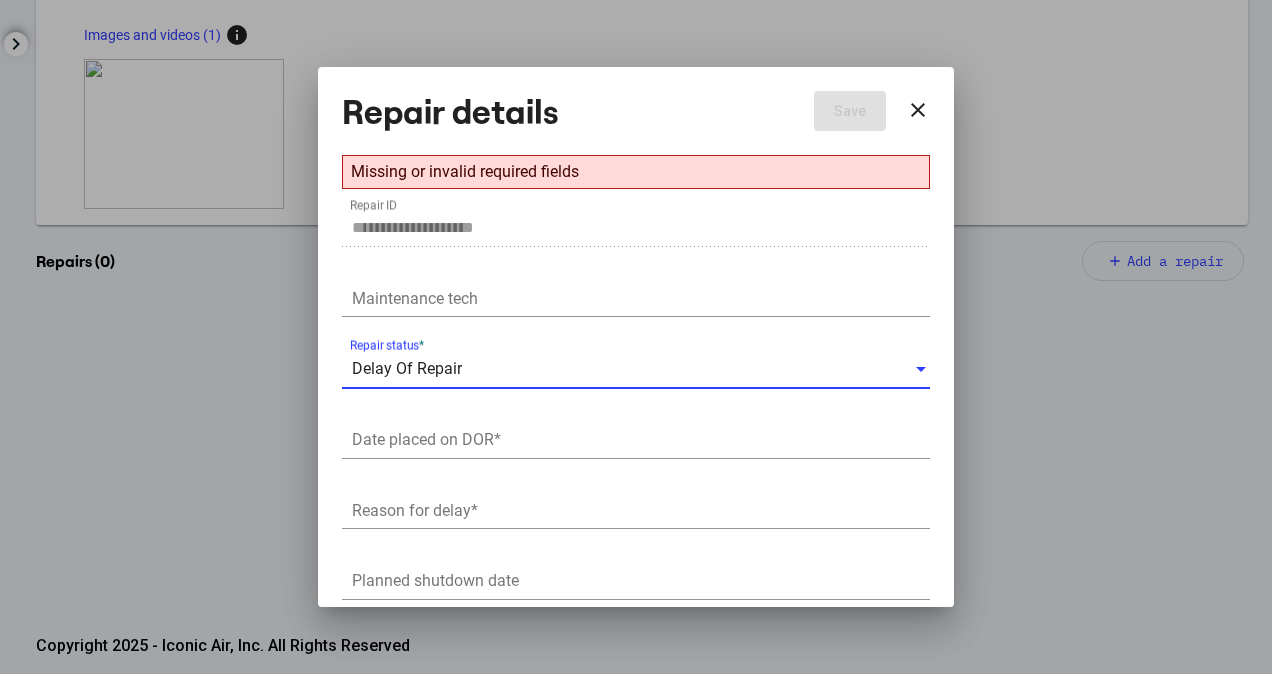 click on "Date placed on DOR  *" at bounding box center [641, 440] 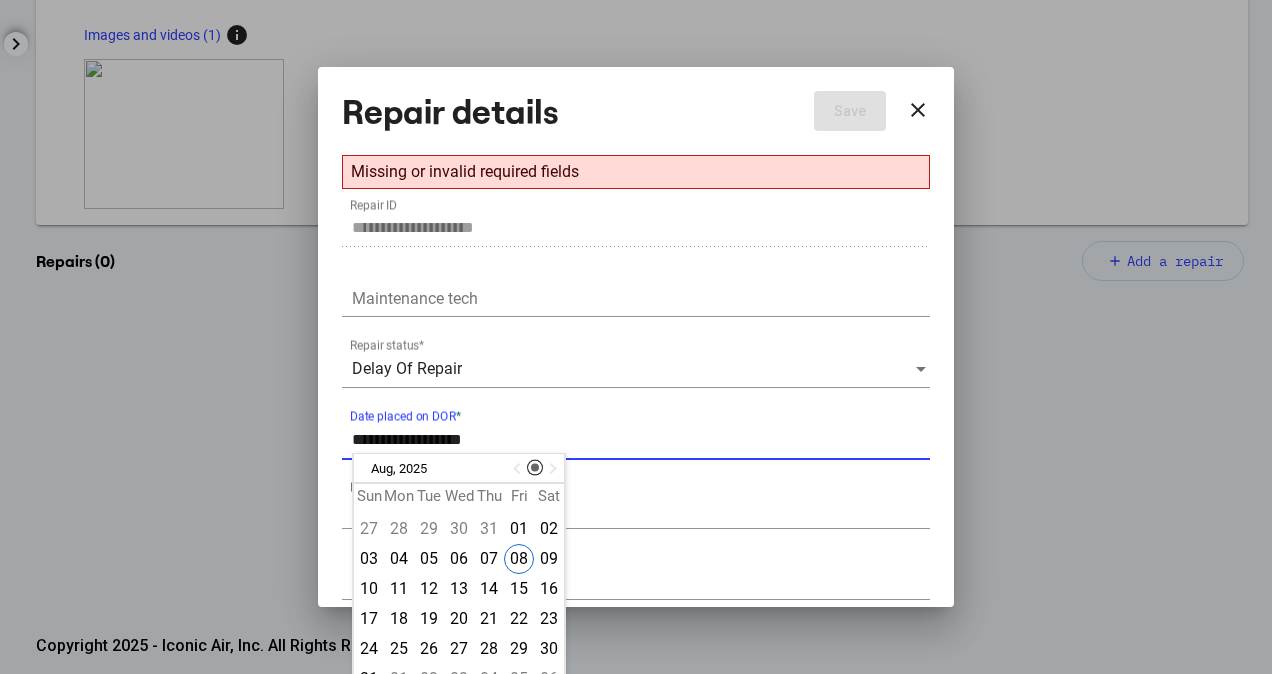 type on "**********" 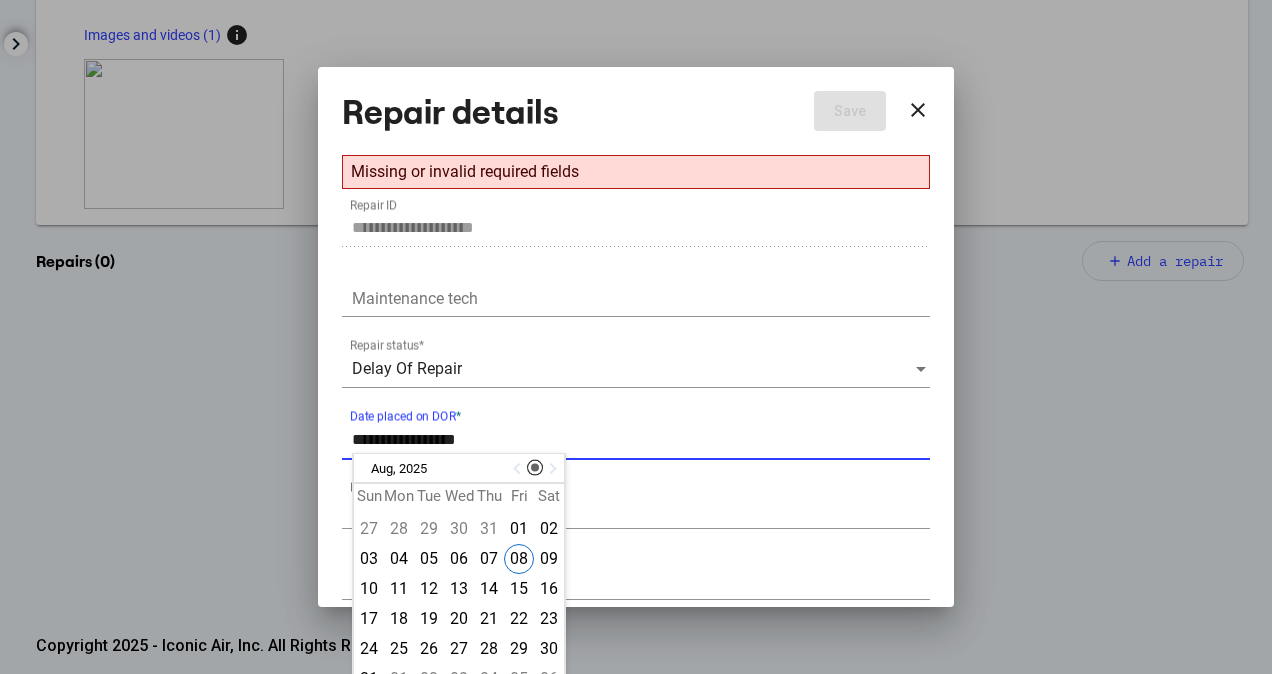 type on "**********" 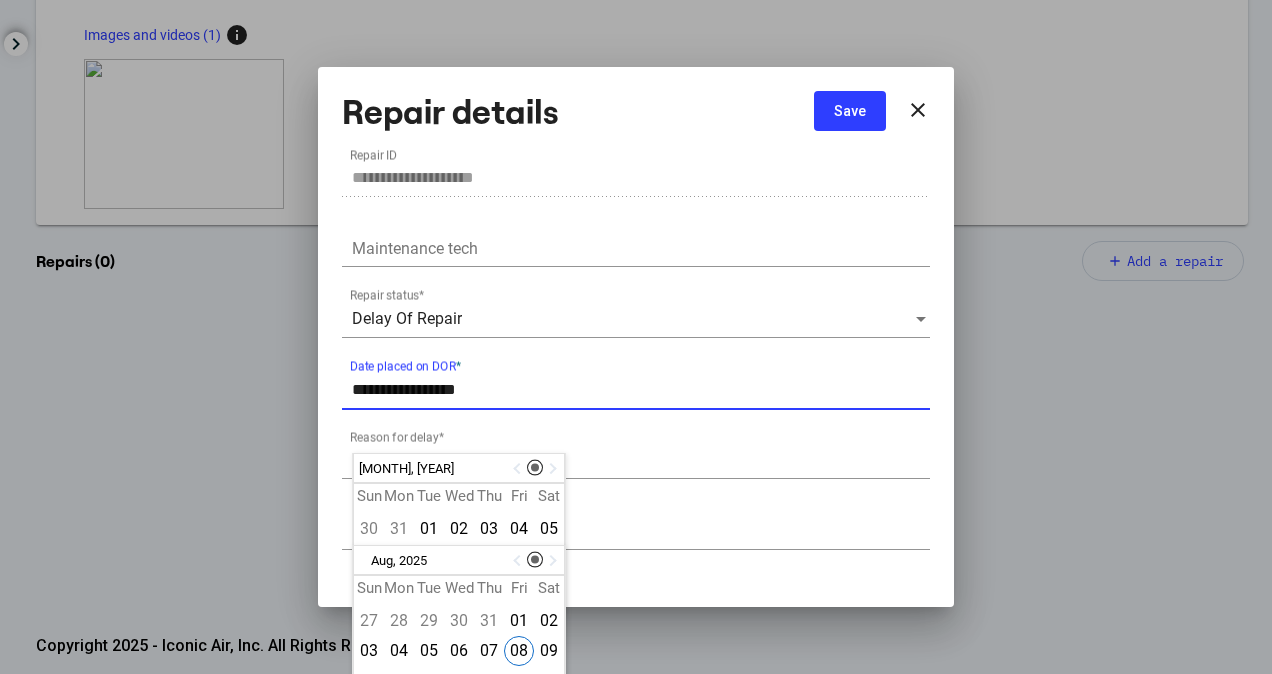 click at bounding box center (636, 337) 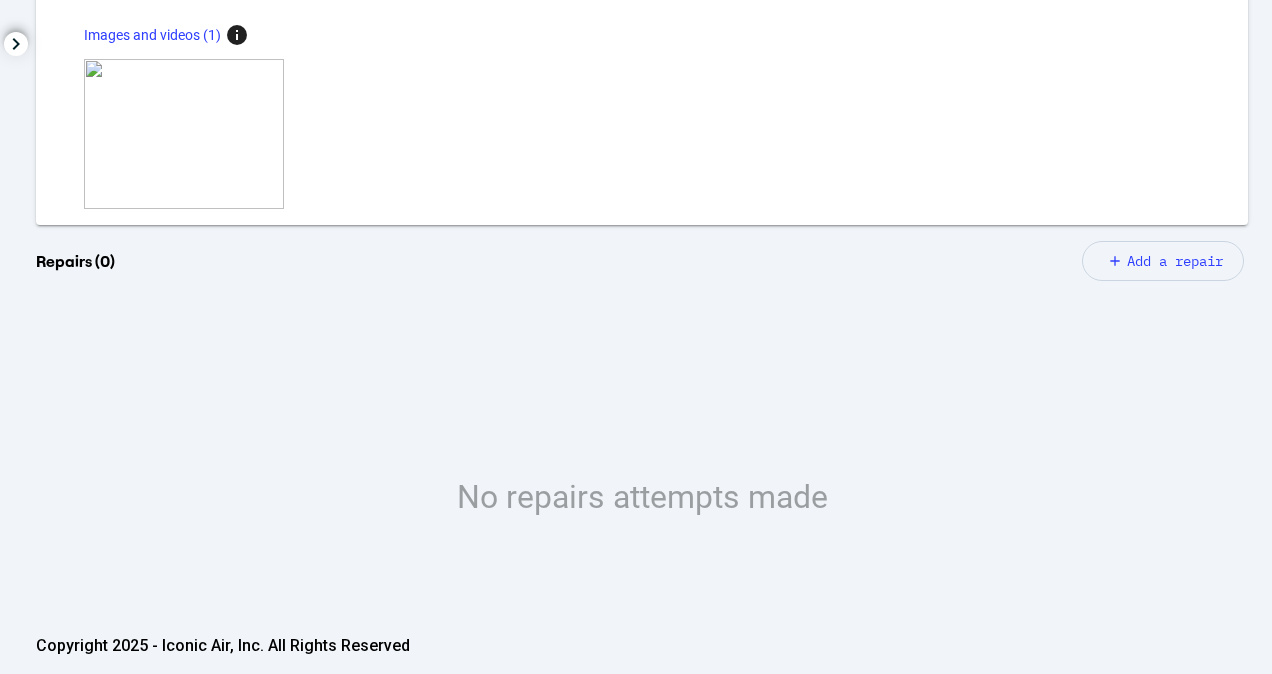 click on "bay gas storage, [DATE] Survey [ RANDOM_STRING ]   Leak Details  Leak ID [ RANDOM_STRING ] Internal company ID  [NUMBER]  Leak status  Open  Leak description South ball valve on inlet line between contactor C110 & C111, Northeast side of plant 1.    Detection date [DATE] Next action  1st repair  Next action date  [DATE]  Component type Valve Component size  8 in  Latitude 31.26 Longitude -88.01 Leak concentration  -  Leak rate  -   Images and videos (1)  info    zoom_in  Repairs (0)  add Add a repair  No repairs attempts made" 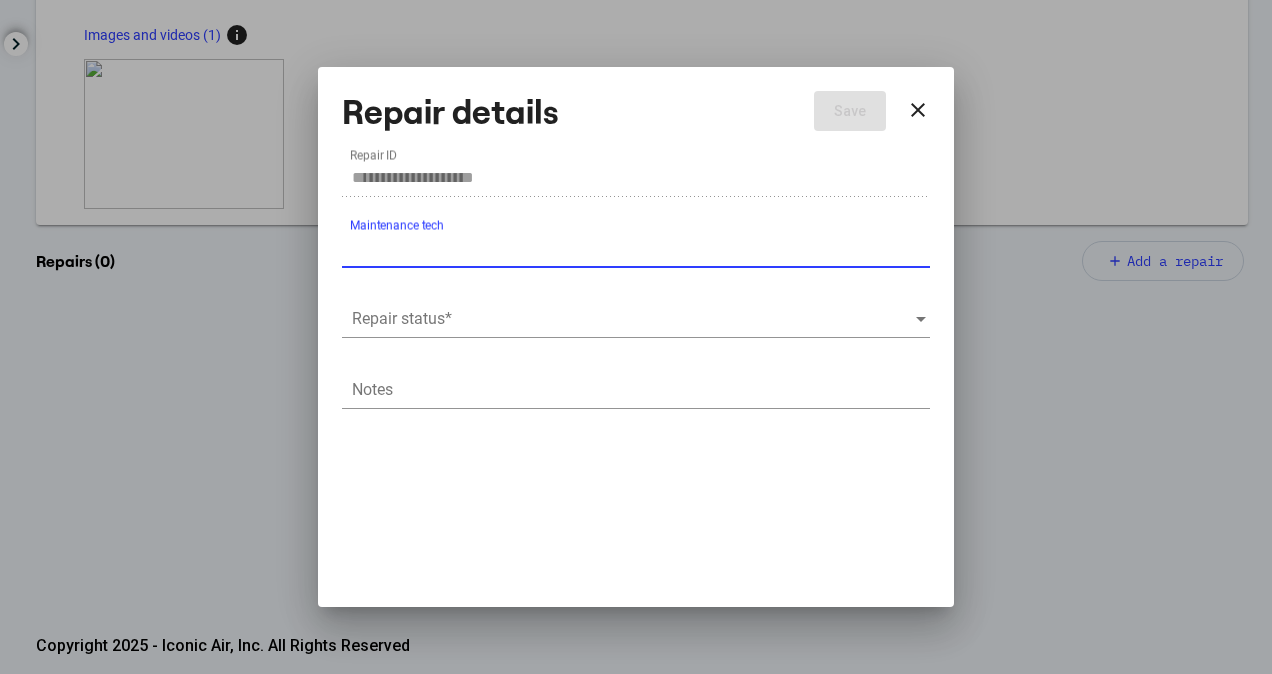click on "Repair status  *" at bounding box center [636, 312] 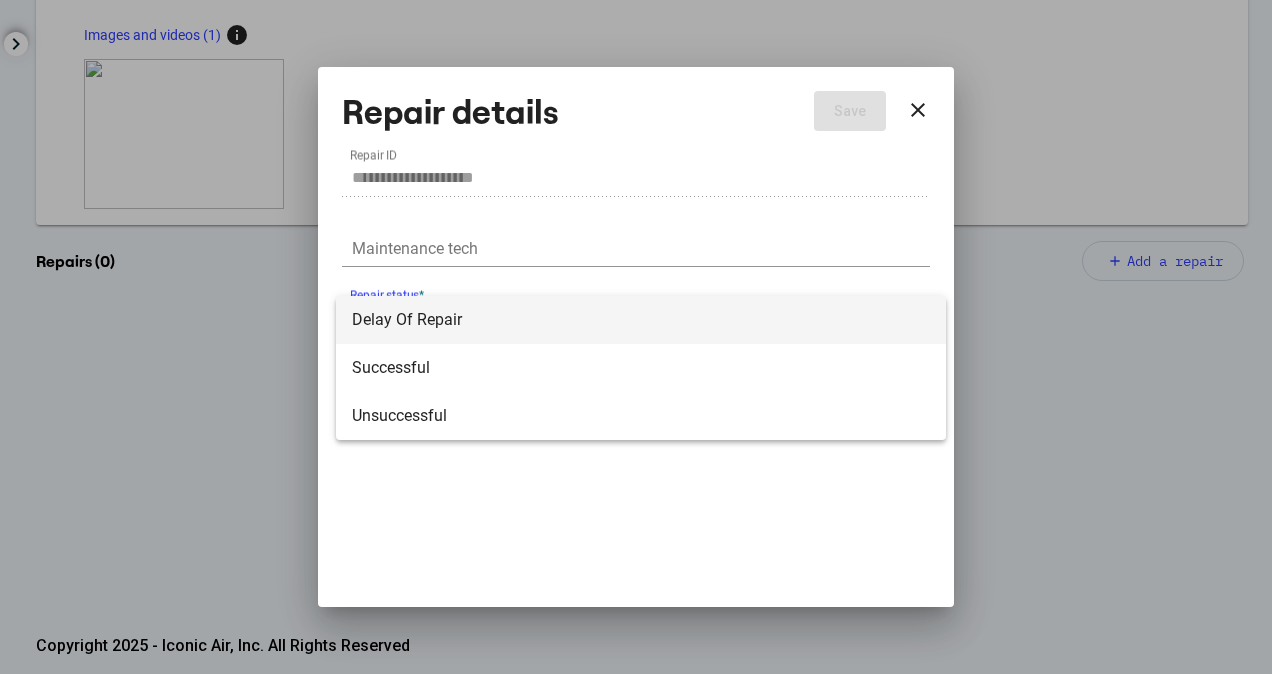 click on "Delay Of Repair" at bounding box center (641, 320) 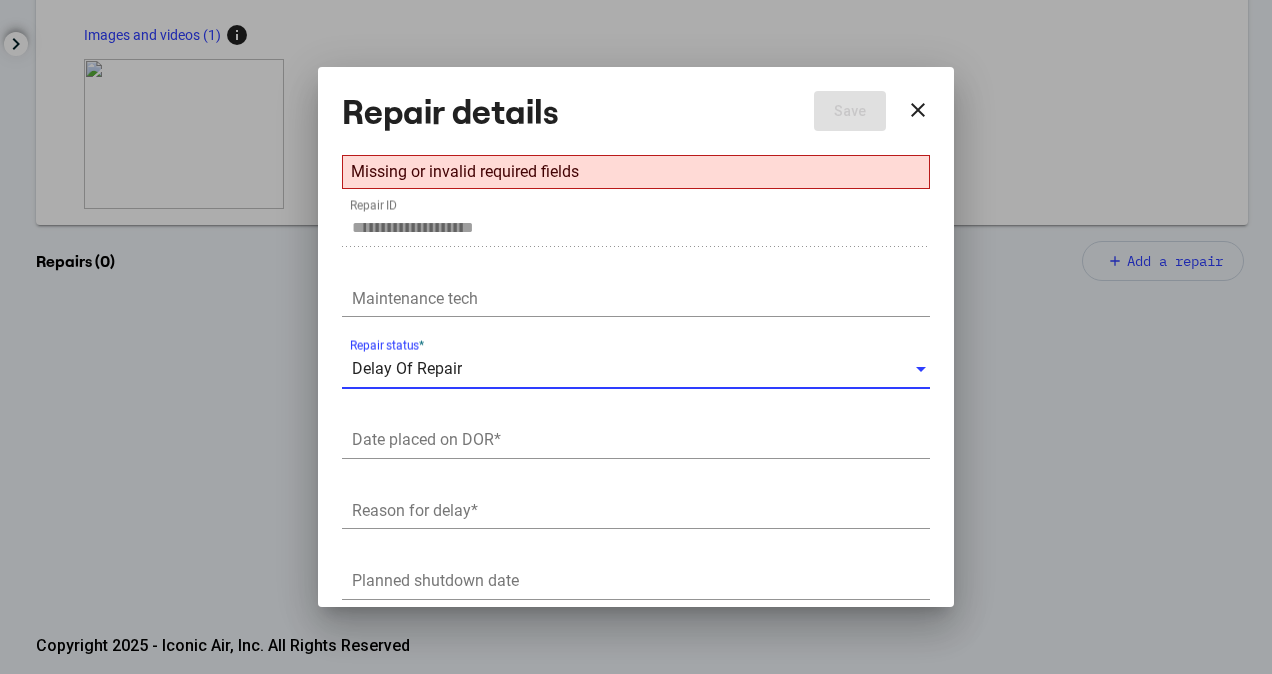 click on "Date placed on DOR  *" at bounding box center (641, 440) 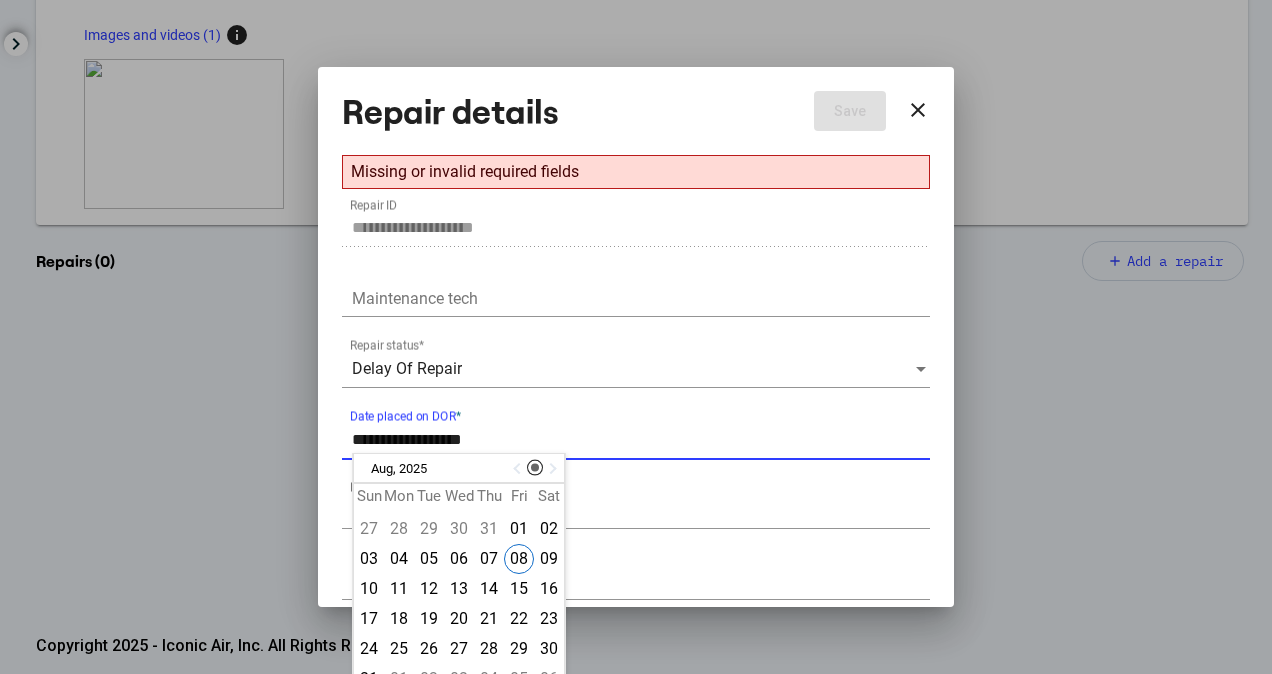 type on "**********" 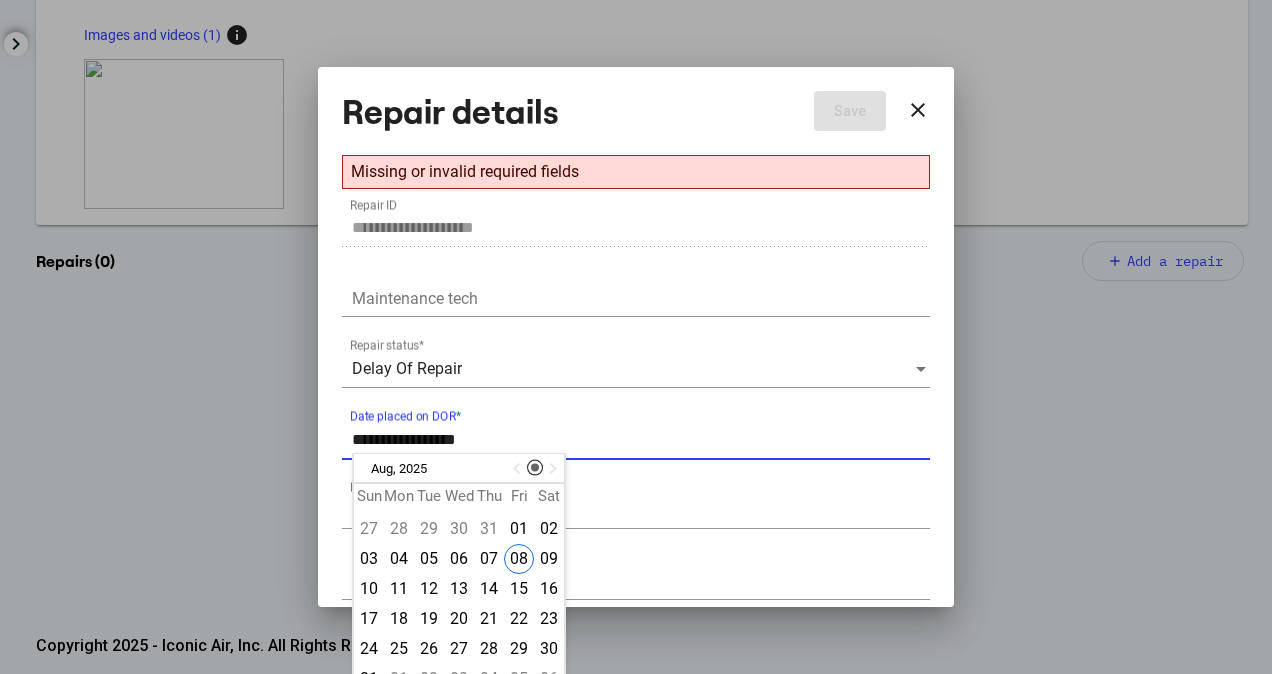type on "**********" 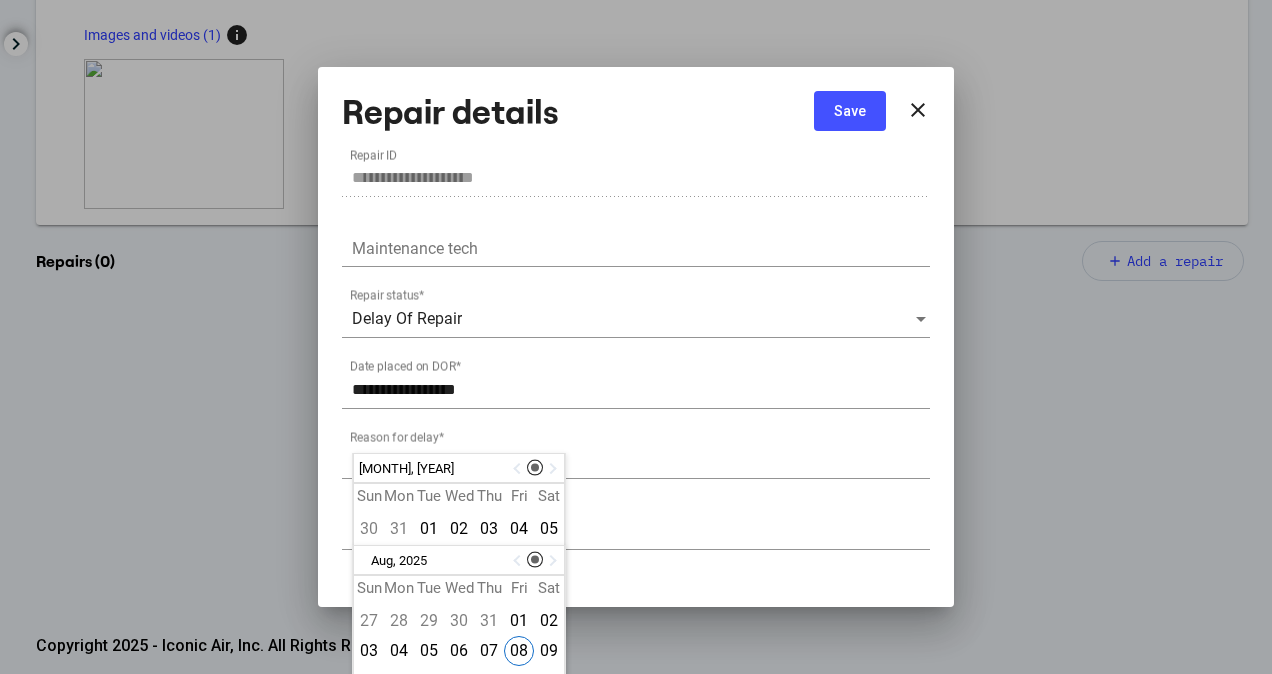 click on "Save" at bounding box center [850, 111] 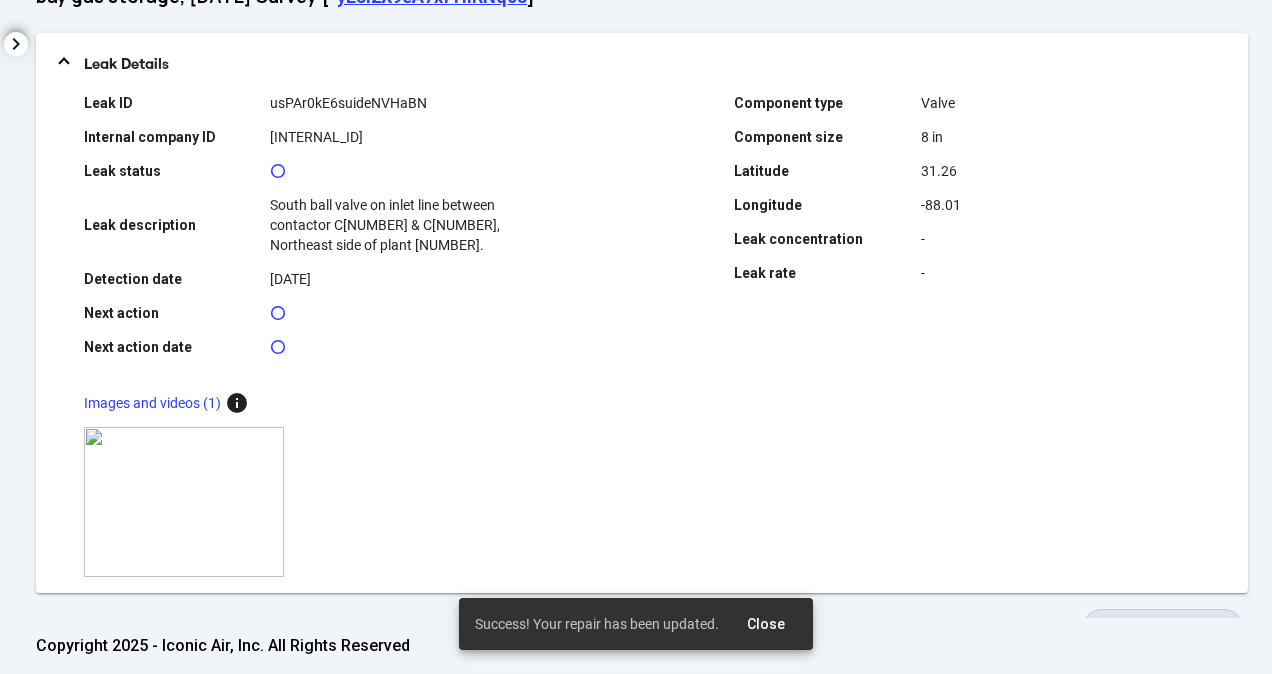 scroll, scrollTop: 0, scrollLeft: 0, axis: both 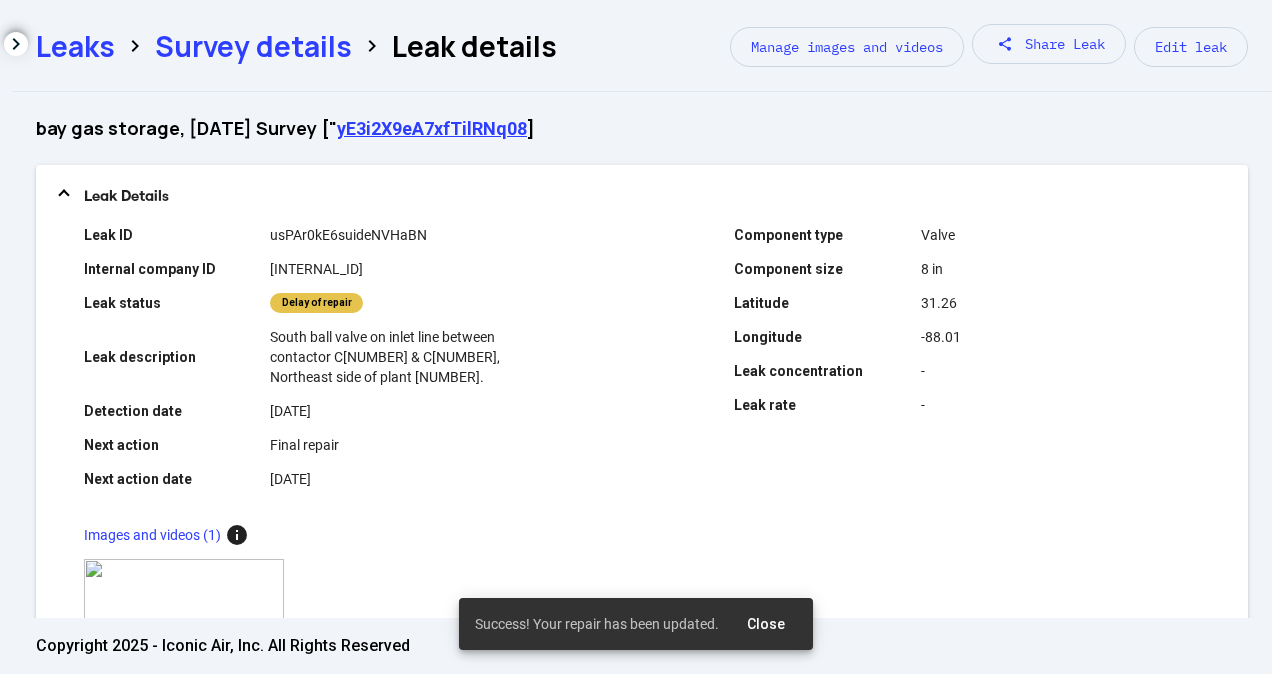 click on "Survey details" 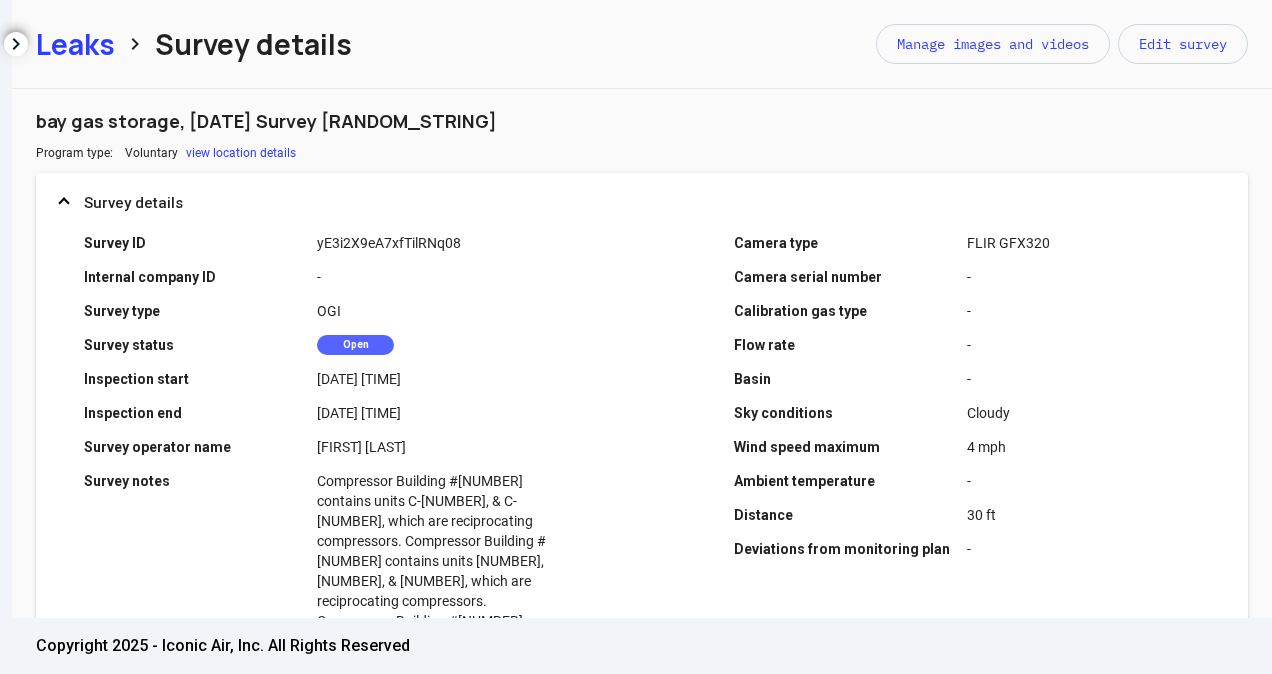 click on "Leaks  chevron_right Survey details Manage images and videos Edit survey more_vert" at bounding box center (642, 44) 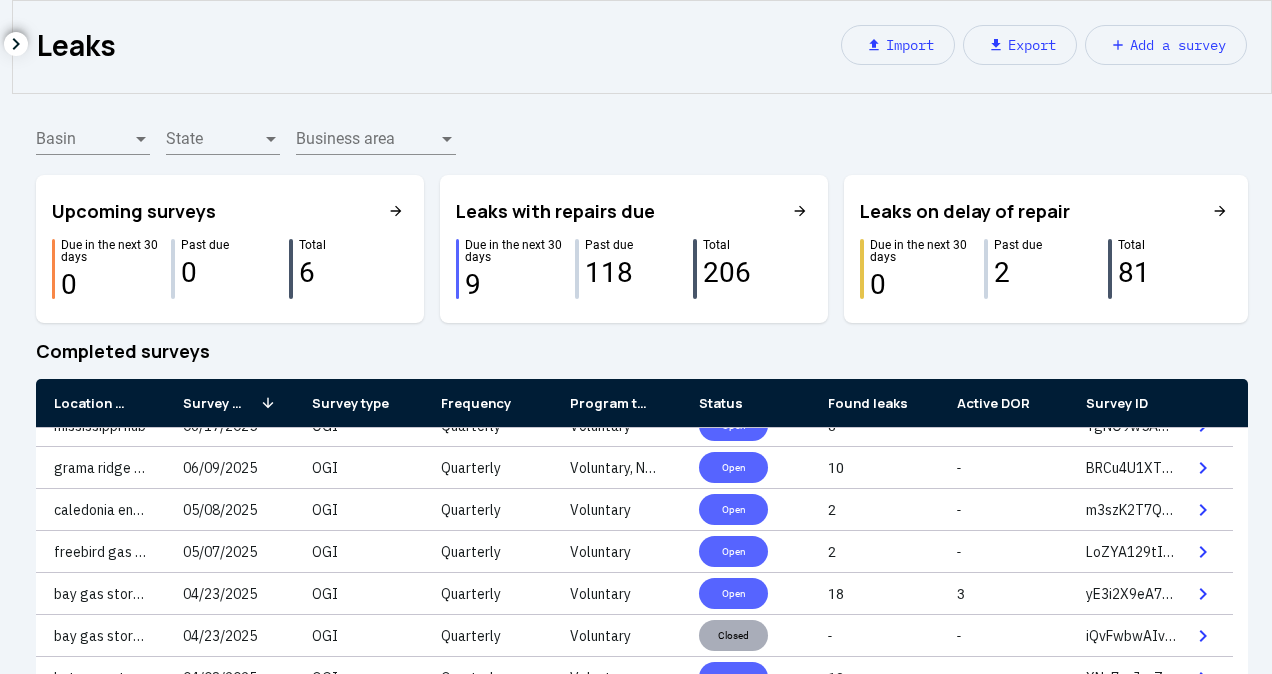 scroll, scrollTop: 0, scrollLeft: 0, axis: both 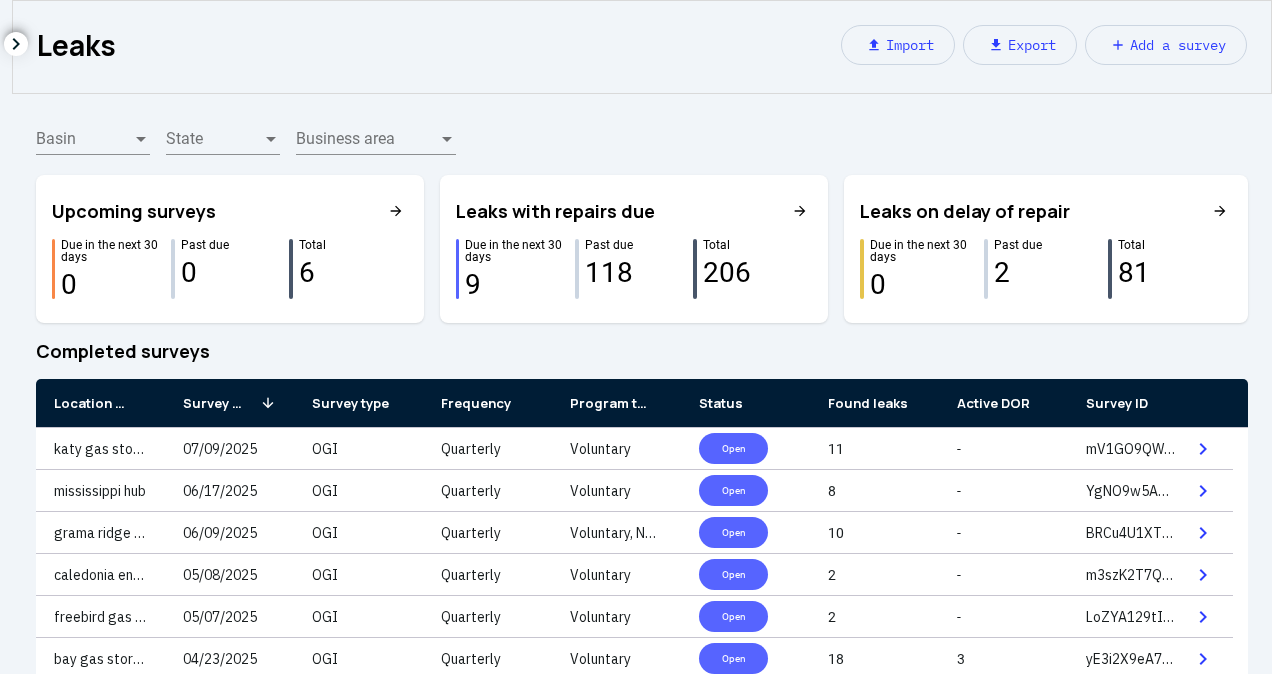drag, startPoint x: 293, startPoint y: 399, endPoint x: 546, endPoint y: 410, distance: 253.23901 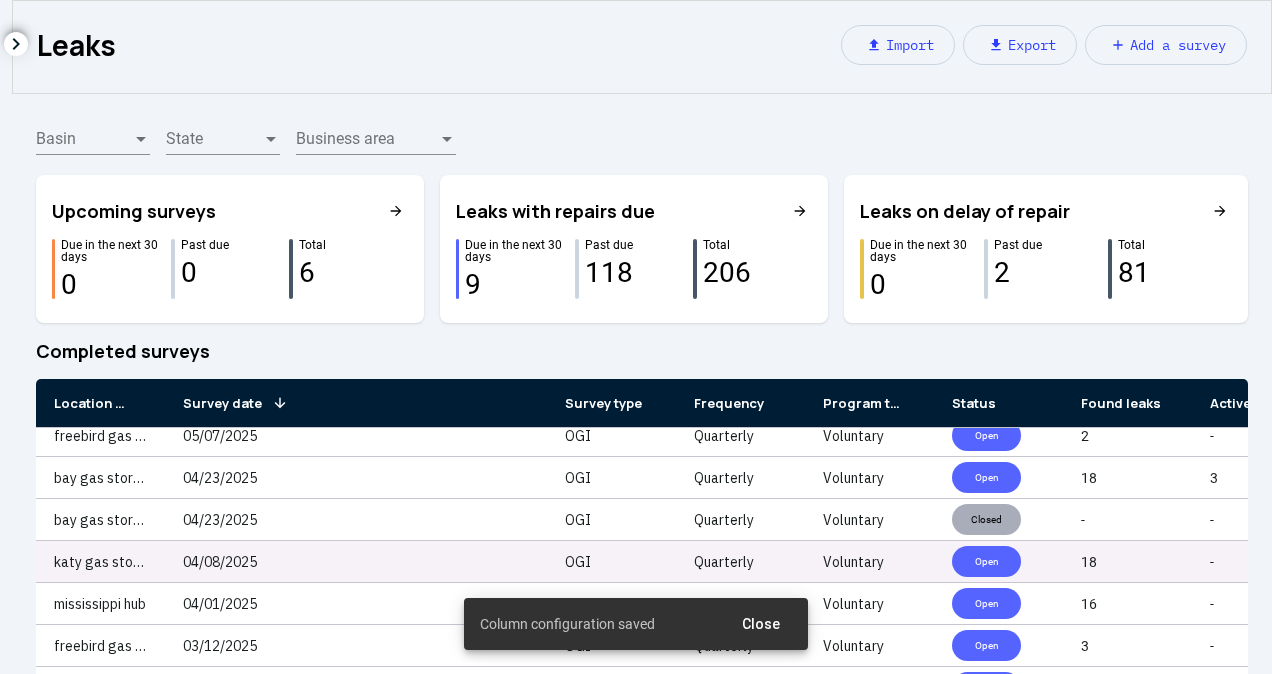 scroll, scrollTop: 200, scrollLeft: 0, axis: vertical 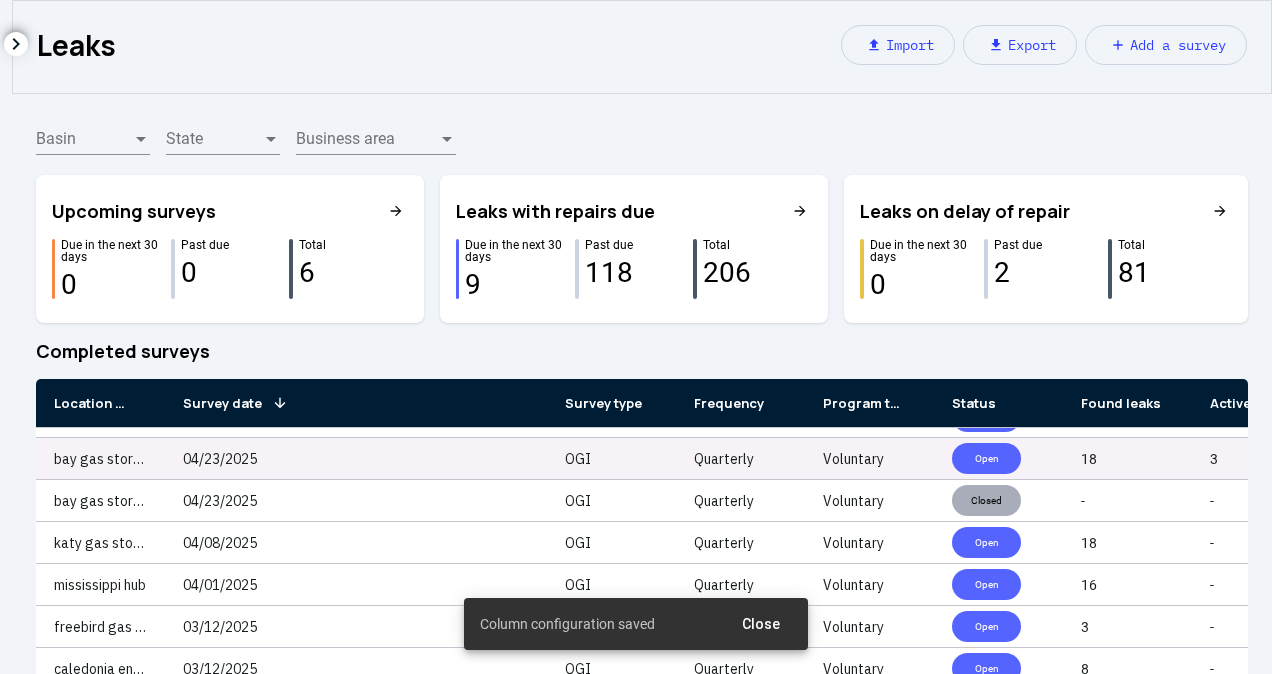 click on "04/23/2025" 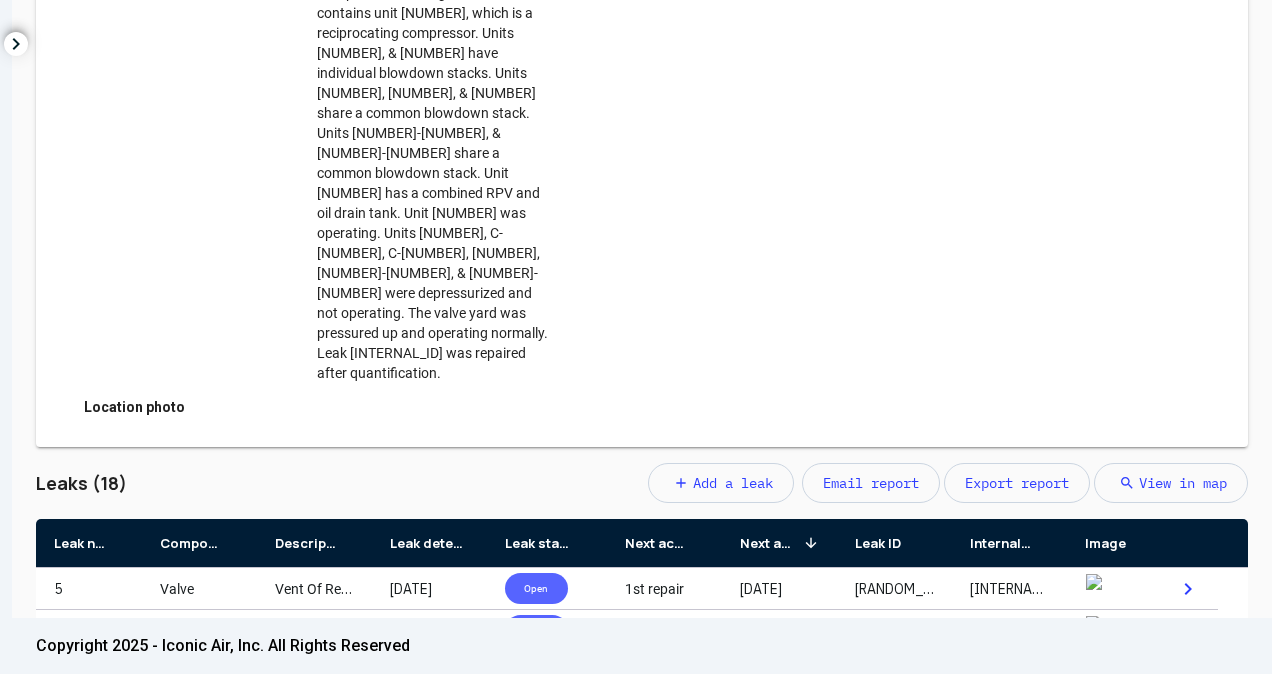 scroll, scrollTop: 956, scrollLeft: 0, axis: vertical 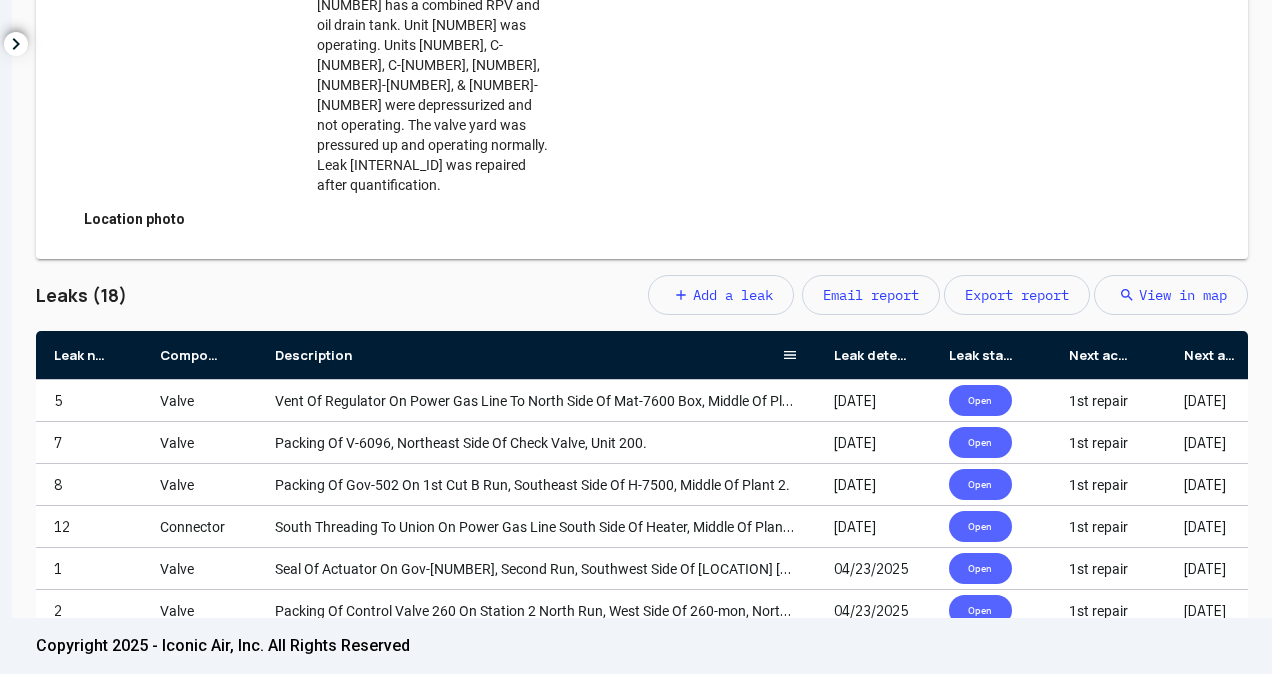 drag, startPoint x: 368, startPoint y: 238, endPoint x: 816, endPoint y: 258, distance: 448.4462 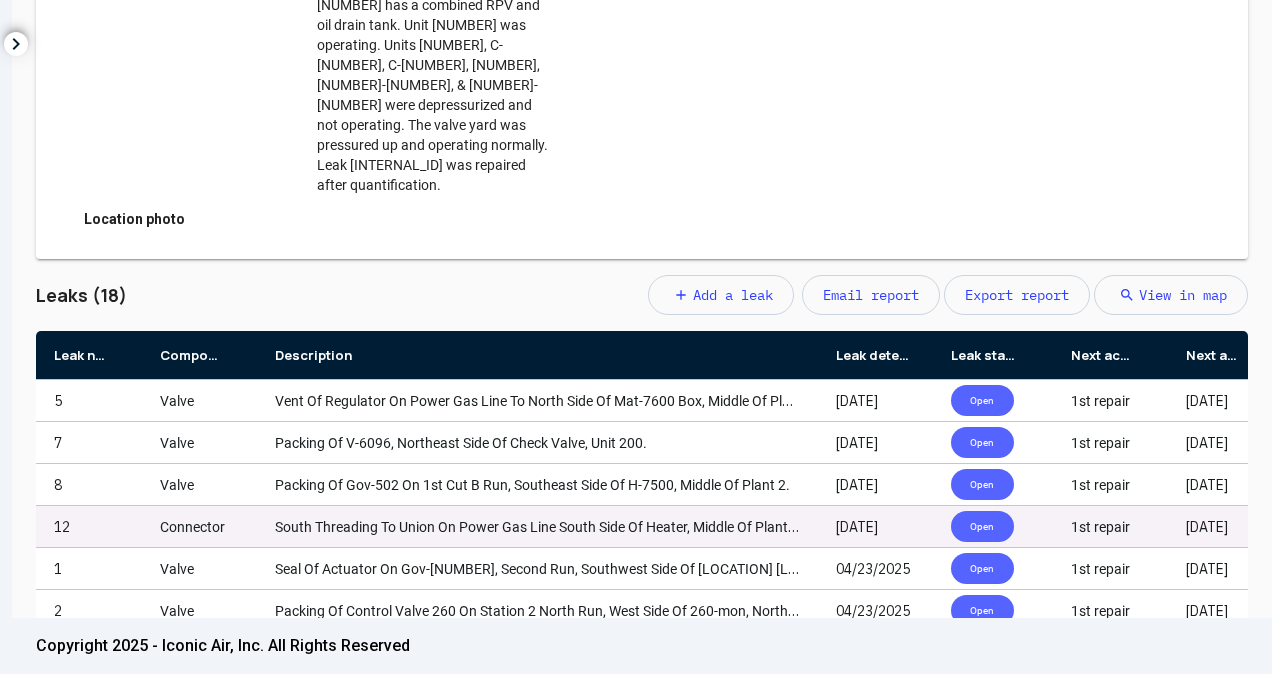 click on "South Threading To Union On Power Gas Line South Side Of Heater, Middle Of Plant [NUMBER]." at bounding box center (567, 527) 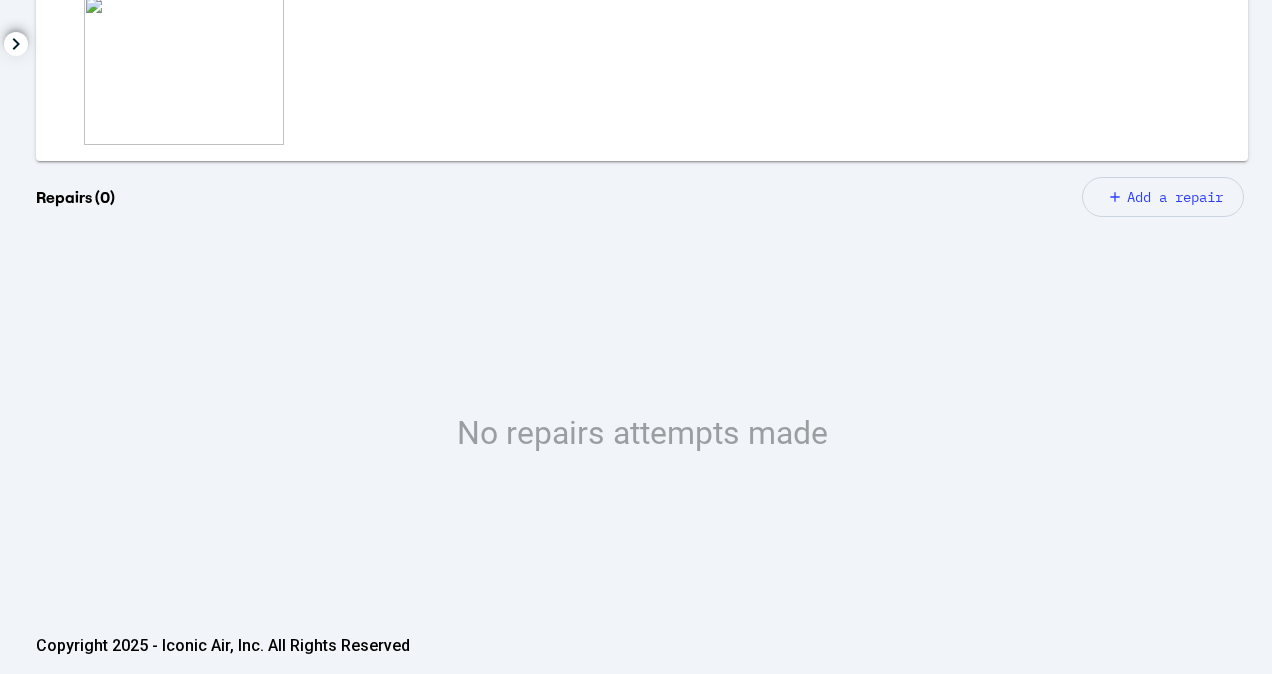 scroll, scrollTop: 566, scrollLeft: 0, axis: vertical 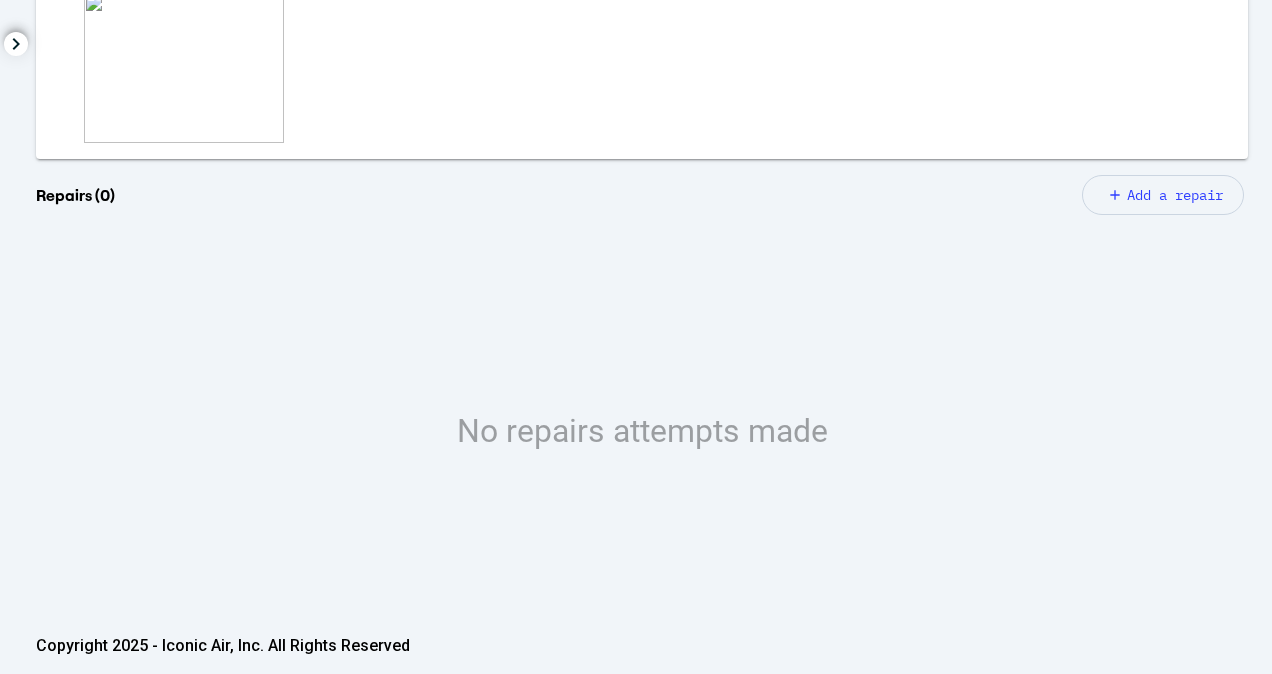 click on "add Add a repair" 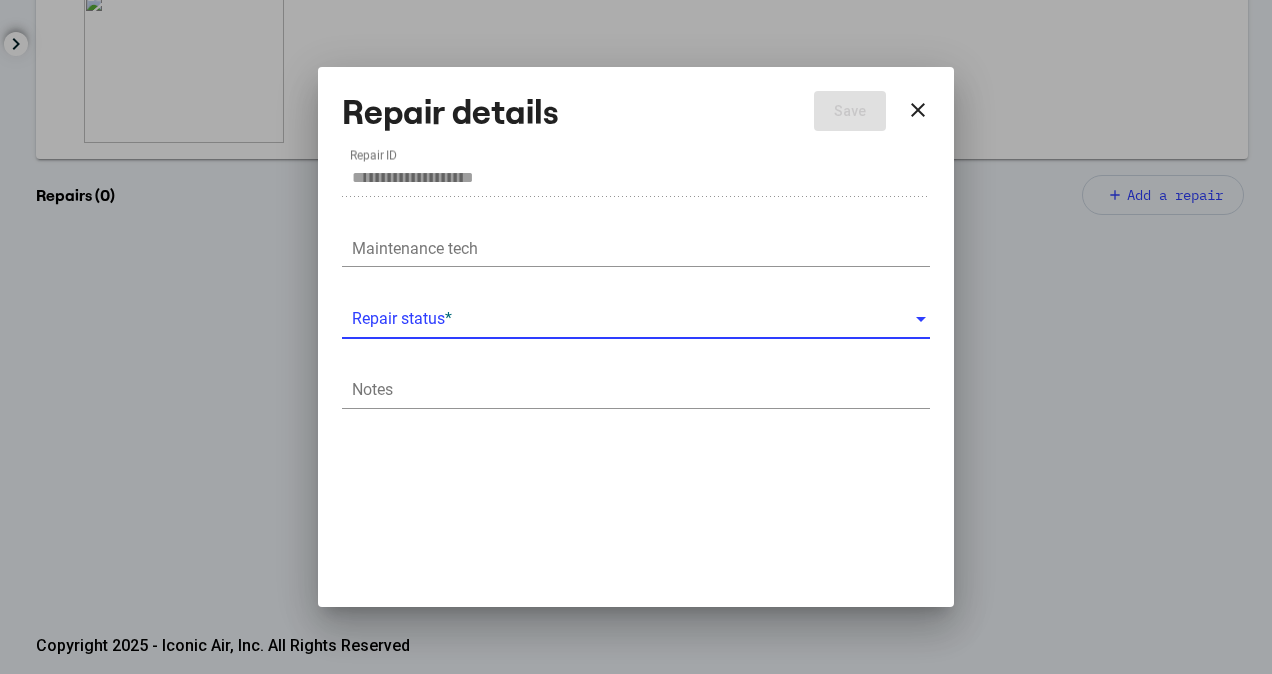 click at bounding box center [633, 319] 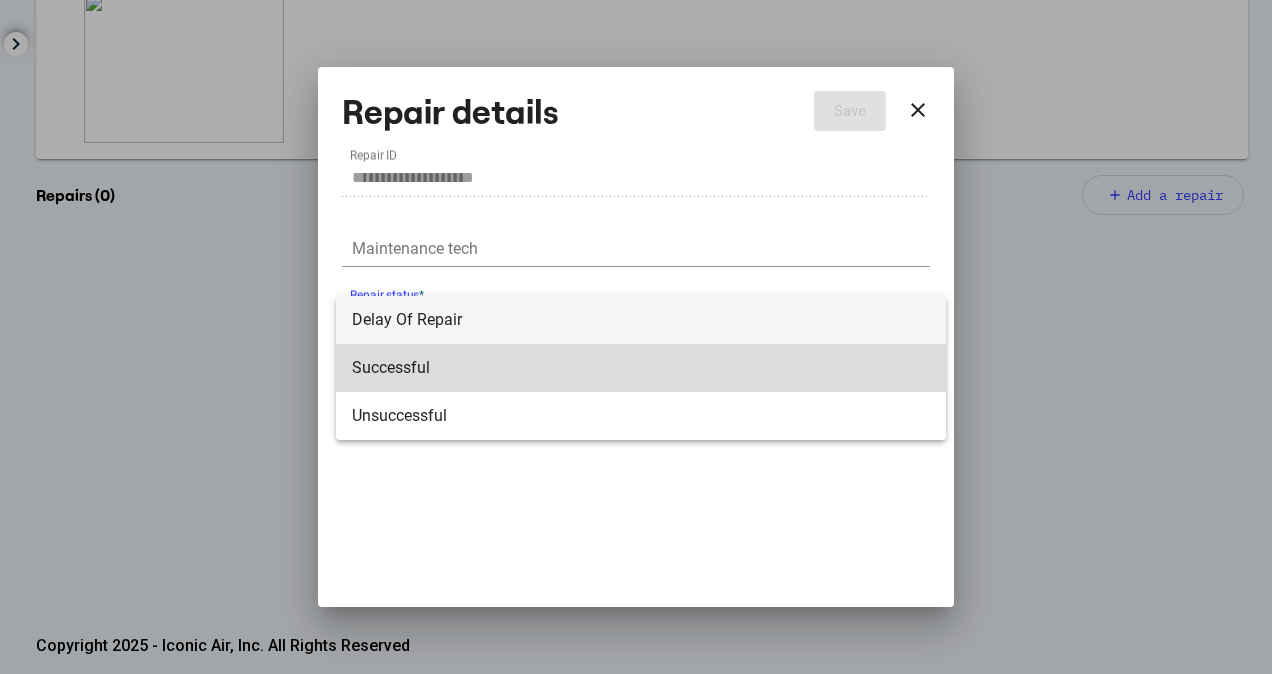 click on "Successful" at bounding box center (641, 368) 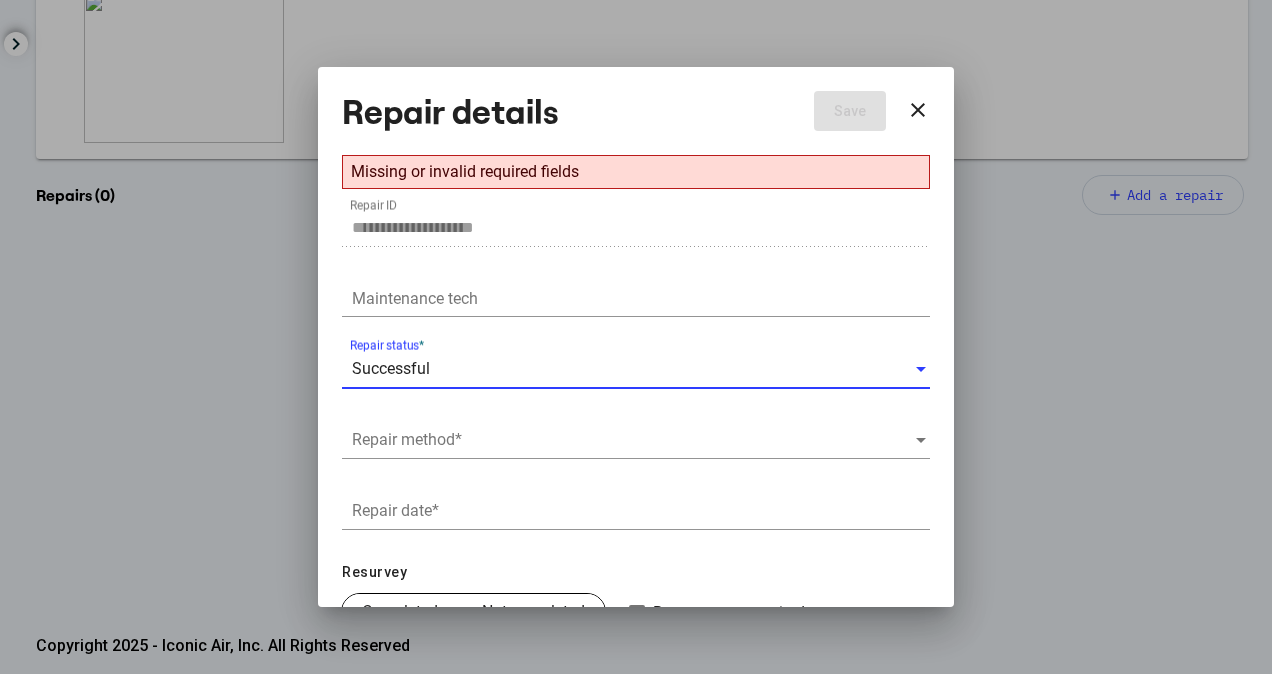click at bounding box center [633, 440] 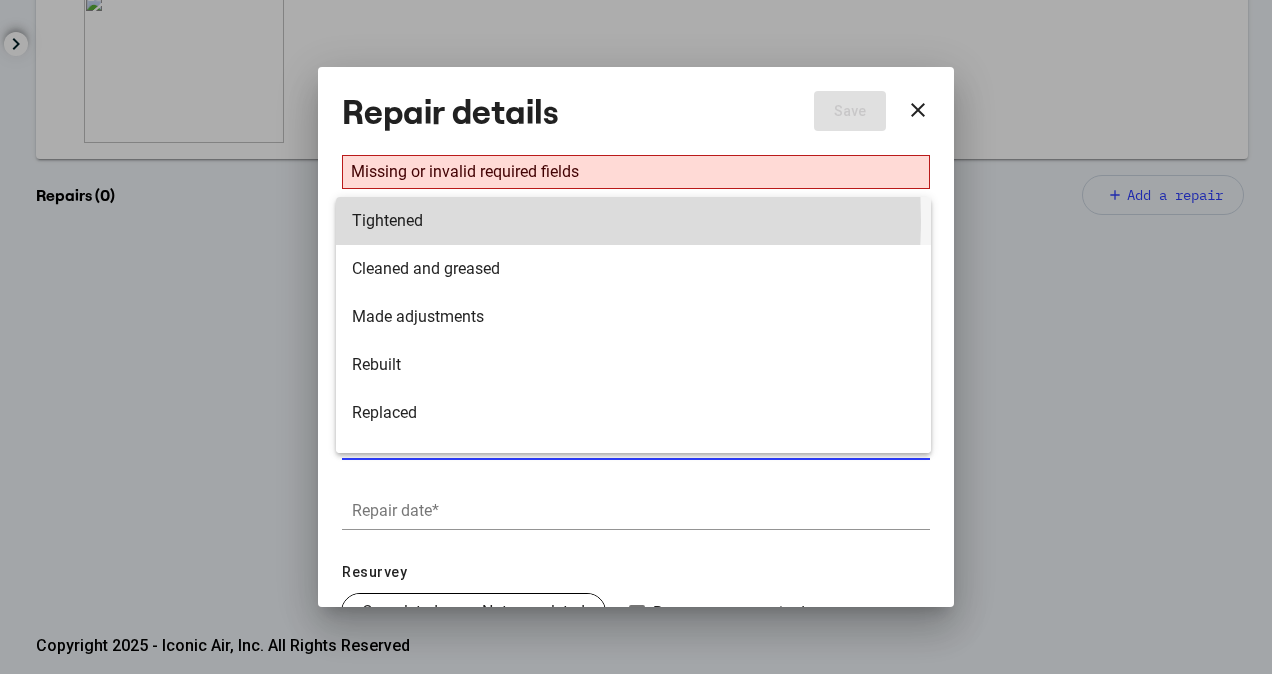 click on "Tightened" at bounding box center (633, 221) 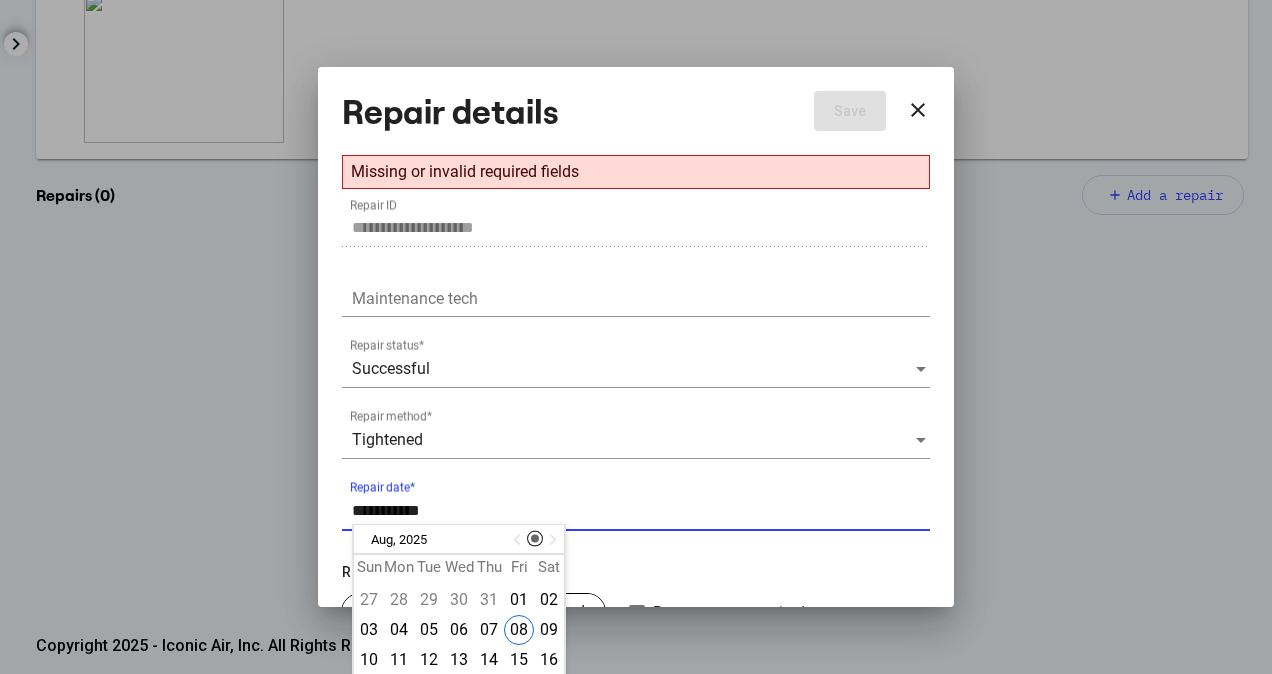click on "**********" at bounding box center (636, 337) 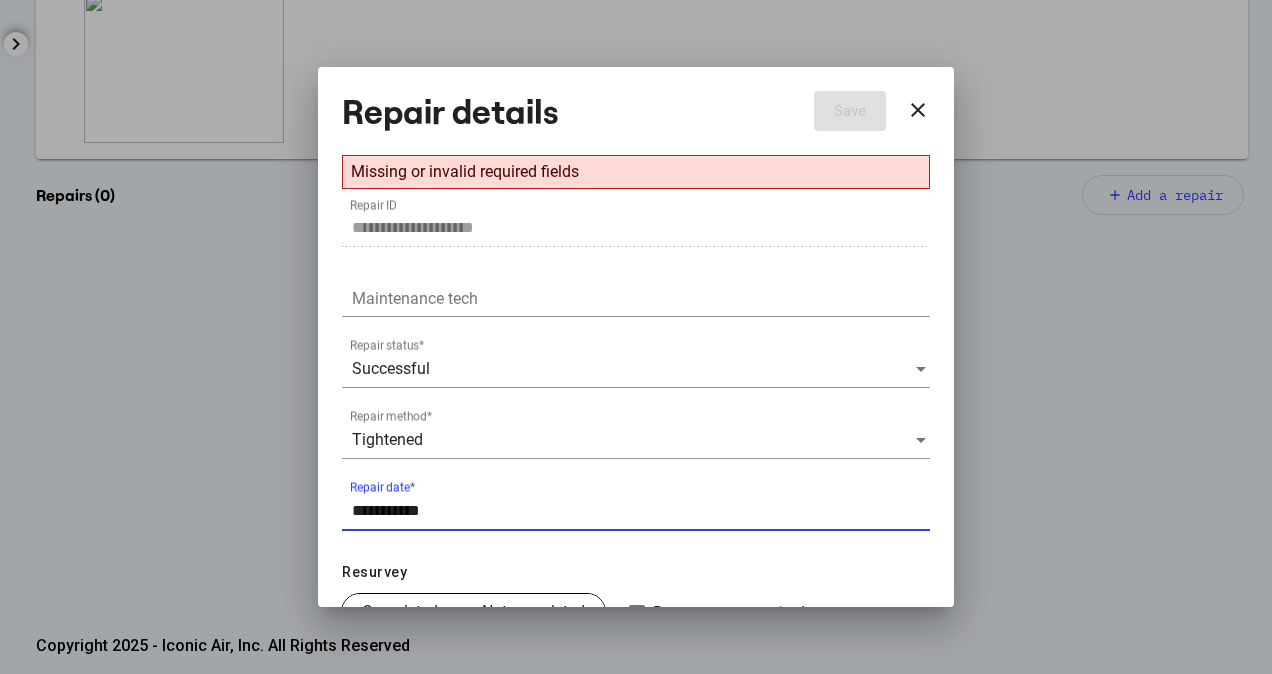 click on "Repair date  *" at bounding box center [636, 514] 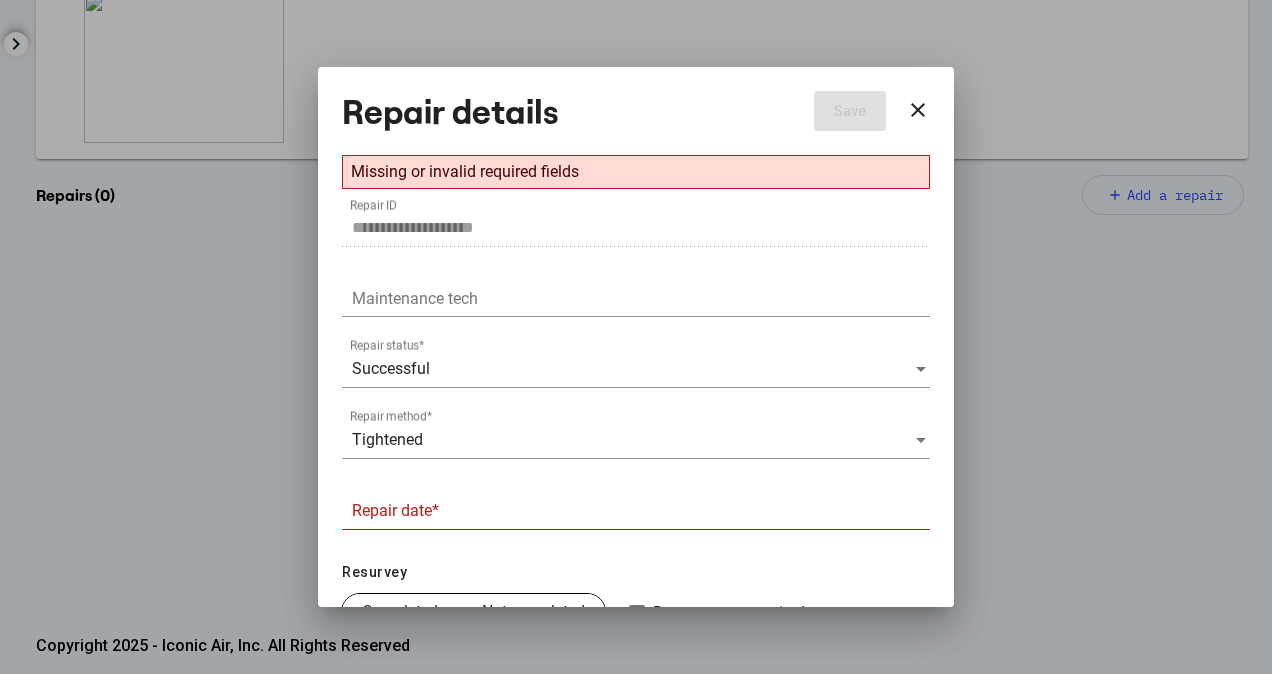 drag, startPoint x: 444, startPoint y: 530, endPoint x: 418, endPoint y: 518, distance: 28.635643 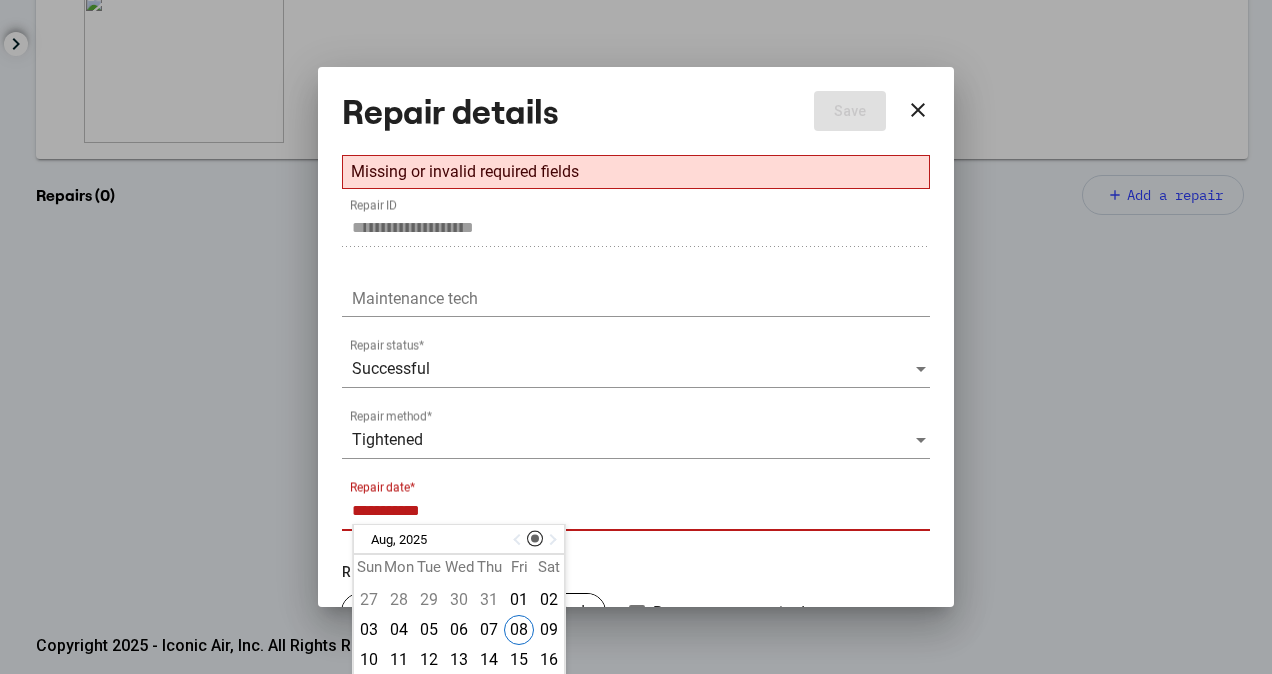 click at bounding box center (519, 540) 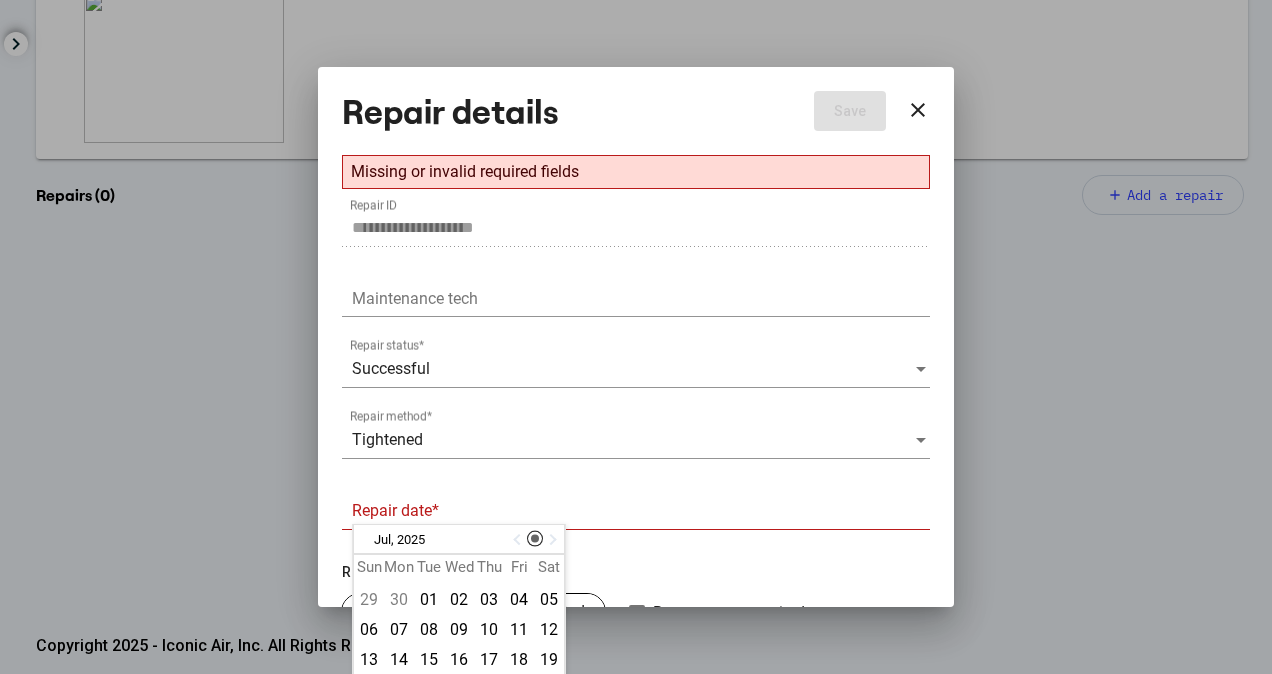 click at bounding box center (519, 540) 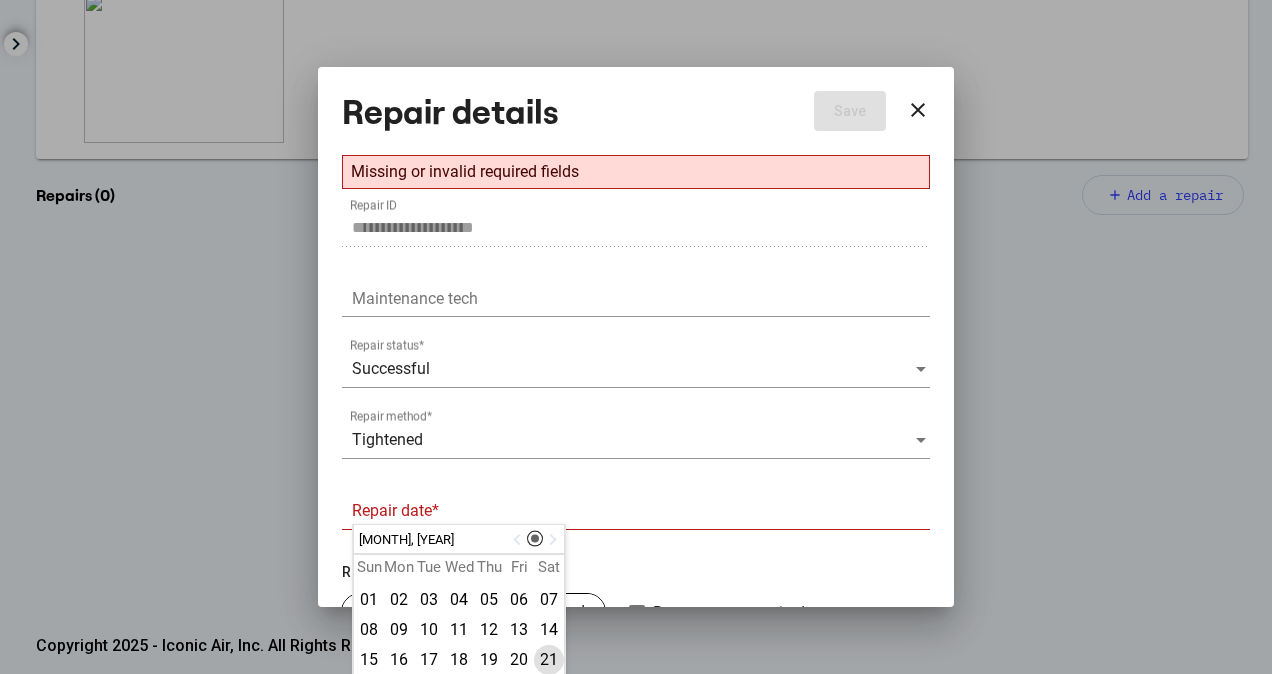 click on "21" at bounding box center [549, 660] 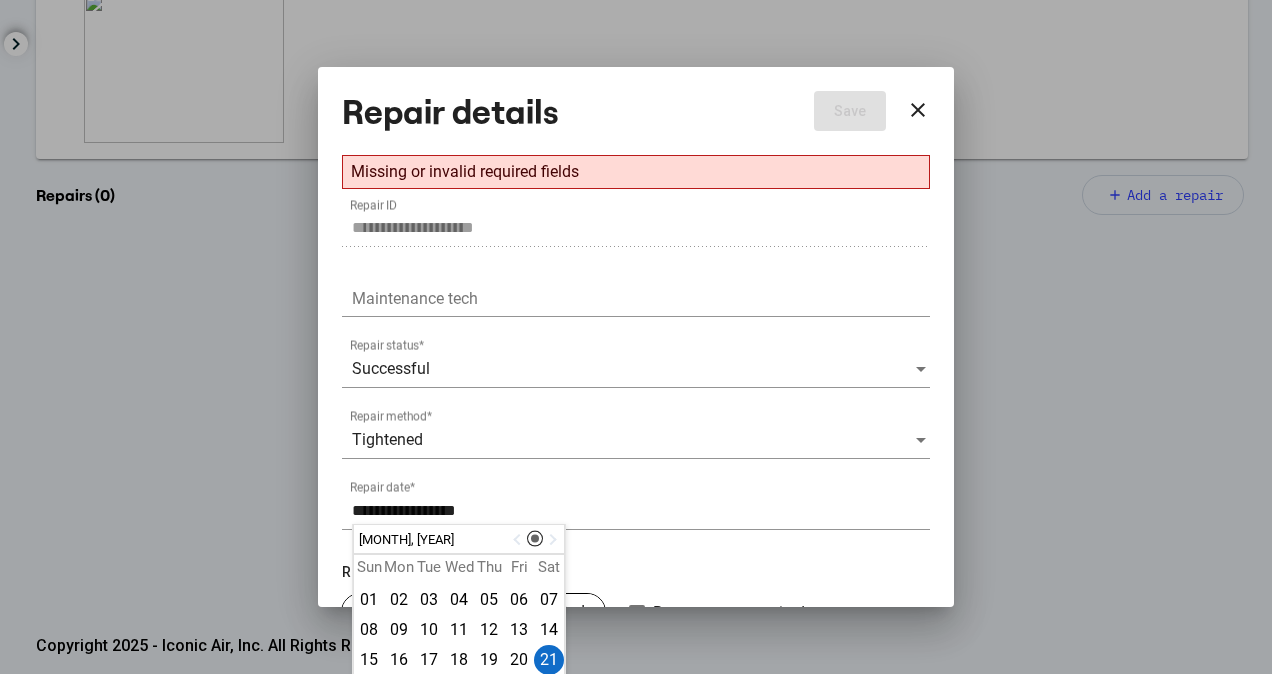 click on "**********" at bounding box center [641, 511] 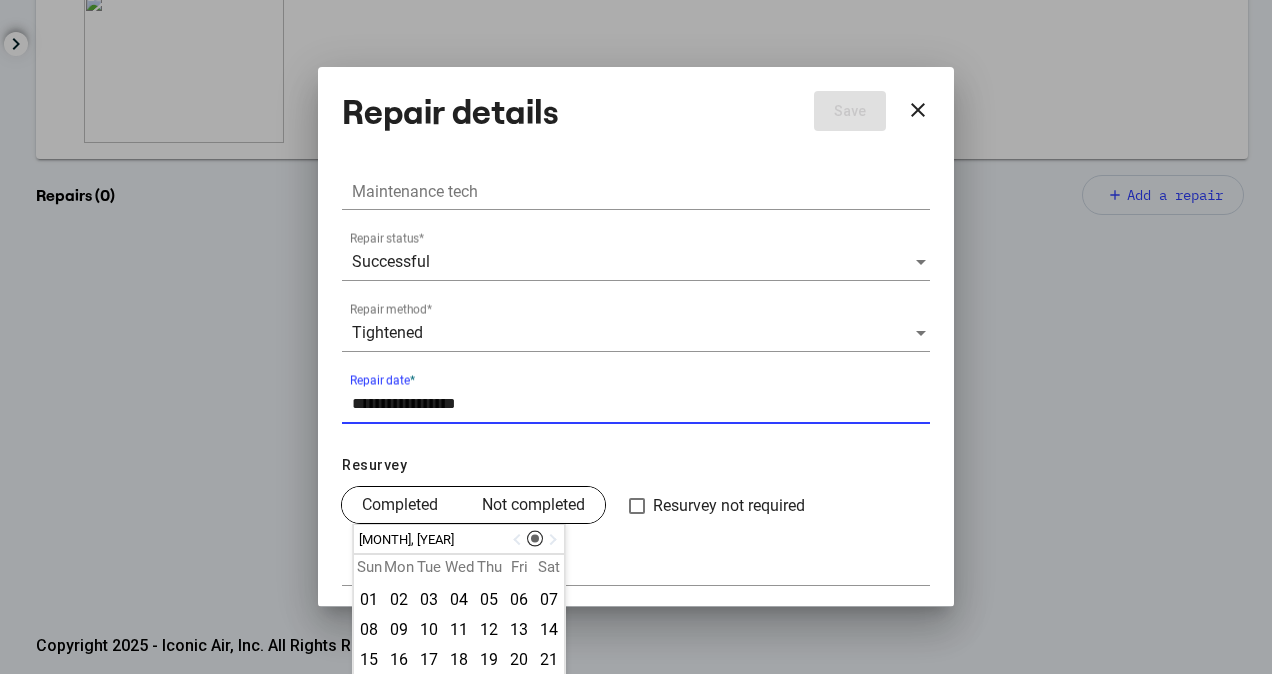 type on "**********" 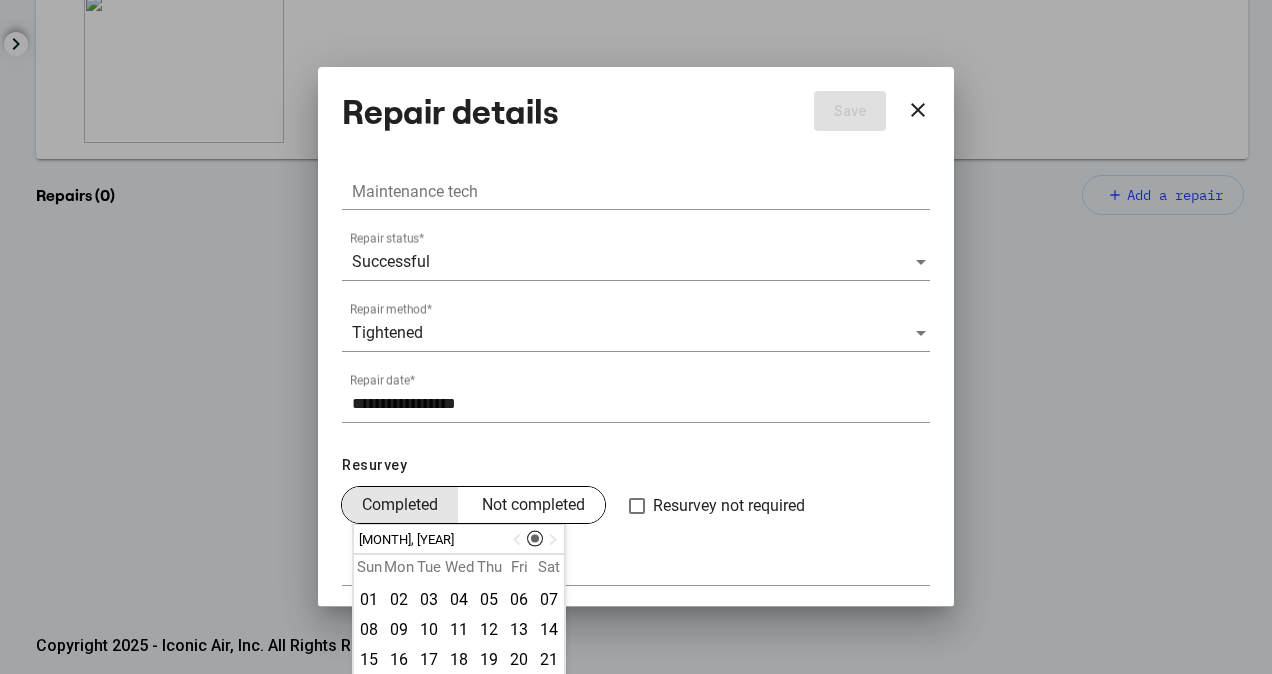 click on "Completed" at bounding box center (400, 505) 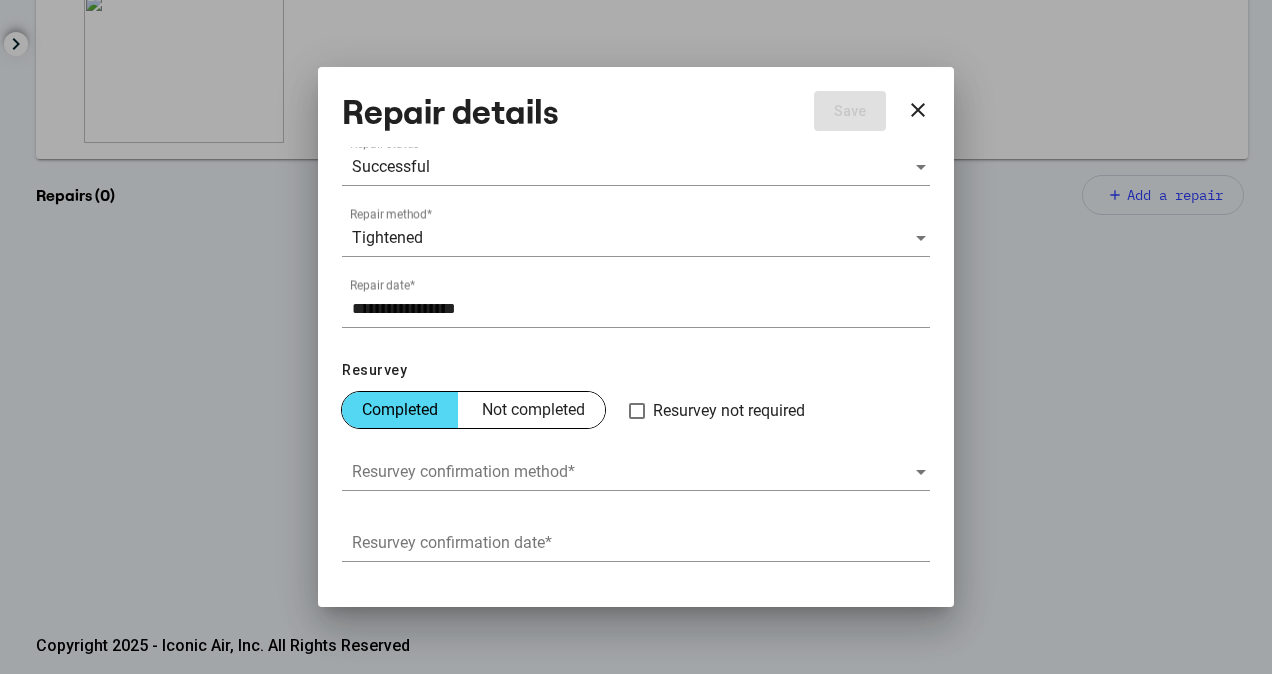 scroll, scrollTop: 250, scrollLeft: 0, axis: vertical 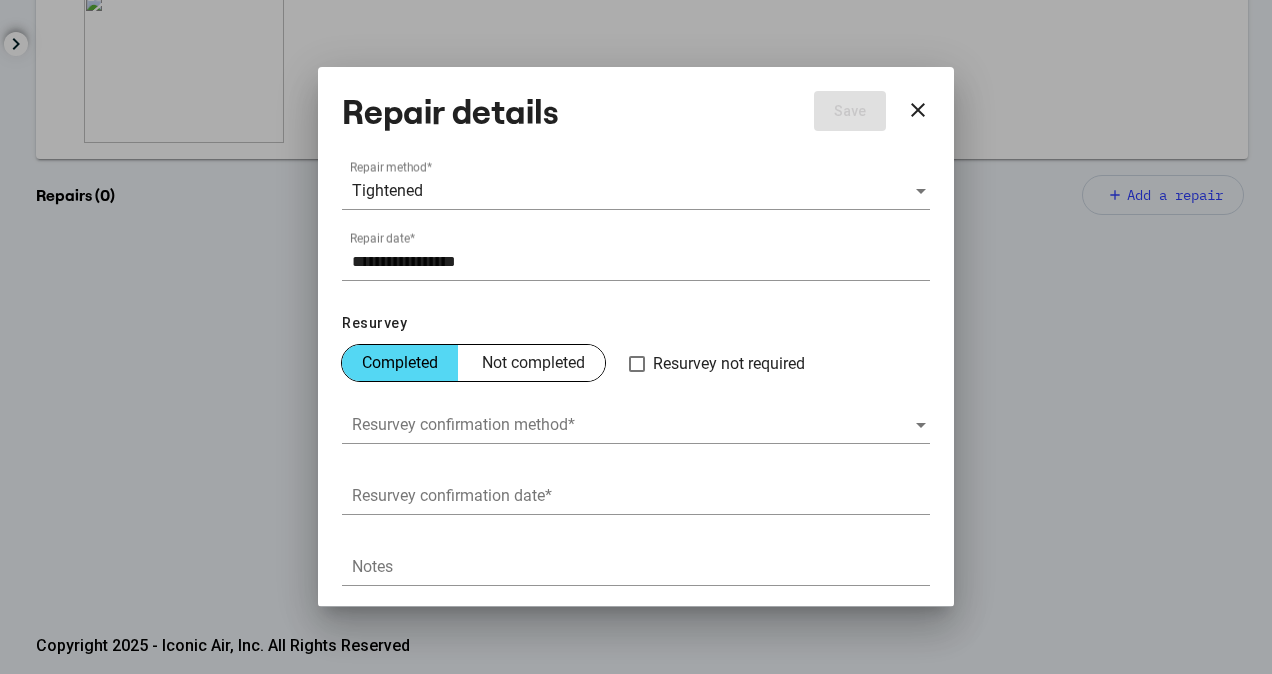 click on "Resurvey confirmation method  *" at bounding box center (636, 418) 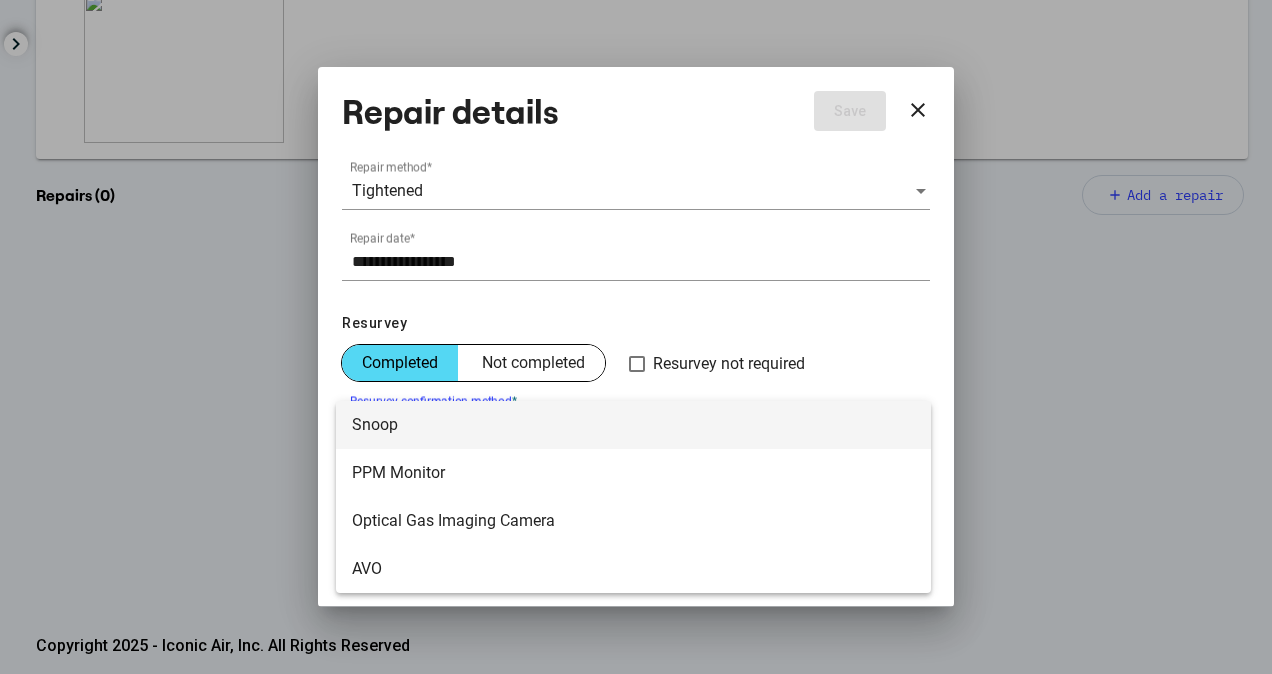 click on "Snoop" at bounding box center [633, 425] 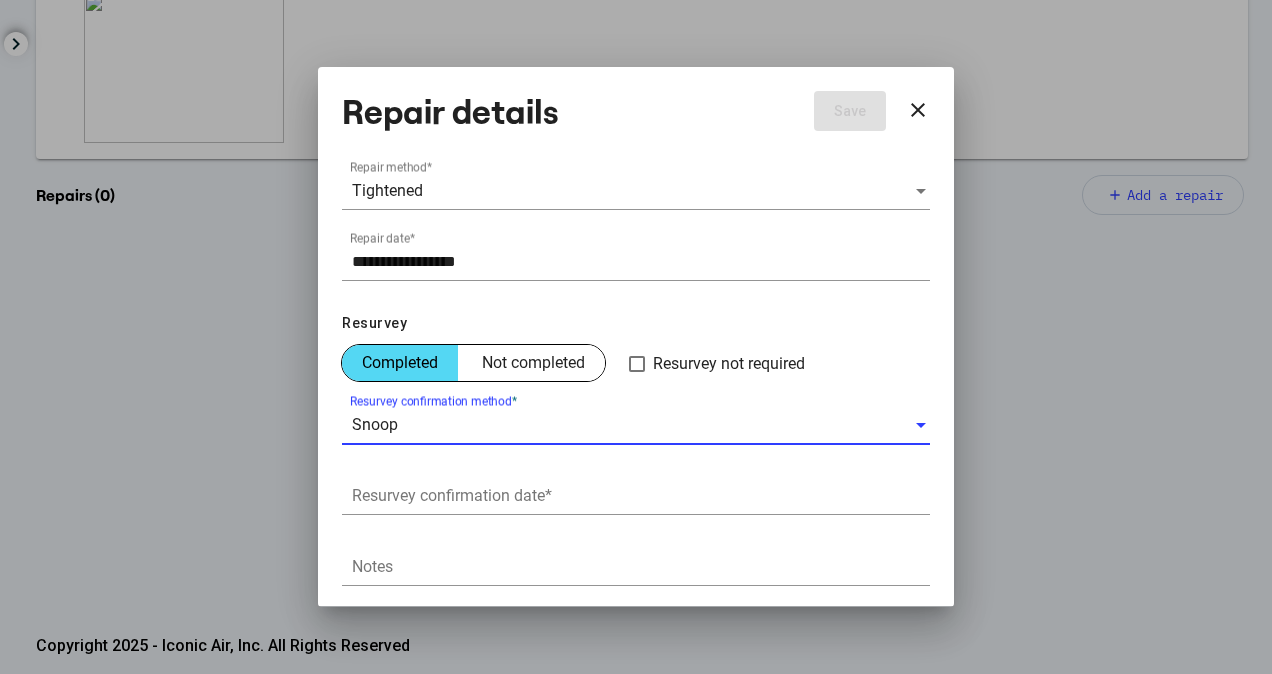 click on "Resurvey confirmation date  *" at bounding box center (641, 496) 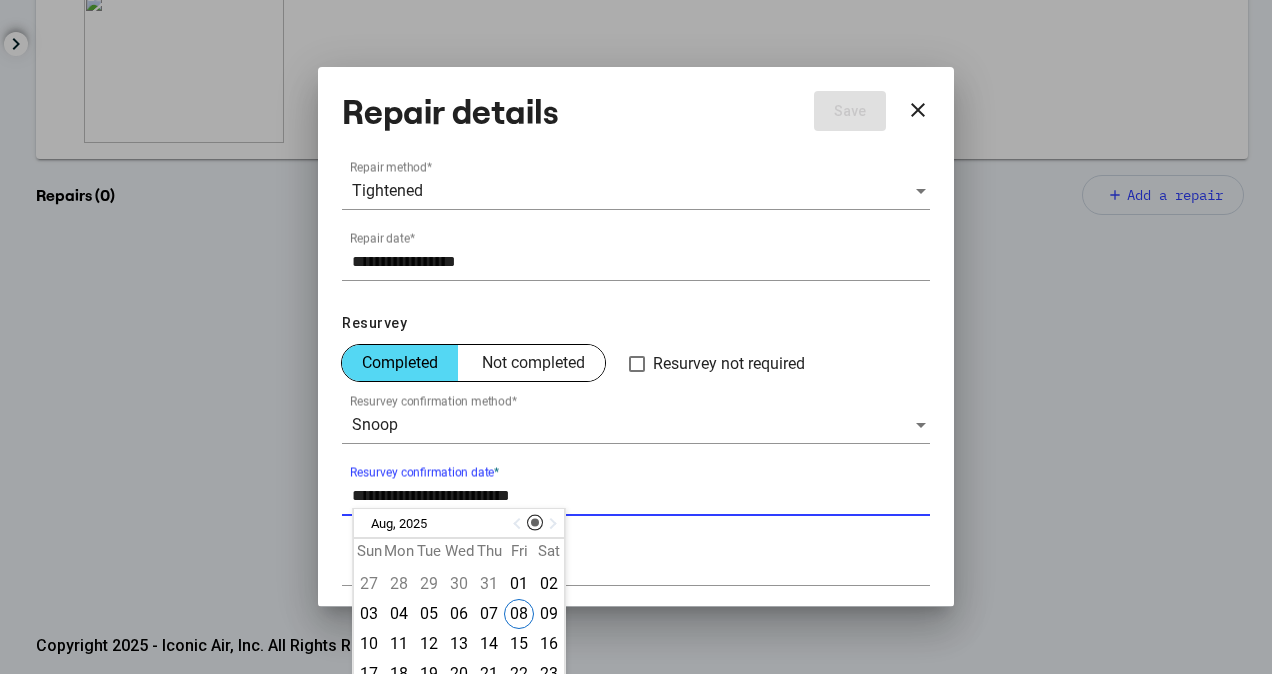 click at bounding box center [519, 524] 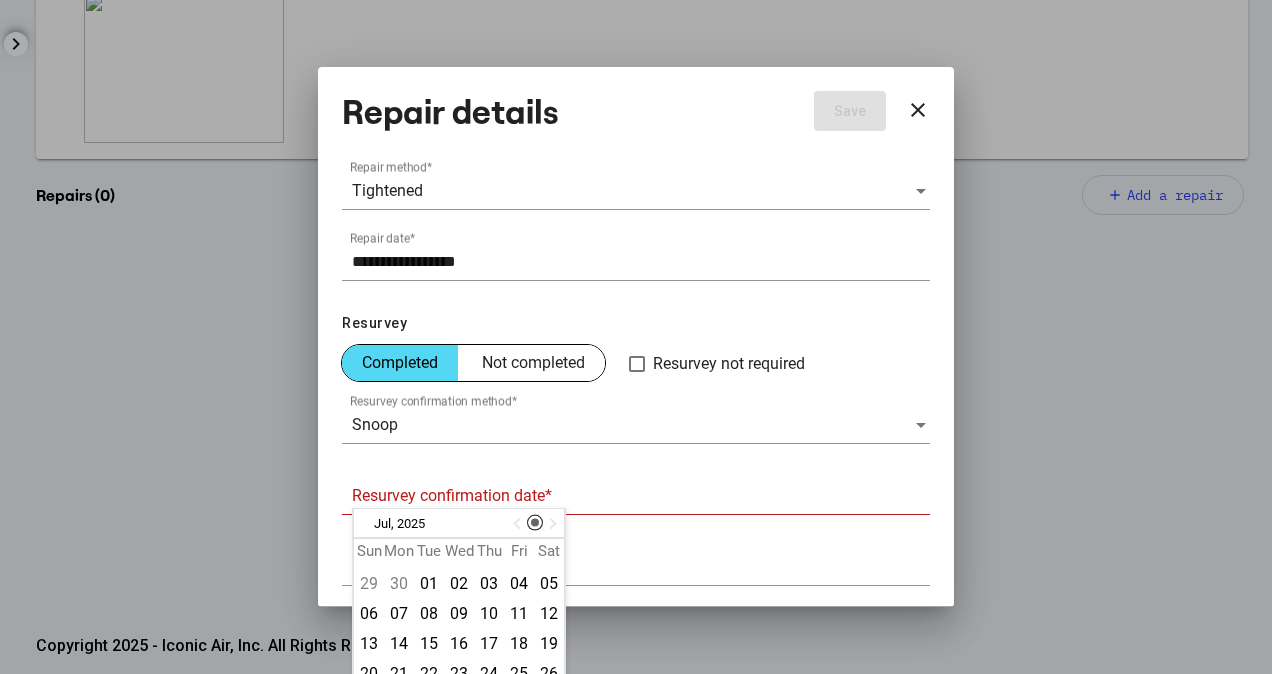 click at bounding box center [519, 524] 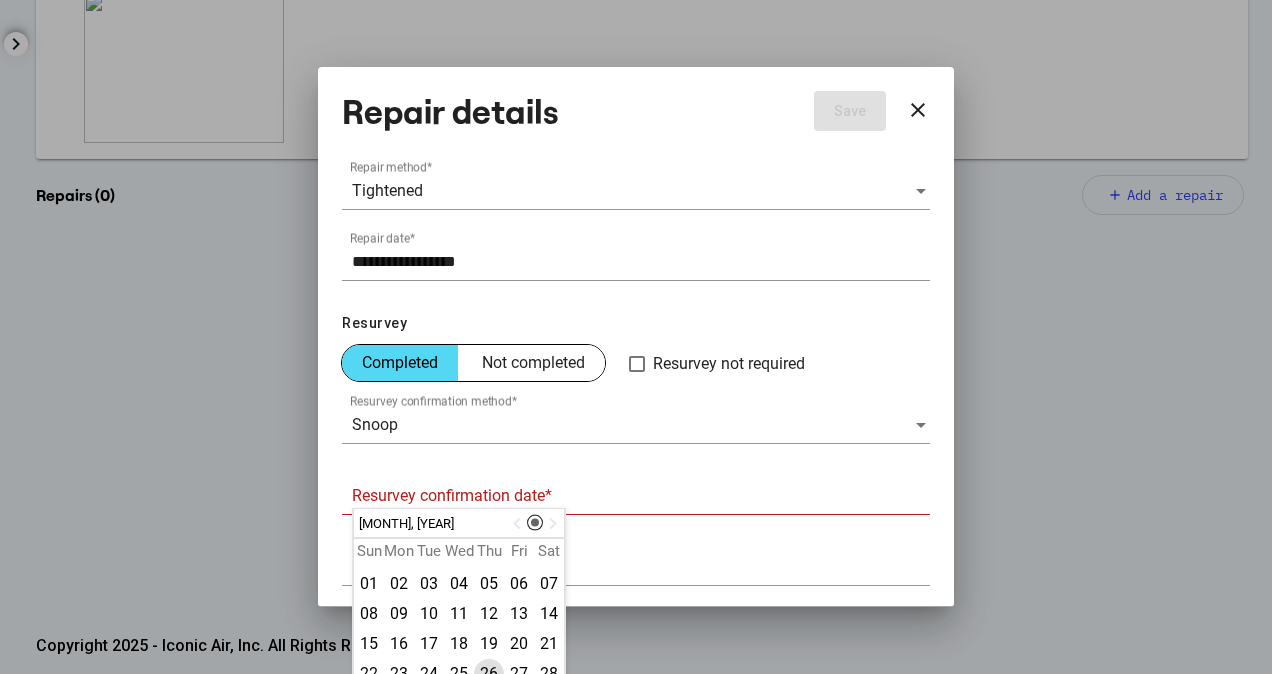 click on "26" at bounding box center [489, 674] 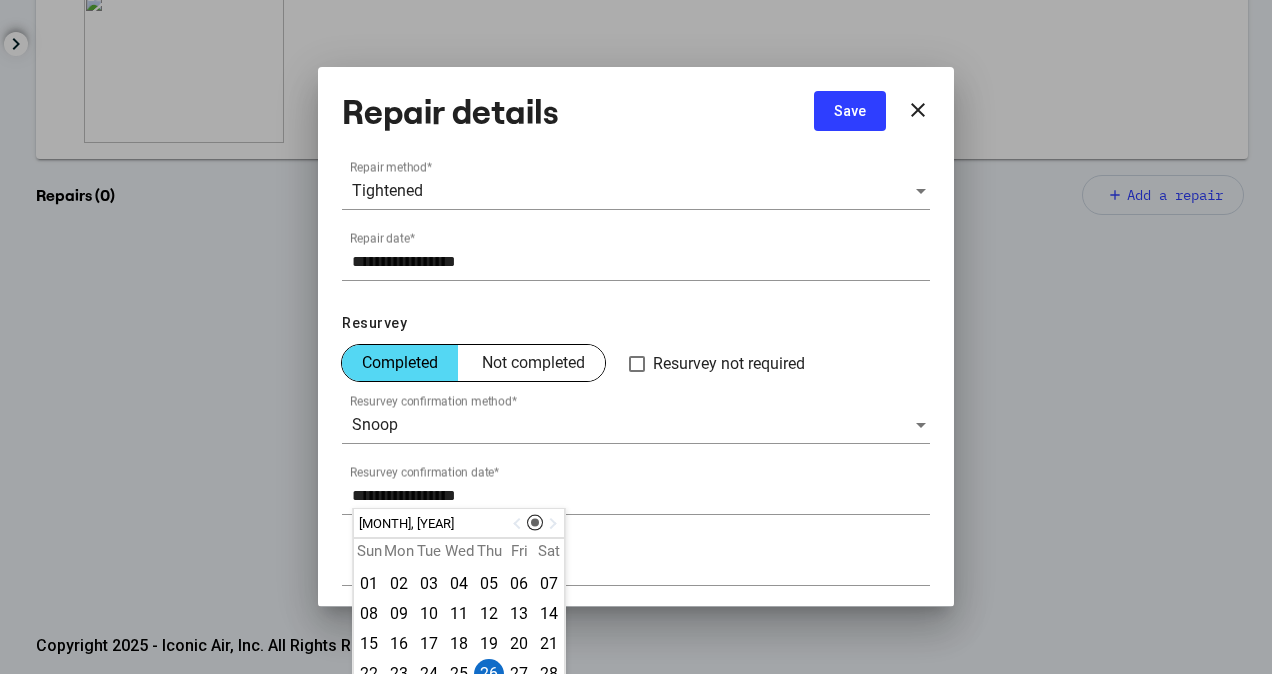 scroll, scrollTop: 201, scrollLeft: 0, axis: vertical 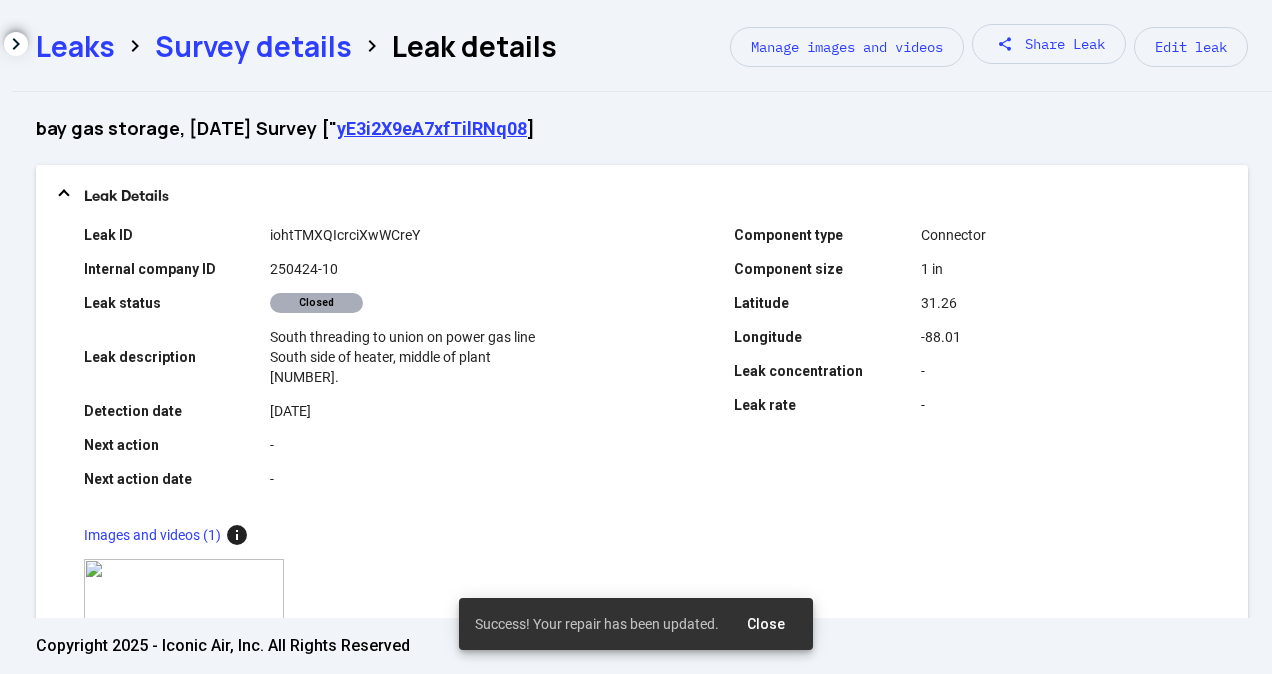 click on "Survey details" 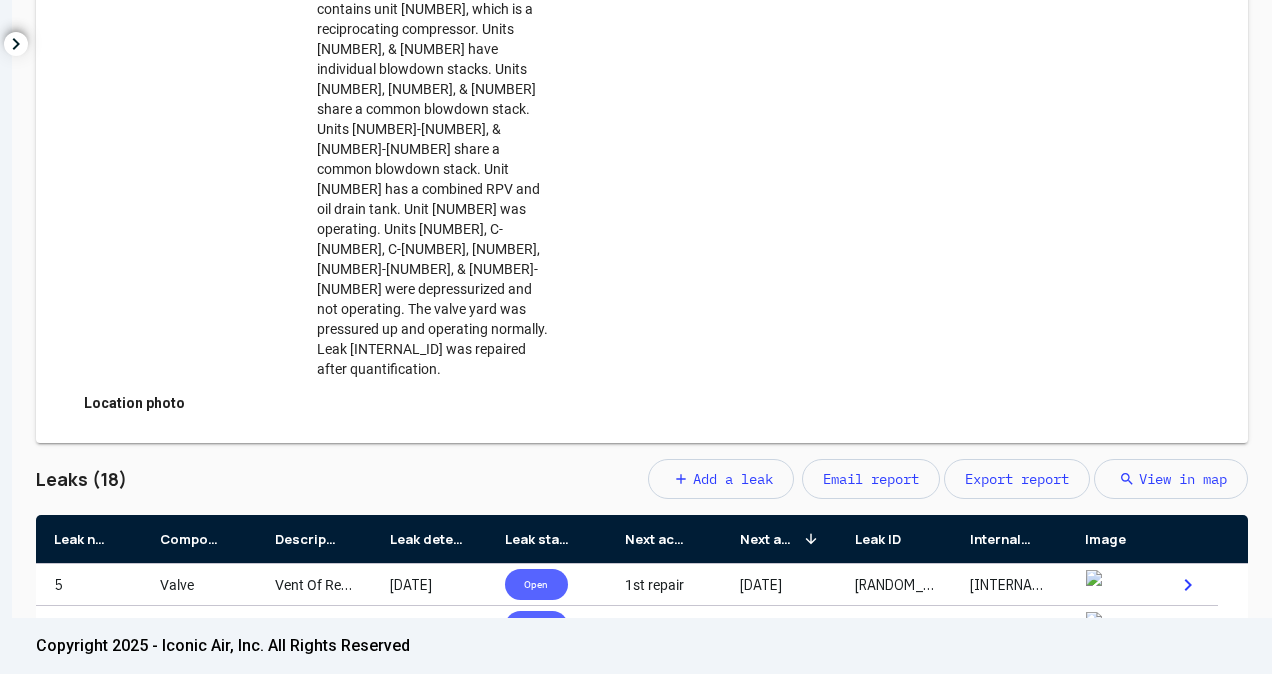 scroll, scrollTop: 956, scrollLeft: 0, axis: vertical 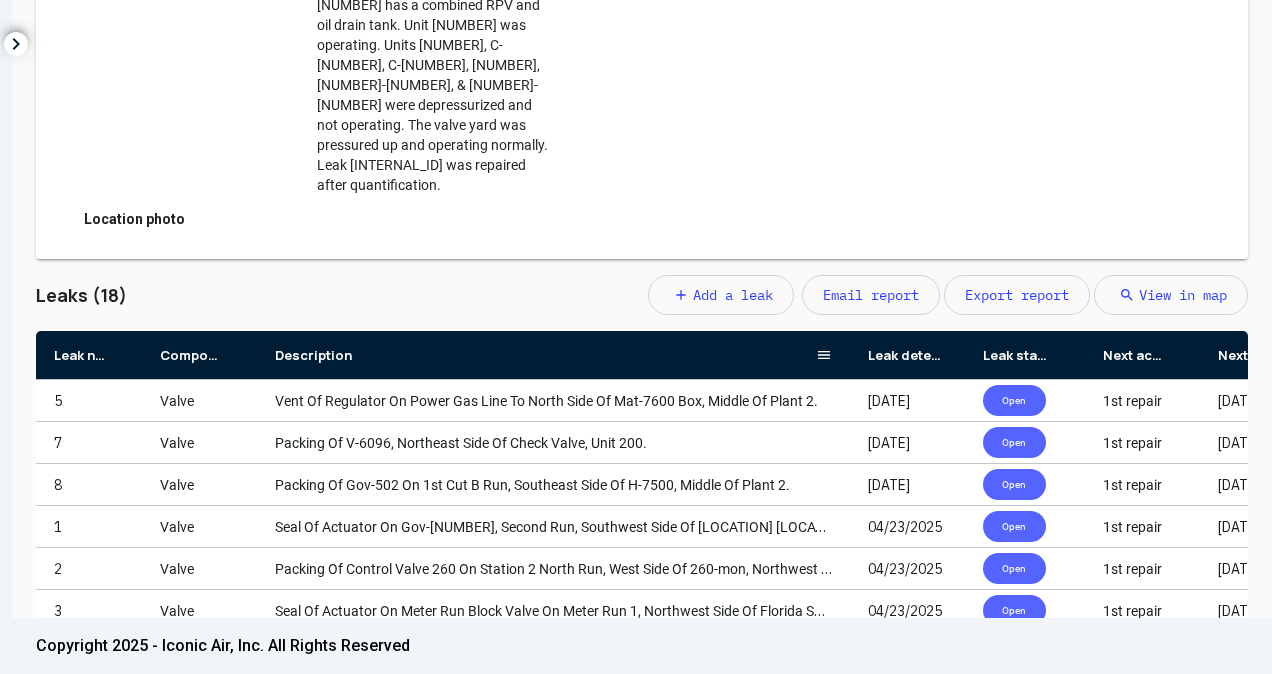 drag, startPoint x: 370, startPoint y: 234, endPoint x: 848, endPoint y: 236, distance: 478.00418 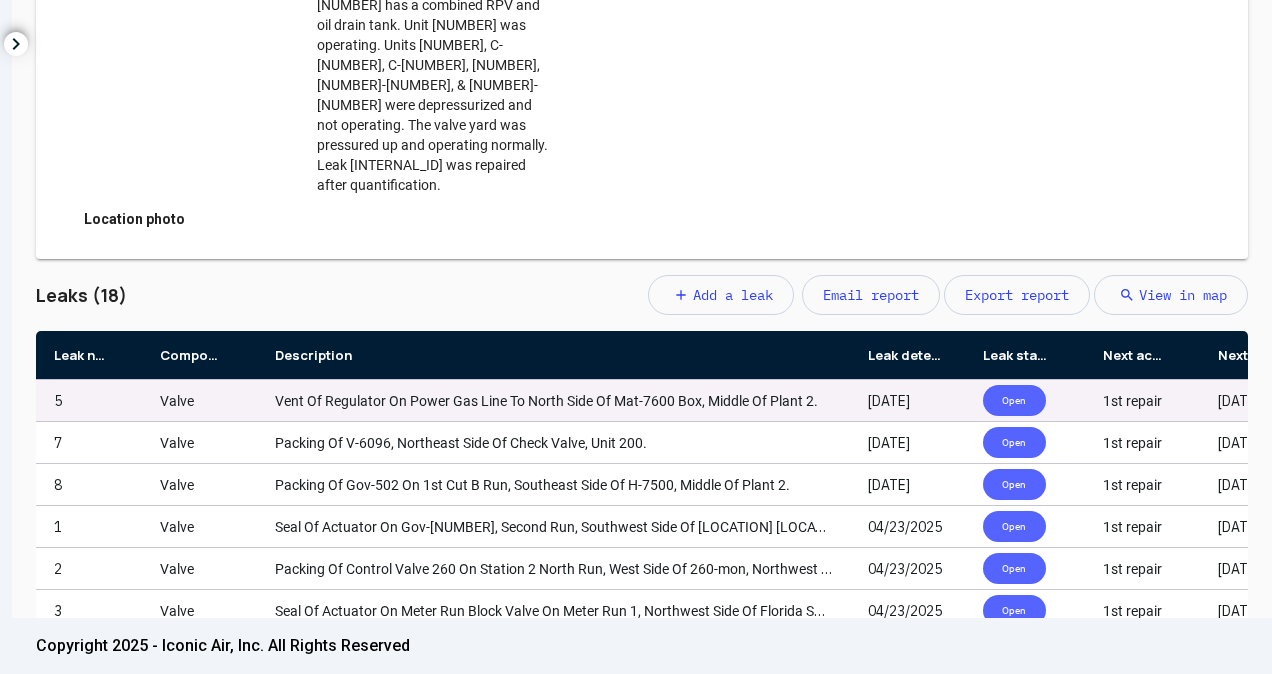 click on "Vent Of Regulator On Power Gas Line To North Side Of Mat-7600 Box, Middle Of Plant 2." at bounding box center [546, 401] 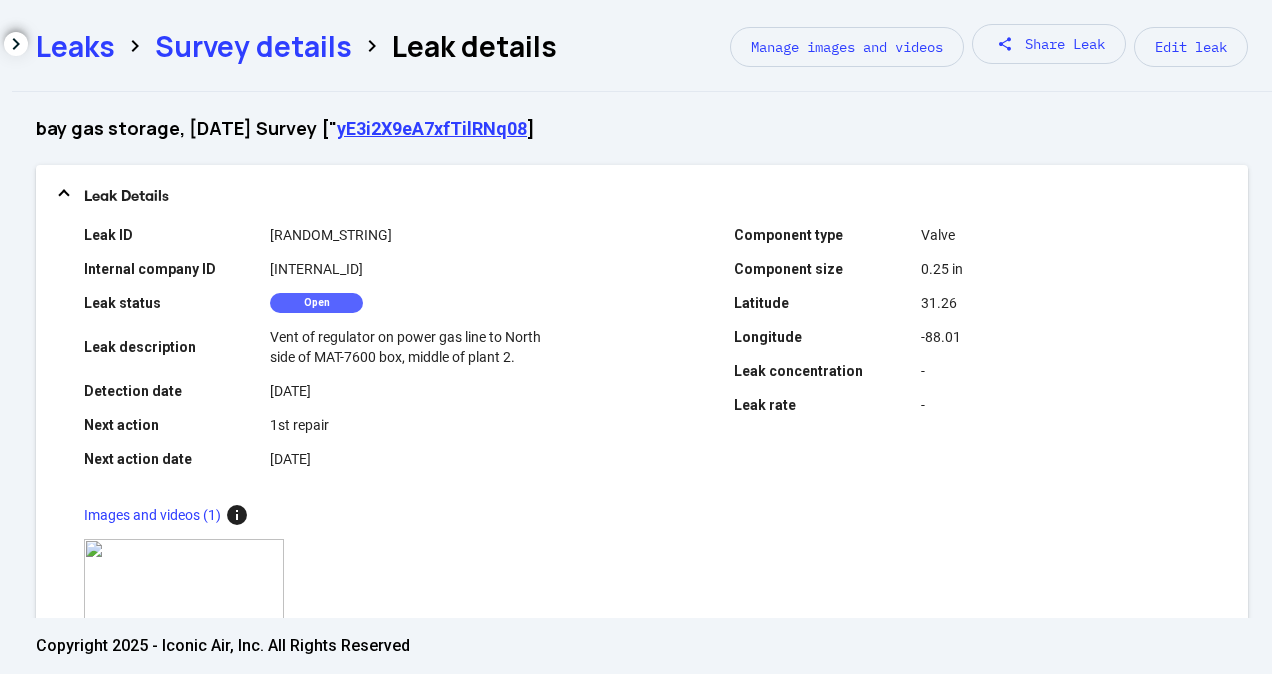 scroll, scrollTop: 400, scrollLeft: 0, axis: vertical 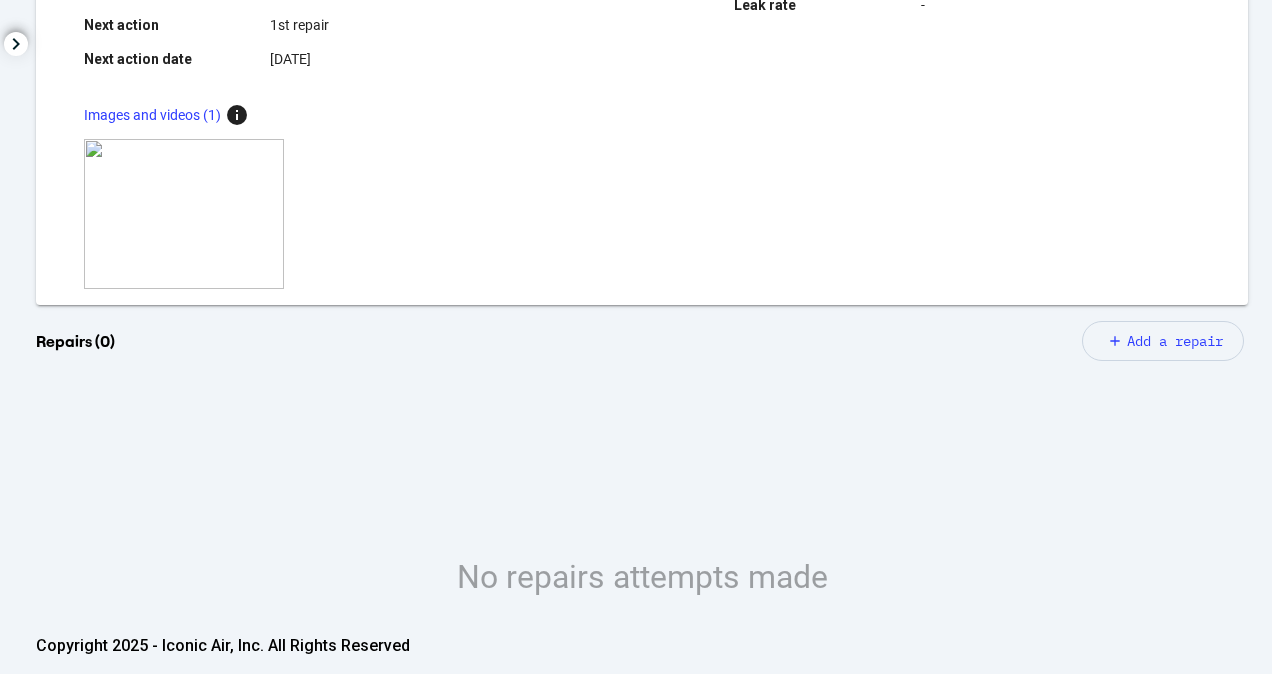 click on "Add a repair" 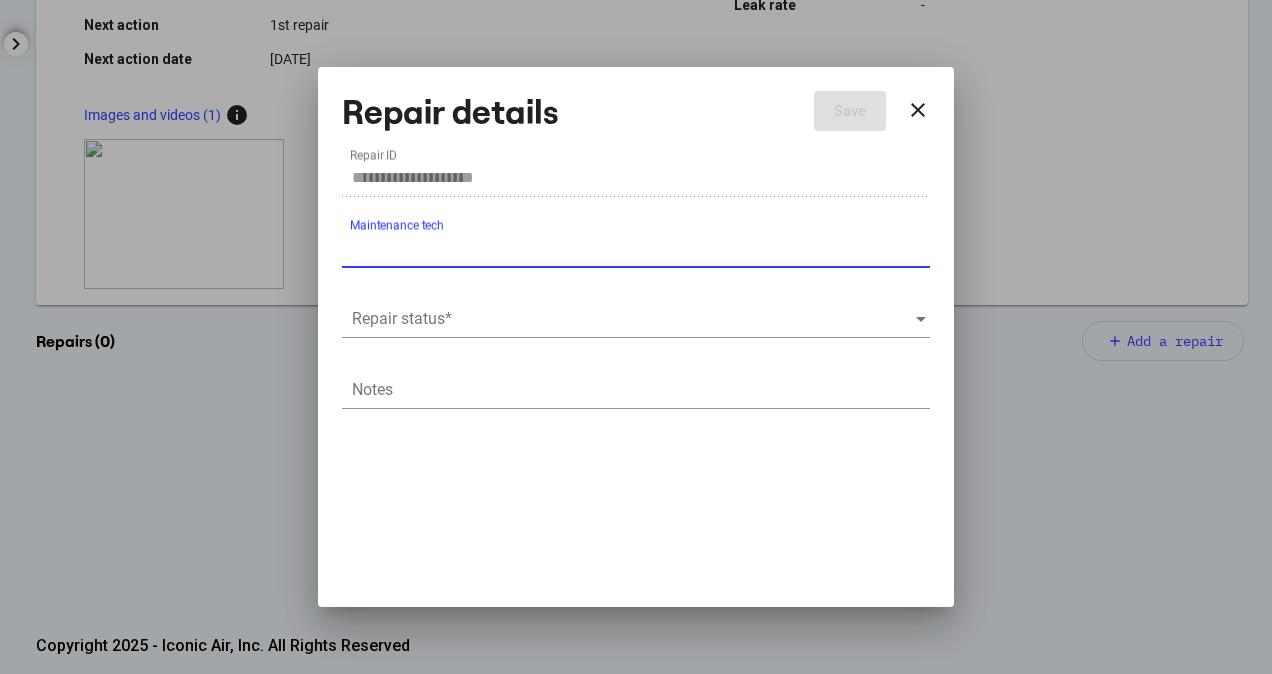 click at bounding box center [633, 319] 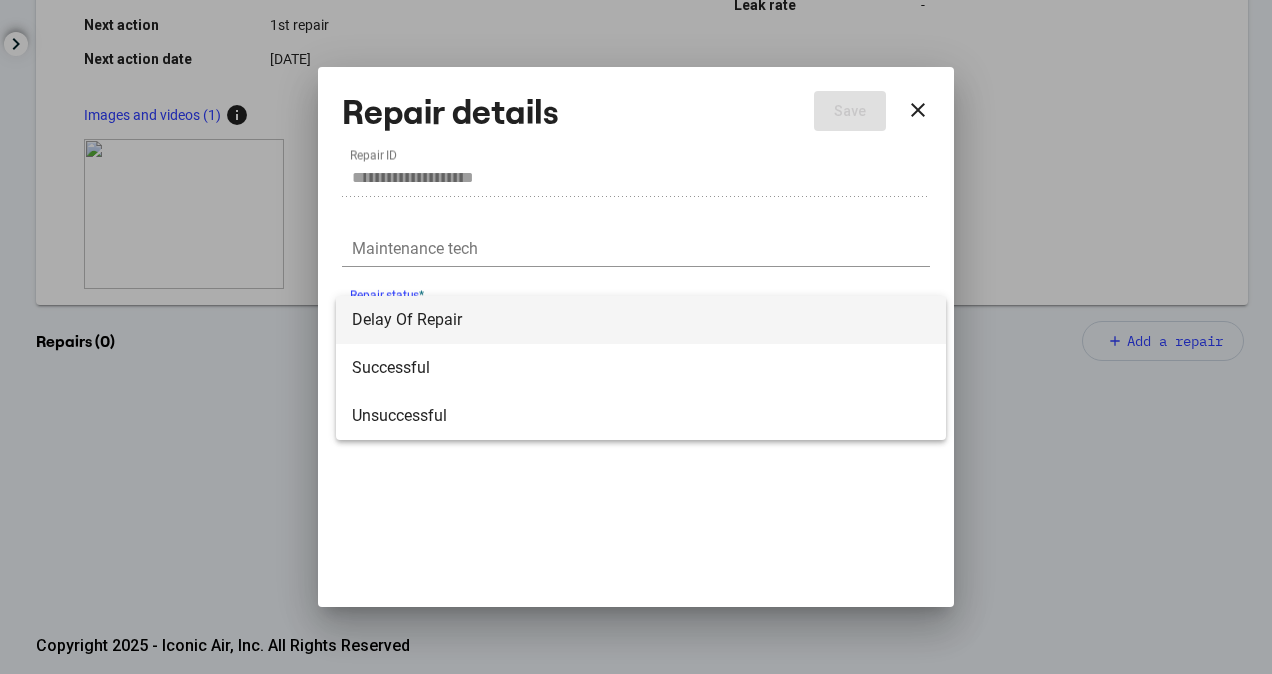 click on "Delay Of Repair" at bounding box center [641, 320] 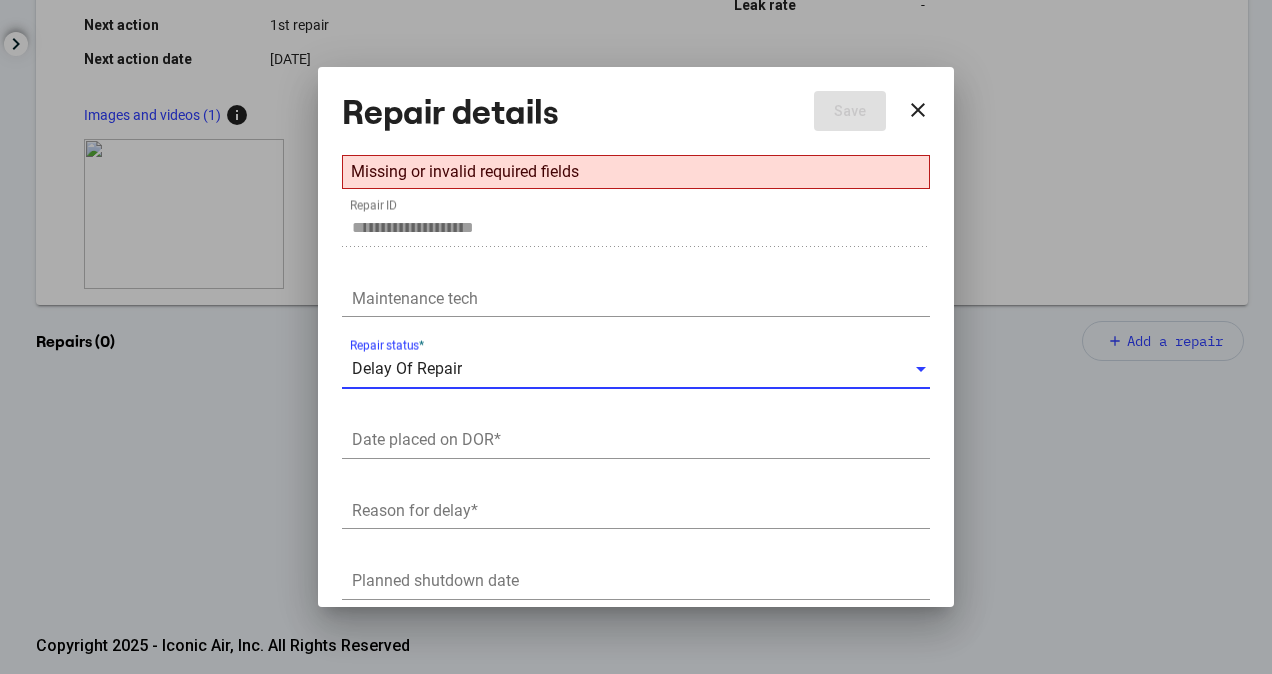 click on "Date placed on DOR  *" at bounding box center [641, 440] 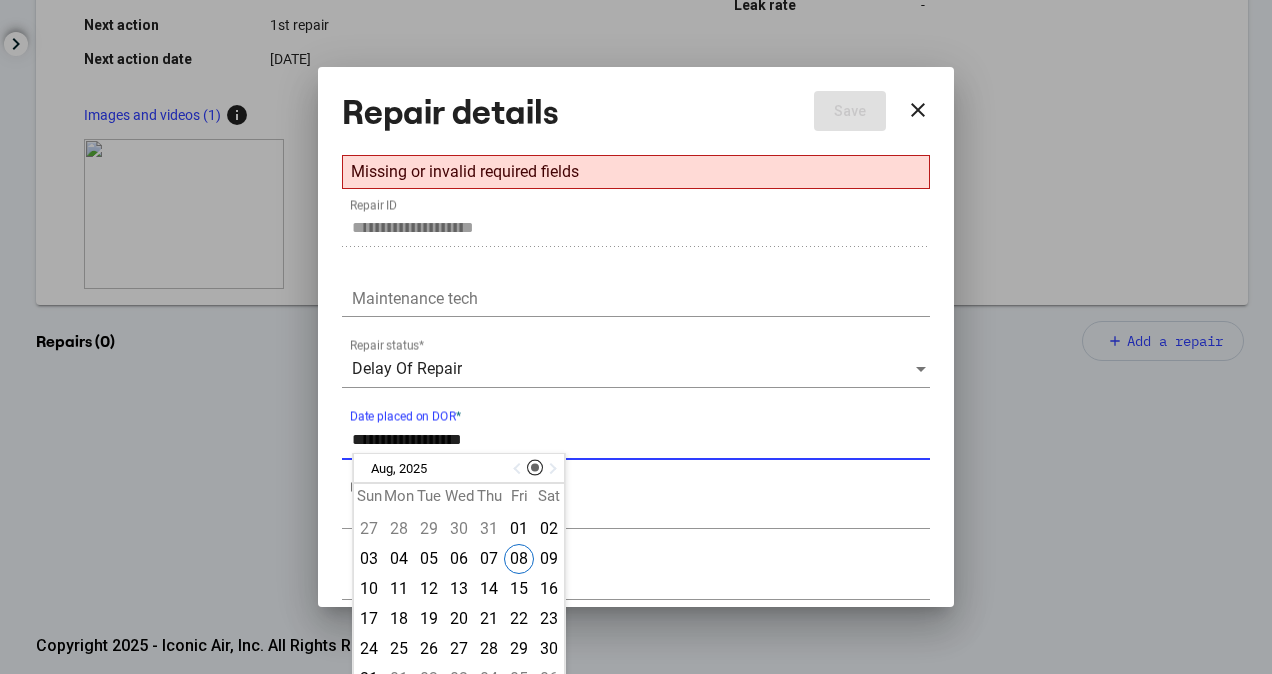 type on "**********" 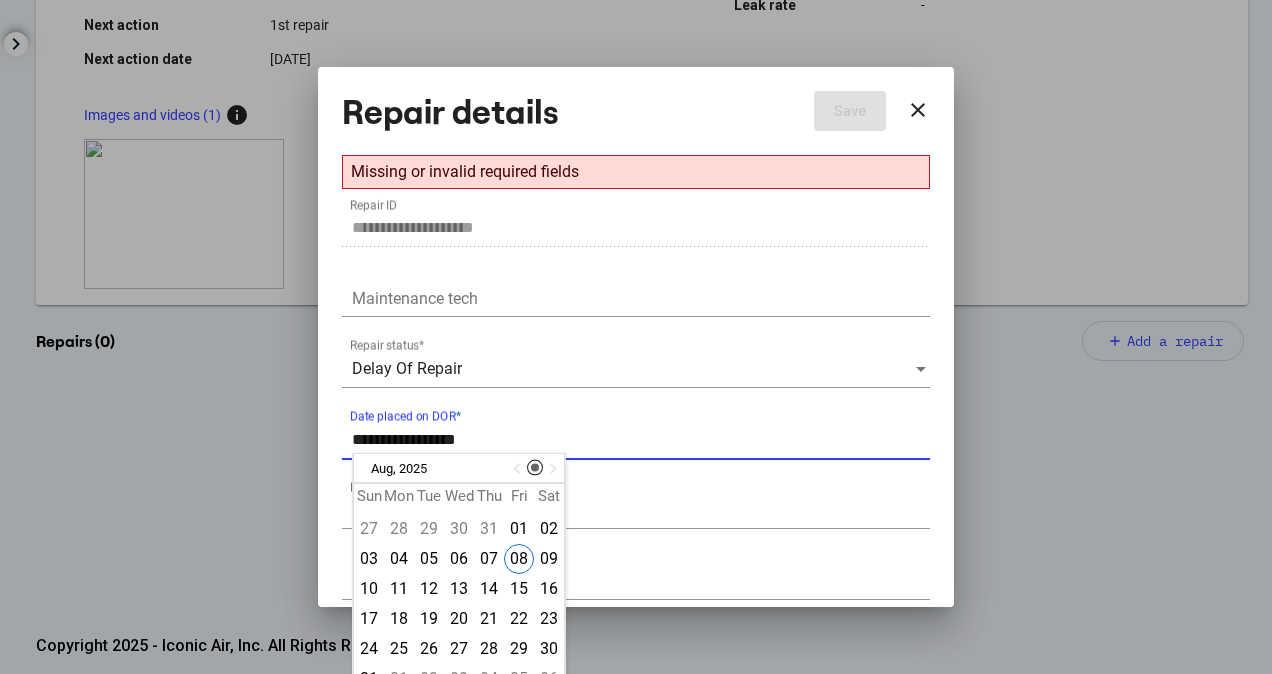 type on "**********" 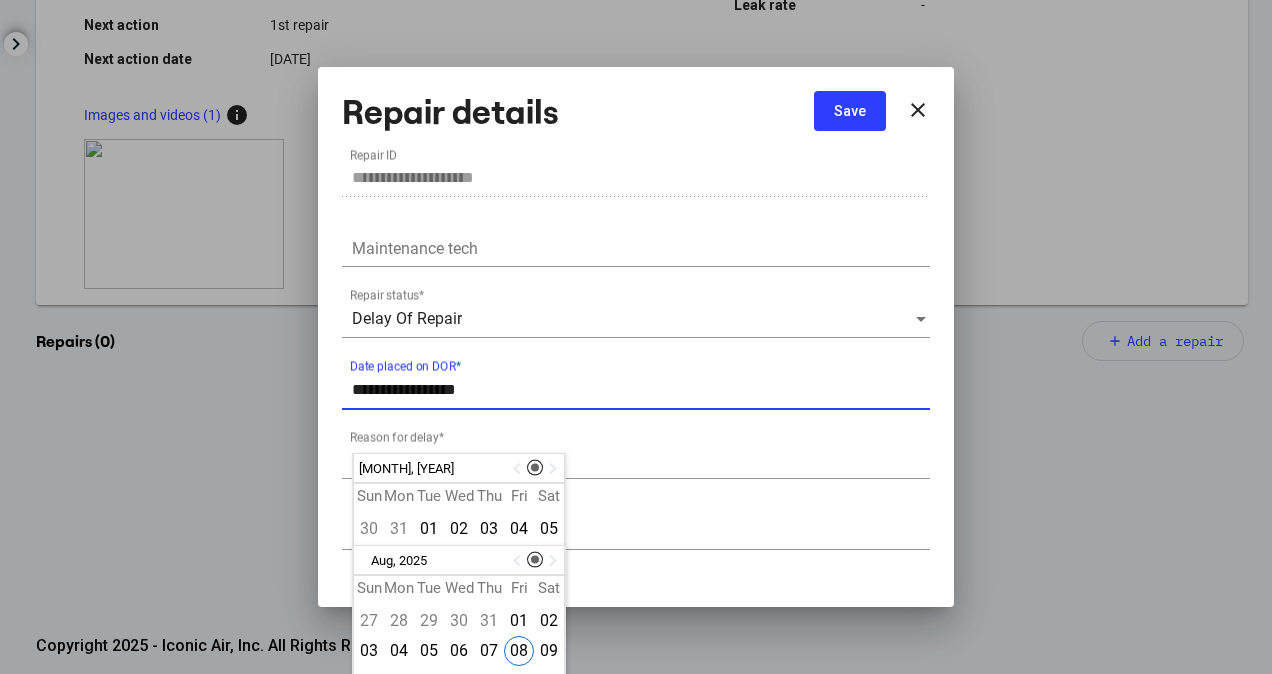click on "Save" at bounding box center (850, 111) 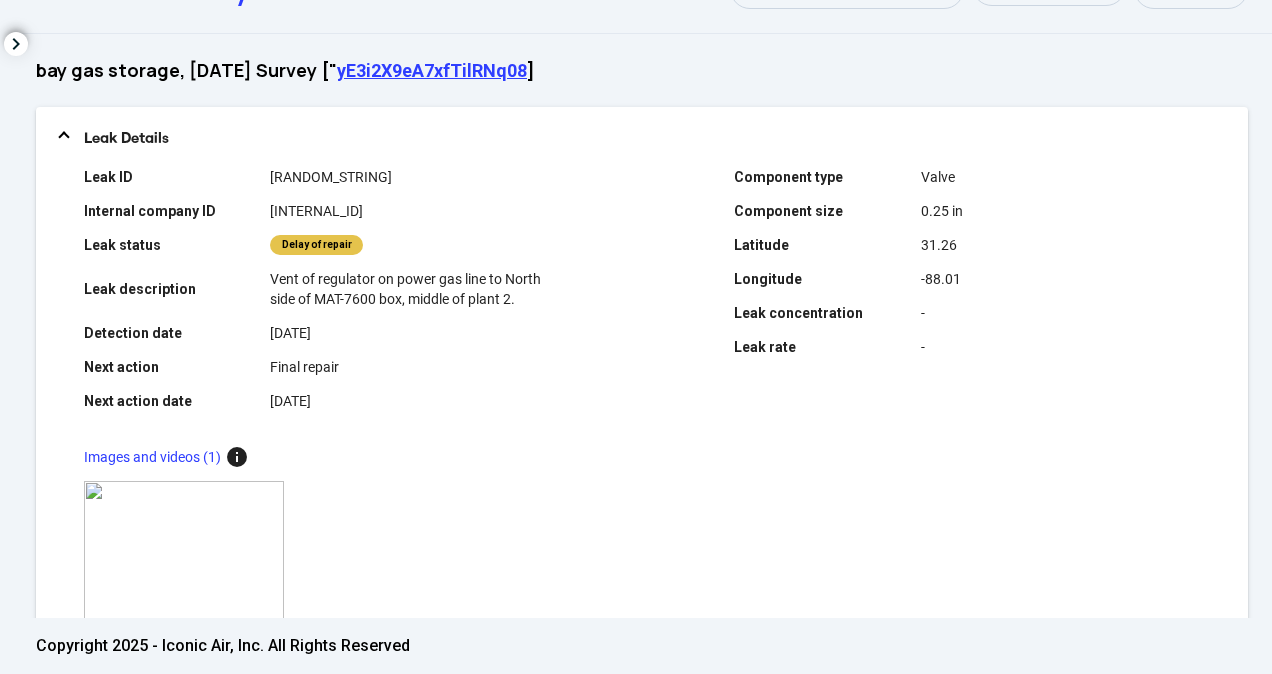 scroll, scrollTop: 0, scrollLeft: 0, axis: both 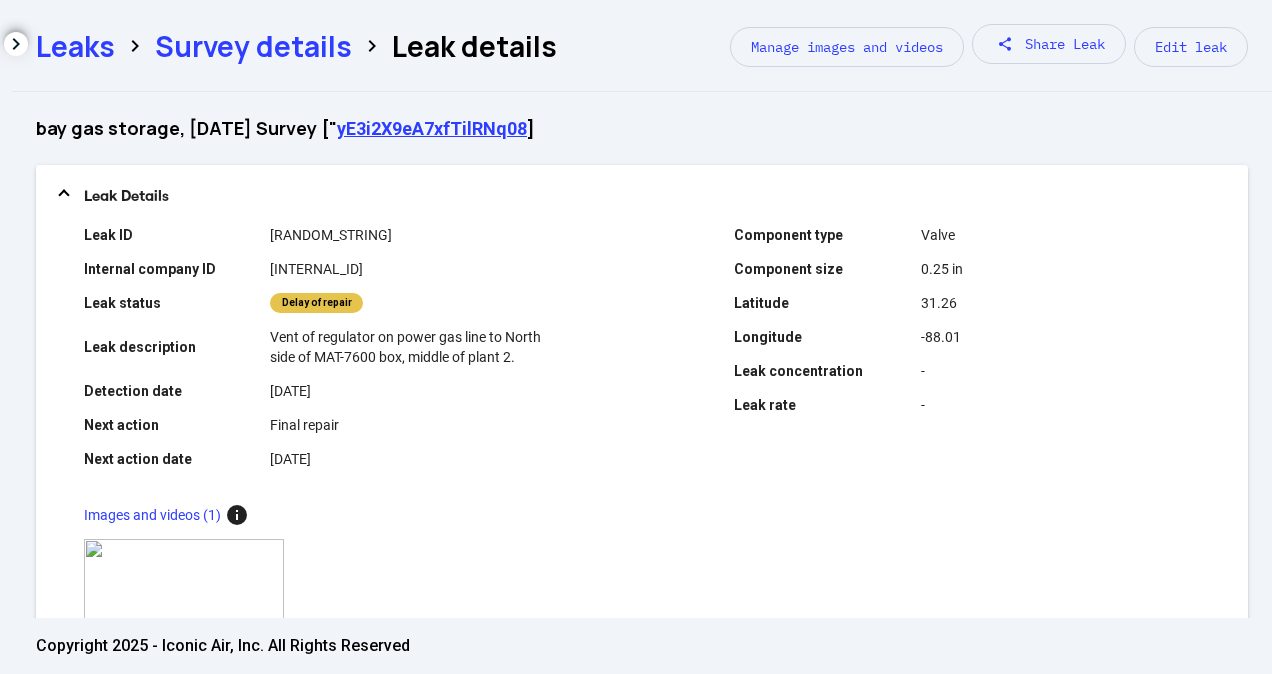 click on "Survey details" 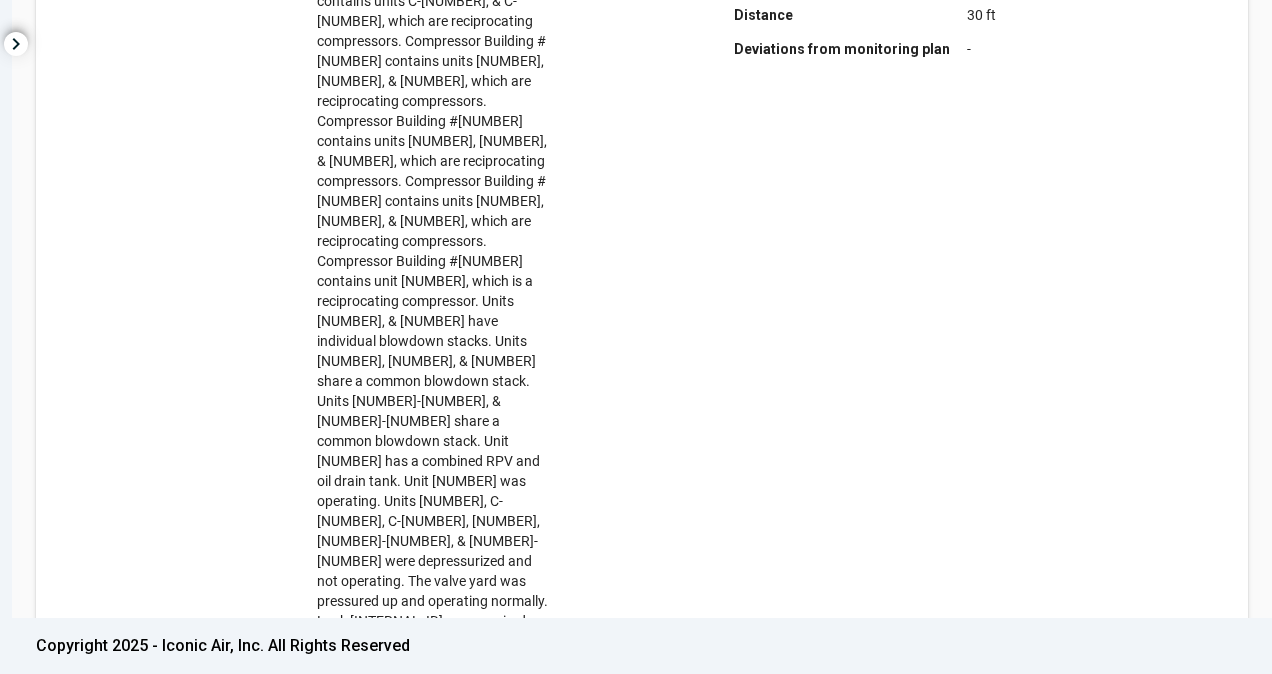 scroll, scrollTop: 956, scrollLeft: 0, axis: vertical 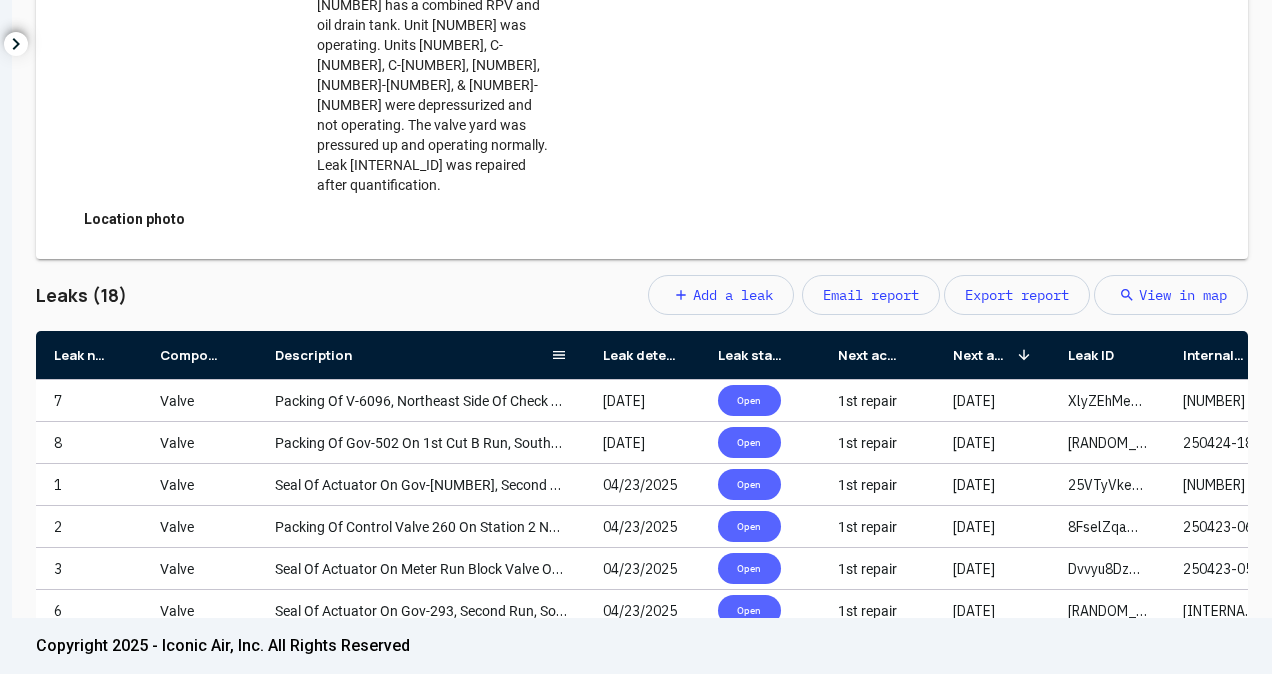 drag, startPoint x: 369, startPoint y: 240, endPoint x: 670, endPoint y: 270, distance: 302.49133 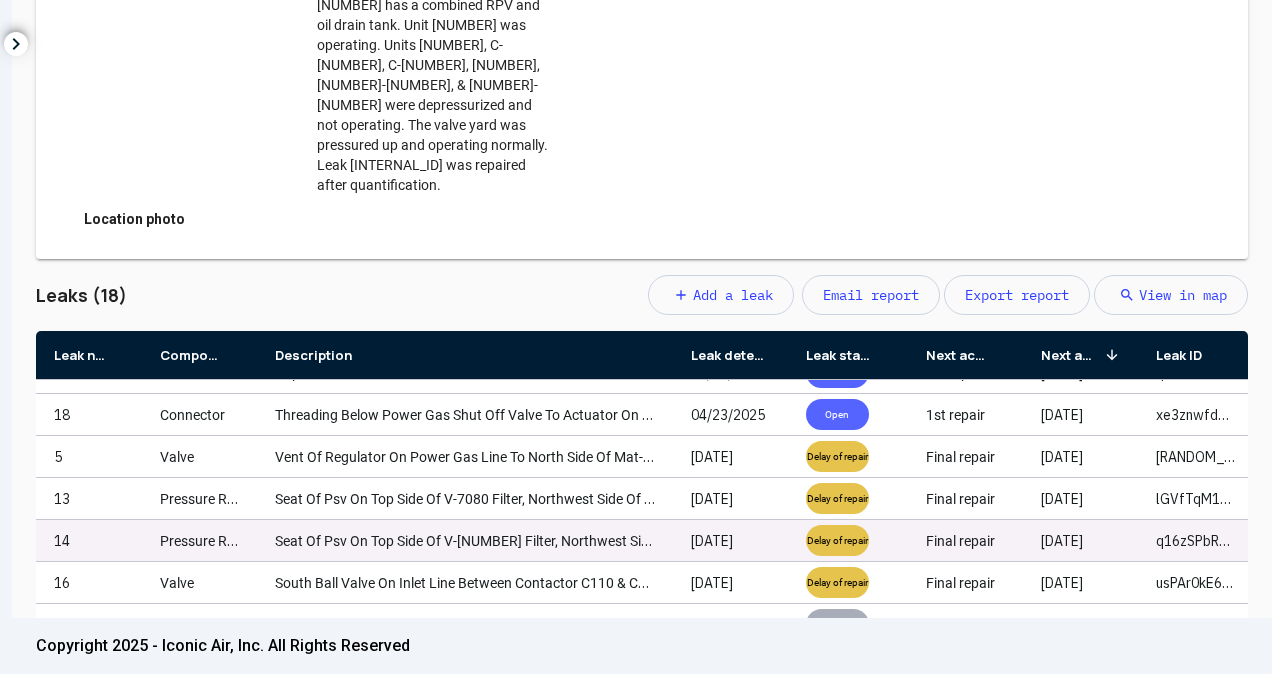 scroll, scrollTop: 300, scrollLeft: 0, axis: vertical 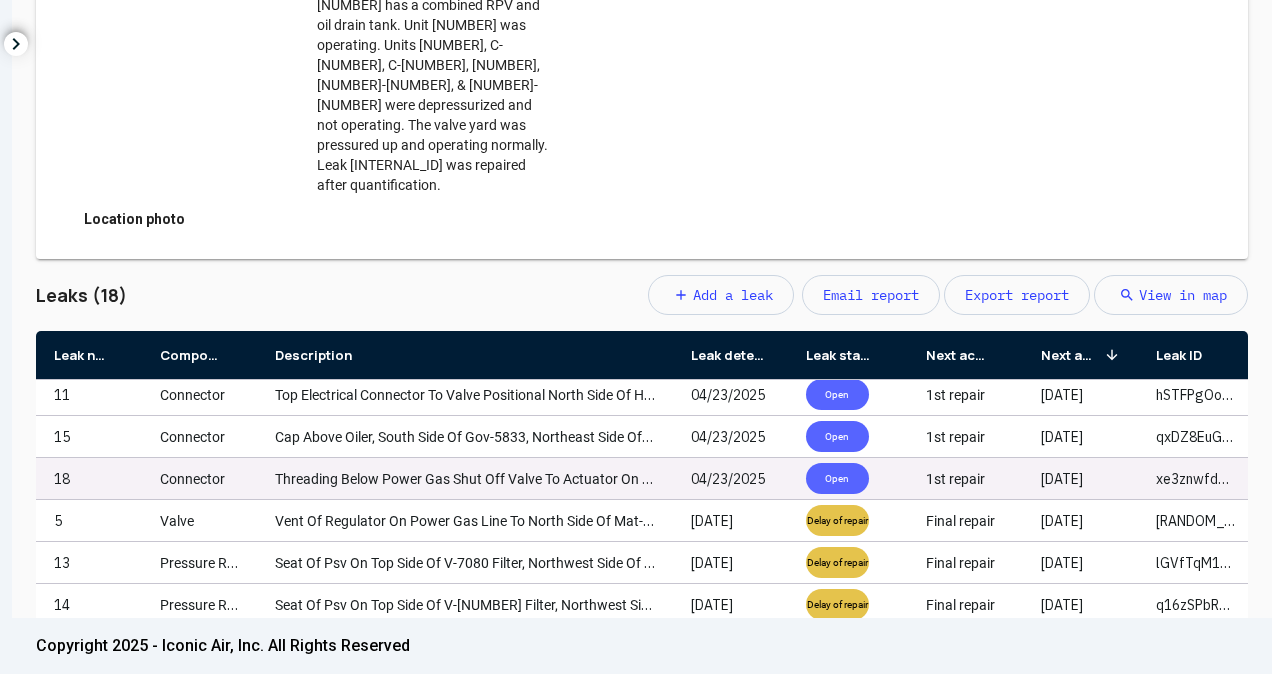 click on "Threading Below Power Gas Shut Off Valve To Actuator On Gov-202, North Side Of Florida North." at bounding box center [574, 479] 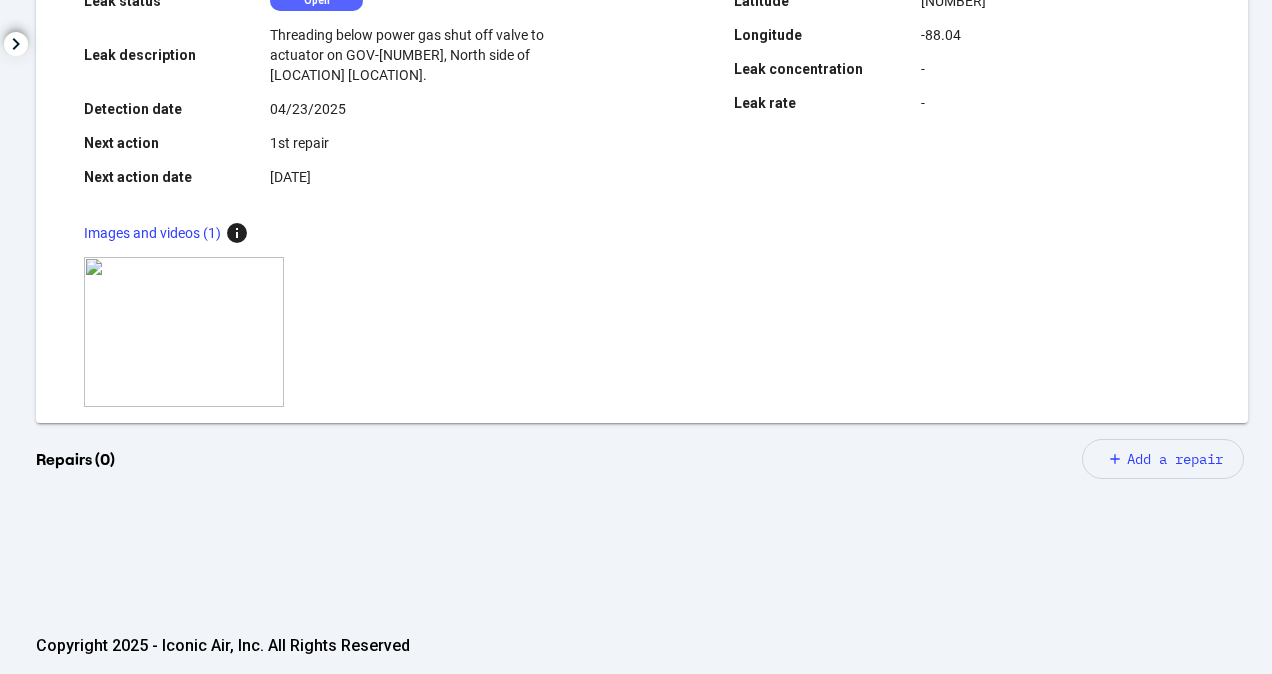 scroll, scrollTop: 586, scrollLeft: 0, axis: vertical 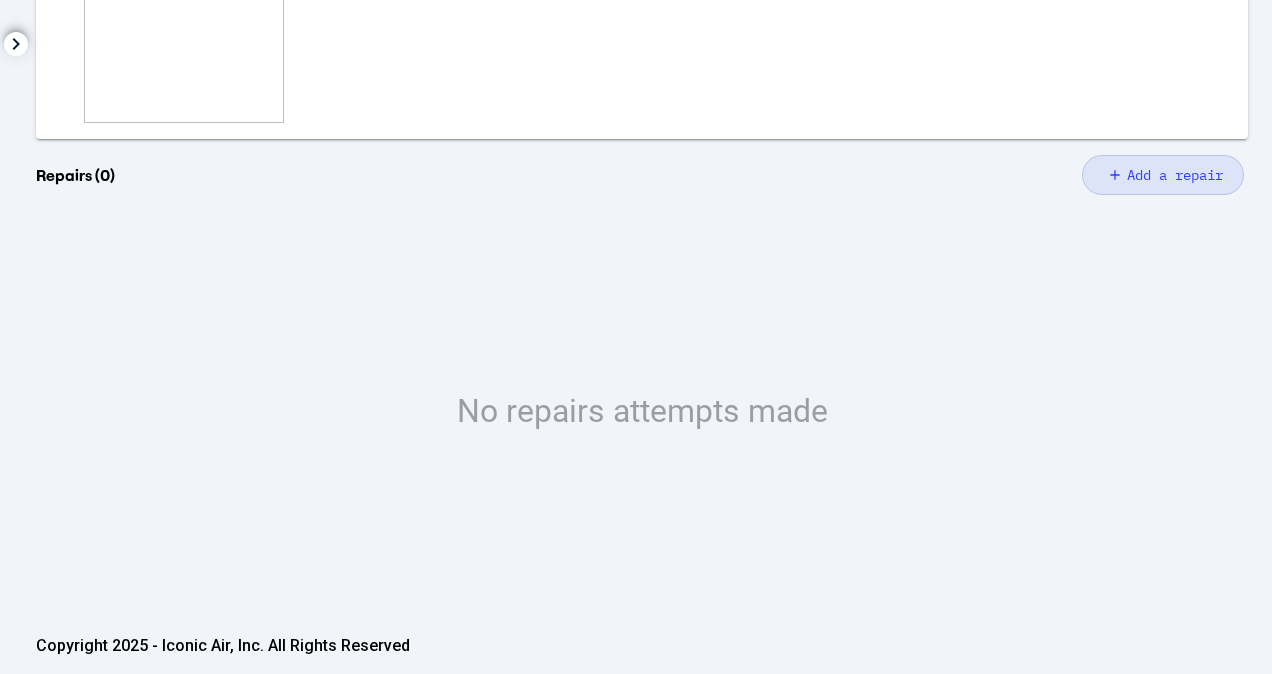 click on "add" 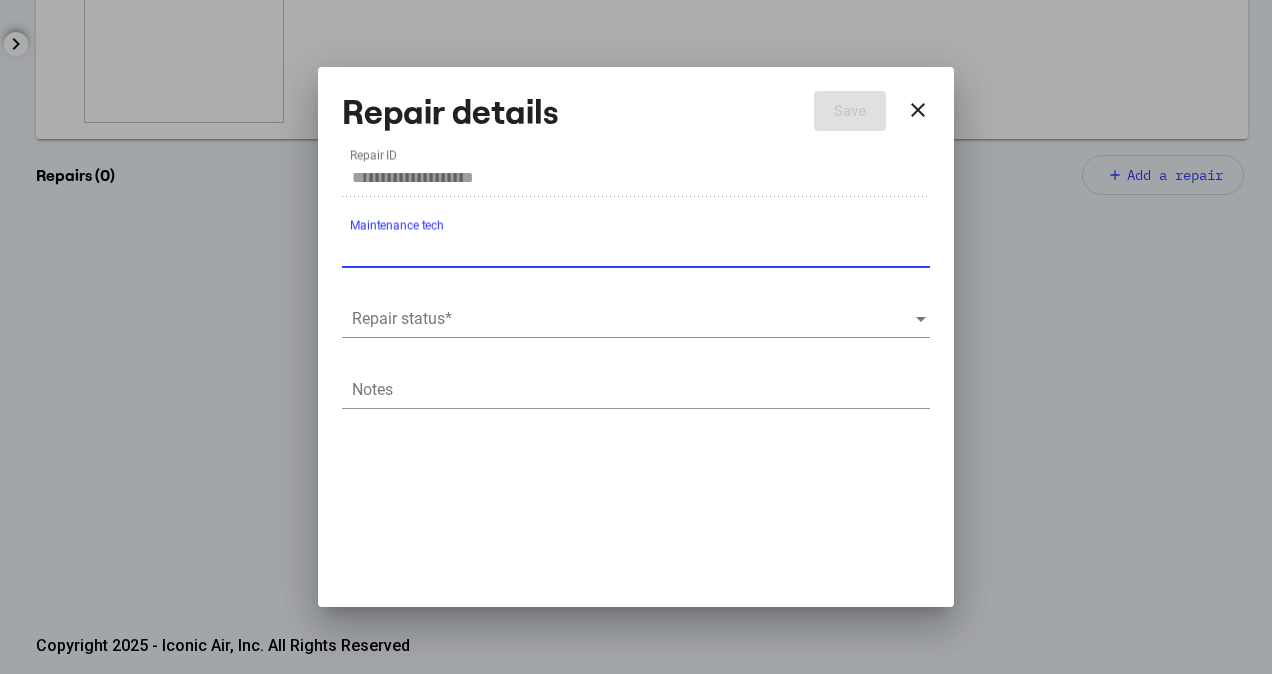 click at bounding box center [633, 319] 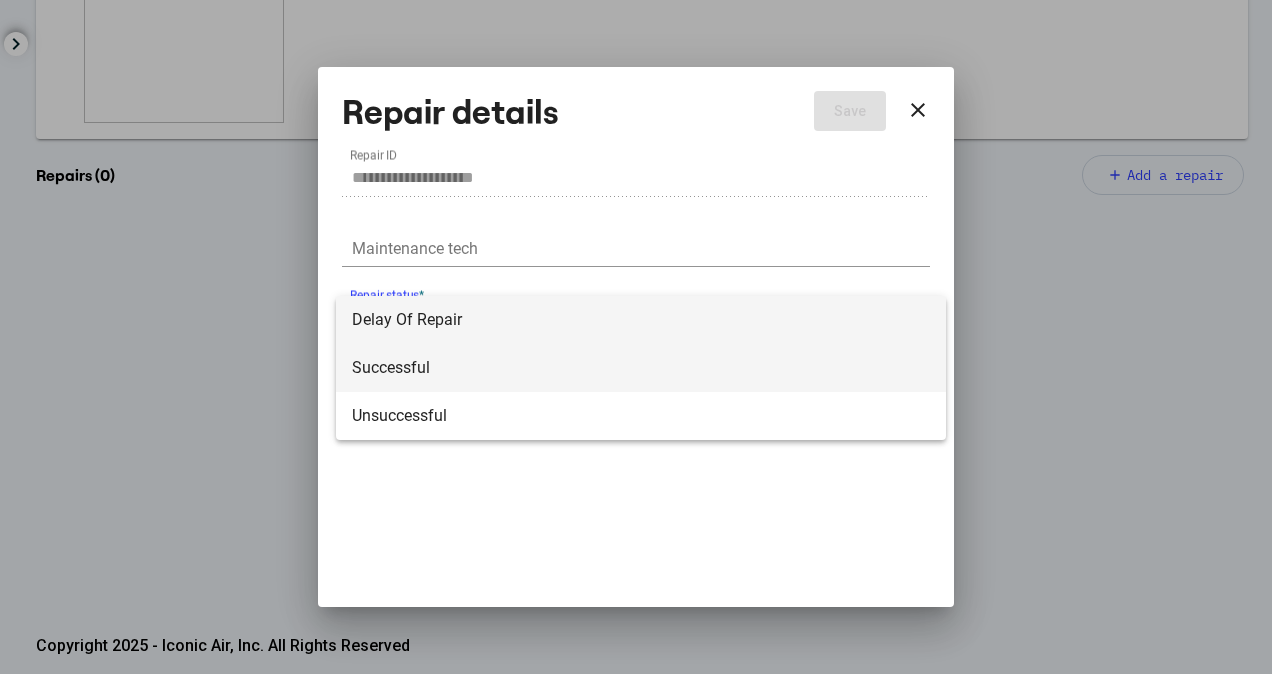 click on "Successful" at bounding box center (641, 368) 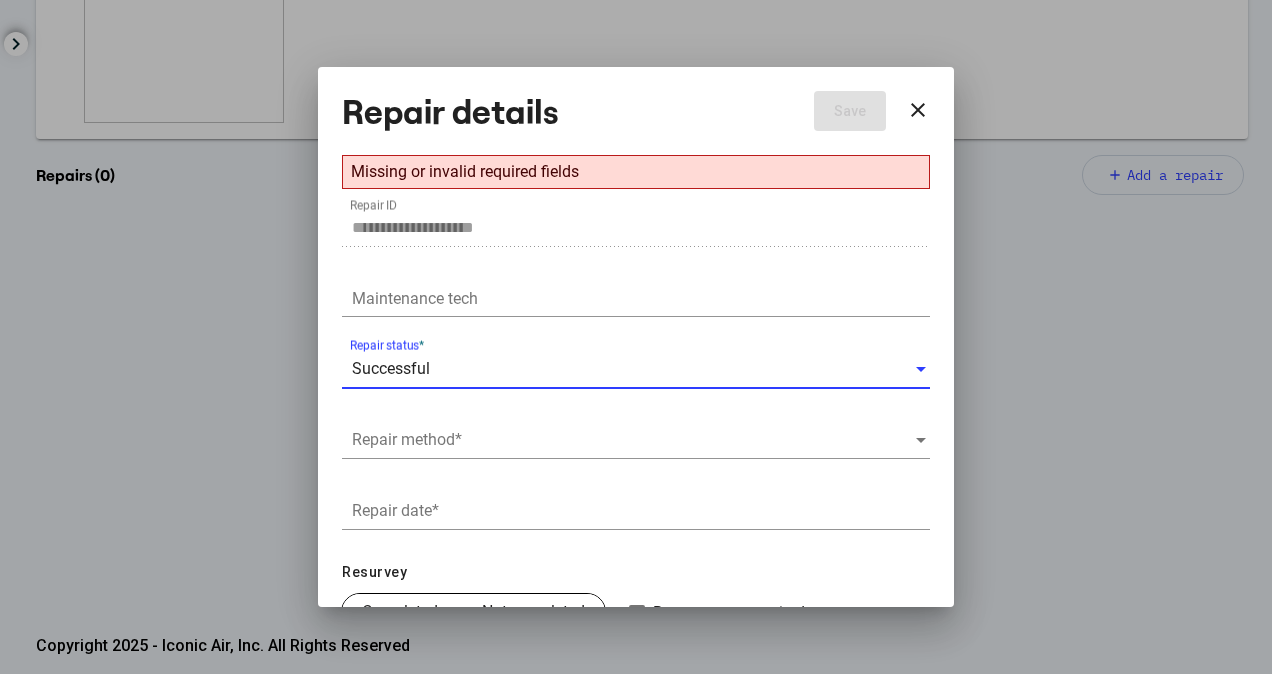click at bounding box center [633, 440] 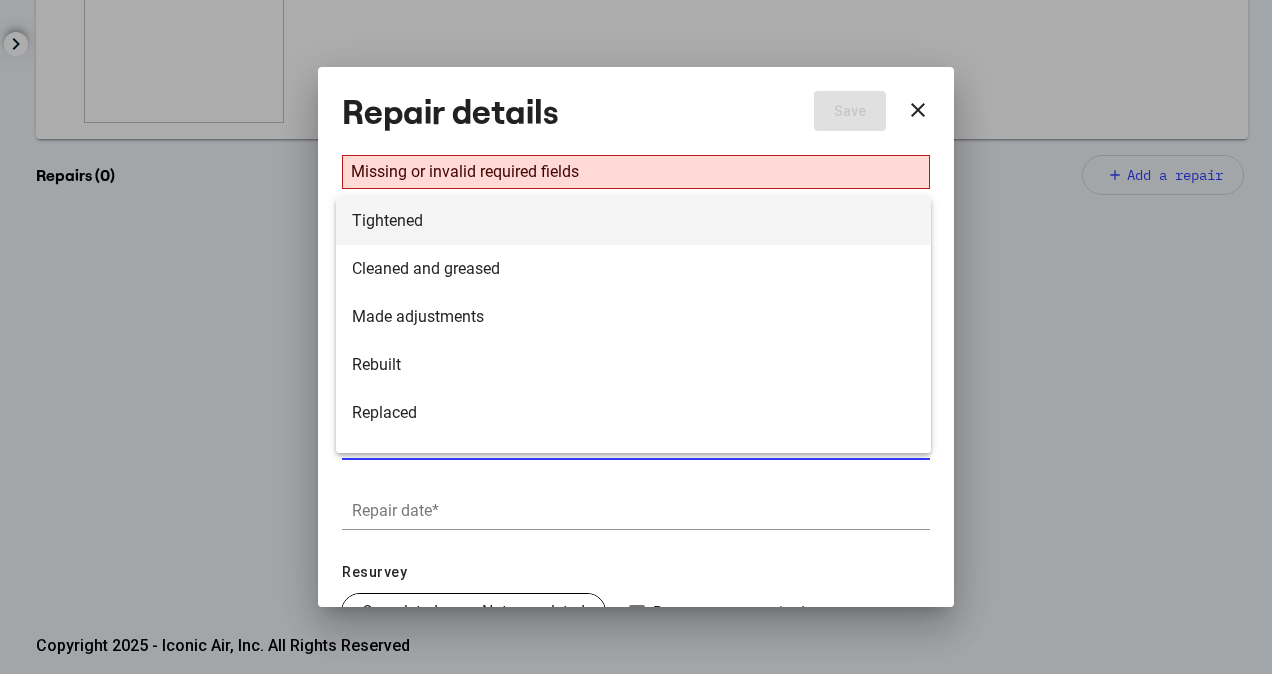 click on "Tightened" at bounding box center [633, 221] 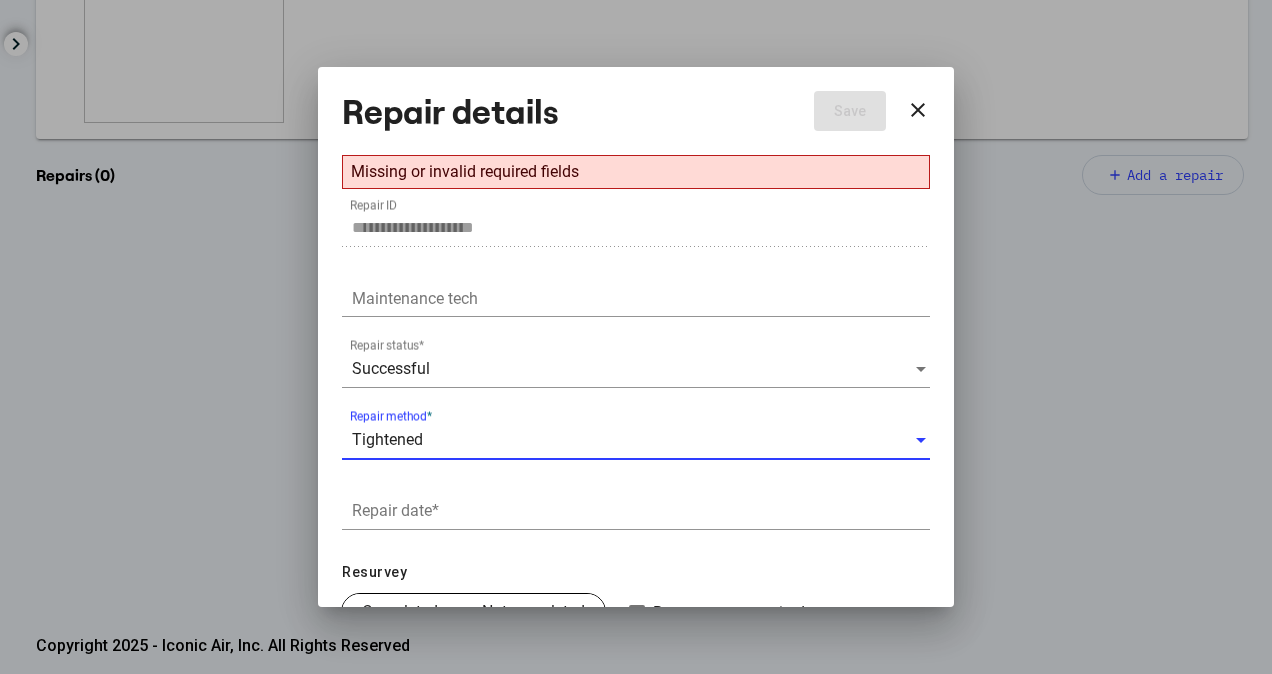 drag, startPoint x: 505, startPoint y: 506, endPoint x: 506, endPoint y: 521, distance: 15.033297 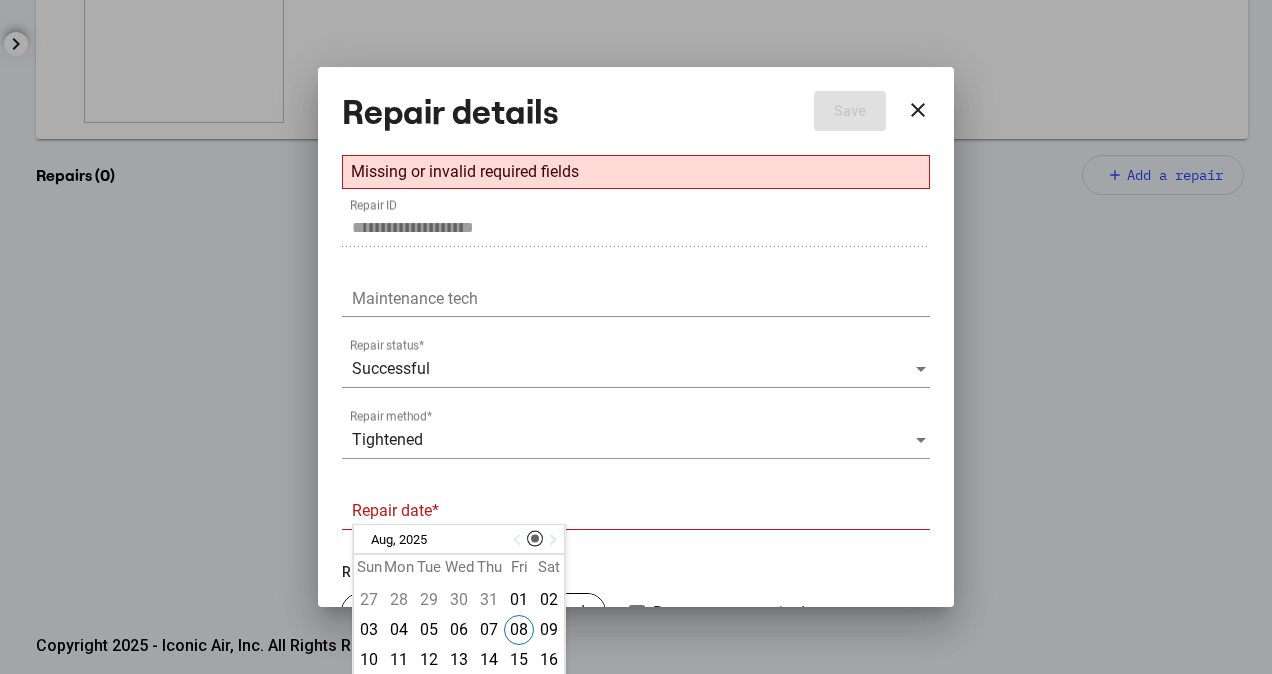 click at bounding box center (519, 540) 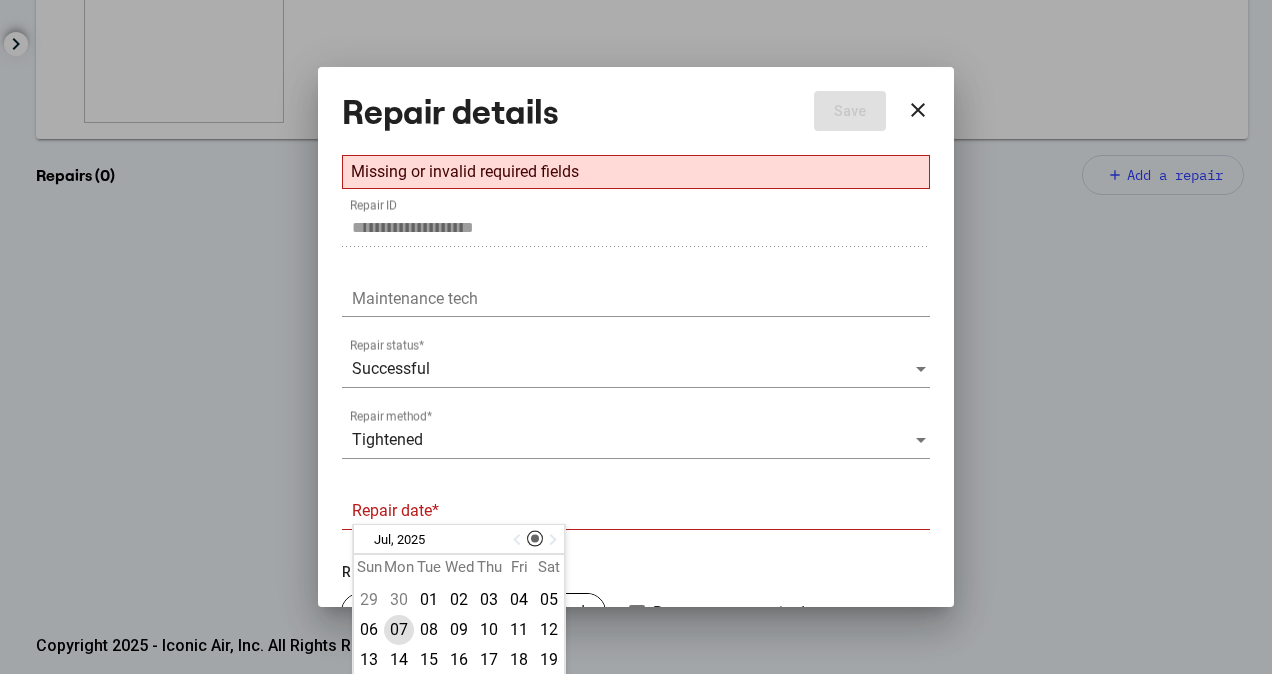 click on "07" at bounding box center [399, 630] 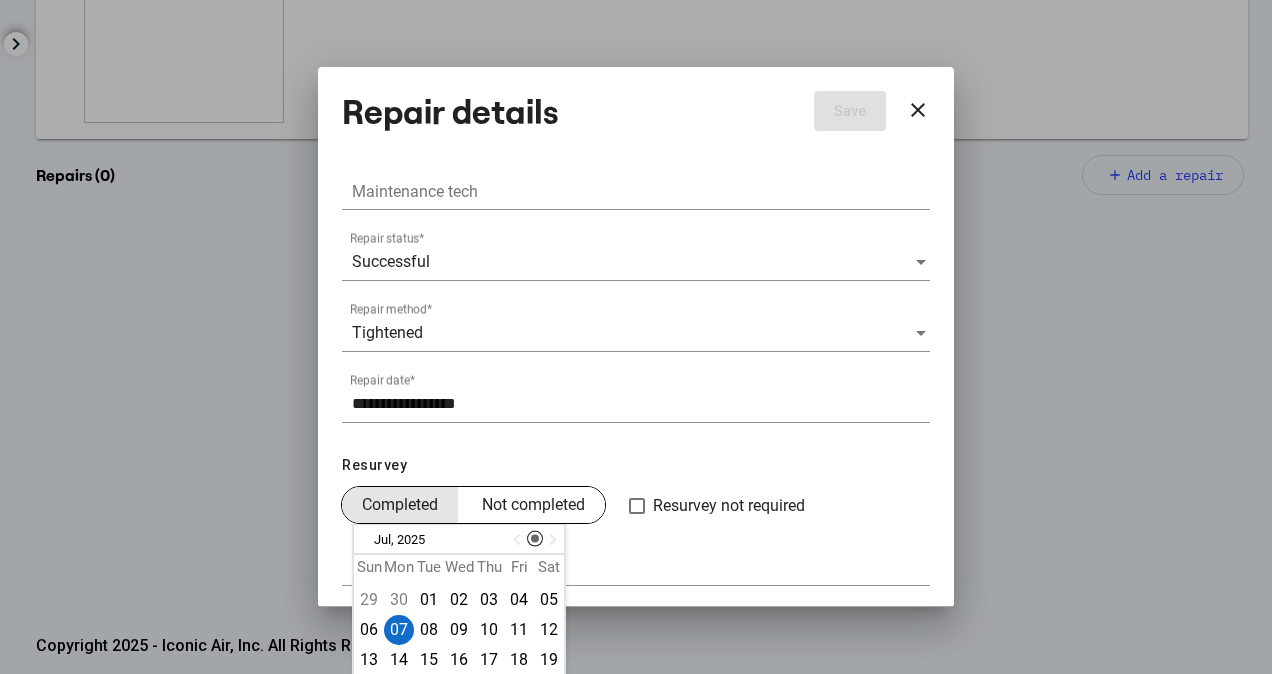 click on "Completed" at bounding box center (400, 505) 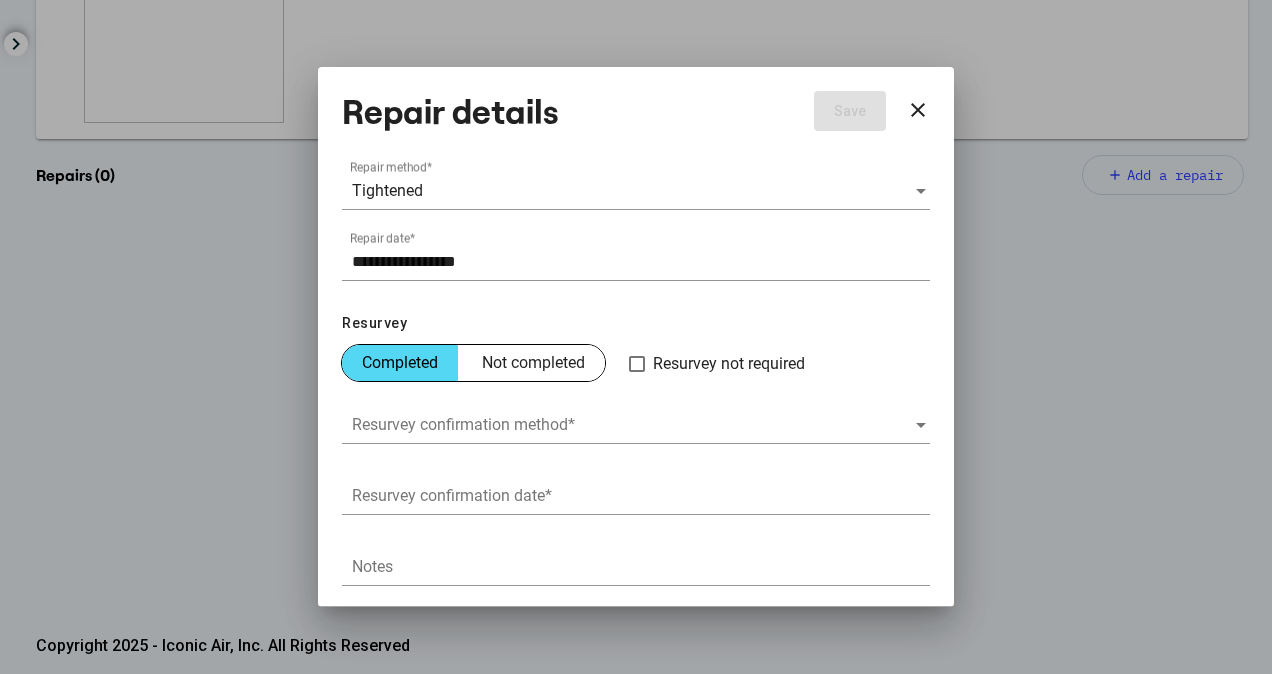 scroll, scrollTop: 250, scrollLeft: 0, axis: vertical 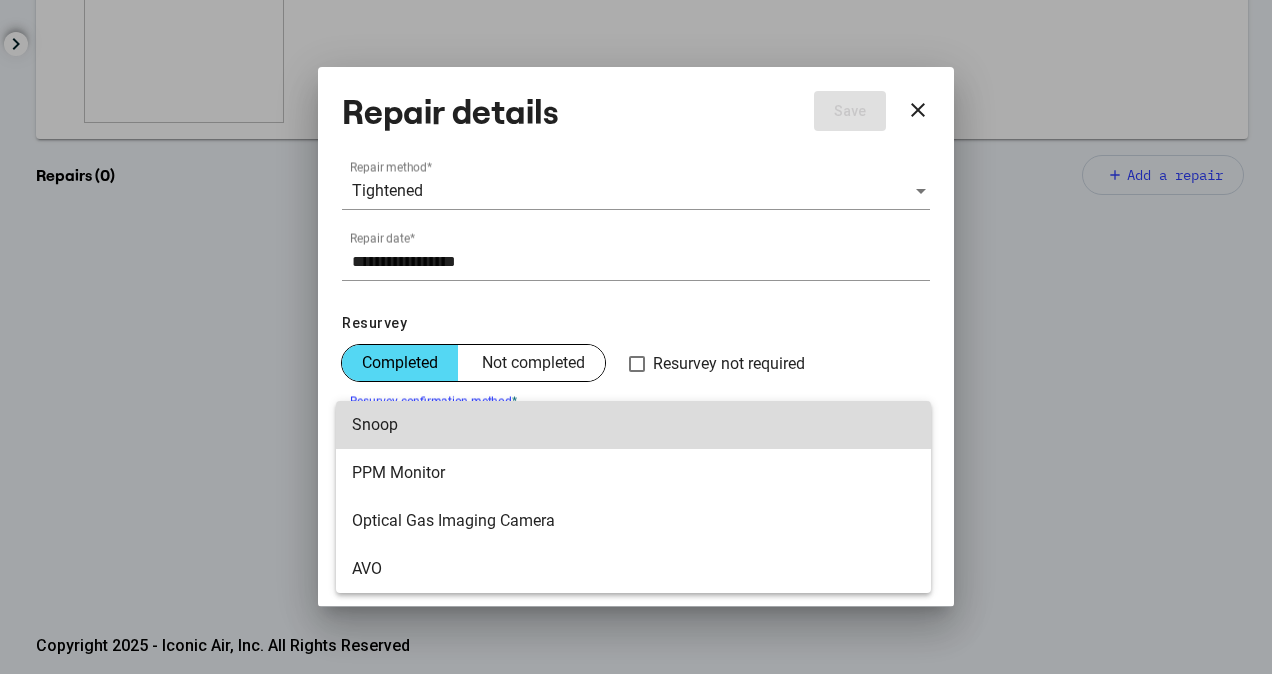 click on "Snoop" at bounding box center [633, 425] 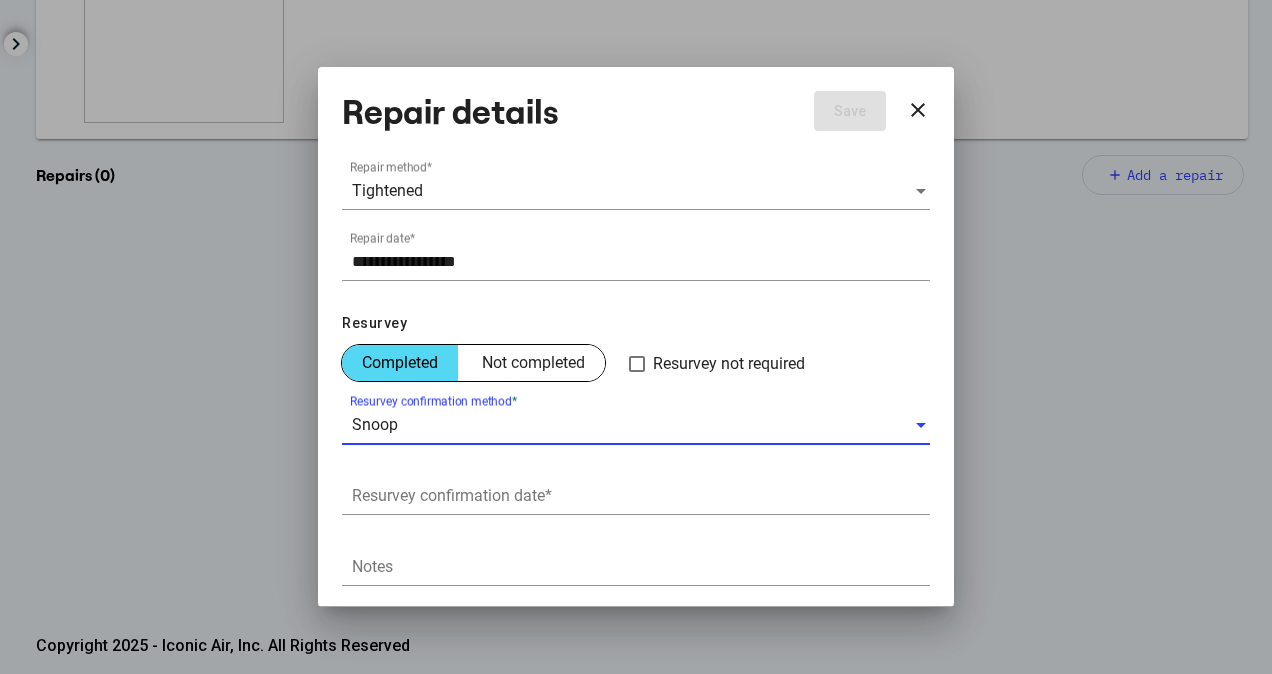 click on "Resurvey confirmation date  *" at bounding box center [641, 496] 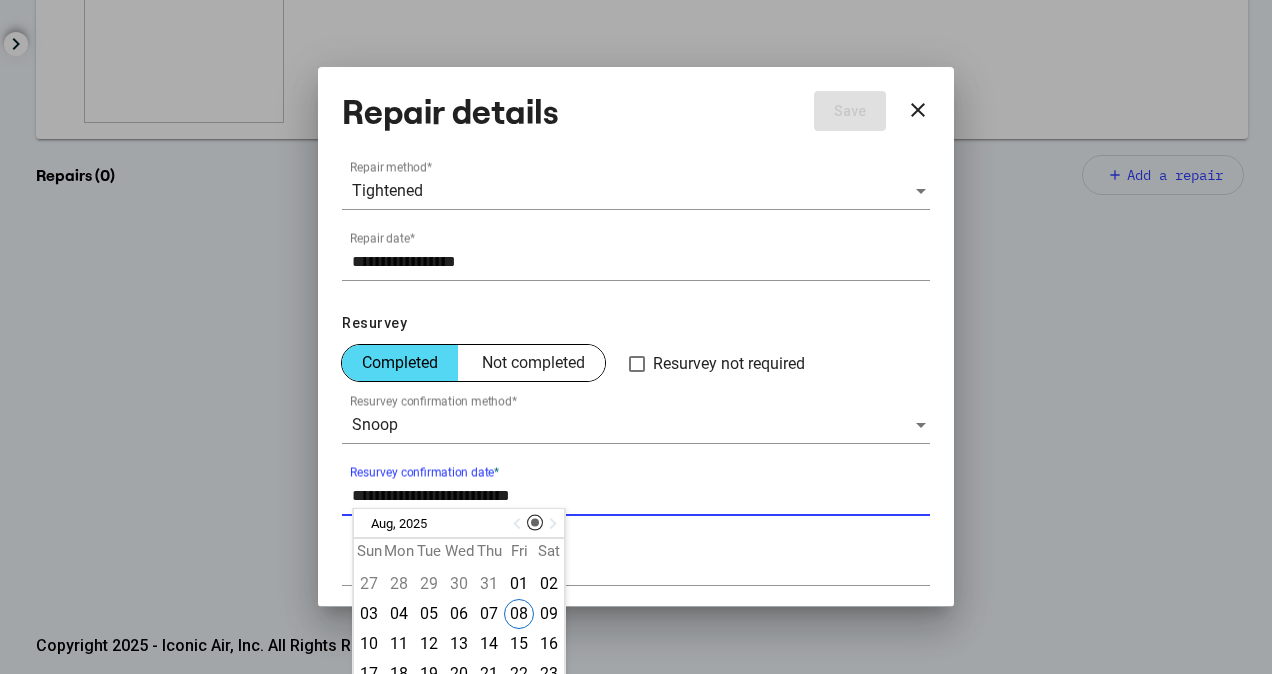 click at bounding box center [519, 524] 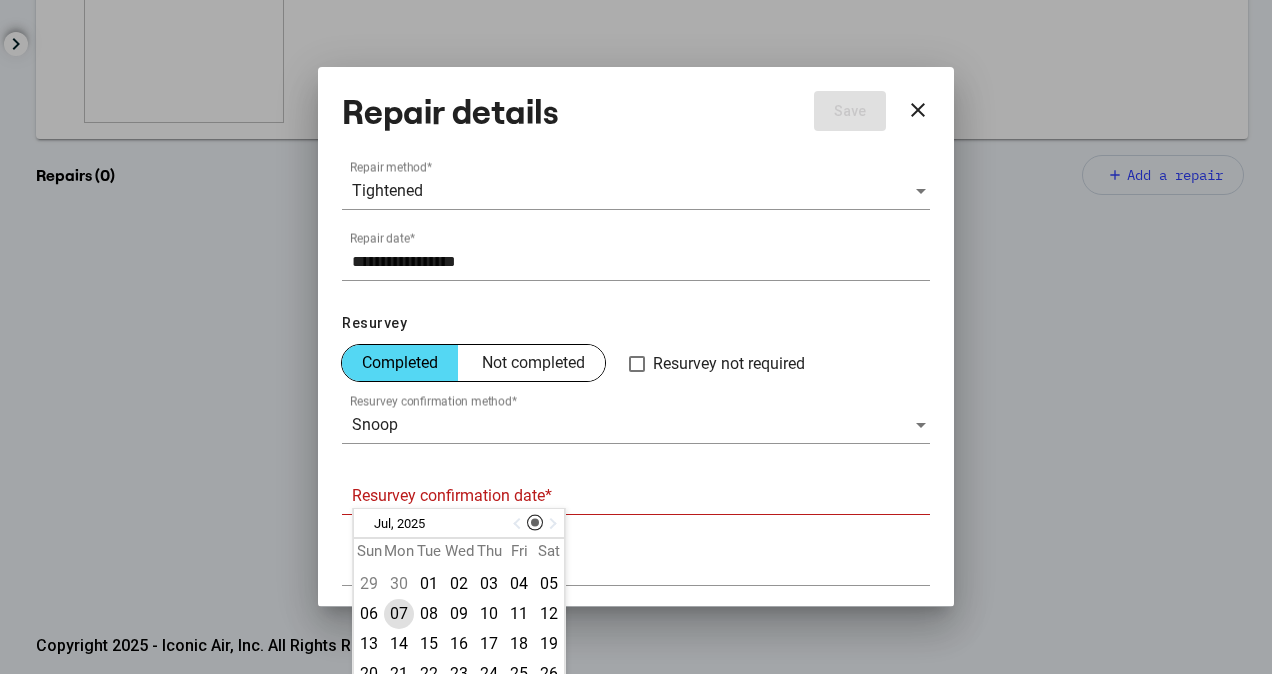 click on "07" at bounding box center (399, 614) 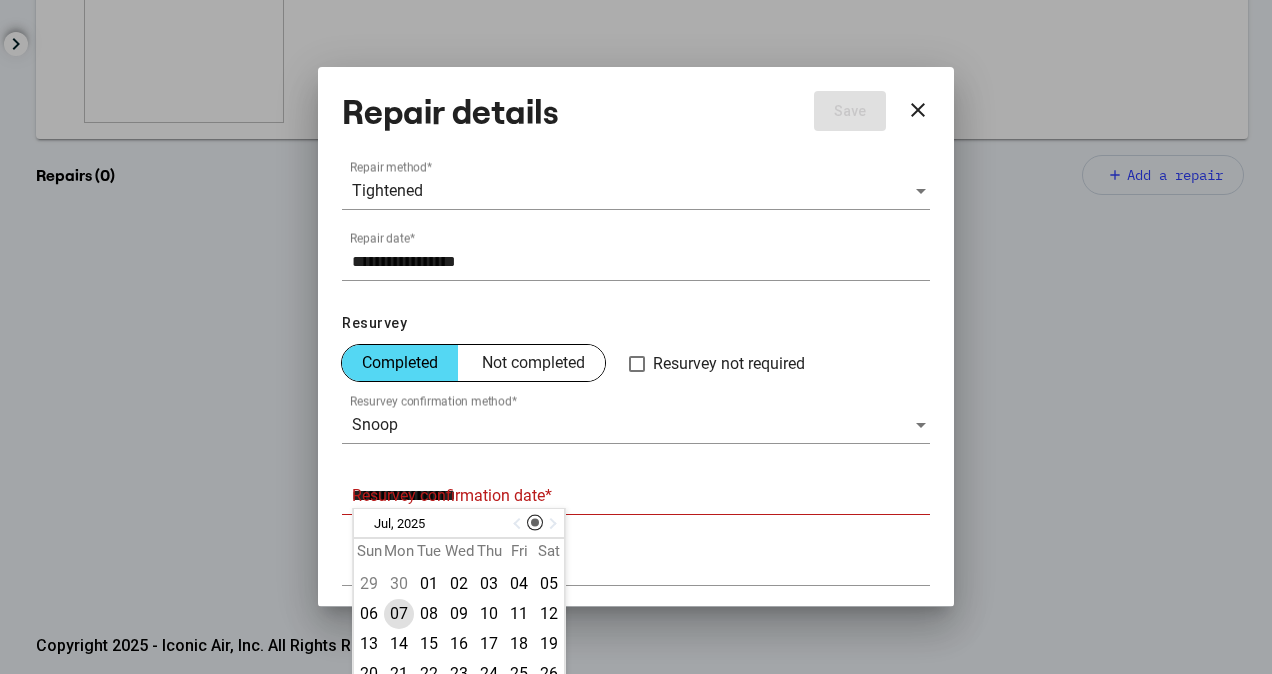 scroll, scrollTop: 201, scrollLeft: 0, axis: vertical 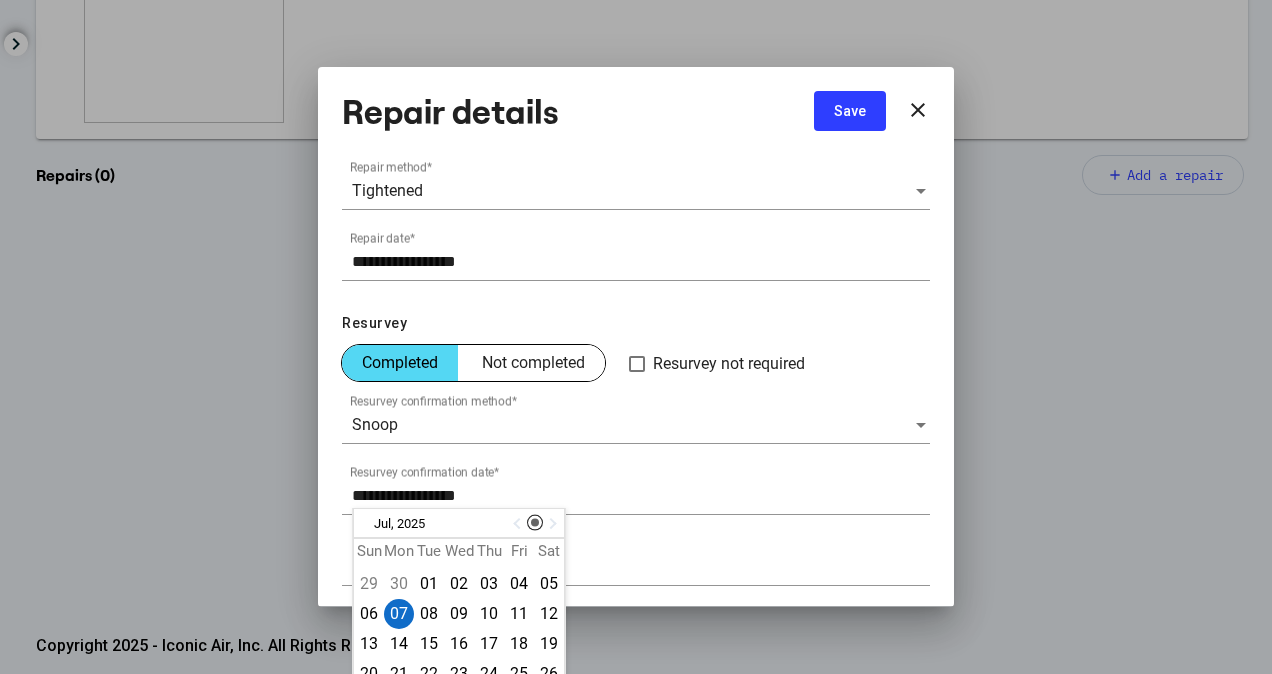 click on "Save" at bounding box center (850, 111) 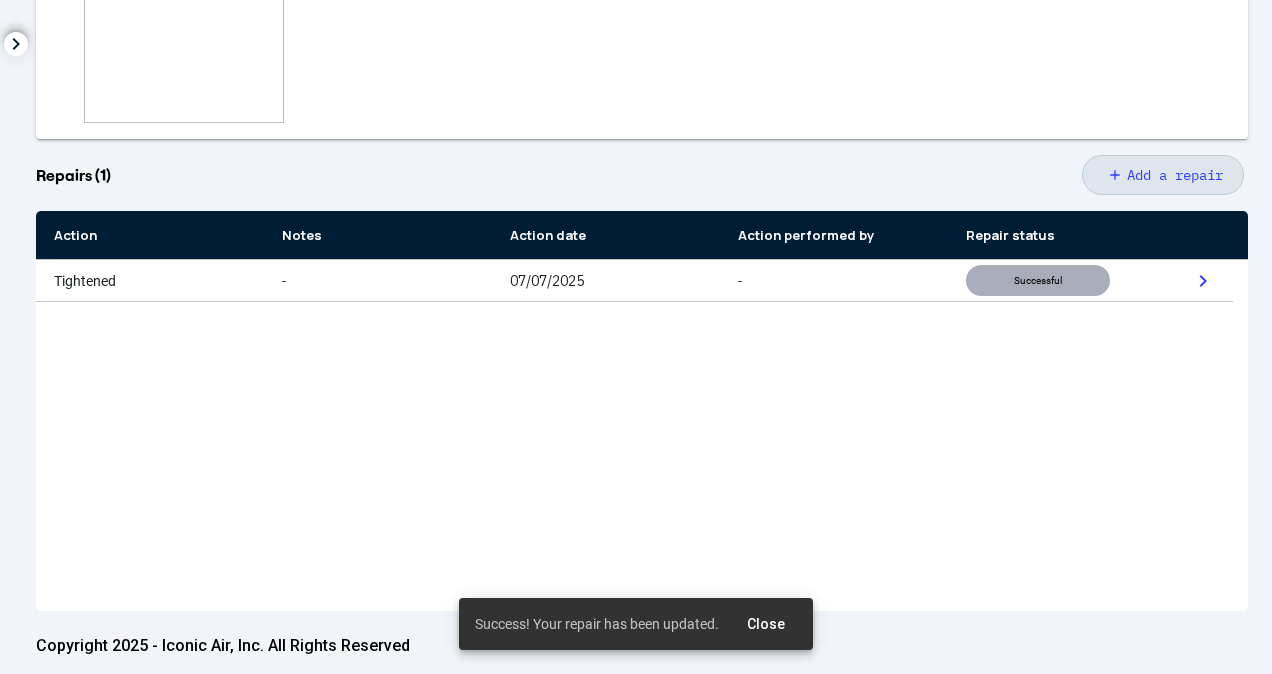 scroll, scrollTop: 0, scrollLeft: 0, axis: both 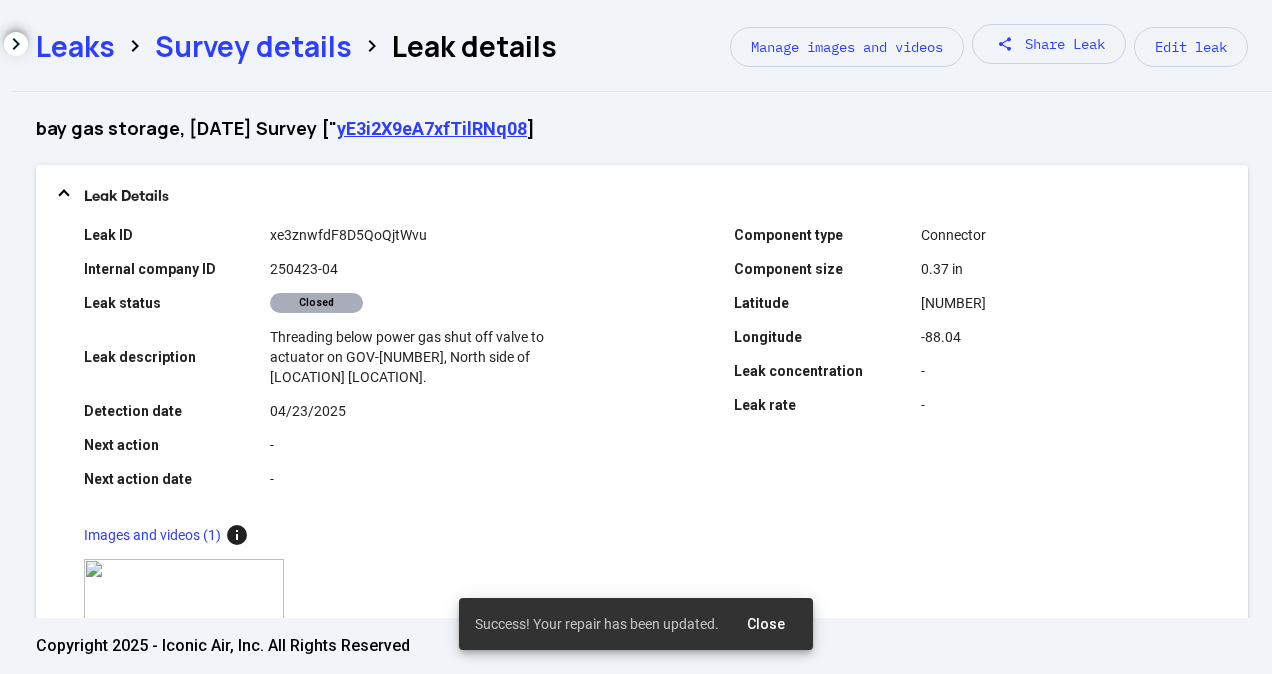 click on "Survey details" 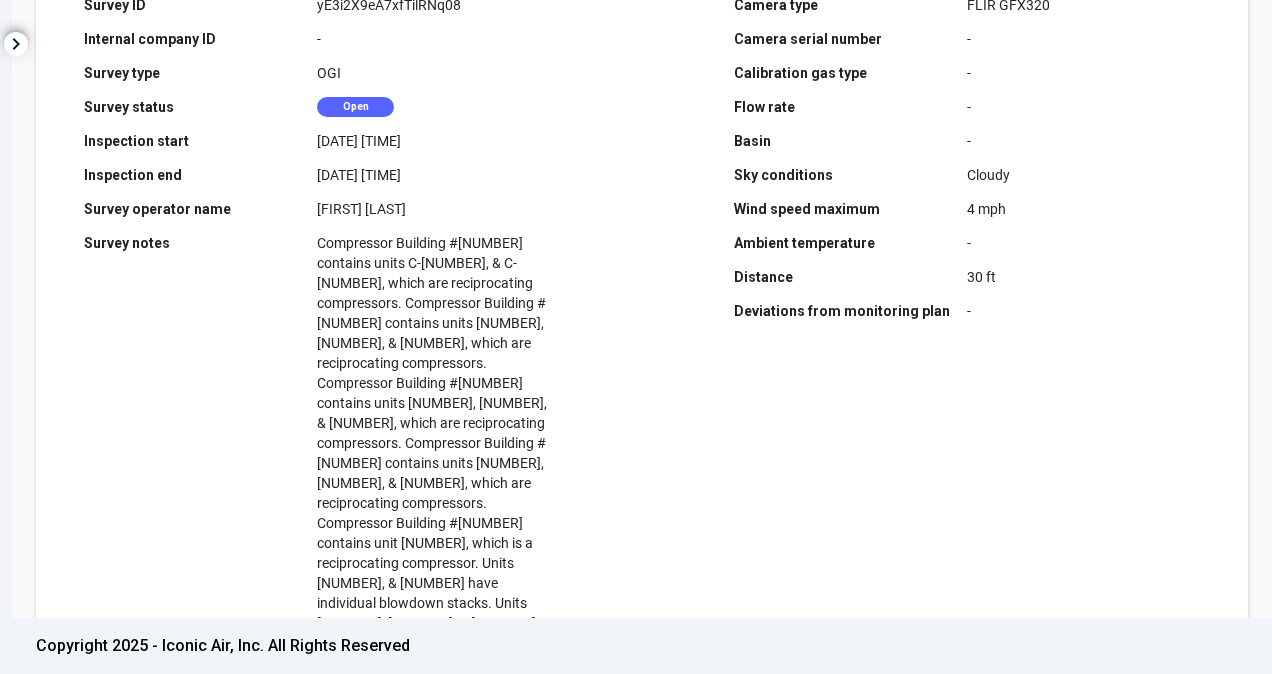 scroll, scrollTop: 0, scrollLeft: 0, axis: both 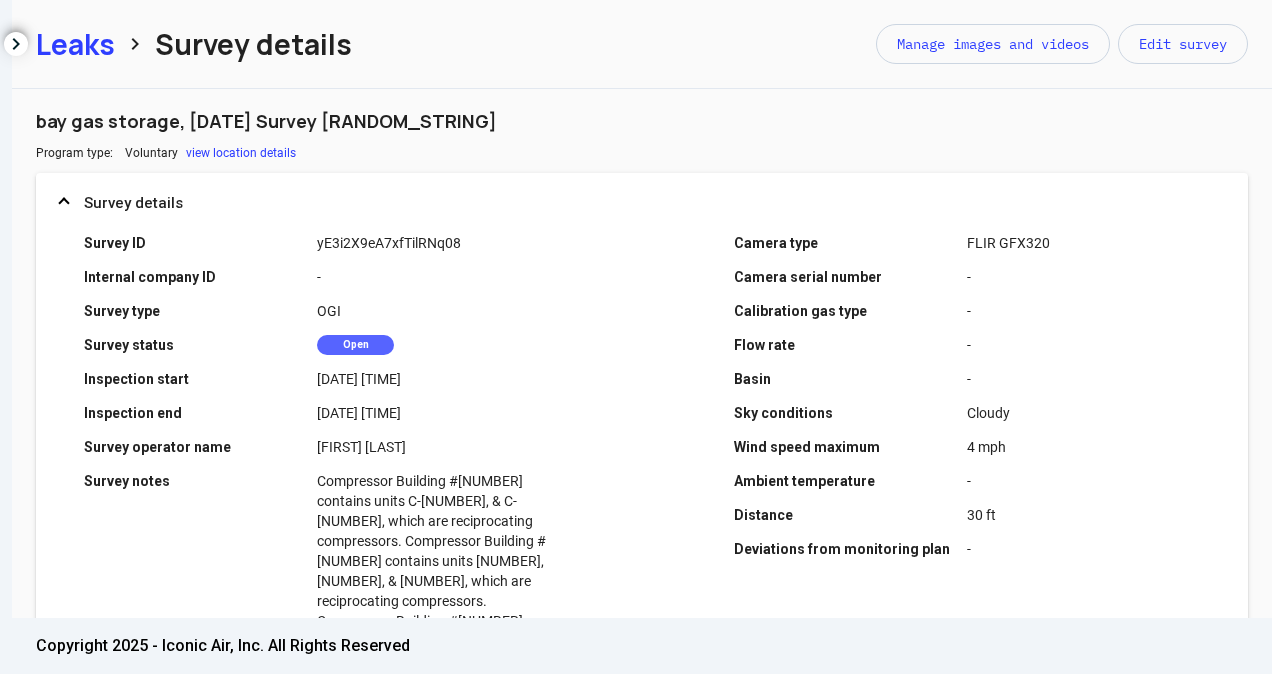 click on "Leaks" at bounding box center (75, 44) 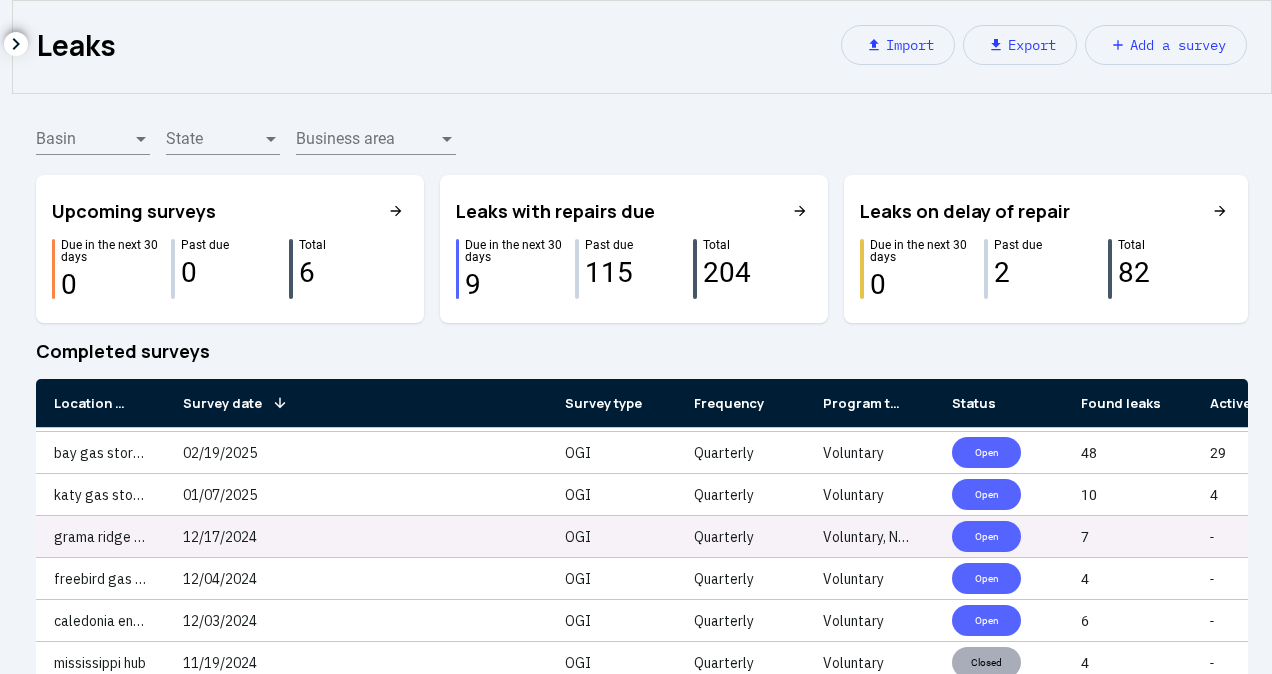 scroll, scrollTop: 400, scrollLeft: 0, axis: vertical 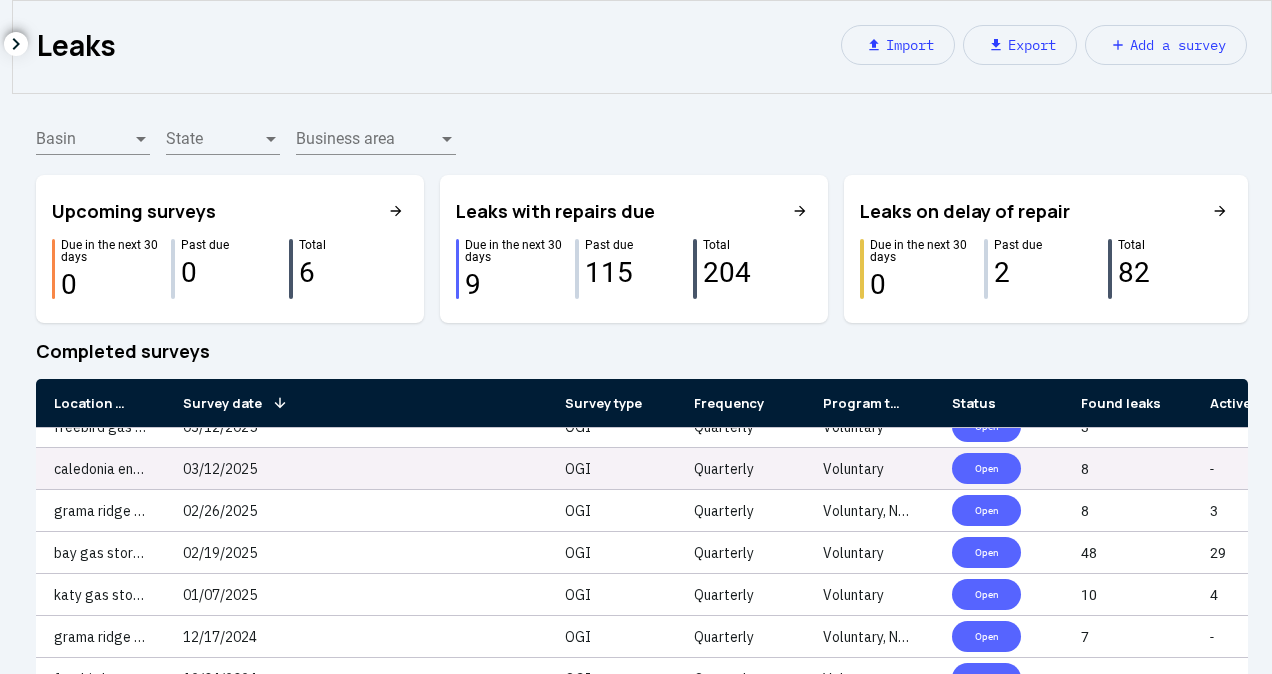 click on "caledonia energy partners" 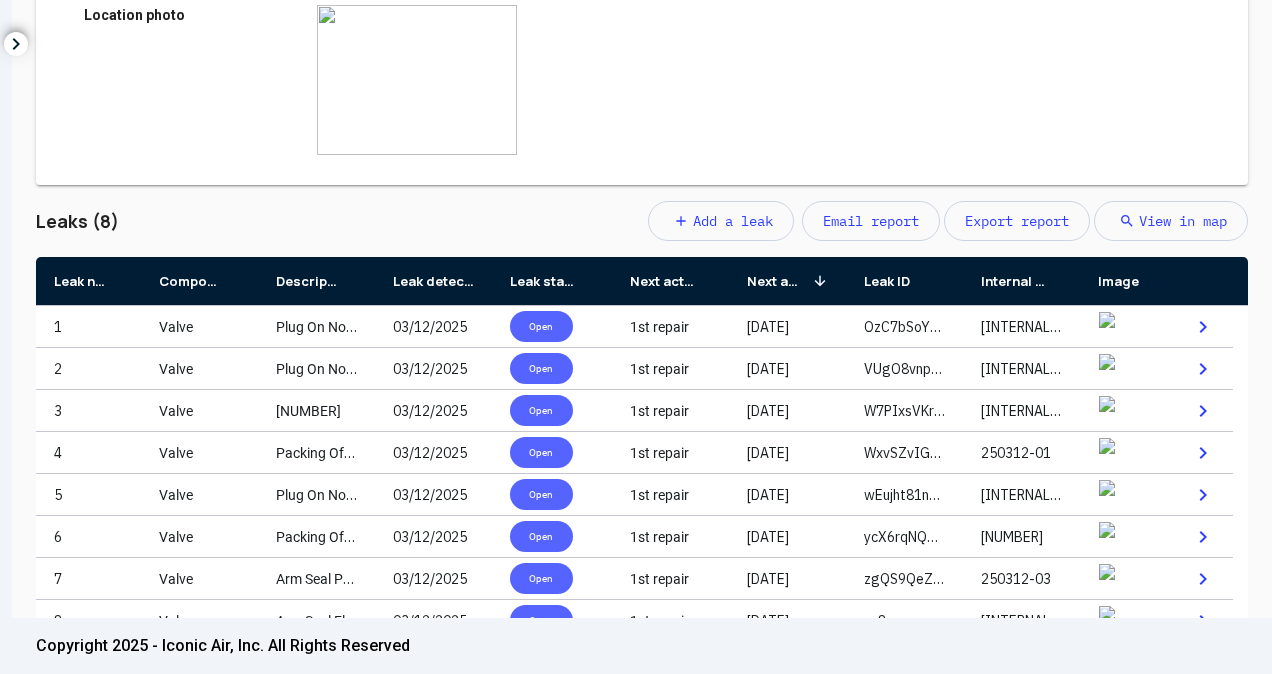 scroll, scrollTop: 626, scrollLeft: 0, axis: vertical 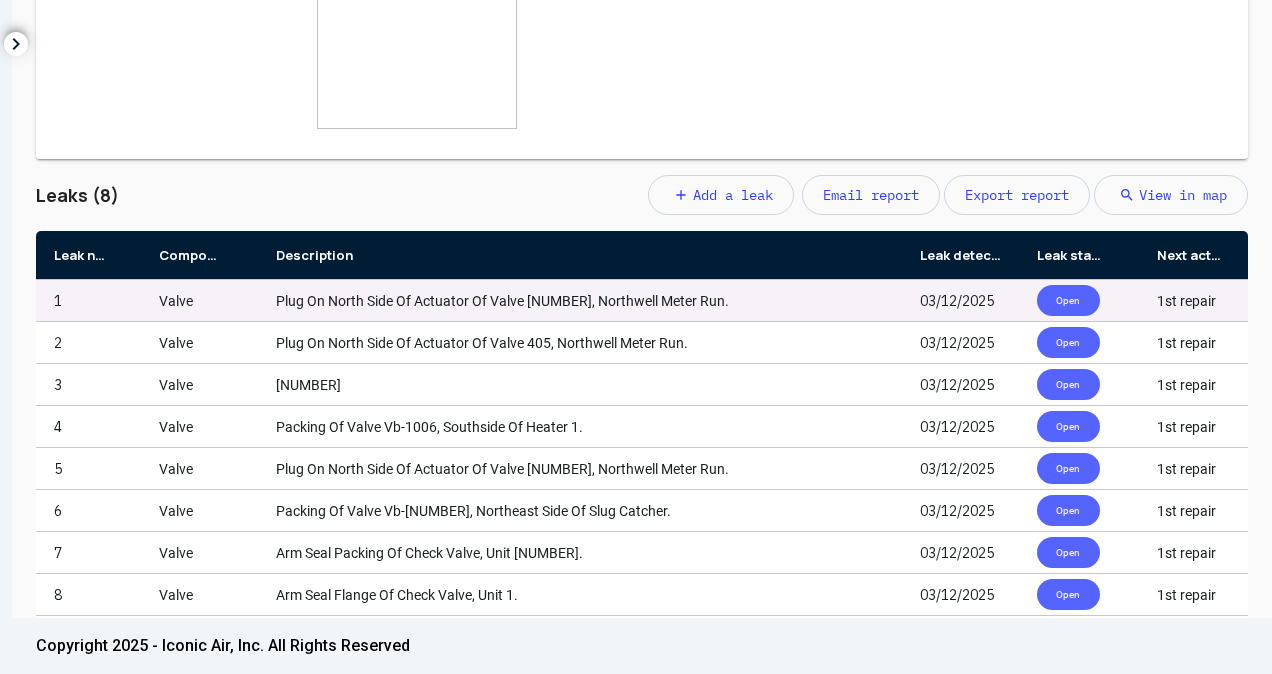 drag, startPoint x: 371, startPoint y: 234, endPoint x: 898, endPoint y: 268, distance: 528.09564 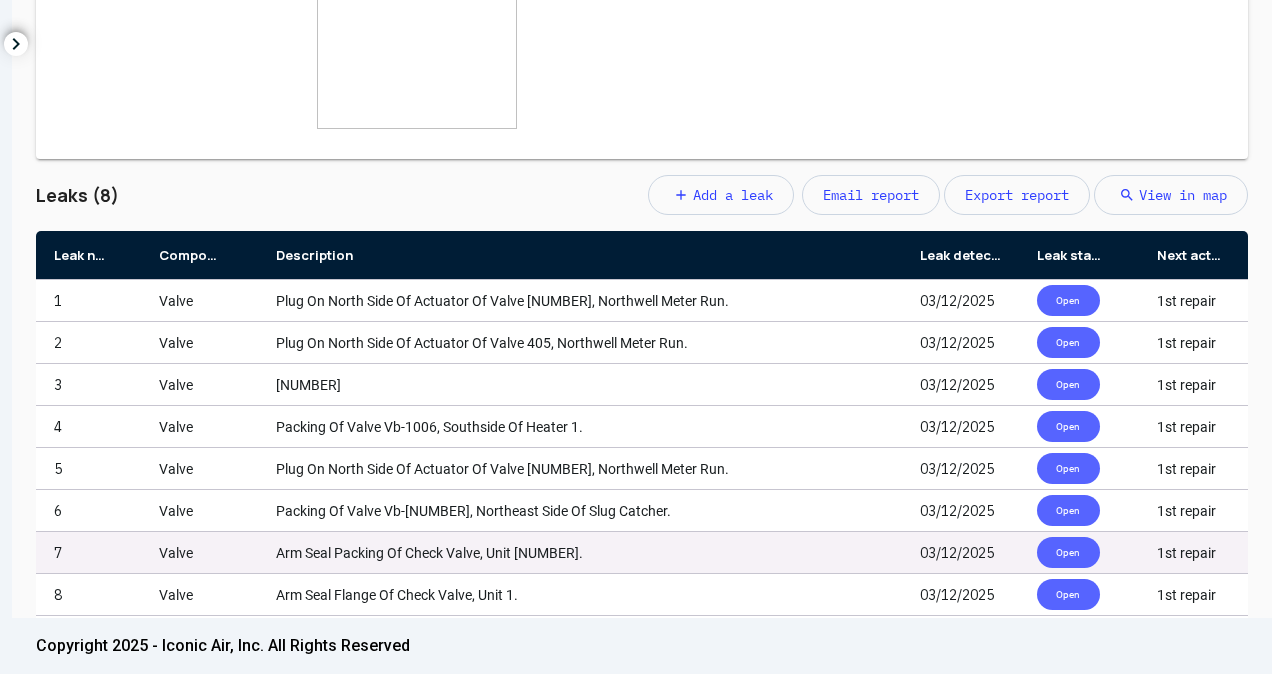 click on "Arm Seal Packing Of Check Valve, Unit [NUMBER]." at bounding box center (429, 553) 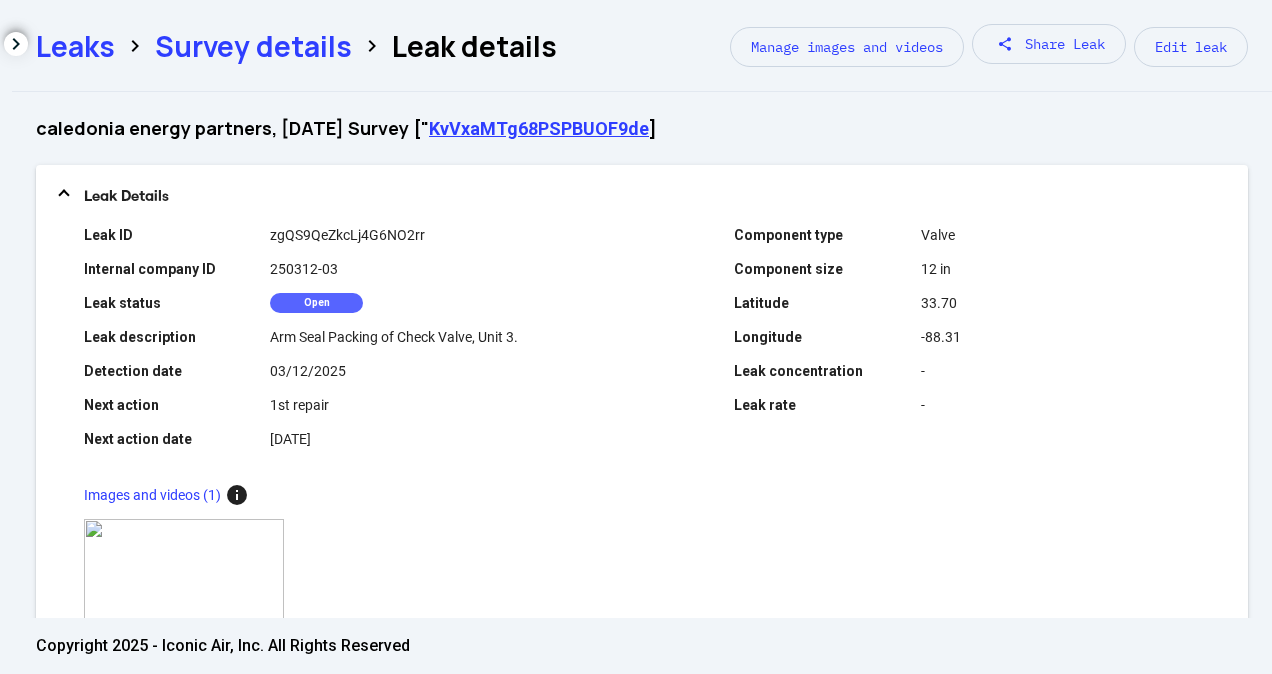 scroll, scrollTop: 546, scrollLeft: 0, axis: vertical 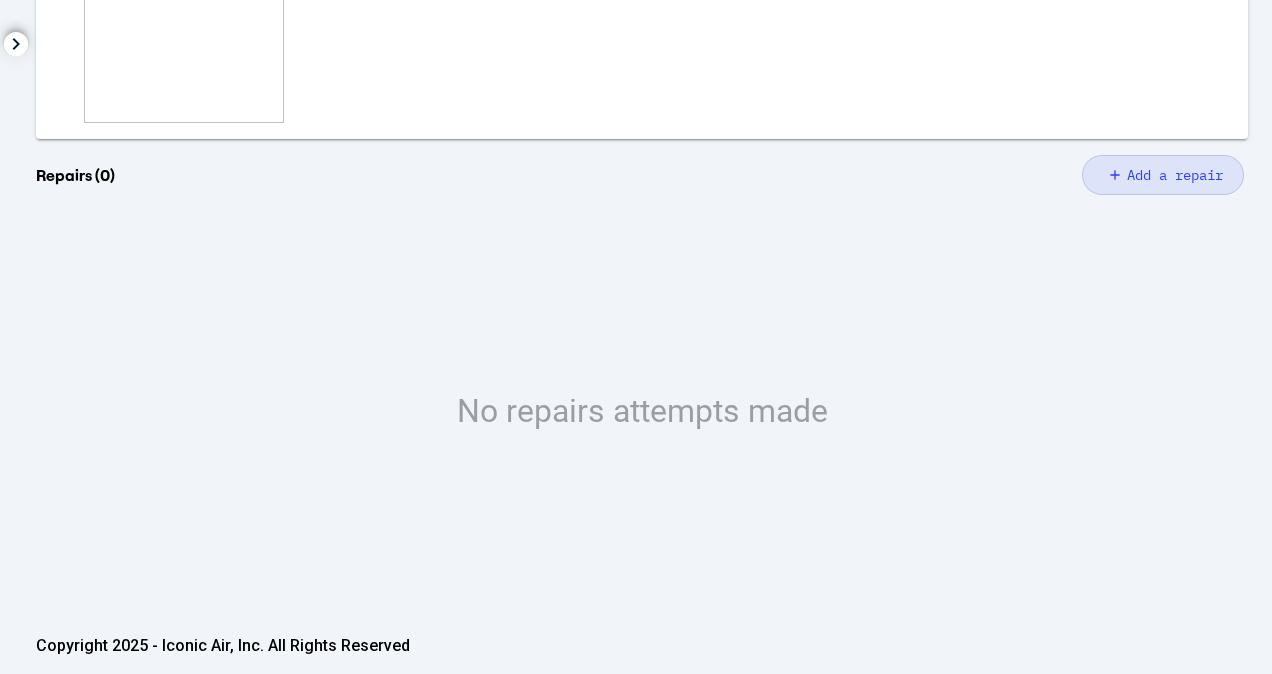 click on "add Add a repair" 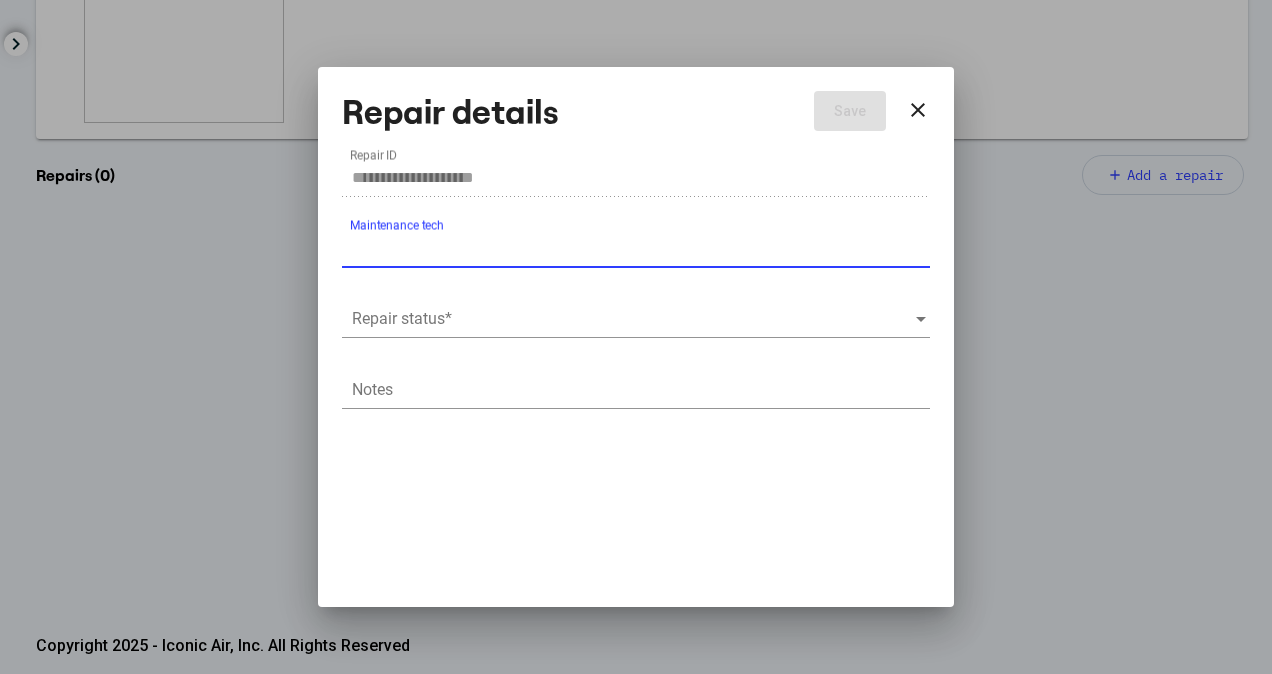 click on "Repair status  *" at bounding box center (636, 322) 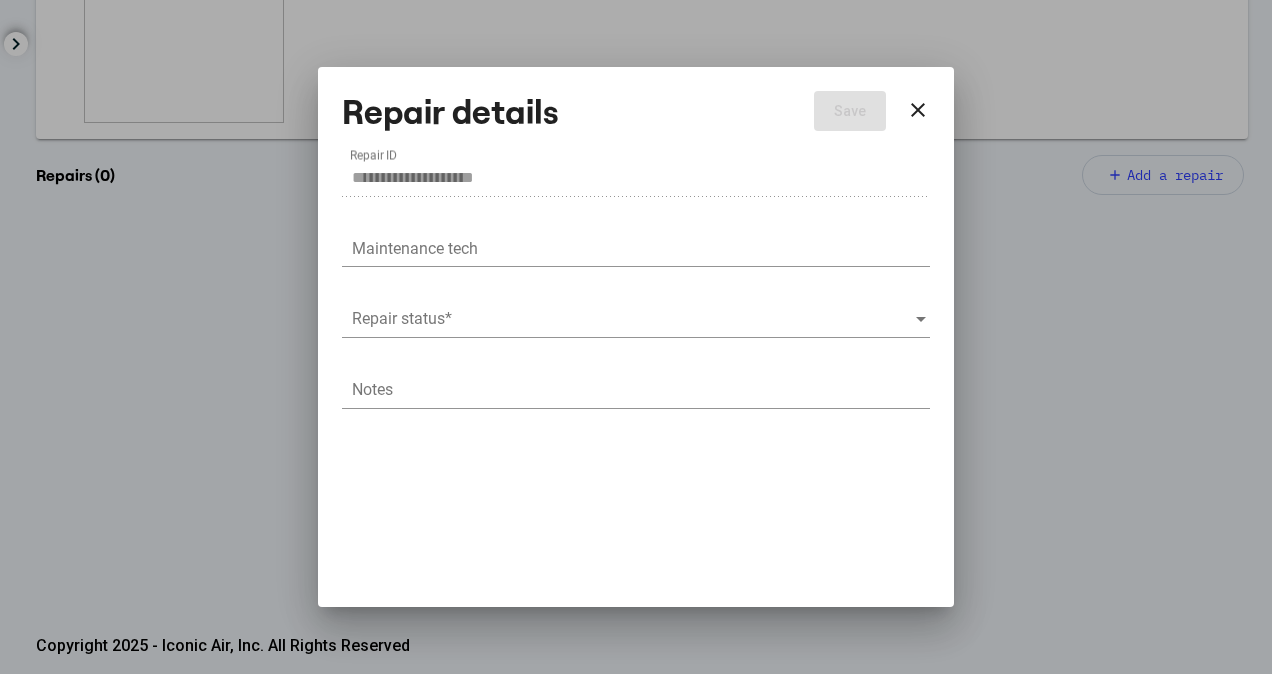 click at bounding box center (633, 319) 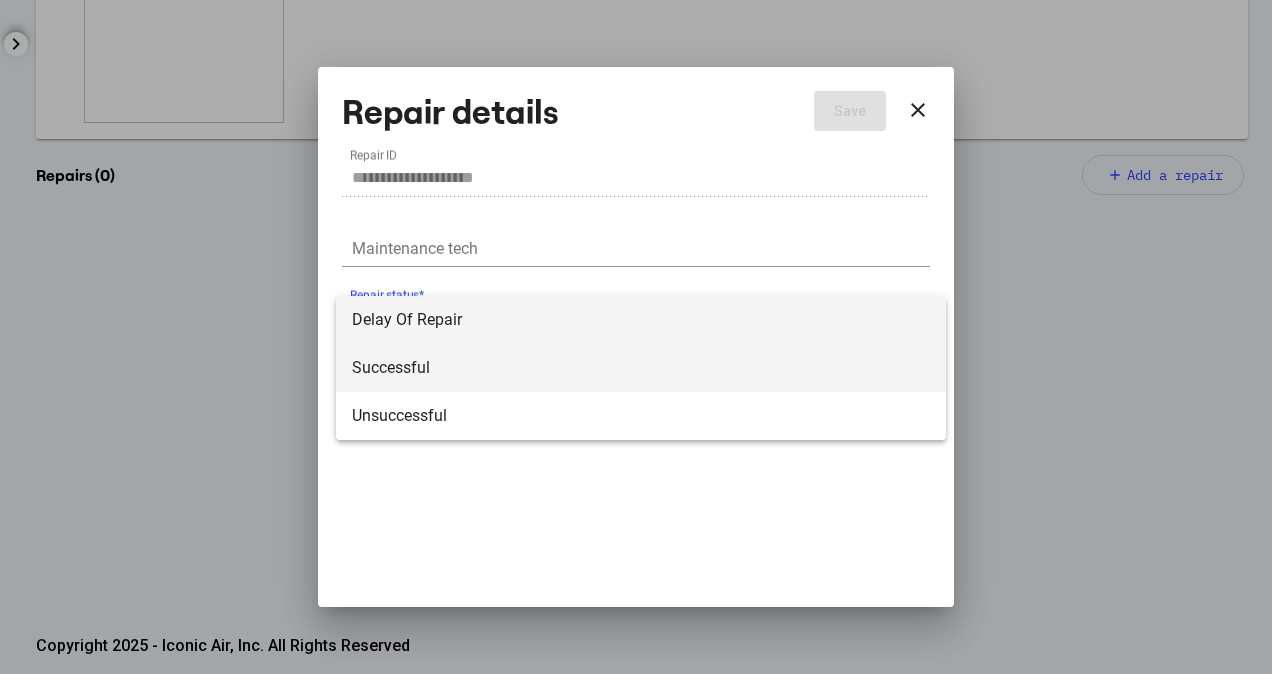 click on "Successful" at bounding box center (641, 368) 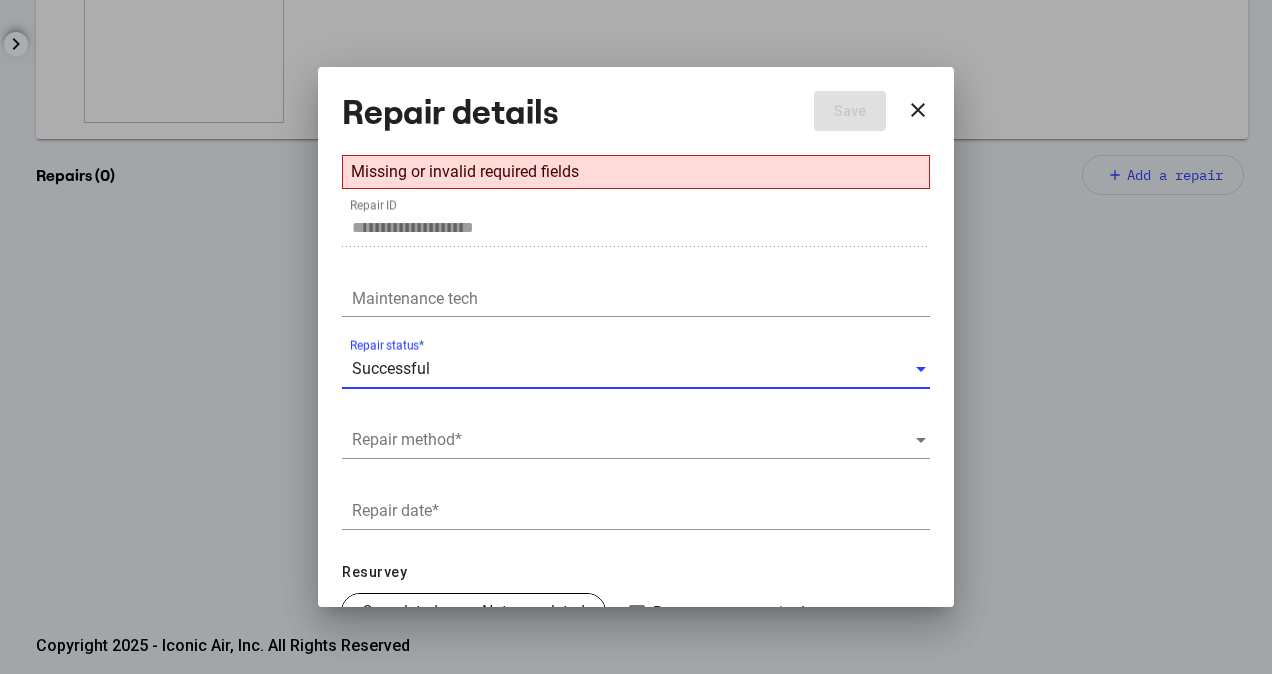 click at bounding box center (633, 440) 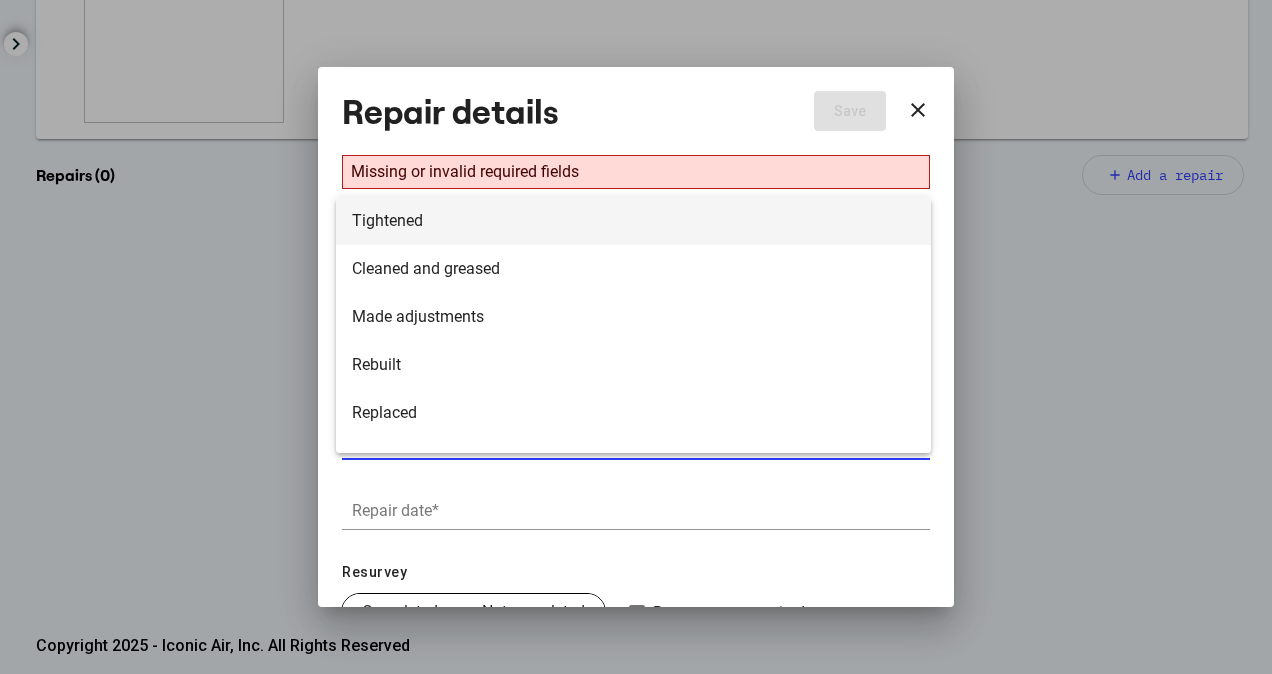click on "Tightened" at bounding box center (633, 221) 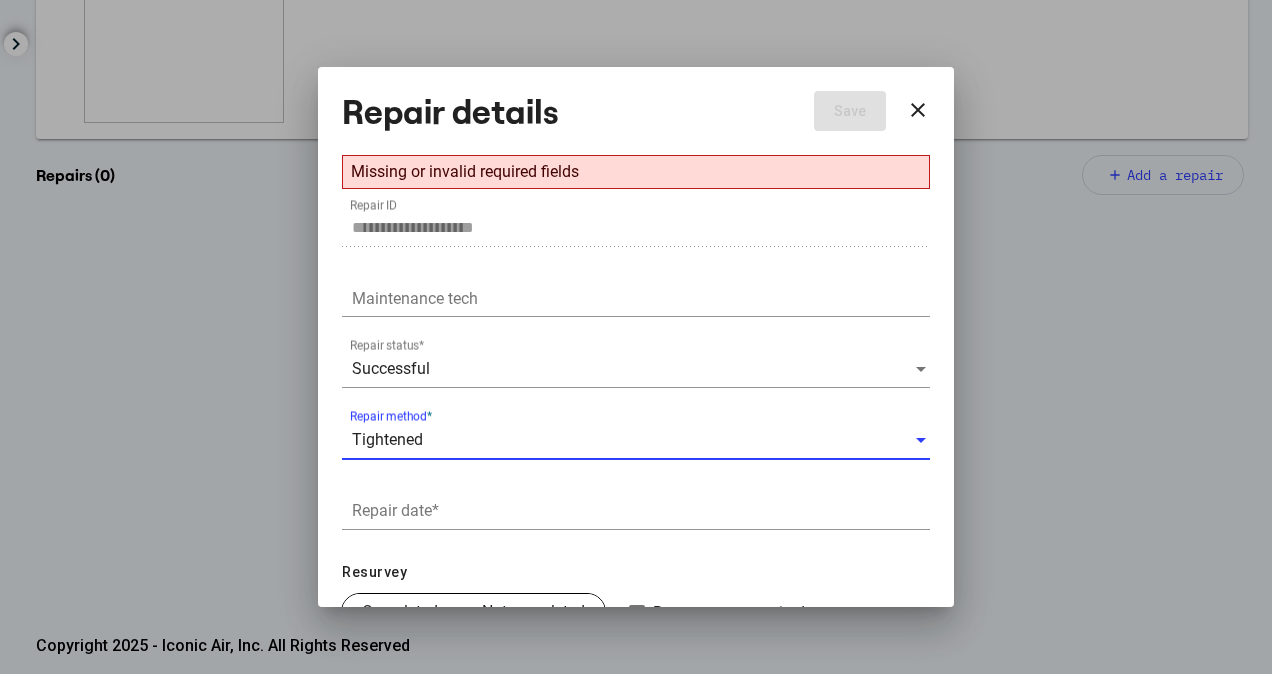 click on "Repair date  *" at bounding box center (641, 511) 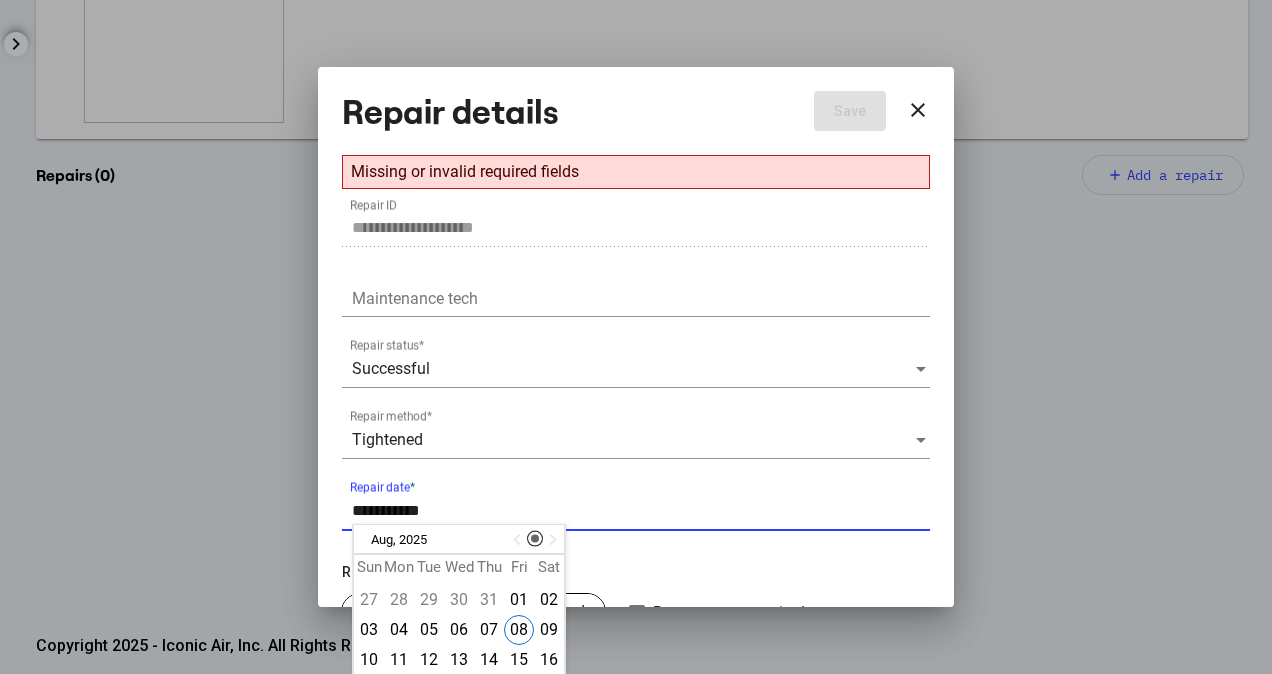 click at bounding box center [519, 540] 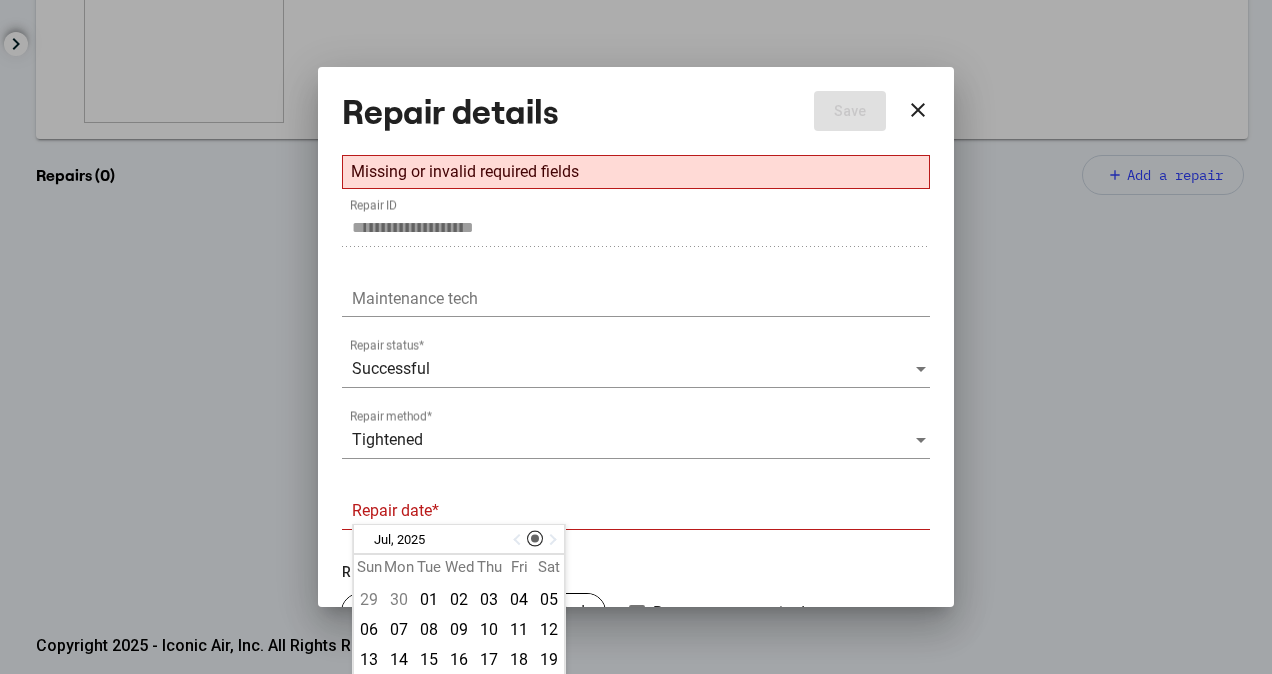 click at bounding box center (519, 540) 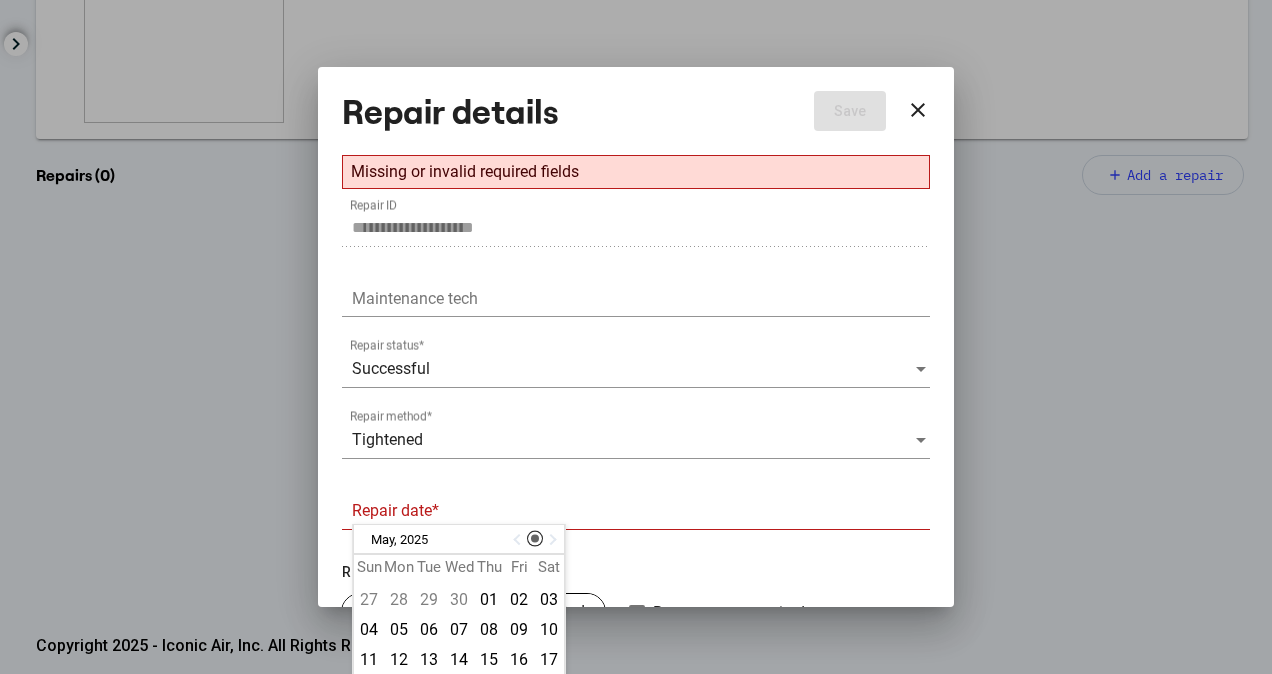 click at bounding box center [519, 540] 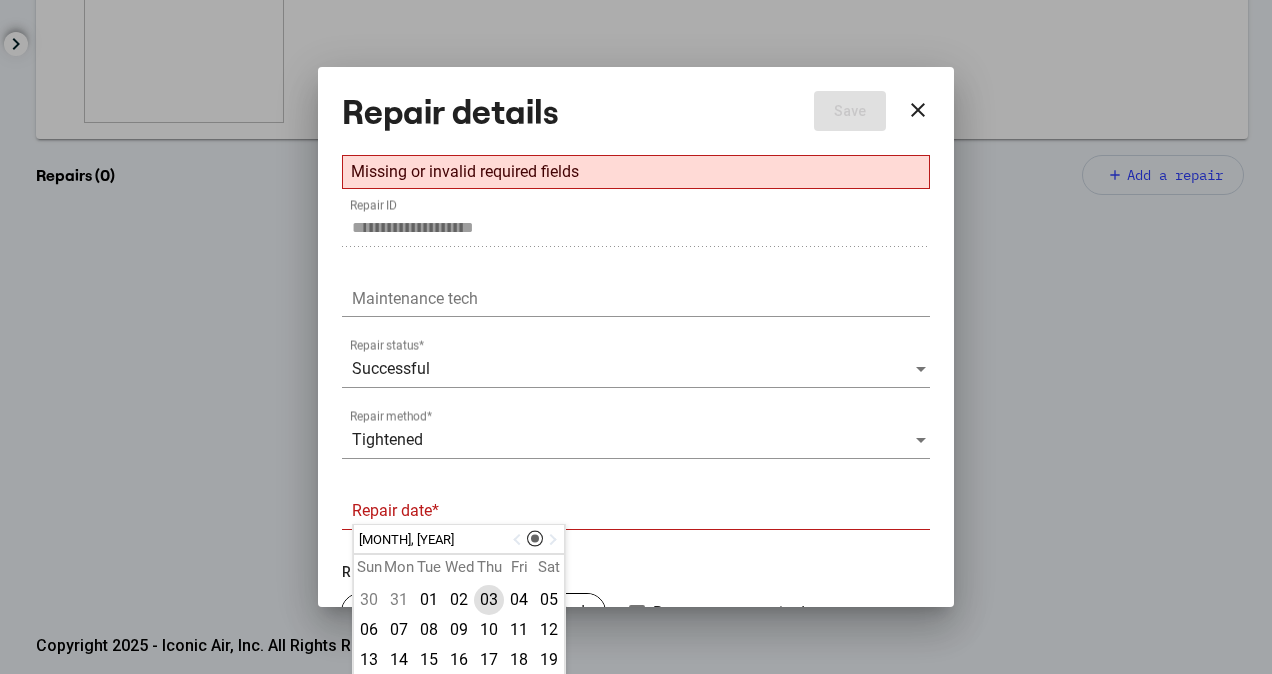 click on "03" at bounding box center [489, 600] 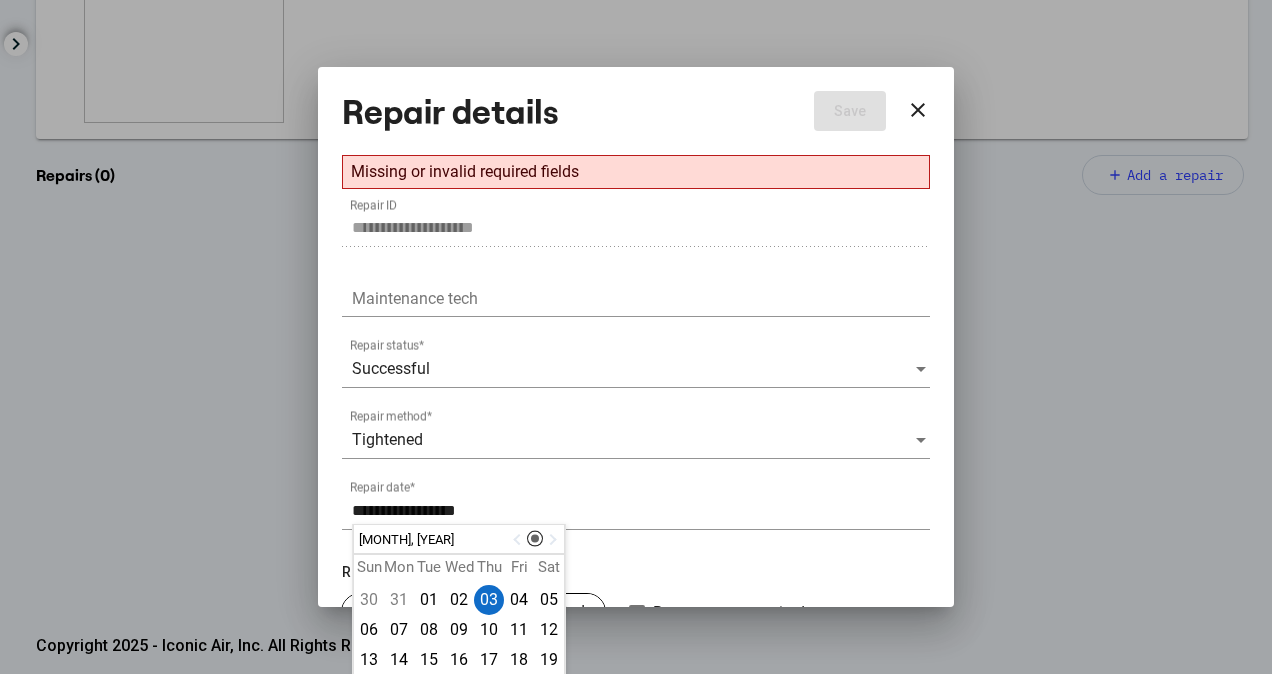 click on "**********" at bounding box center (636, 455) 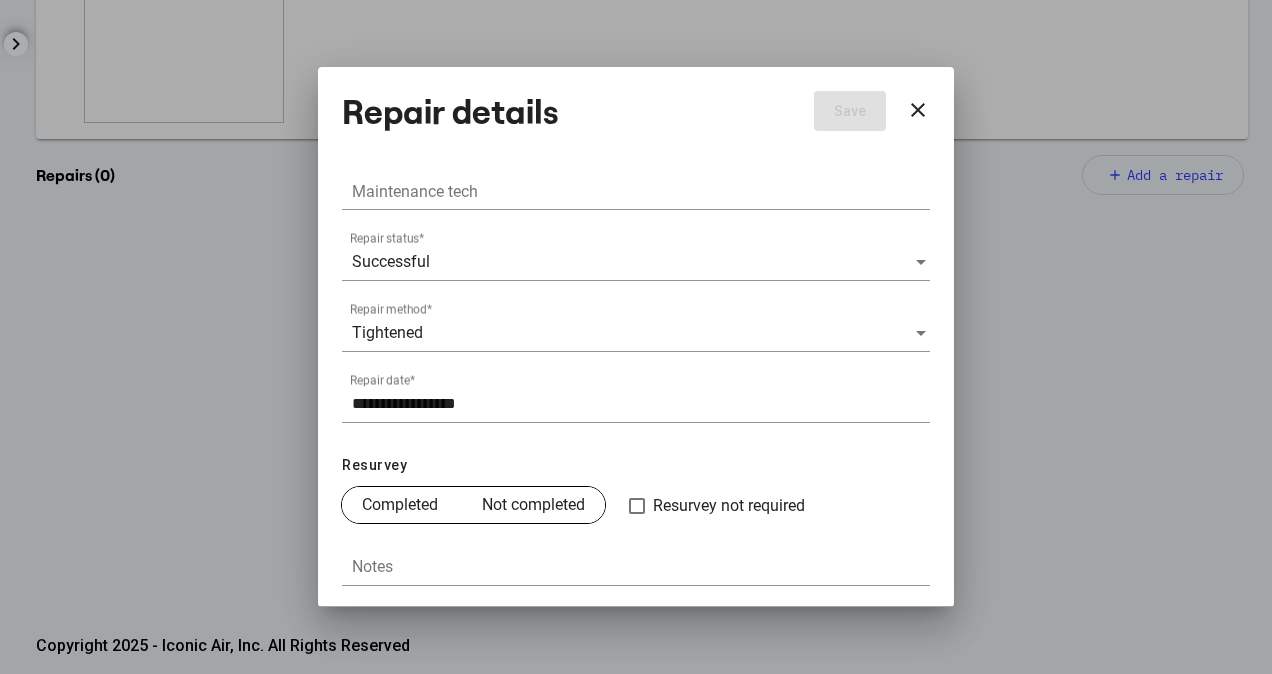 click on "Completed" at bounding box center [400, 505] 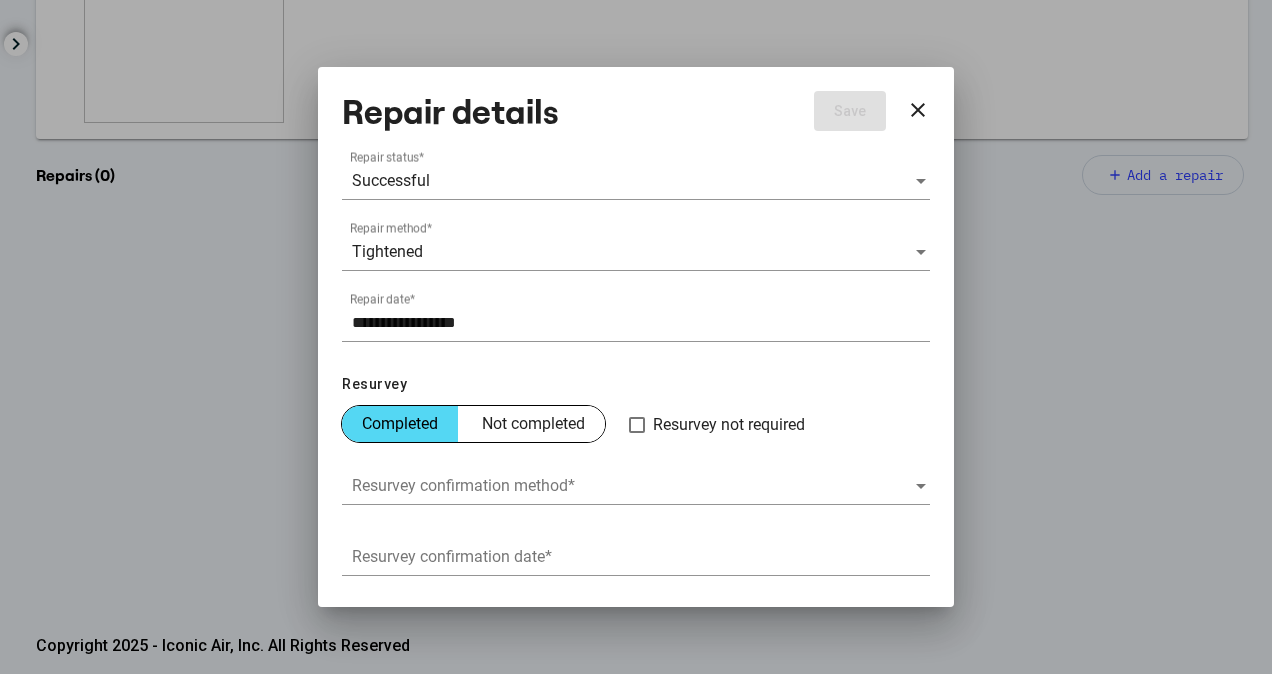 scroll, scrollTop: 250, scrollLeft: 0, axis: vertical 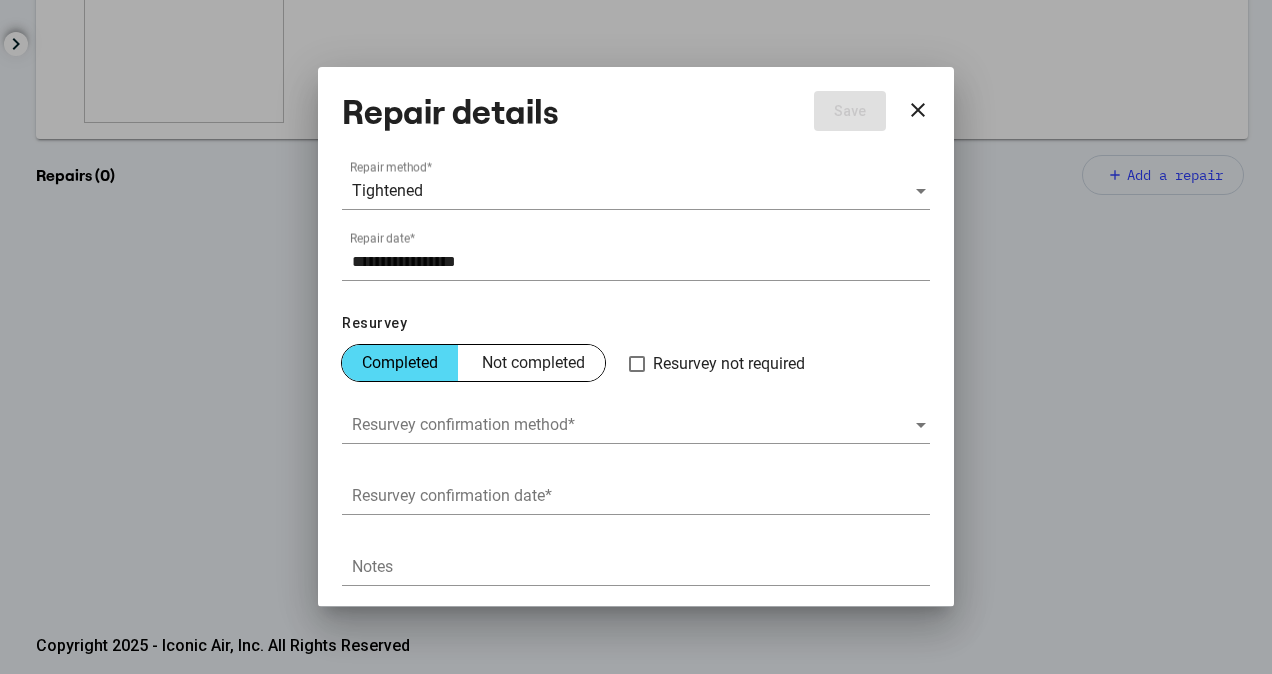 click on "Resurvey confirmation method  *" at bounding box center (636, 418) 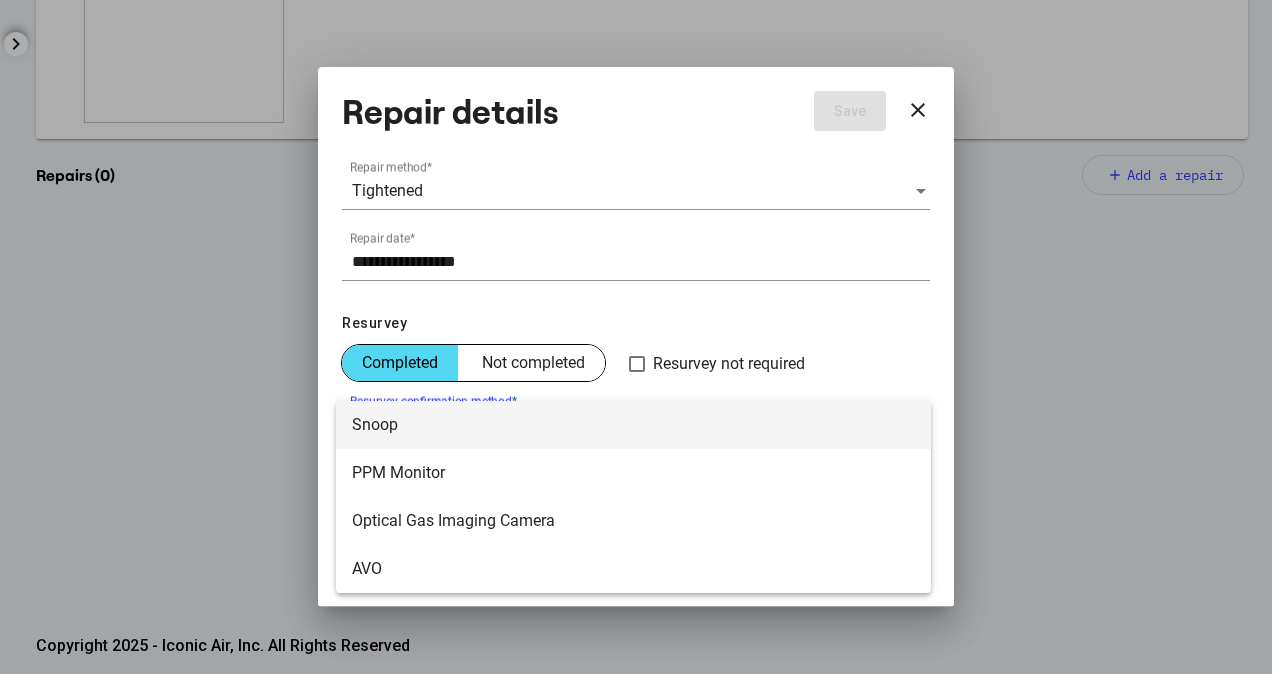 click on "Snoop" at bounding box center (633, 425) 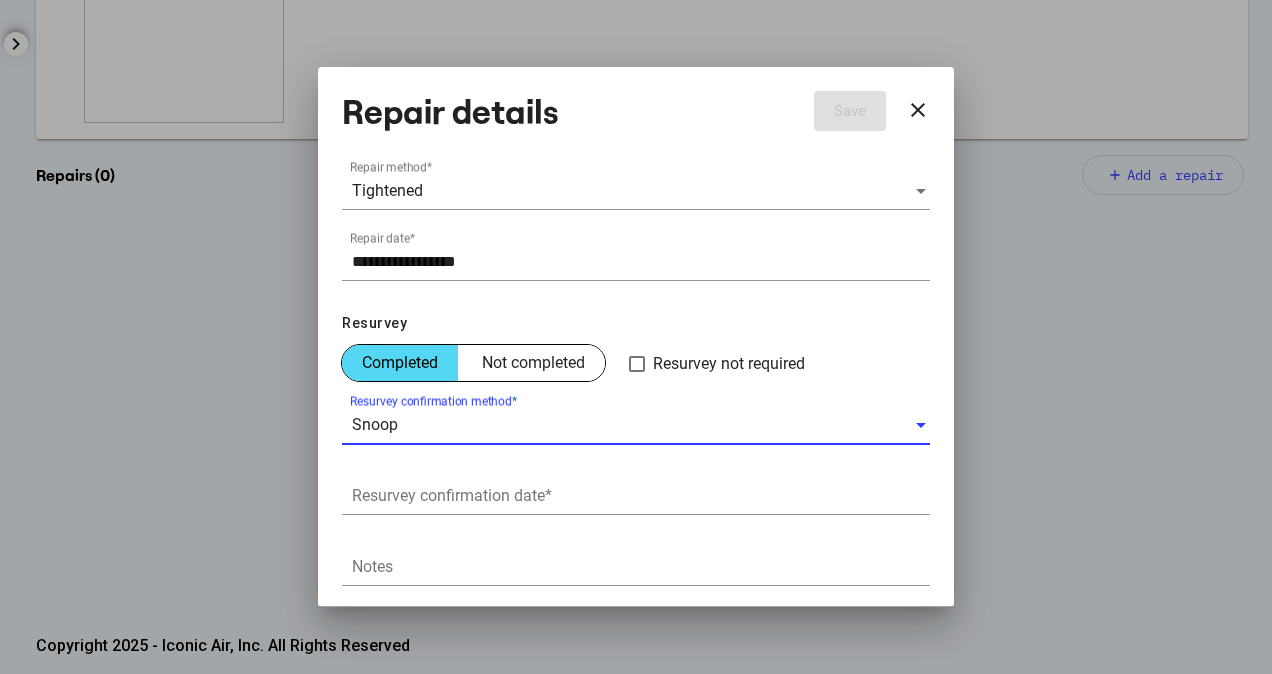 click on "Resurvey confirmation date  *" at bounding box center [641, 496] 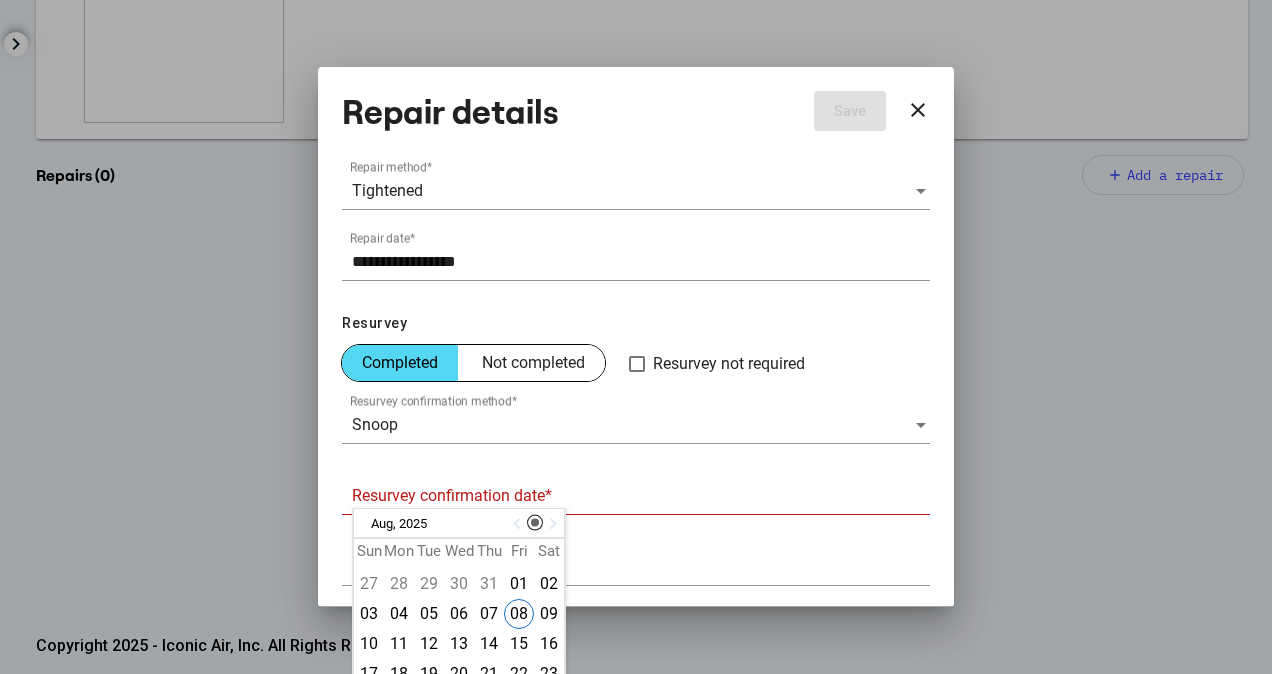 click at bounding box center [519, 524] 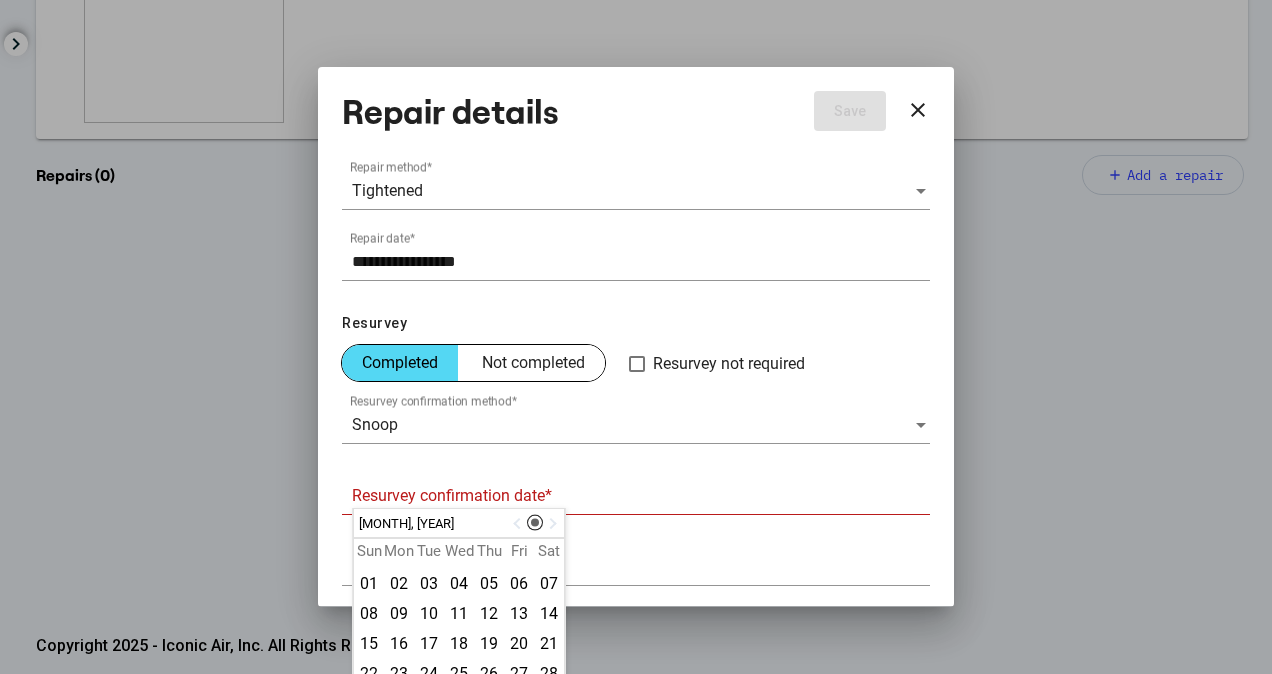 click at bounding box center [519, 524] 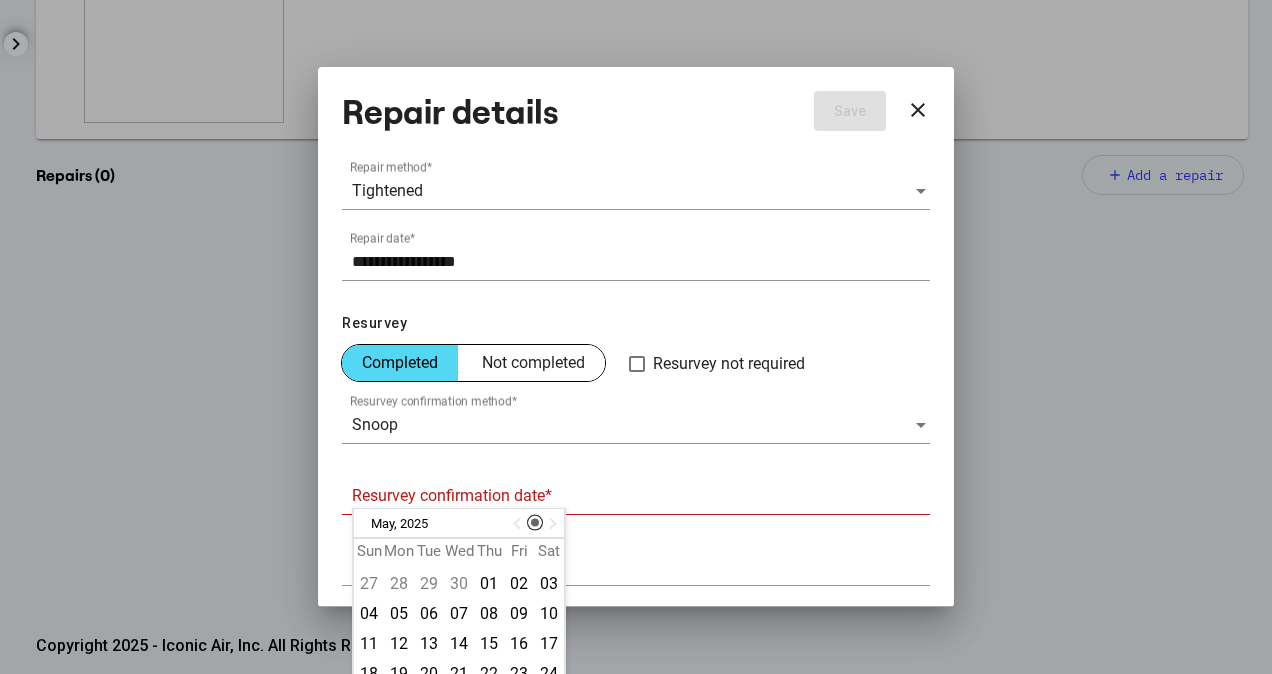 click at bounding box center (519, 524) 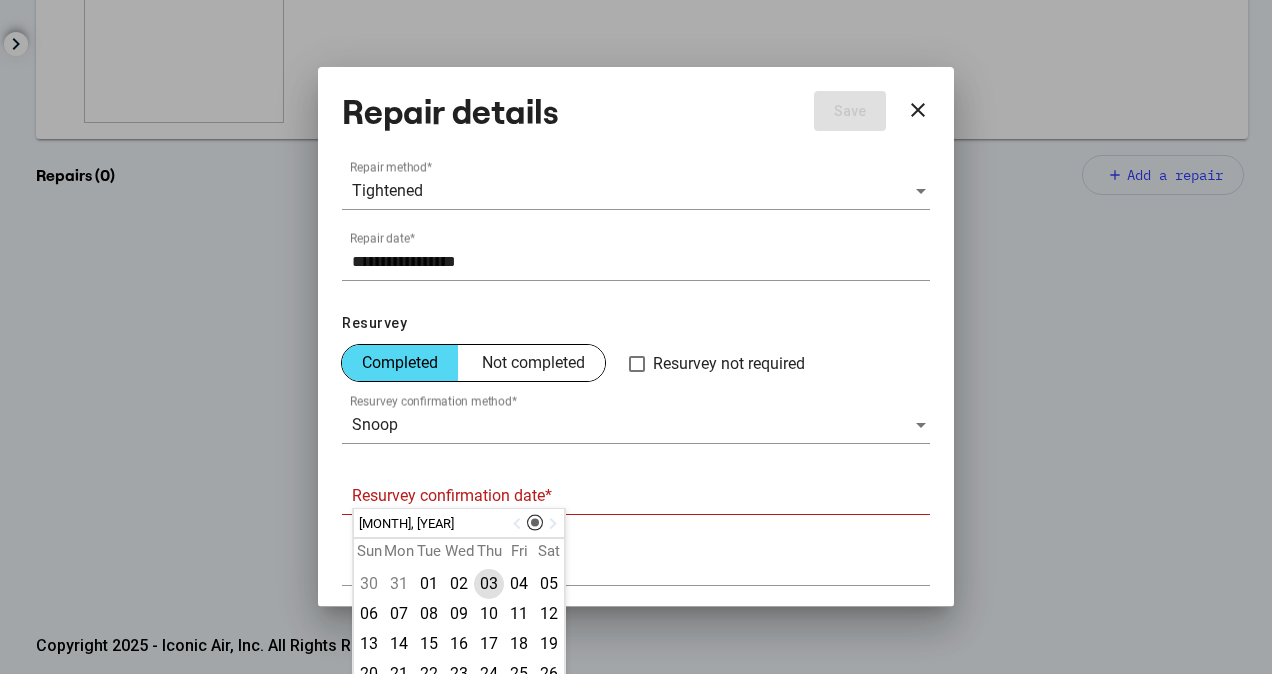 click on "03" at bounding box center [489, 584] 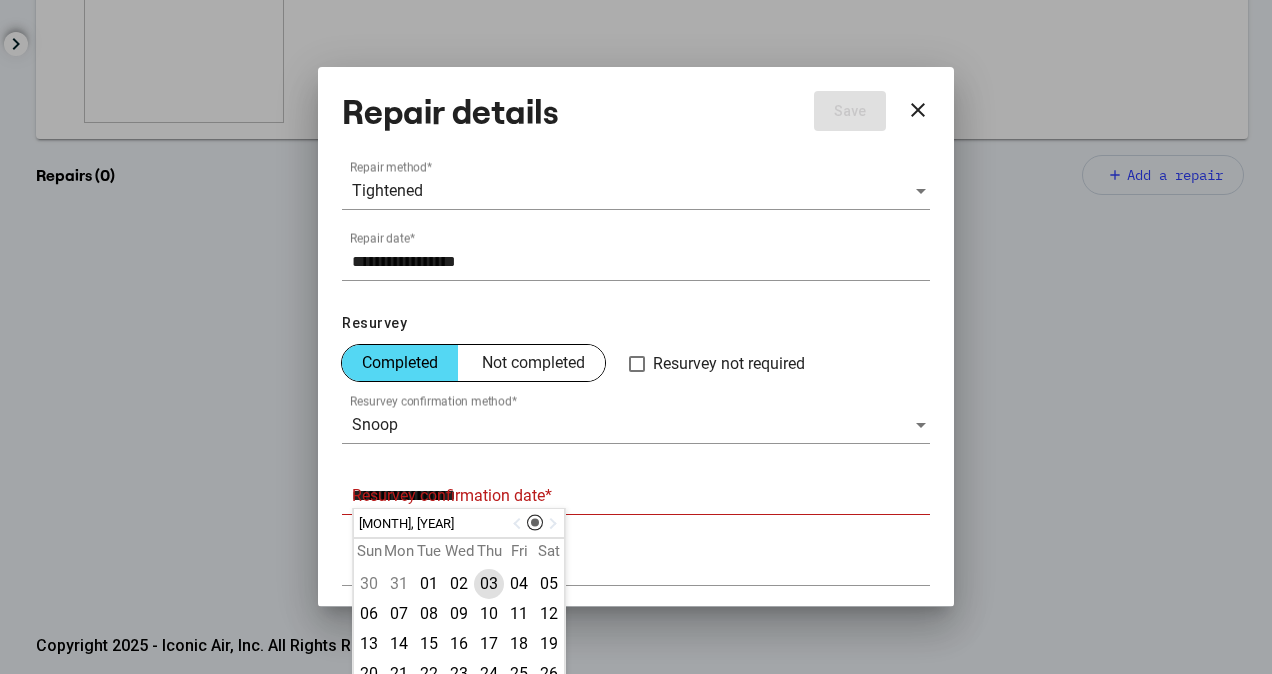 scroll, scrollTop: 201, scrollLeft: 0, axis: vertical 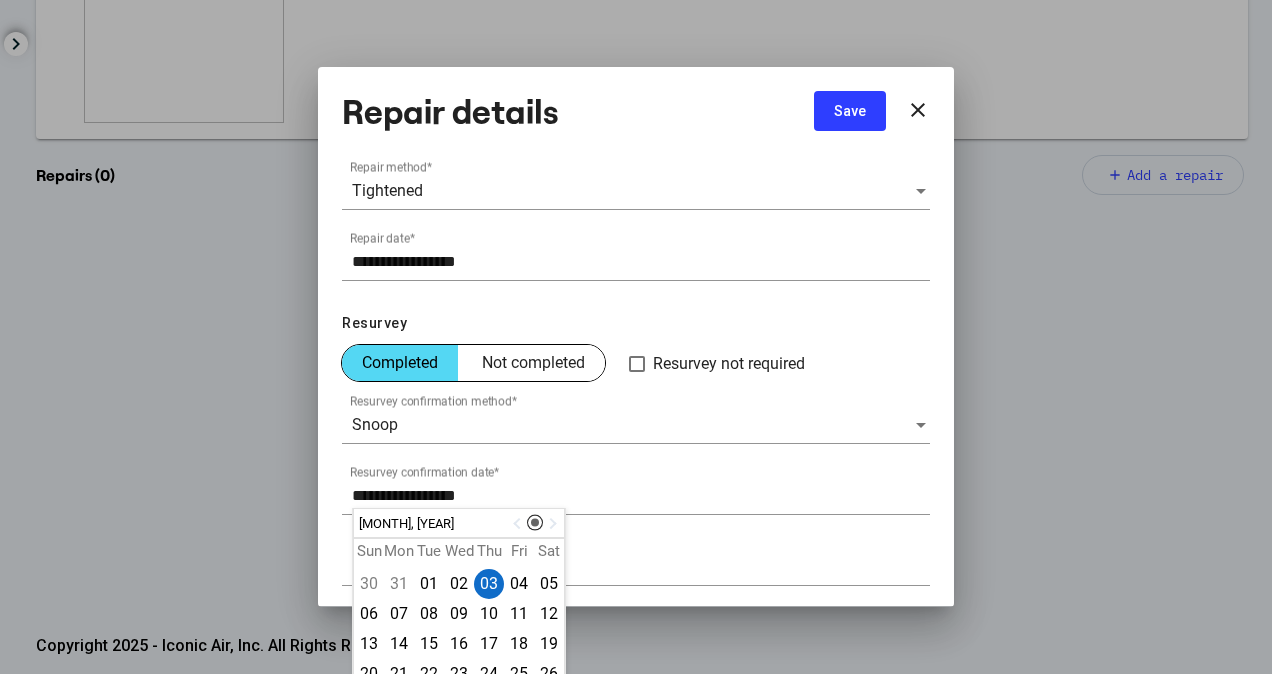 click on "Save" at bounding box center [850, 111] 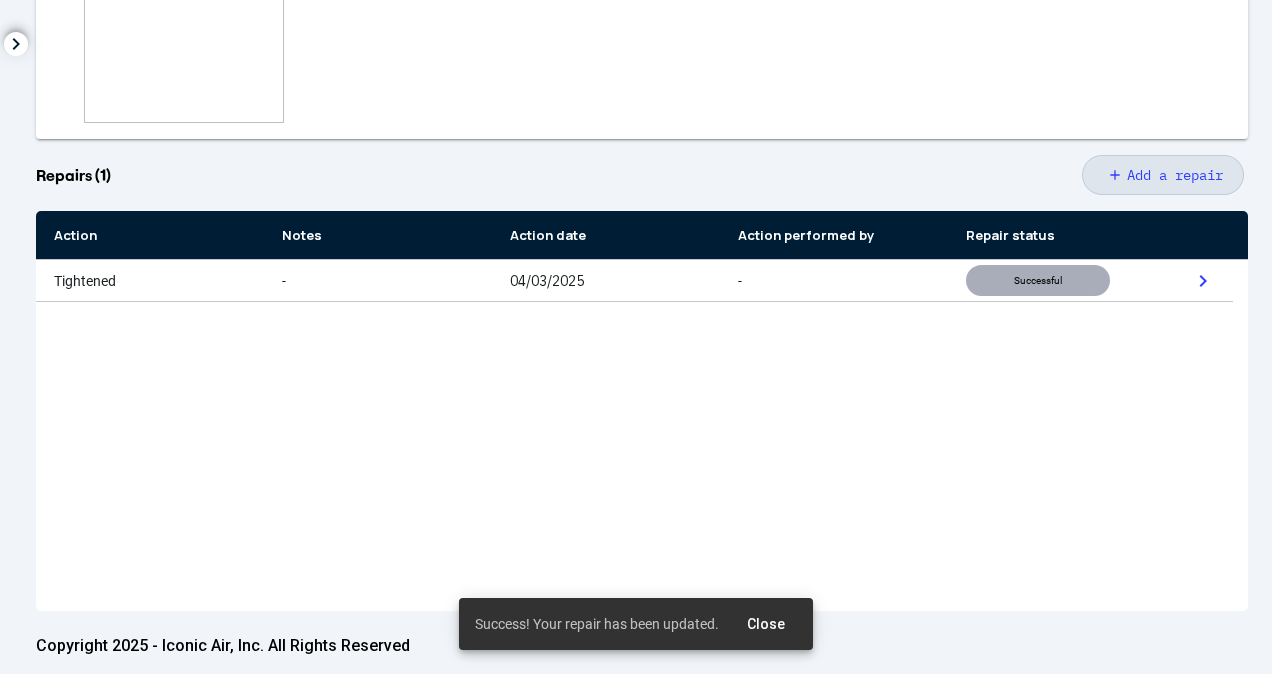 scroll, scrollTop: 0, scrollLeft: 0, axis: both 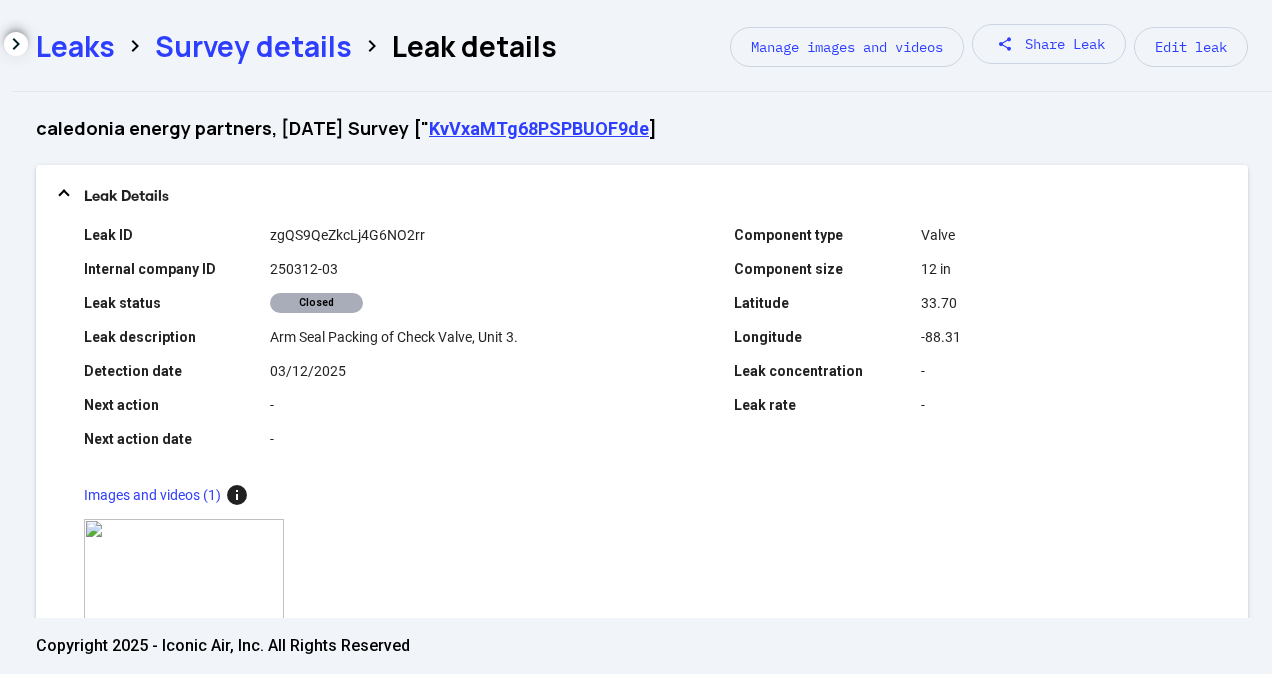 click on "Survey details" 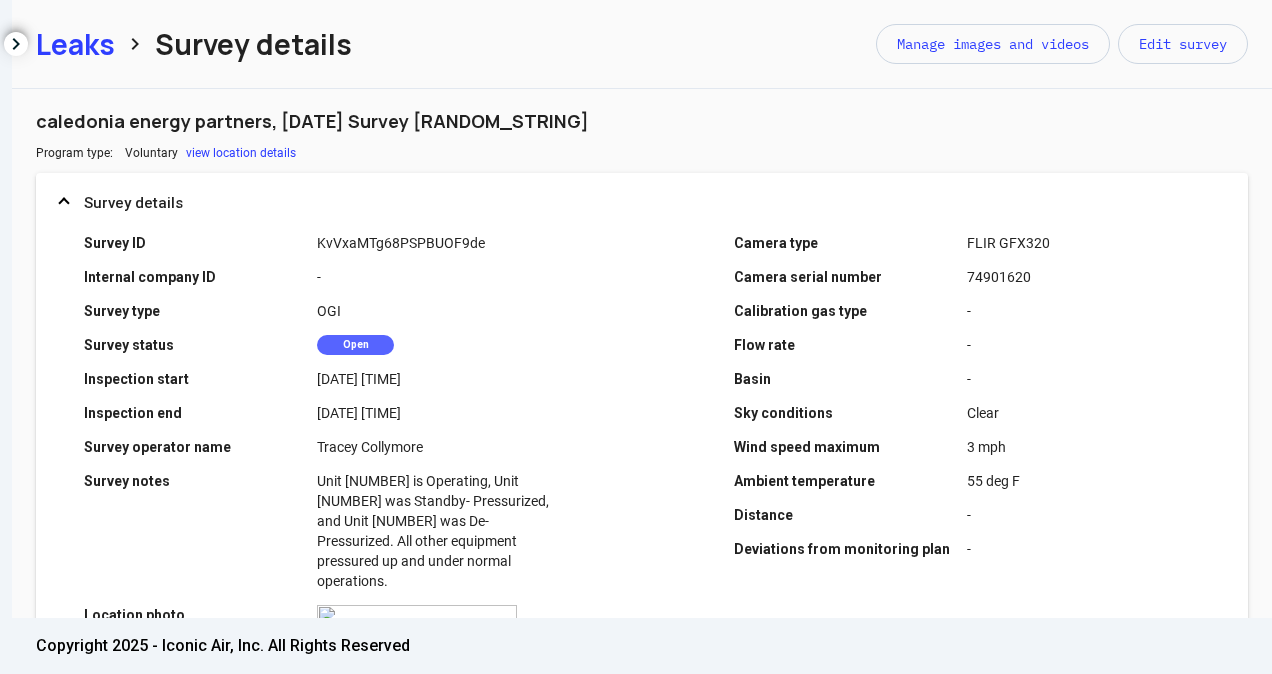 click on "Leaks" at bounding box center (75, 44) 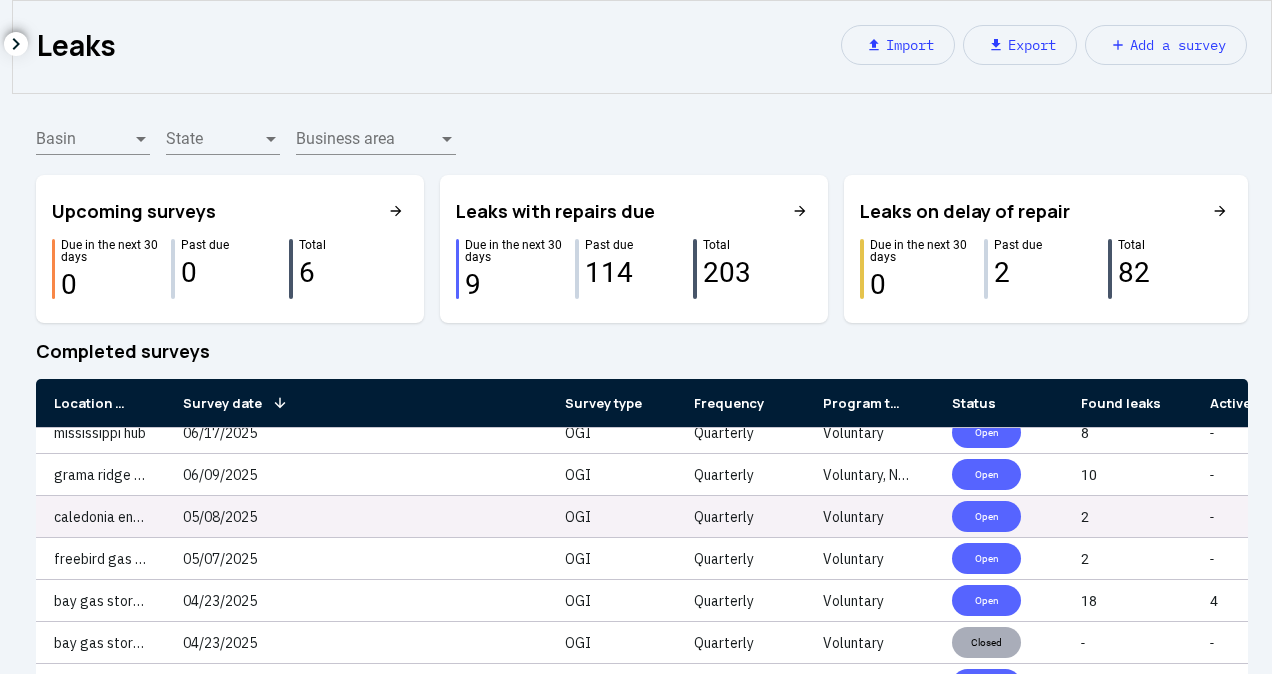 scroll, scrollTop: 100, scrollLeft: 0, axis: vertical 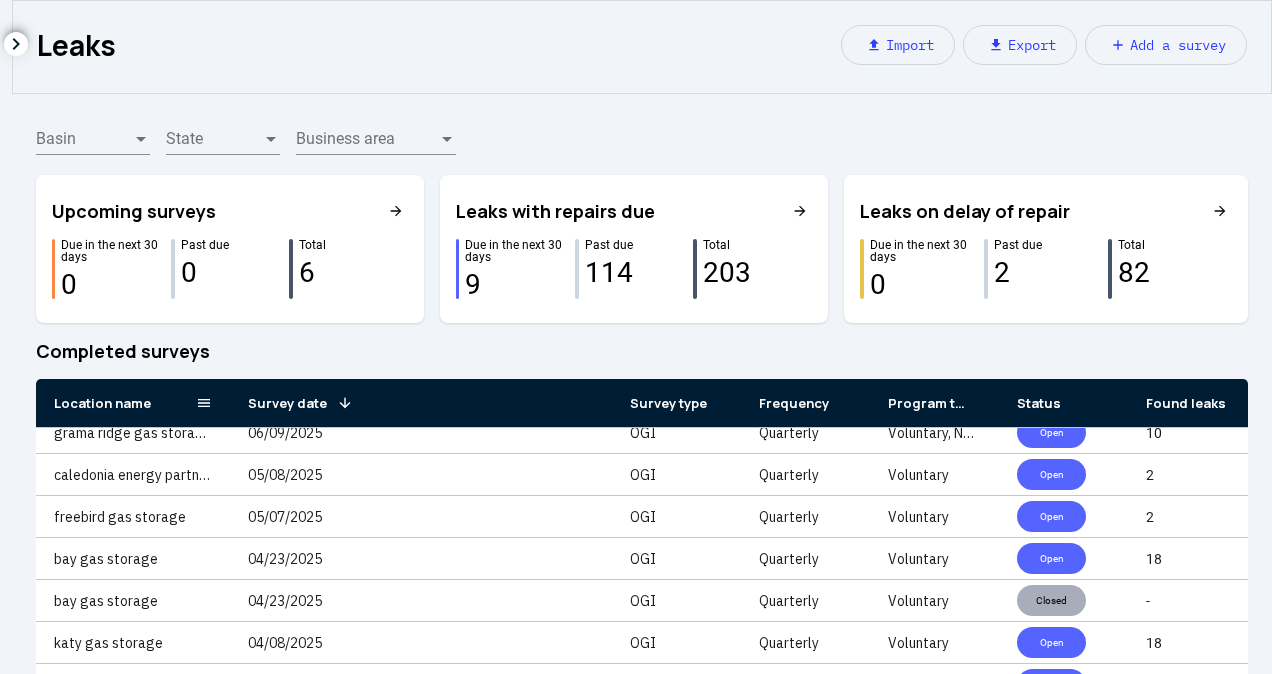 drag, startPoint x: 164, startPoint y: 406, endPoint x: 229, endPoint y: 406, distance: 65 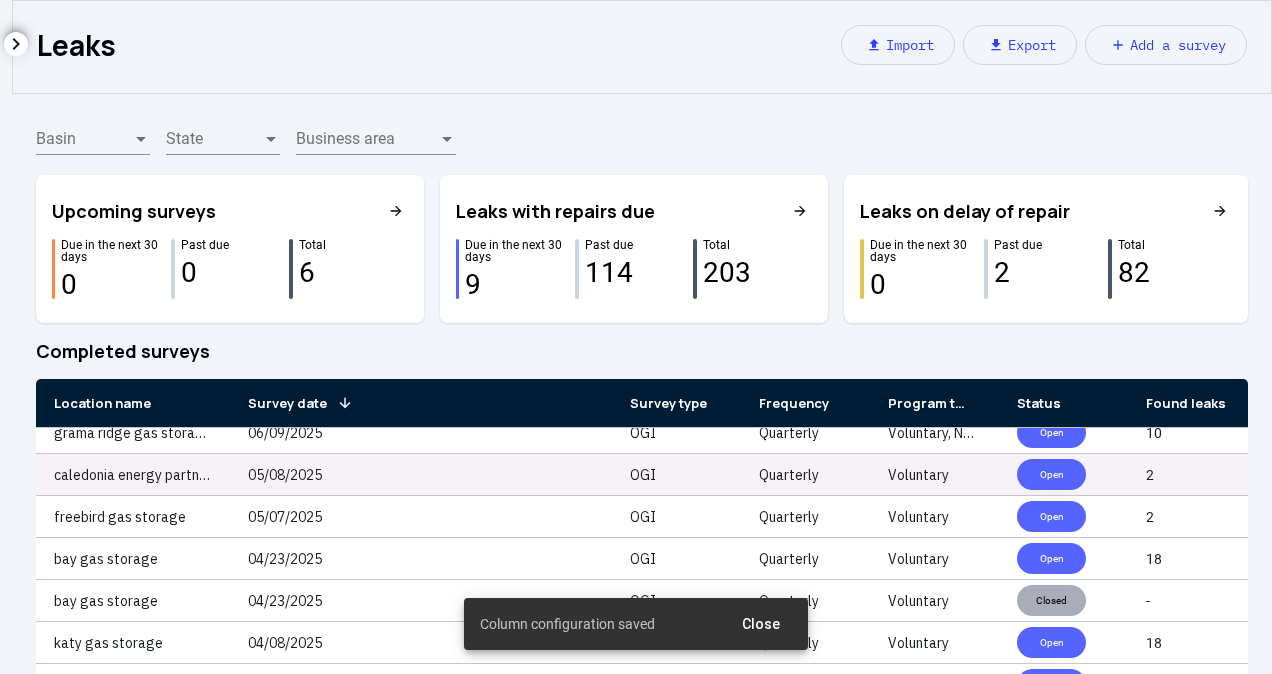 click on "05/08/2025" 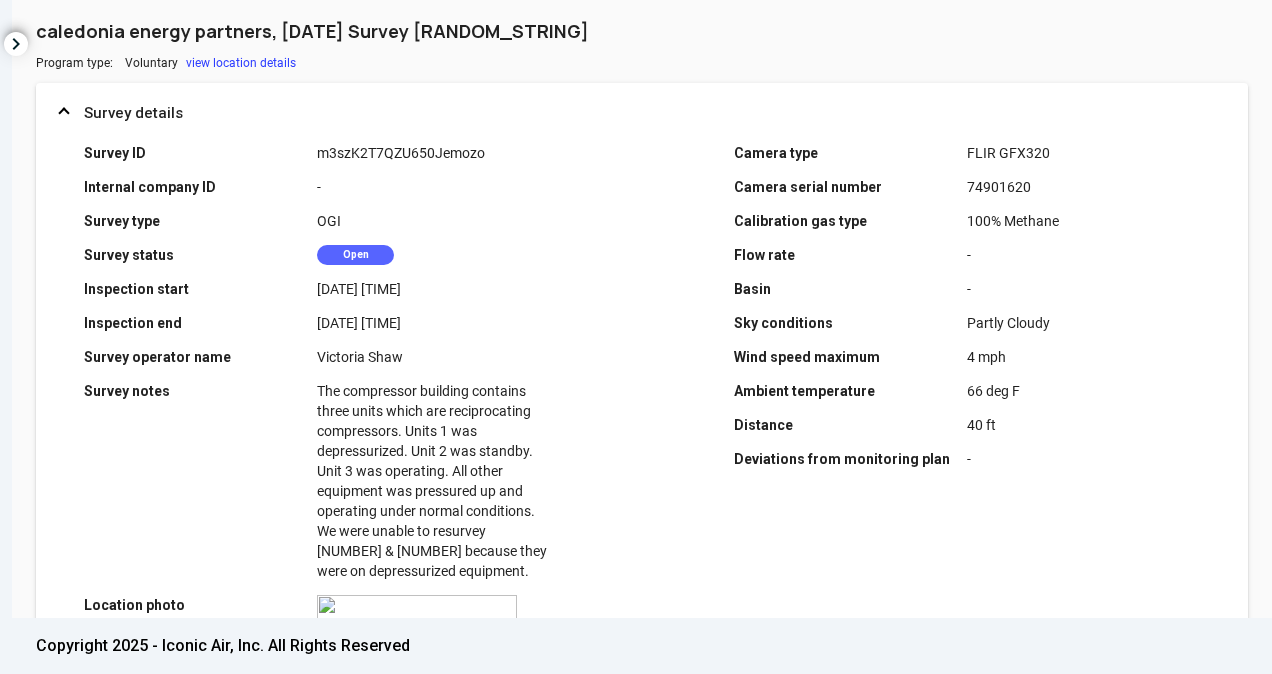 scroll, scrollTop: 0, scrollLeft: 0, axis: both 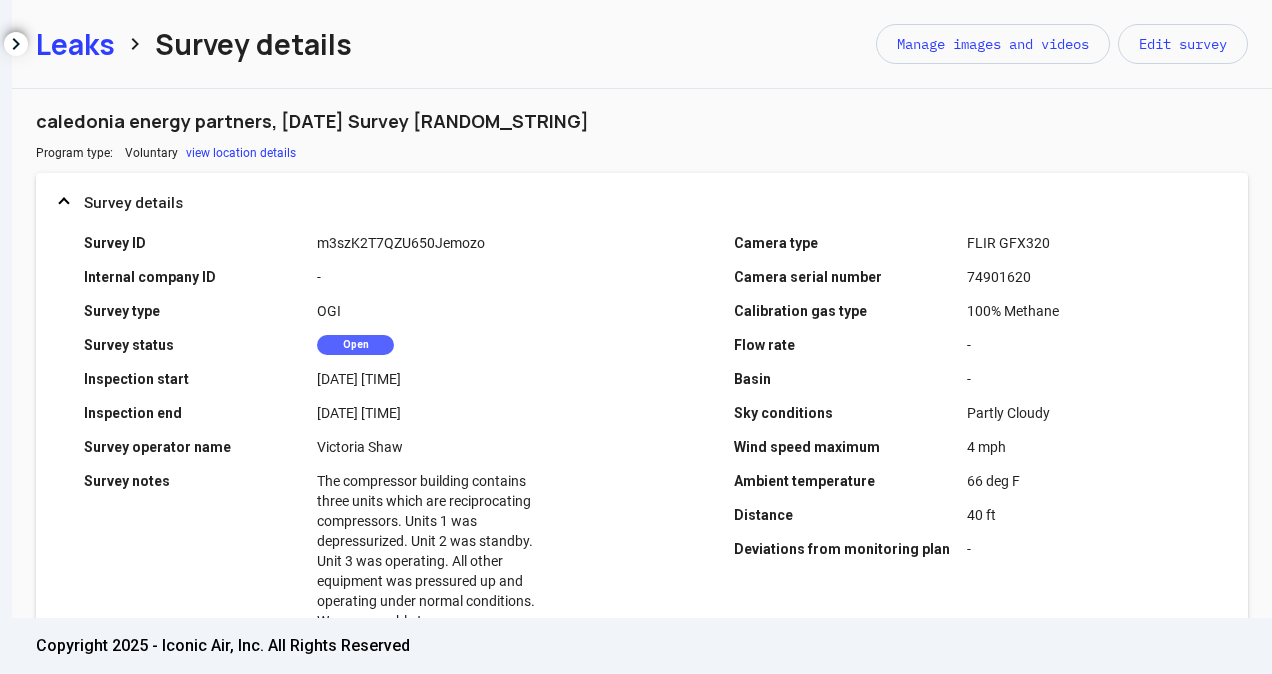 click on "Leaks" at bounding box center (75, 44) 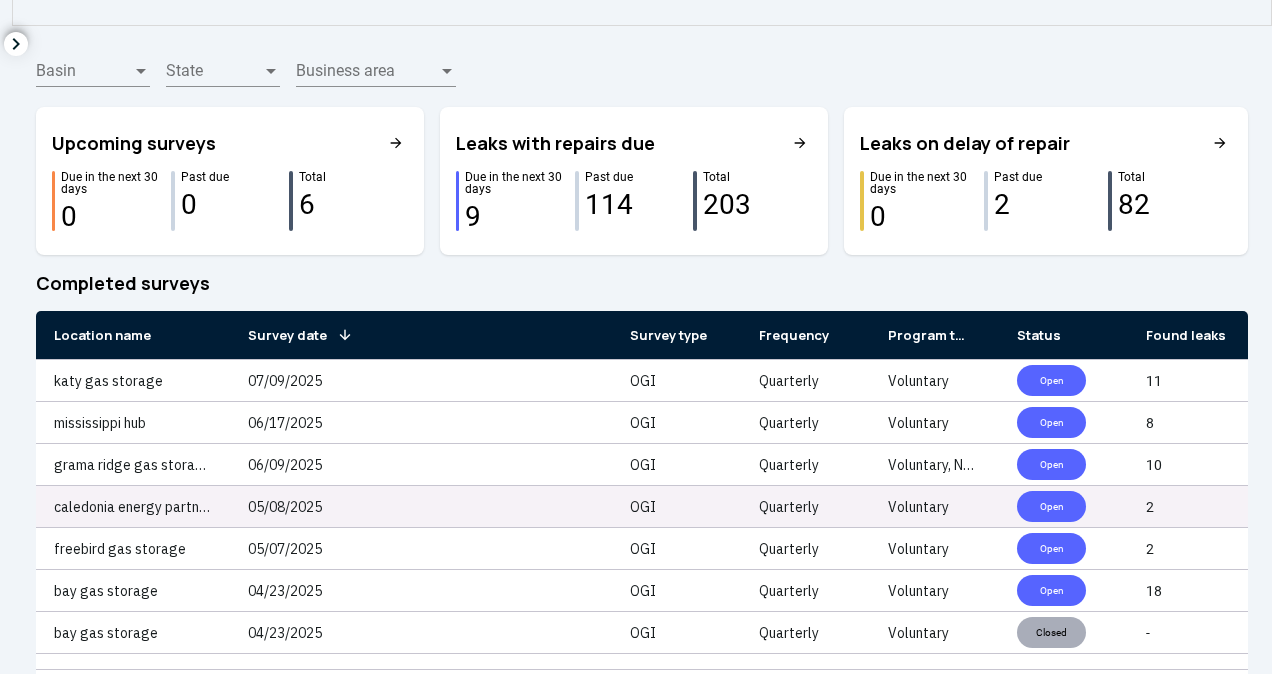 scroll, scrollTop: 100, scrollLeft: 0, axis: vertical 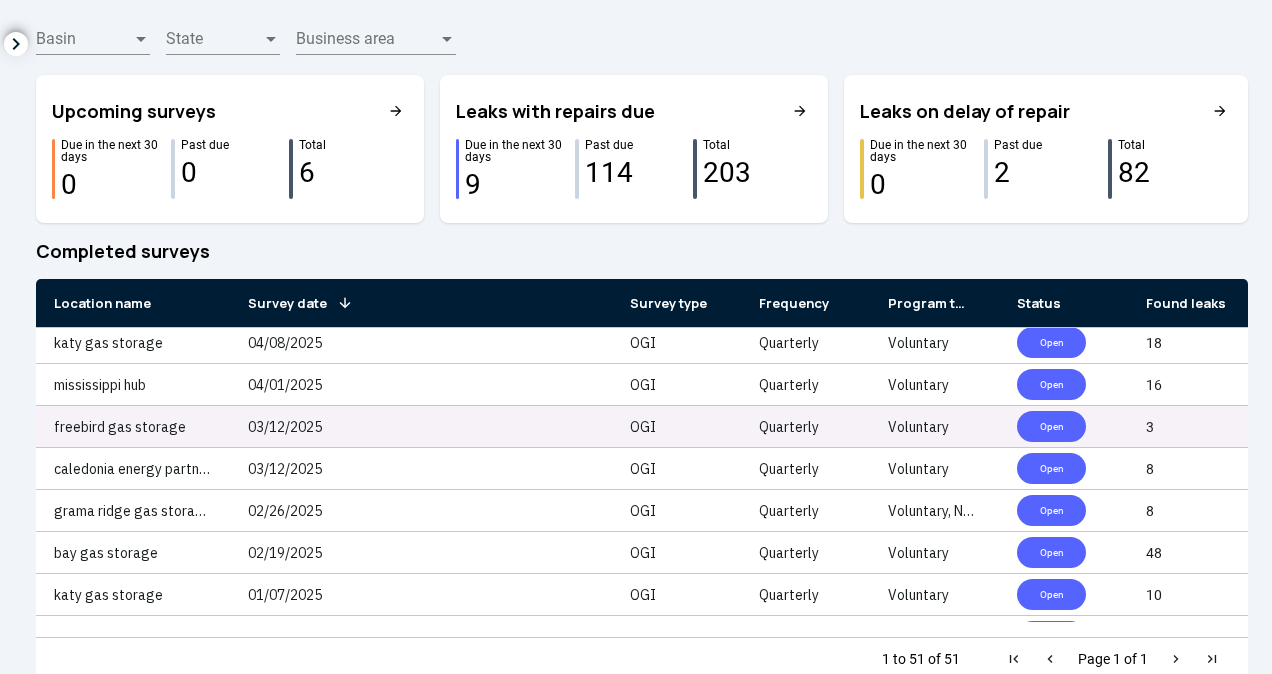 click on "freebird gas storage" 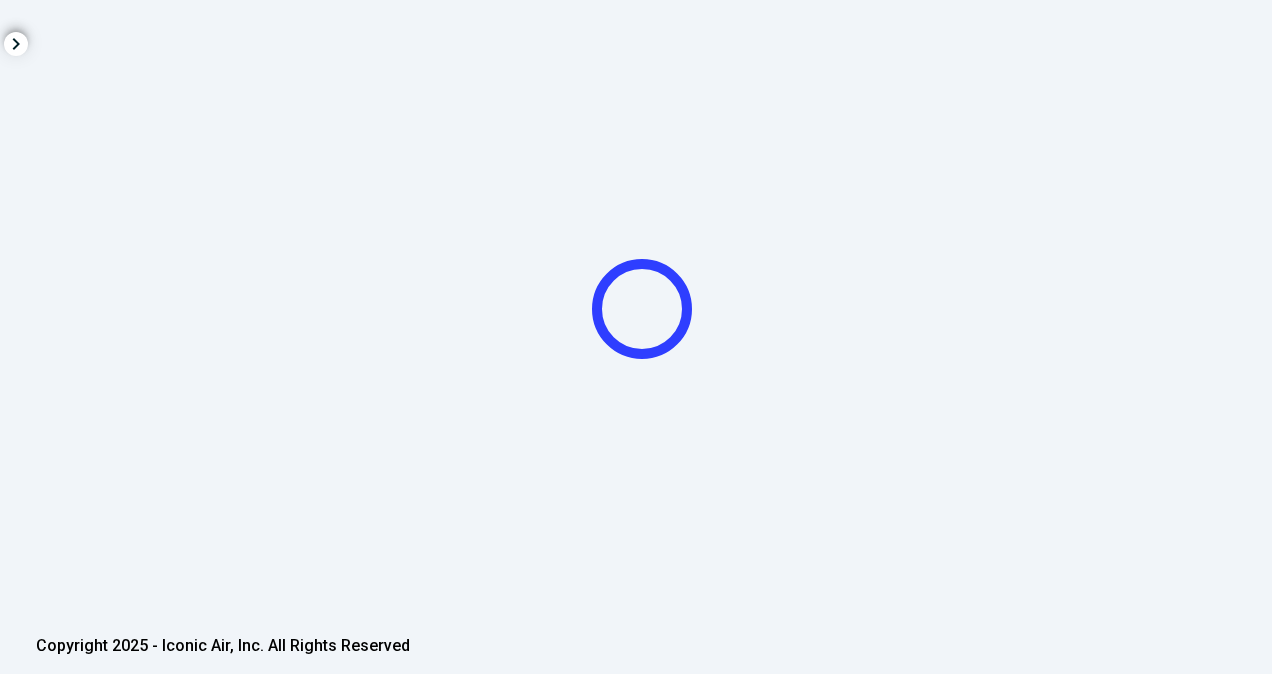 scroll, scrollTop: 0, scrollLeft: 0, axis: both 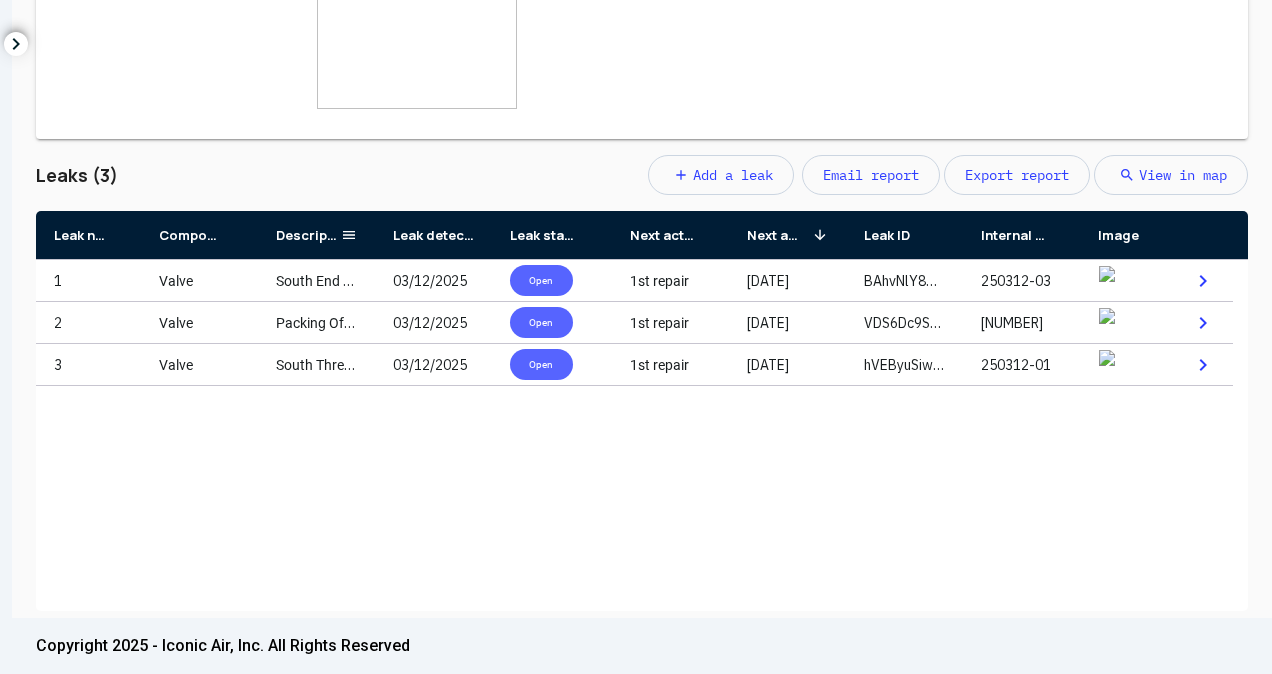 click on "Description" at bounding box center [316, 235] 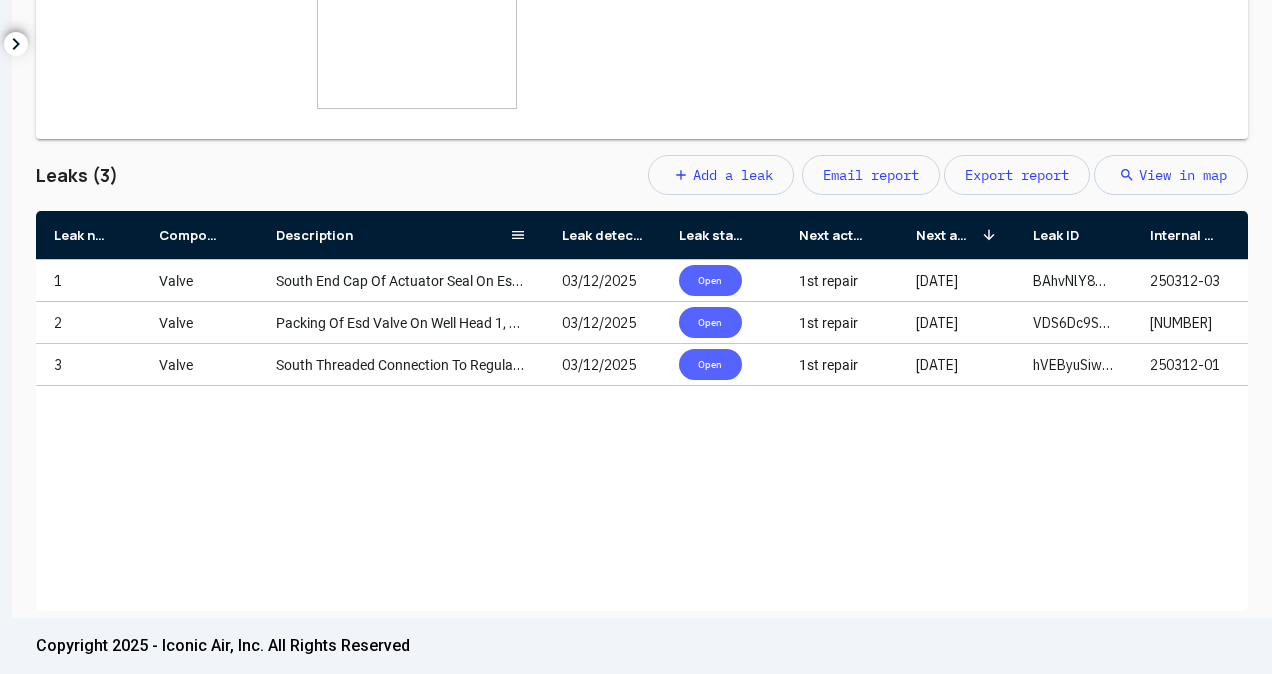 drag, startPoint x: 372, startPoint y: 238, endPoint x: 778, endPoint y: 226, distance: 406.1773 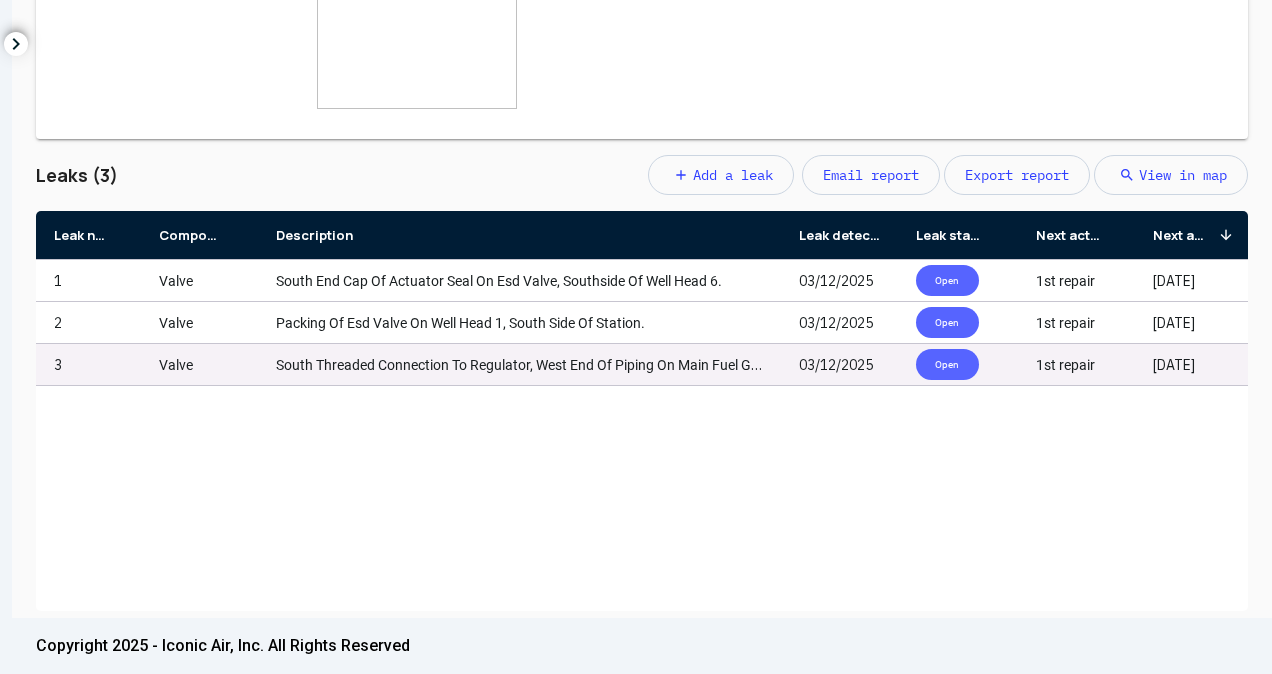 click on "South Threaded Connection To Regulator, West End Of Piping On Main Fuel Gas Line." at bounding box center [537, 365] 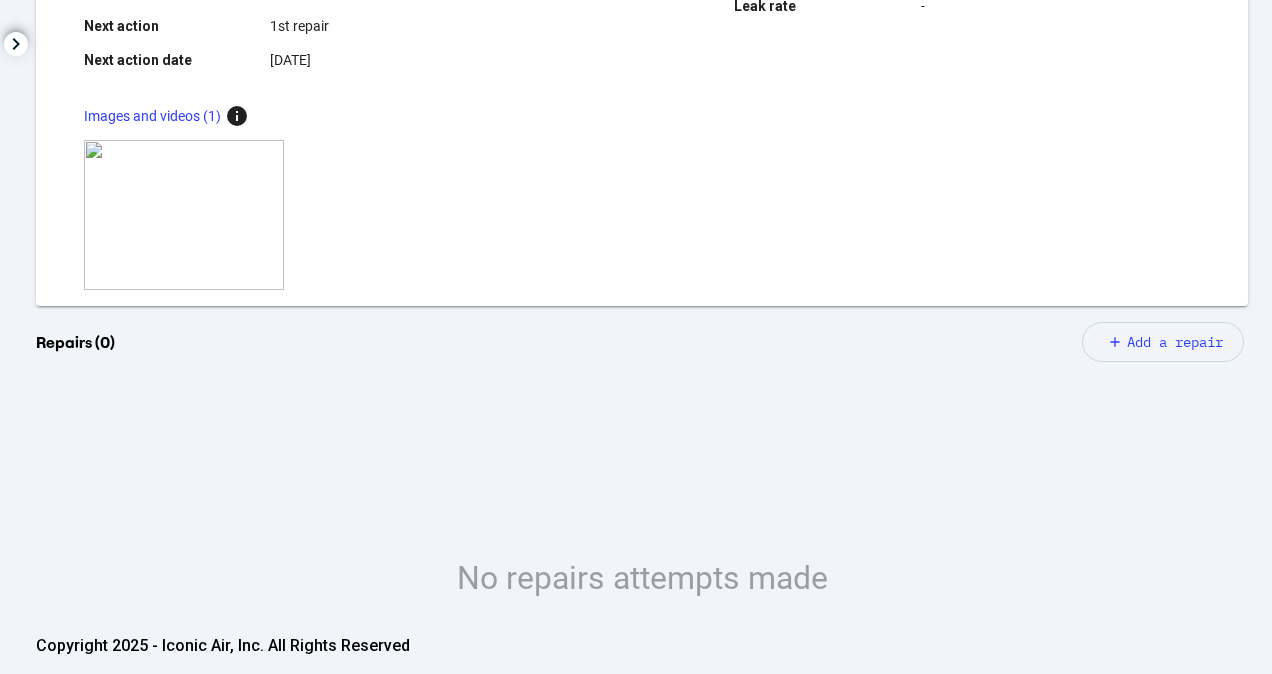 scroll, scrollTop: 566, scrollLeft: 0, axis: vertical 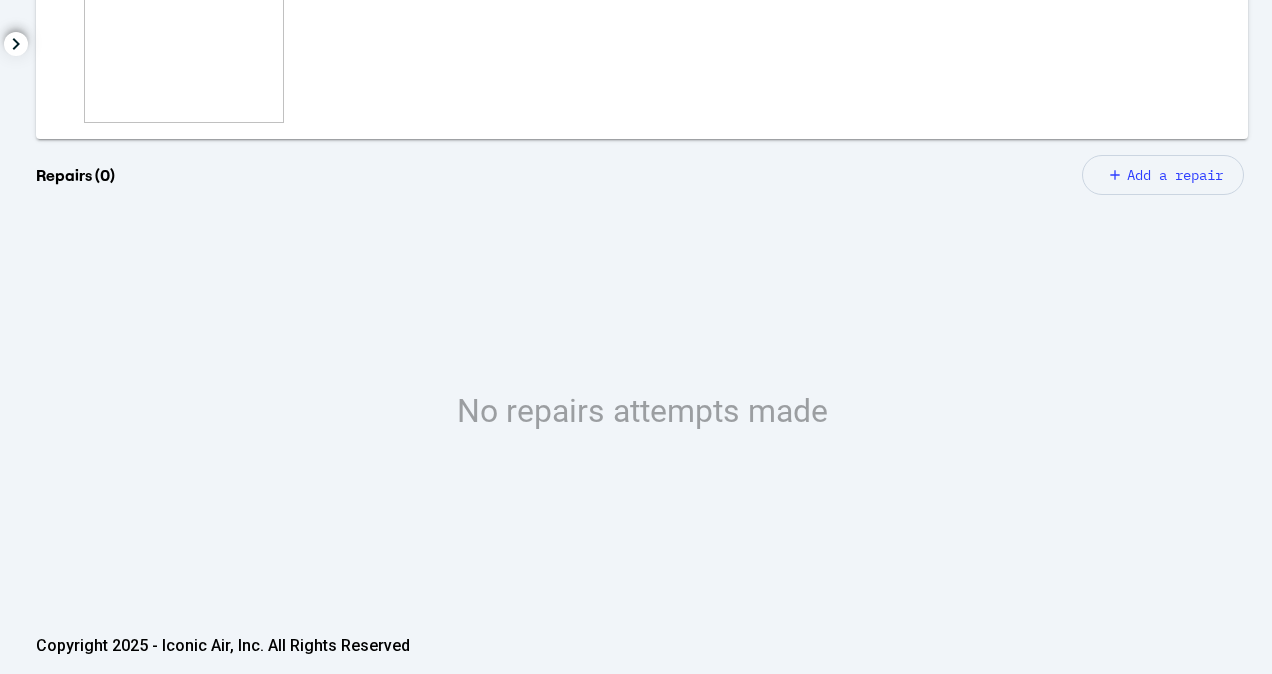 click on "Add a repair" 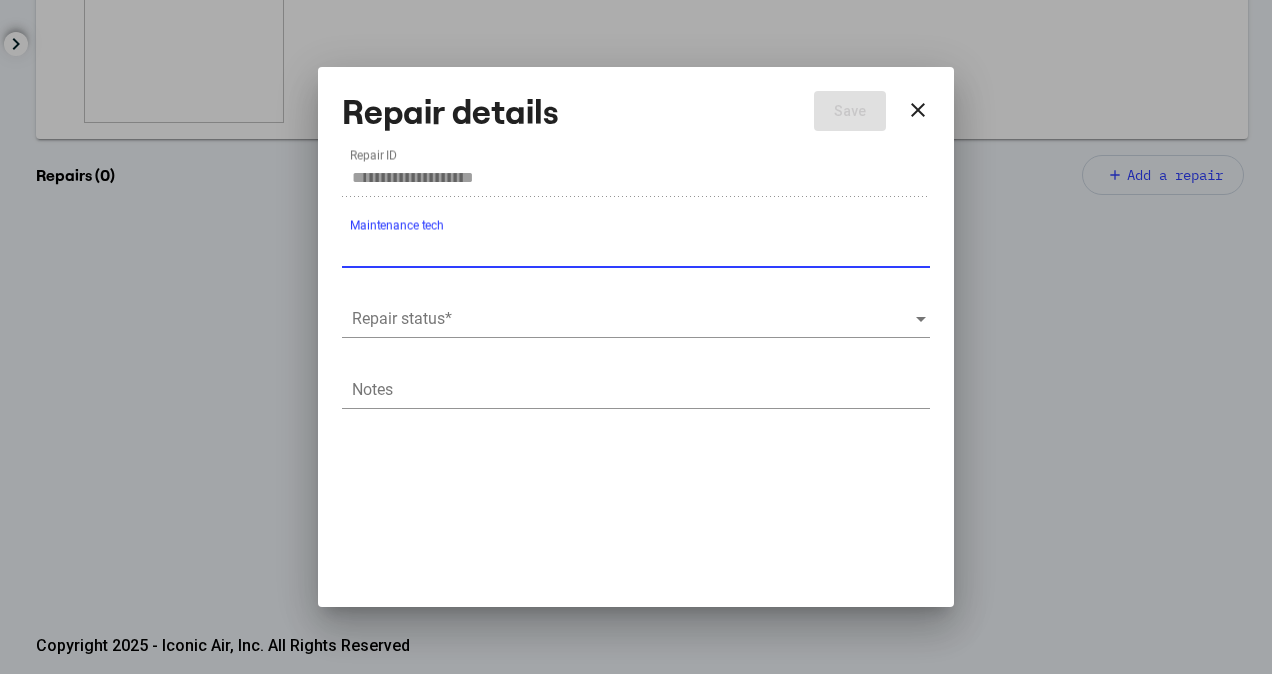 click at bounding box center [633, 319] 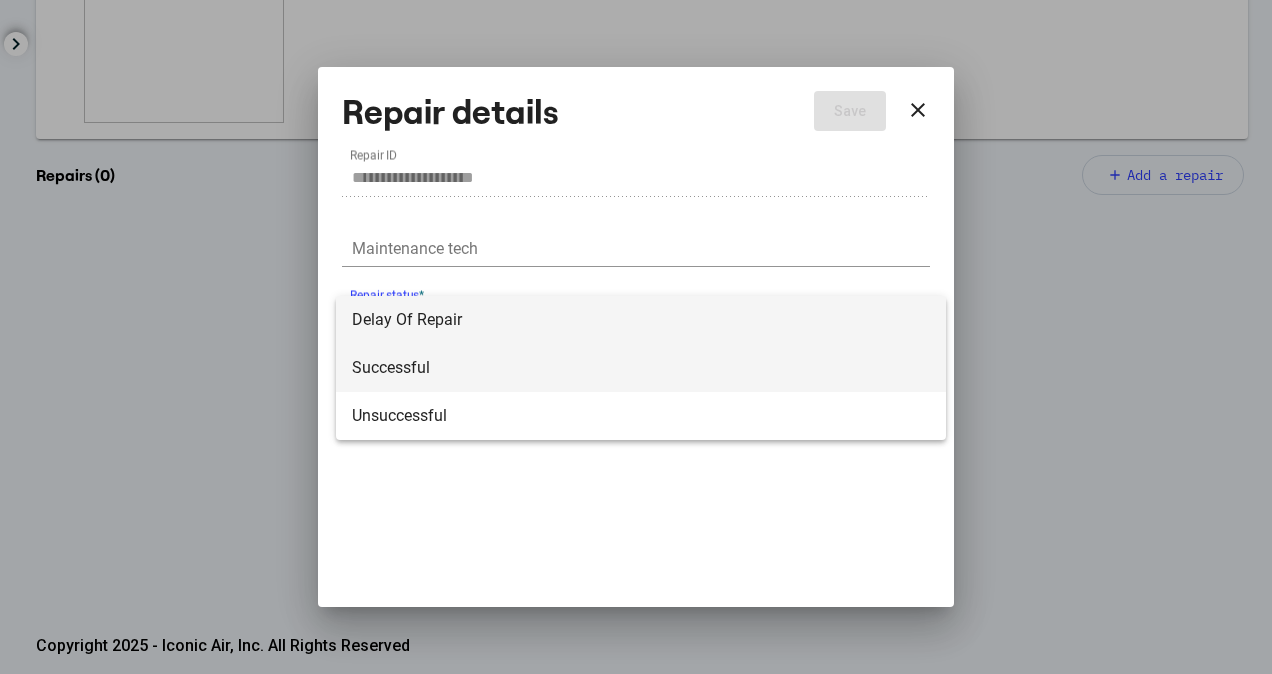 click on "Successful" at bounding box center (641, 368) 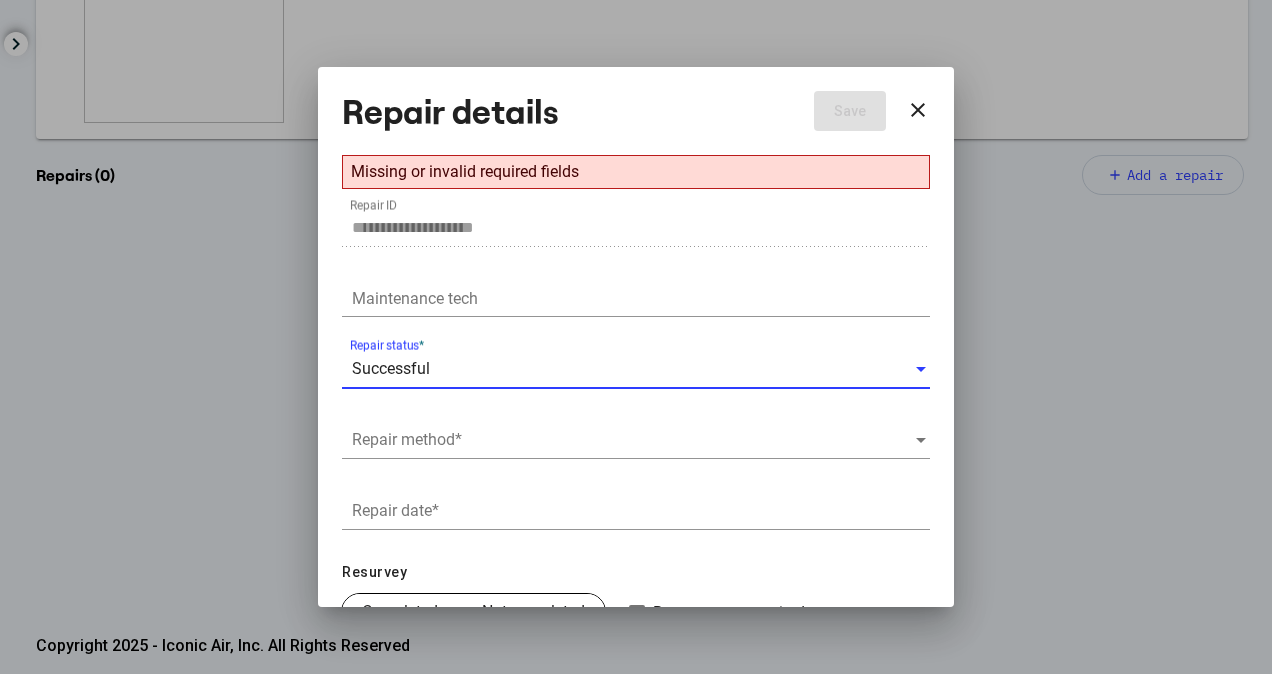 click at bounding box center (633, 440) 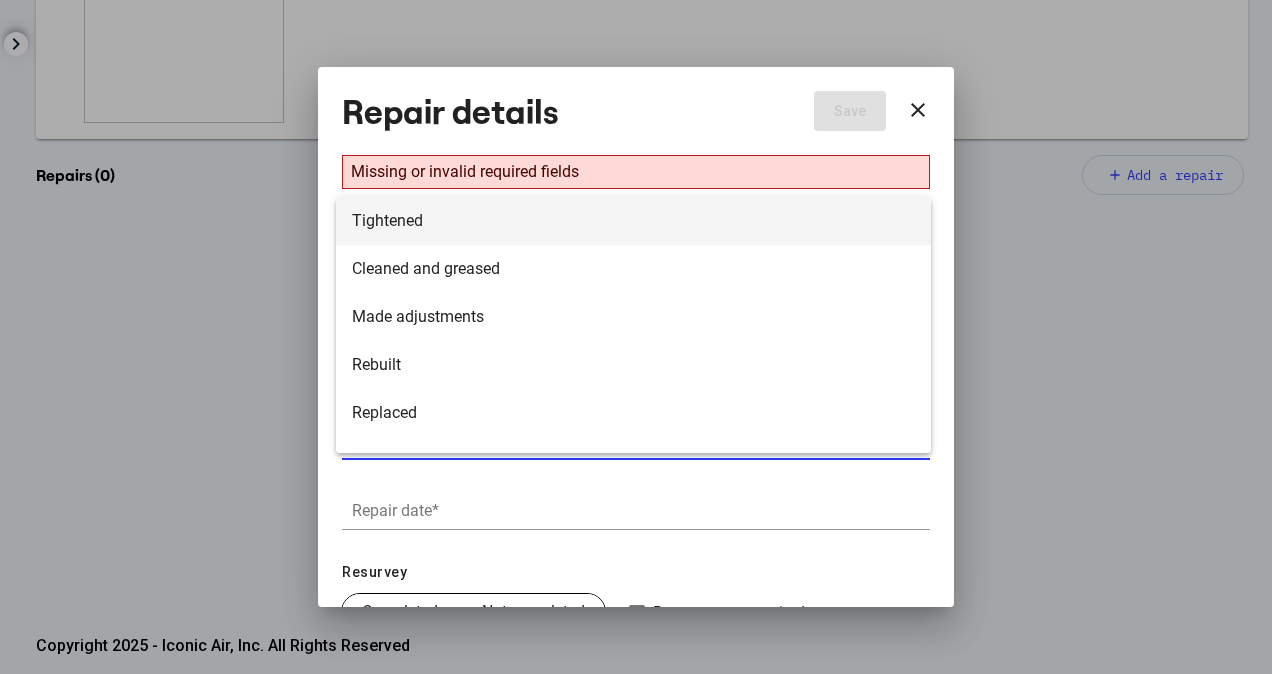 click on "Tightened" at bounding box center [633, 221] 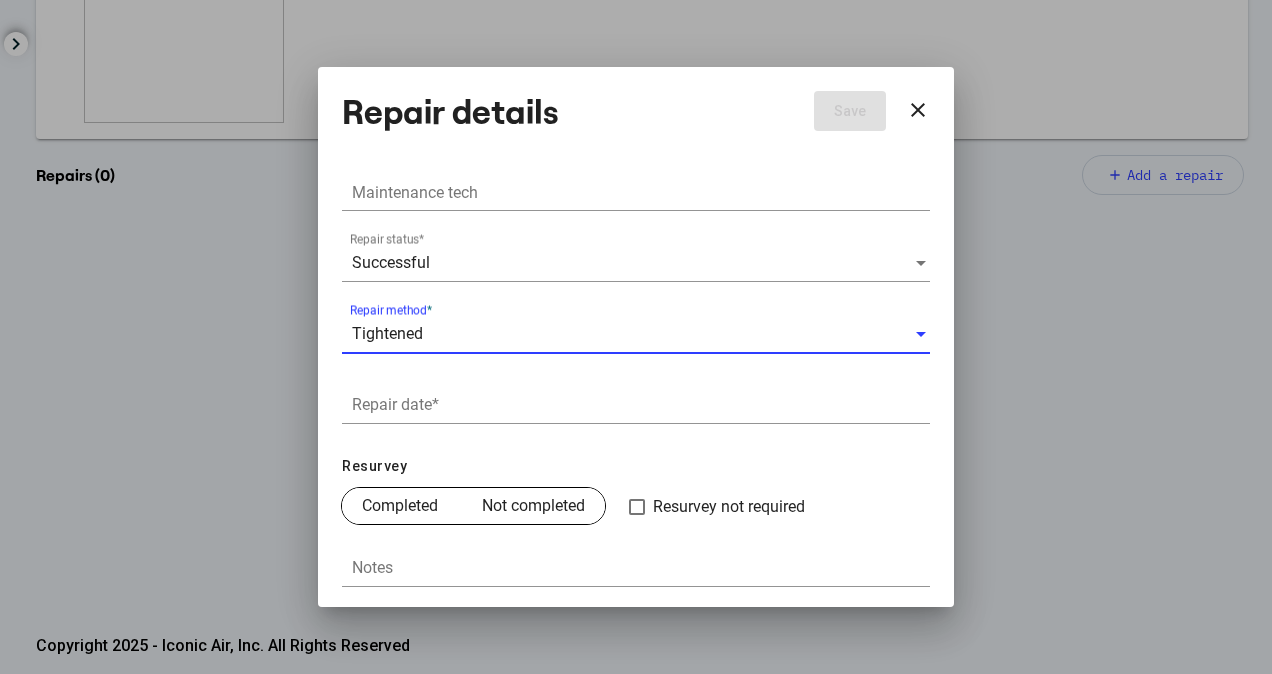 scroll, scrollTop: 108, scrollLeft: 0, axis: vertical 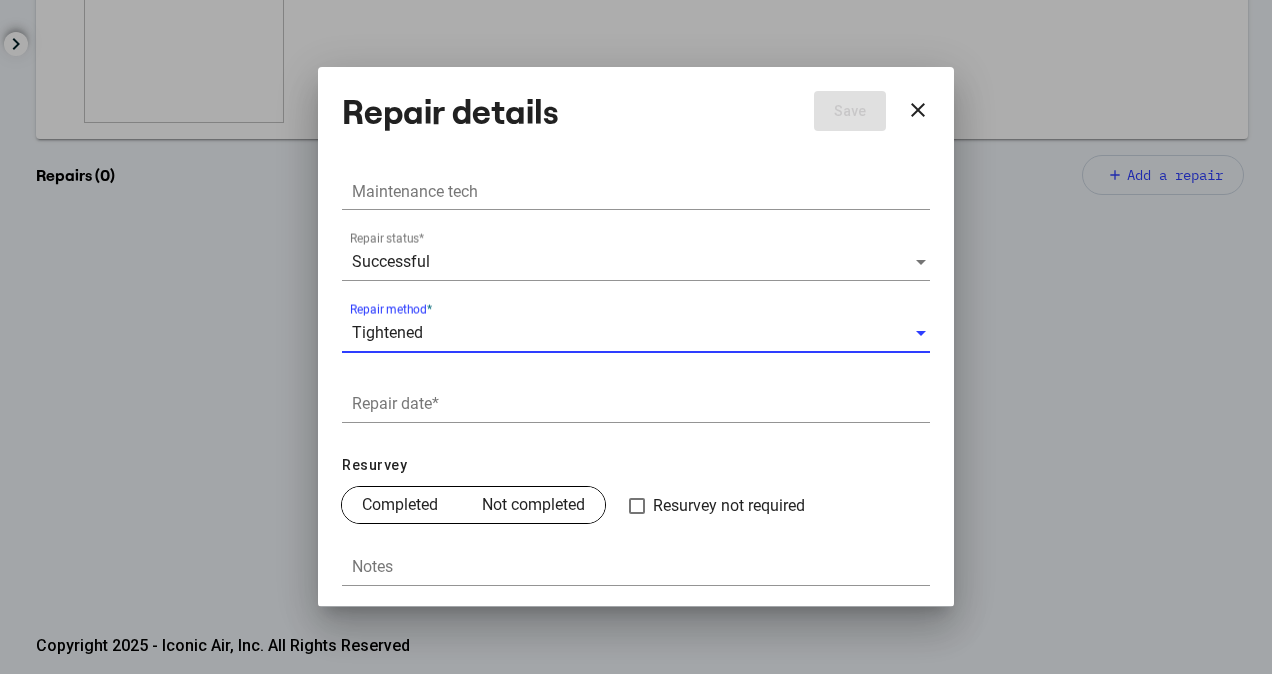 click on "Repair date  *" at bounding box center (636, 397) 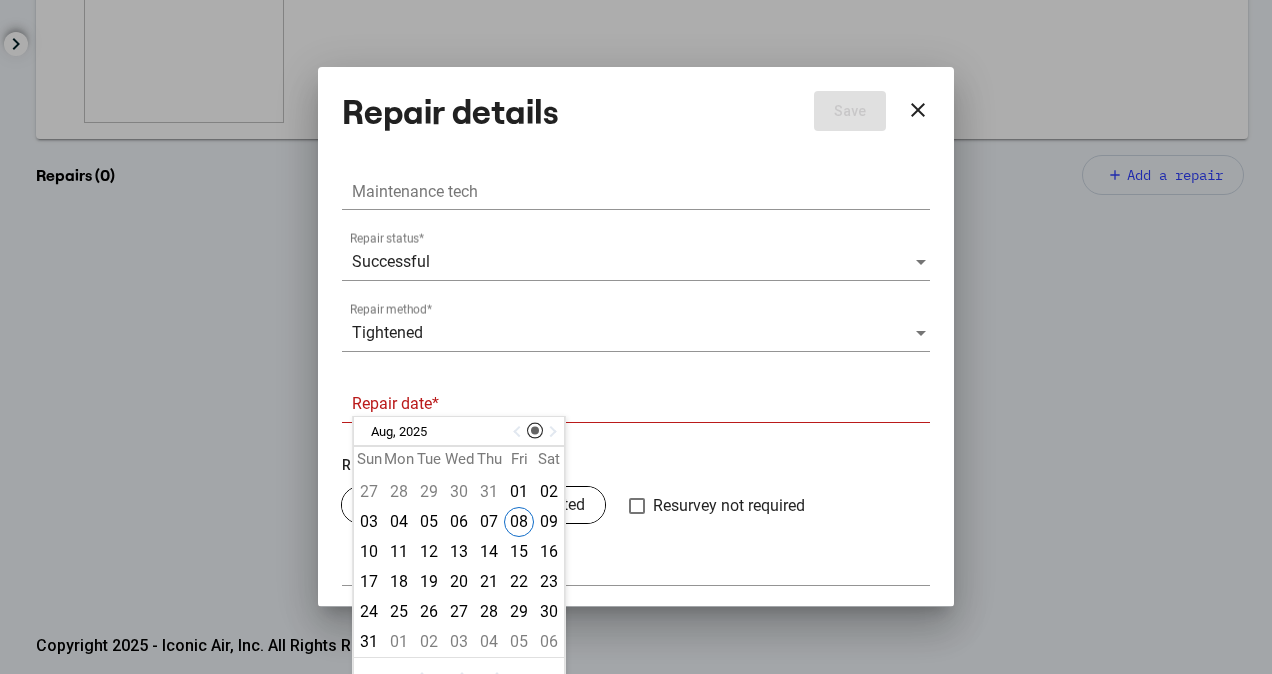 click at bounding box center (519, 432) 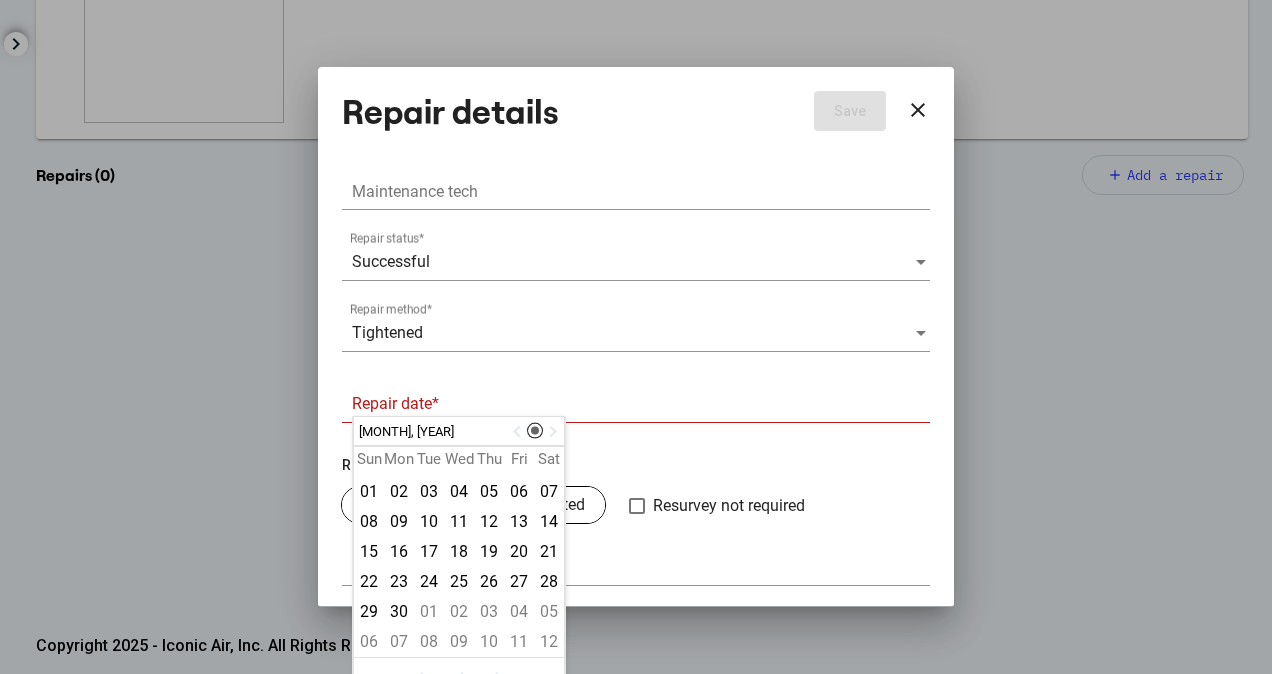 click at bounding box center [519, 432] 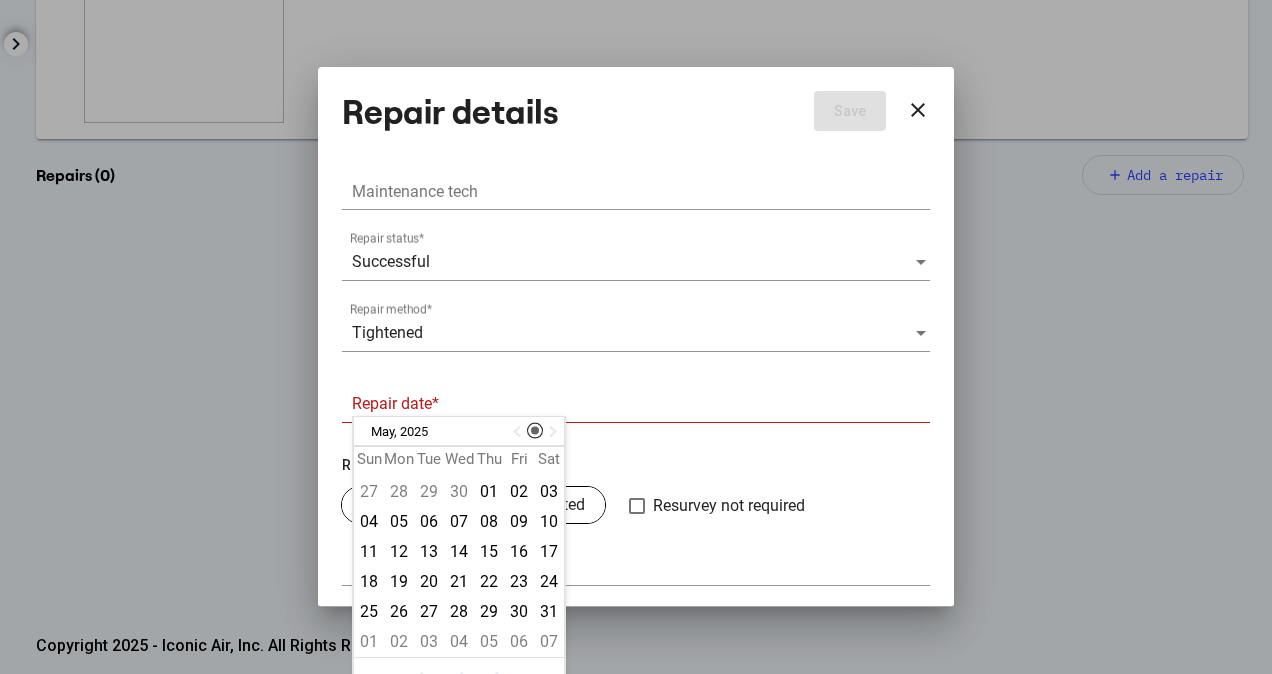 click at bounding box center (519, 432) 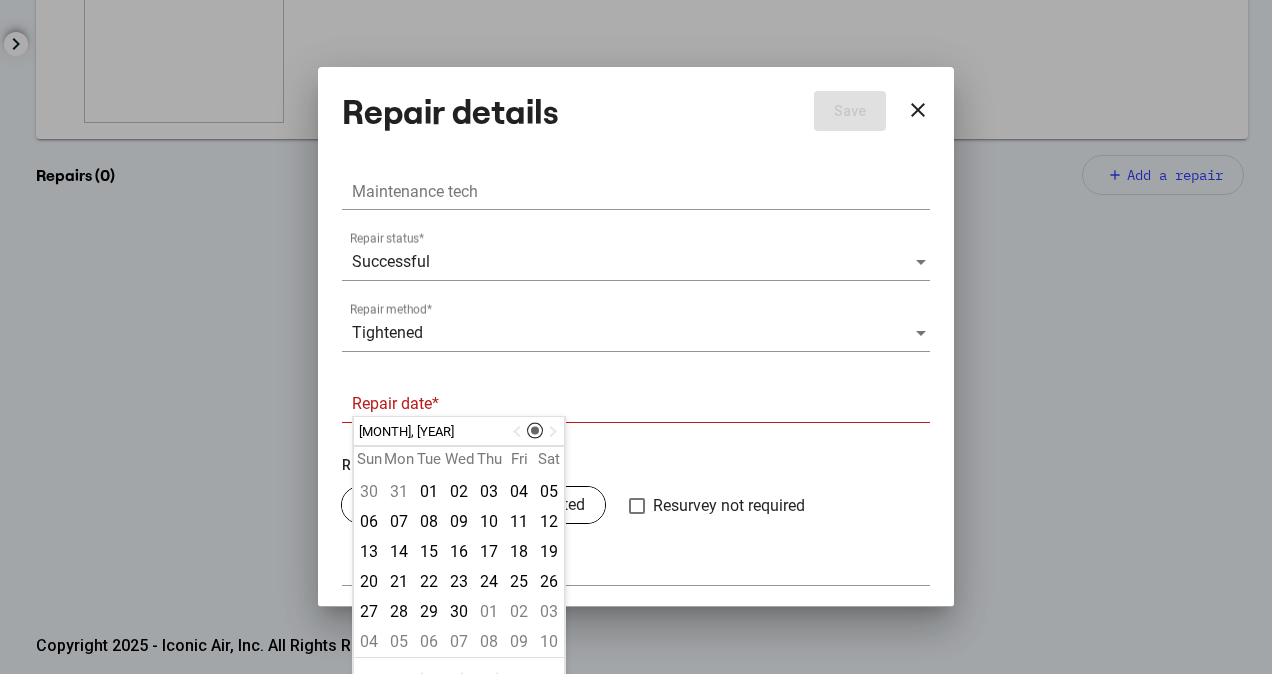 click at bounding box center (519, 432) 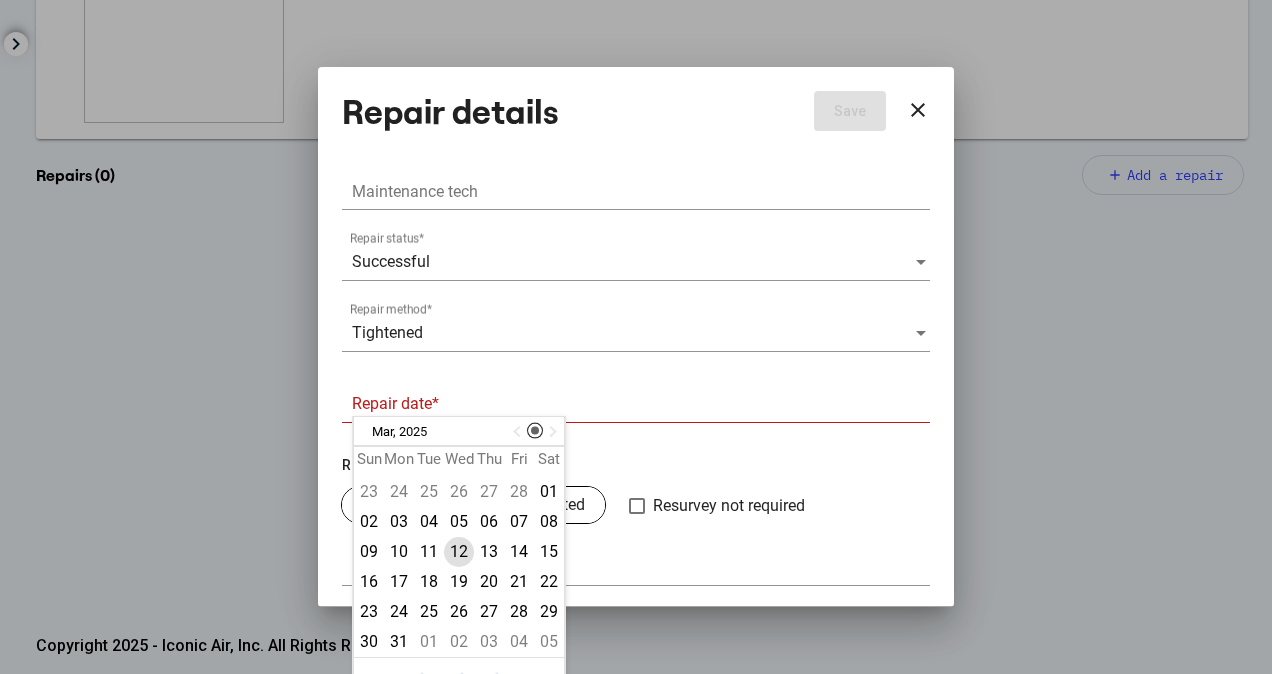 click on "12" at bounding box center (459, 552) 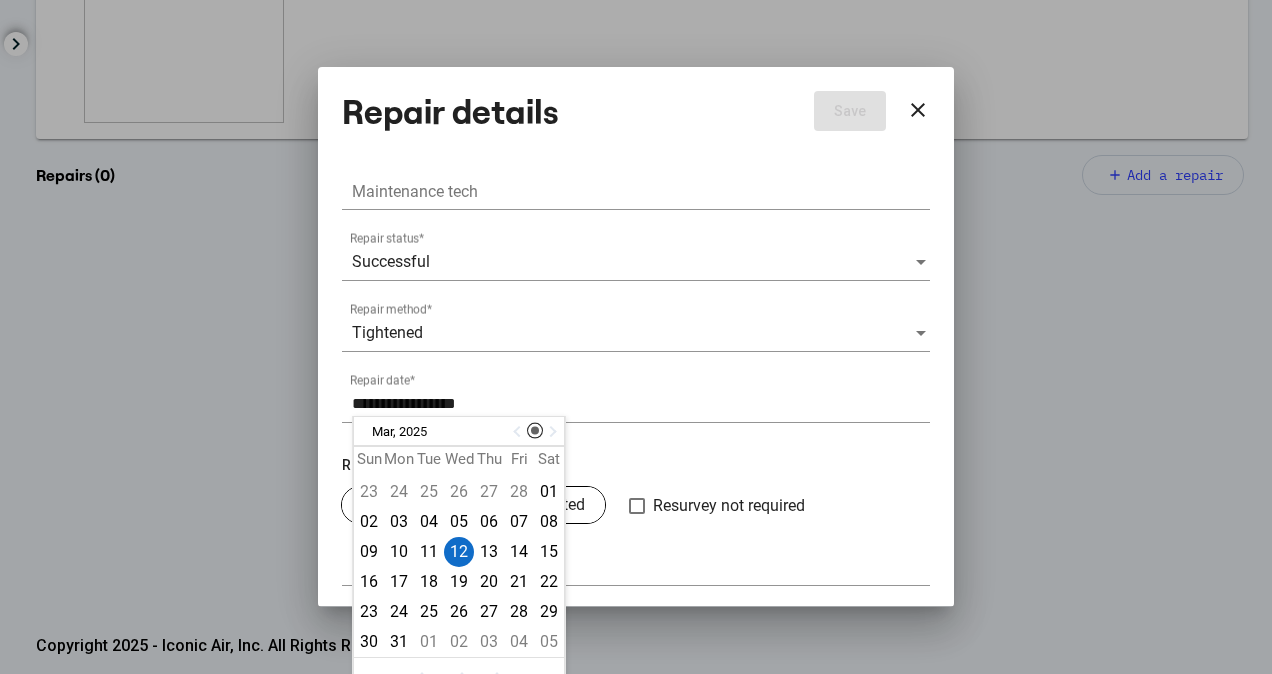 click on "Resurvey" at bounding box center [636, 465] 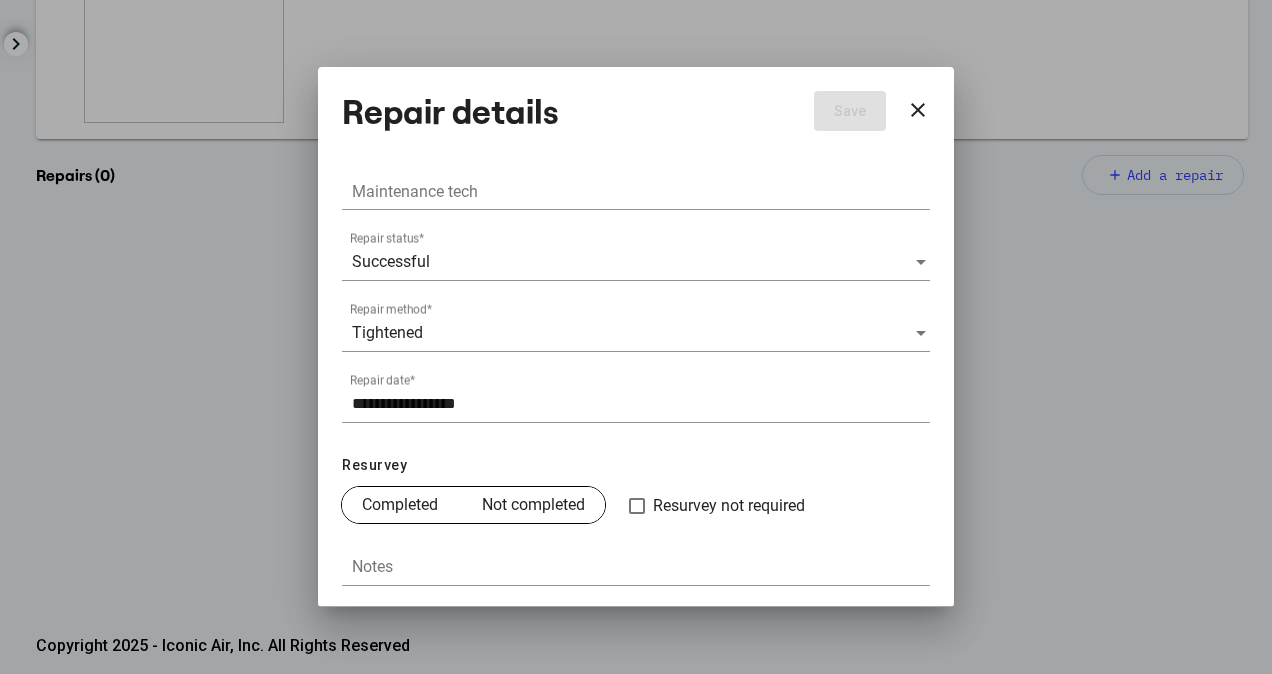 click on "Completed" at bounding box center [400, 505] 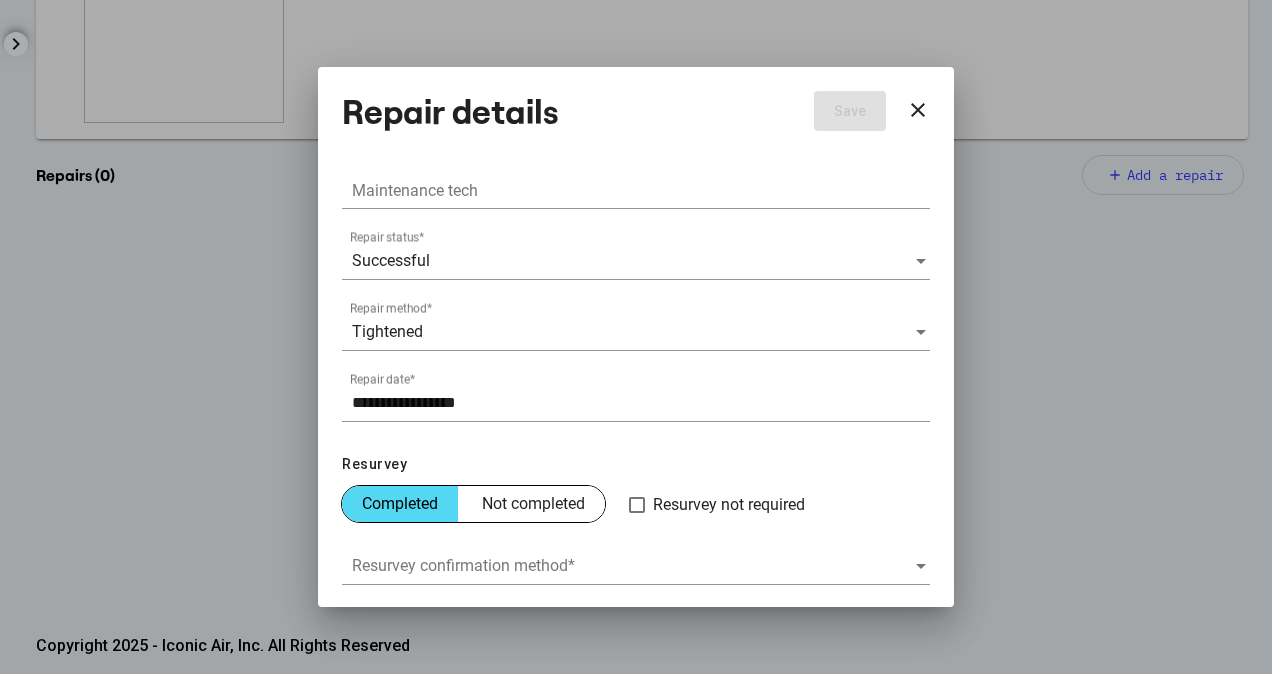 scroll, scrollTop: 250, scrollLeft: 0, axis: vertical 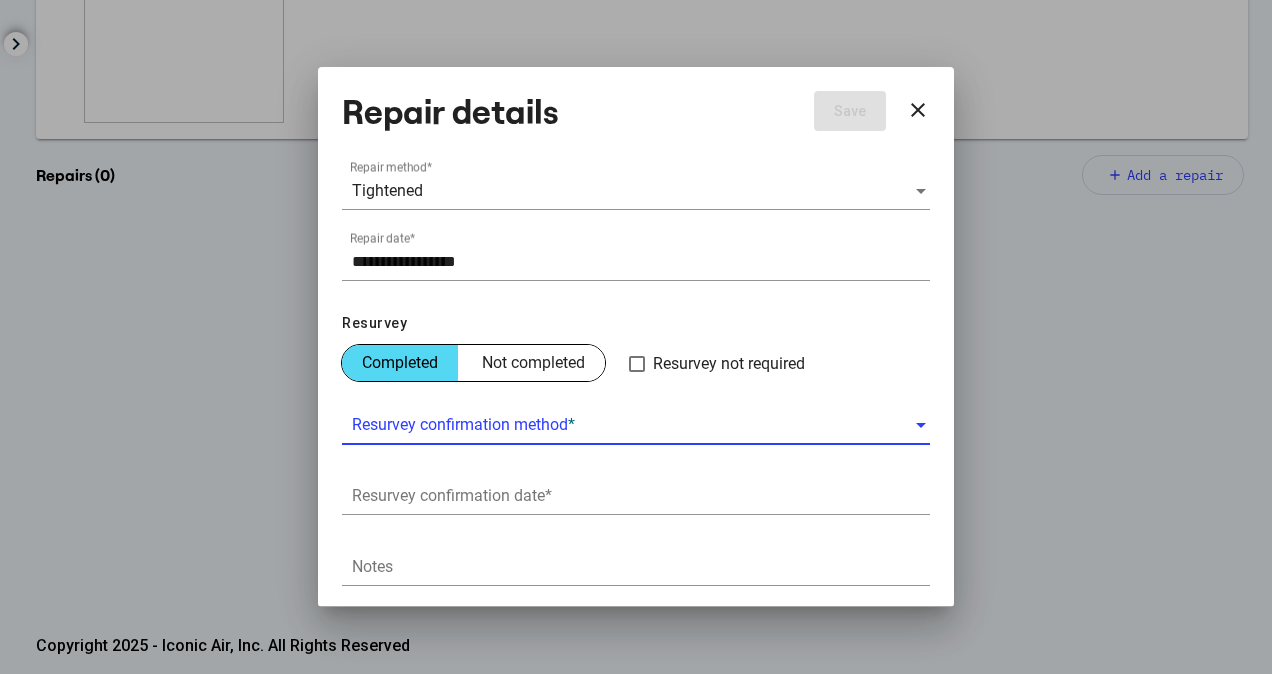 click at bounding box center [633, 425] 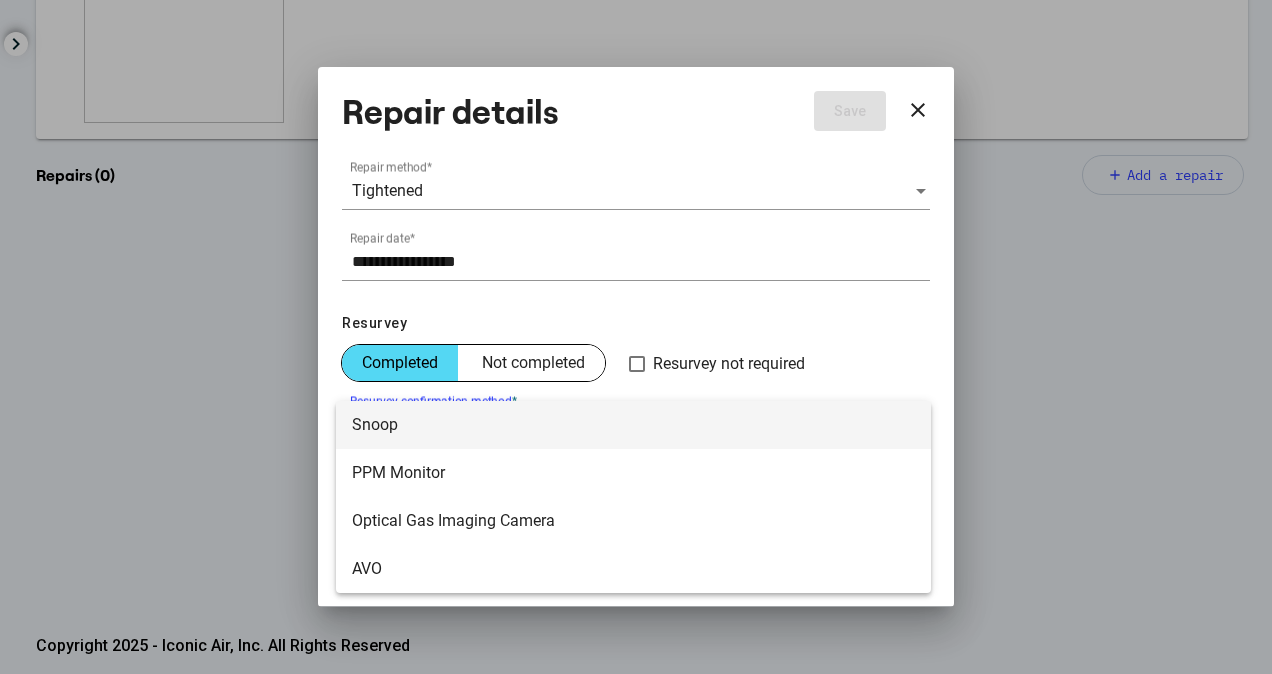 click on "Snoop" at bounding box center [633, 425] 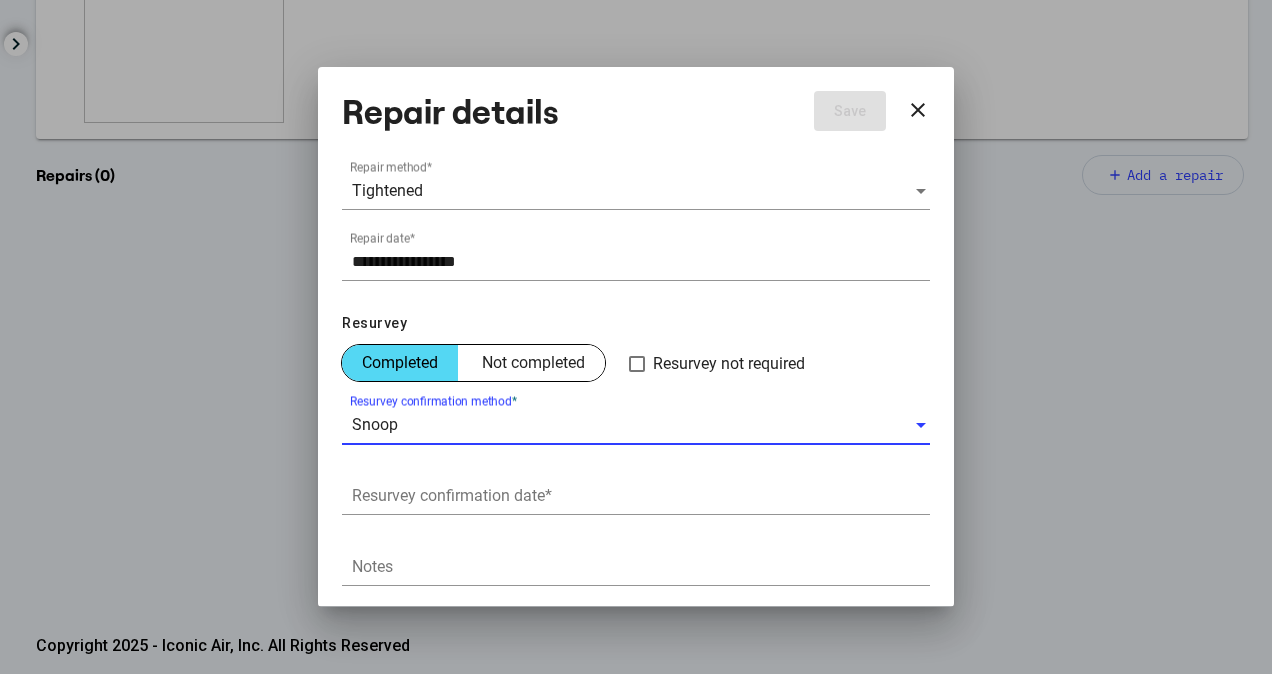 click on "Resurvey confirmation date  *" at bounding box center (641, 496) 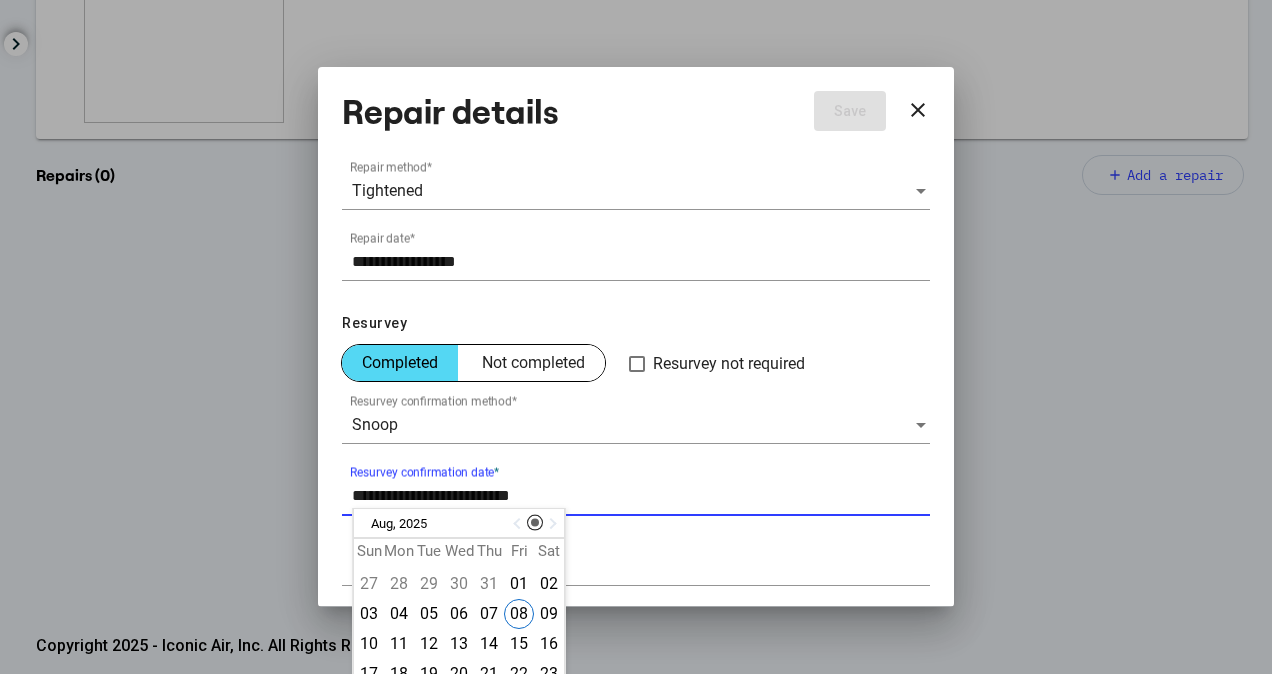 click at bounding box center (519, 524) 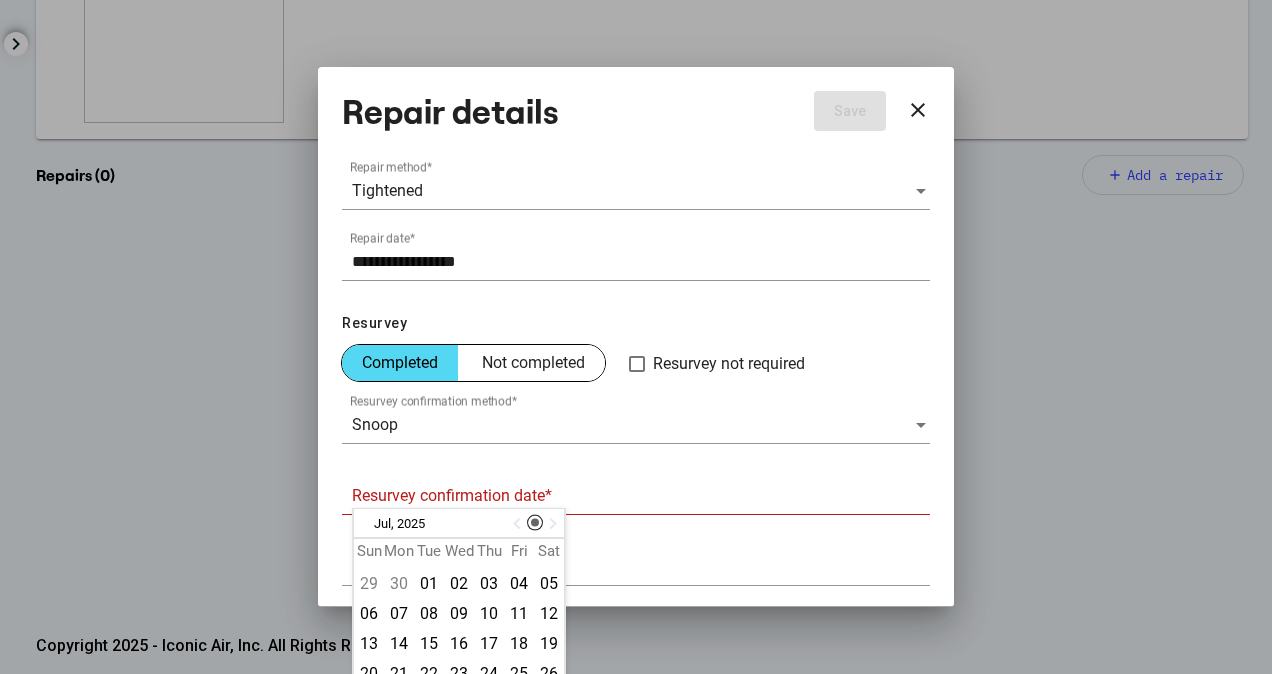 click at bounding box center (519, 524) 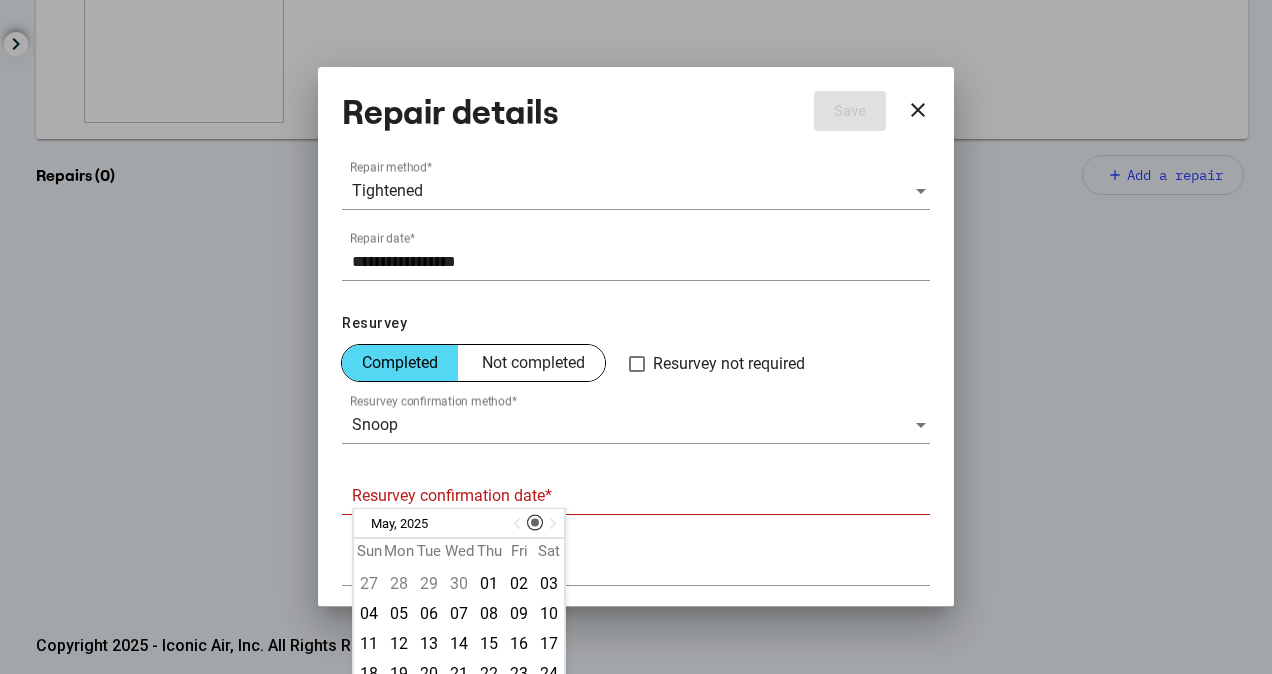 click at bounding box center [519, 524] 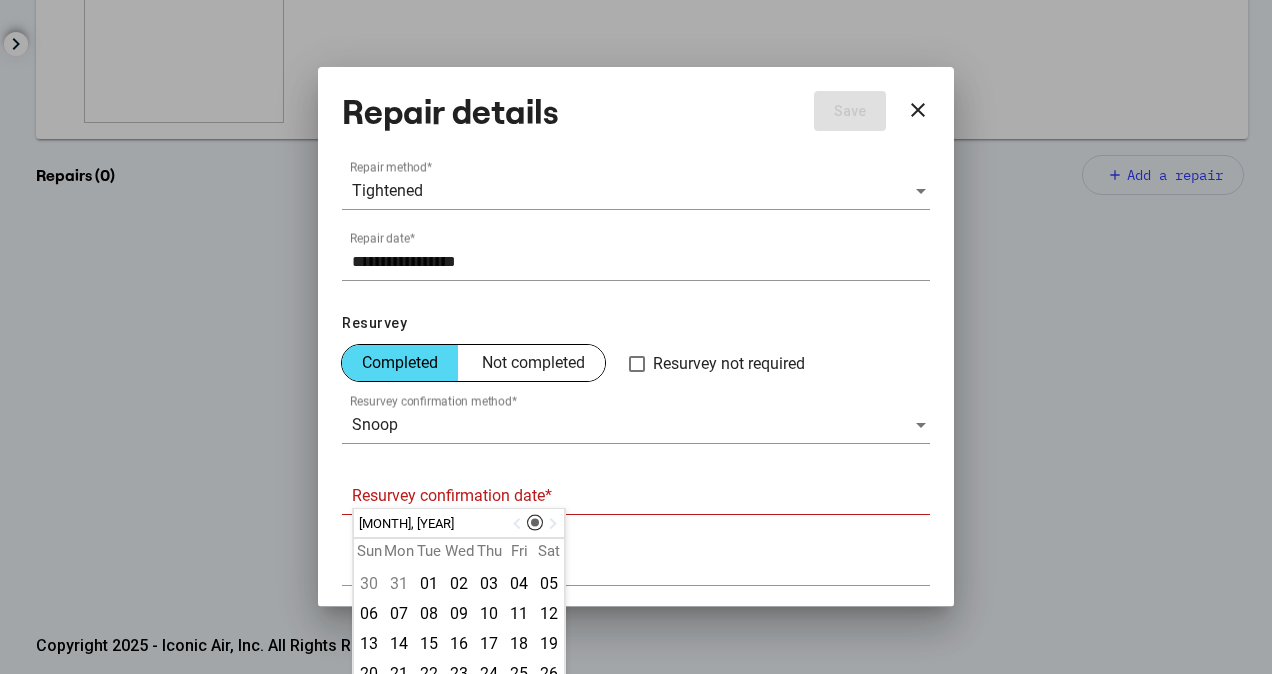 click at bounding box center (519, 524) 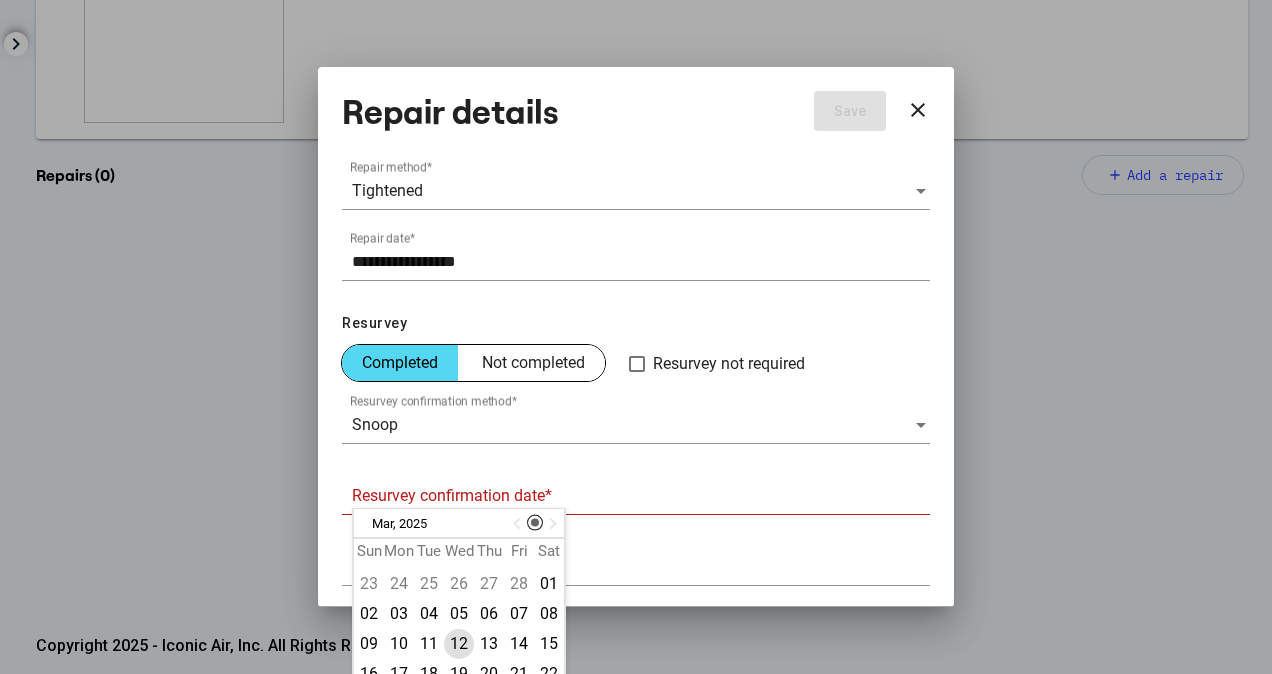 click on "12" at bounding box center [459, 644] 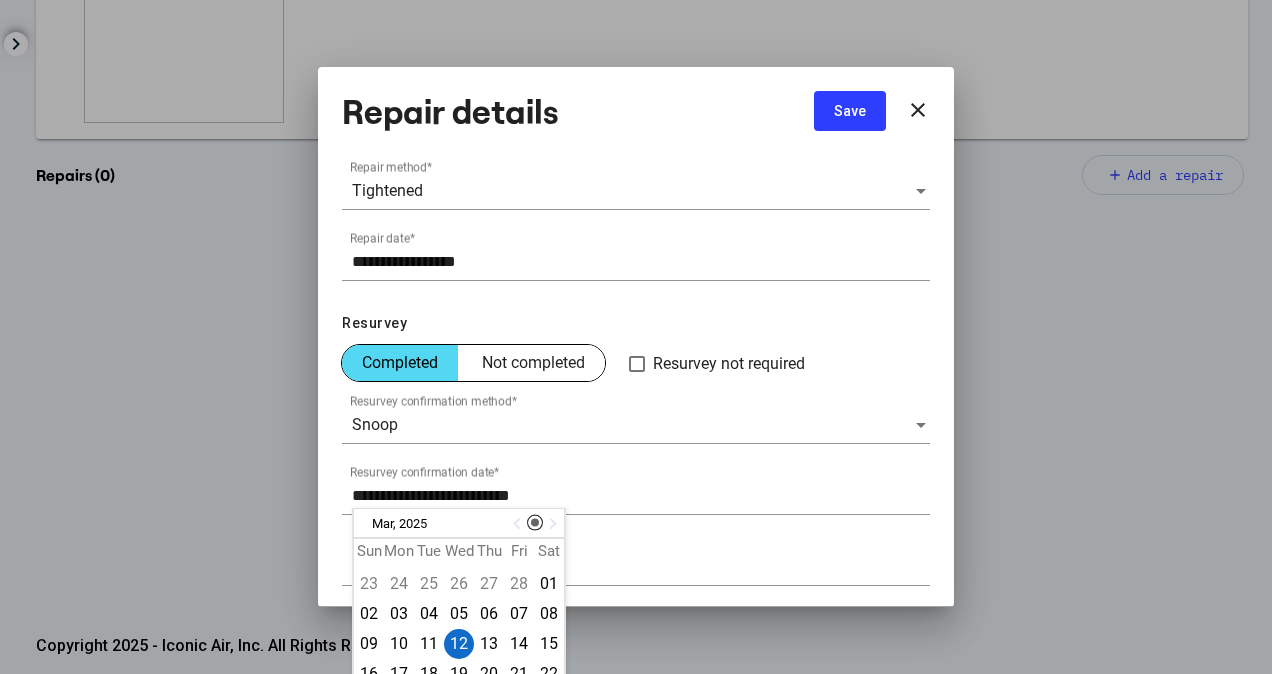 type on "**********" 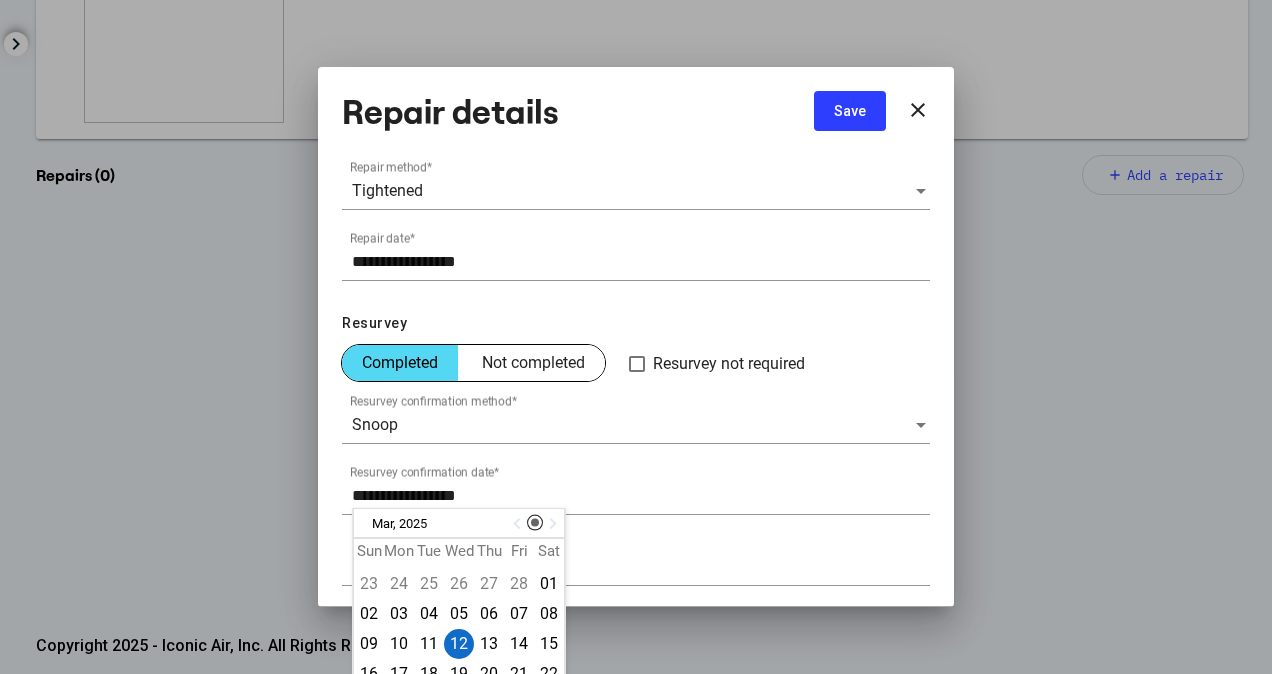 scroll, scrollTop: 201, scrollLeft: 0, axis: vertical 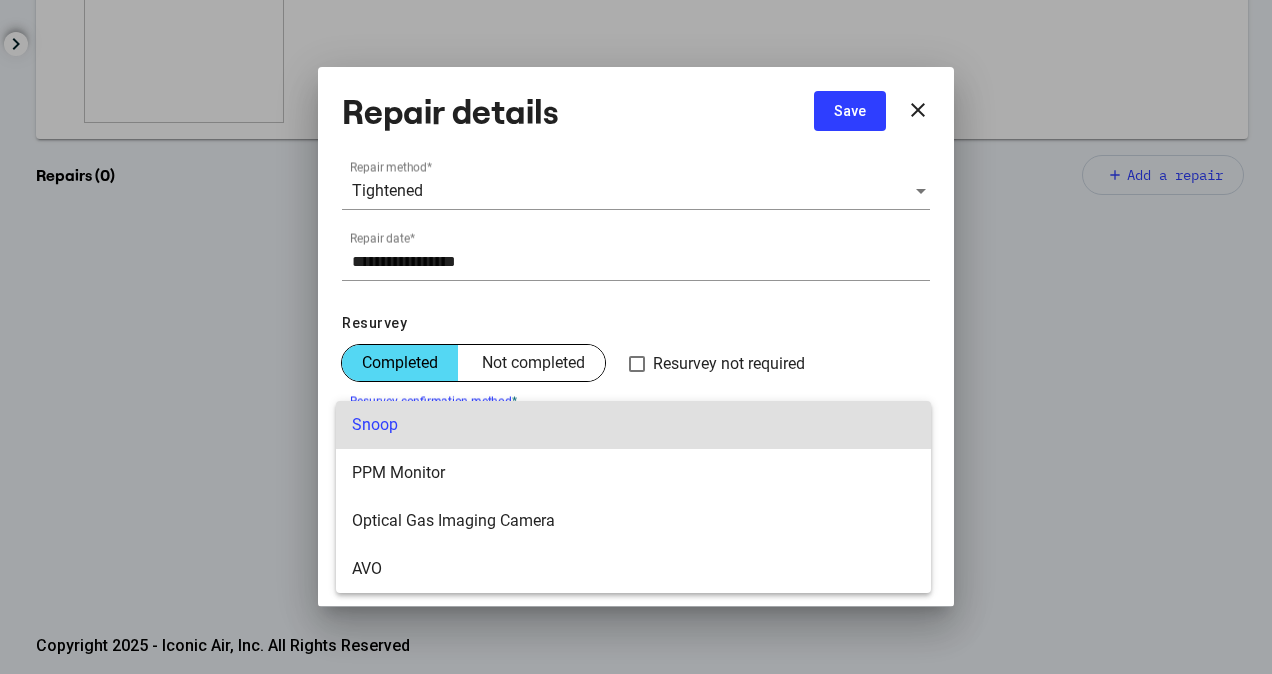 click at bounding box center (636, 337) 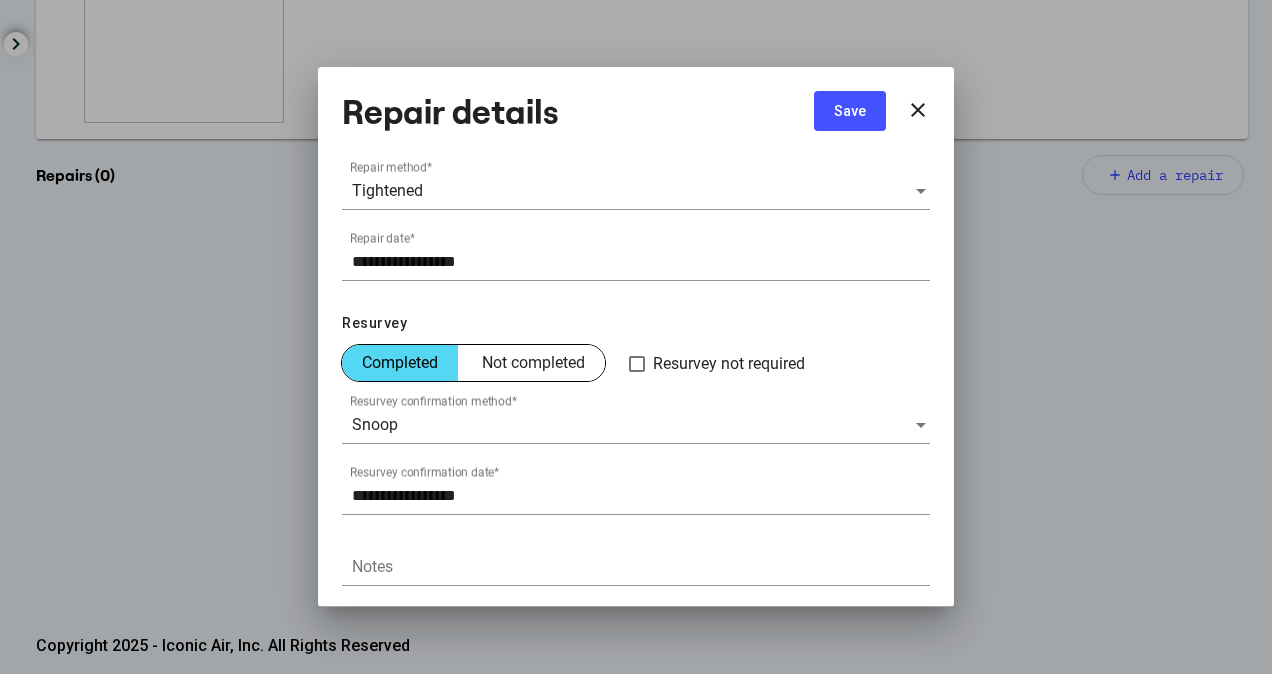 click on "Save" at bounding box center [850, 111] 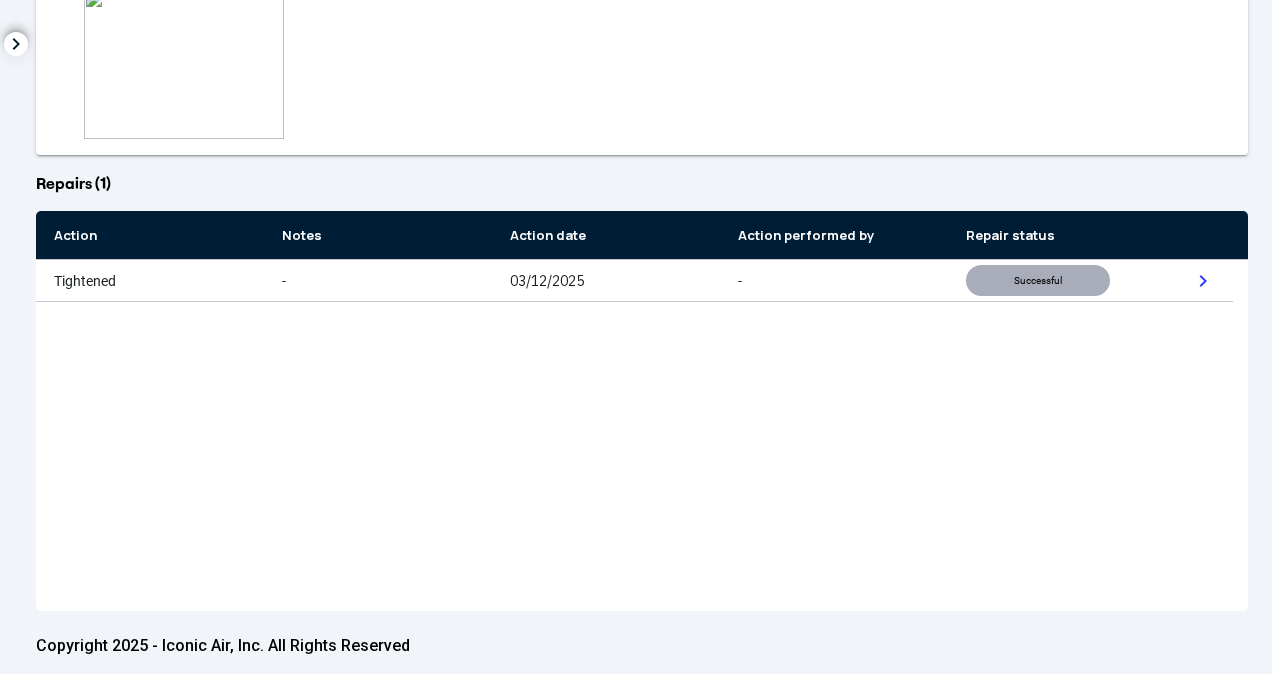 scroll, scrollTop: 0, scrollLeft: 0, axis: both 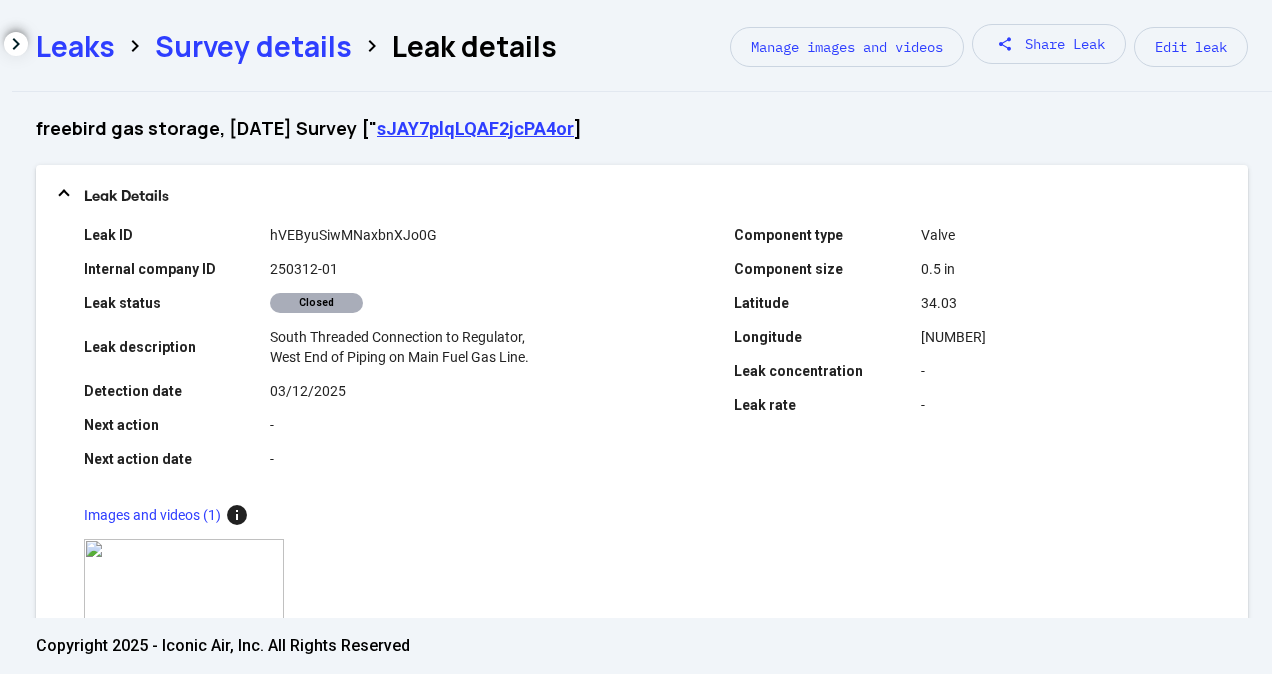 click on "Survey details" 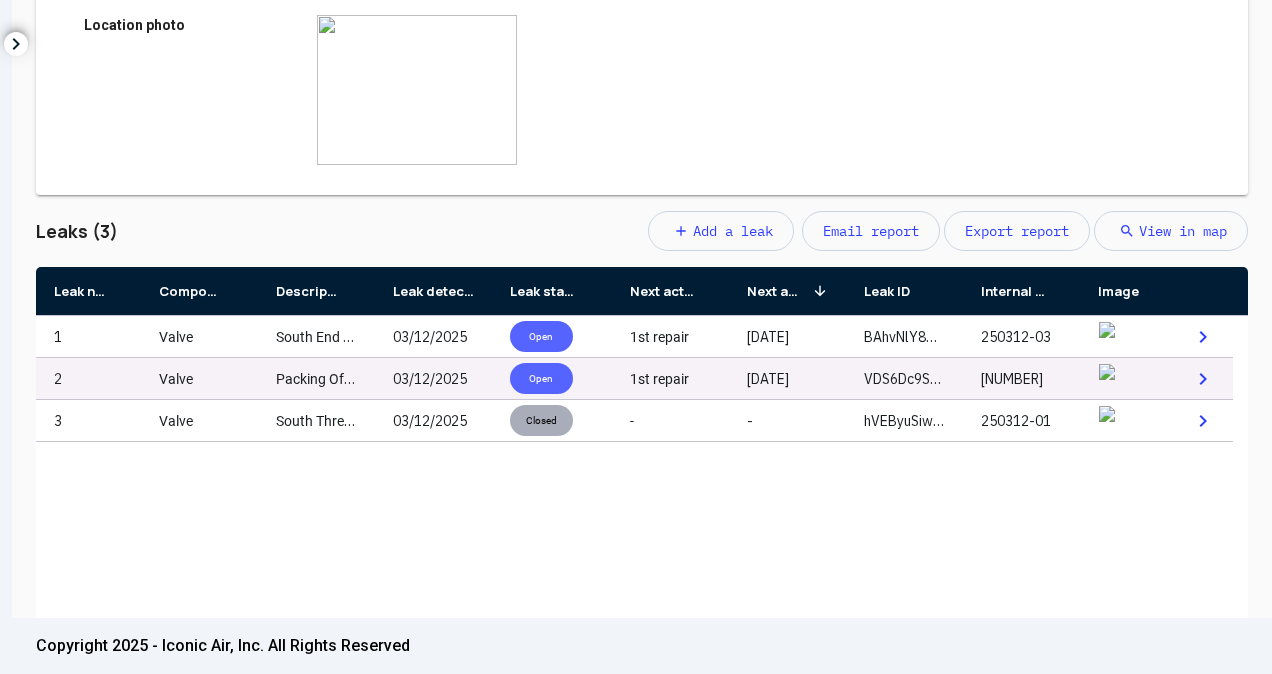 scroll, scrollTop: 546, scrollLeft: 0, axis: vertical 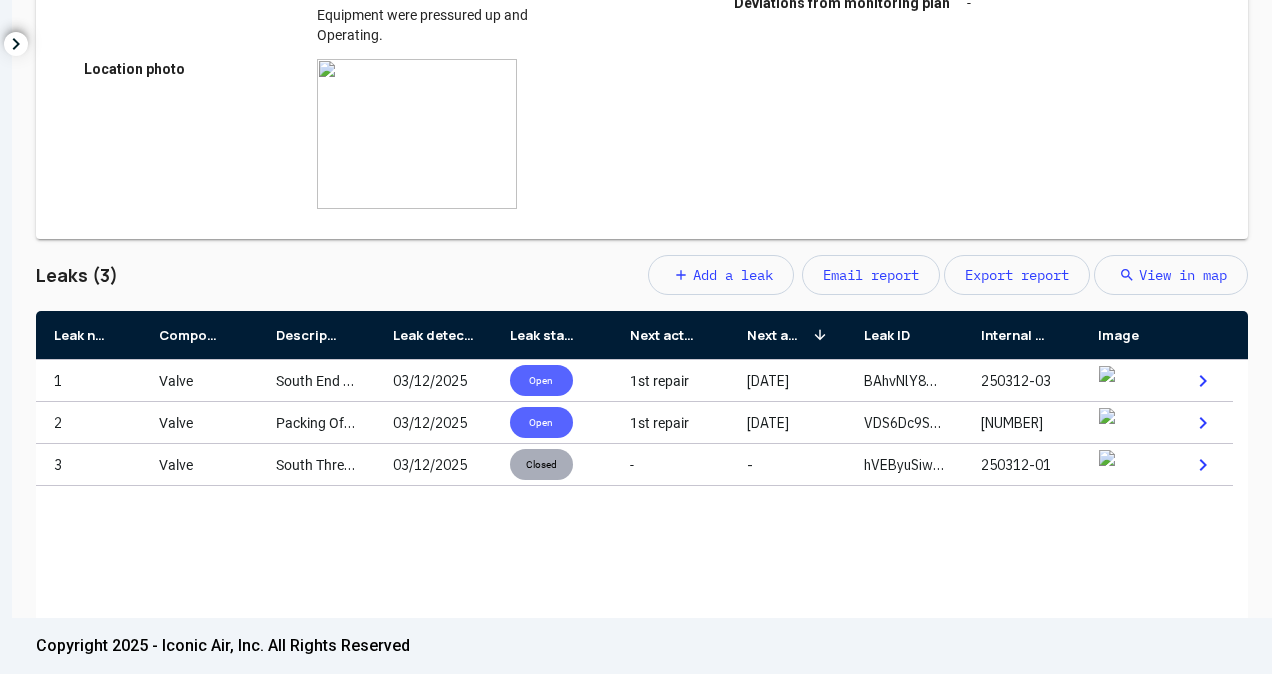 click on "Leak detection date" at bounding box center [433, 335] 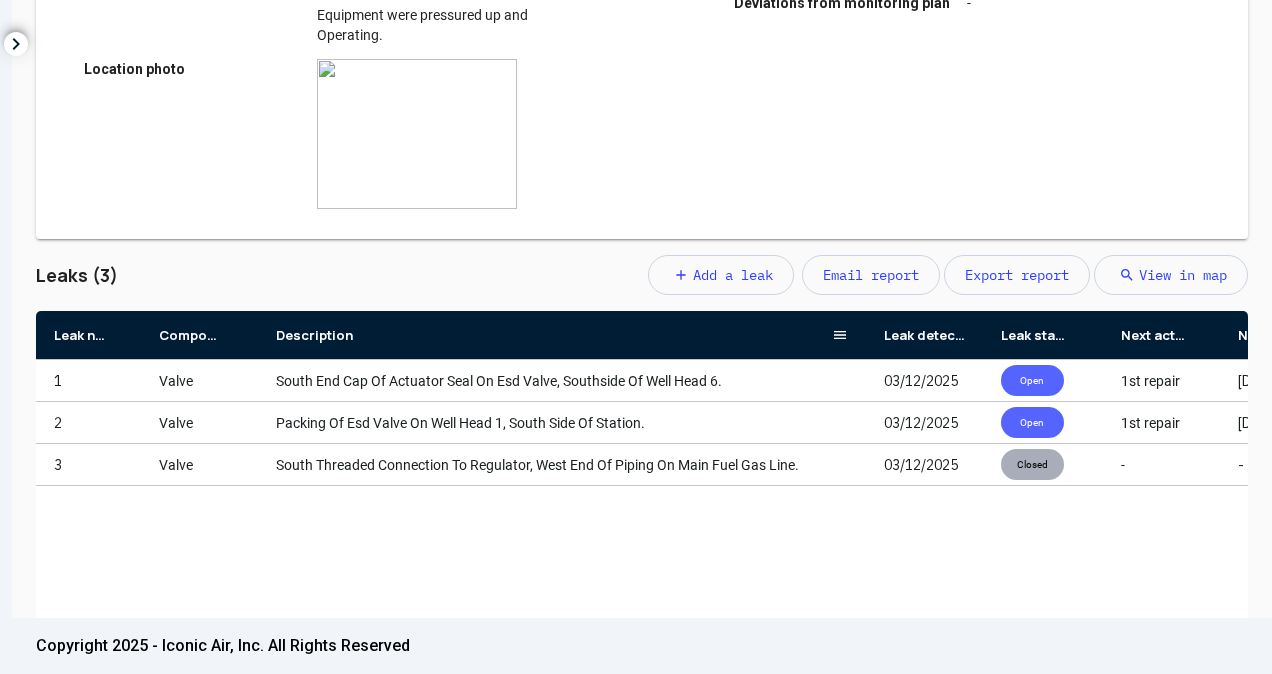 drag, startPoint x: 371, startPoint y: 334, endPoint x: 862, endPoint y: 335, distance: 491.001 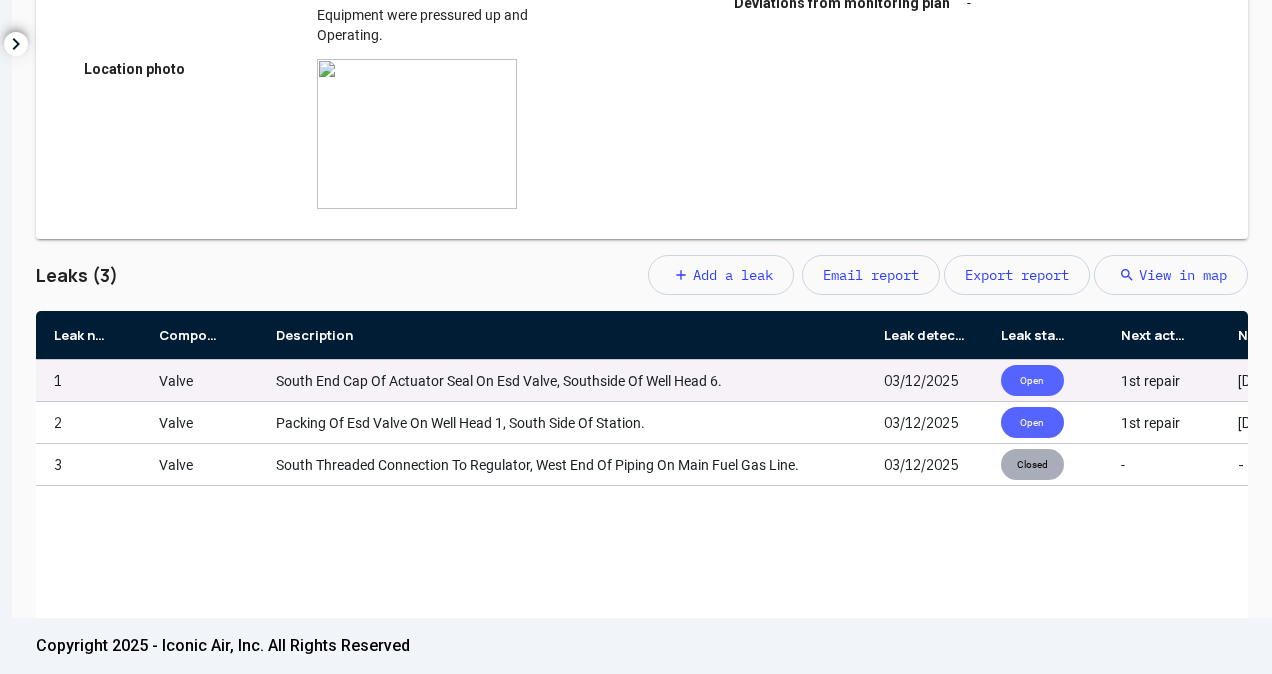 click on "South End Cap Of Actuator Seal On Esd Valve, Southside Of Well Head 6." at bounding box center [499, 381] 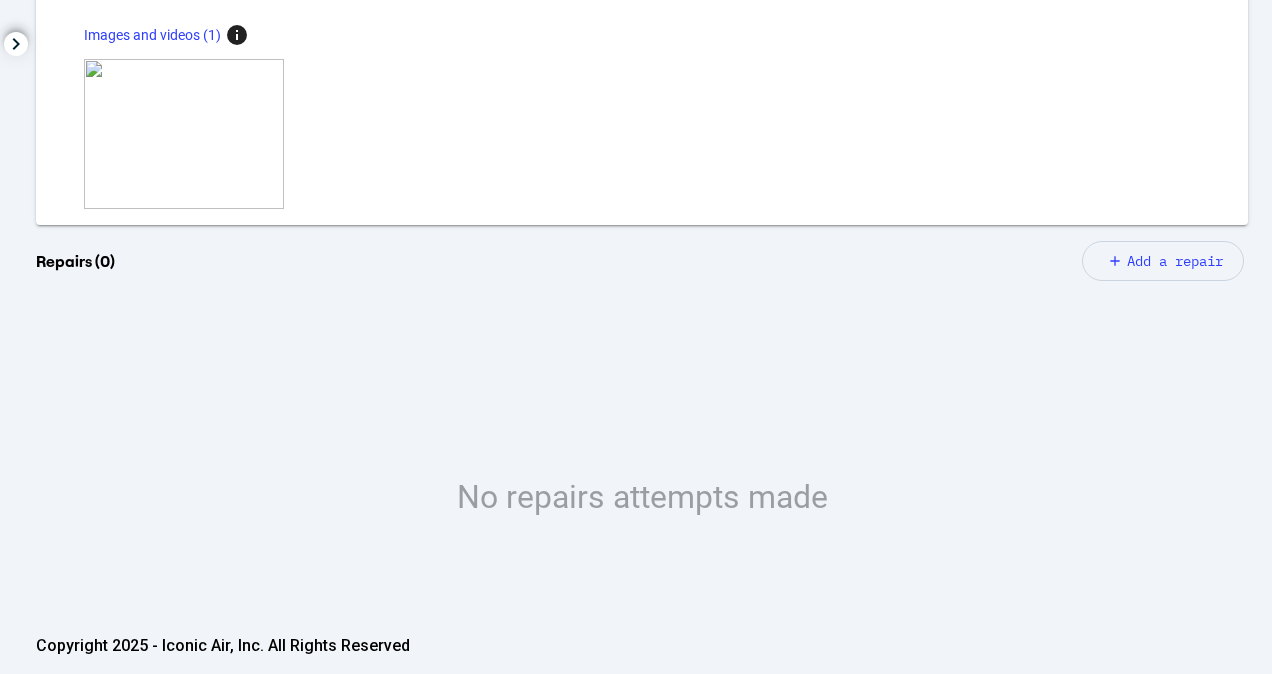 scroll, scrollTop: 466, scrollLeft: 0, axis: vertical 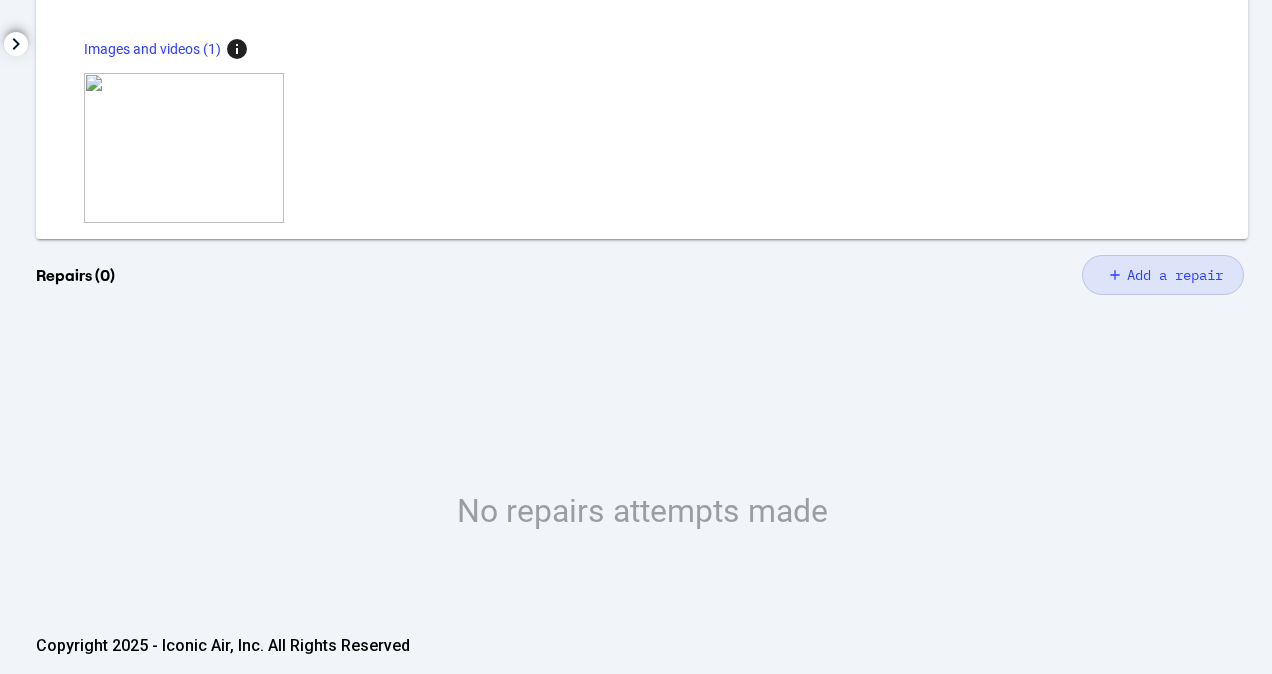 click on "Add a repair" 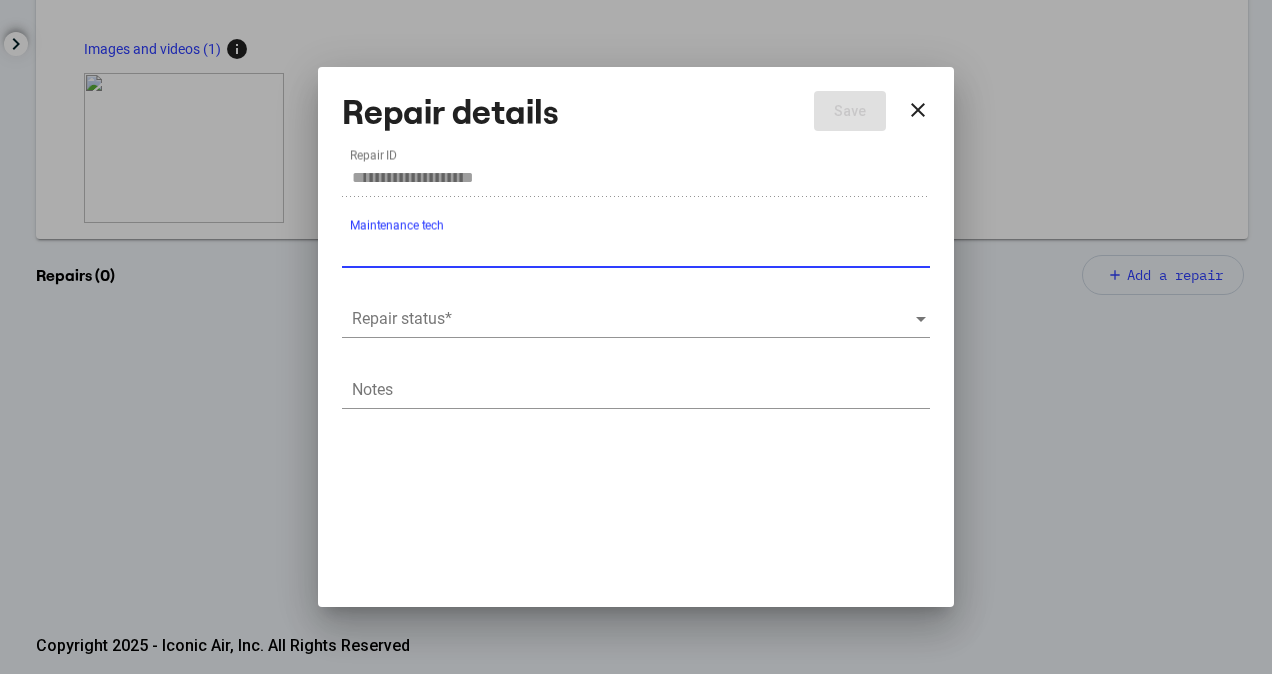 click on "Repair status  *" at bounding box center (636, 312) 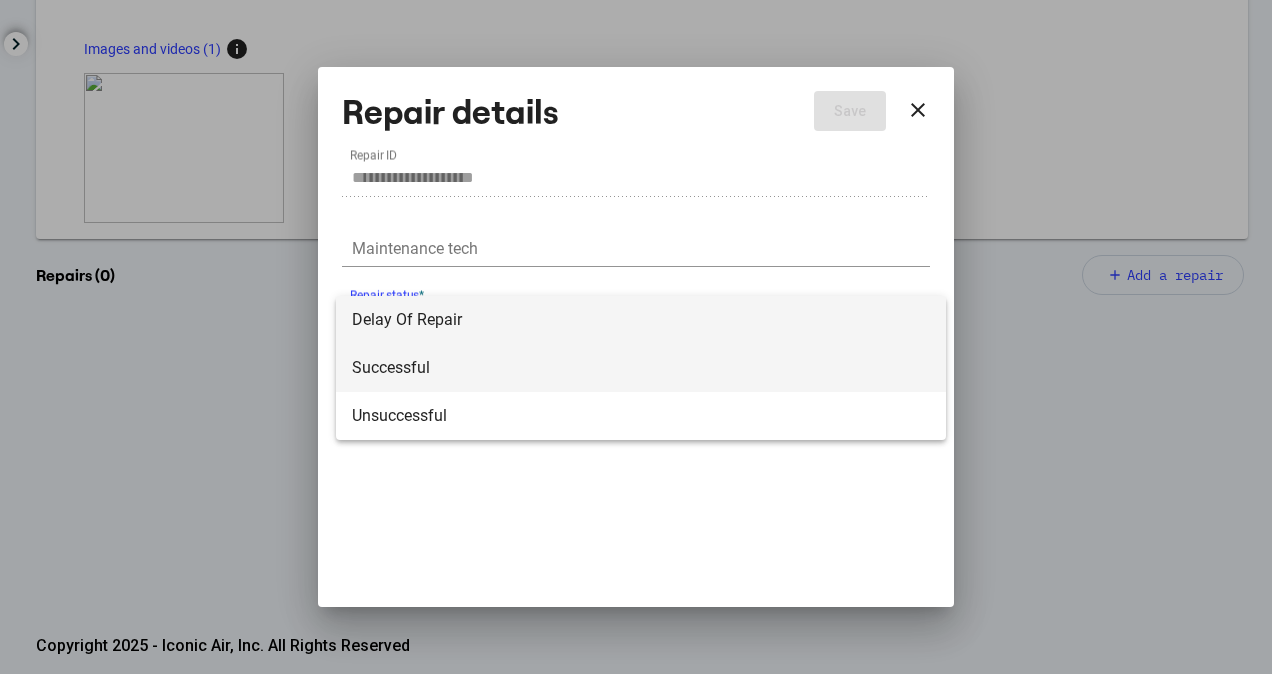 click on "Successful" at bounding box center [641, 368] 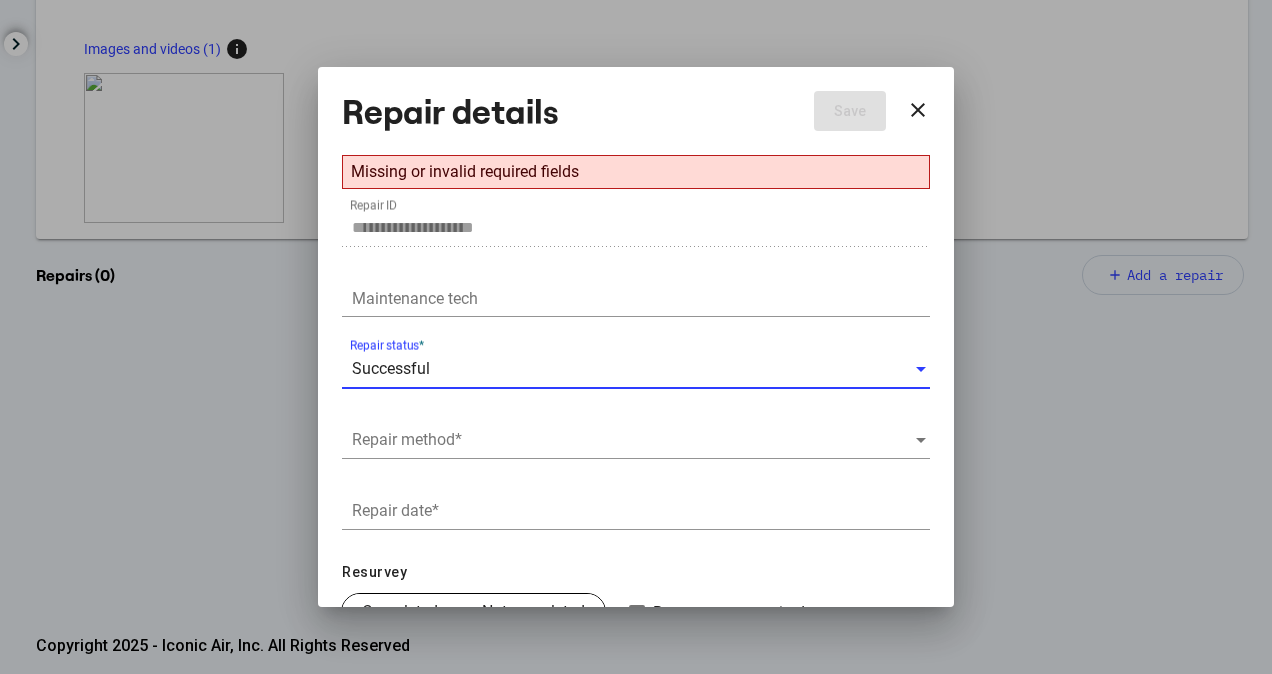 click at bounding box center (633, 440) 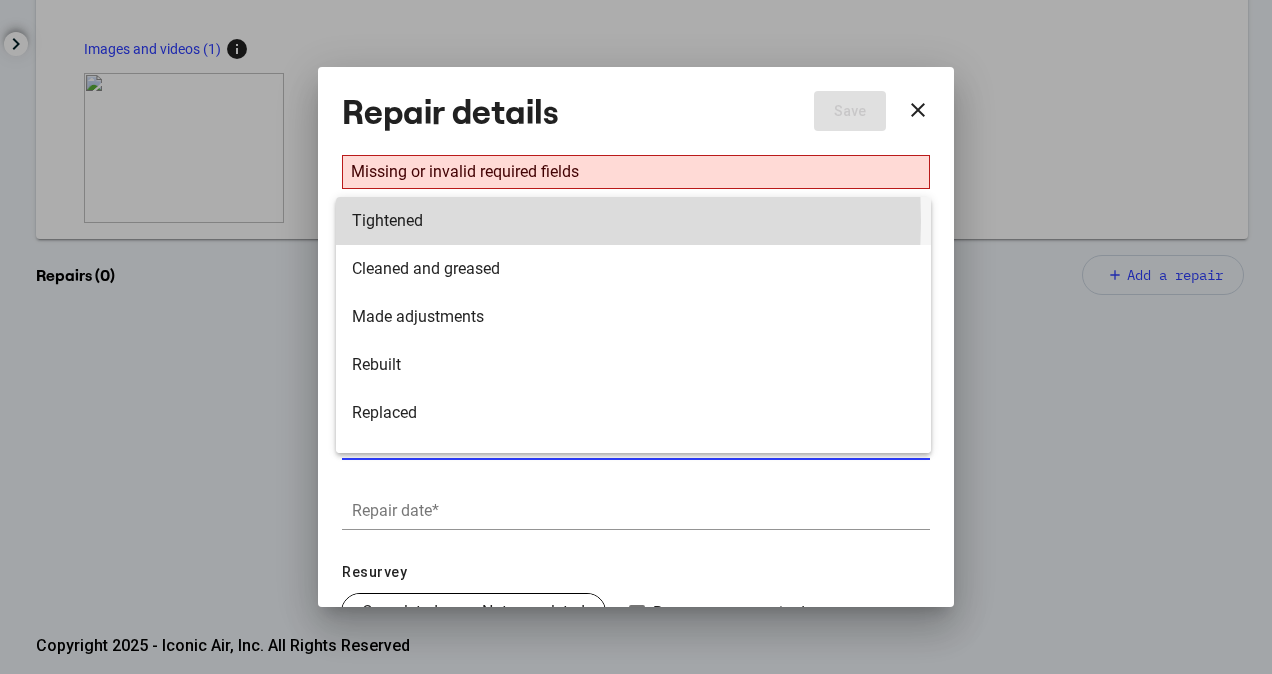 click on "Tightened" at bounding box center [633, 221] 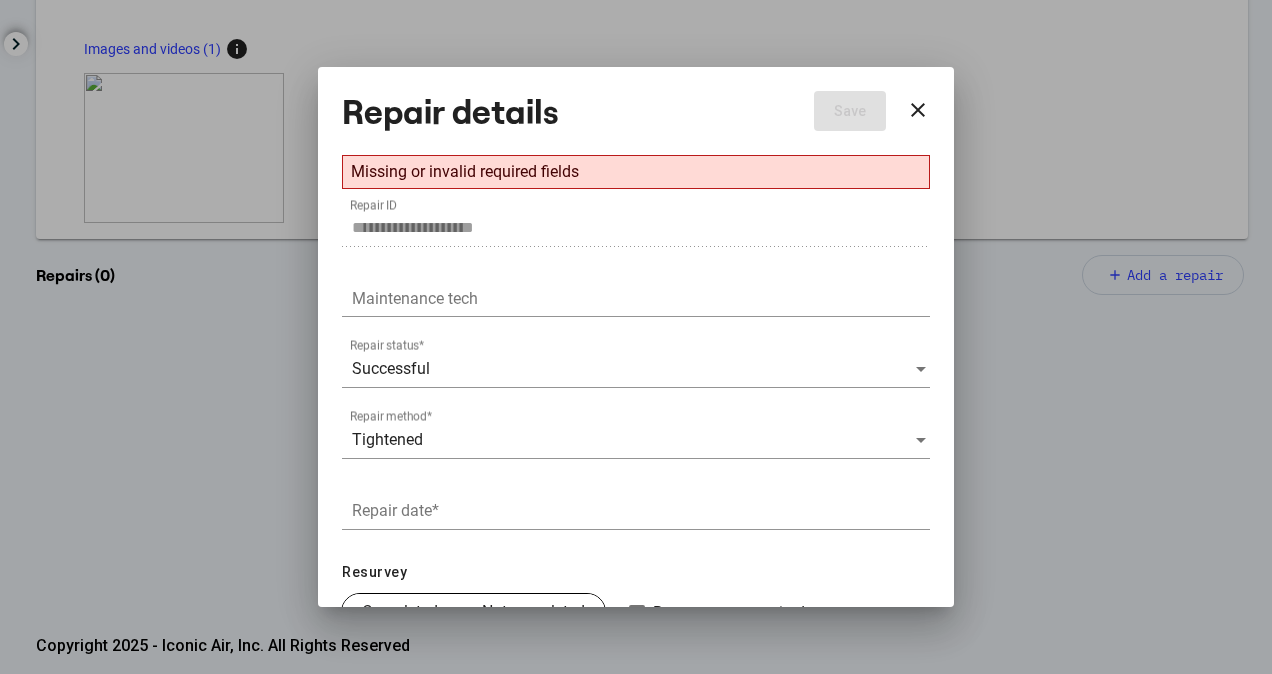 click on "Repair date  *" at bounding box center [636, 504] 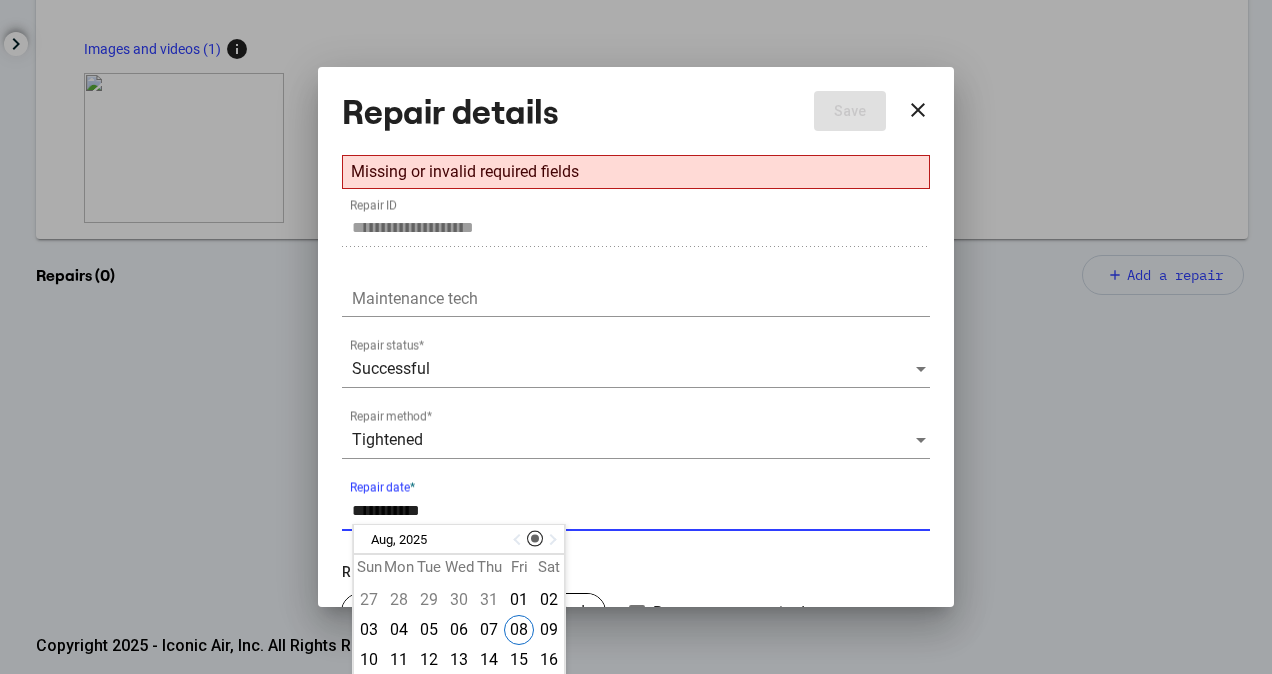click at bounding box center [519, 540] 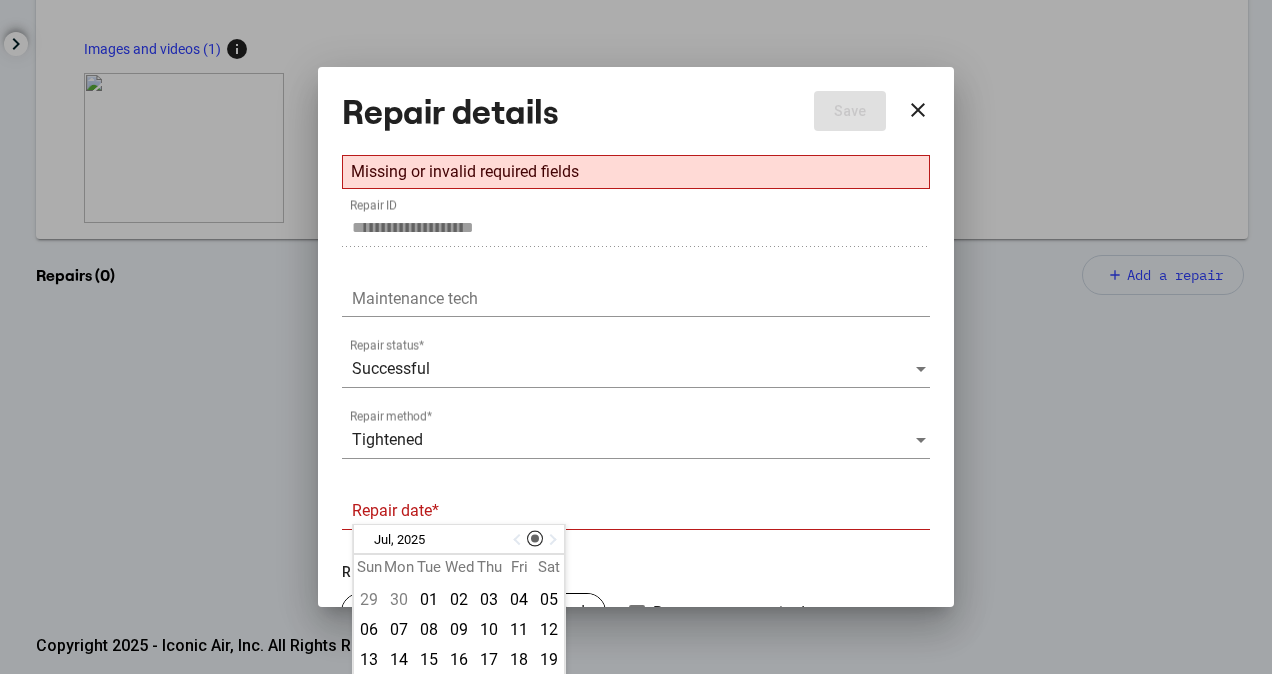 click at bounding box center [519, 540] 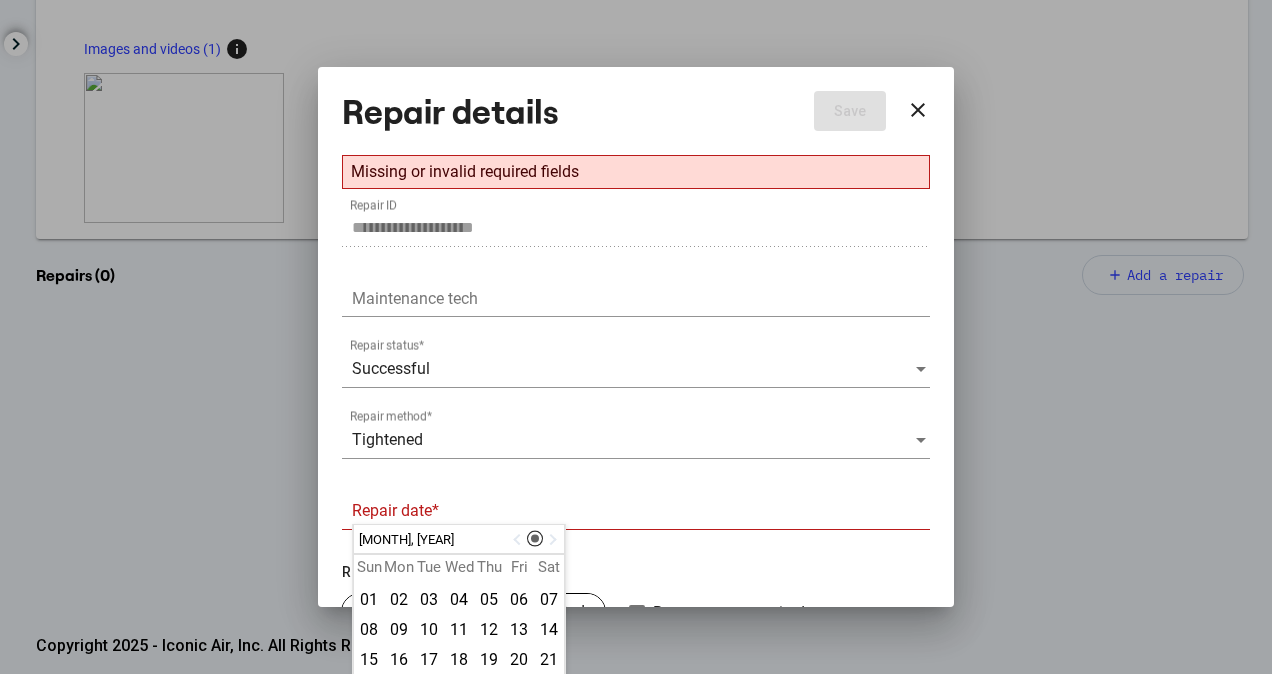 click at bounding box center [519, 540] 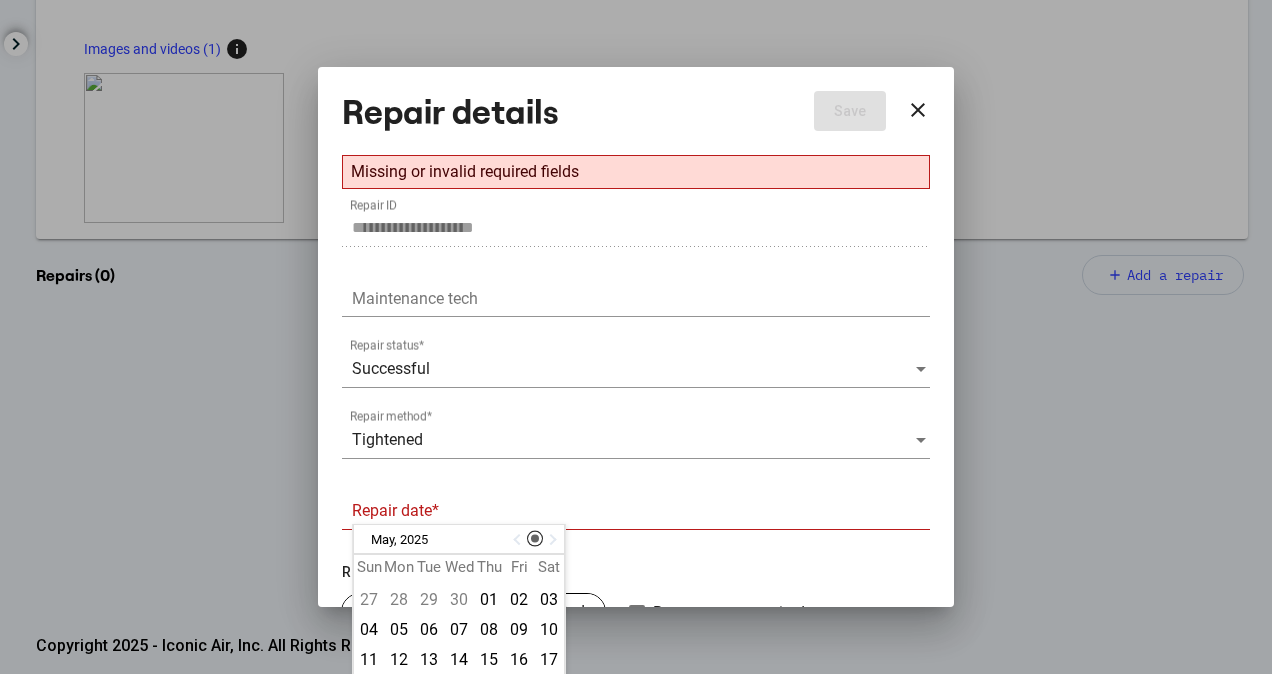 click on "[MONTH], [YEAR] [MONTH], [YEAR]" at bounding box center [459, 539] 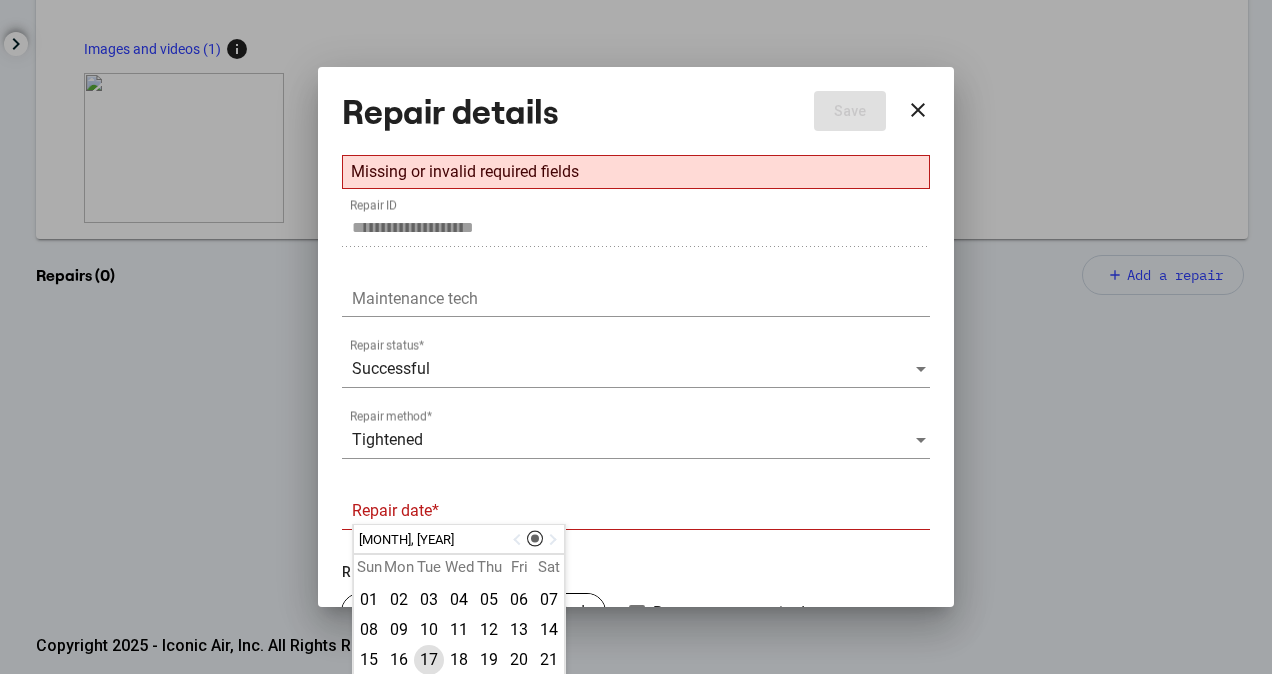 click on "17" at bounding box center (429, 660) 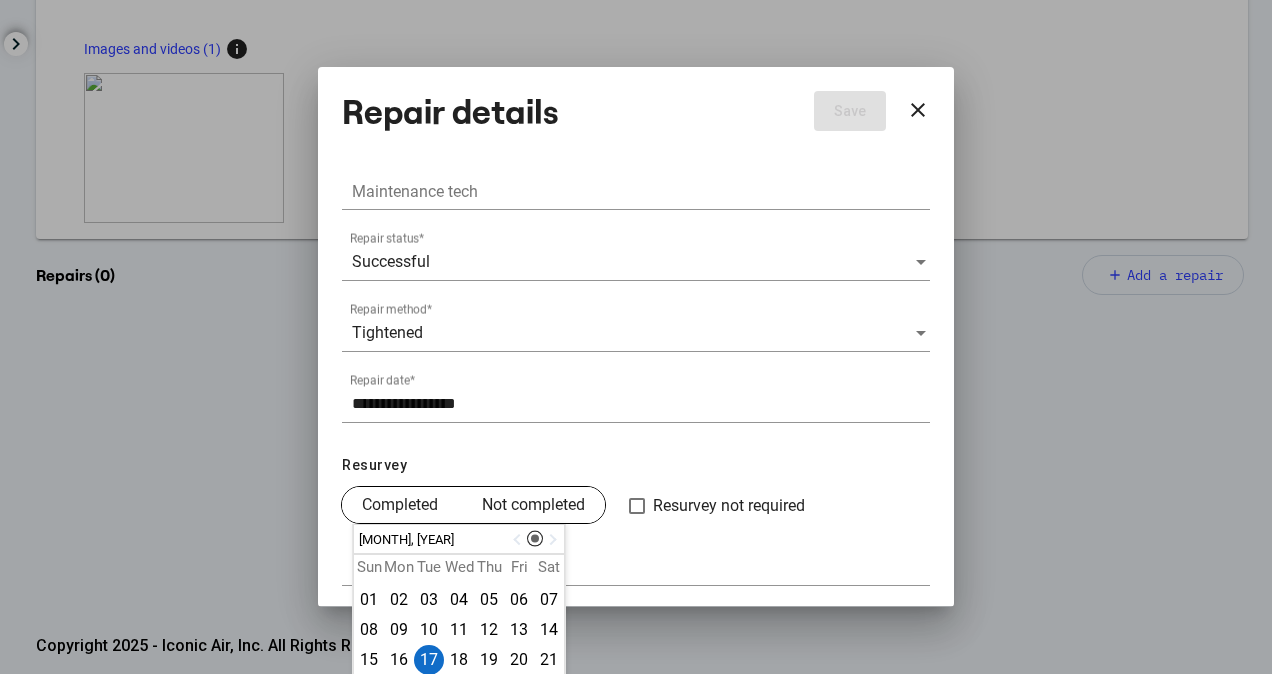 click on "Completed" at bounding box center (400, 505) 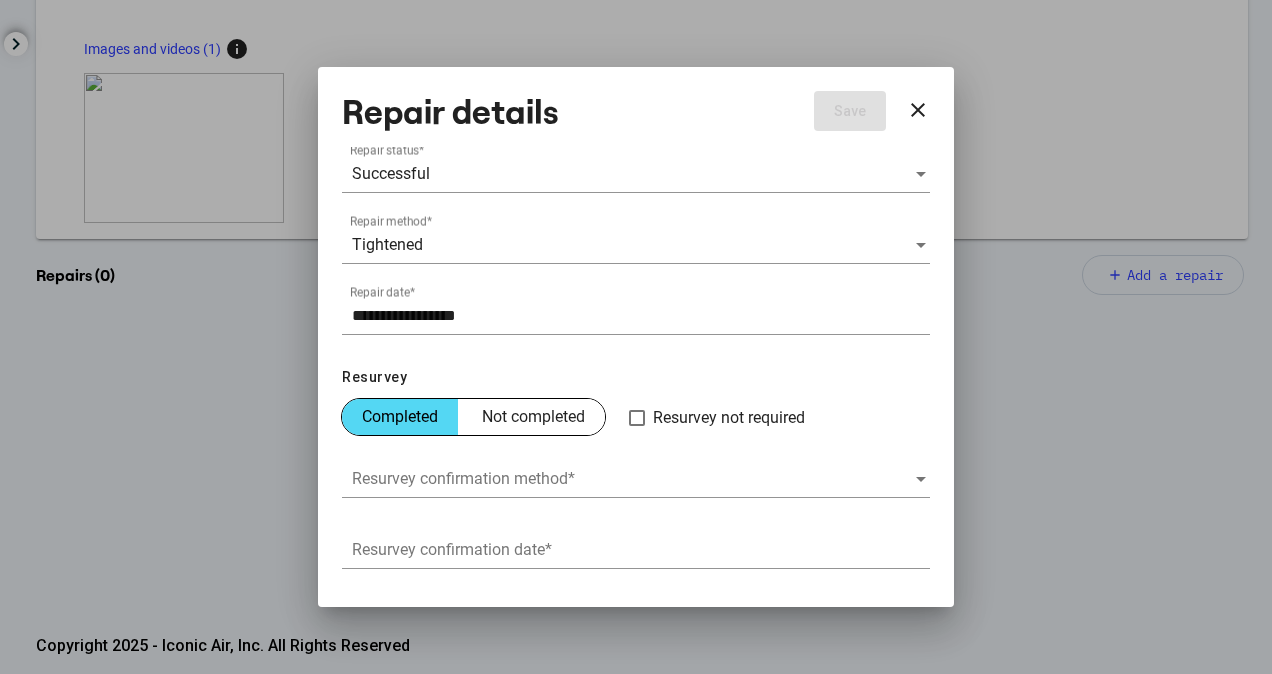 scroll, scrollTop: 250, scrollLeft: 0, axis: vertical 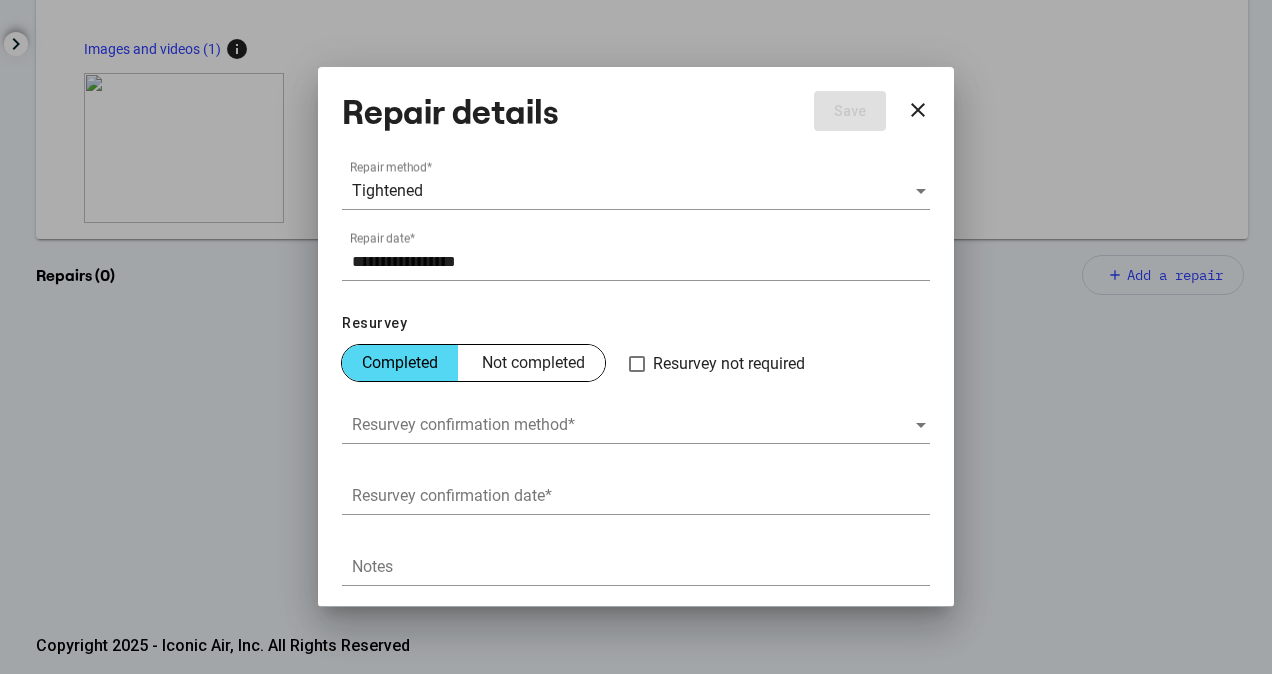 click at bounding box center (633, 425) 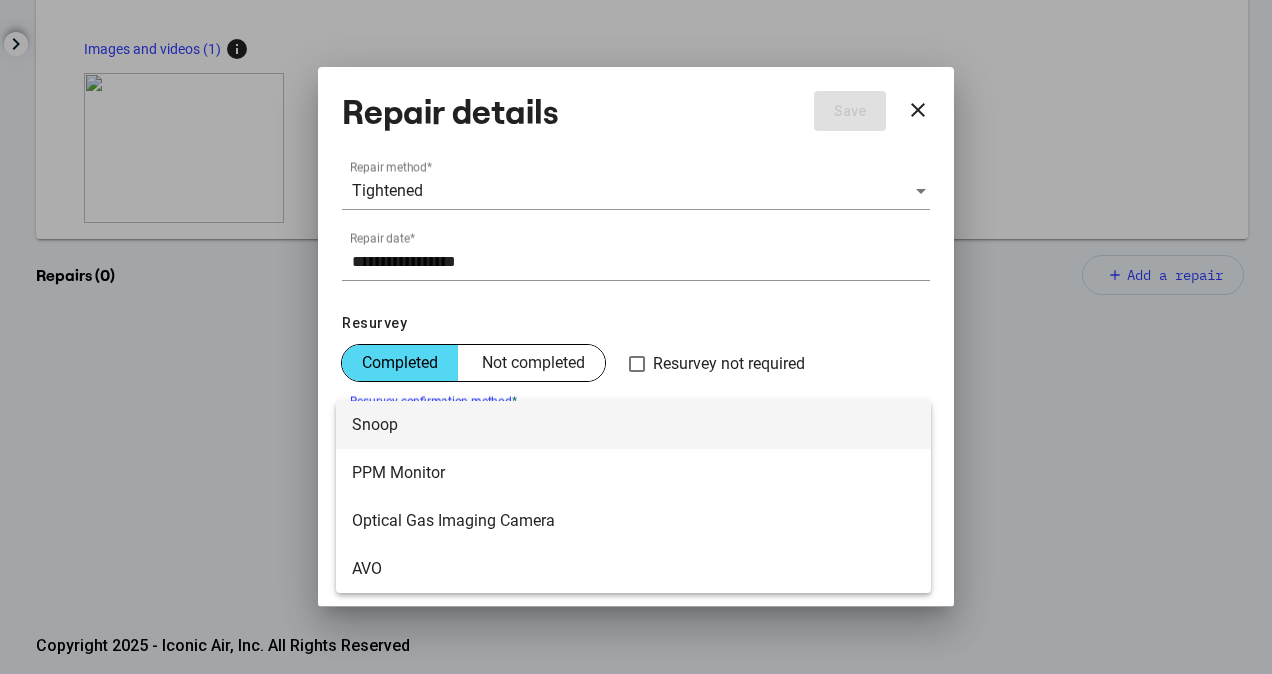 click on "Snoop" at bounding box center [633, 425] 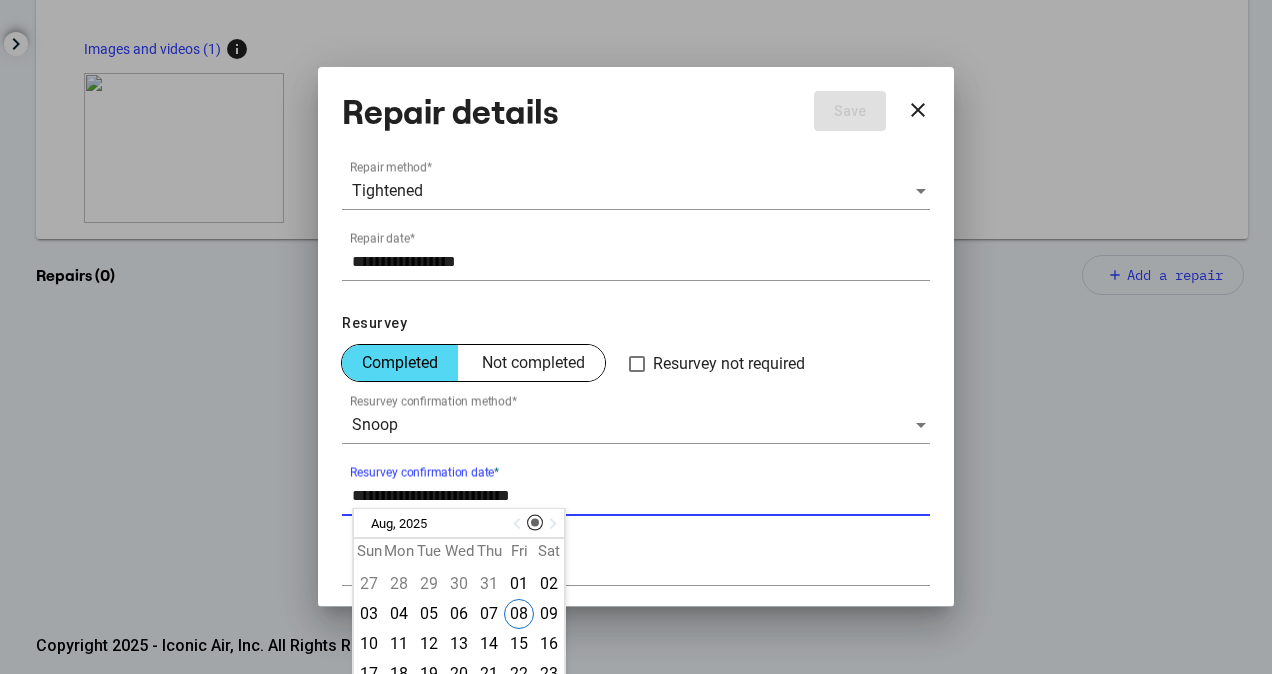 click on "Resurvey confirmation date  *" at bounding box center (641, 496) 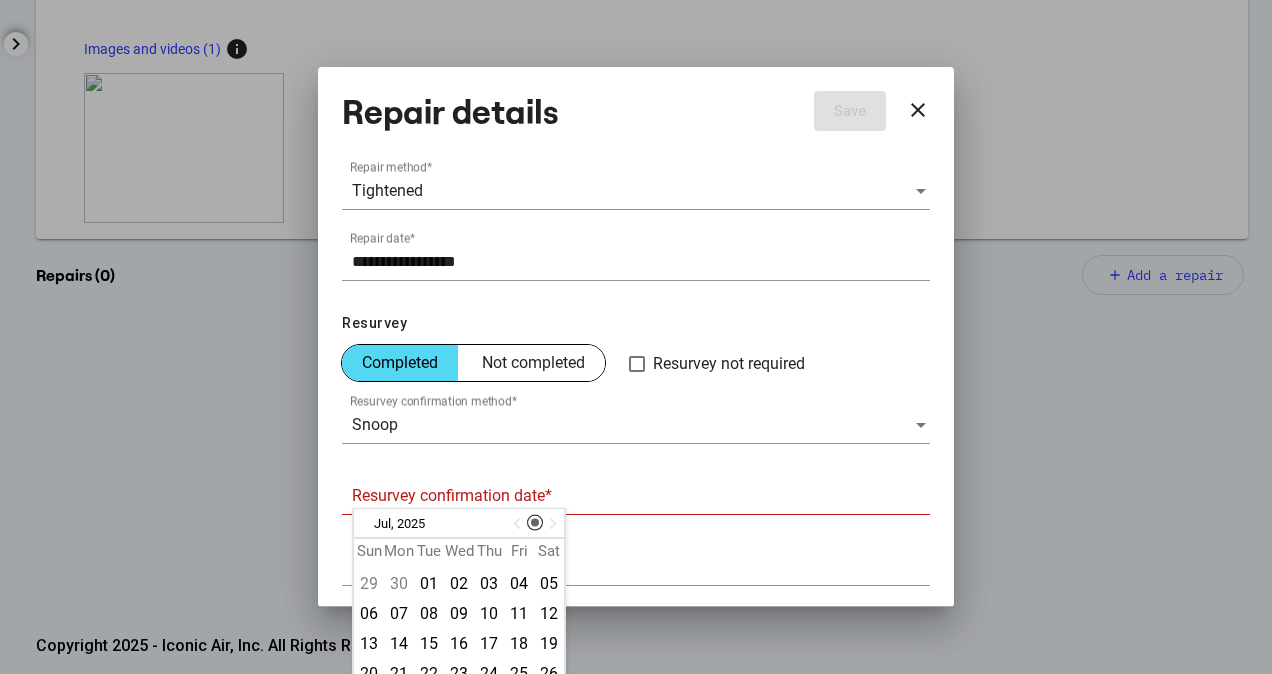 click at bounding box center [519, 524] 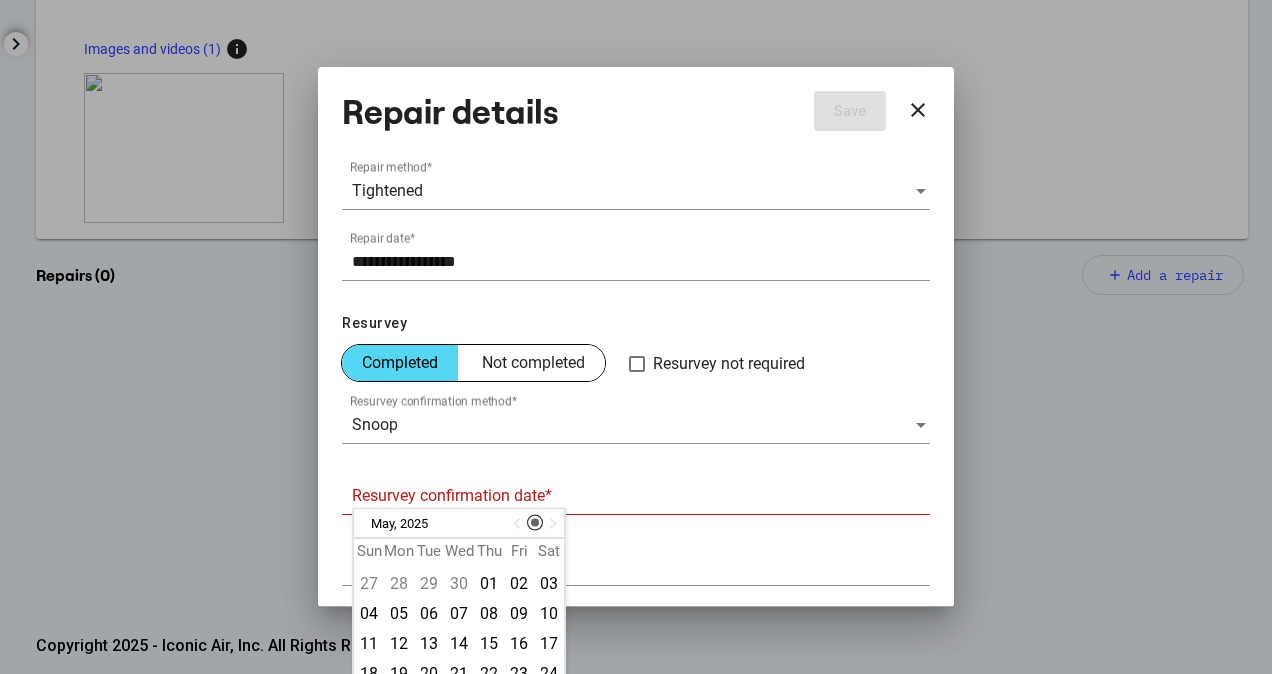 click at bounding box center (551, 524) 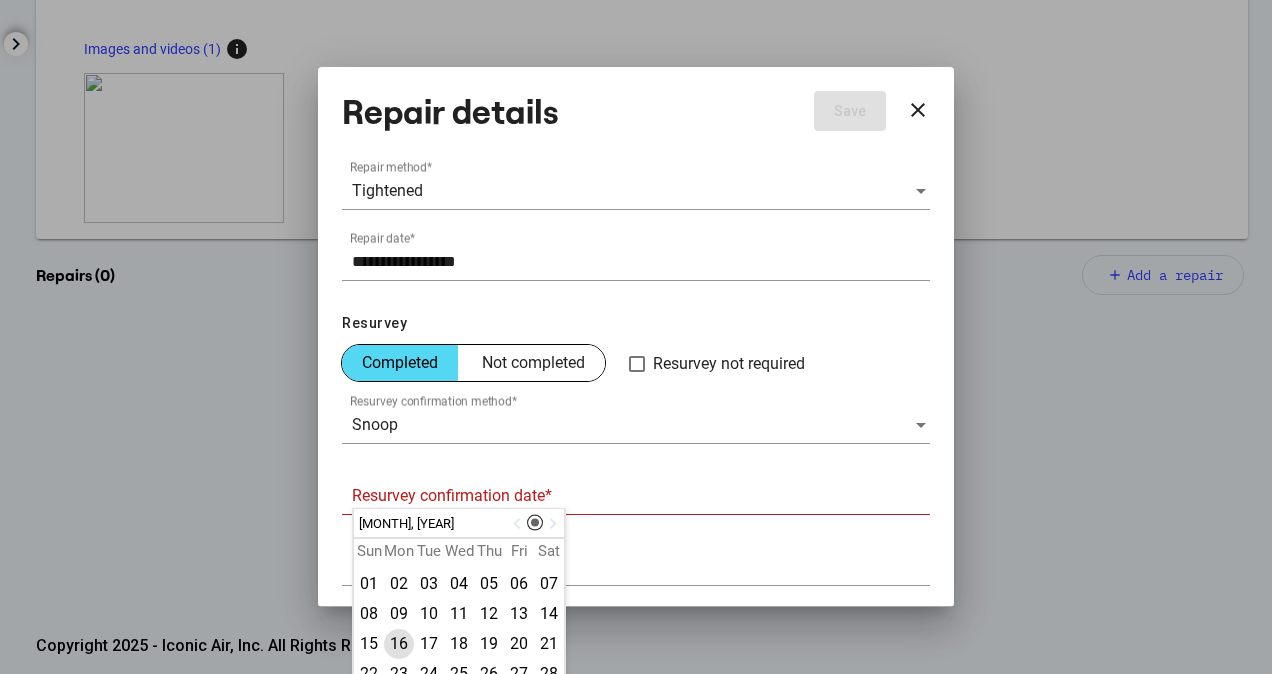 click on "16" at bounding box center (399, 644) 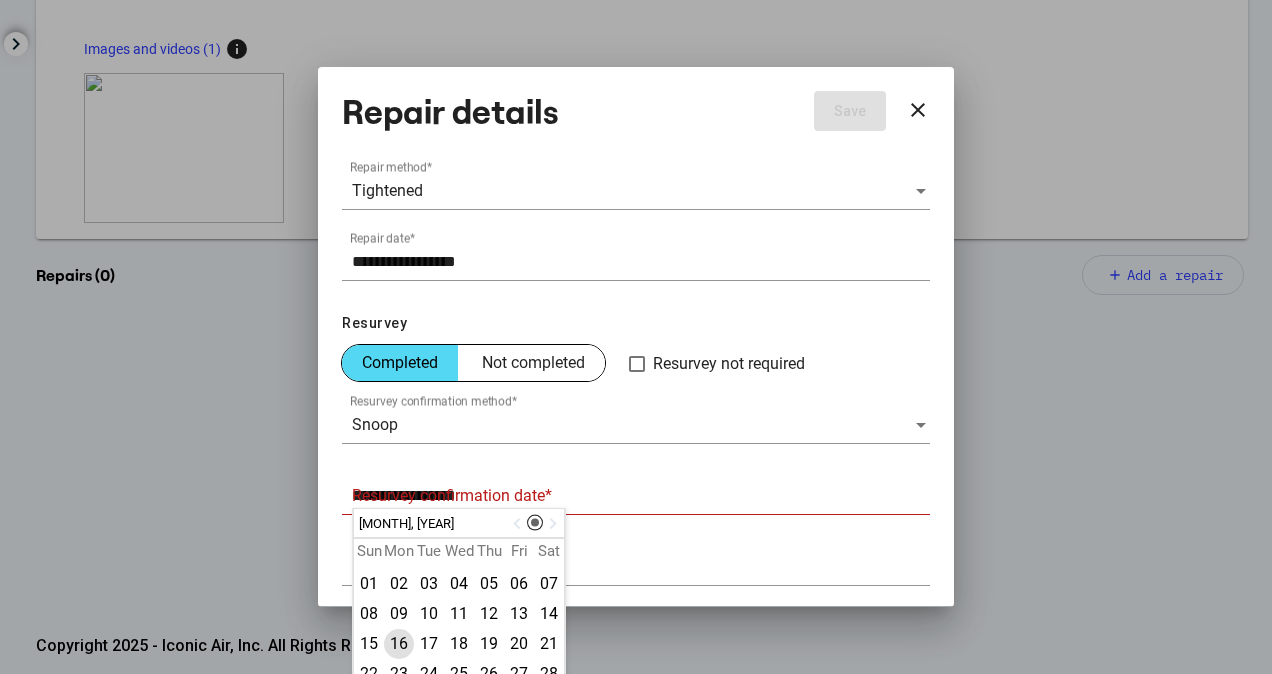 scroll, scrollTop: 201, scrollLeft: 0, axis: vertical 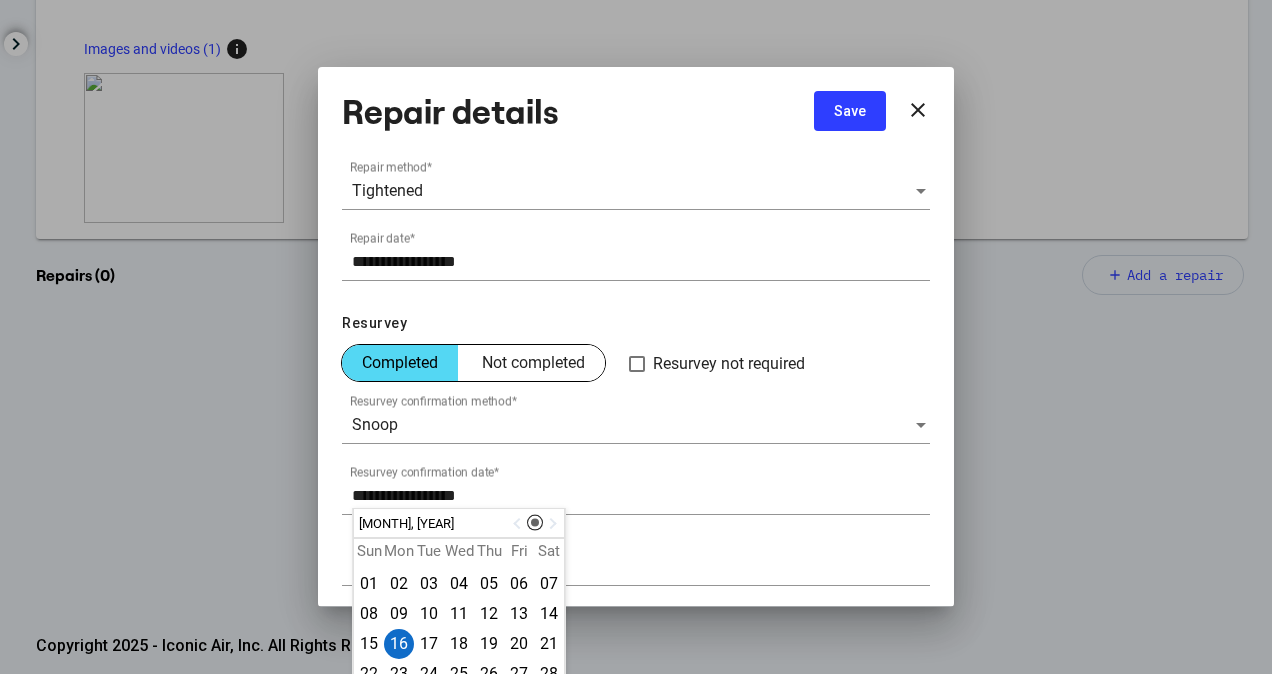 click on "Save" at bounding box center (850, 111) 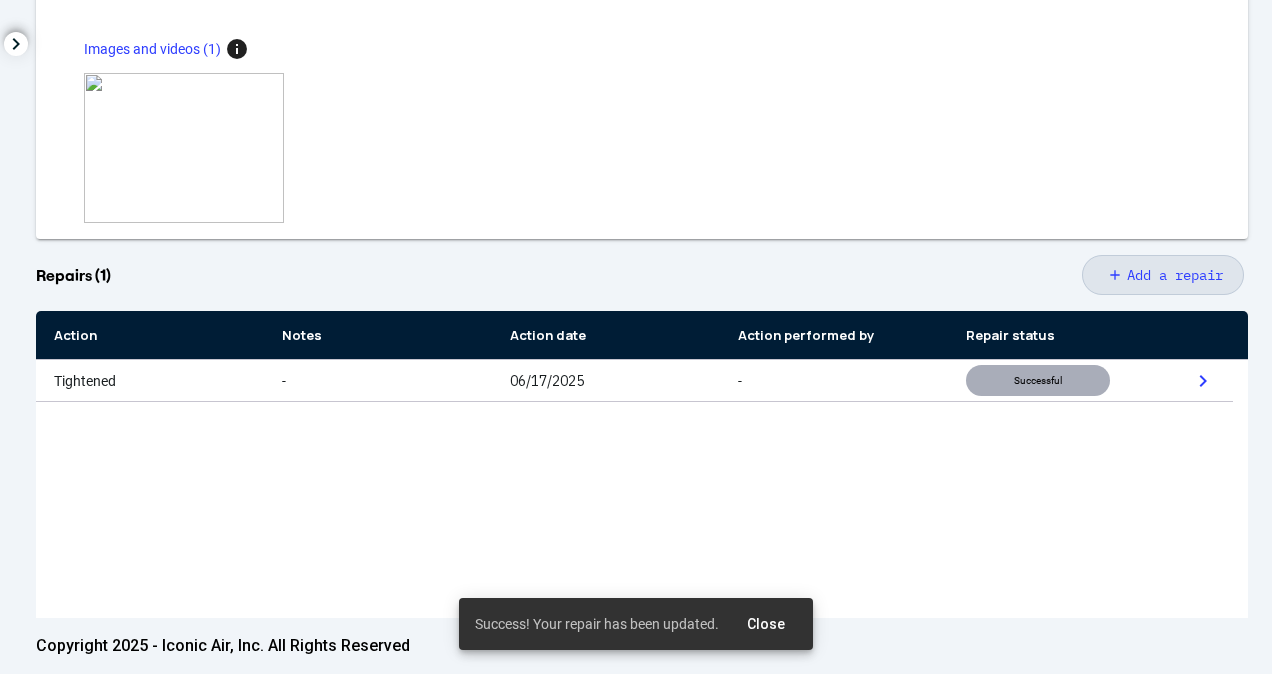 scroll, scrollTop: 0, scrollLeft: 0, axis: both 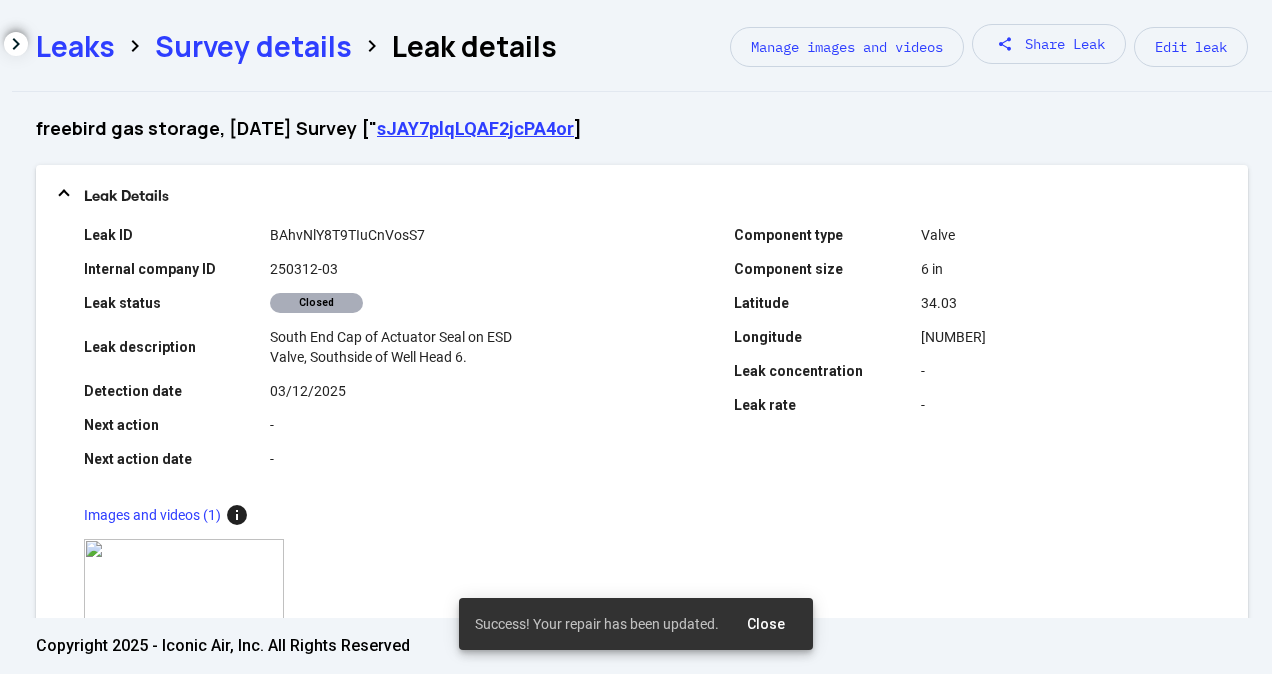 click on "Survey details" 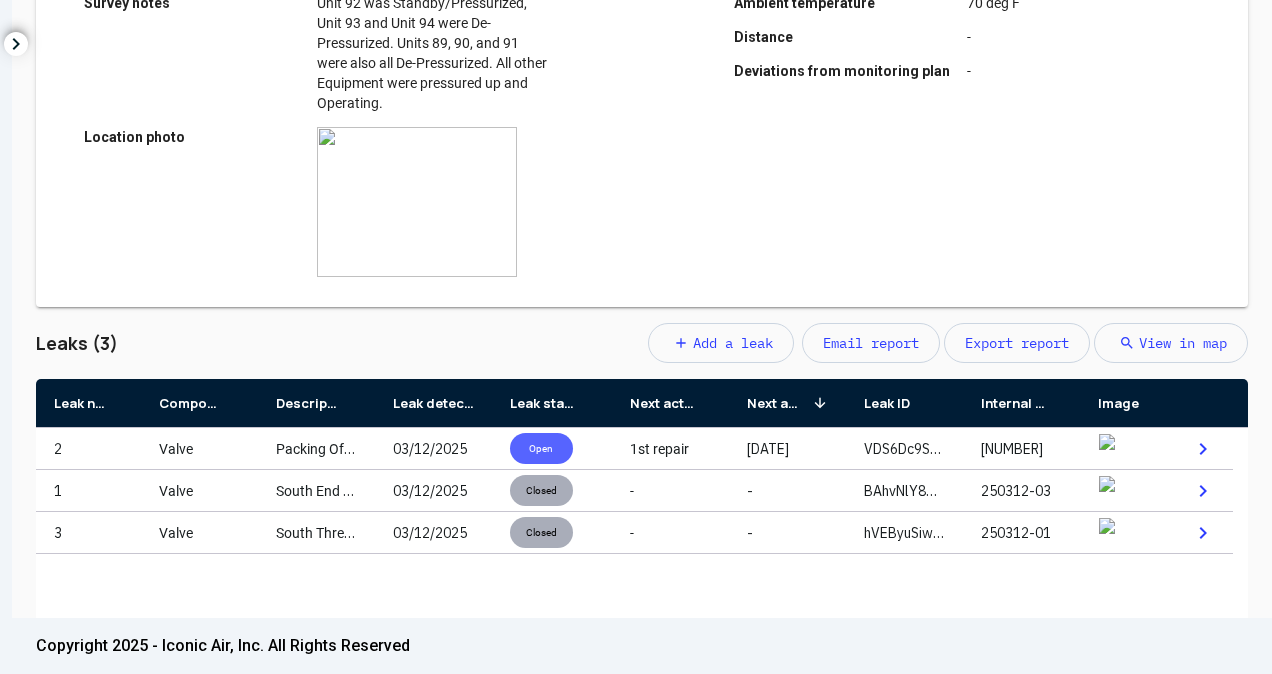 scroll, scrollTop: 646, scrollLeft: 0, axis: vertical 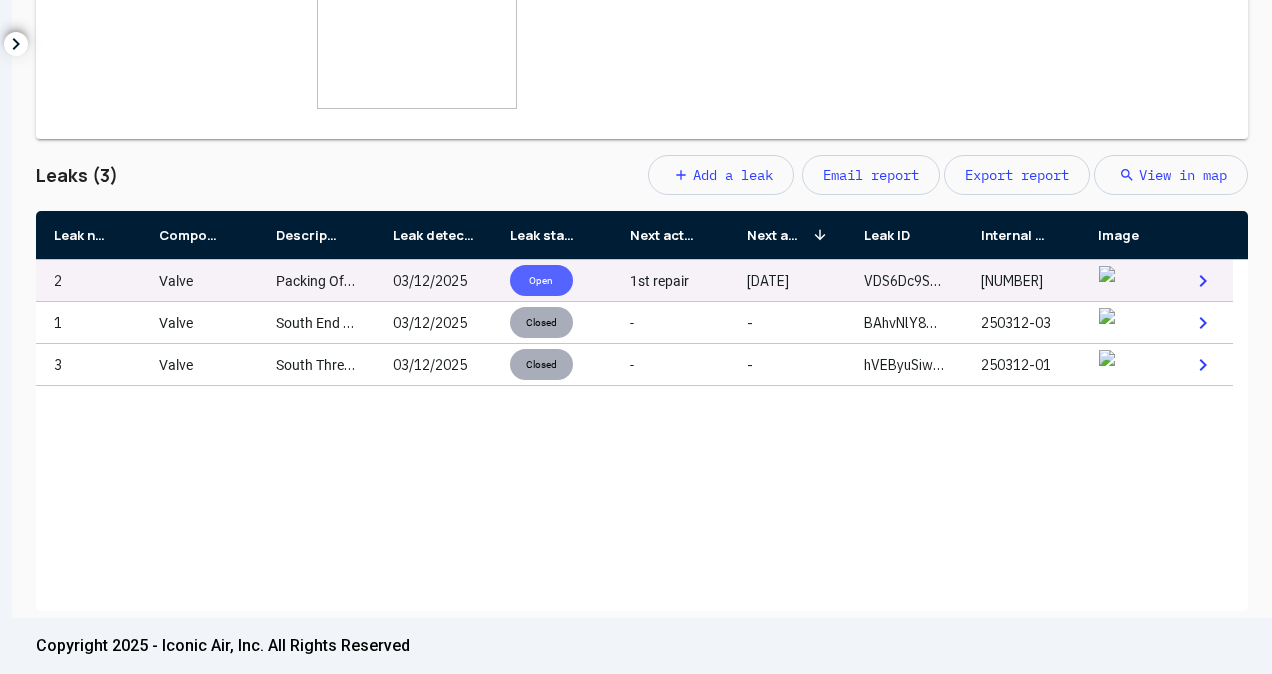 click on "03/12/2025" at bounding box center [433, 280] 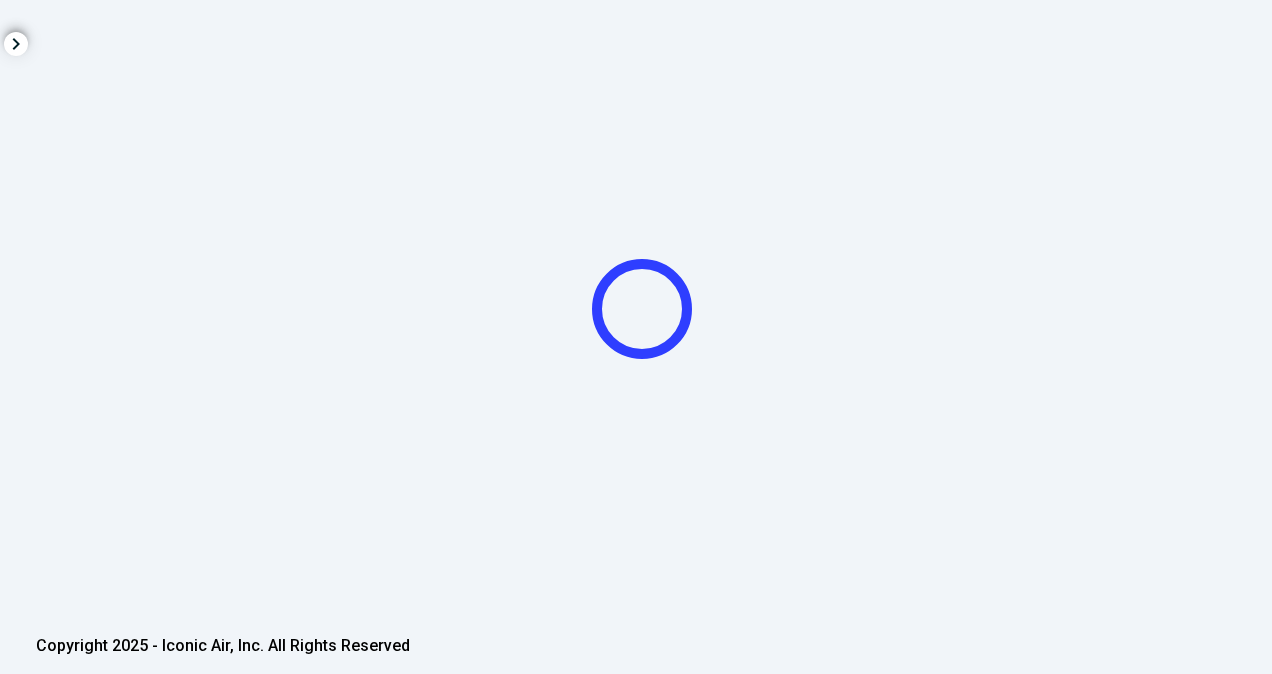 click 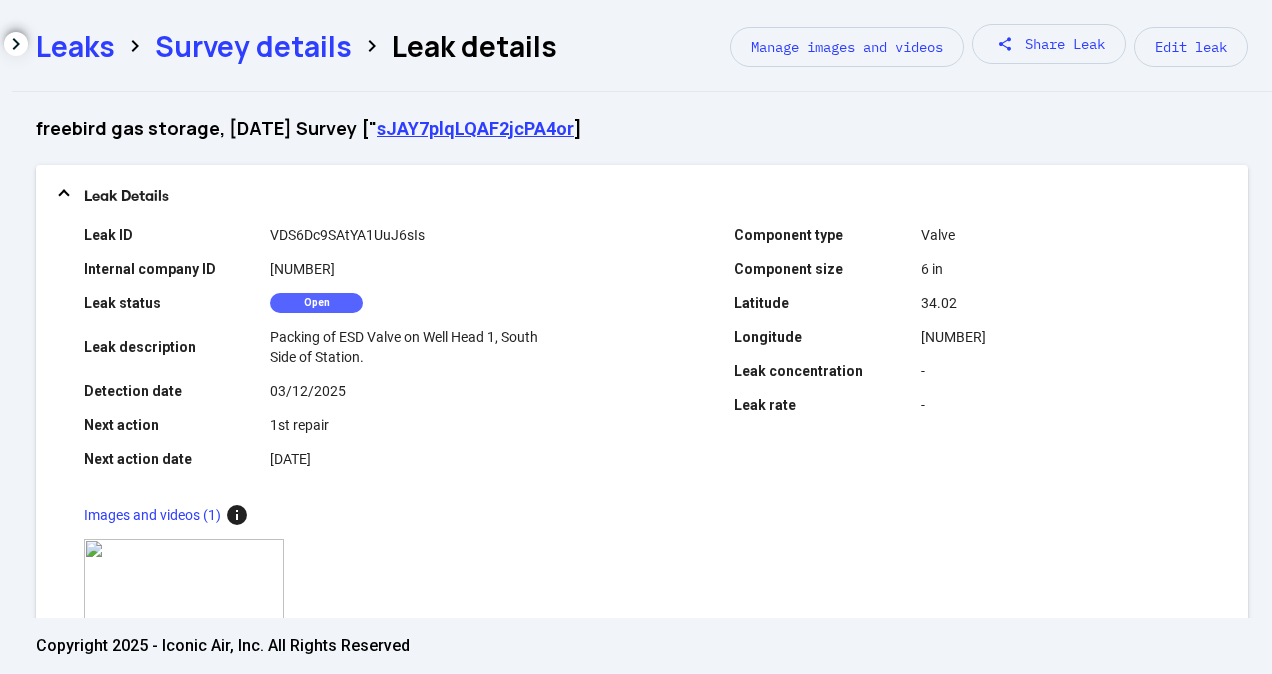 scroll, scrollTop: 566, scrollLeft: 0, axis: vertical 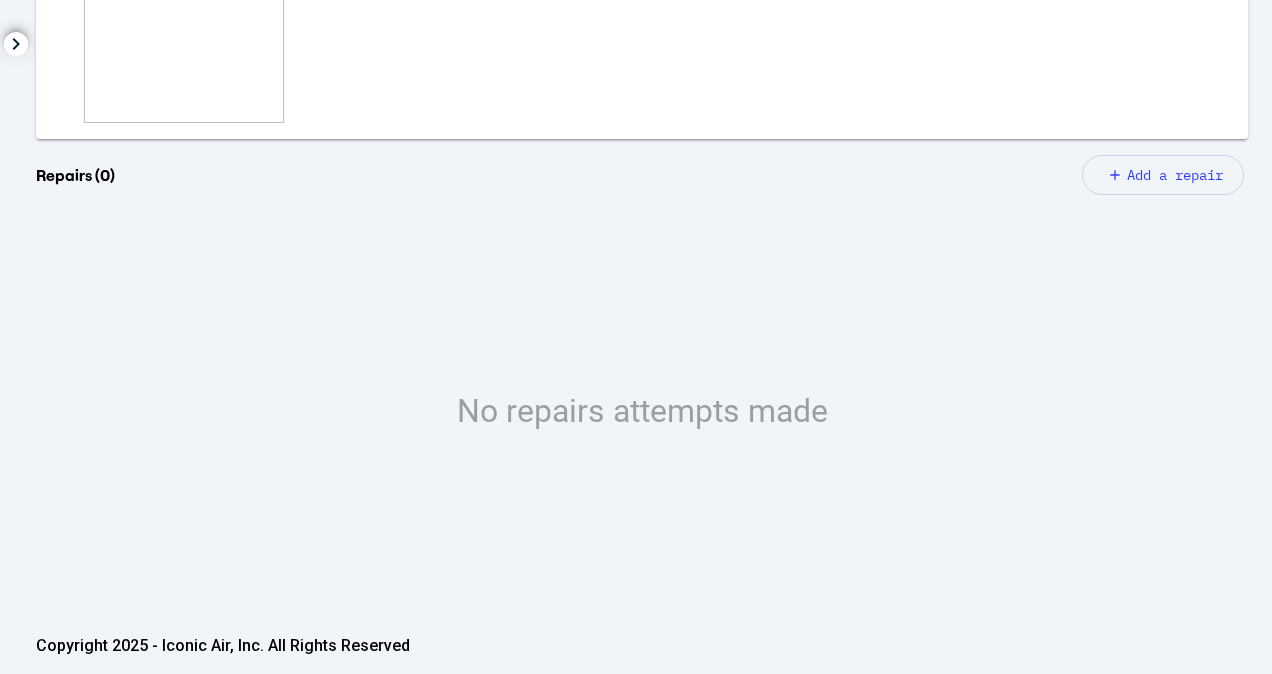 click on "add Add a repair" 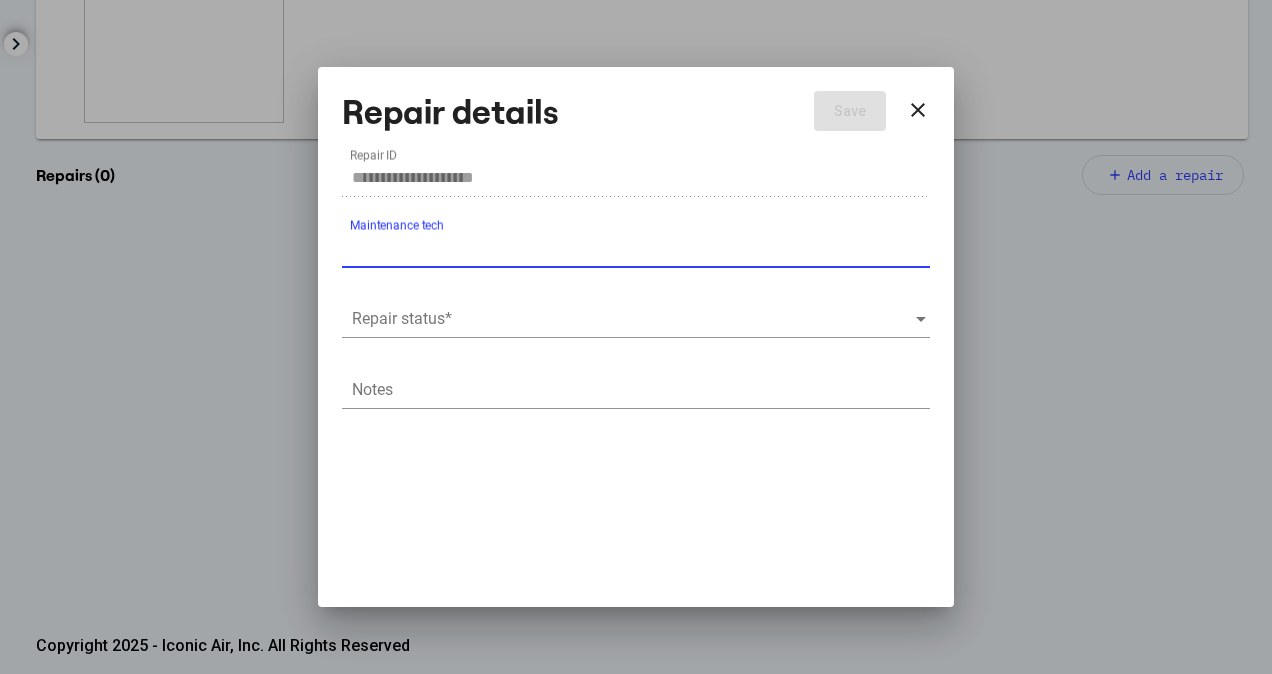 click at bounding box center (633, 319) 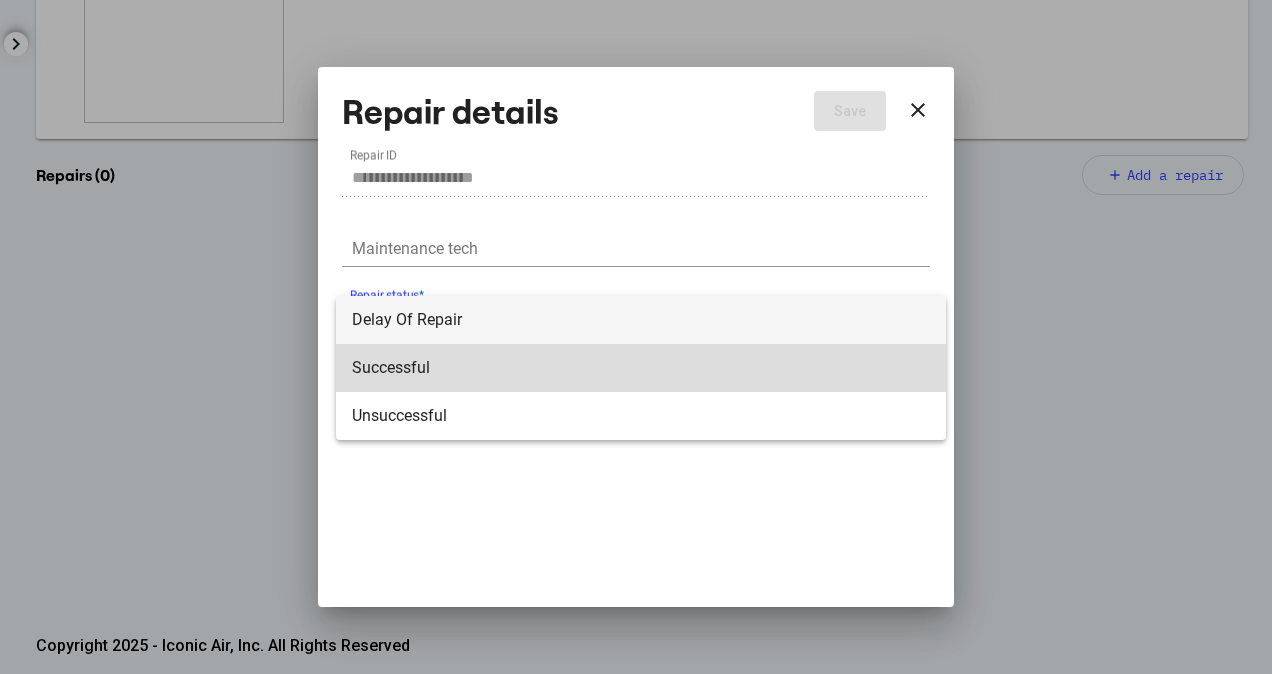 click on "Successful" at bounding box center [641, 368] 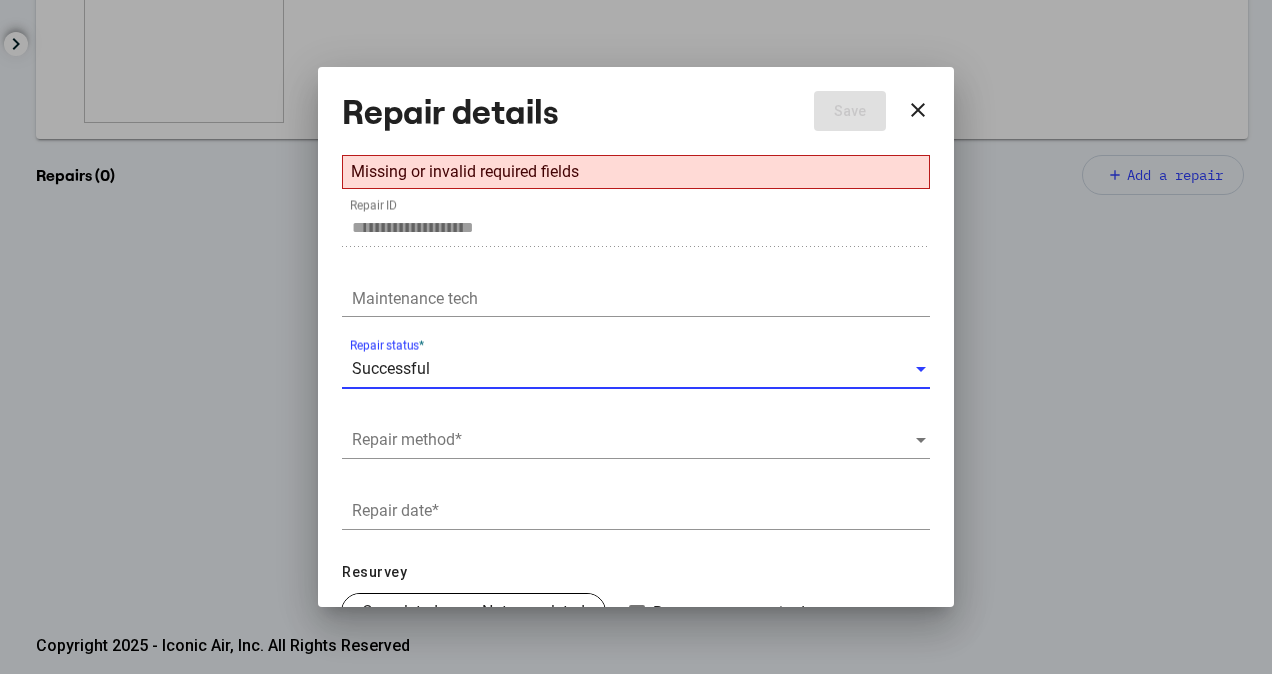 click at bounding box center [633, 440] 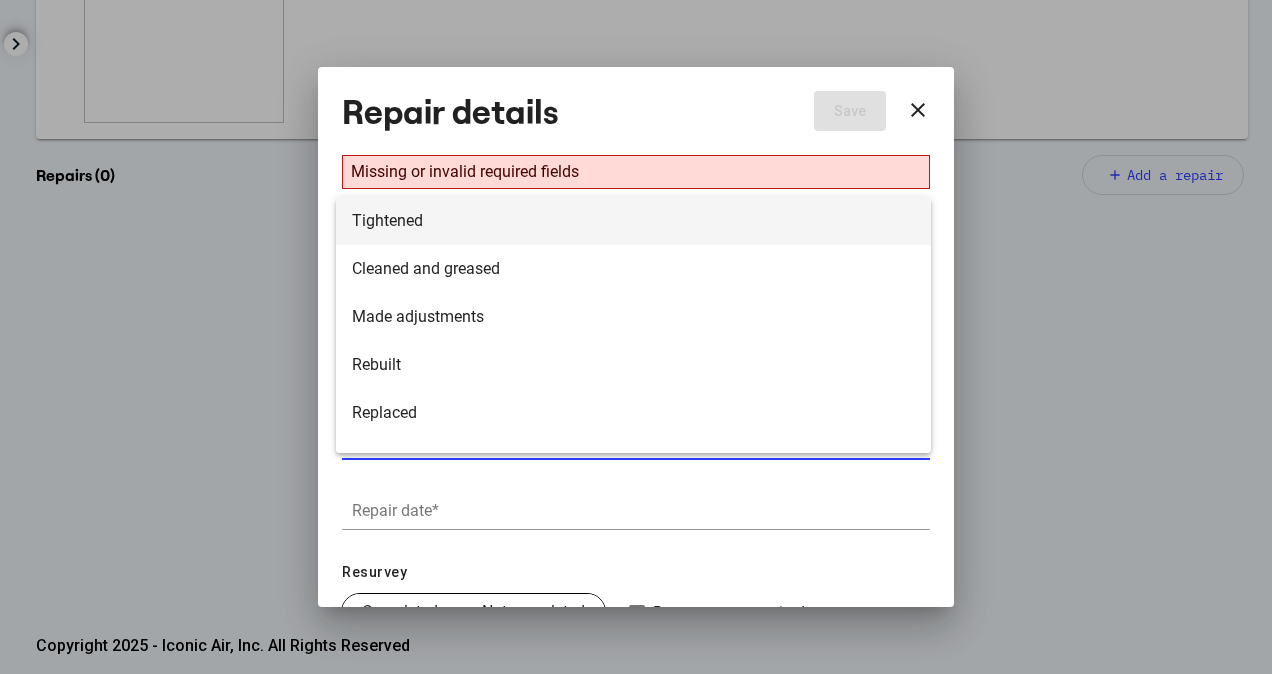 click on "Tightened" at bounding box center (633, 221) 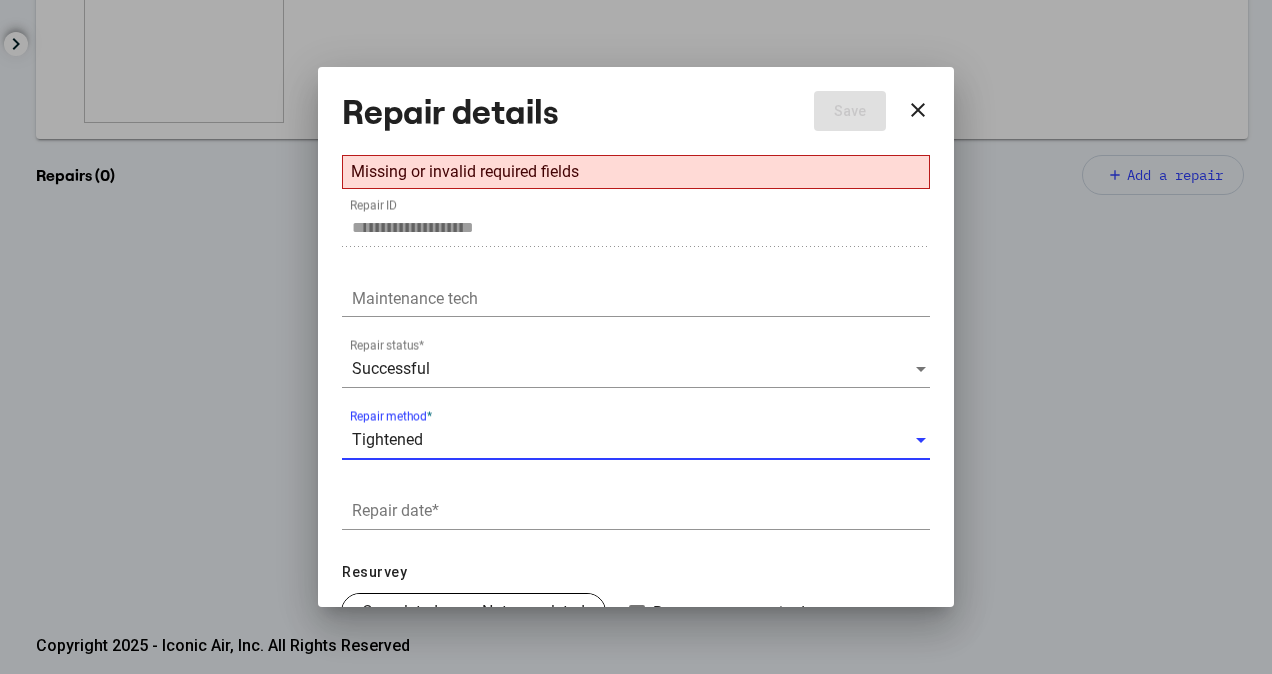 click on "Repair date  *" at bounding box center (641, 511) 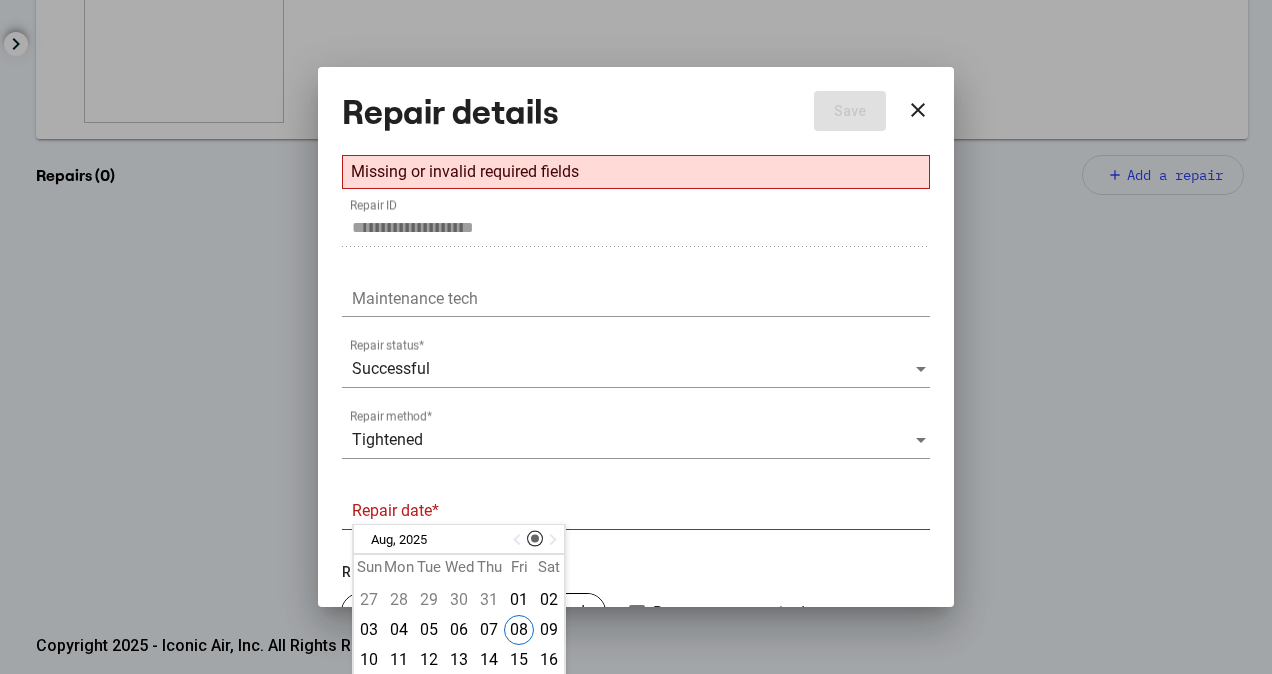 click at bounding box center [519, 540] 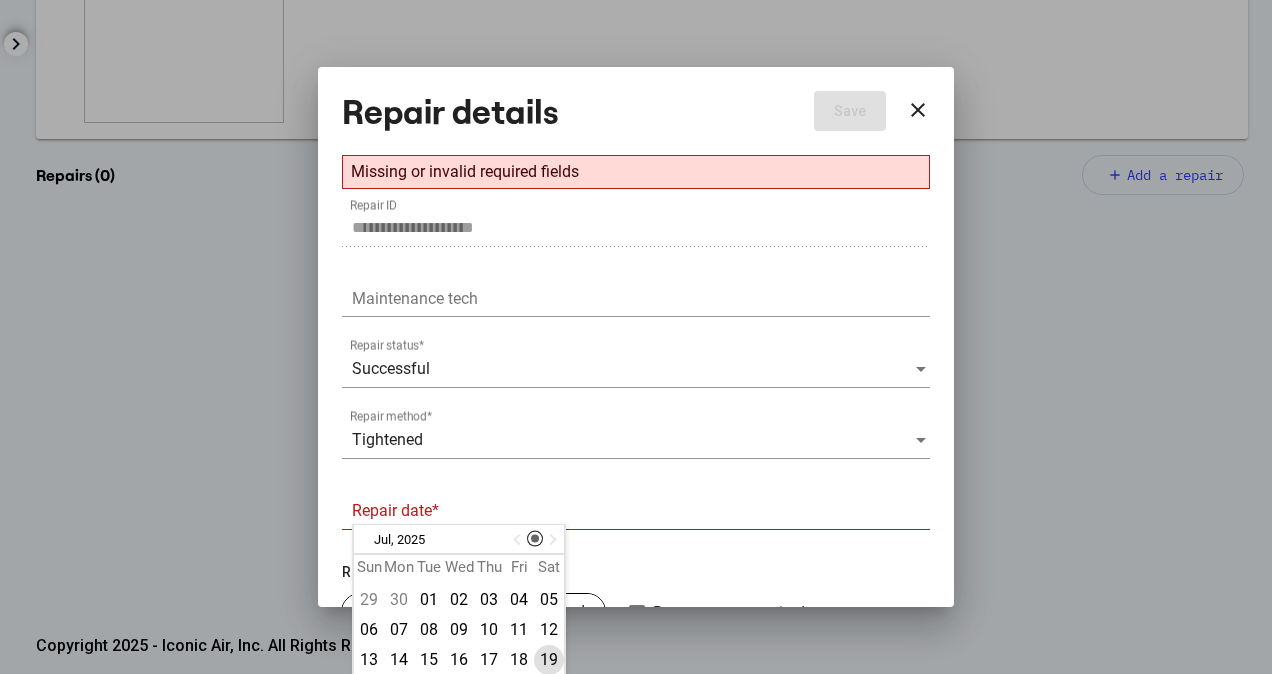 click on "19" at bounding box center (549, 660) 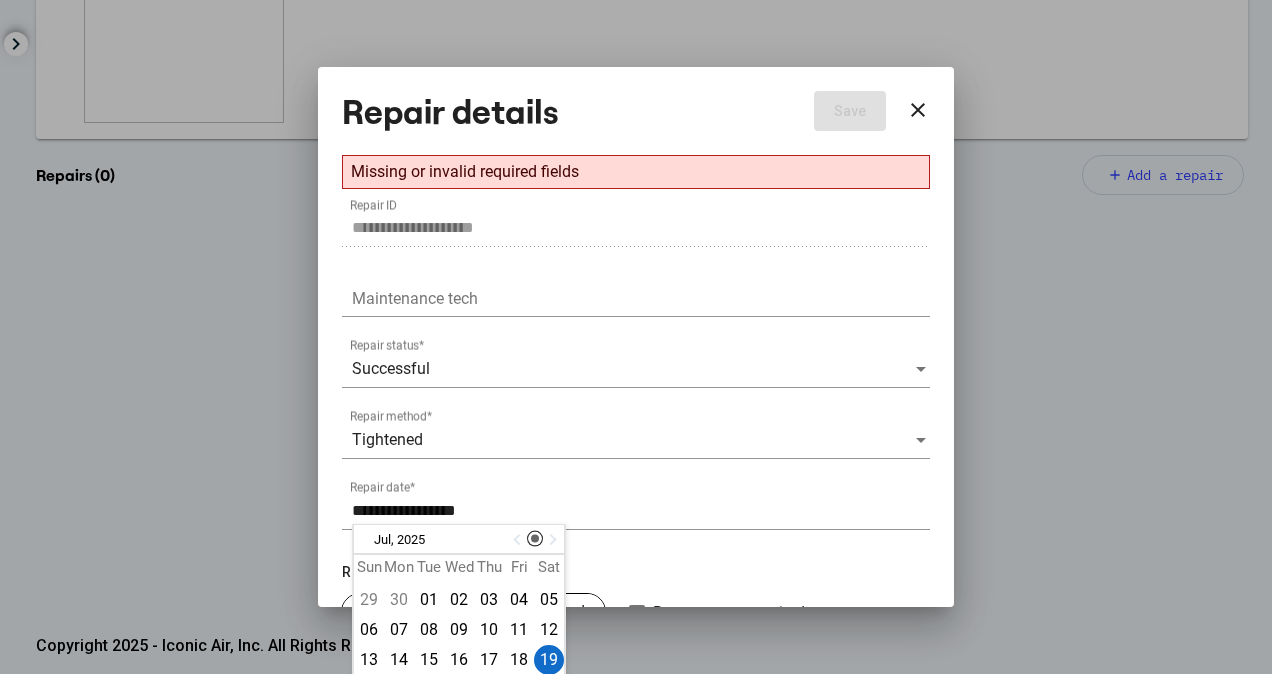 click on "**********" at bounding box center (641, 511) 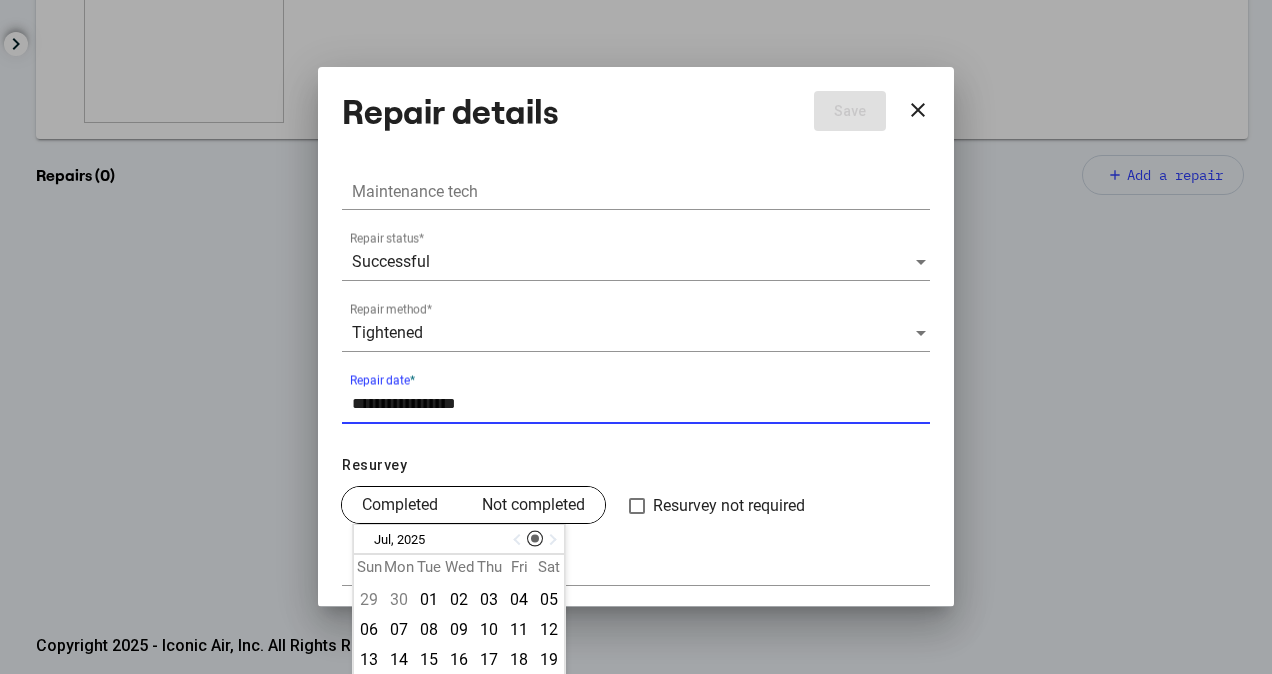 type on "**********" 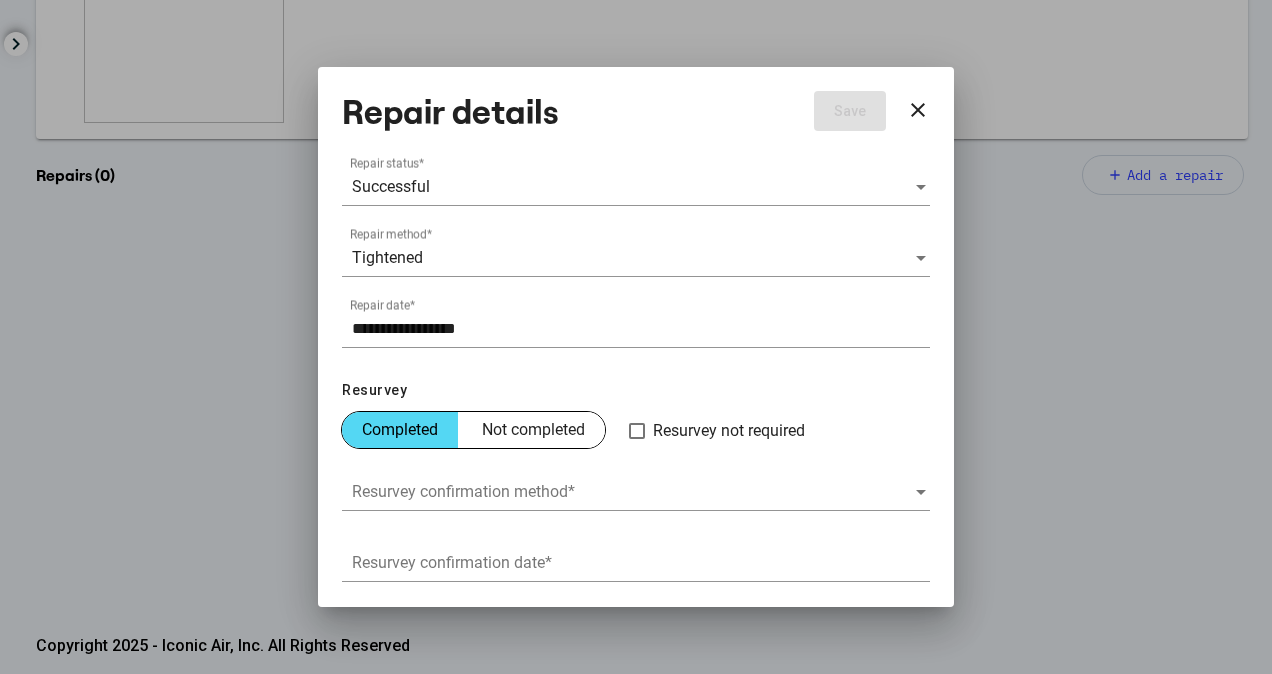scroll, scrollTop: 250, scrollLeft: 0, axis: vertical 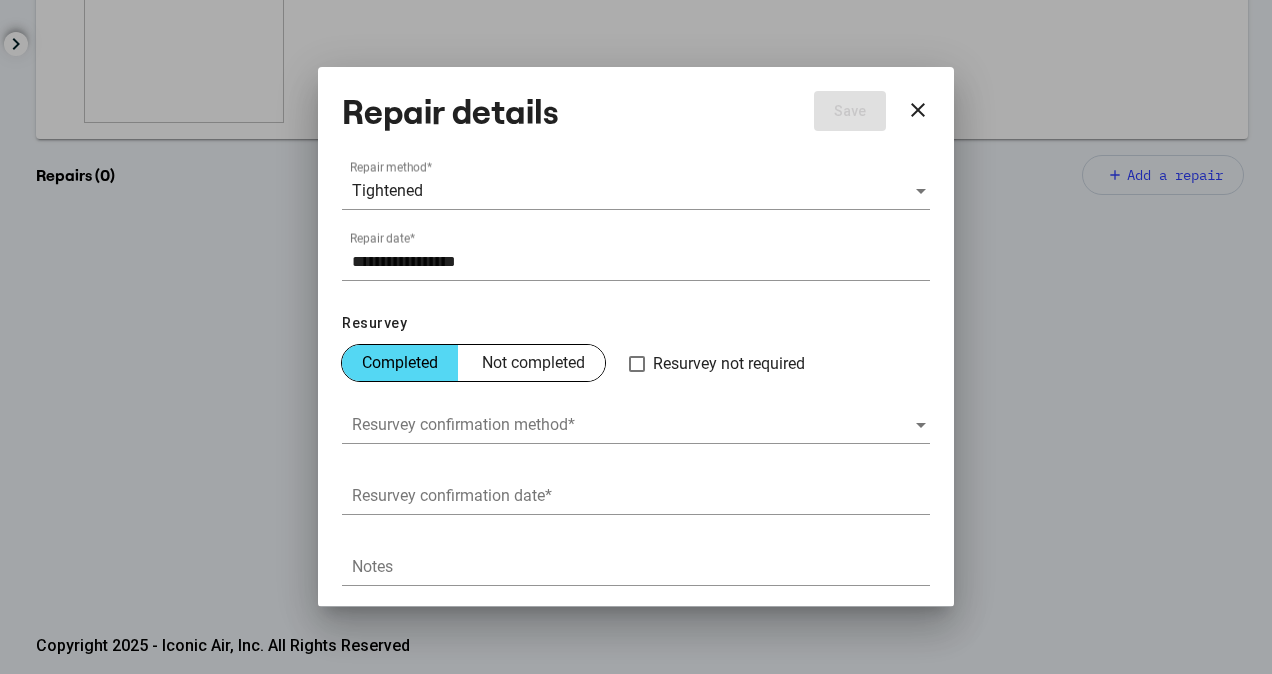 click at bounding box center [633, 425] 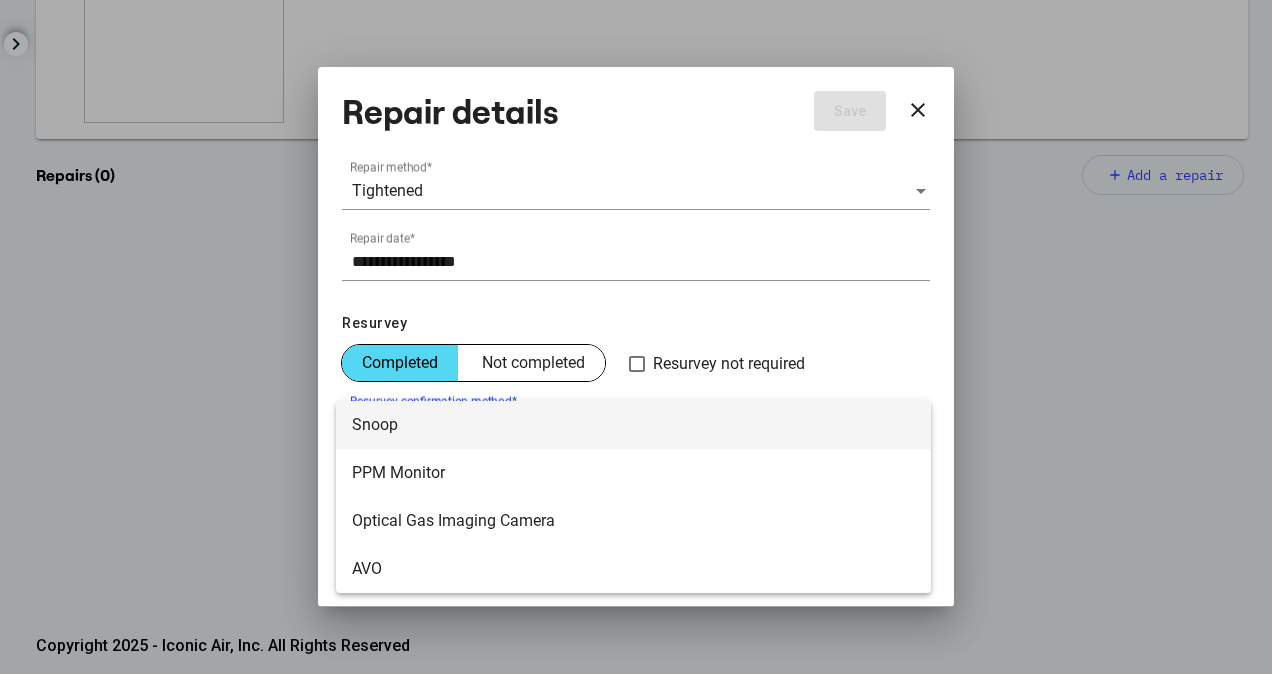 click on "Snoop" at bounding box center (633, 425) 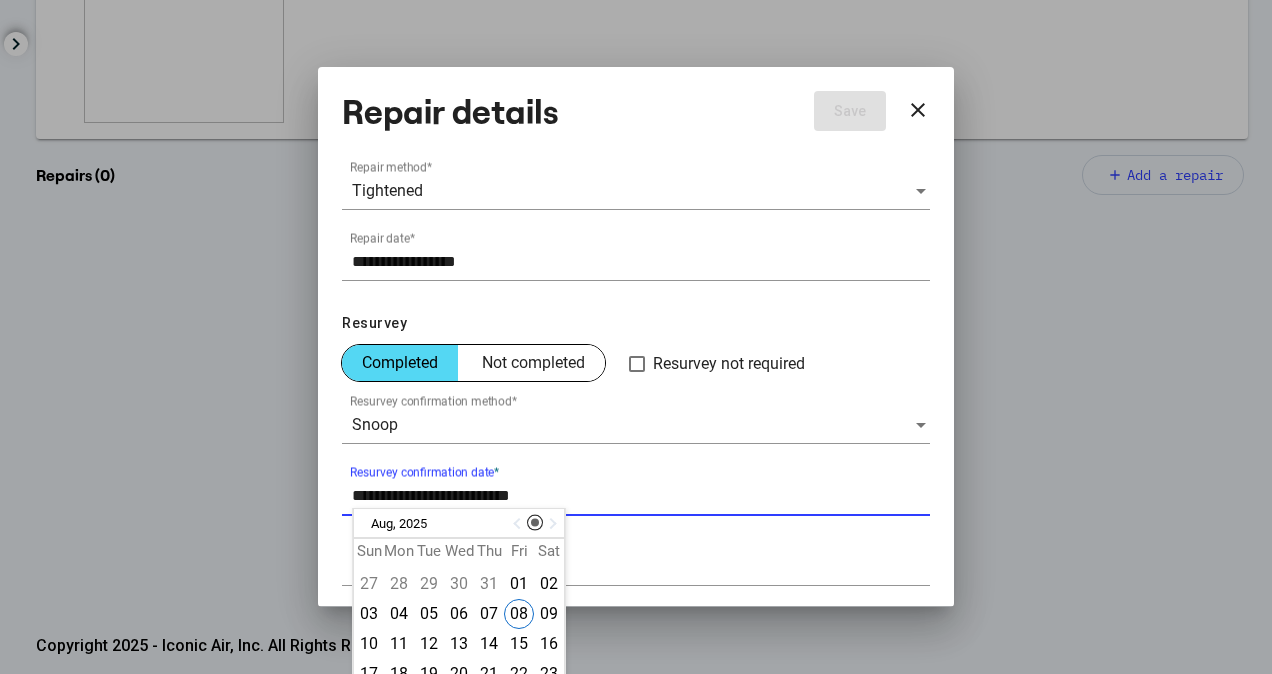 click on "Resurvey confirmation date  *" at bounding box center [641, 496] 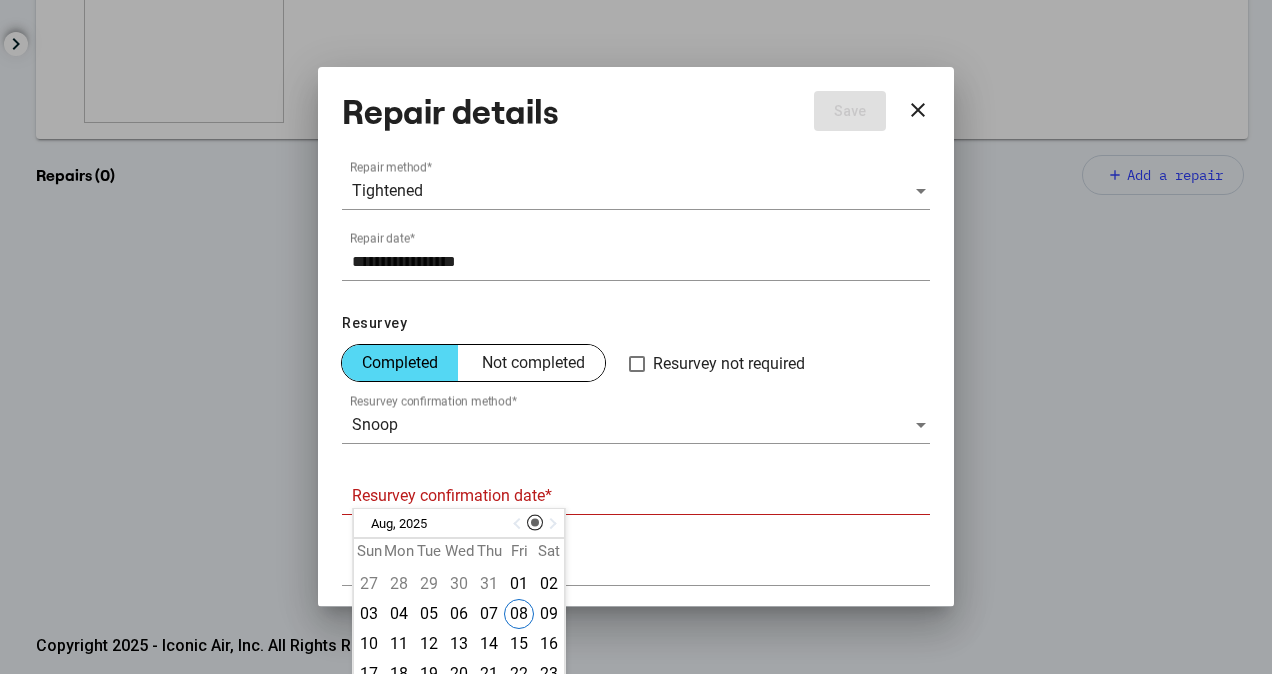 click at bounding box center [519, 524] 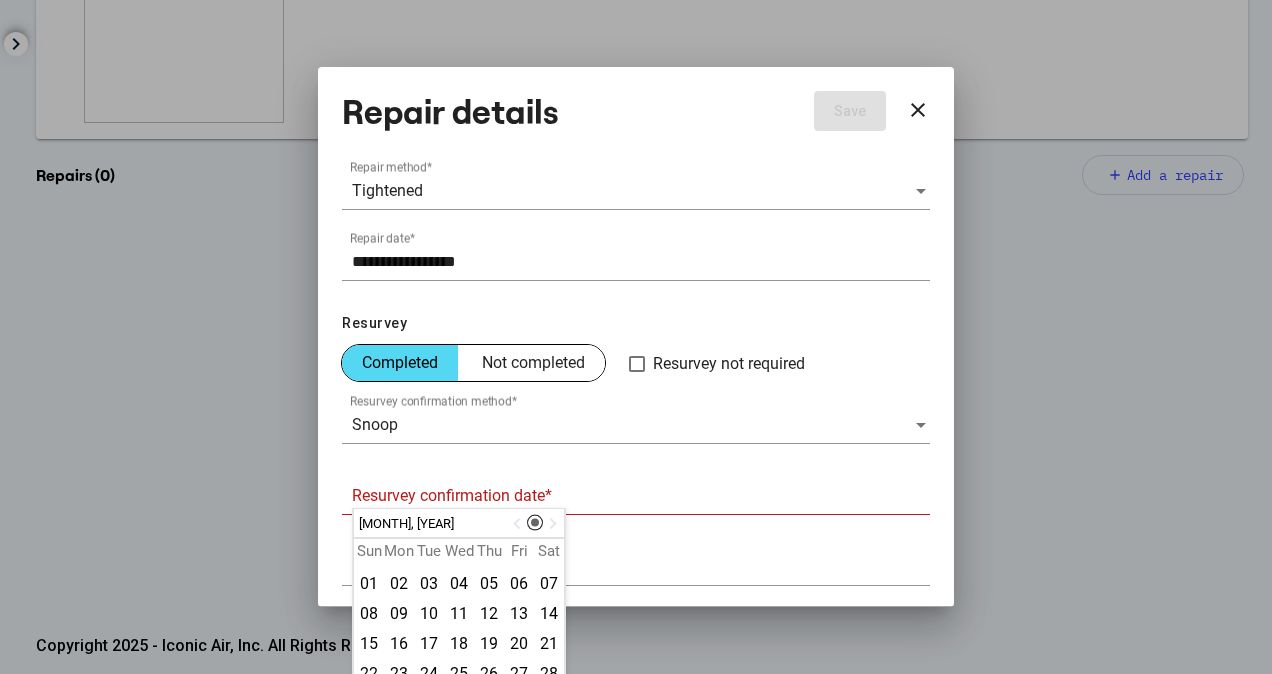 click at bounding box center [551, 524] 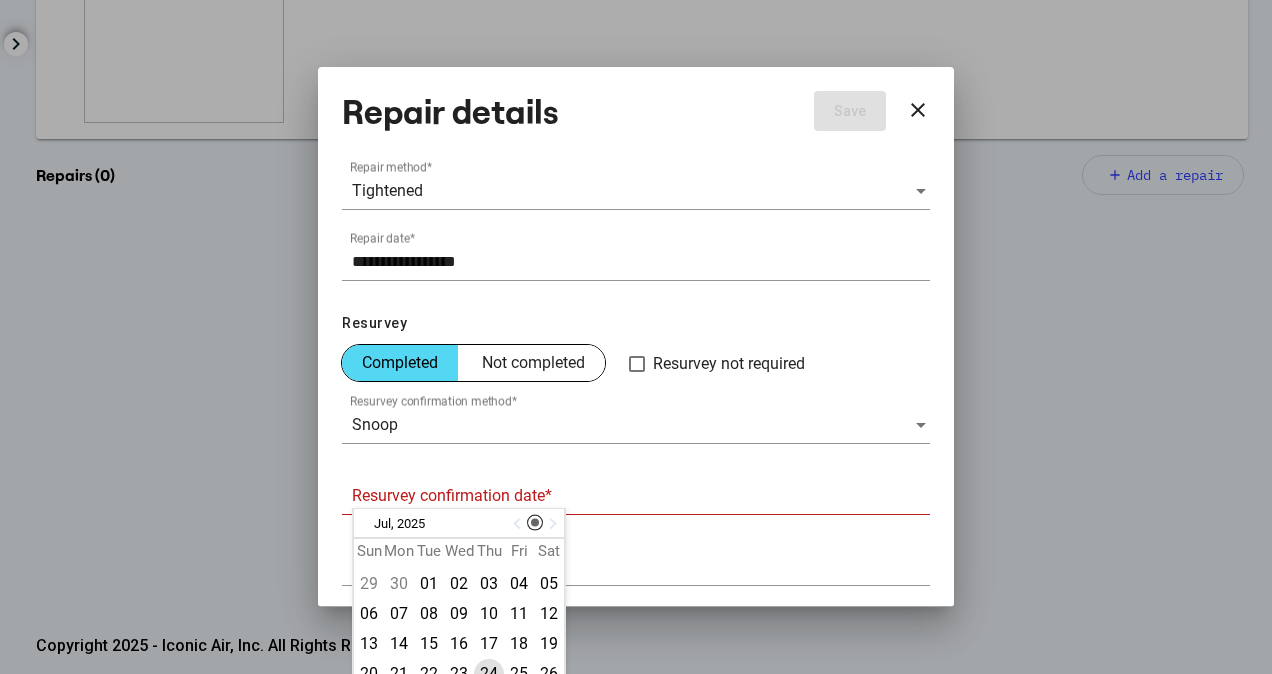 click on "24" at bounding box center [489, 674] 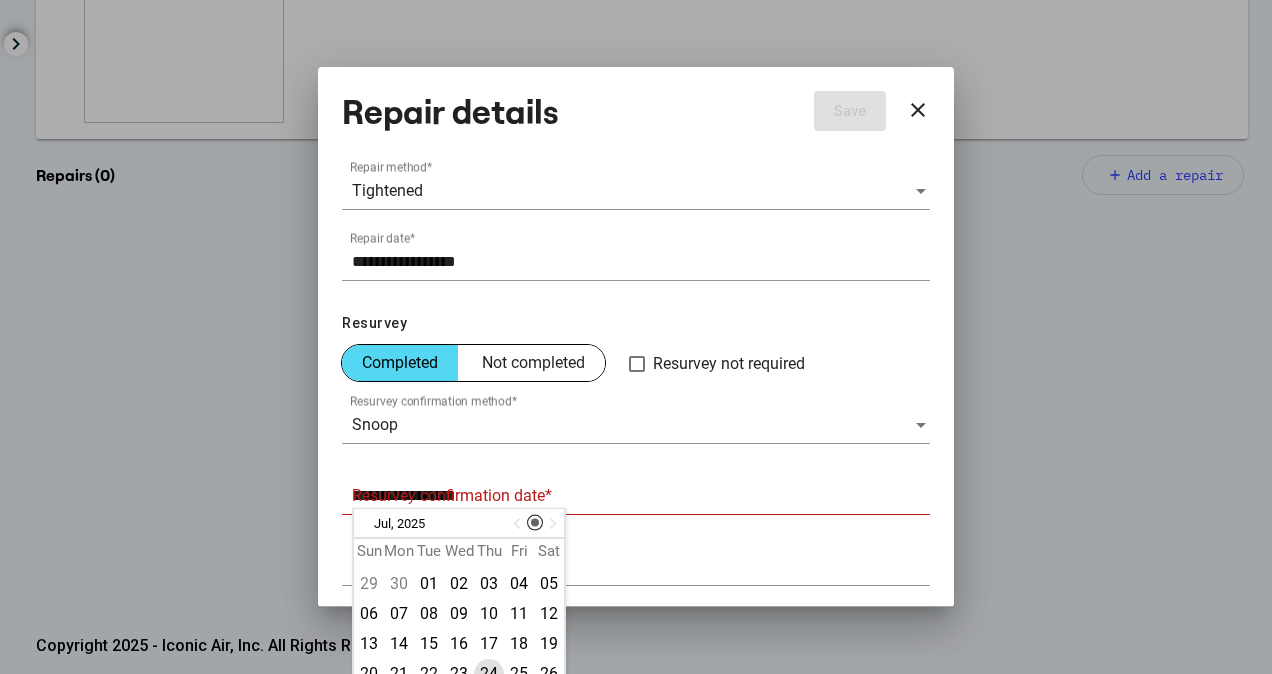 scroll, scrollTop: 201, scrollLeft: 0, axis: vertical 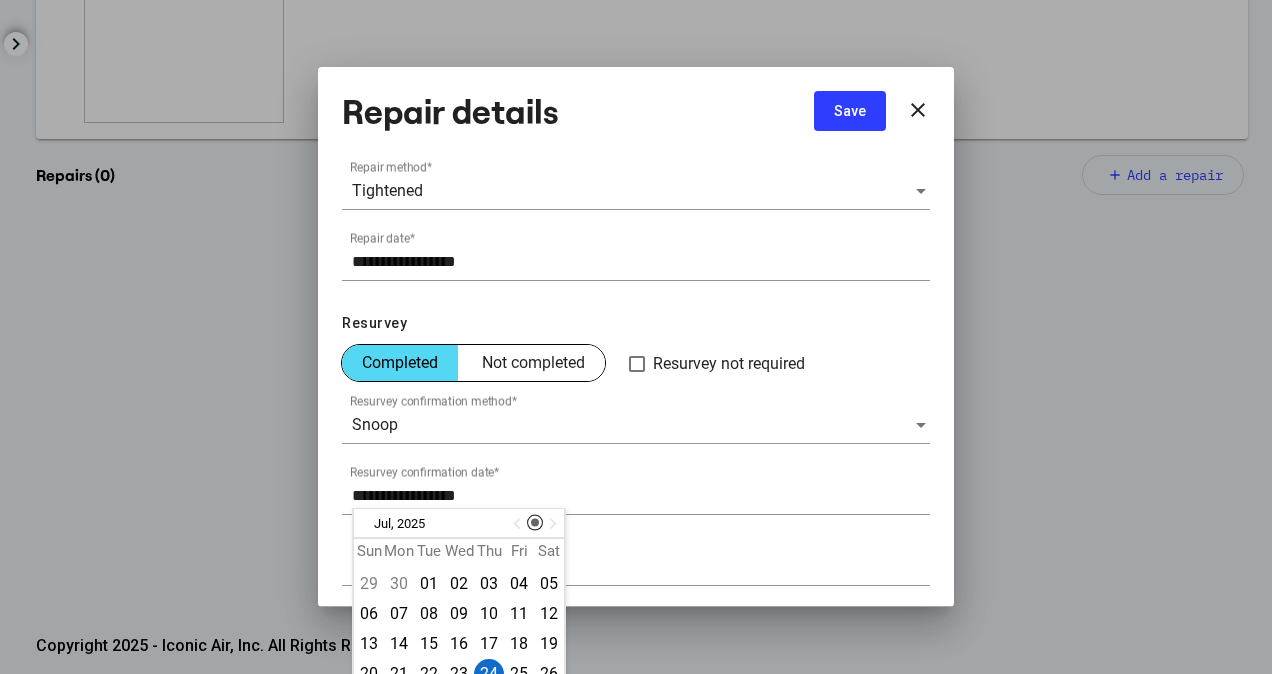 click on "Save" at bounding box center [850, 111] 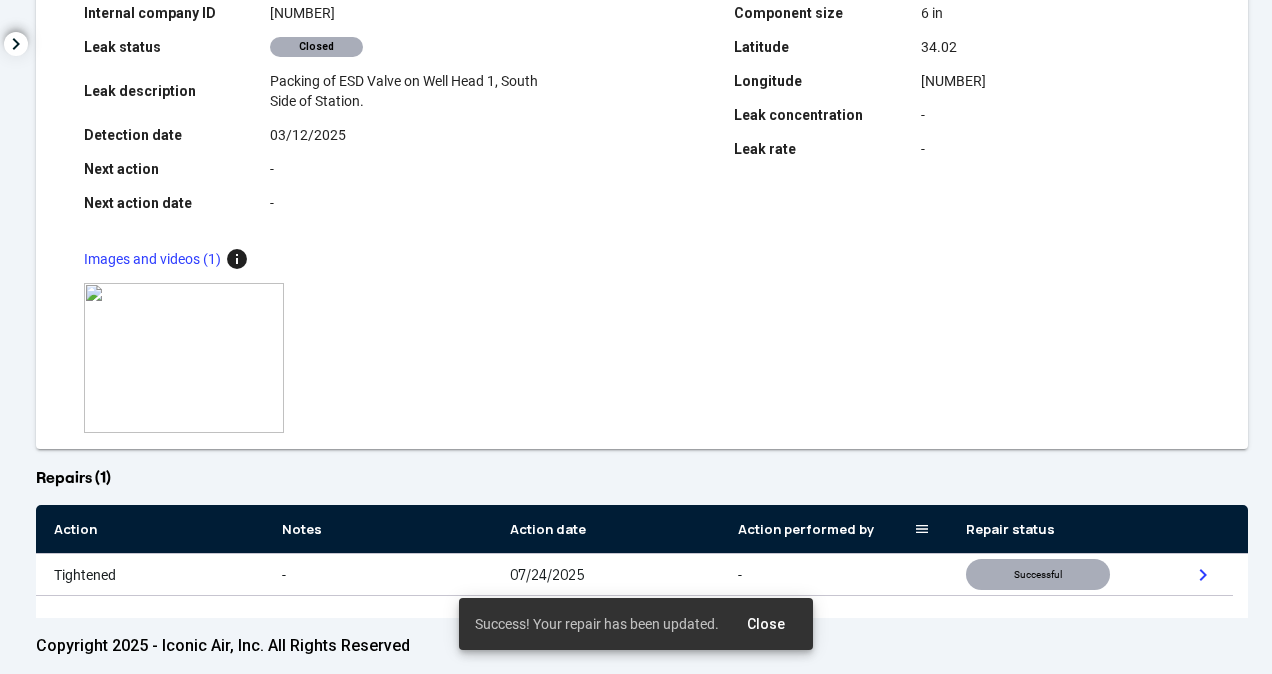 scroll, scrollTop: 0, scrollLeft: 0, axis: both 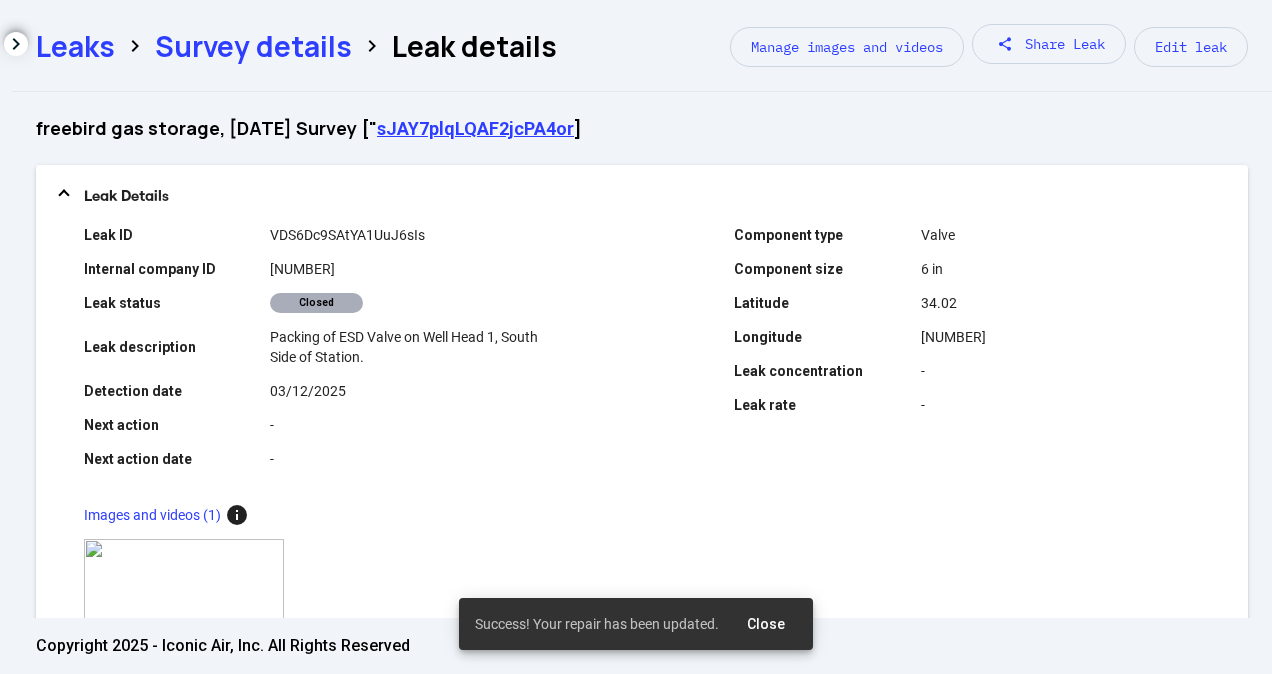 click on "Survey details" 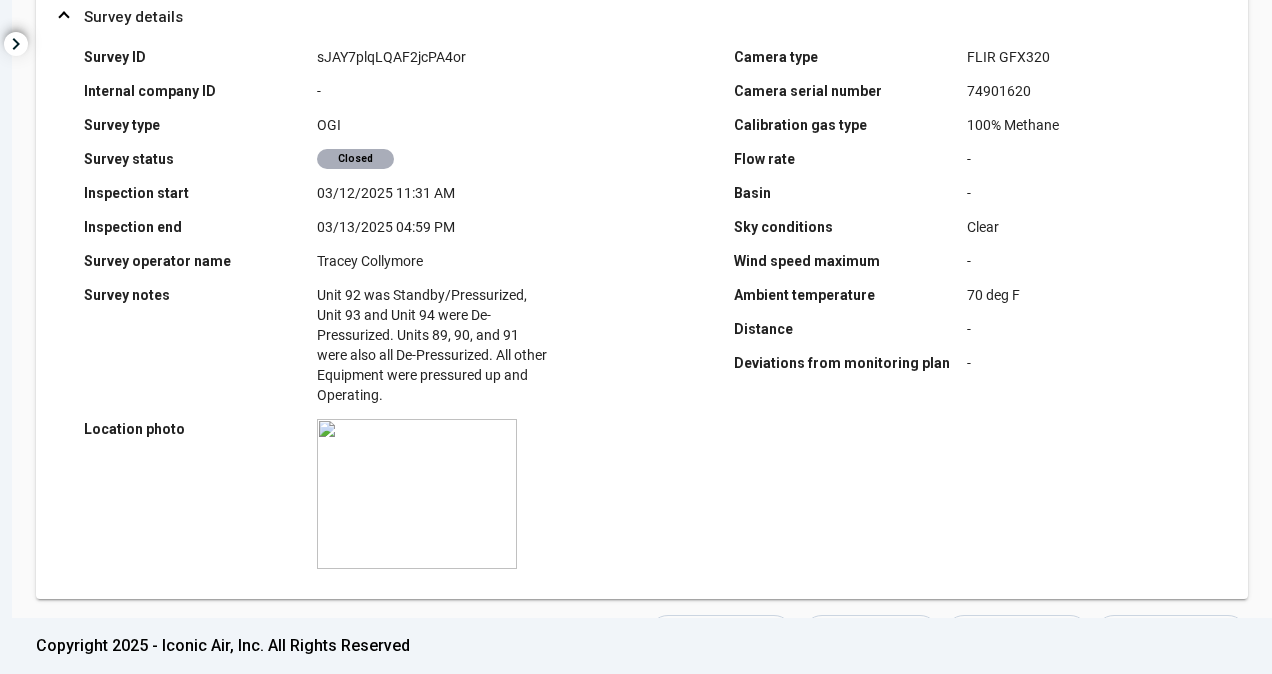 scroll, scrollTop: 0, scrollLeft: 0, axis: both 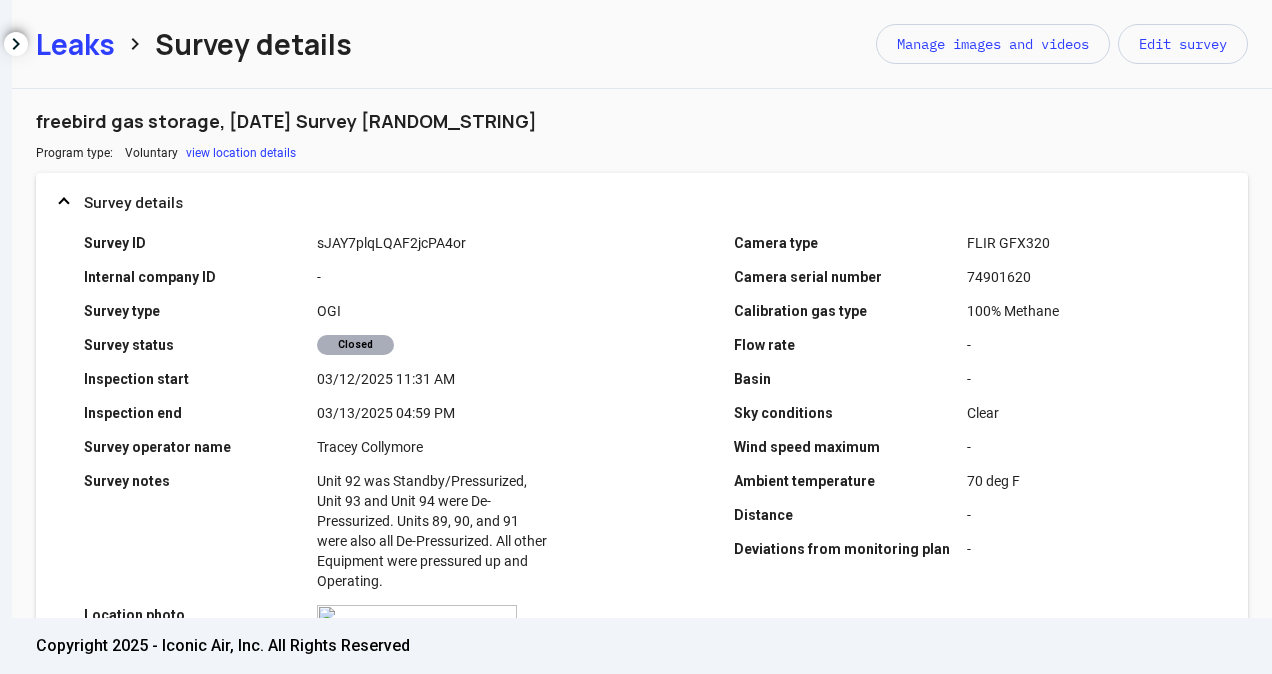 click on "Leaks" at bounding box center [75, 44] 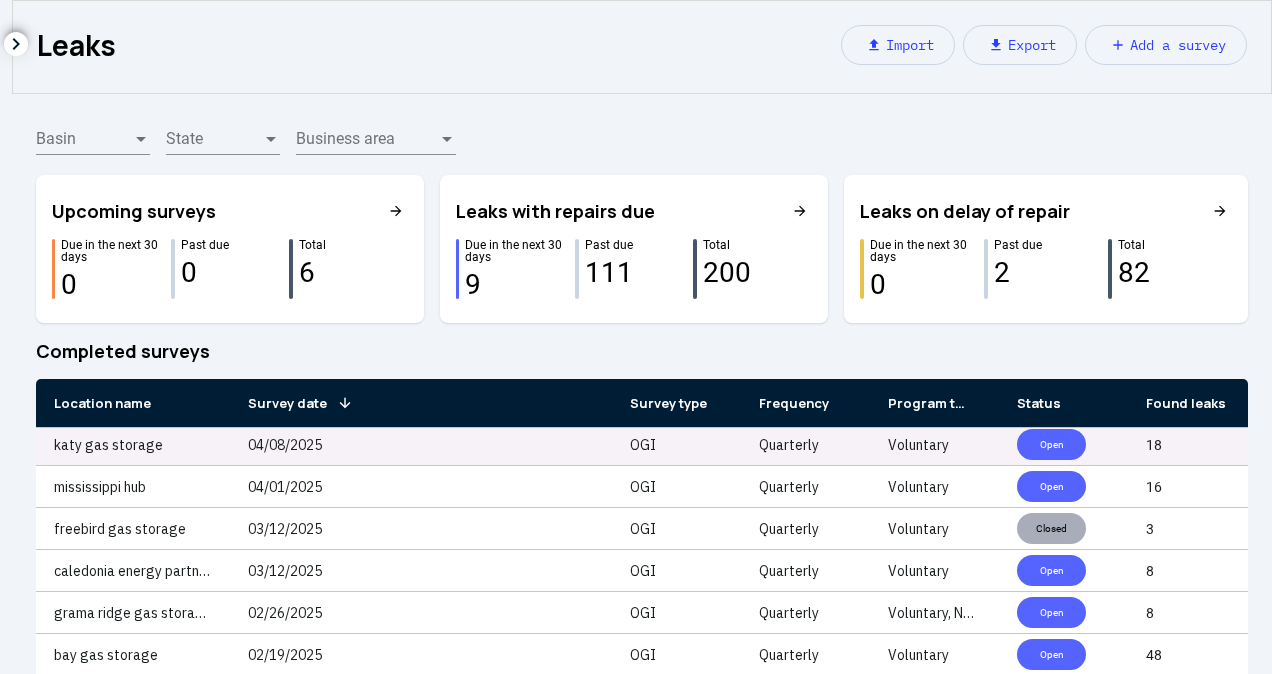 scroll, scrollTop: 300, scrollLeft: 0, axis: vertical 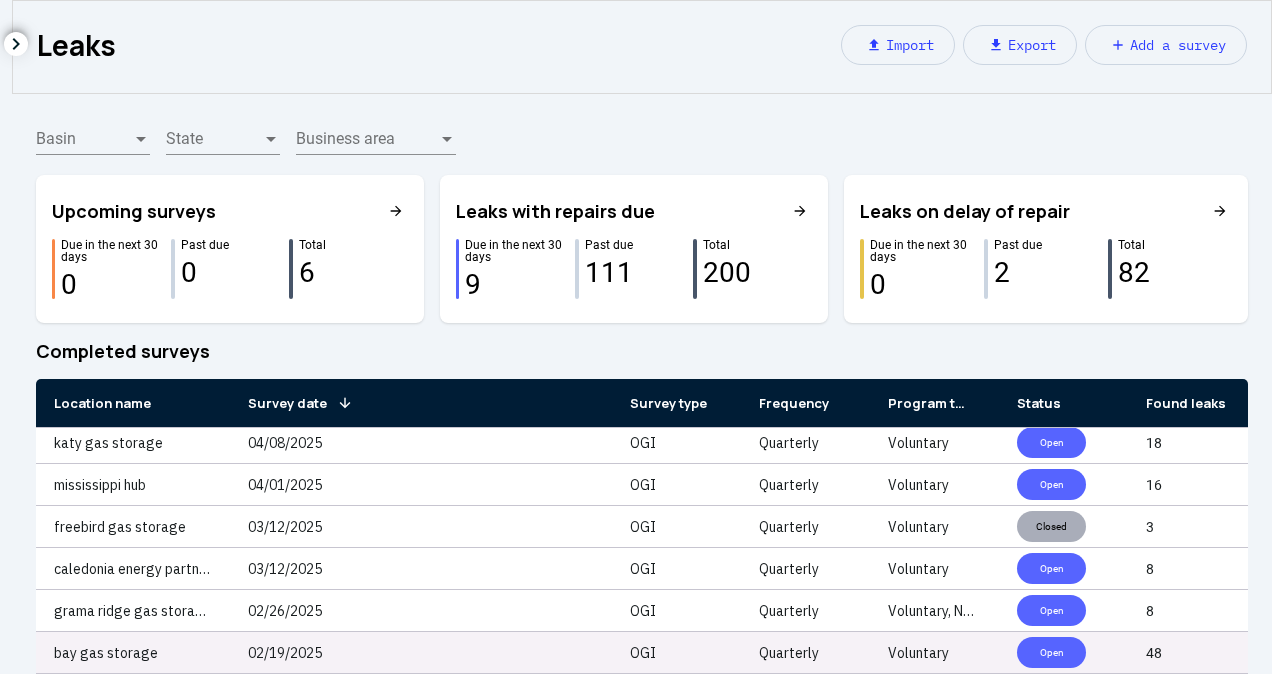 click on "bay gas storage" 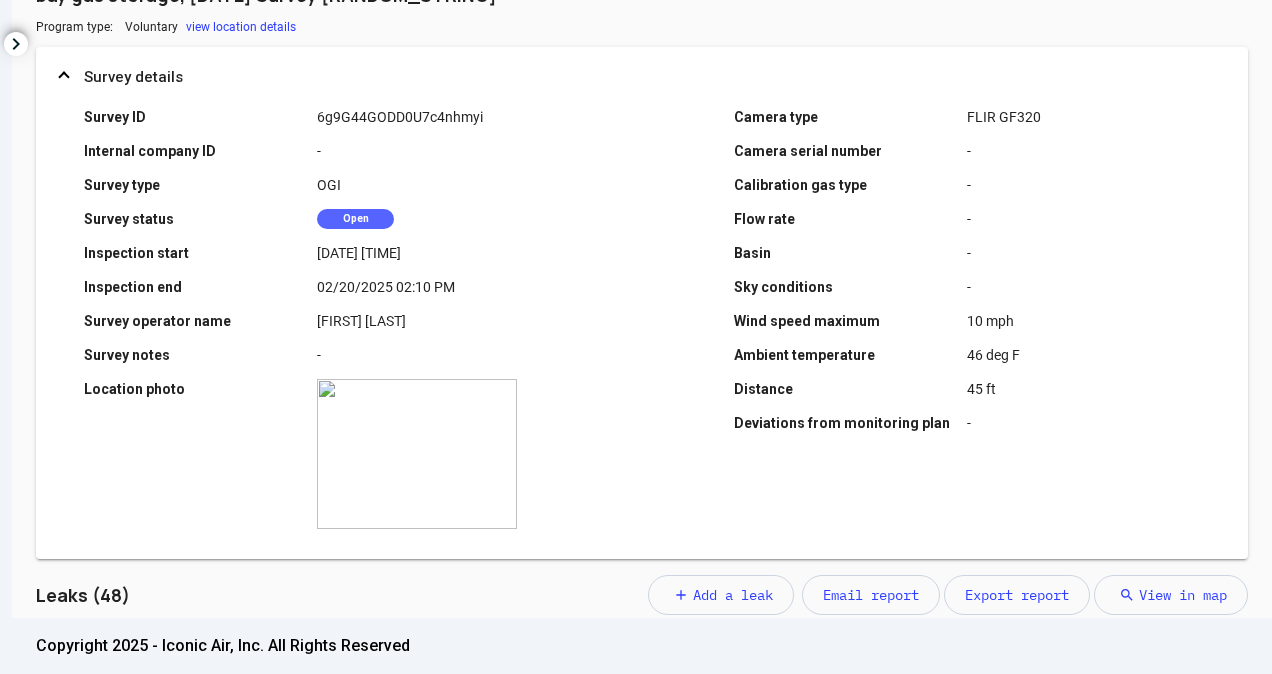 scroll, scrollTop: 546, scrollLeft: 0, axis: vertical 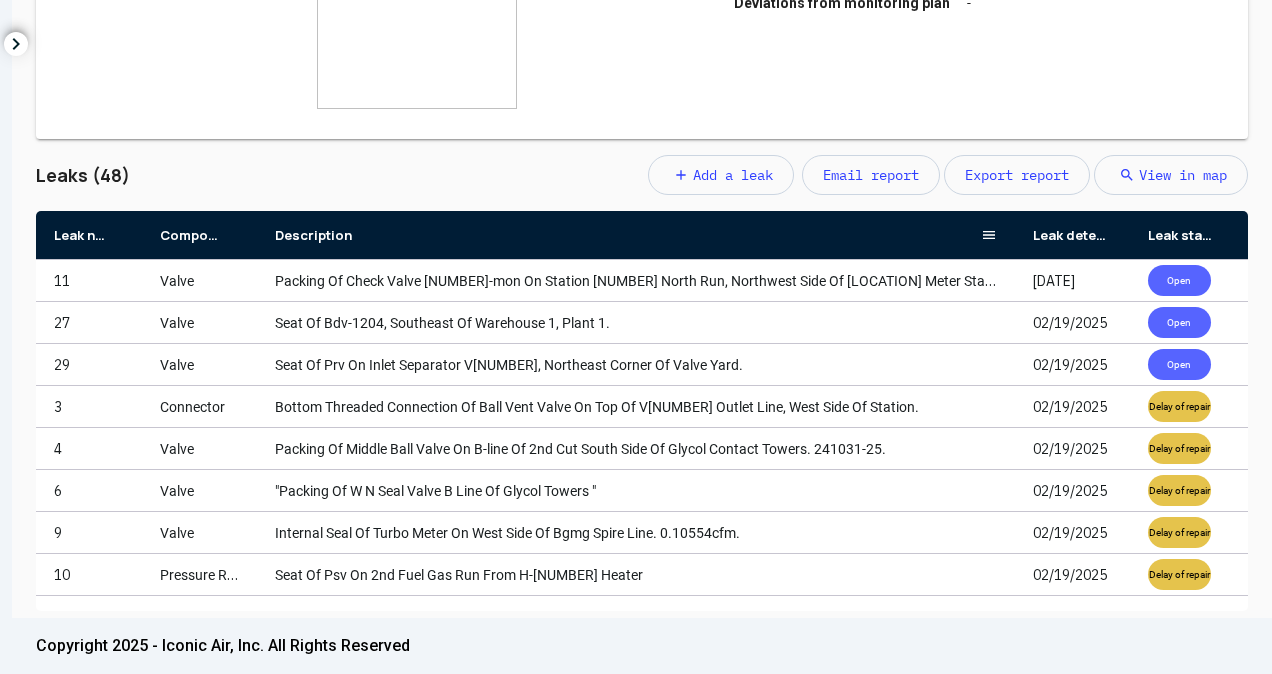 drag, startPoint x: 368, startPoint y: 246, endPoint x: 1010, endPoint y: 219, distance: 642.5675 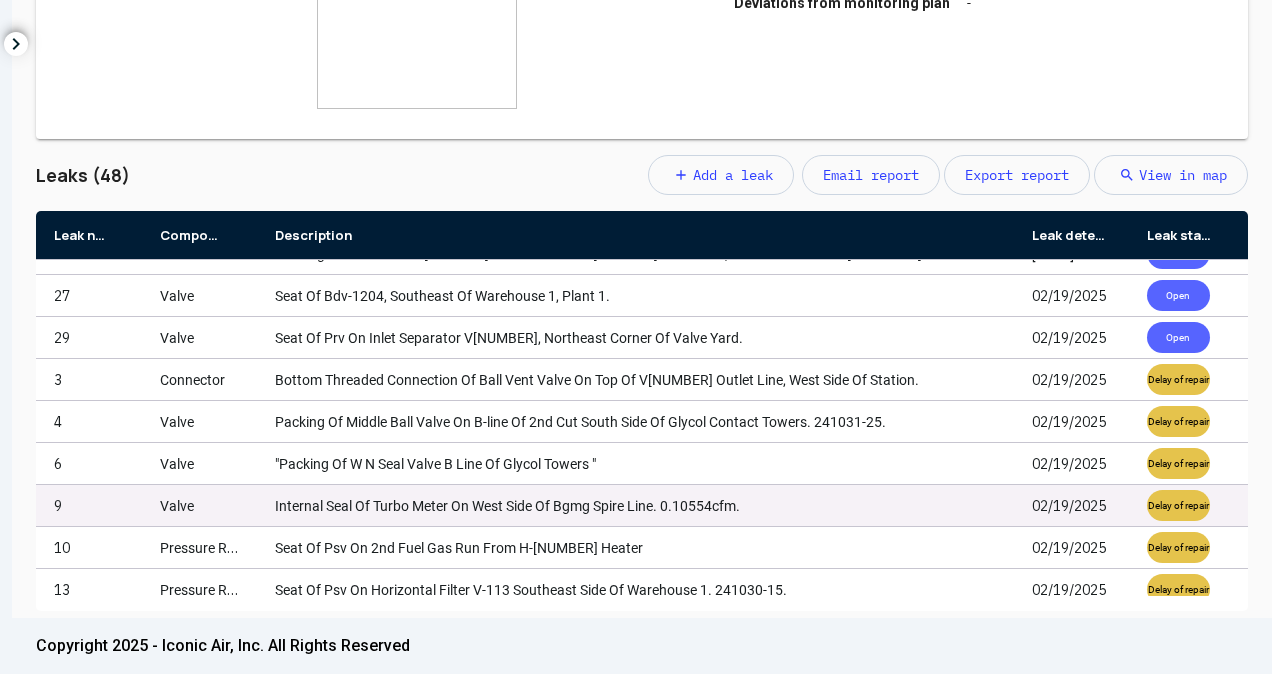 scroll, scrollTop: 0, scrollLeft: 0, axis: both 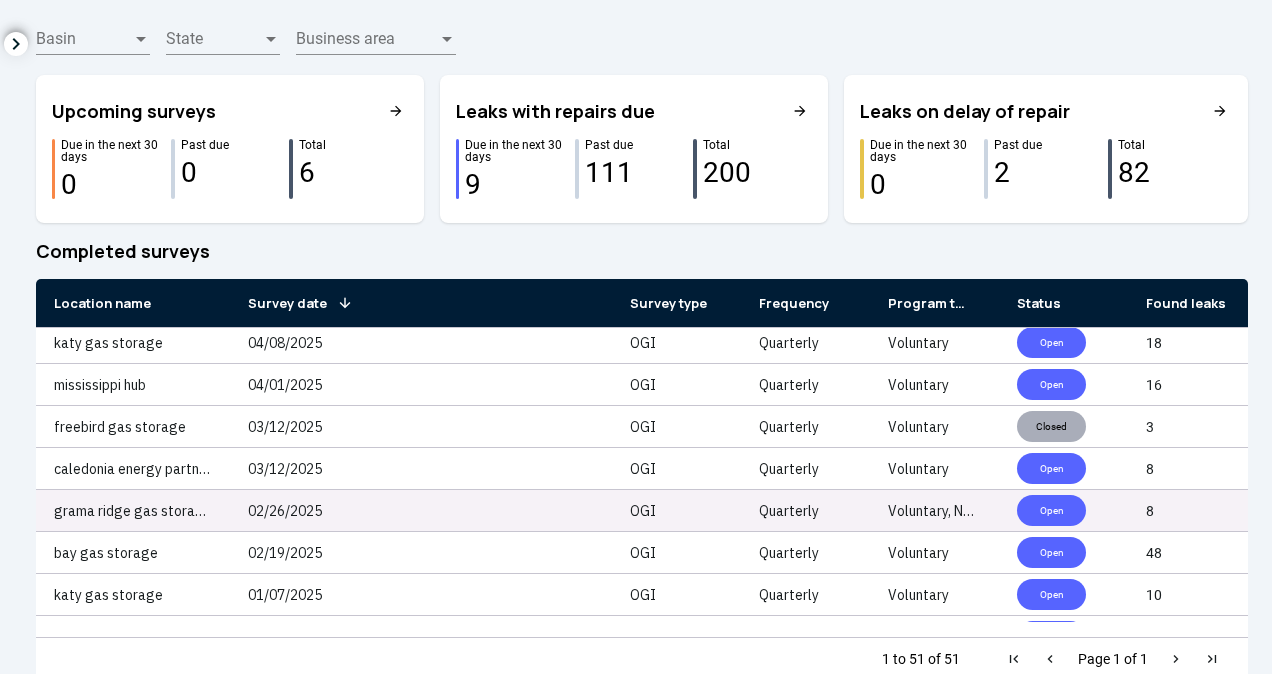click on "02/26/2025" 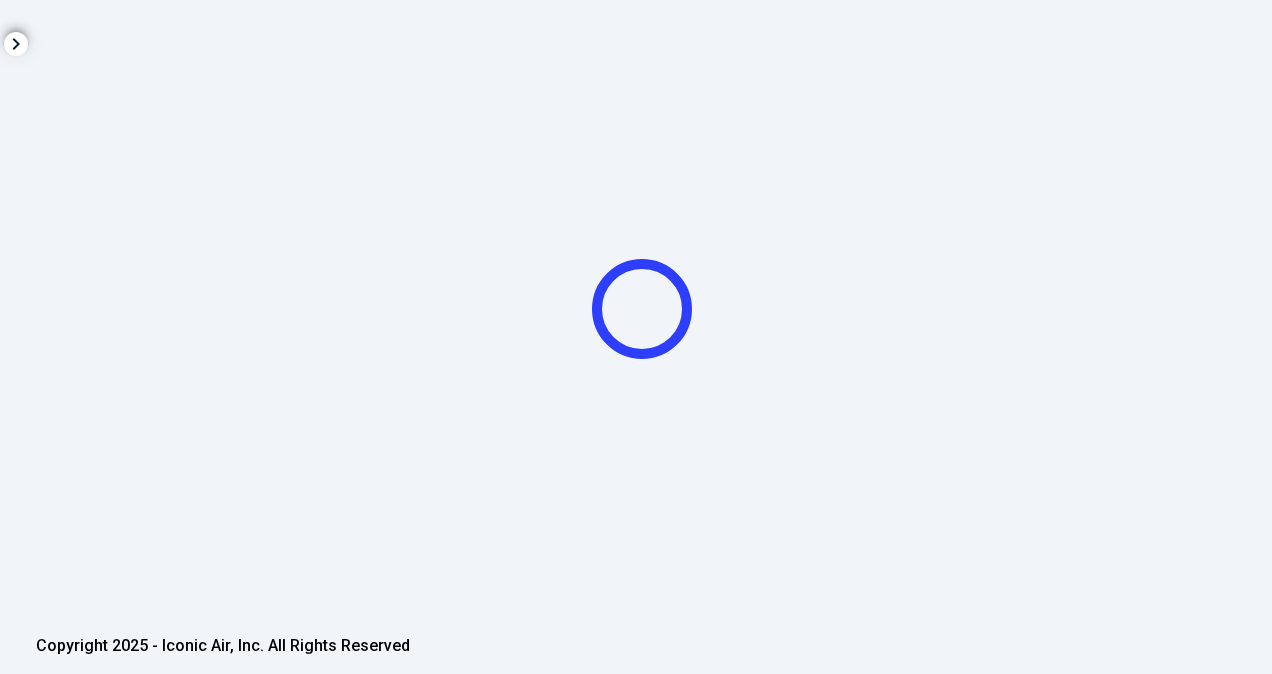 scroll, scrollTop: 0, scrollLeft: 0, axis: both 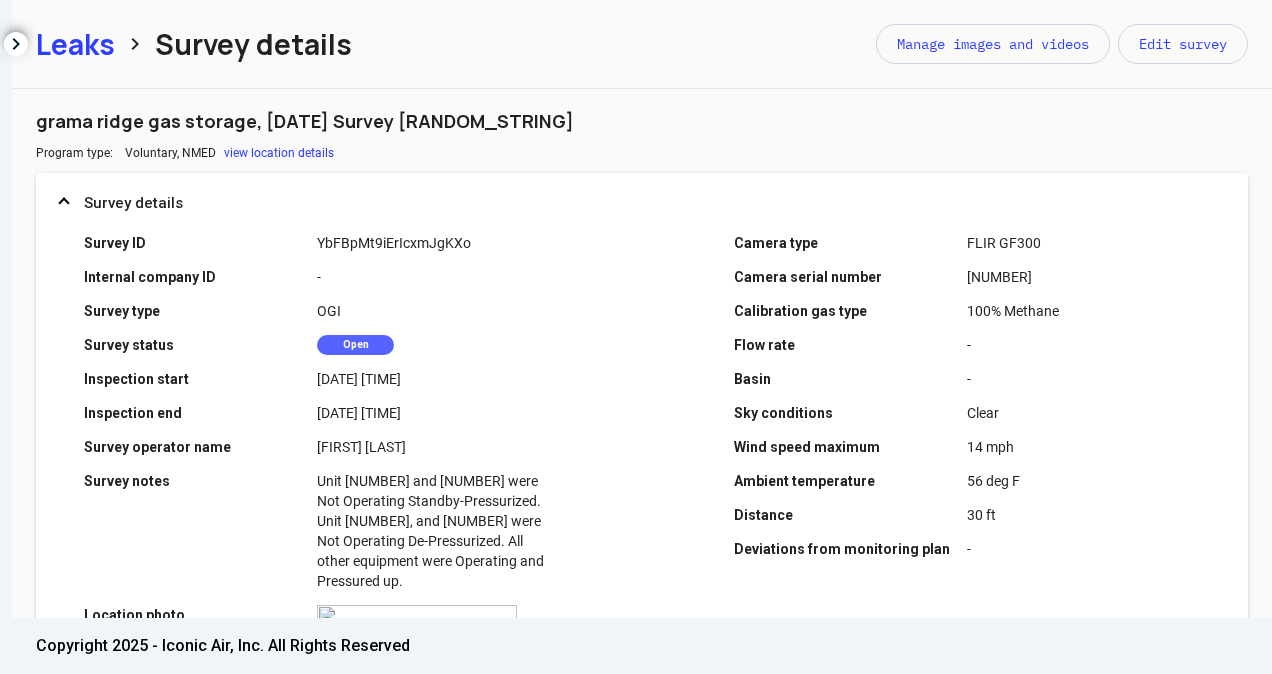 click on "Survey ID [ RANDOM_STRING ] Internal company ID  -  Survey type OGI Survey status  Open  Inspection start  [DATE] [TIME]  Inspection end  [DATE] [TIME]  Survey operator name  [FIRST] [LAST]  Survey notes Unit 202 and 1100 were Not Operating Standby-Pressurized. Unit 201, and 203 were Not Operating De-Pressurized. All other equipment were Operating and Pressured up. Location photo zoom_in Camera type  FLIR GF300  Camera serial number  44400695  Calibration gas type  100% Methane  Flow rate  -  Basin - Sky conditions  Clear  Wind speed maximum  14 mph  Ambient temperature  56 deg F  Distance  30 ft  Deviations from monitoring plan  -" at bounding box center (642, 501) 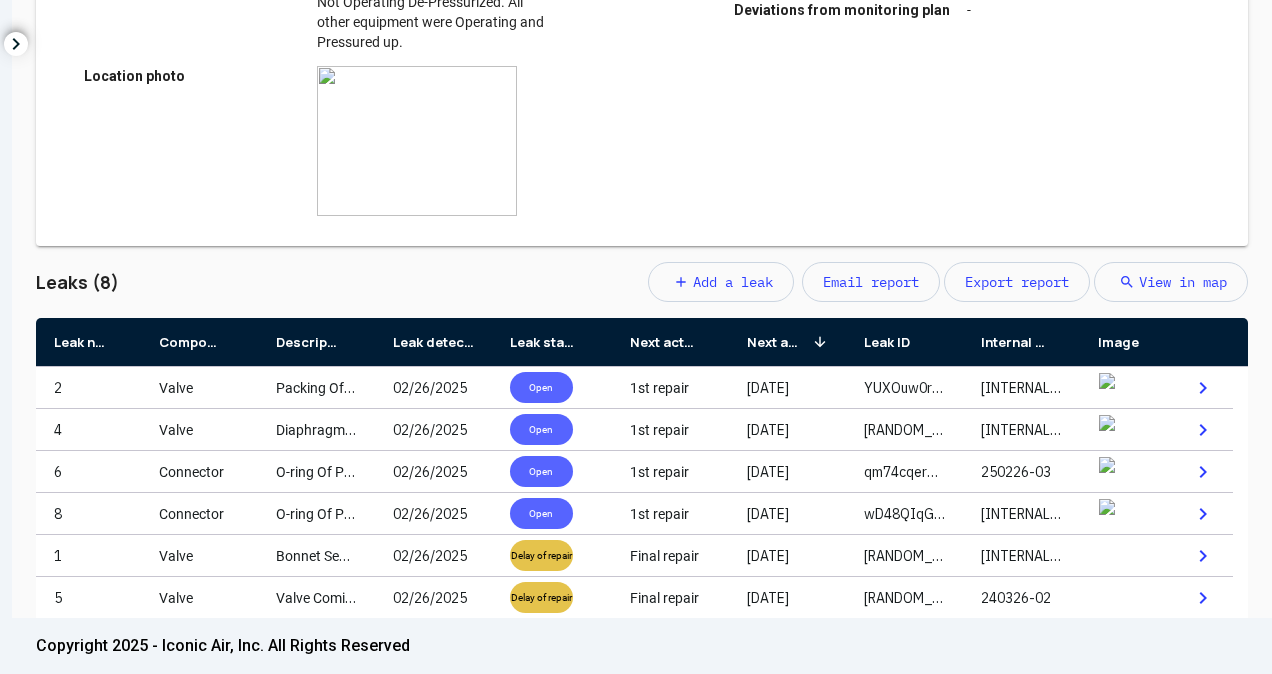 scroll, scrollTop: 626, scrollLeft: 0, axis: vertical 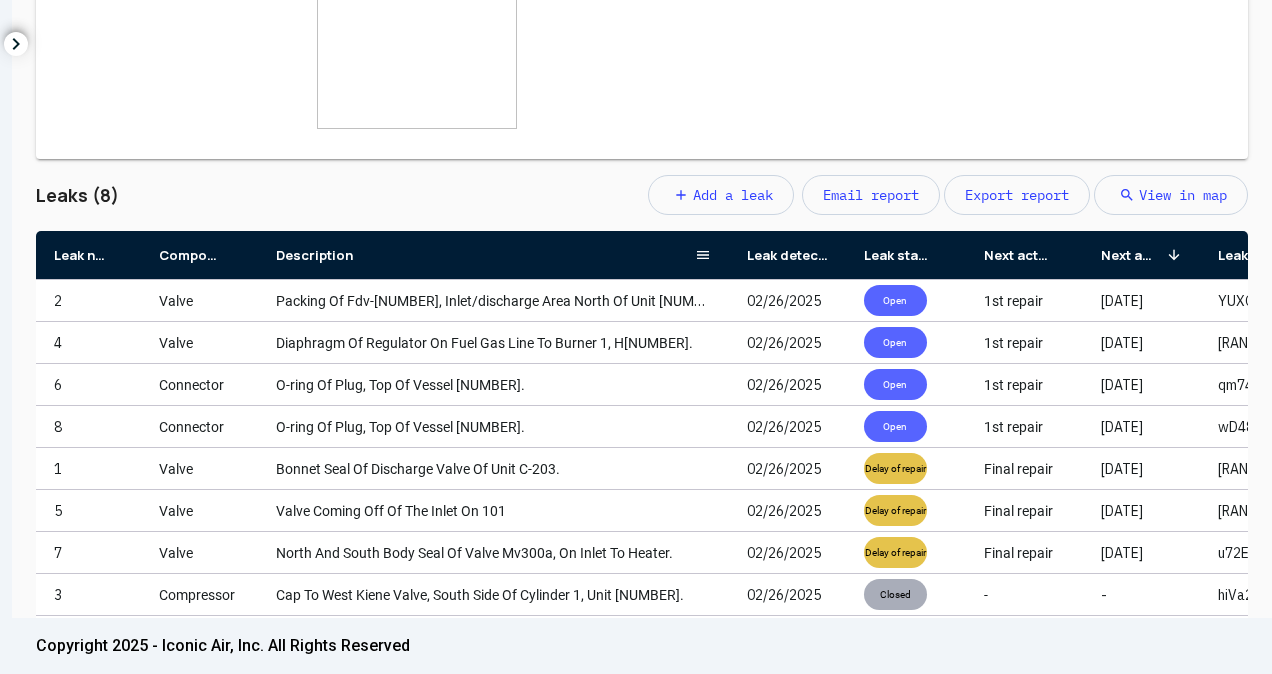 drag, startPoint x: 372, startPoint y: 241, endPoint x: 726, endPoint y: 212, distance: 355.18585 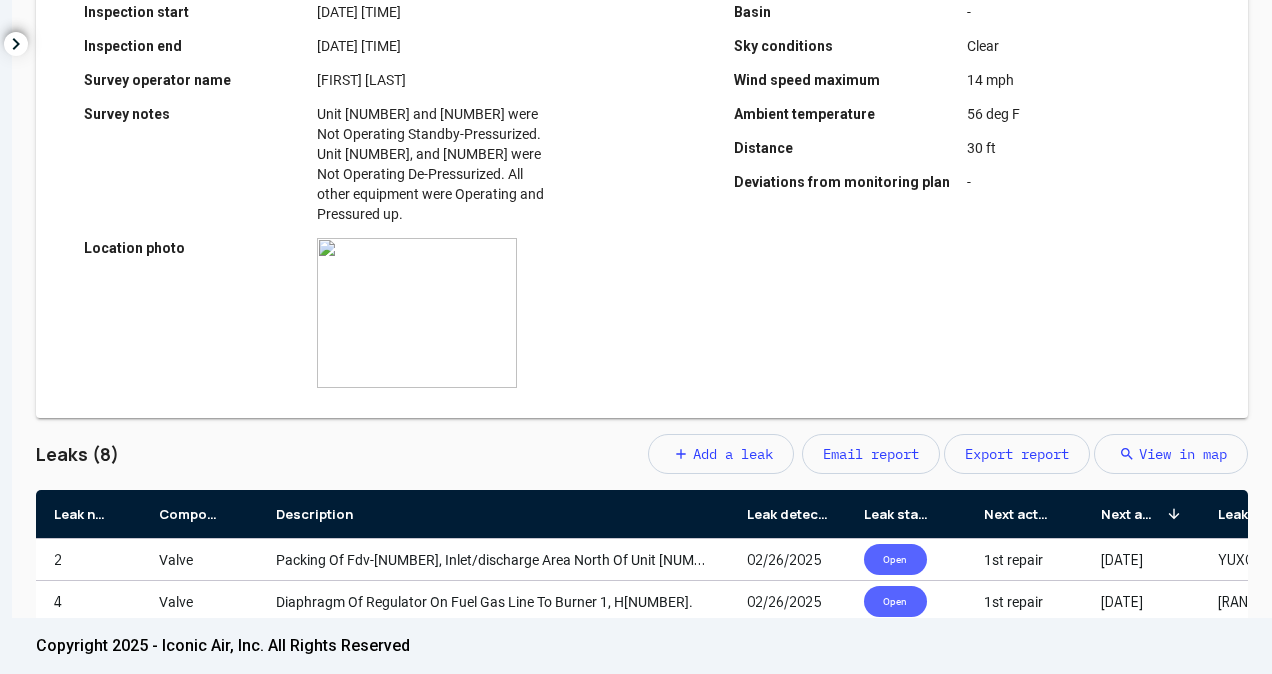 scroll, scrollTop: 626, scrollLeft: 0, axis: vertical 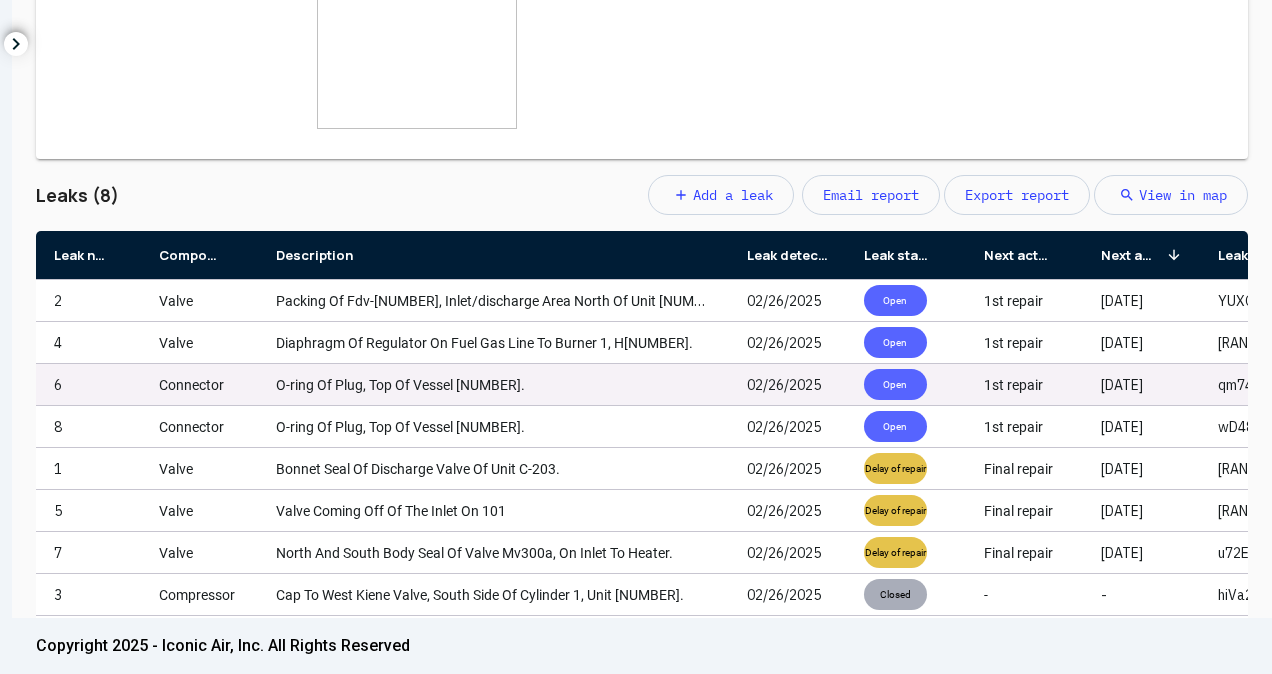 click on "Connector" at bounding box center [199, 384] 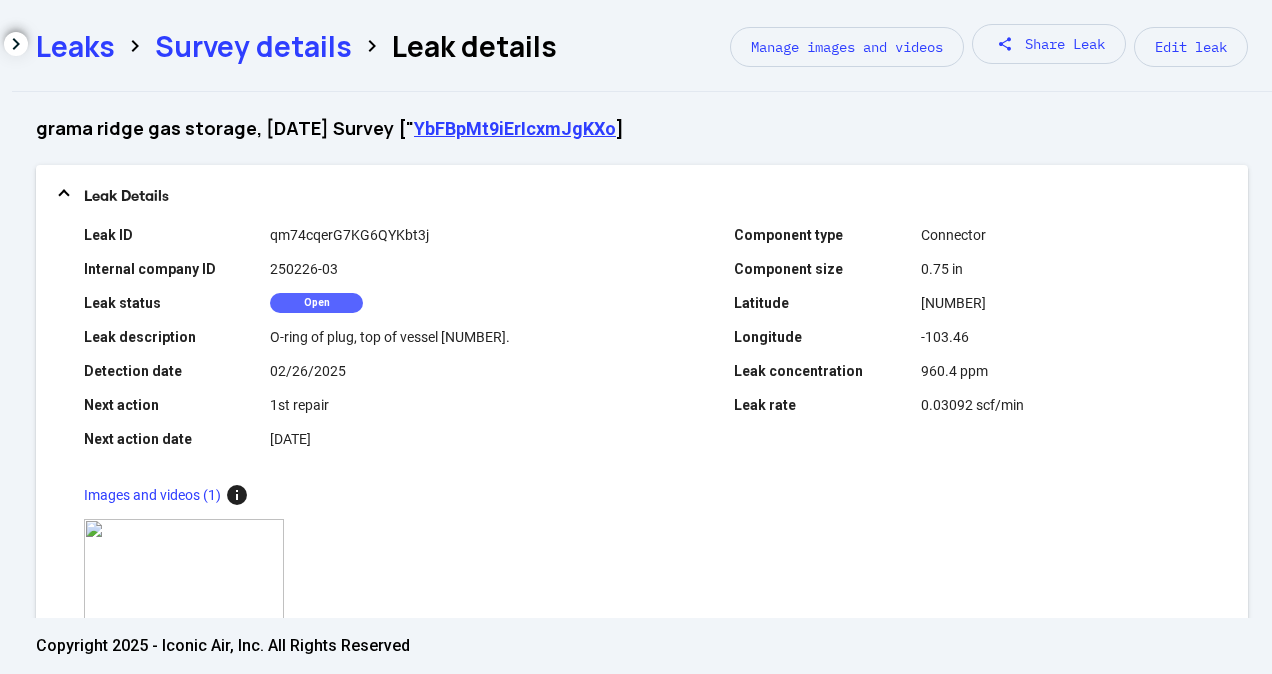 scroll, scrollTop: 546, scrollLeft: 0, axis: vertical 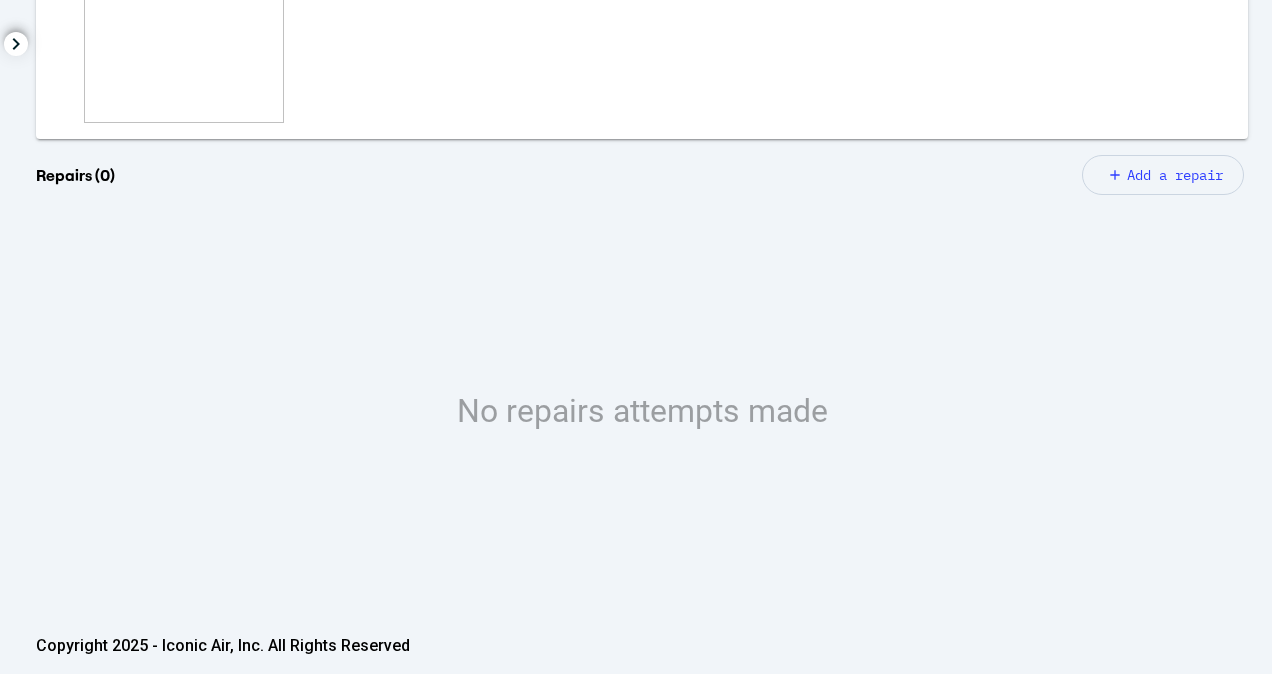 click on "add Add a repair" 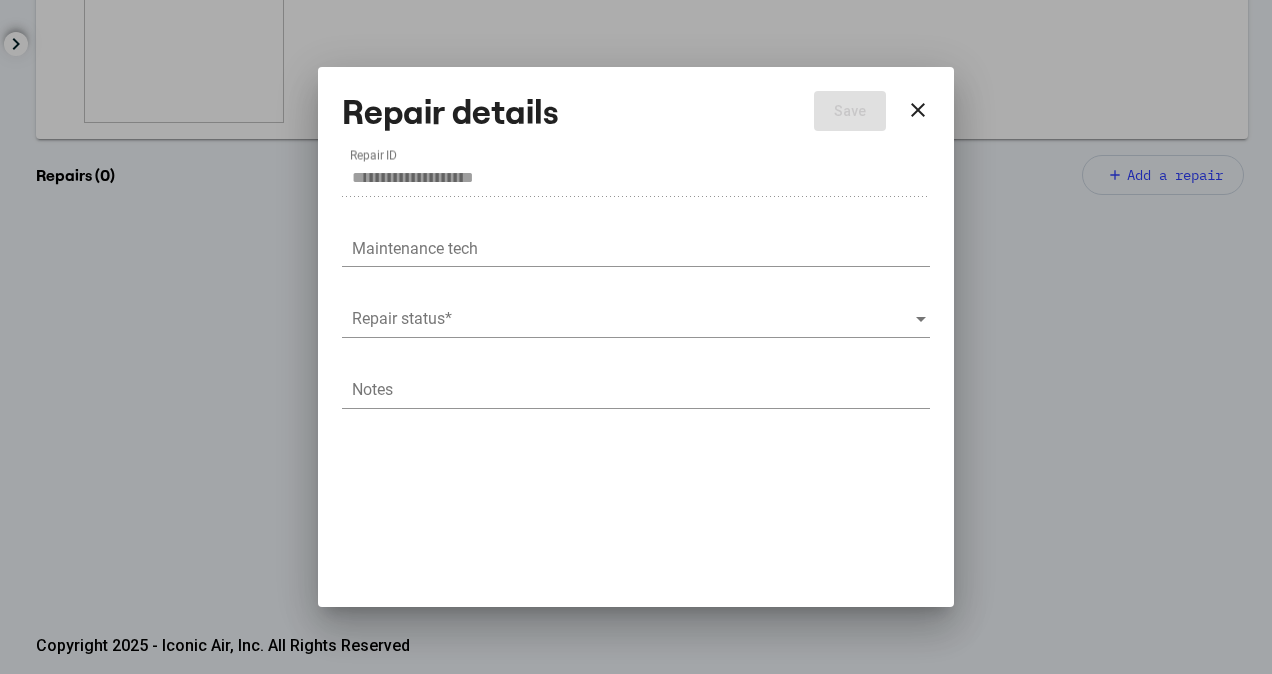 click on "Repair status  *" at bounding box center [636, 312] 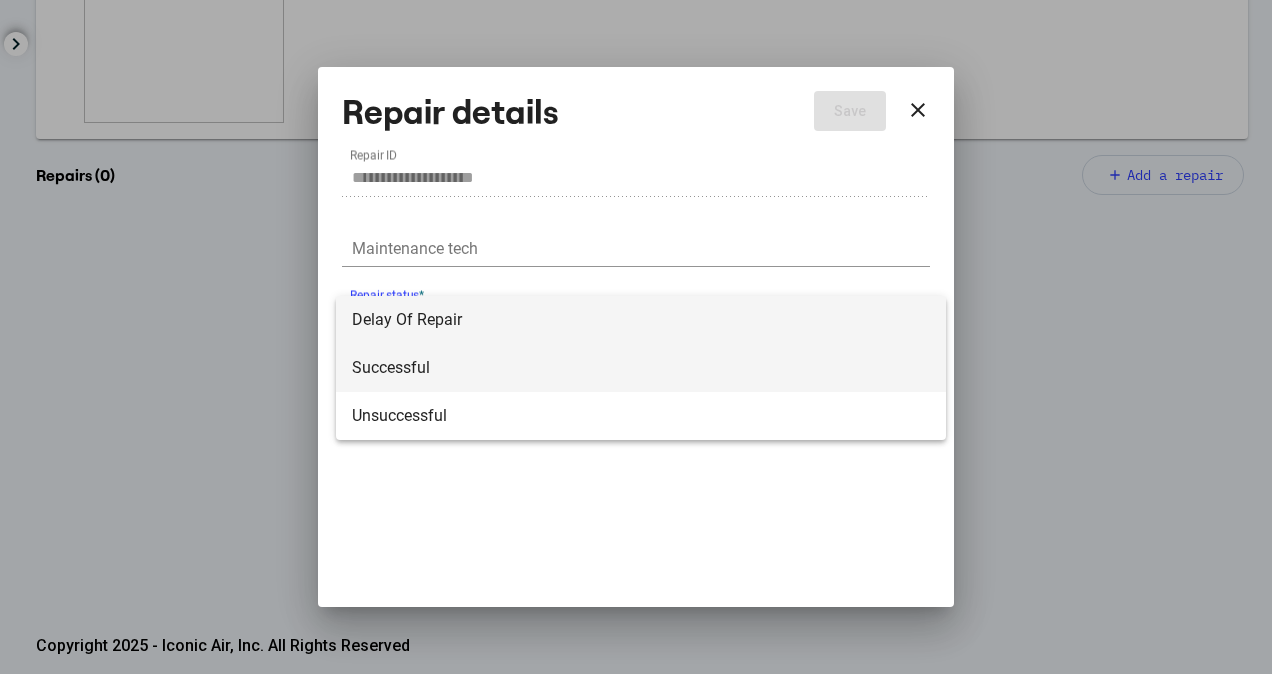 click on "Successful" at bounding box center (641, 368) 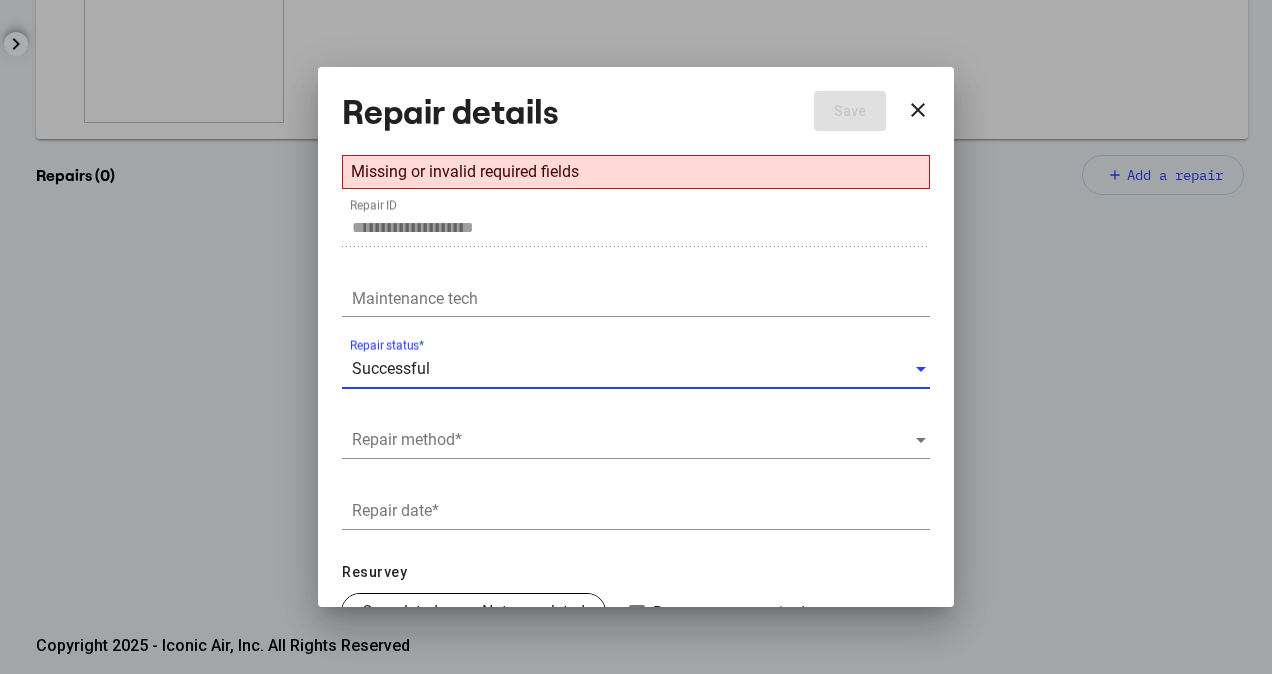 click at bounding box center (633, 440) 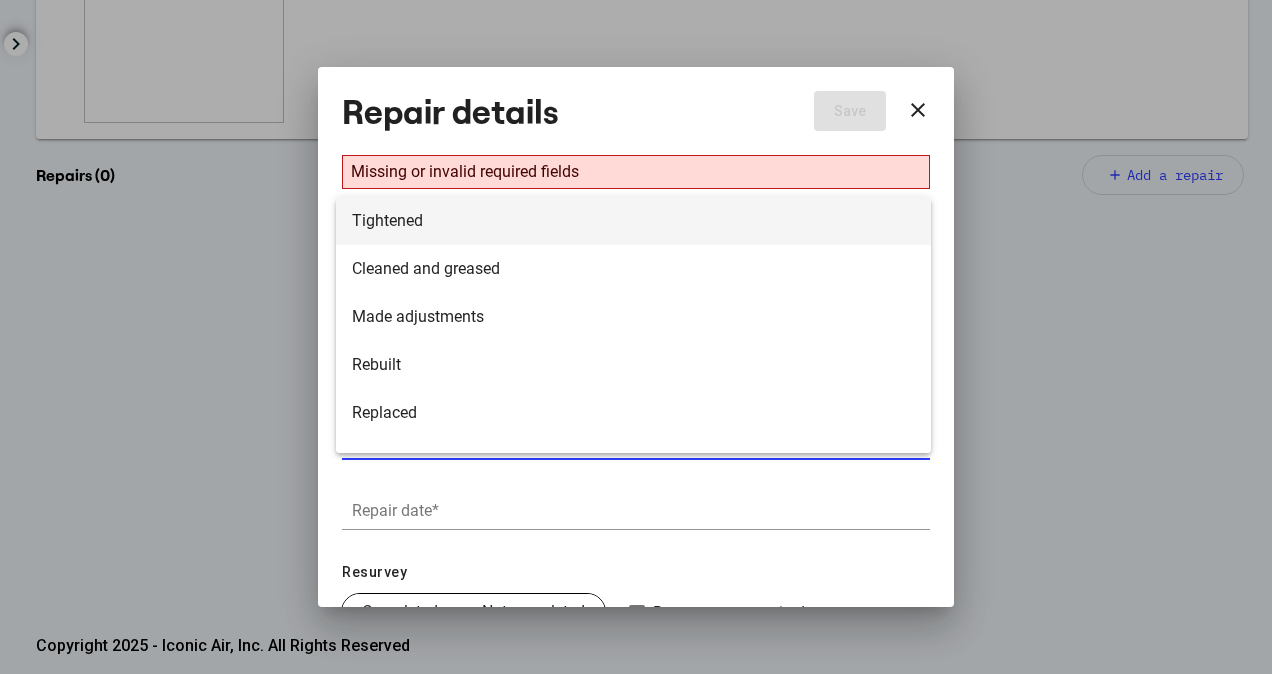 click on "Tightened" at bounding box center (633, 221) 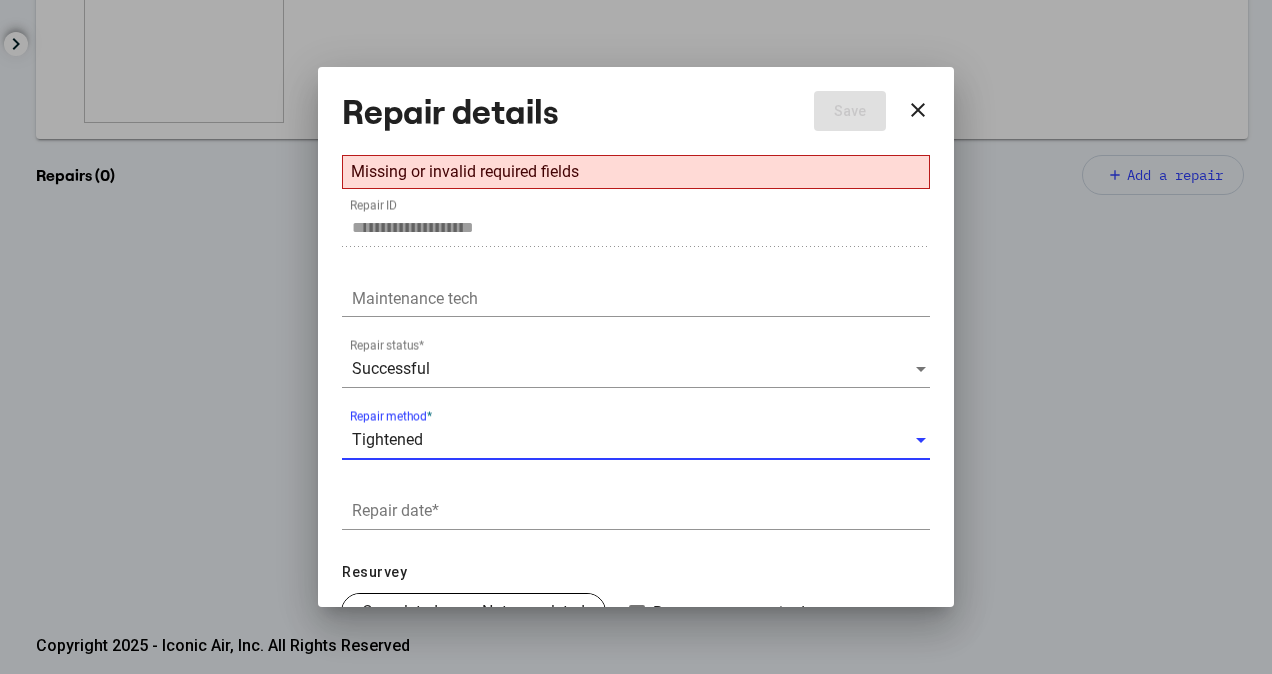 drag, startPoint x: 494, startPoint y: 510, endPoint x: 514, endPoint y: 507, distance: 20.22375 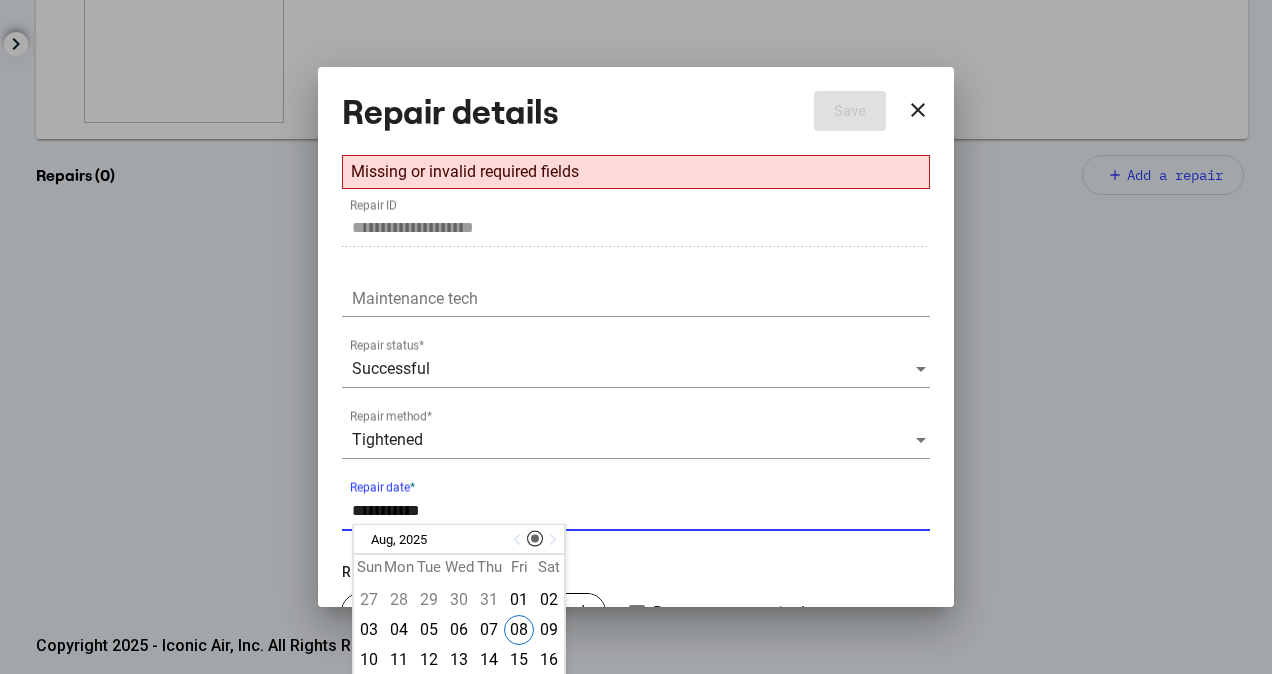 click at bounding box center (519, 540) 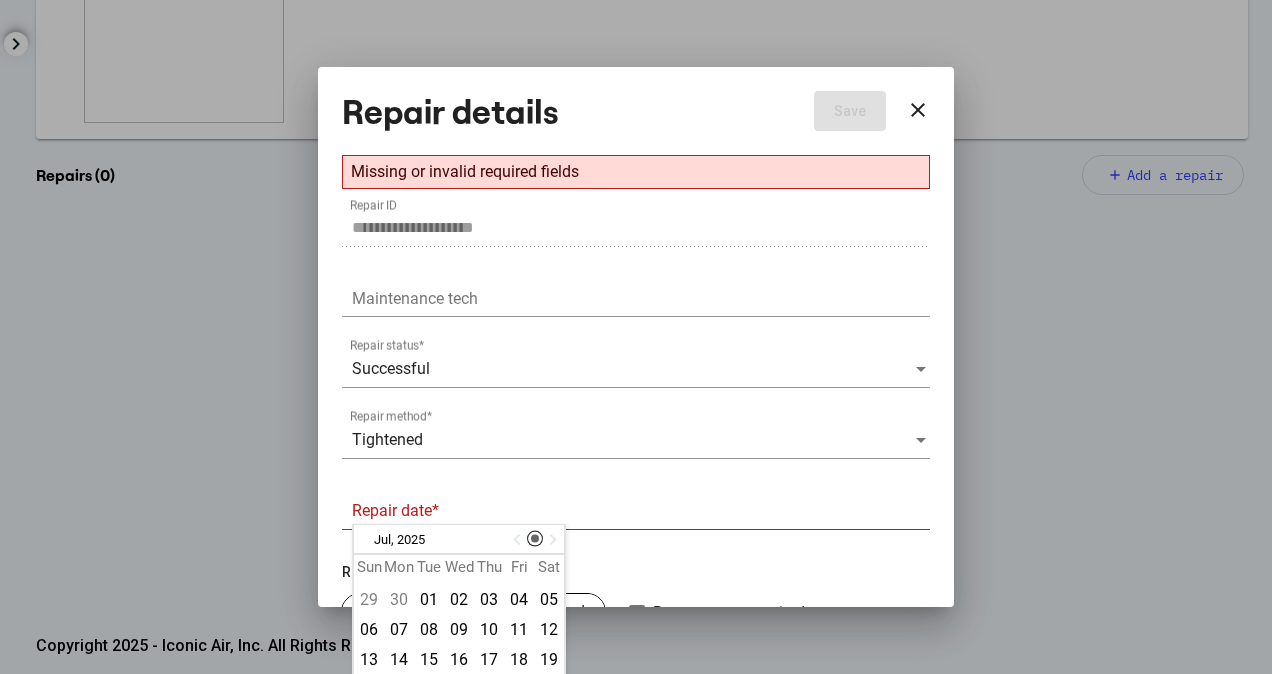 click at bounding box center (519, 540) 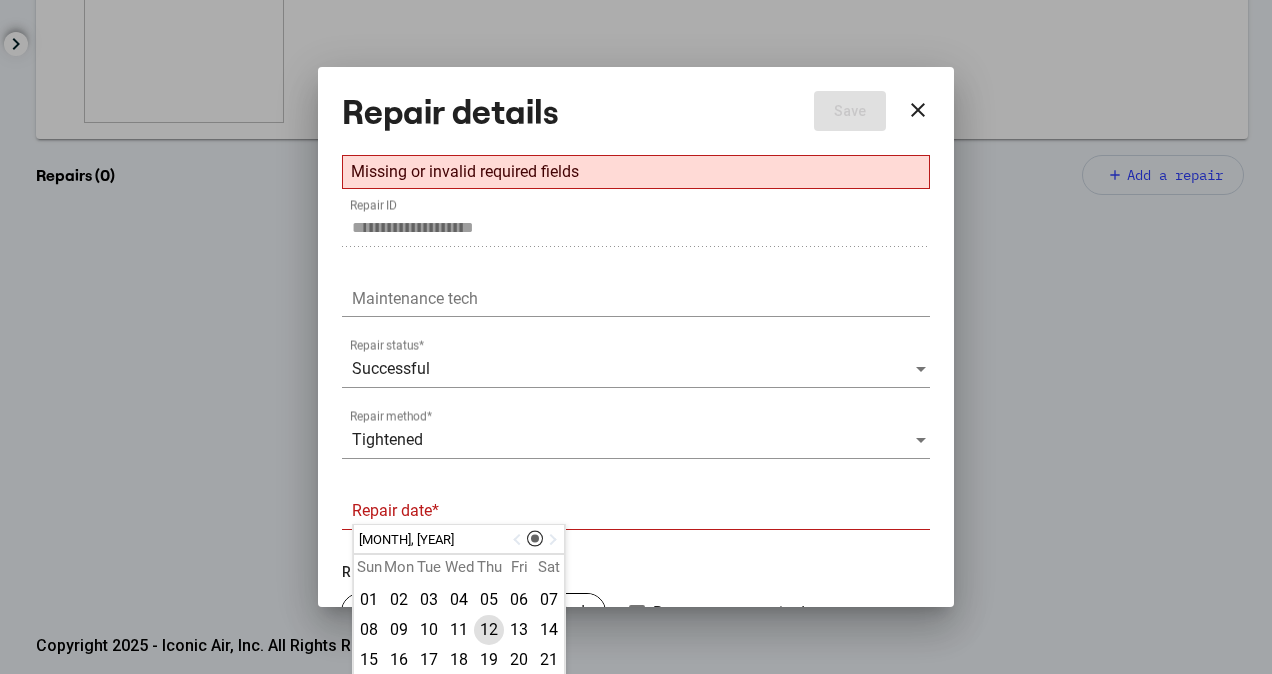 click on "12" at bounding box center [489, 630] 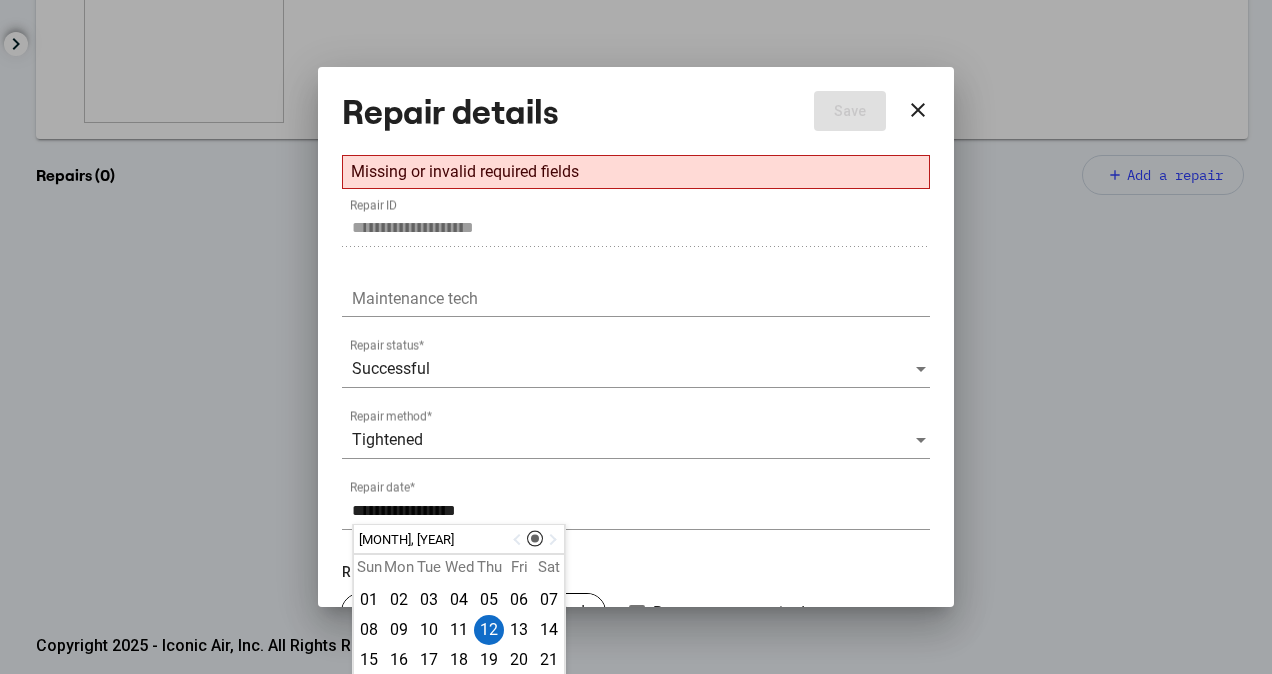 click on "**********" at bounding box center (636, 514) 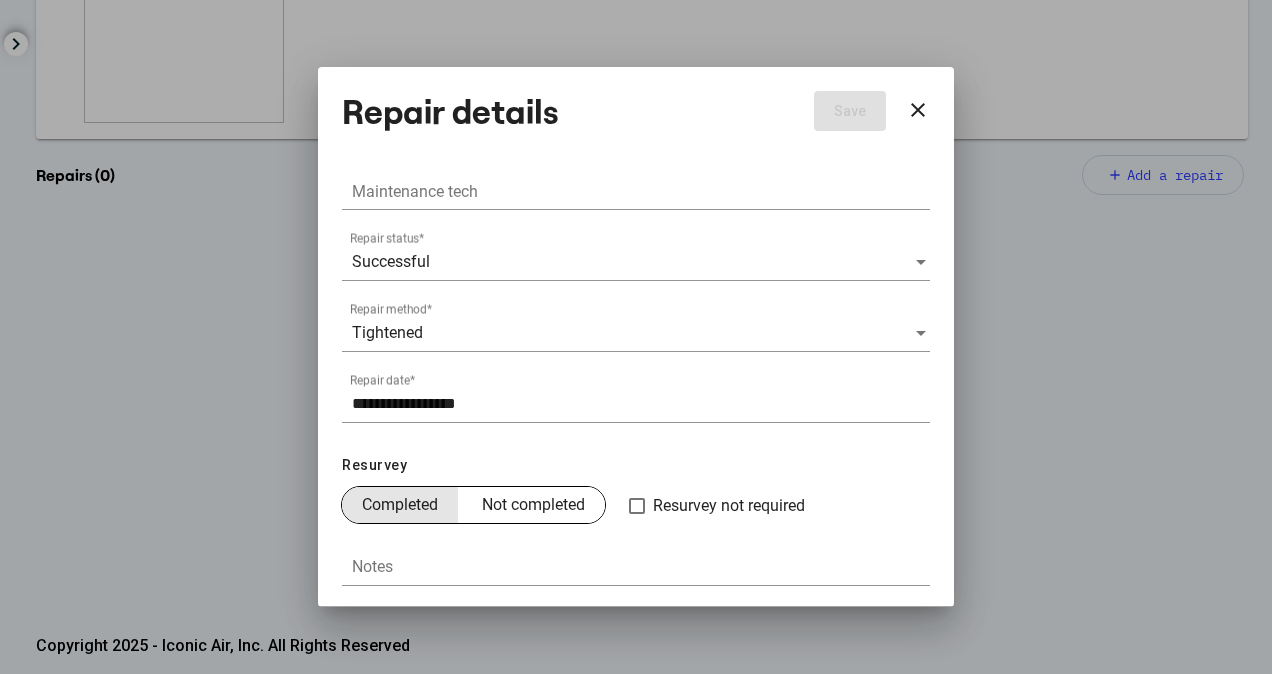 click on "Completed" at bounding box center (400, 505) 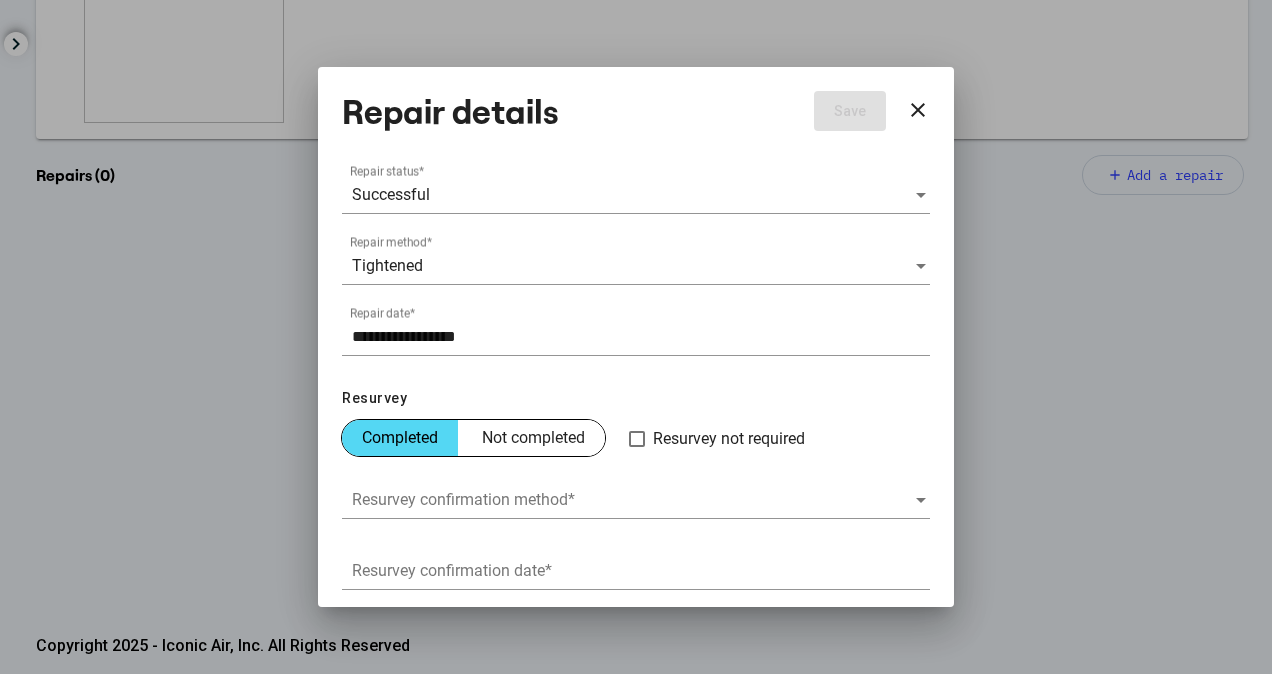 scroll, scrollTop: 250, scrollLeft: 0, axis: vertical 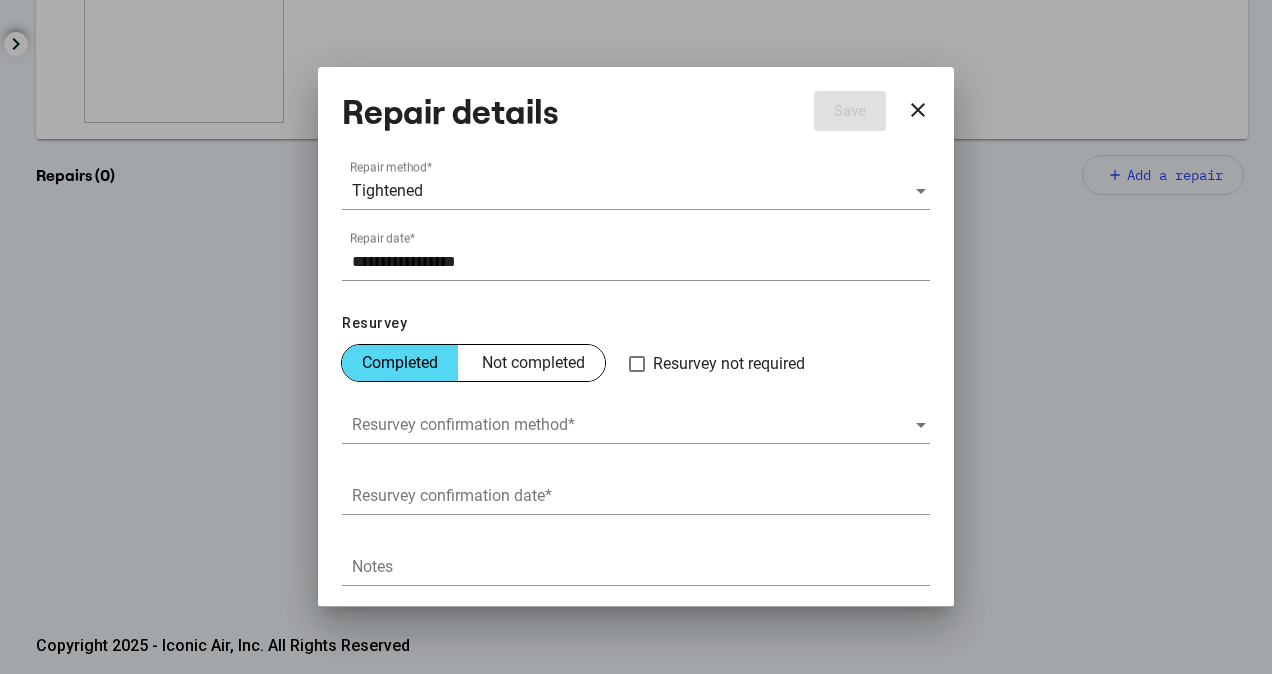 click on "Resurvey confirmation method  *" at bounding box center [636, 428] 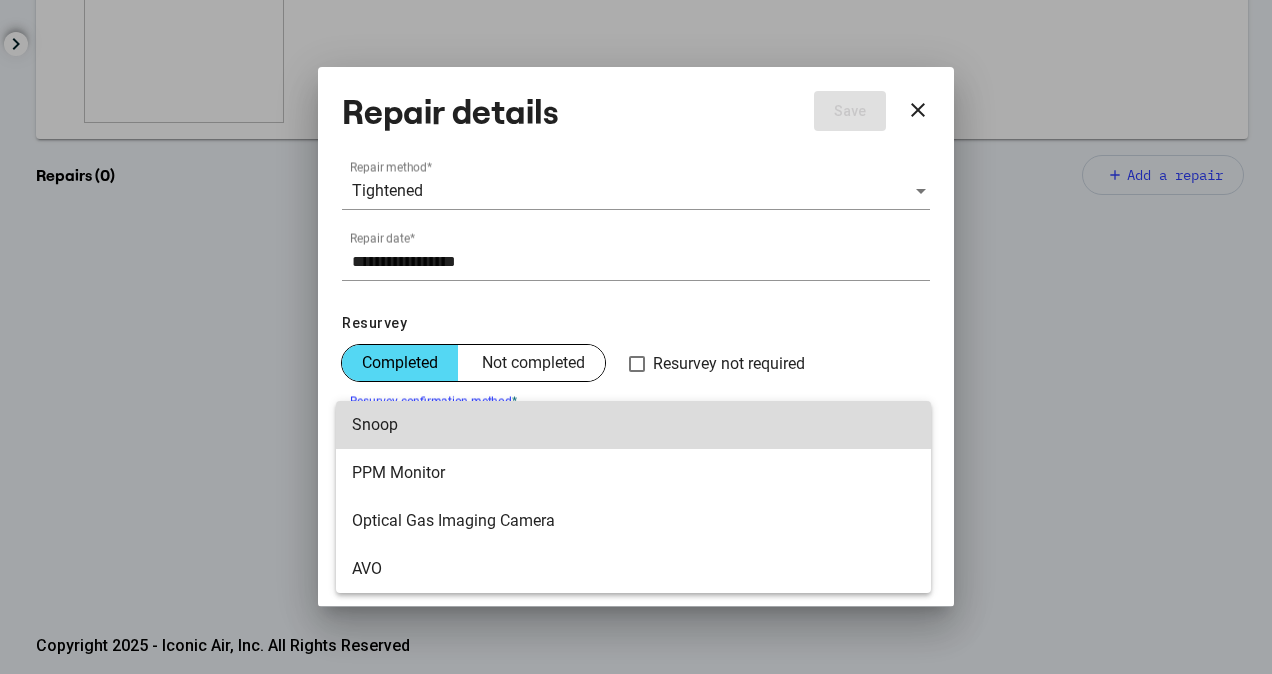 drag, startPoint x: 460, startPoint y: 443, endPoint x: 450, endPoint y: 452, distance: 13.453624 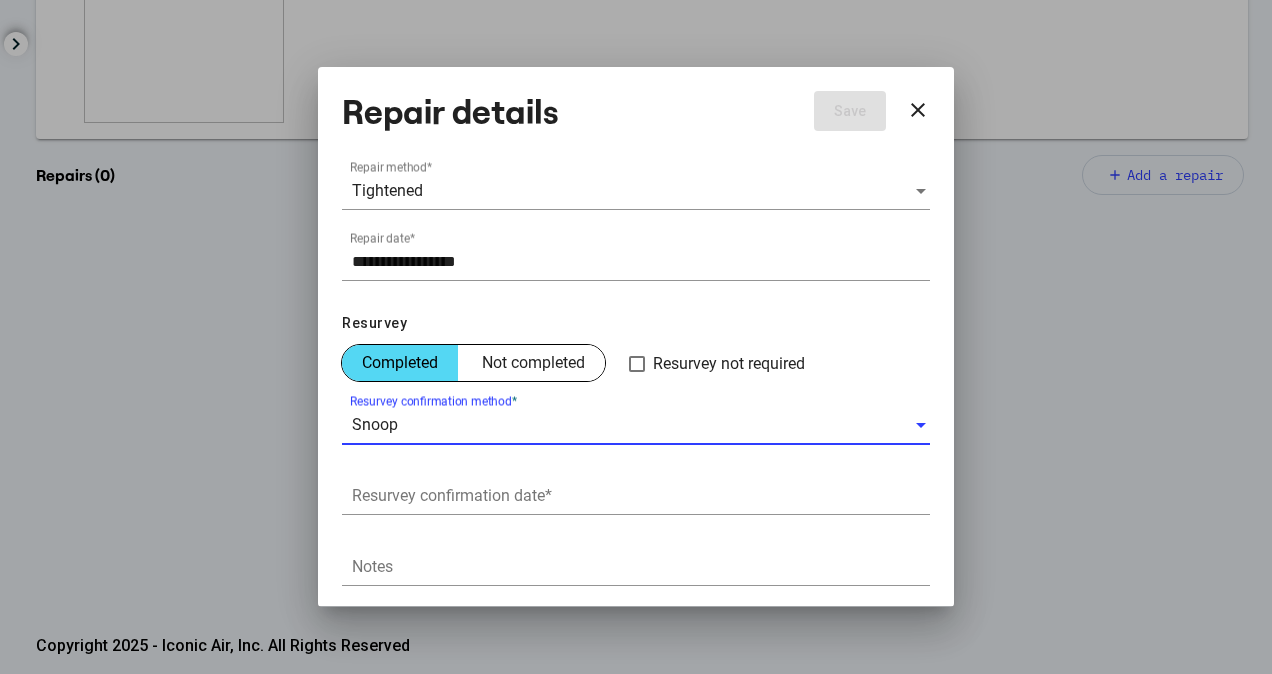 click on "Resurvey confirmation date  *" at bounding box center [636, 489] 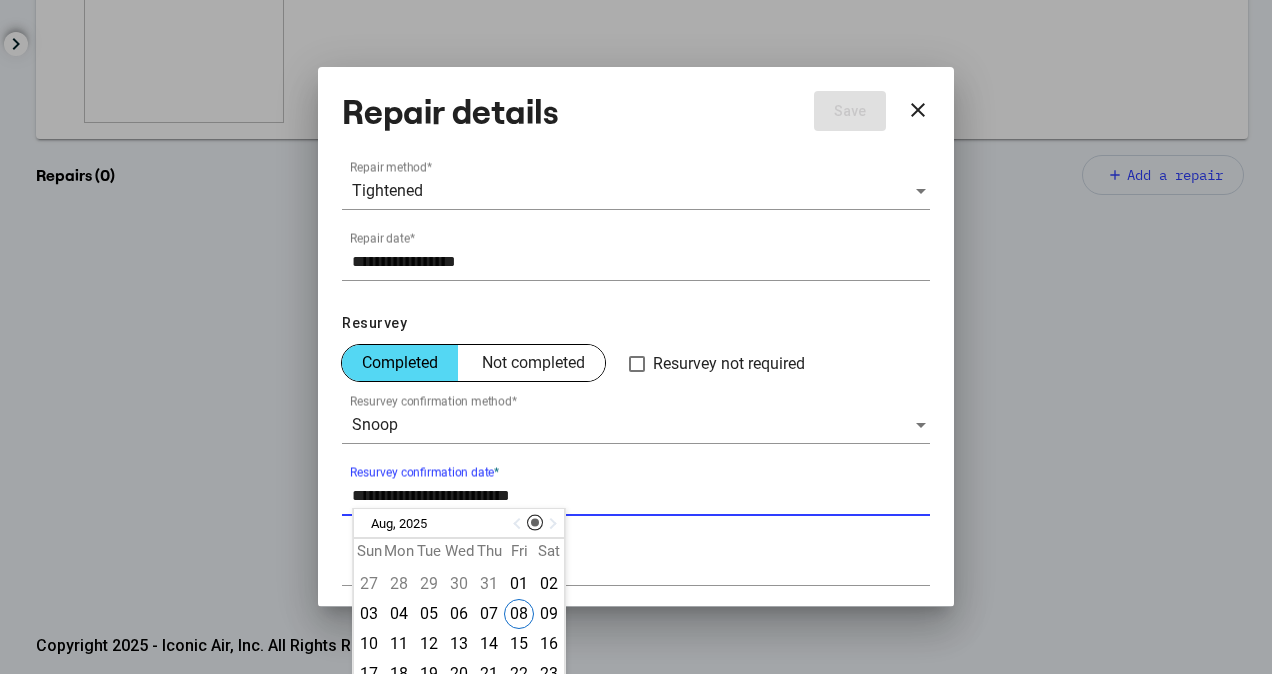 click on "Resurvey confirmation date  *" at bounding box center [641, 496] 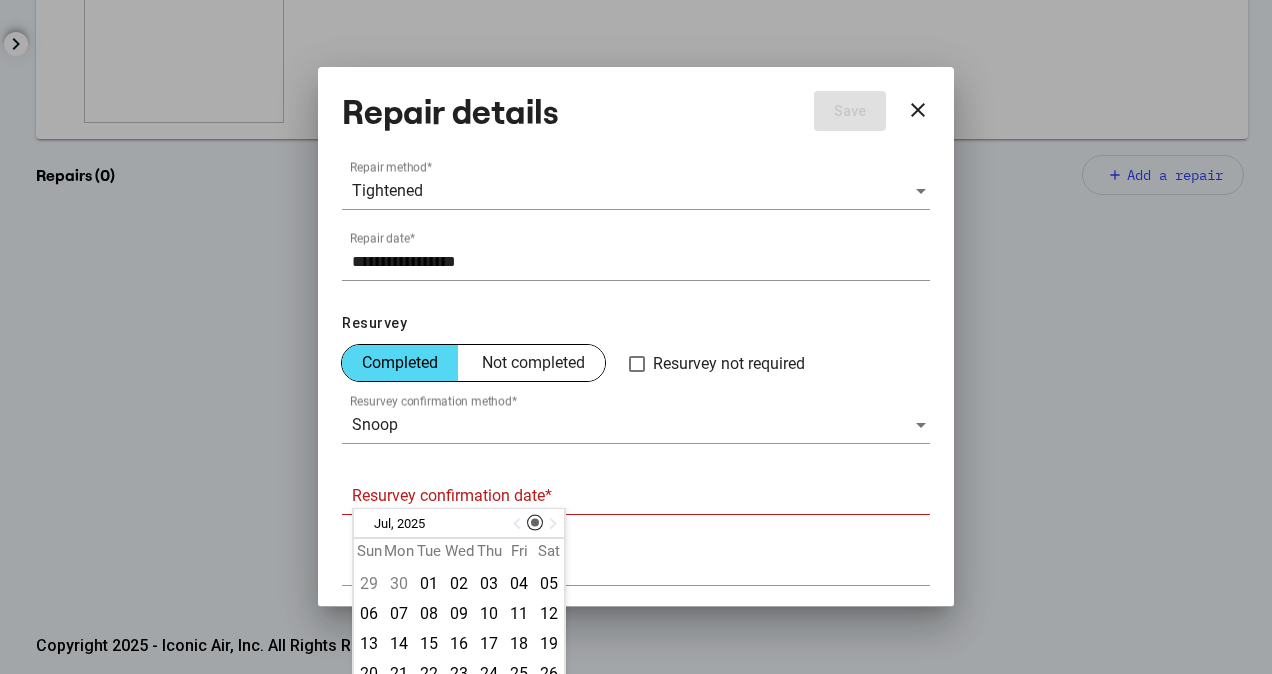 click at bounding box center (519, 524) 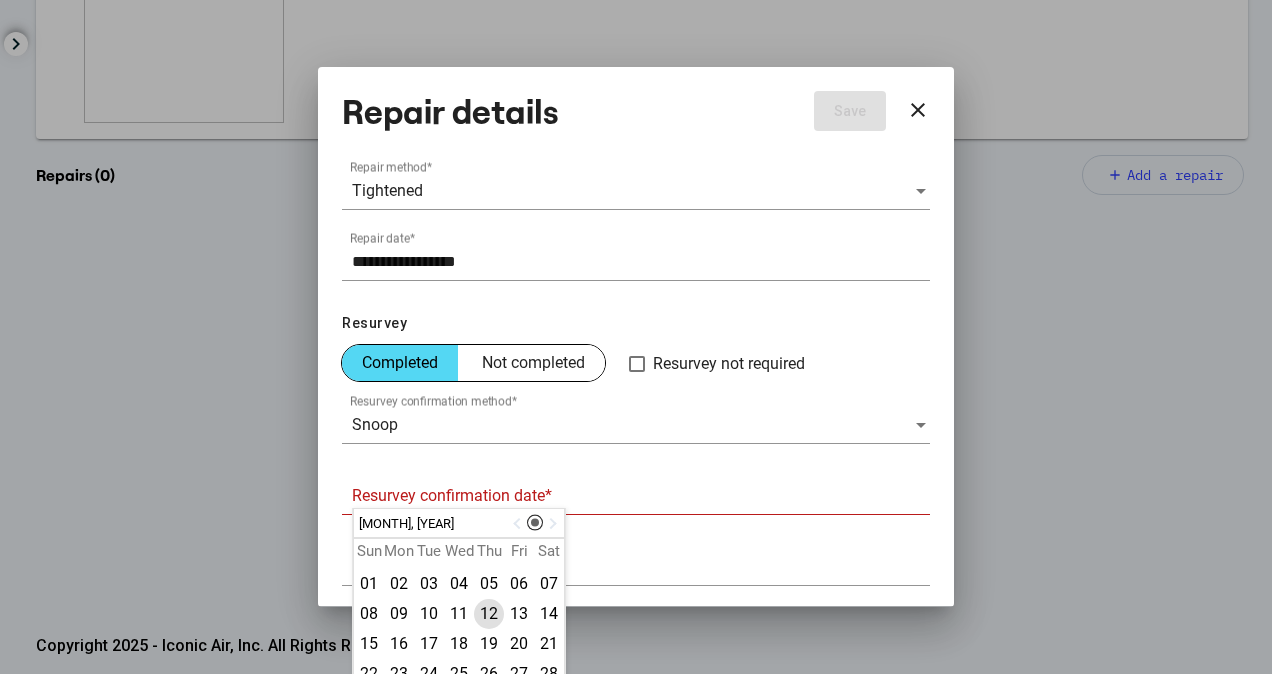click on "12" at bounding box center [489, 614] 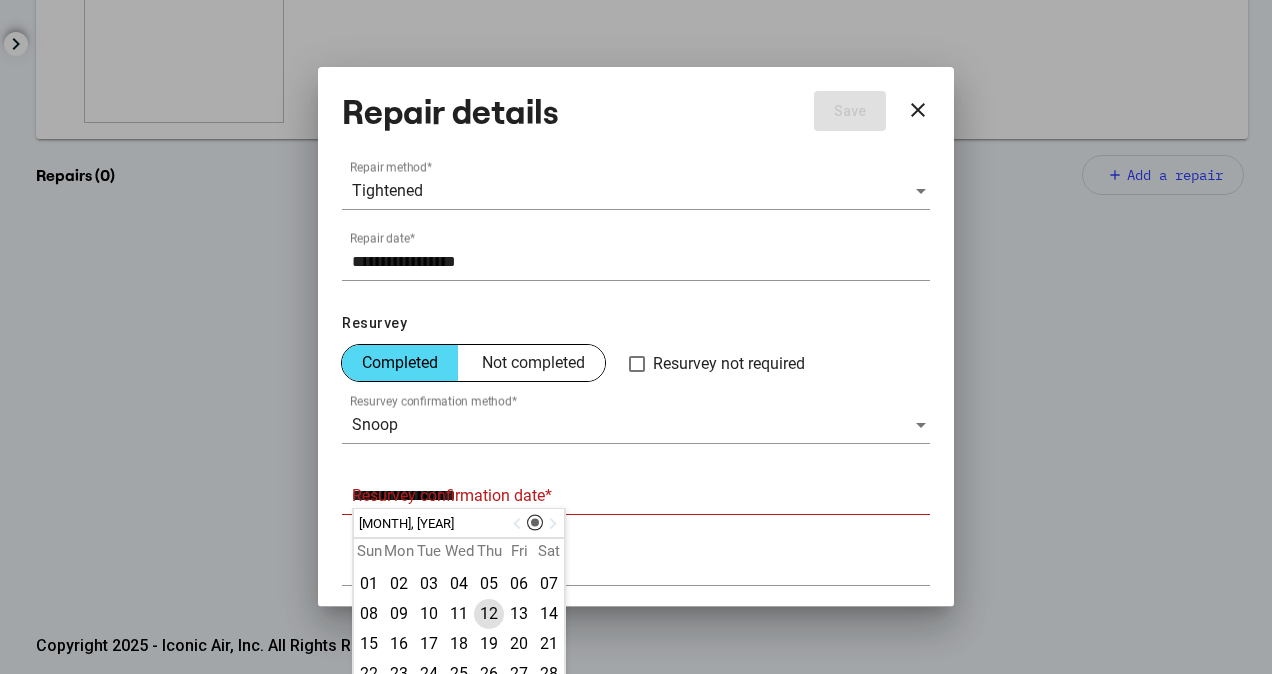 scroll, scrollTop: 201, scrollLeft: 0, axis: vertical 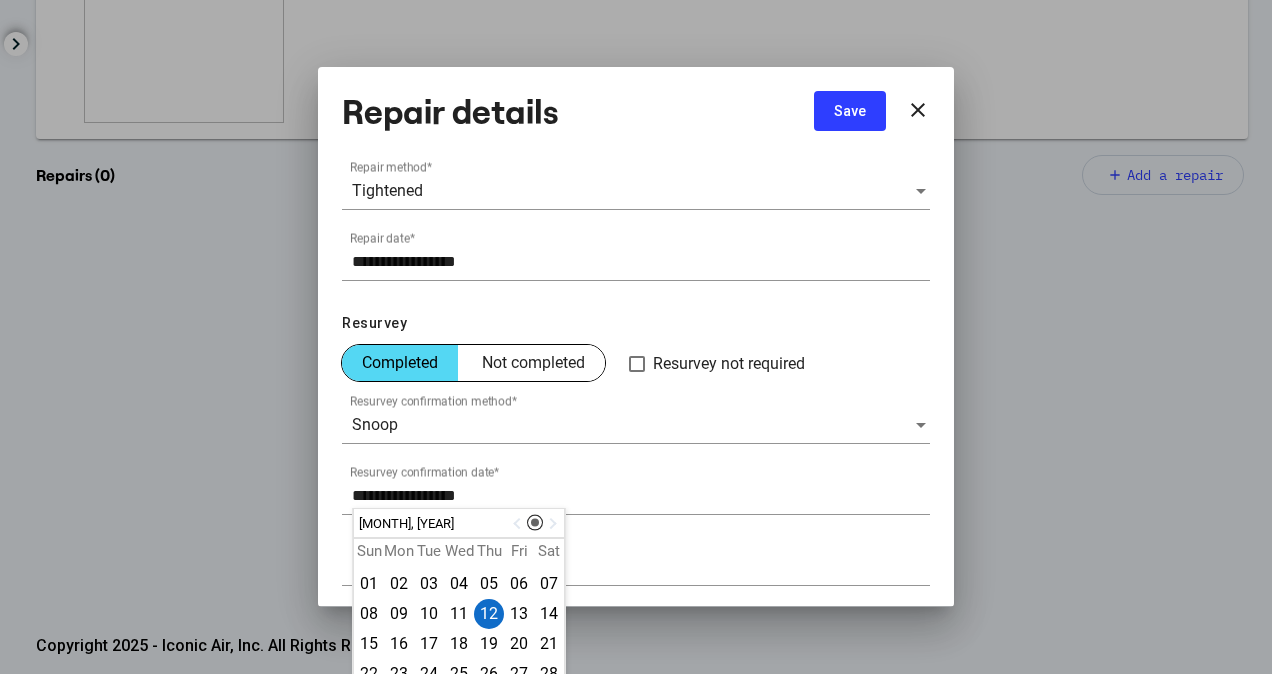 click on "Save" at bounding box center [850, 111] 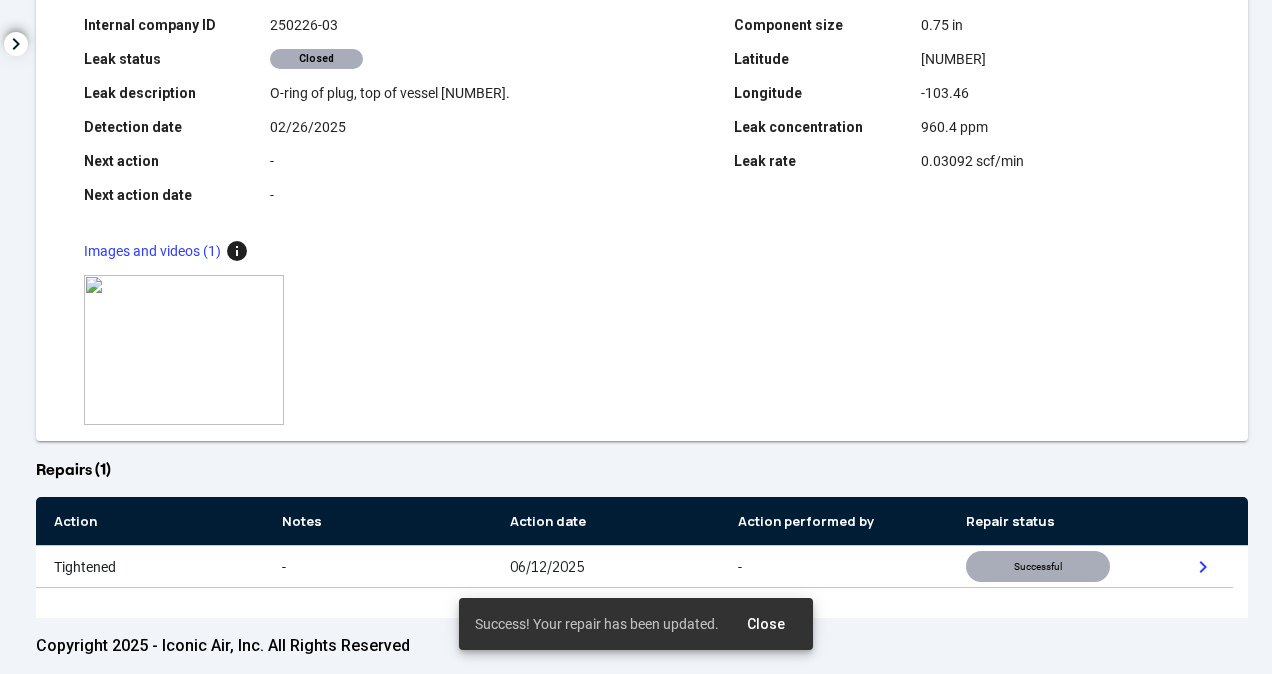 scroll, scrollTop: 0, scrollLeft: 0, axis: both 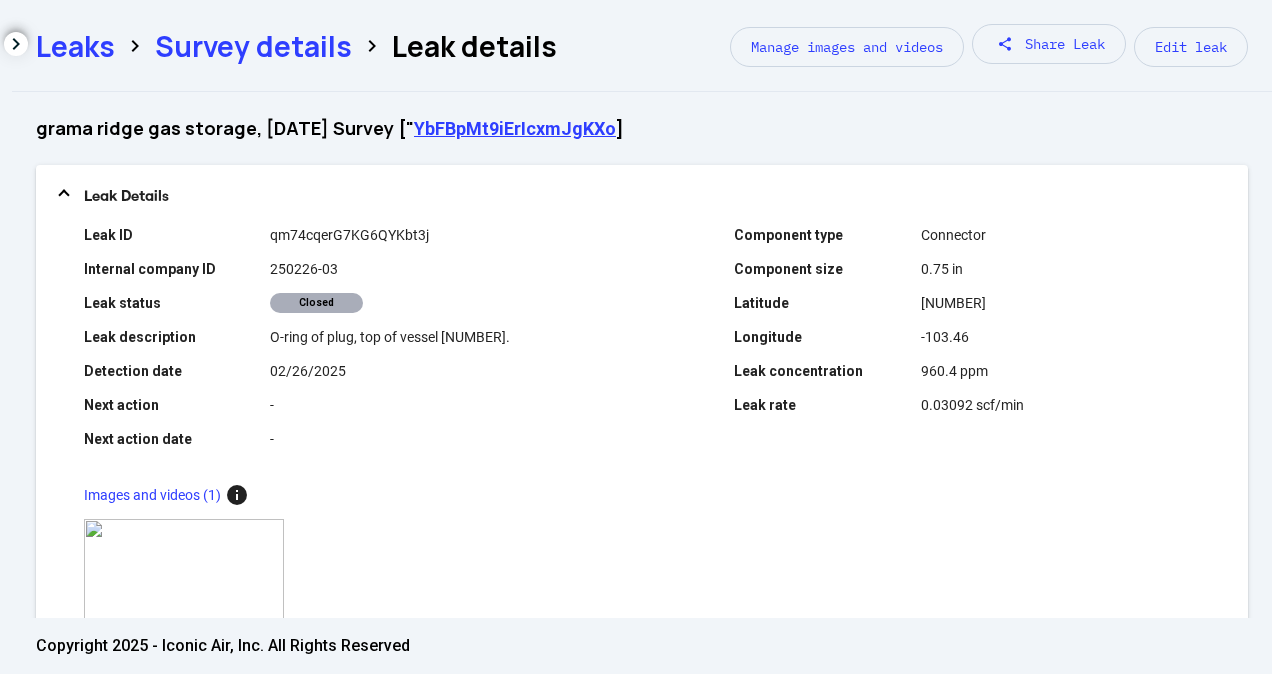 click on "Survey details" 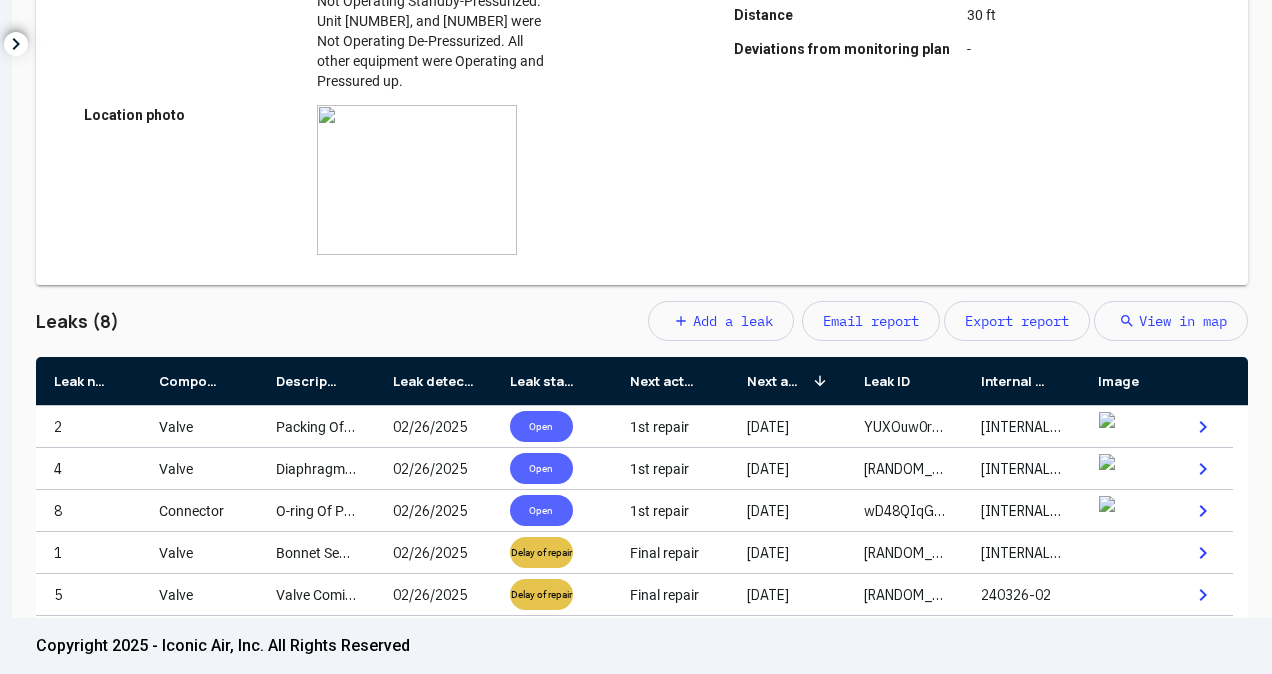 scroll, scrollTop: 626, scrollLeft: 0, axis: vertical 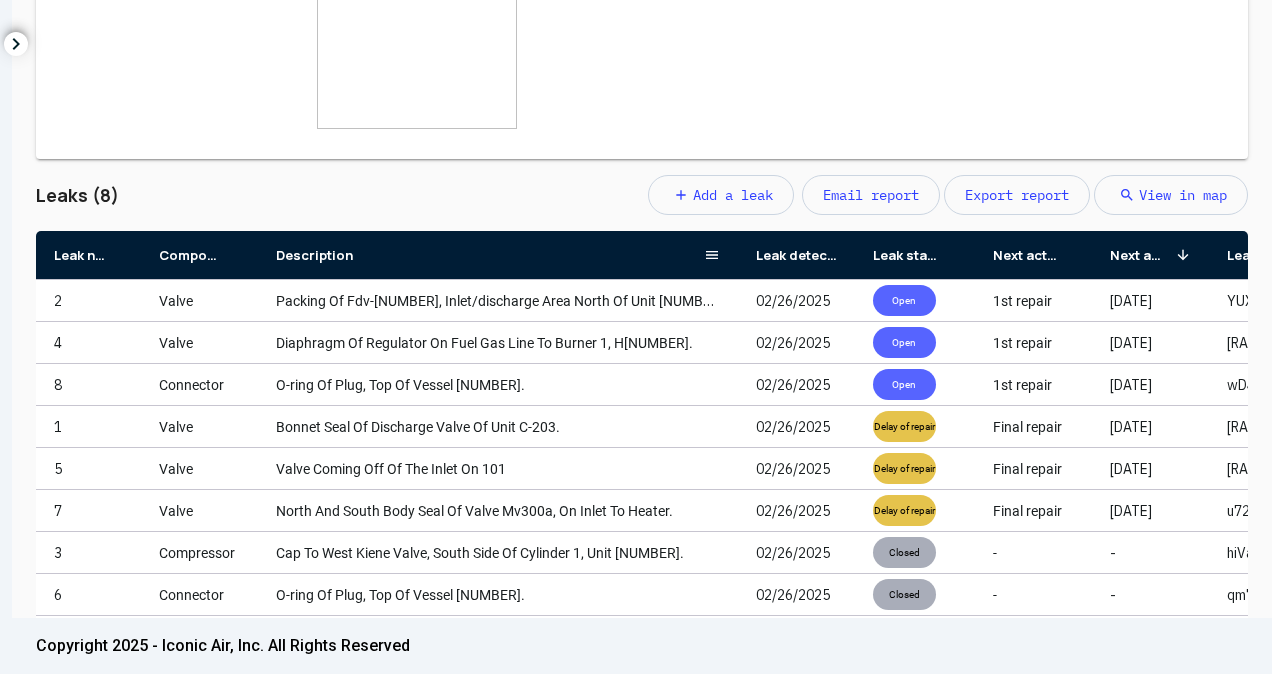 drag, startPoint x: 373, startPoint y: 240, endPoint x: 736, endPoint y: 230, distance: 363.13773 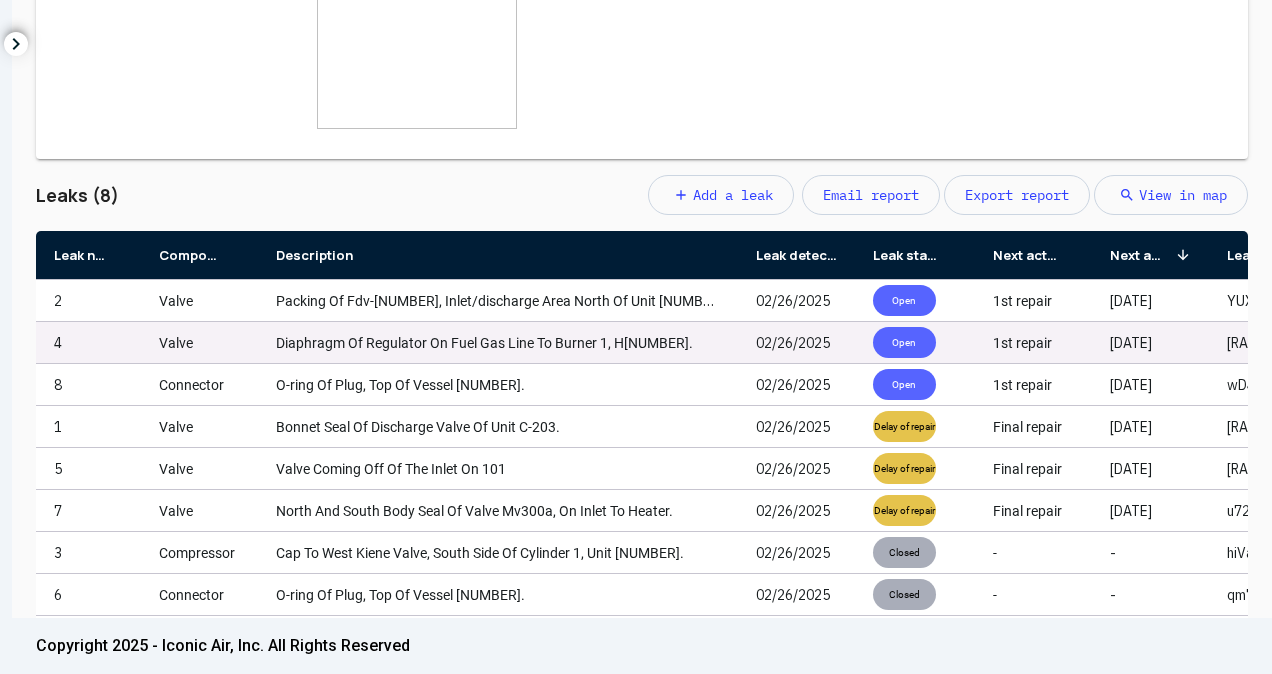 click on "Diaphragm Of Regulator On Fuel Gas Line To Burner 1, H[NUMBER]." at bounding box center (484, 343) 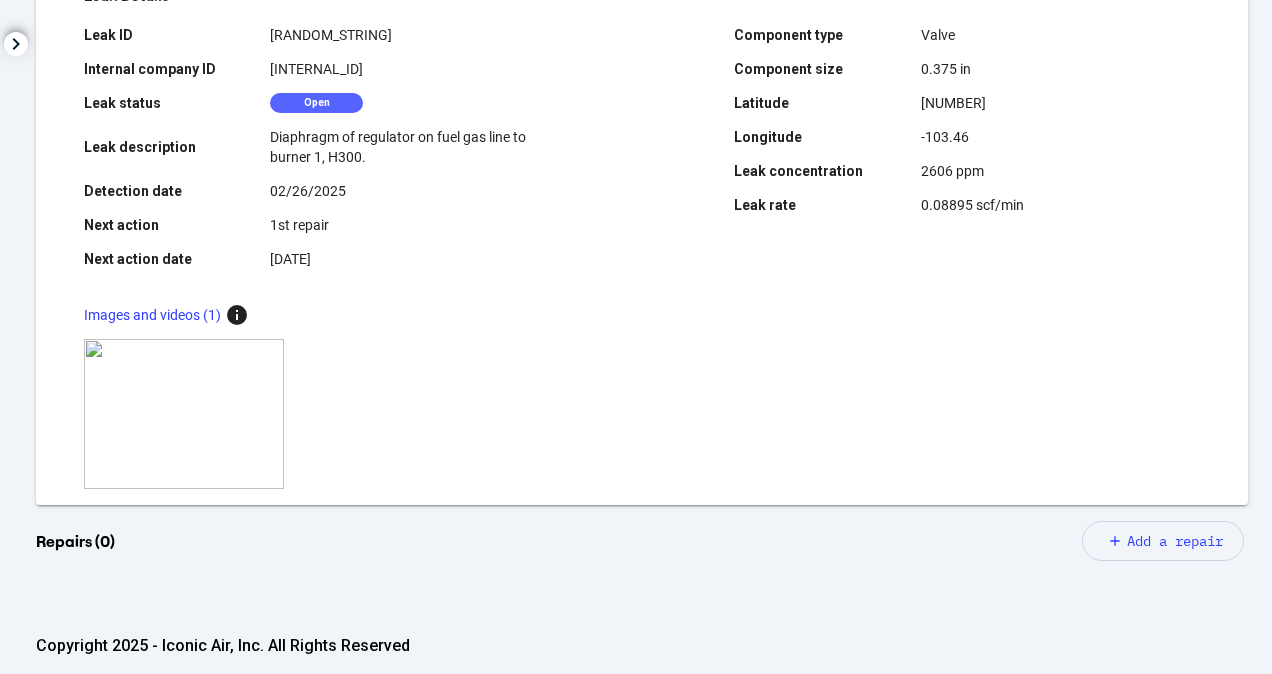 scroll, scrollTop: 566, scrollLeft: 0, axis: vertical 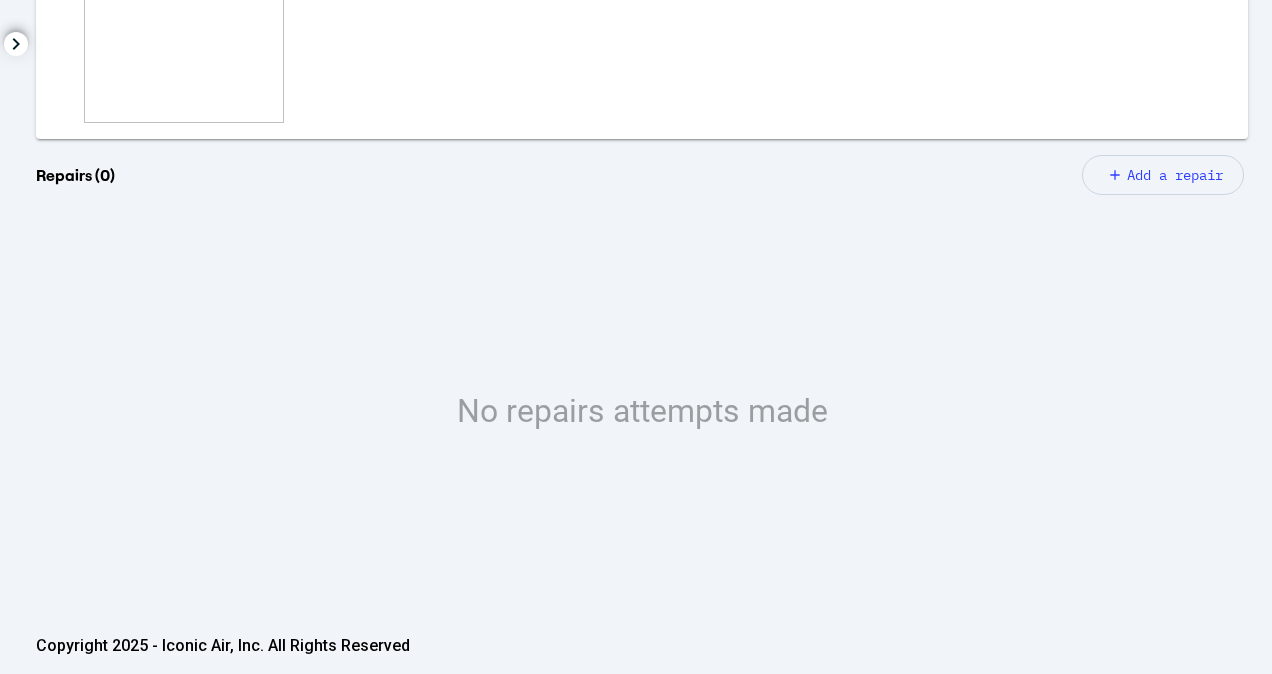 click on "grama ridge gas storage, [DATE] Survey [ RANDOM_STRING ] Leak Details Leak ID [ RANDOM_STRING ] Internal company ID [INTERNAL_ID] Leak status Open Leak description Diaphragm of regulator on fuel gas line to burner 1, H[NUMBER]. Detection date [DATE] Next action 1st repair Next action date [DATE] Component type Valve Component size 0.375 in Latitude [NUMBER] Longitude [NUMBER] Leak concentration 2606 ppm Leak rate 0.08895 scf/min Images and videos (1) info zoom_in Repairs (0) add Add a repair No repairs attempts made" 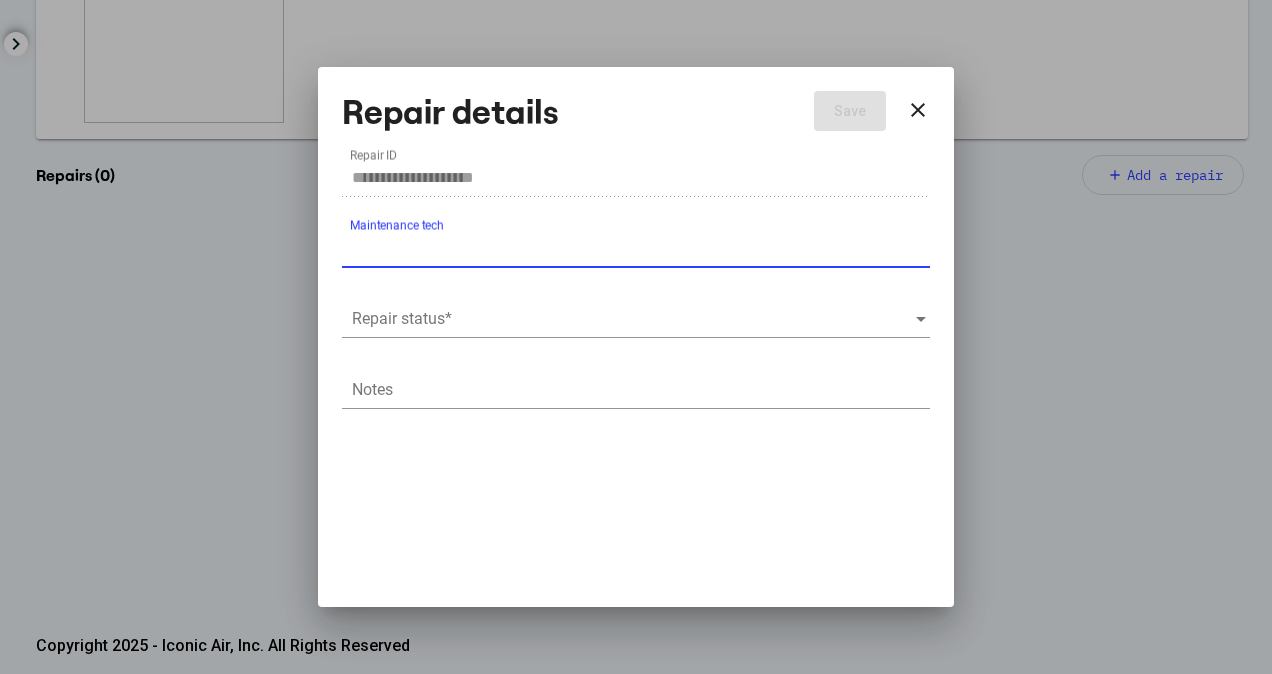 click on "Repair status  *" at bounding box center [636, 322] 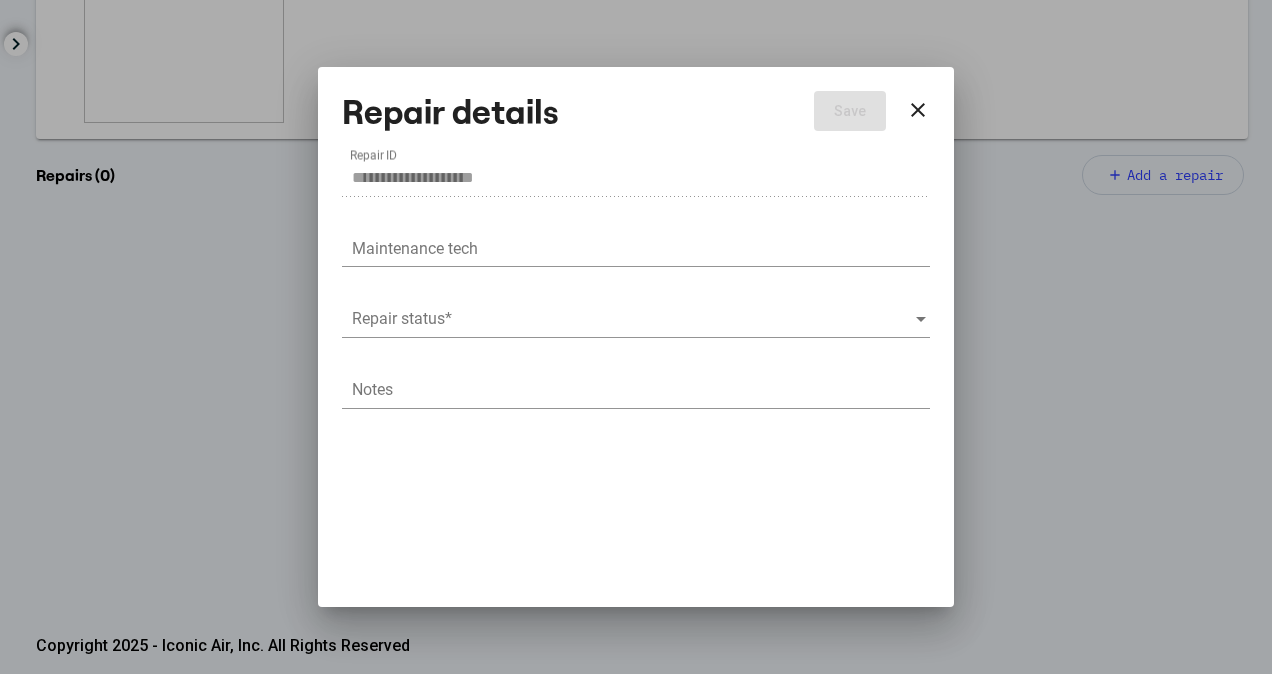 click at bounding box center [633, 319] 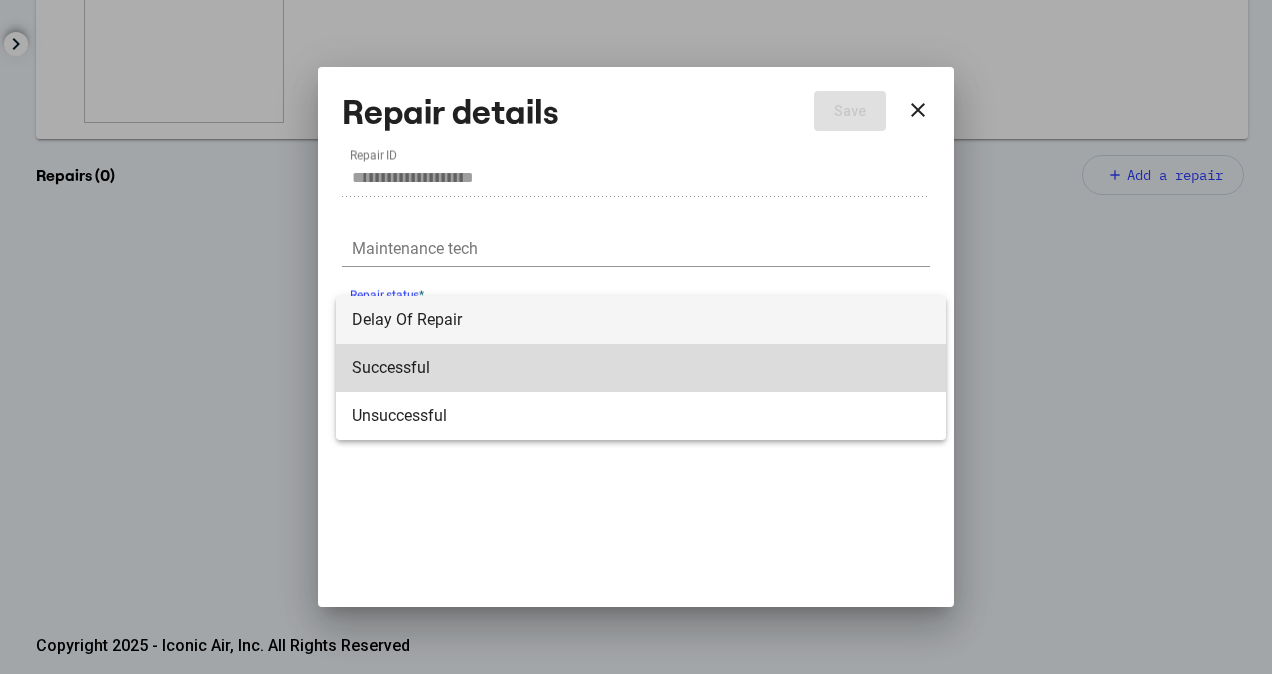 click on "Successful" at bounding box center (641, 368) 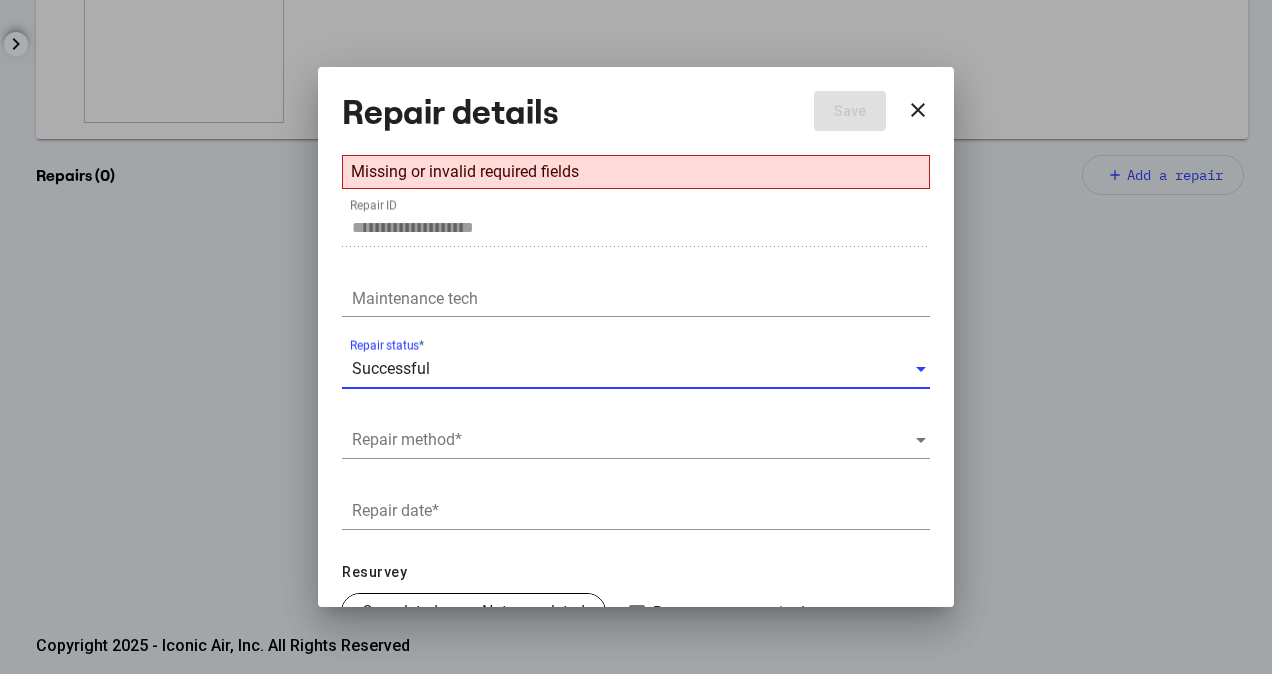 click at bounding box center (633, 440) 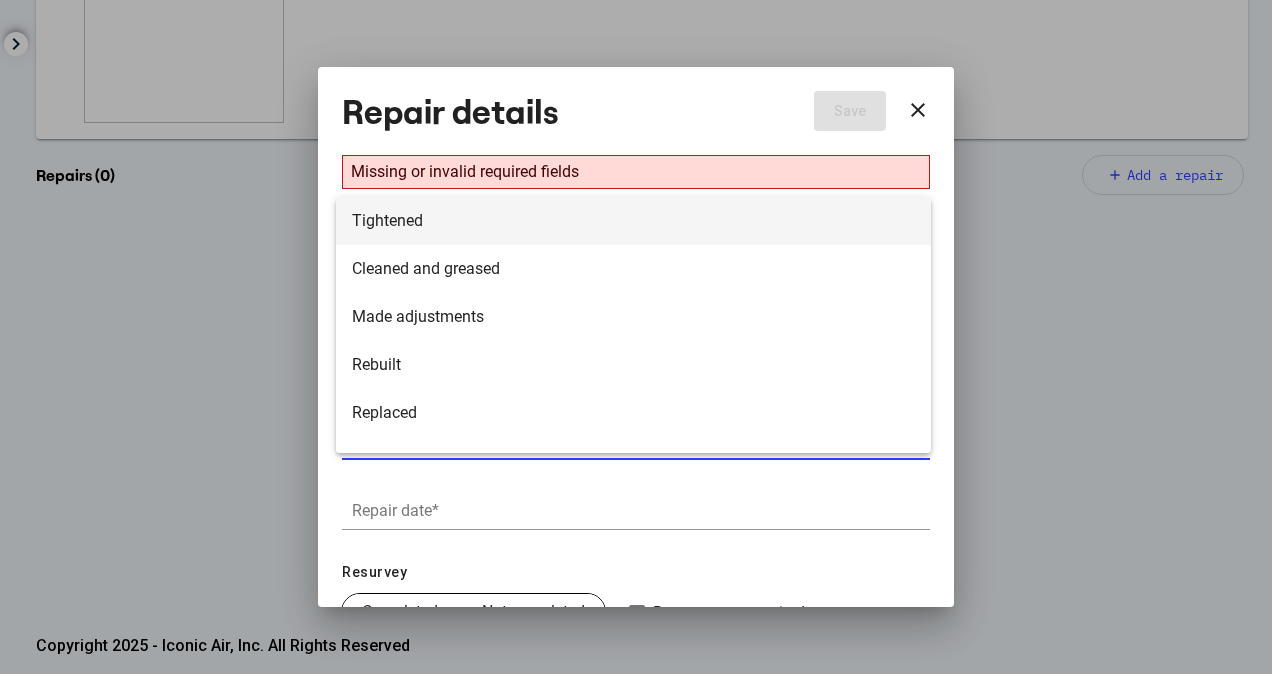 click on "Tightened" at bounding box center [633, 221] 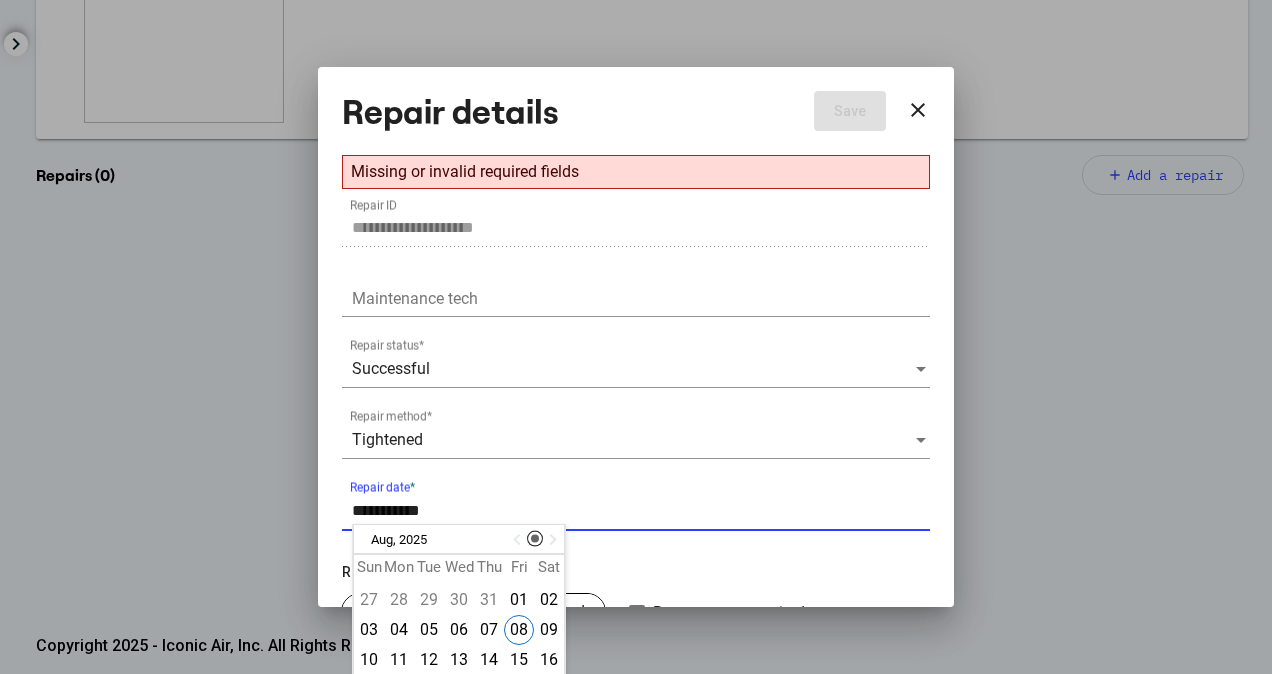 click on "Repair date  *" at bounding box center [641, 511] 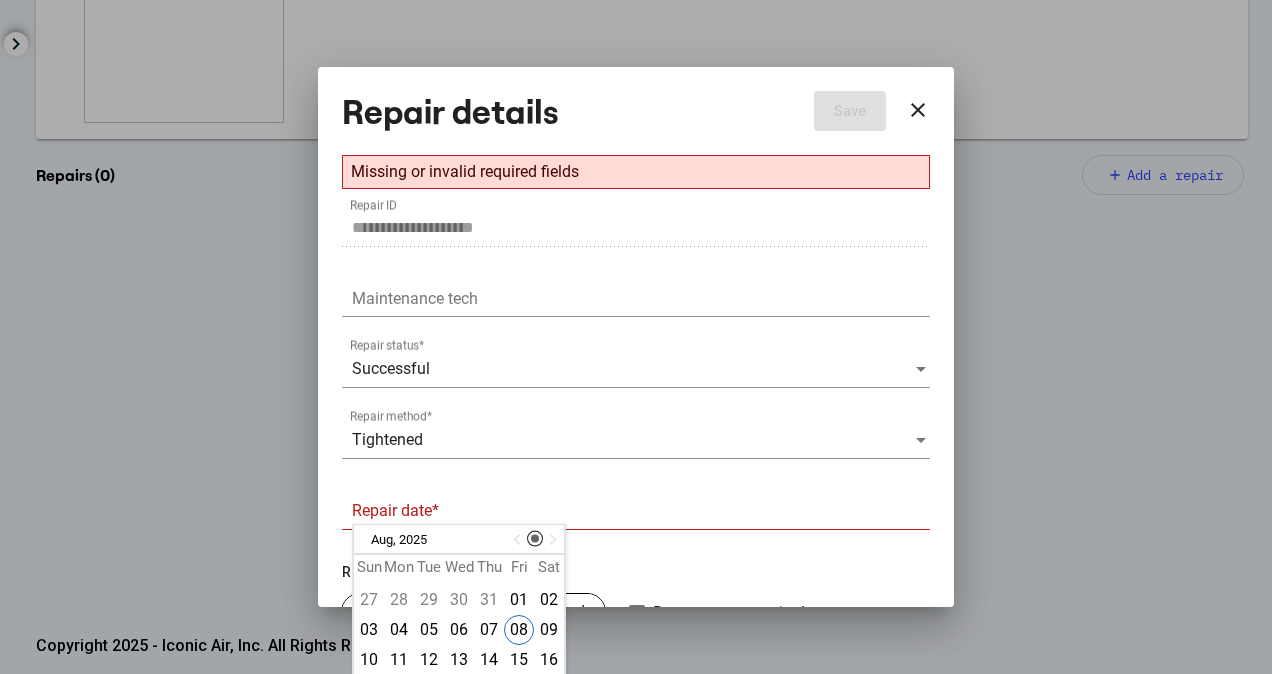 click at bounding box center (519, 540) 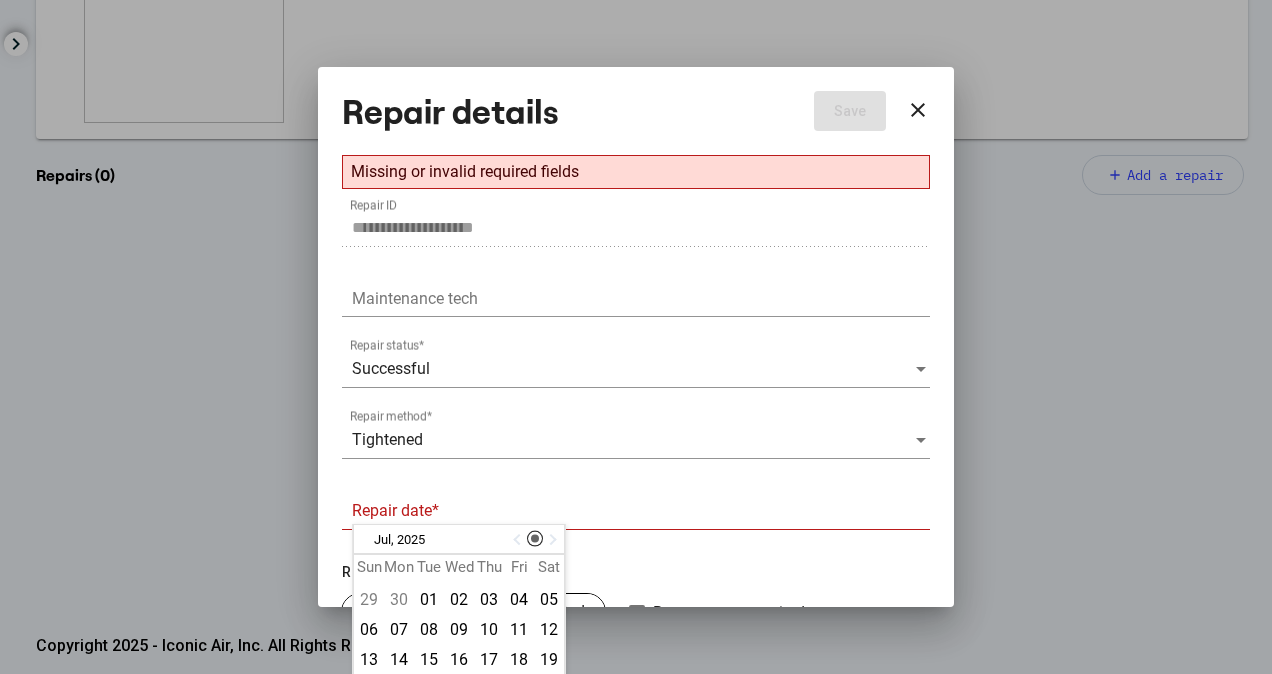 click at bounding box center (519, 540) 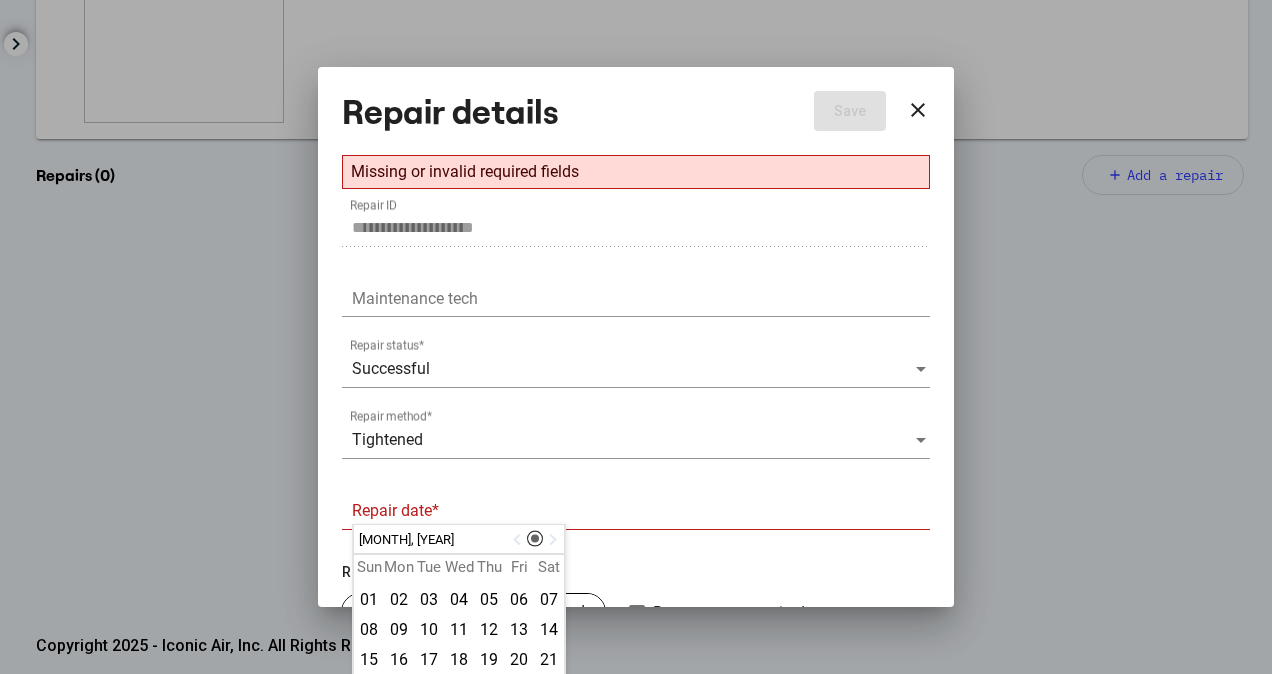 click at bounding box center (519, 540) 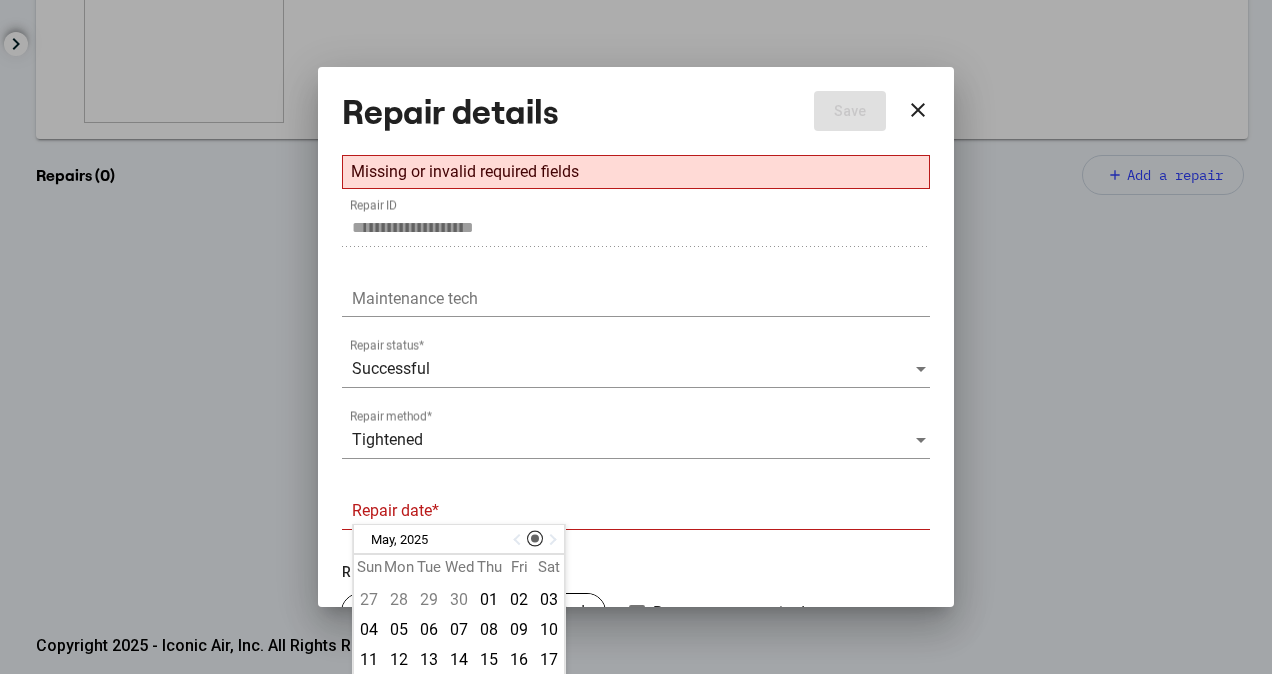 click at bounding box center [519, 540] 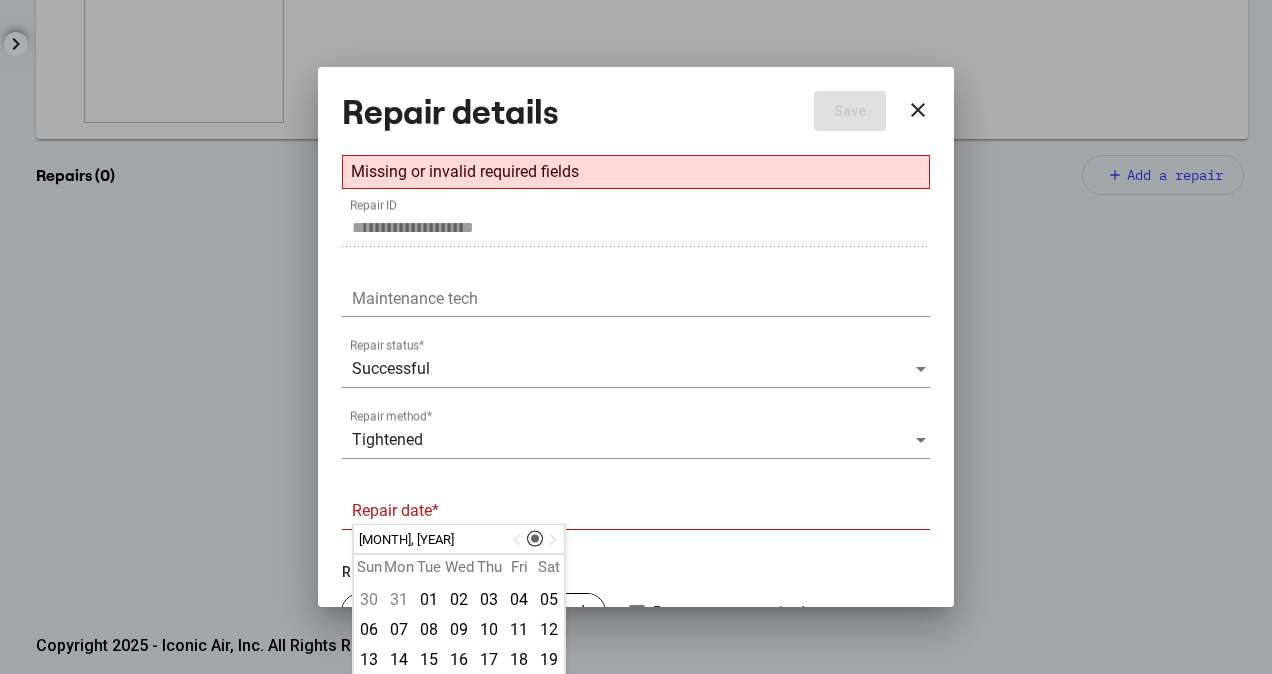 click at bounding box center [519, 540] 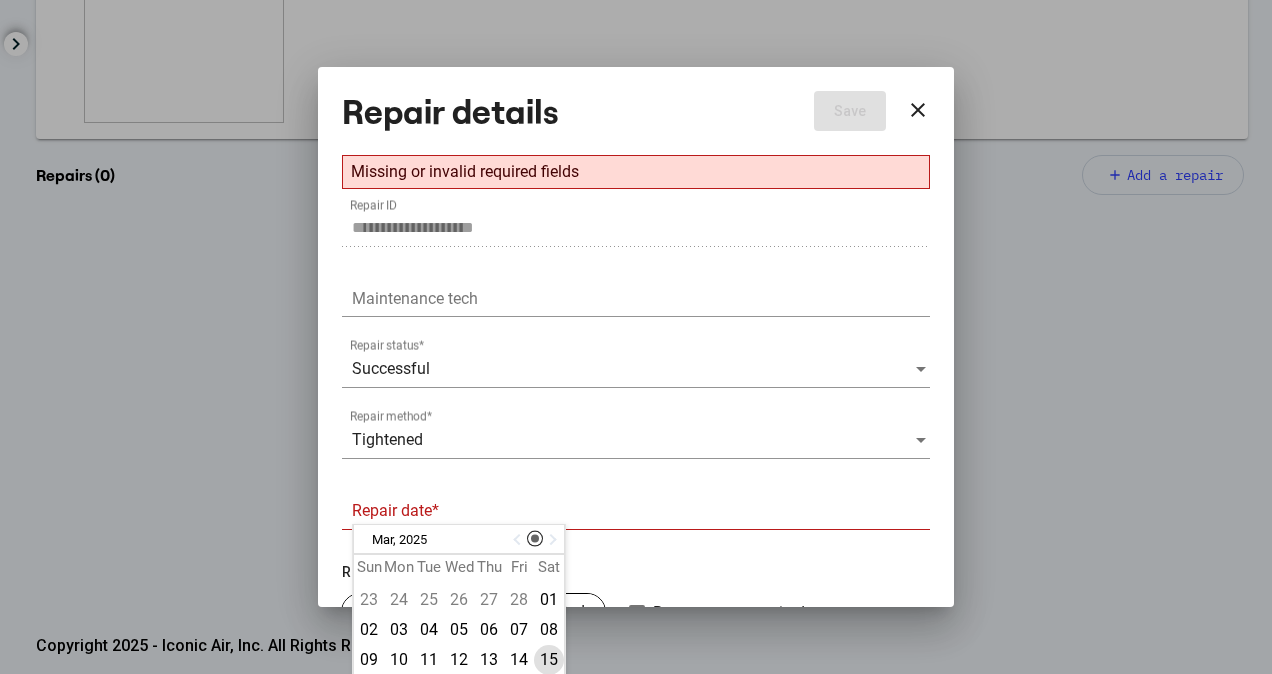 click on "15" at bounding box center [549, 660] 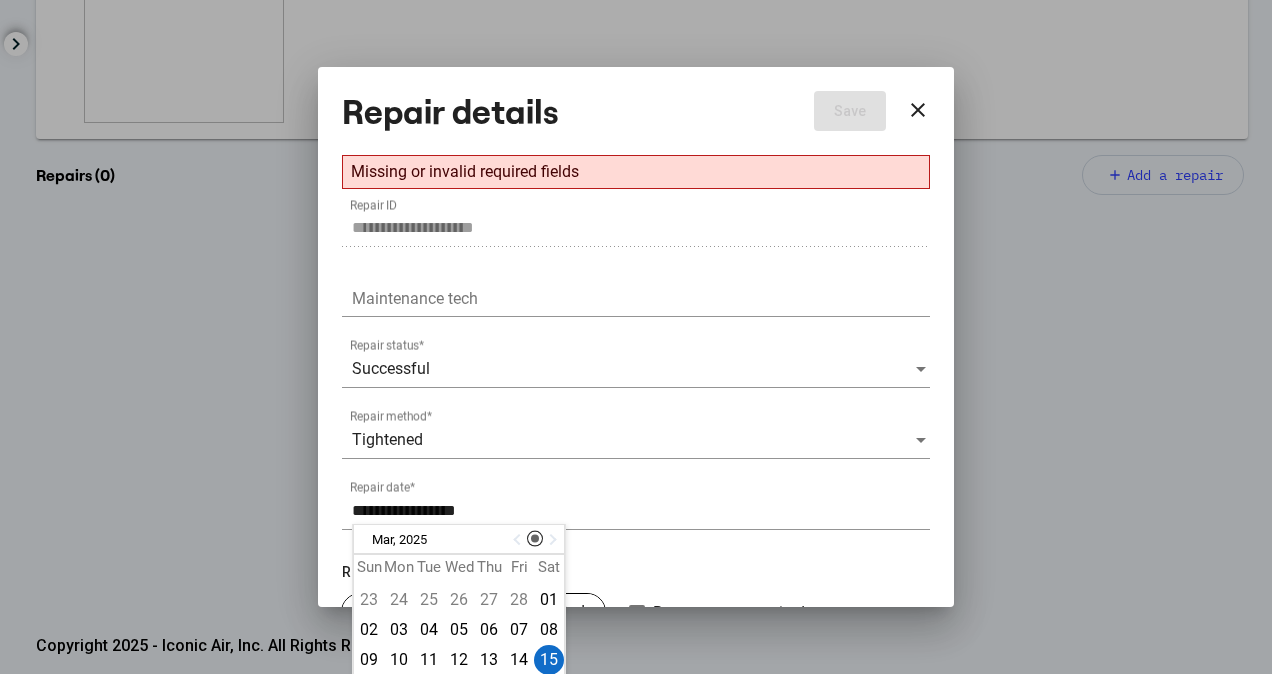 drag, startPoint x: 388, startPoint y: 509, endPoint x: 404, endPoint y: 505, distance: 16.492422 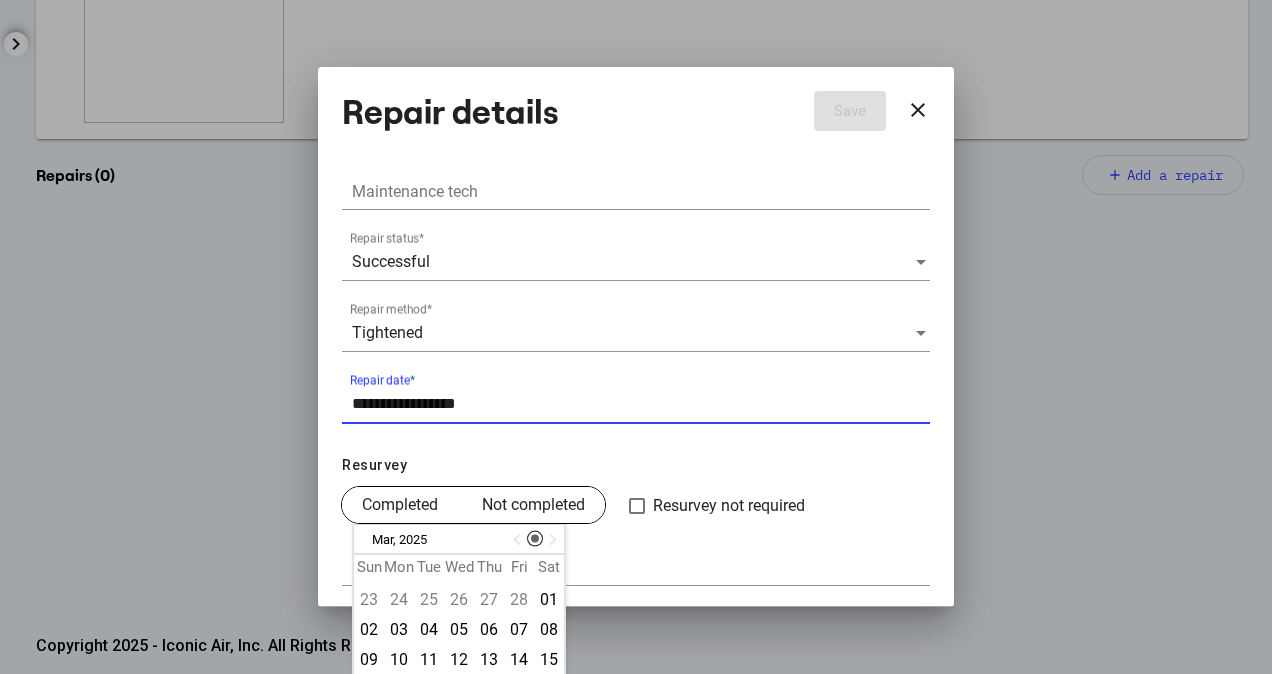 type on "**********" 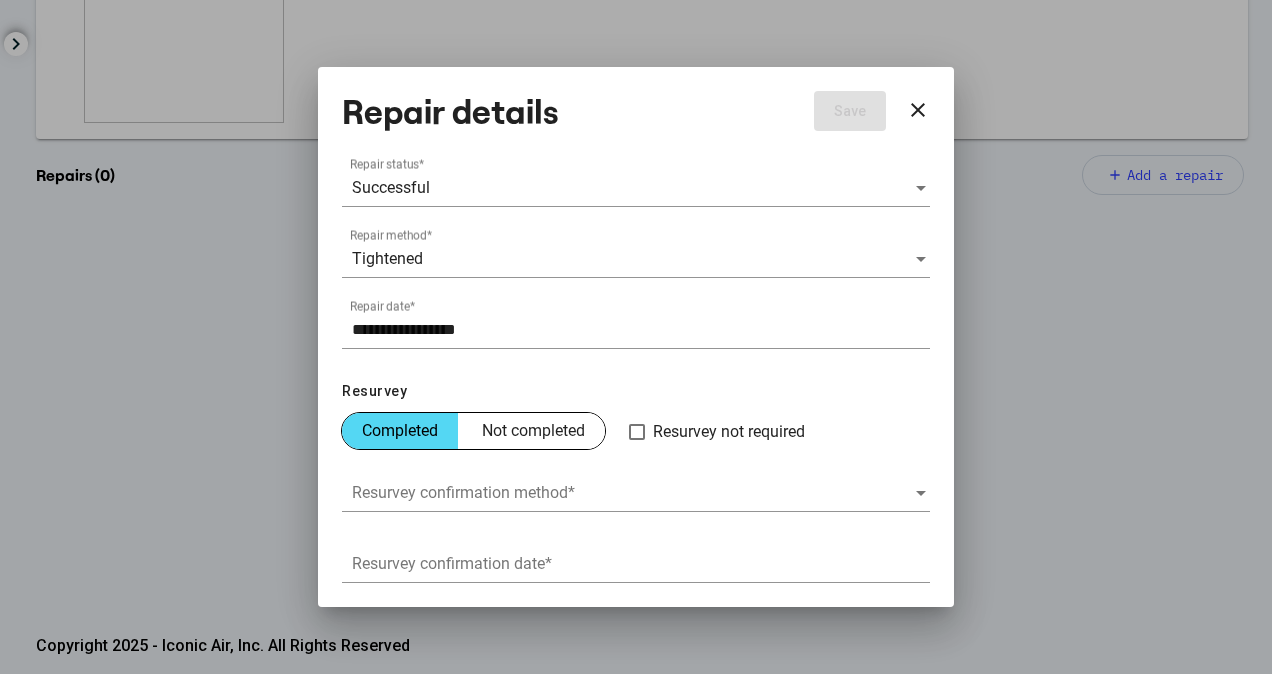 scroll, scrollTop: 250, scrollLeft: 0, axis: vertical 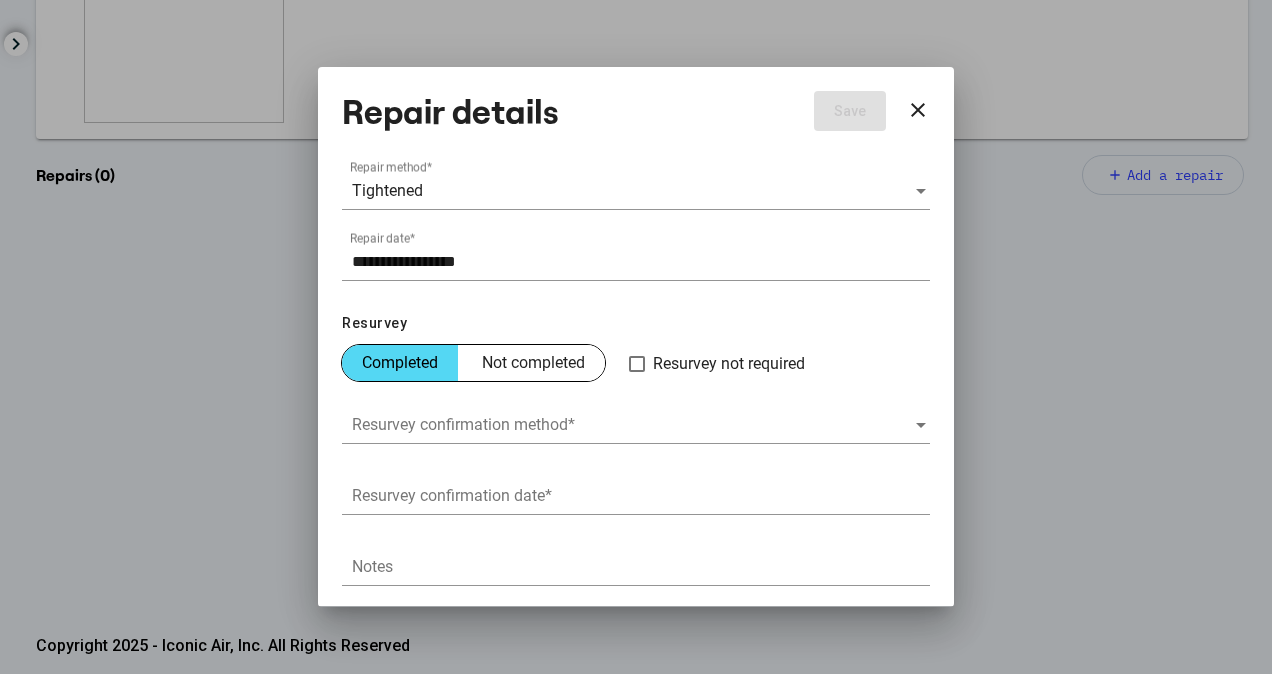 click at bounding box center [633, 425] 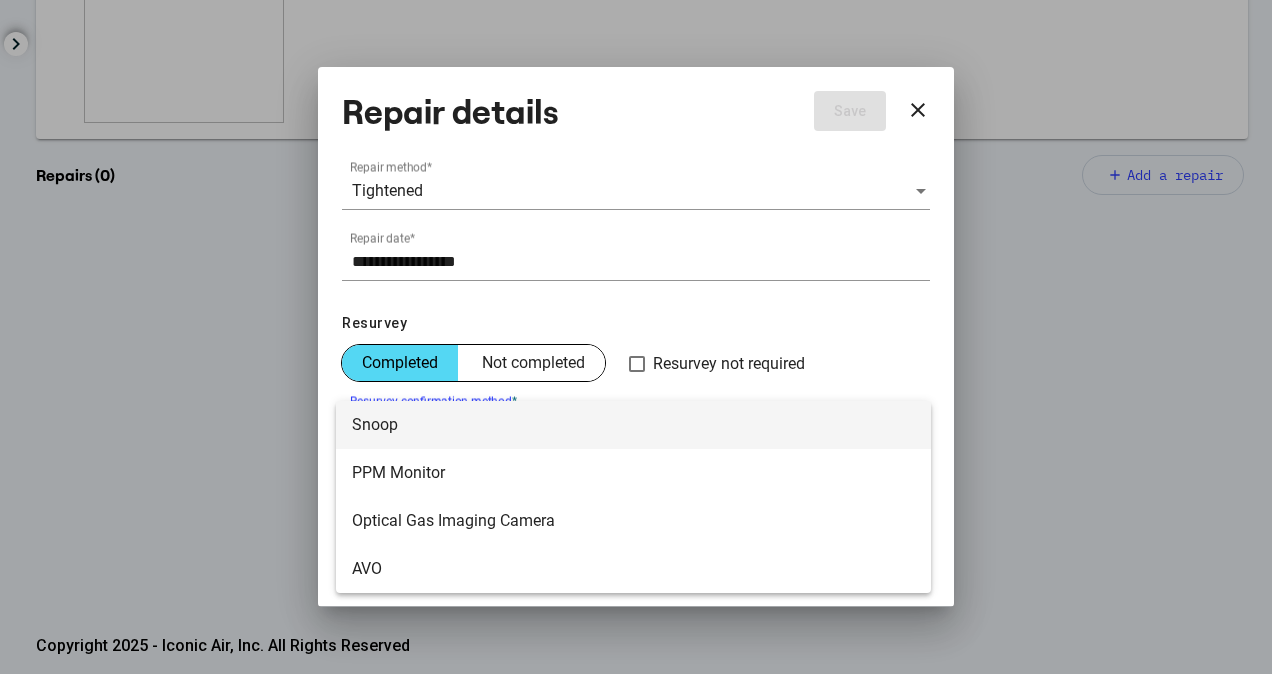 click on "Snoop" at bounding box center [633, 425] 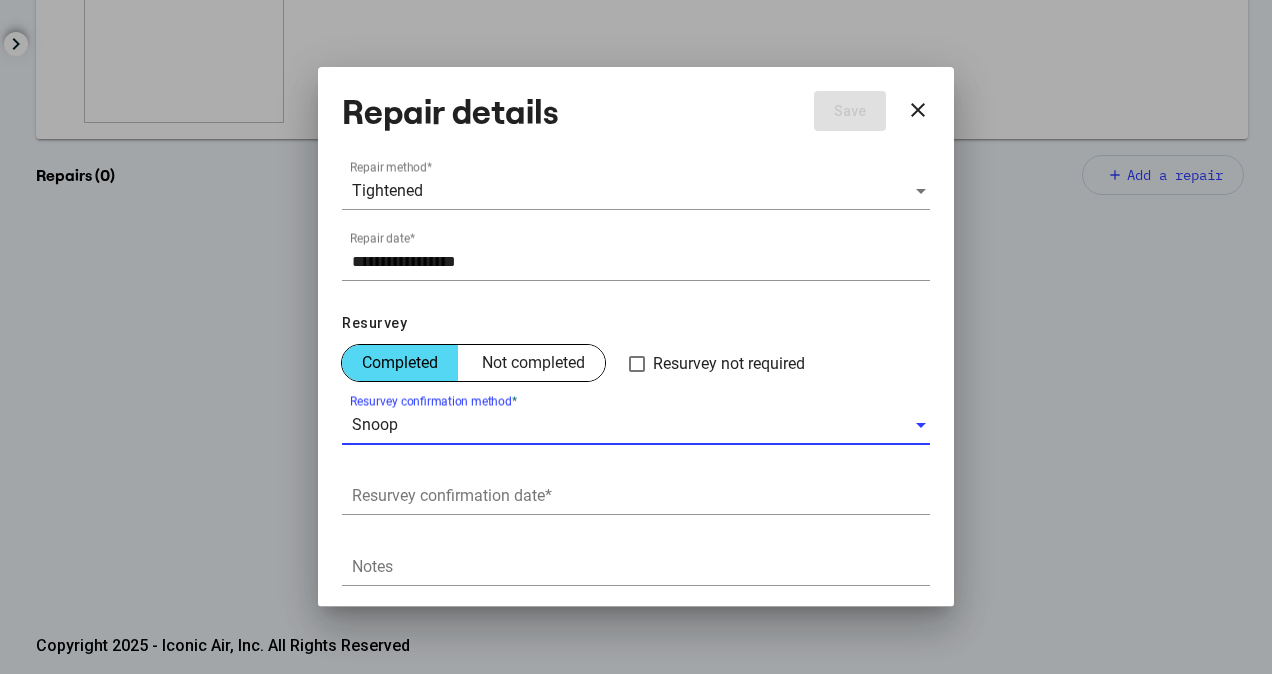 click on "Resurvey confirmation date  *" at bounding box center (641, 496) 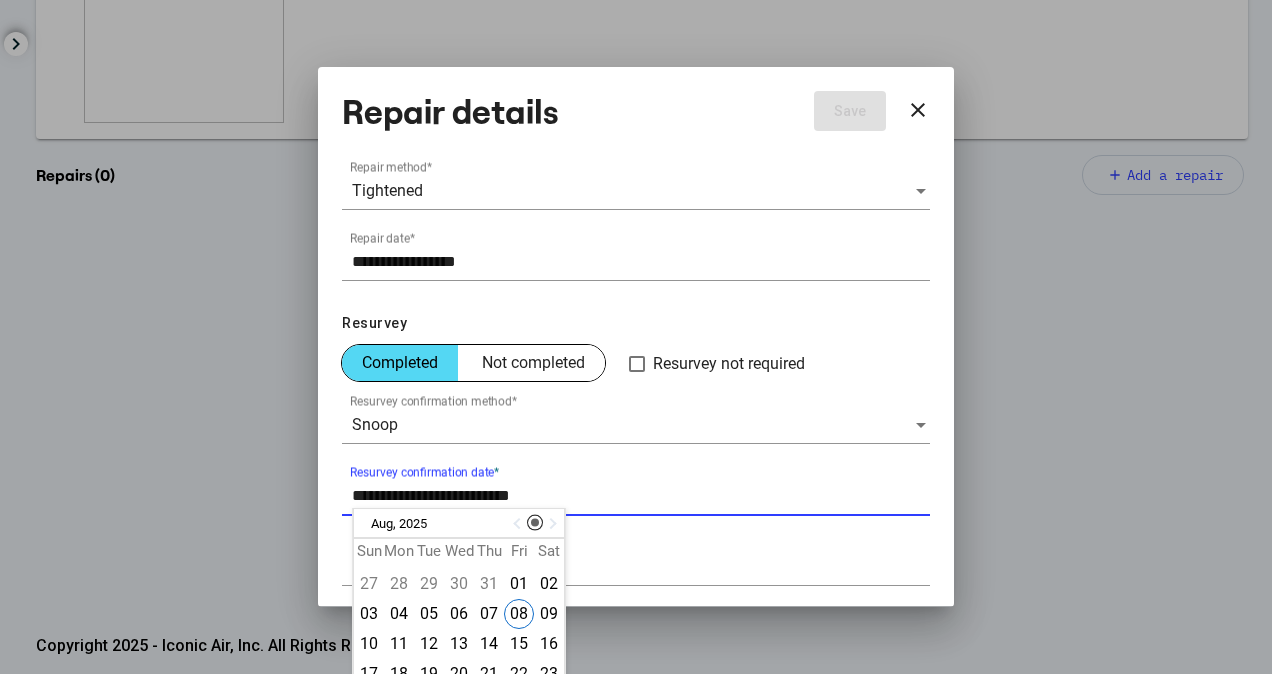 click at bounding box center [519, 524] 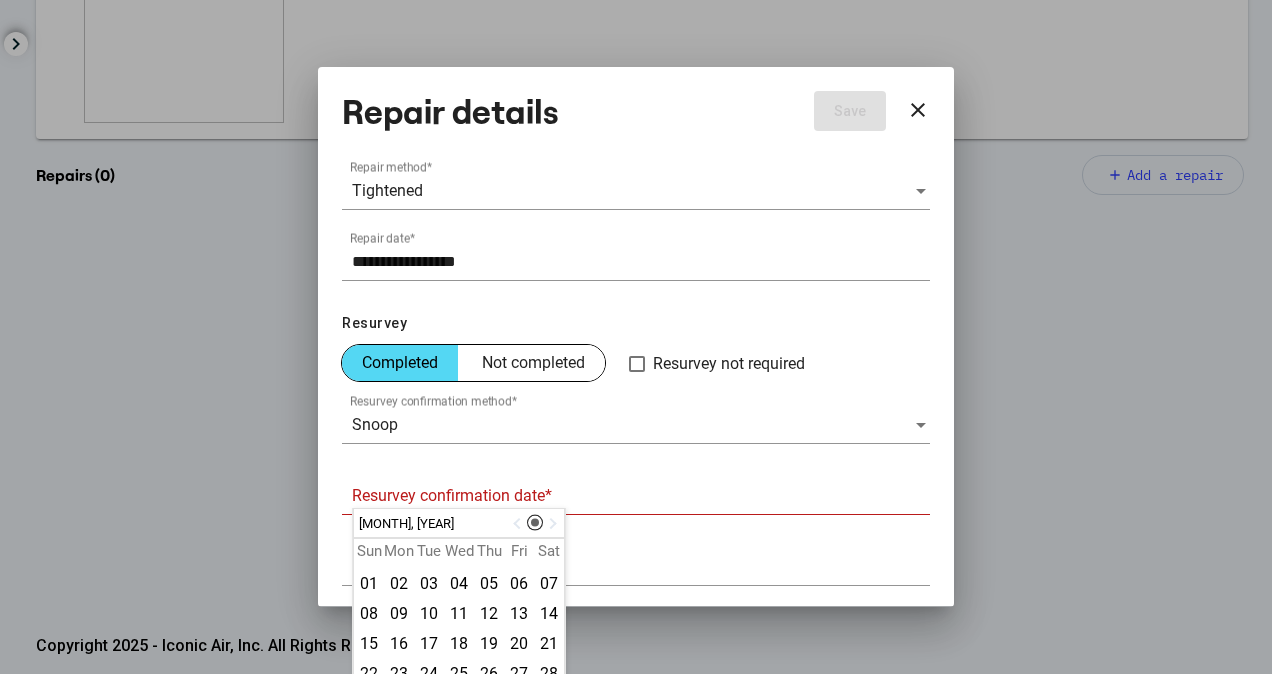 click at bounding box center [519, 524] 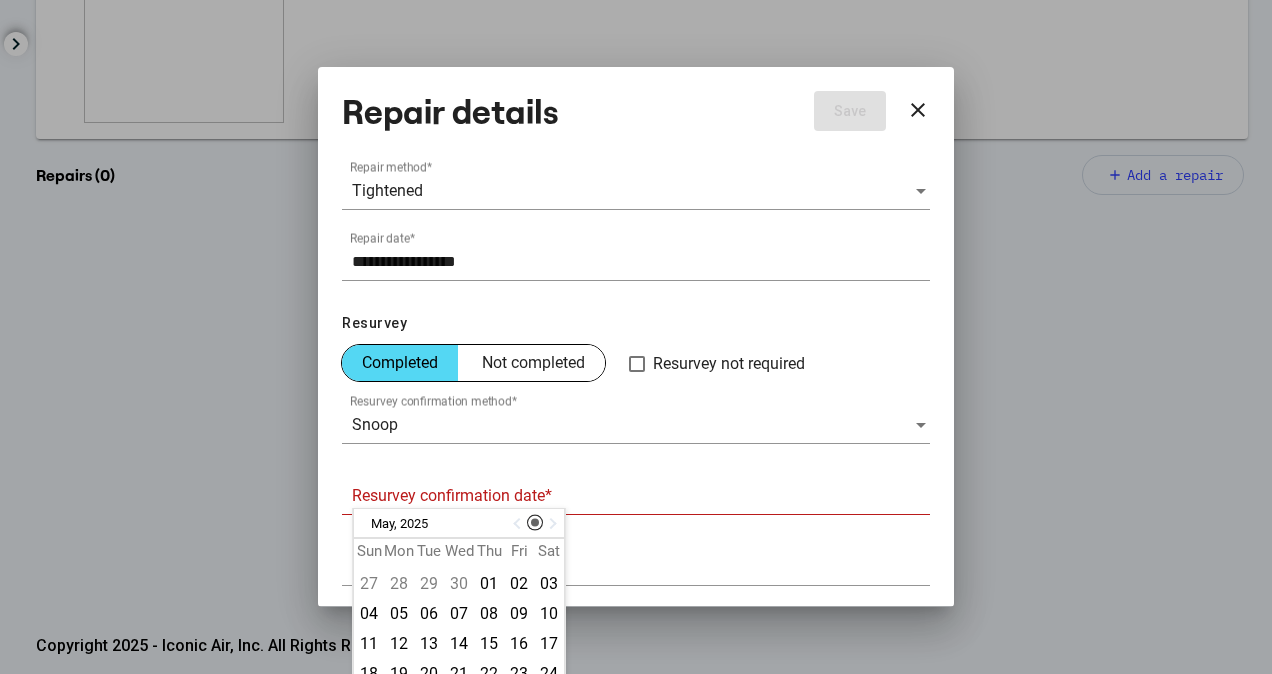 click at bounding box center [519, 524] 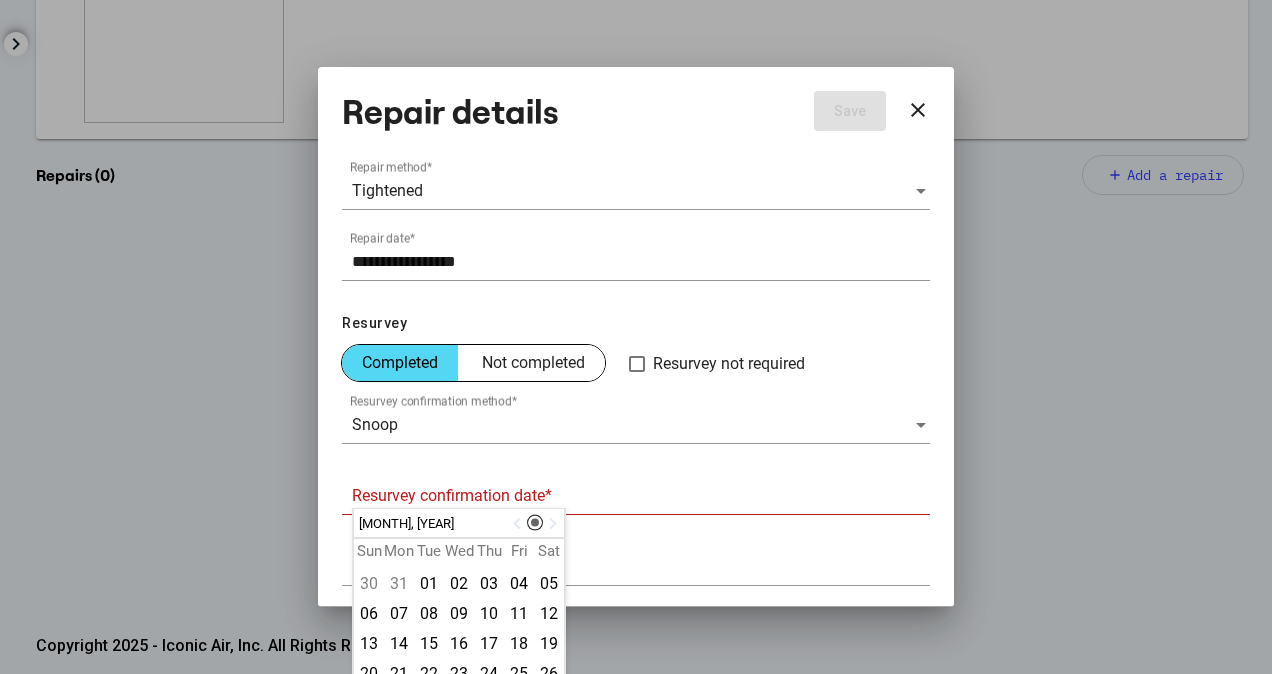 click at bounding box center (519, 524) 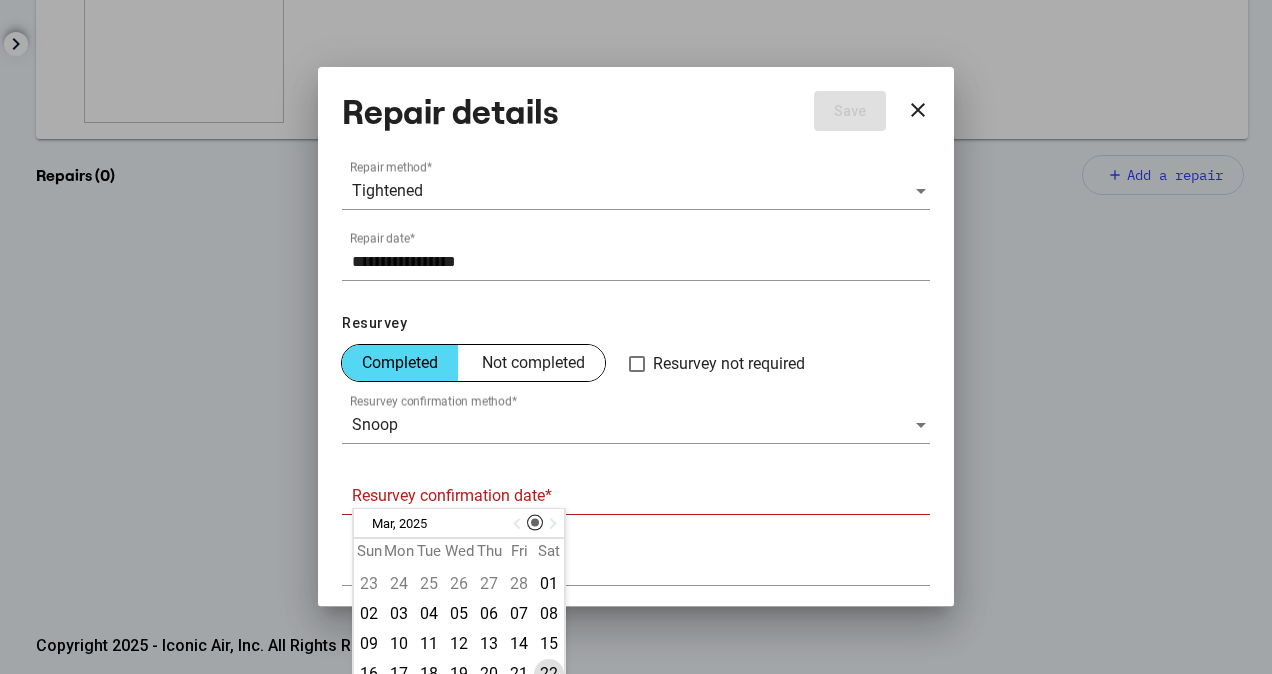 click on "22" at bounding box center [549, 674] 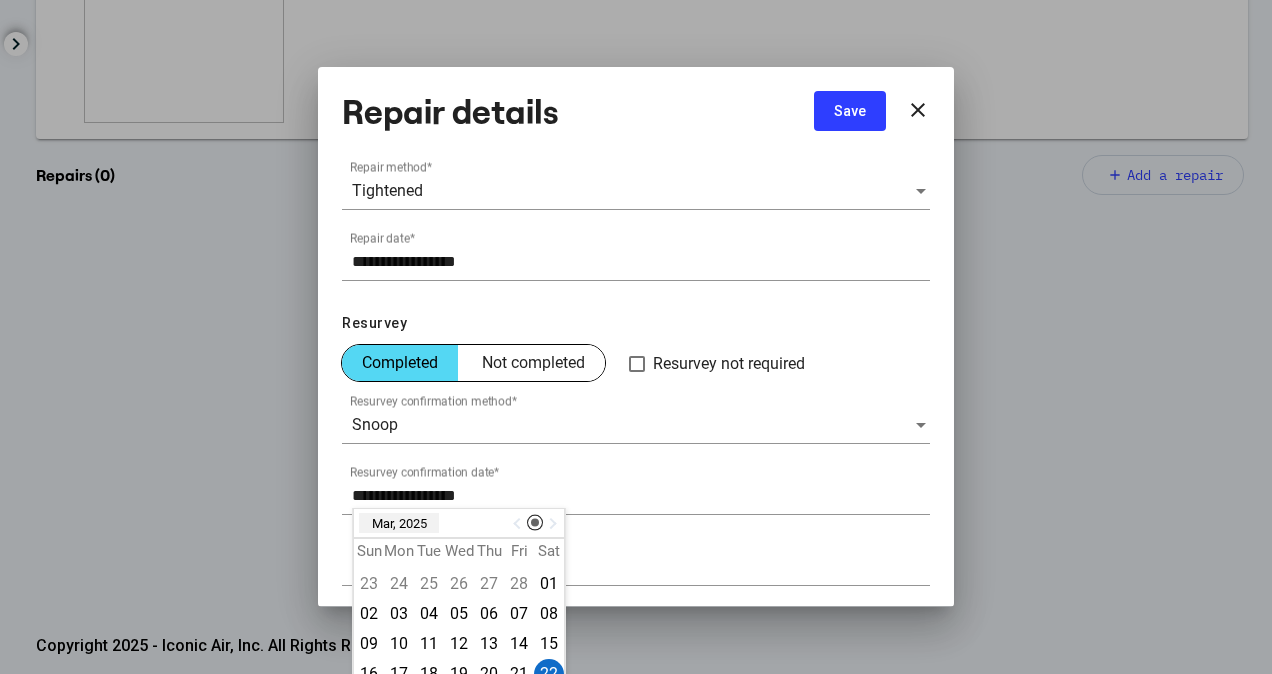 scroll, scrollTop: 201, scrollLeft: 0, axis: vertical 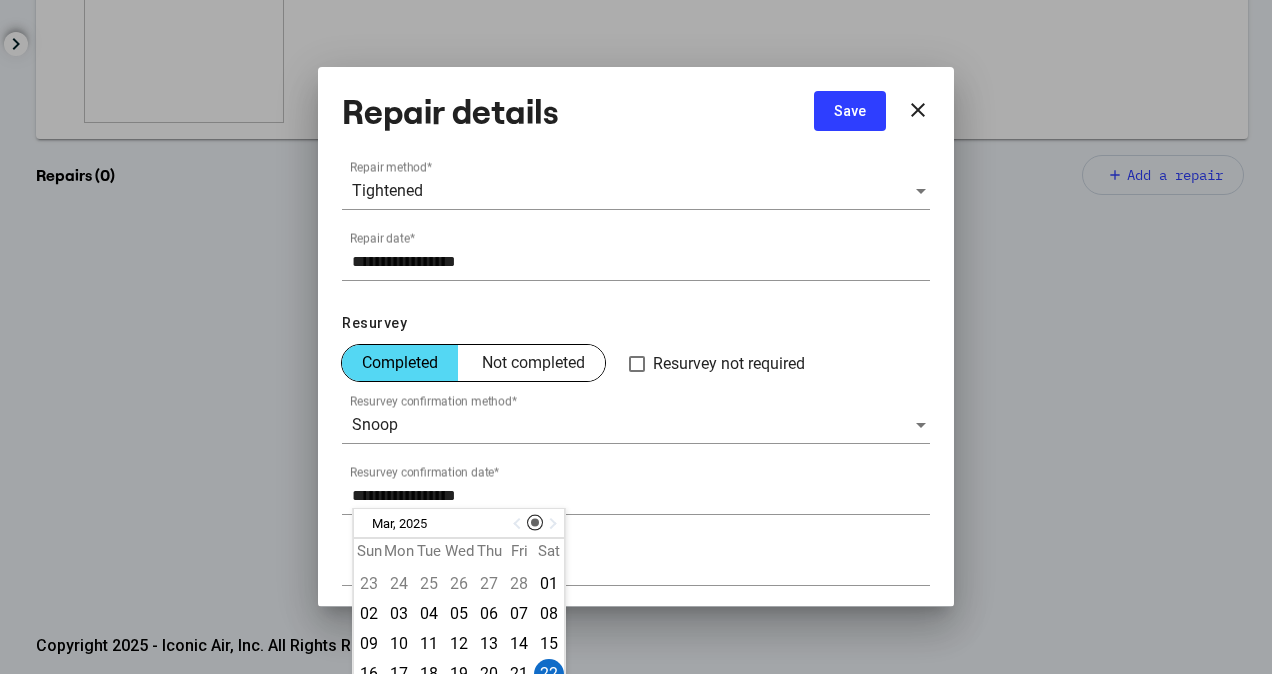 click on "**********" at bounding box center (641, 496) 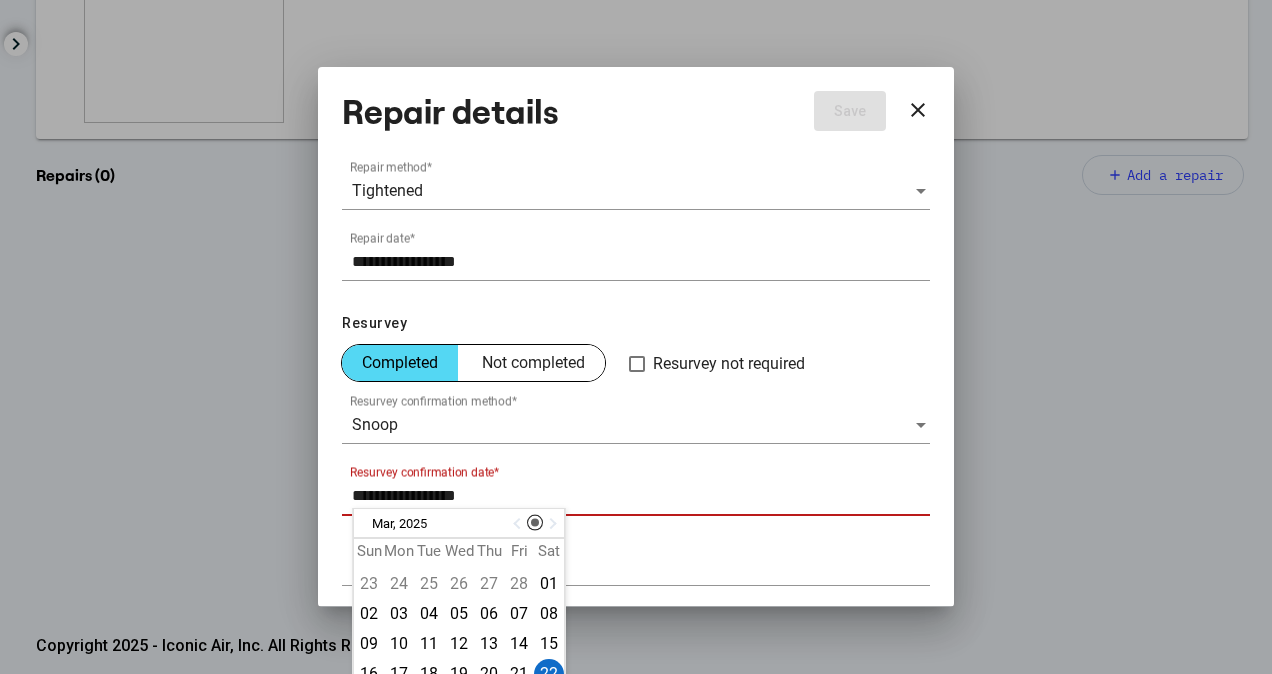scroll, scrollTop: 201, scrollLeft: 0, axis: vertical 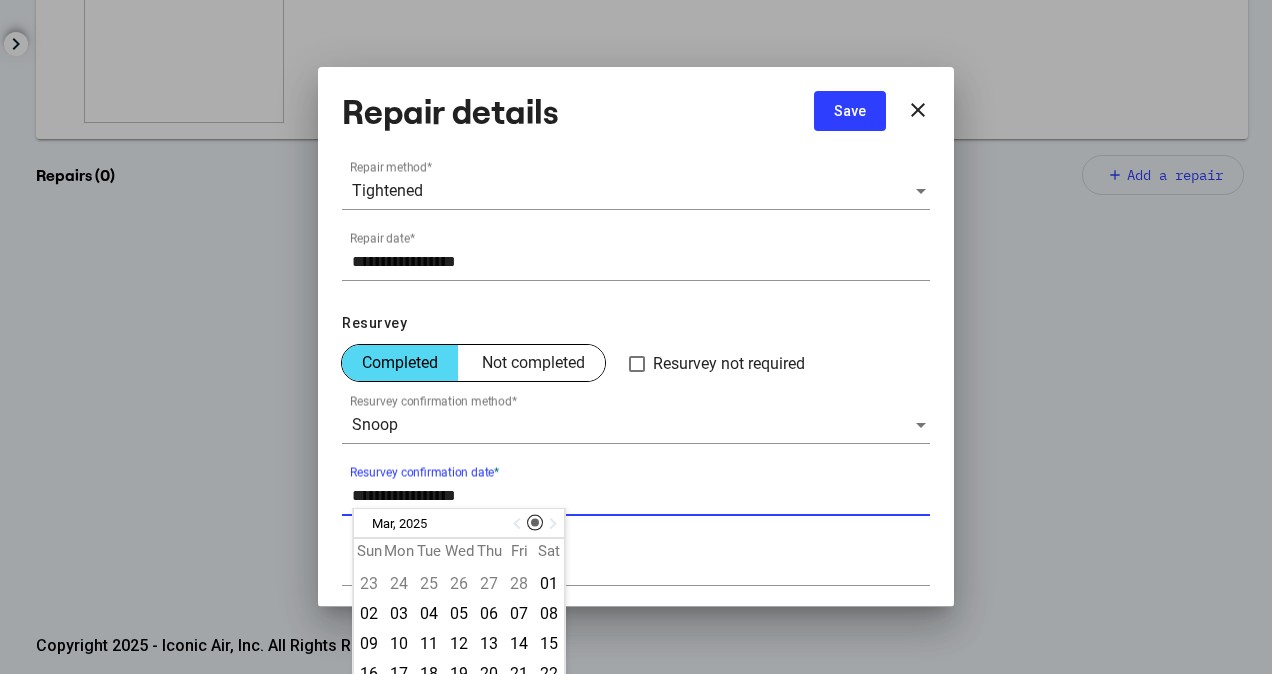 type on "**********" 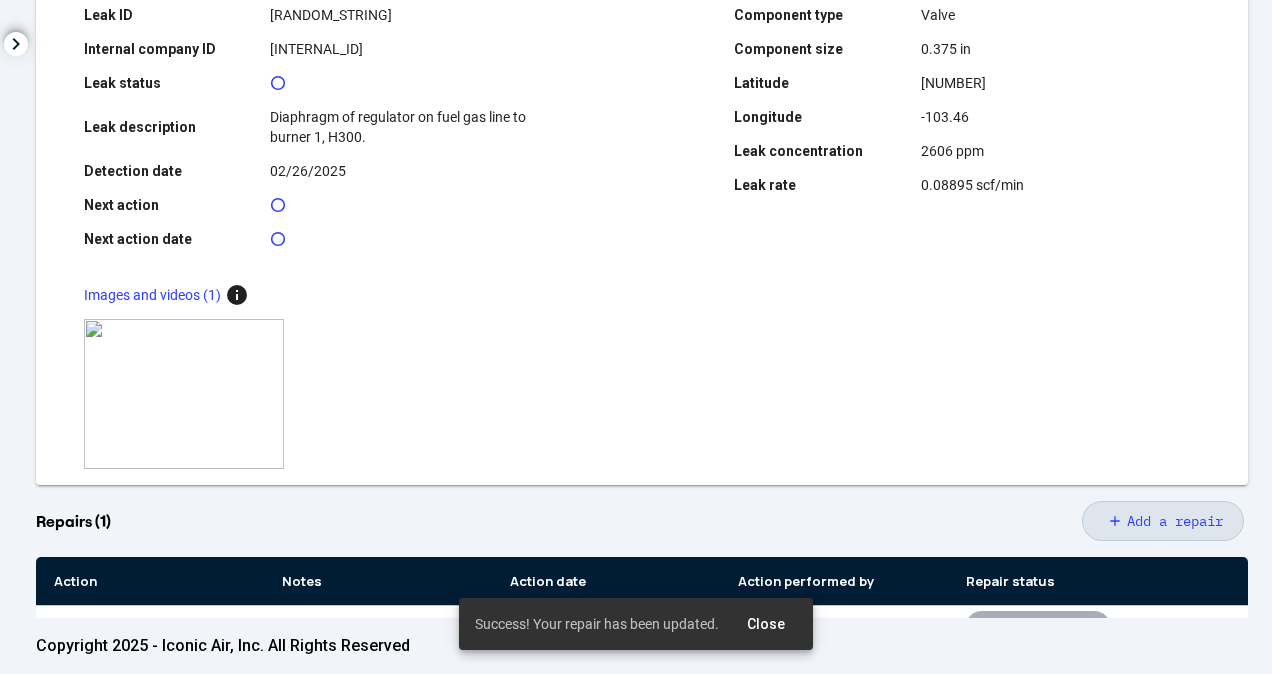 scroll, scrollTop: 0, scrollLeft: 0, axis: both 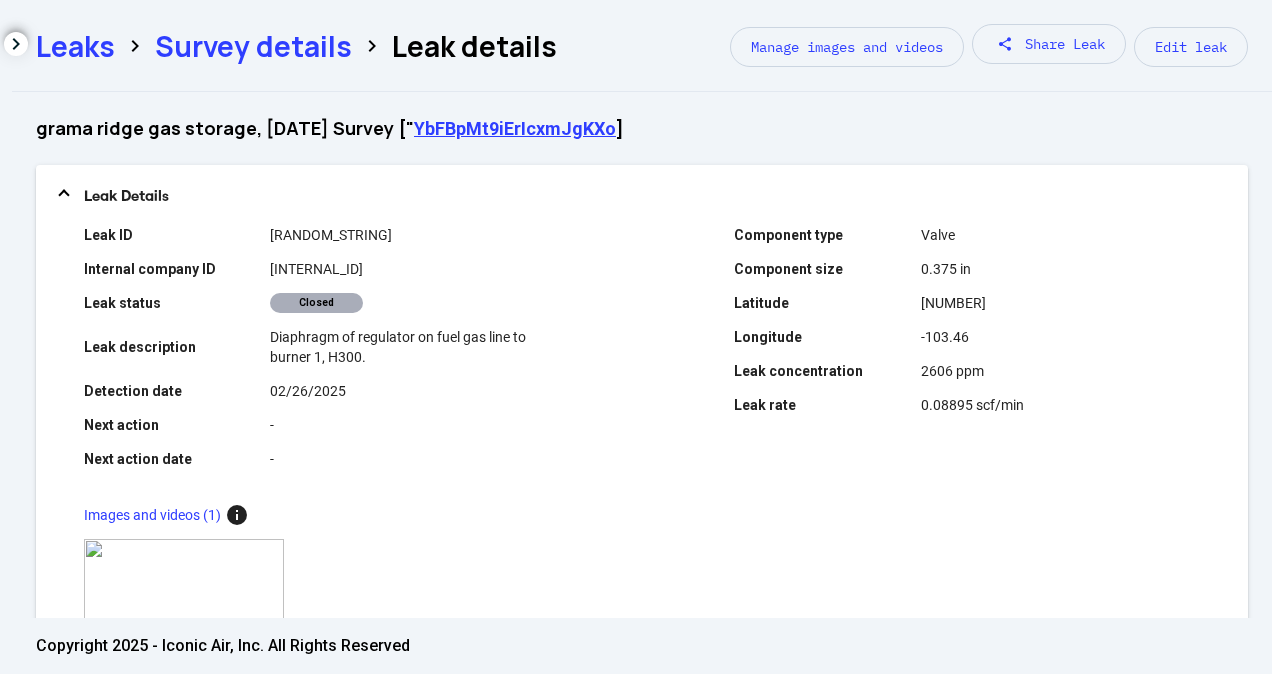 click on "Survey details" 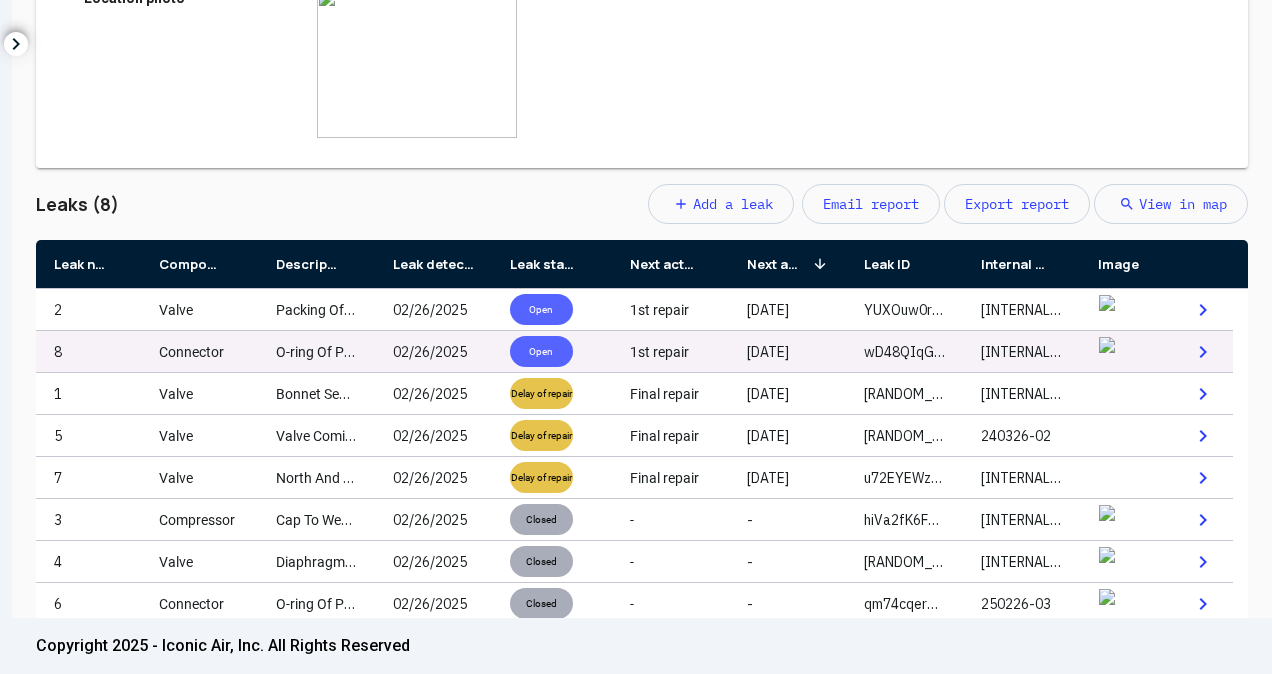 scroll, scrollTop: 626, scrollLeft: 0, axis: vertical 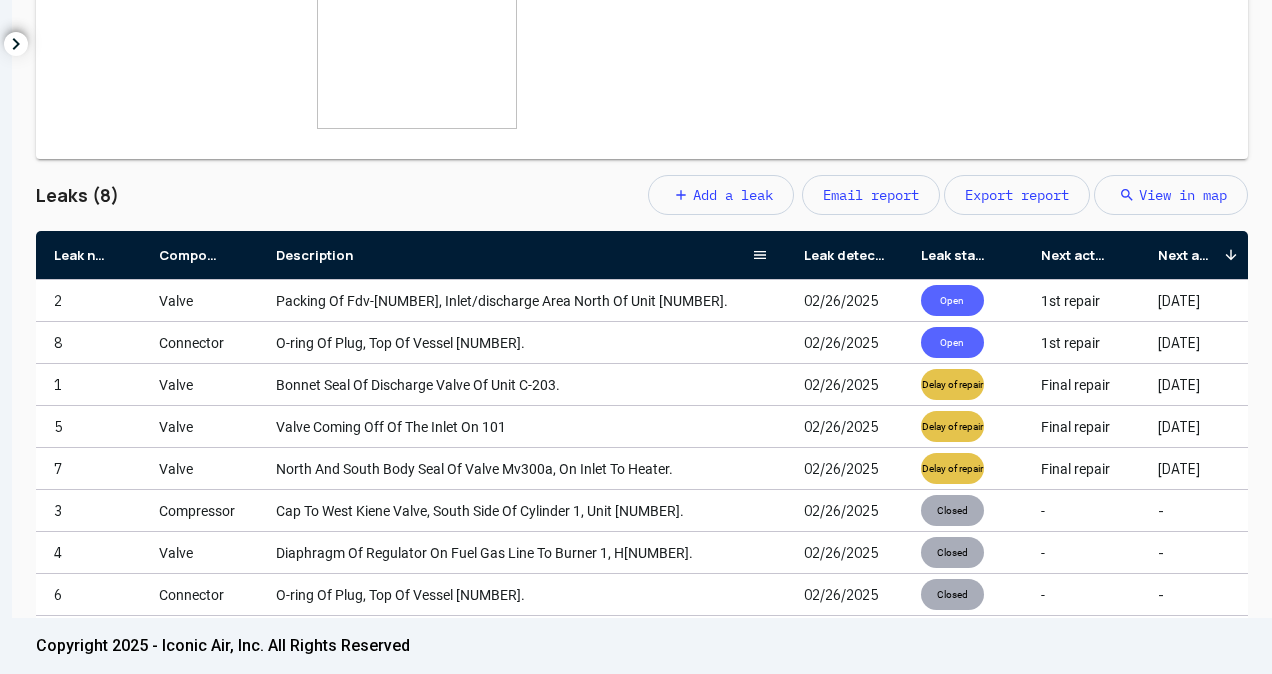 drag, startPoint x: 374, startPoint y: 235, endPoint x: 804, endPoint y: 231, distance: 430.01862 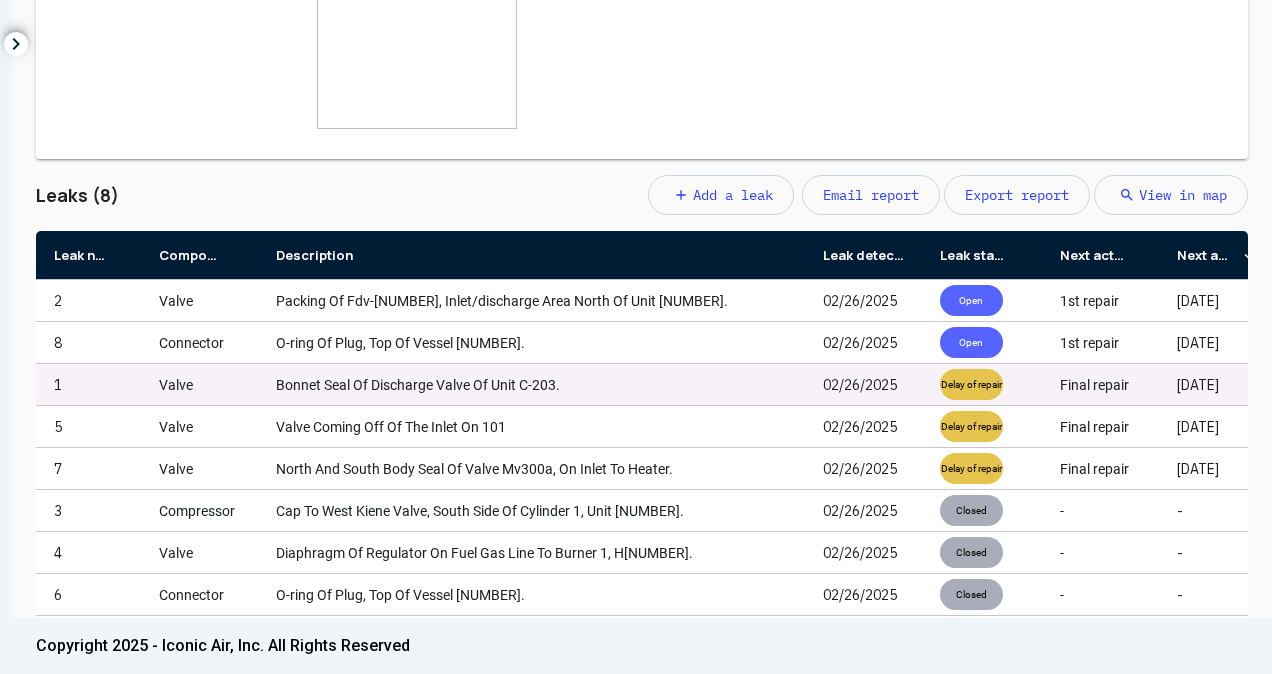 click on "O-ring Of Plug, Top Of Vessel [NUMBER]." at bounding box center (400, 343) 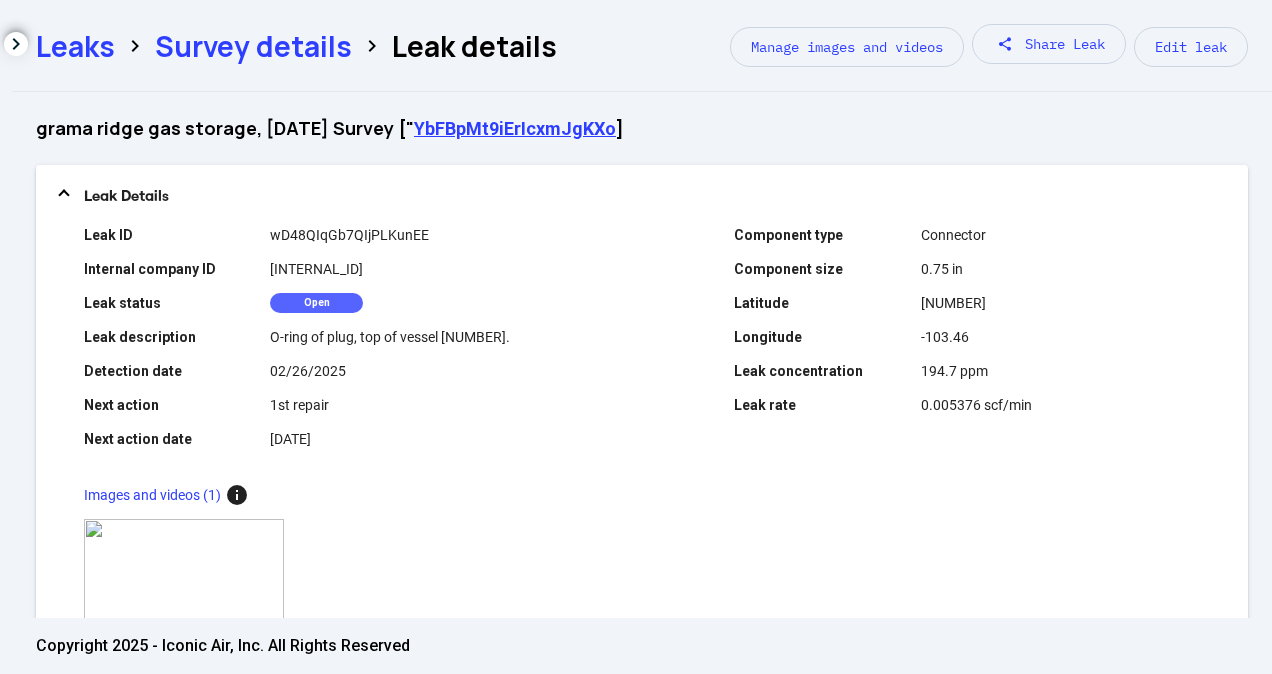 scroll, scrollTop: 546, scrollLeft: 0, axis: vertical 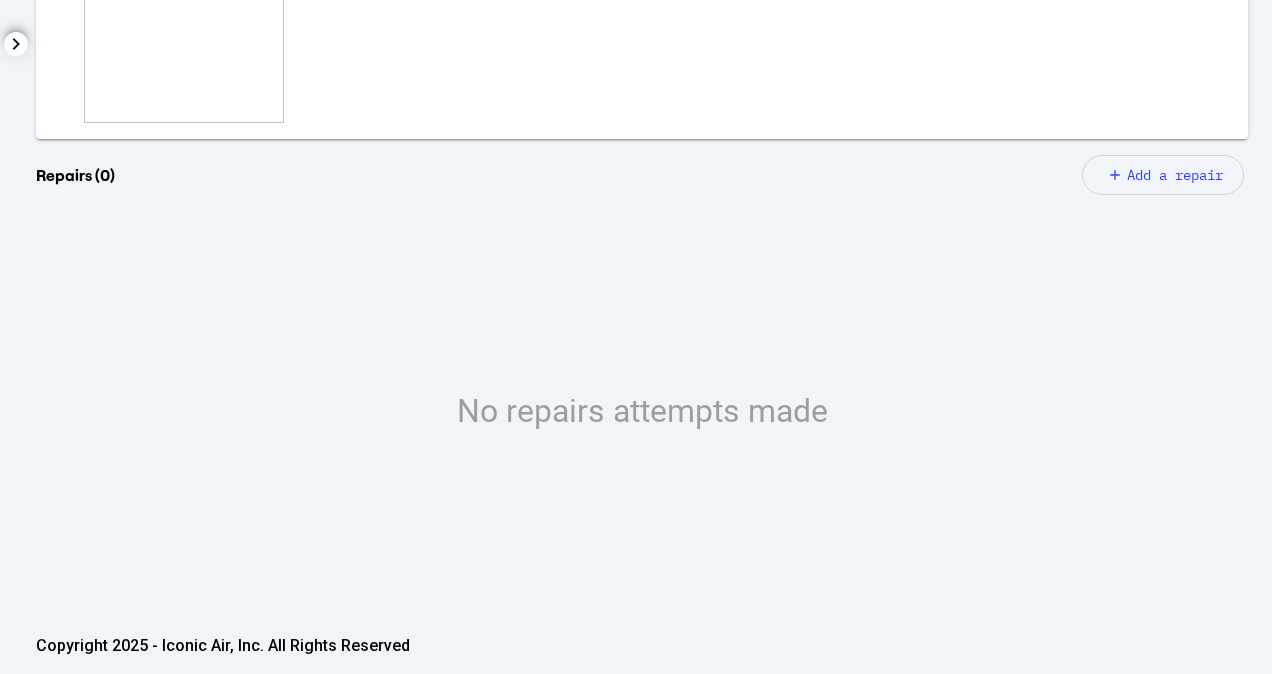 click on "Add a repair" 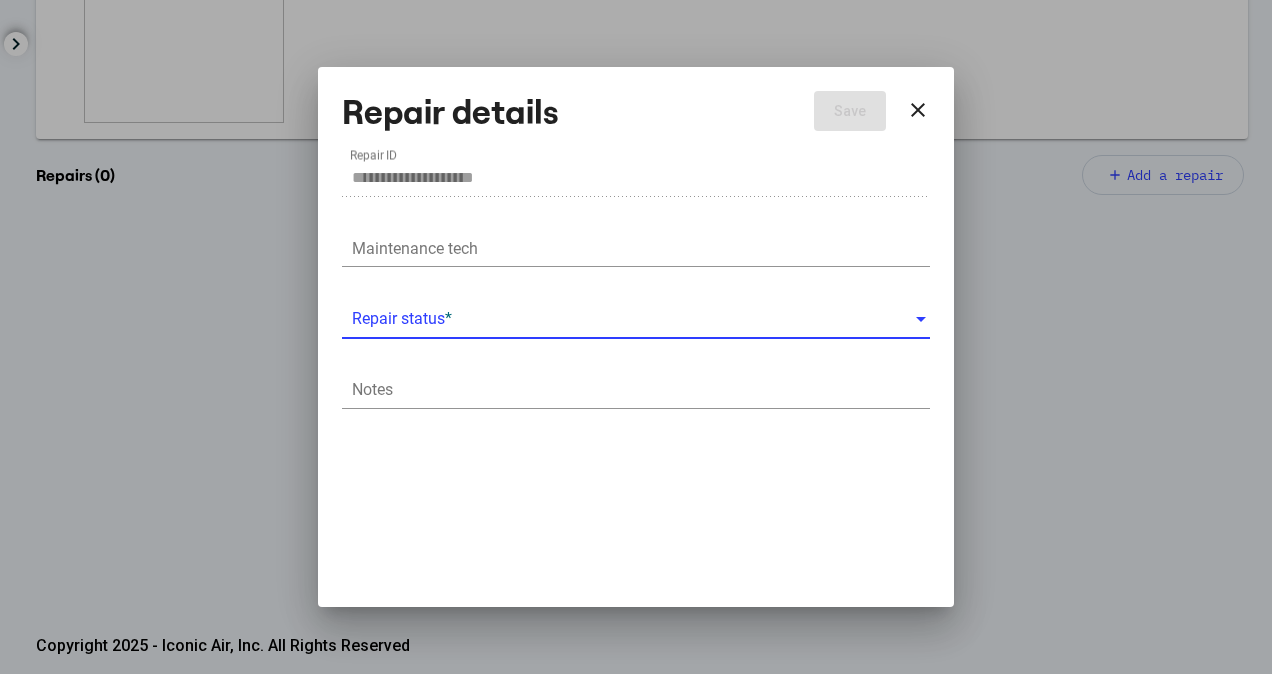 click at bounding box center [633, 319] 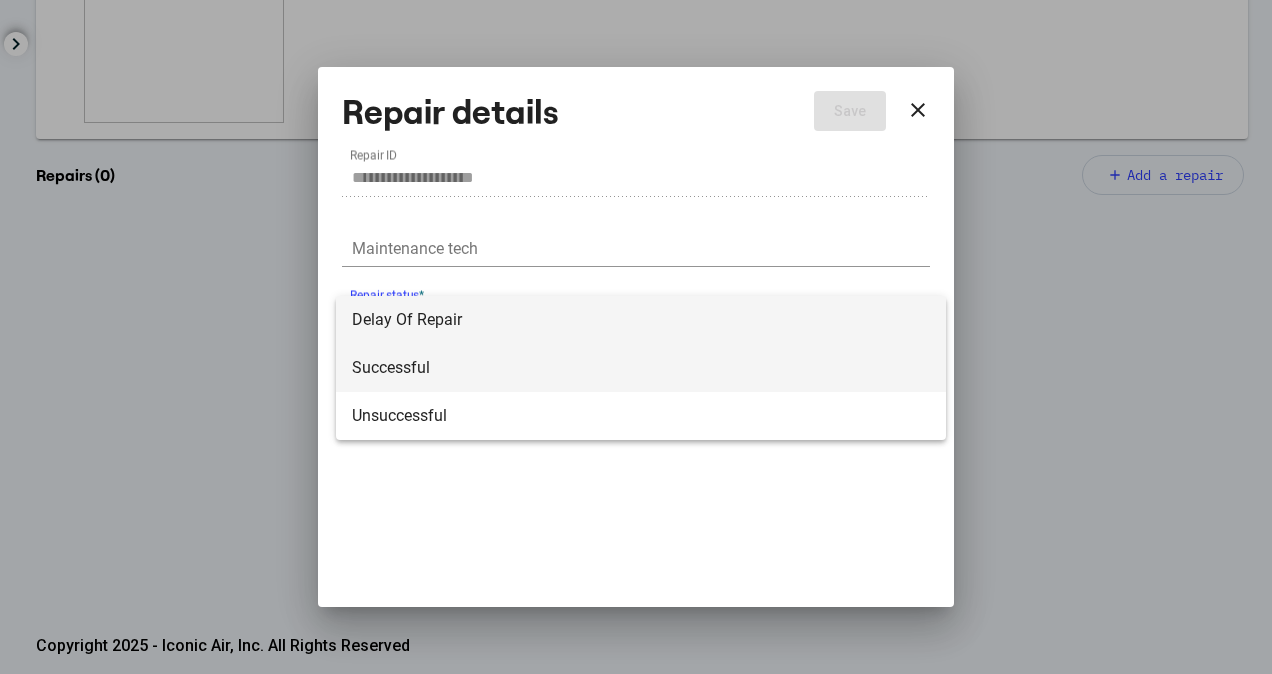 click on "Successful" at bounding box center [641, 368] 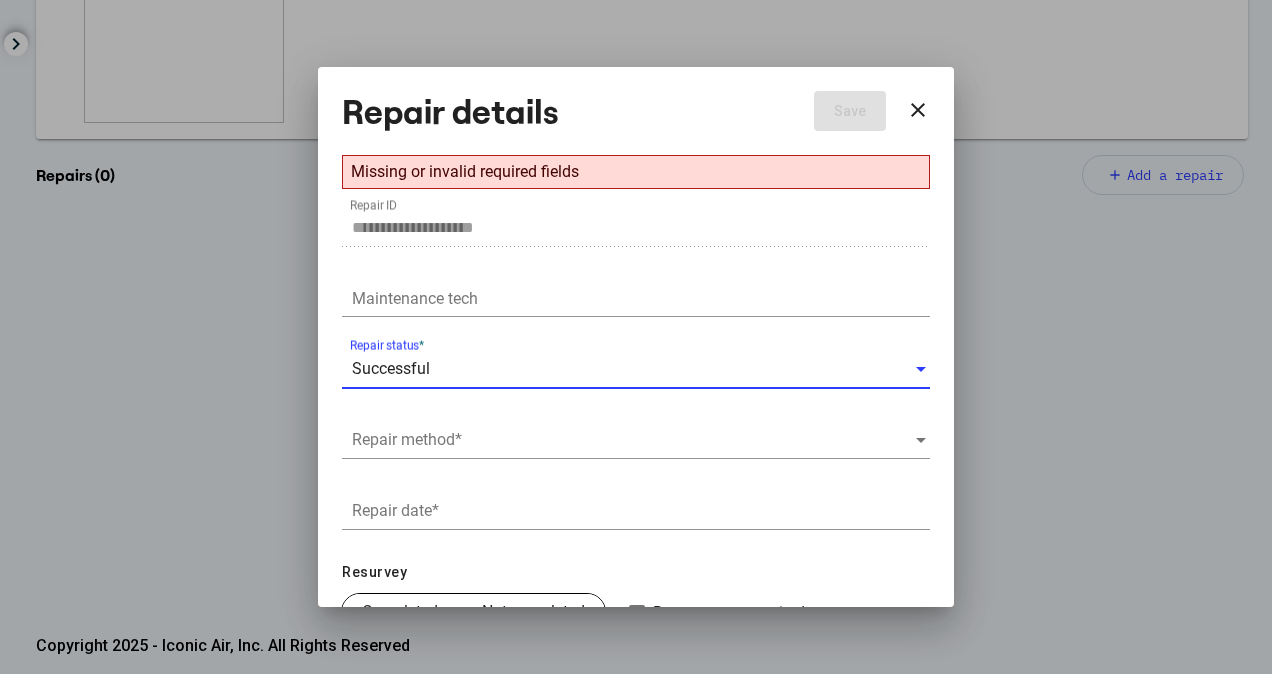 click at bounding box center (633, 440) 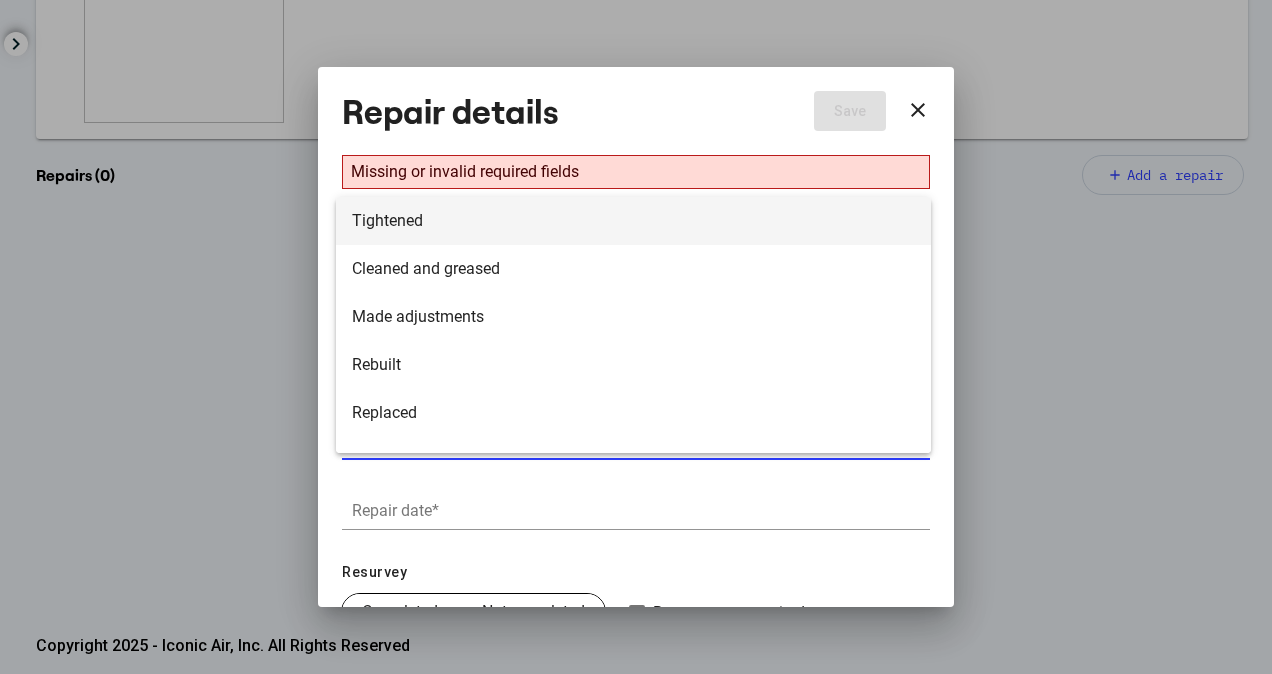 click on "Tightened" at bounding box center (633, 221) 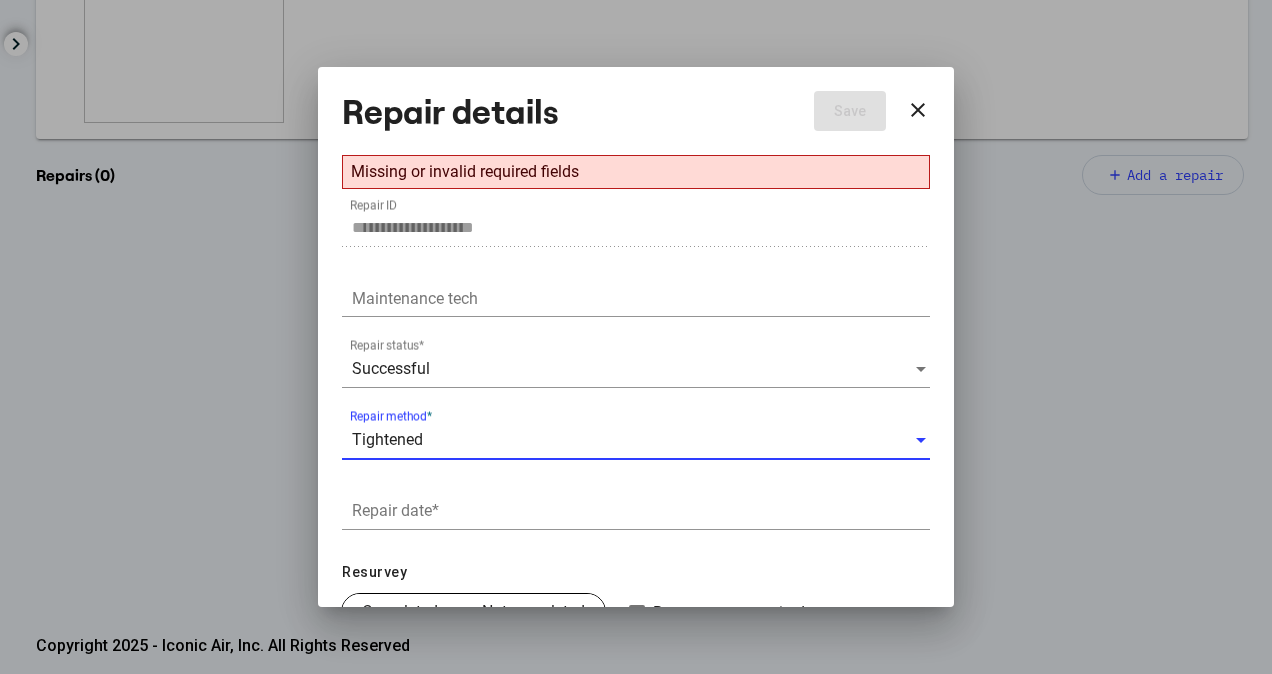 click on "Repair date  *" at bounding box center [641, 511] 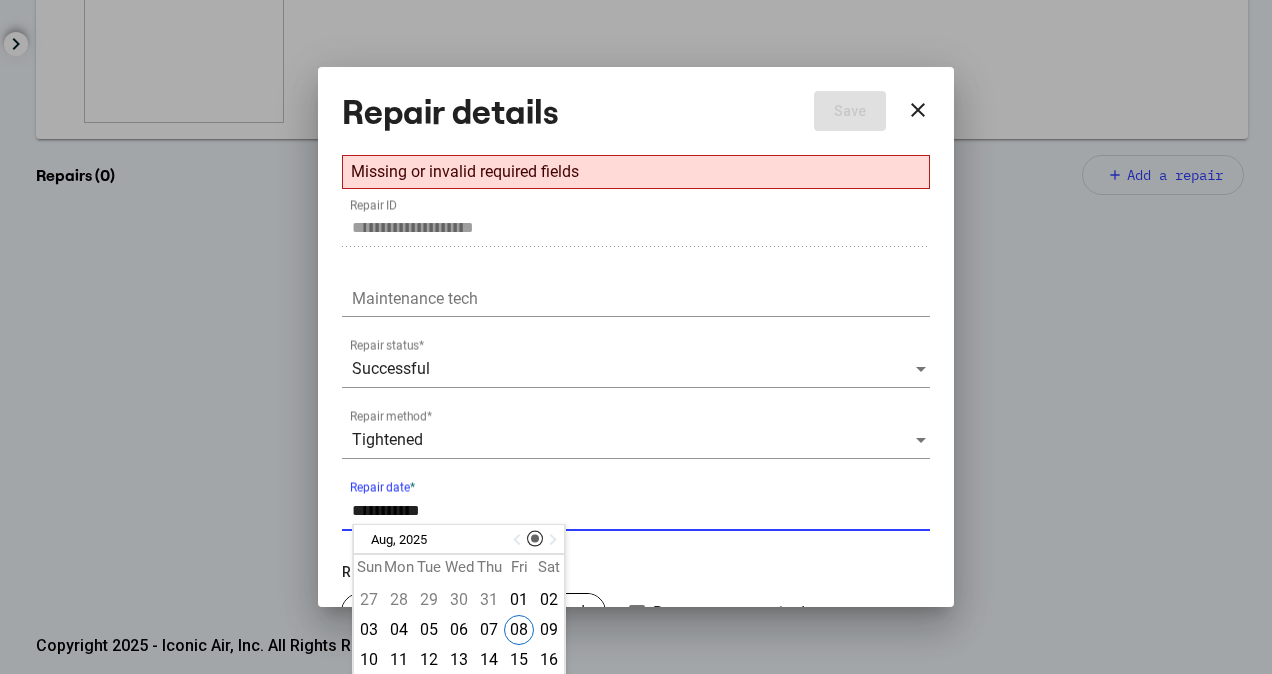 click at bounding box center [519, 540] 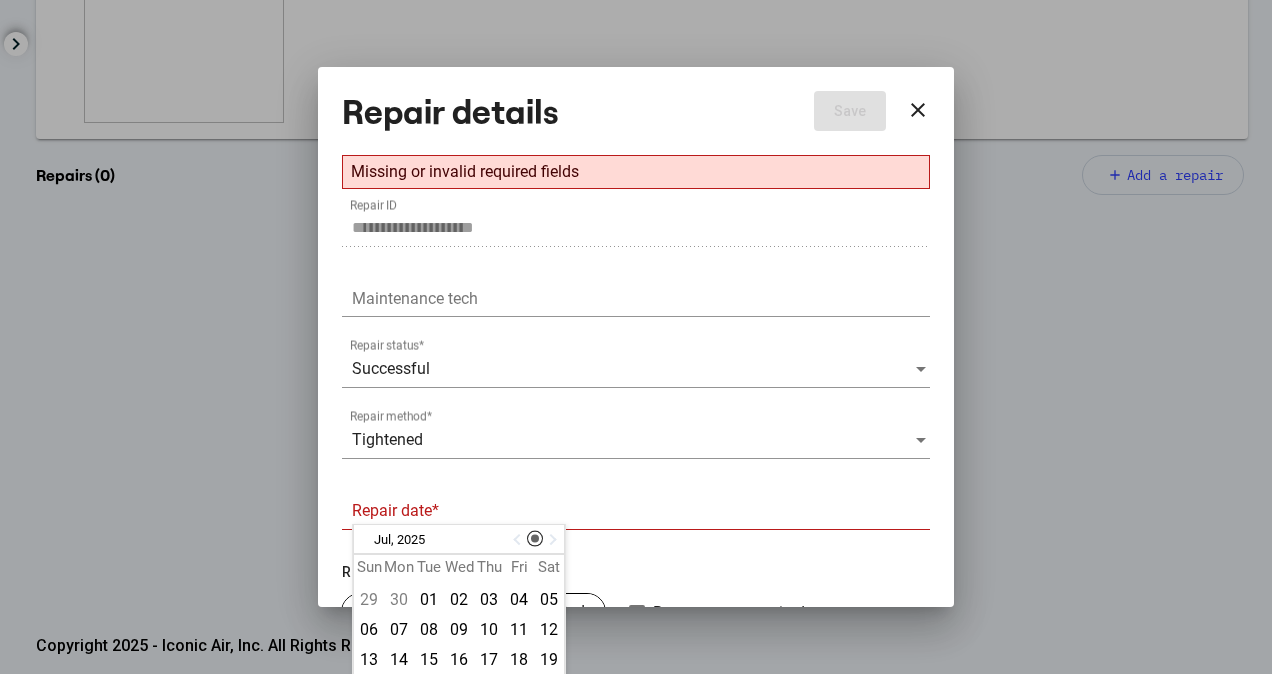 click at bounding box center [519, 540] 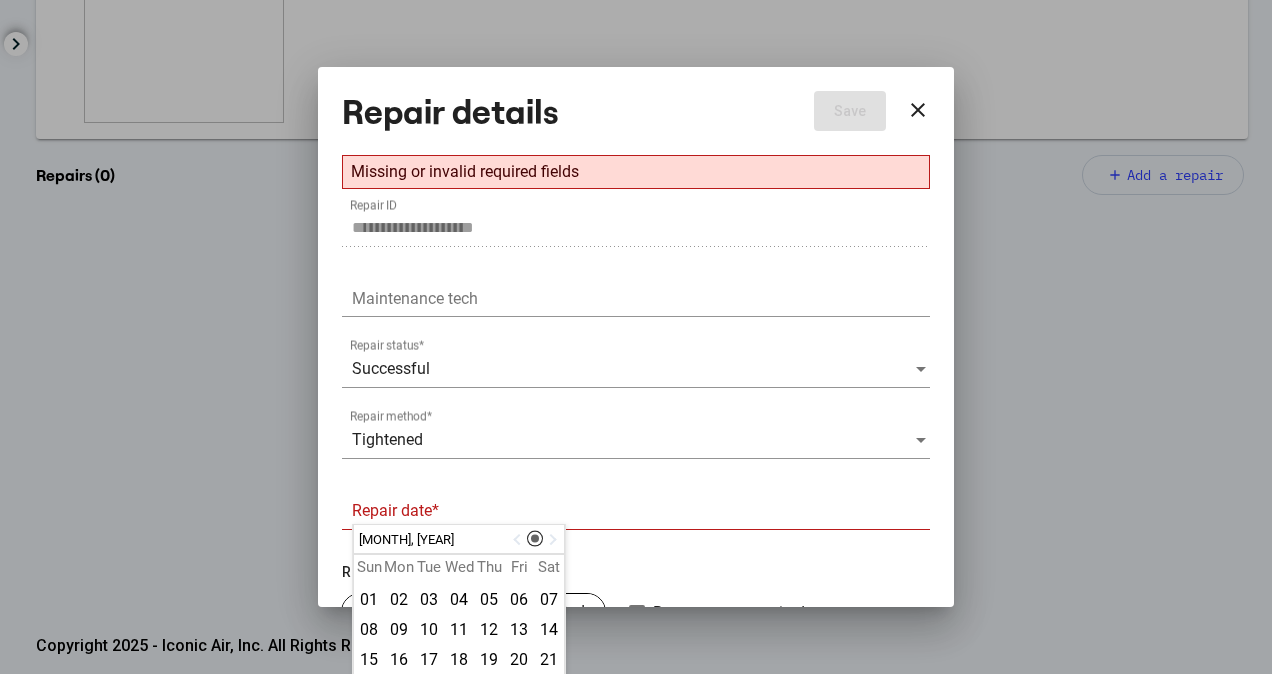 click at bounding box center [519, 540] 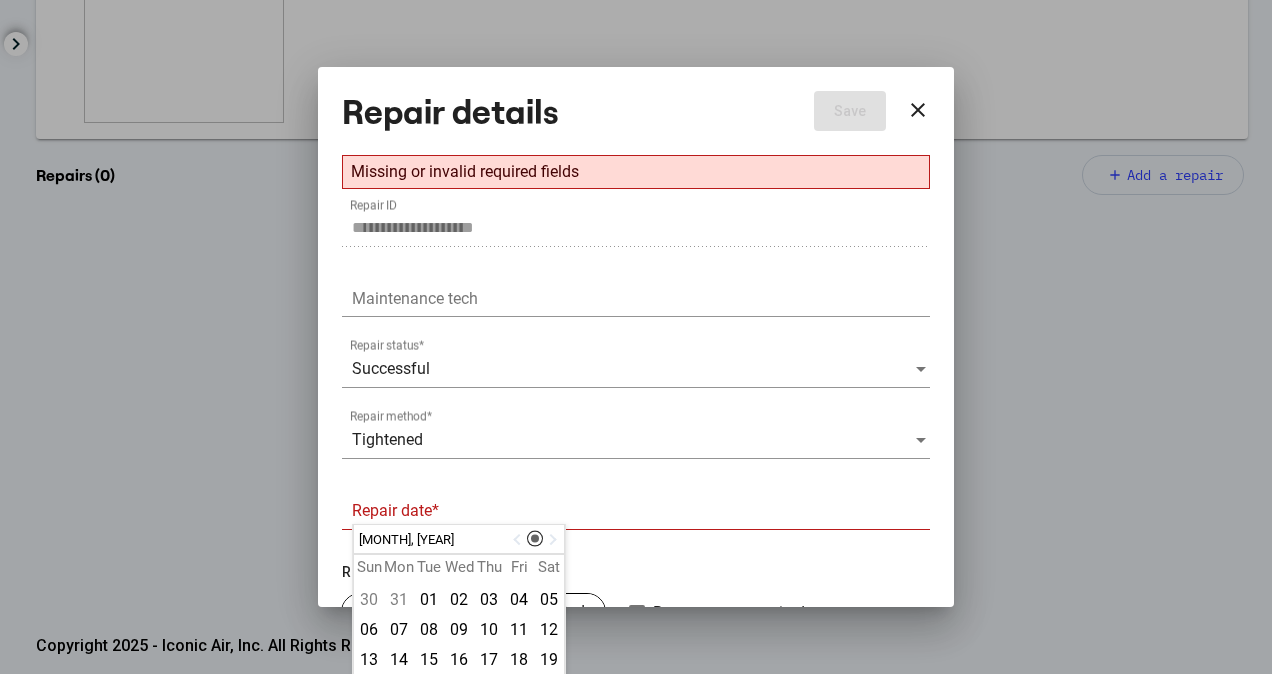 click at bounding box center [519, 540] 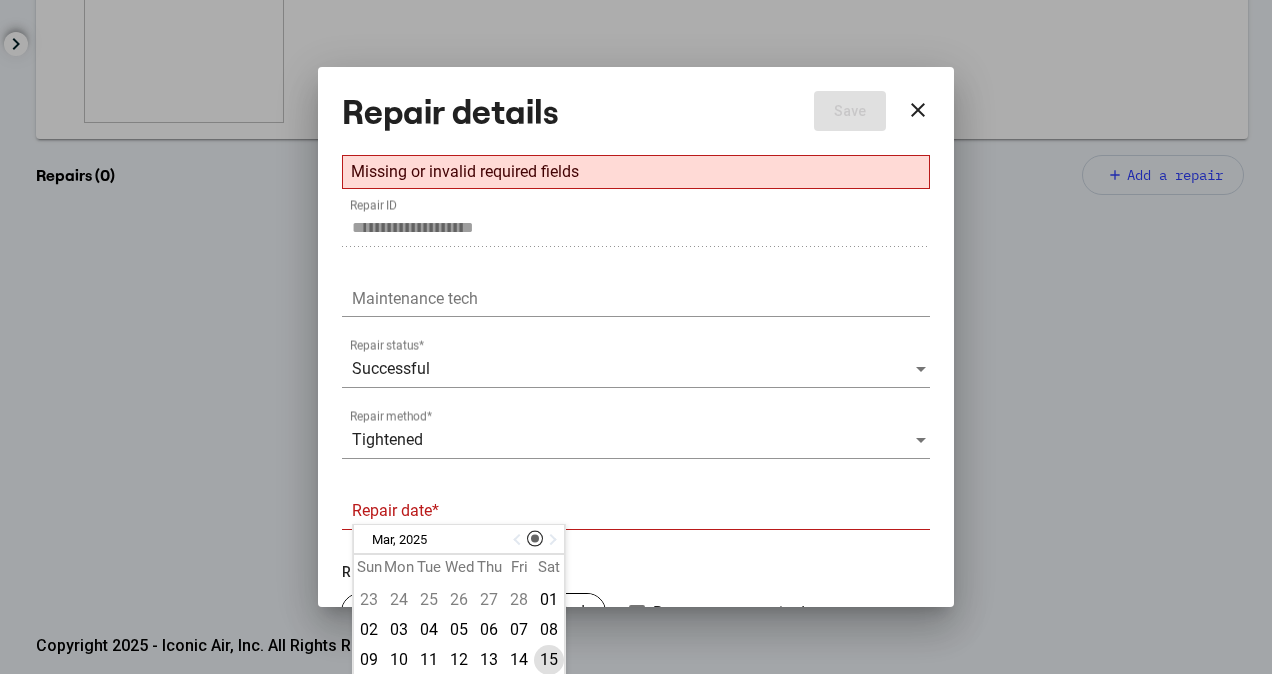 click on "15" at bounding box center [549, 660] 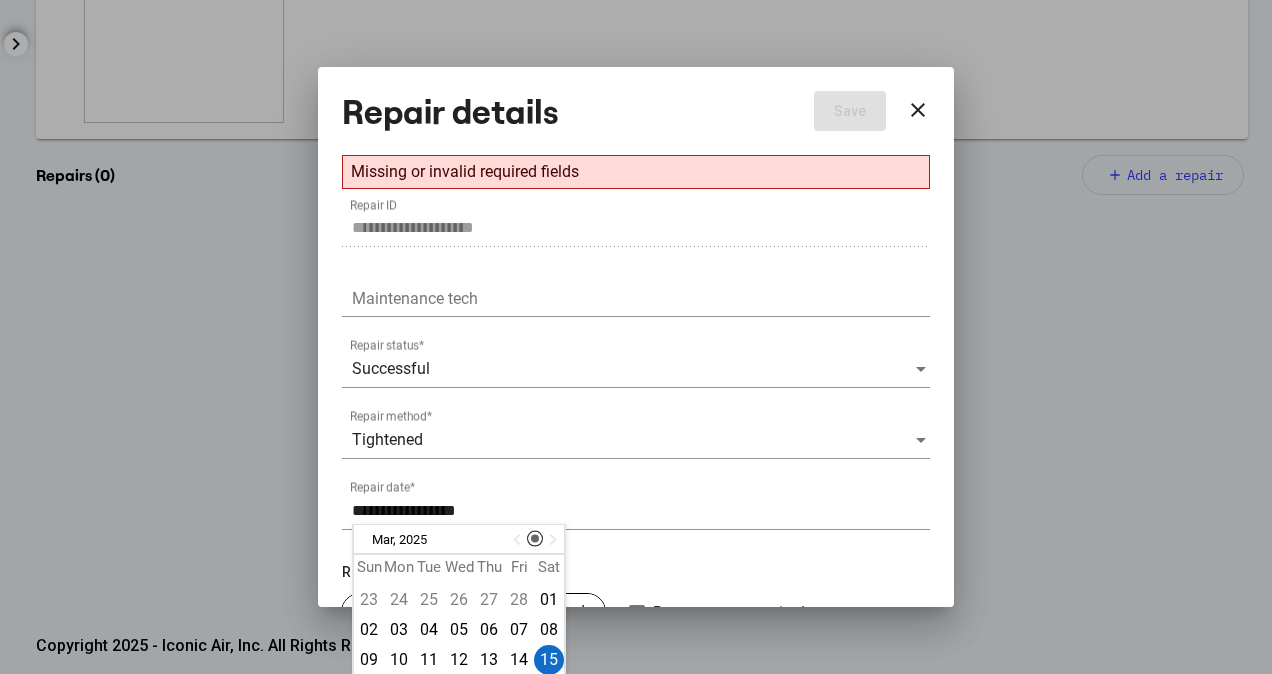 click on "Resurvey" at bounding box center (636, 572) 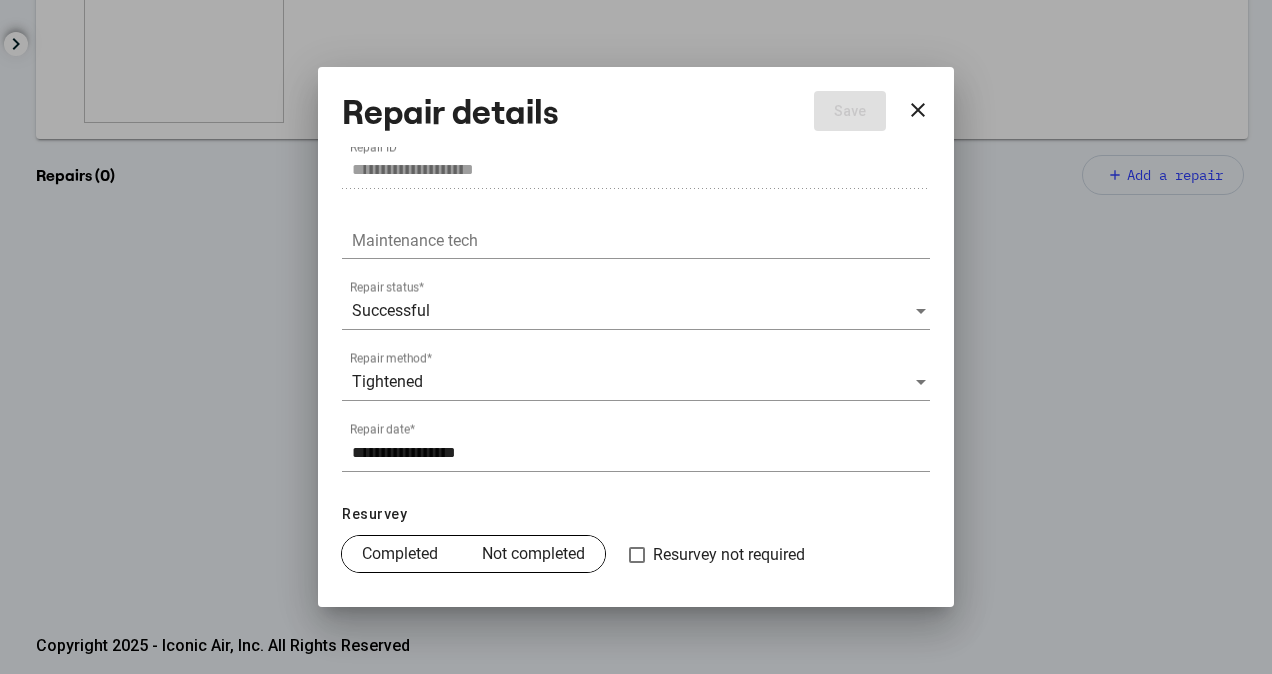 scroll, scrollTop: 108, scrollLeft: 0, axis: vertical 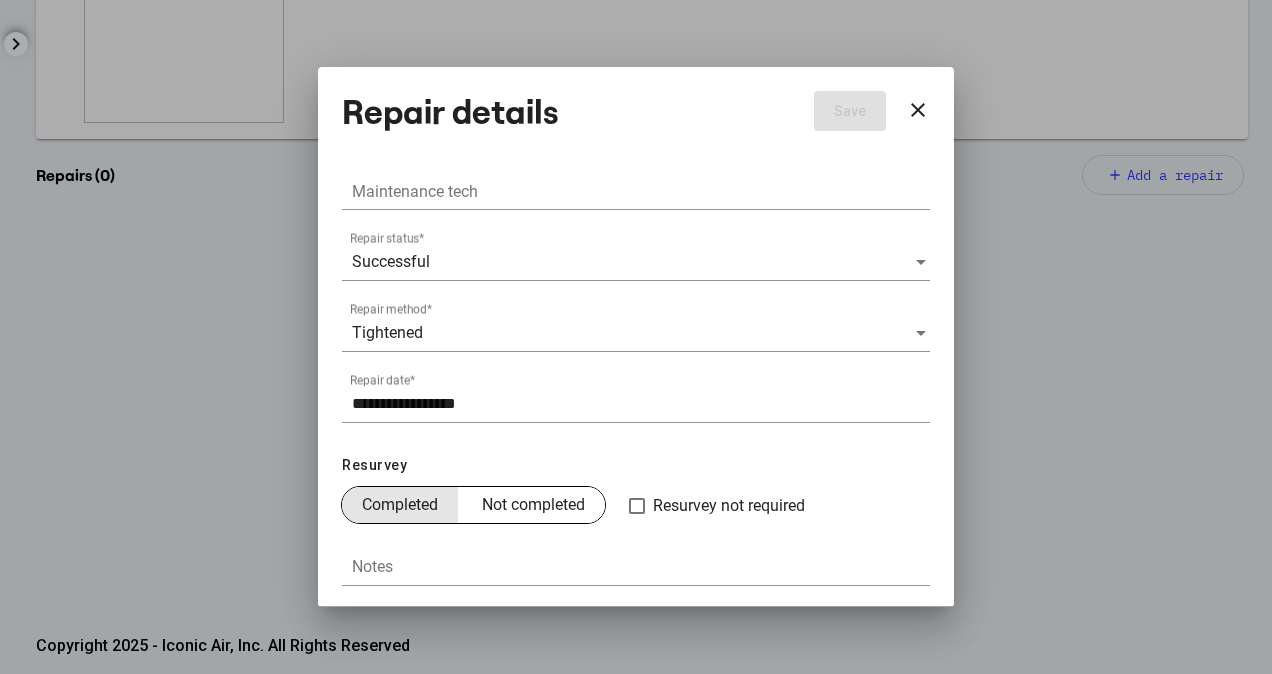 click on "Completed" at bounding box center (400, 505) 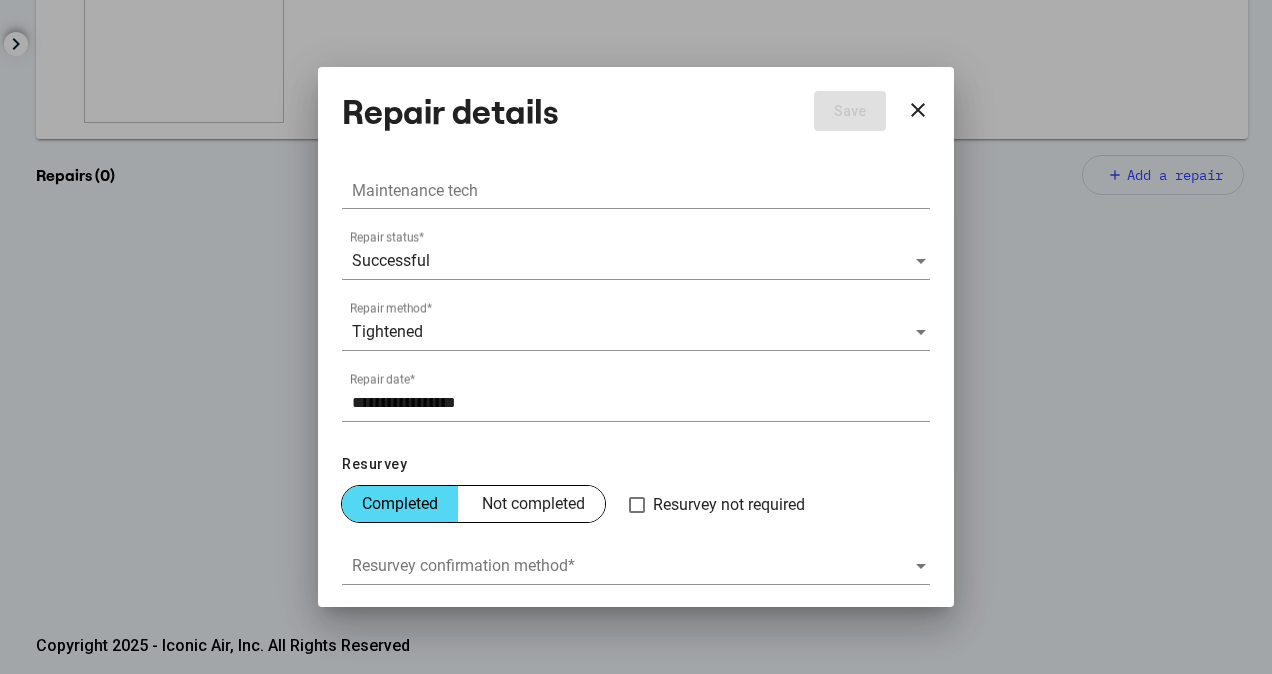 click at bounding box center (633, 566) 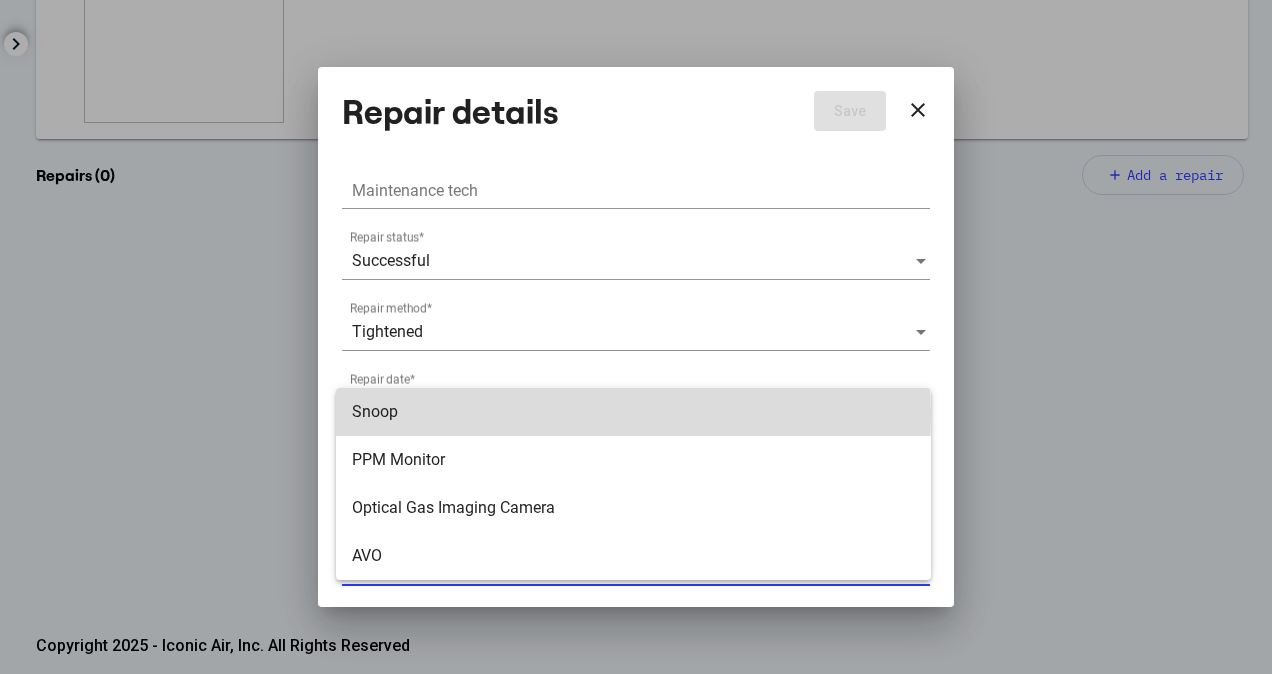 click on "Snoop" at bounding box center [633, 412] 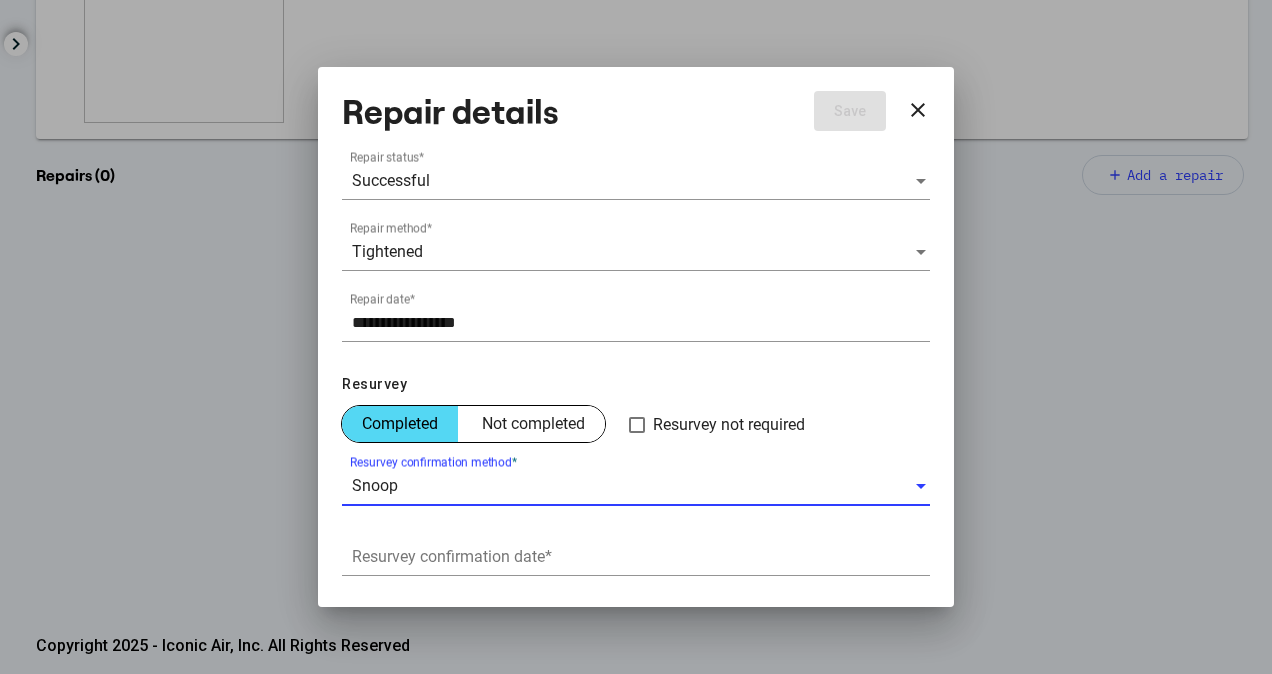 scroll, scrollTop: 250, scrollLeft: 0, axis: vertical 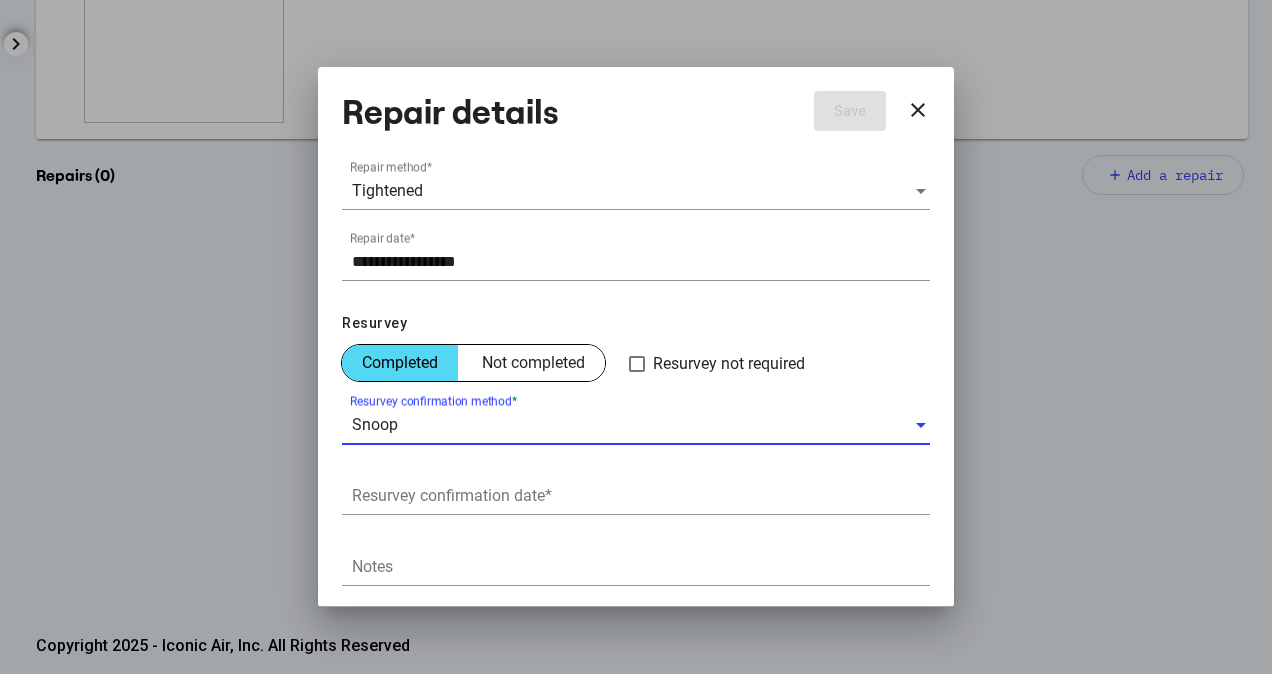 click on "Resurvey confirmation date  *" at bounding box center [641, 496] 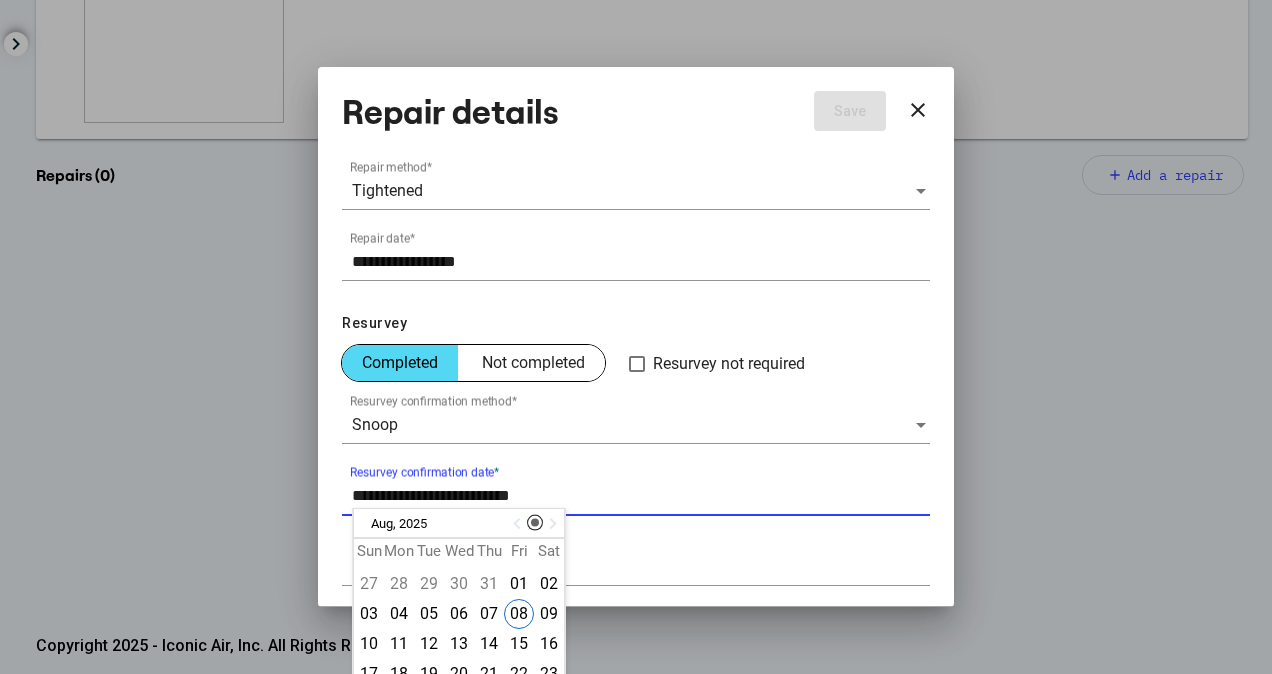 type on "**********" 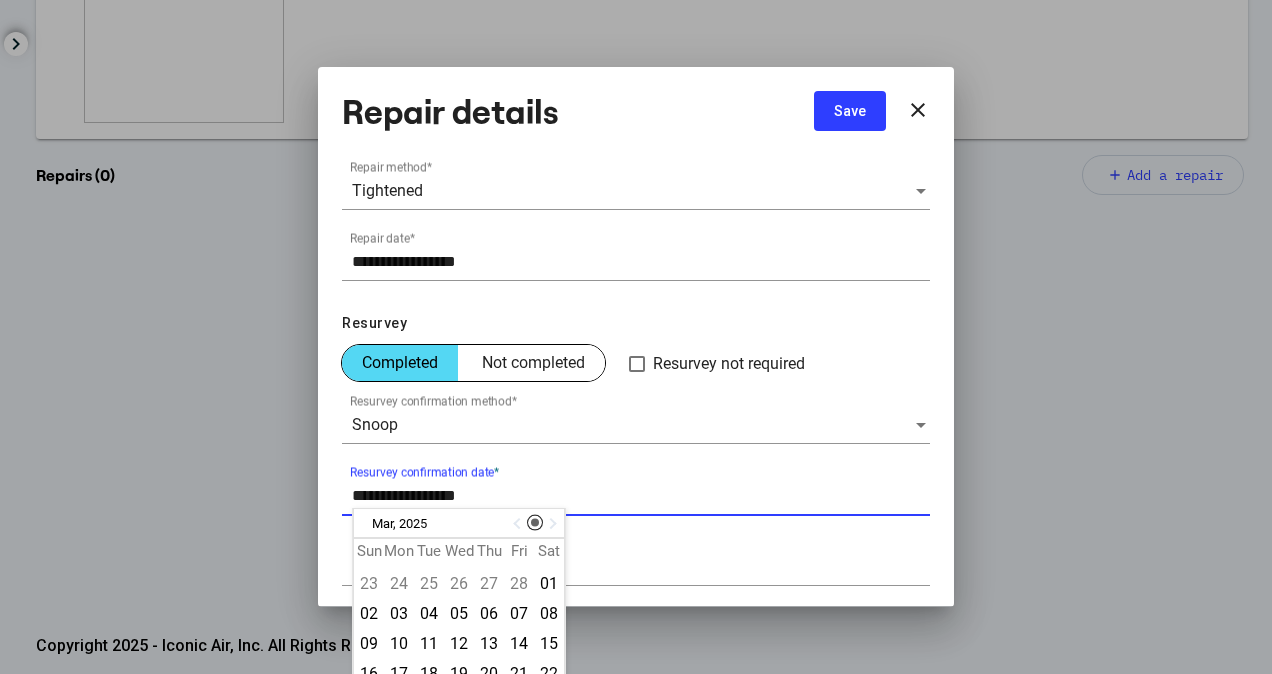 scroll, scrollTop: 201, scrollLeft: 0, axis: vertical 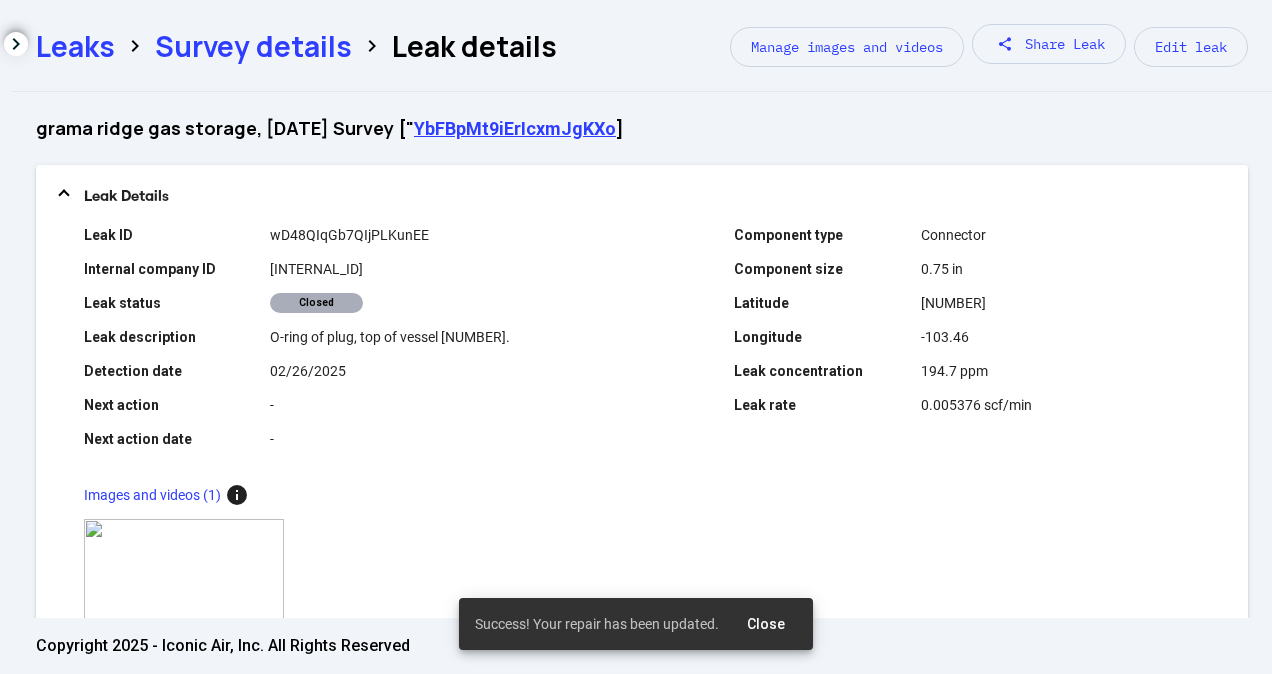 click on "Survey details" 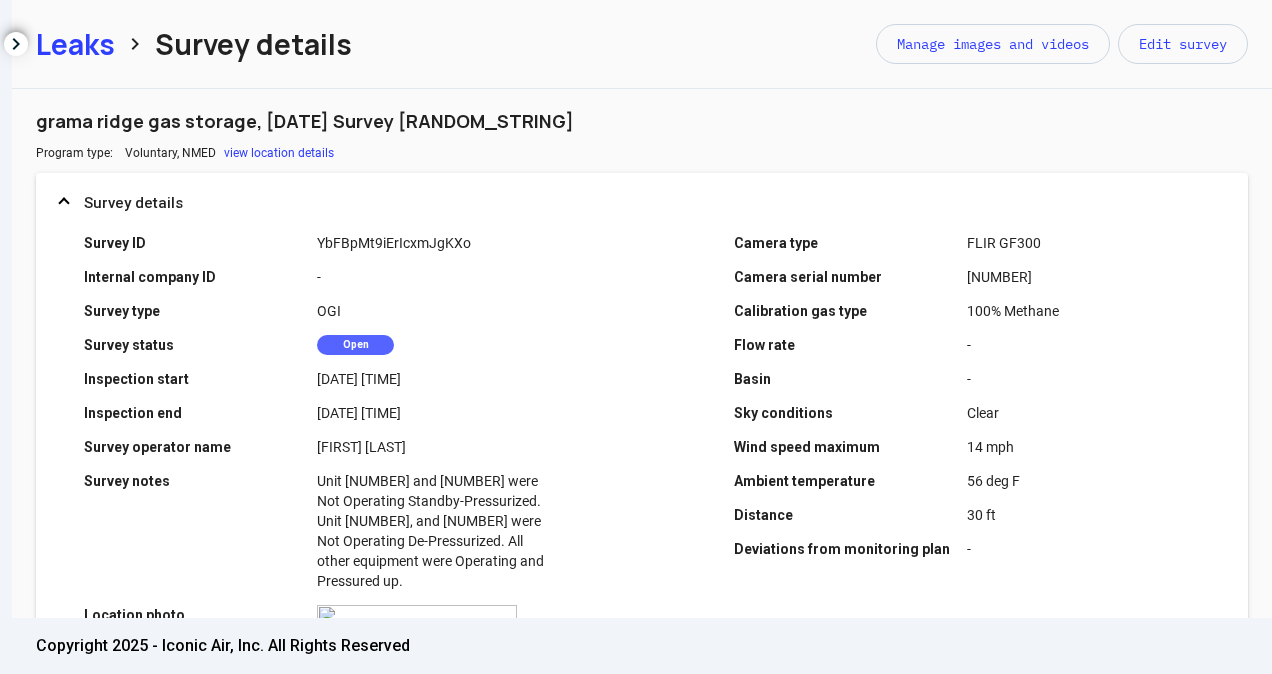 click on "Leaks" at bounding box center [75, 44] 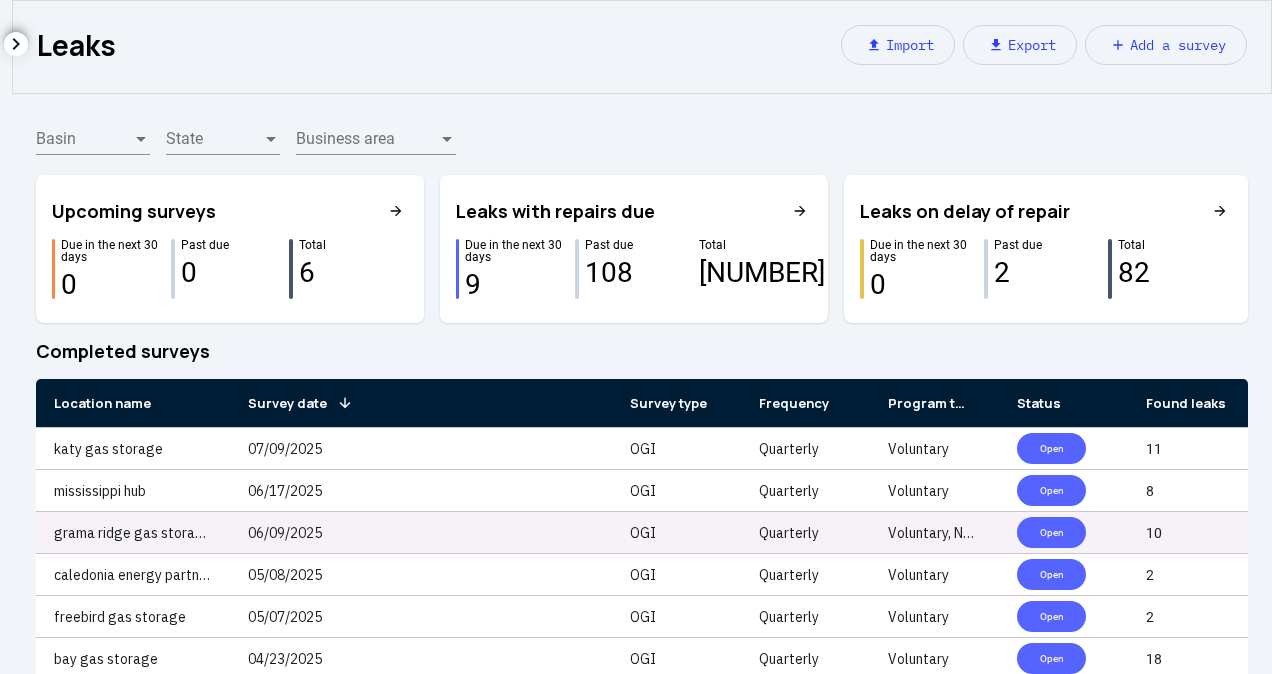click on "06/09/2025" 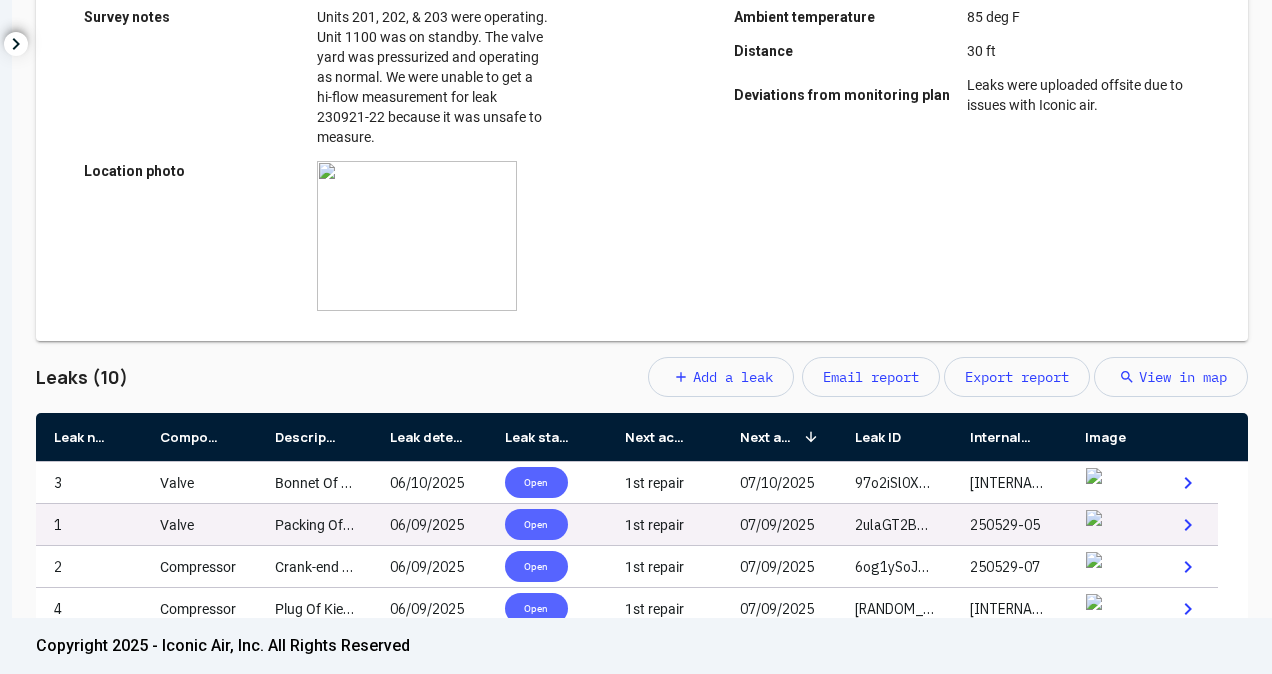 scroll, scrollTop: 500, scrollLeft: 0, axis: vertical 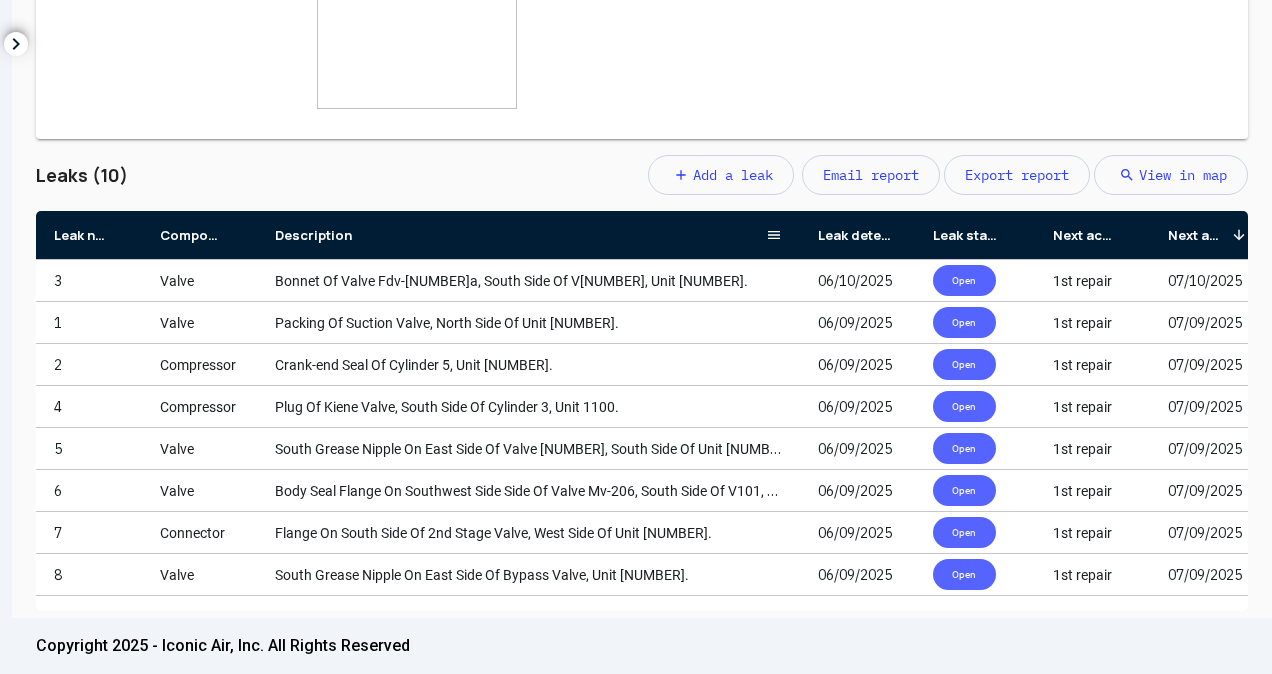 drag, startPoint x: 370, startPoint y: 238, endPoint x: 830, endPoint y: 240, distance: 460.00433 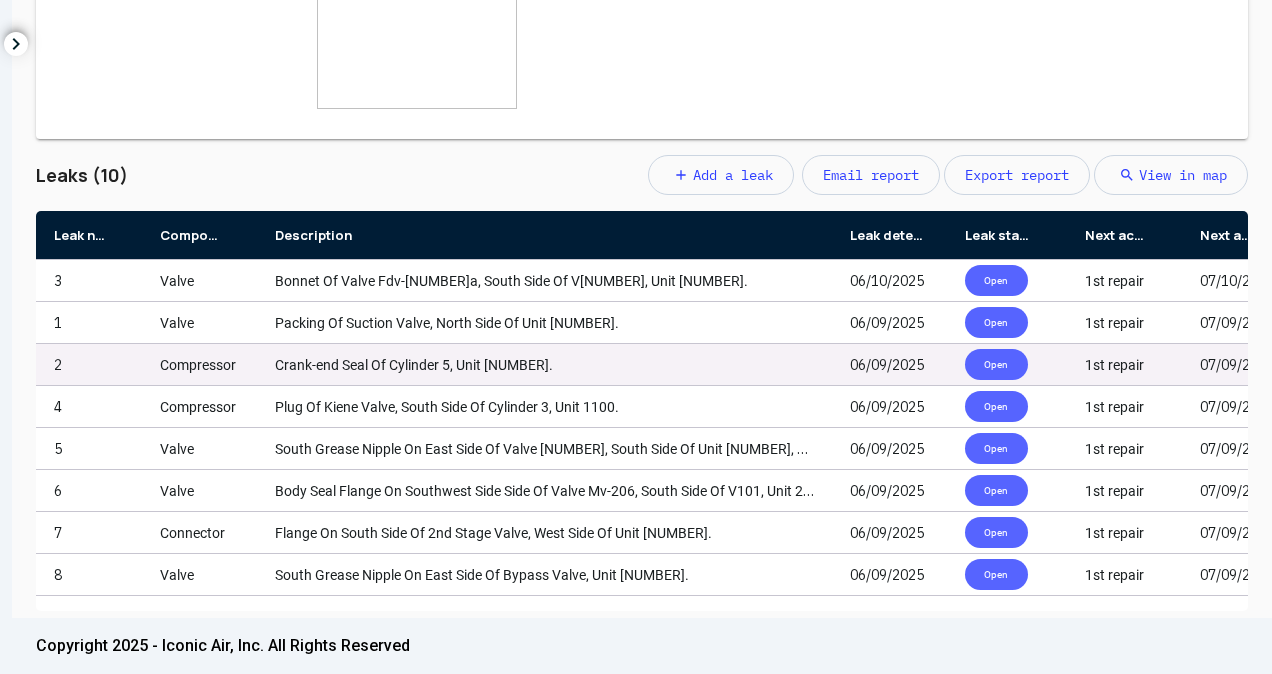 scroll, scrollTop: 84, scrollLeft: 0, axis: vertical 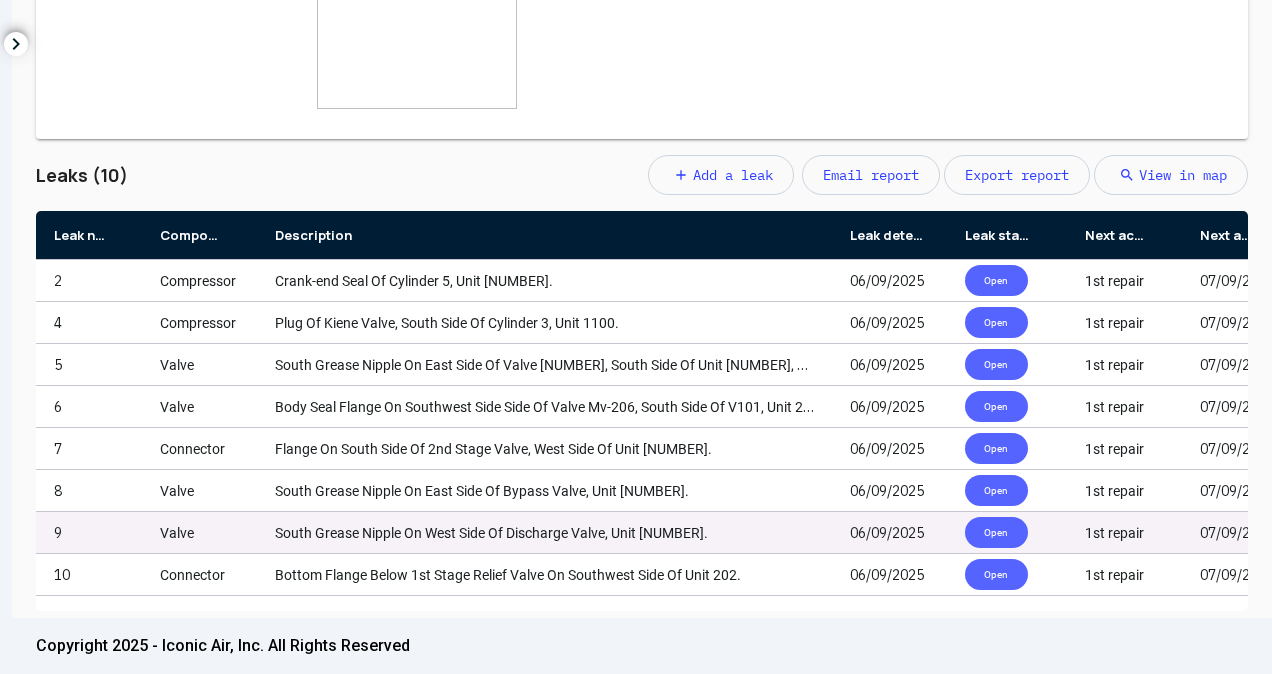 click on "South Grease Nipple On West Side Of Discharge Valve, Unit [NUMBER]." at bounding box center (491, 533) 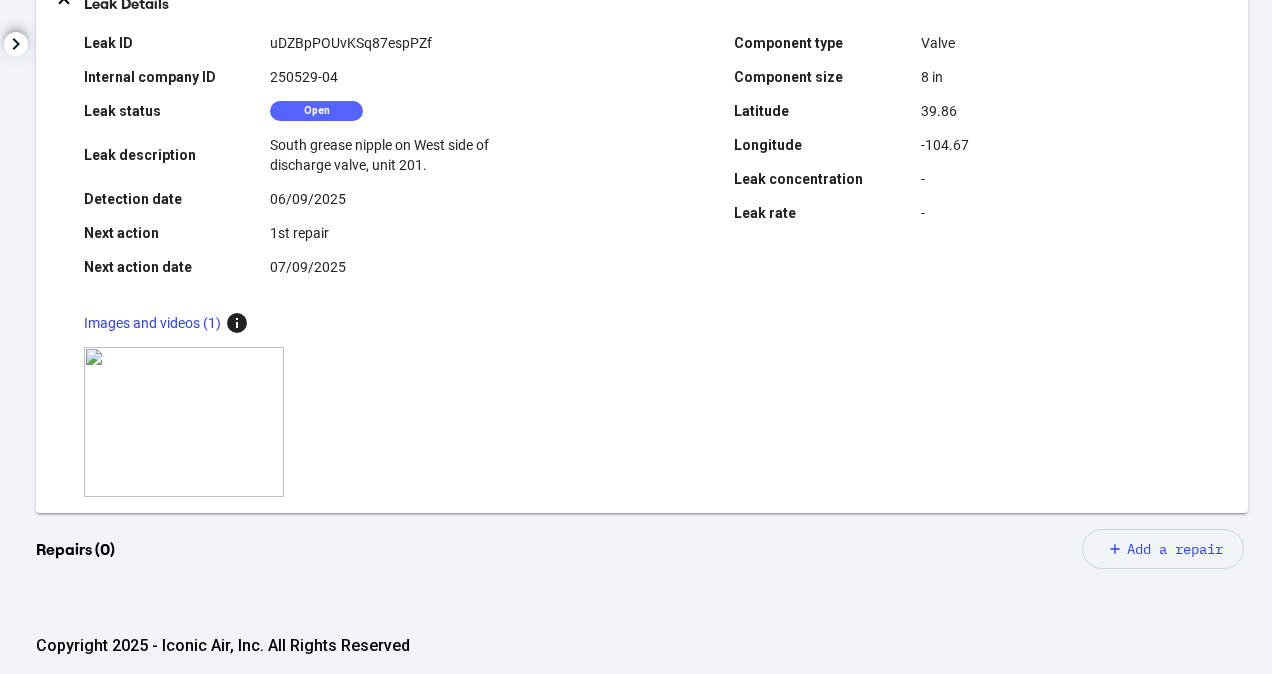 scroll, scrollTop: 566, scrollLeft: 0, axis: vertical 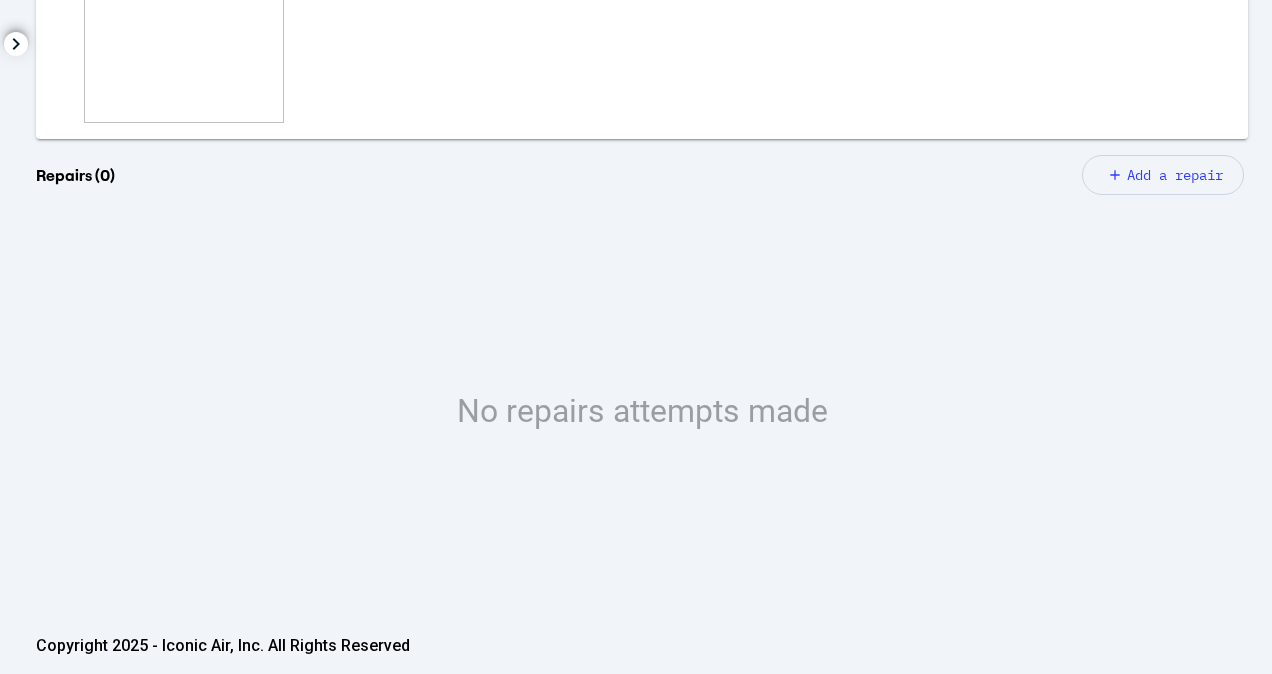 click on "add Add a repair" 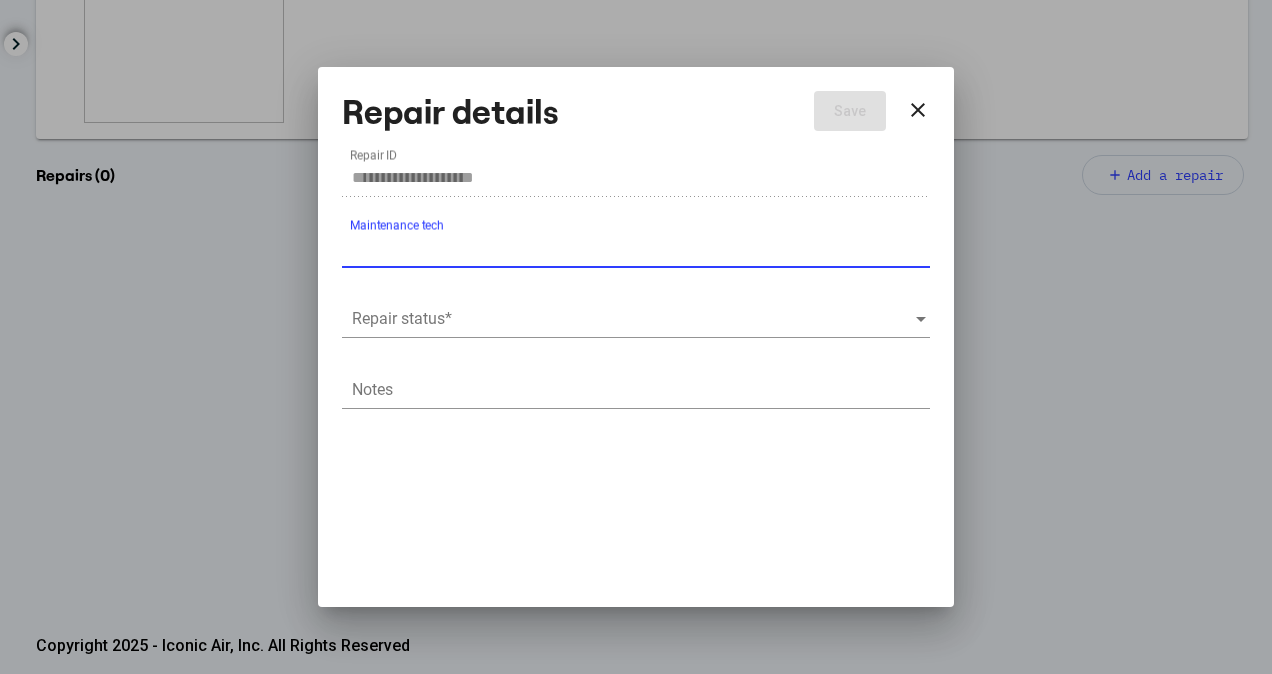 click at bounding box center (633, 319) 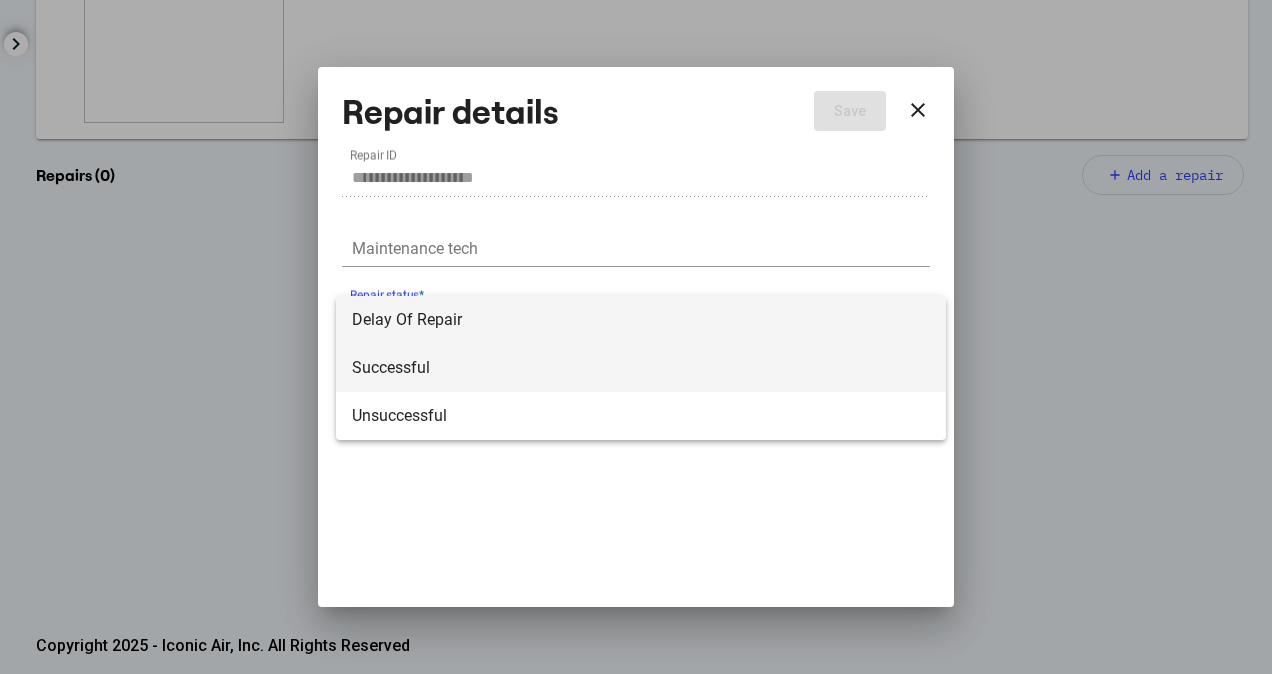 click on "Successful" at bounding box center (641, 368) 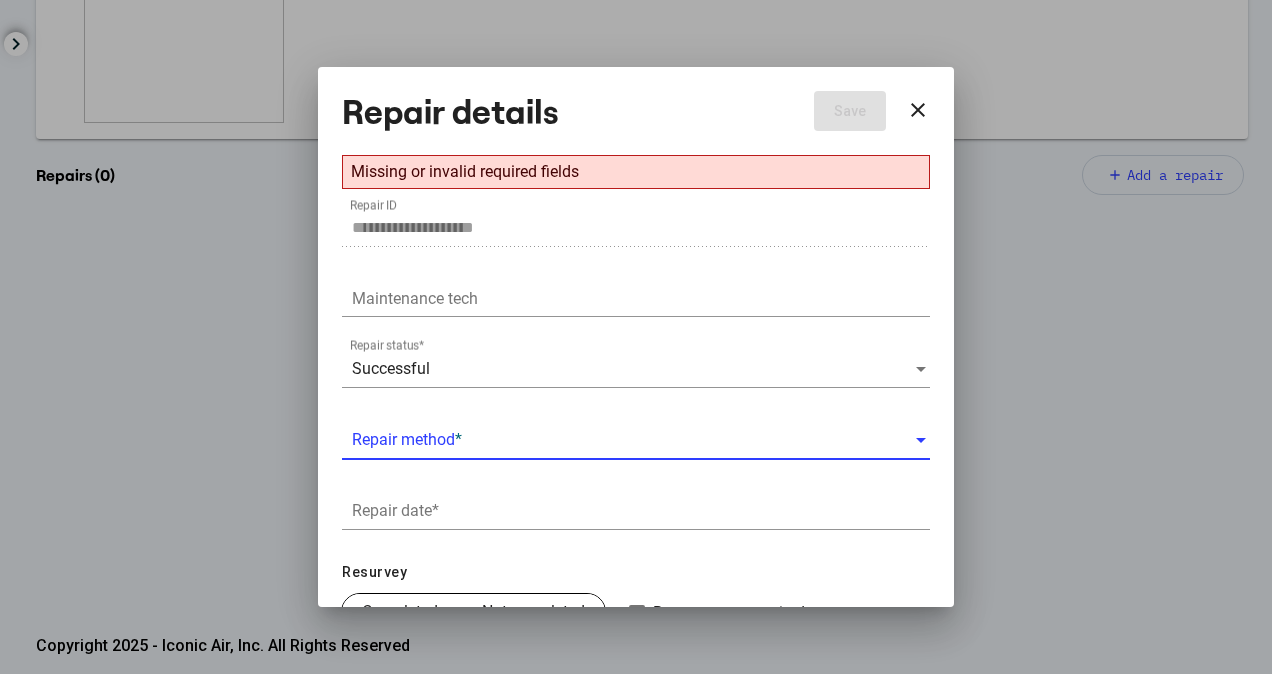 click at bounding box center (633, 440) 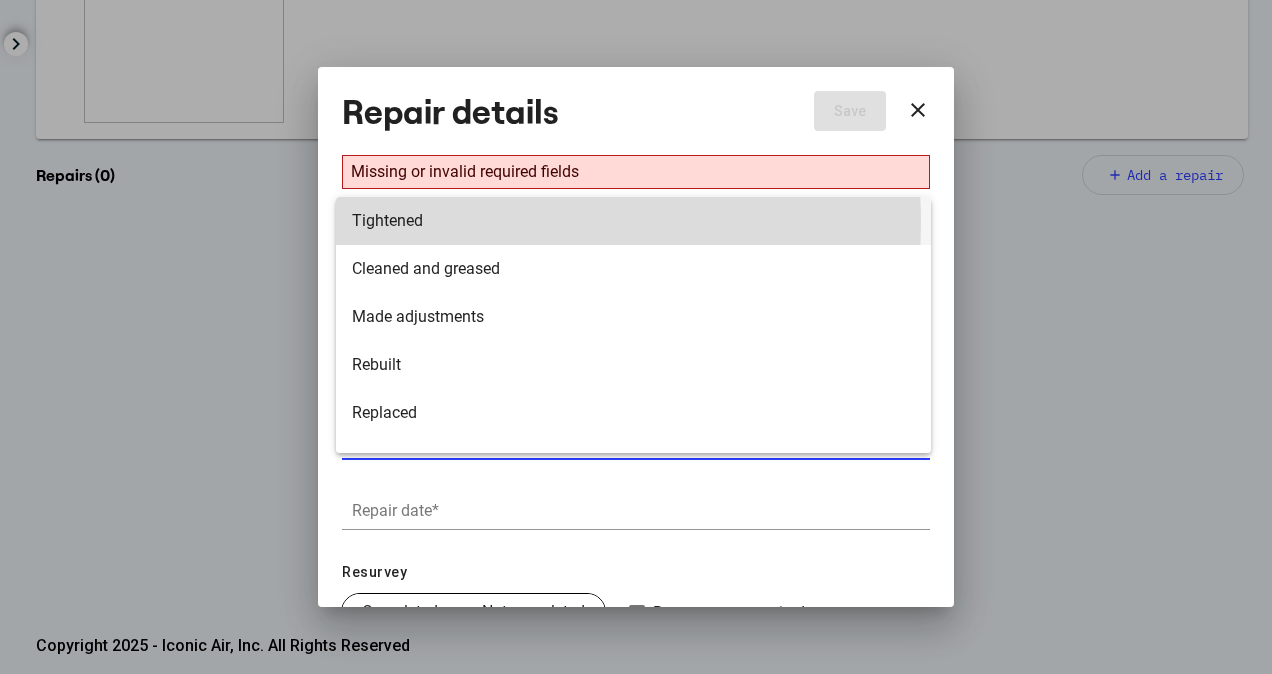 click on "Tightened" at bounding box center [633, 221] 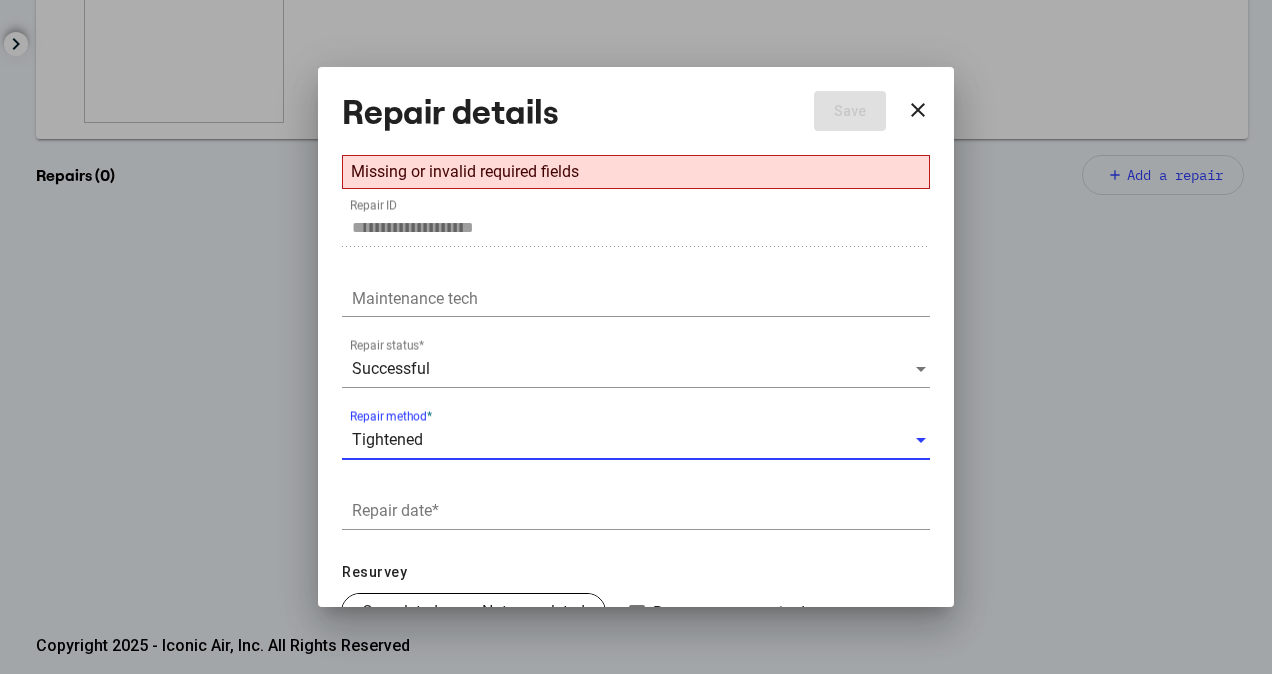 click on "Repair date  *" at bounding box center (641, 511) 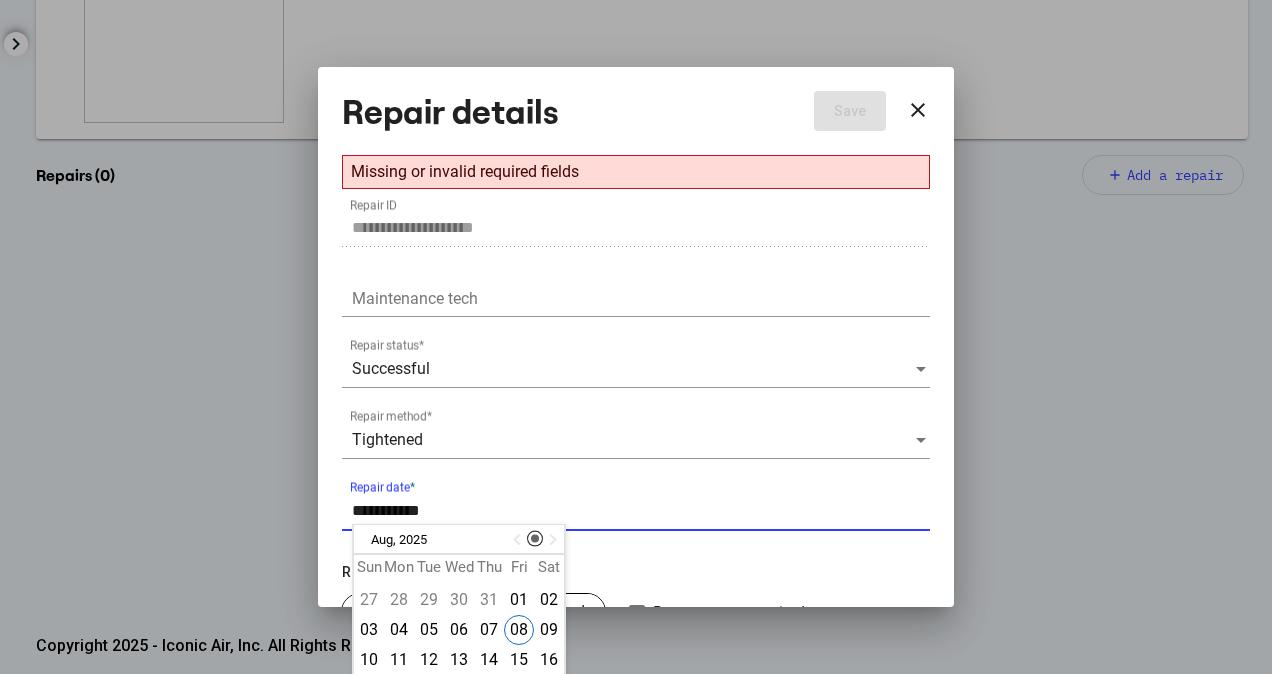 click at bounding box center [519, 540] 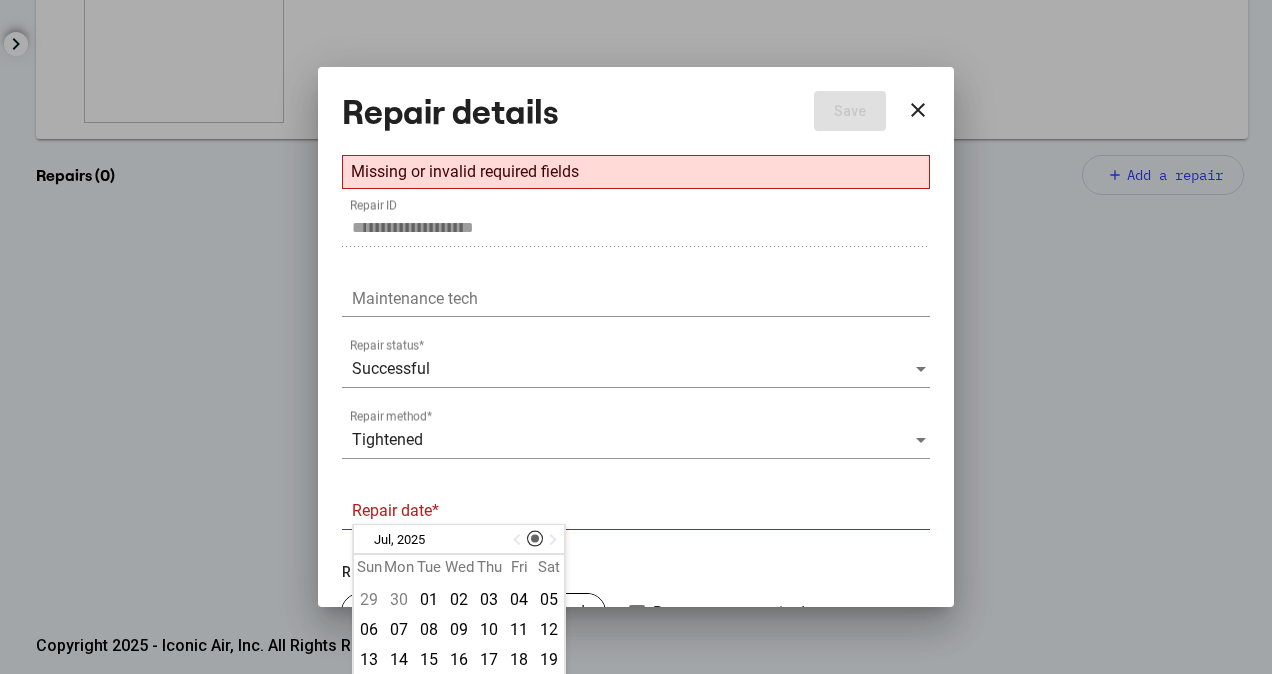 click at bounding box center (519, 540) 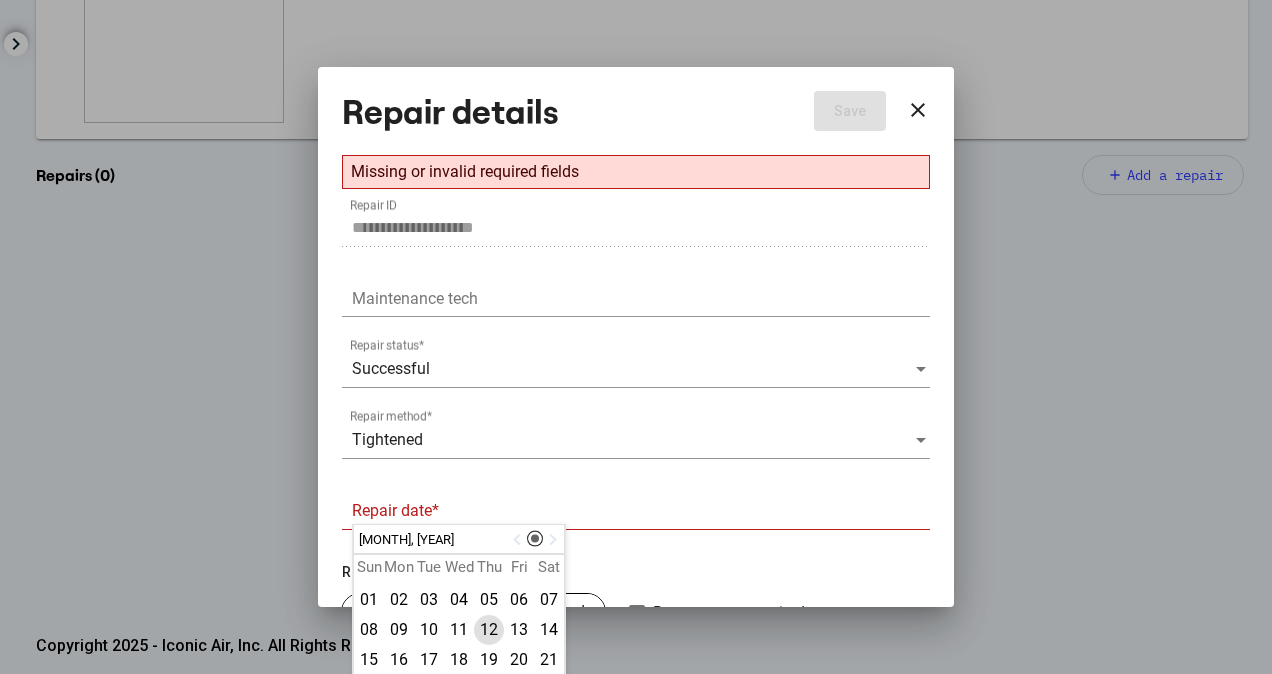 click on "12" at bounding box center (489, 630) 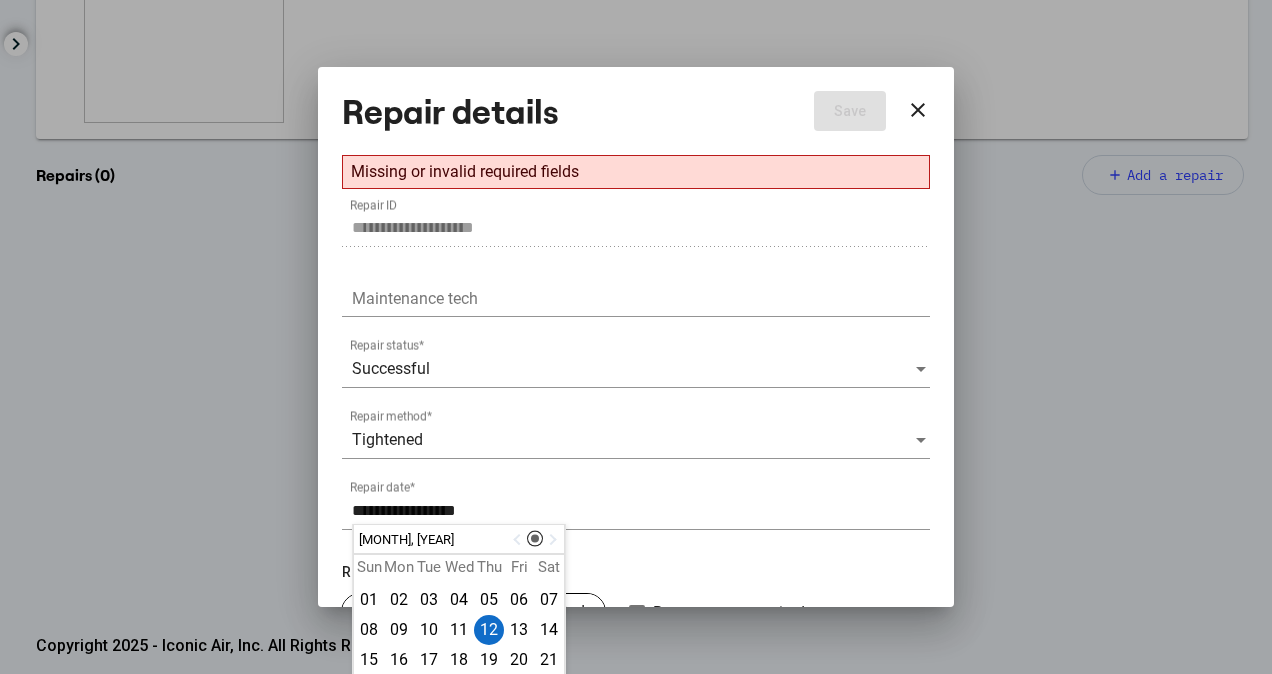 click on "**********" at bounding box center (636, 504) 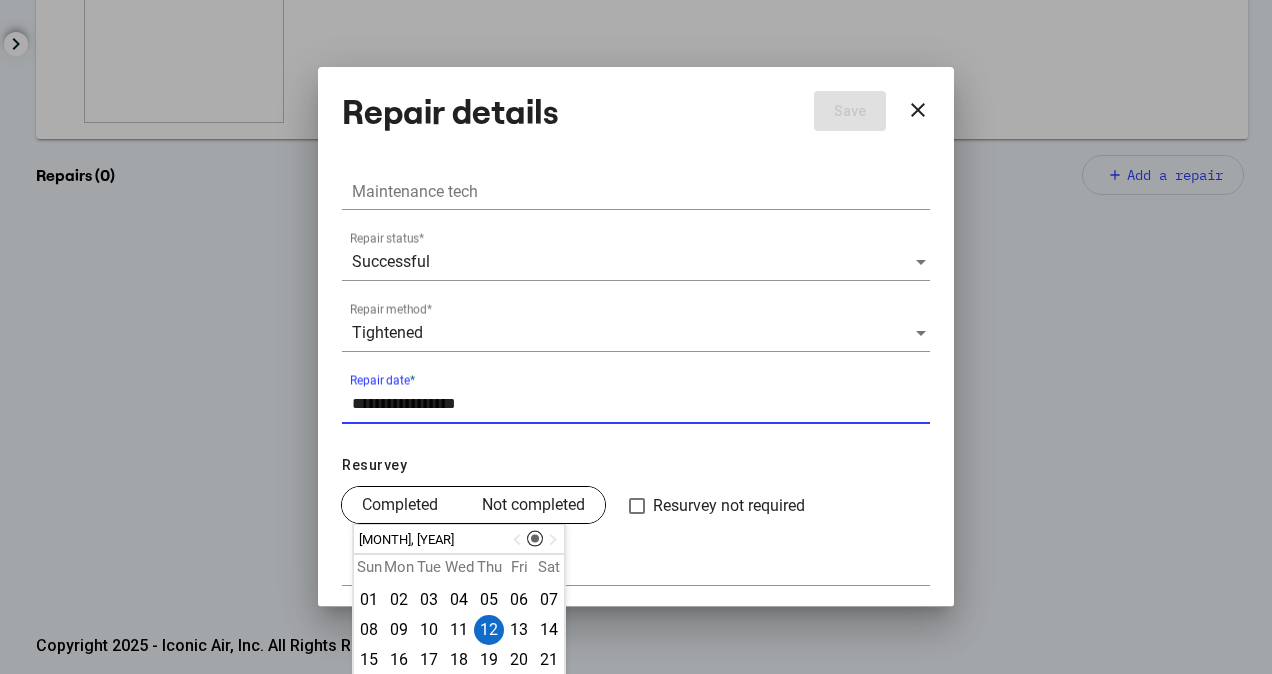 click on "Completed" at bounding box center [400, 505] 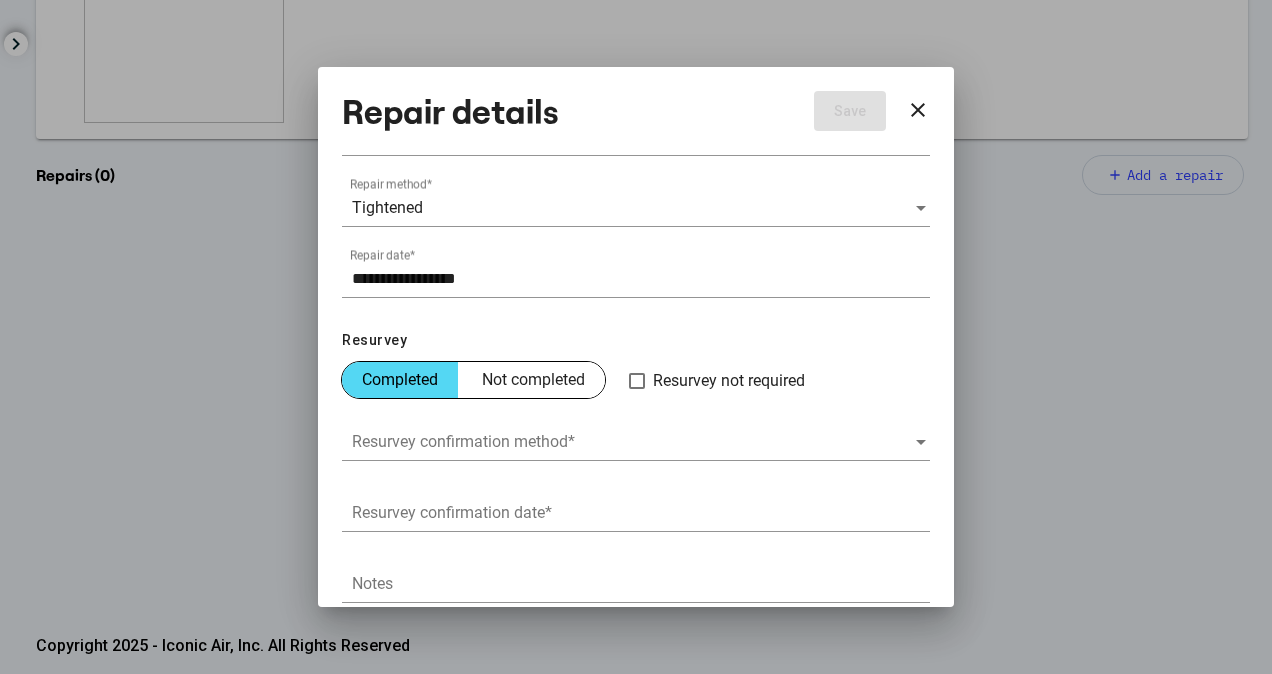 scroll, scrollTop: 250, scrollLeft: 0, axis: vertical 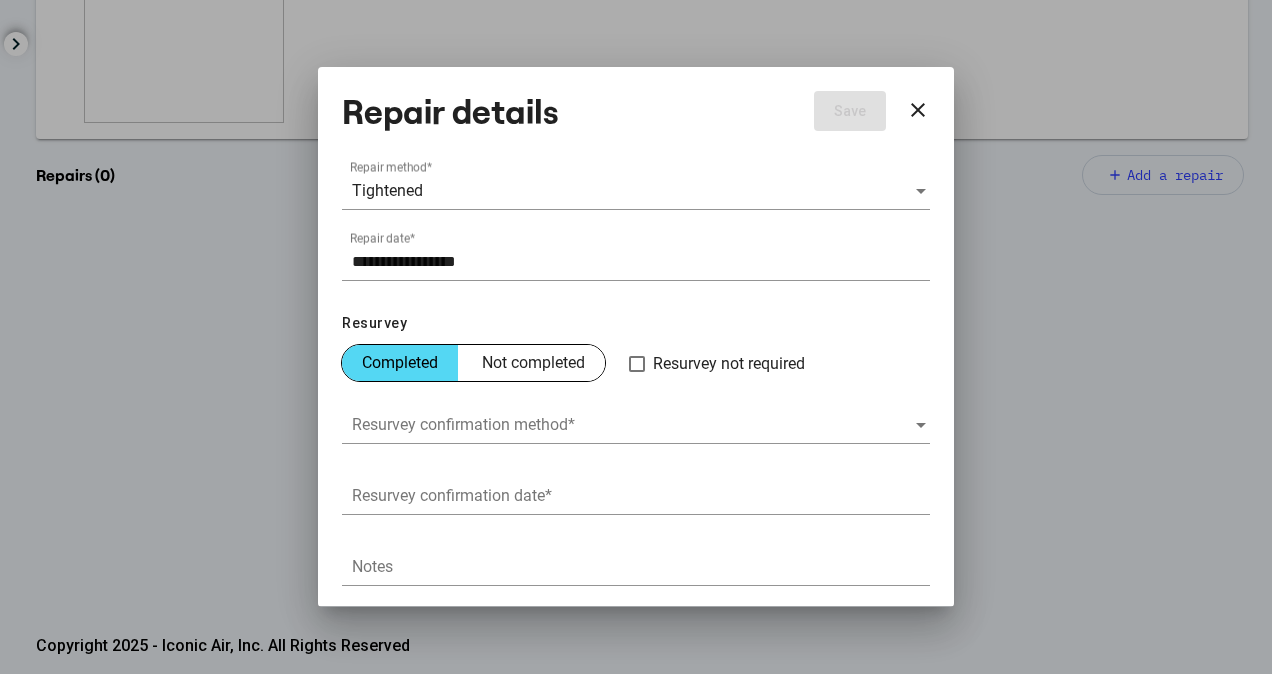click at bounding box center (633, 425) 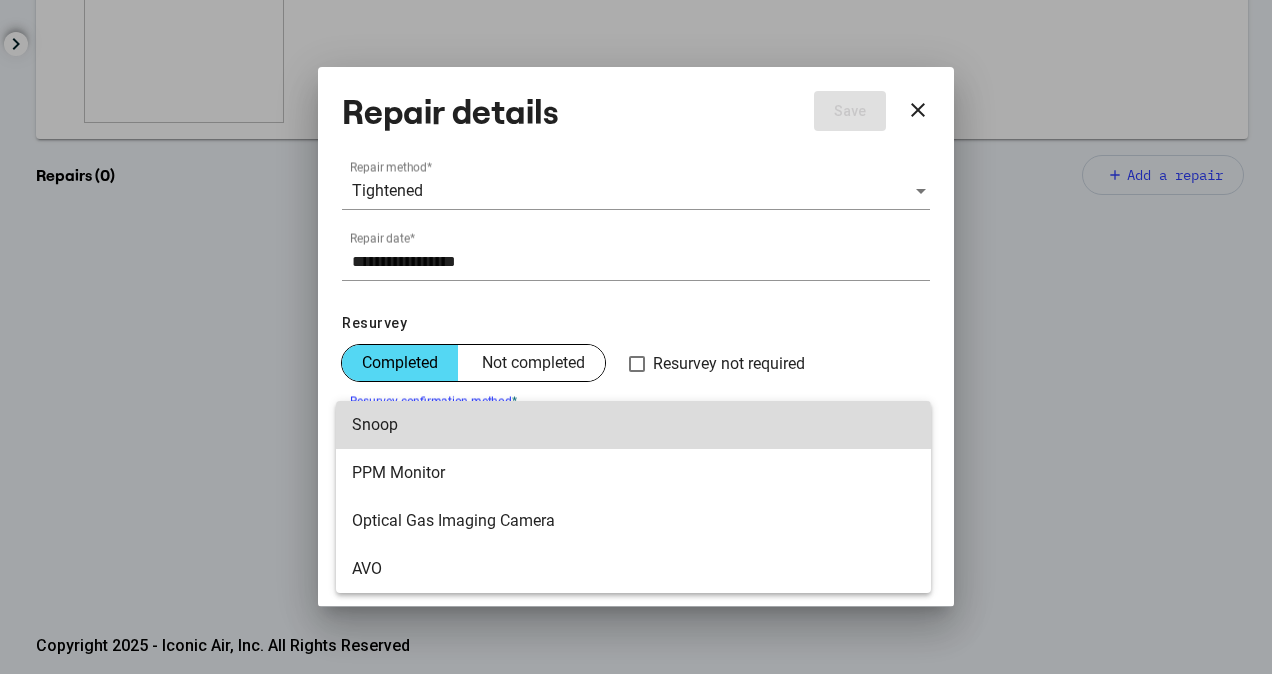 click on "Snoop" at bounding box center [633, 425] 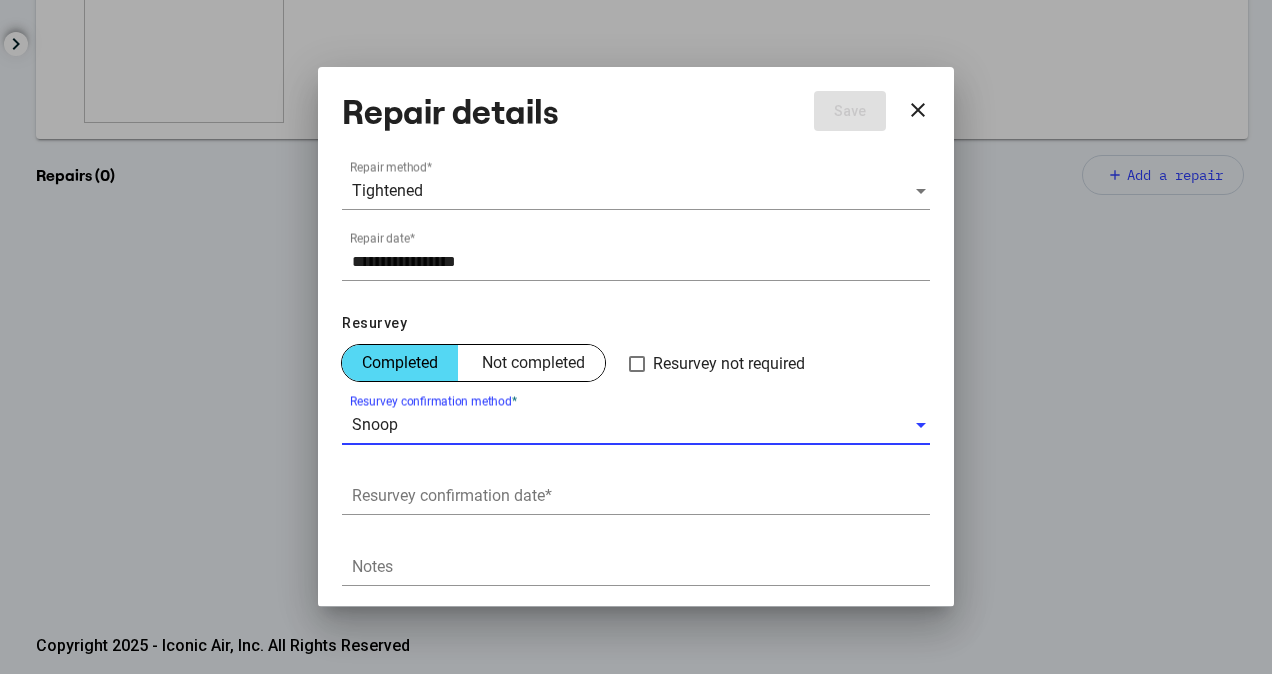 click on "Resurvey confirmation date  *" at bounding box center [641, 496] 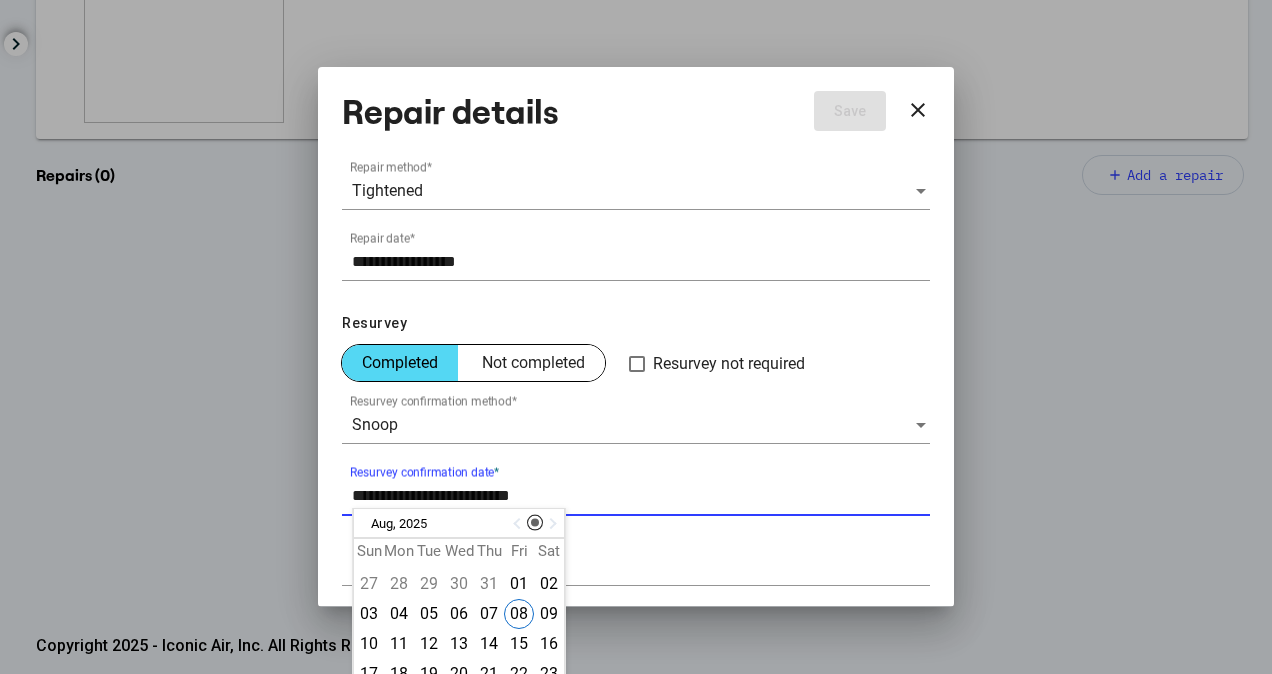 click at bounding box center (519, 524) 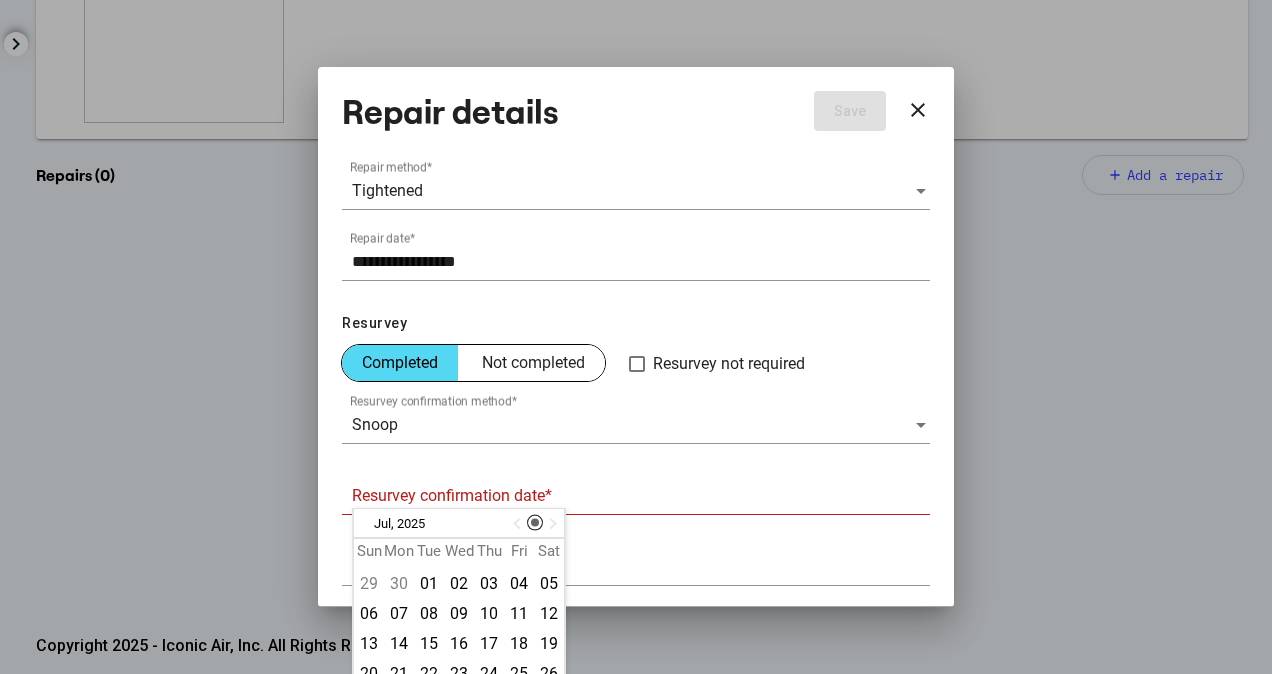 click at bounding box center [519, 524] 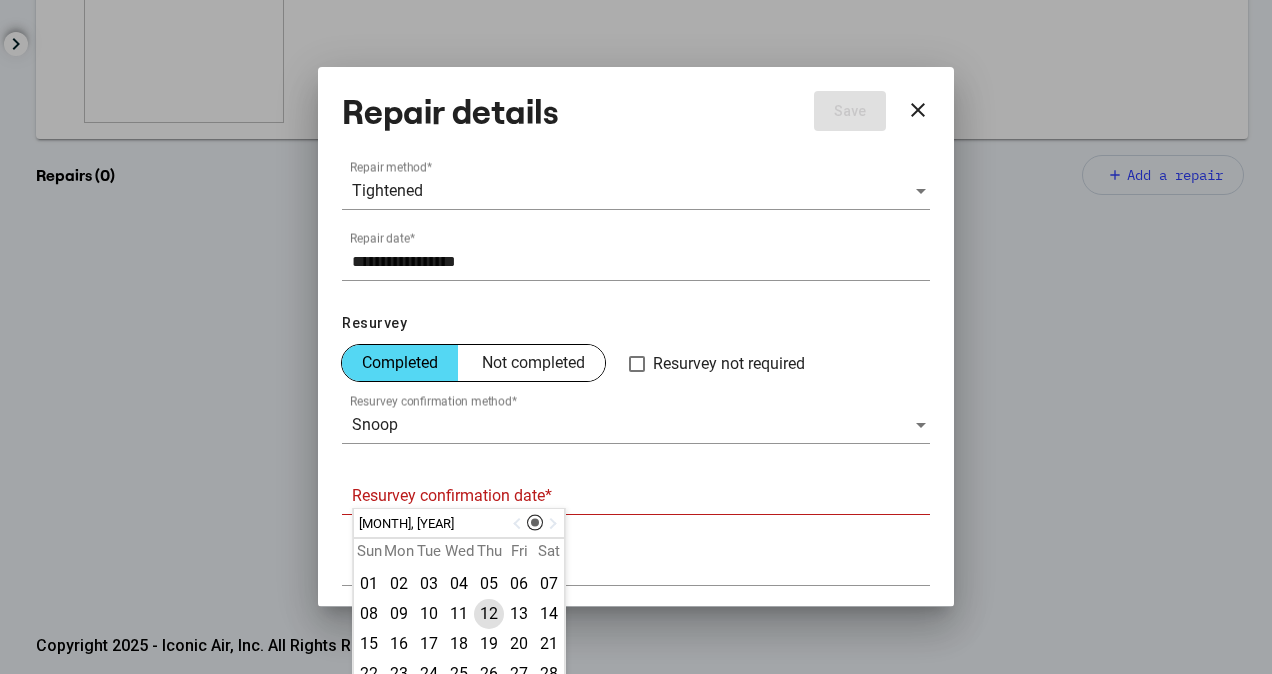 click on "12" at bounding box center (489, 614) 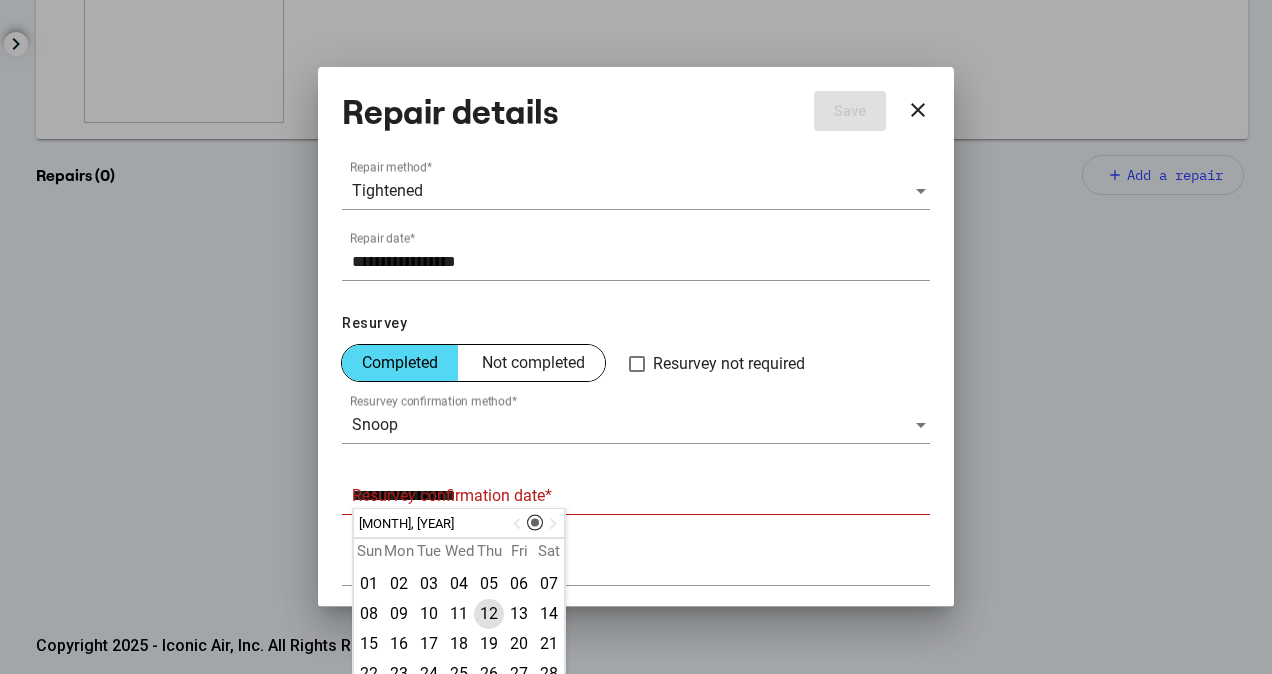 scroll, scrollTop: 201, scrollLeft: 0, axis: vertical 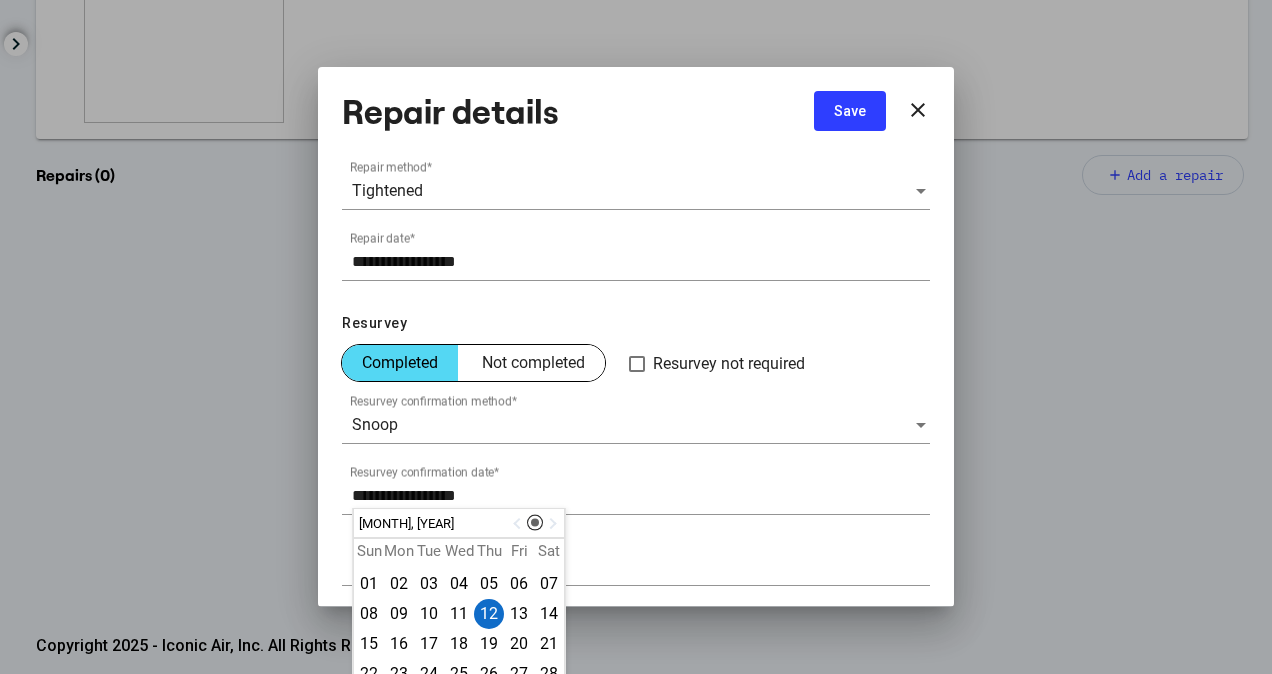click on "Save" at bounding box center (850, 111) 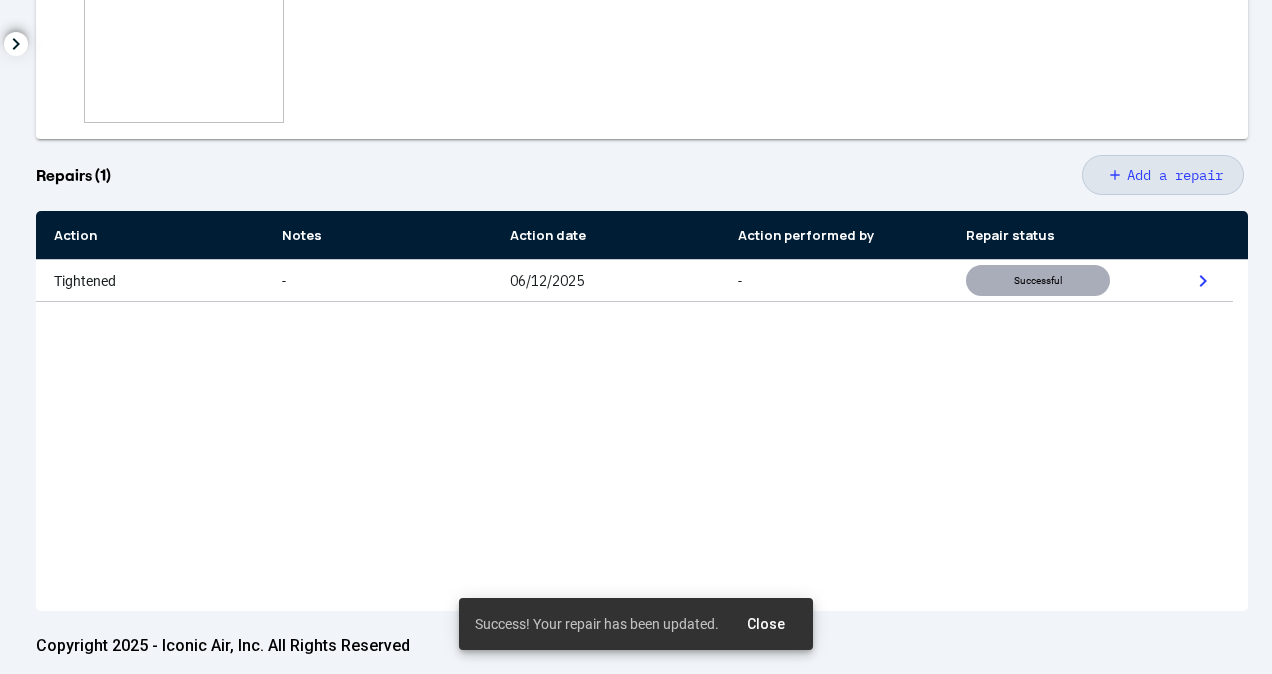 scroll, scrollTop: 0, scrollLeft: 0, axis: both 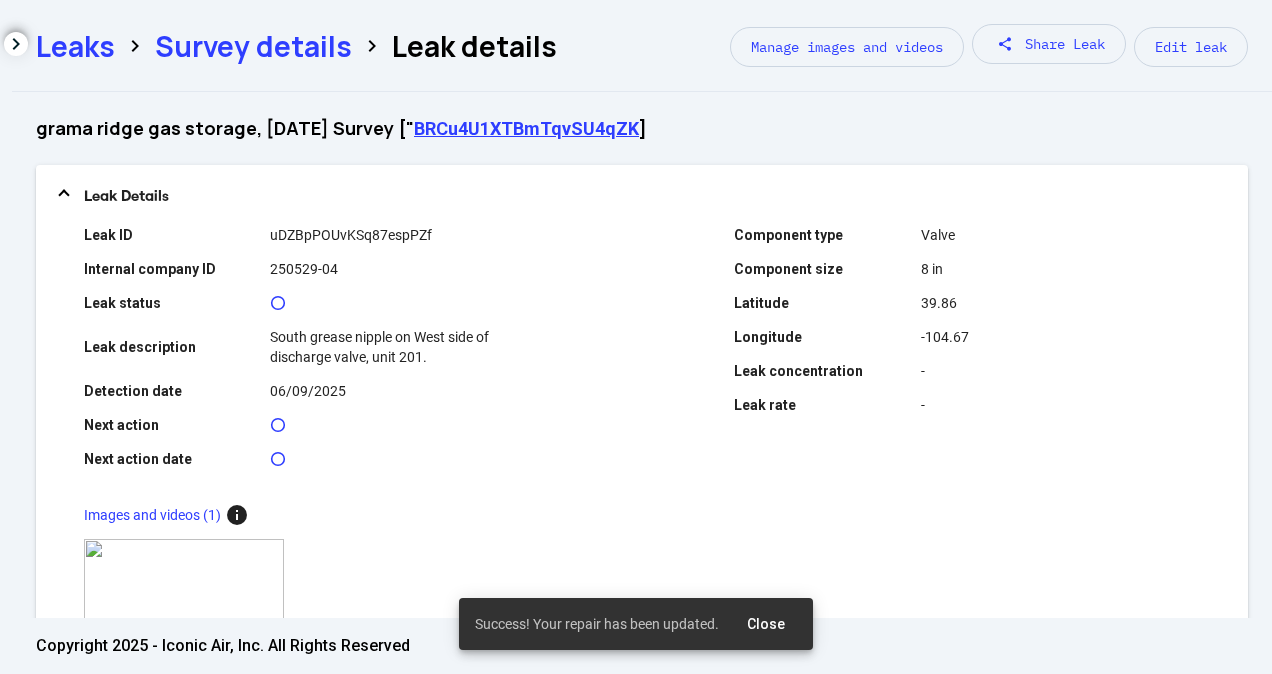 click on "Survey details" 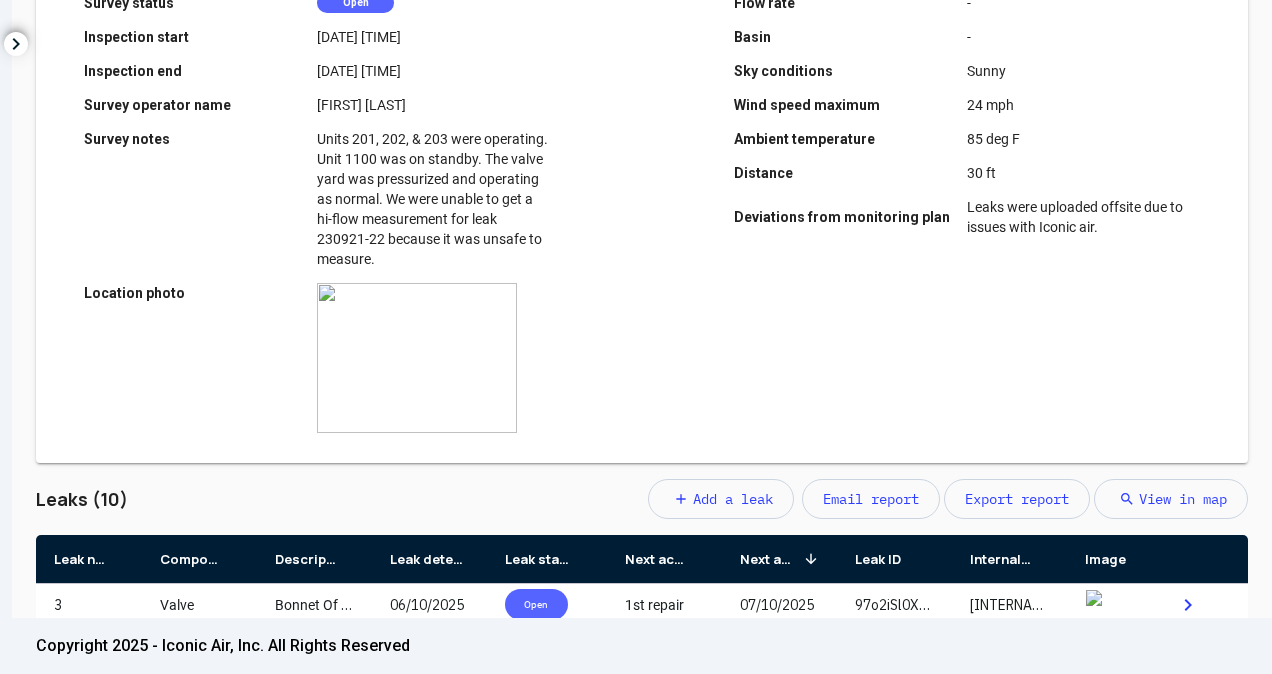 scroll, scrollTop: 666, scrollLeft: 0, axis: vertical 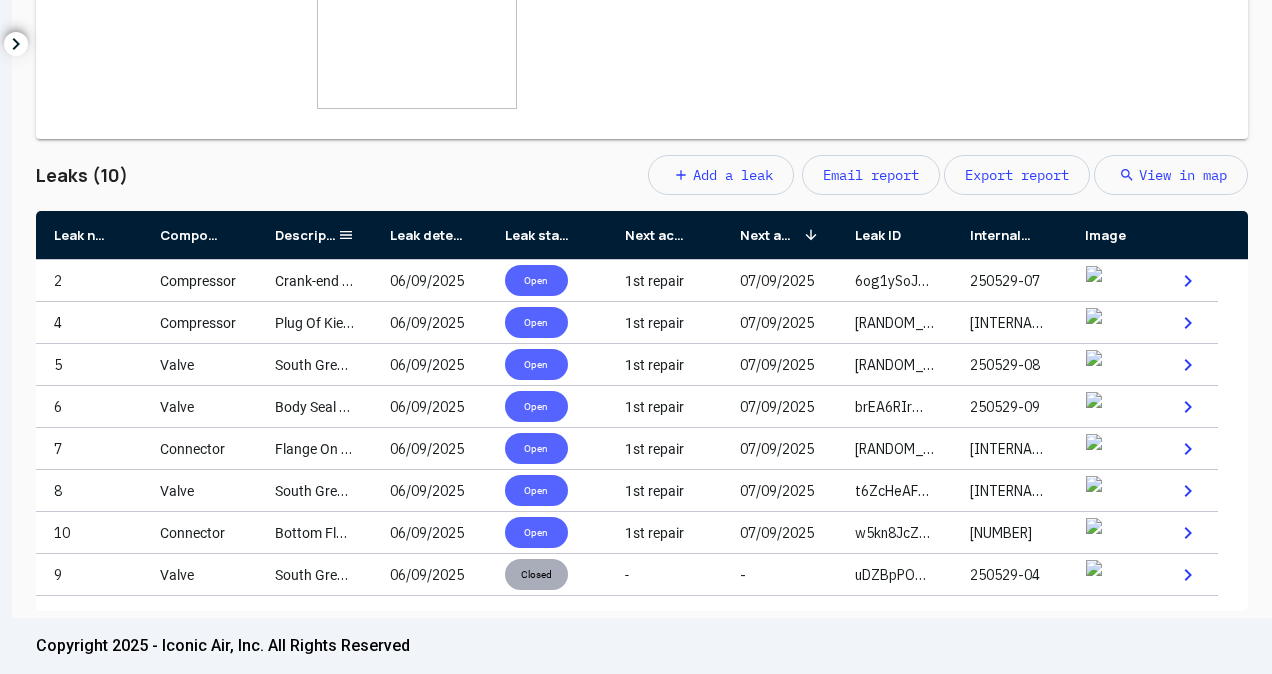 click on "Description" at bounding box center (314, 235) 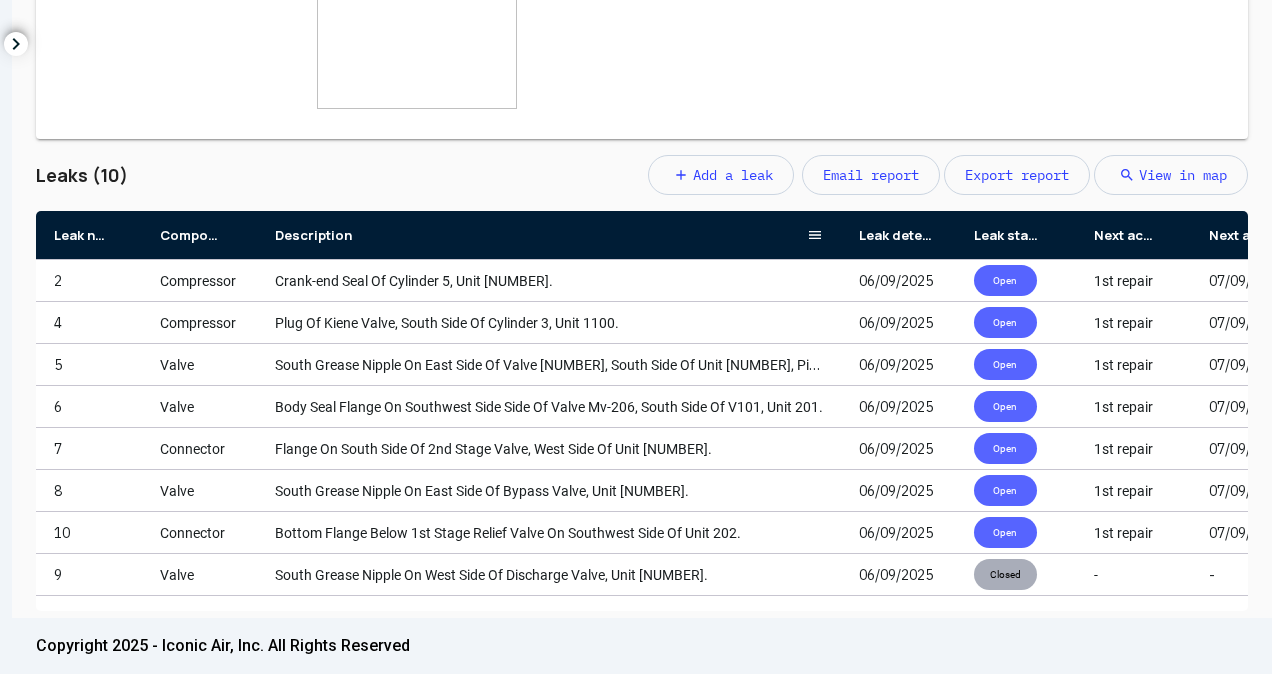 drag, startPoint x: 370, startPoint y: 244, endPoint x: 860, endPoint y: 230, distance: 490.19995 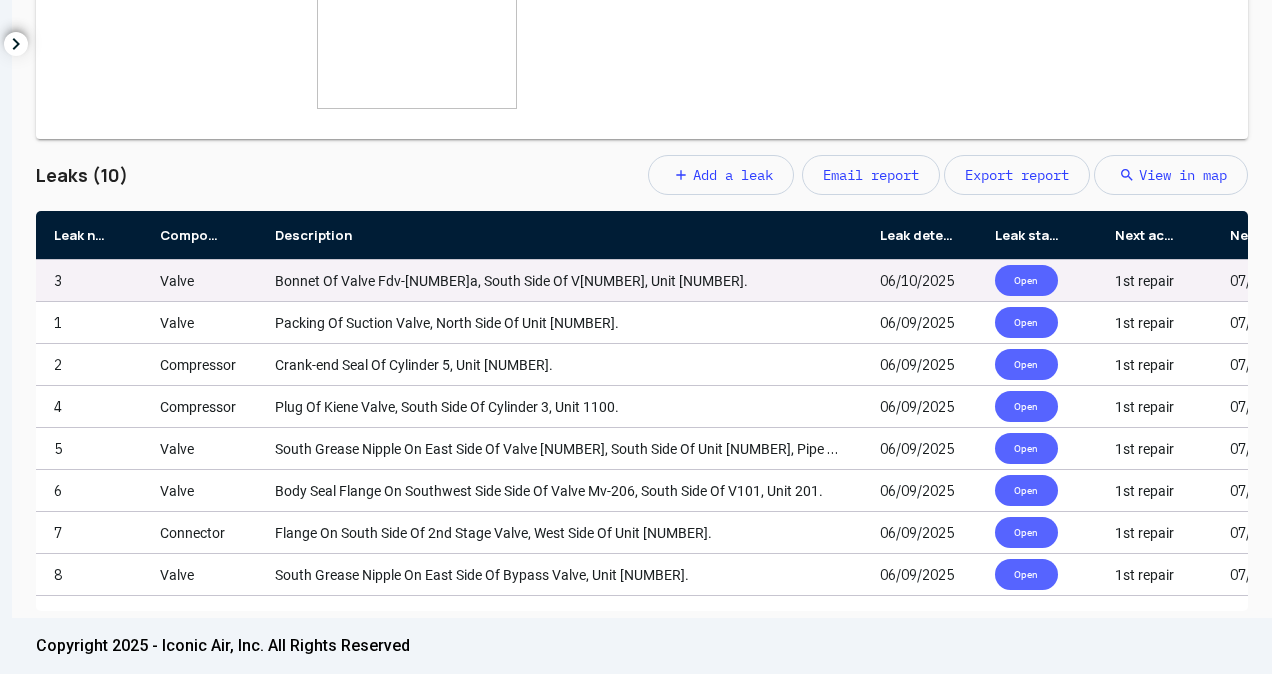 scroll, scrollTop: 84, scrollLeft: 0, axis: vertical 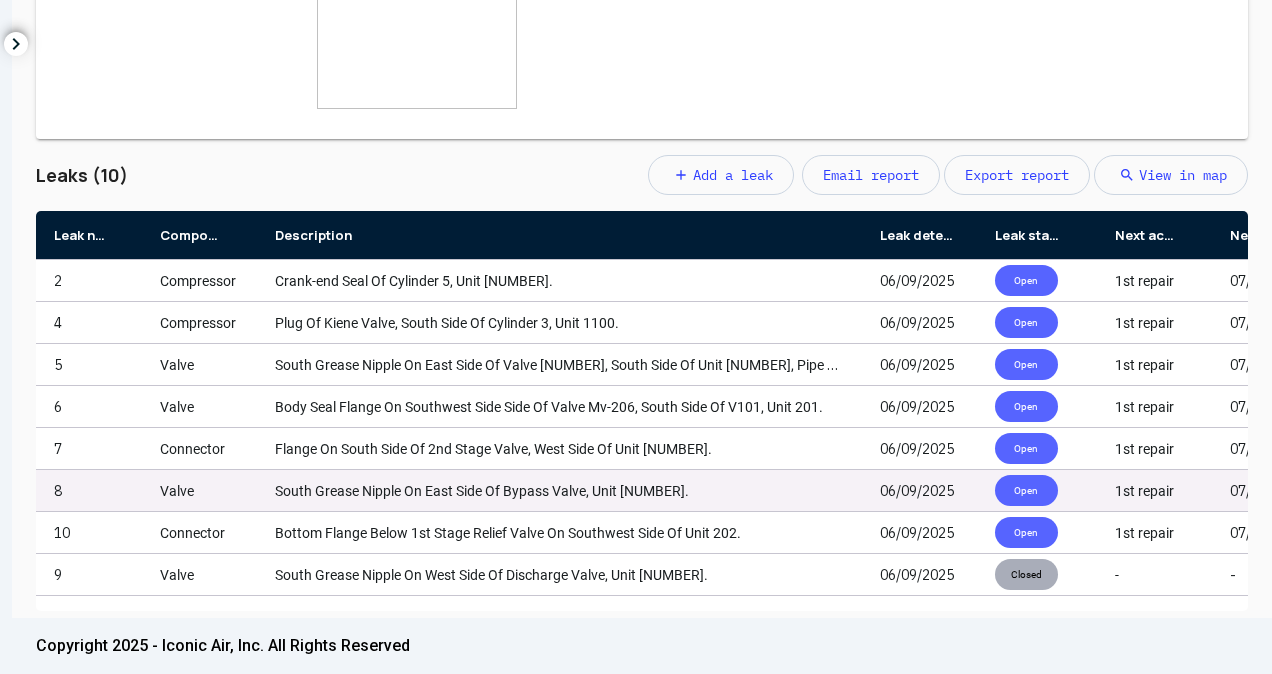 click on "South Grease Nipple On East Side Of Bypass Valve, Unit [NUMBER]." at bounding box center (559, 490) 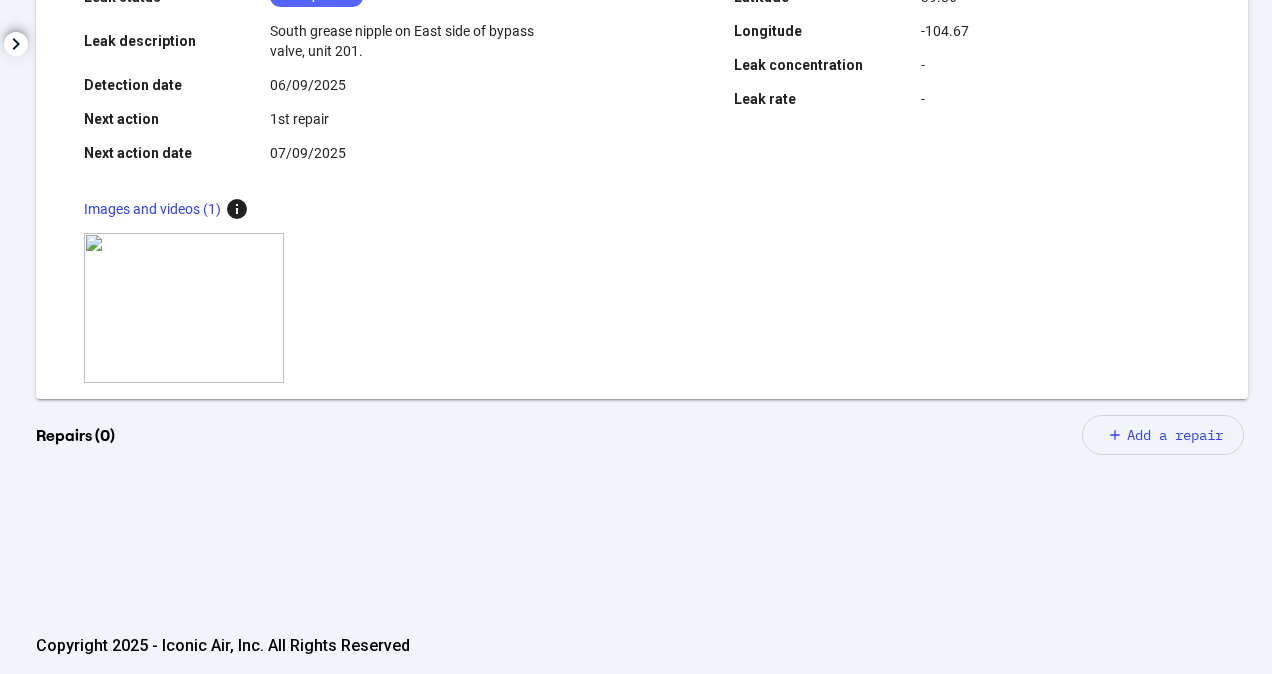 scroll, scrollTop: 566, scrollLeft: 0, axis: vertical 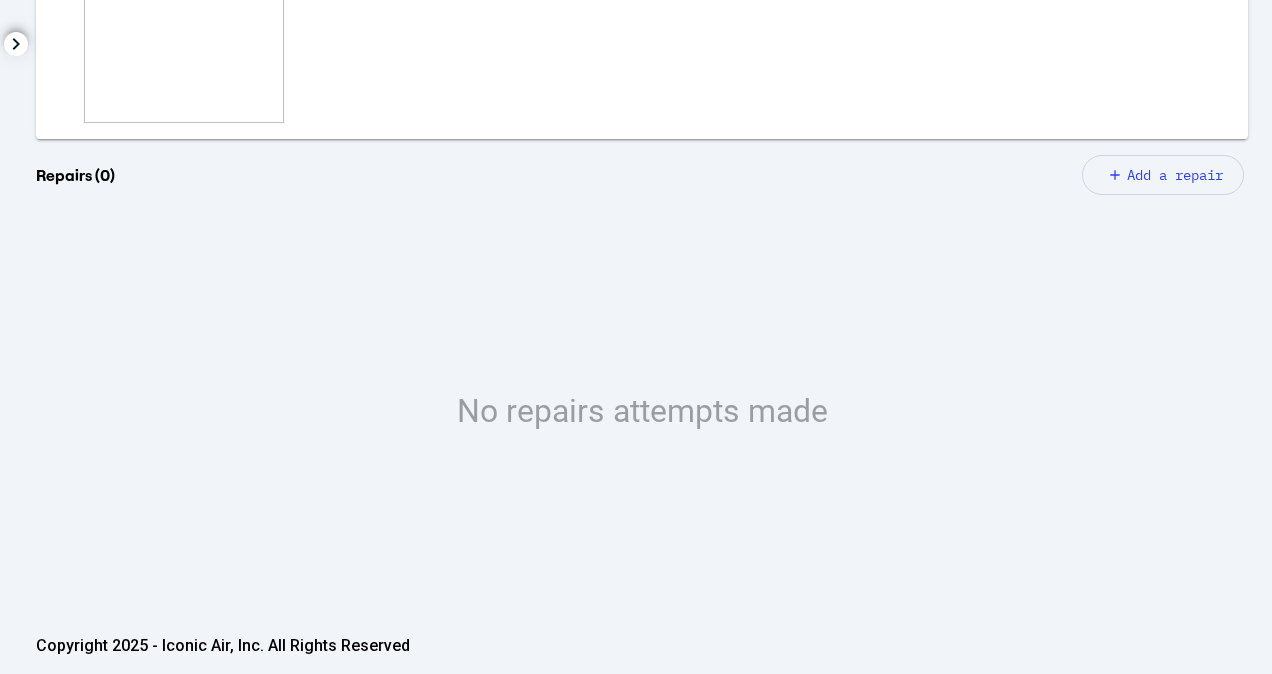 click on "Add a repair" 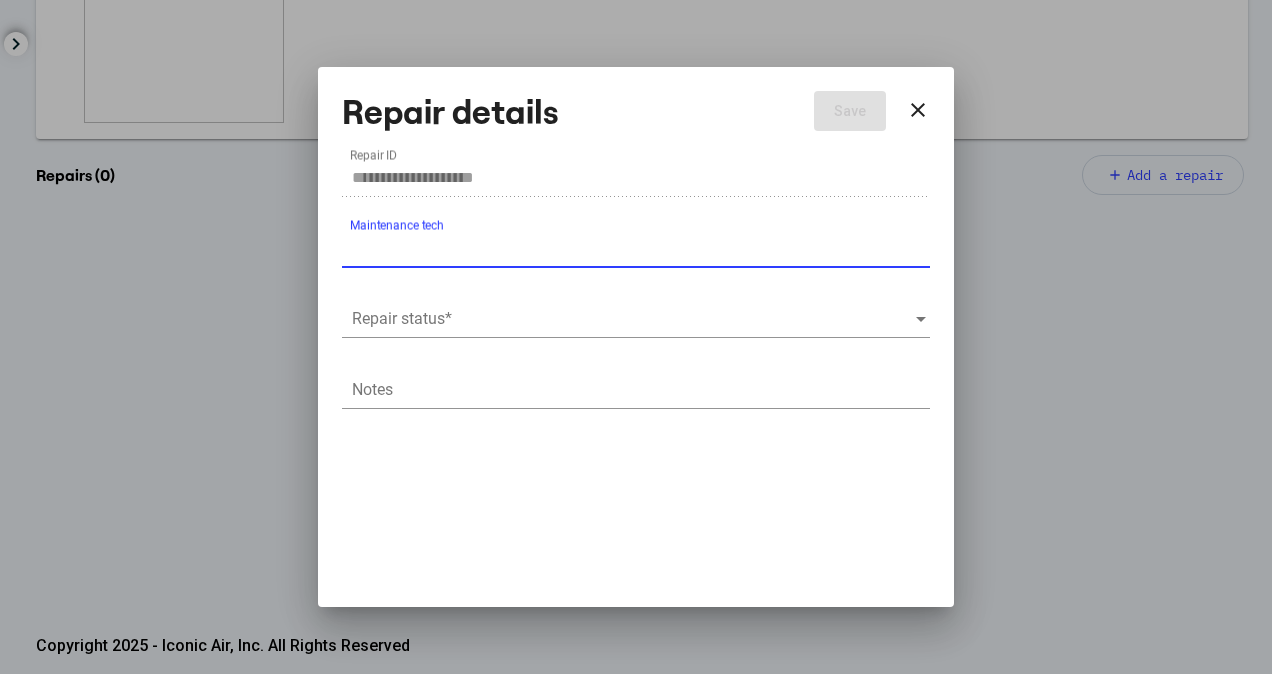 click on "Maintenance tech" at bounding box center (641, 248) 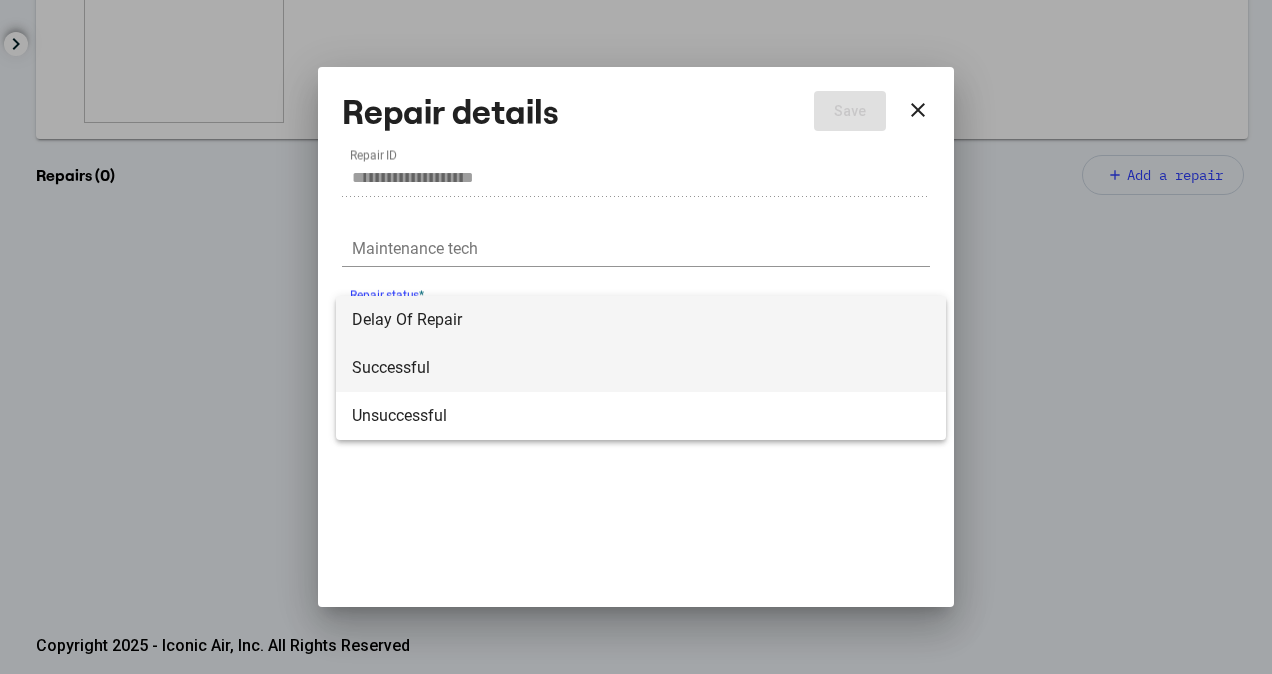 click on "Successful" at bounding box center [641, 368] 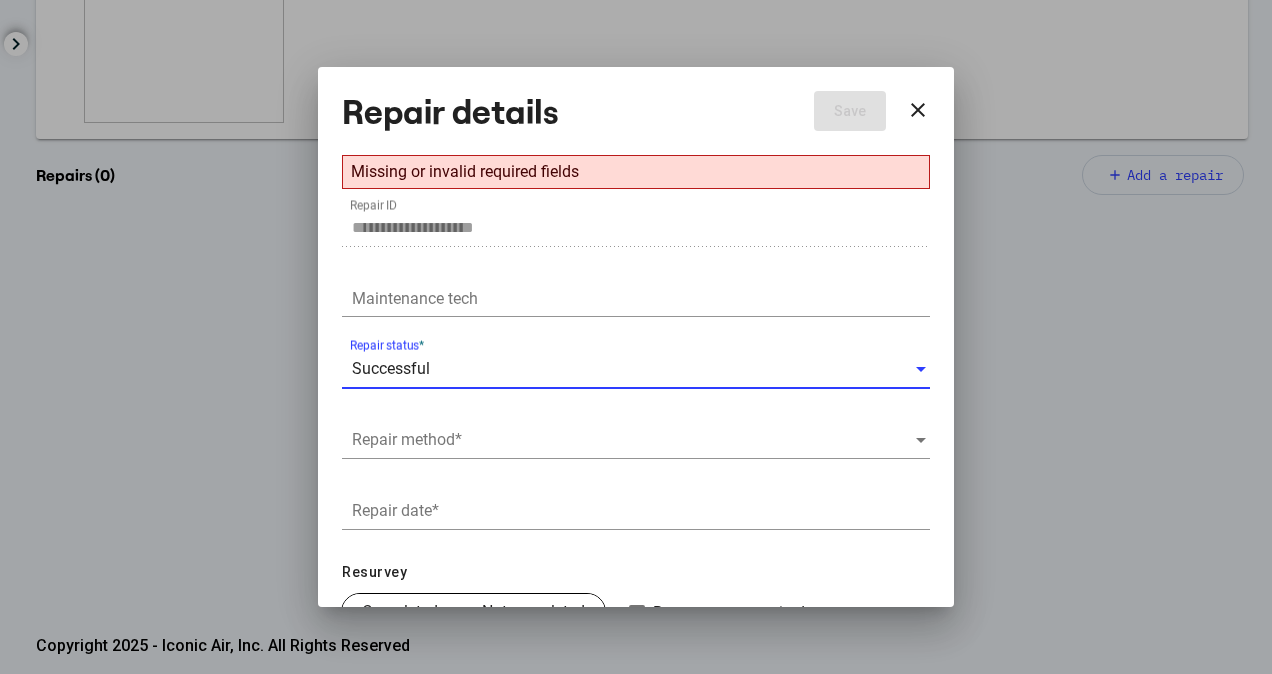 click on "Repair method  *" at bounding box center (636, 443) 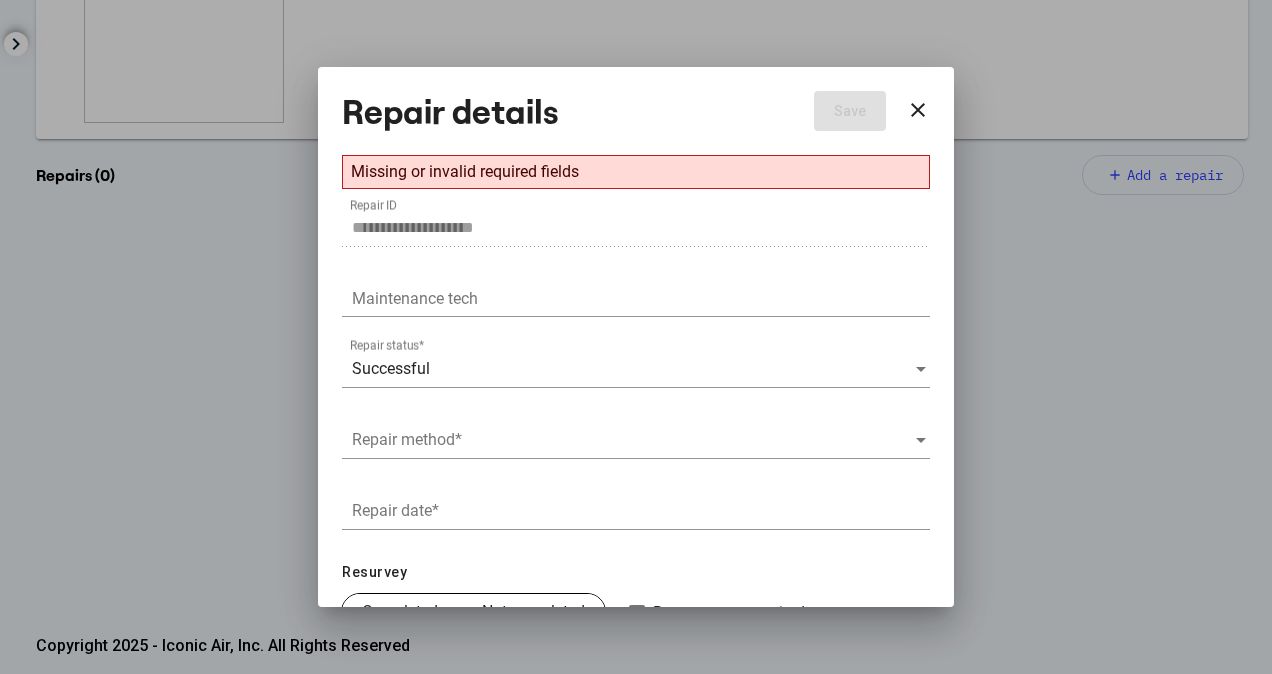 click at bounding box center (633, 440) 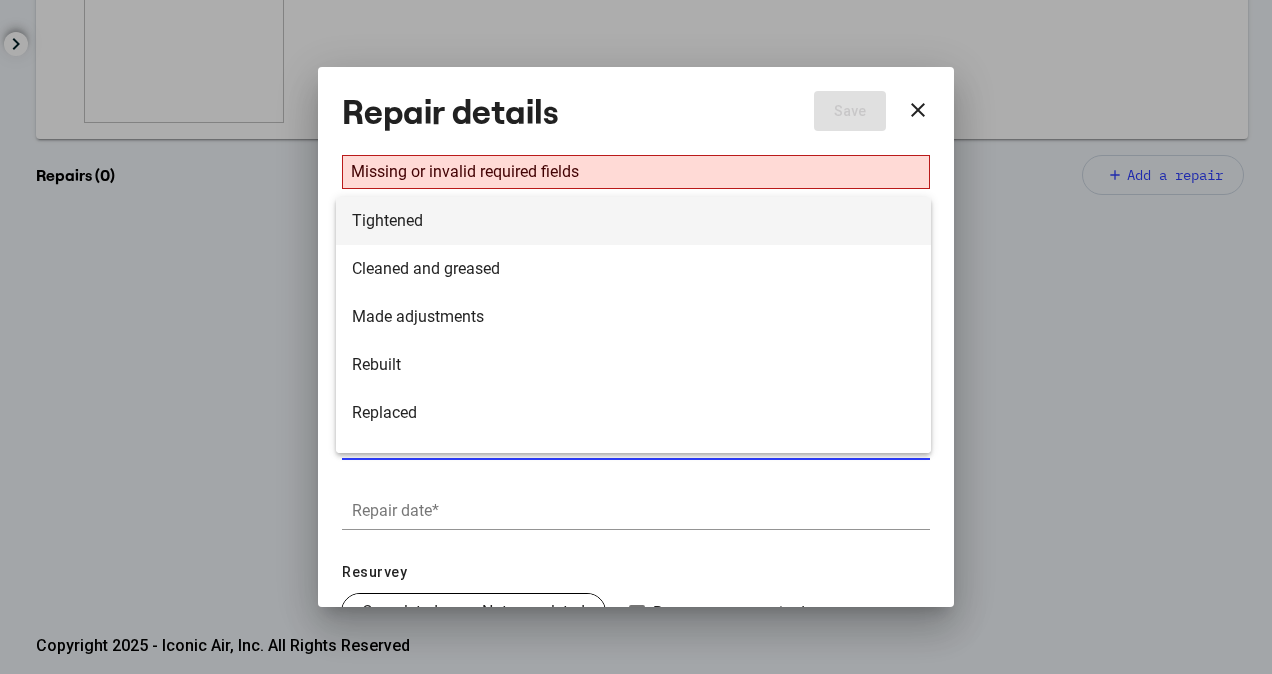 click on "Tightened" at bounding box center [633, 221] 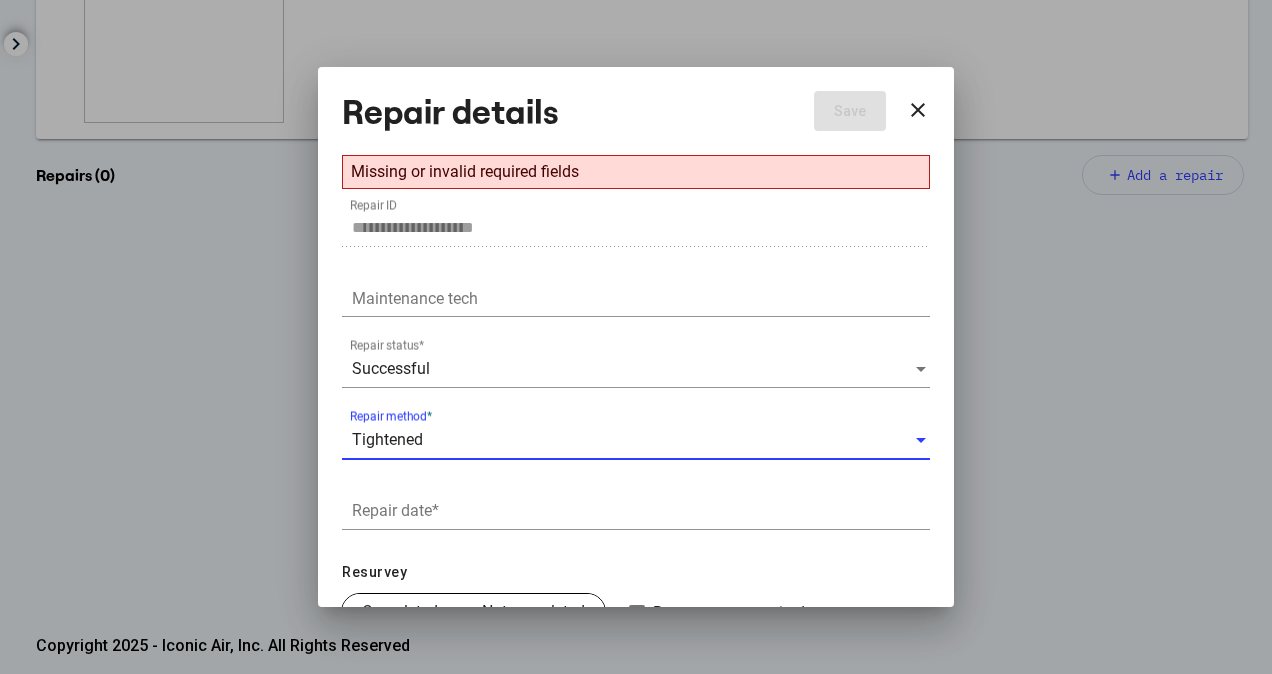 click on "Repair date  *" at bounding box center (641, 511) 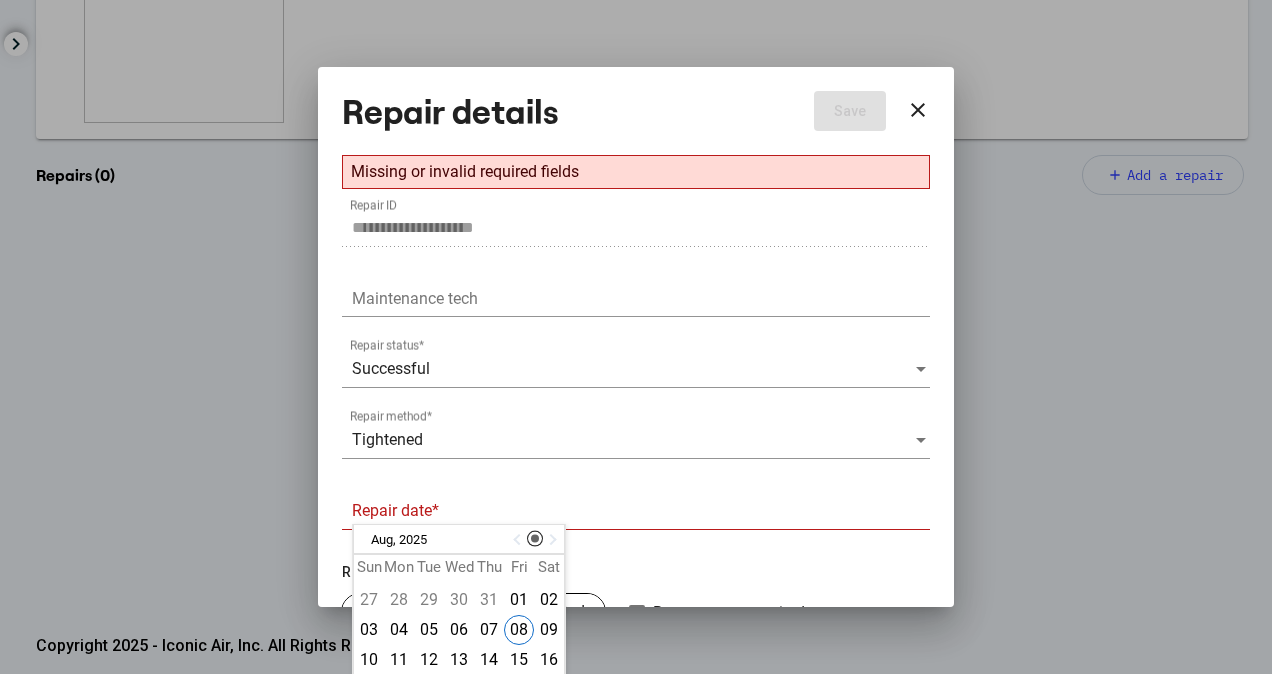 click at bounding box center (519, 540) 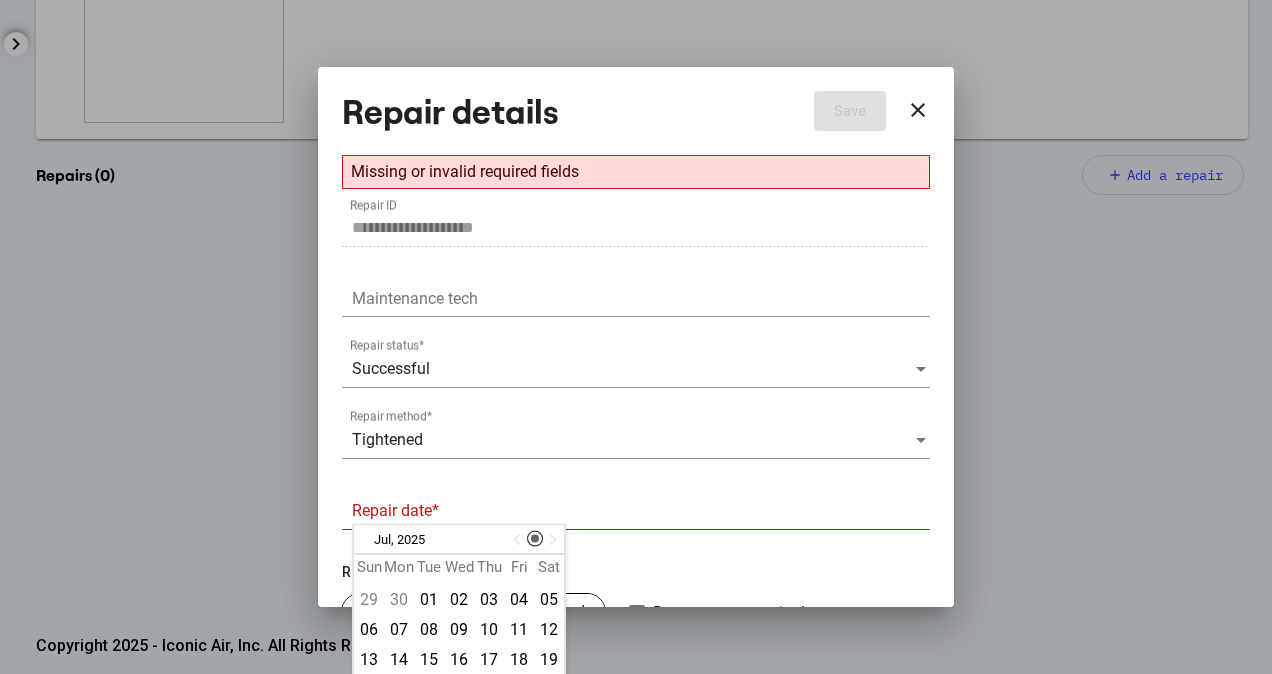 click at bounding box center (519, 540) 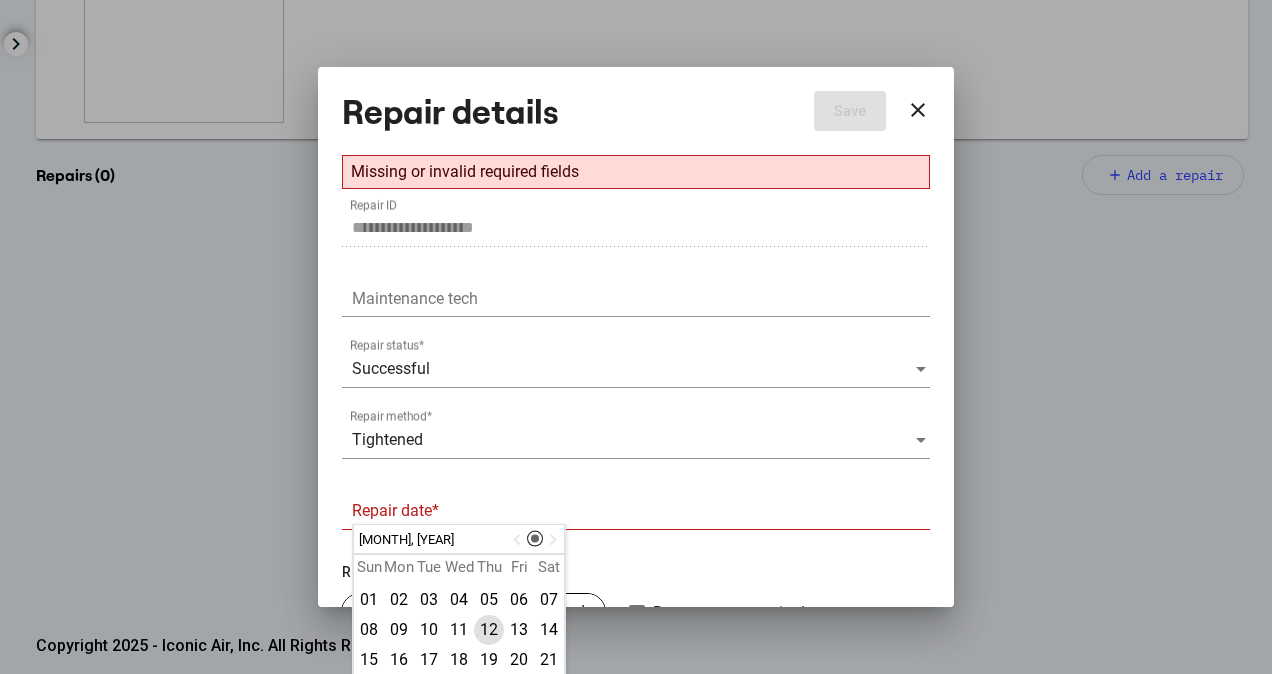 click on "12" at bounding box center [489, 630] 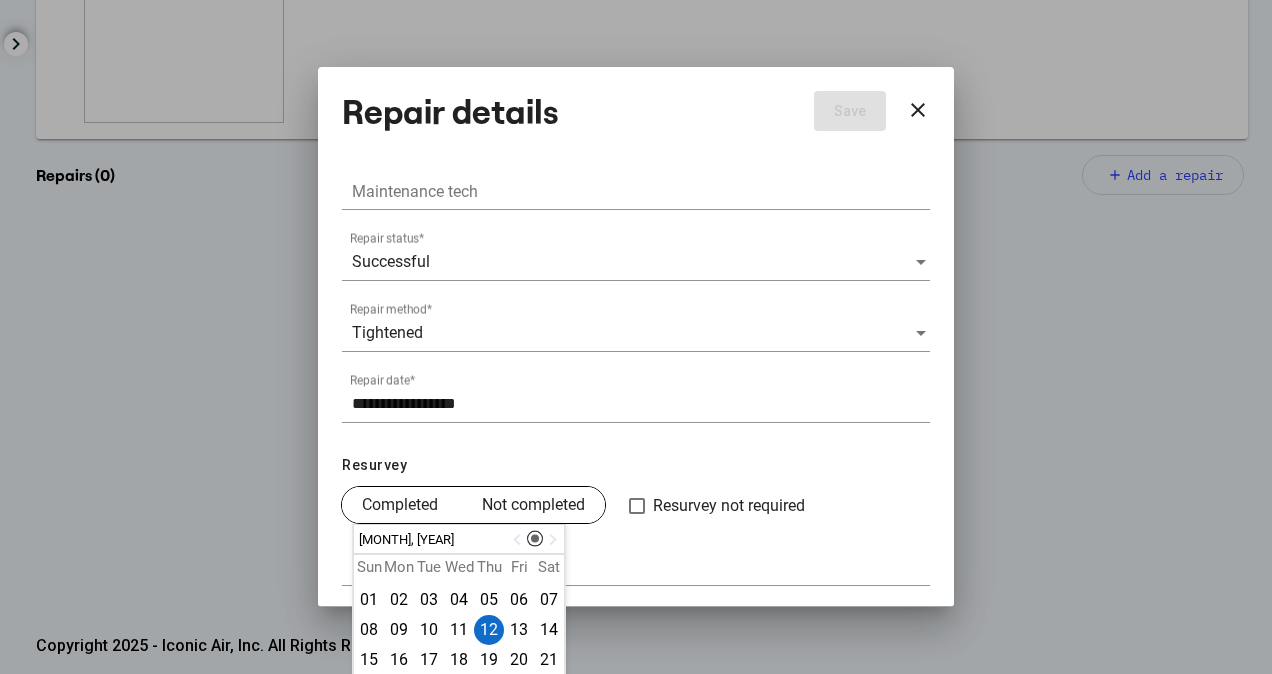 click on "Completed" at bounding box center (400, 505) 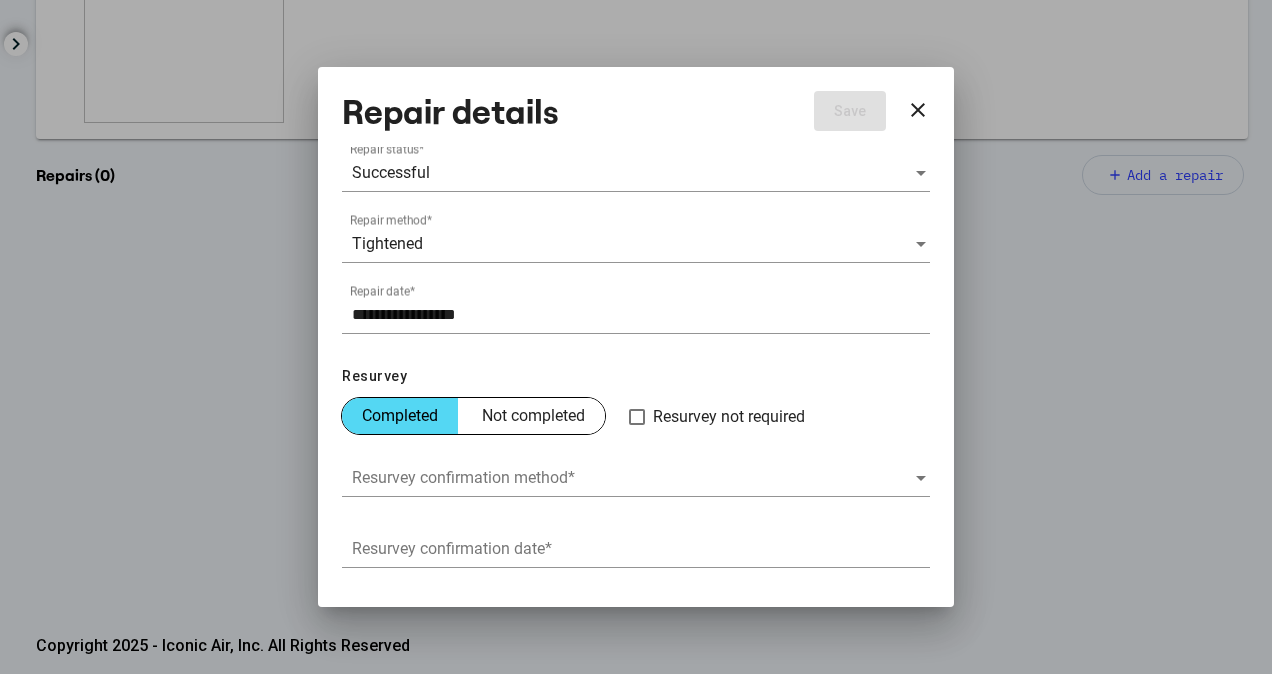 scroll, scrollTop: 250, scrollLeft: 0, axis: vertical 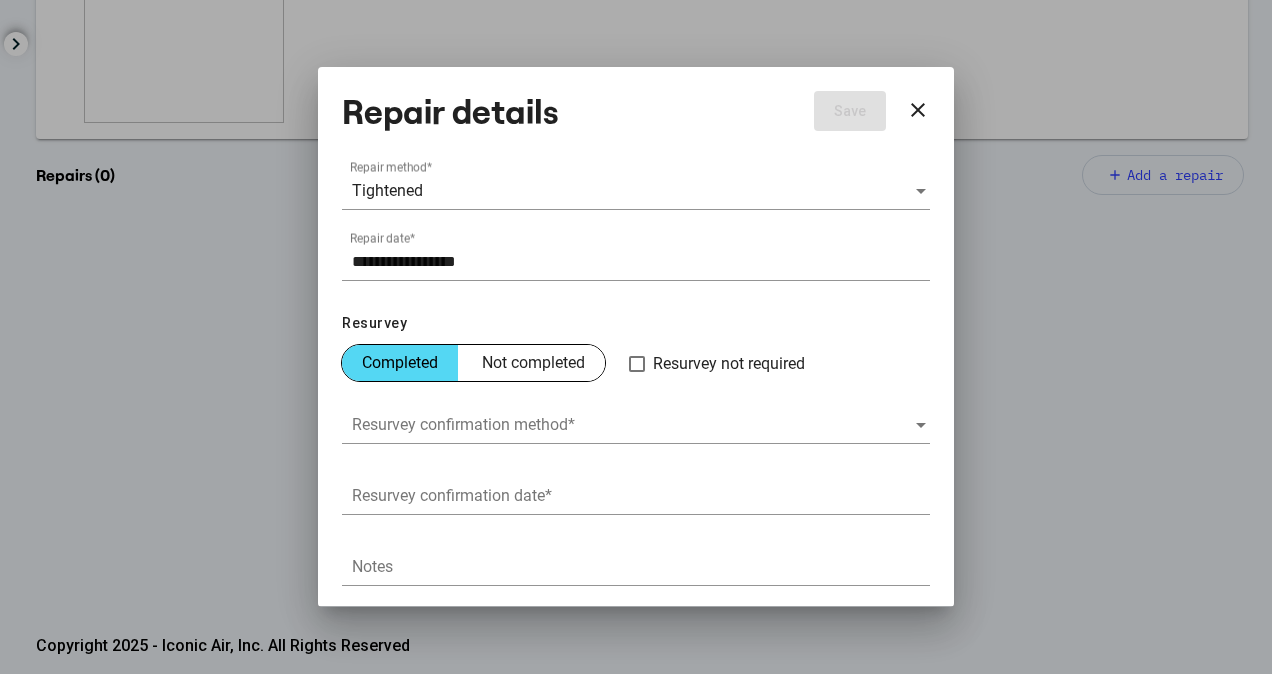 click at bounding box center [633, 425] 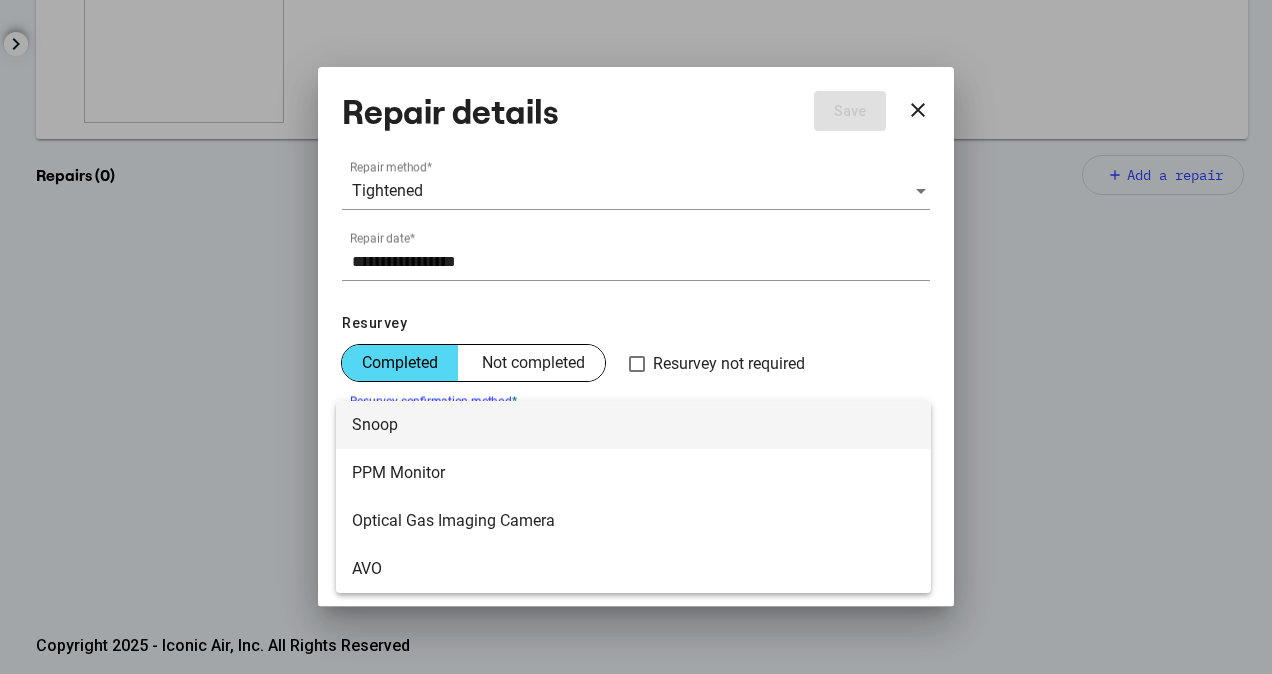 click on "Snoop" at bounding box center [633, 425] 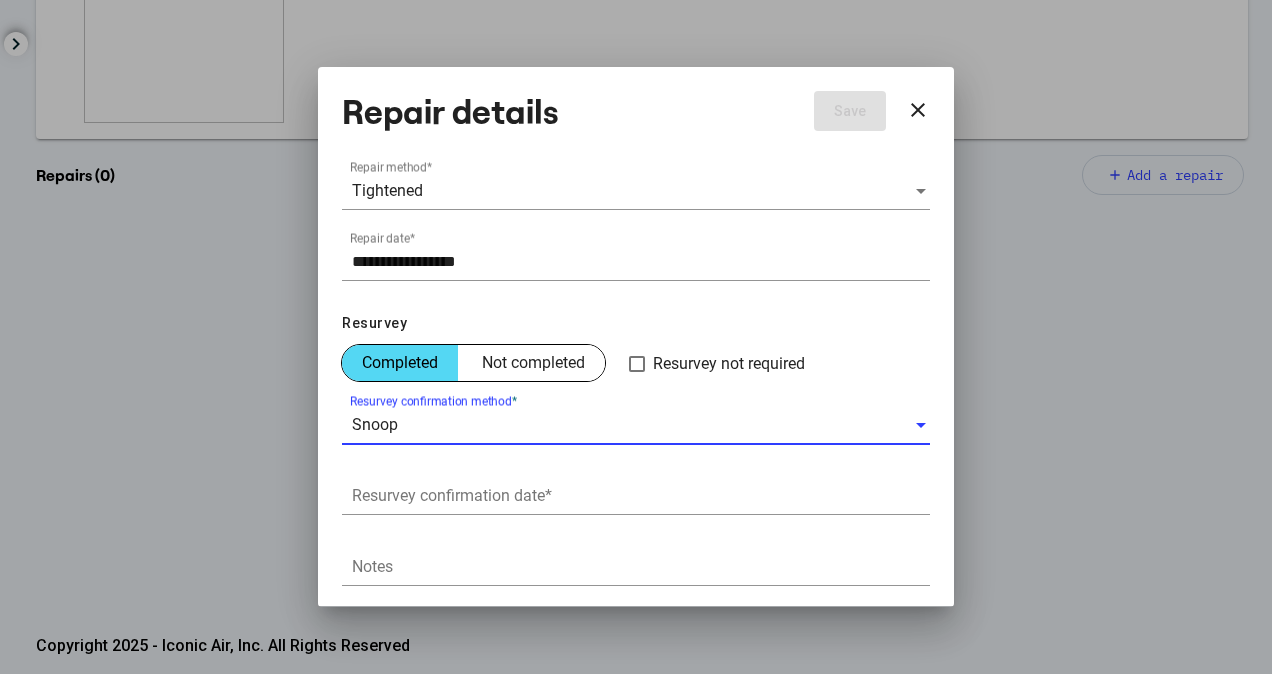 click on "Resurvey confirmation date  *" at bounding box center (641, 496) 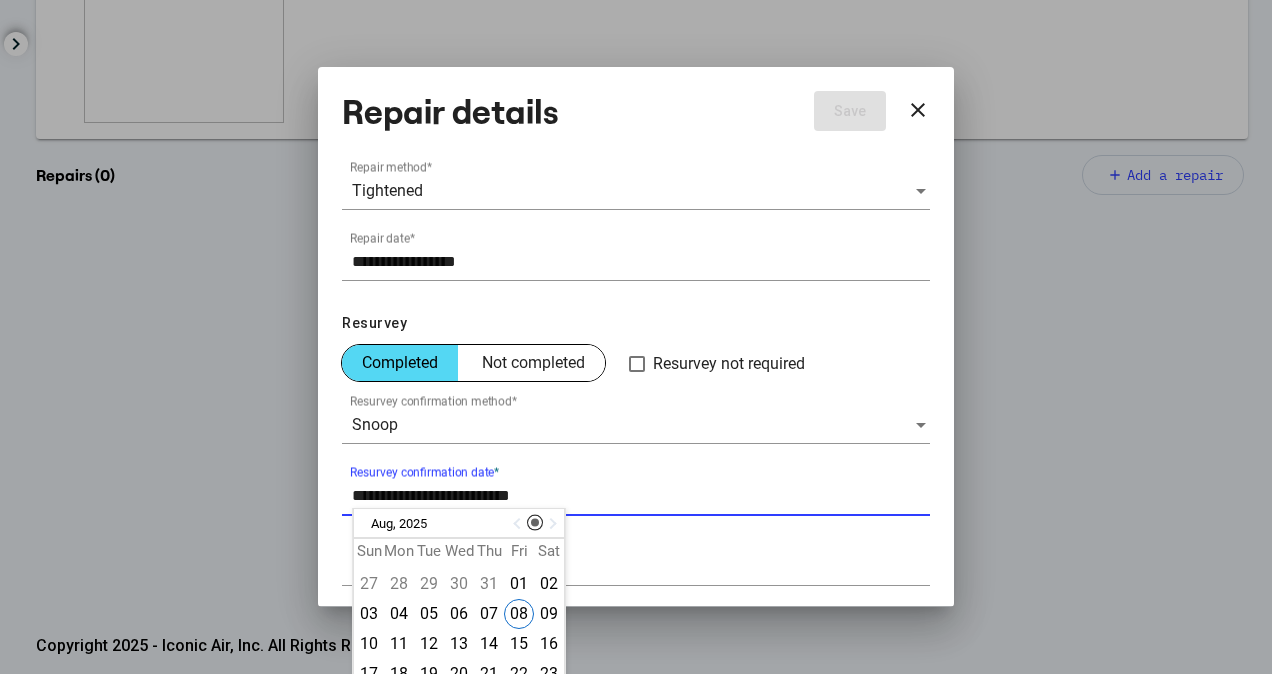 click at bounding box center [519, 524] 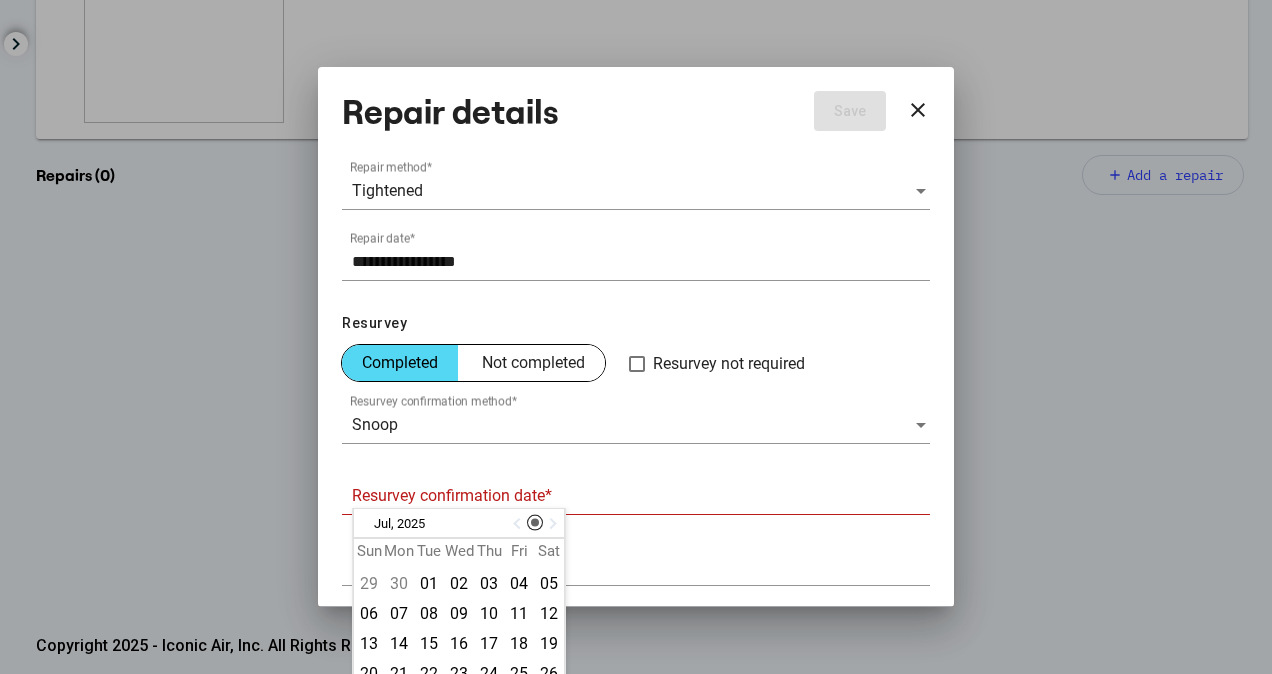 click at bounding box center [519, 524] 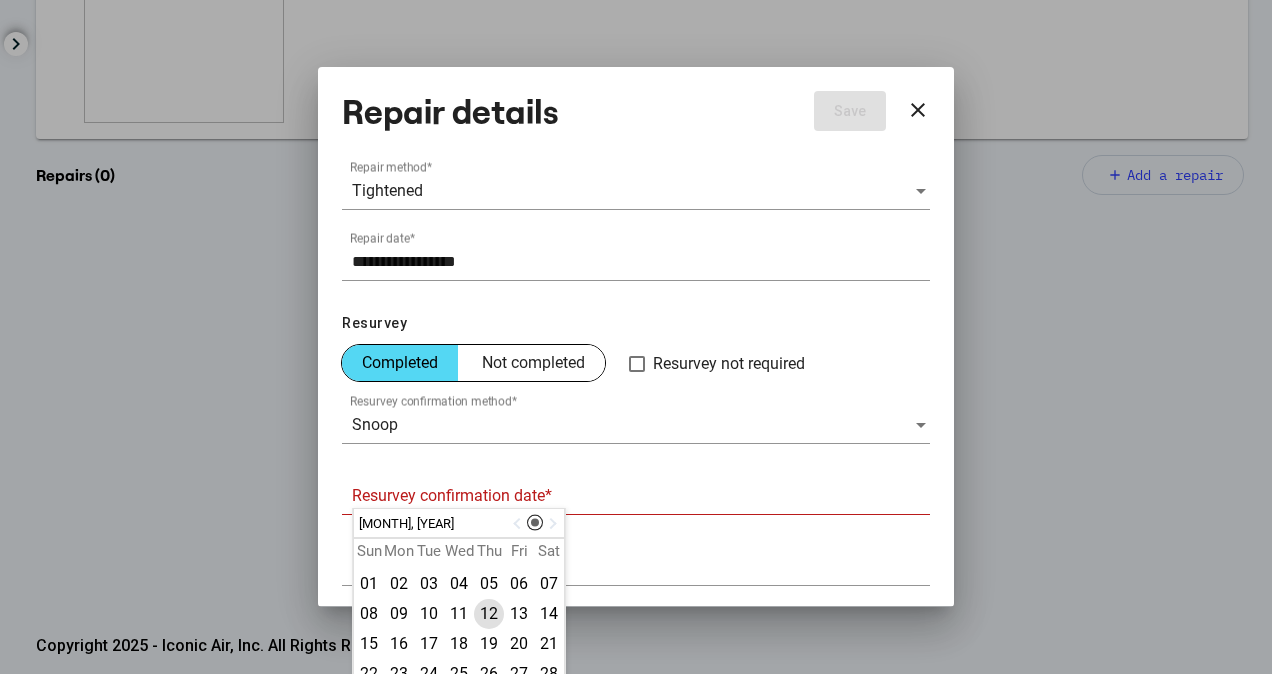 click on "12" at bounding box center [489, 614] 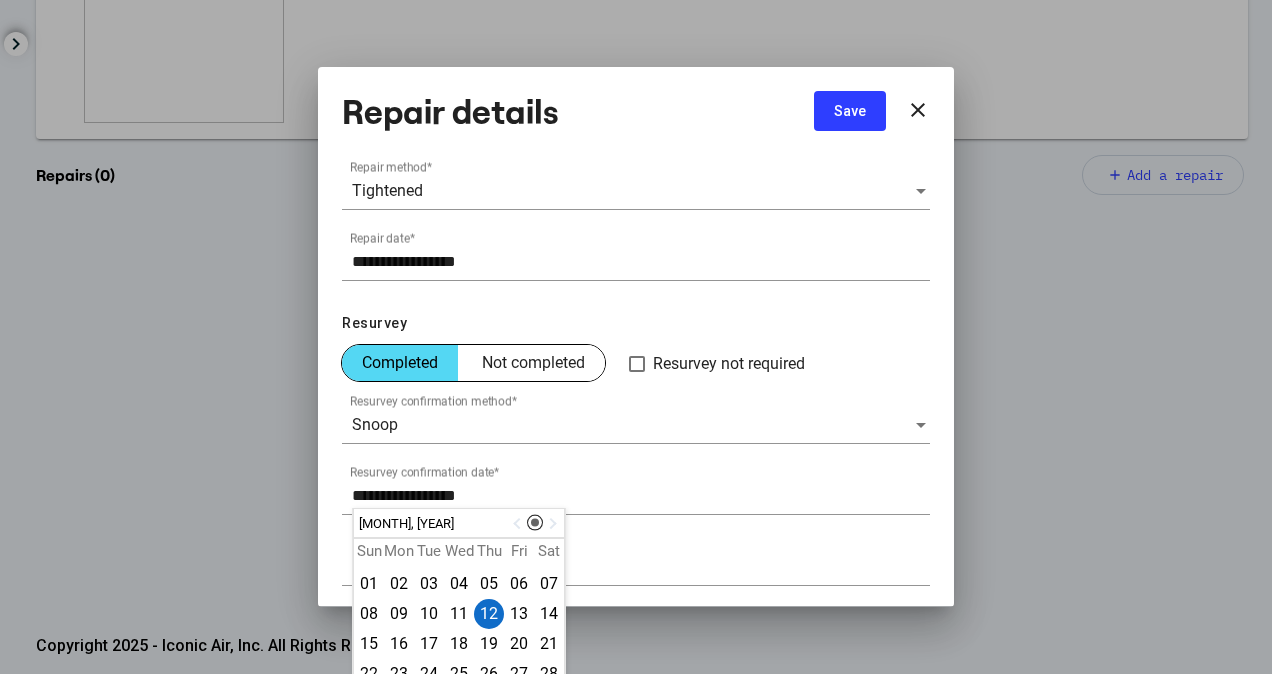 scroll, scrollTop: 201, scrollLeft: 0, axis: vertical 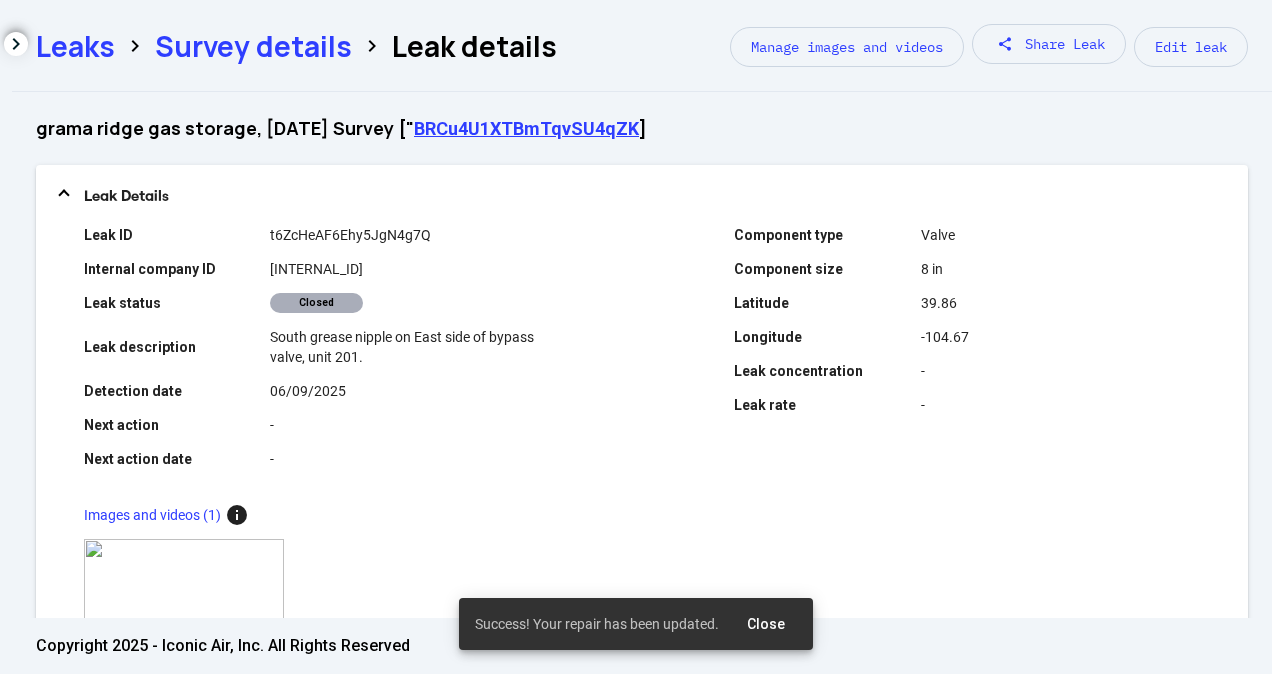 click on "Leaks  chevron_right  Survey details  chevron_right Leak details Manage images and videos share Share Leak Edit leak" 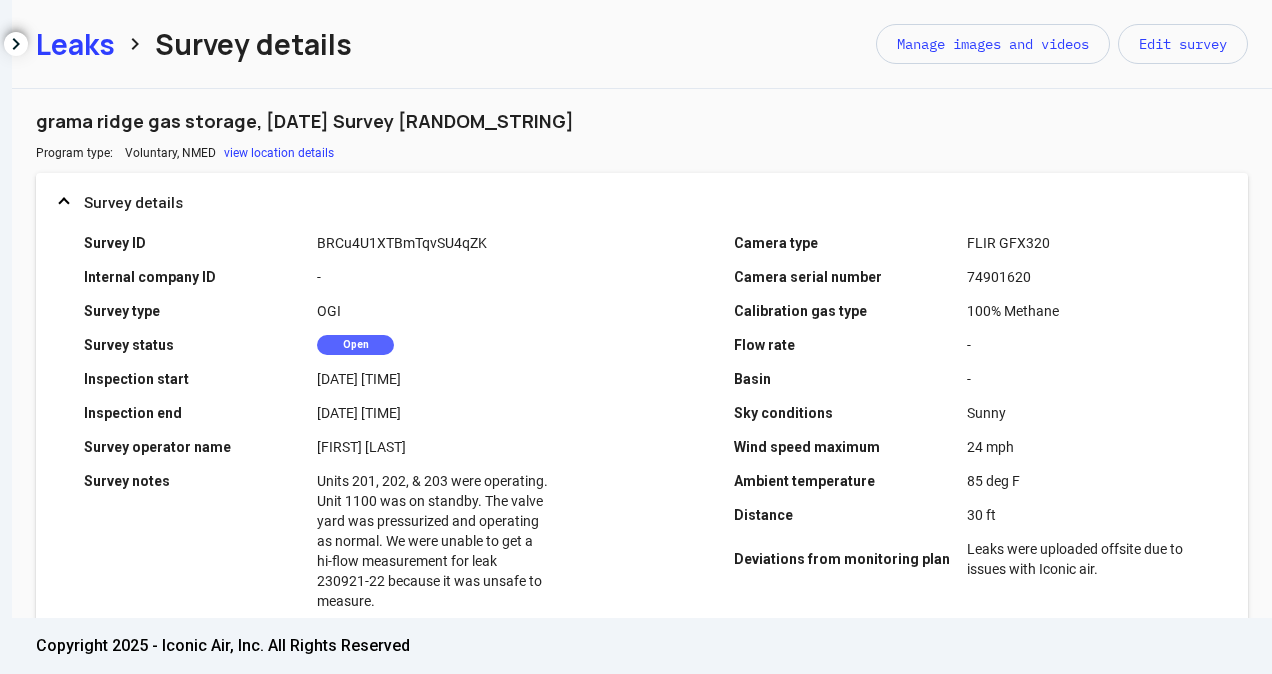 scroll, scrollTop: 600, scrollLeft: 0, axis: vertical 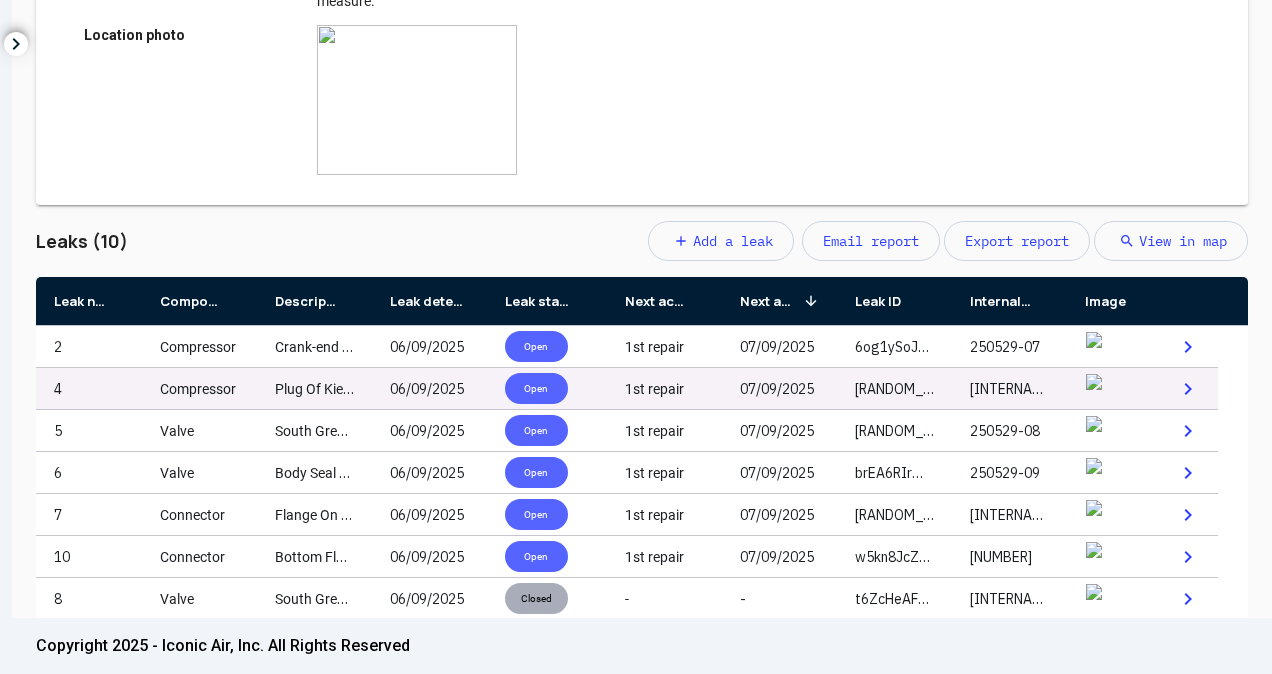 click on "06/09/2025" at bounding box center [429, 388] 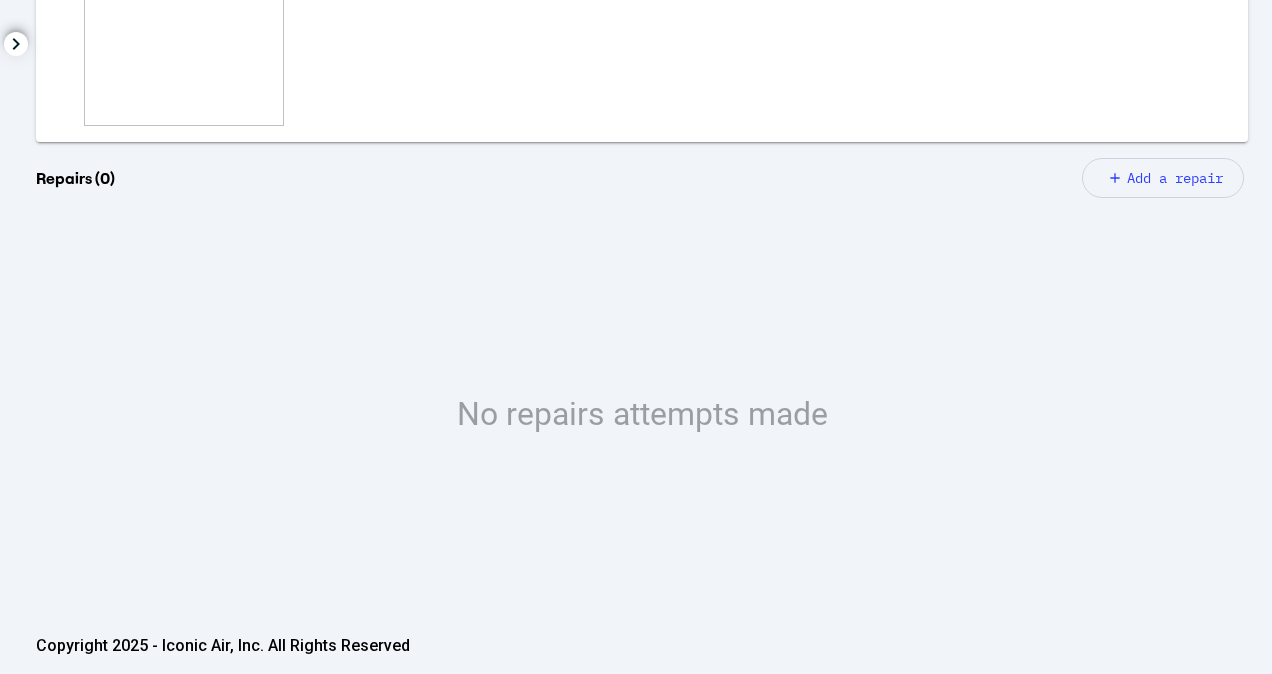 scroll, scrollTop: 566, scrollLeft: 0, axis: vertical 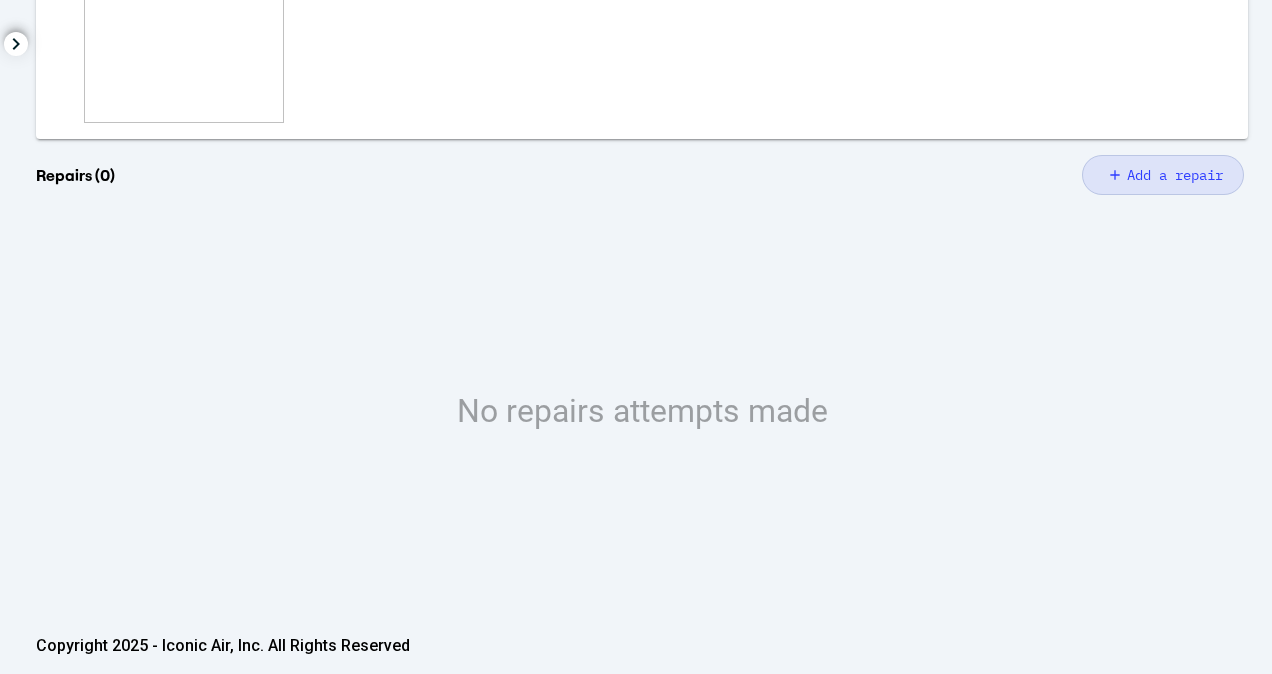 click on "Add a repair" 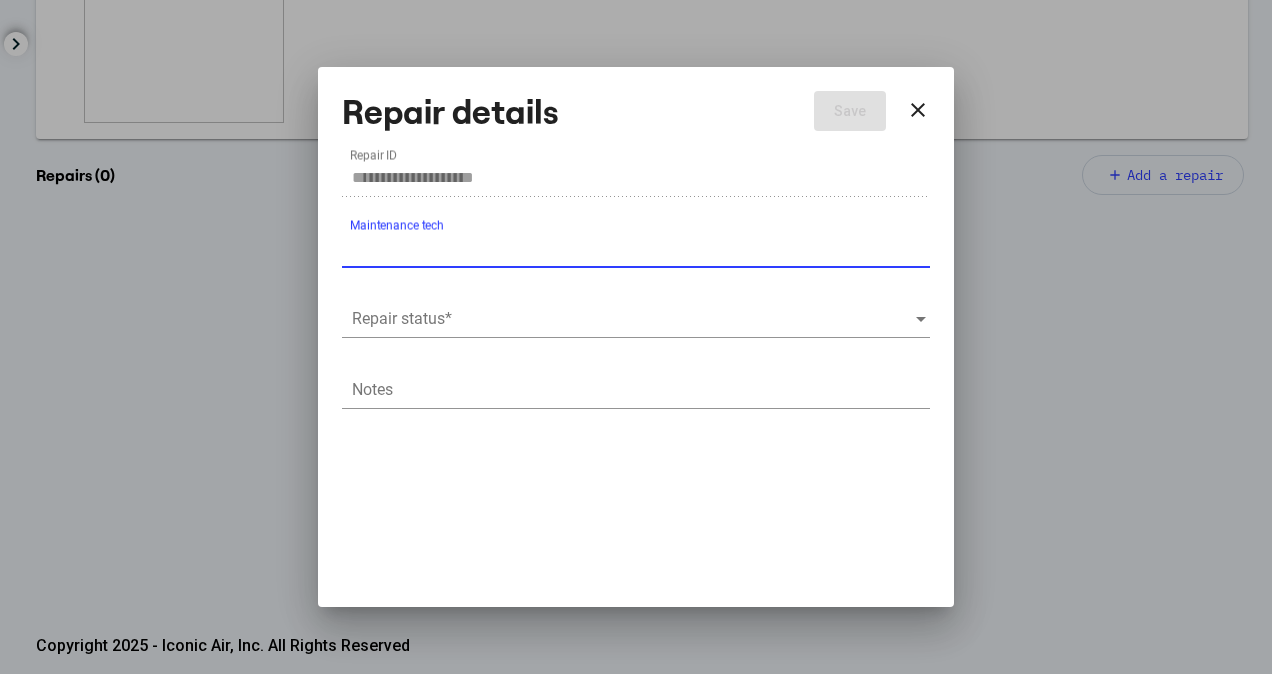 click at bounding box center [633, 319] 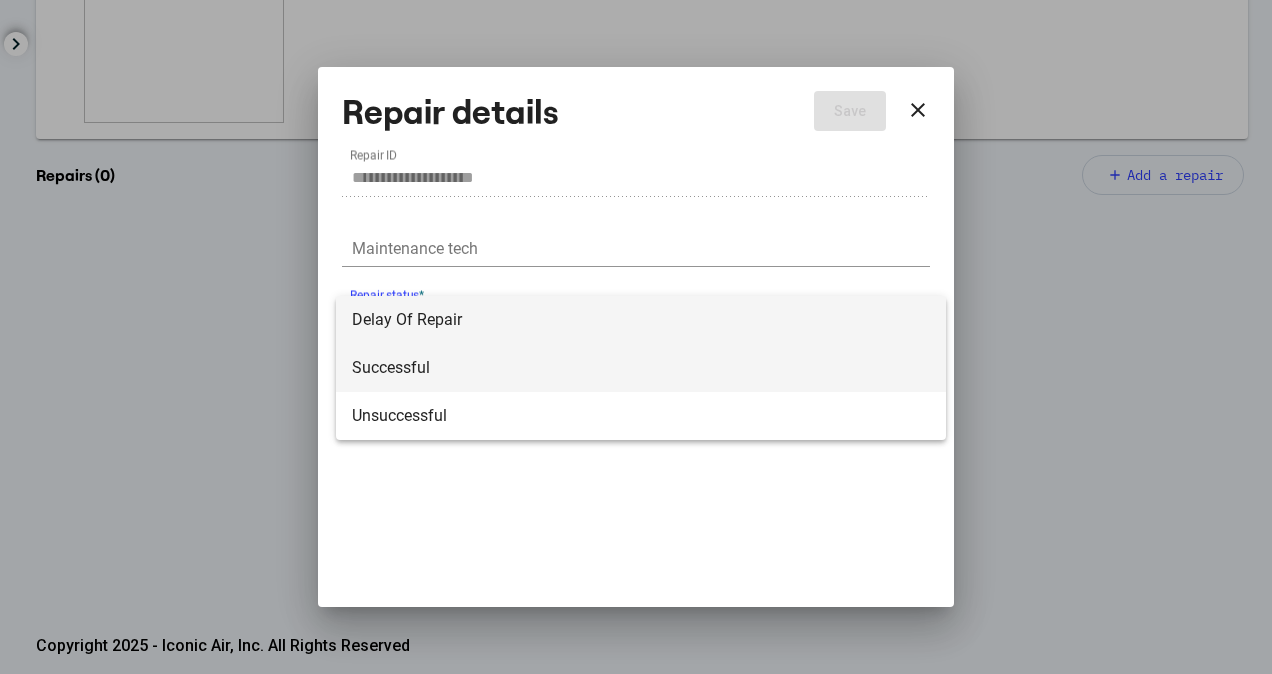 click on "Successful" at bounding box center (641, 368) 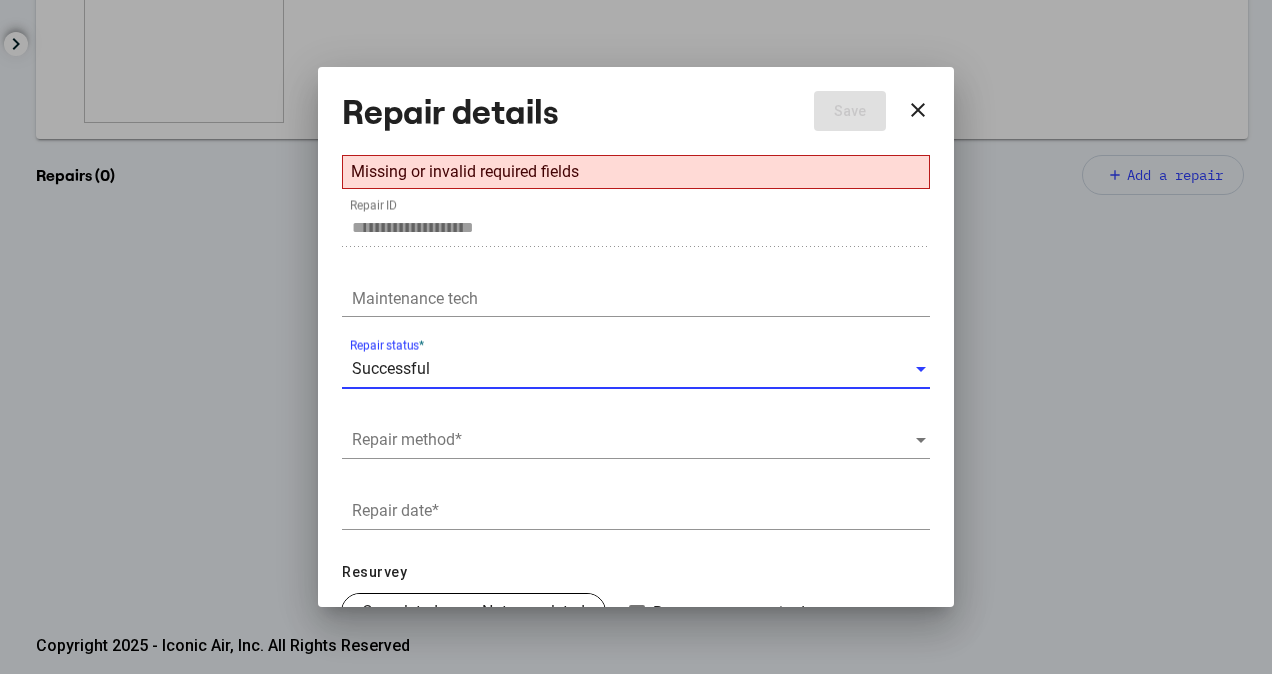 click at bounding box center [633, 440] 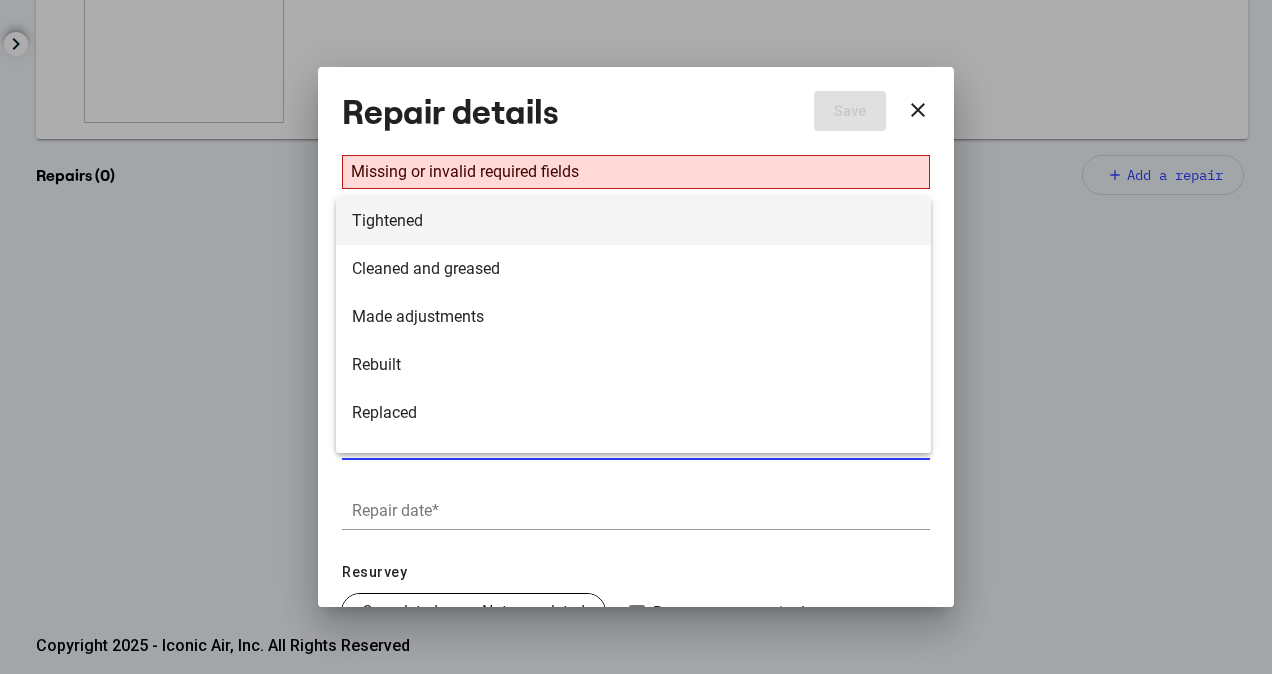 click on "Tightened" at bounding box center [633, 221] 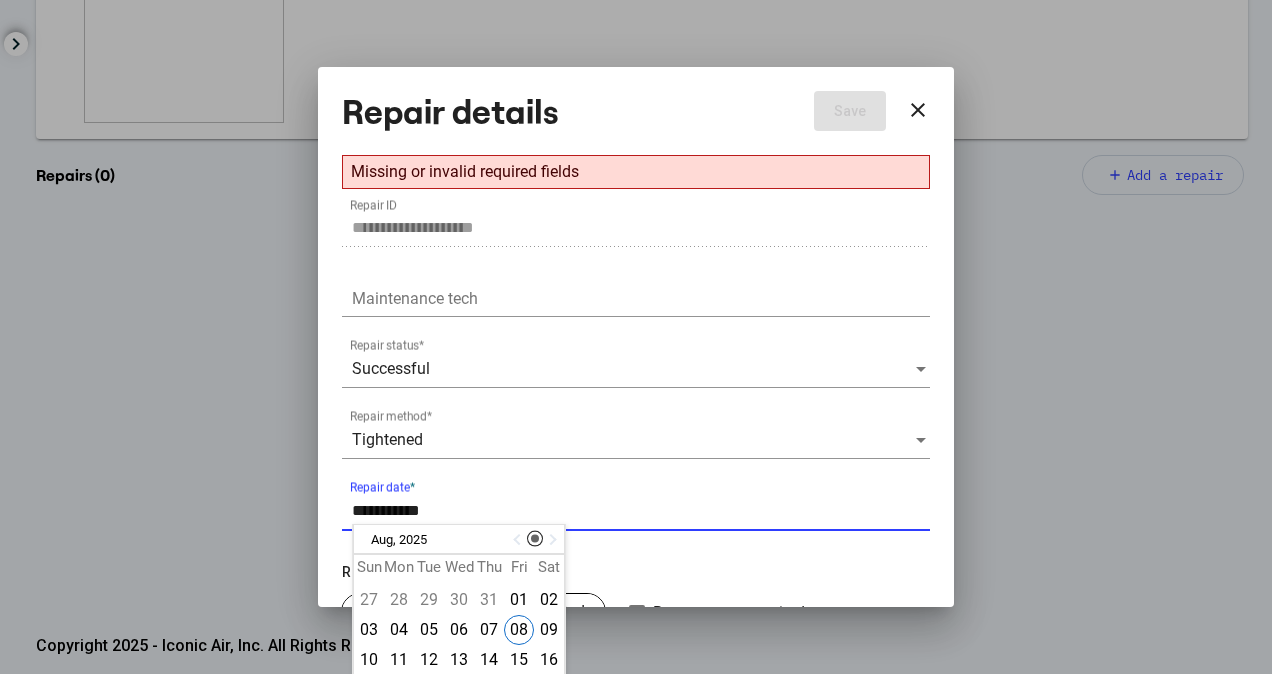 click on "Repair date  *" at bounding box center [641, 511] 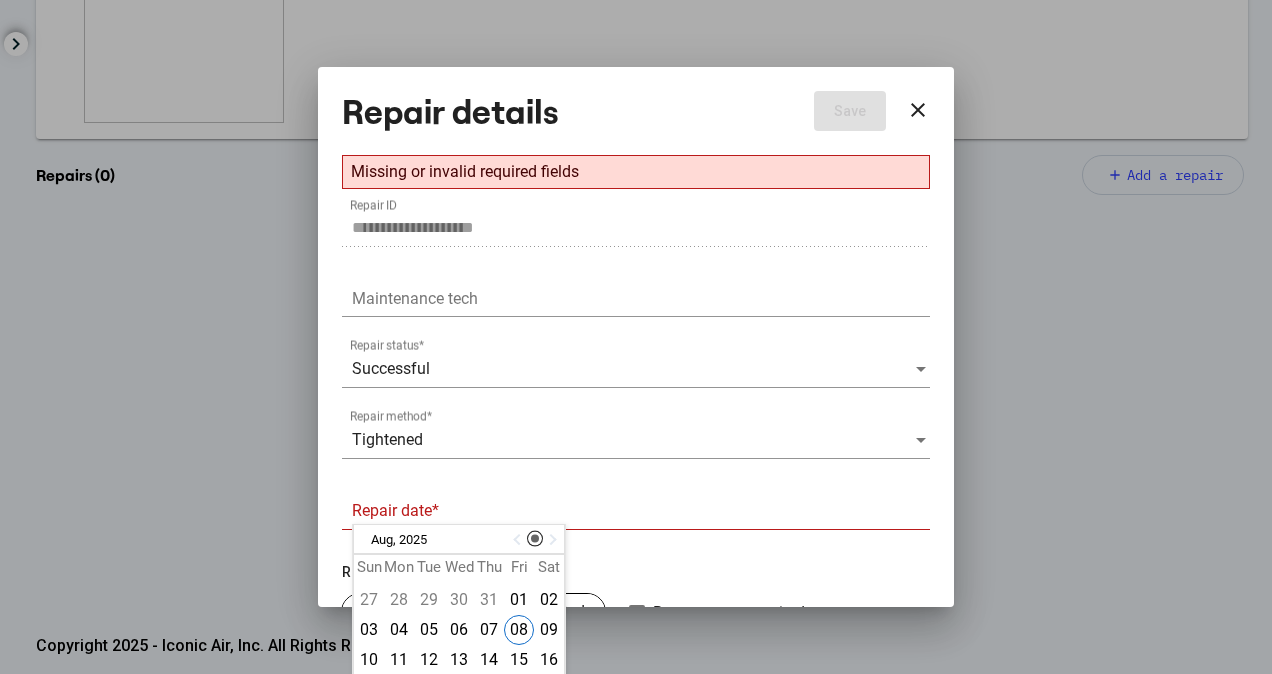 click at bounding box center [519, 540] 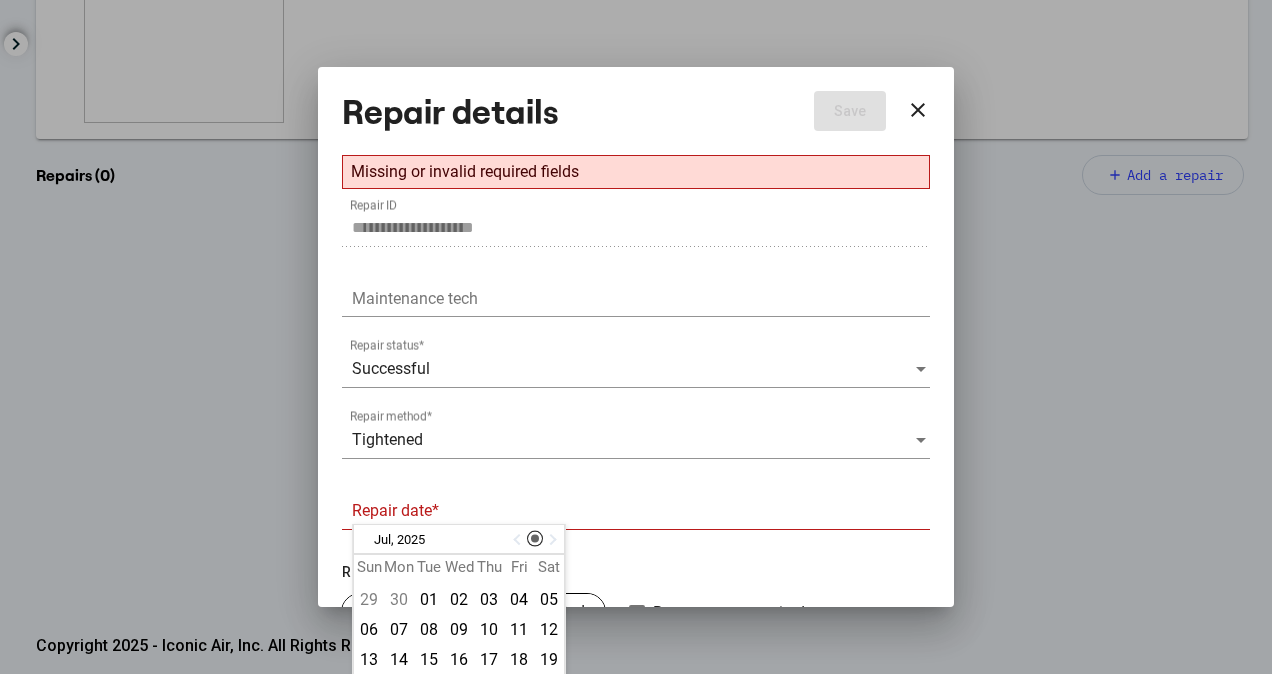 click at bounding box center [519, 540] 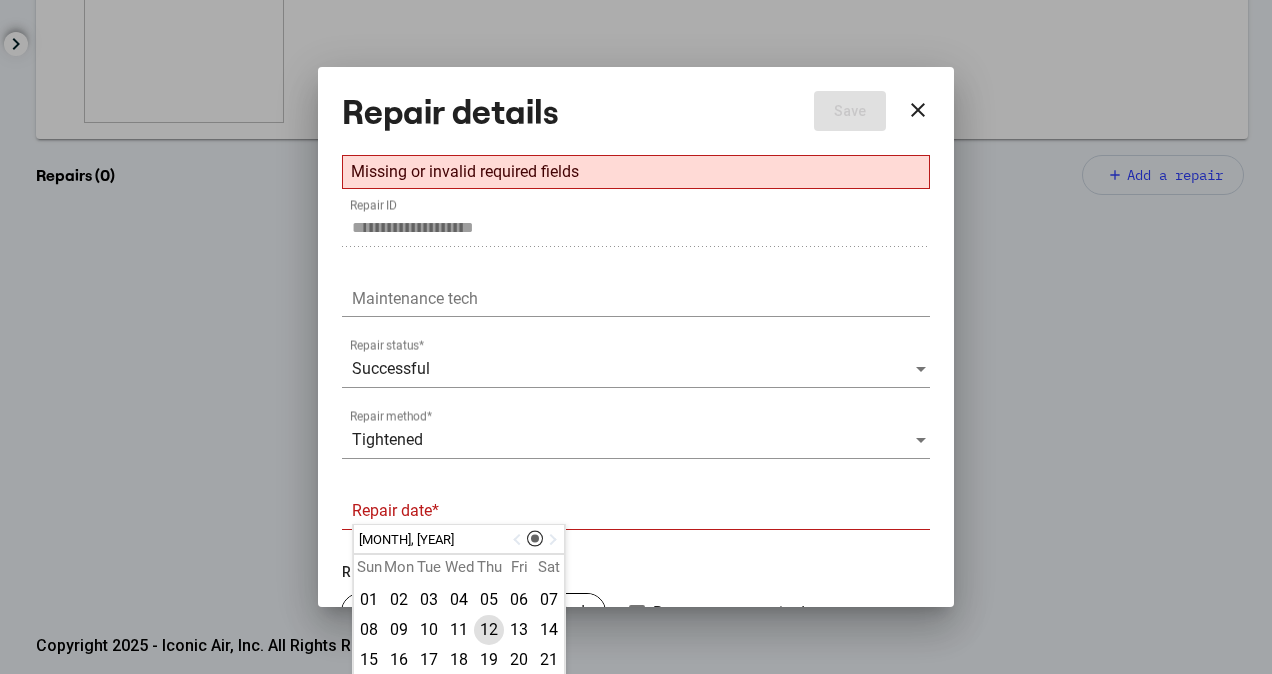 click on "12" at bounding box center (489, 630) 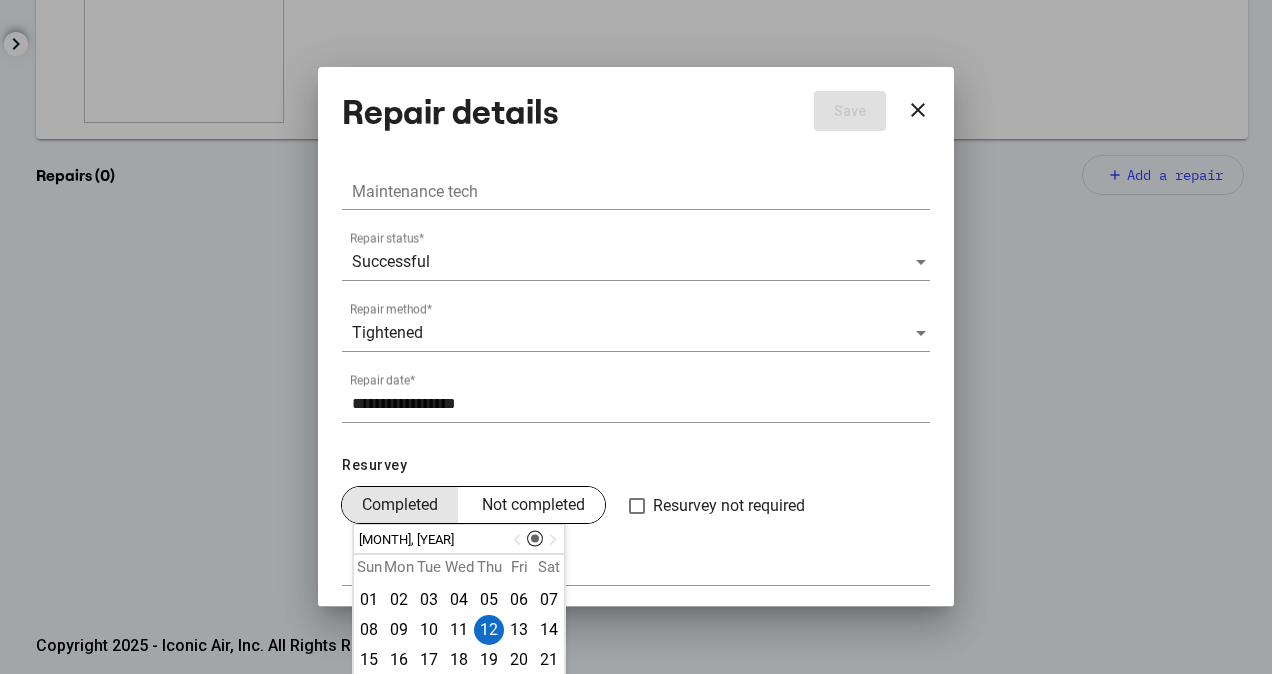 click on "Completed" at bounding box center [400, 505] 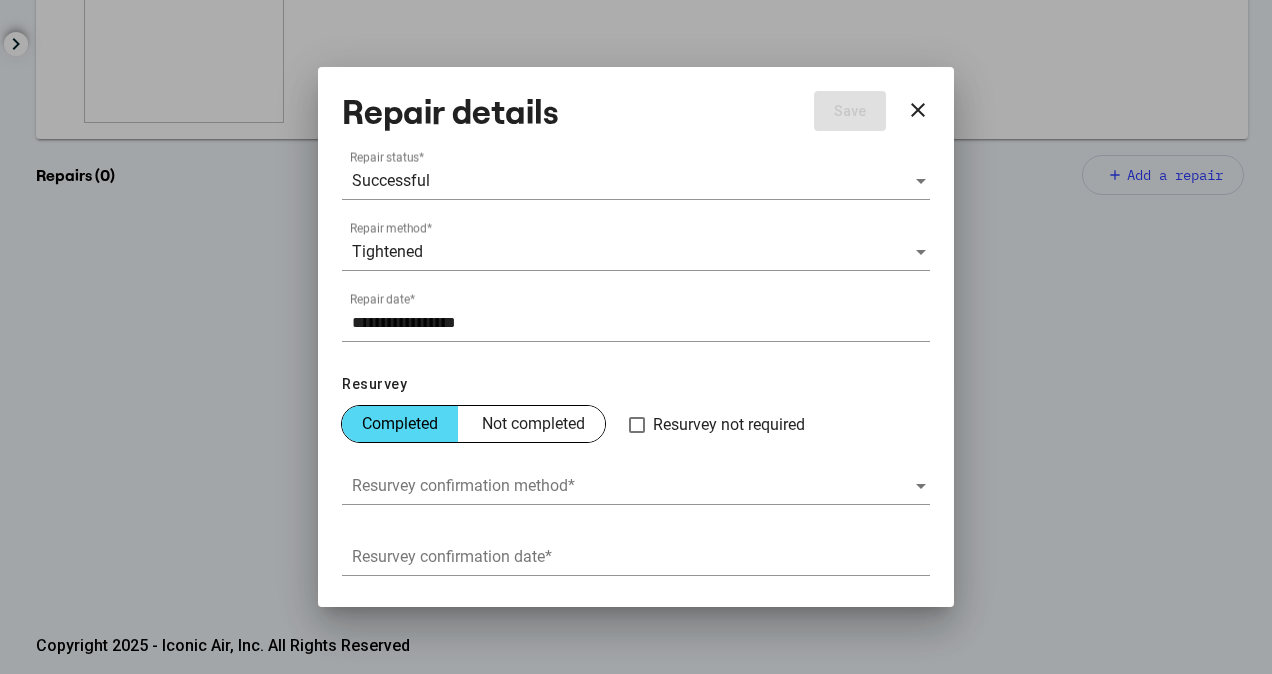 scroll, scrollTop: 250, scrollLeft: 0, axis: vertical 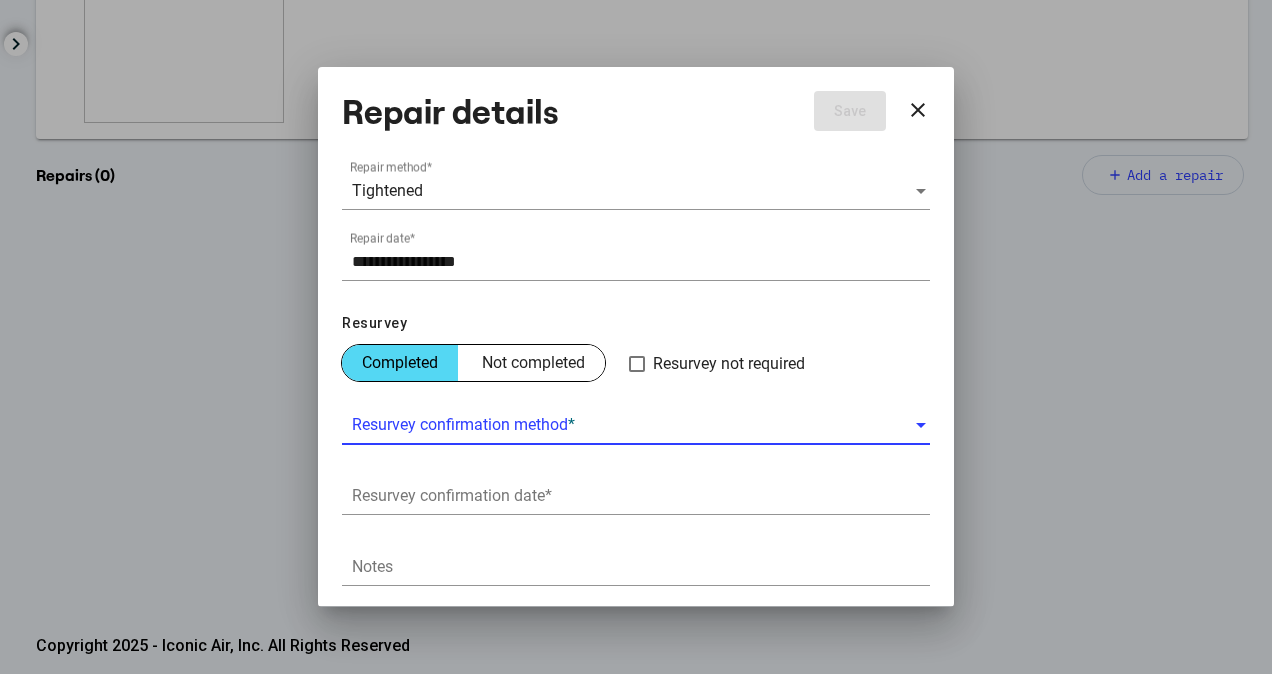 click at bounding box center (633, 425) 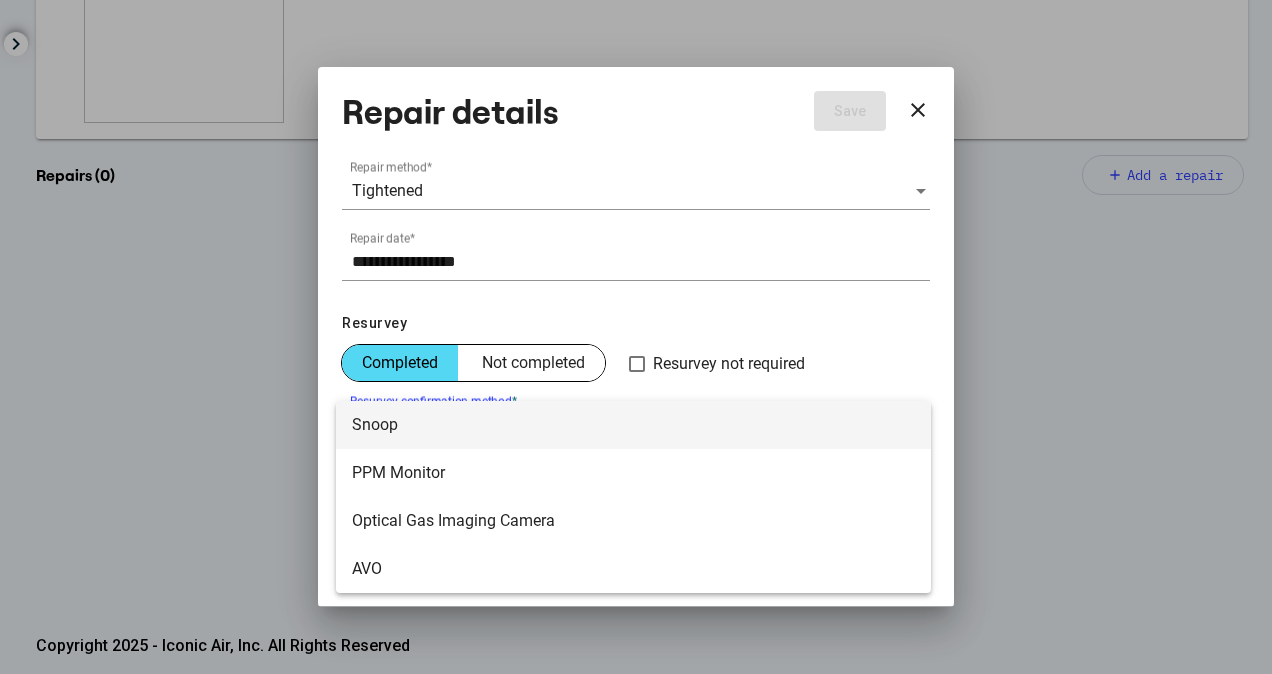 click on "Snoop" at bounding box center (633, 425) 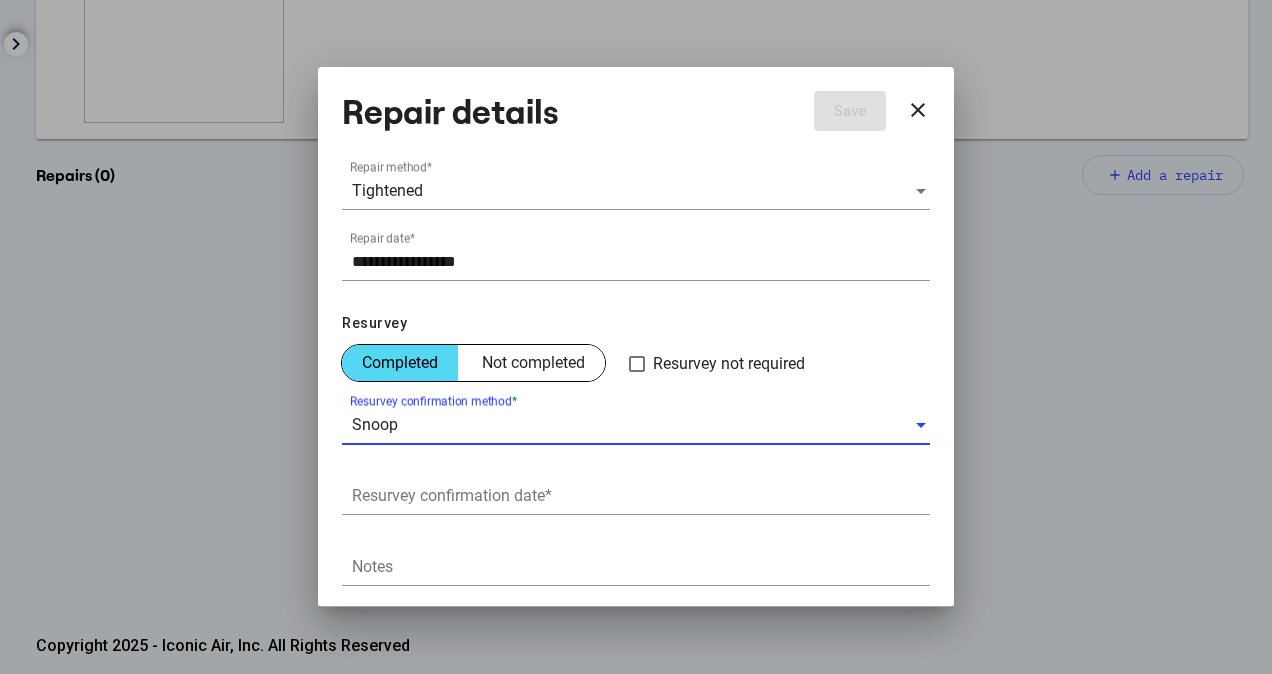 click on "Resurvey confirmation date  *" at bounding box center (636, 489) 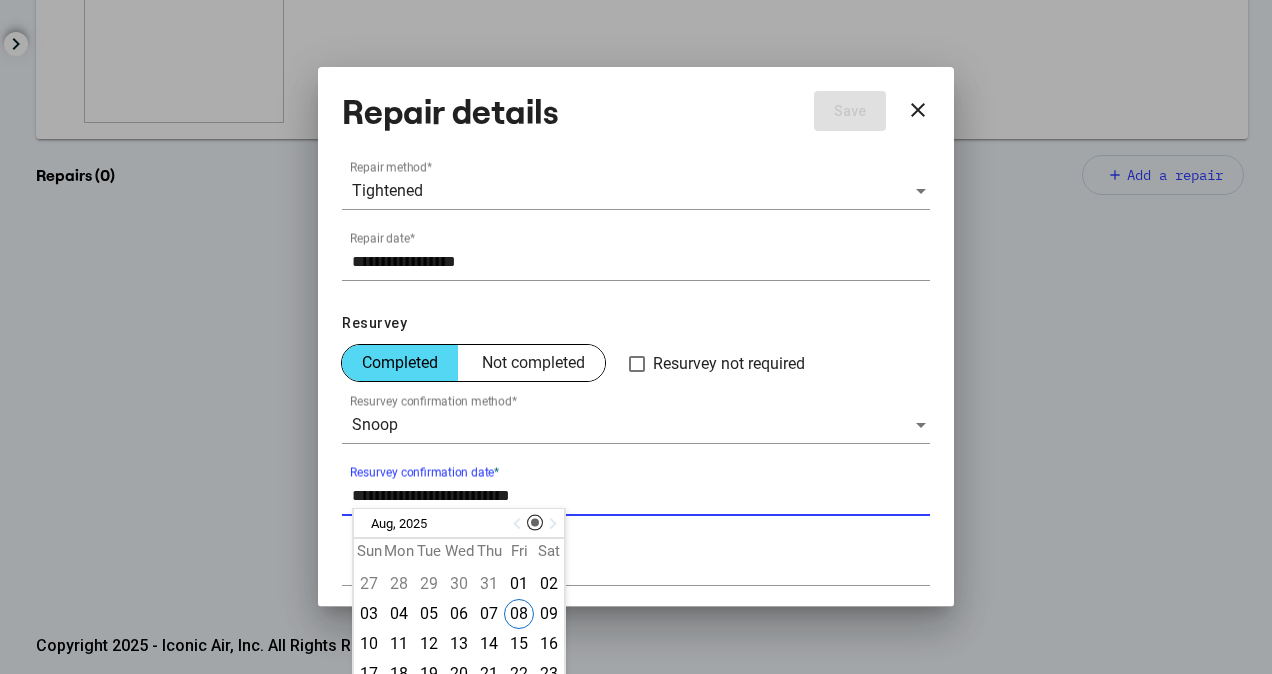 click at bounding box center [519, 524] 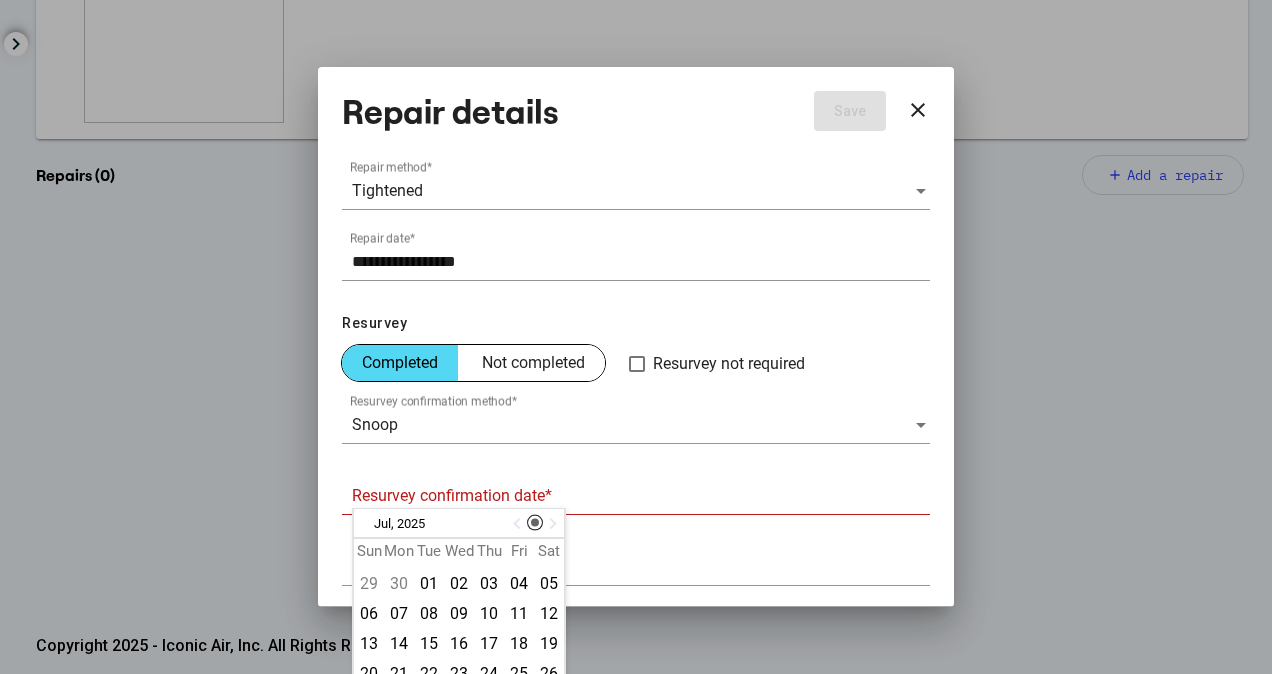 click at bounding box center [519, 524] 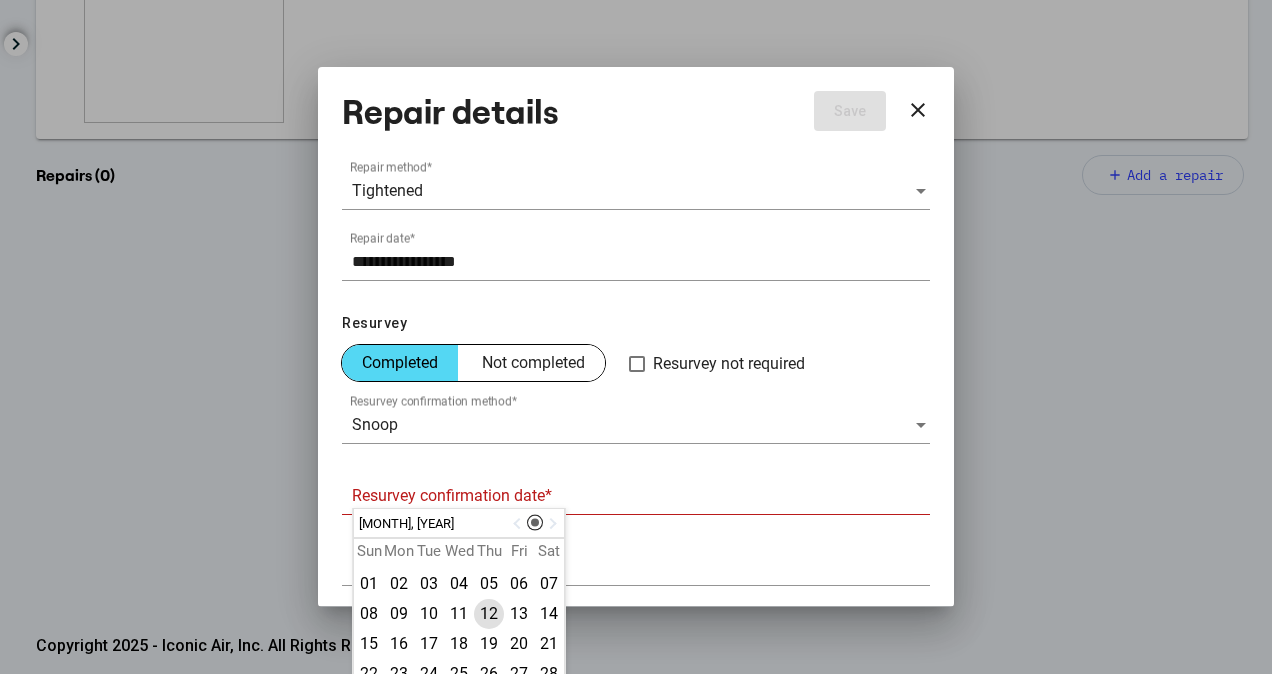 click on "12" at bounding box center [489, 614] 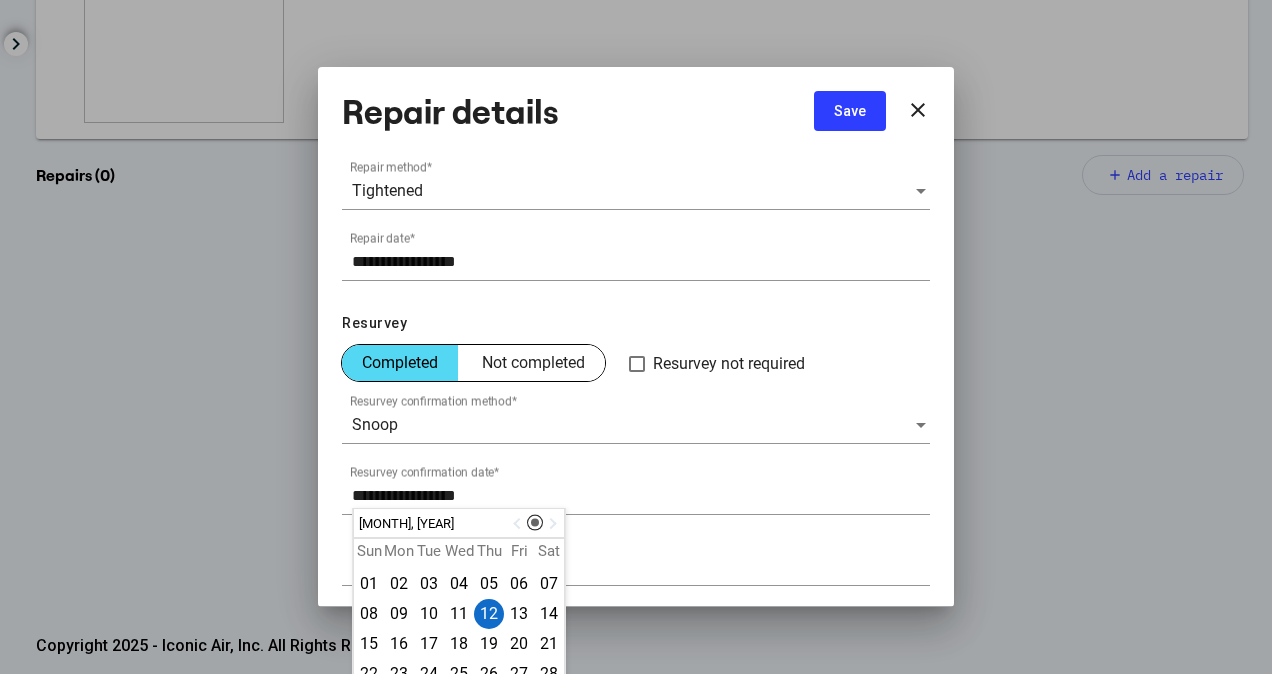 scroll, scrollTop: 201, scrollLeft: 0, axis: vertical 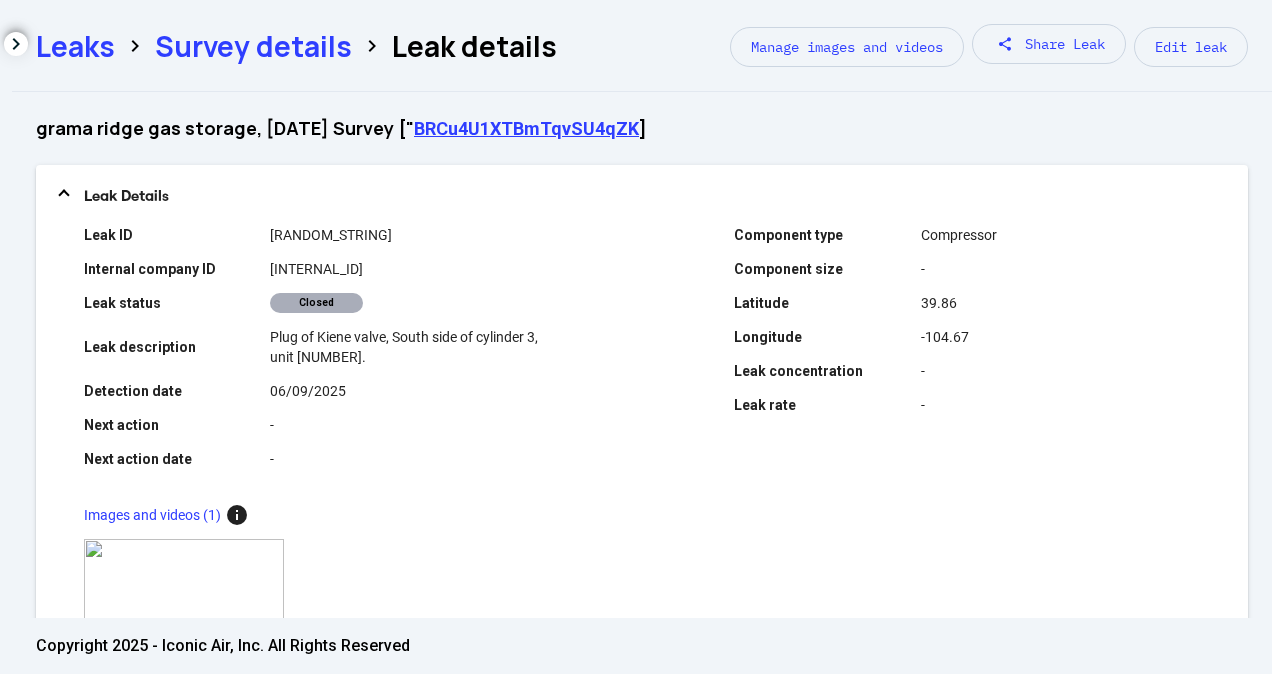 click on "Survey details" 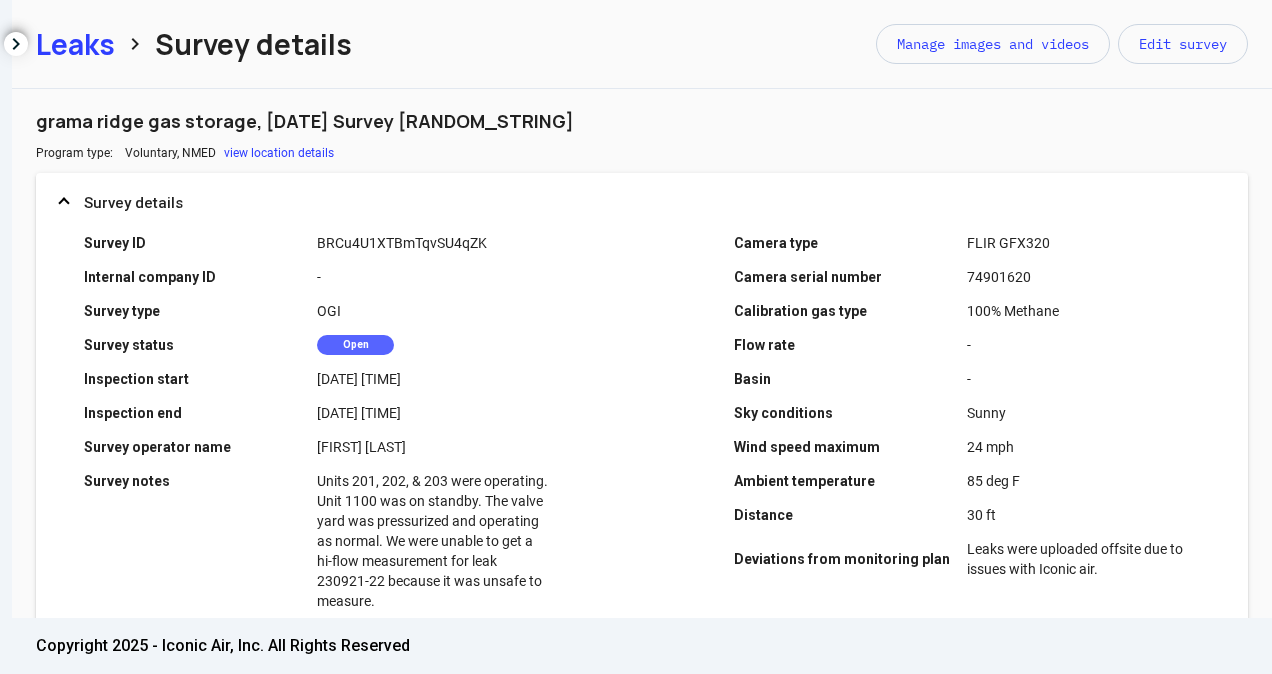 click on "Leaks" at bounding box center (75, 44) 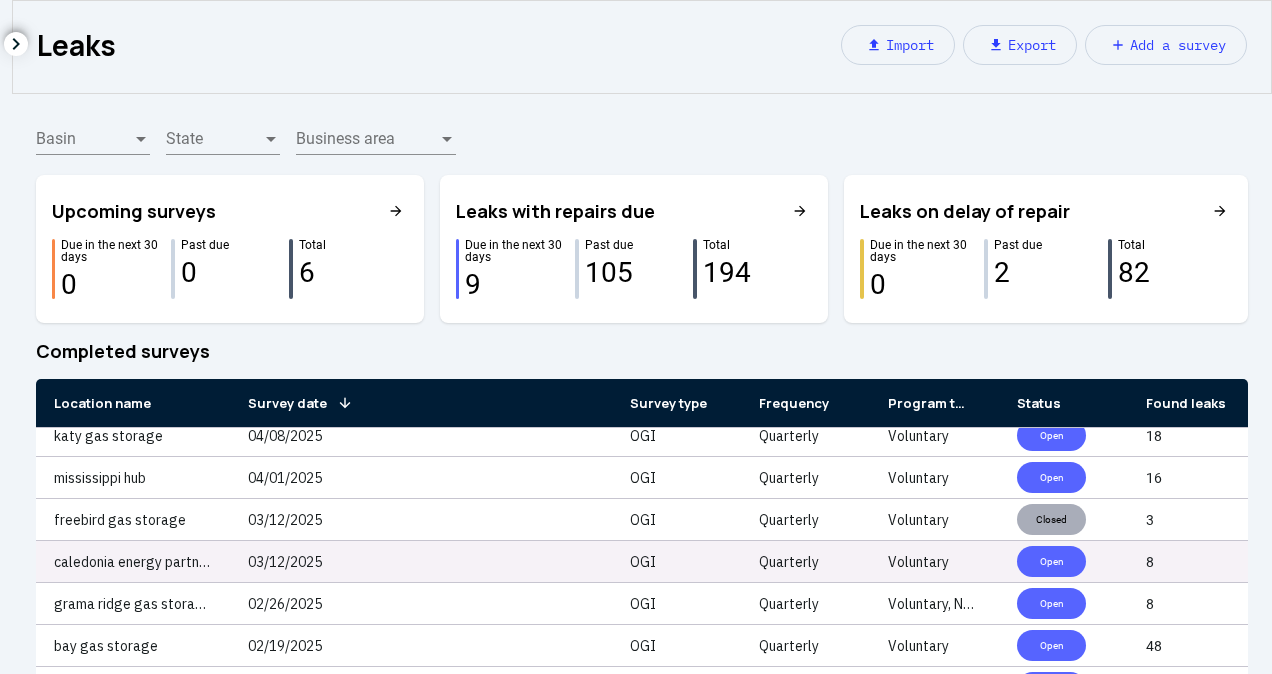 scroll, scrollTop: 400, scrollLeft: 0, axis: vertical 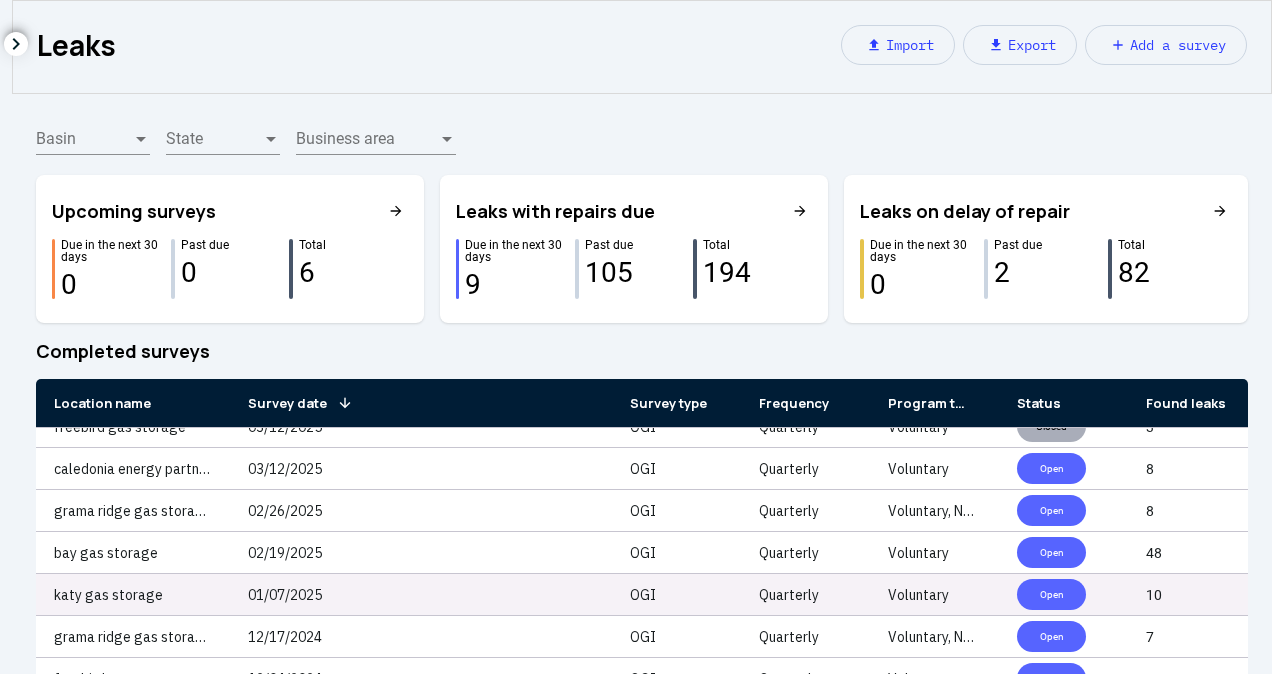 click on "01/07/2025" 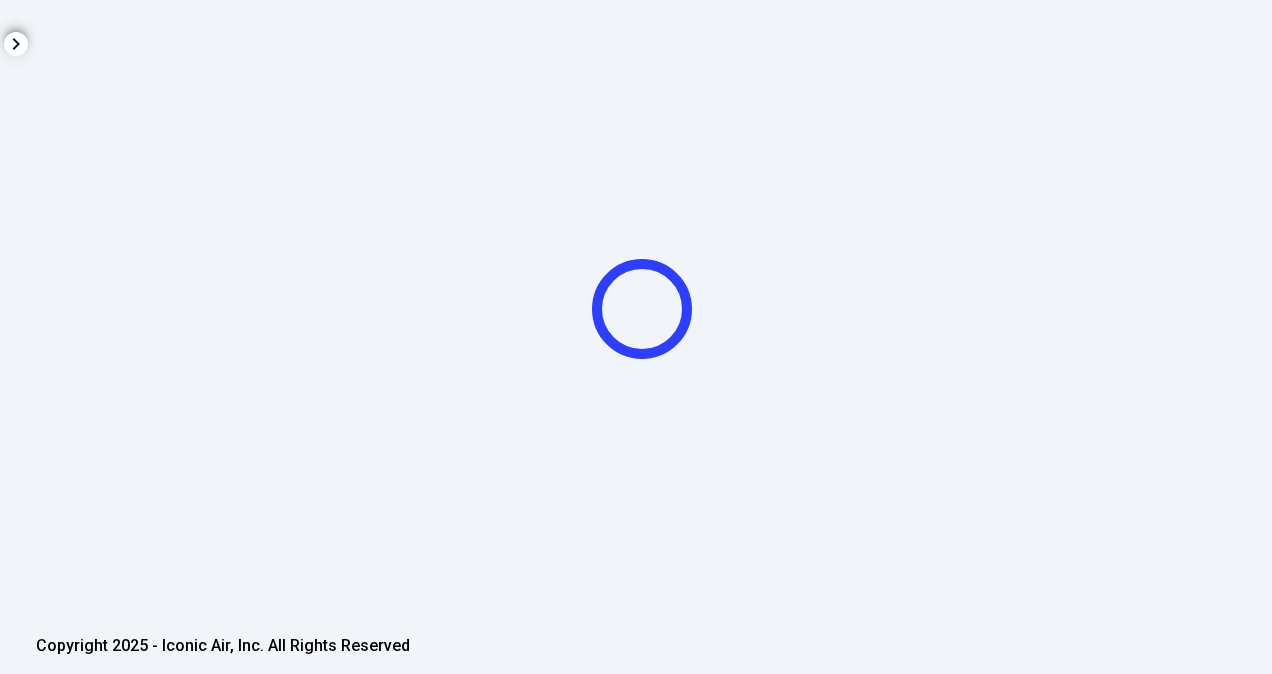 click 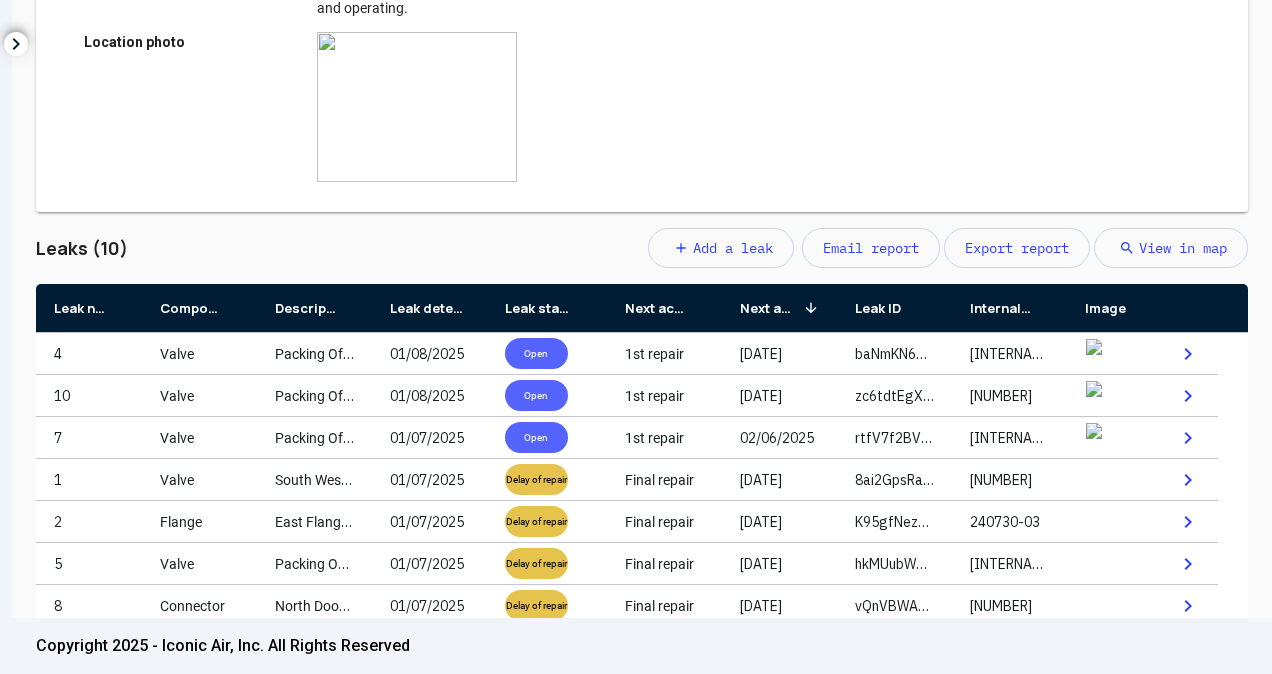 scroll, scrollTop: 646, scrollLeft: 0, axis: vertical 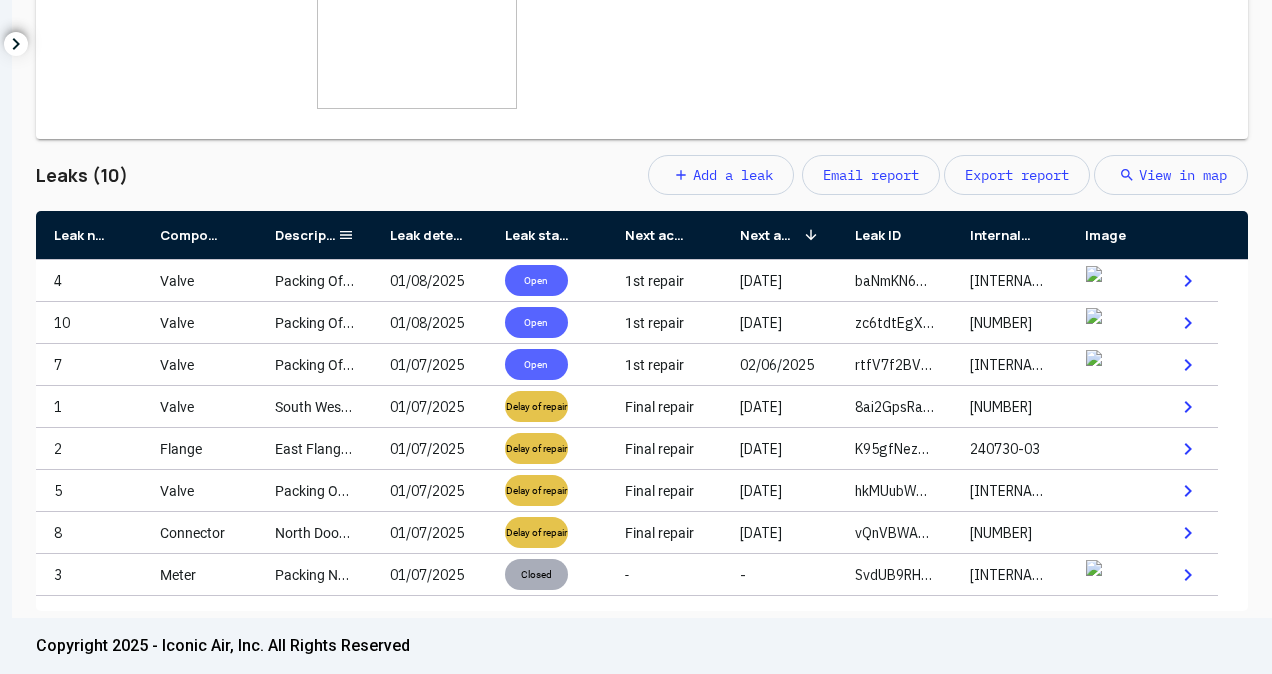 click on "Description" at bounding box center (314, 235) 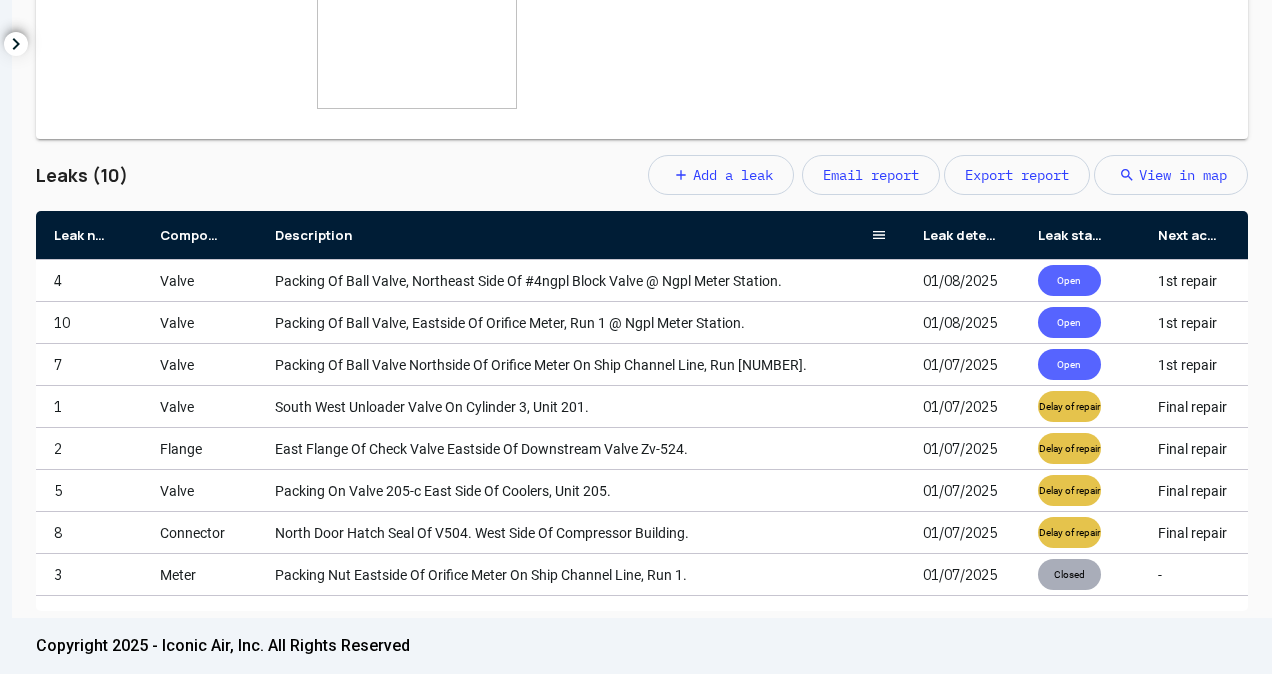 drag, startPoint x: 369, startPoint y: 236, endPoint x: 902, endPoint y: 237, distance: 533.0009 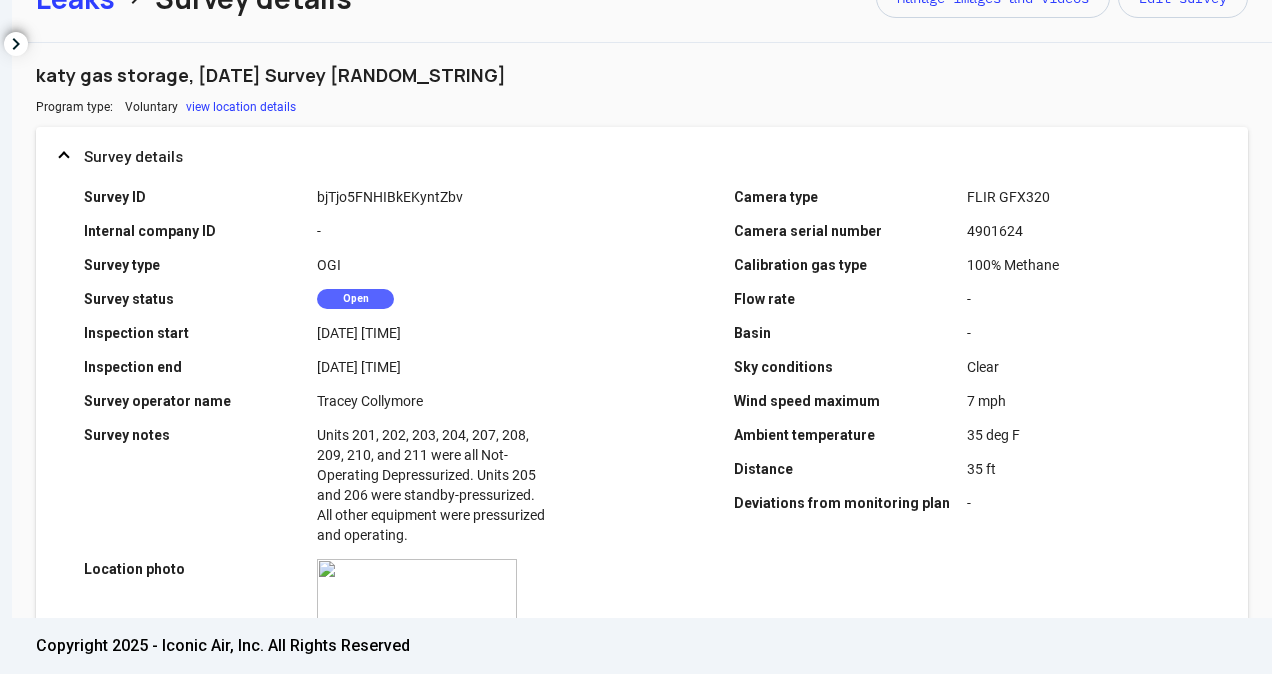 scroll, scrollTop: 0, scrollLeft: 0, axis: both 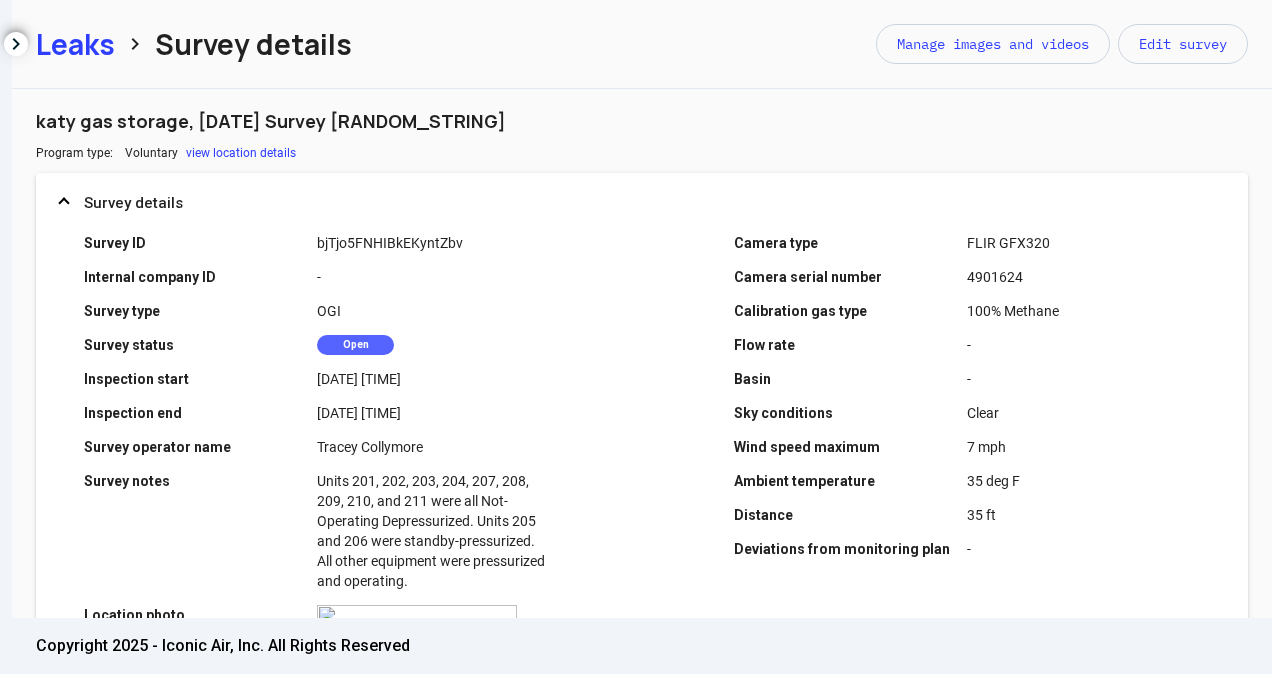 click on "Leaks" at bounding box center (75, 44) 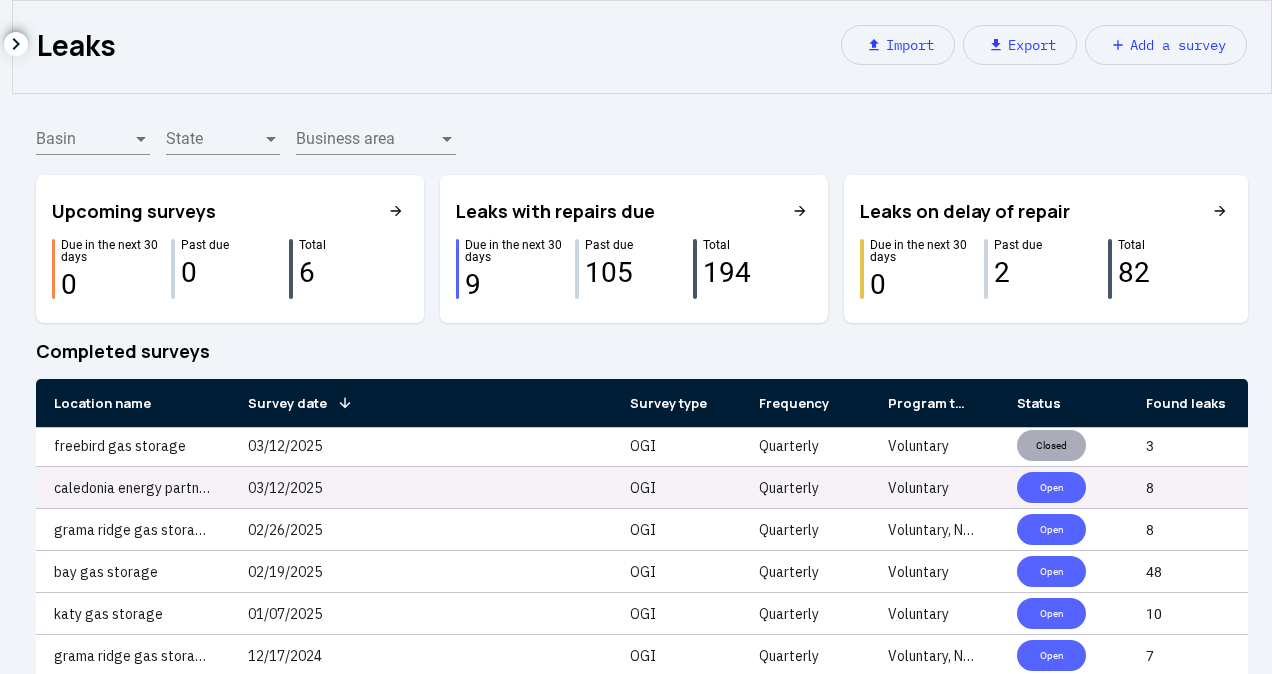scroll, scrollTop: 100, scrollLeft: 0, axis: vertical 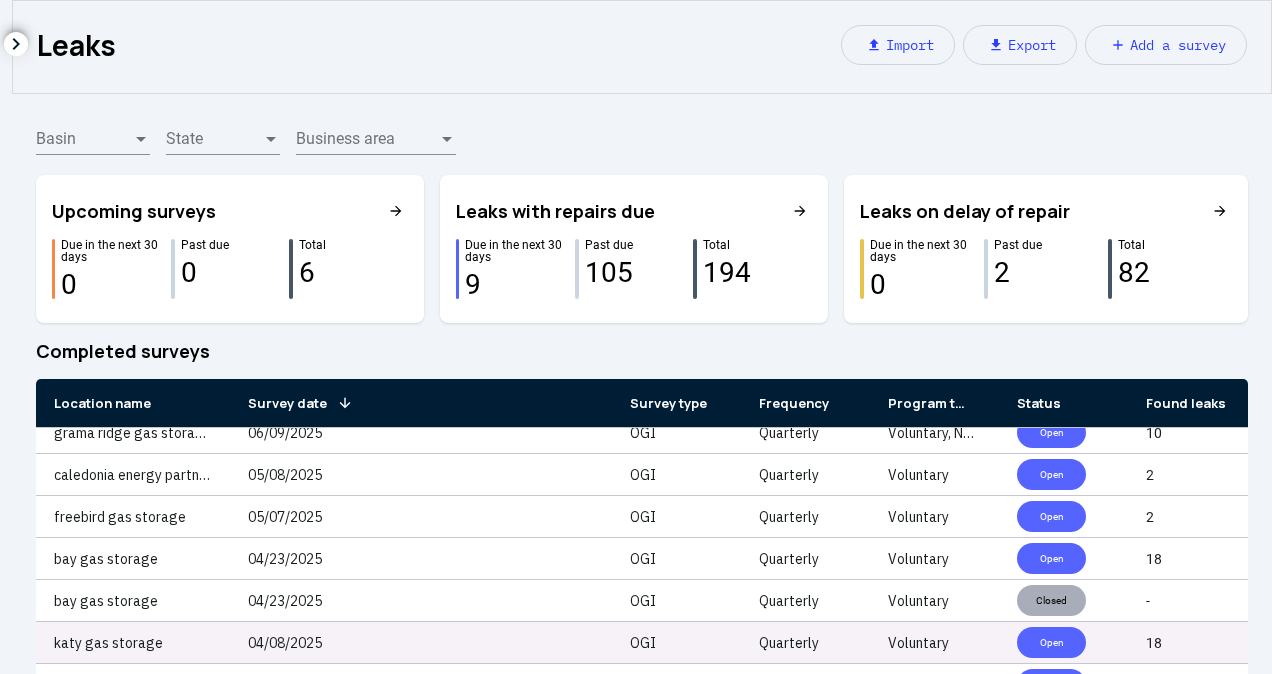 click on "katy gas storage" 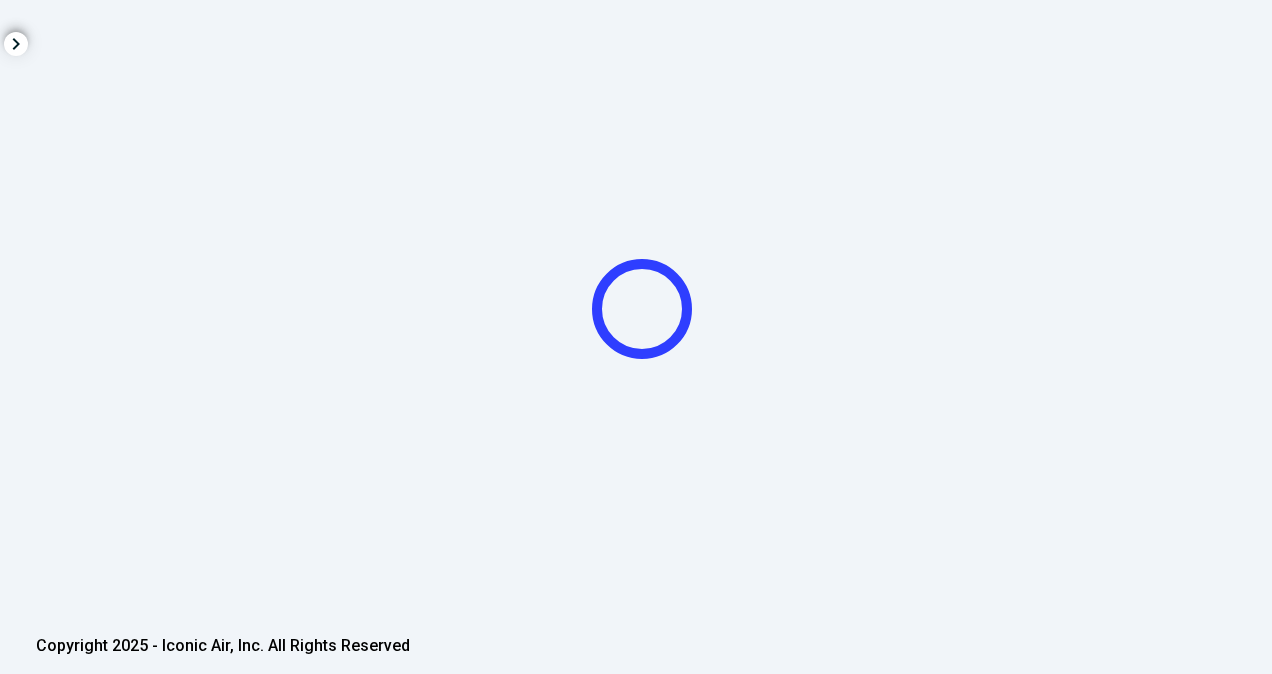 click on "Copyright 2025 - Iconic Air, Inc. All Rights Reserved" at bounding box center (223, 646) 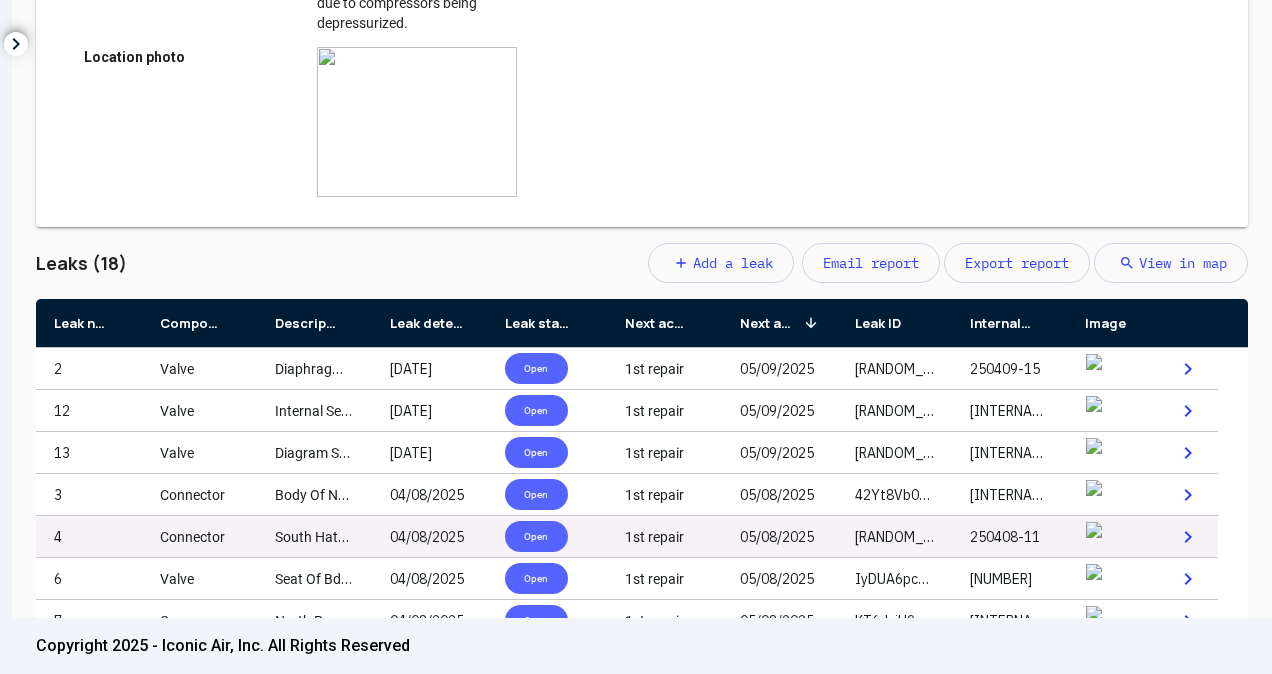 scroll, scrollTop: 666, scrollLeft: 0, axis: vertical 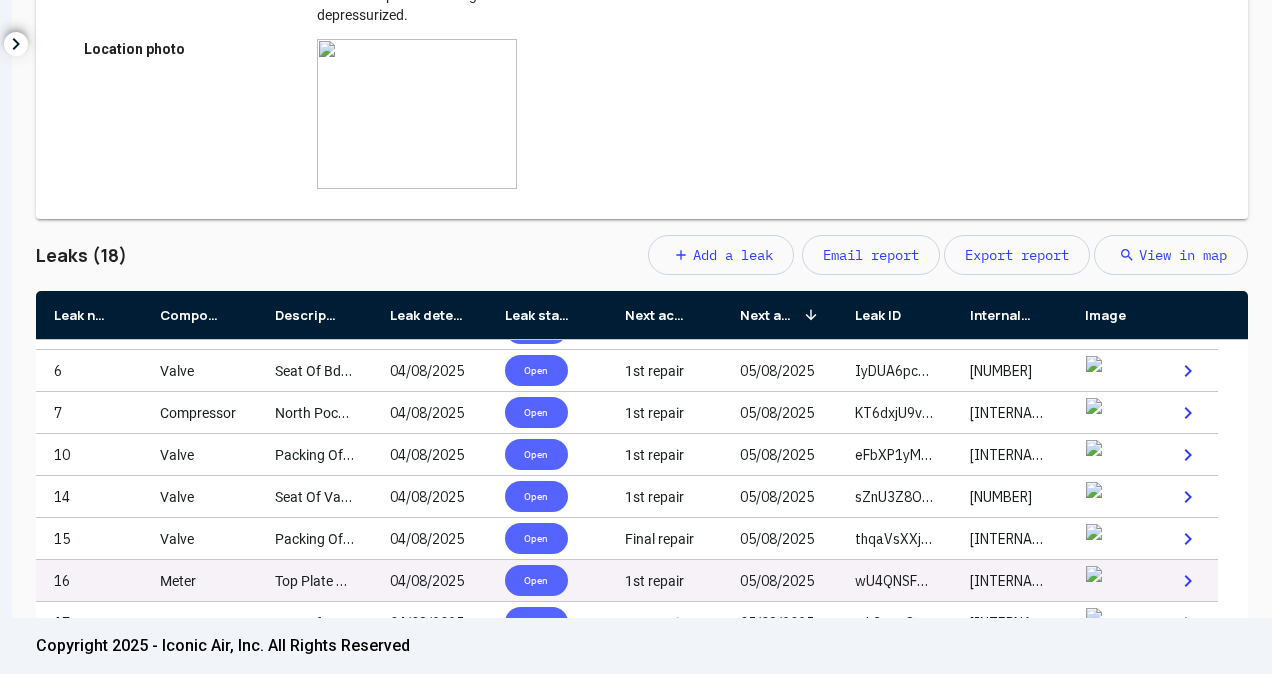 click on "Top Plate Of Junior Meter On Well 5." at bounding box center (386, 581) 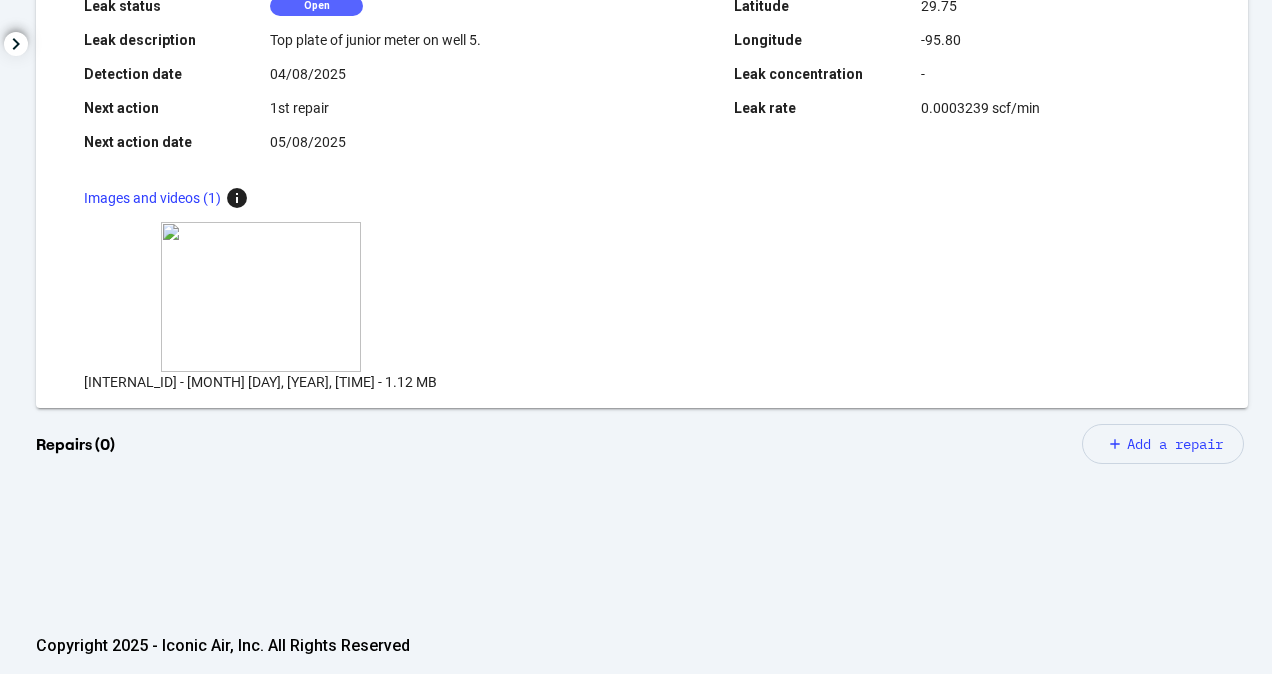 scroll, scrollTop: 500, scrollLeft: 0, axis: vertical 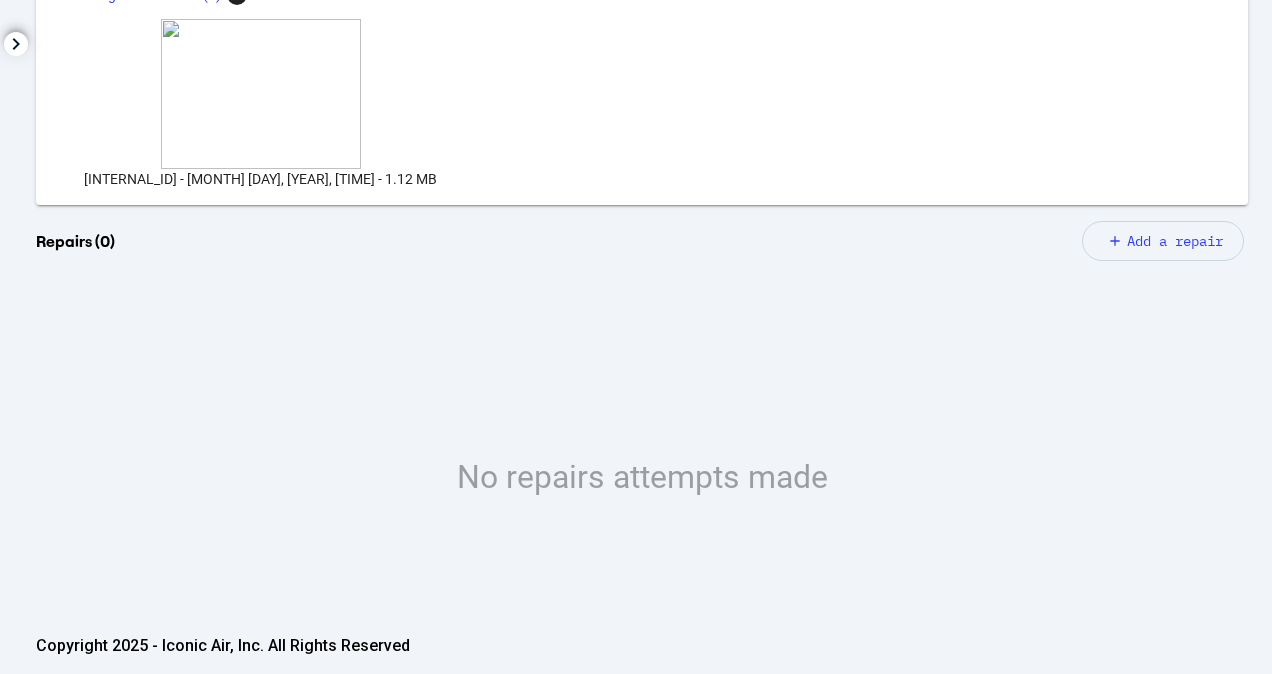 click on "Add a repair" 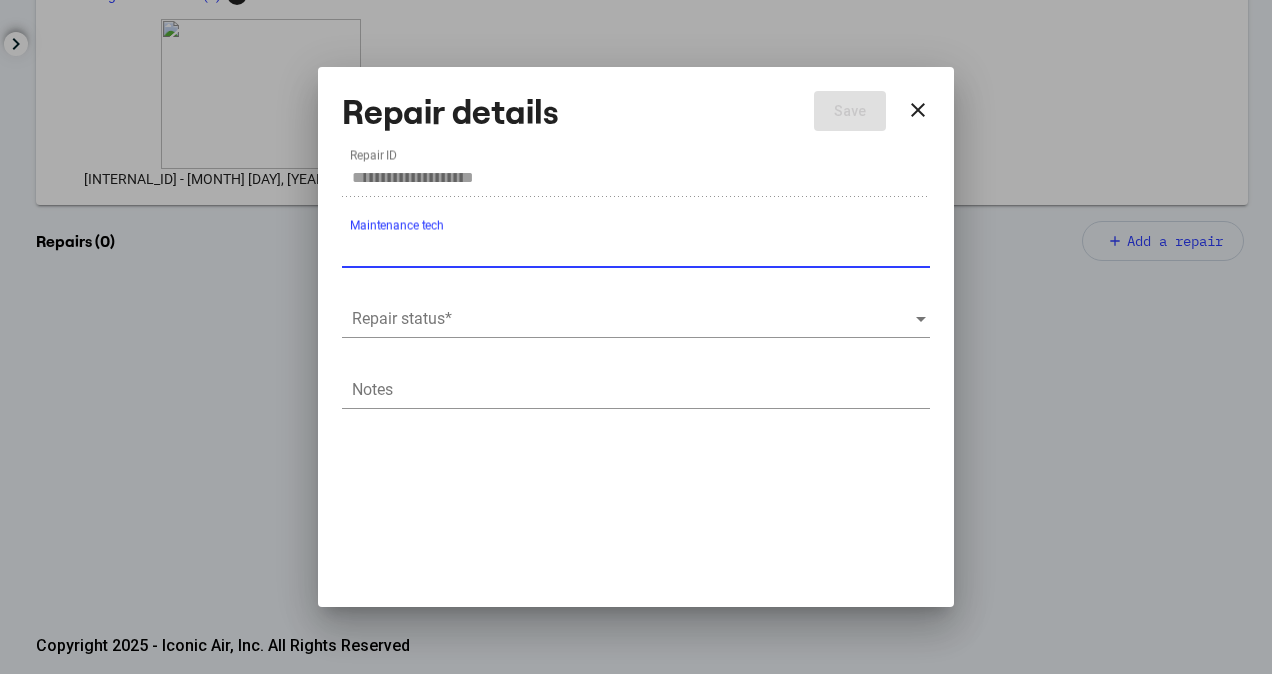 click at bounding box center [633, 319] 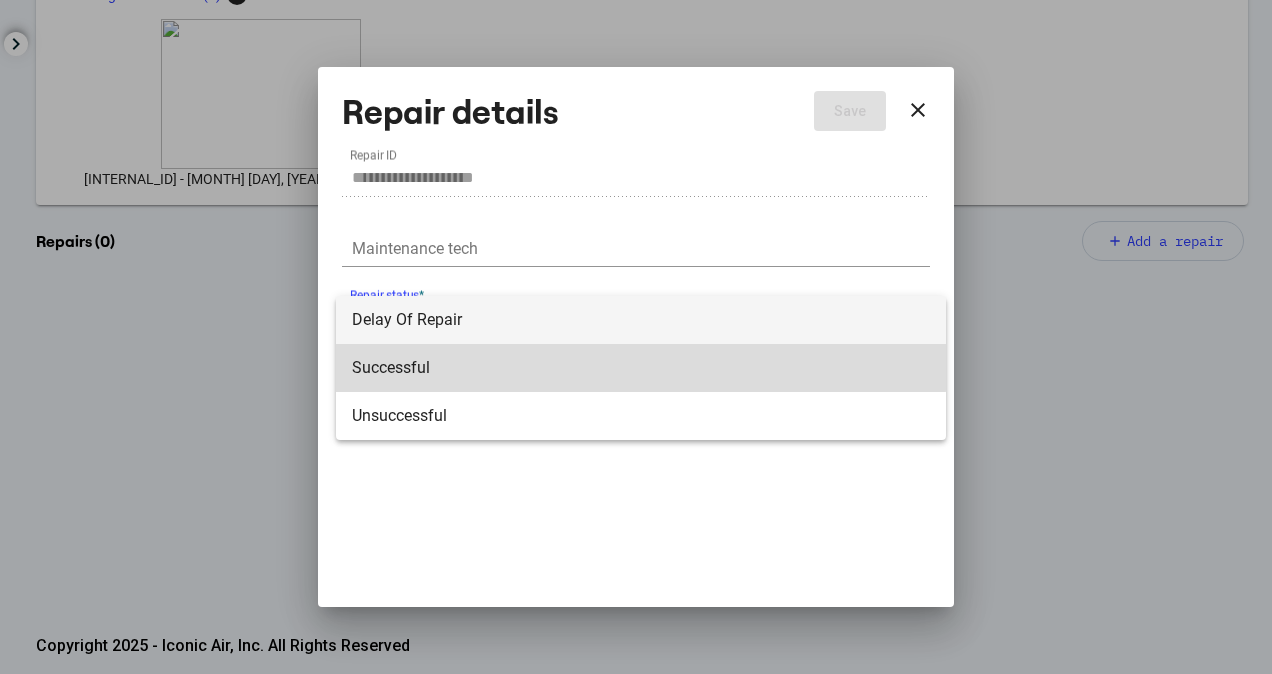 click on "Successful" at bounding box center (641, 368) 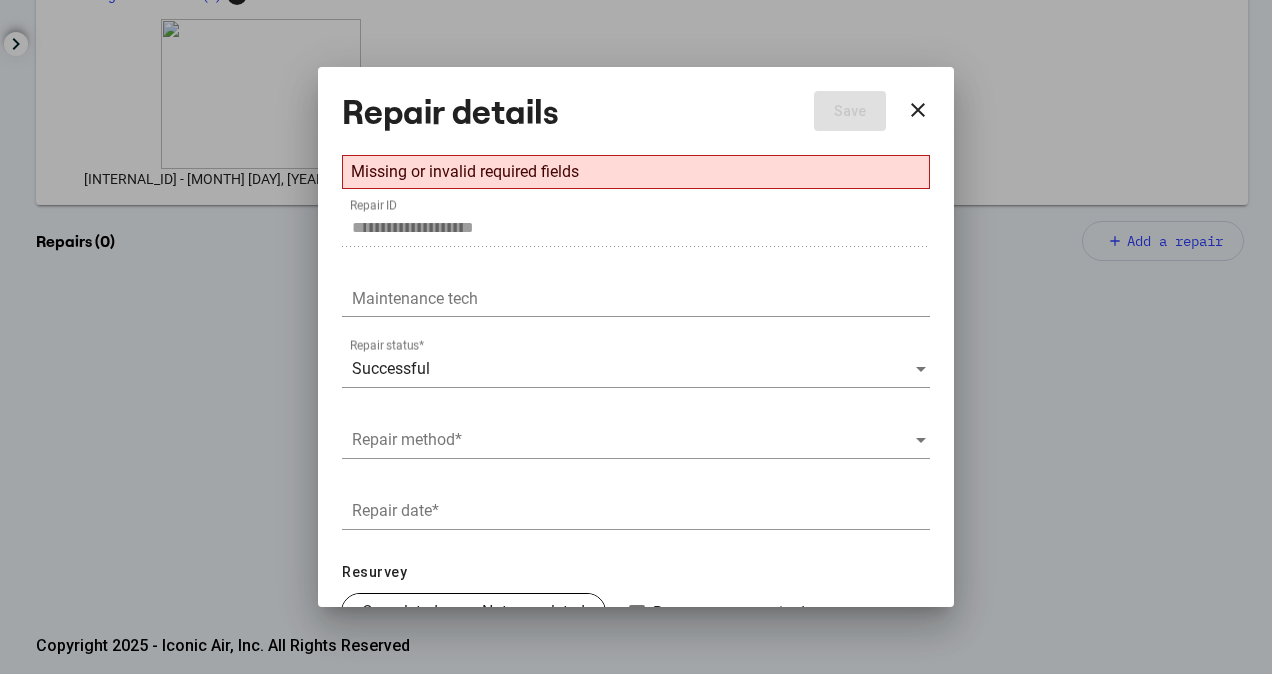click on "Repair method  *" at bounding box center (636, 433) 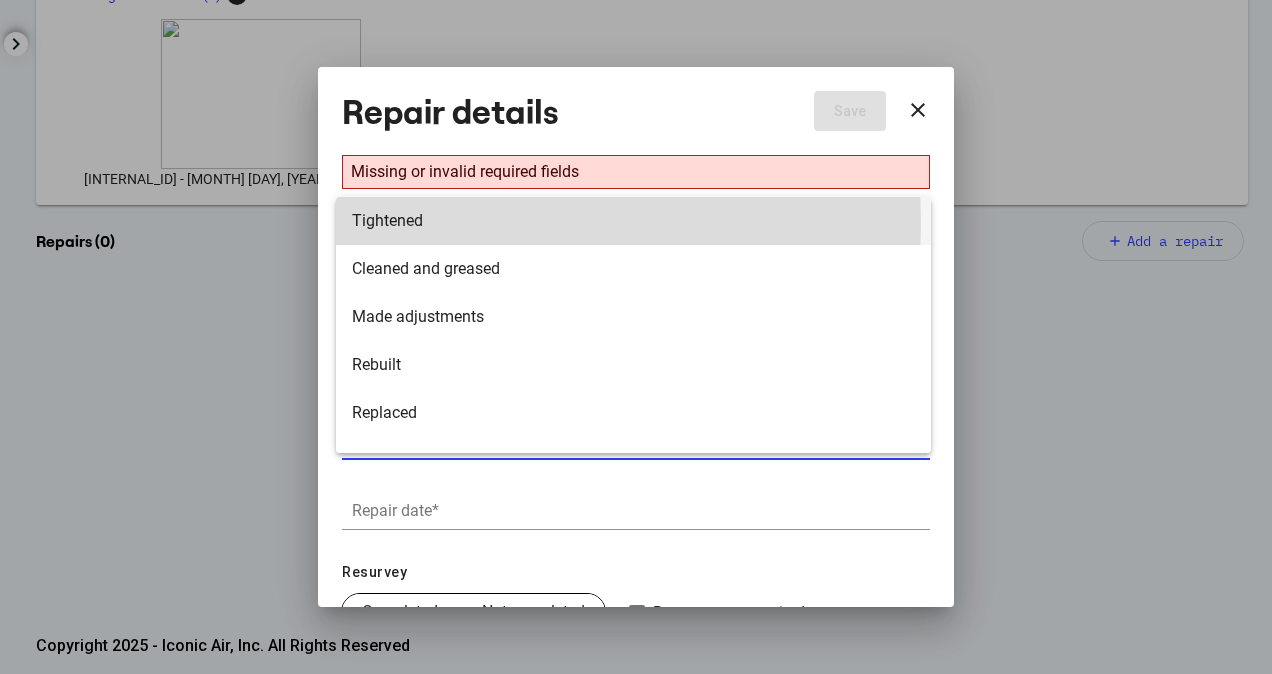click on "Tightened" at bounding box center [633, 221] 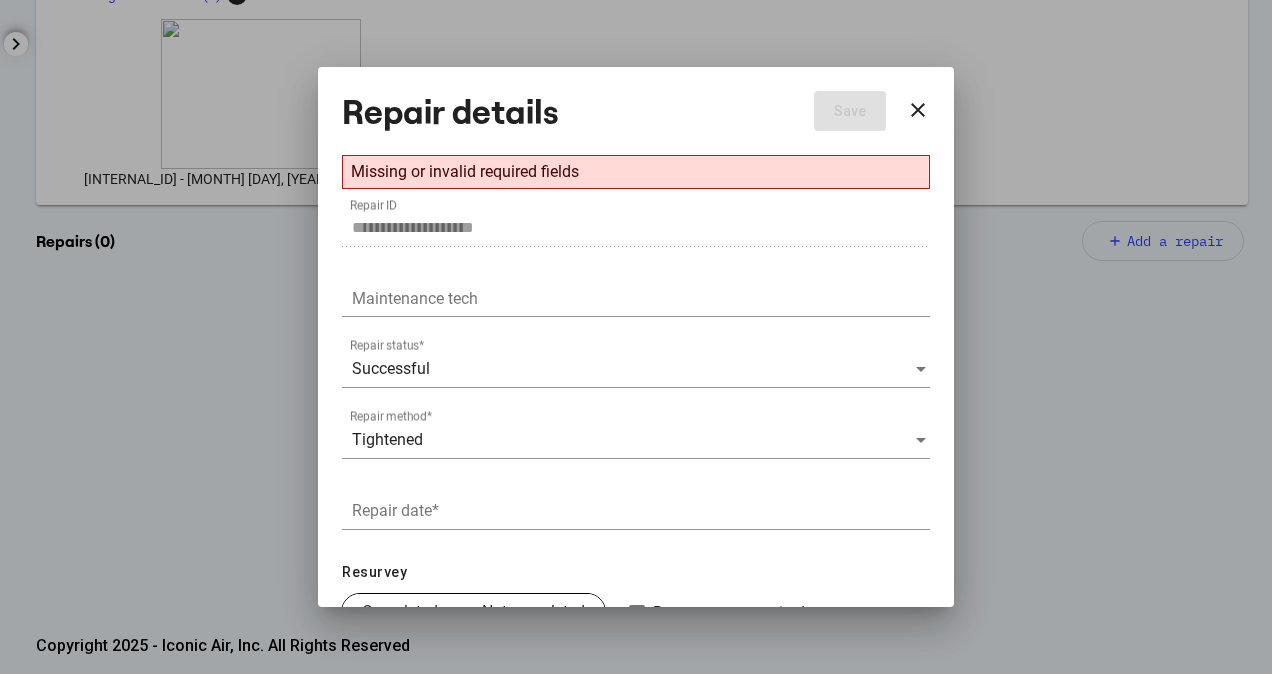 click on "Repair date  *" at bounding box center (636, 504) 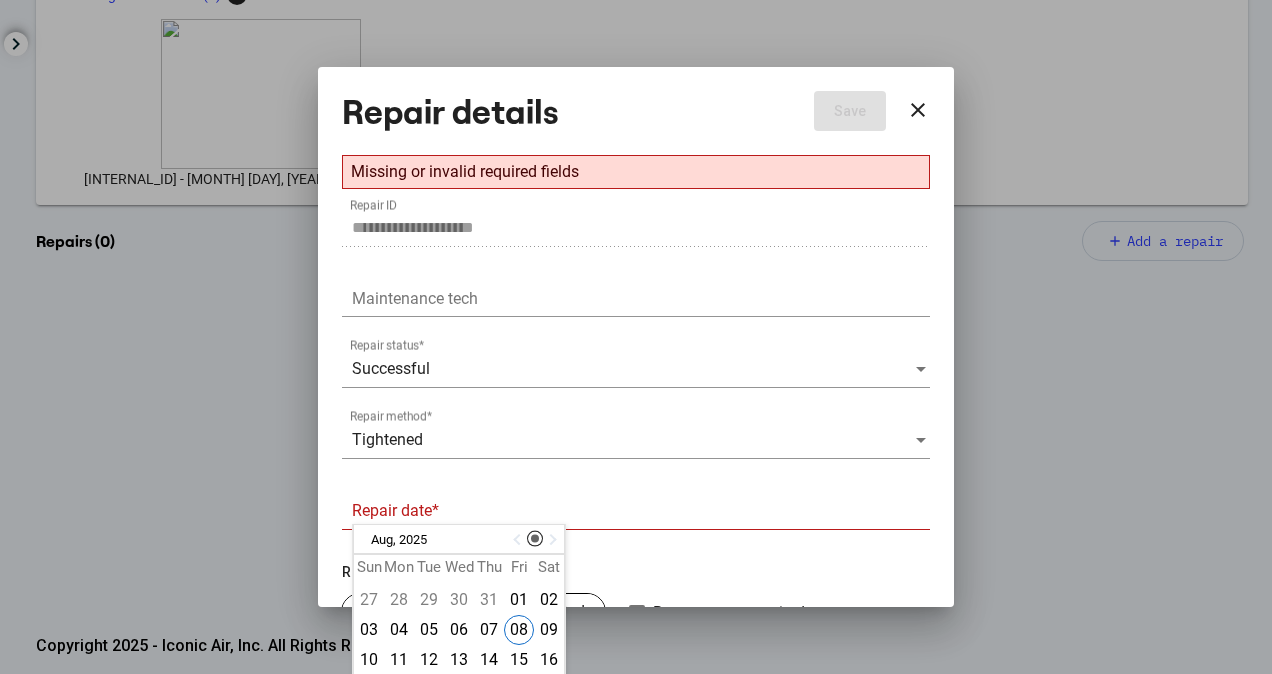 click at bounding box center (519, 540) 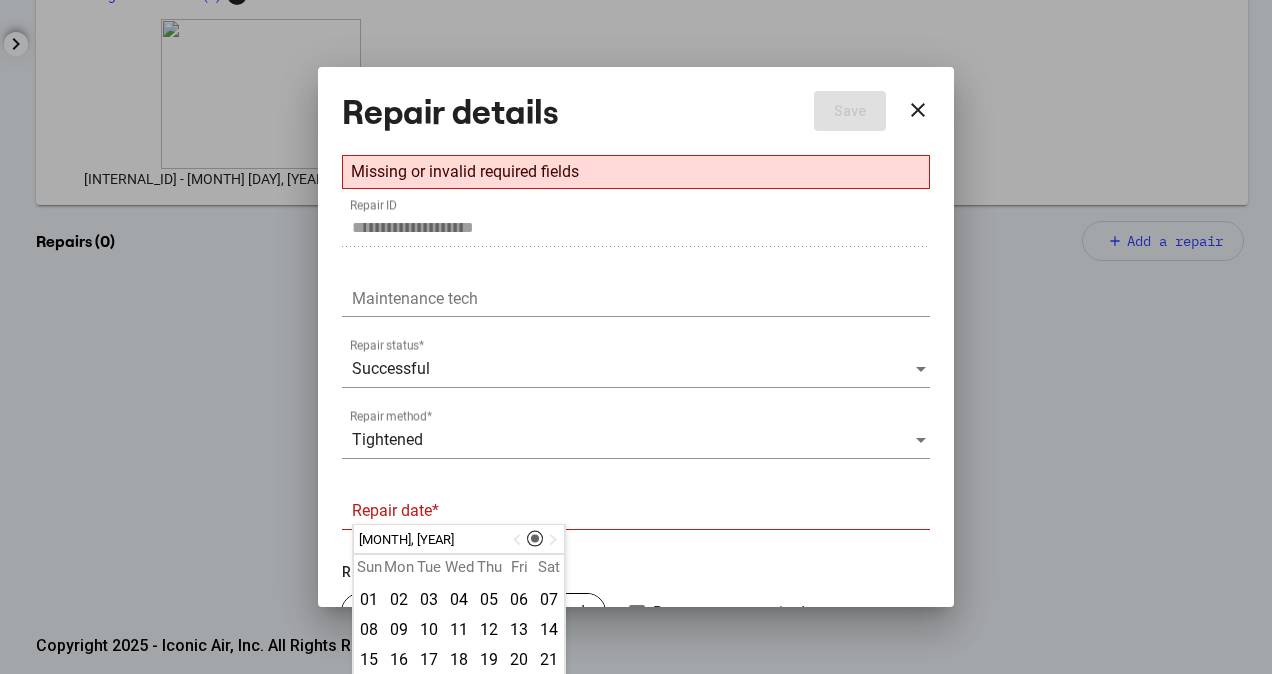 click at bounding box center (519, 540) 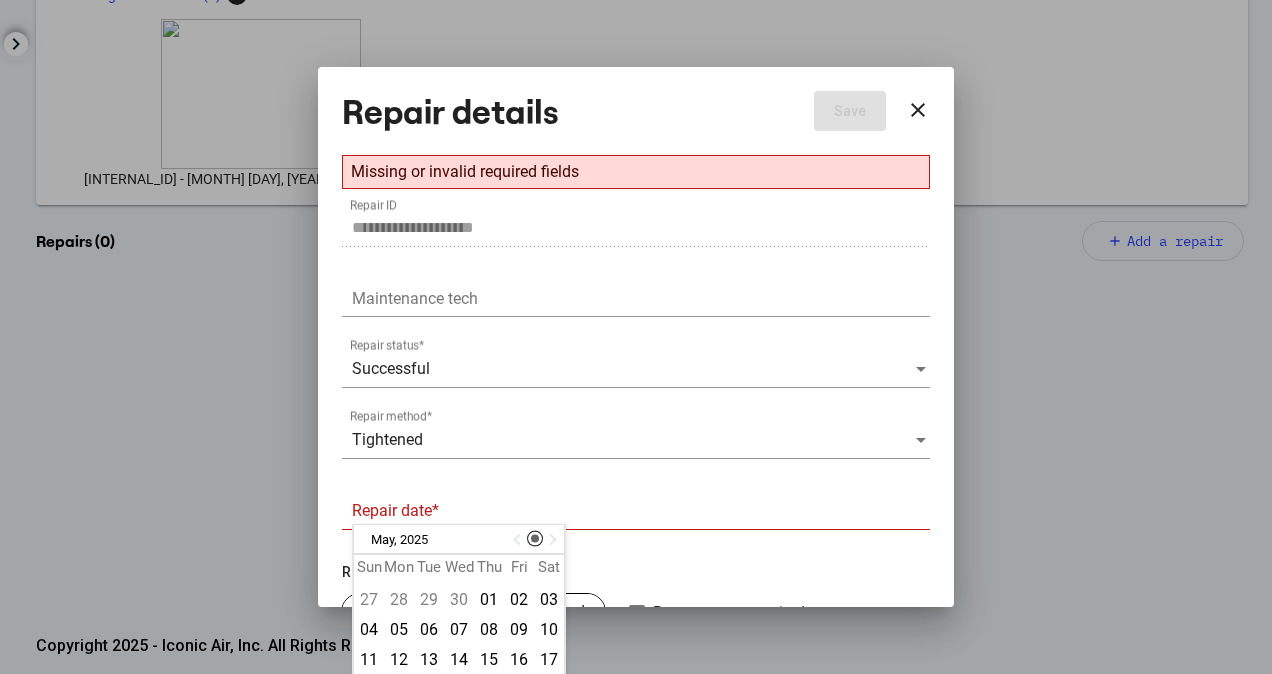 click at bounding box center (519, 540) 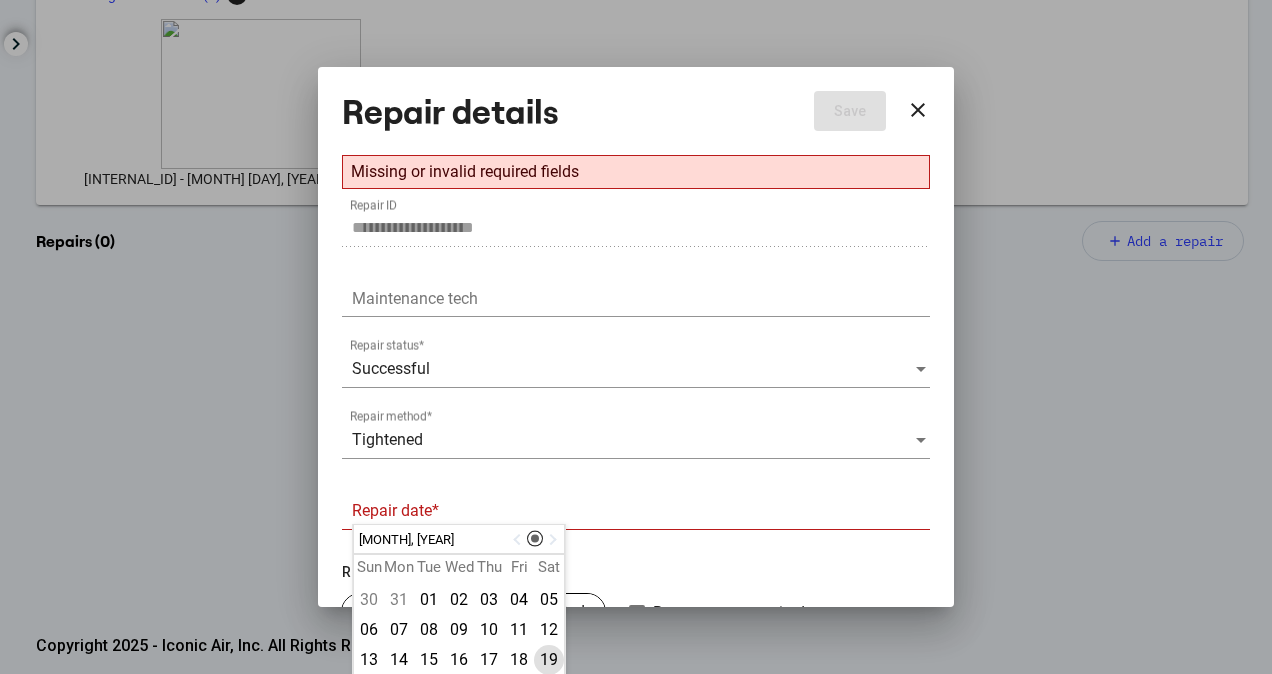 click on "19" at bounding box center (549, 660) 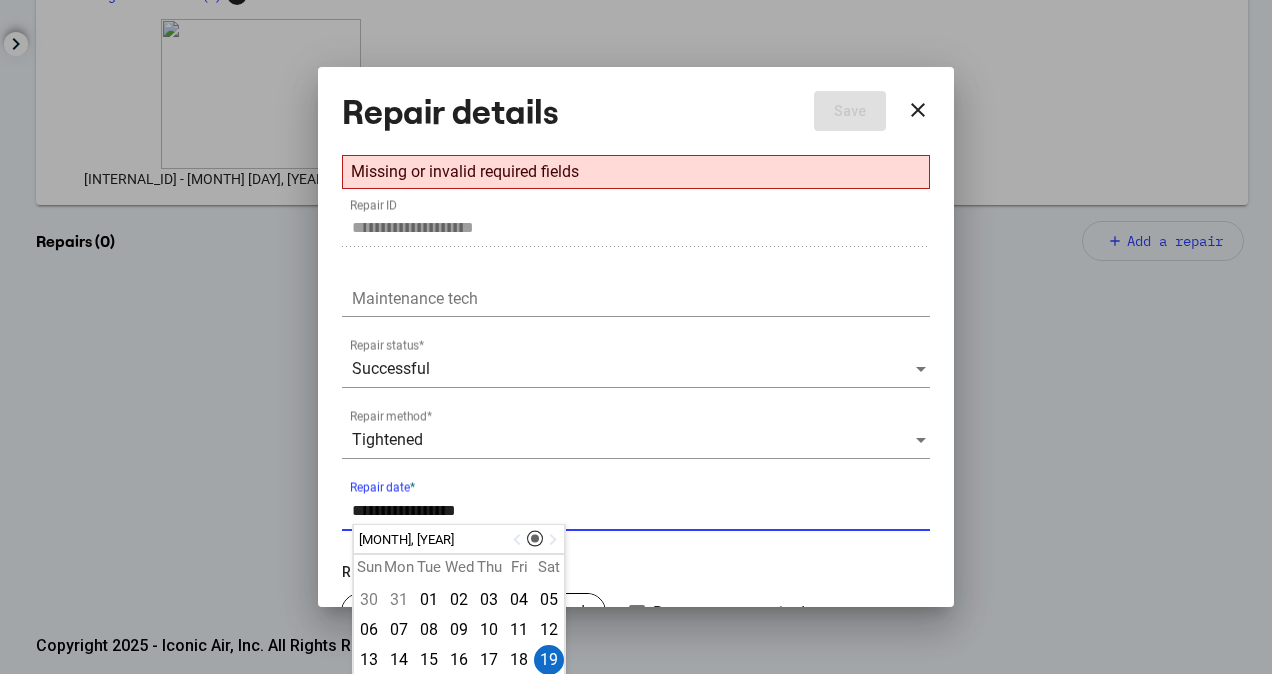 drag, startPoint x: 394, startPoint y: 509, endPoint x: 380, endPoint y: 506, distance: 14.3178215 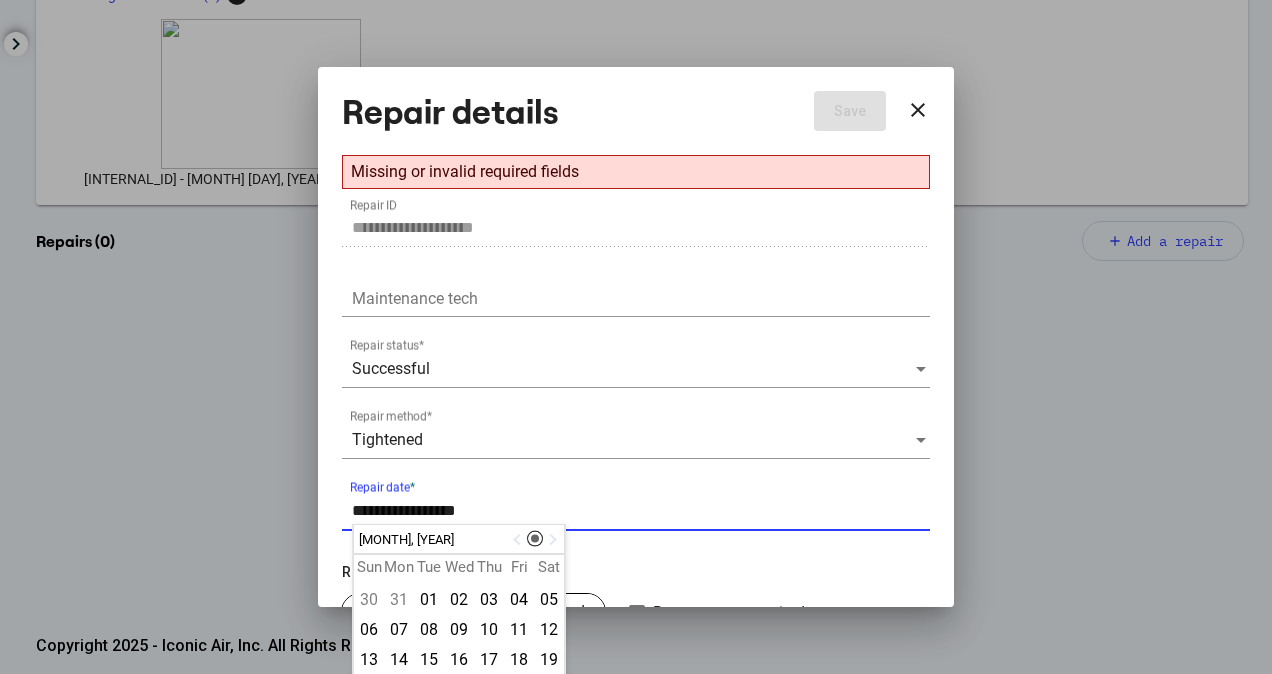 type on "**********" 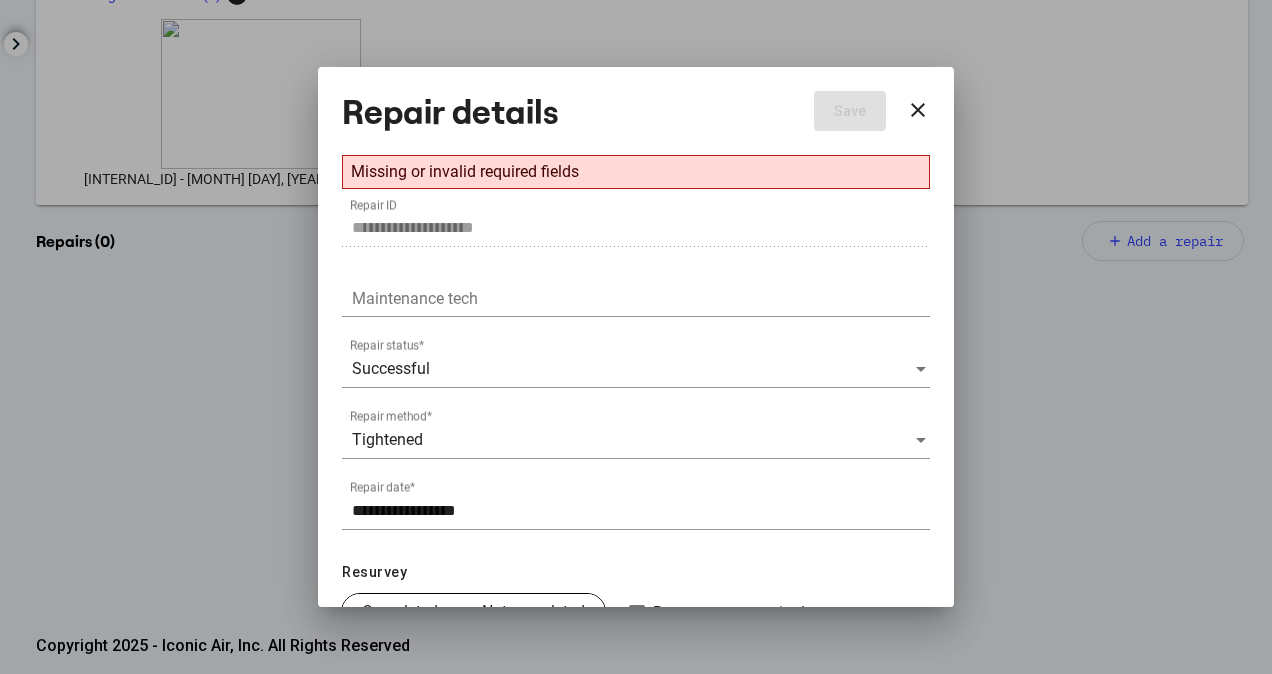 scroll, scrollTop: 108, scrollLeft: 0, axis: vertical 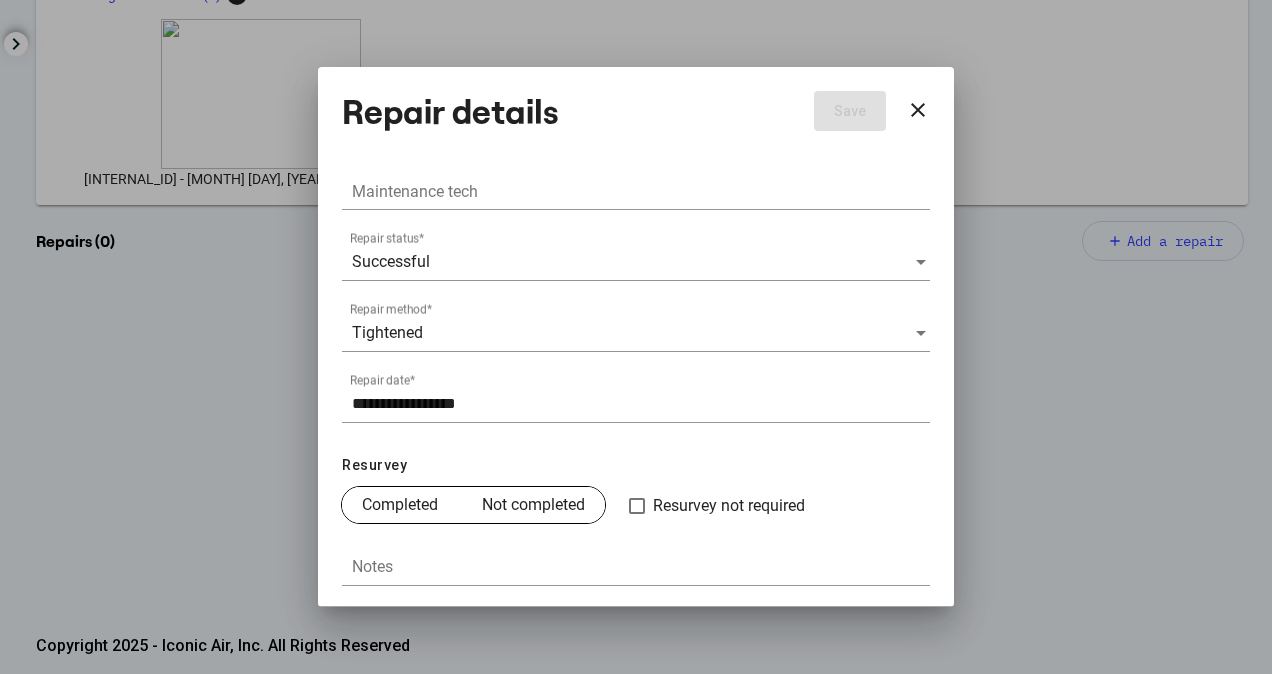 click on "**********" at bounding box center (636, 229) 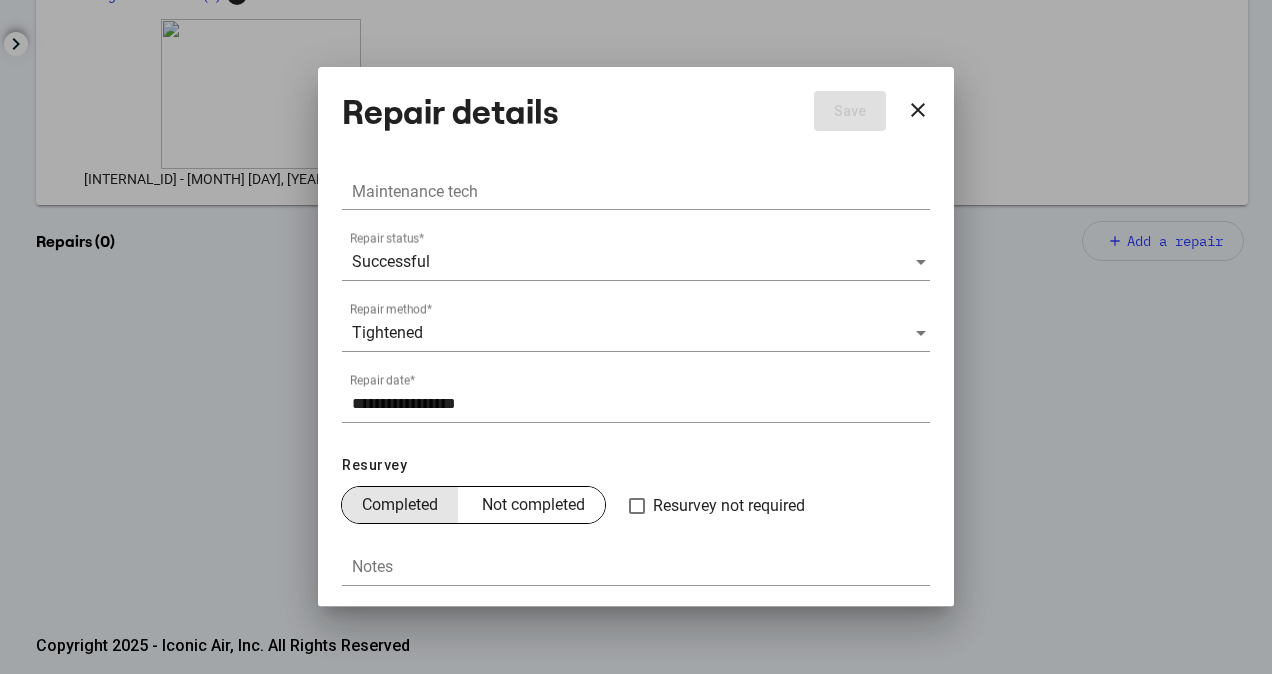 click on "Completed" at bounding box center [400, 505] 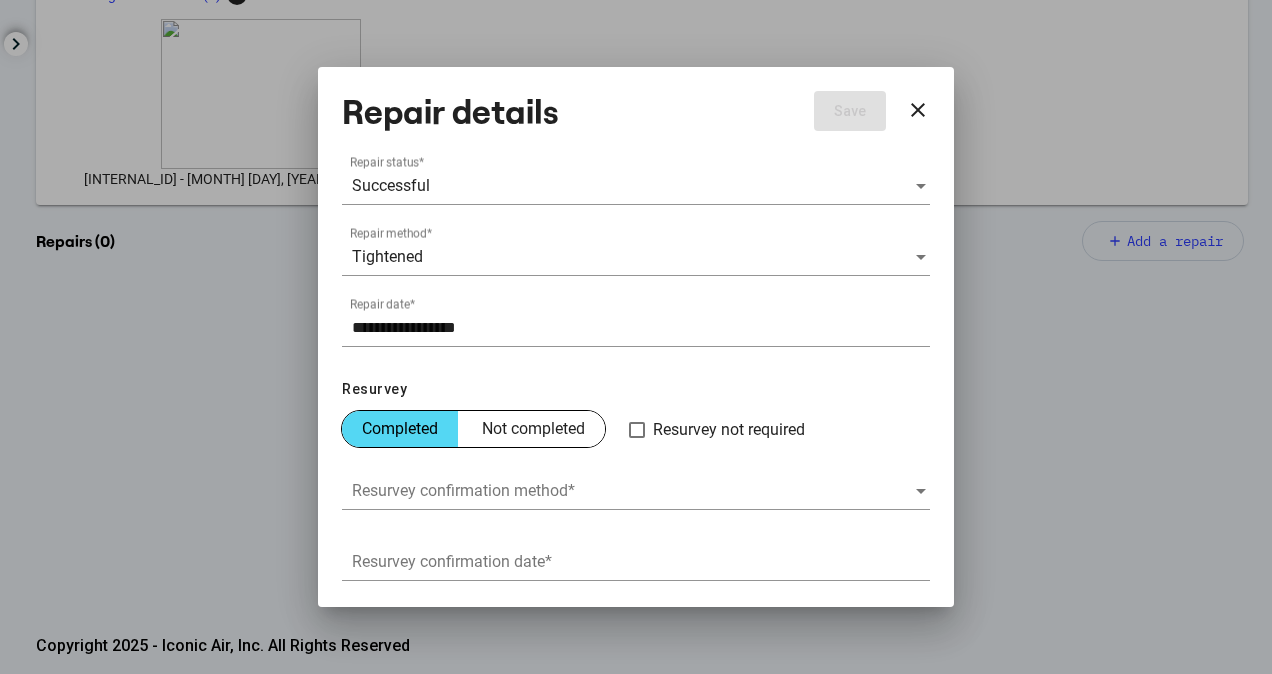 scroll, scrollTop: 250, scrollLeft: 0, axis: vertical 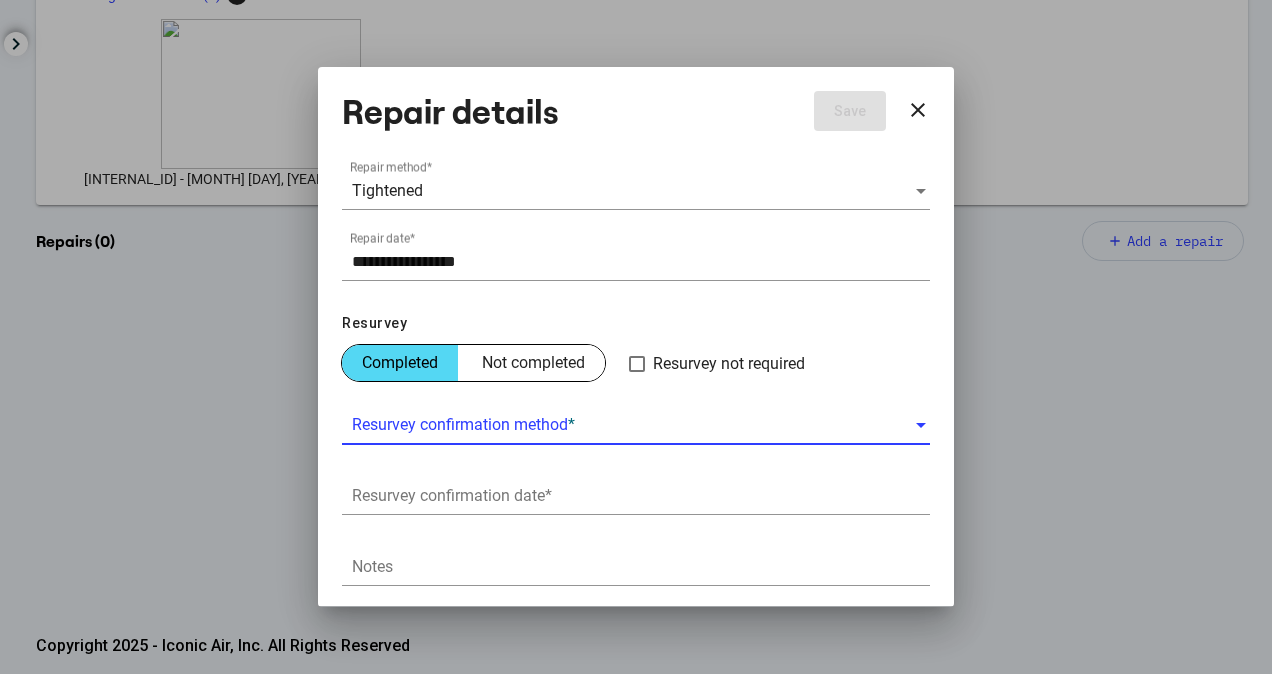 click at bounding box center [633, 425] 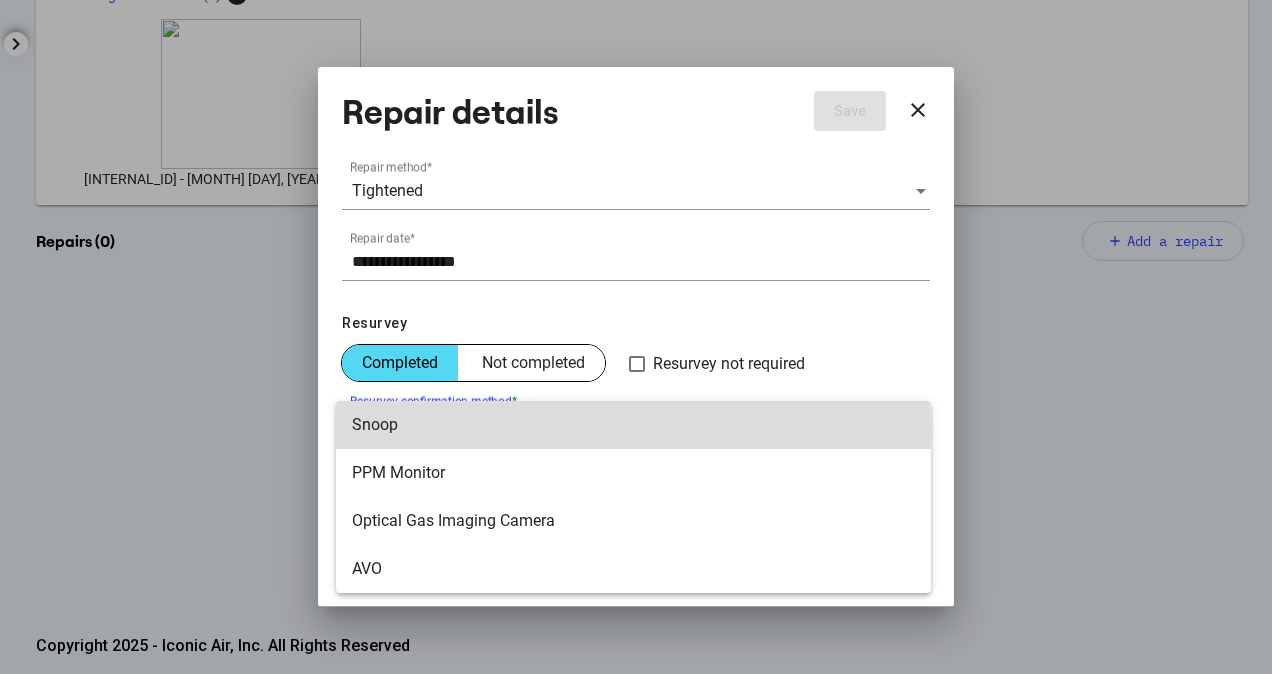 click on "Snoop" at bounding box center [633, 425] 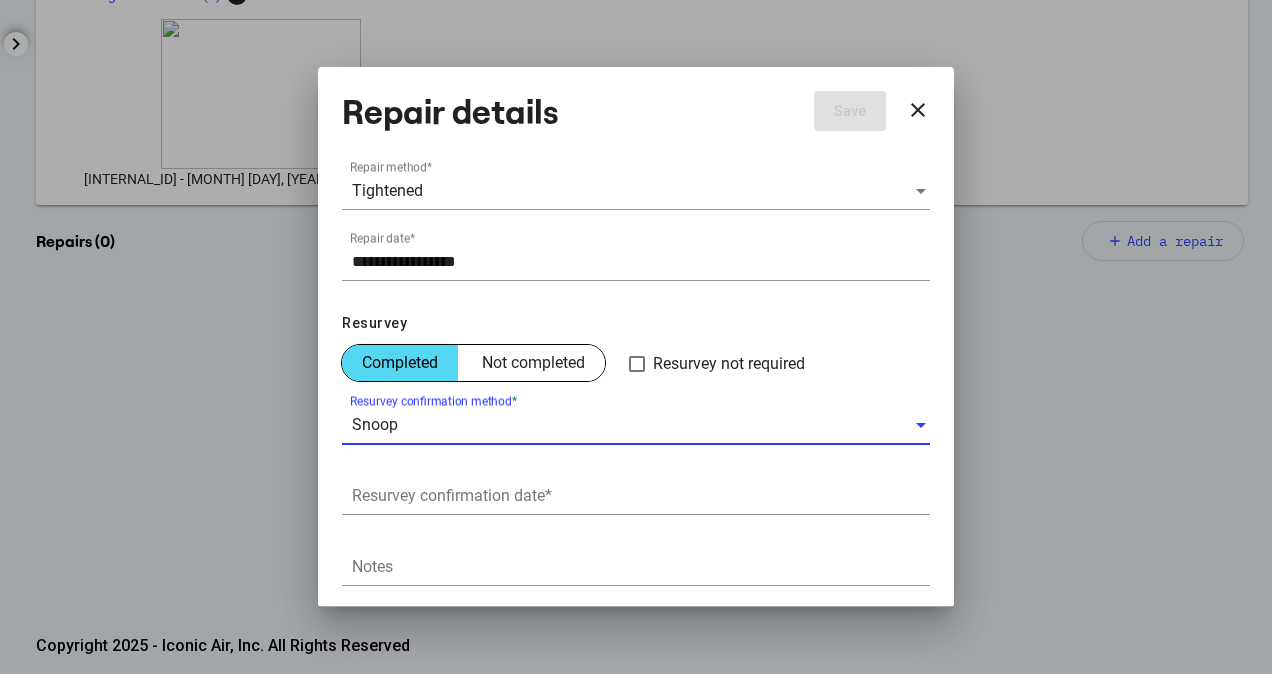 click on "Resurvey confirmation date  *" at bounding box center [641, 496] 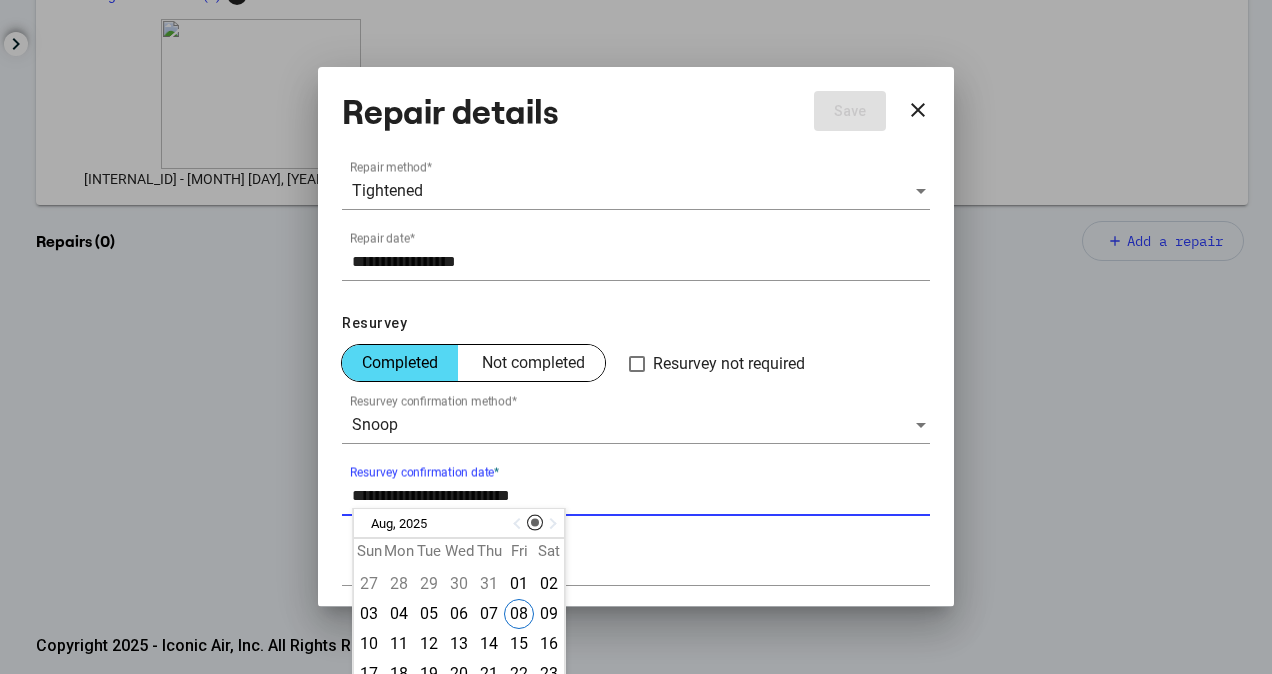 click at bounding box center (519, 524) 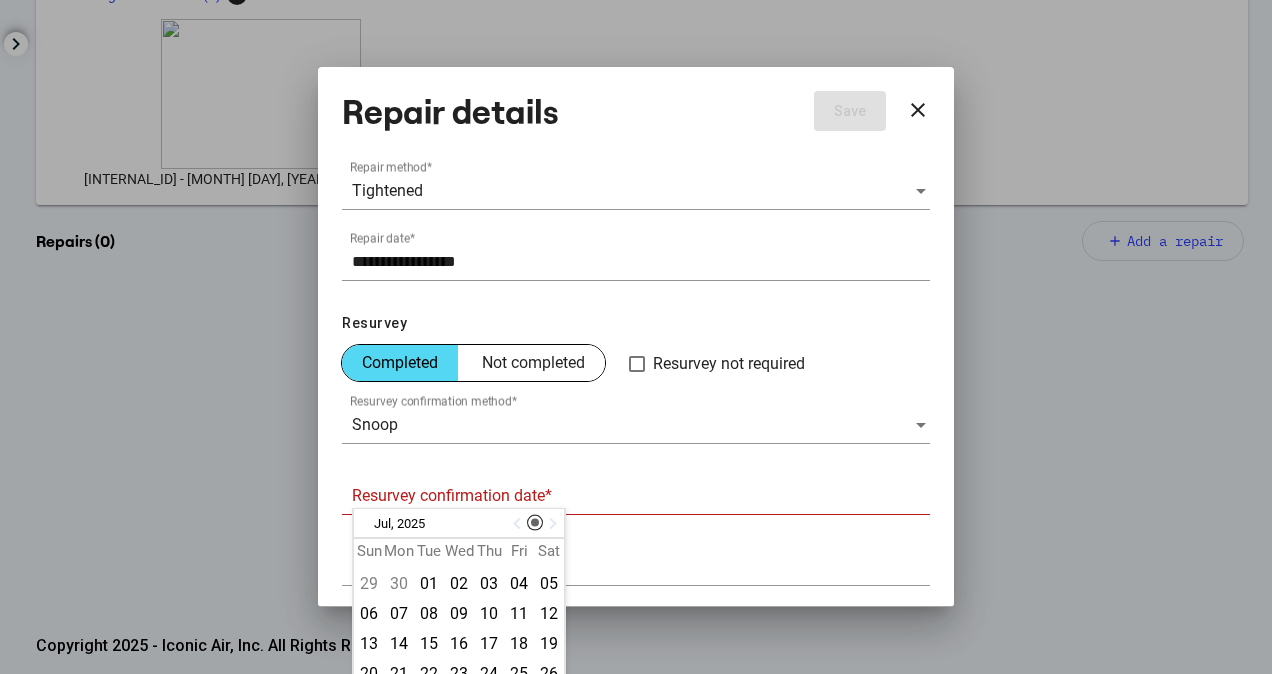 click at bounding box center [519, 524] 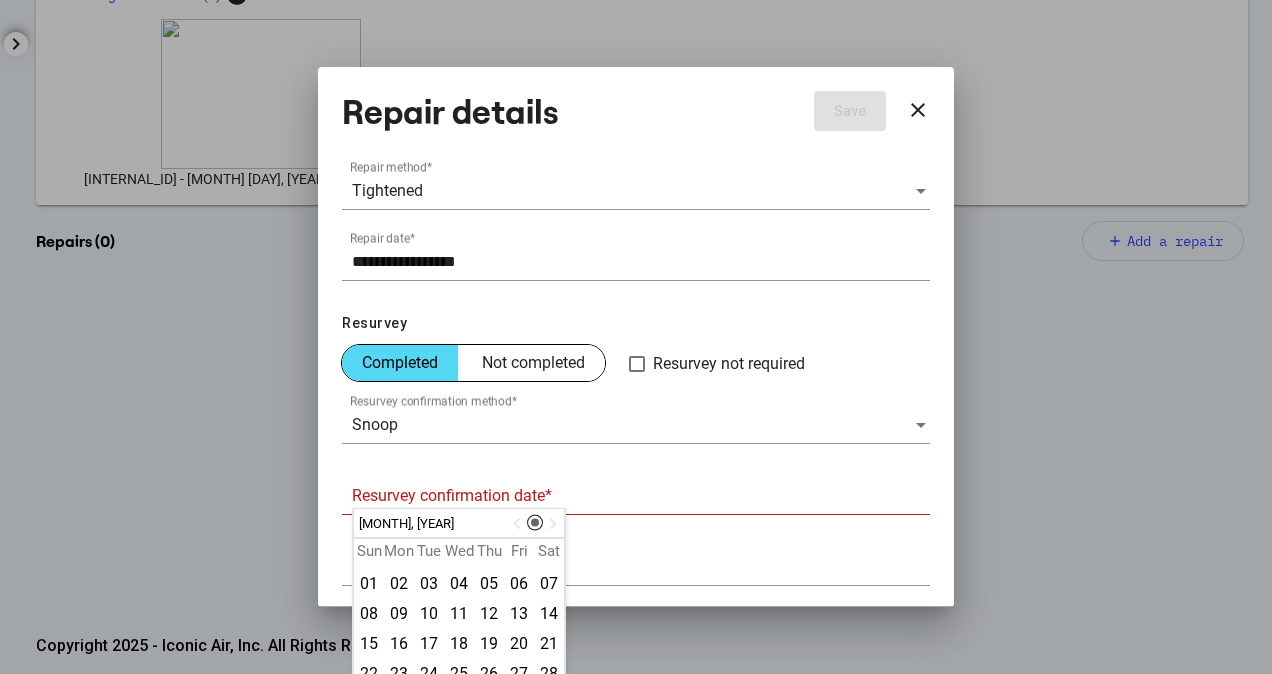 click at bounding box center [519, 524] 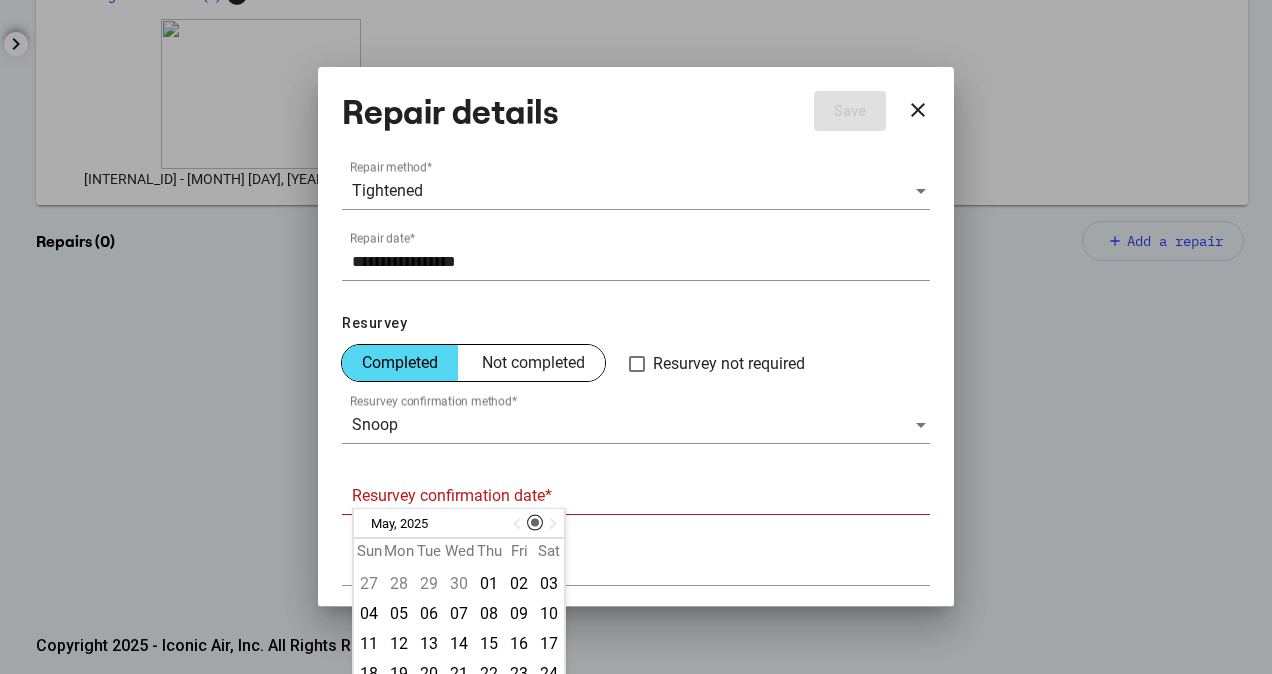click at bounding box center [519, 524] 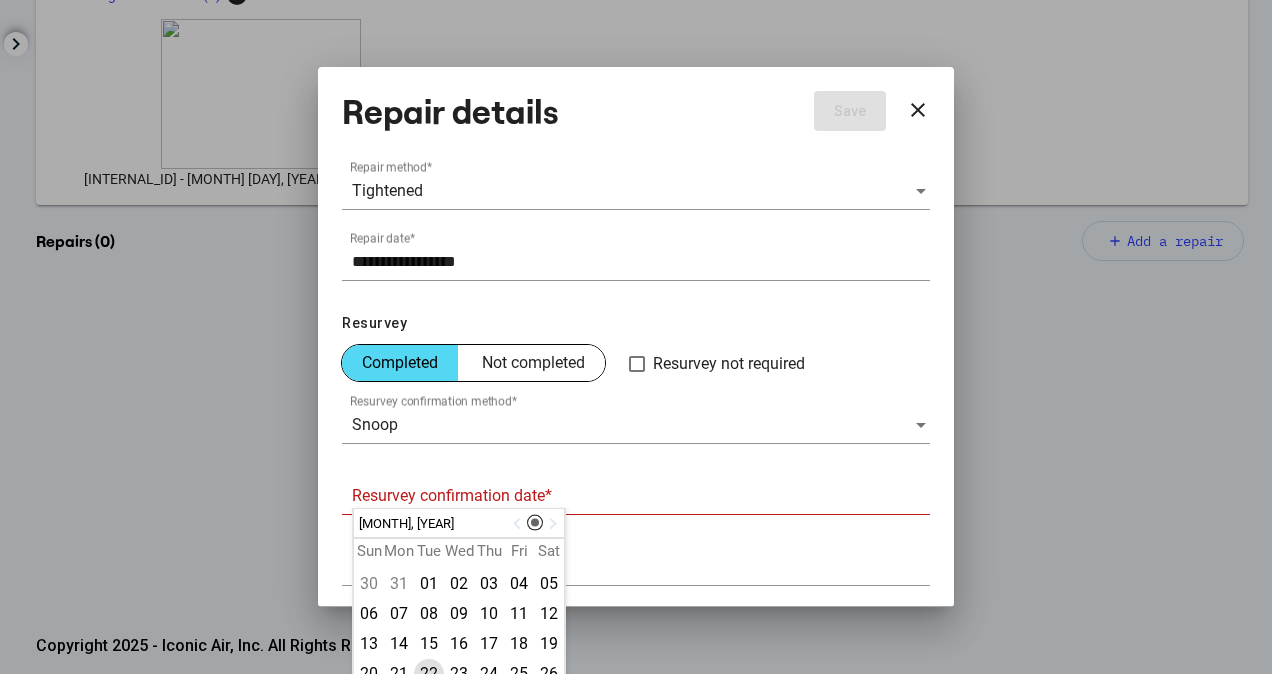 click on "22" at bounding box center (429, 674) 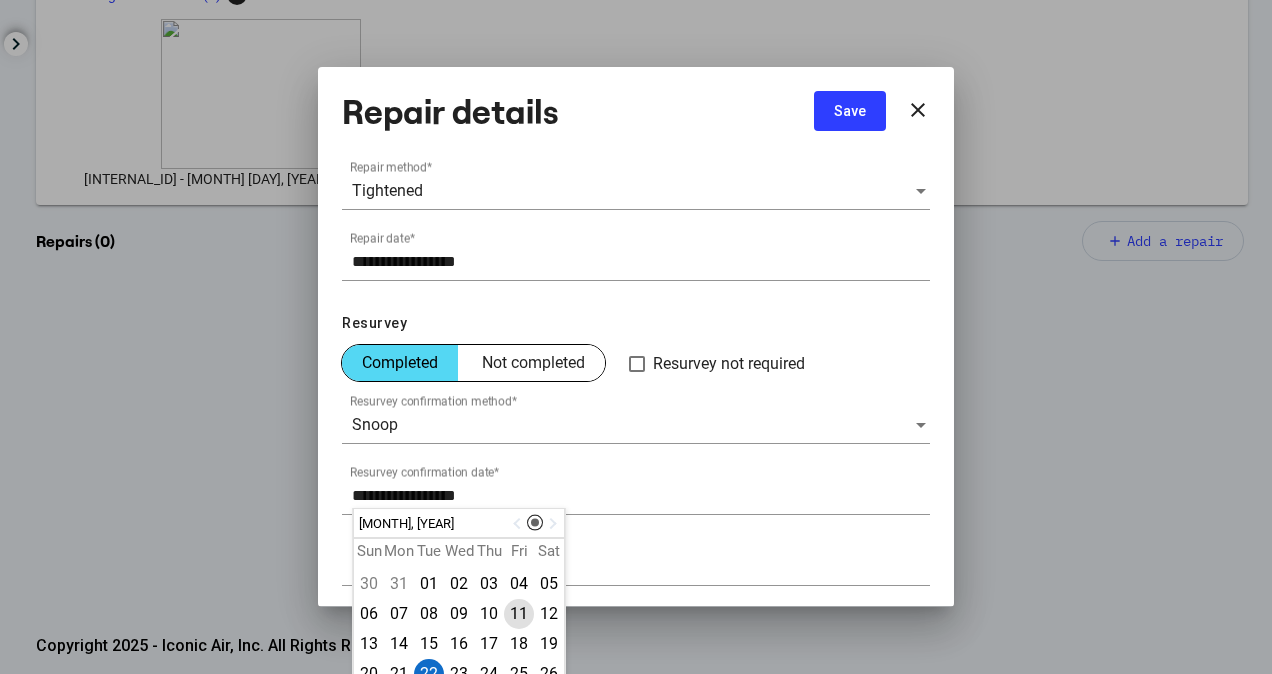 scroll, scrollTop: 201, scrollLeft: 0, axis: vertical 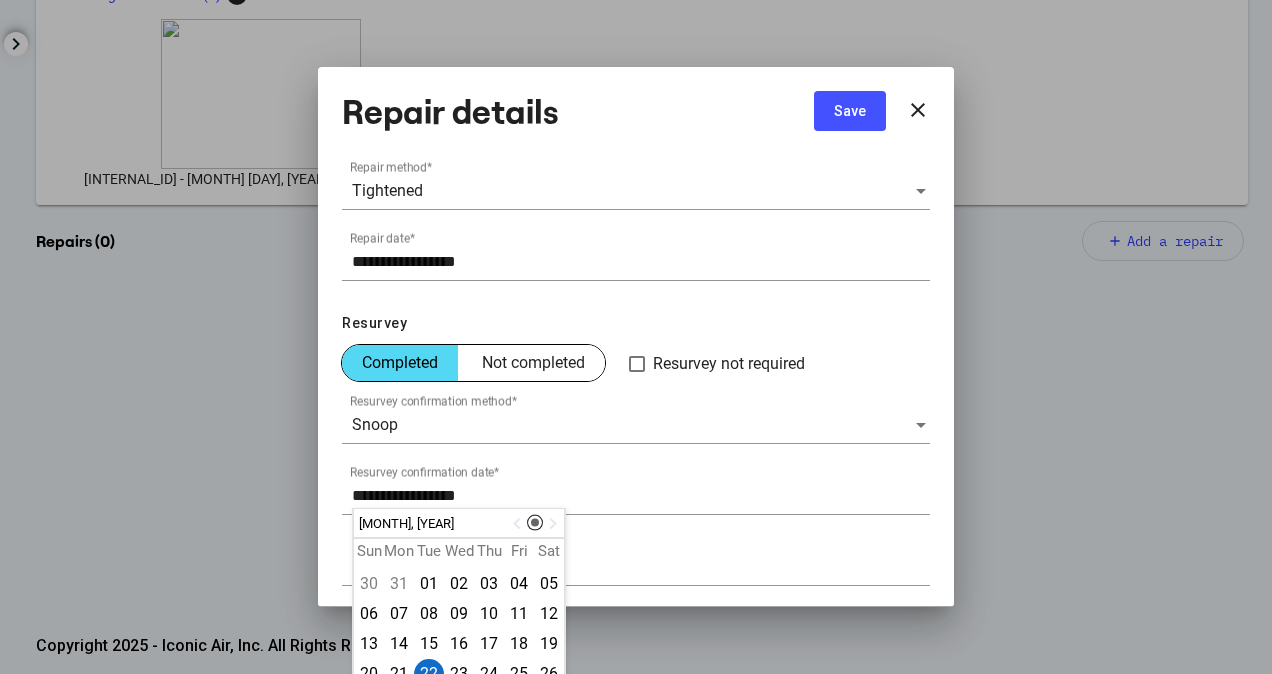 click on "Save" at bounding box center (850, 111) 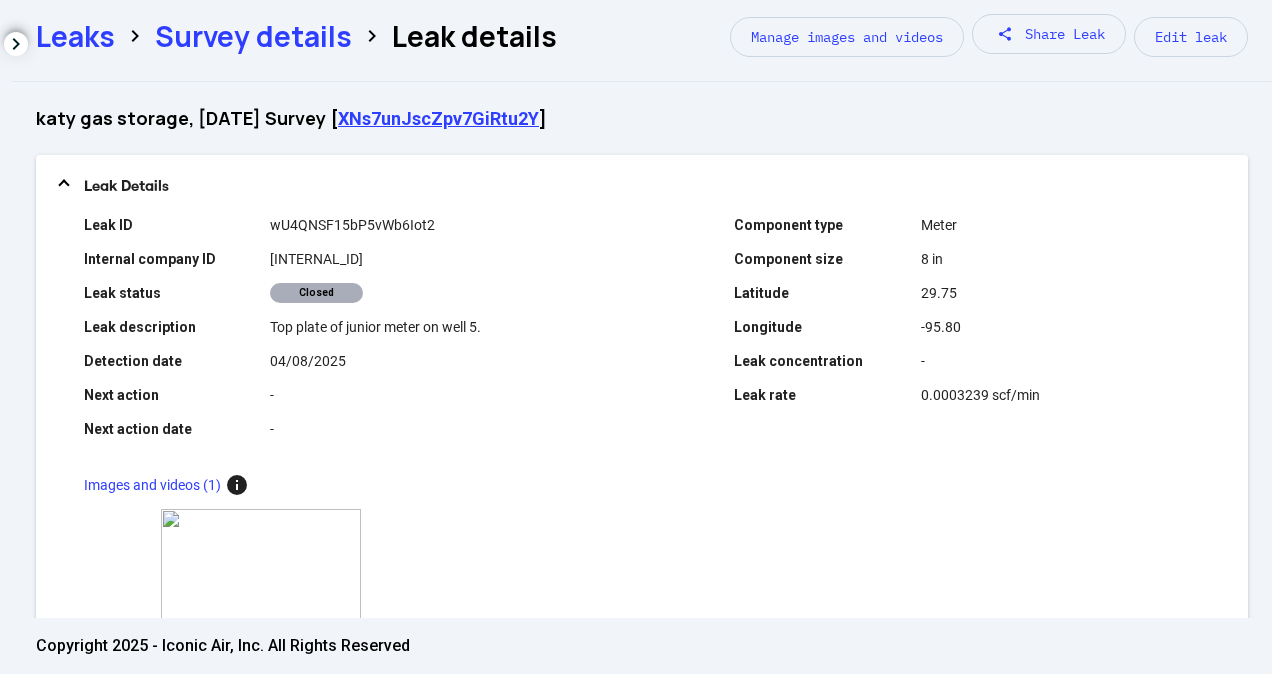 scroll, scrollTop: 0, scrollLeft: 0, axis: both 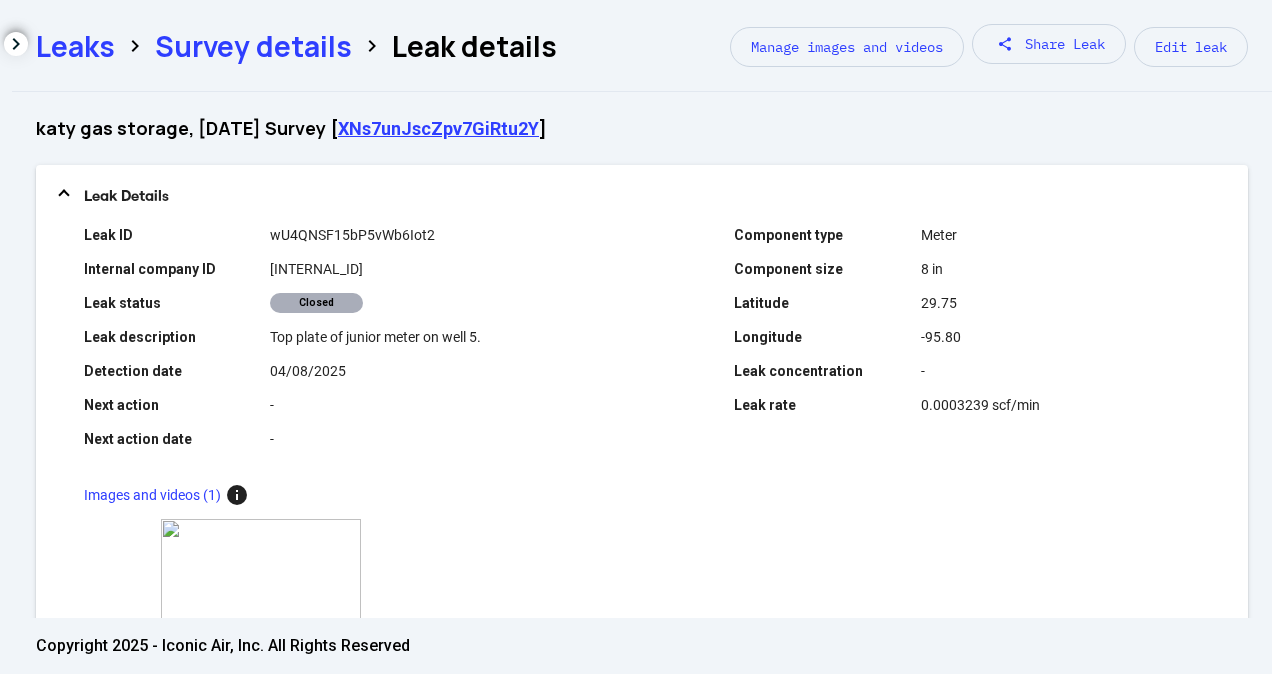 click on "Survey details" 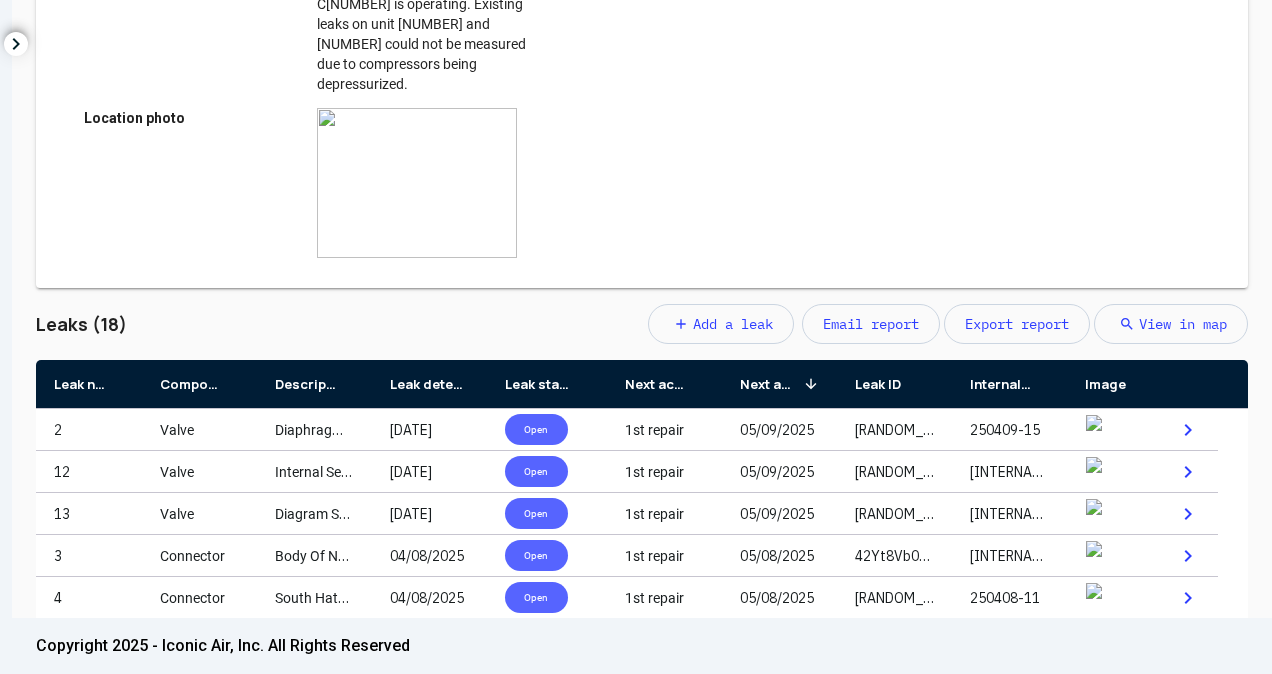 scroll, scrollTop: 600, scrollLeft: 0, axis: vertical 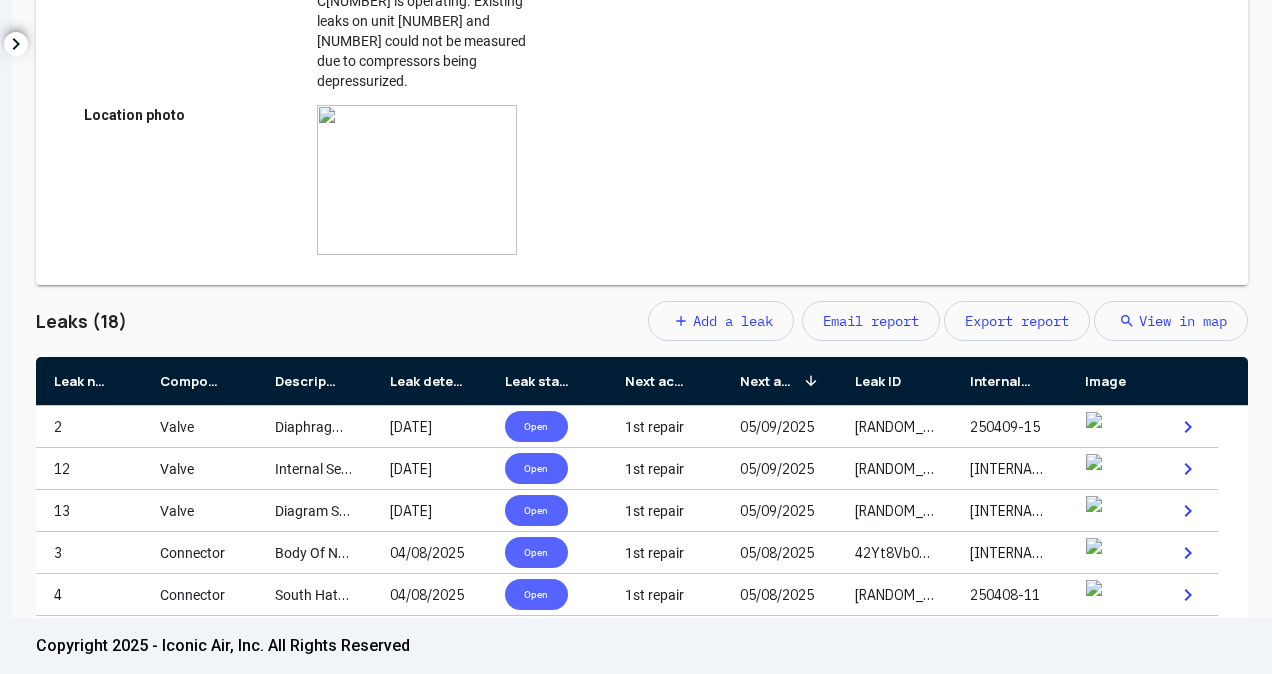 click on "Leak detection date" at bounding box center (429, 381) 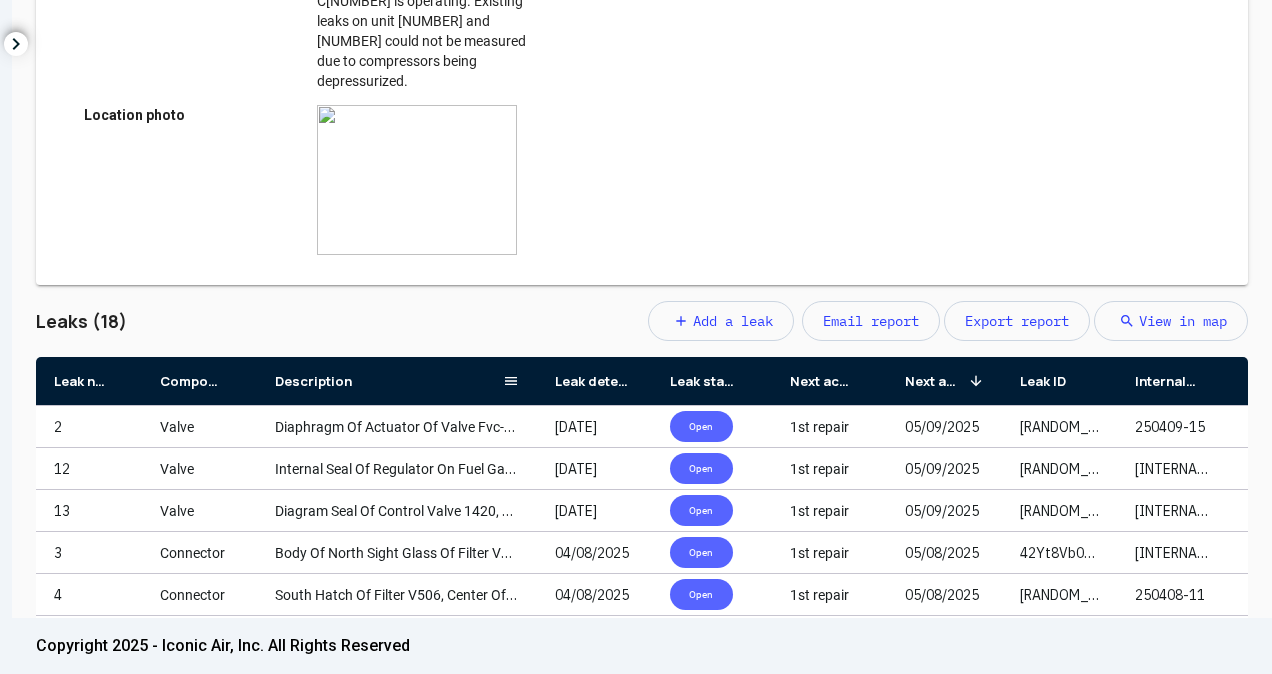 drag, startPoint x: 370, startPoint y: 304, endPoint x: 616, endPoint y: 311, distance: 246.09958 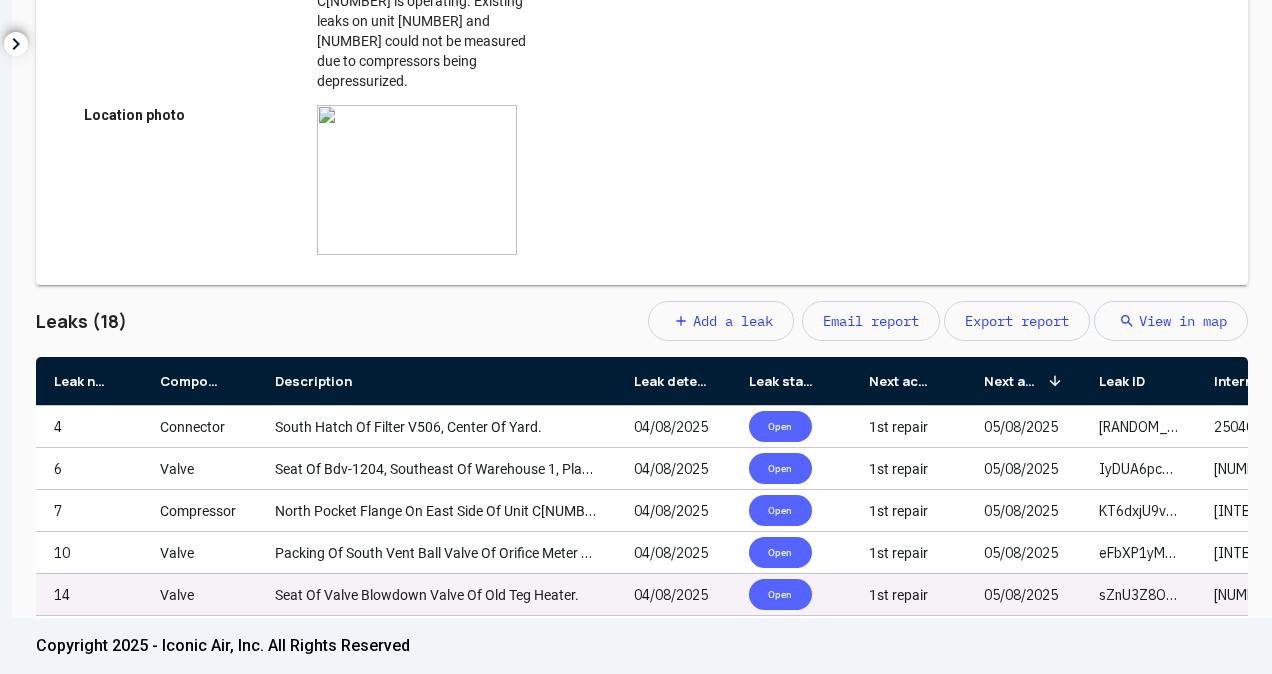 scroll, scrollTop: 200, scrollLeft: 0, axis: vertical 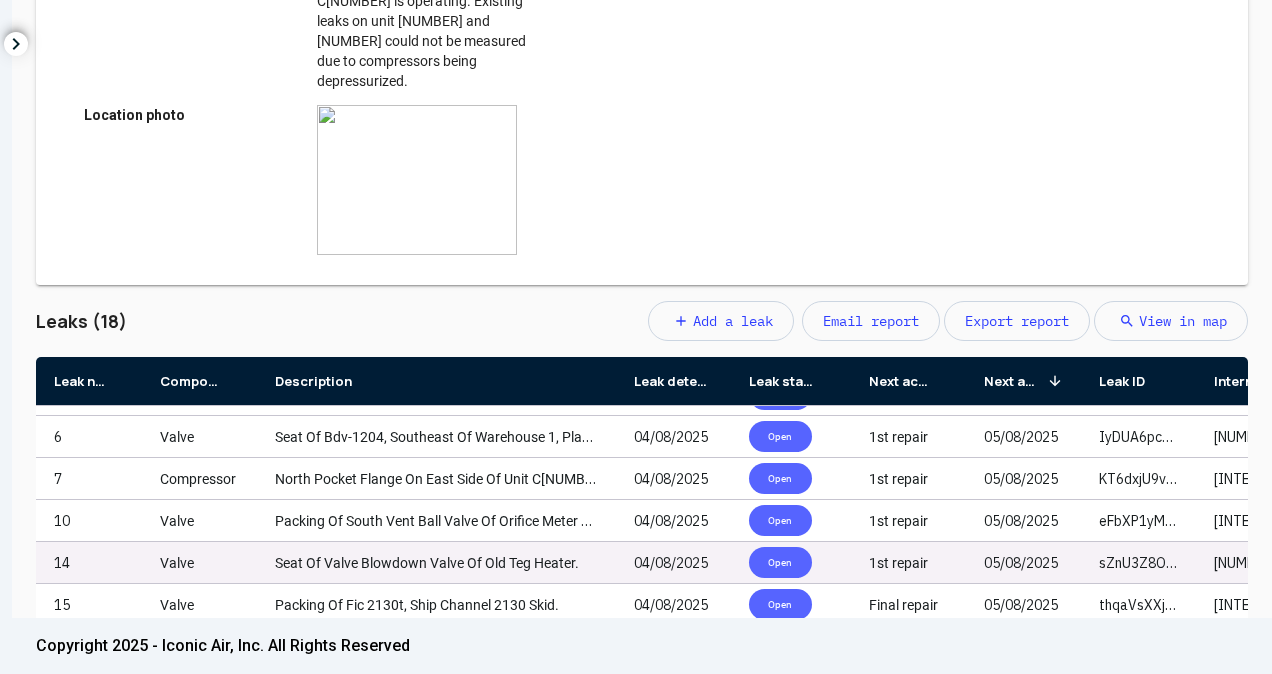 click on "Seat Of Valve Blowdown Valve Of Old Teg Heater." at bounding box center [427, 563] 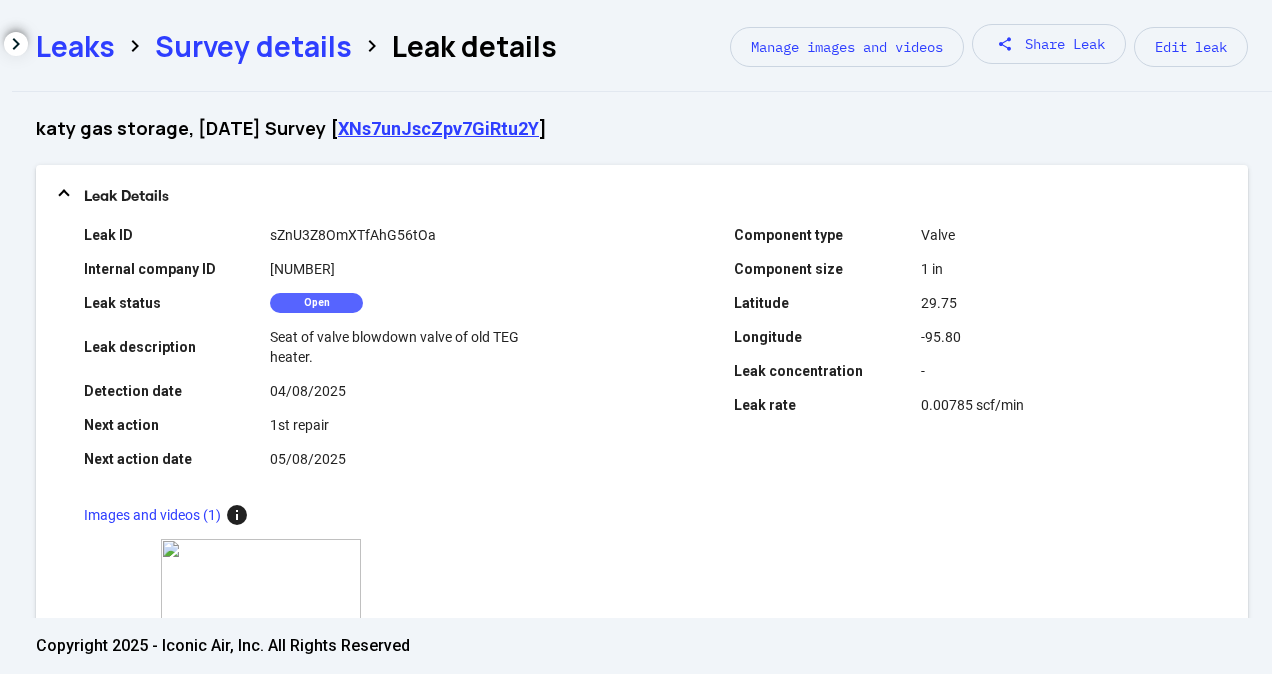 scroll, scrollTop: 500, scrollLeft: 0, axis: vertical 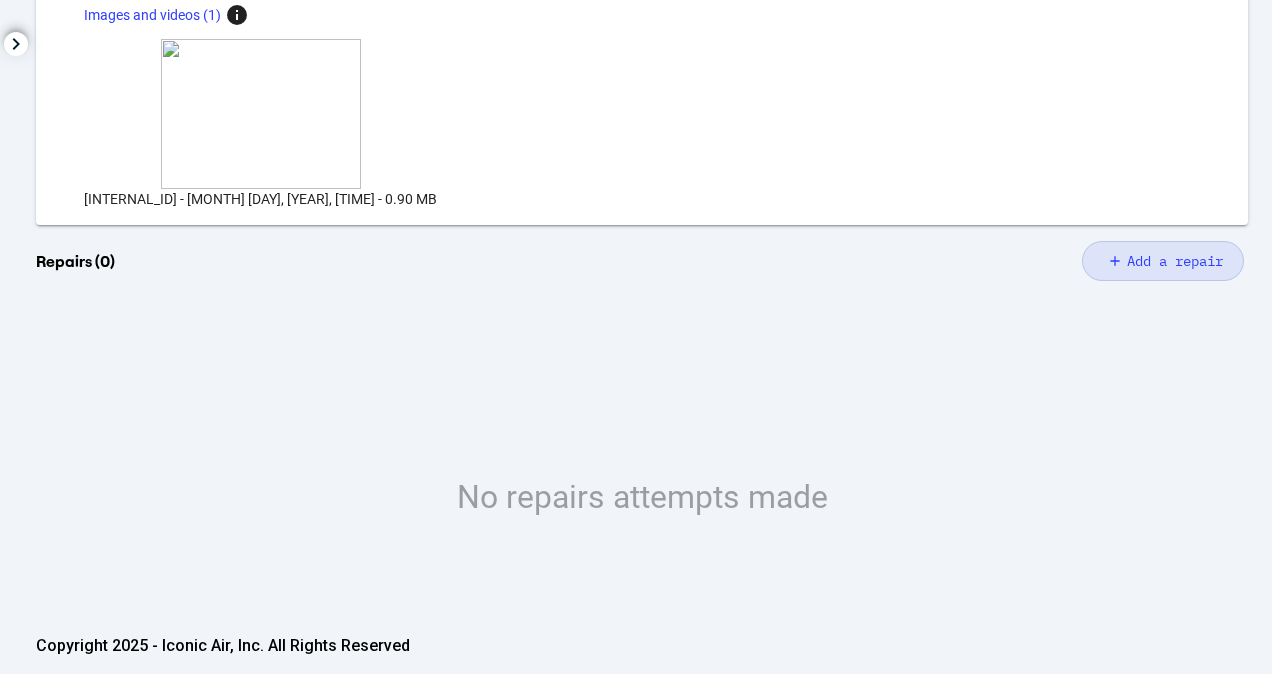 click on "add Add a repair" 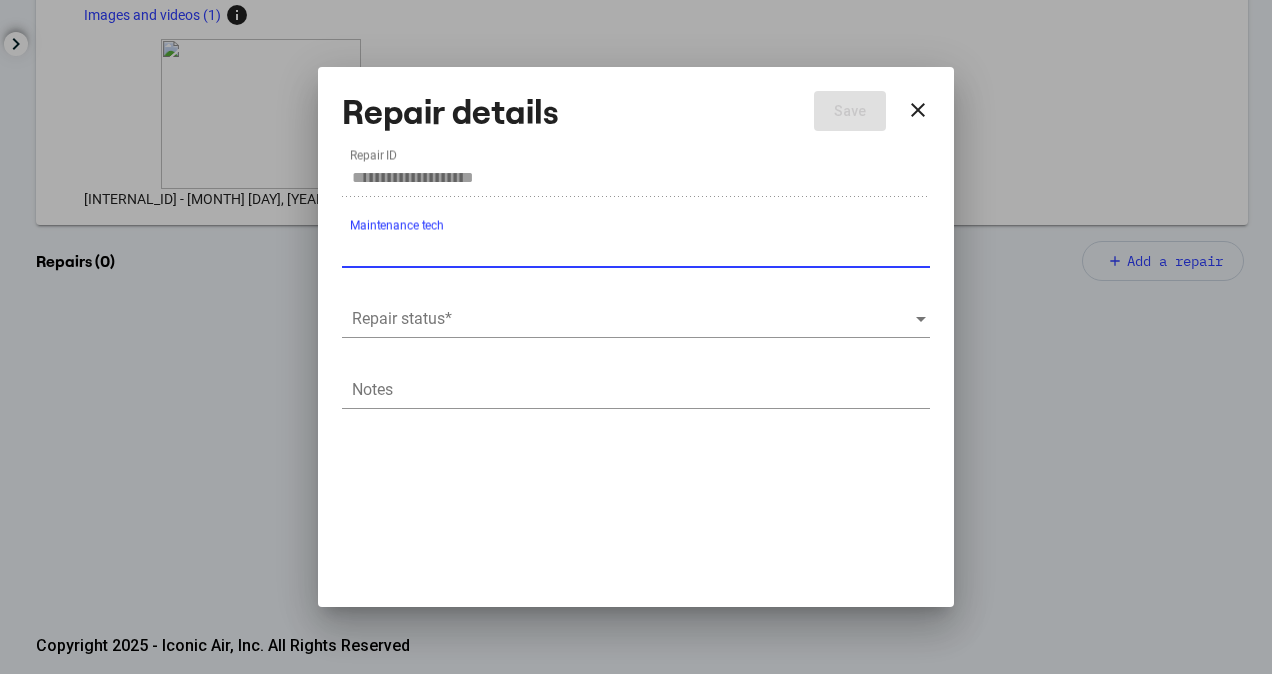 click at bounding box center [633, 319] 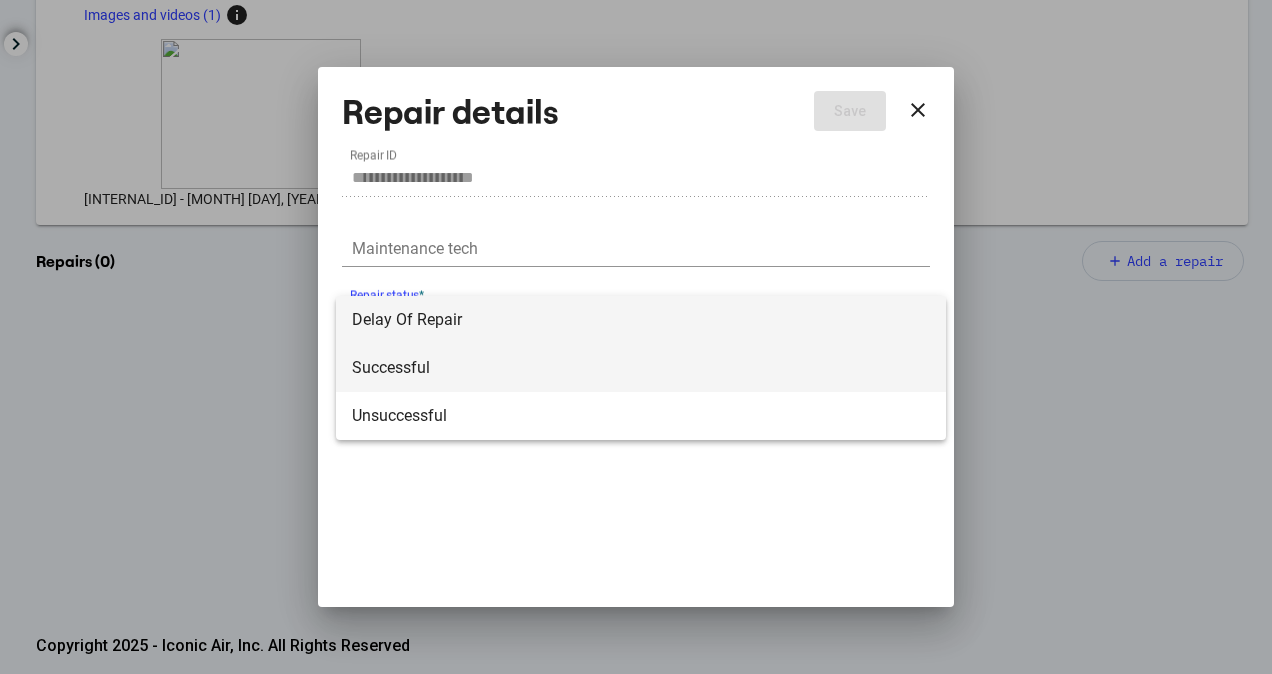 click on "Successful" at bounding box center (641, 368) 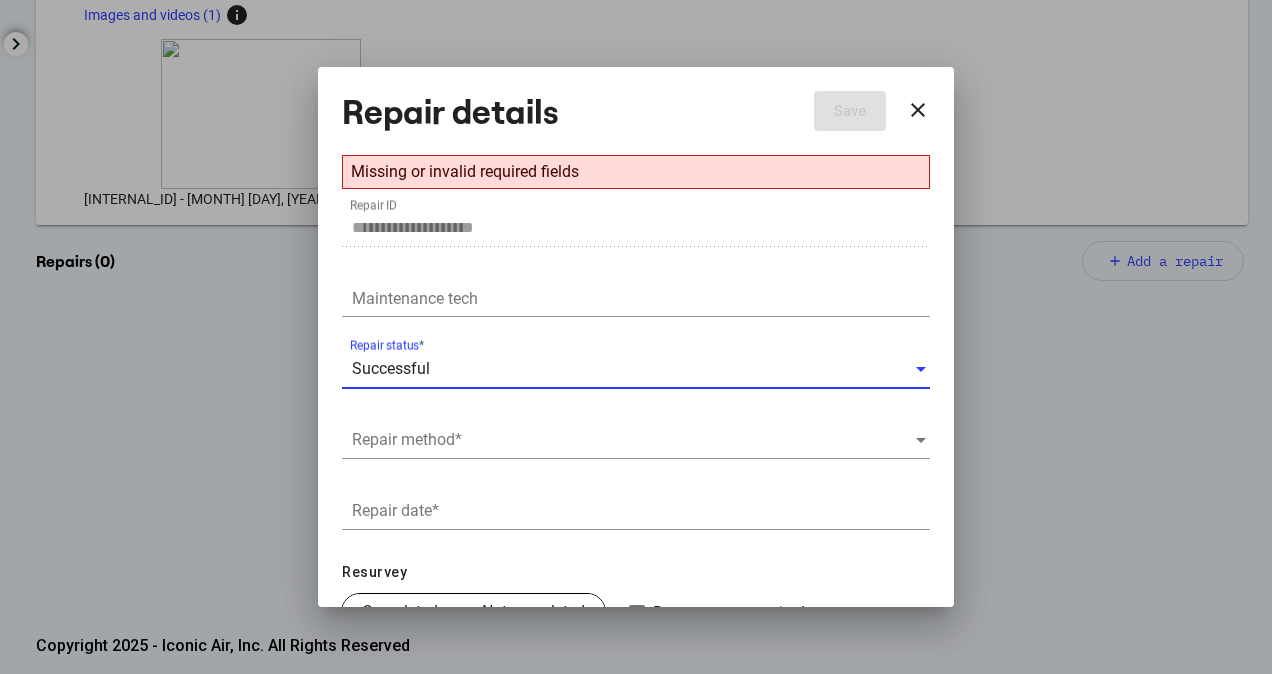 click at bounding box center [633, 440] 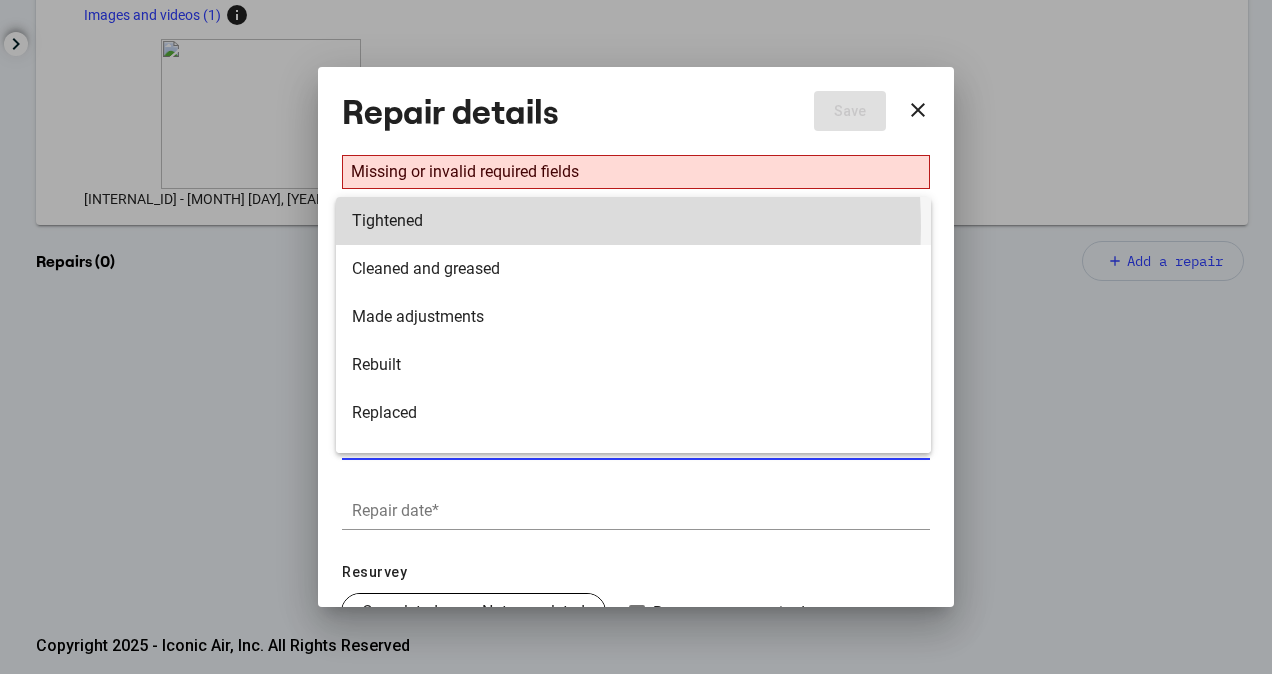 click on "Tightened" at bounding box center (633, 221) 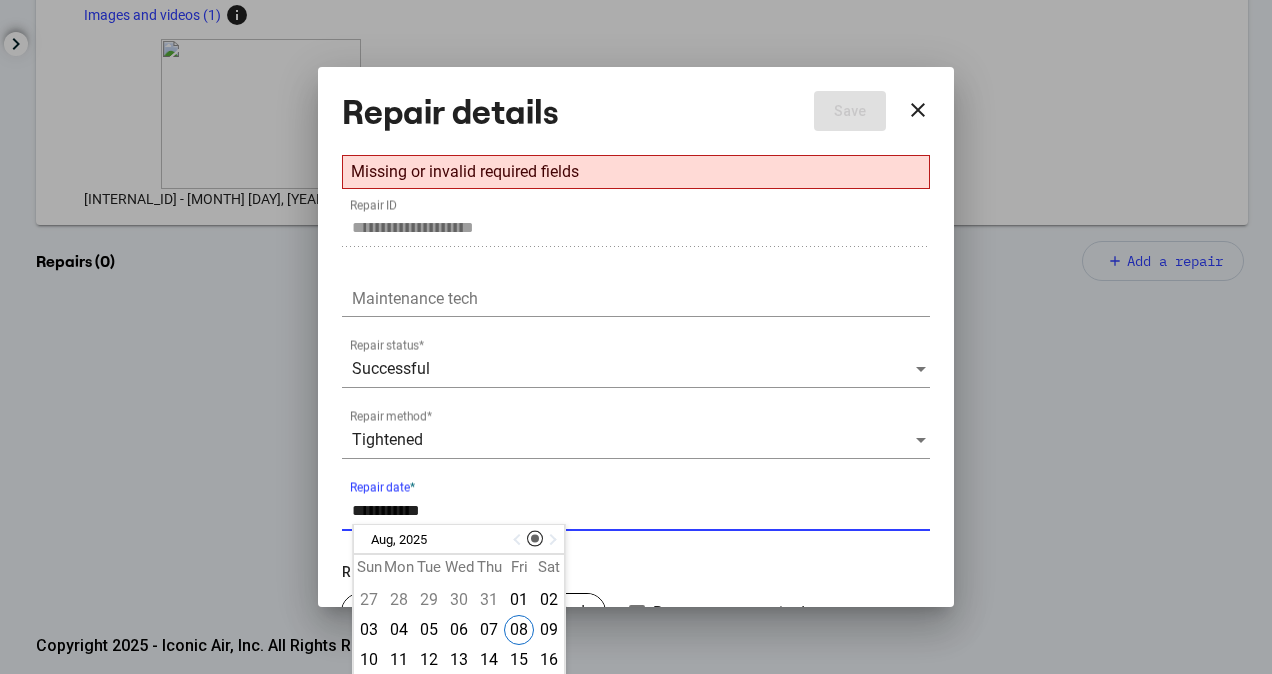drag, startPoint x: 444, startPoint y: 519, endPoint x: 456, endPoint y: 520, distance: 12.0415945 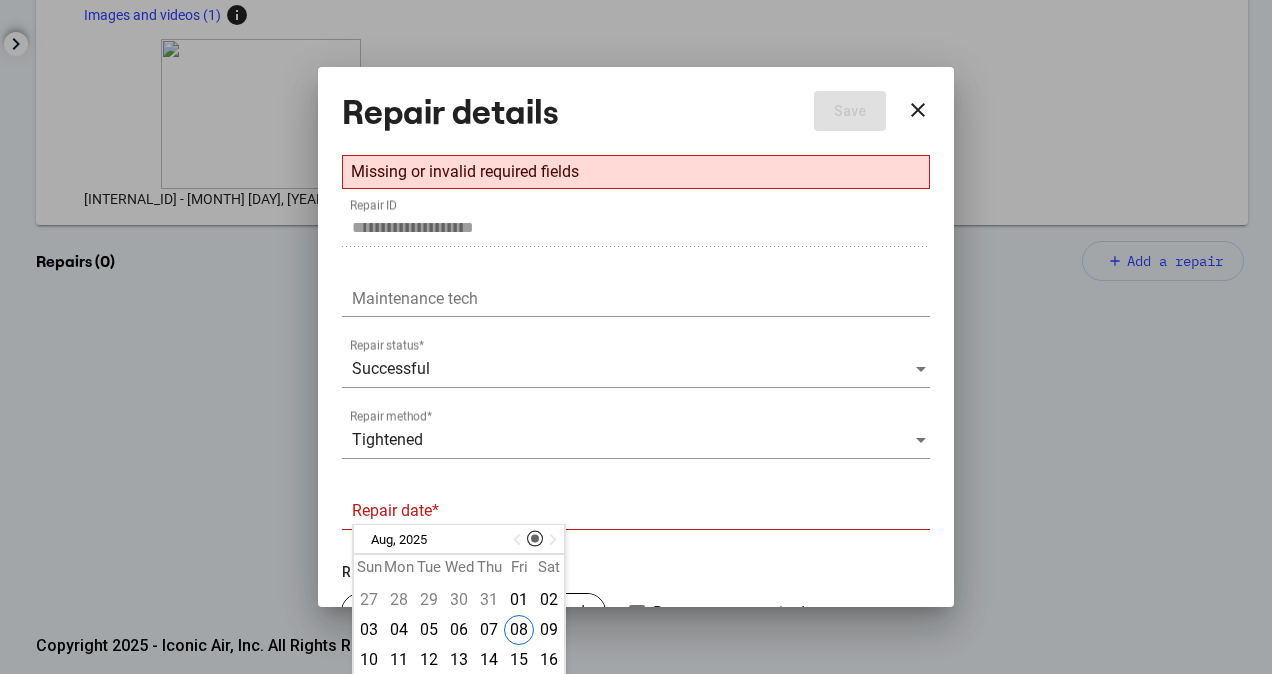 click at bounding box center [519, 540] 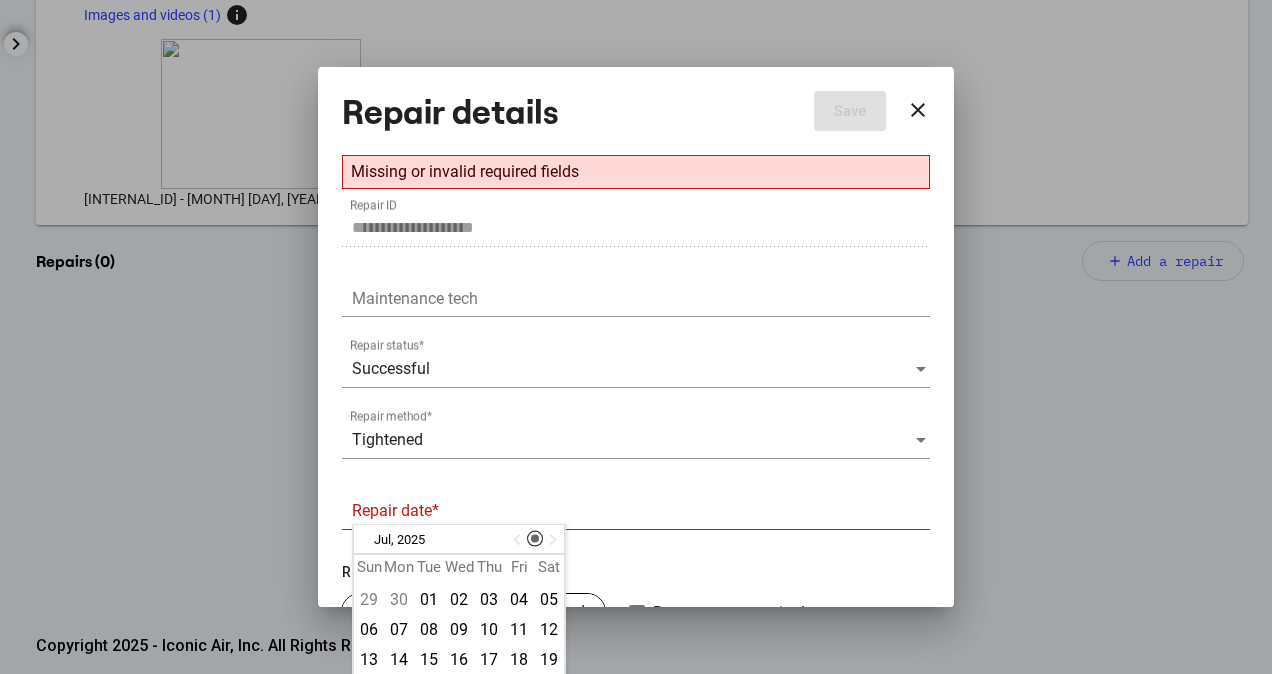 click at bounding box center (519, 540) 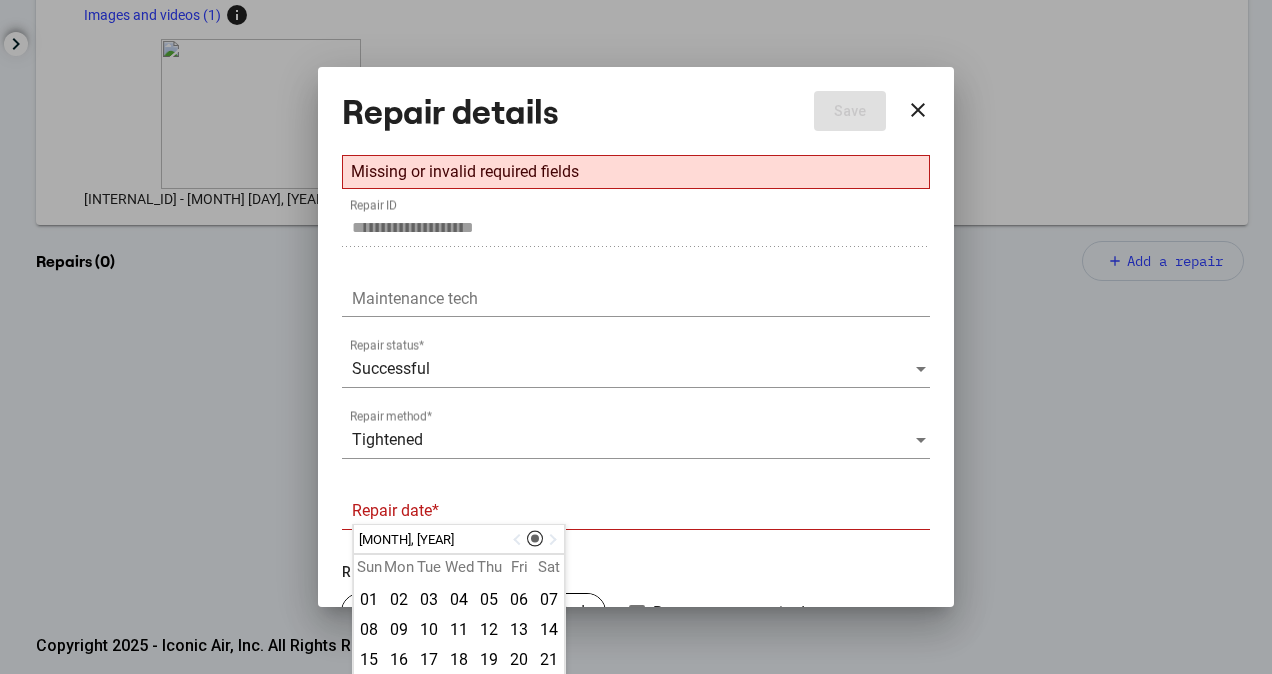 click at bounding box center (519, 540) 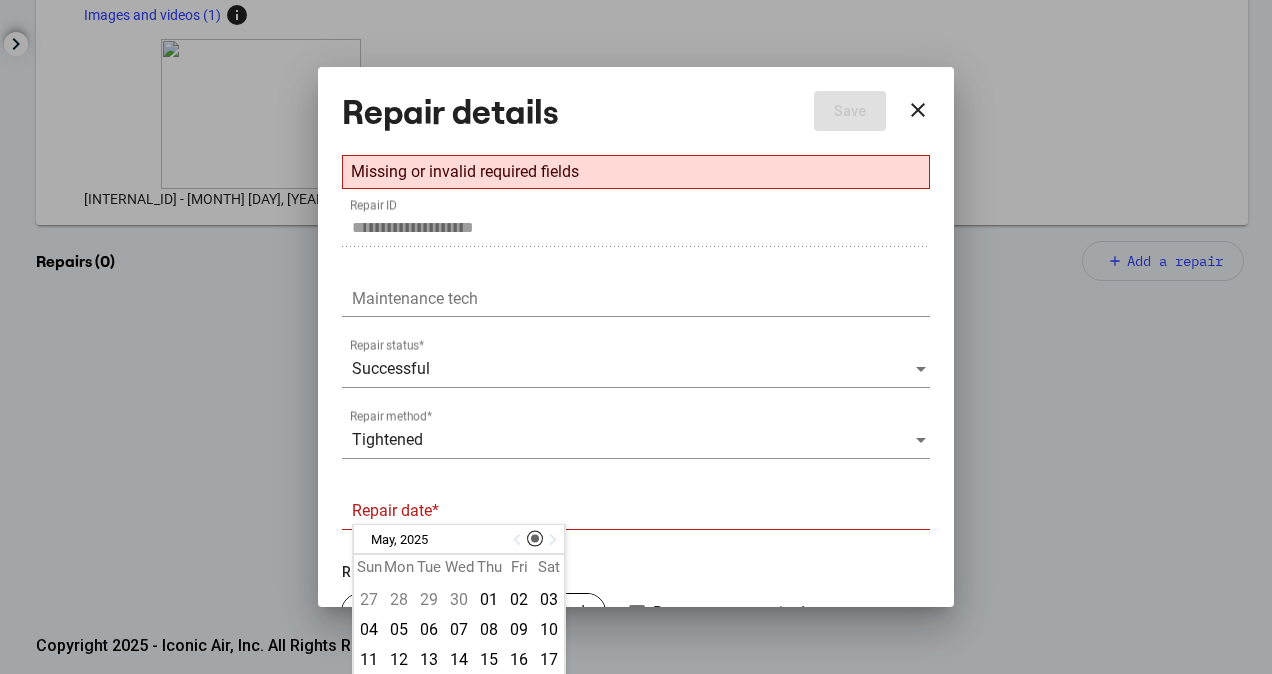 click at bounding box center (519, 540) 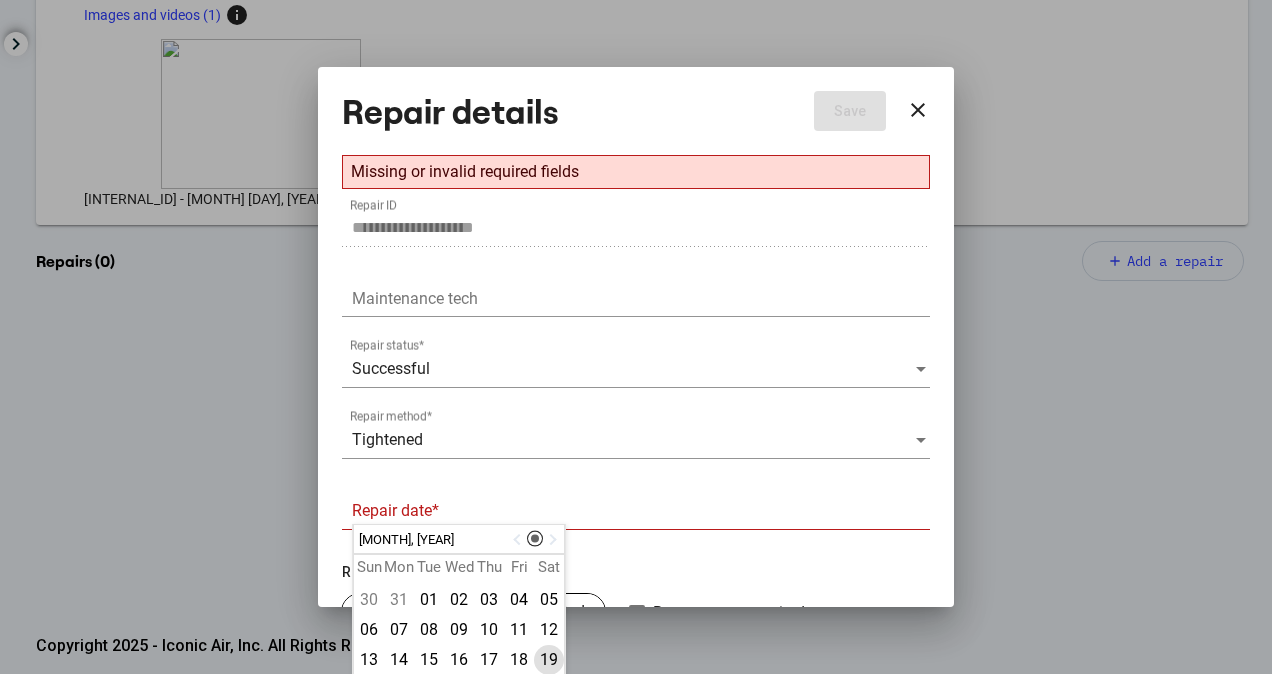 click on "19" at bounding box center [549, 660] 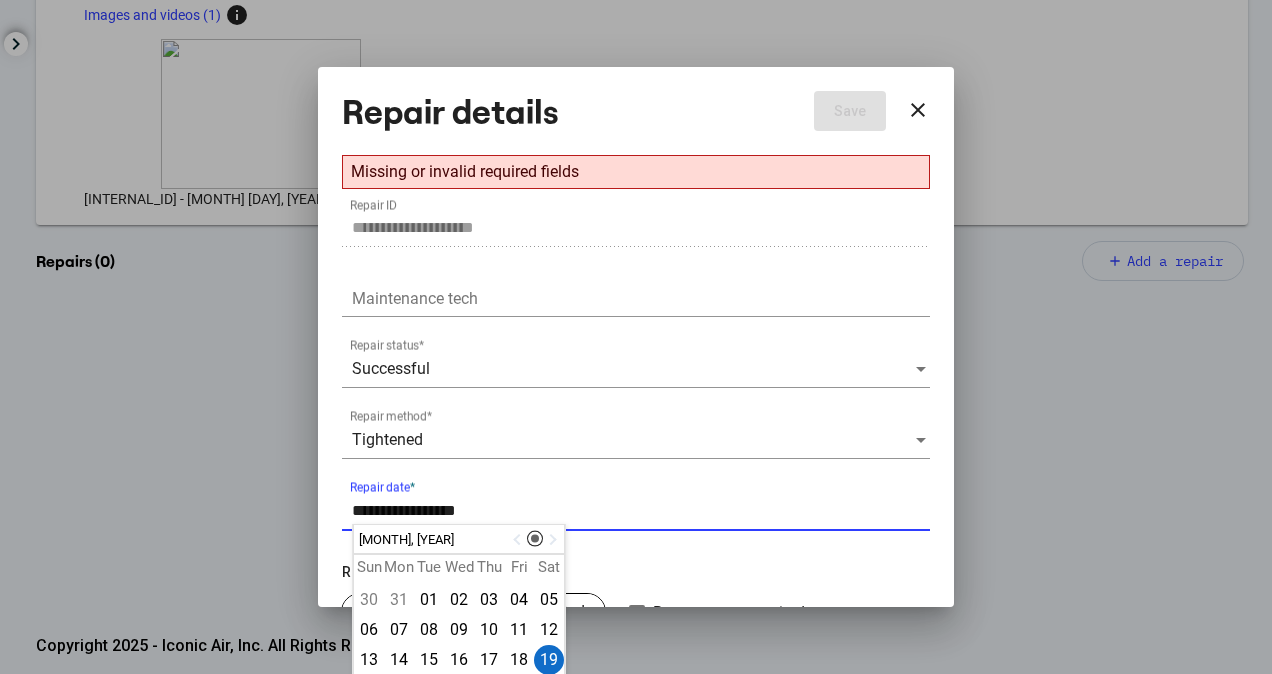 drag, startPoint x: 394, startPoint y: 509, endPoint x: 376, endPoint y: 508, distance: 18.027756 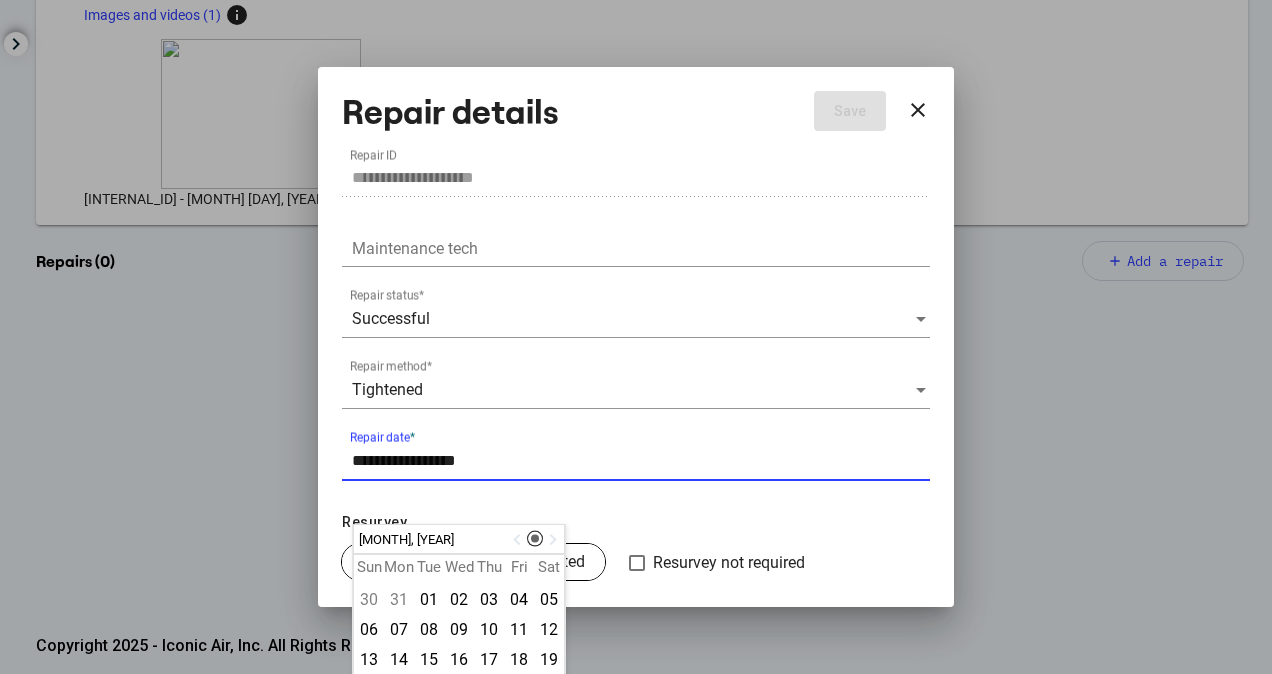 scroll, scrollTop: 108, scrollLeft: 0, axis: vertical 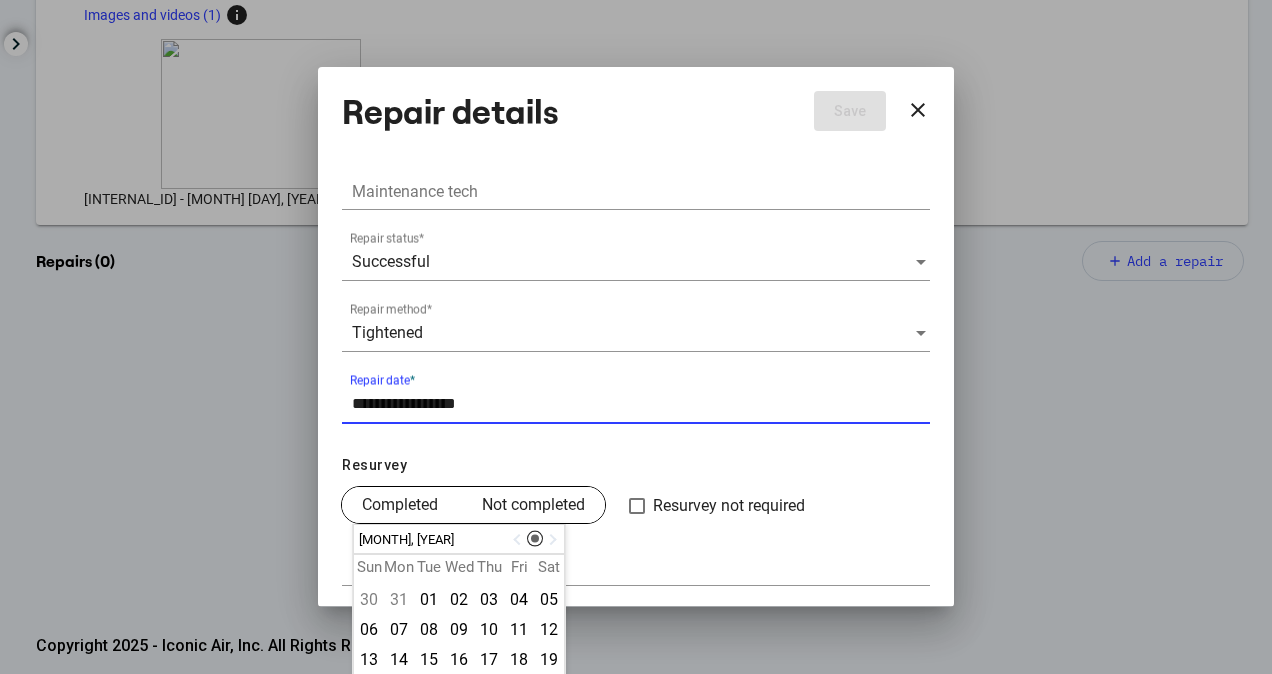 type on "**********" 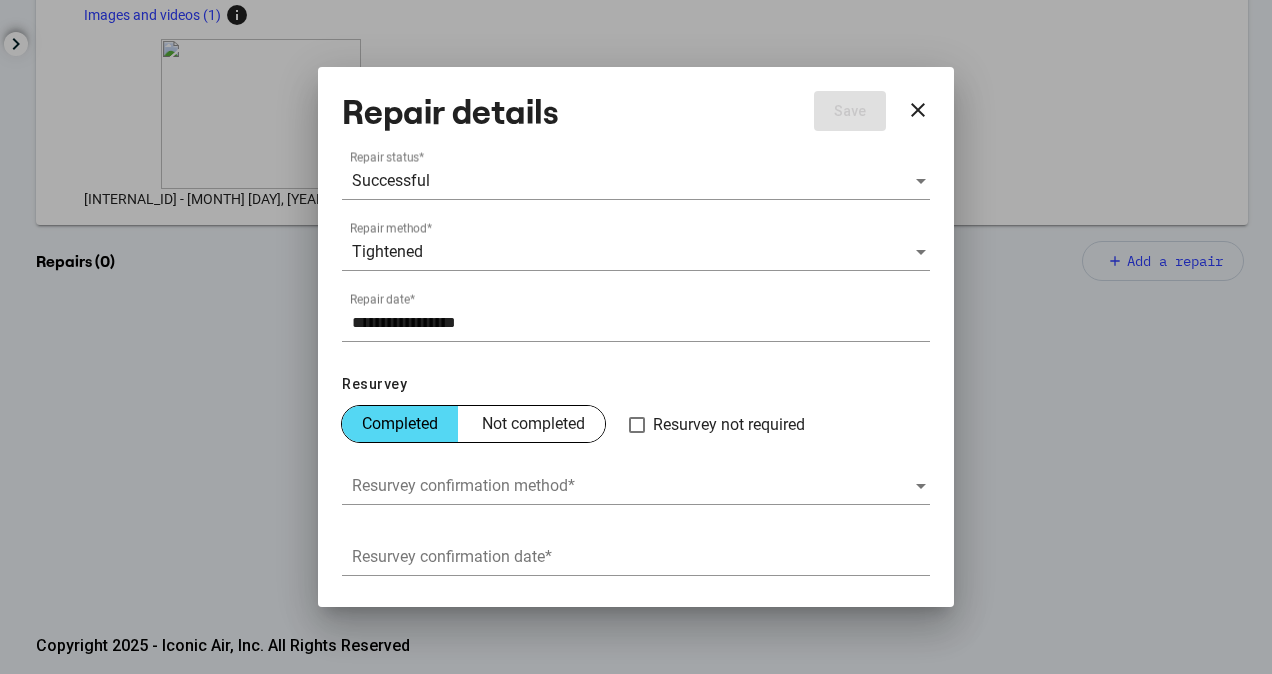 scroll, scrollTop: 250, scrollLeft: 0, axis: vertical 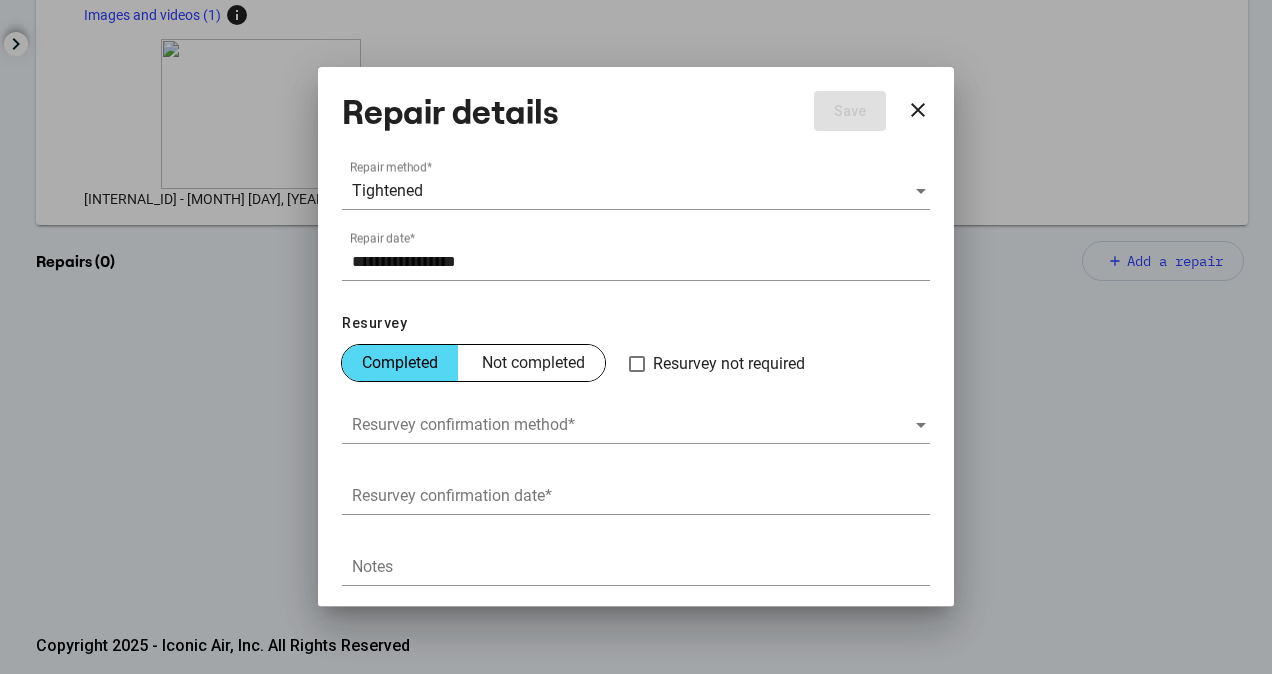 click at bounding box center (633, 425) 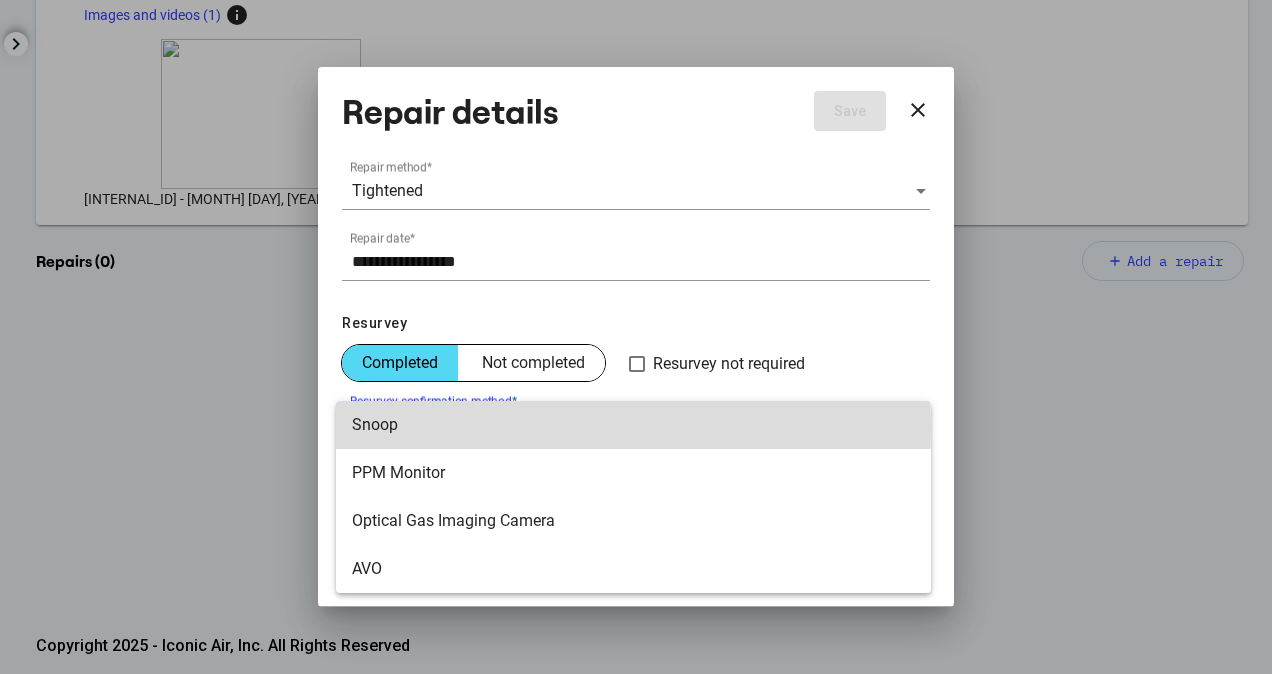click on "Snoop" at bounding box center [633, 425] 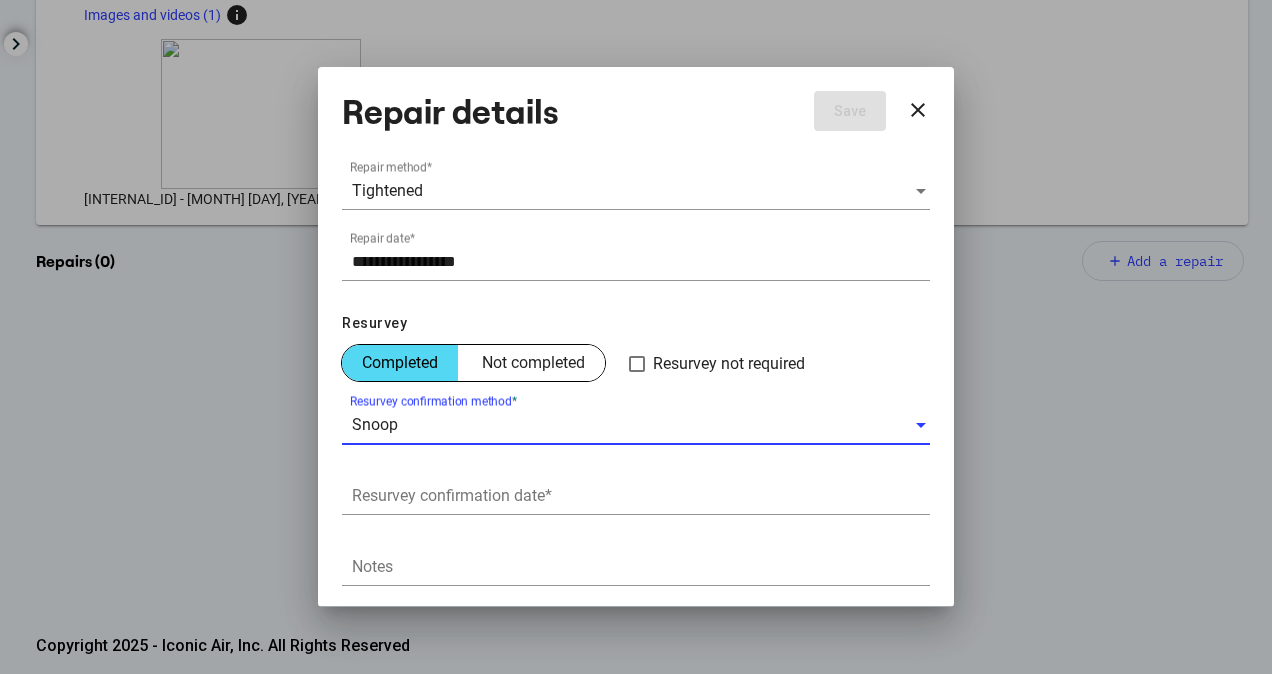 click on "Resurvey confirmation date  *" at bounding box center (641, 496) 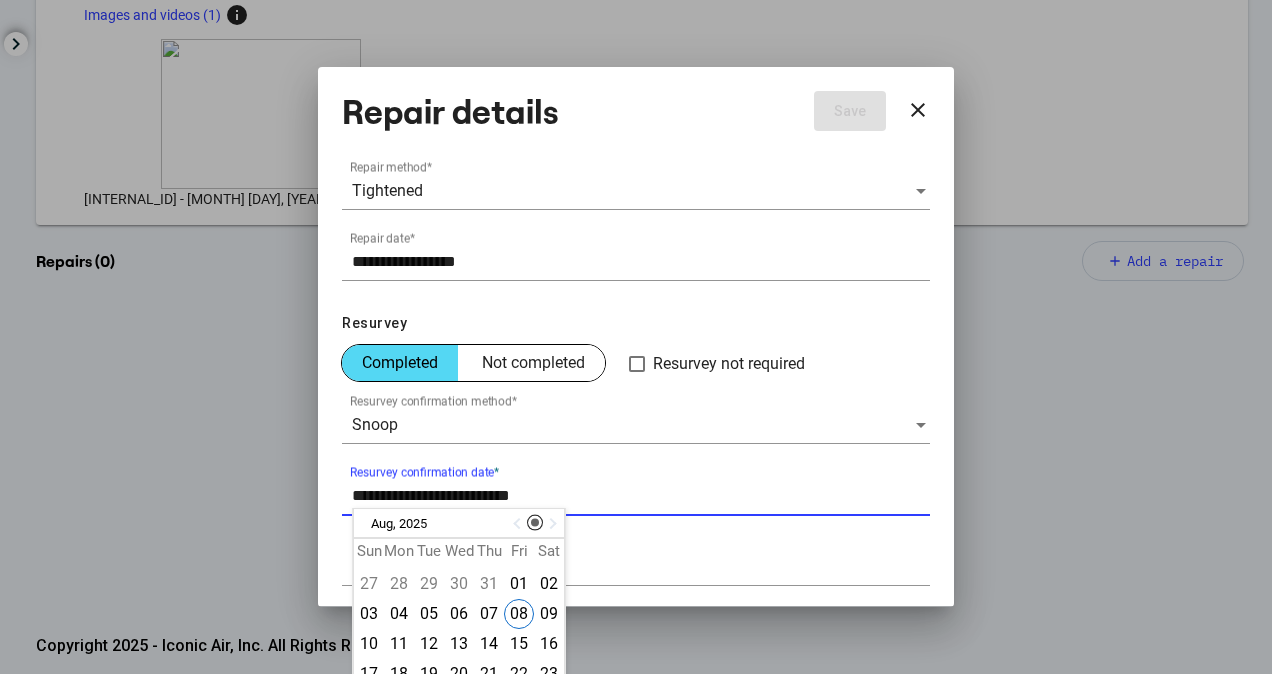 click at bounding box center (519, 523) 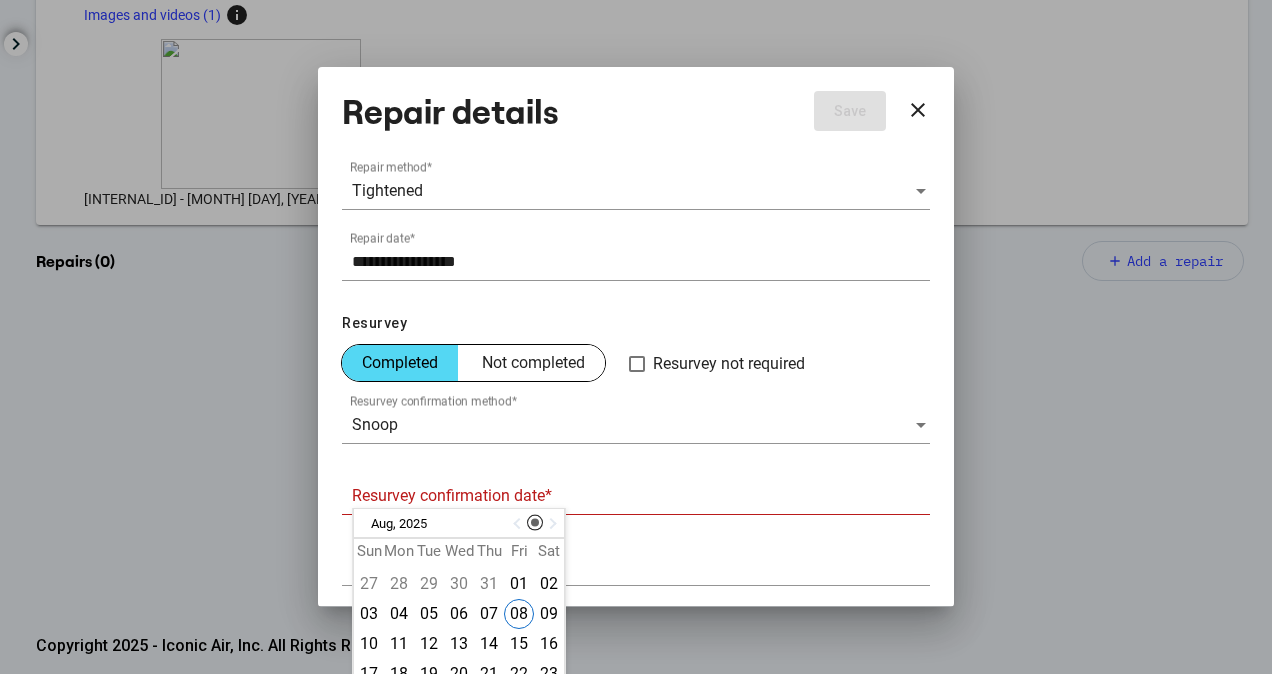 click at bounding box center [519, 523] 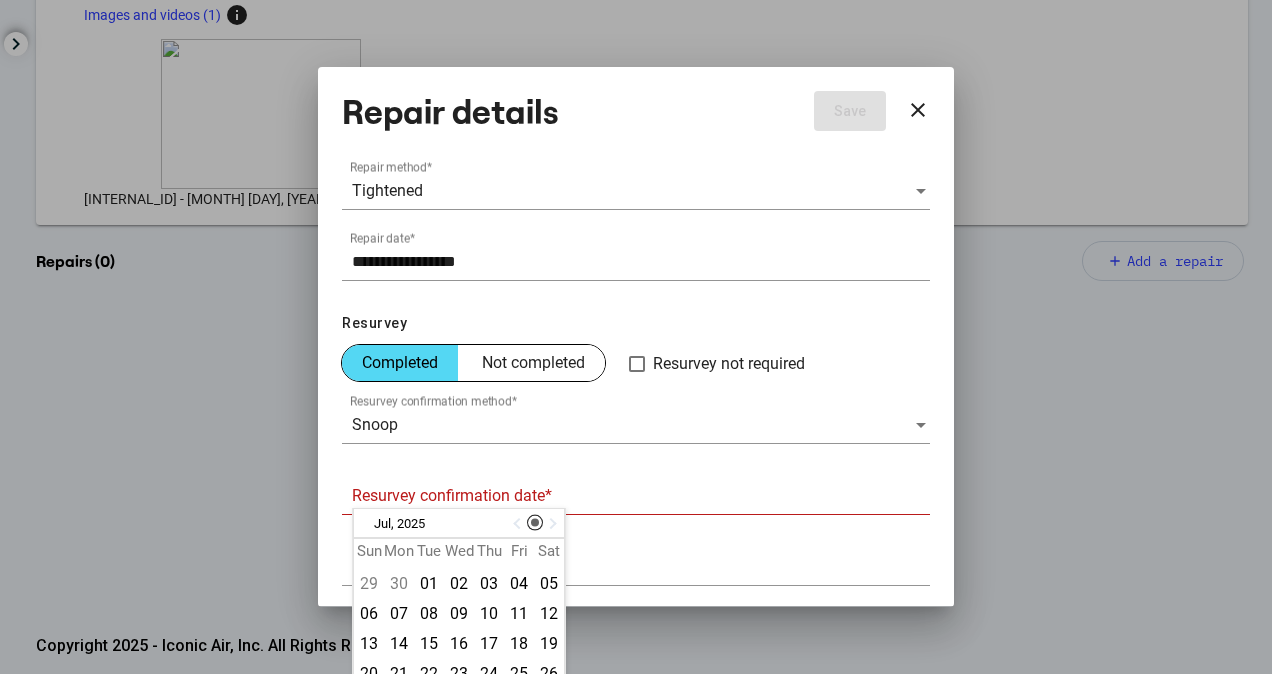 click at bounding box center [519, 524] 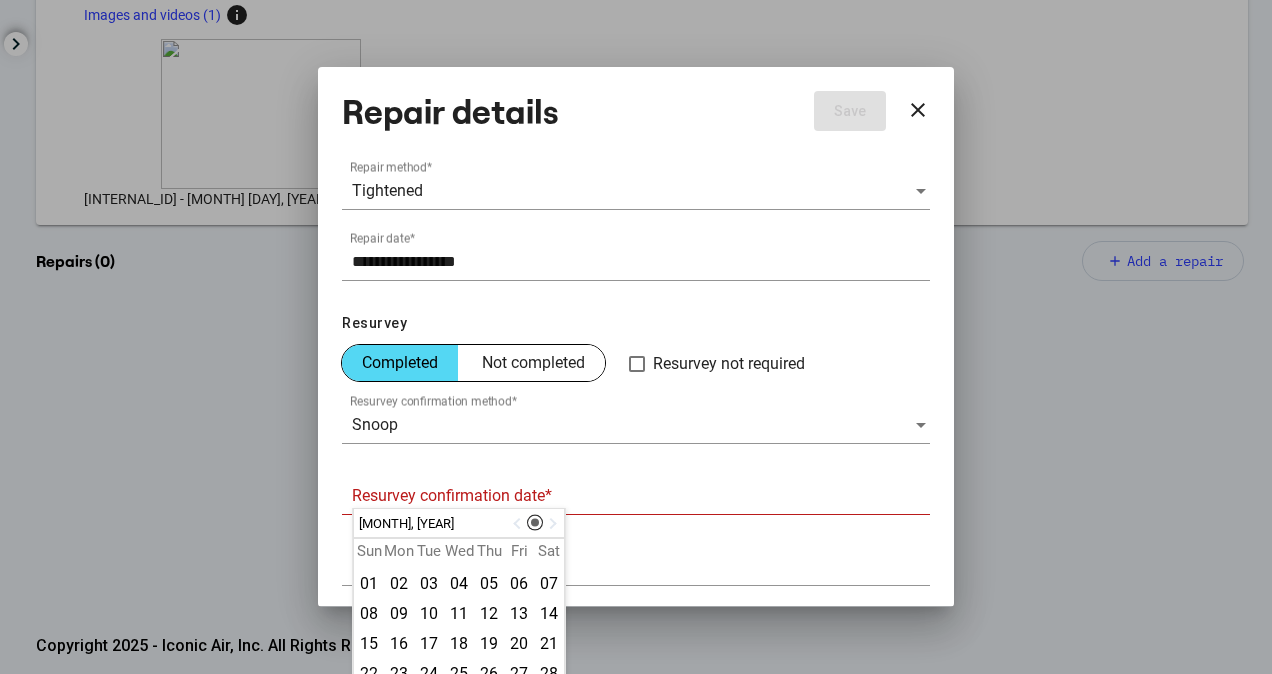click at bounding box center [519, 524] 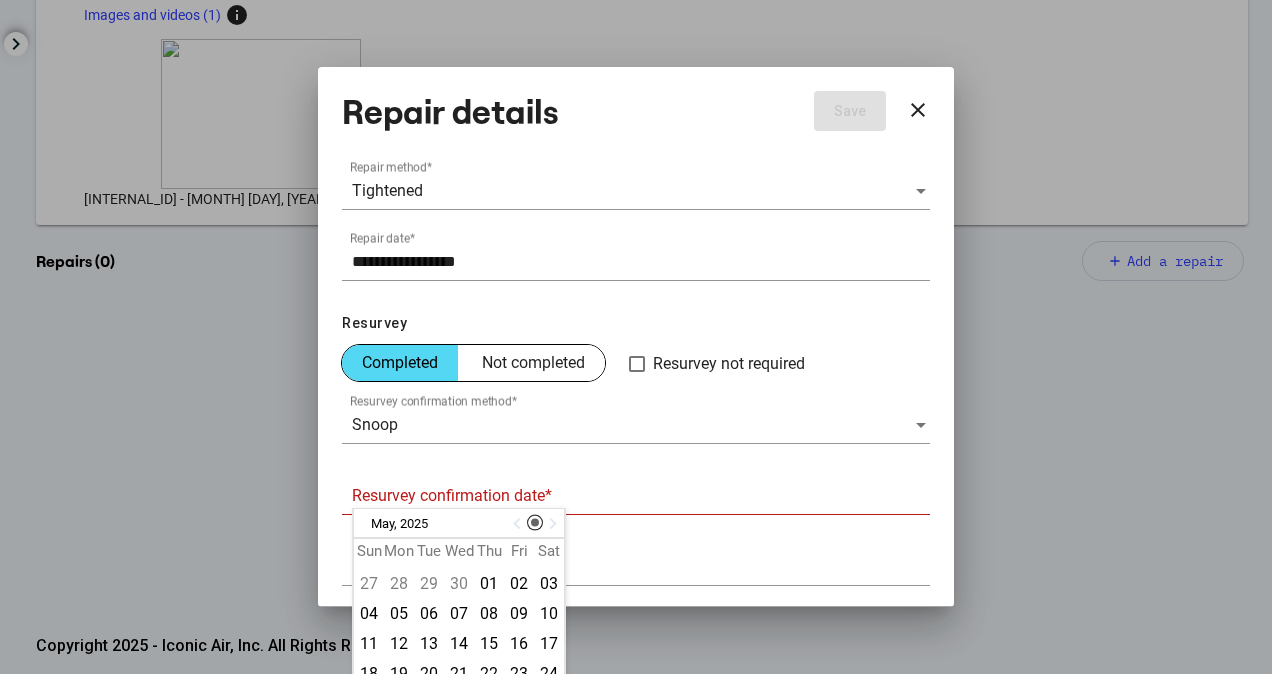 click at bounding box center [519, 524] 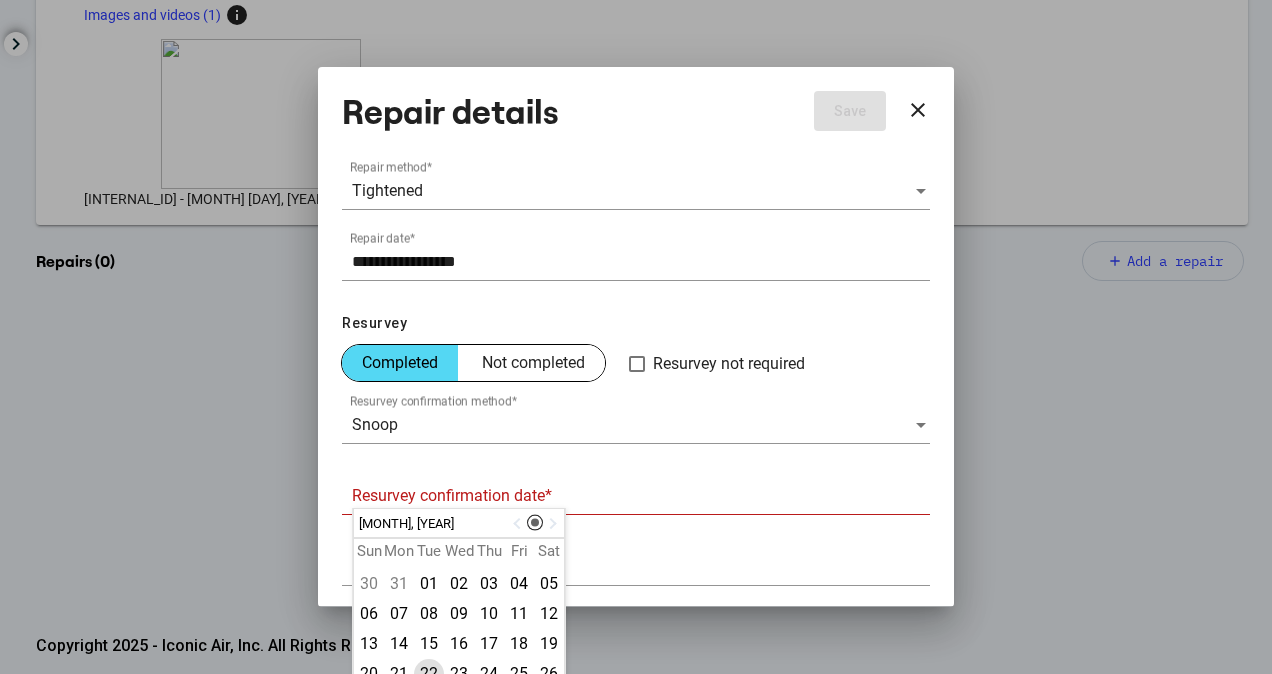 click on "22" at bounding box center (429, 674) 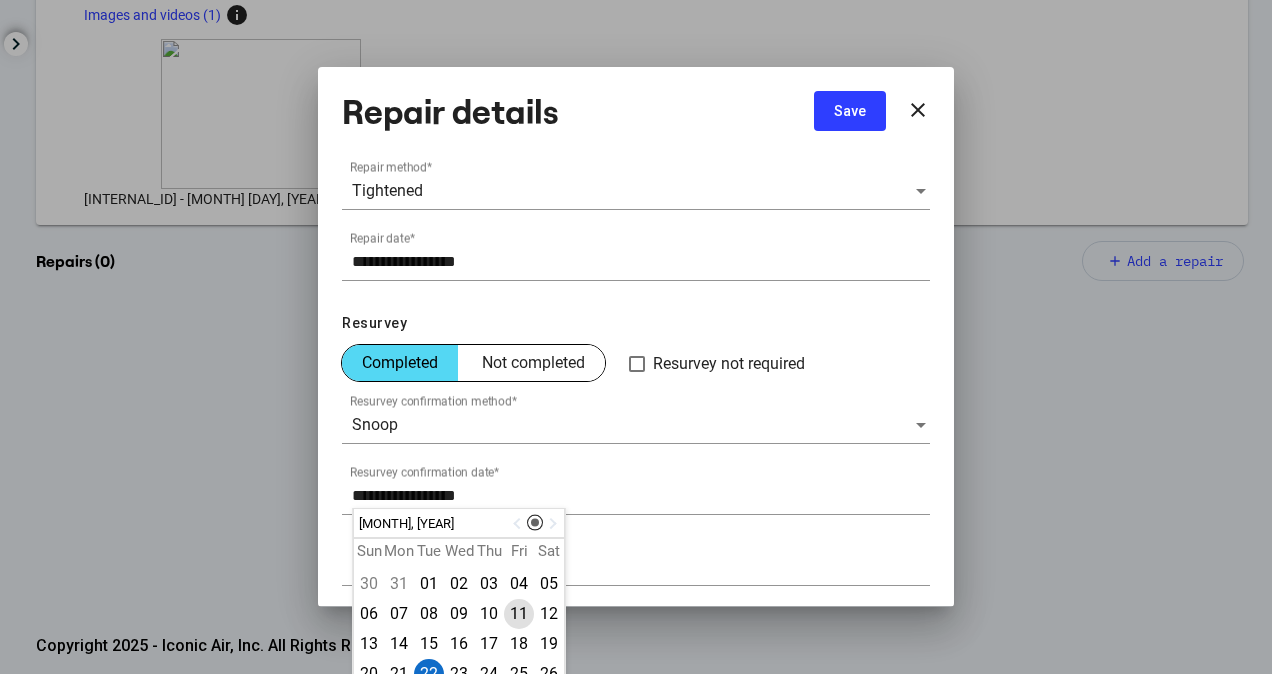 scroll, scrollTop: 201, scrollLeft: 0, axis: vertical 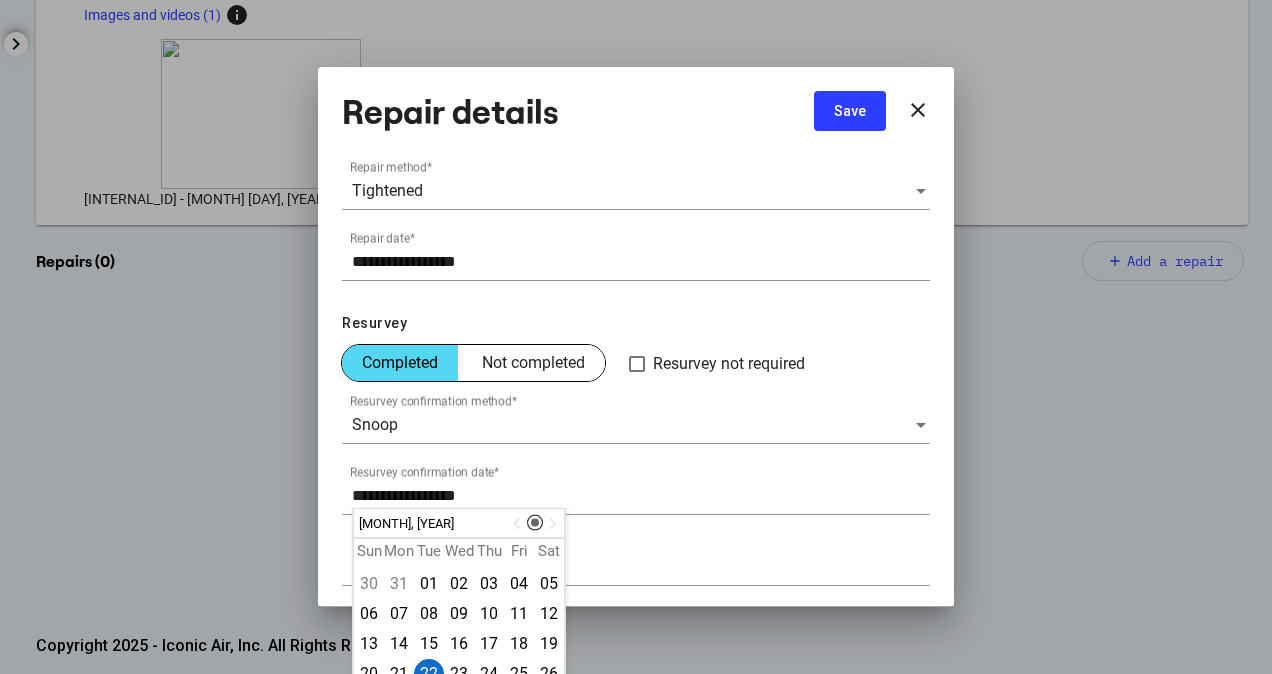 click on "Save" at bounding box center (850, 111) 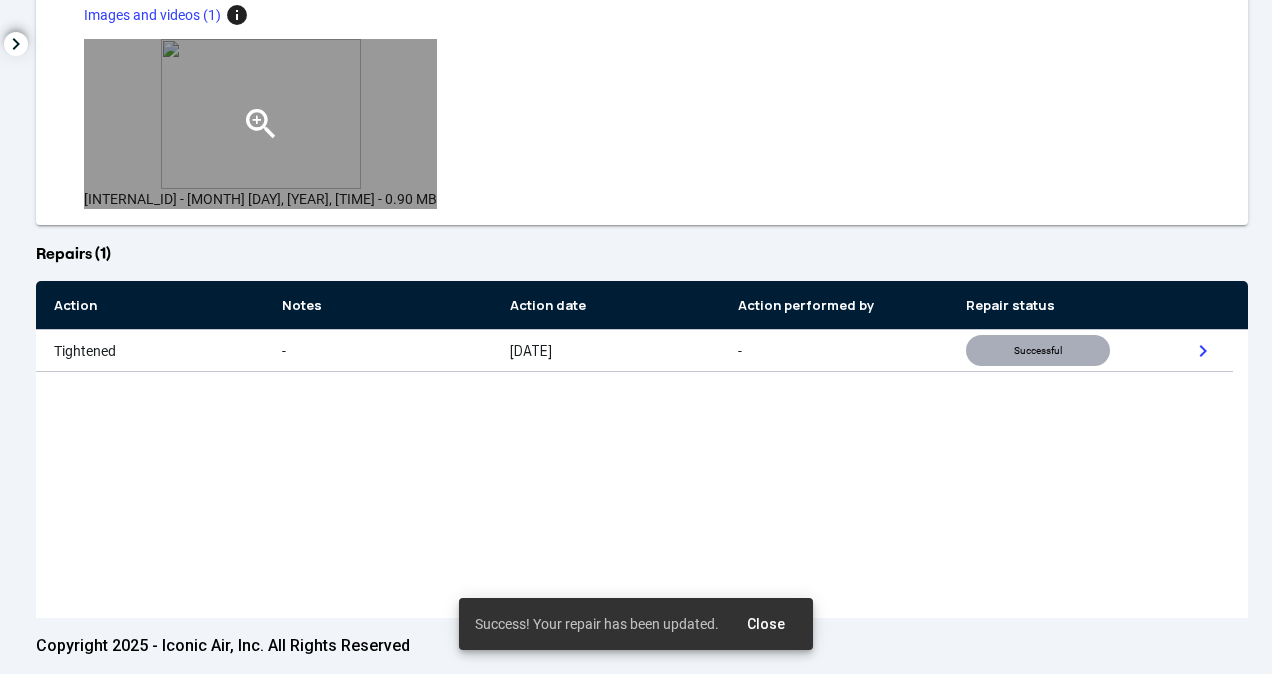 scroll, scrollTop: 0, scrollLeft: 0, axis: both 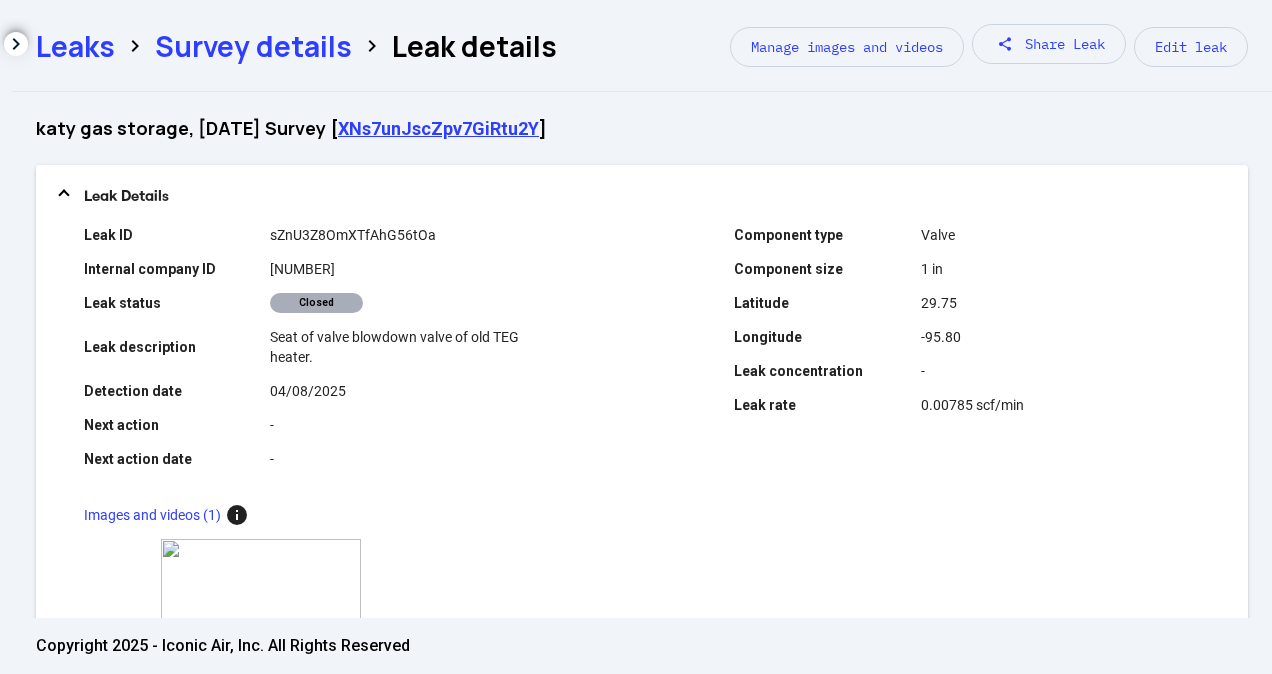 click on "Survey details" 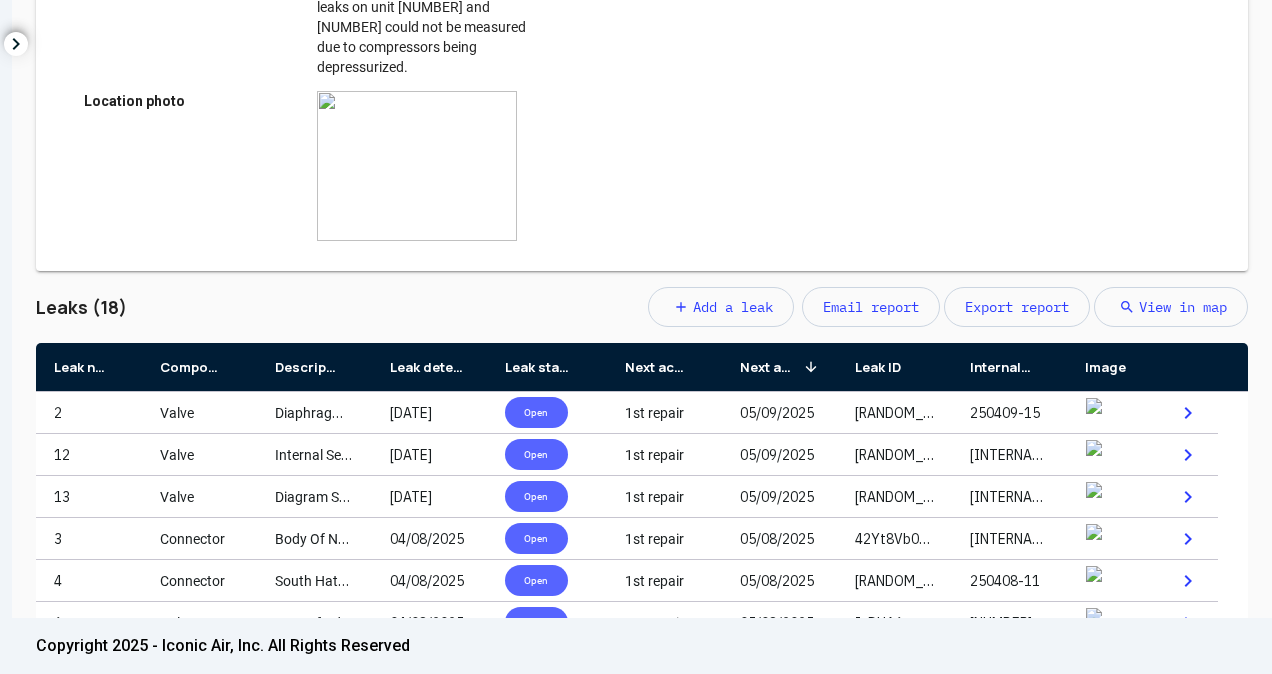 scroll, scrollTop: 666, scrollLeft: 0, axis: vertical 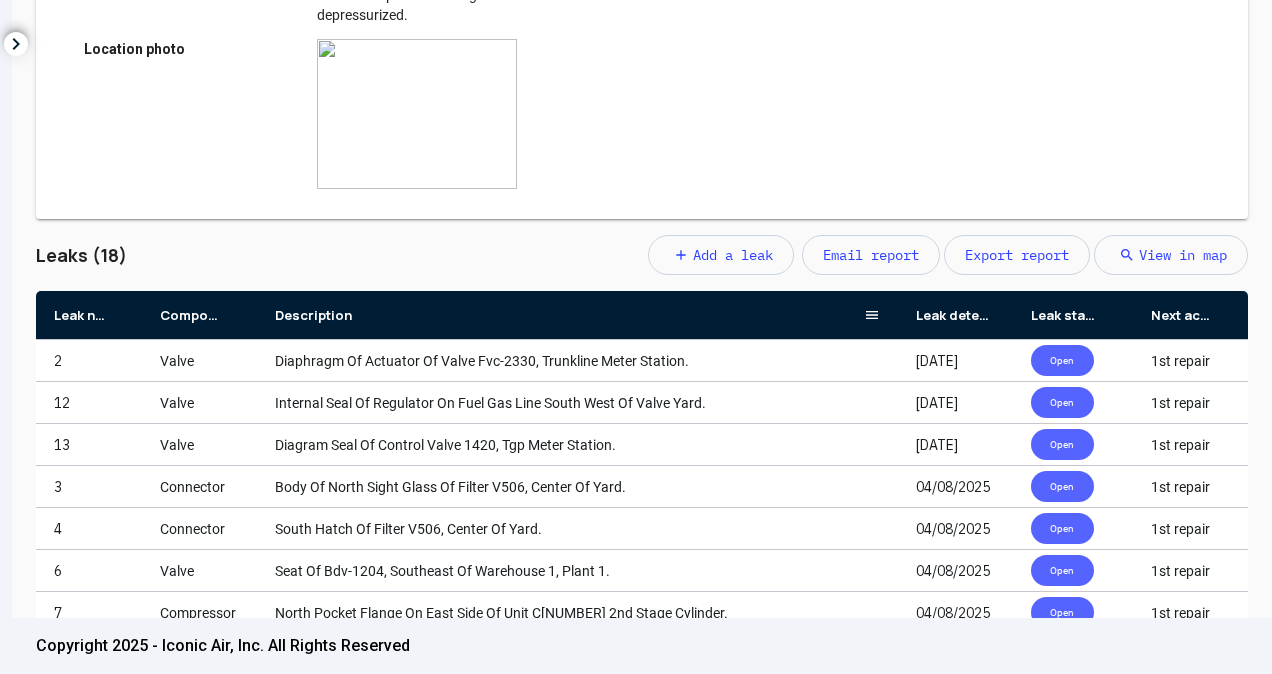 drag, startPoint x: 368, startPoint y: 244, endPoint x: 894, endPoint y: 244, distance: 526 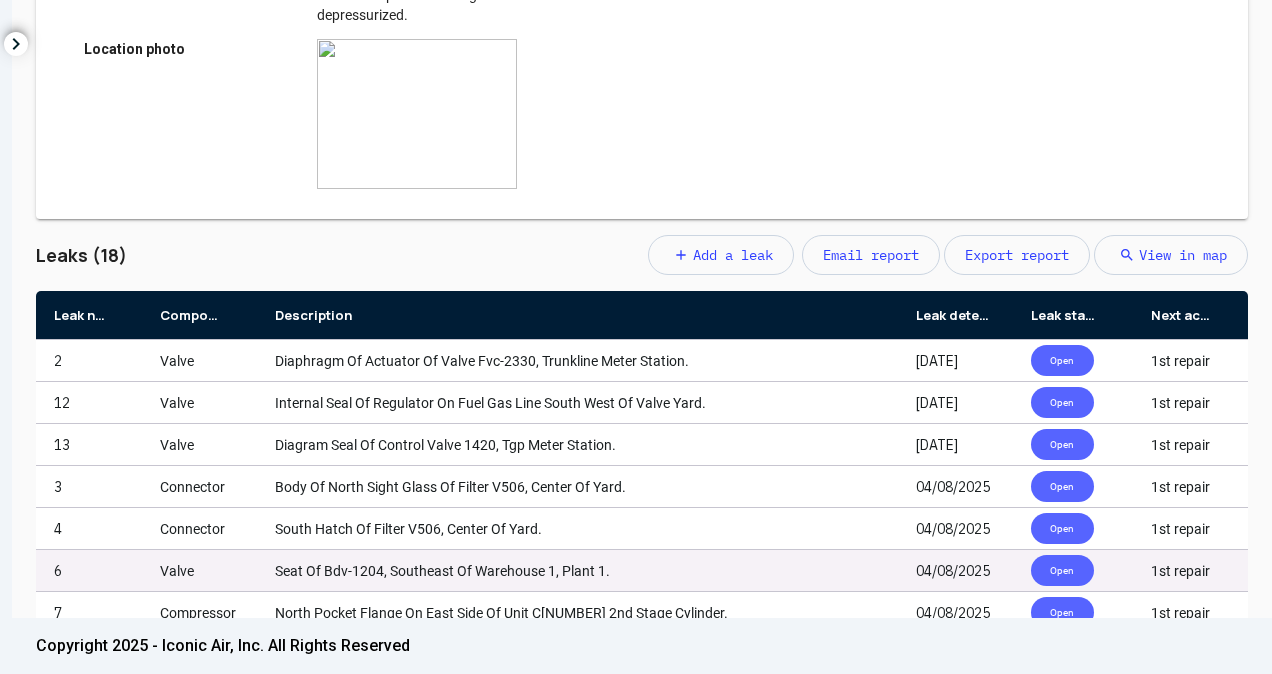 click on "Seat Of Bdv-1204, Southeast Of Warehouse 1, Plant 1." at bounding box center [442, 571] 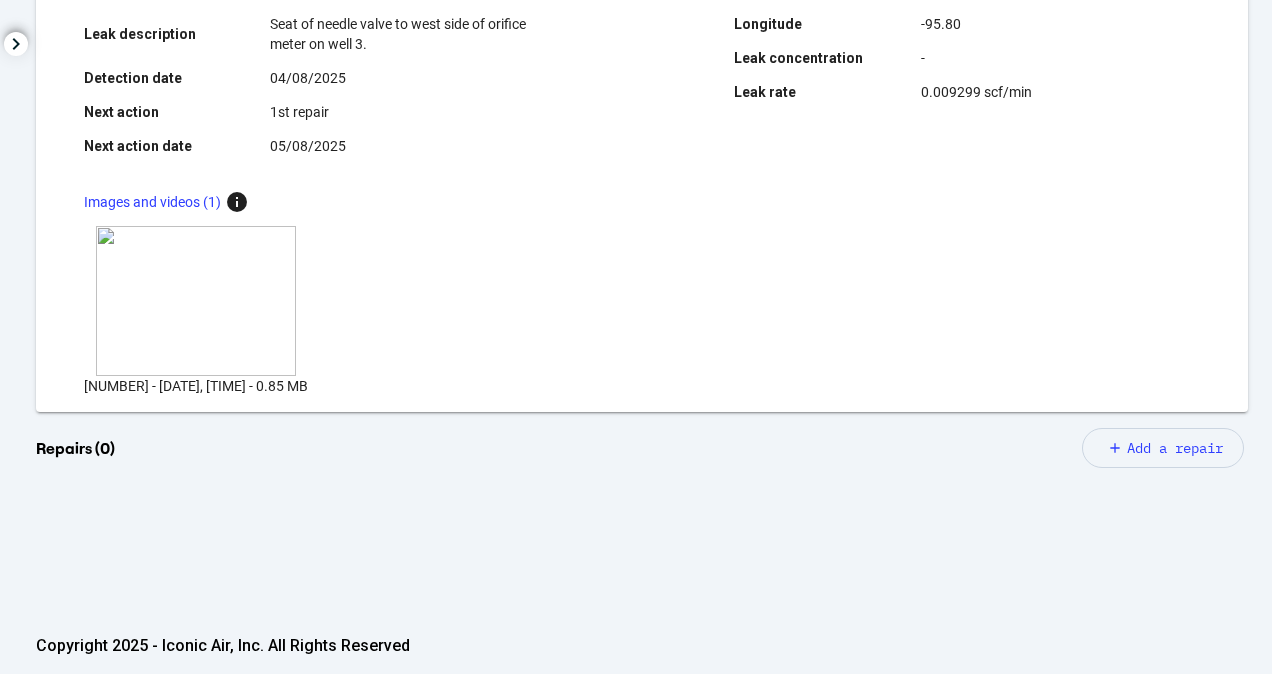 scroll, scrollTop: 500, scrollLeft: 0, axis: vertical 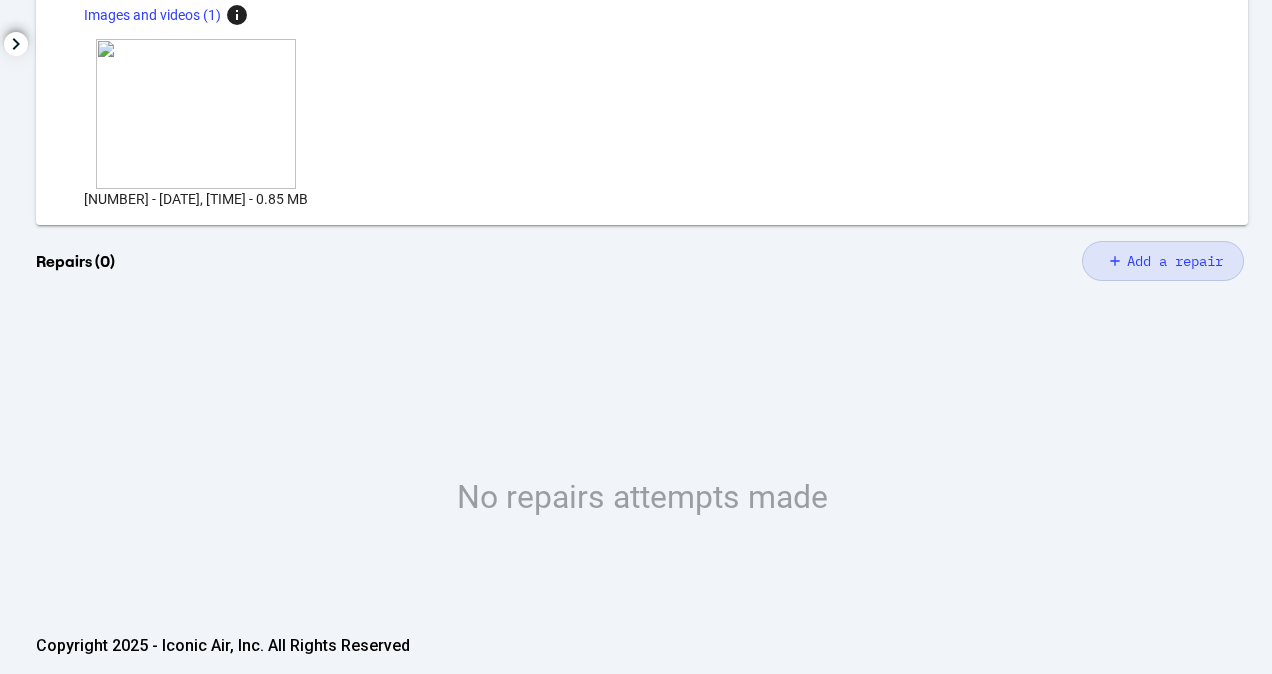 click on "add Add a repair" 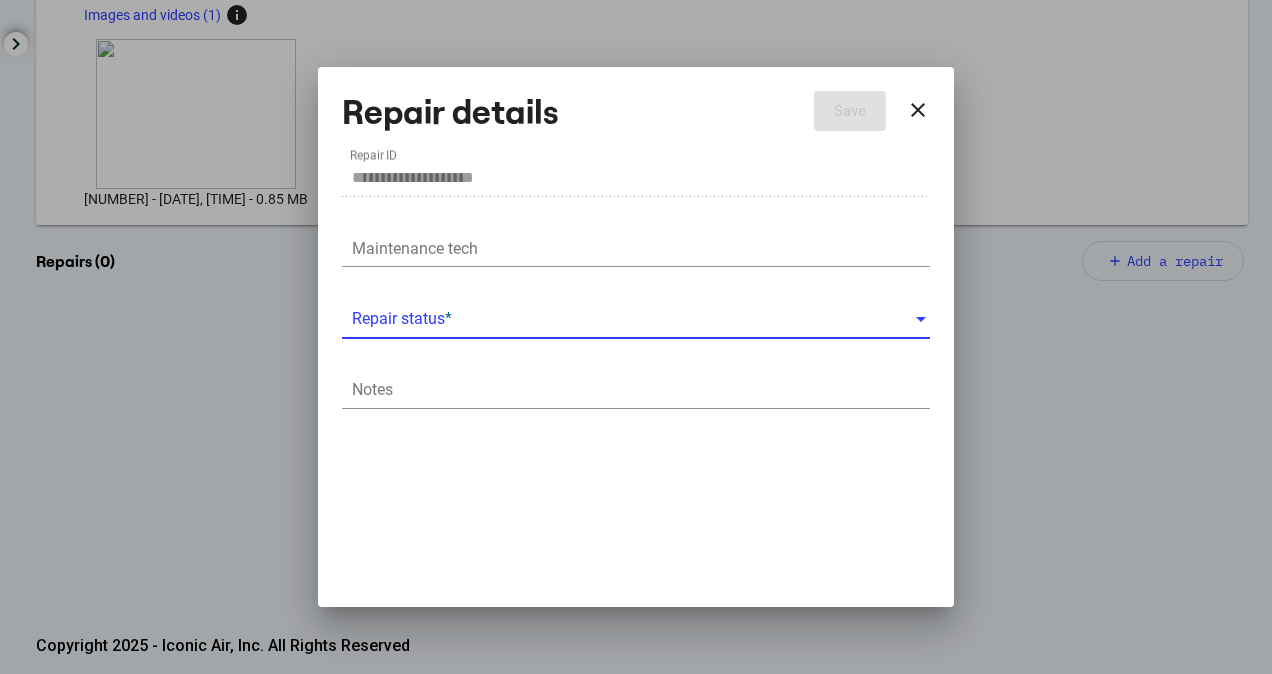 click at bounding box center [633, 319] 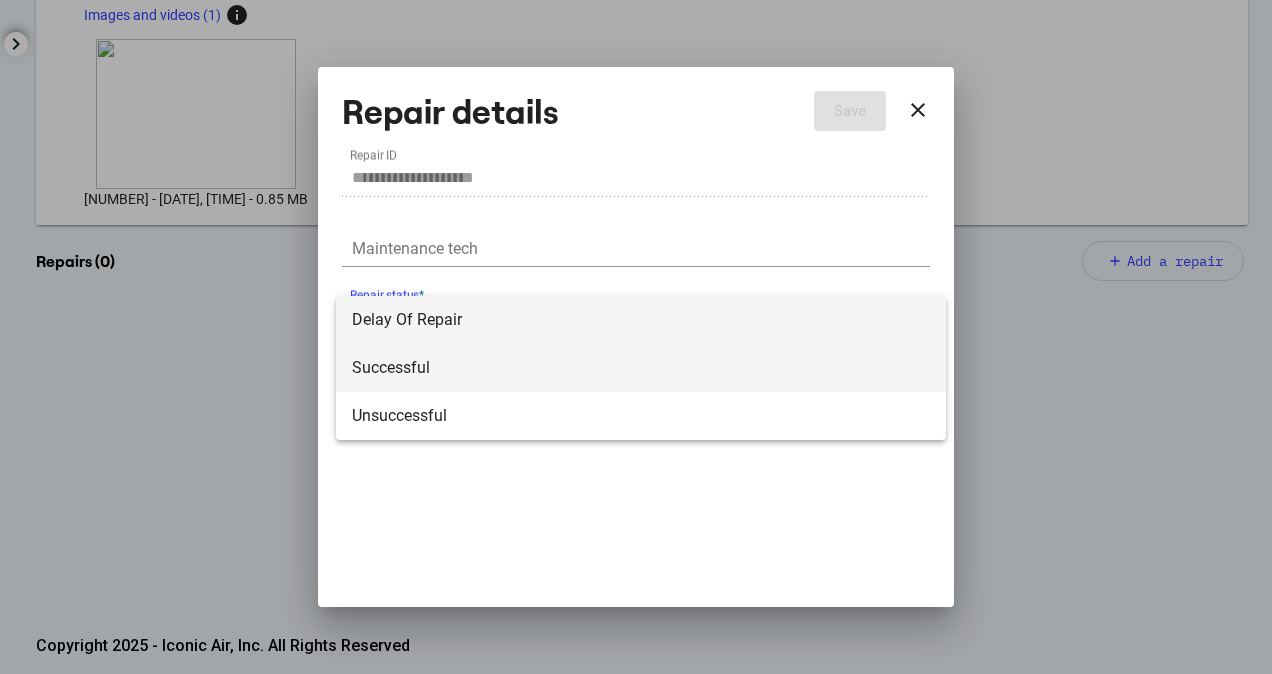 click on "Successful" at bounding box center [641, 368] 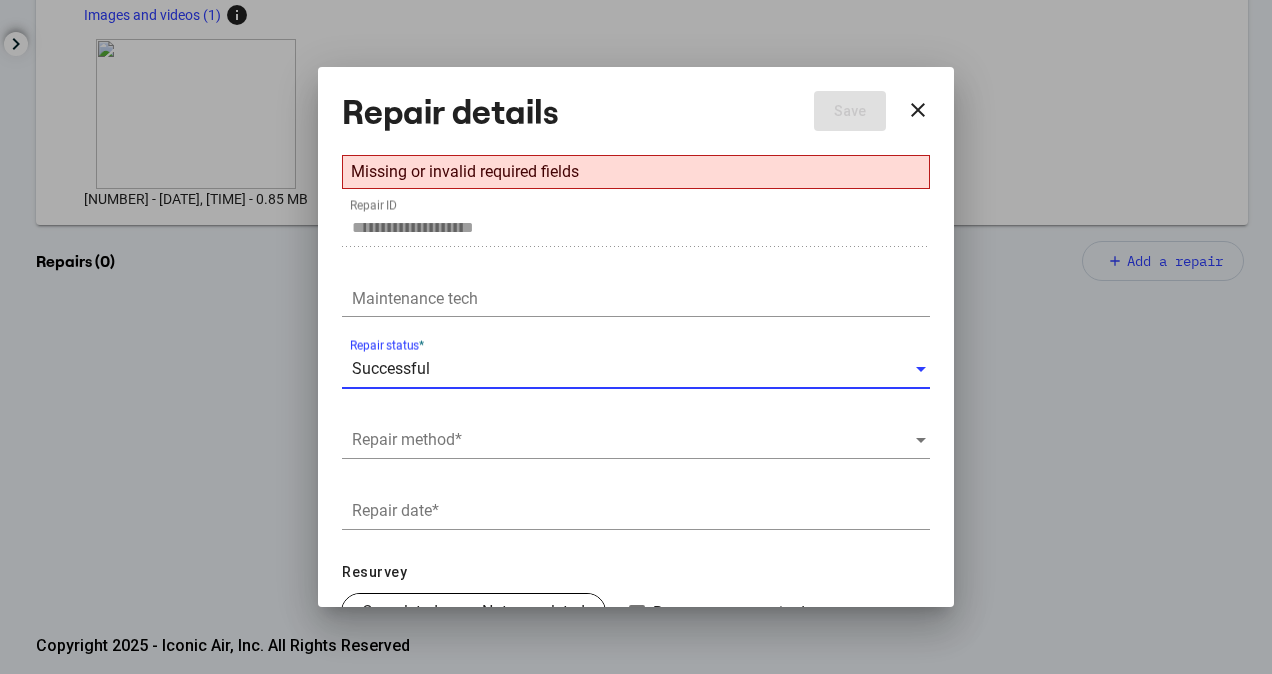 click at bounding box center [633, 440] 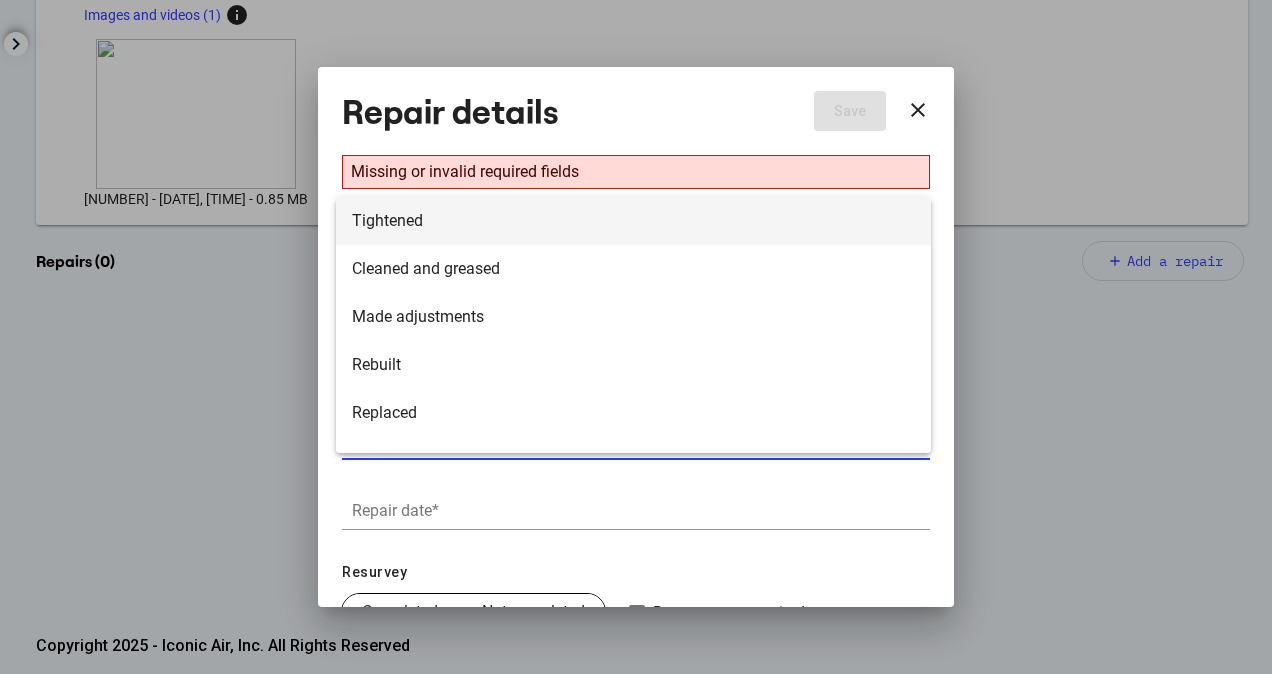 click on "Tightened" at bounding box center [633, 221] 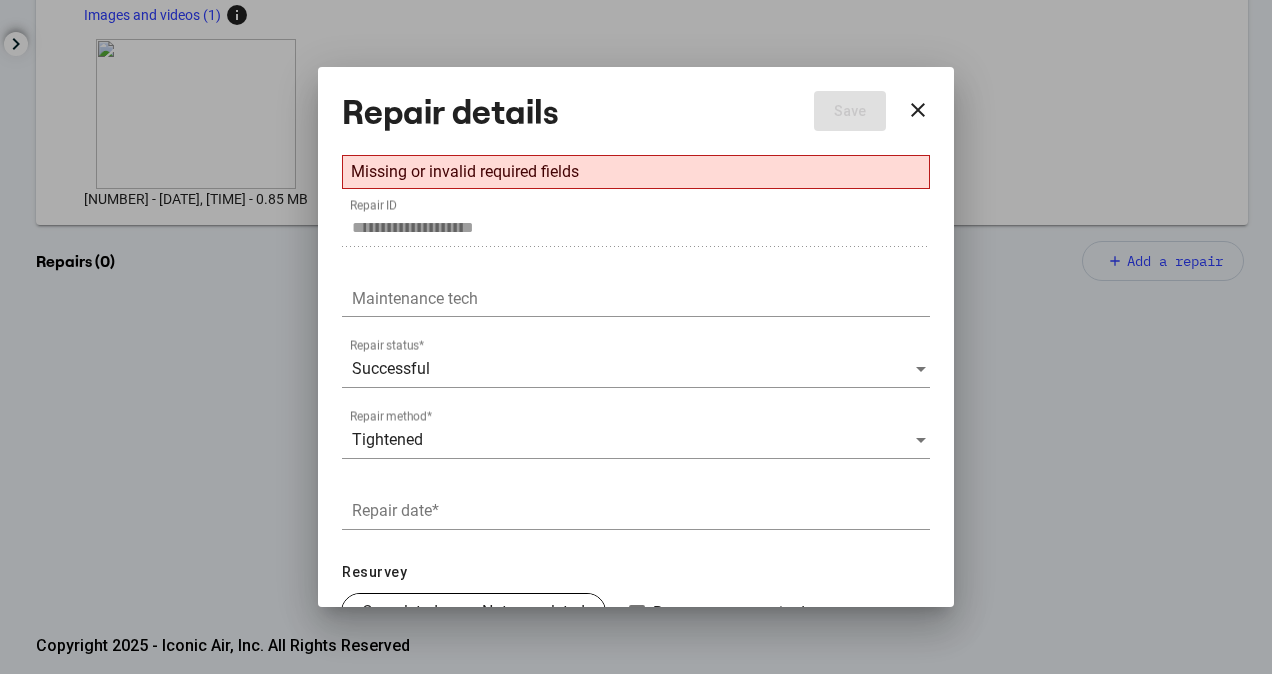 click on "Repair date  *" at bounding box center [636, 504] 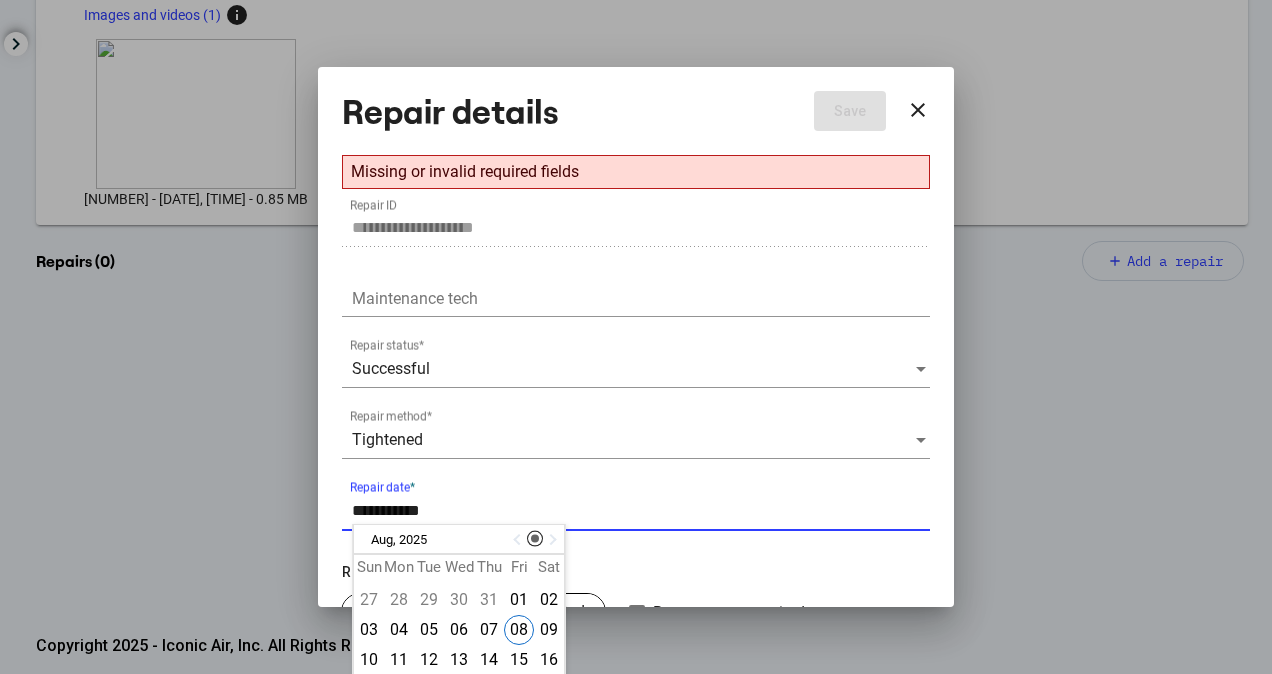 click on "Repair date  *" at bounding box center (641, 511) 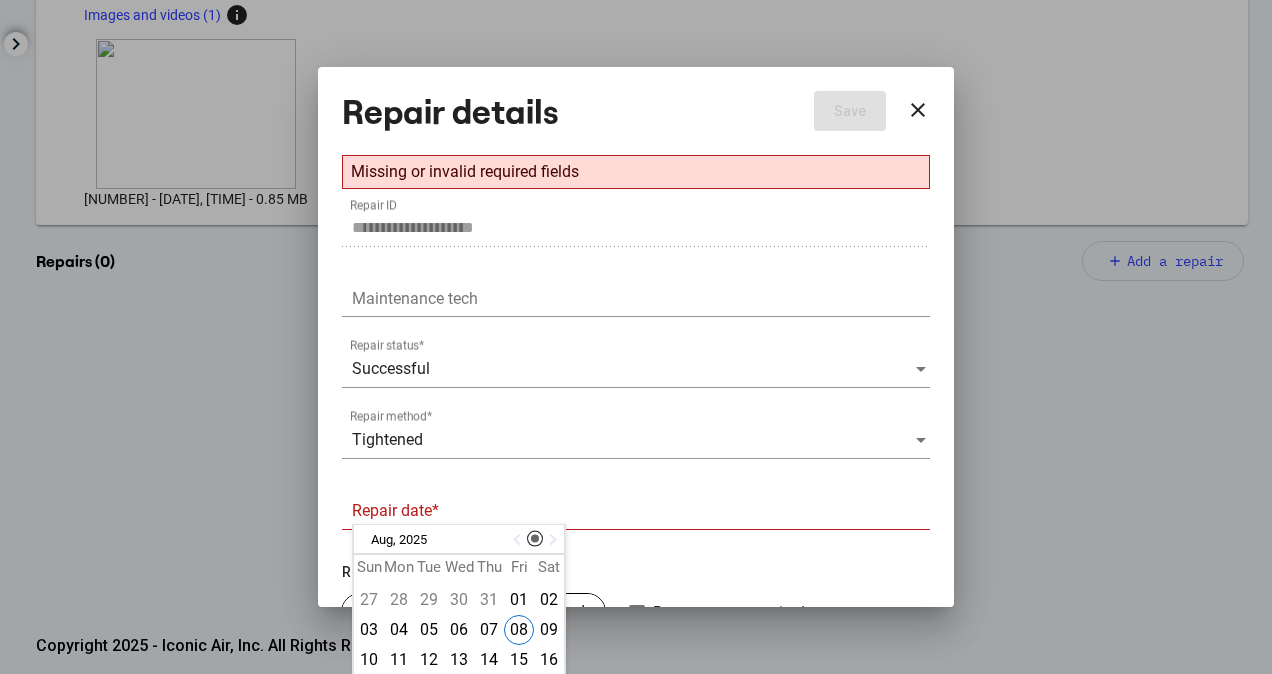 click at bounding box center (519, 540) 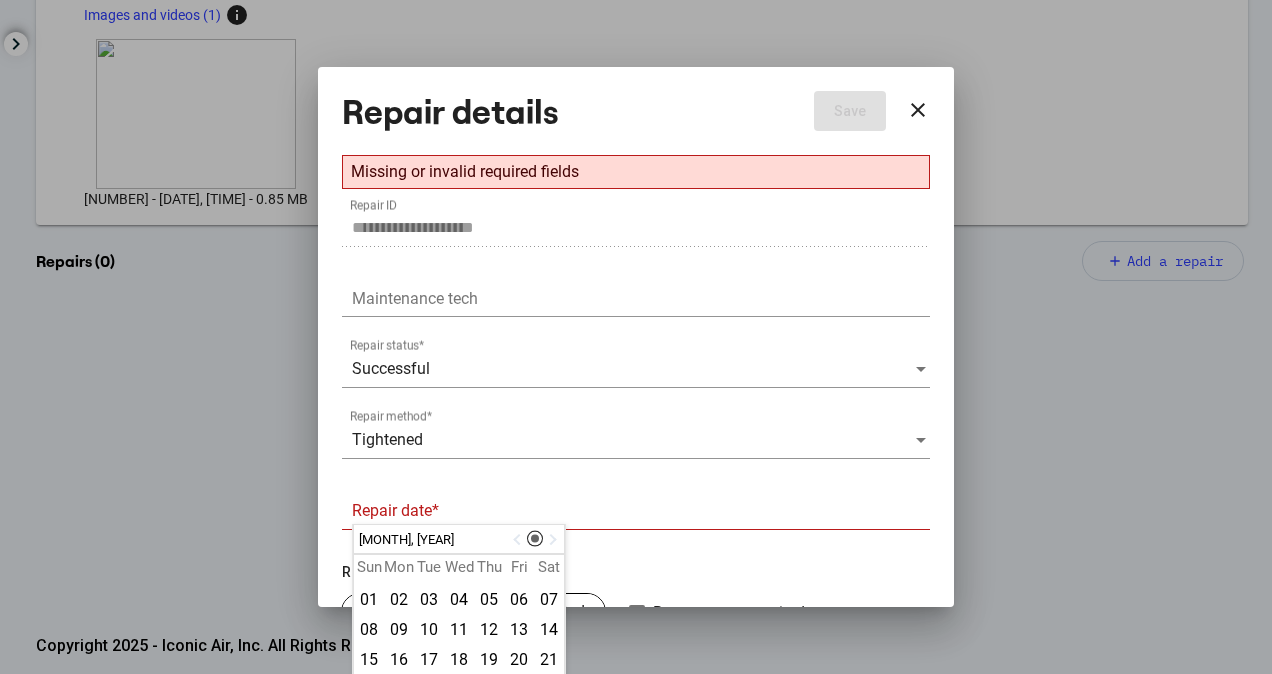 click at bounding box center [519, 540] 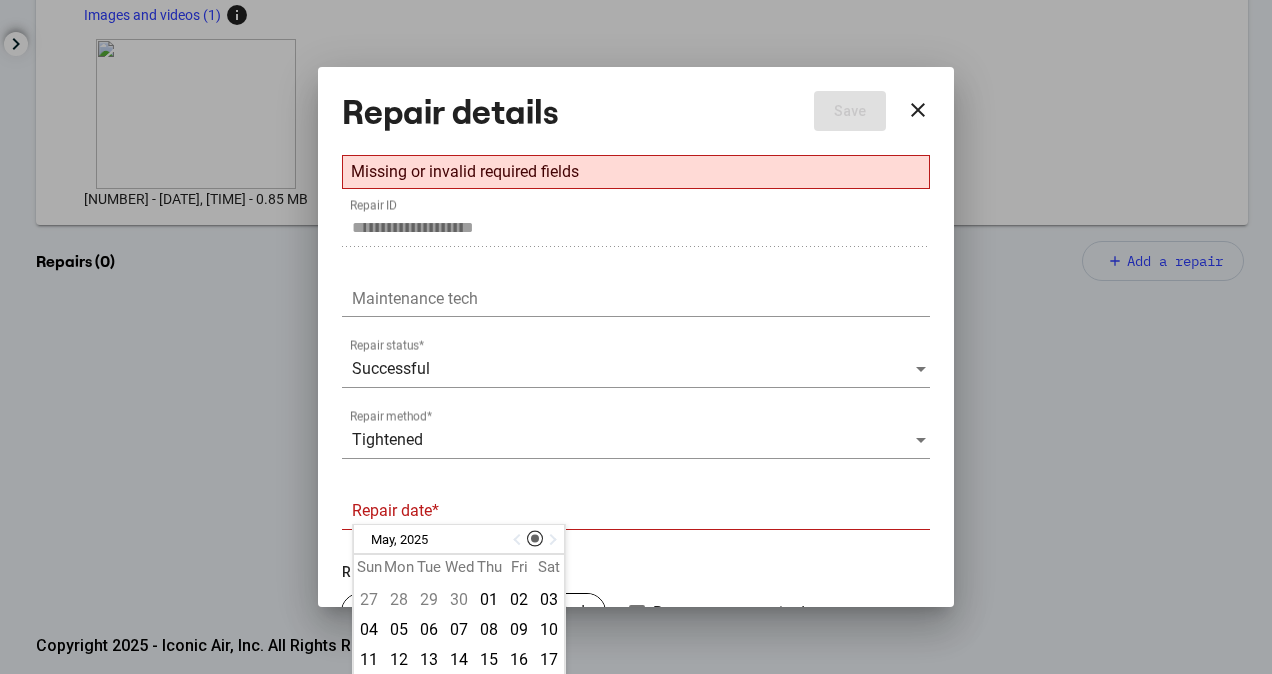 click at bounding box center [519, 540] 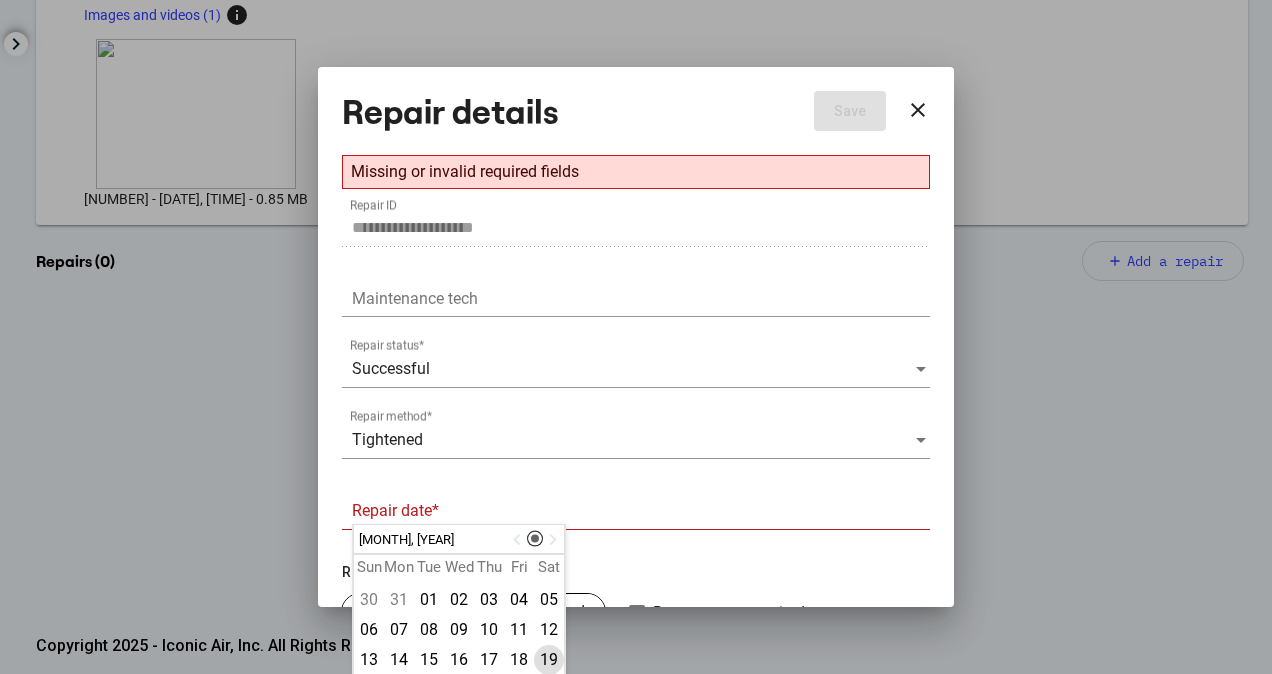 click on "19" at bounding box center (549, 660) 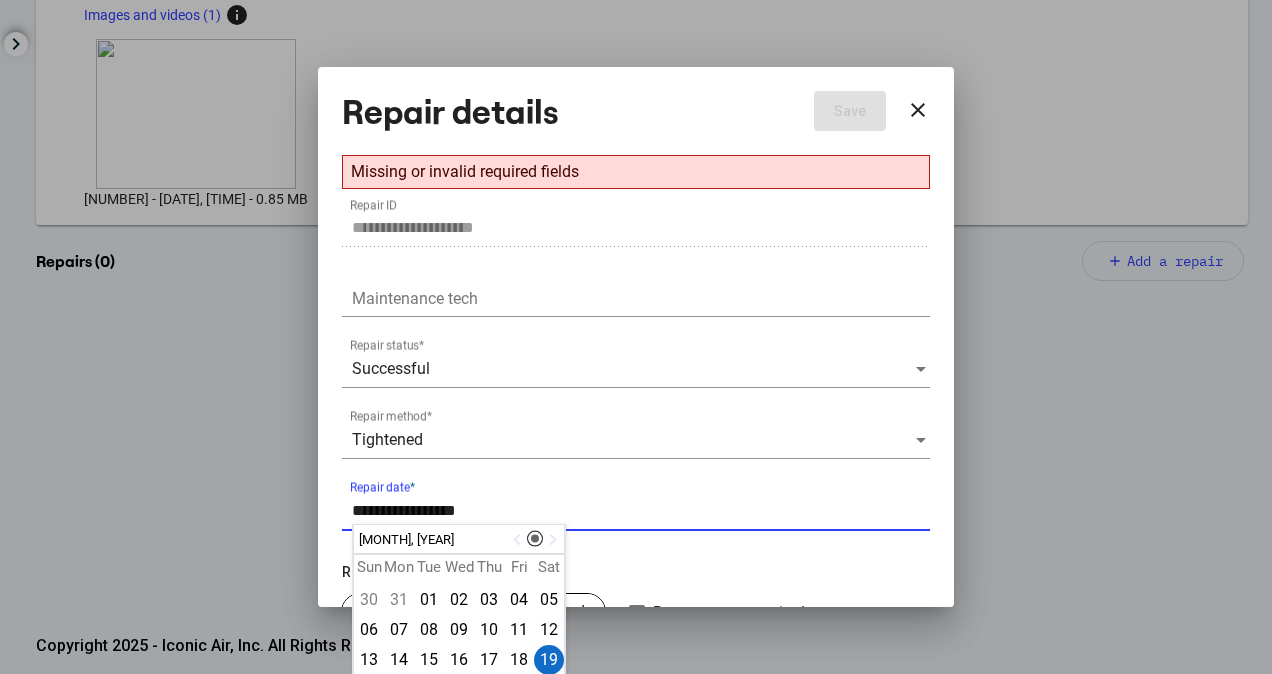 drag, startPoint x: 392, startPoint y: 511, endPoint x: 375, endPoint y: 512, distance: 17.029387 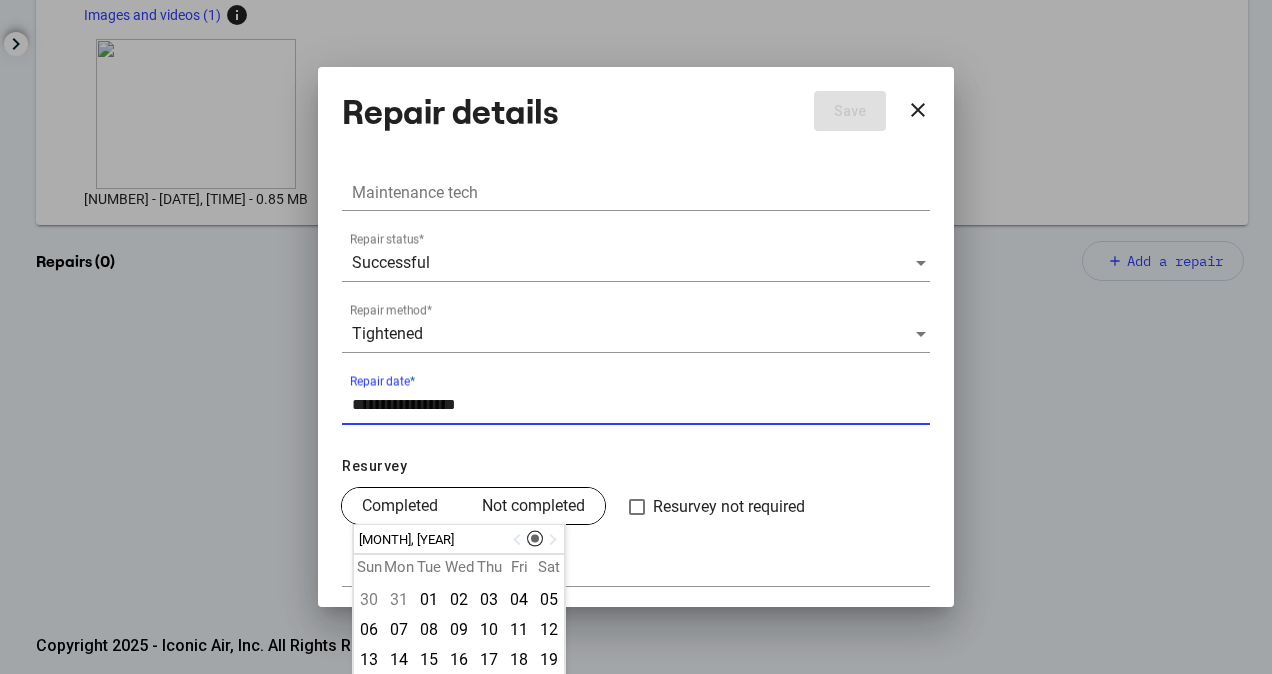 scroll, scrollTop: 108, scrollLeft: 0, axis: vertical 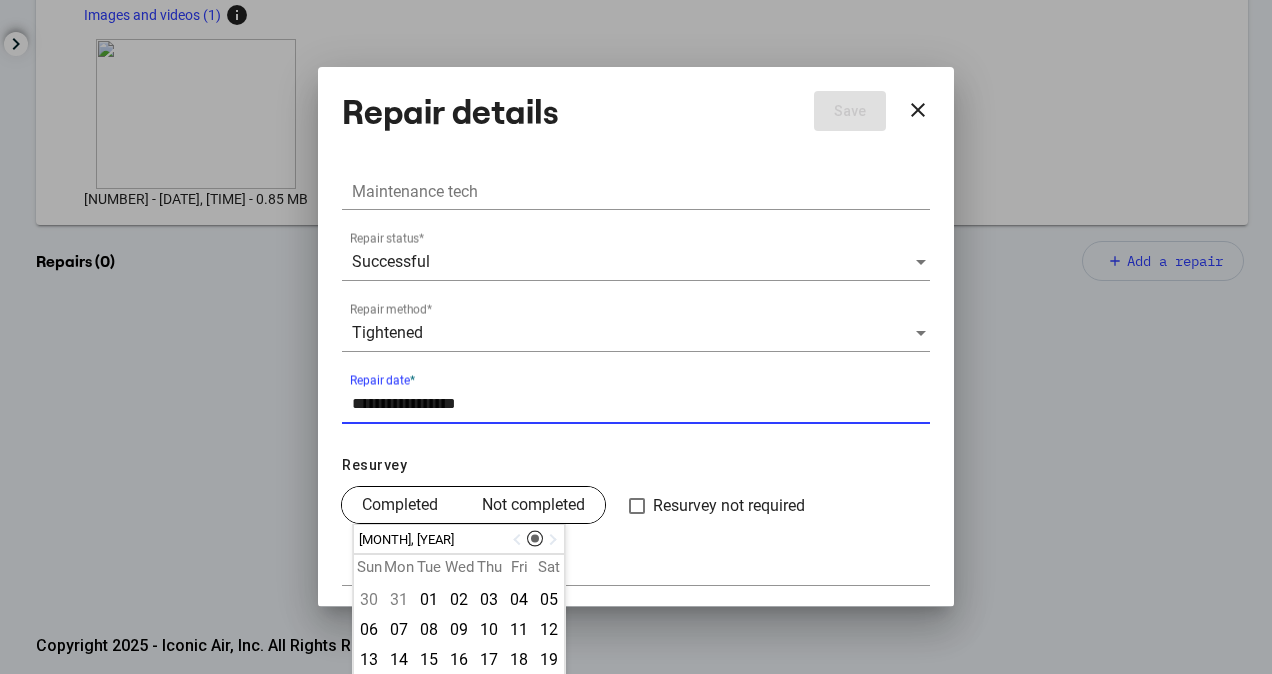 type on "**********" 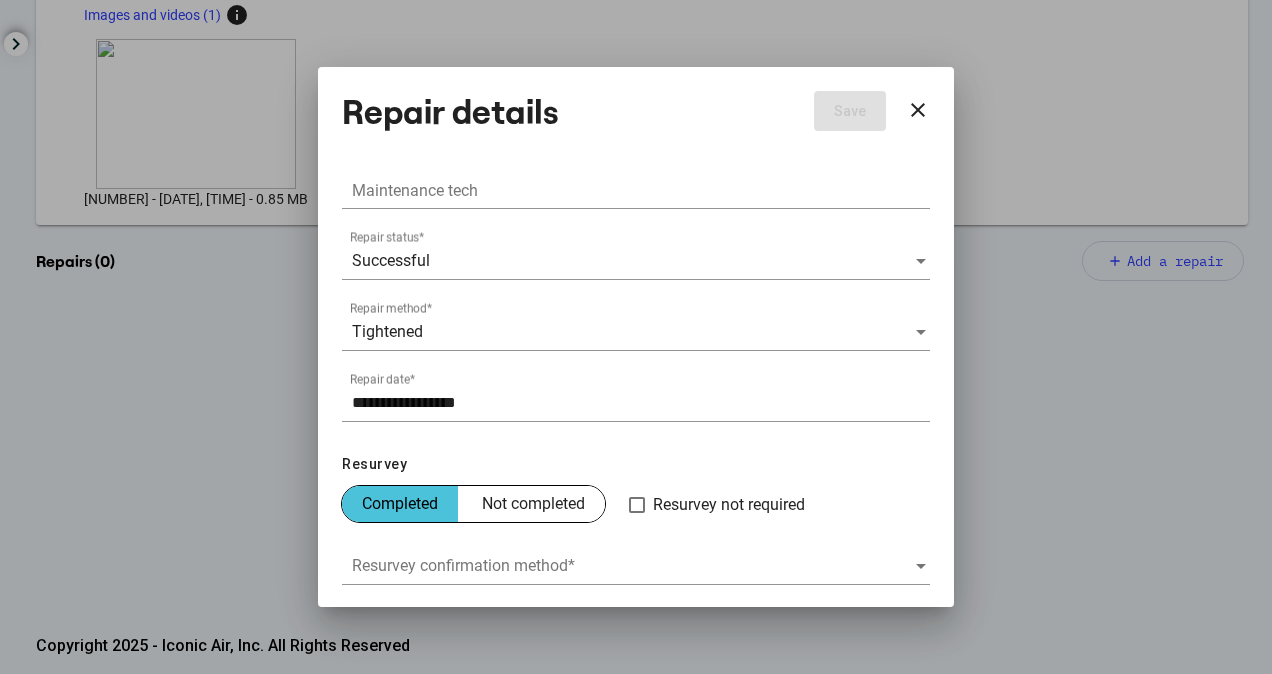 click on "Resurvey Completed Not completed   Resurvey not required" at bounding box center [636, 488] 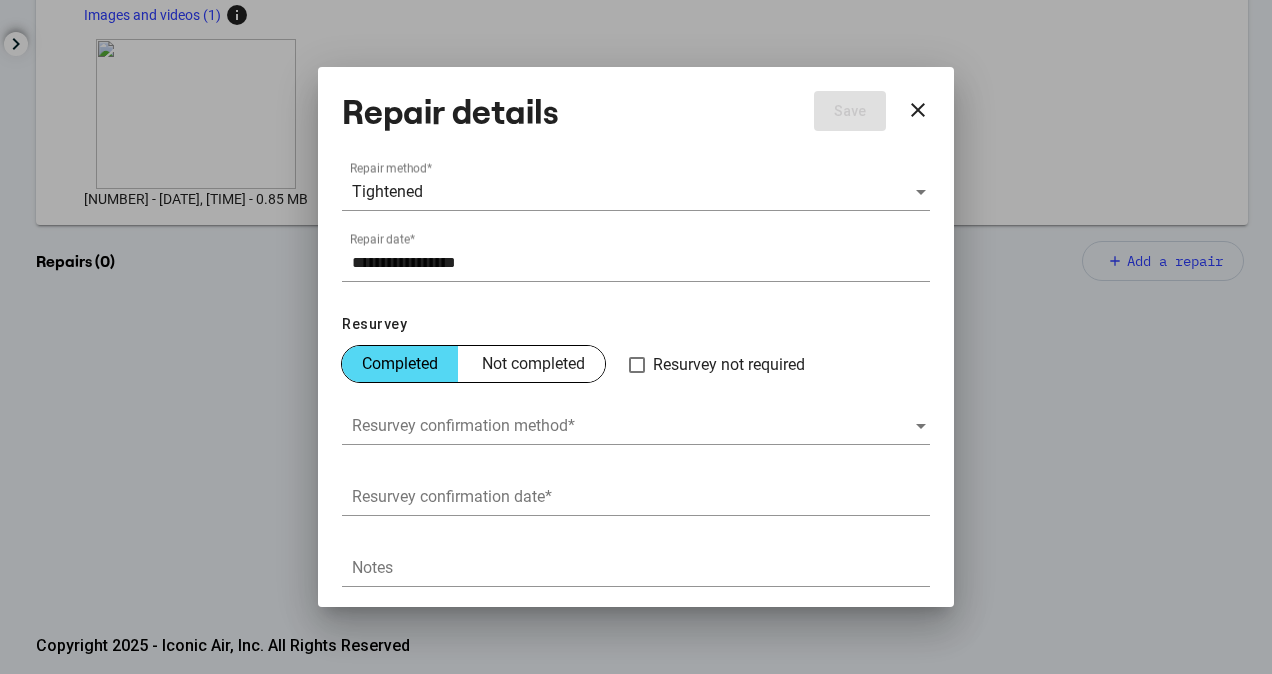 scroll, scrollTop: 250, scrollLeft: 0, axis: vertical 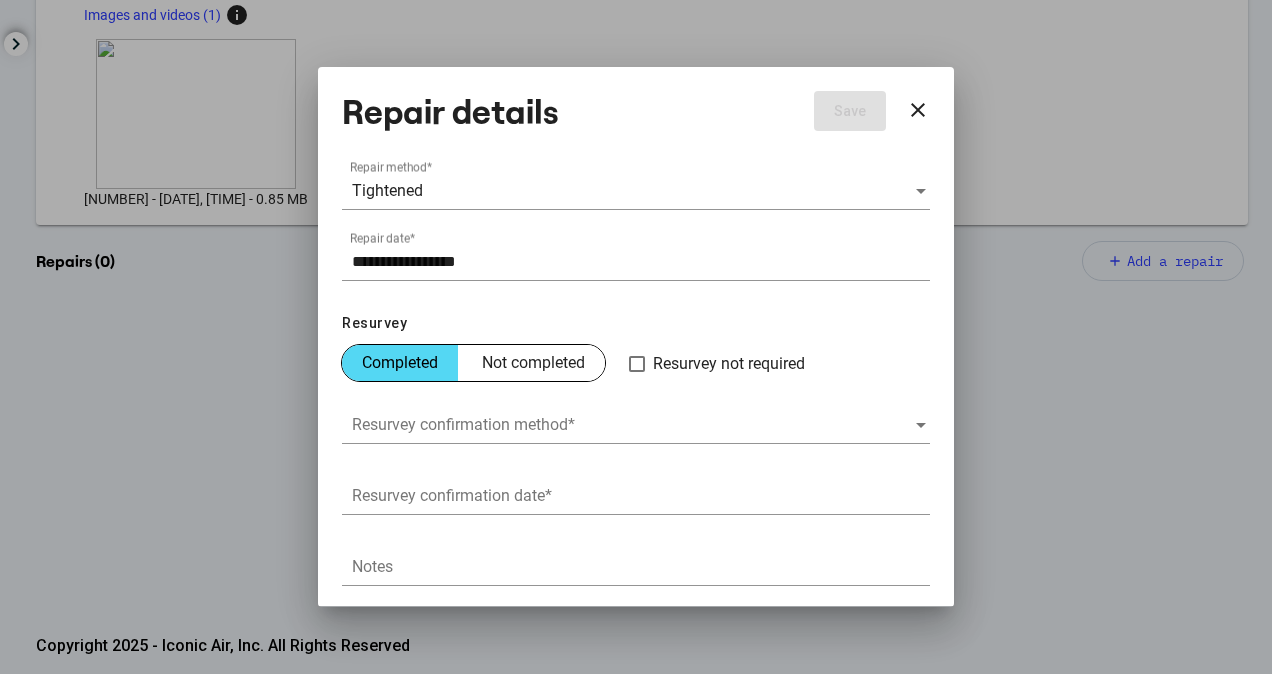 click on "Resurvey confirmation method  *" at bounding box center (636, 418) 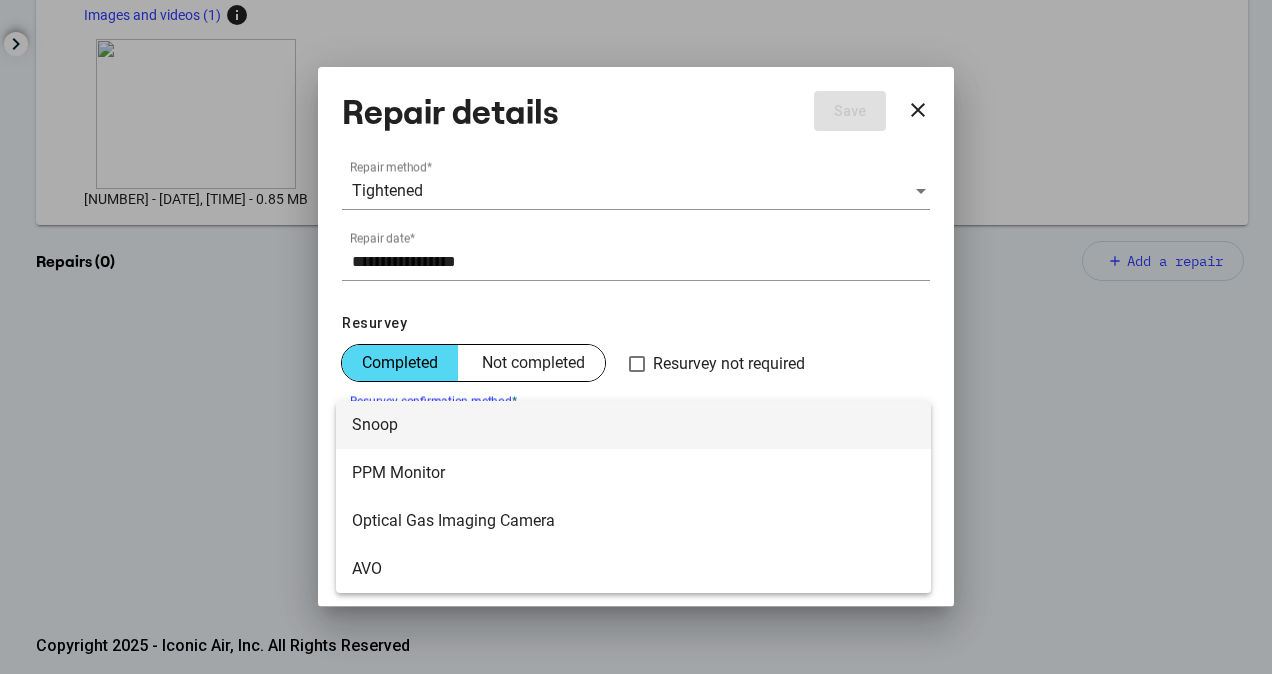 click on "Snoop" at bounding box center [633, 425] 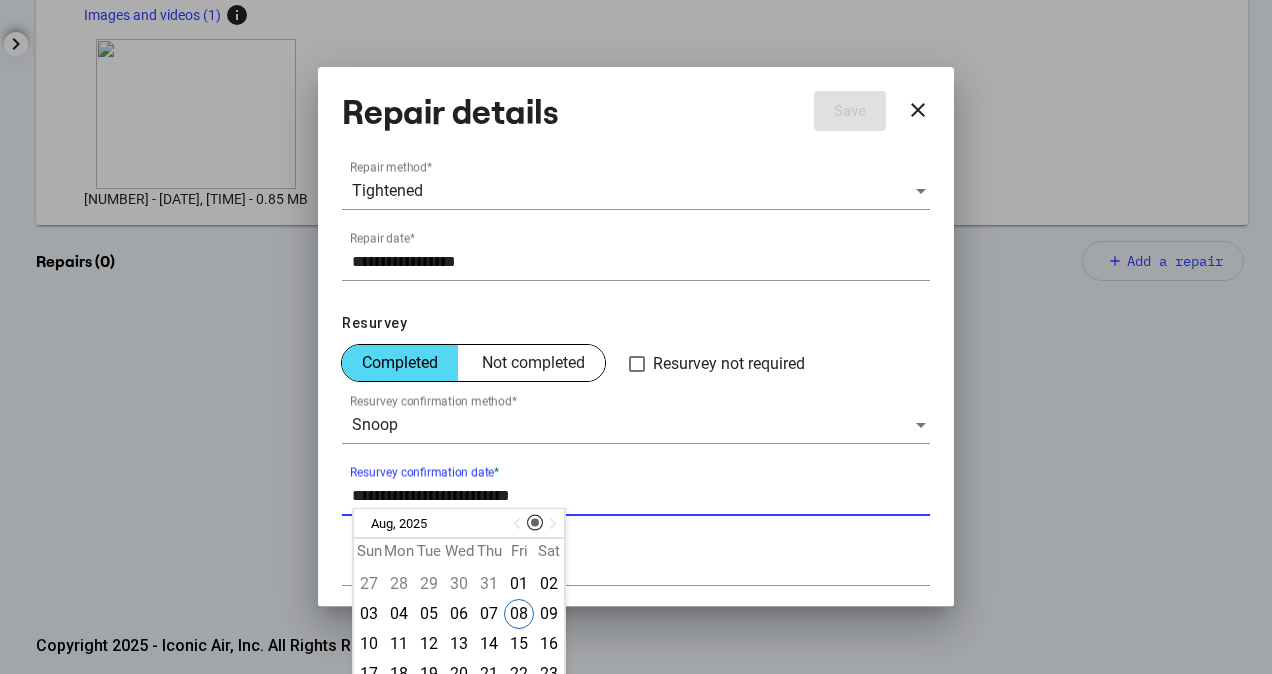 click on "Resurvey confirmation date  *" at bounding box center [641, 496] 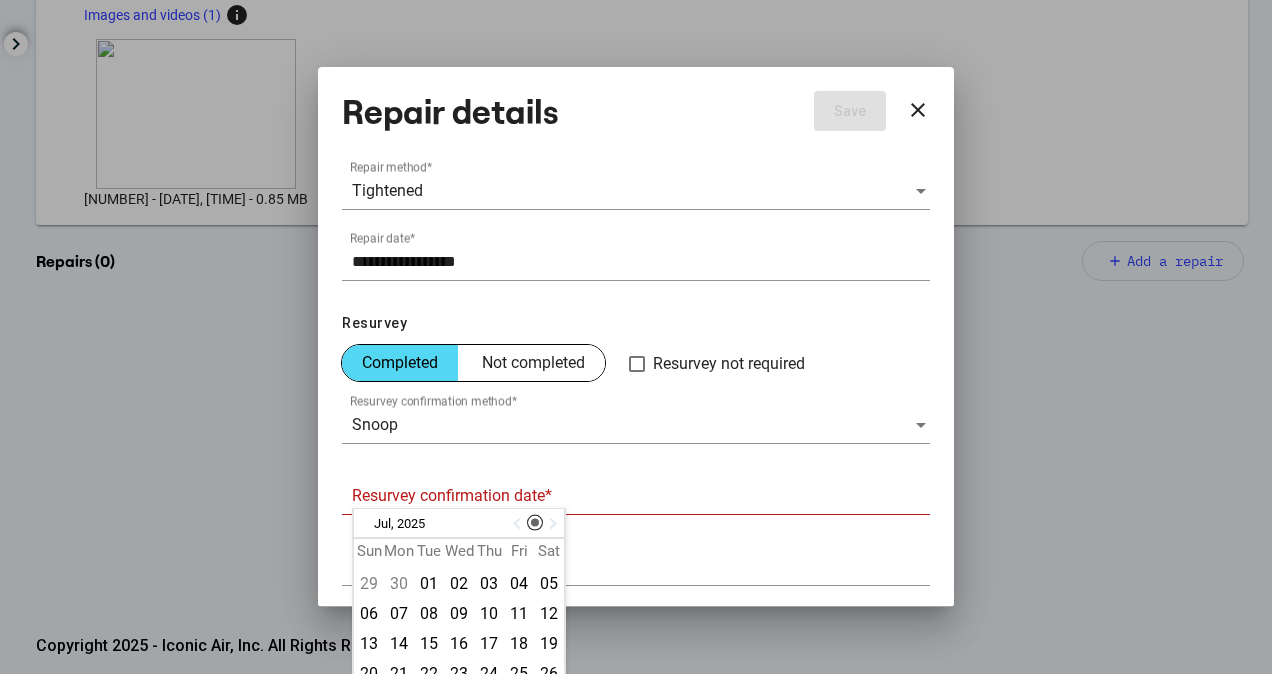click at bounding box center [519, 524] 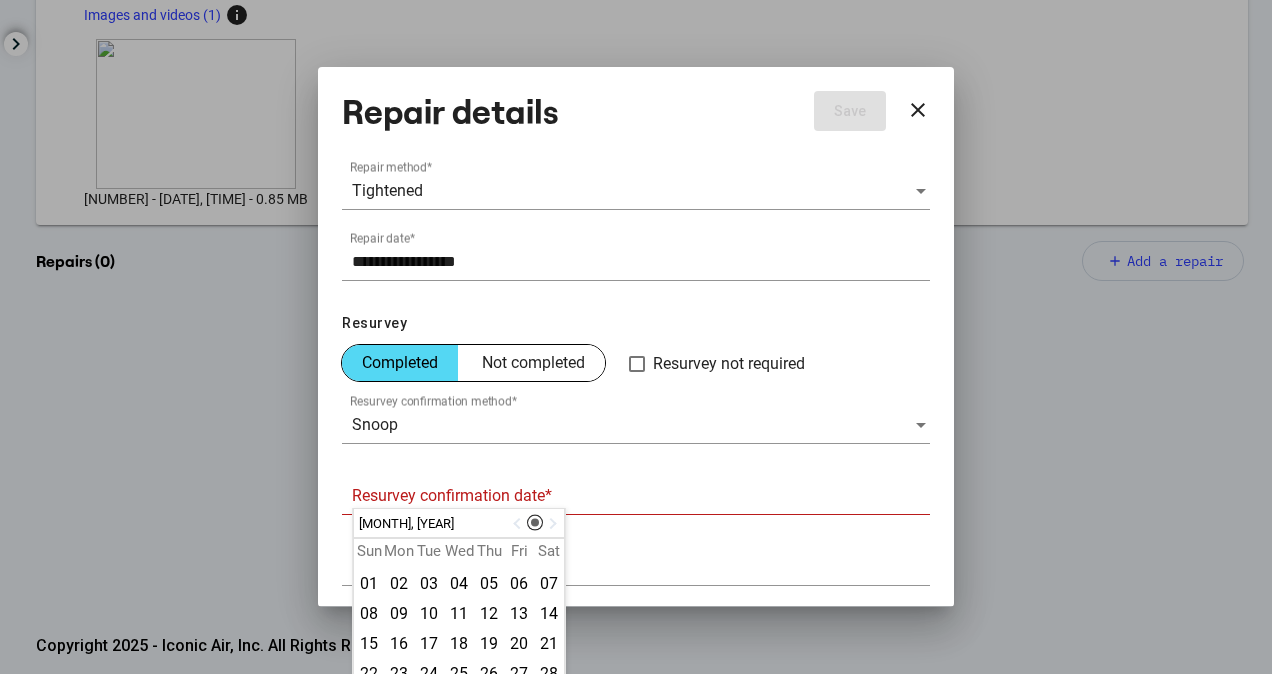 click at bounding box center (519, 524) 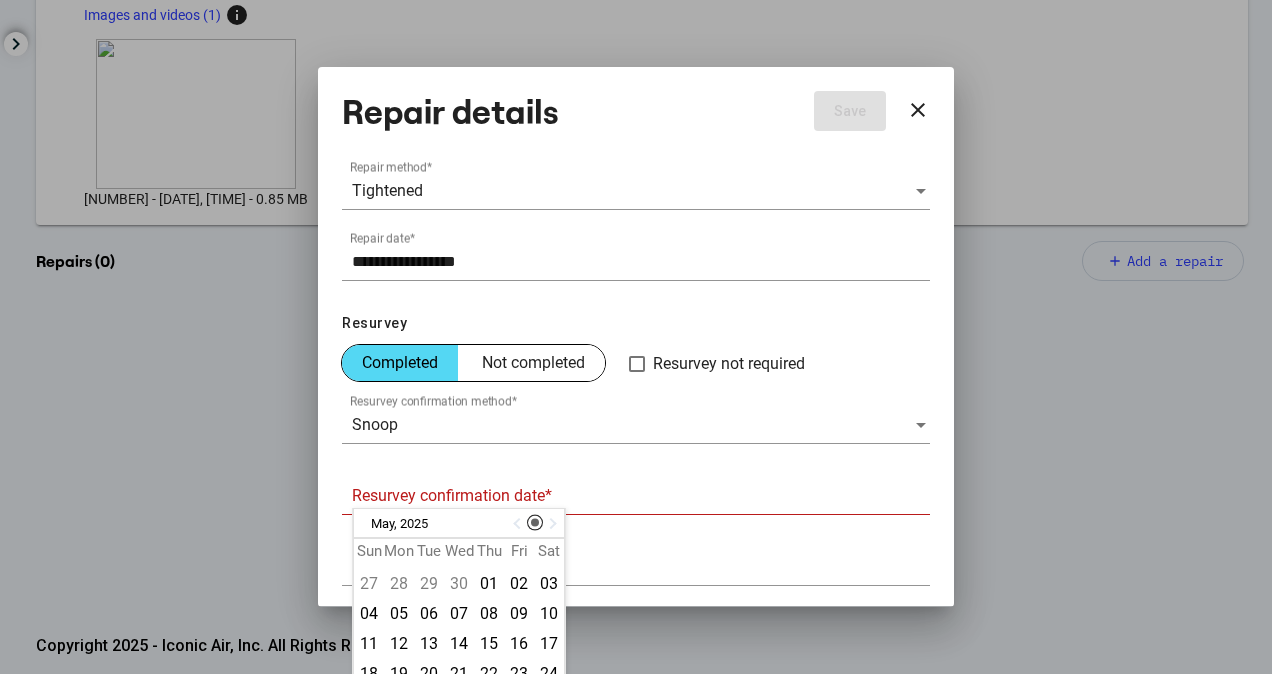 click at bounding box center [519, 524] 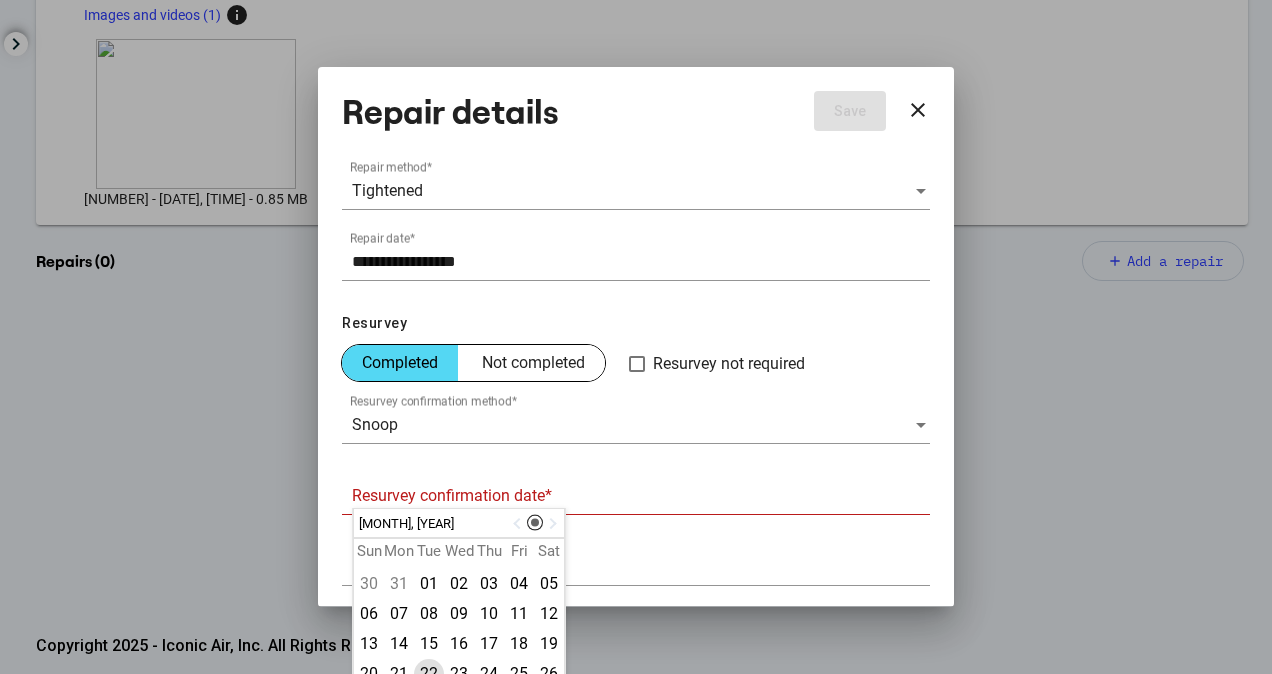 click on "22" at bounding box center [429, 674] 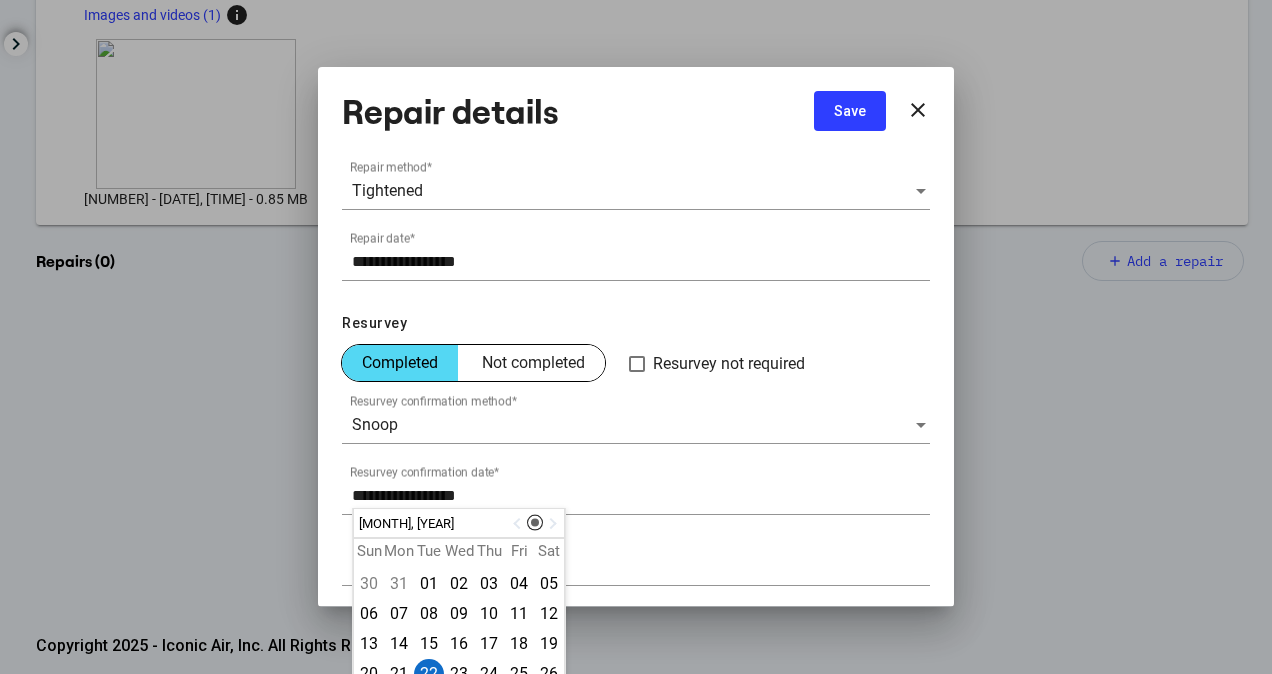 scroll, scrollTop: 201, scrollLeft: 0, axis: vertical 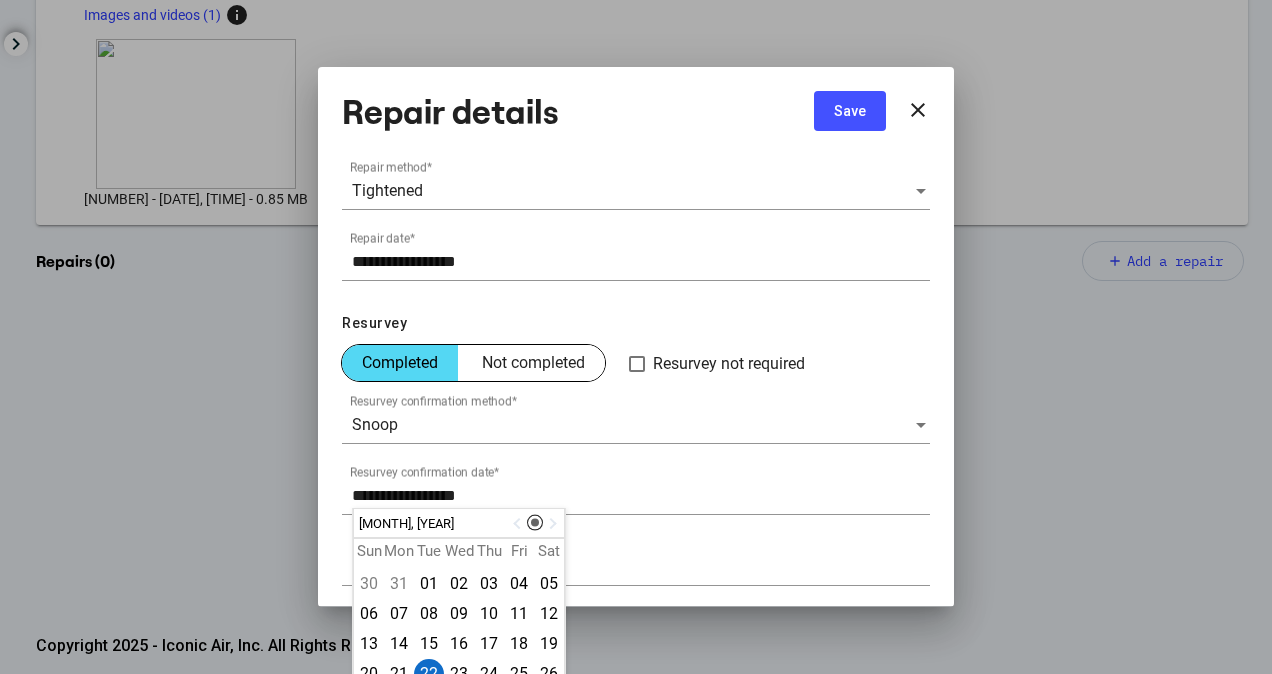 click on "Save" at bounding box center (850, 111) 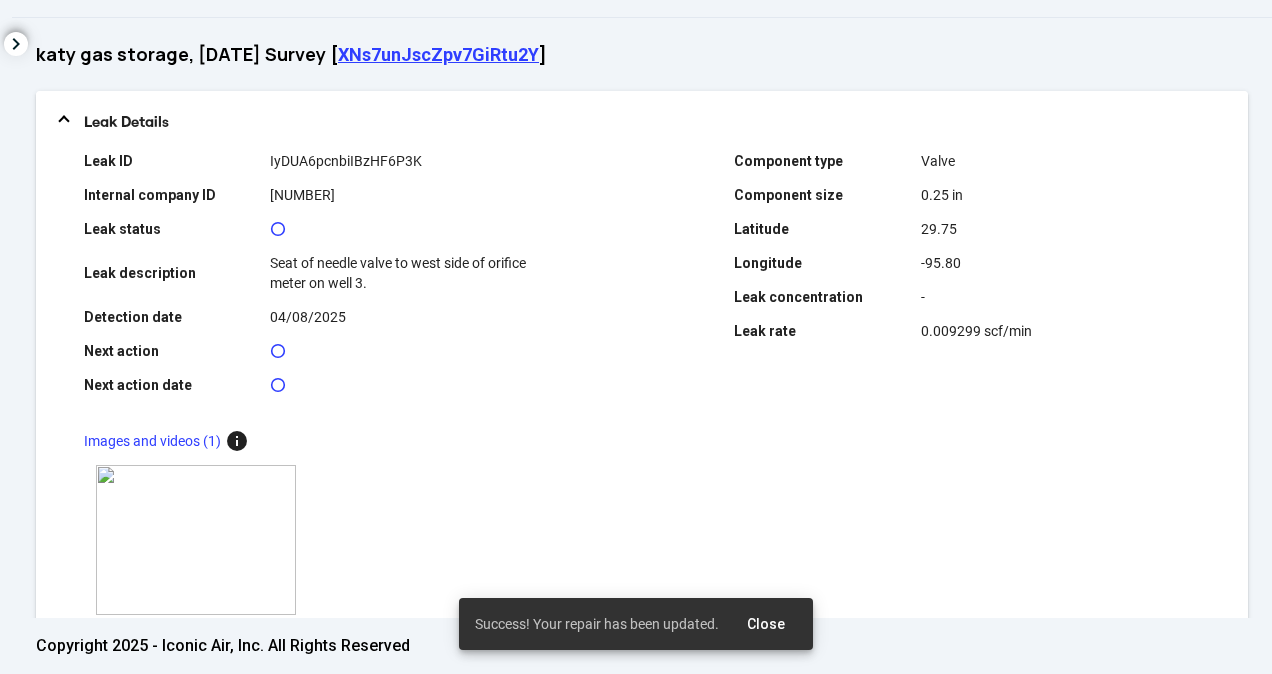 scroll, scrollTop: 0, scrollLeft: 0, axis: both 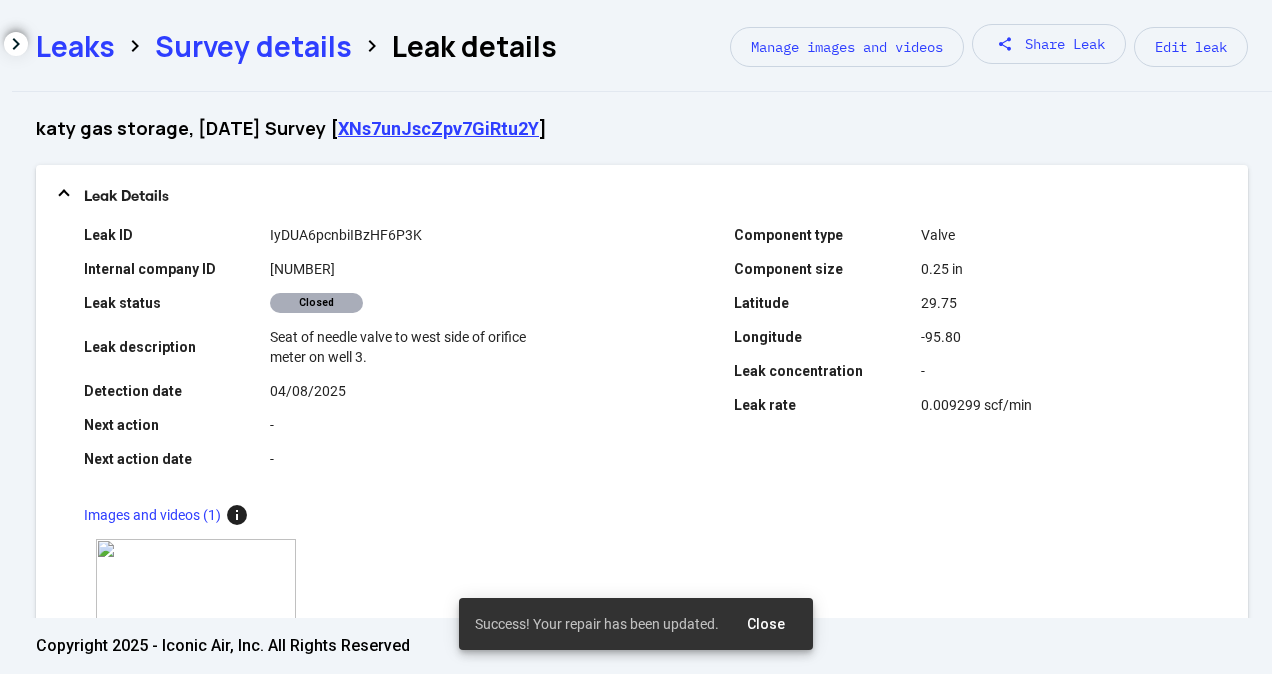 click on "Survey details" 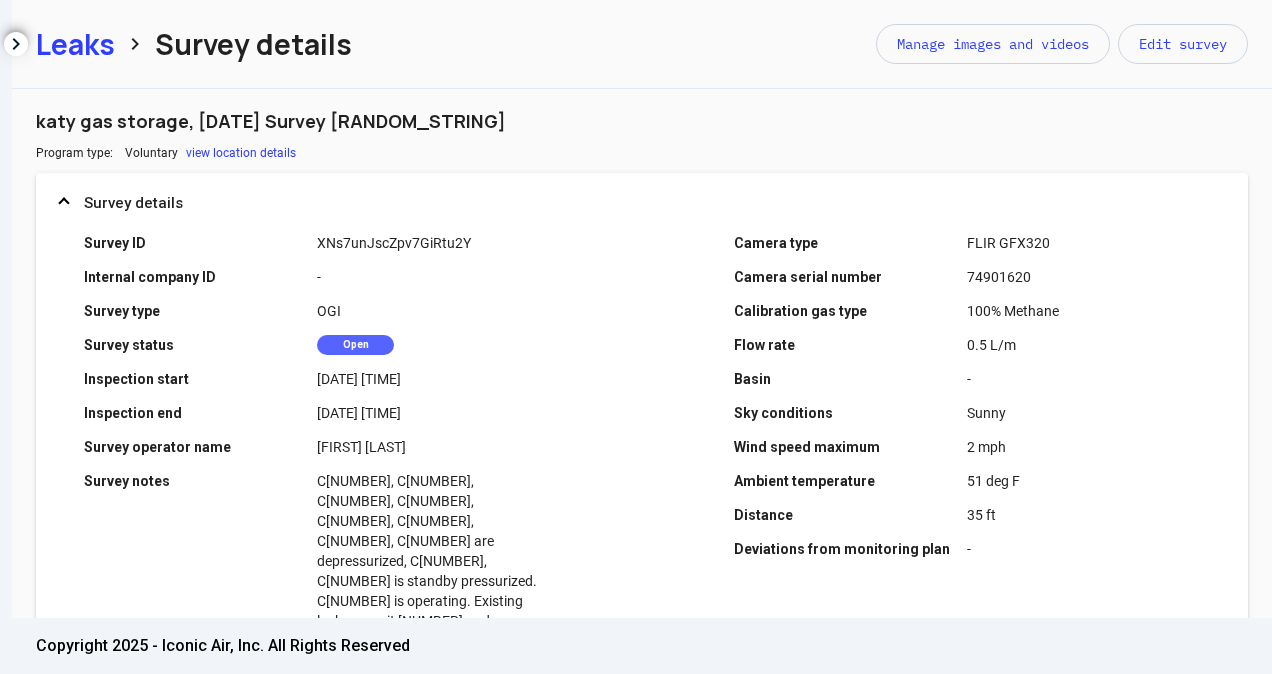 click on "Leaks" at bounding box center [75, 44] 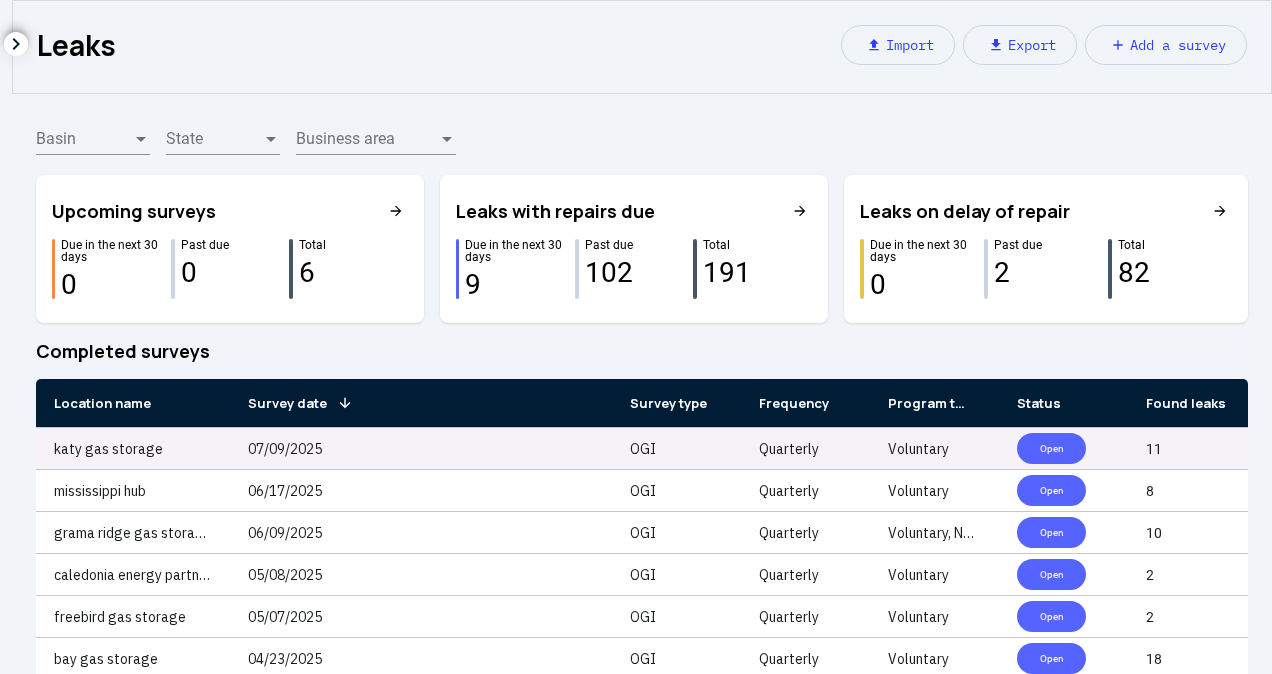 click on "07/09/2025" 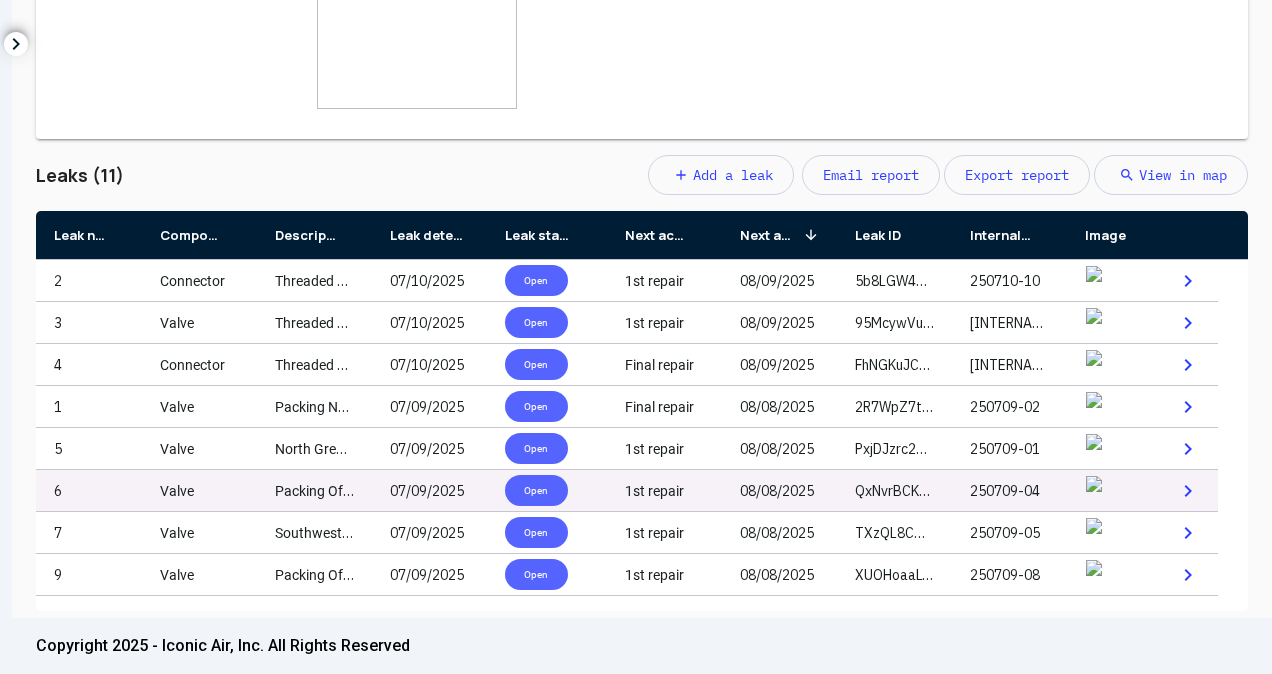 scroll, scrollTop: 566, scrollLeft: 0, axis: vertical 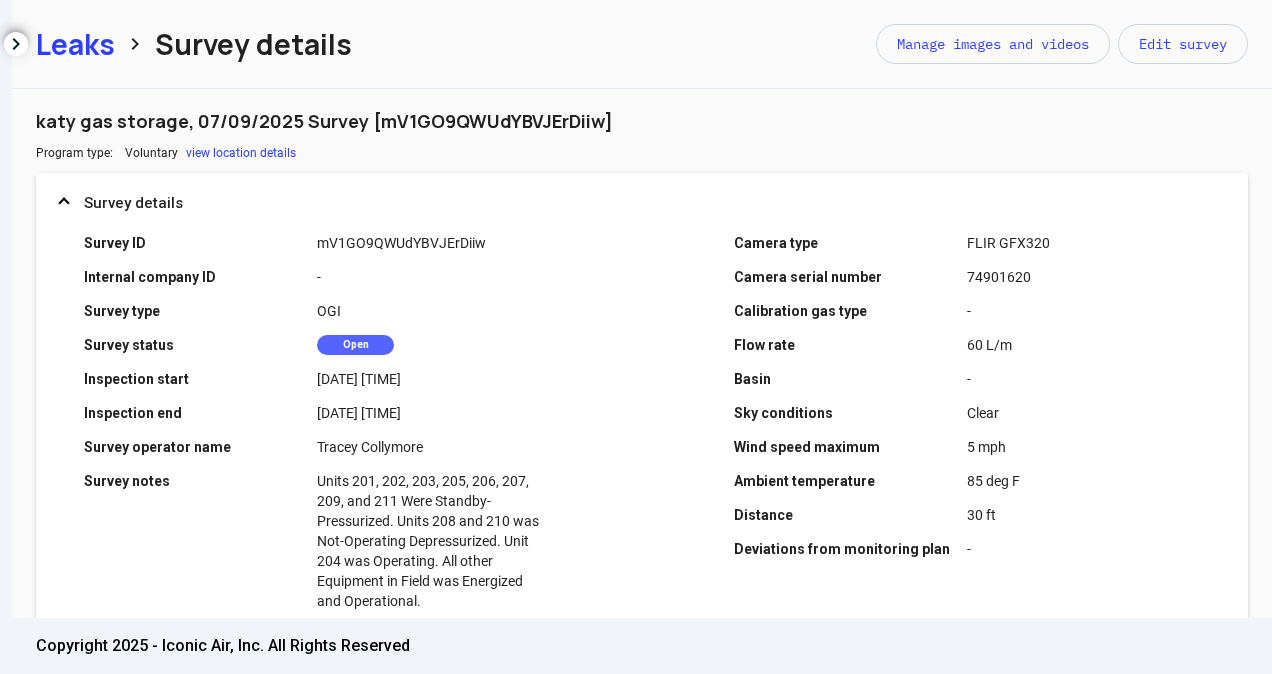 click on "Leaks  chevron_right" at bounding box center [95, 44] 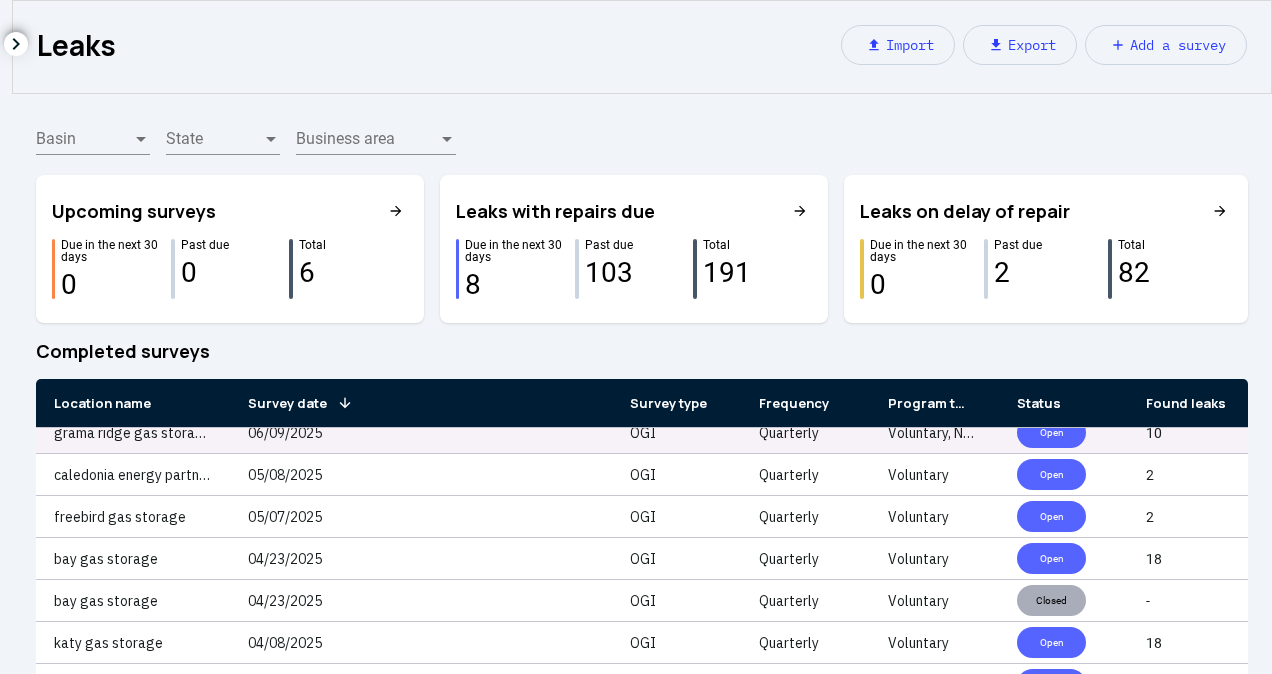 scroll, scrollTop: 0, scrollLeft: 0, axis: both 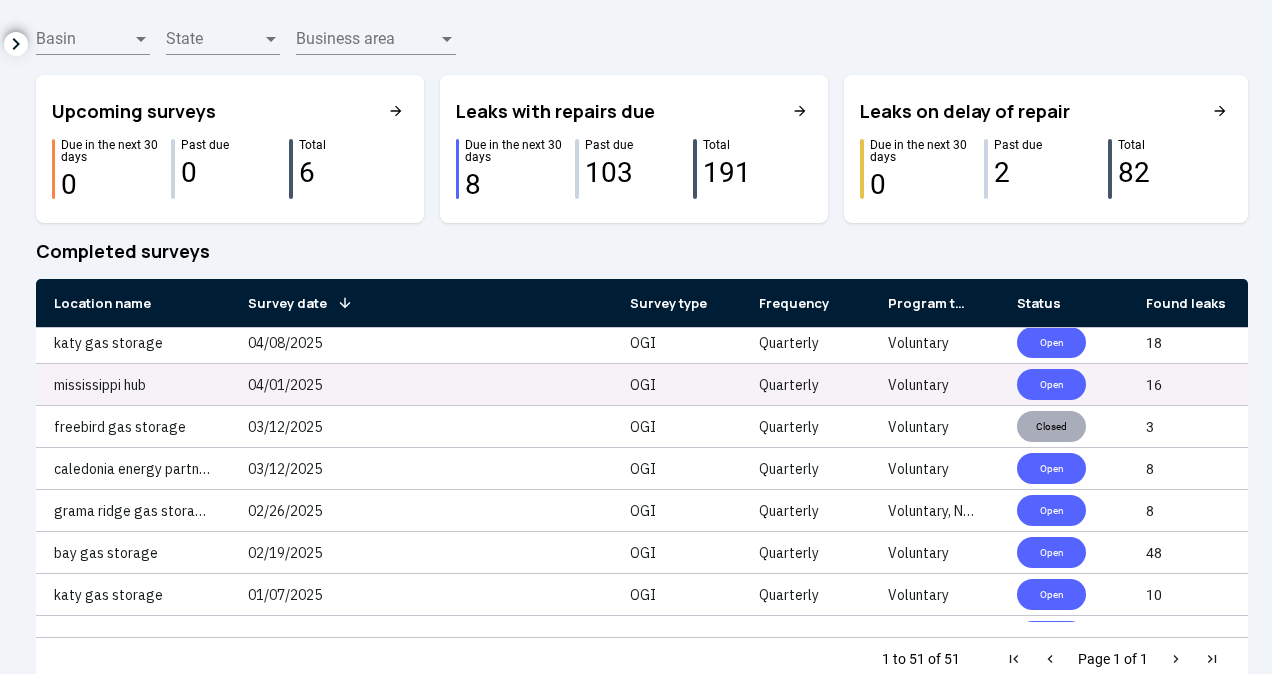 click on "mississippi hub" 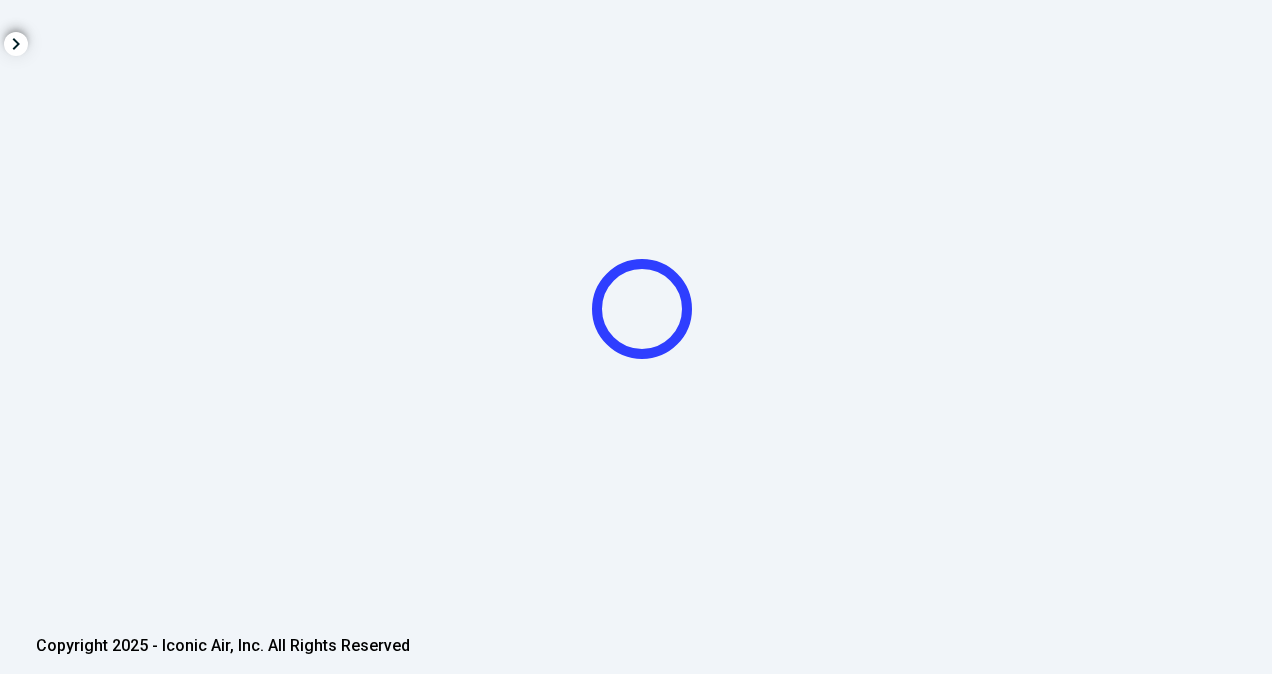 scroll, scrollTop: 0, scrollLeft: 0, axis: both 